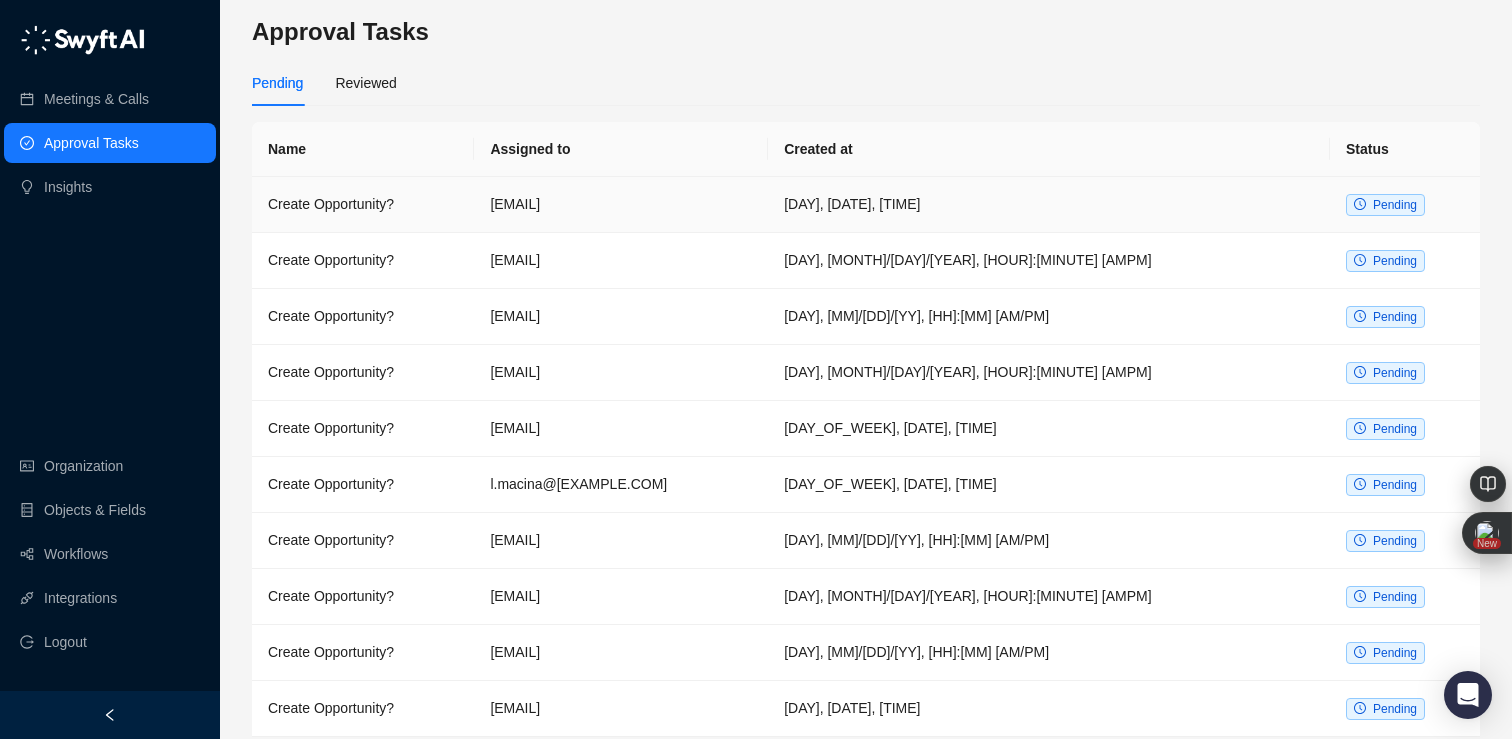 scroll, scrollTop: 0, scrollLeft: 0, axis: both 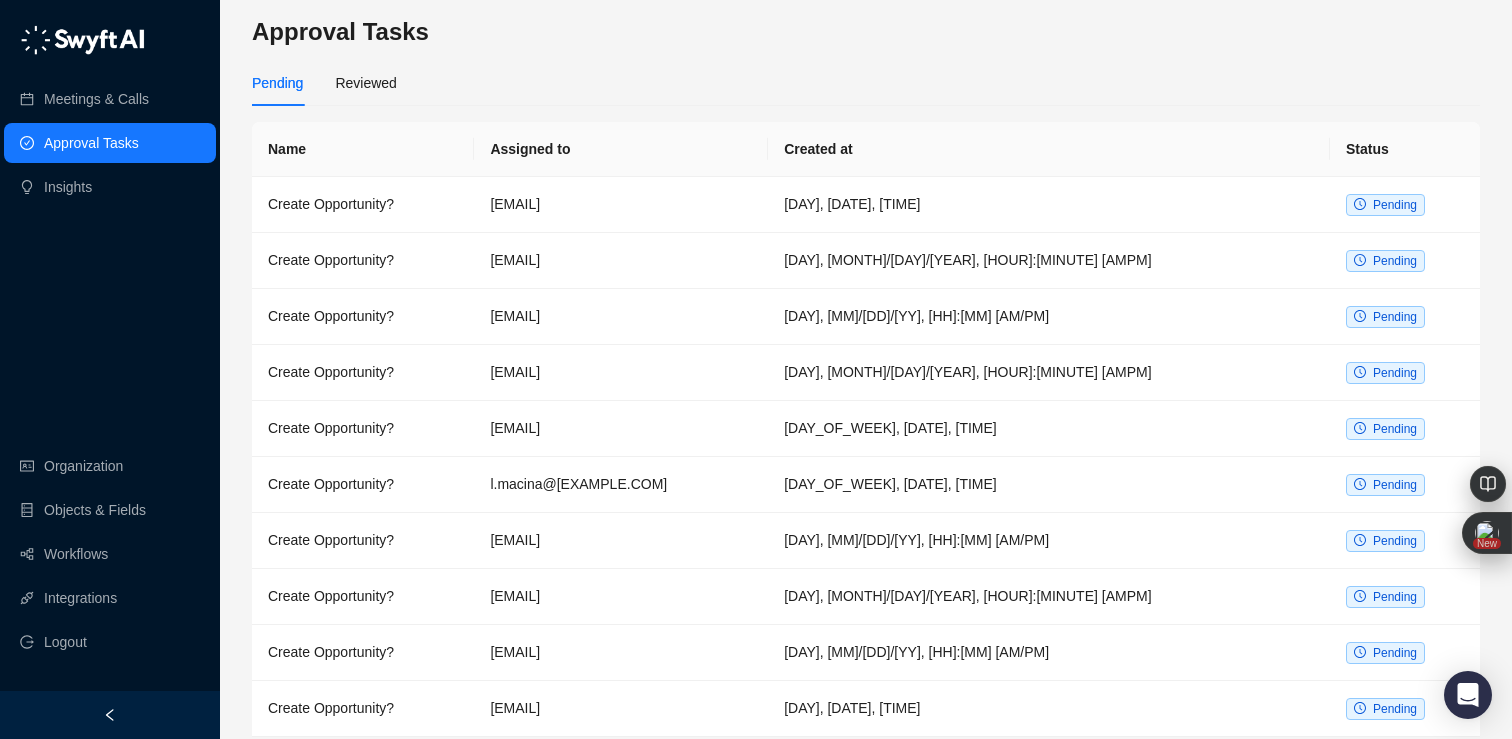 click on "Approval Tasks" at bounding box center (91, 143) 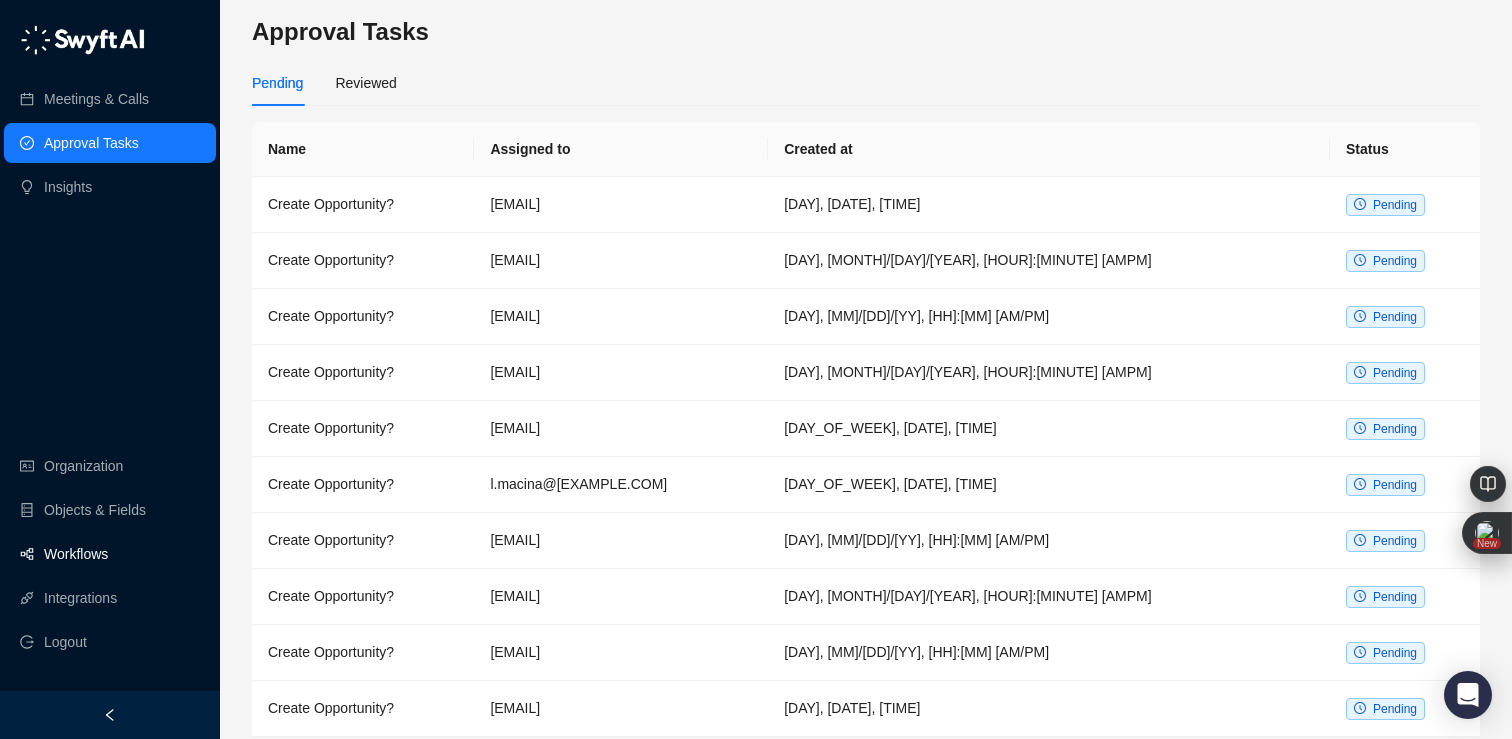 click on "Workflows" at bounding box center (76, 554) 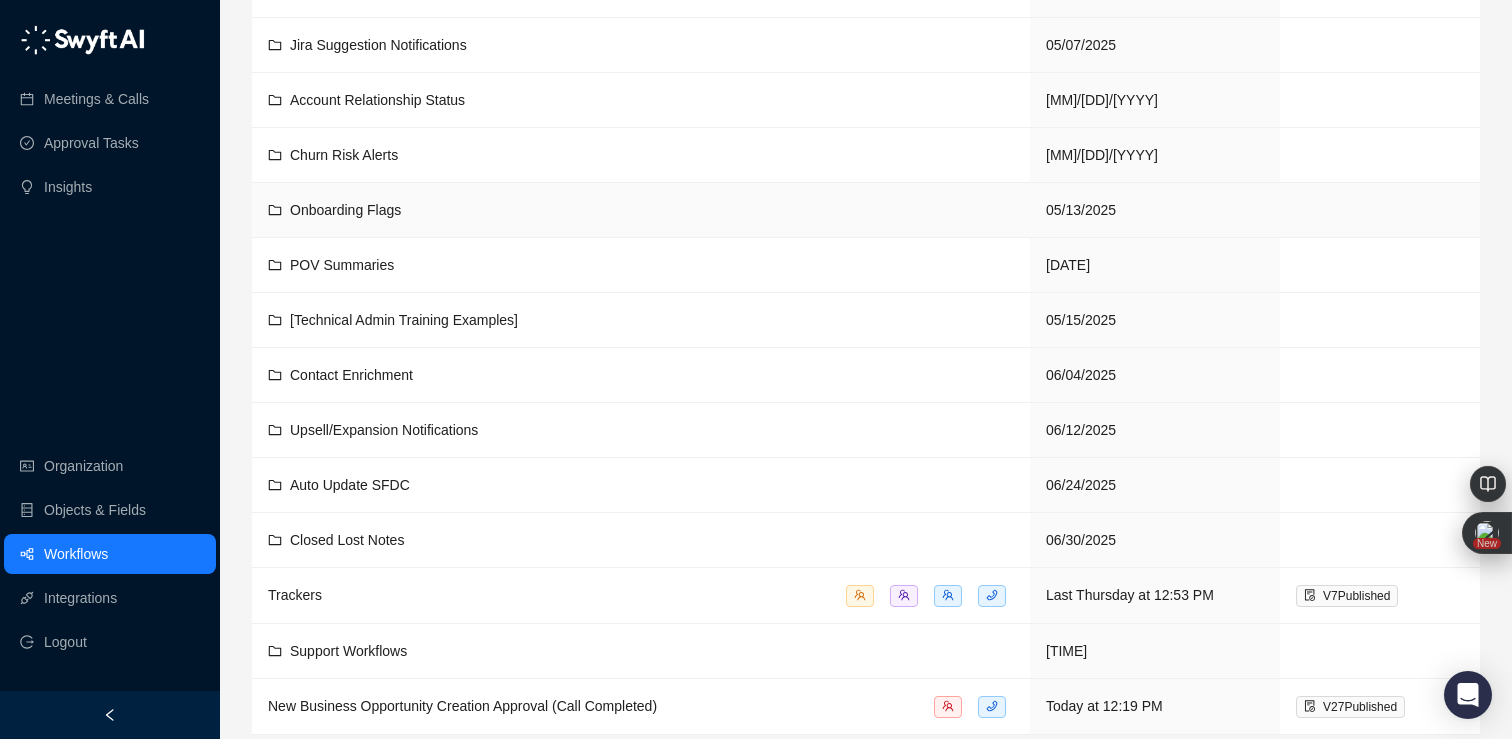 scroll, scrollTop: 331, scrollLeft: 0, axis: vertical 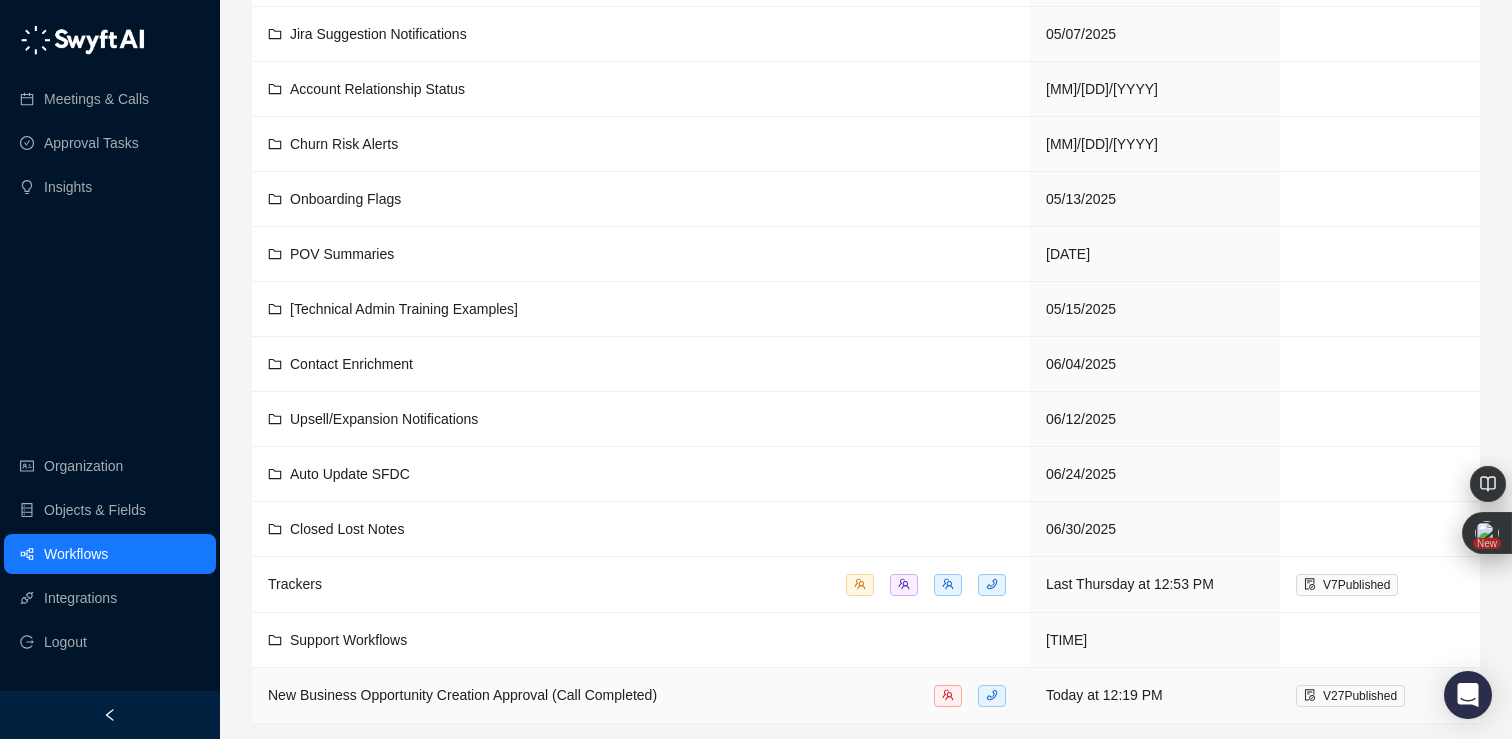 click on "New Business Opportunity Creation Approval (Call Completed)" at bounding box center (462, 695) 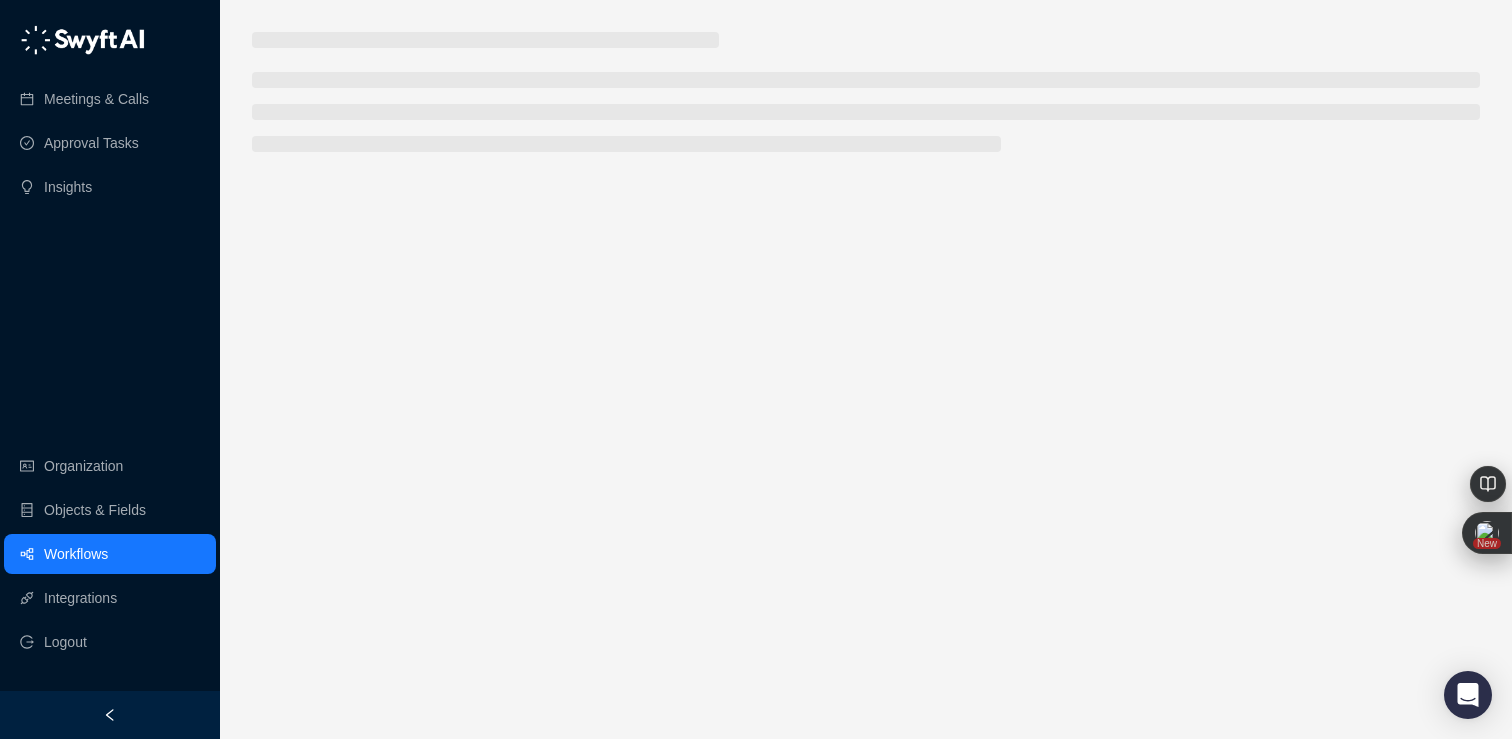 scroll, scrollTop: 0, scrollLeft: 0, axis: both 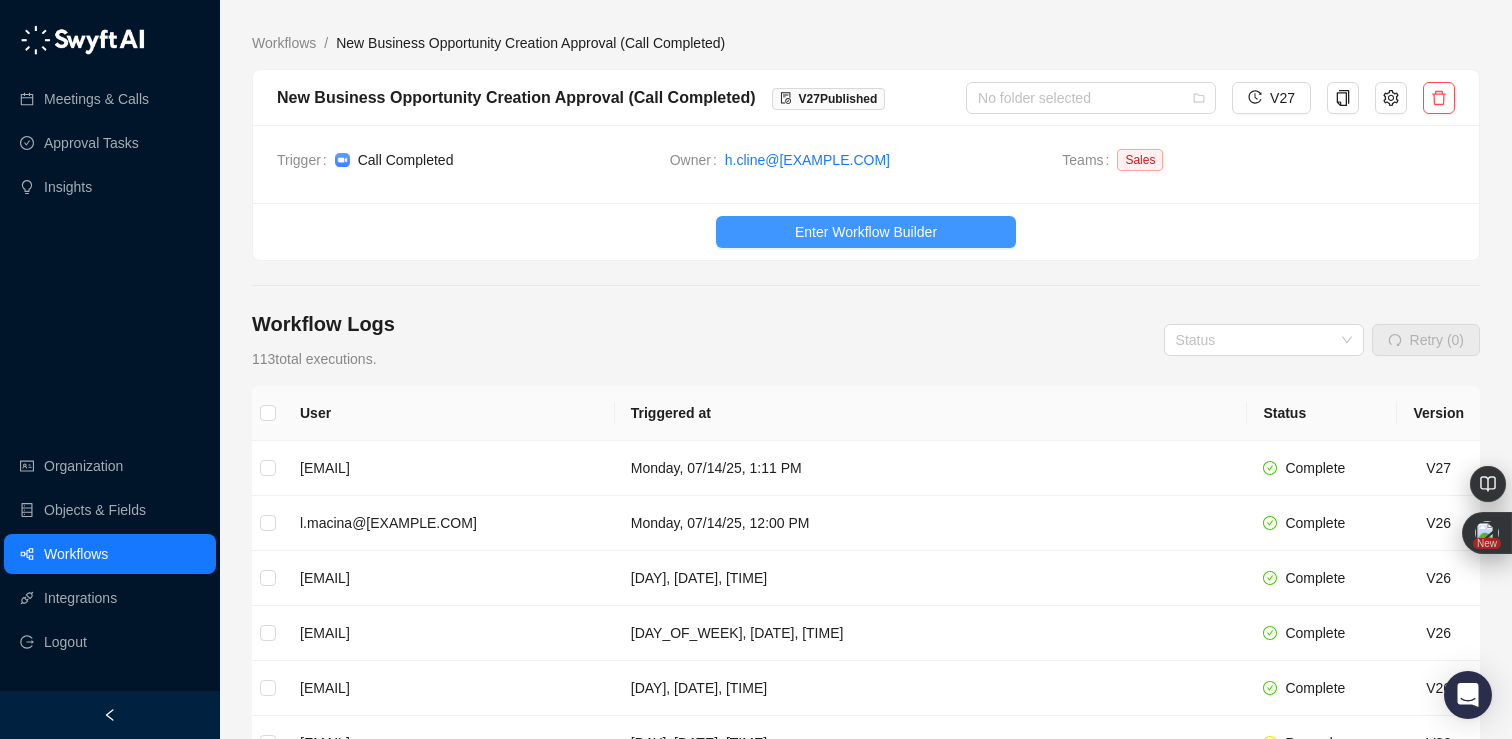 click on "Enter Workflow Builder" at bounding box center [866, 232] 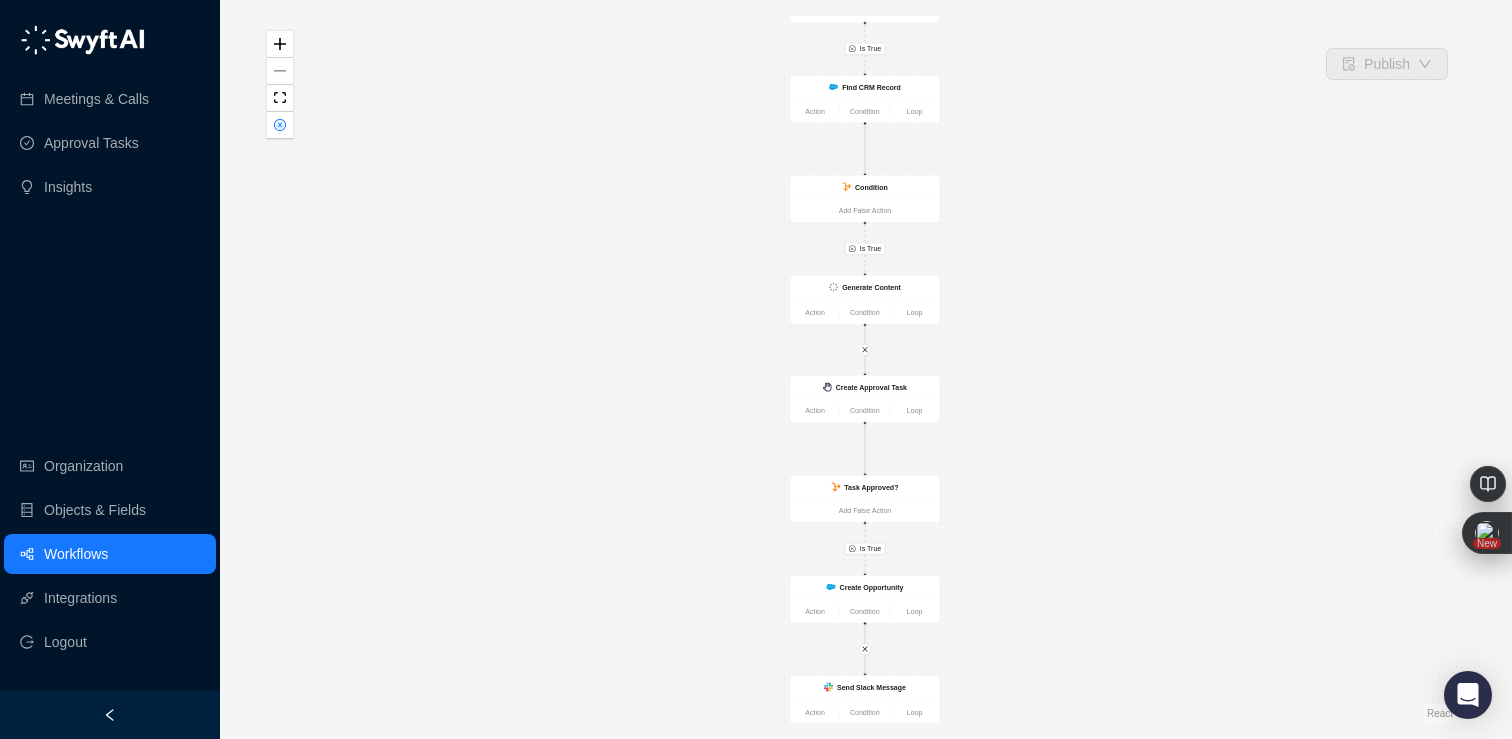 drag, startPoint x: 1004, startPoint y: 507, endPoint x: 1001, endPoint y: 417, distance: 90.04999 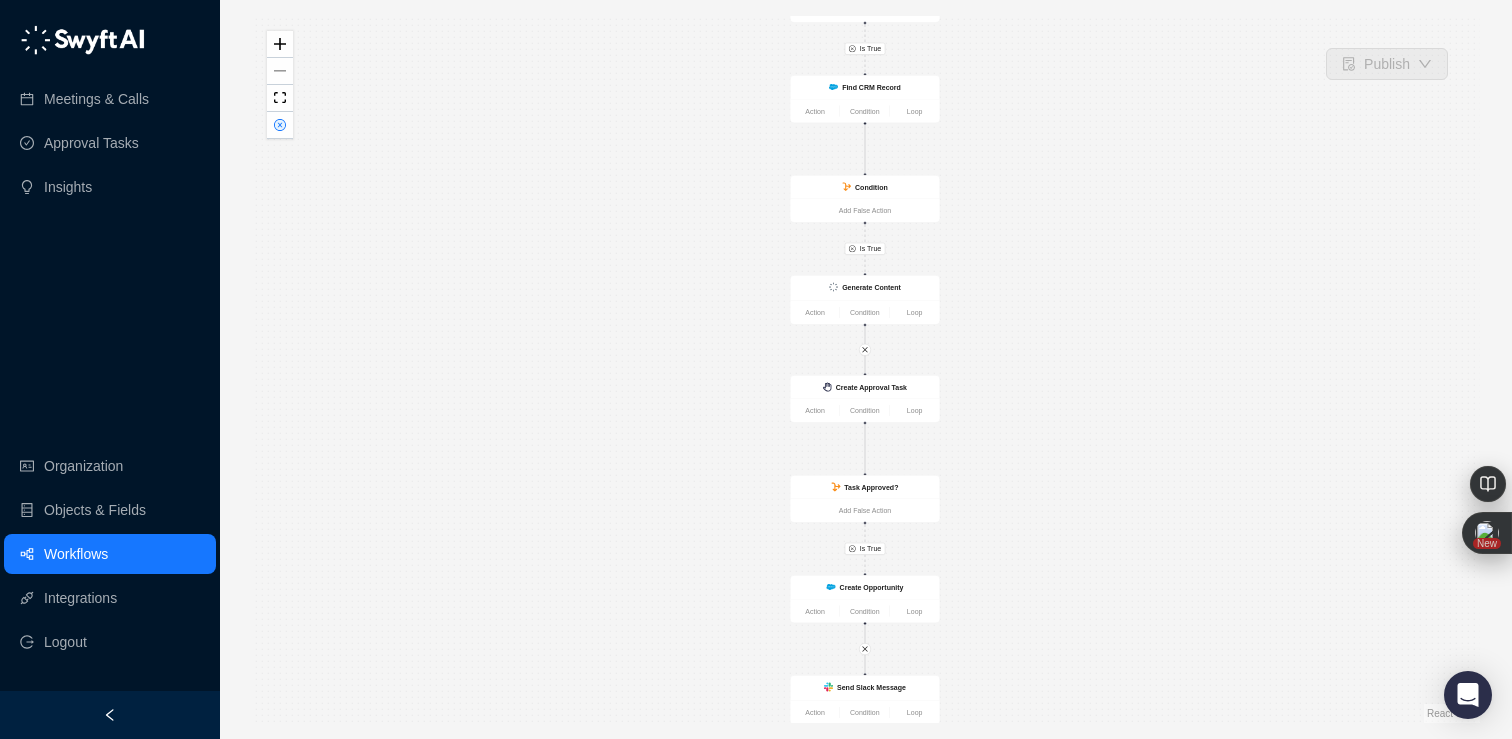 click on "Is True Is True Is True Create Opportunity Action Condition Loop Call Completed Action Condition Loop Condition Add False Action Find CRM Record Action Condition Loop Condition Add False Action Create Approval Task Action Condition Loop Task Approved? Add False Action Send Slack Message Action Condition Loop Generate Content Action Condition Loop" at bounding box center (866, 369) 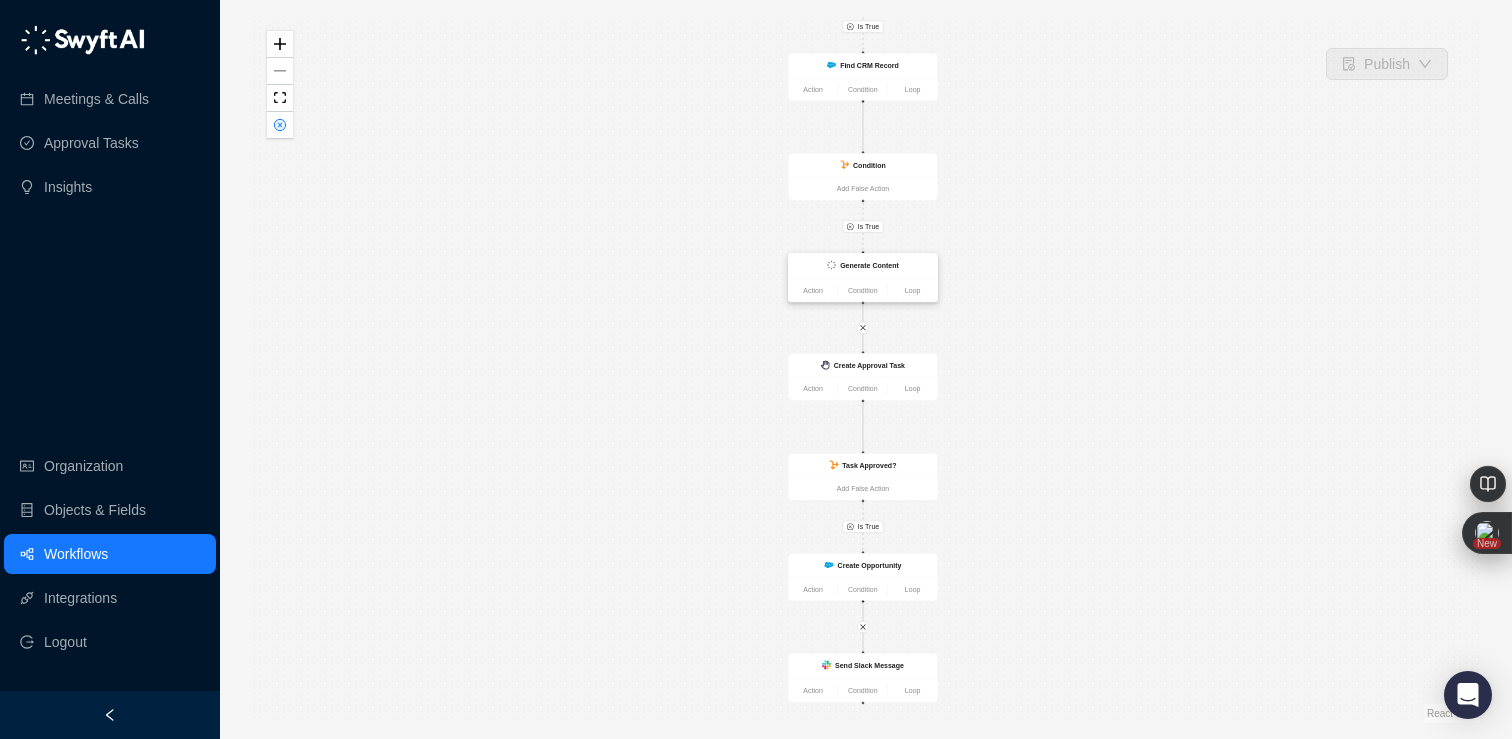 click on "Generate Content" at bounding box center (869, 265) 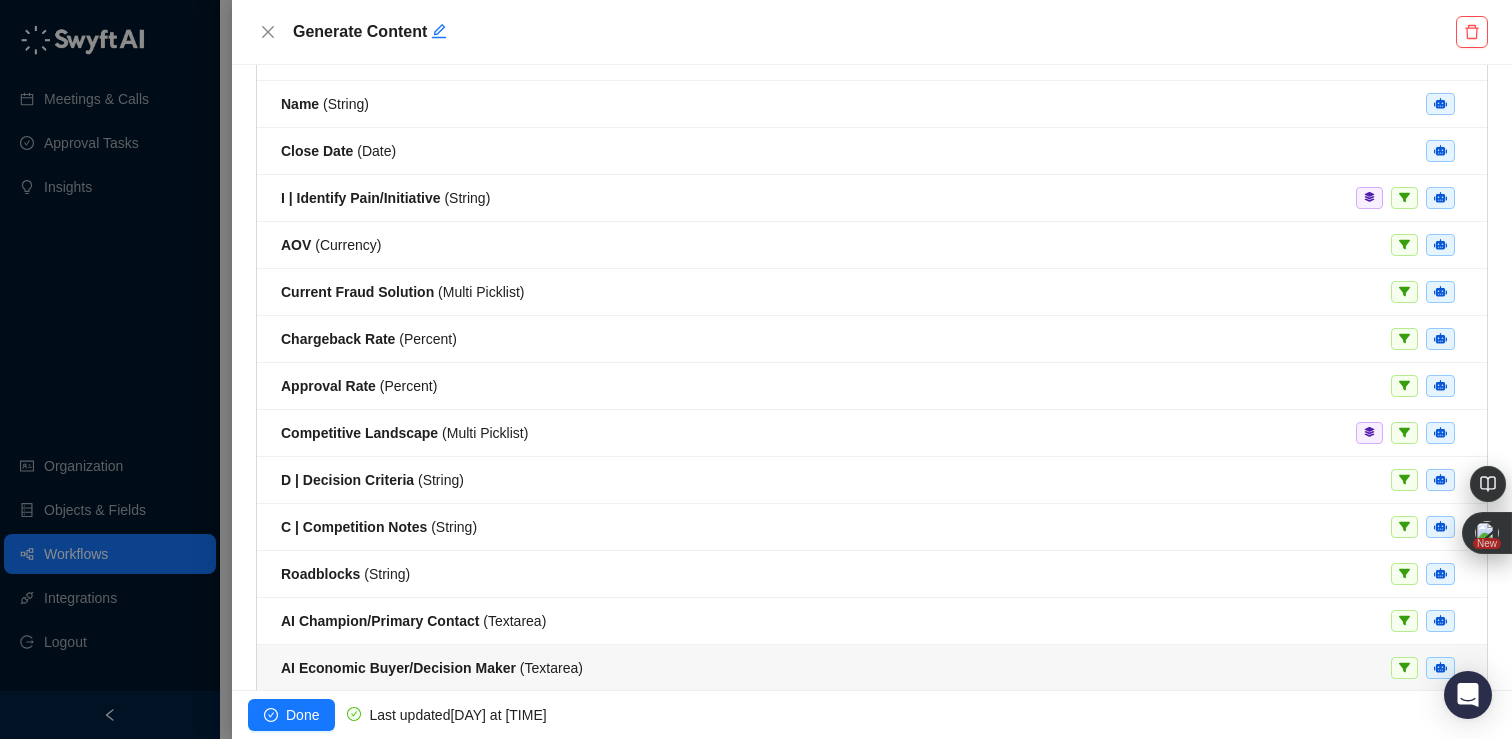 scroll, scrollTop: 0, scrollLeft: 0, axis: both 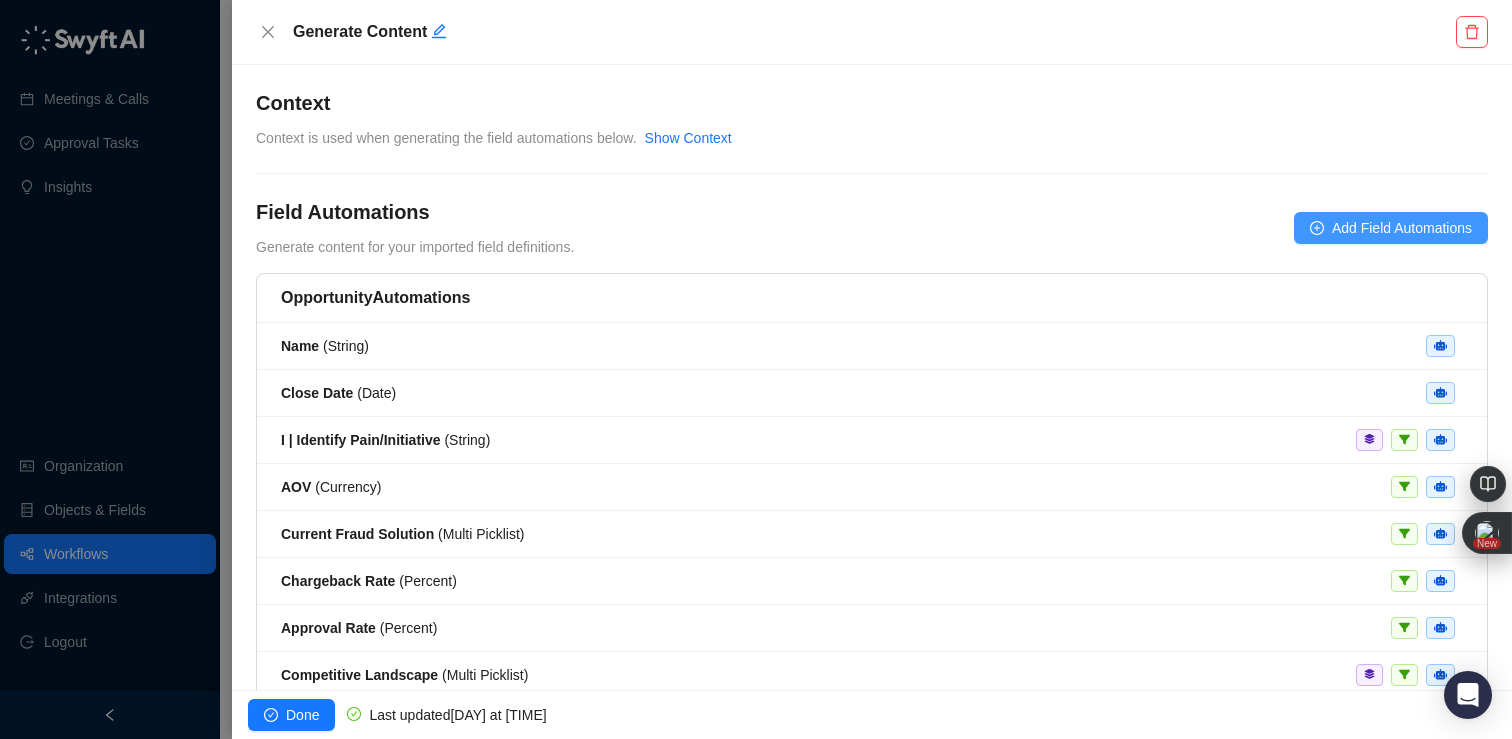 click on "Add Field Automations" at bounding box center (1391, 228) 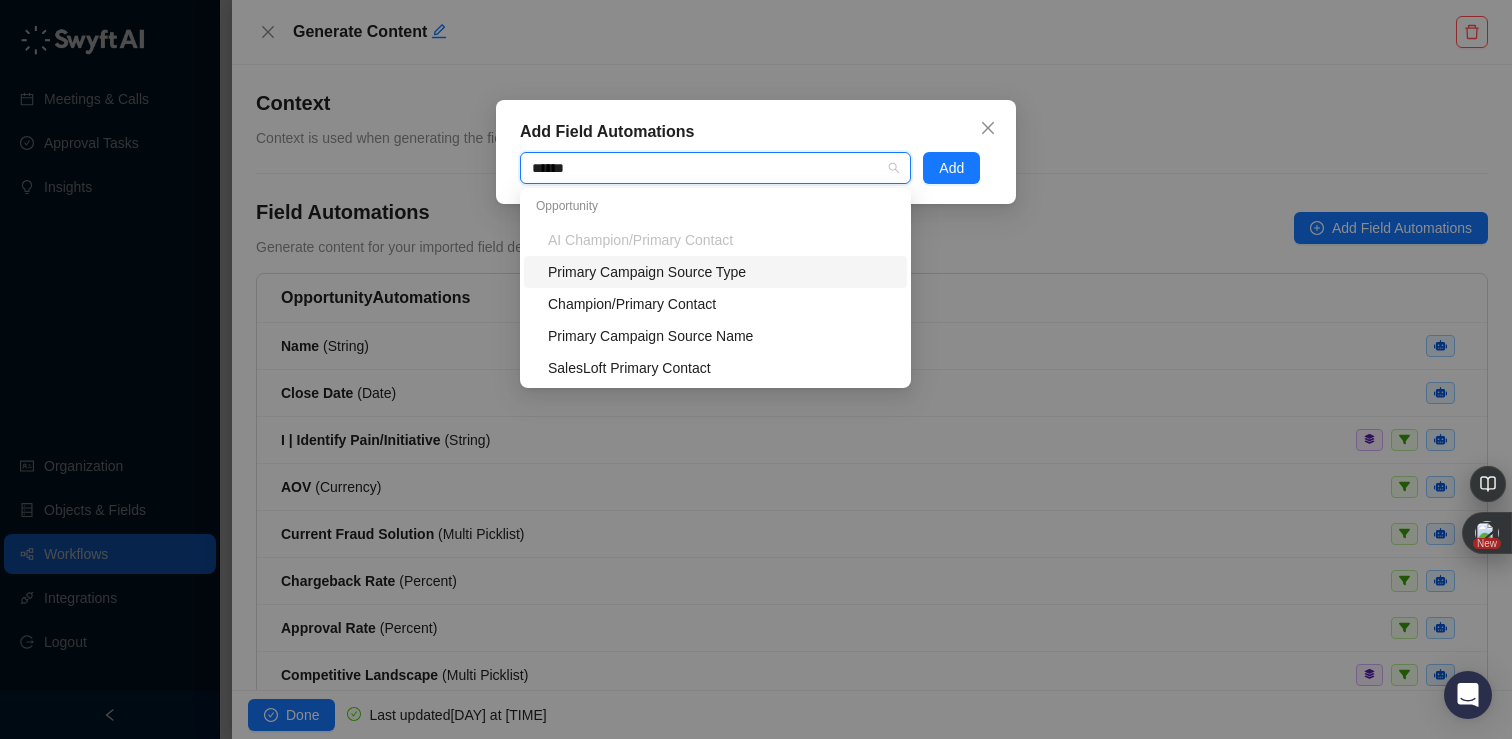 type on "*******" 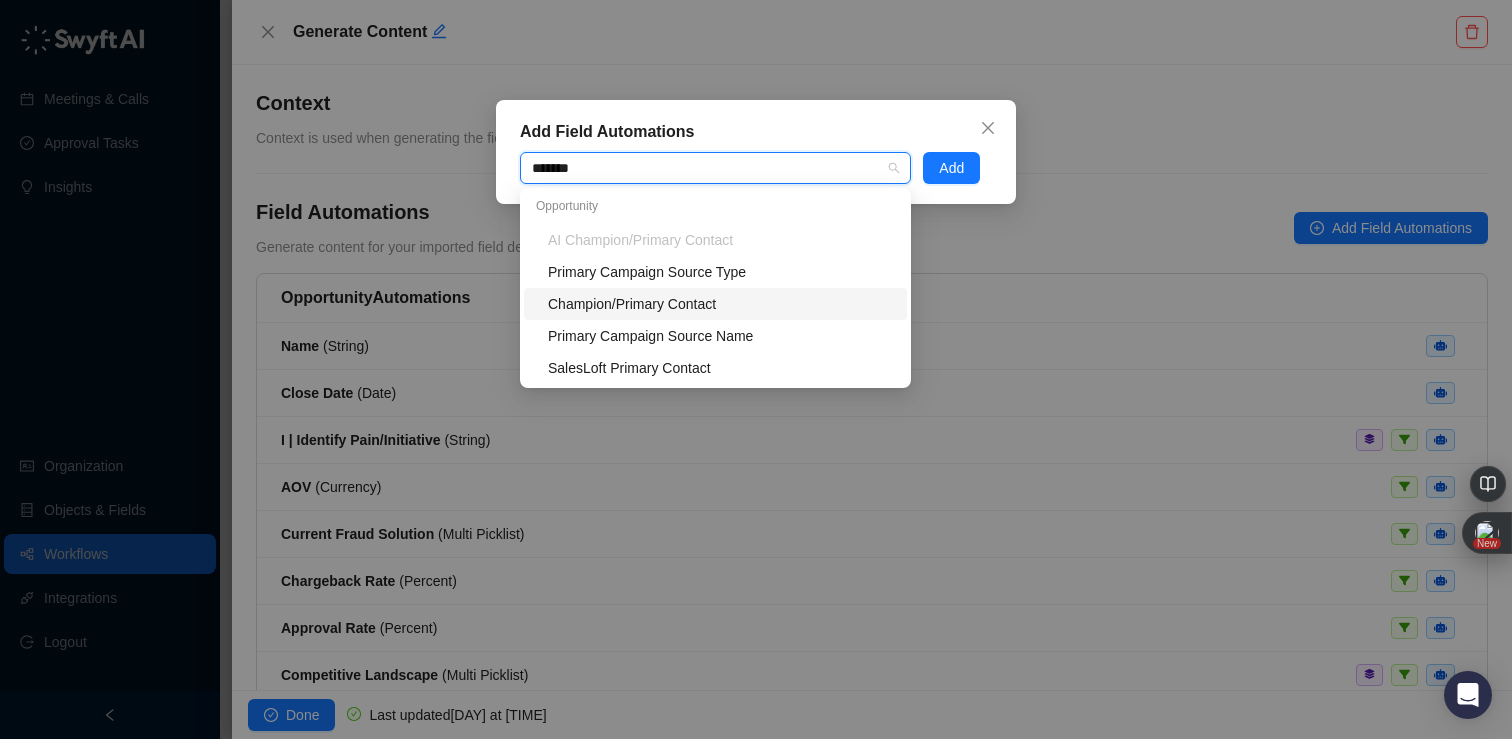 click on "Champion/Primary Contact" at bounding box center [721, 304] 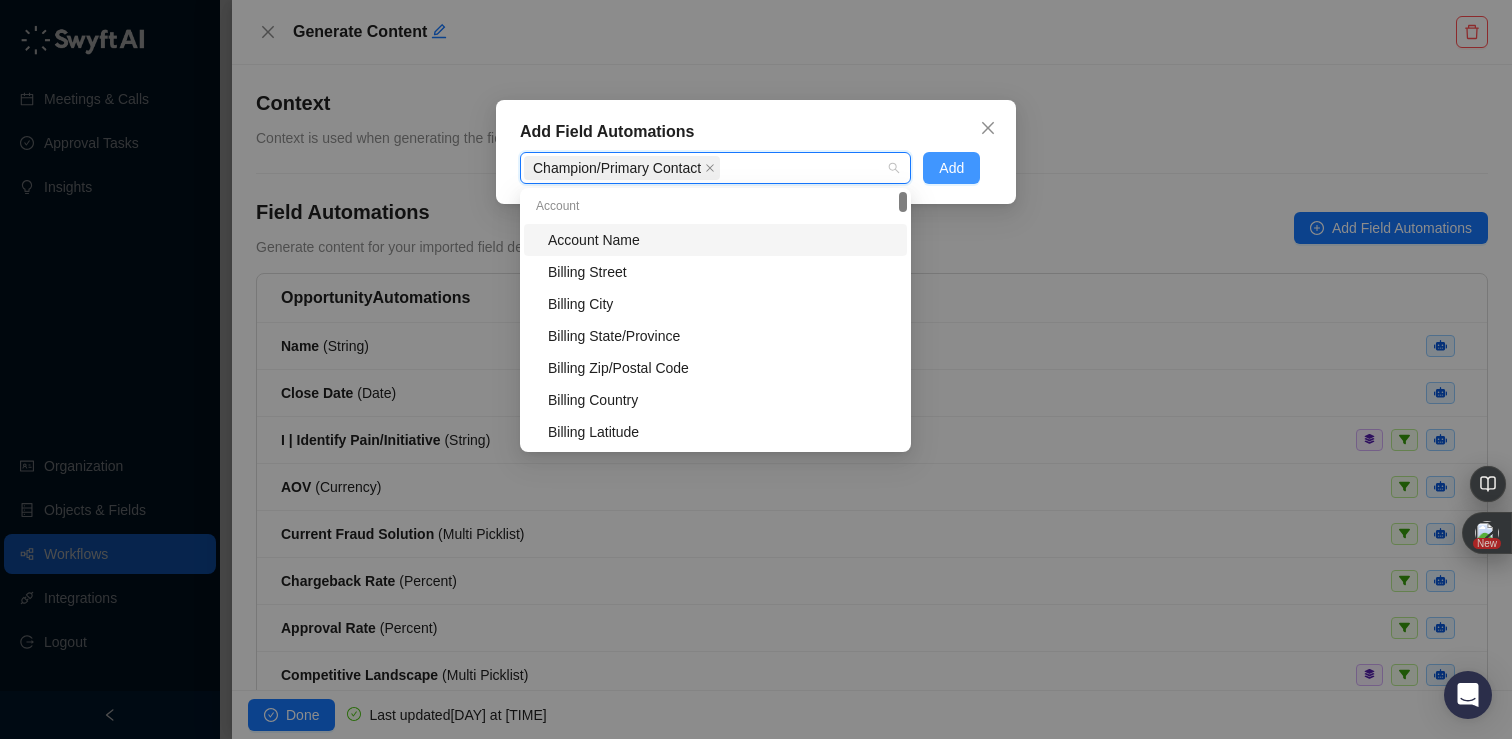 click on "Add" at bounding box center [951, 168] 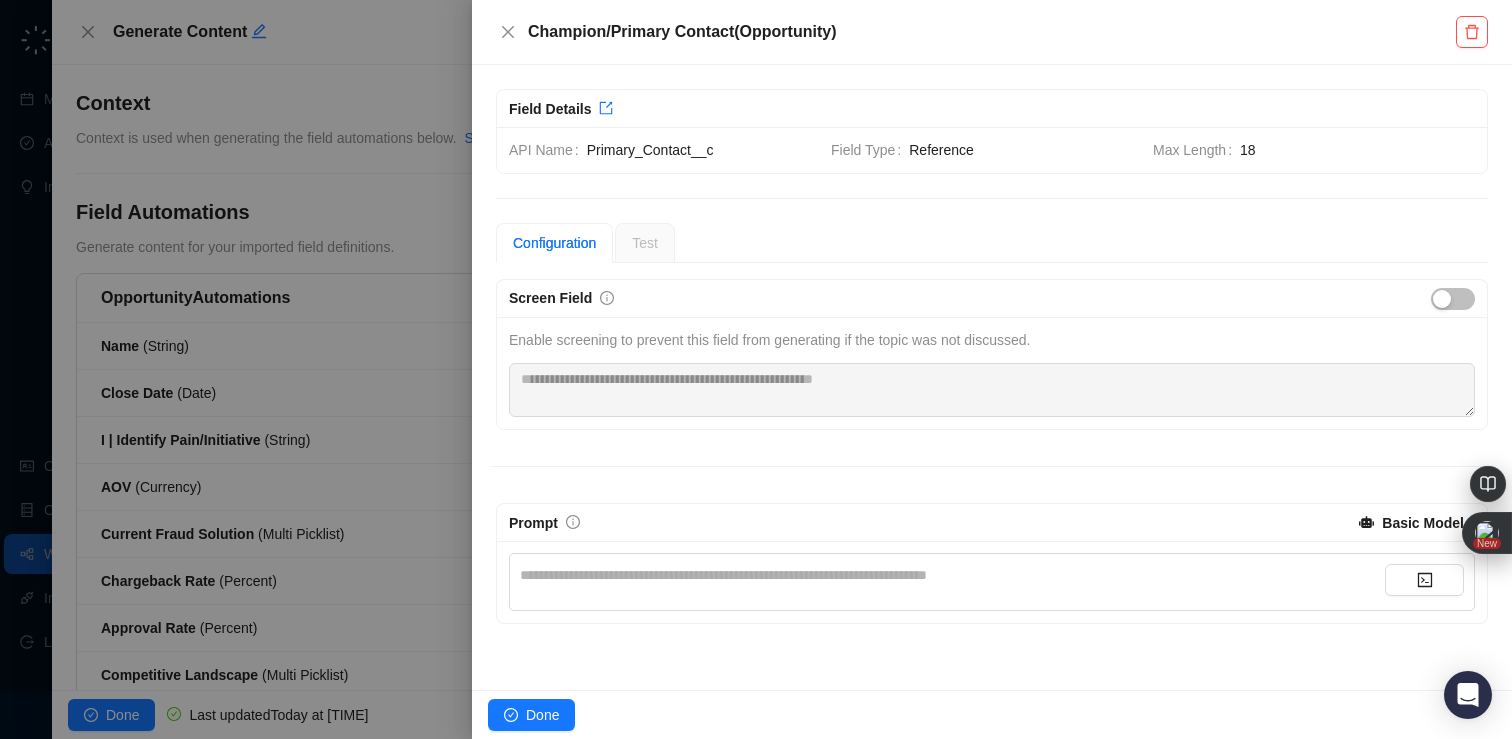 click on "**********" at bounding box center (952, 575) 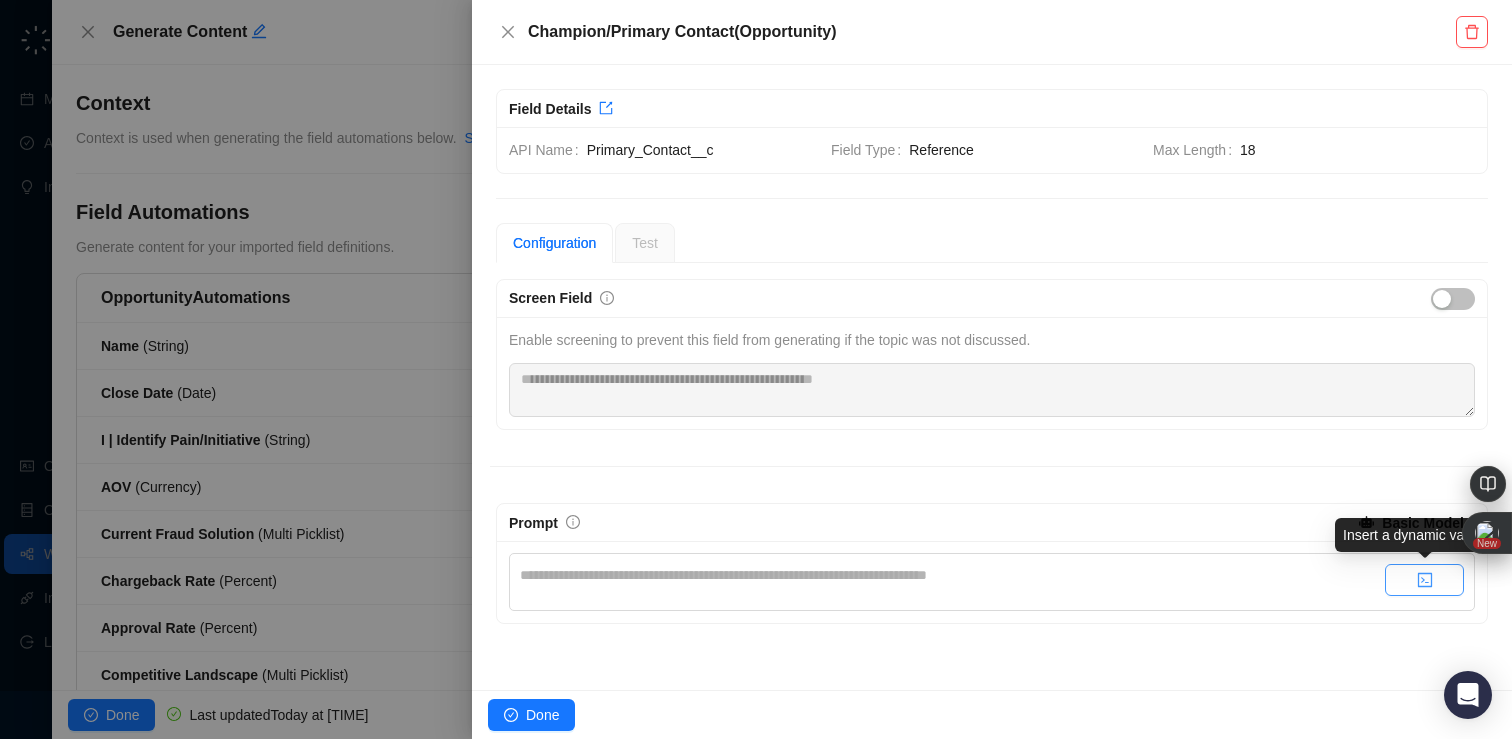 click at bounding box center (1424, 580) 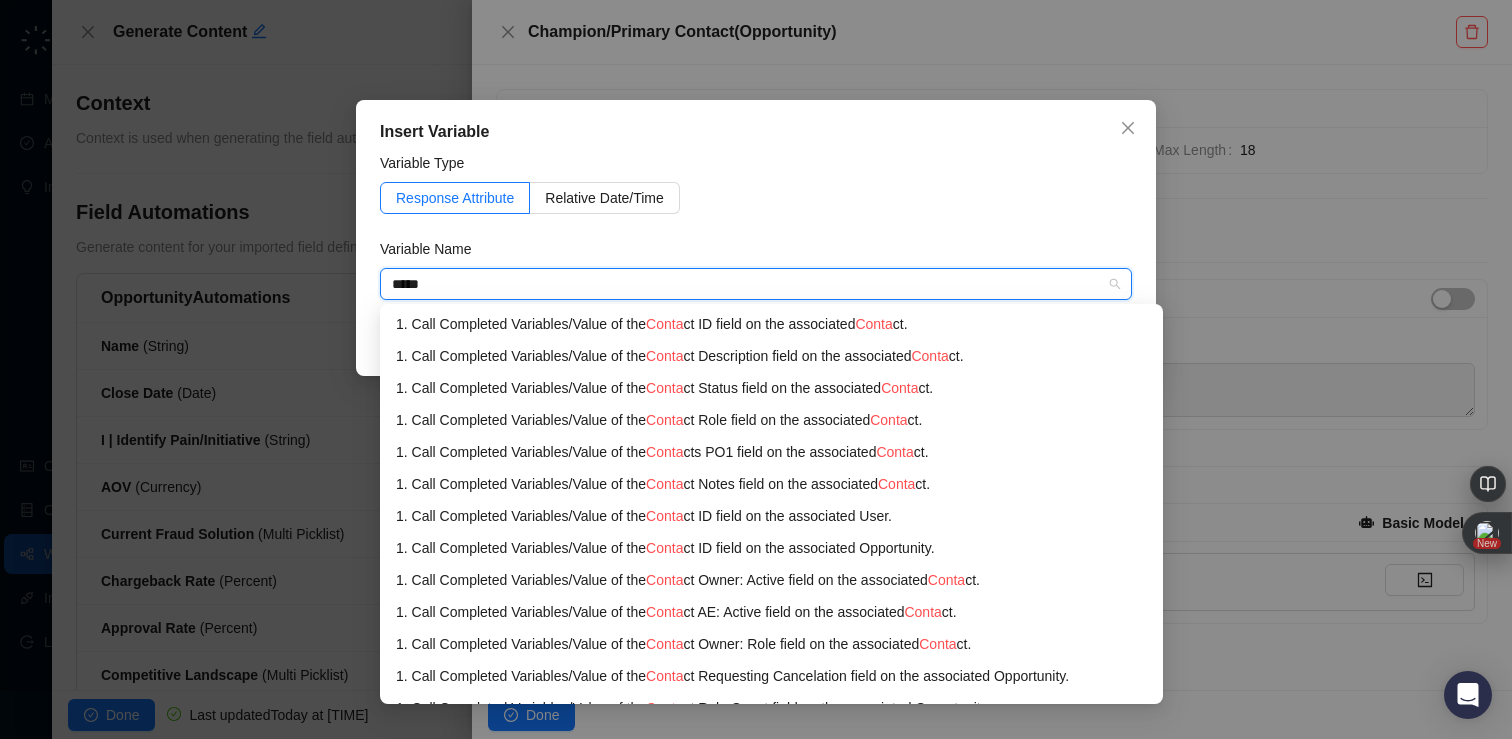 type on "******" 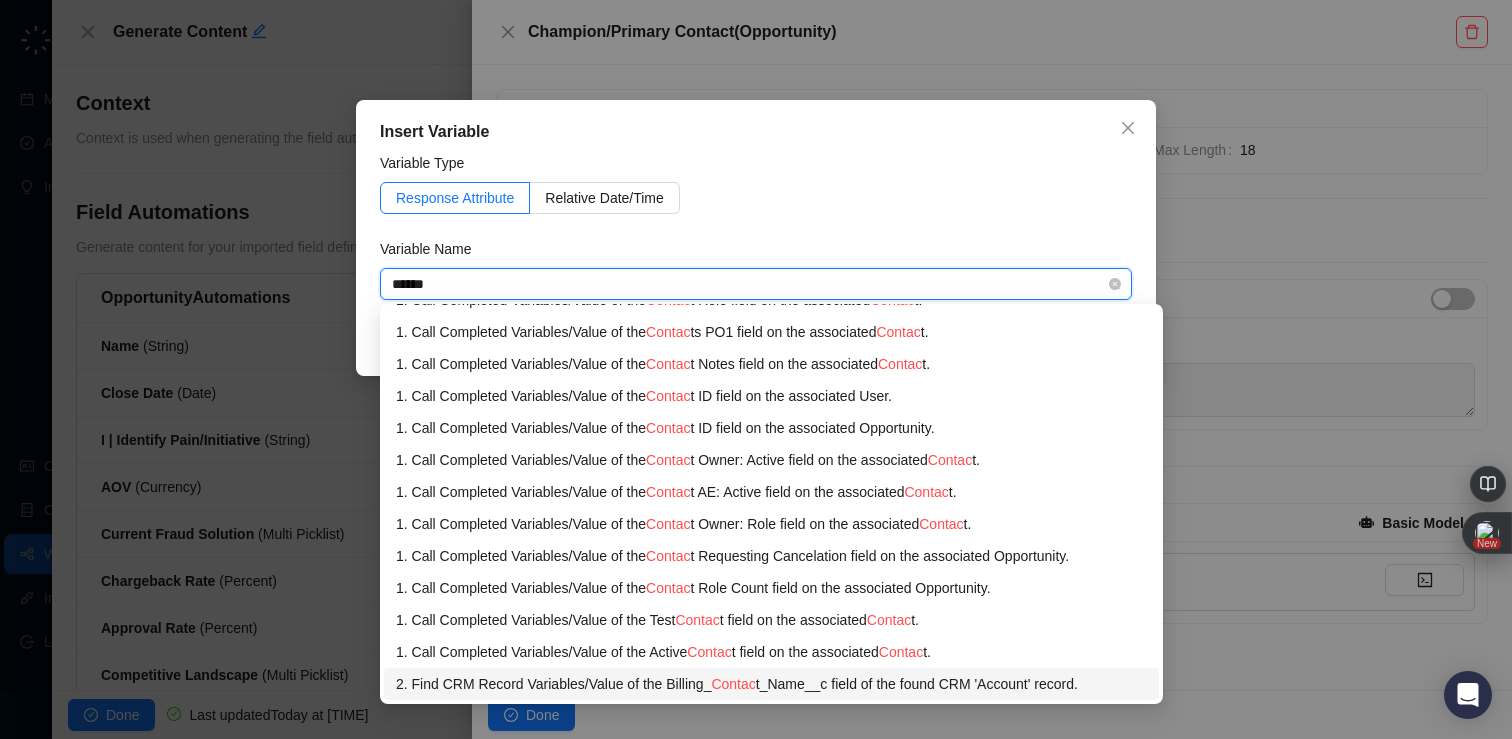 scroll, scrollTop: 0, scrollLeft: 0, axis: both 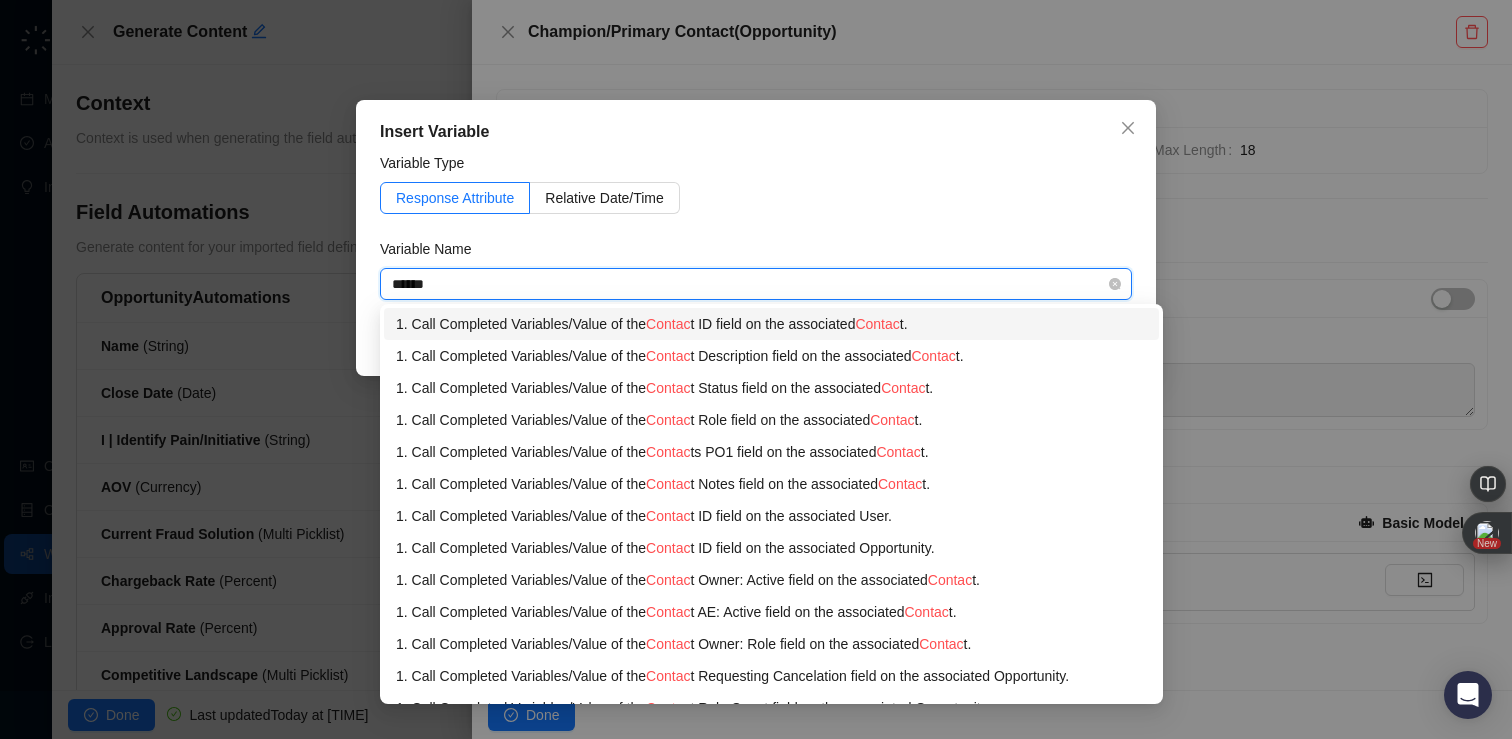 click on "1. Call Completed Variables  /  Value of the  Contac t ID field on the associated  Contac t." at bounding box center [771, 324] 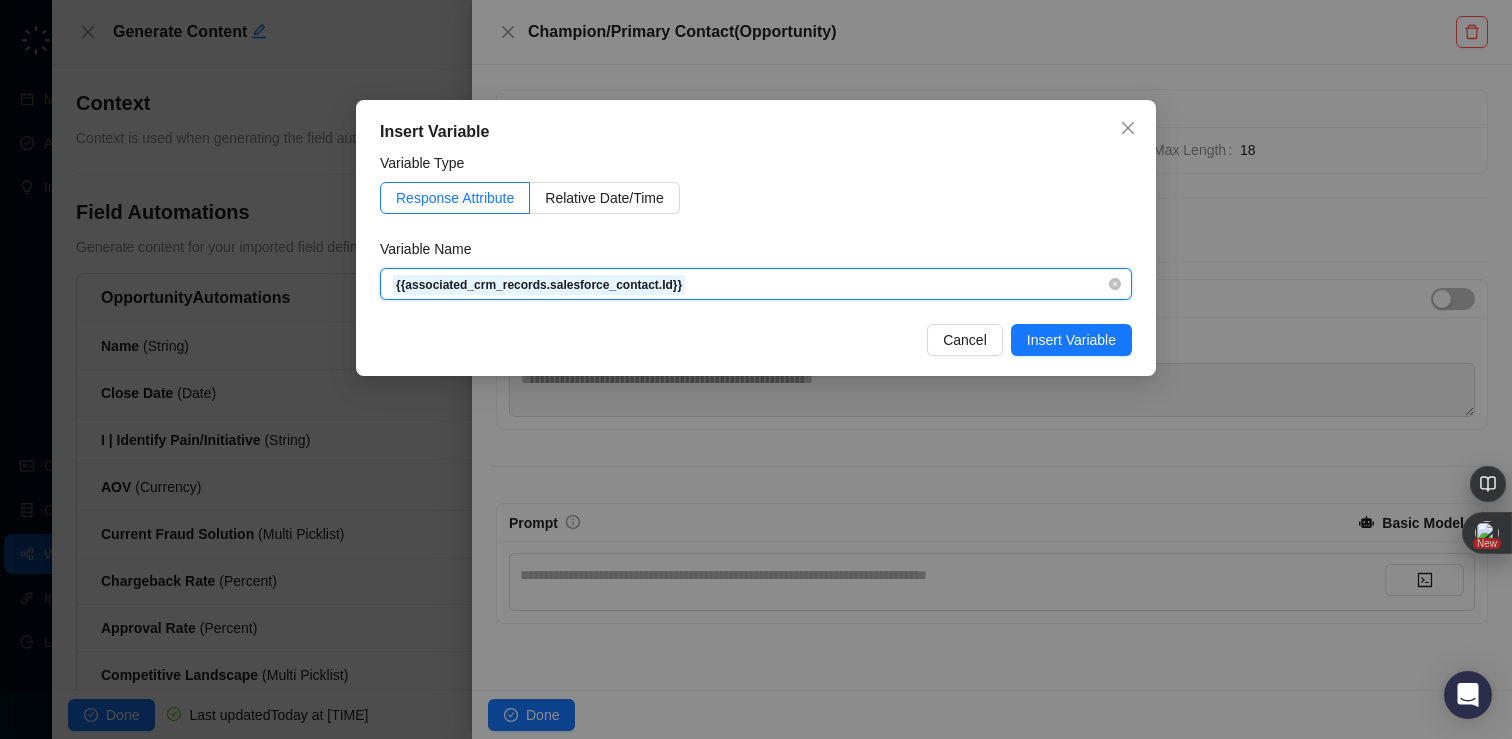 click on "{{associated_crm_records.salesforce_contact.Id}}" at bounding box center [756, 284] 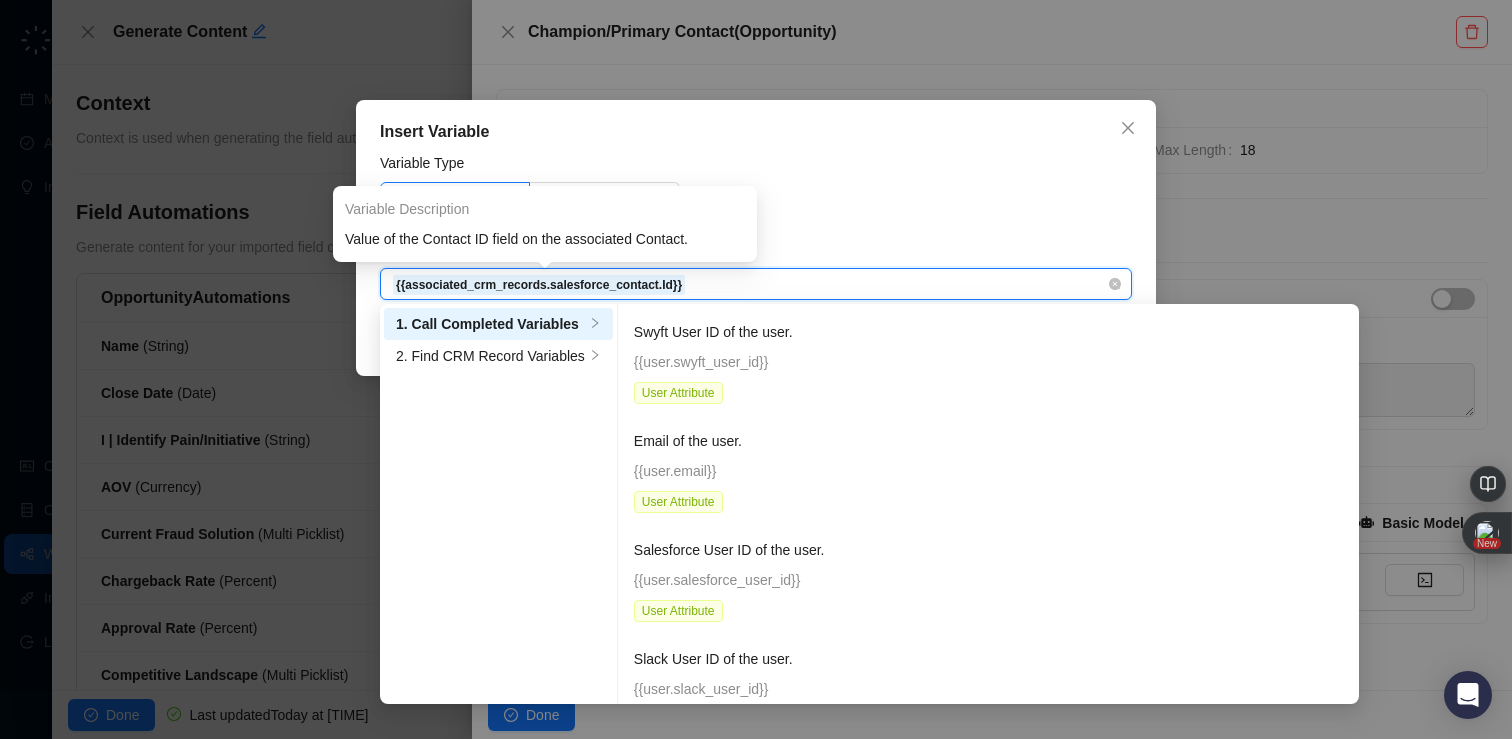 click on "{{associated_crm_records.salesforce_contact.Id}}" at bounding box center (756, 284) 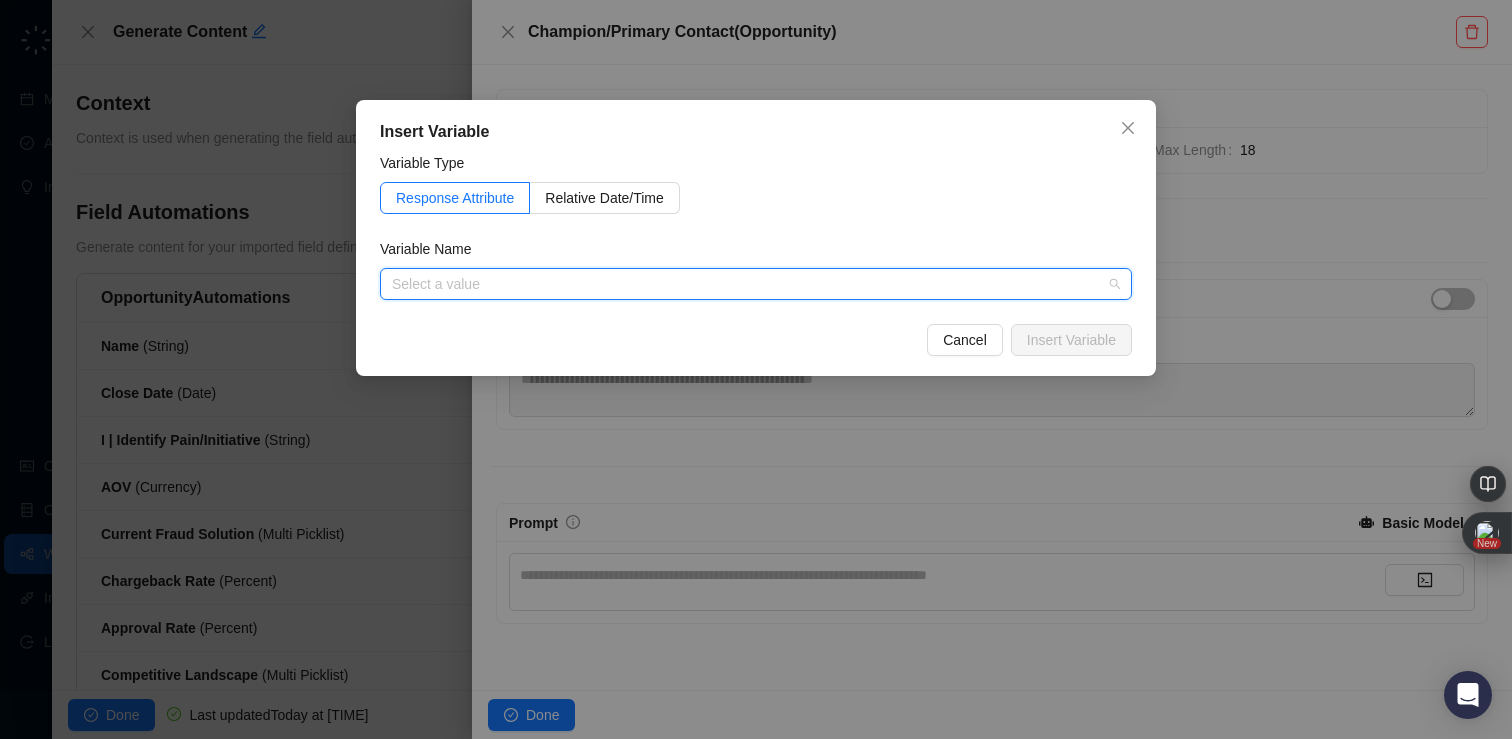 click at bounding box center (750, 284) 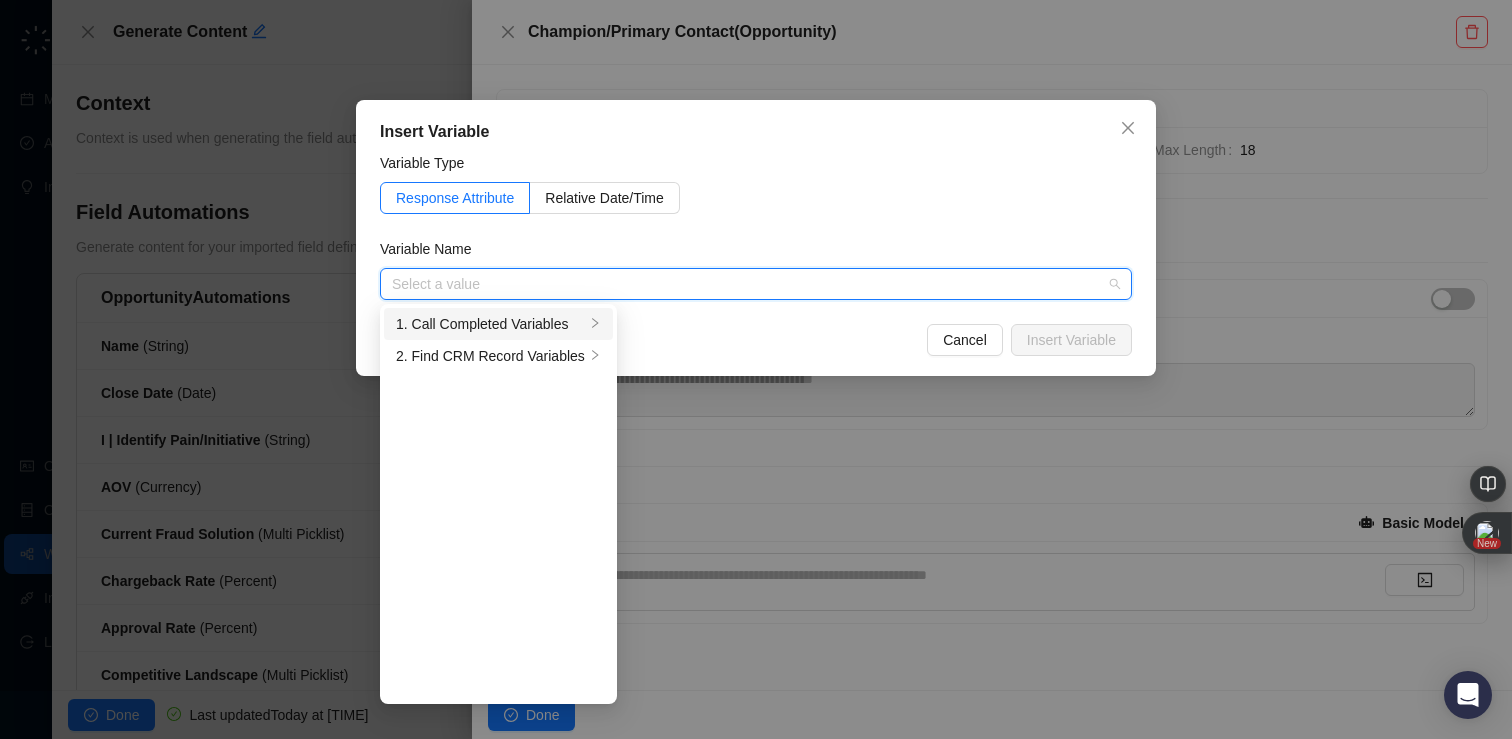 click on "1. Call Completed Variables" at bounding box center (490, 324) 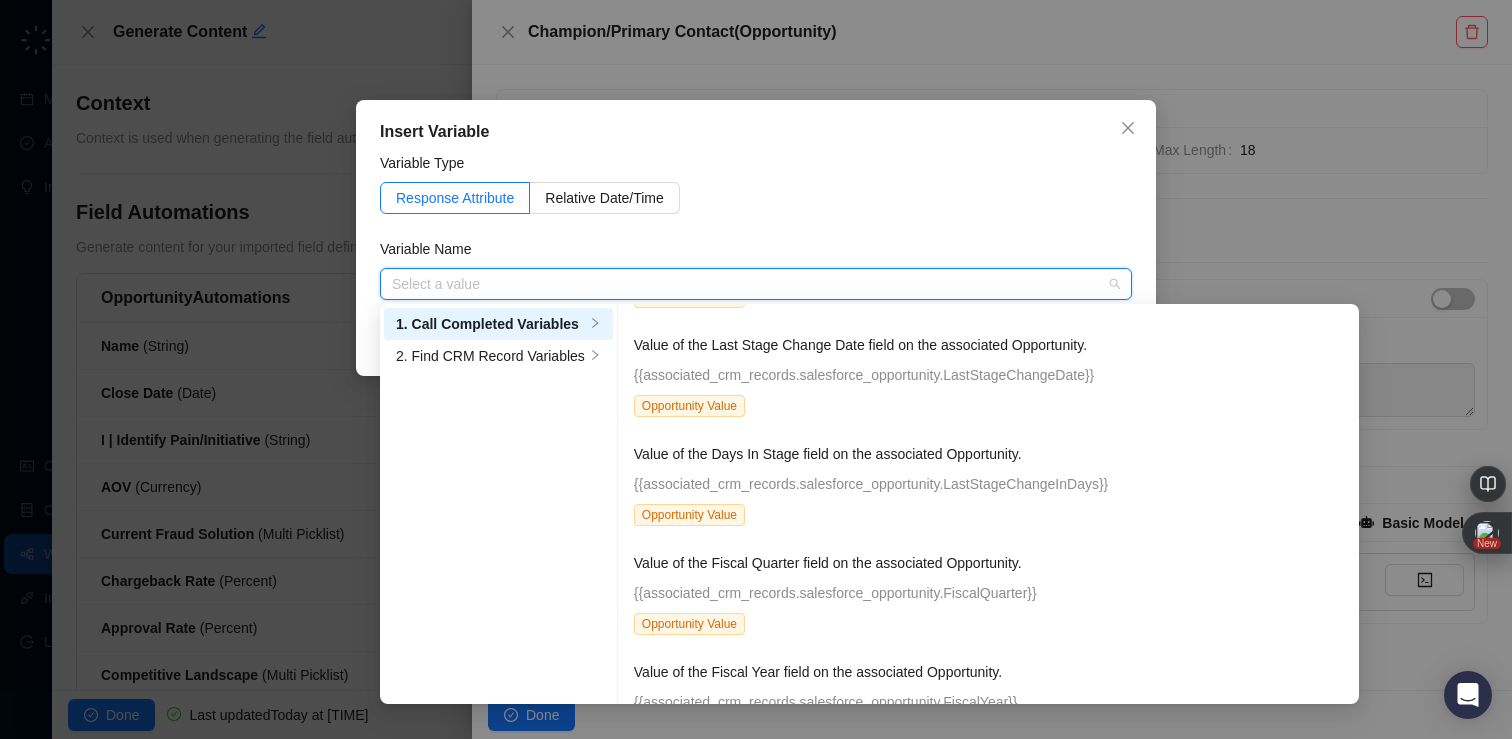 scroll, scrollTop: 6294, scrollLeft: 0, axis: vertical 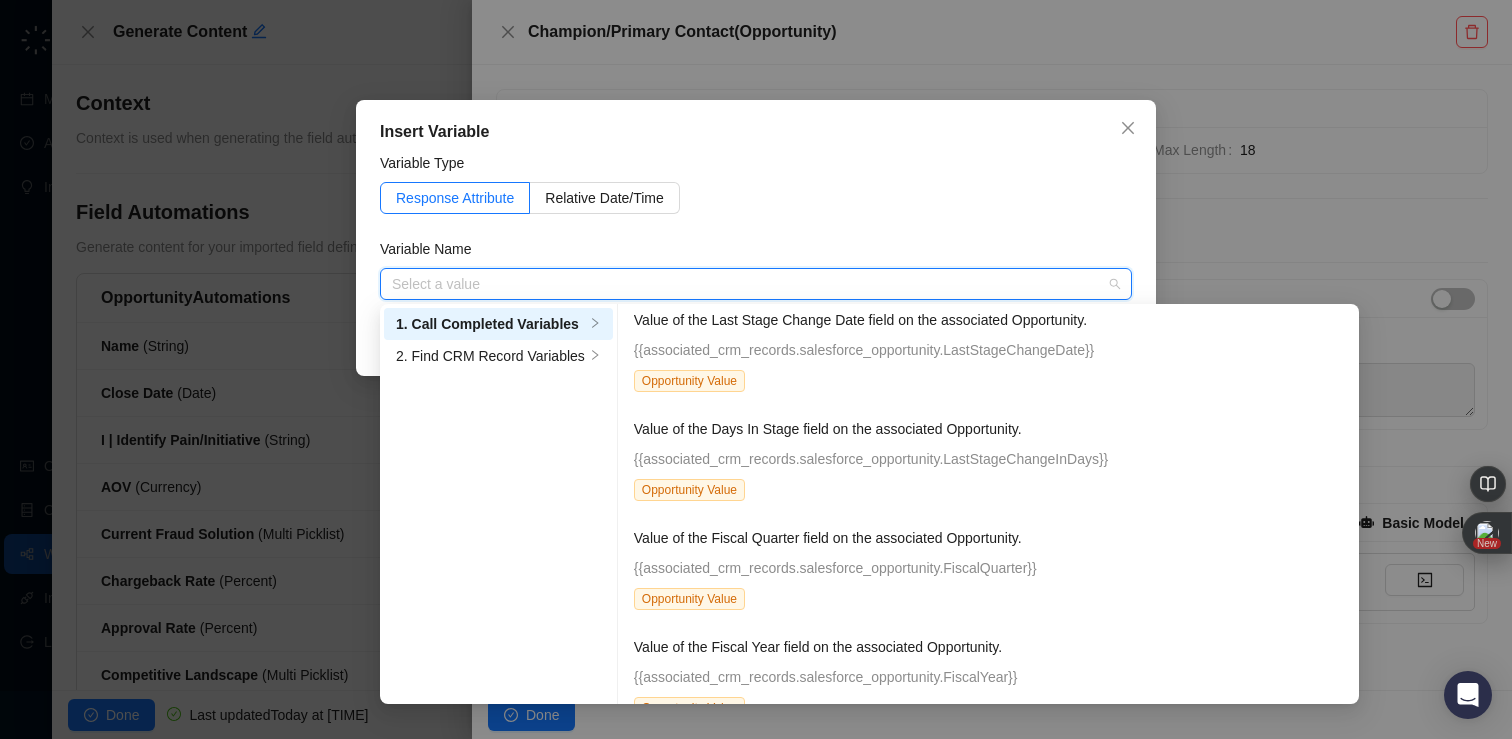 click at bounding box center [750, 284] 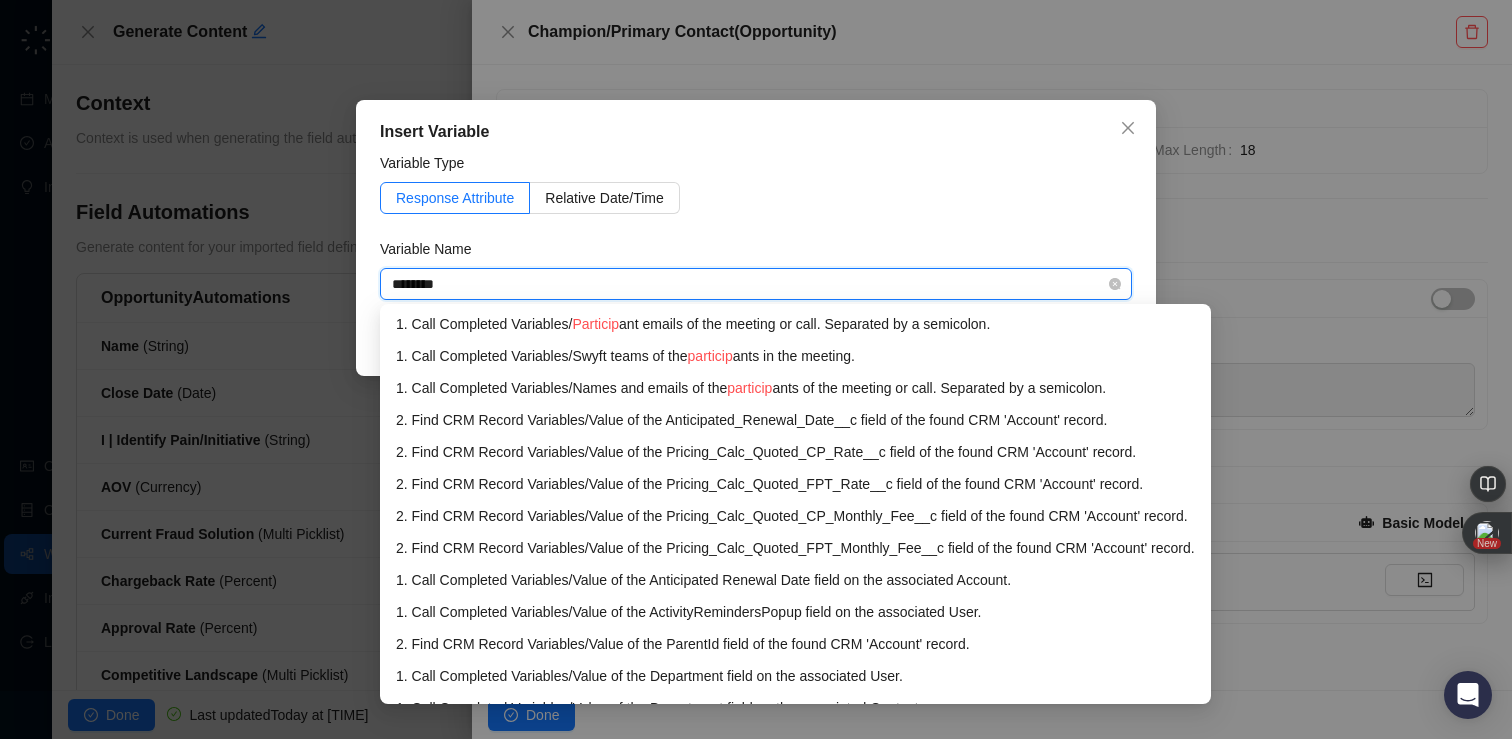 type on "*********" 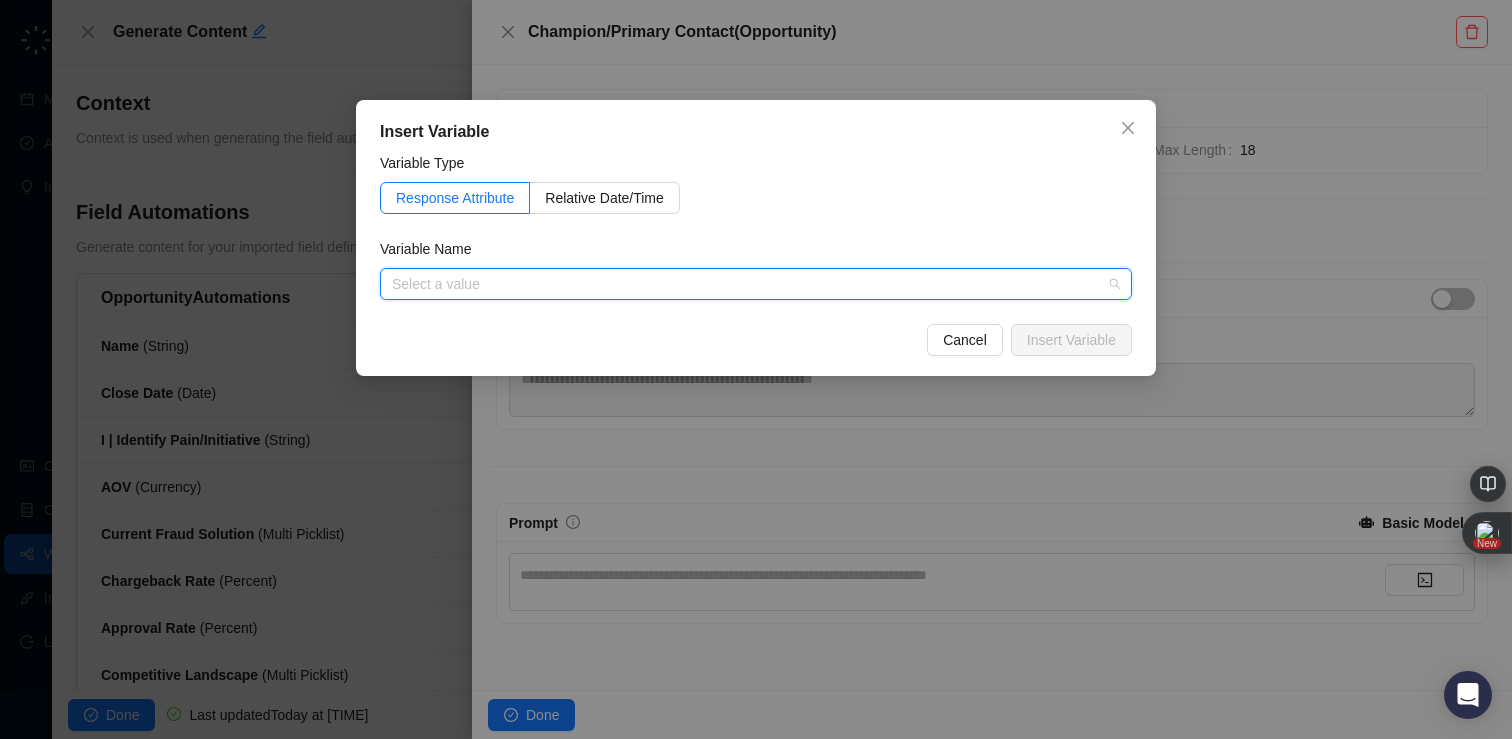 click at bounding box center [750, 284] 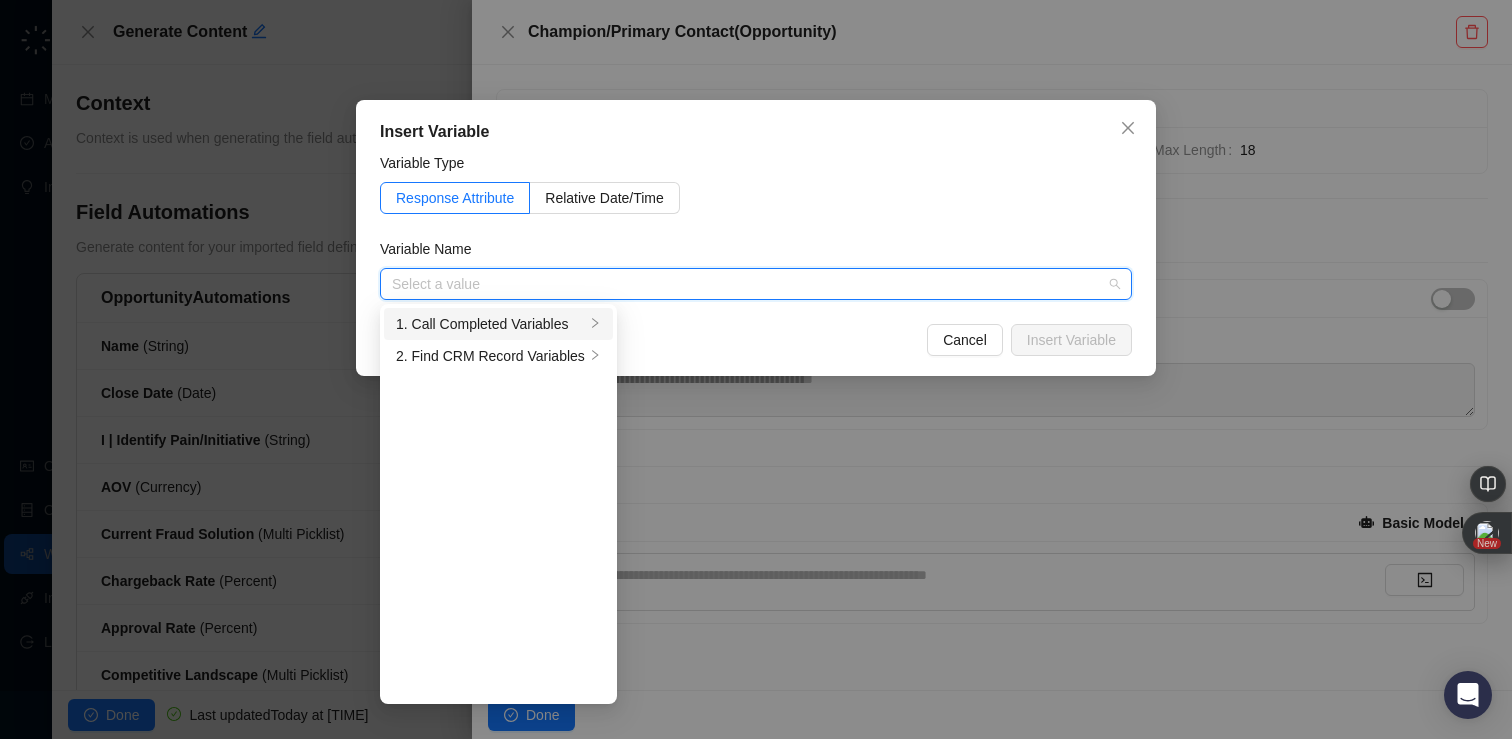 click on "1. Call Completed Variables" at bounding box center (490, 324) 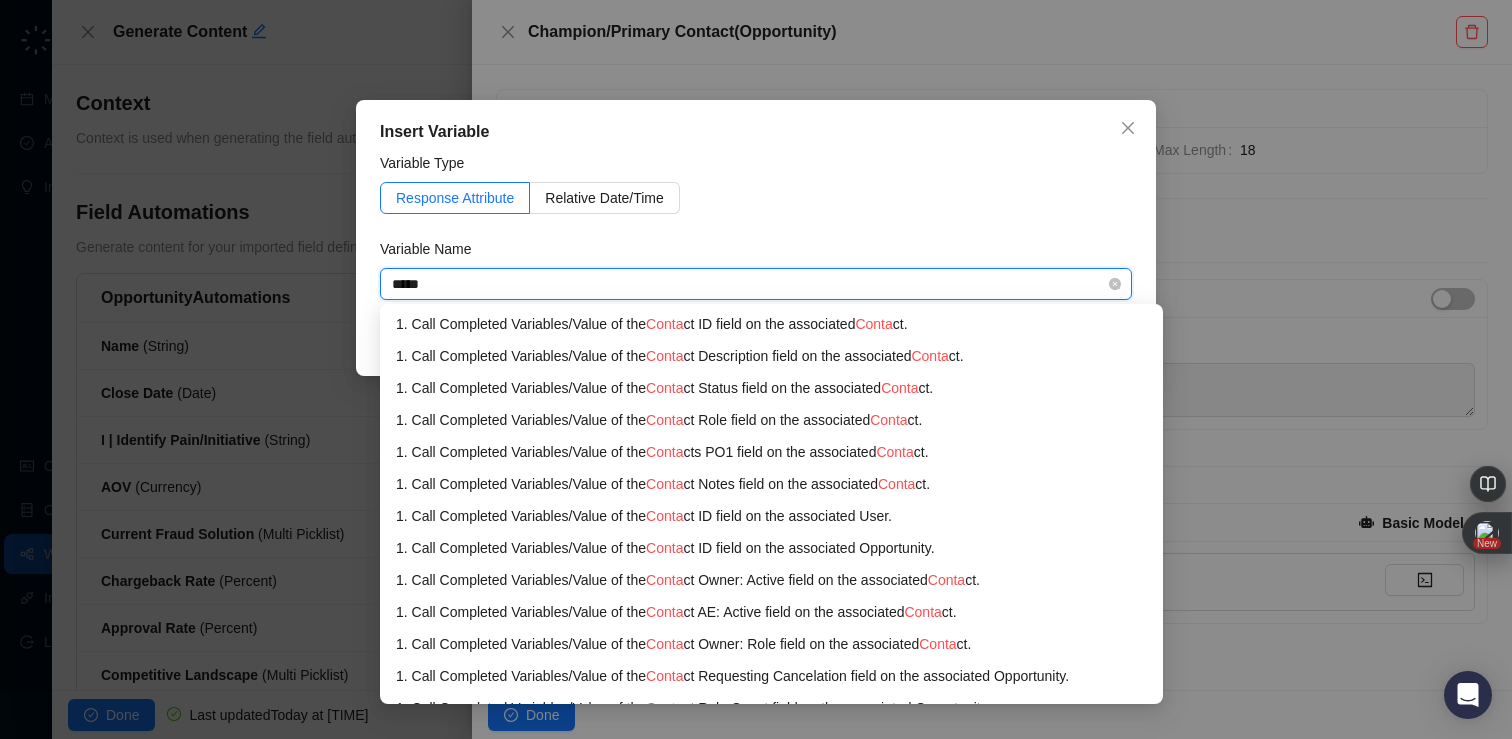 type on "******" 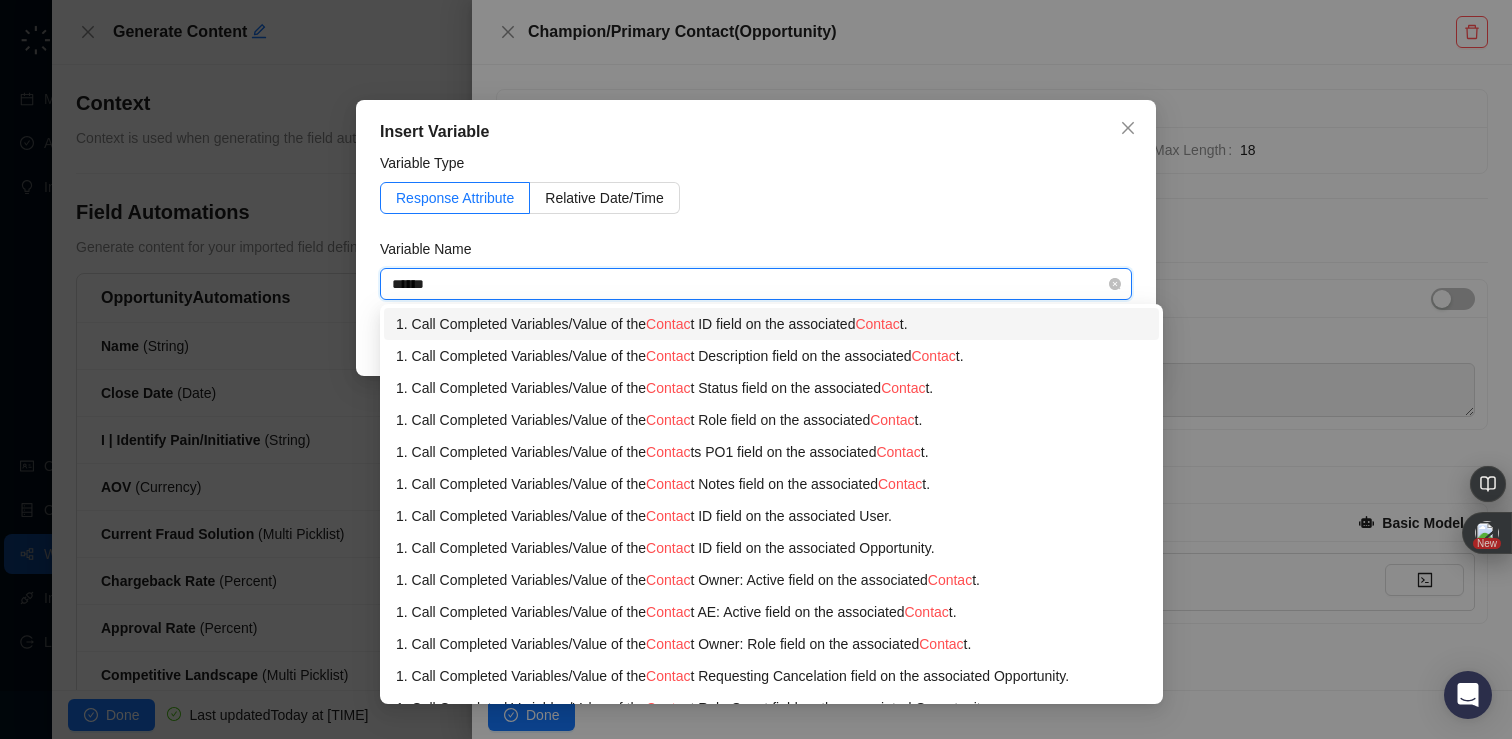 click on "1. Call Completed Variables  /  Value of the  Contac t ID field on the associated  Contac t." at bounding box center [771, 324] 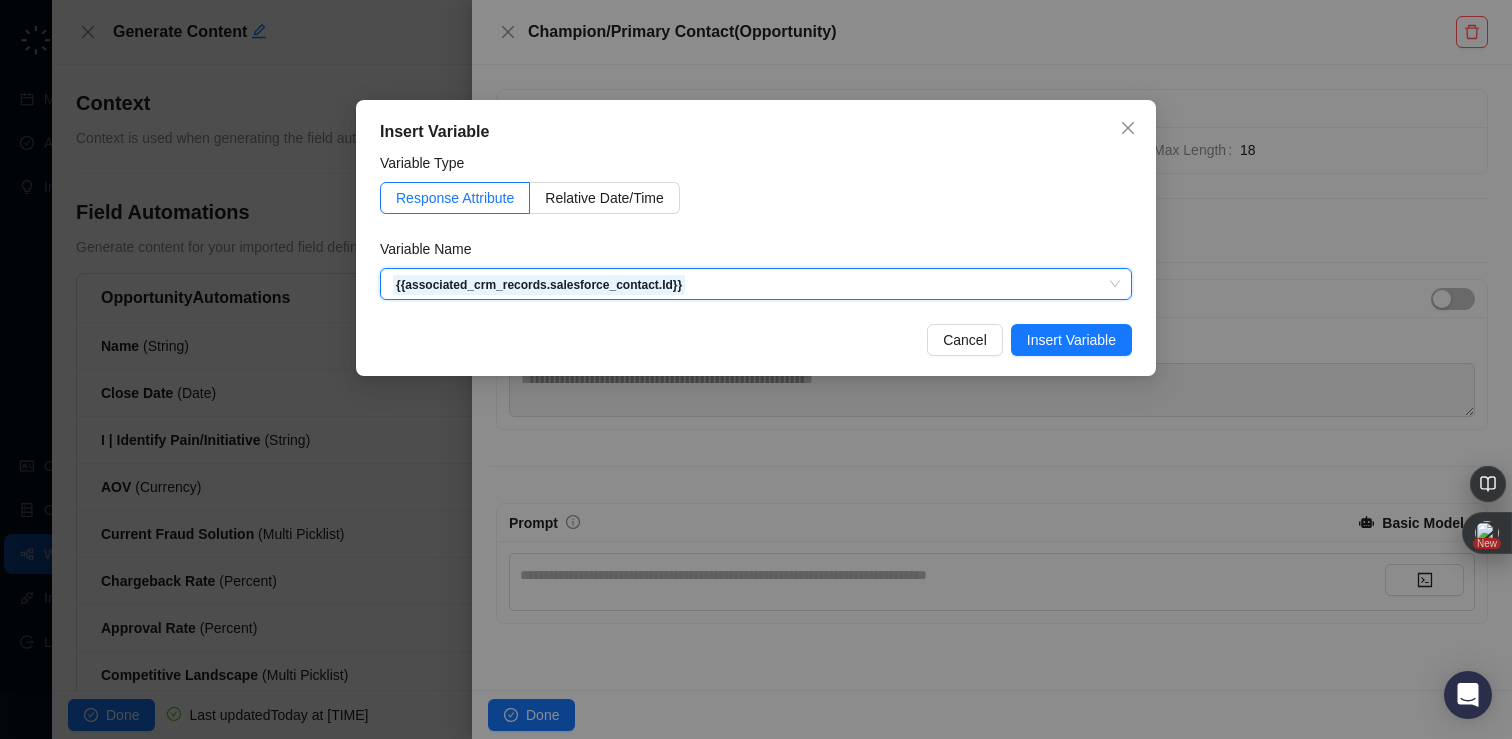 click on "Variable Type" at bounding box center (756, 167) 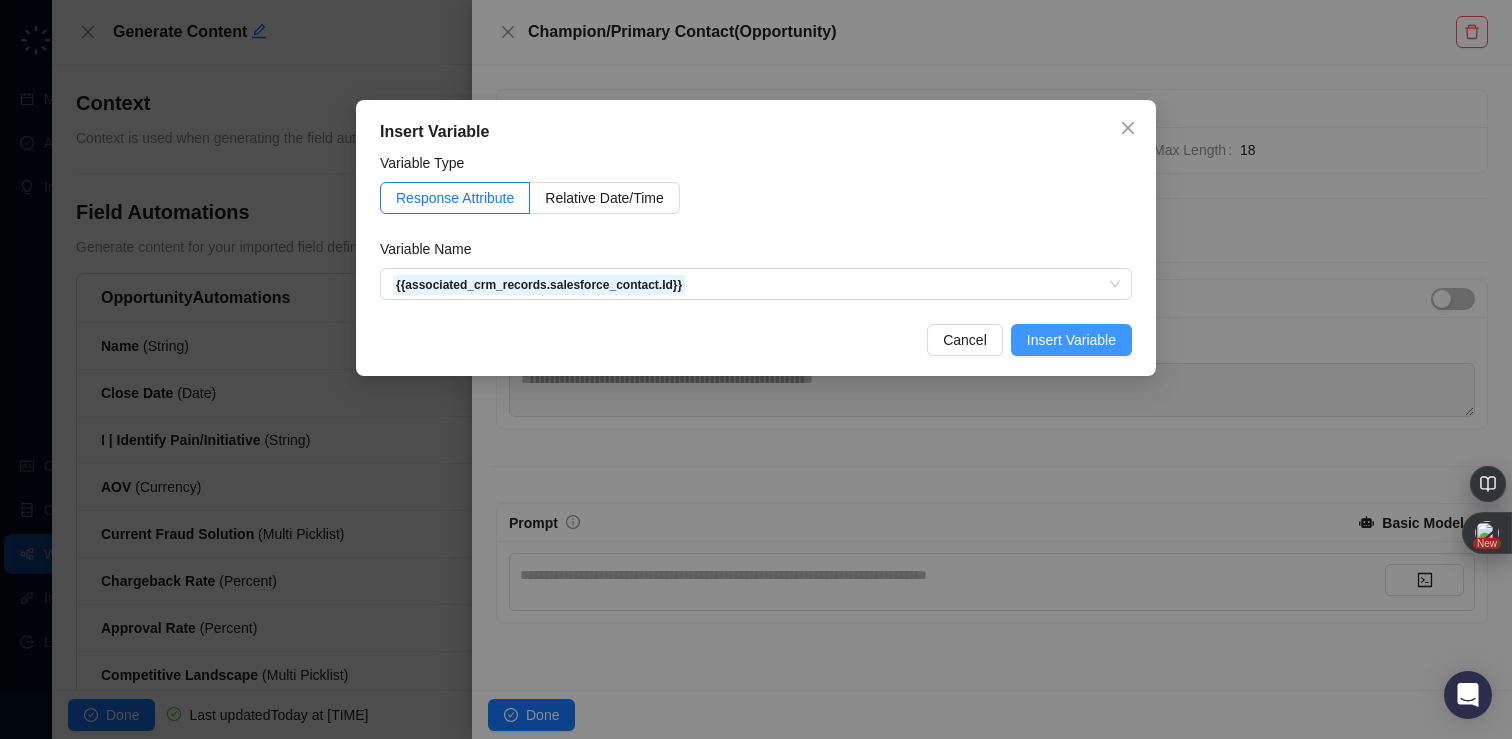 click on "Insert Variable" at bounding box center [1071, 340] 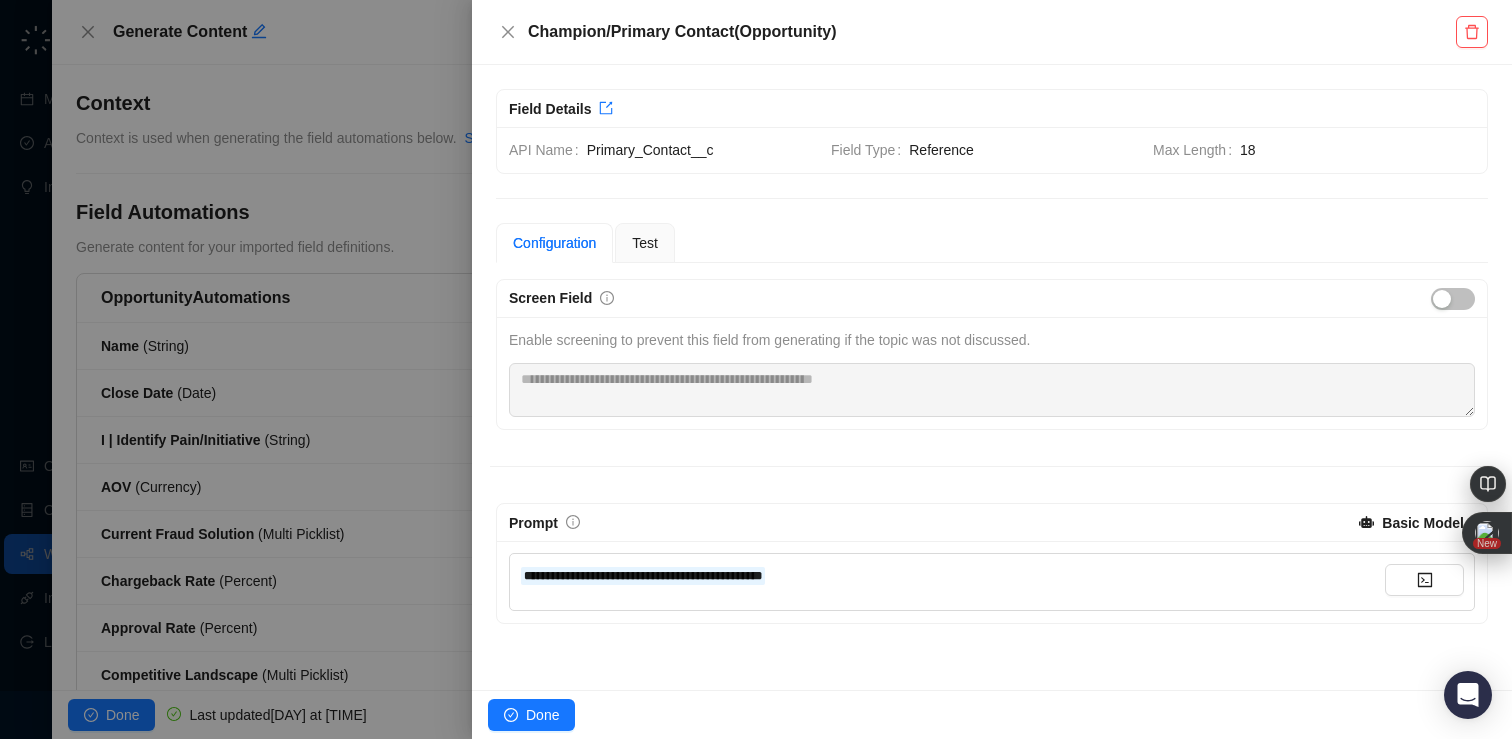 click on "**********" at bounding box center [992, 582] 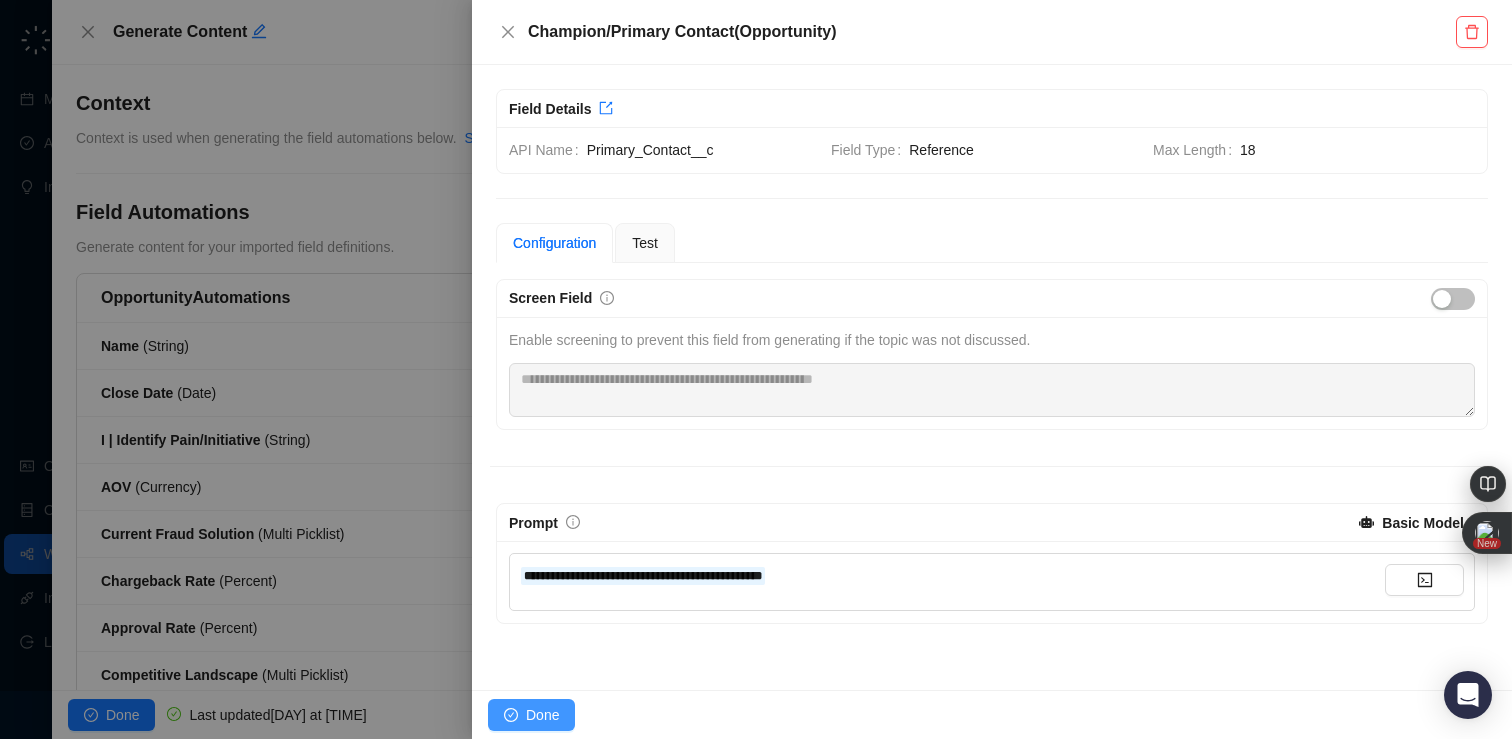 click 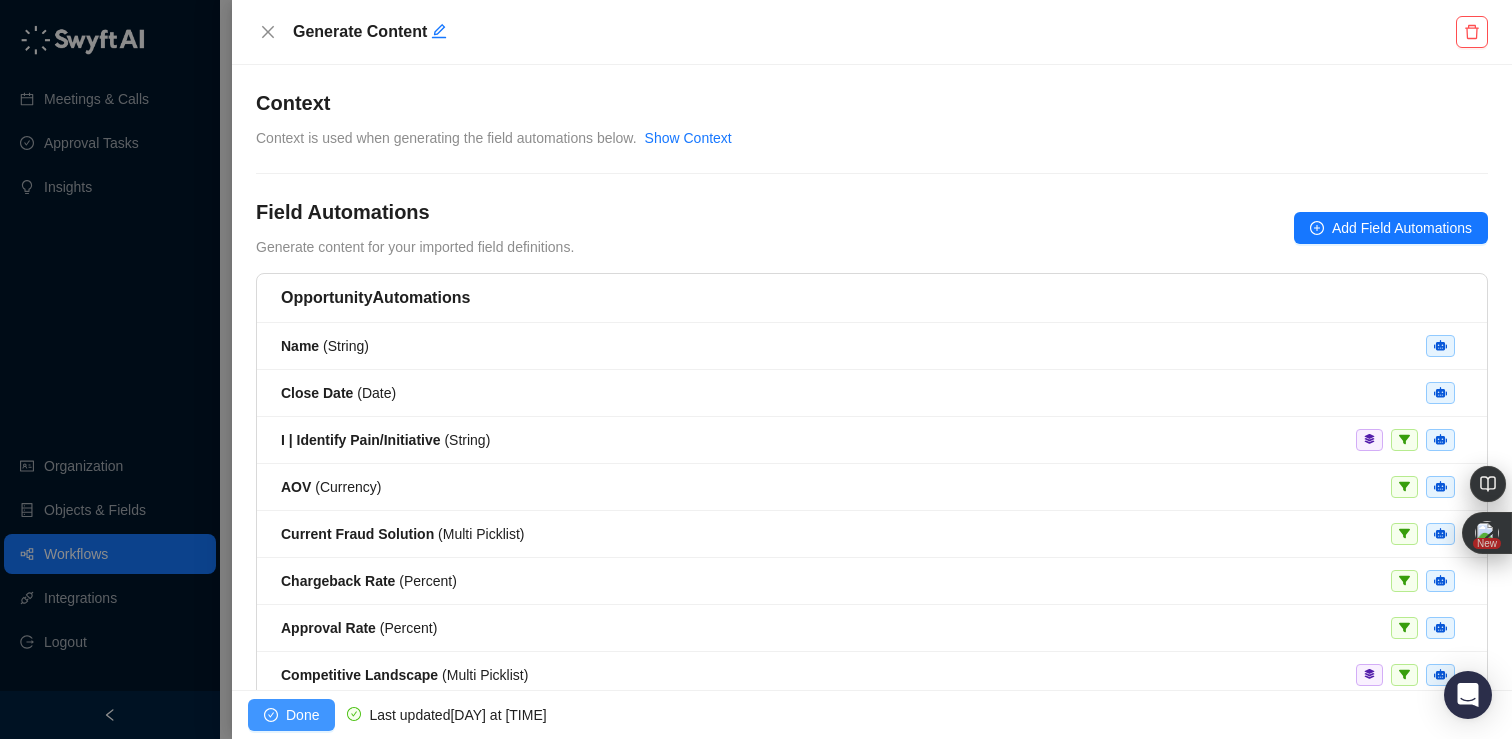 click on "Done" at bounding box center [302, 715] 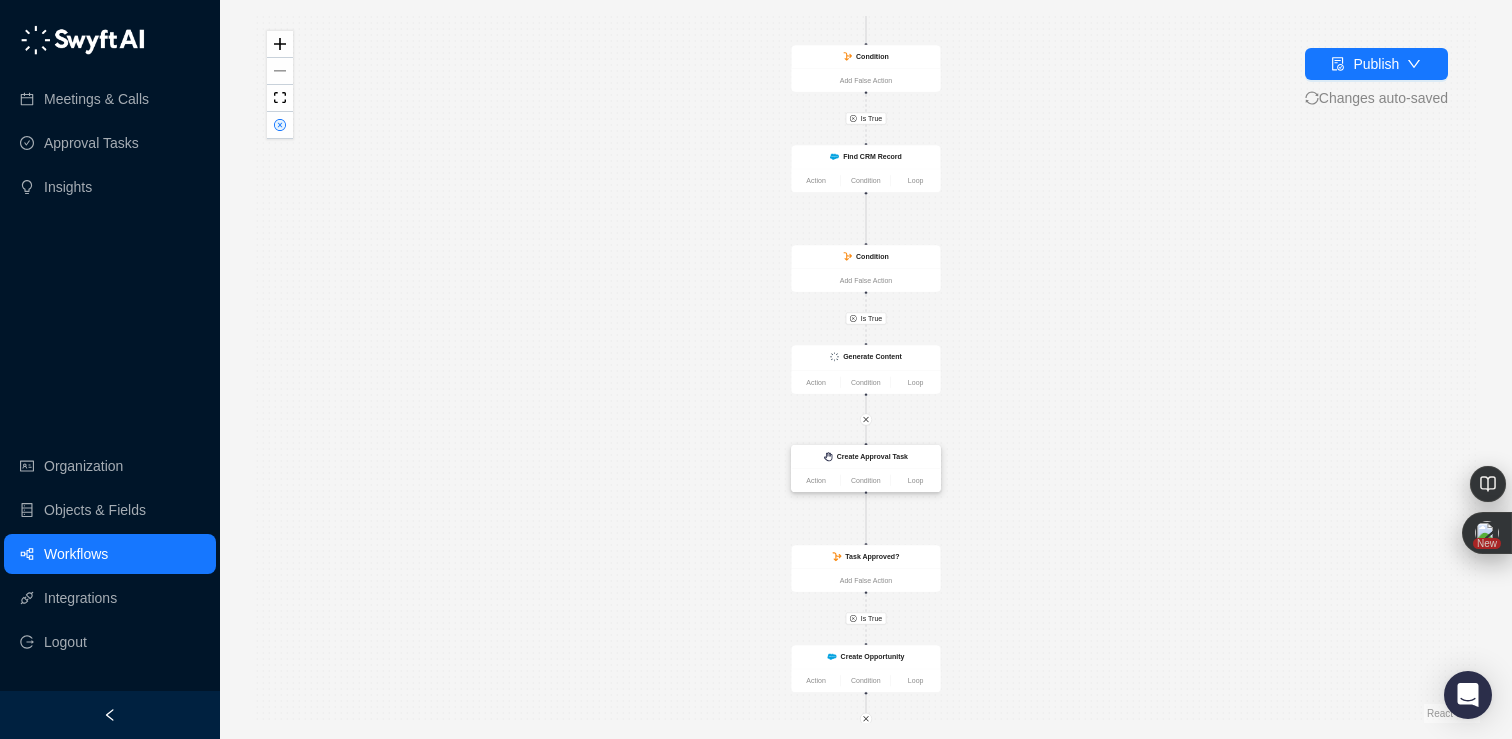 click on "Create Approval Task" at bounding box center [872, 457] 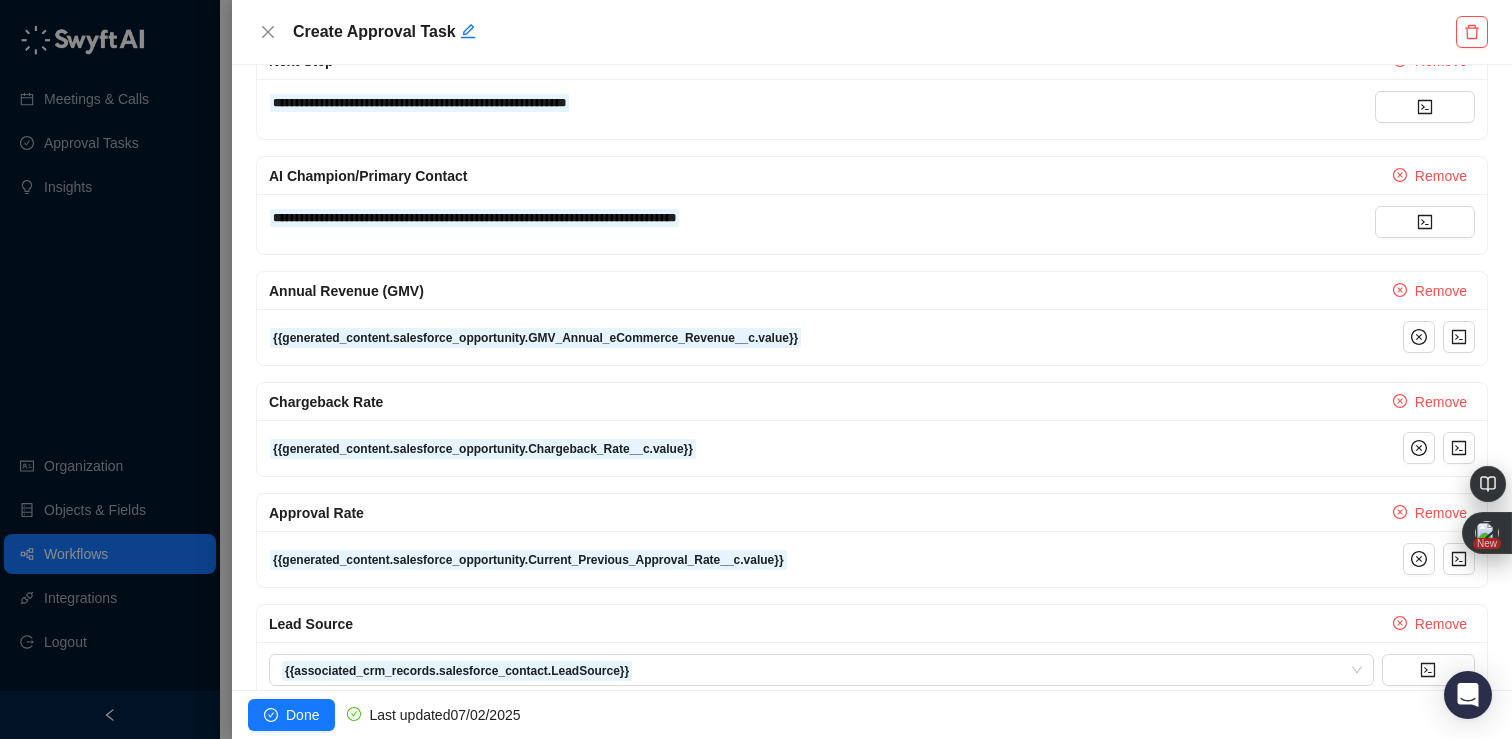 scroll, scrollTop: 897, scrollLeft: 0, axis: vertical 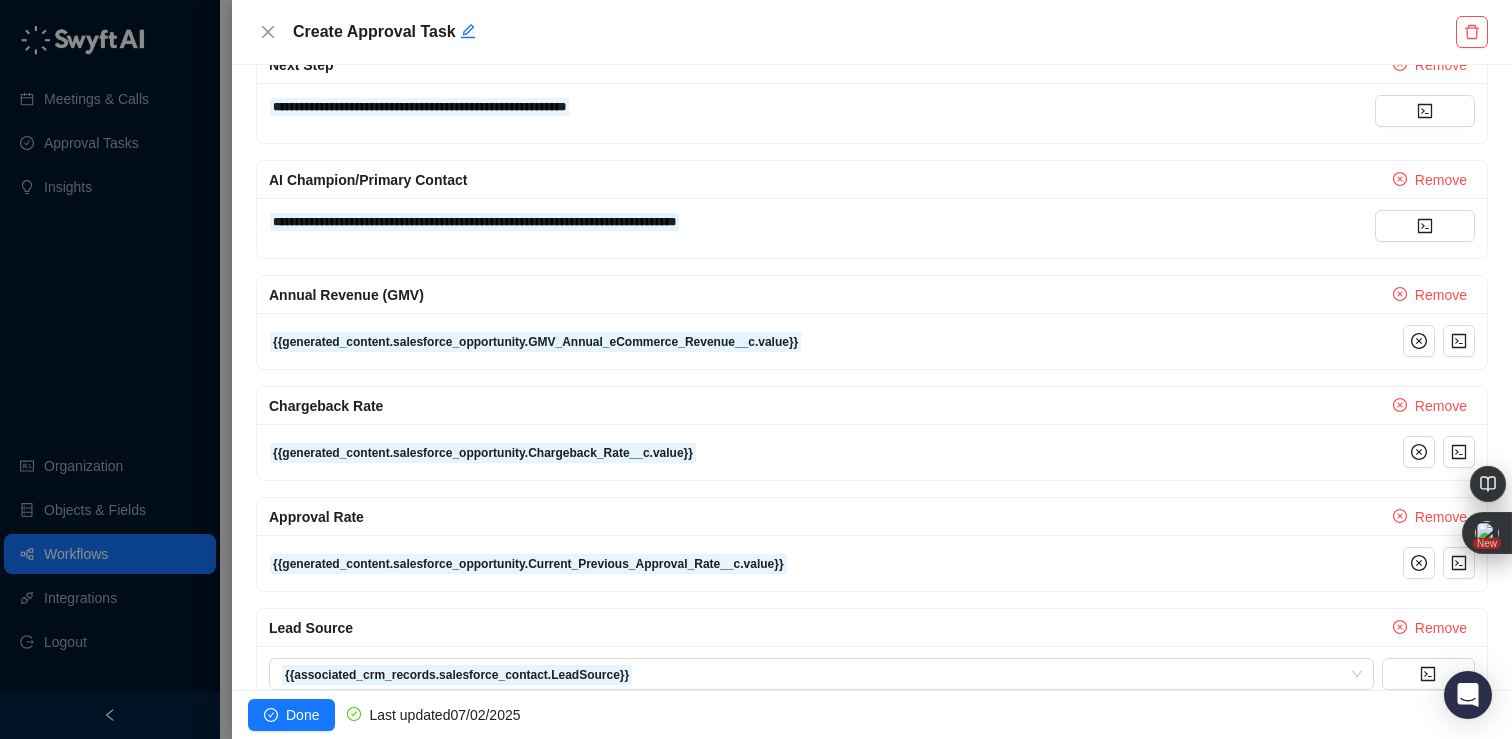 click on "Chargeback Rate" at bounding box center [827, 406] 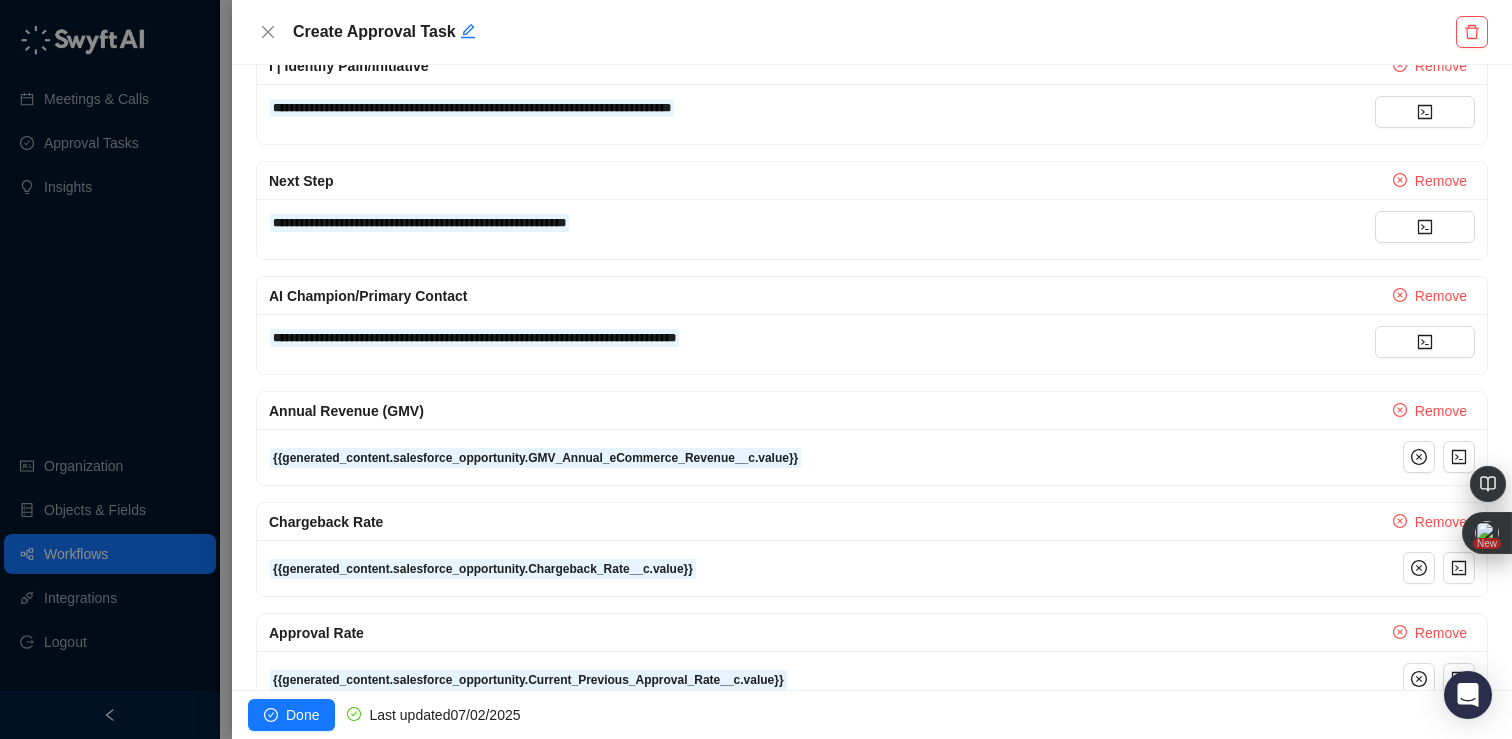 scroll, scrollTop: 751, scrollLeft: 0, axis: vertical 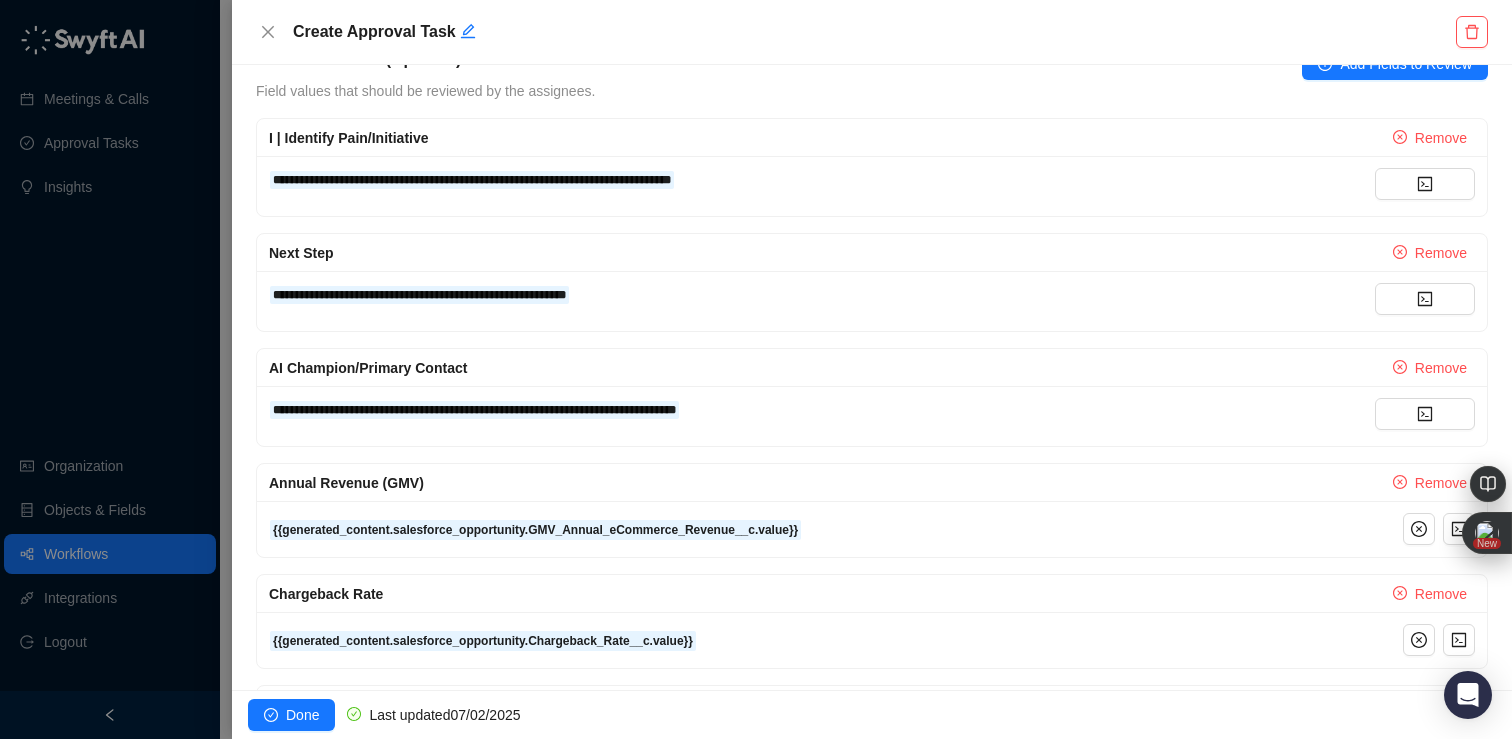 click on "**********" at bounding box center (822, 409) 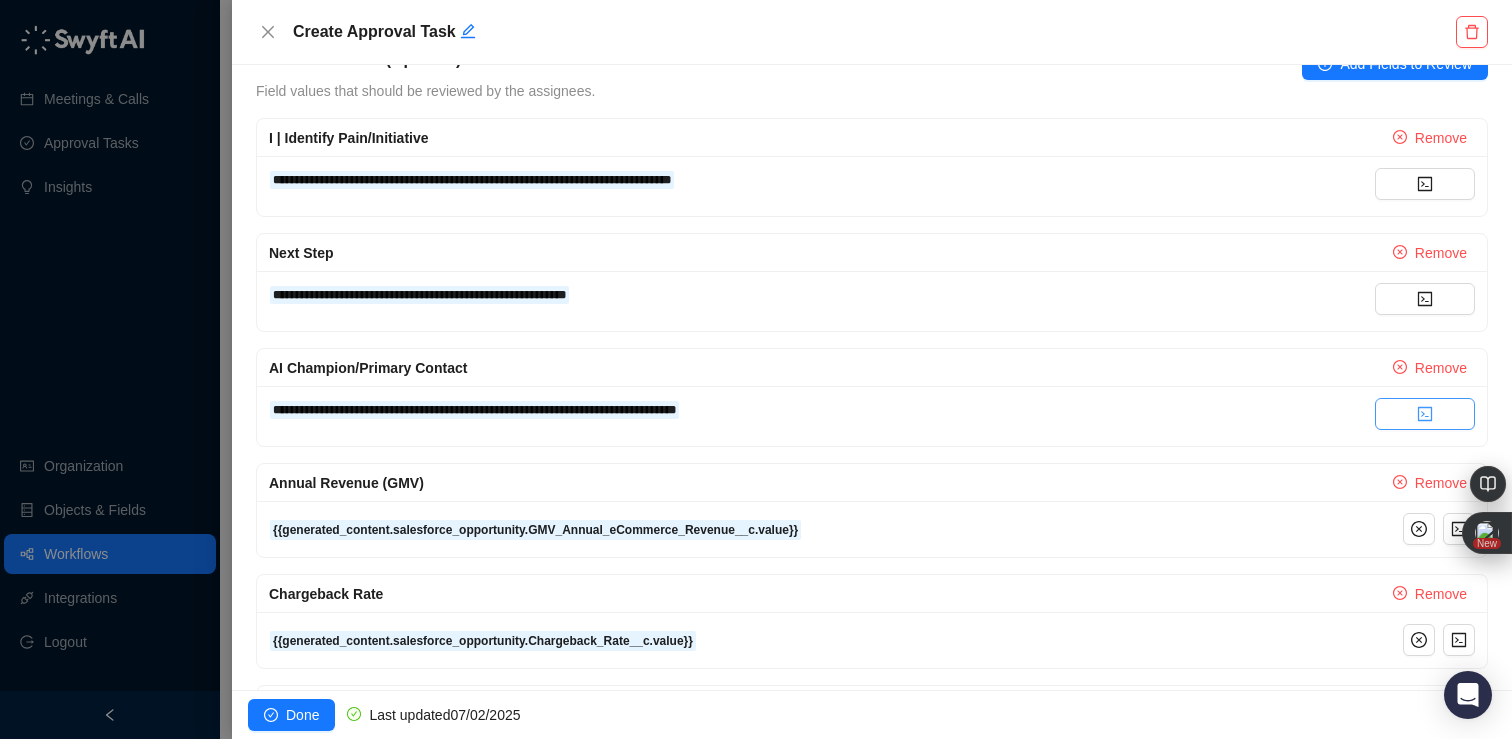 click 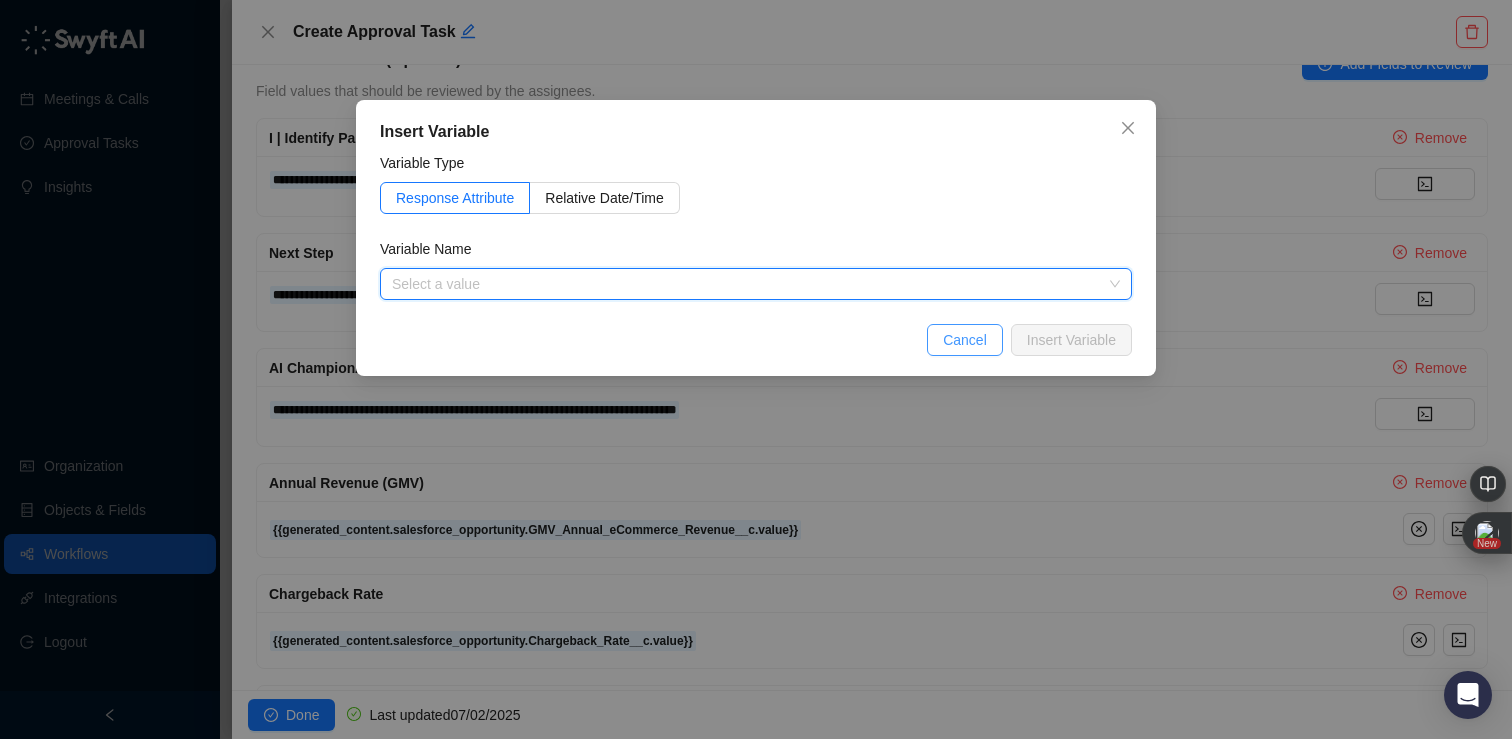 click on "Cancel" at bounding box center (965, 340) 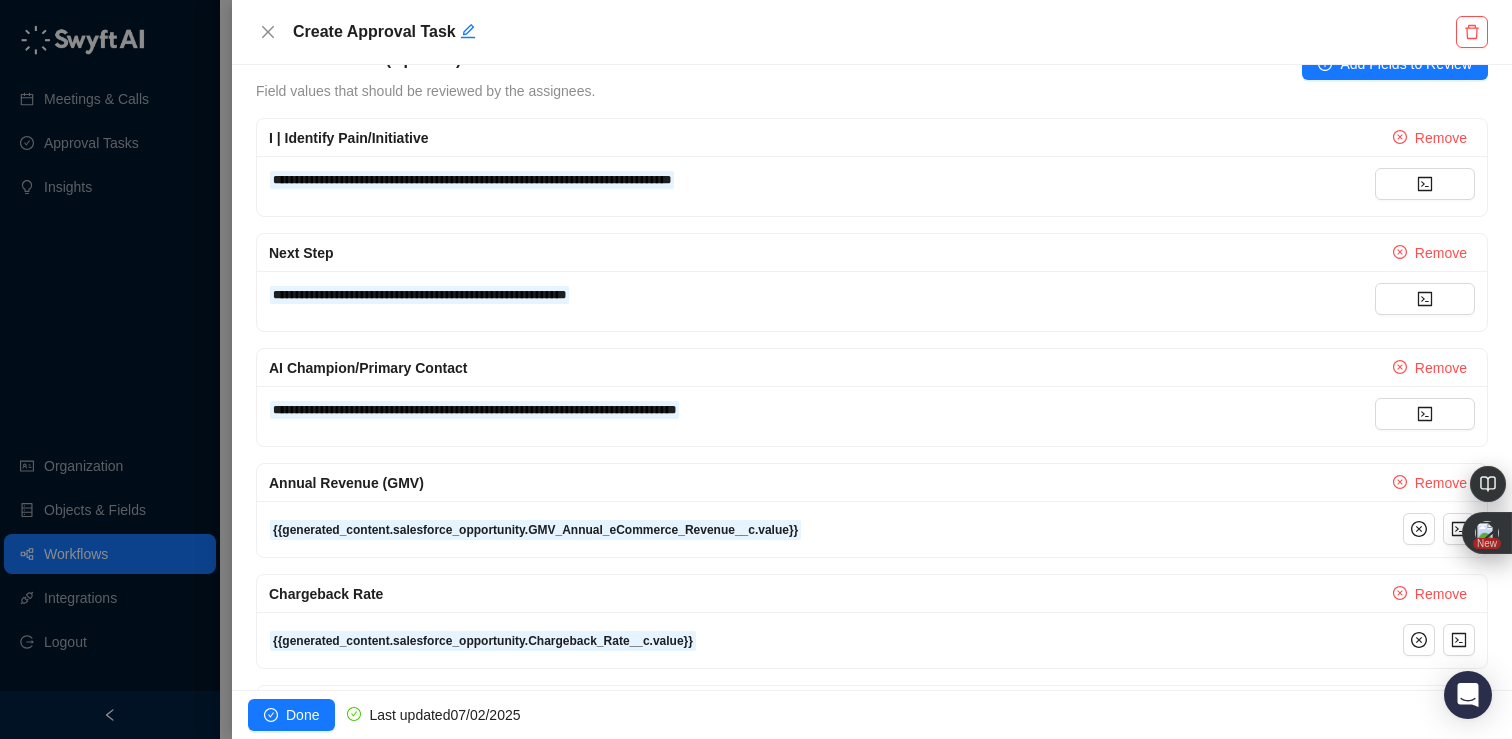 click on "**********" at bounding box center (822, 409) 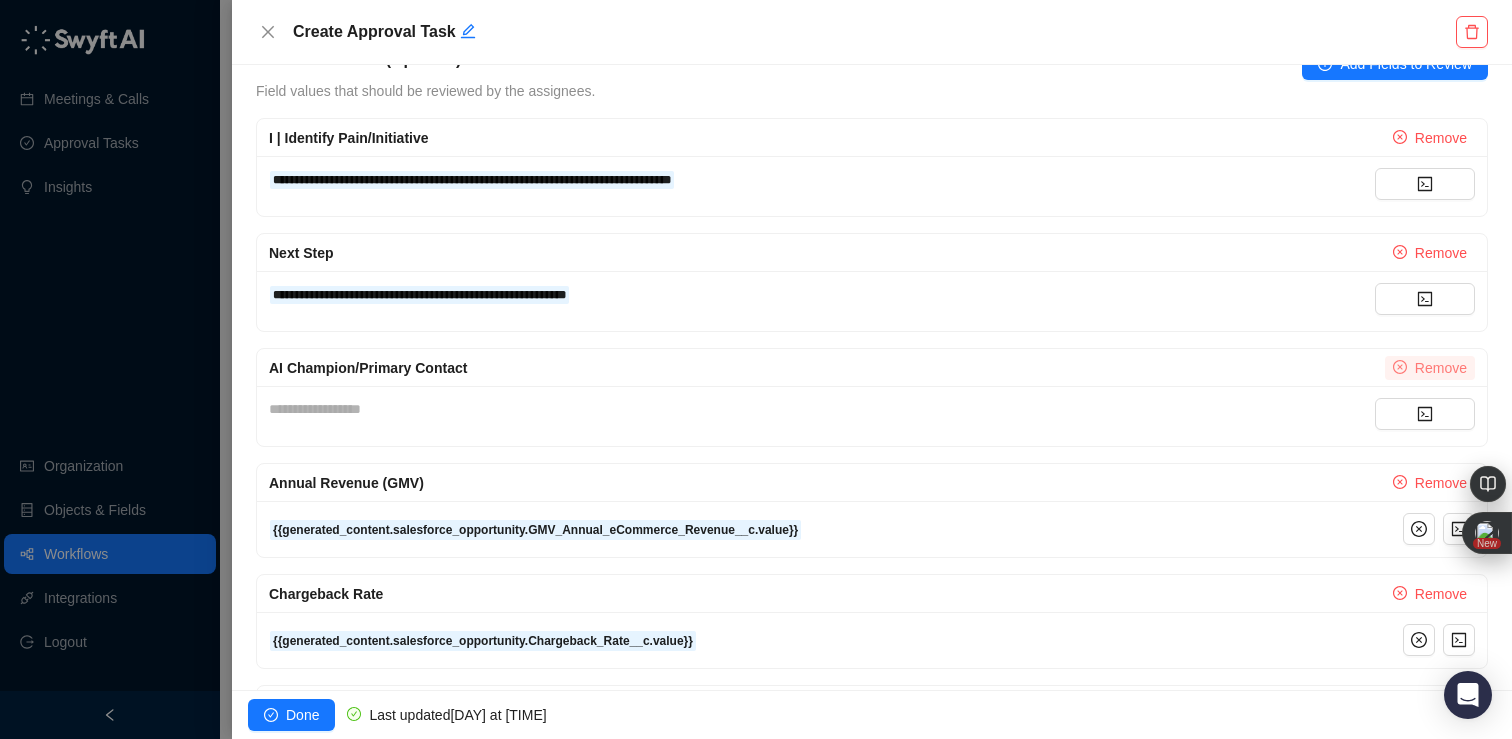 click on "Remove" at bounding box center [1441, 368] 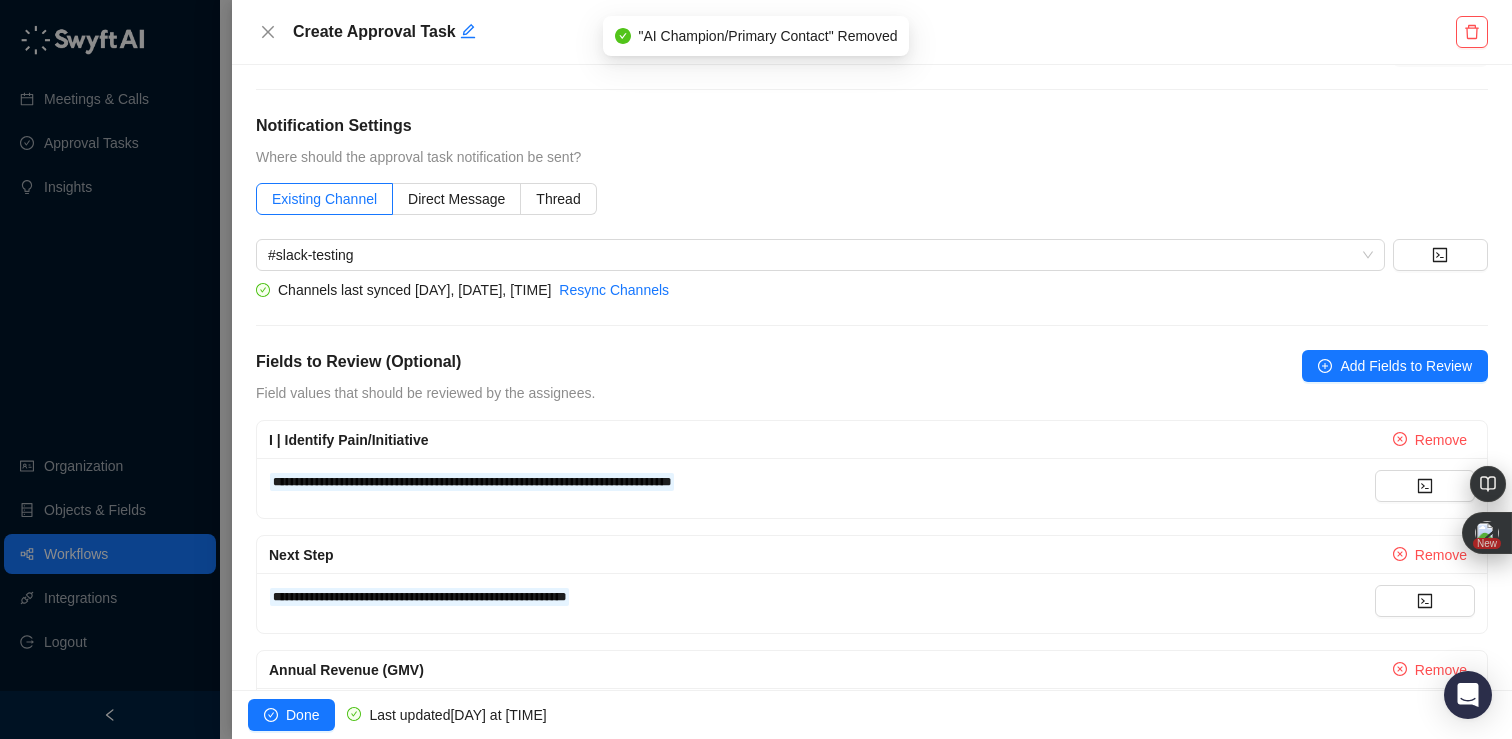 scroll, scrollTop: 403, scrollLeft: 0, axis: vertical 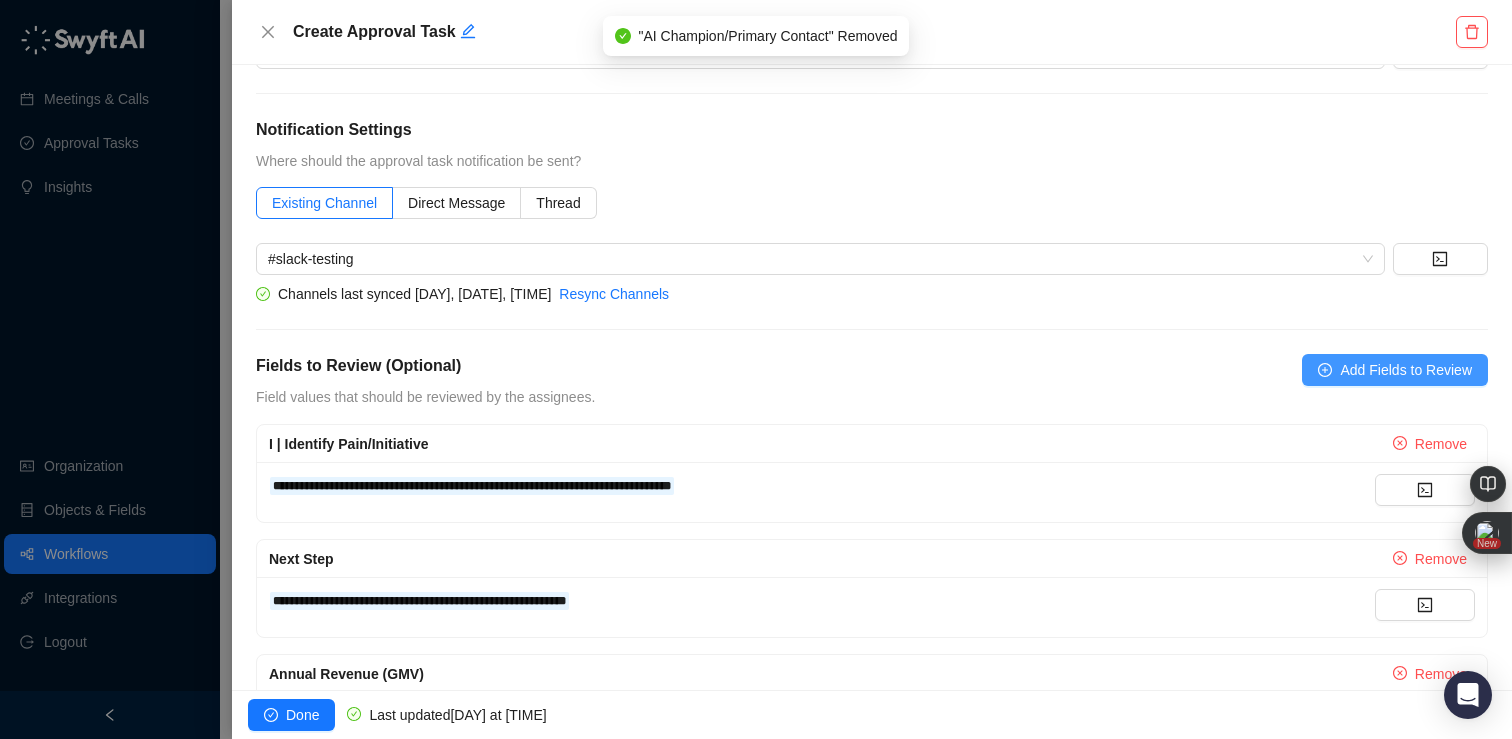 click on "Add Fields to Review" at bounding box center [1406, 370] 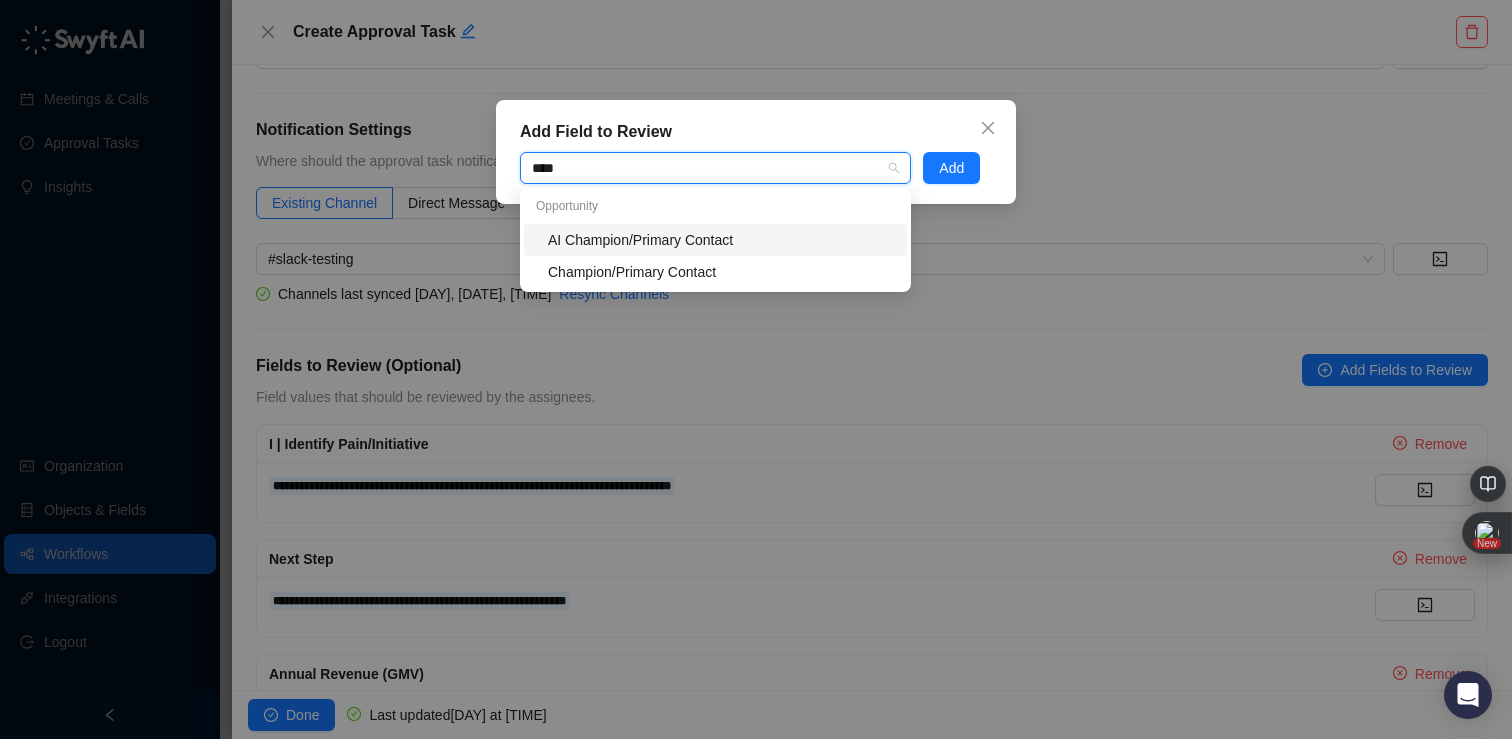 type on "*****" 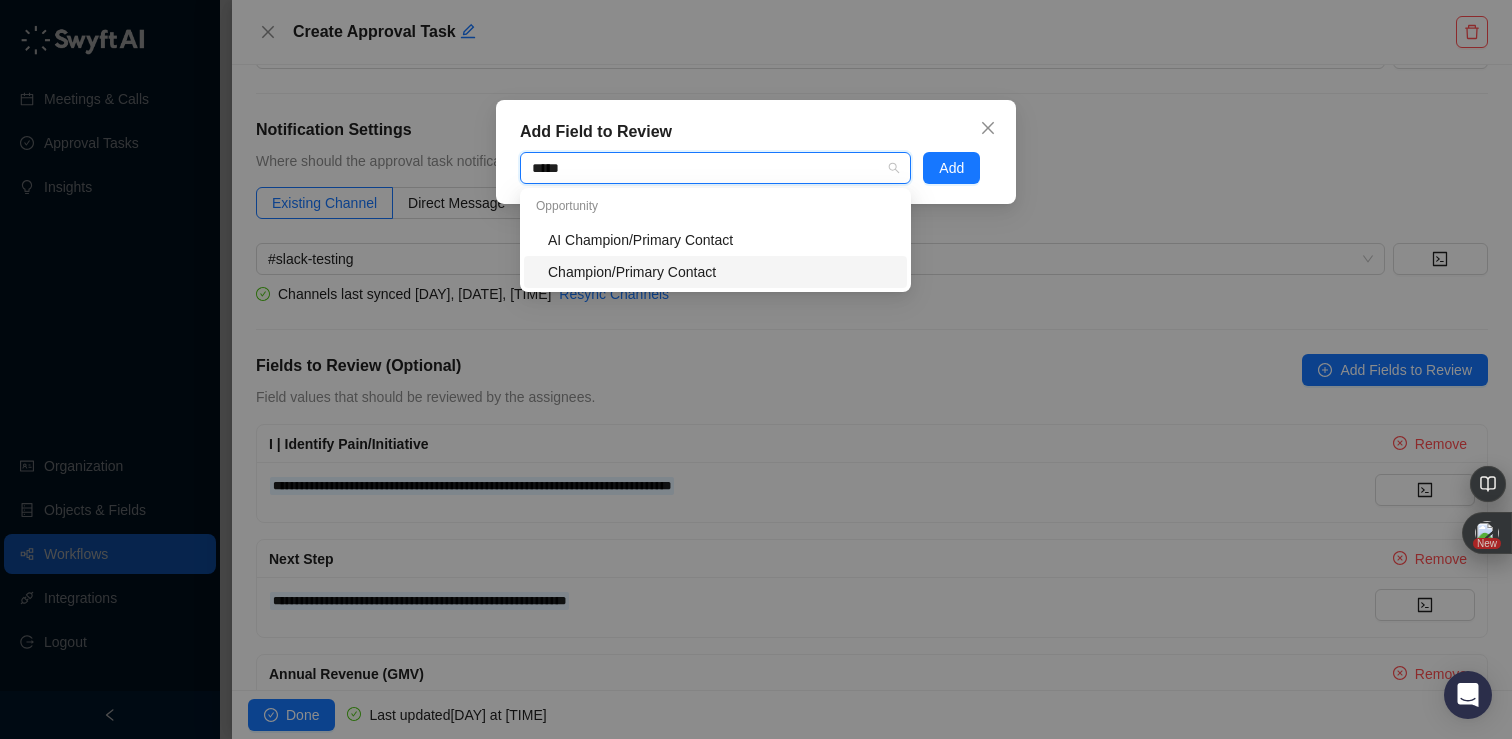 click on "Champion/Primary Contact" at bounding box center [721, 272] 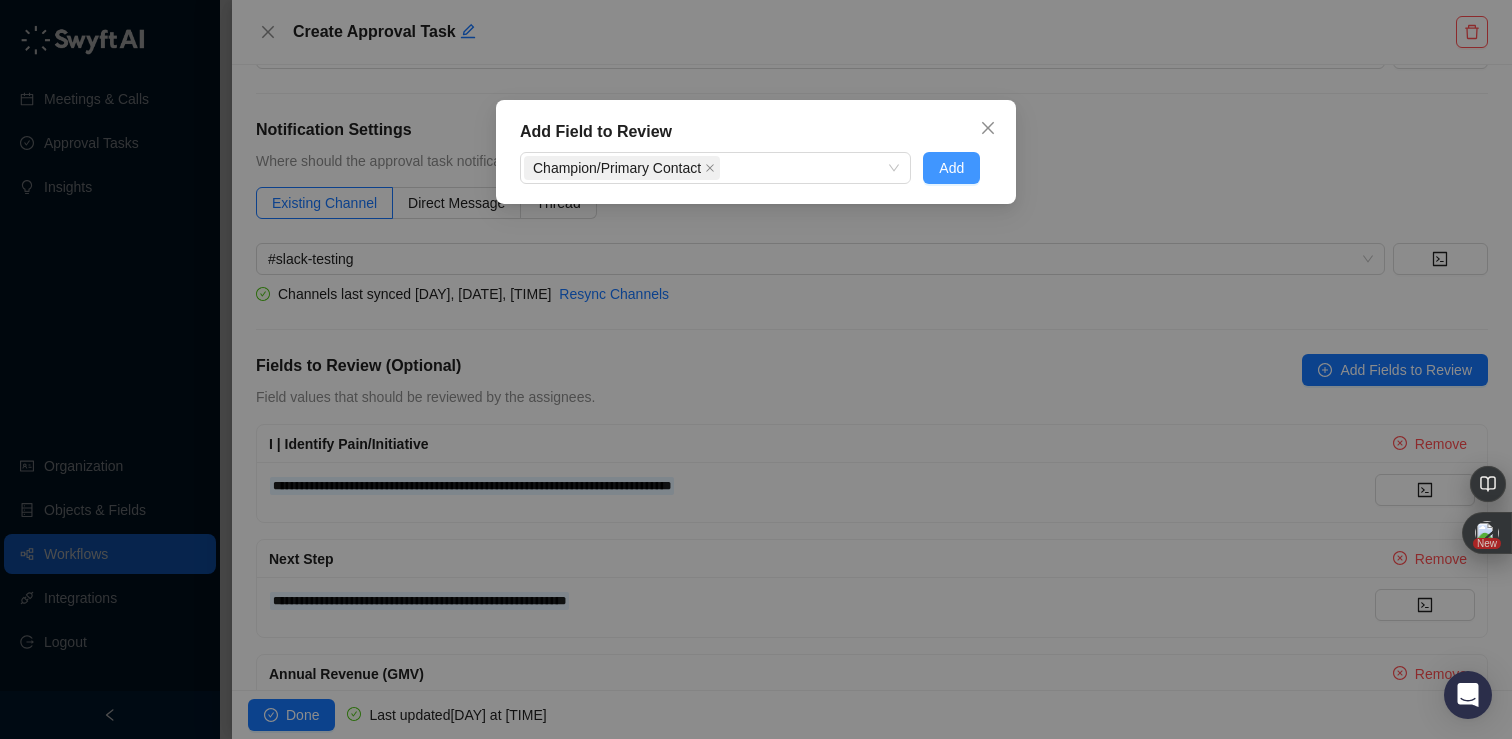 click on "Add" at bounding box center [951, 168] 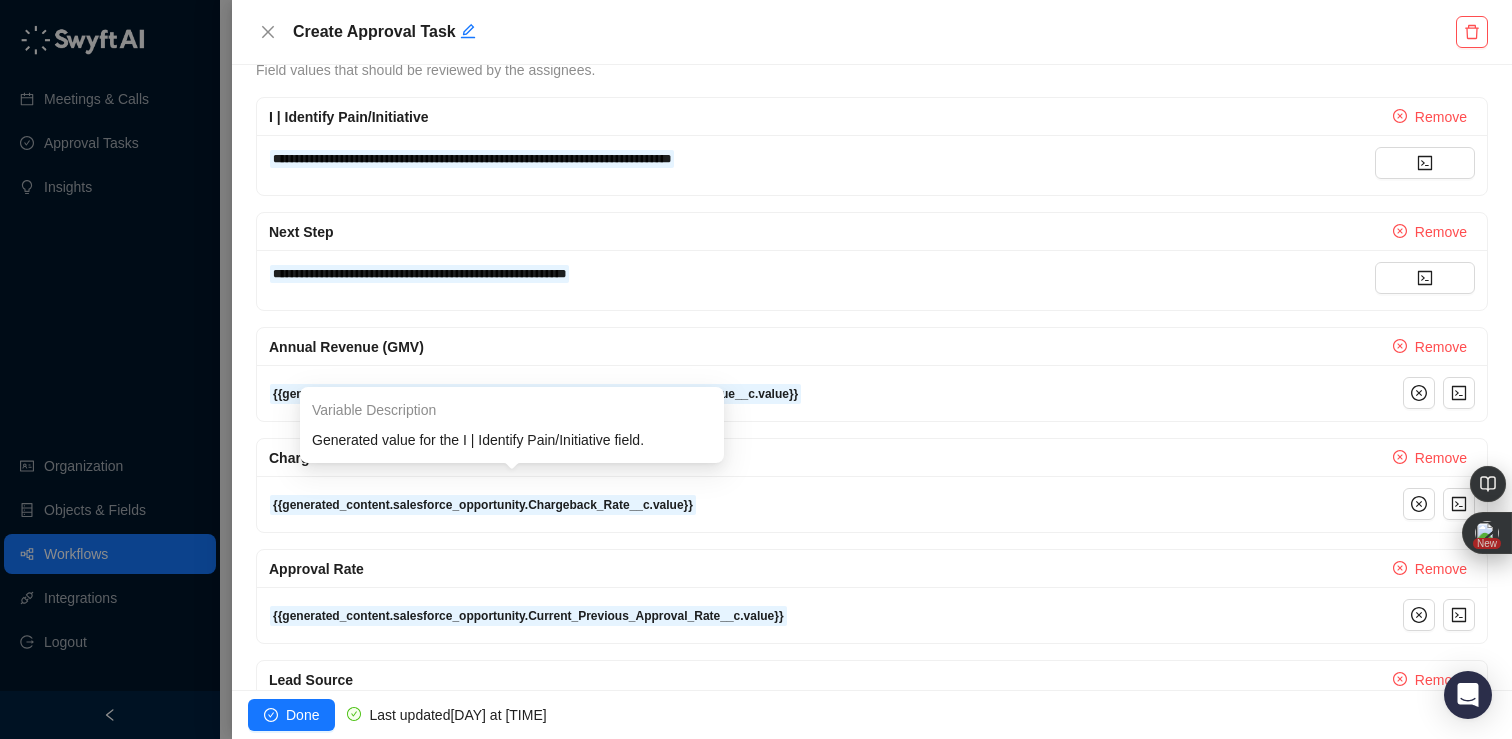 scroll, scrollTop: 930, scrollLeft: 0, axis: vertical 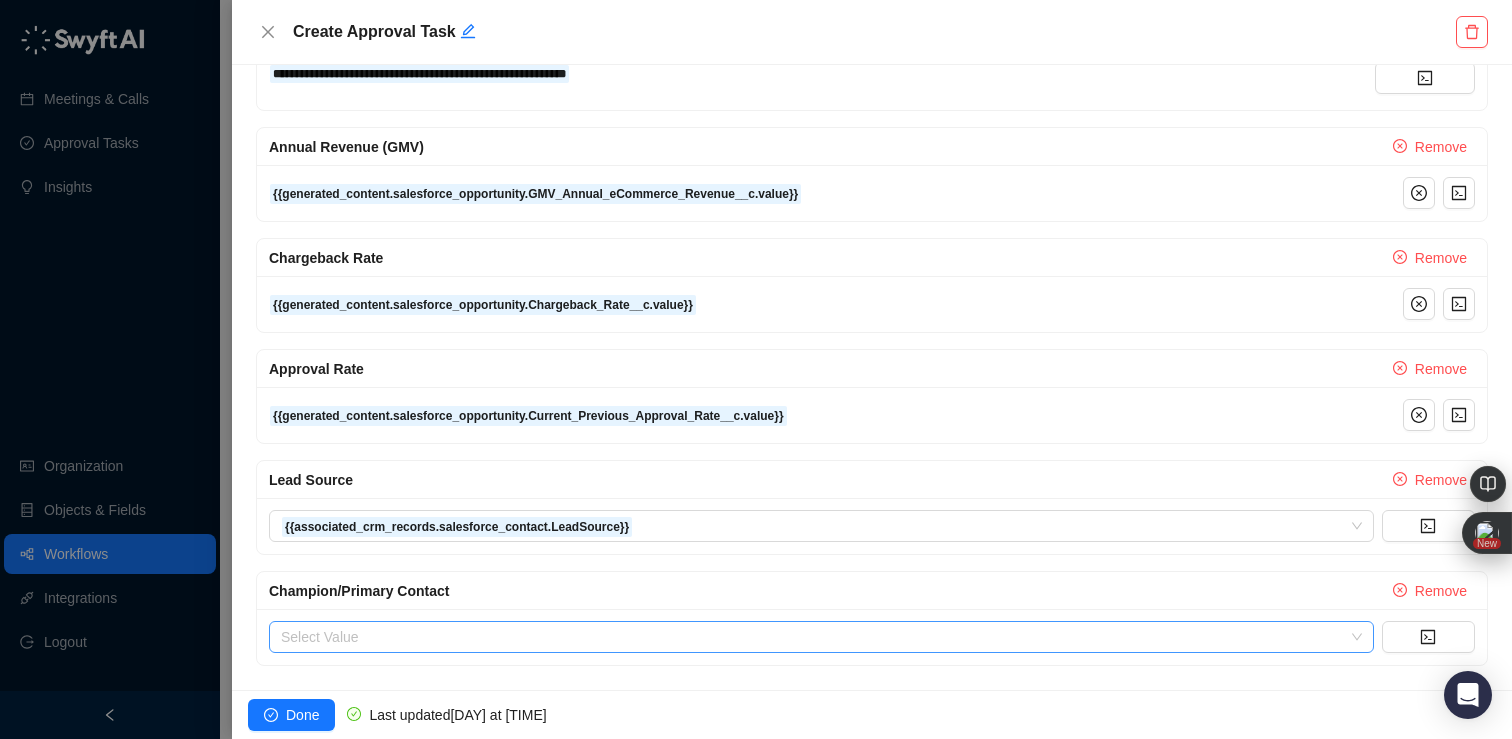 click at bounding box center [815, 637] 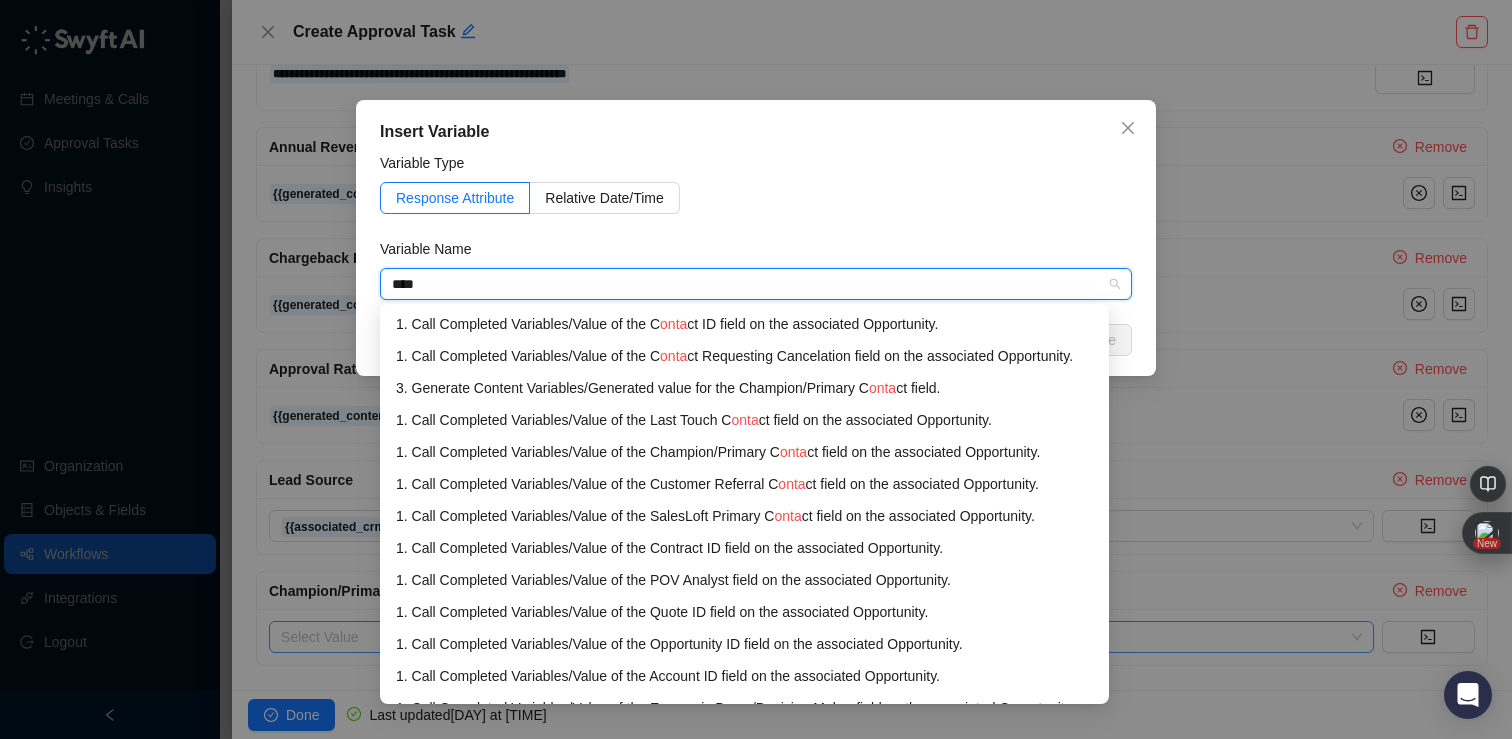 type on "*****" 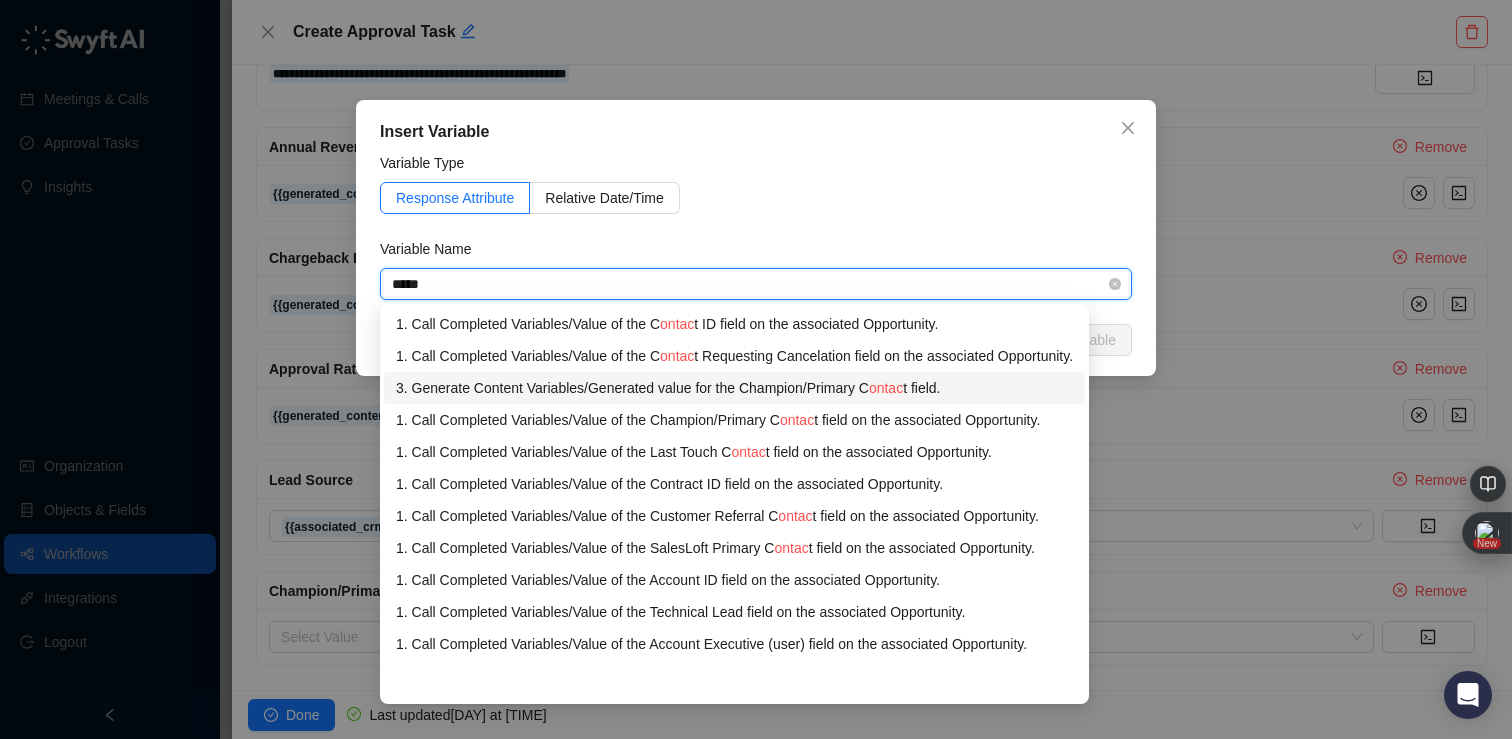 click on "3. Generate Content Variables  /  Generated value for the Champion/Primary C ontac t field." at bounding box center [734, 388] 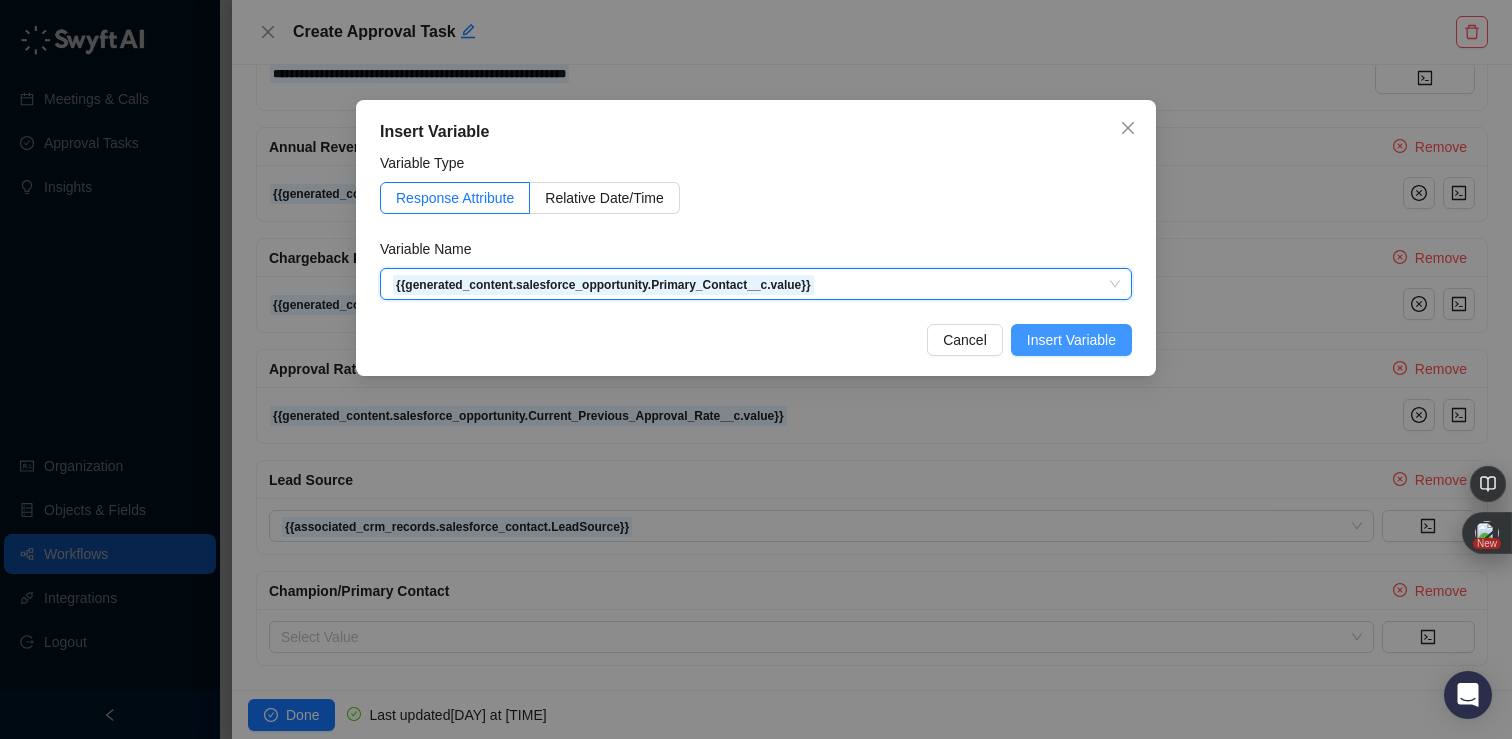 click on "Insert Variable" at bounding box center (1071, 340) 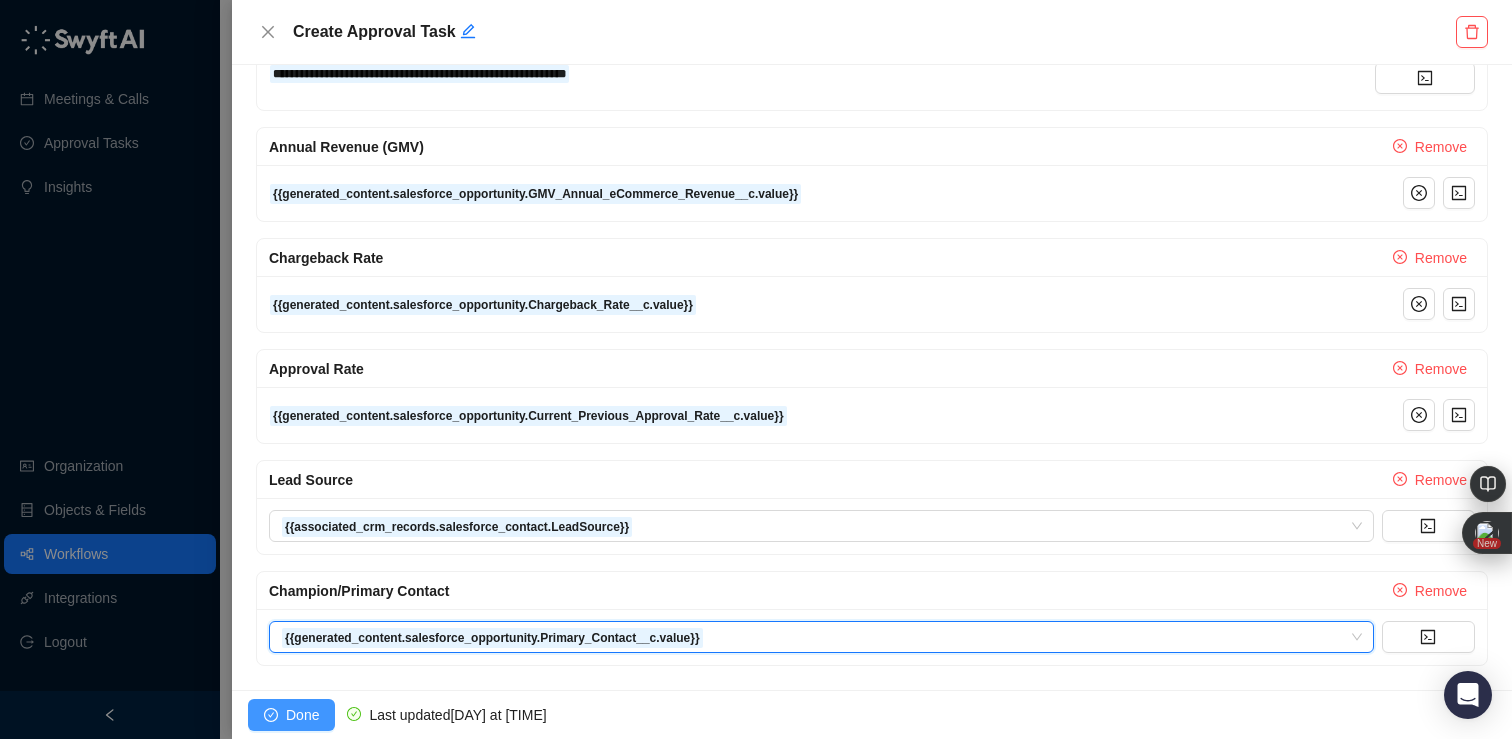 click on "Done" at bounding box center [302, 715] 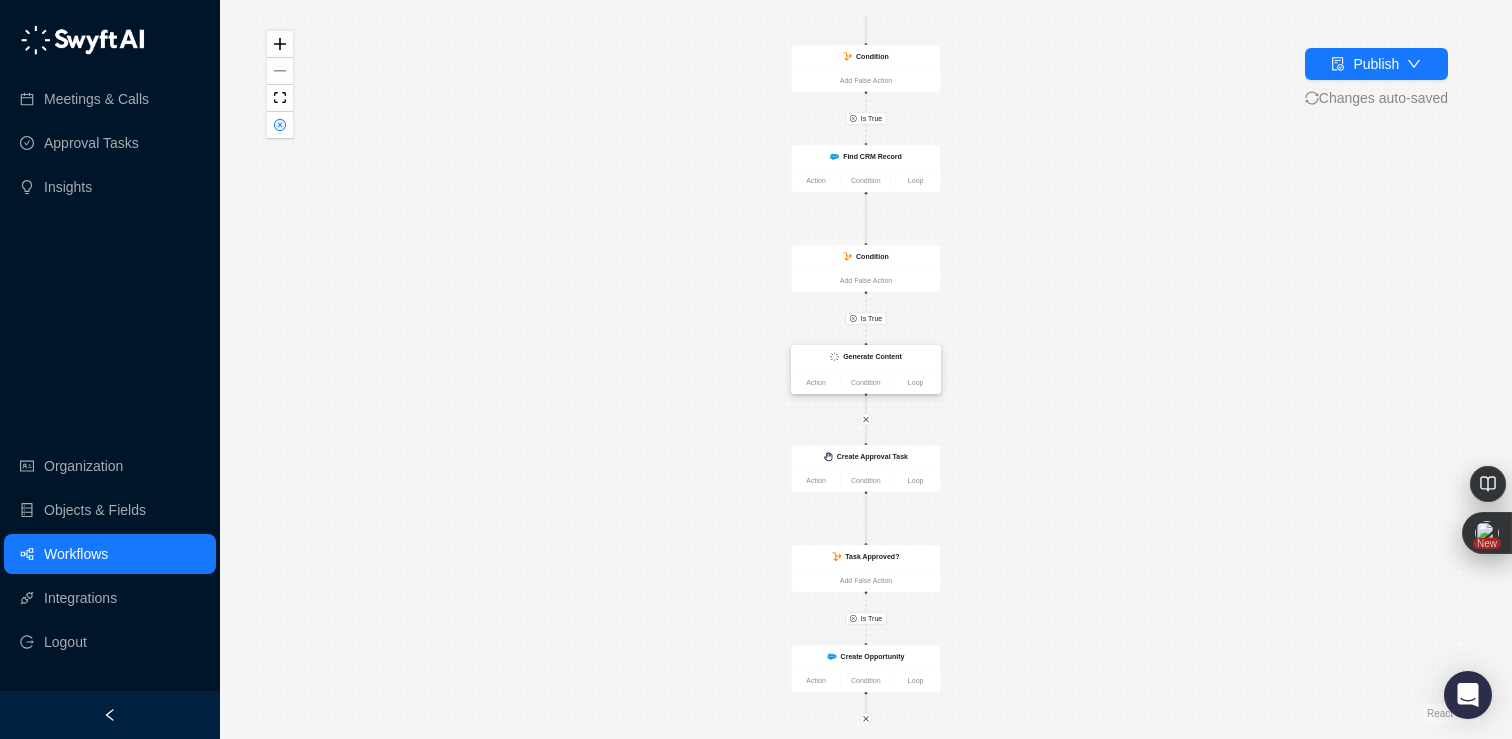 click on "Generate Content" at bounding box center [872, 357] 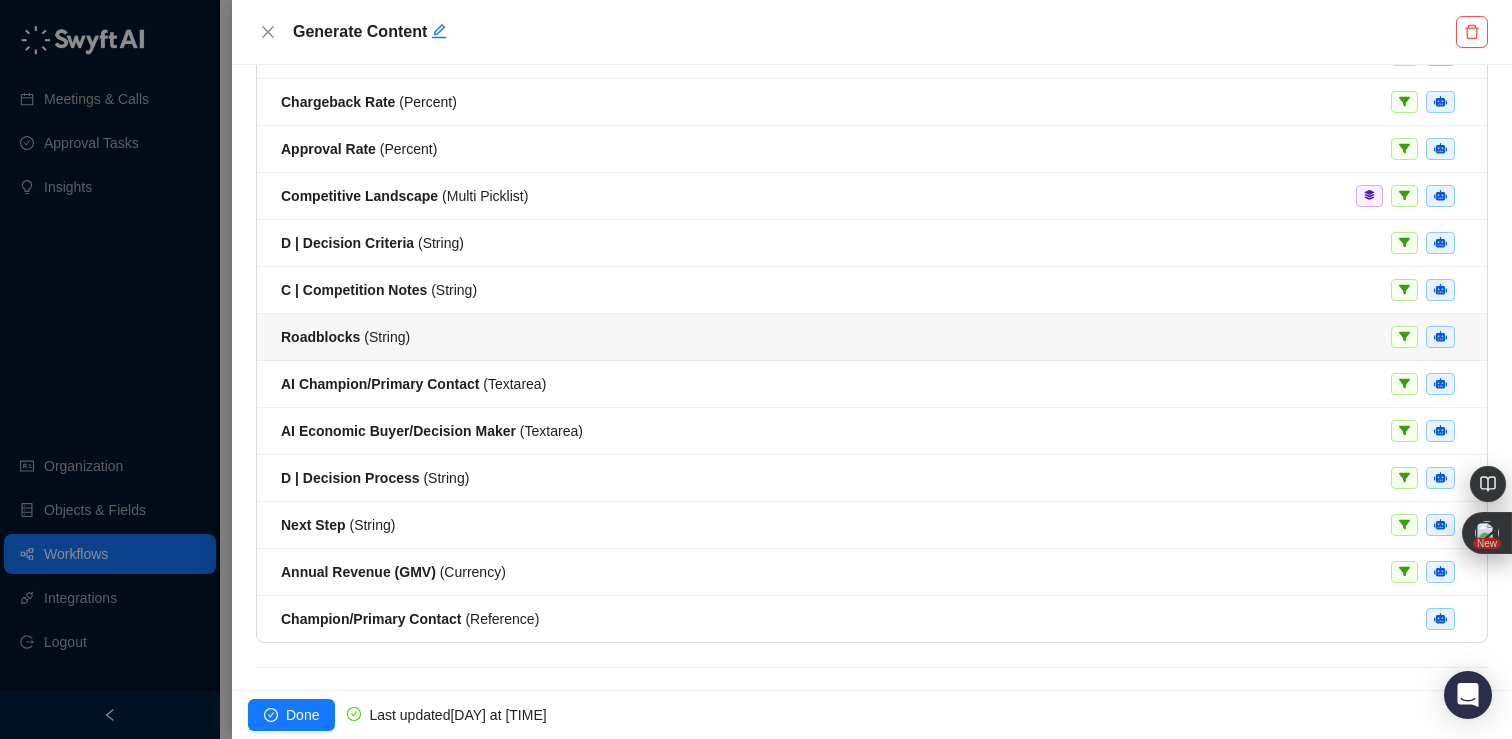 scroll, scrollTop: 505, scrollLeft: 0, axis: vertical 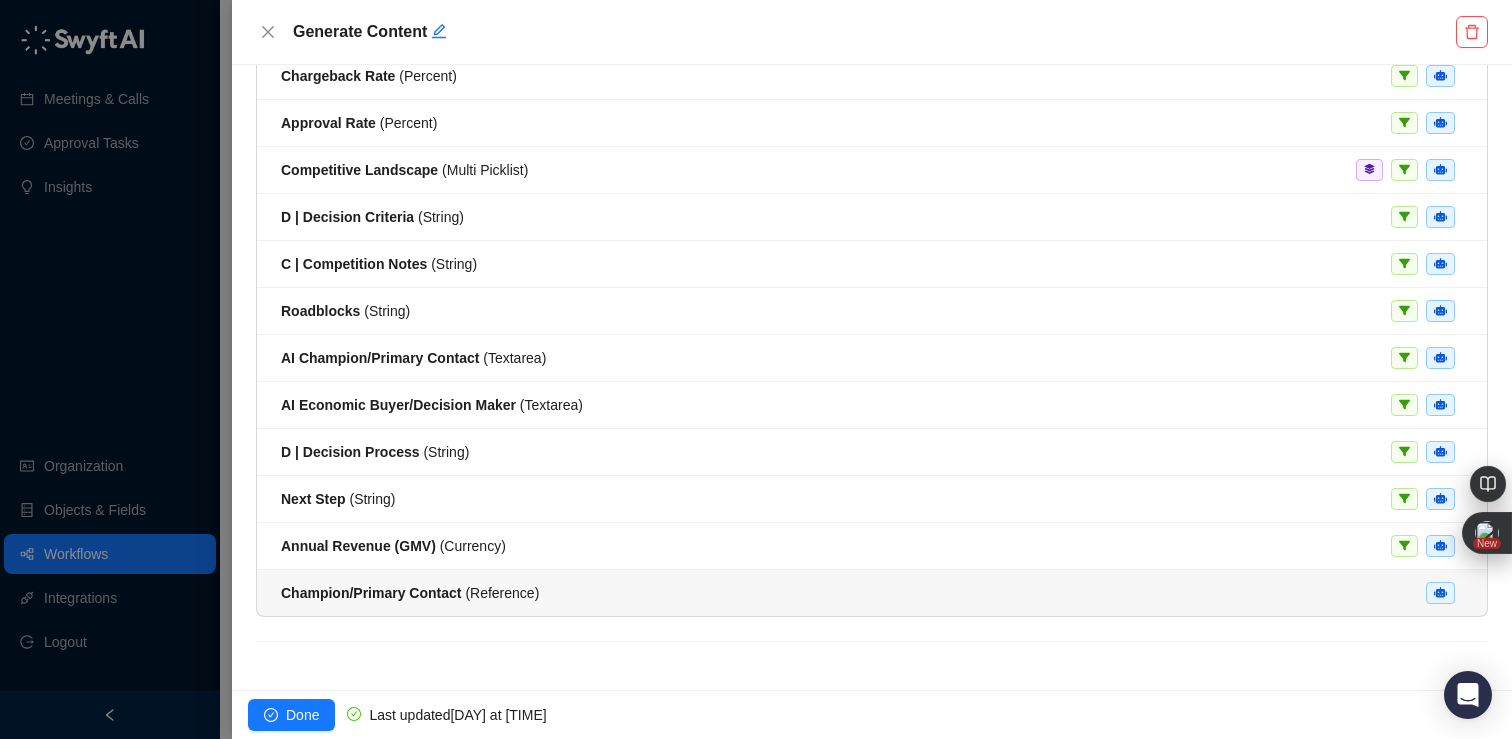 click on "Champion/Primary Contact   ( Reference )" at bounding box center (872, 593) 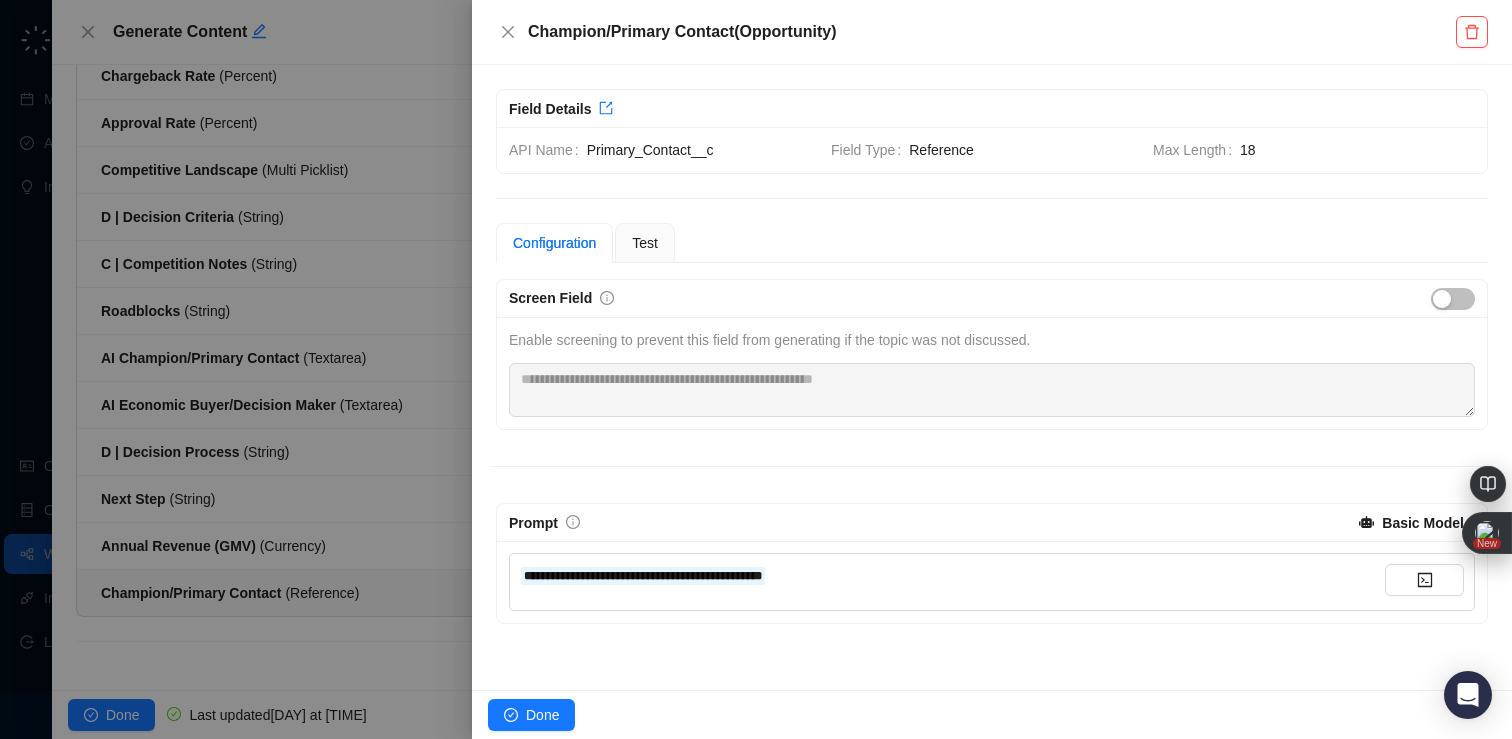 click on "**********" at bounding box center (952, 582) 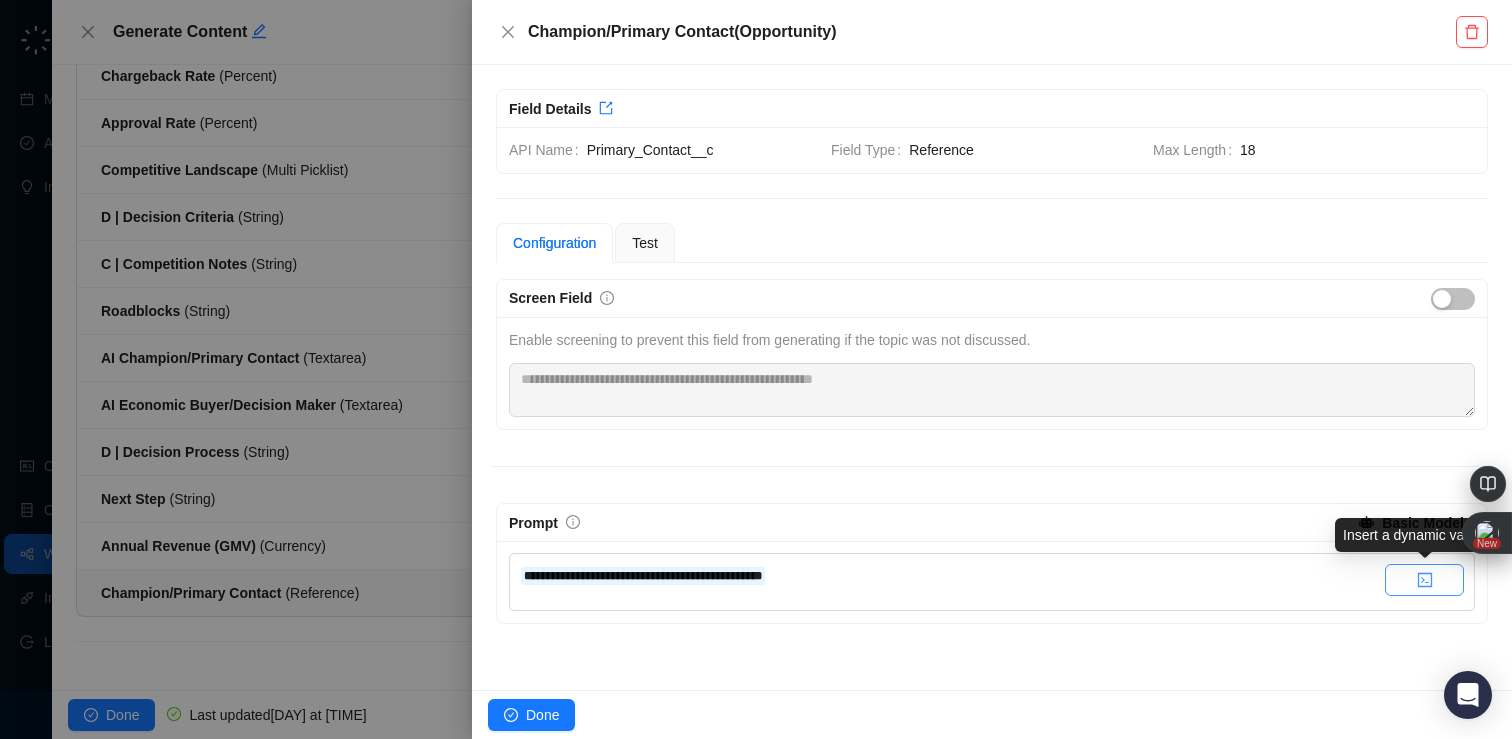 click at bounding box center [1424, 580] 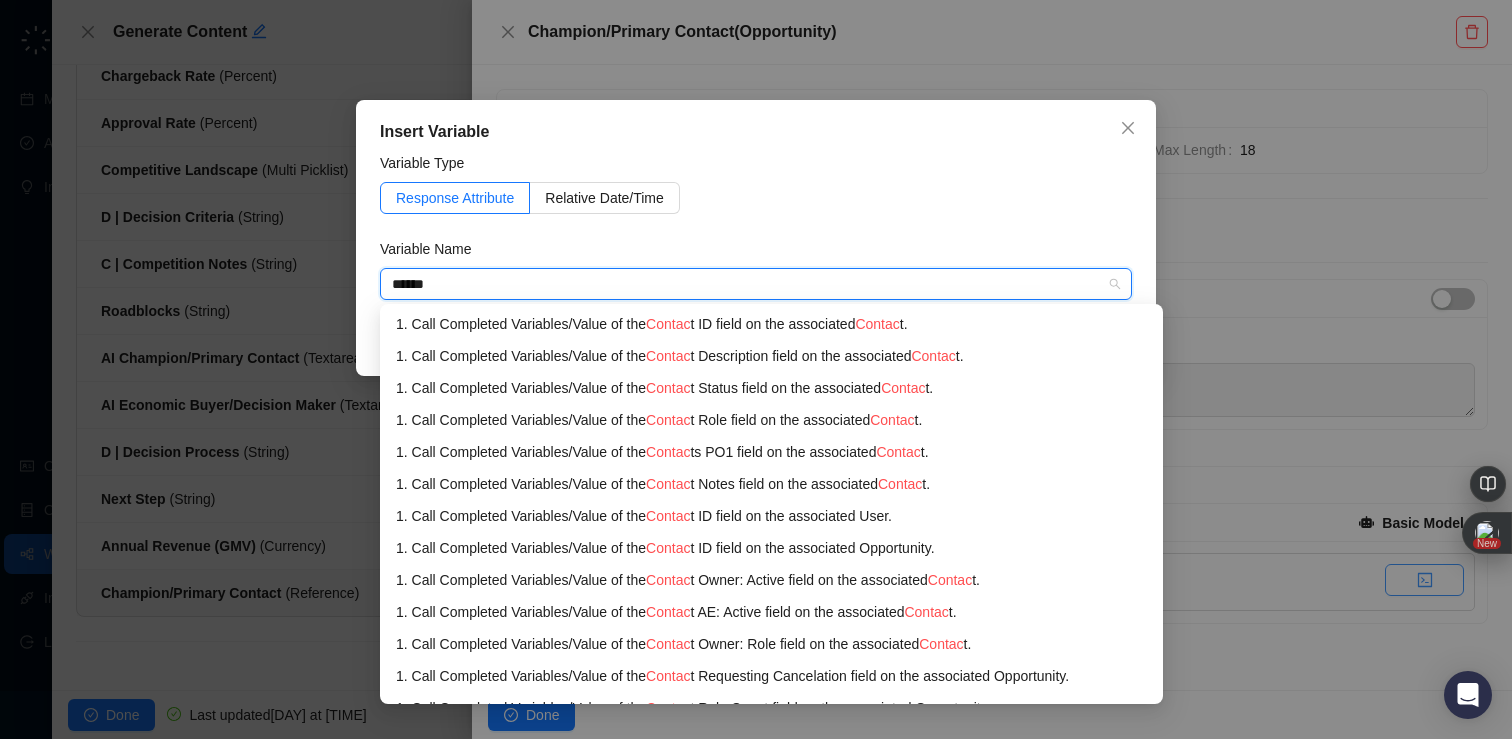 type on "*******" 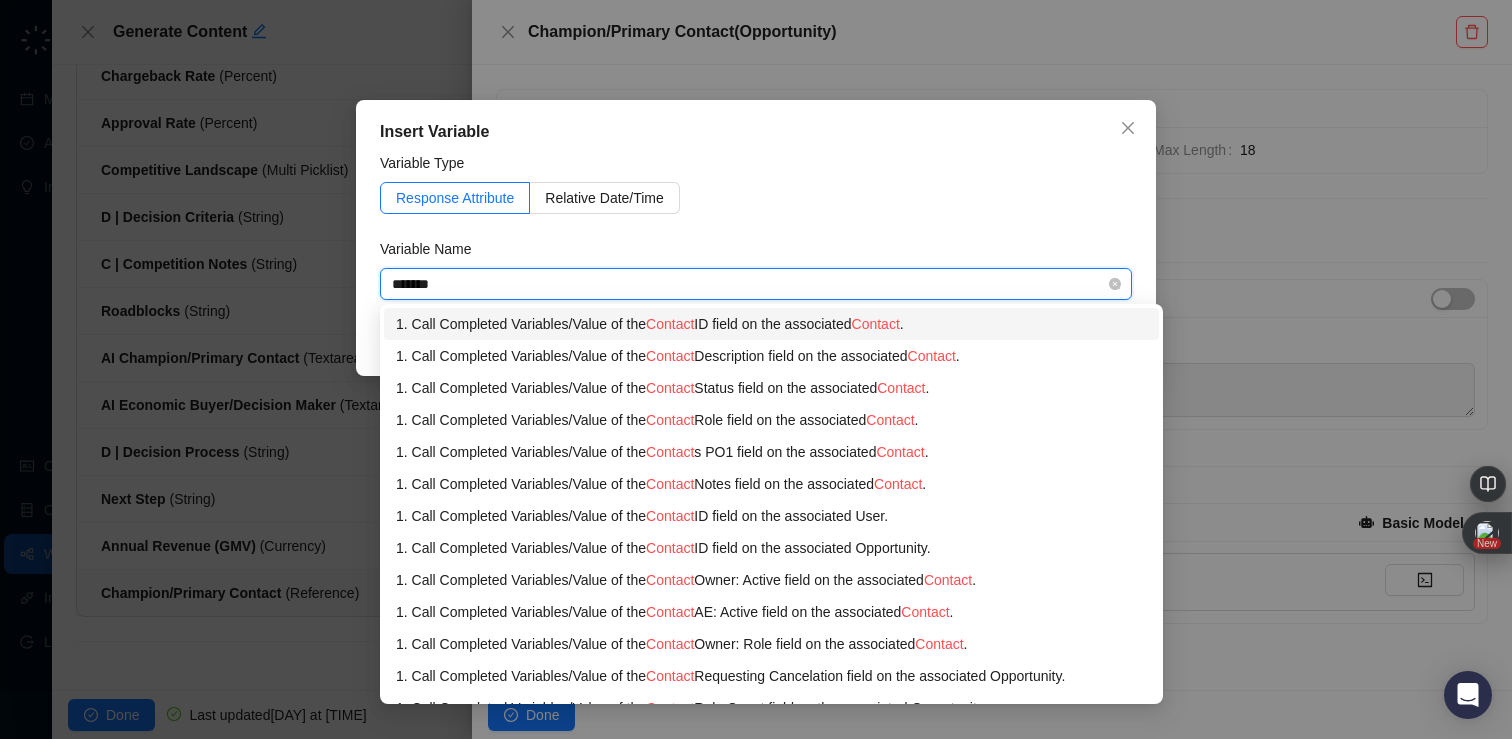 click on "1. Call Completed Variables  /  Value of the  Contact  ID field on the associated  Contact ." at bounding box center [771, 324] 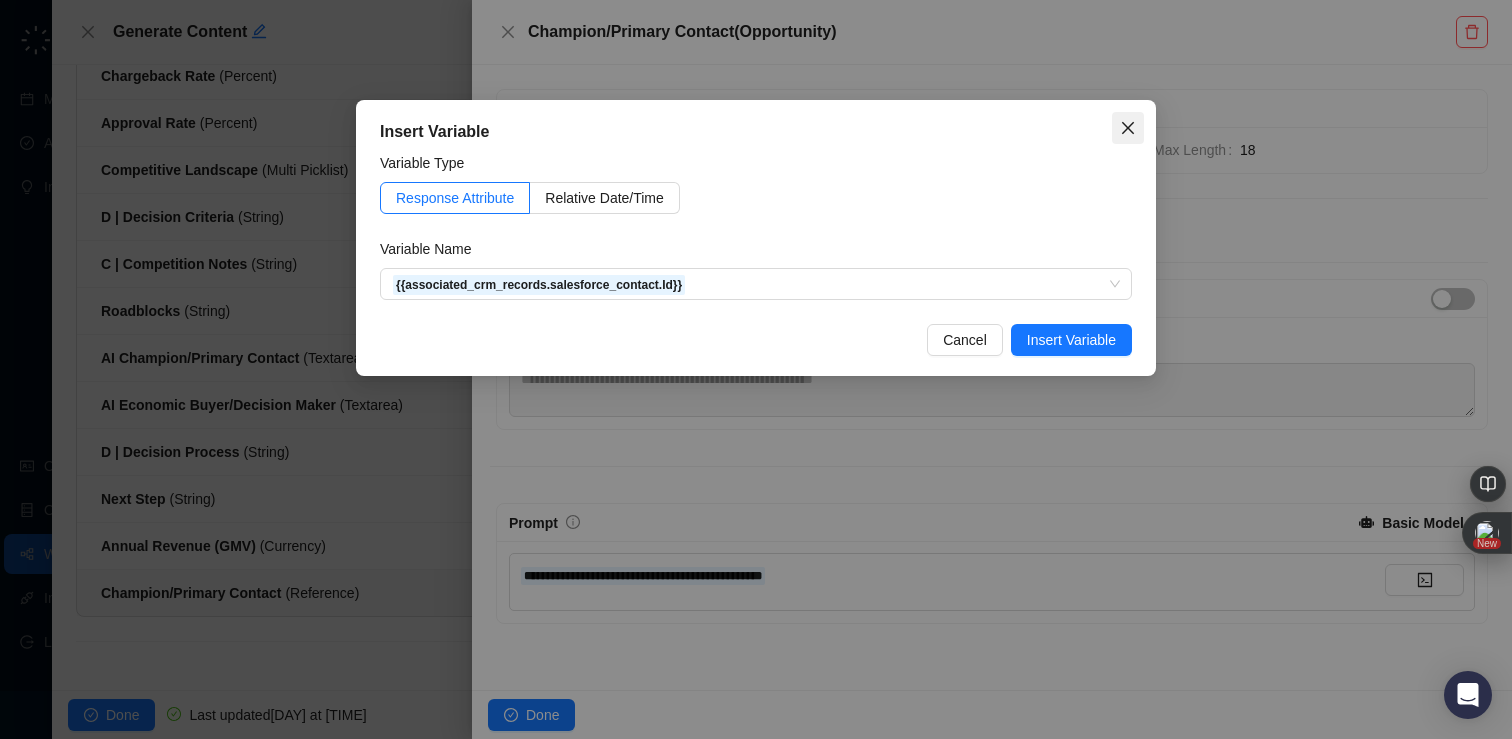 click 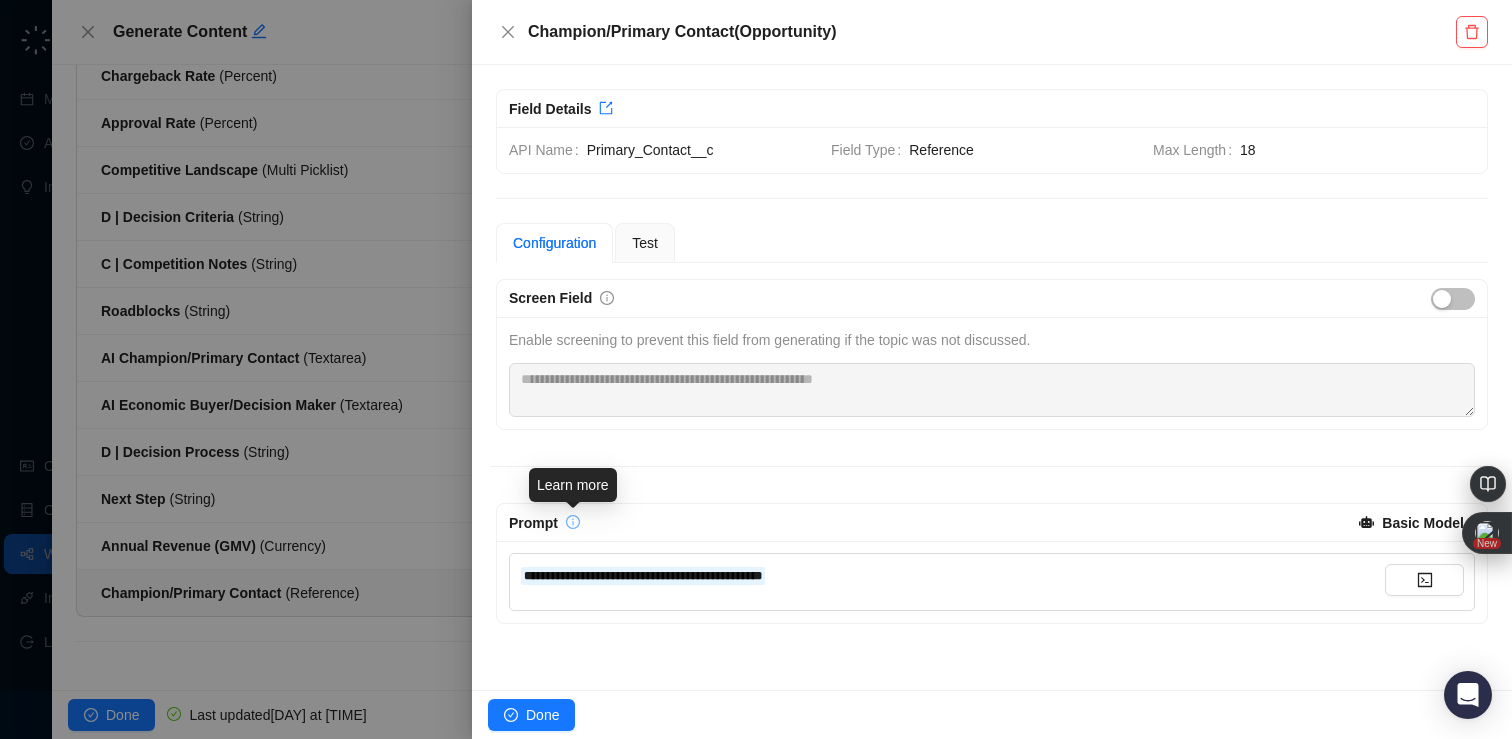 click 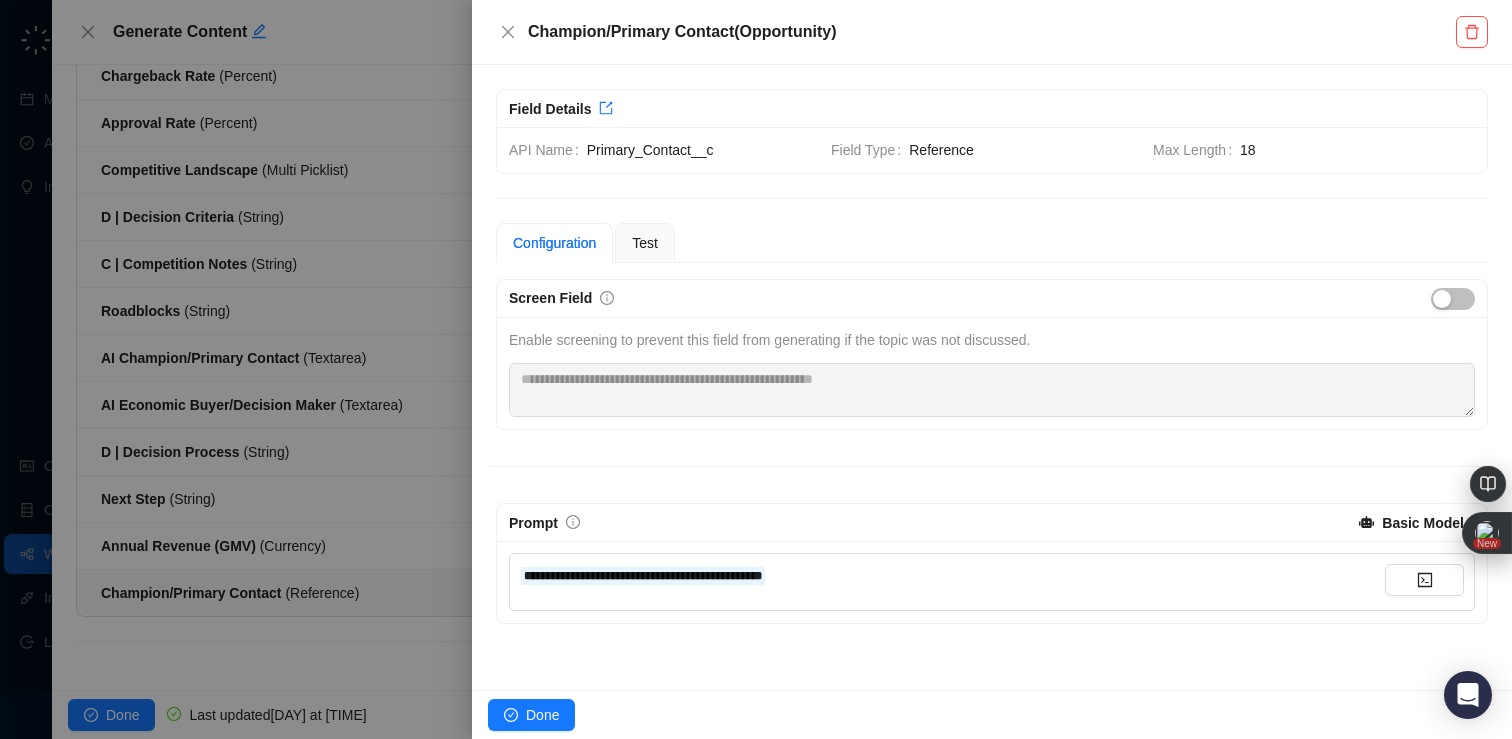 click on "**********" at bounding box center [952, 575] 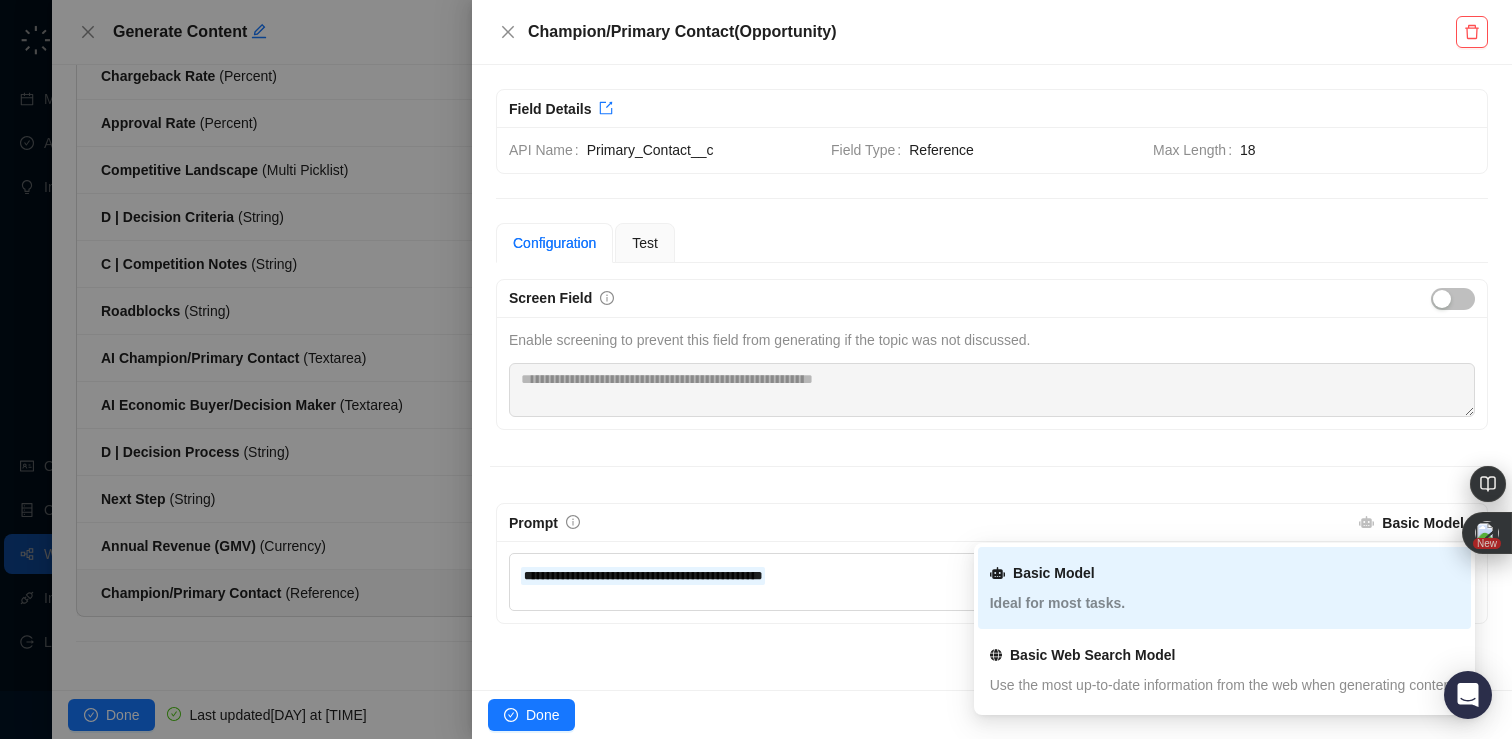 click on "Basic Model" at bounding box center (1411, 523) 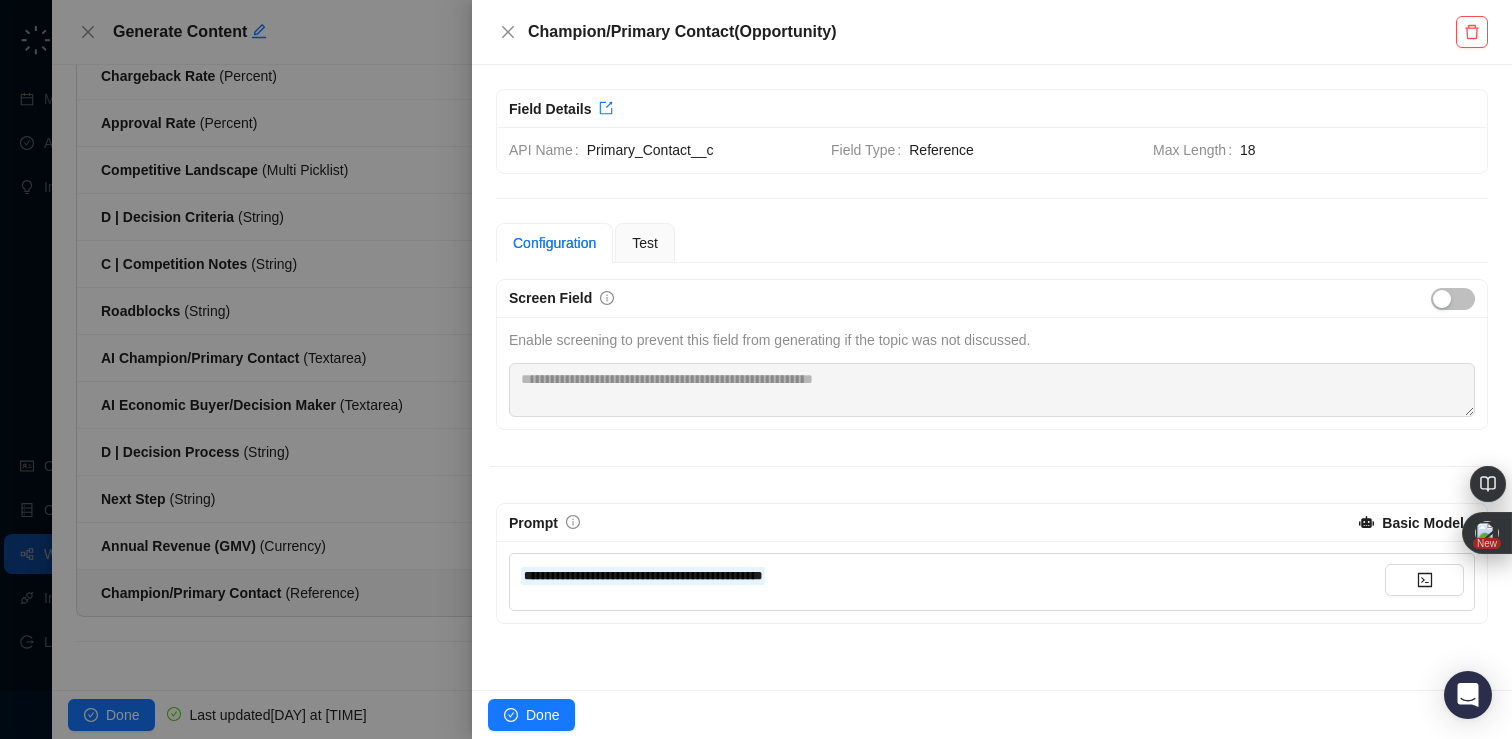 click at bounding box center (1424, 582) 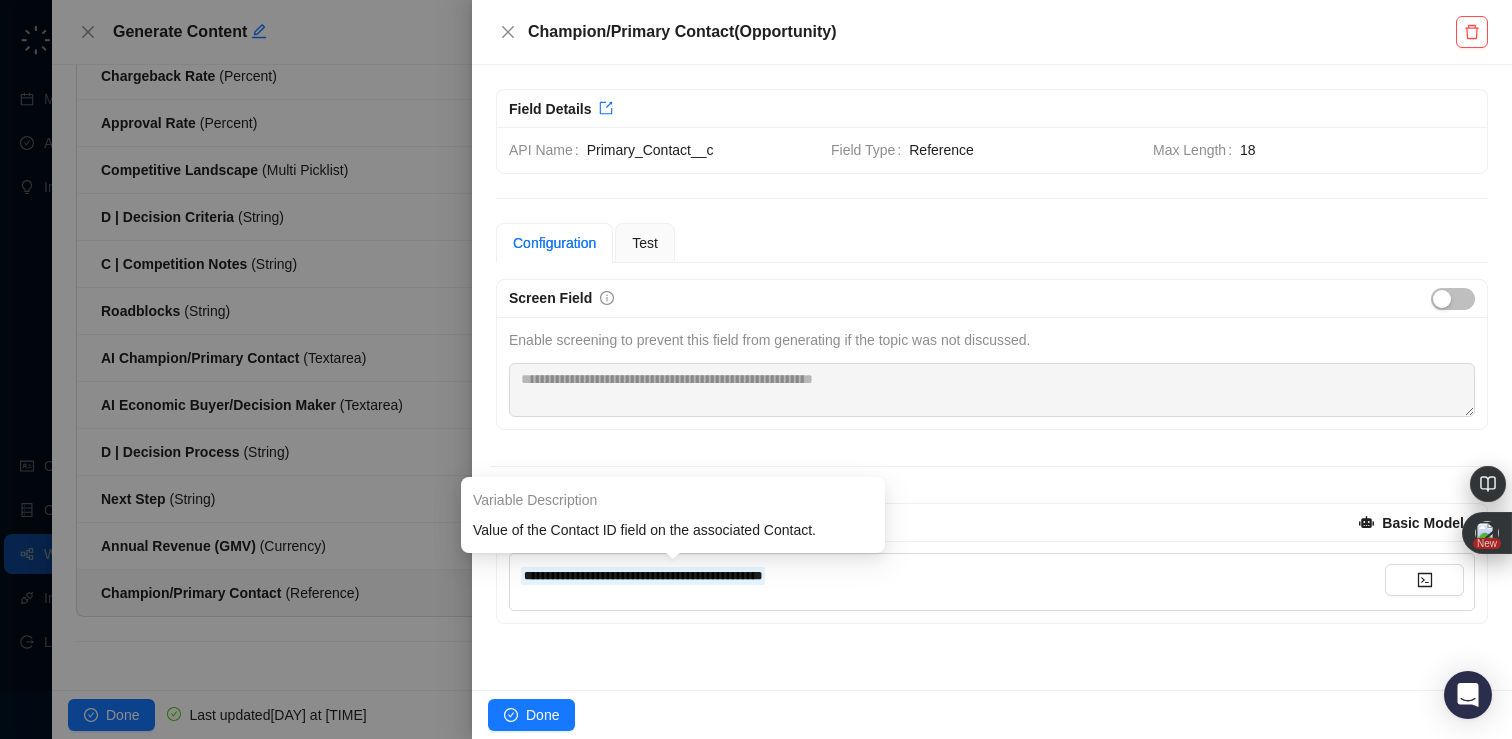 click on "**********" at bounding box center [992, 582] 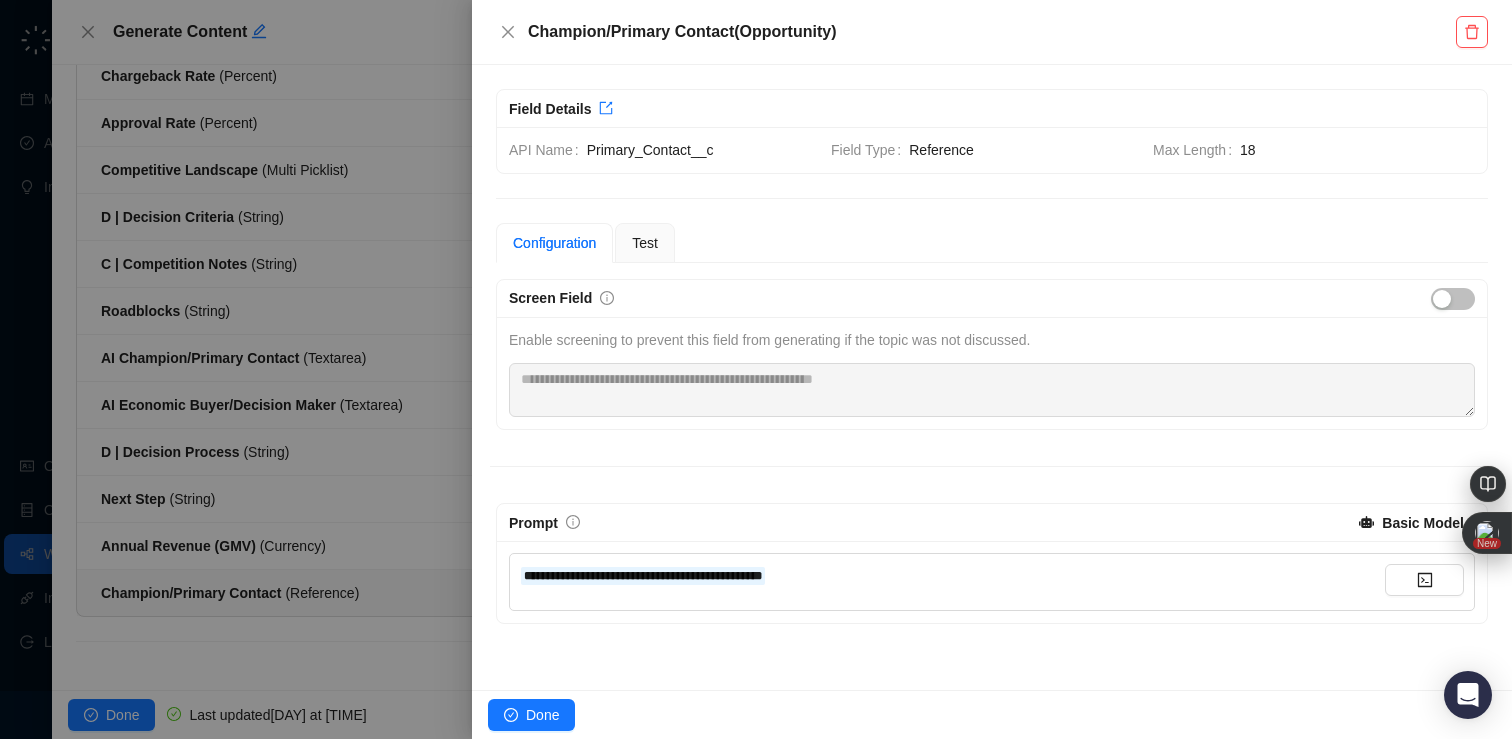 click on "**********" at bounding box center [952, 575] 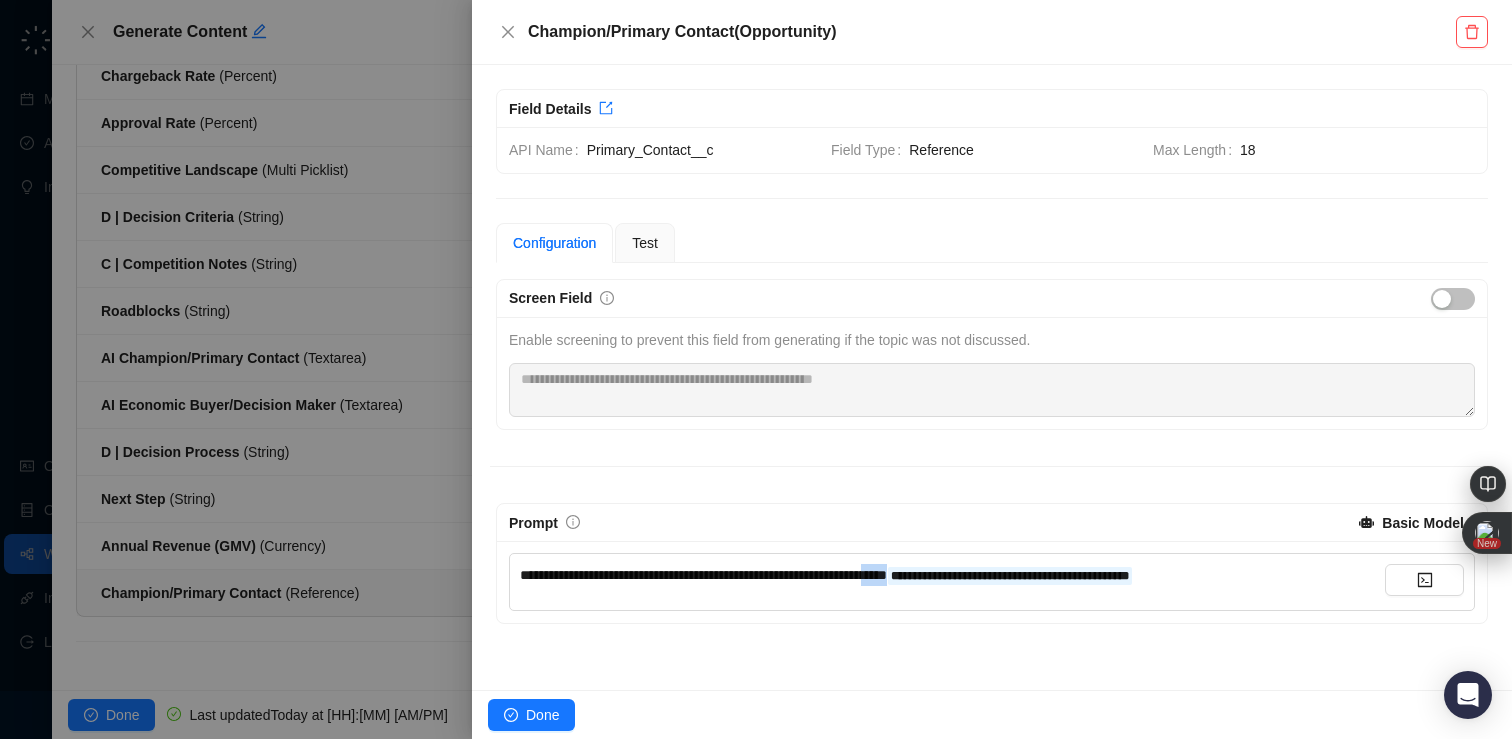 click on "**********" at bounding box center [703, 575] 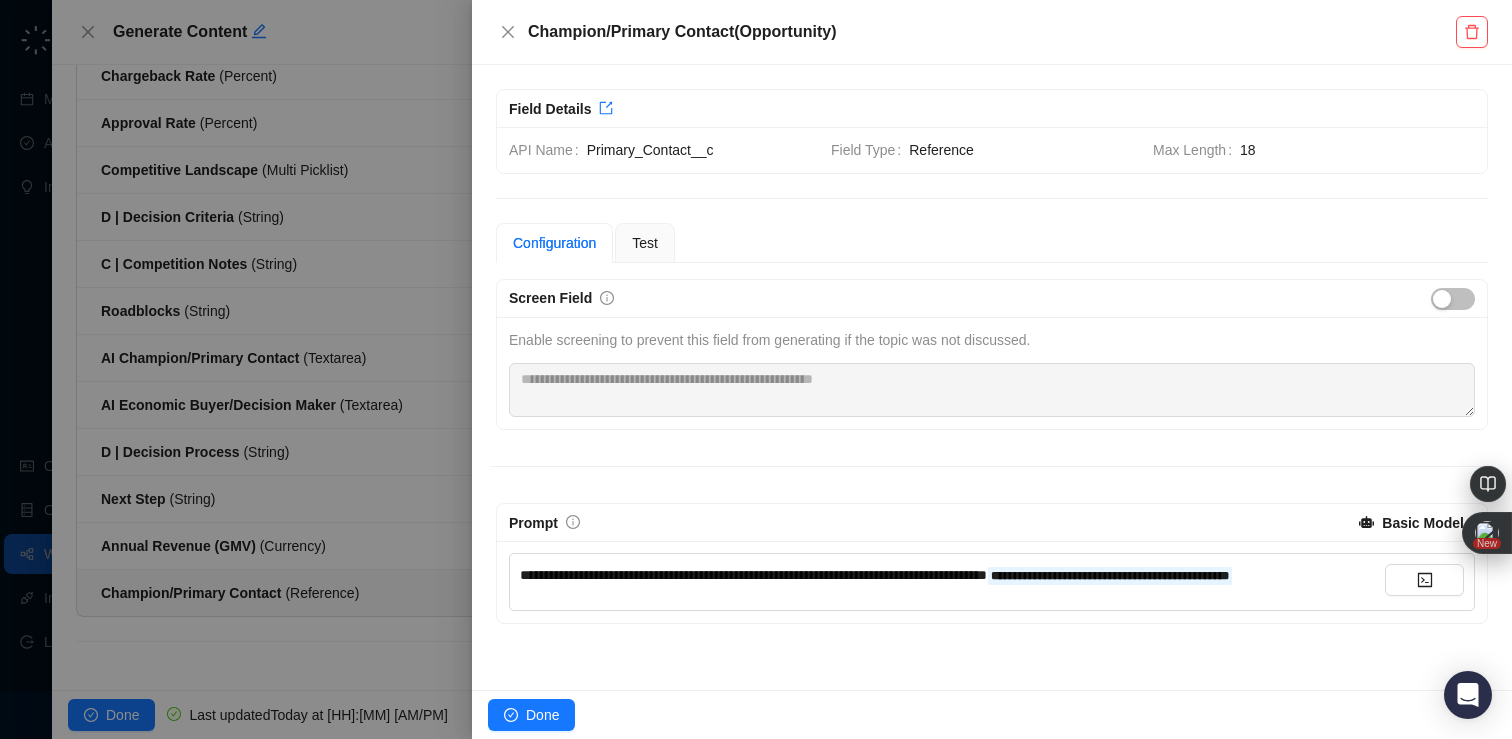 click on "**********" at bounding box center [952, 575] 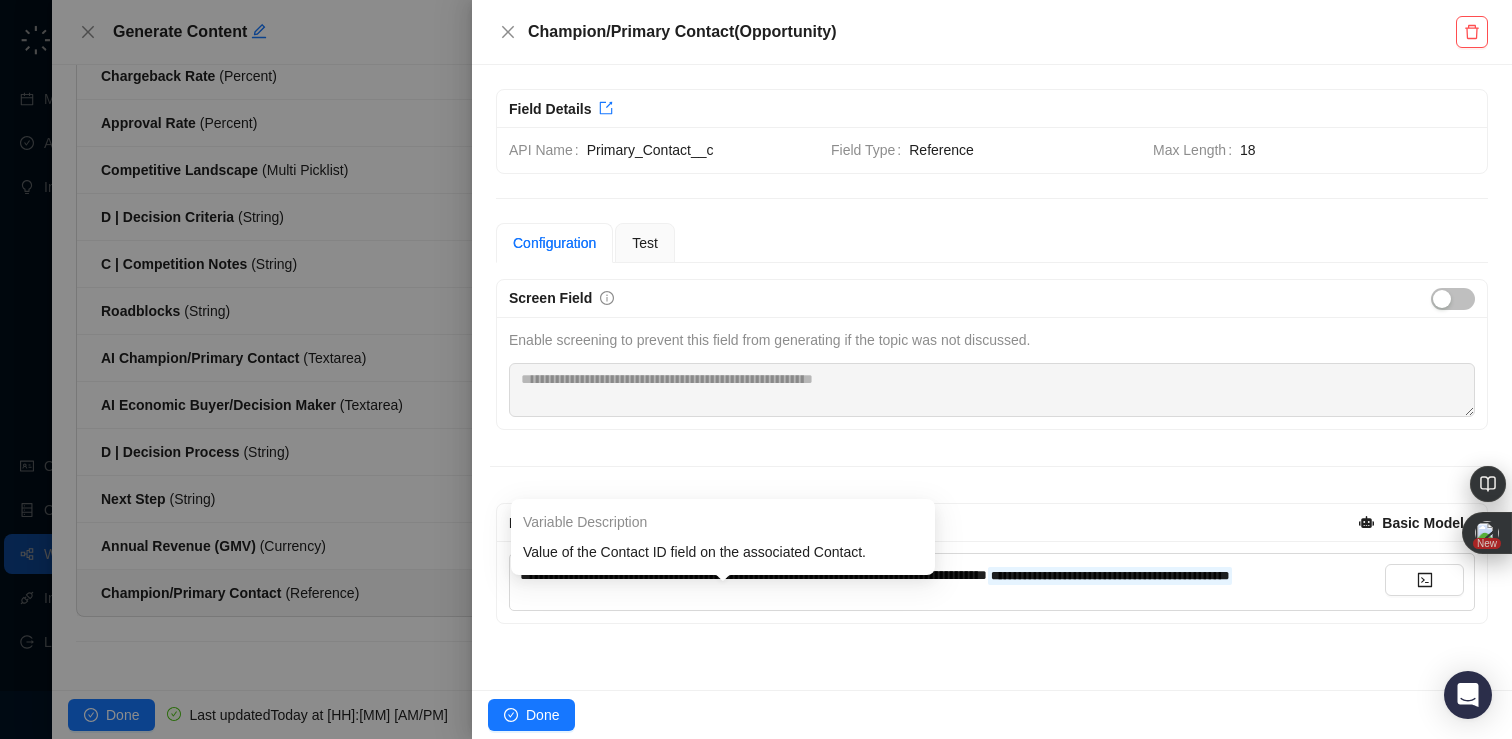click on "**********" at bounding box center (1110, 576) 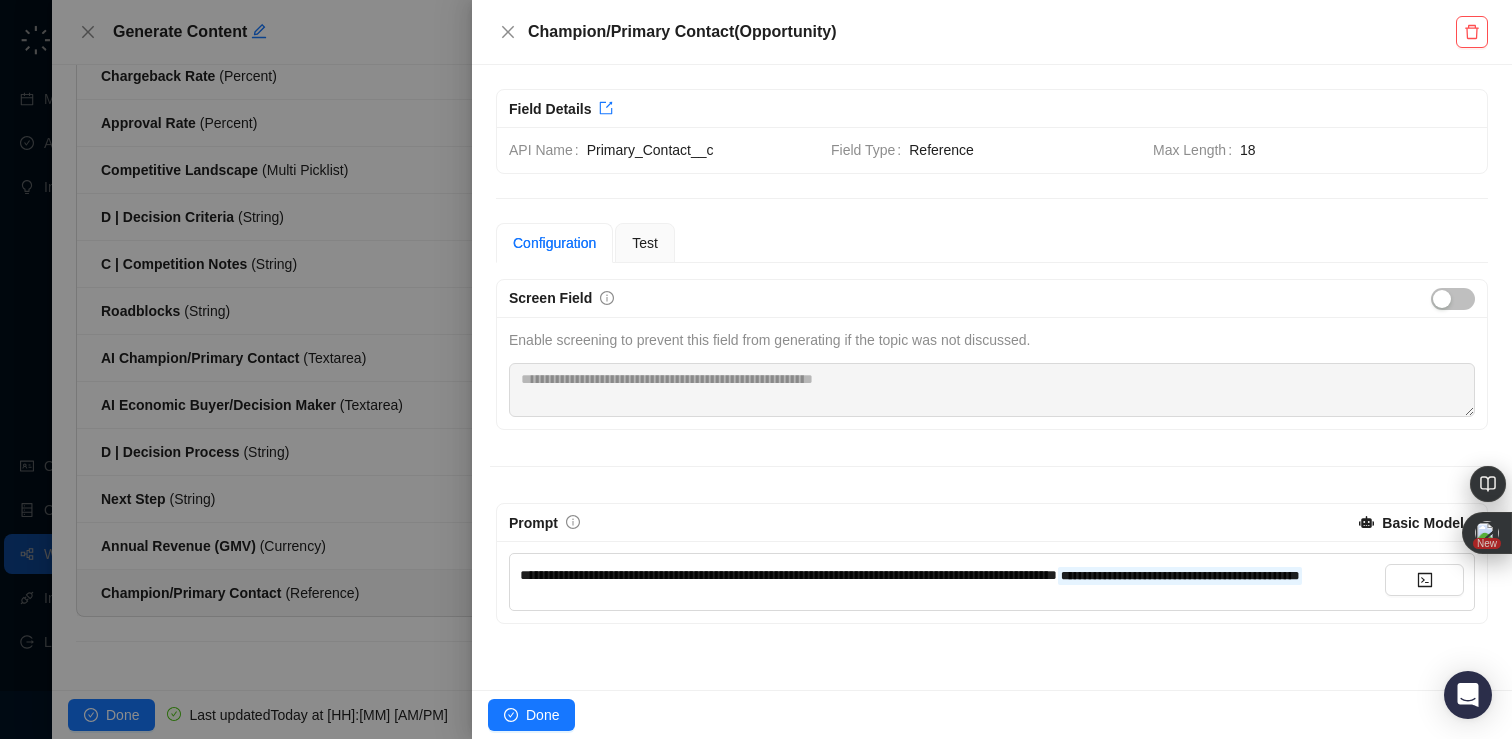 click on "**********" at bounding box center [952, 575] 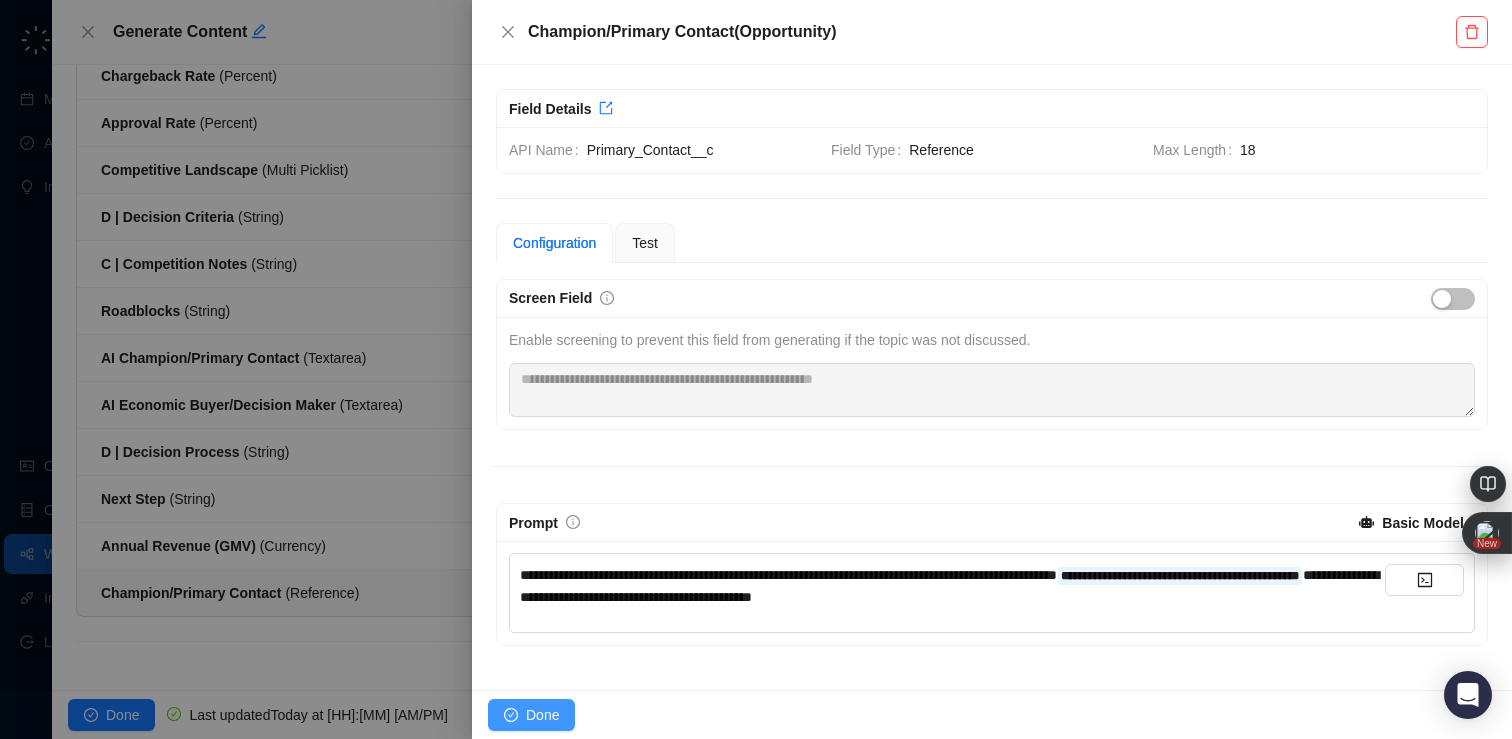 click on "Done" at bounding box center [542, 715] 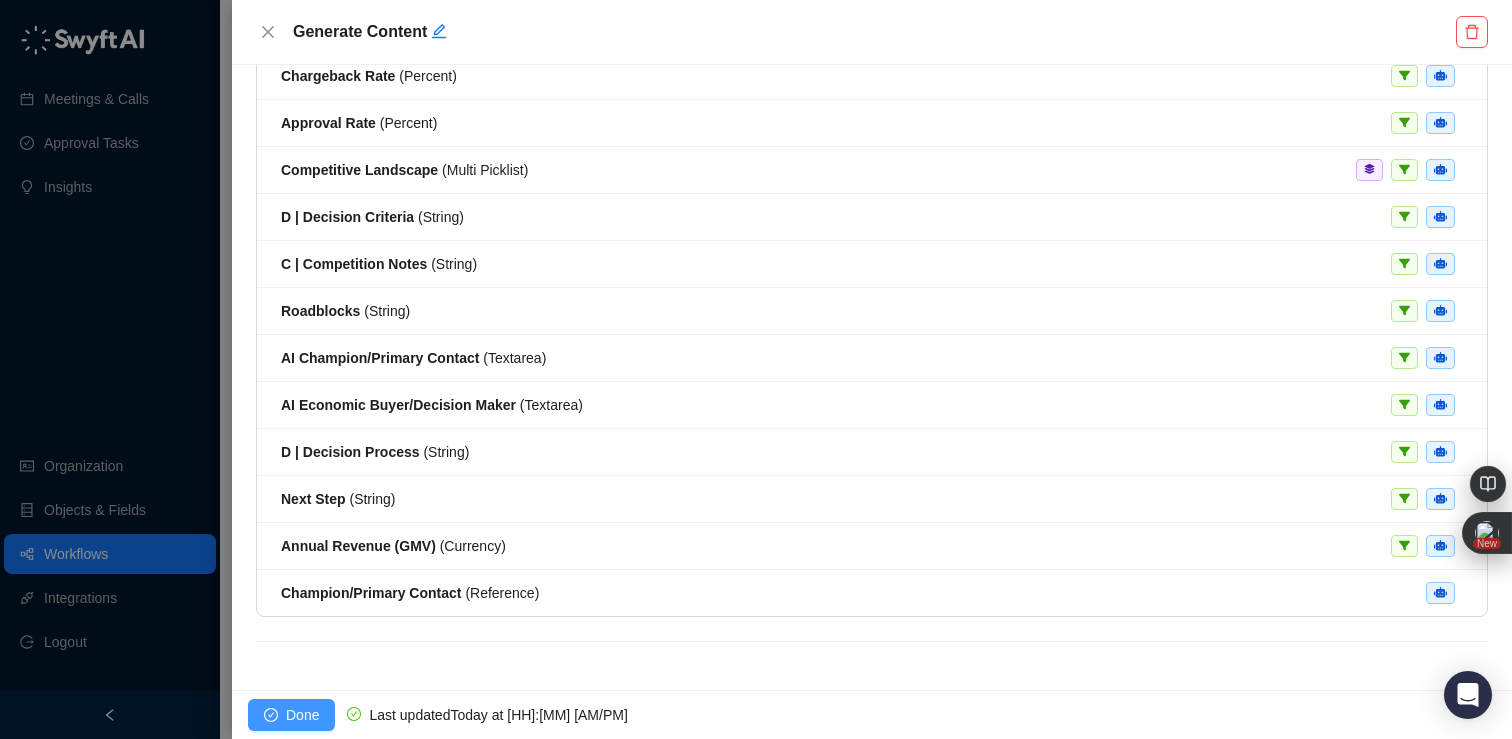 click on "Done" at bounding box center (302, 715) 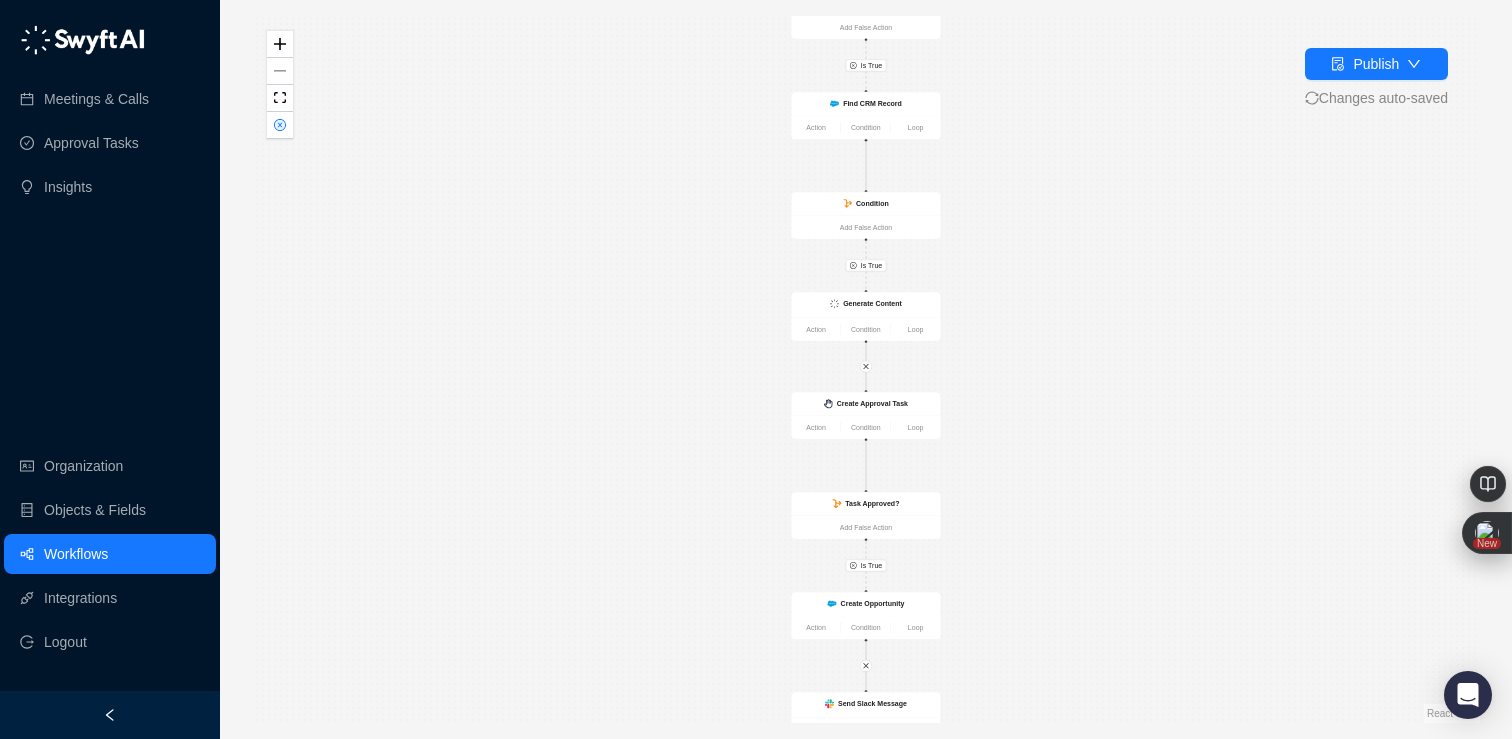 drag, startPoint x: 972, startPoint y: 578, endPoint x: 970, endPoint y: 425, distance: 153.01308 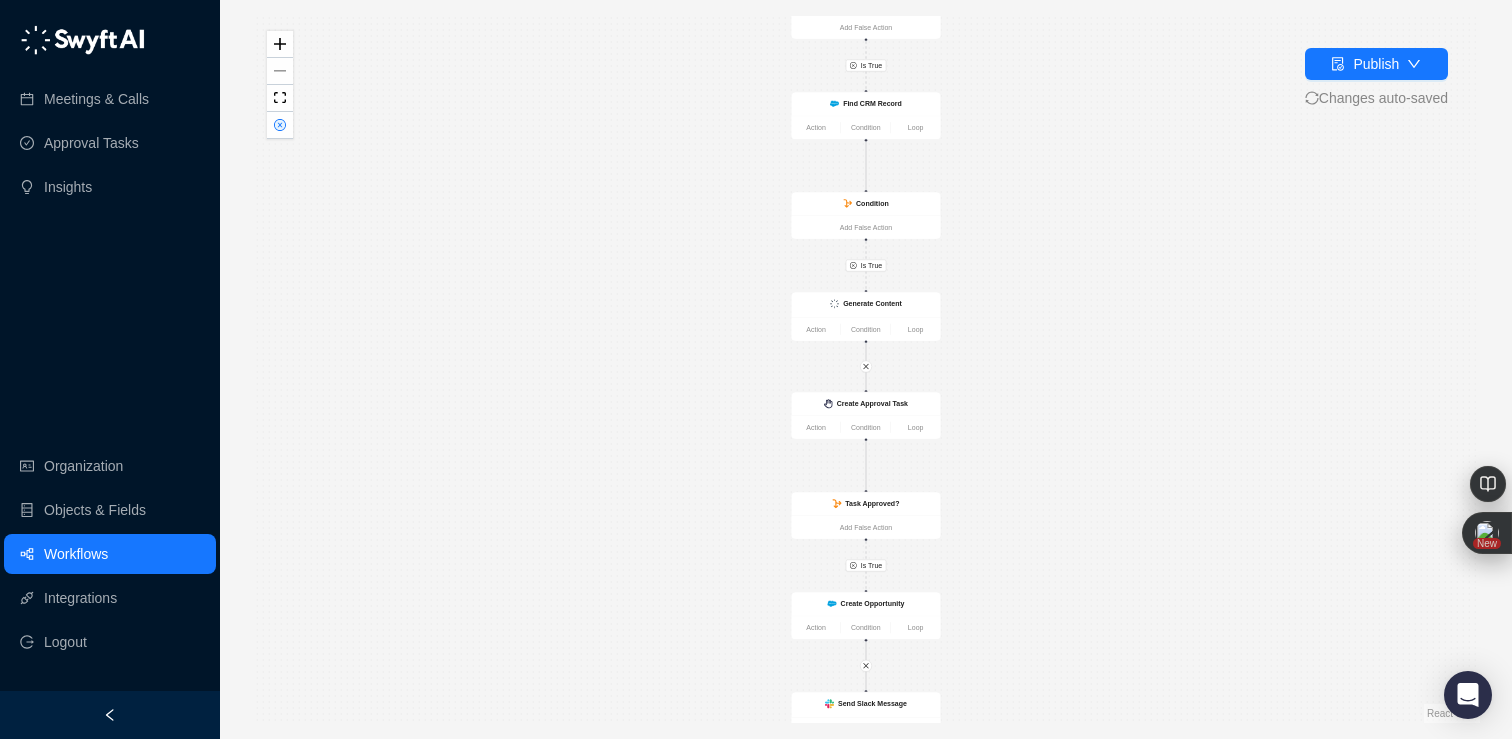 click on "Is True Is True Is True Create Opportunity Action Condition Loop Call Completed Action Condition Loop Condition Add False Action Find CRM Record Action Condition Loop Condition Add False Action Create Approval Task Action Condition Loop Task Approved? Add False Action Send Slack Message Action Condition Loop Generate Content Action Condition Loop" at bounding box center (866, 369) 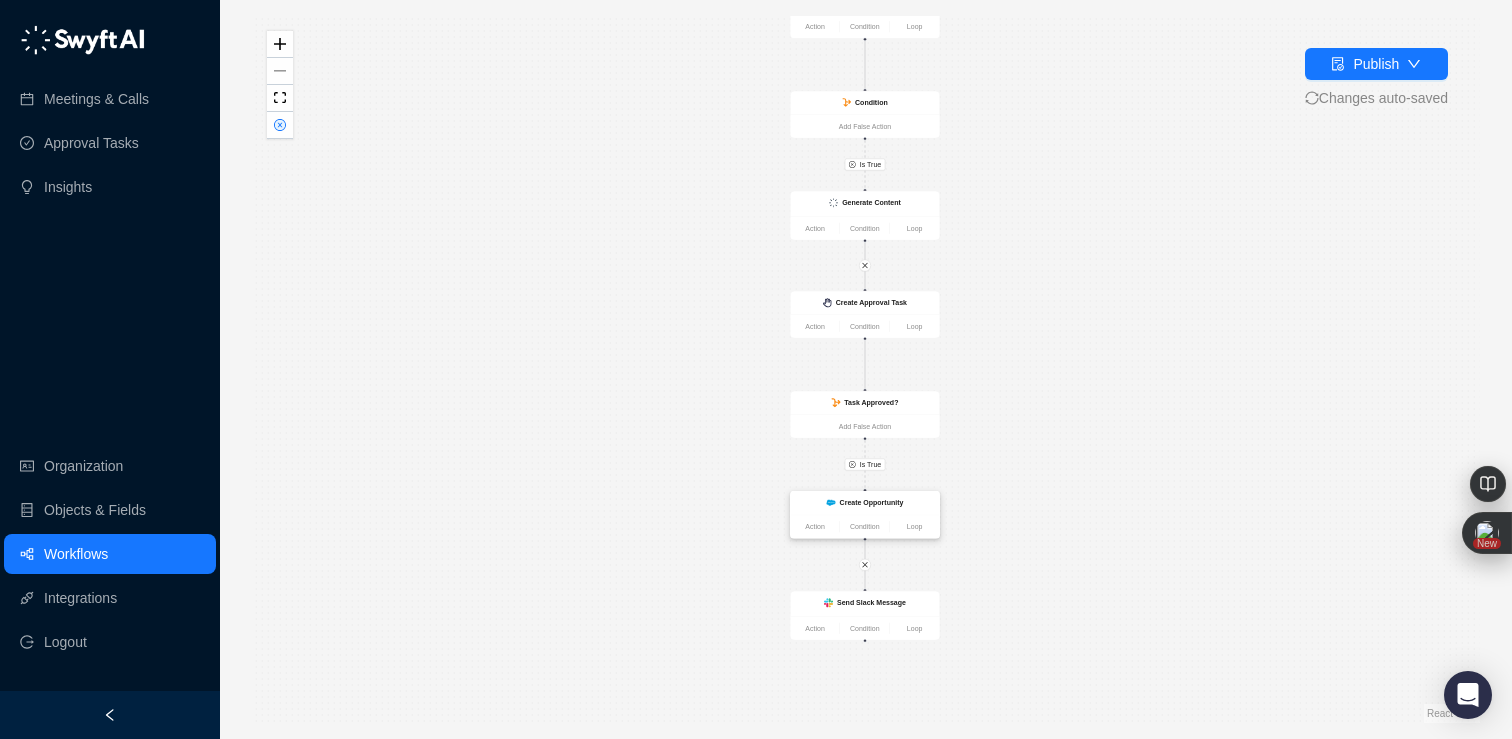 click on "Create Opportunity" at bounding box center [872, 503] 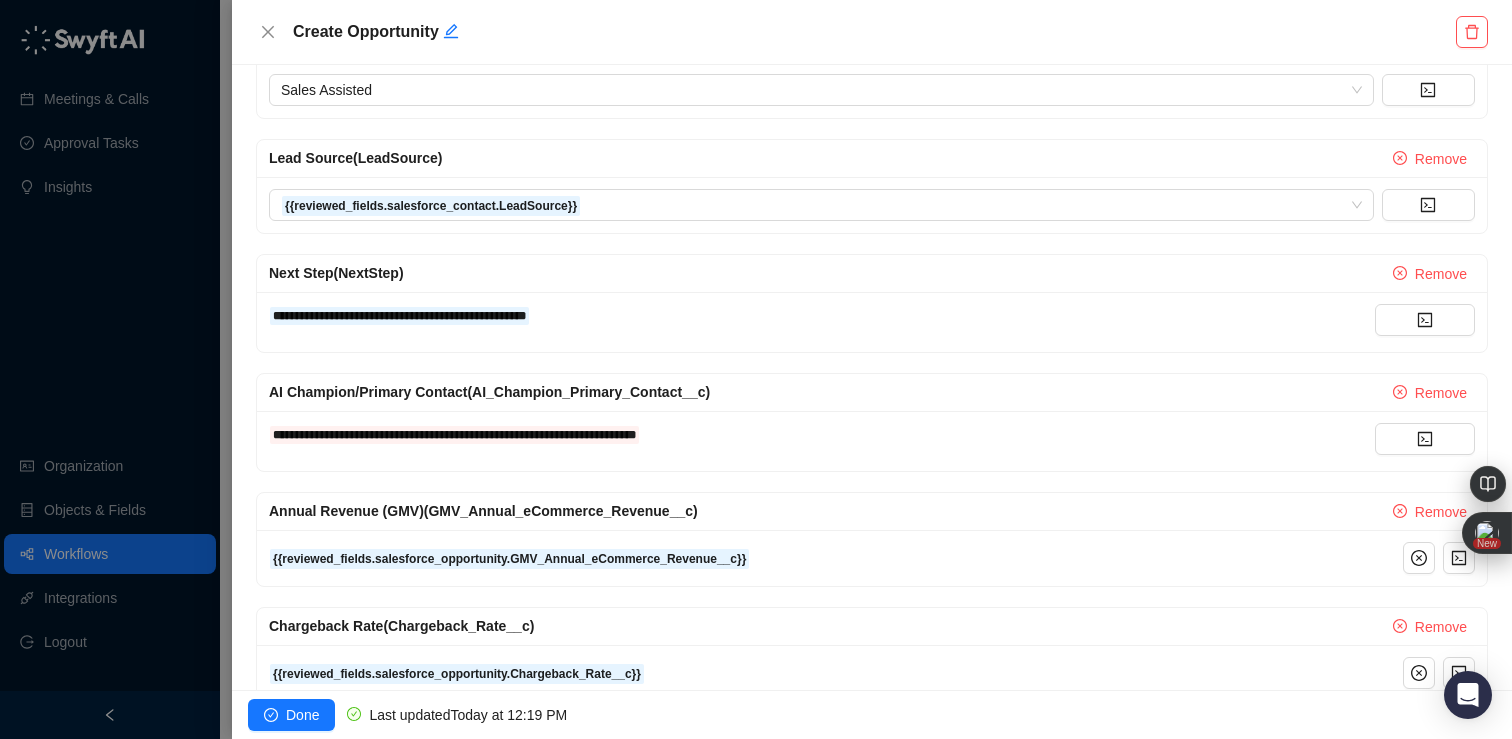 scroll, scrollTop: 1347, scrollLeft: 0, axis: vertical 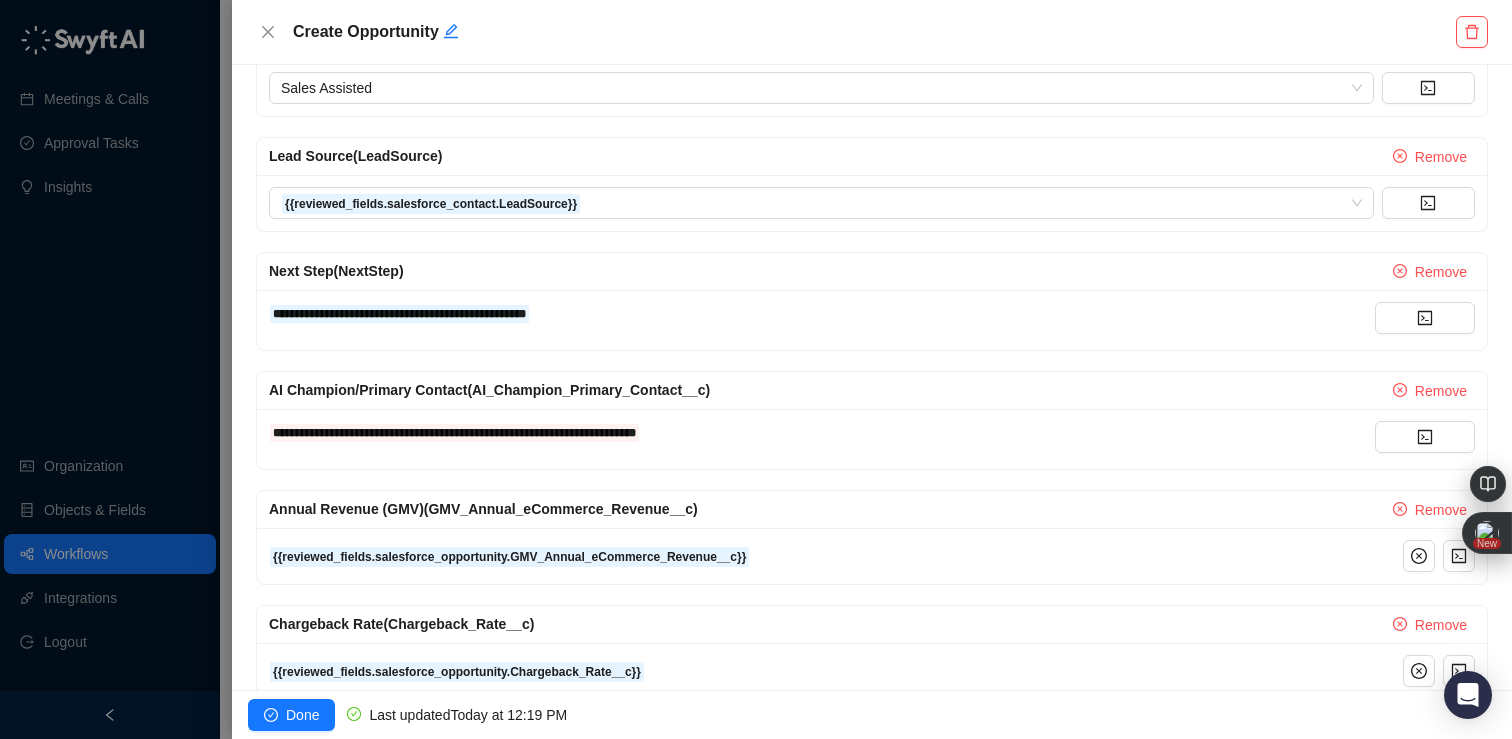 click on "**********" at bounding box center (822, 432) 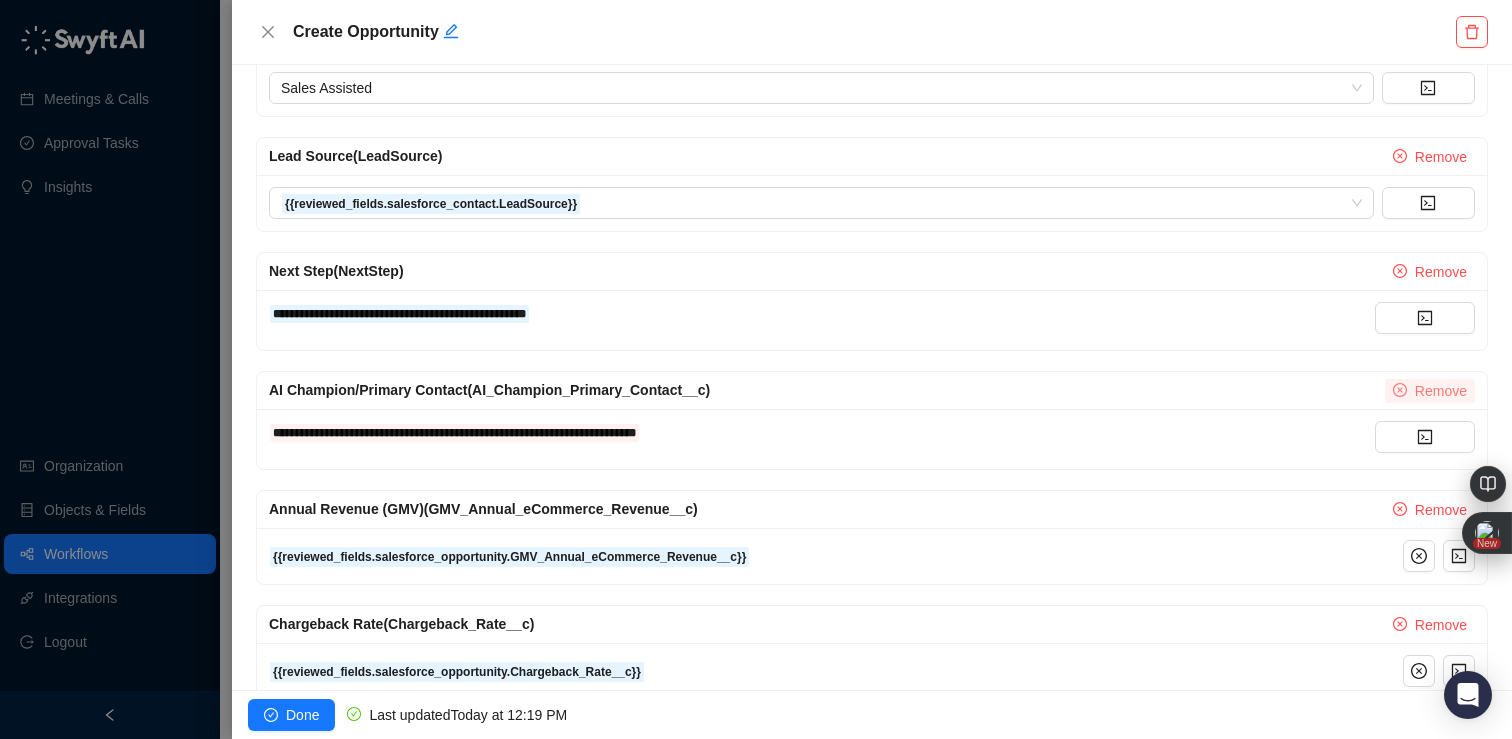 click on "Remove" at bounding box center [1441, 391] 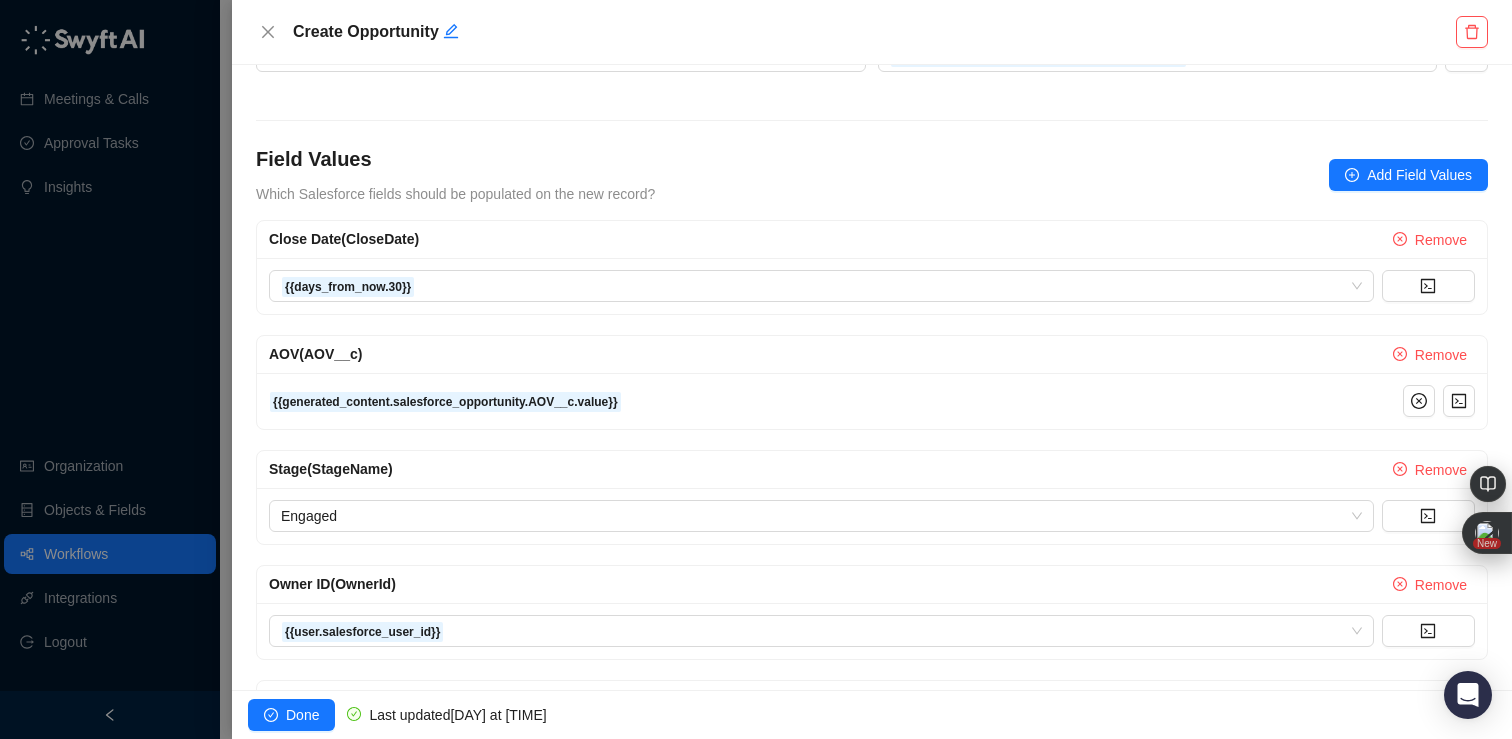 scroll, scrollTop: 269, scrollLeft: 0, axis: vertical 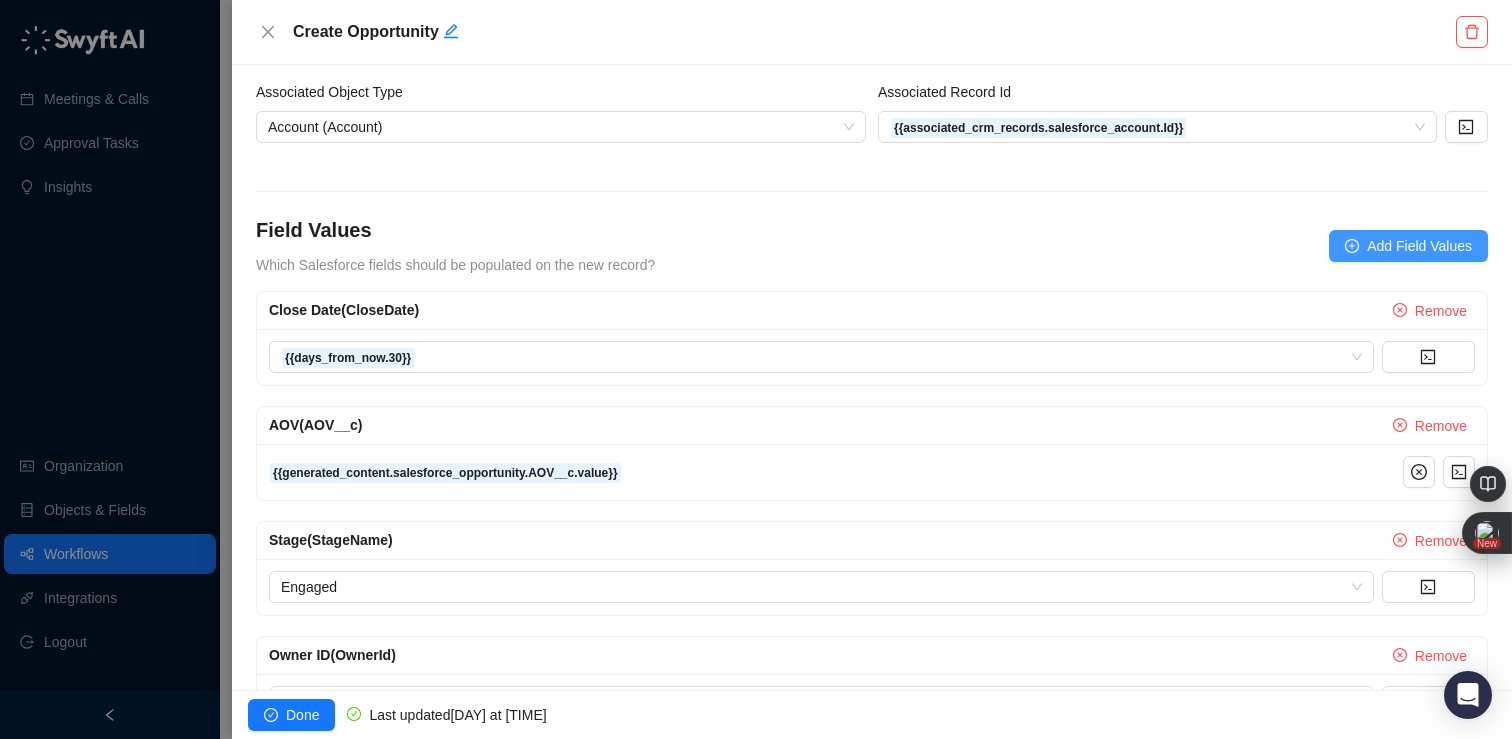 click on "Add Field Values" at bounding box center (1419, 246) 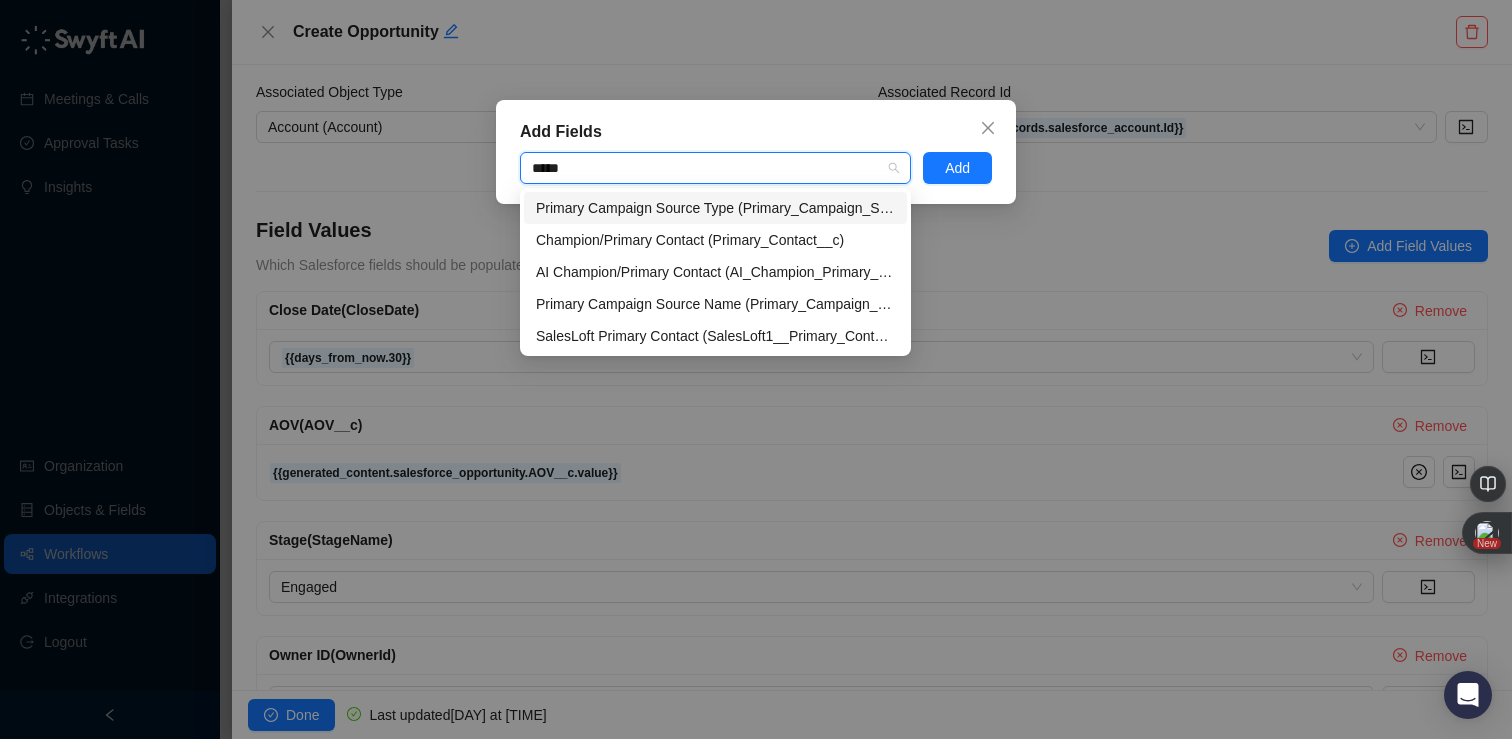 type on "******" 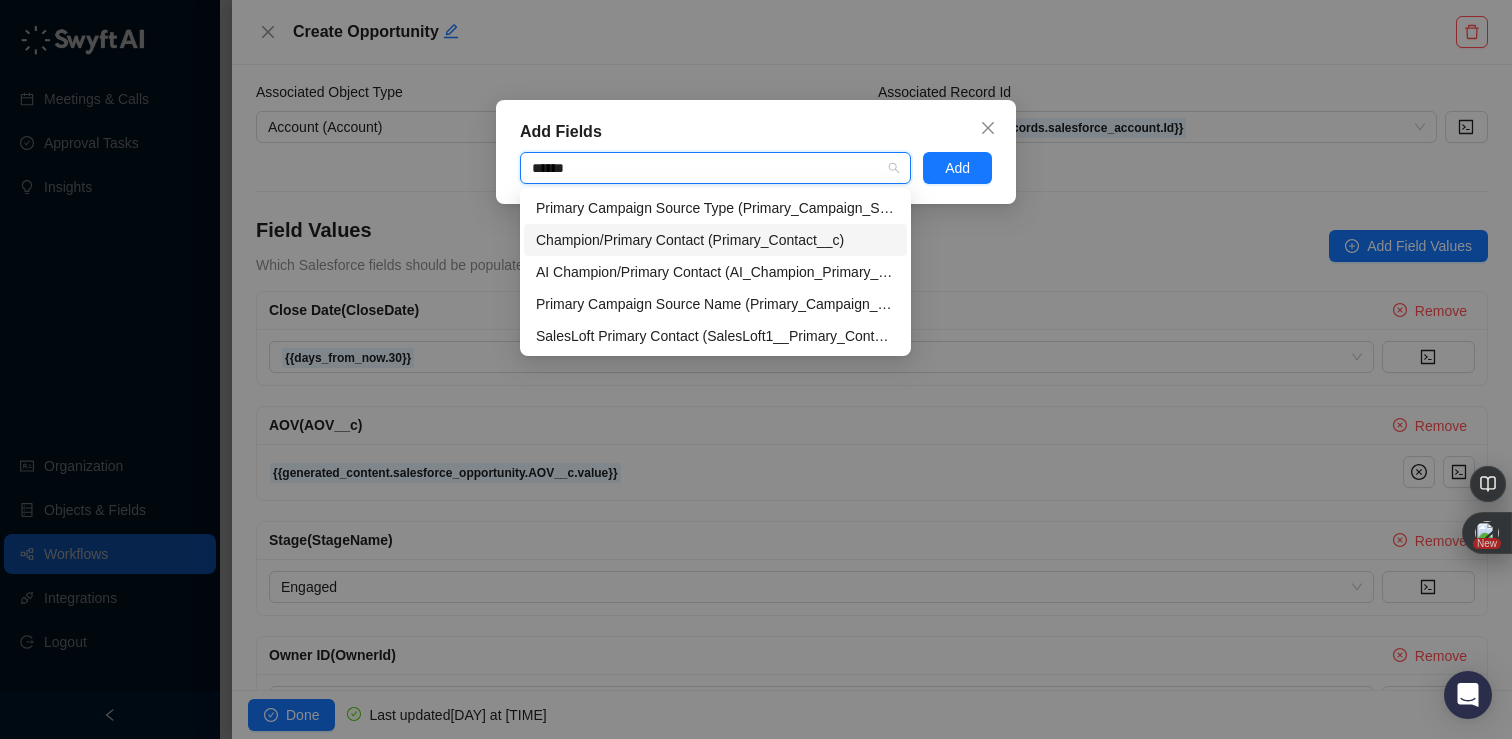 click on "Champion/Primary Contact (Primary_Contact__c)" at bounding box center (715, 240) 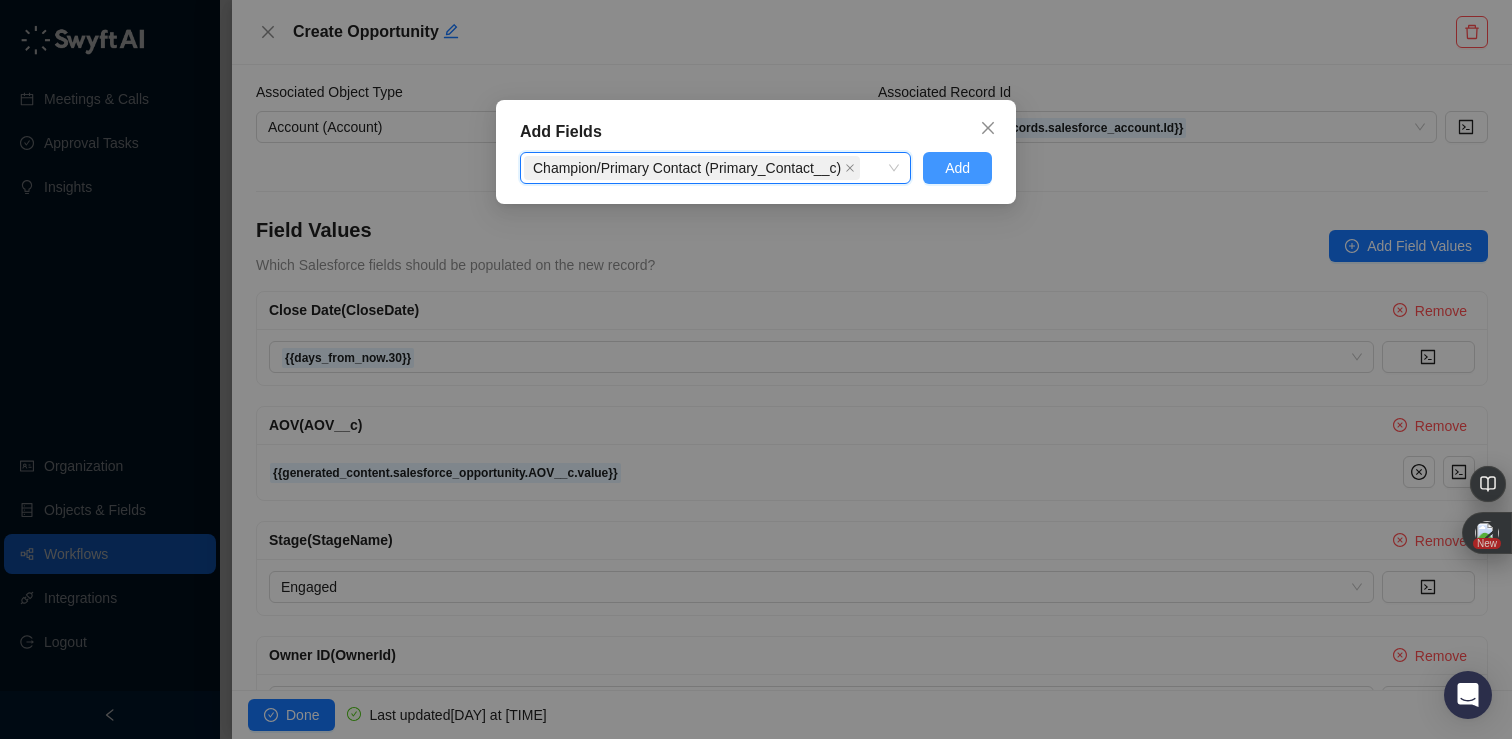 click on "Add" at bounding box center (957, 168) 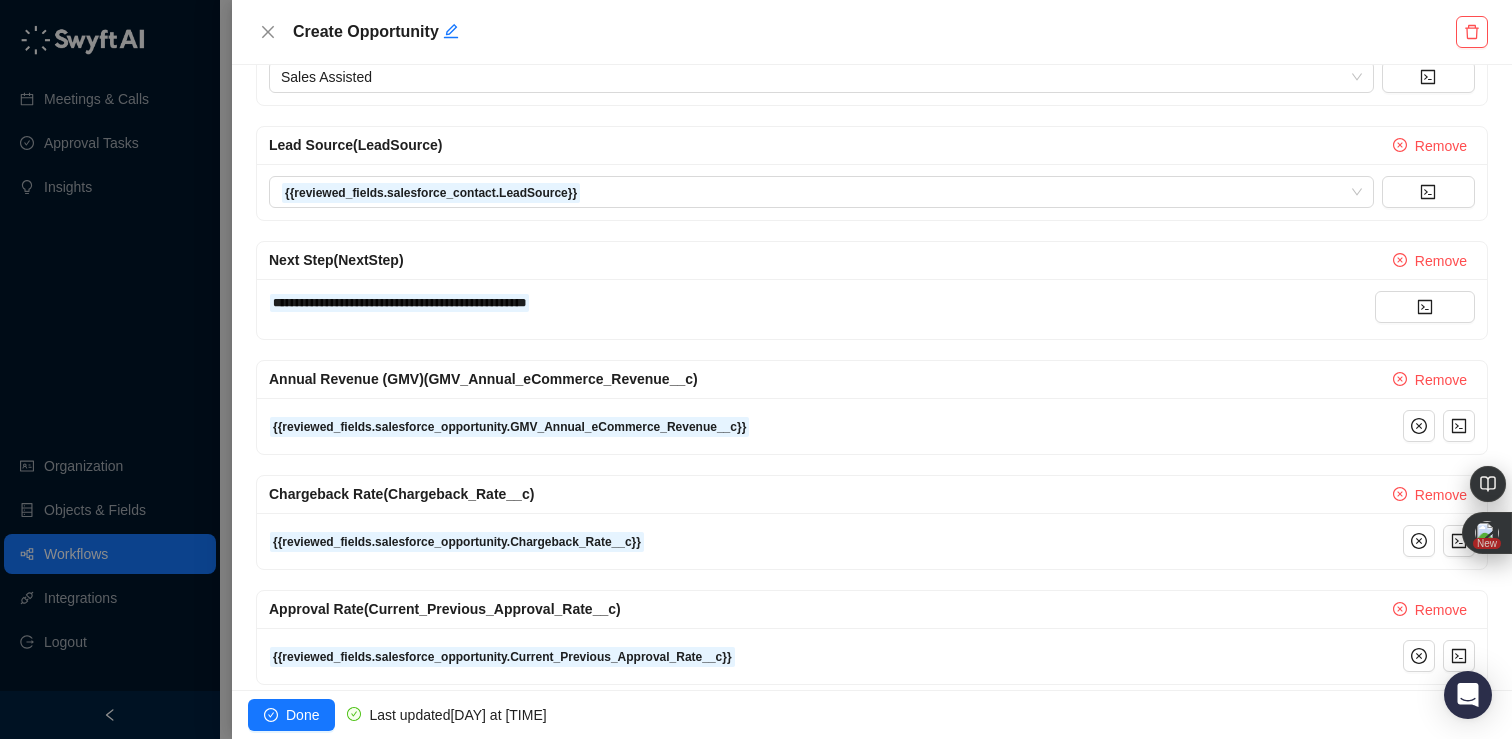 scroll, scrollTop: 1631, scrollLeft: 0, axis: vertical 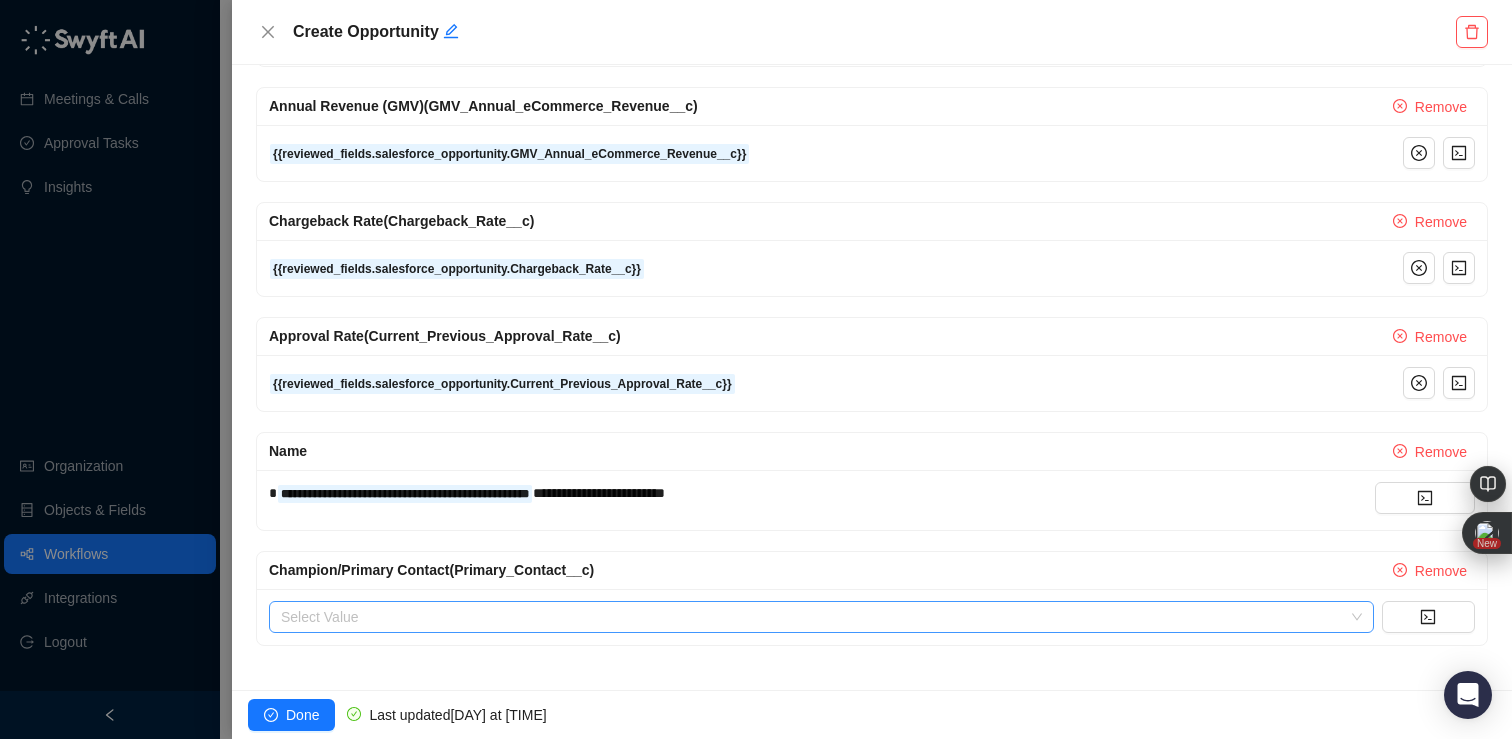 click at bounding box center (815, 617) 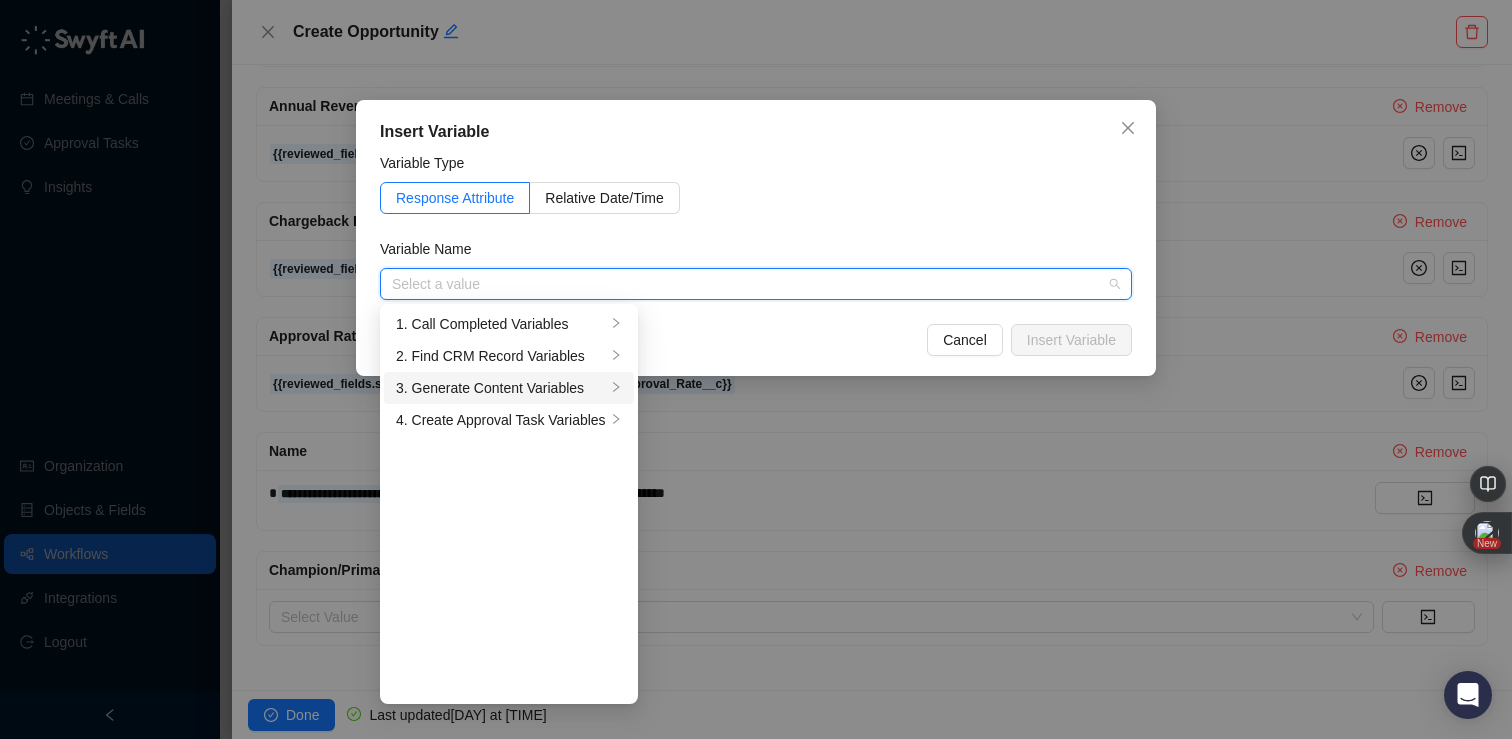 click on "3. Generate Content Variables" at bounding box center (501, 388) 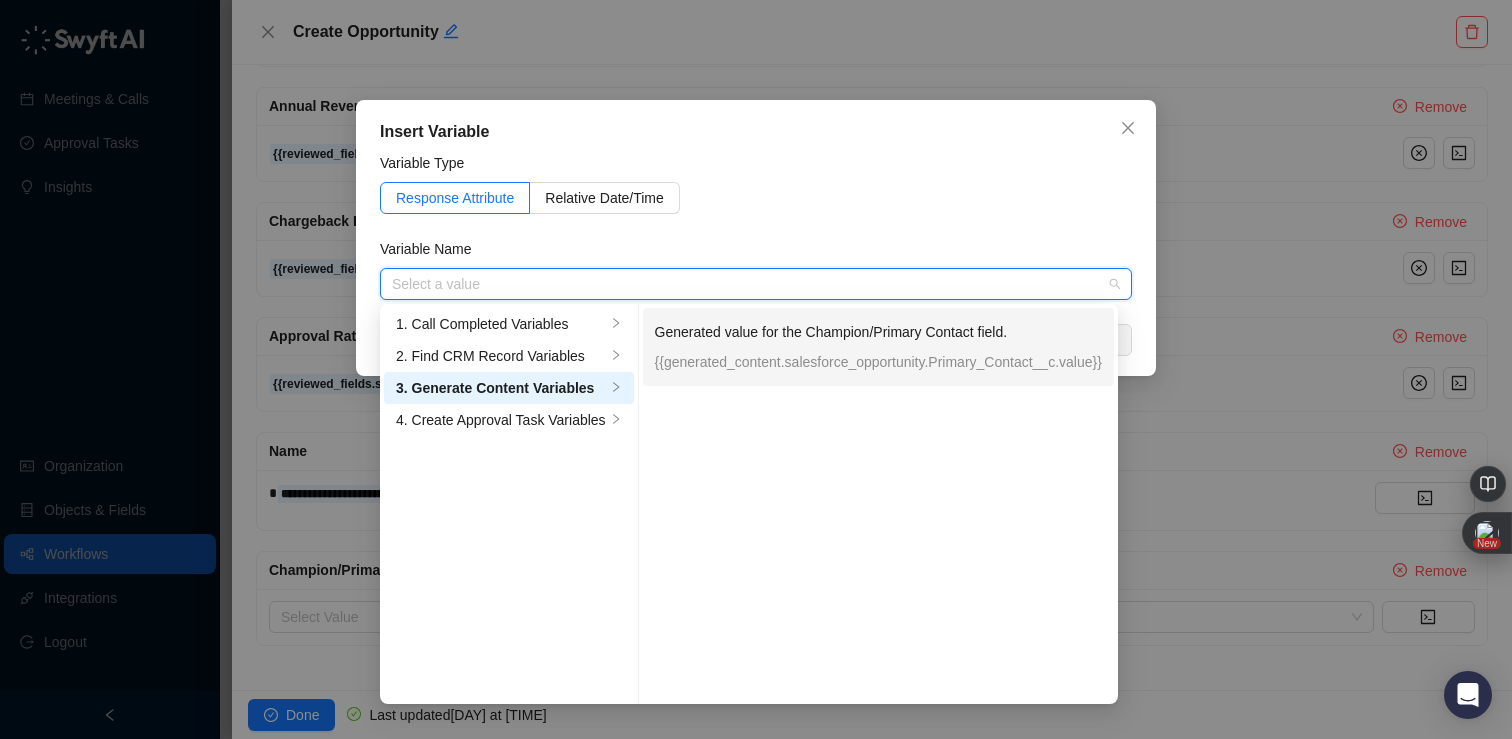 click on "Generated value for the Champion/Primary Contact field." at bounding box center (878, 332) 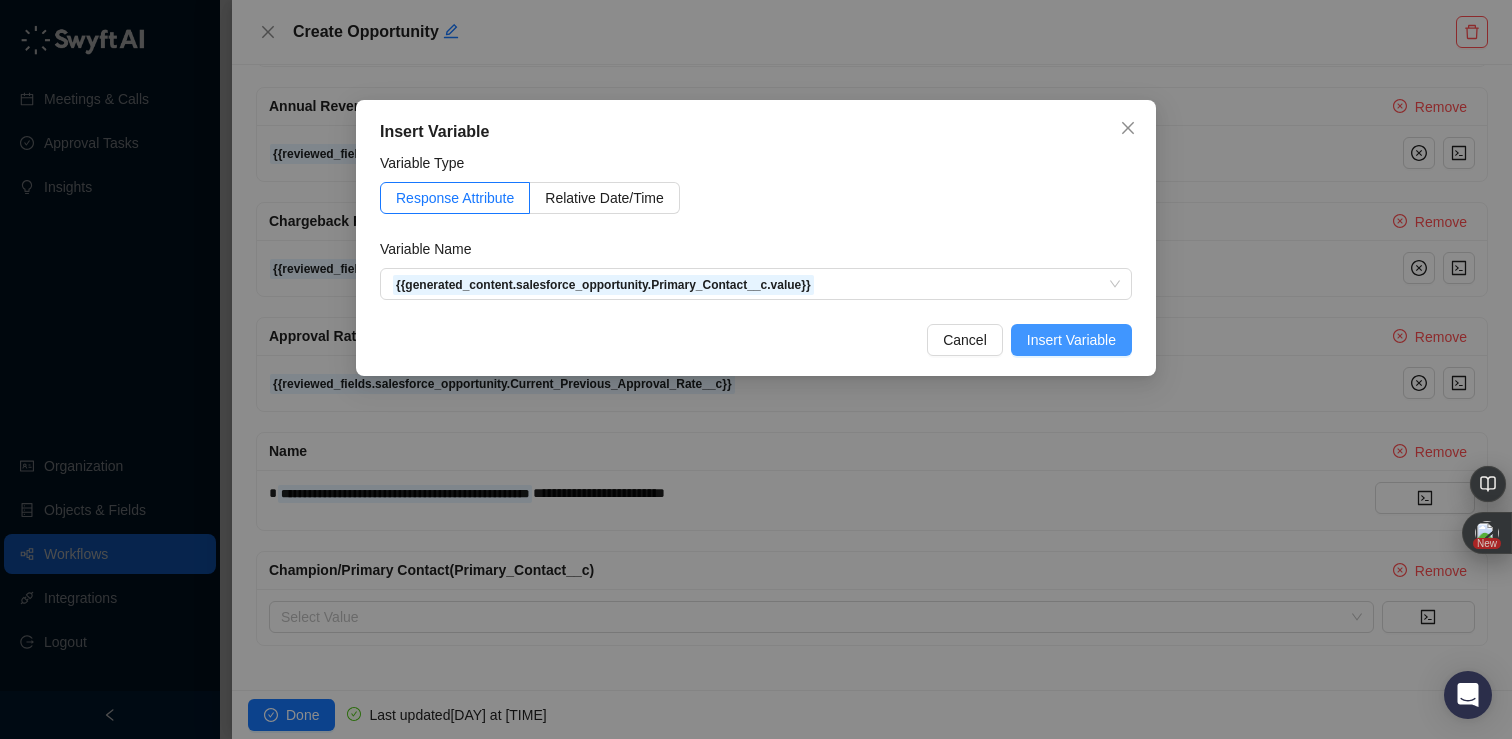 click on "Insert Variable" at bounding box center [1071, 340] 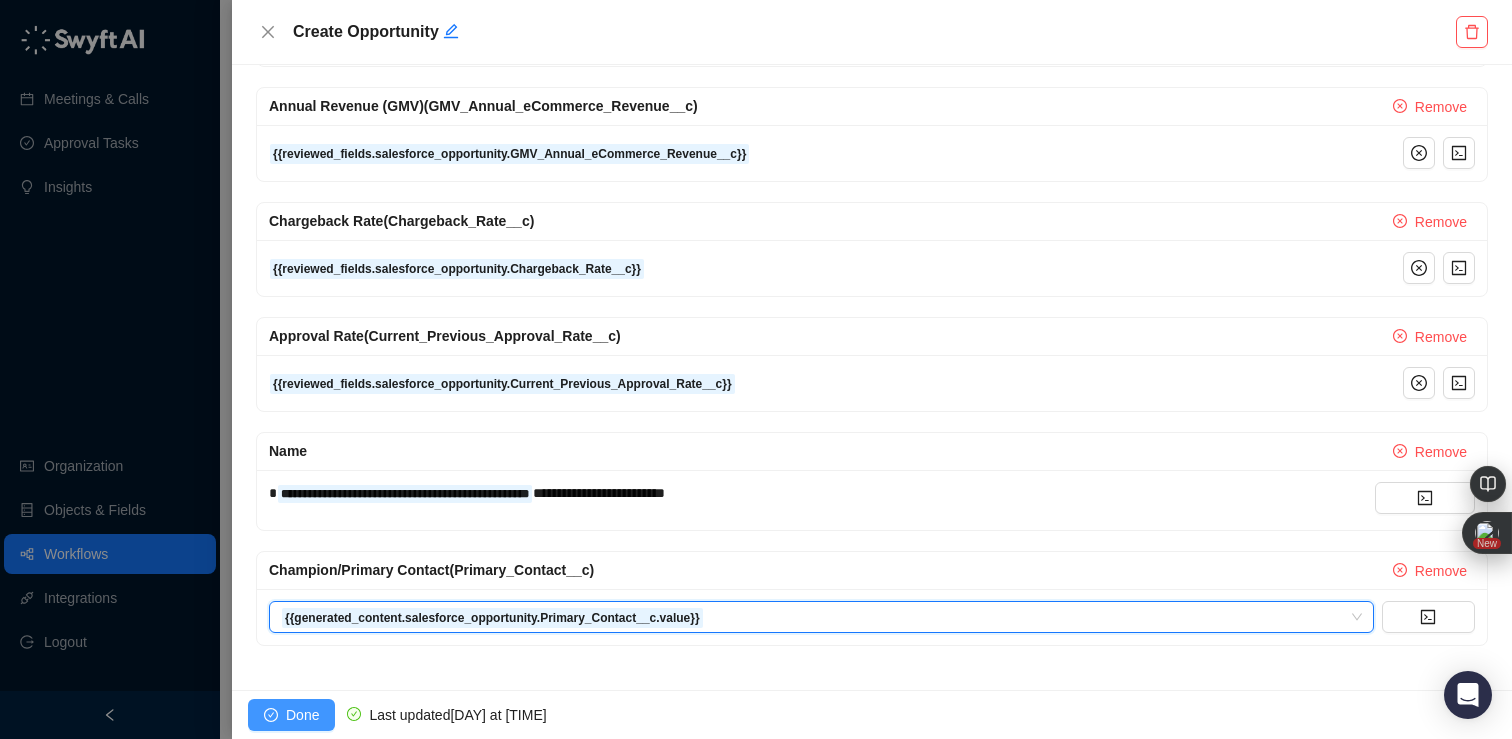 click on "Done" at bounding box center (302, 715) 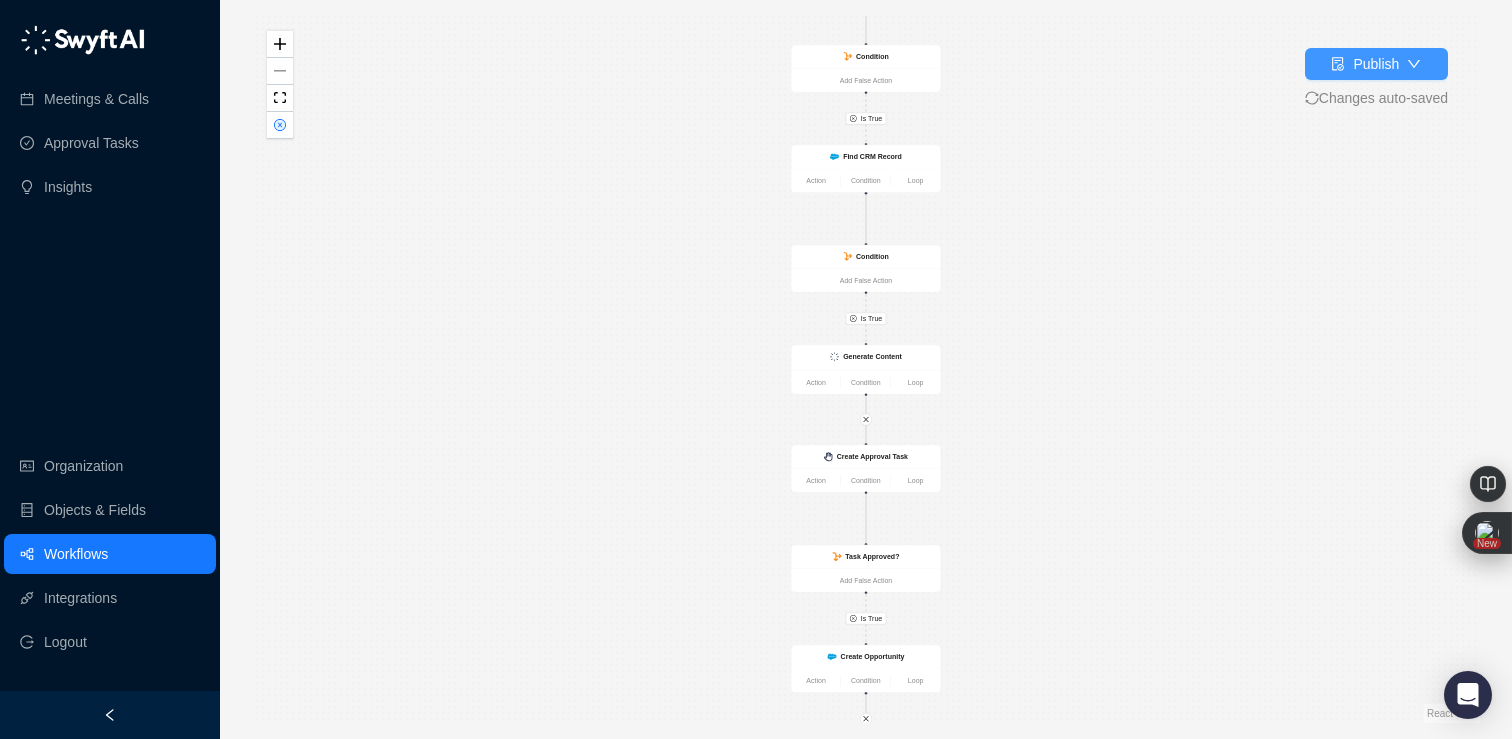 click 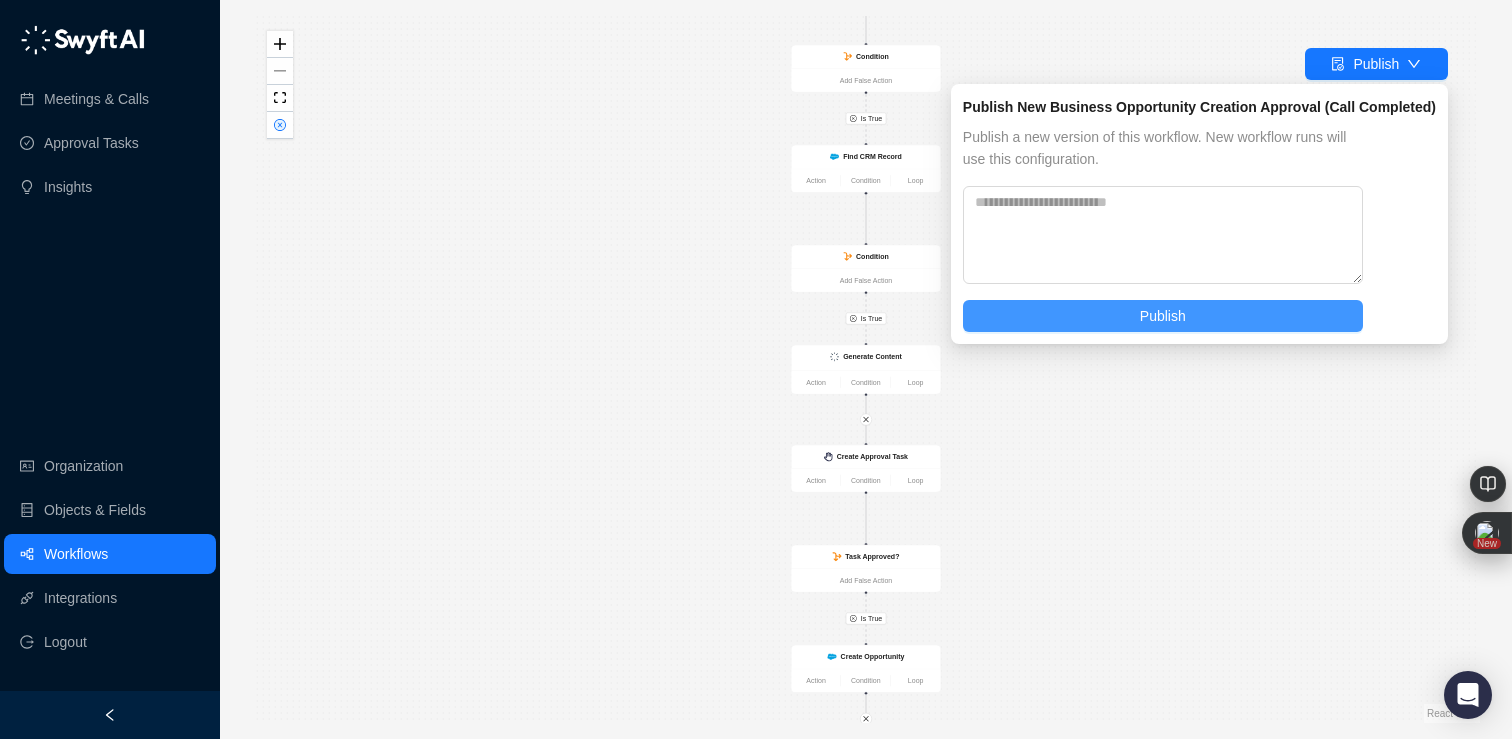 click on "Publish" at bounding box center [1163, 316] 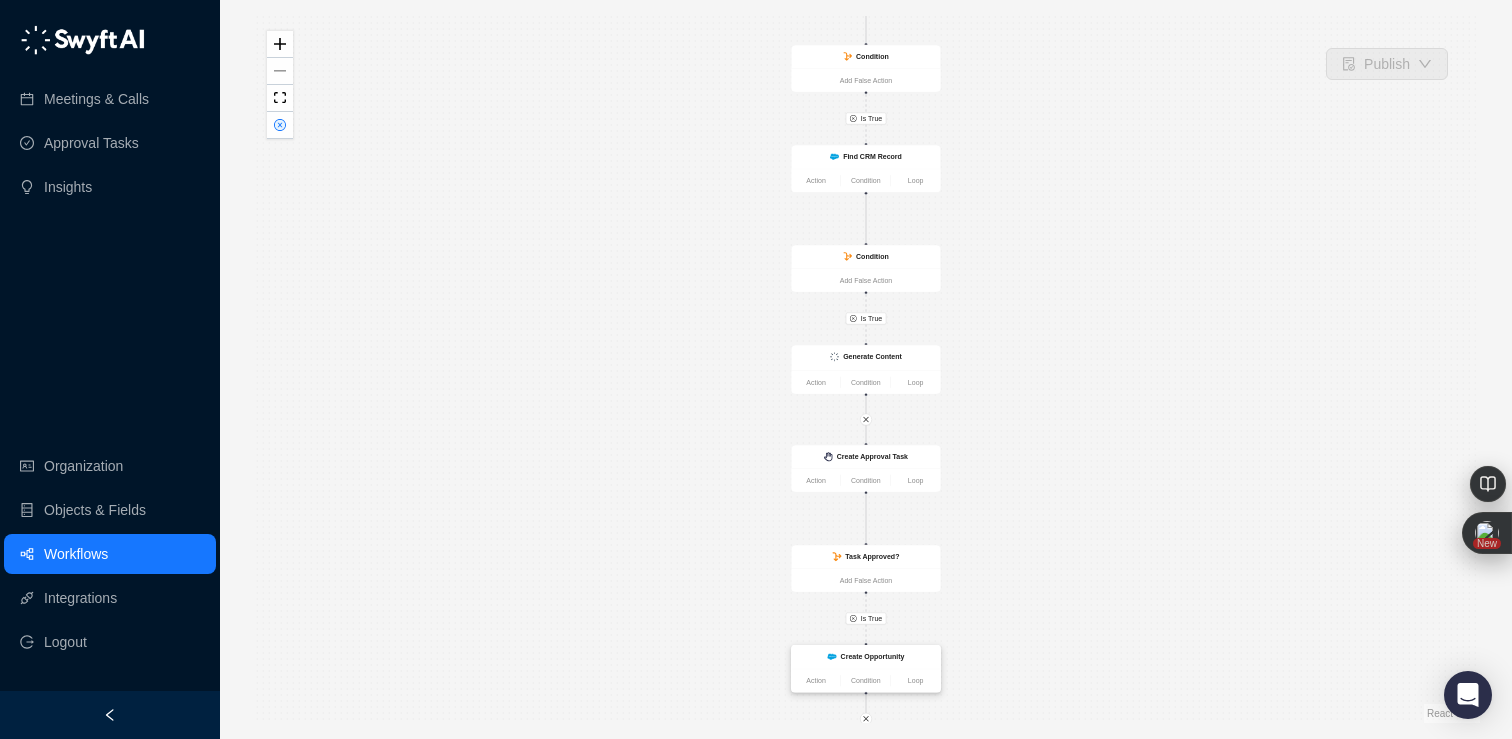 click on "Create Opportunity" at bounding box center [866, 657] 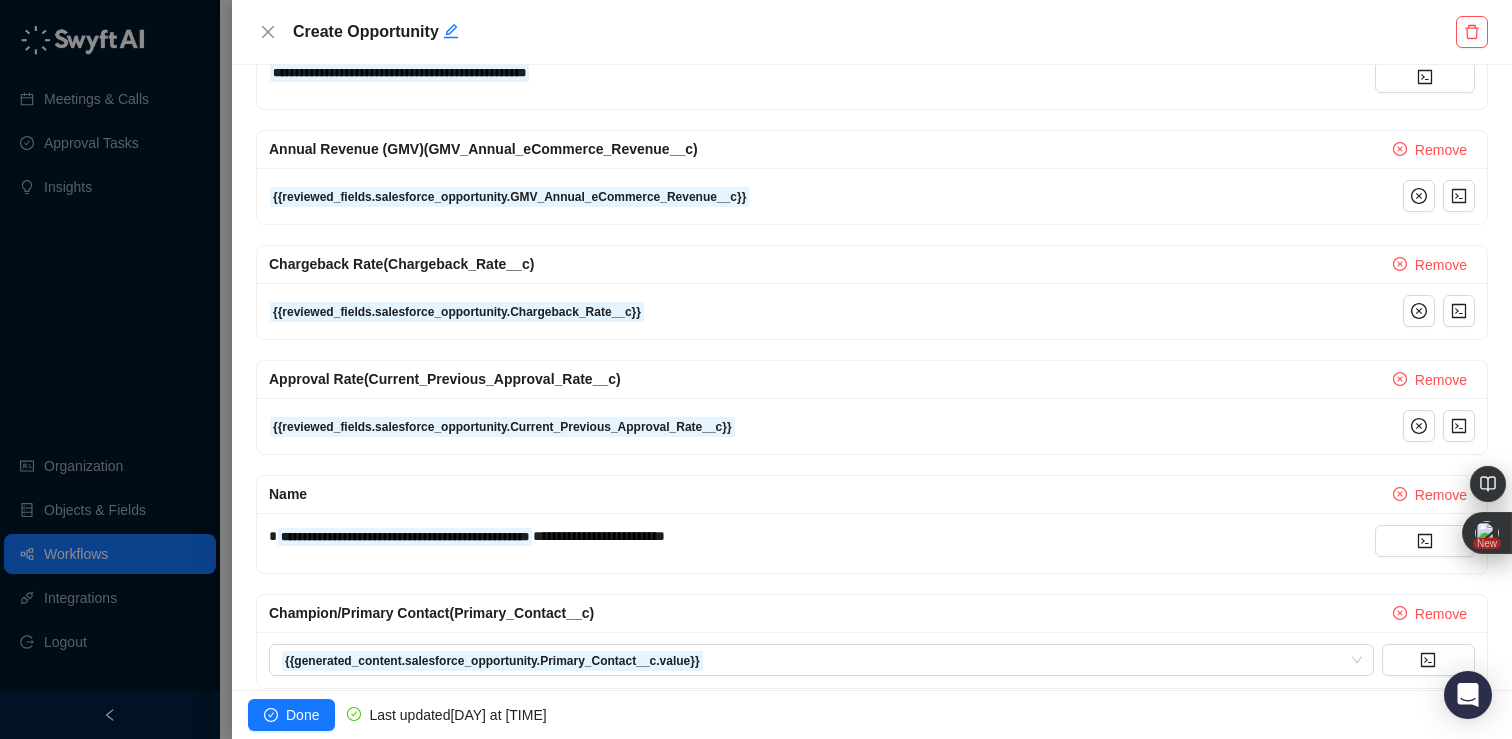 scroll, scrollTop: 1631, scrollLeft: 0, axis: vertical 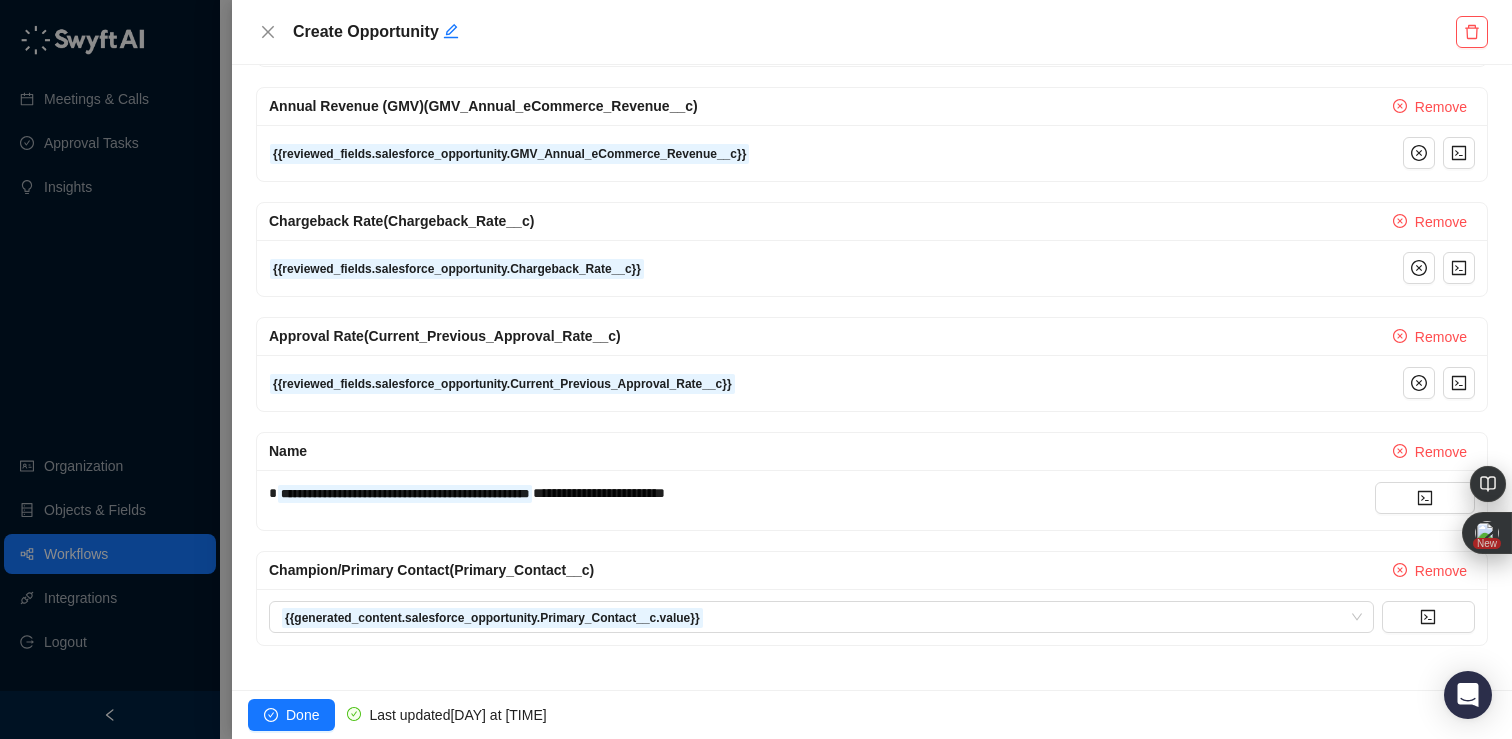 click on "**********" at bounding box center [872, -411] 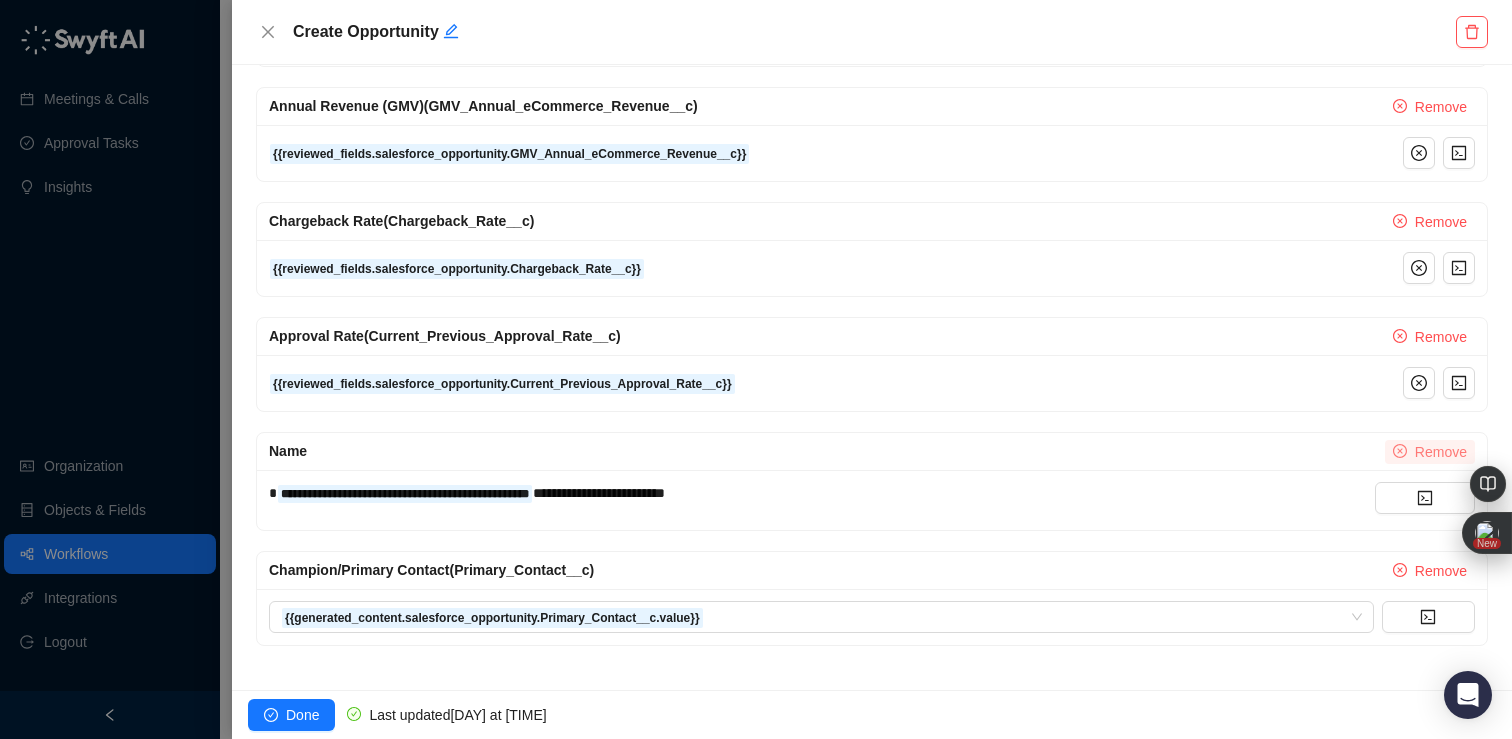 click on "Remove" at bounding box center (1441, 452) 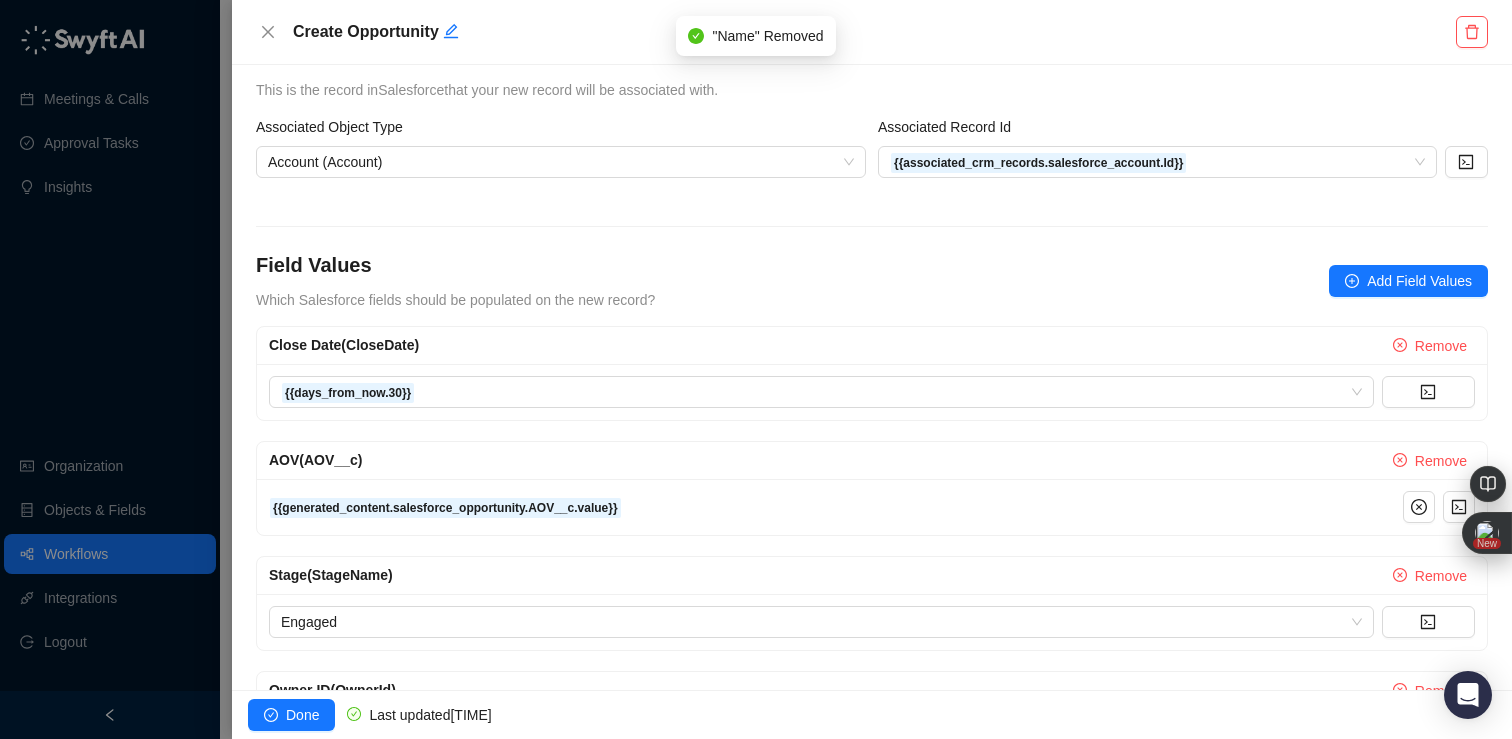 scroll, scrollTop: 0, scrollLeft: 0, axis: both 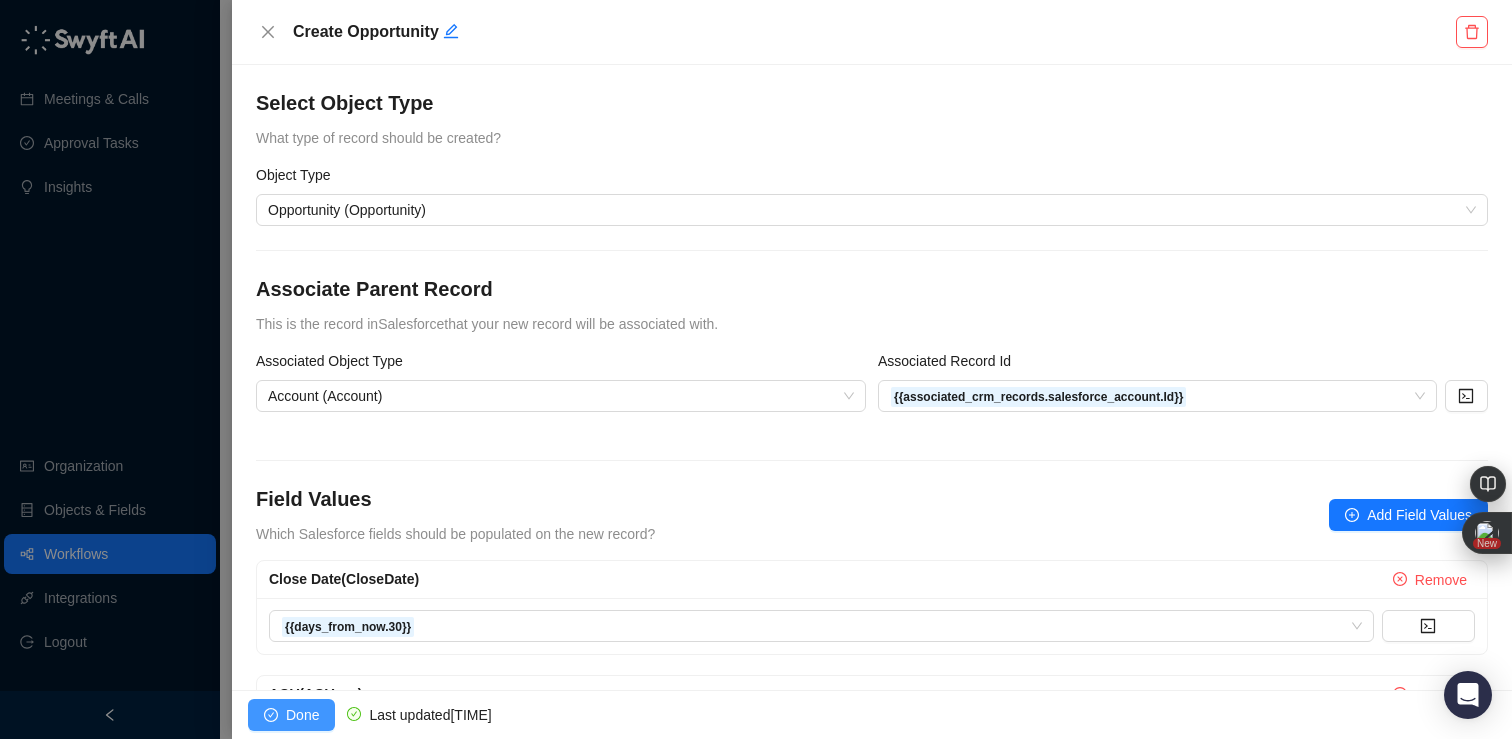 click on "Done" at bounding box center [302, 715] 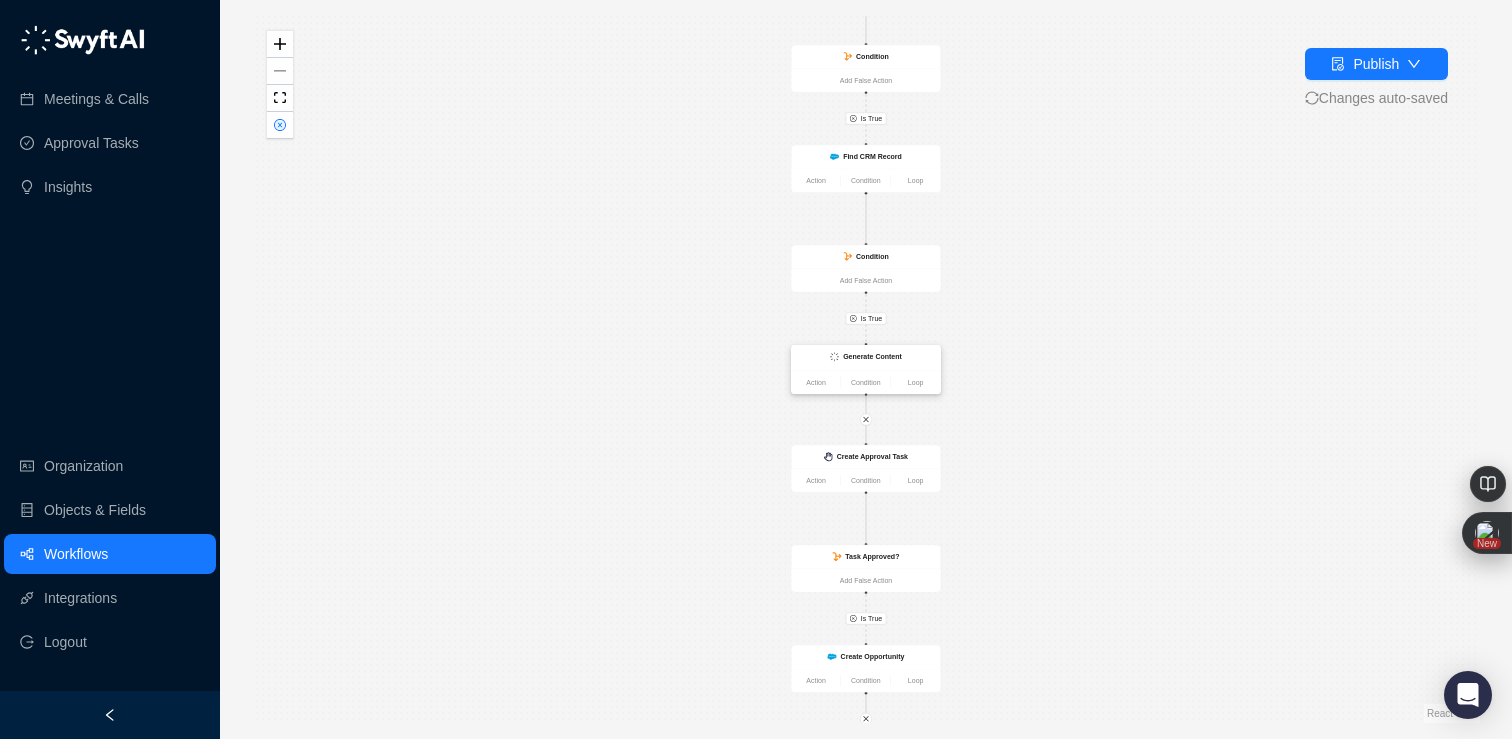 click on "Generate Content" at bounding box center [866, 357] 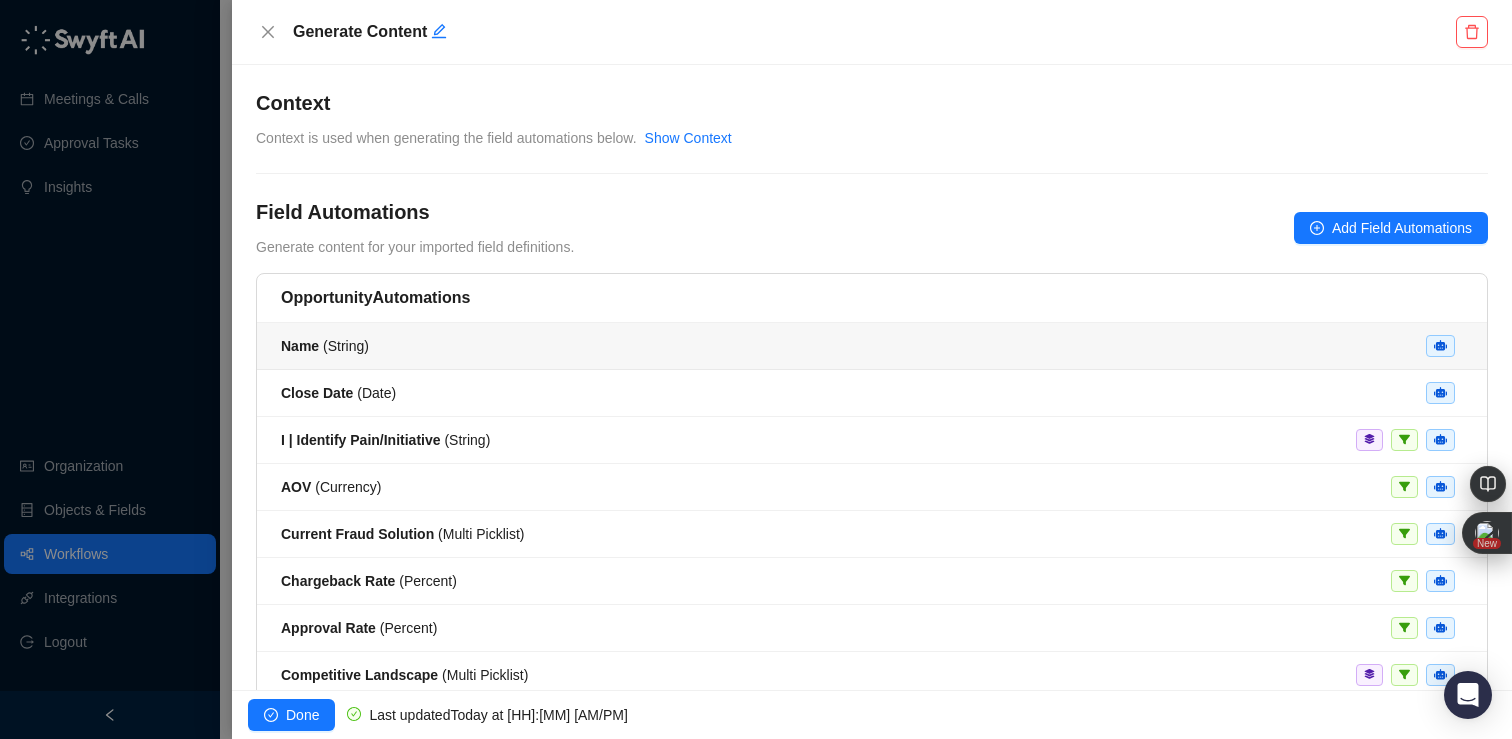 click on "Name   ( String )" at bounding box center [872, 346] 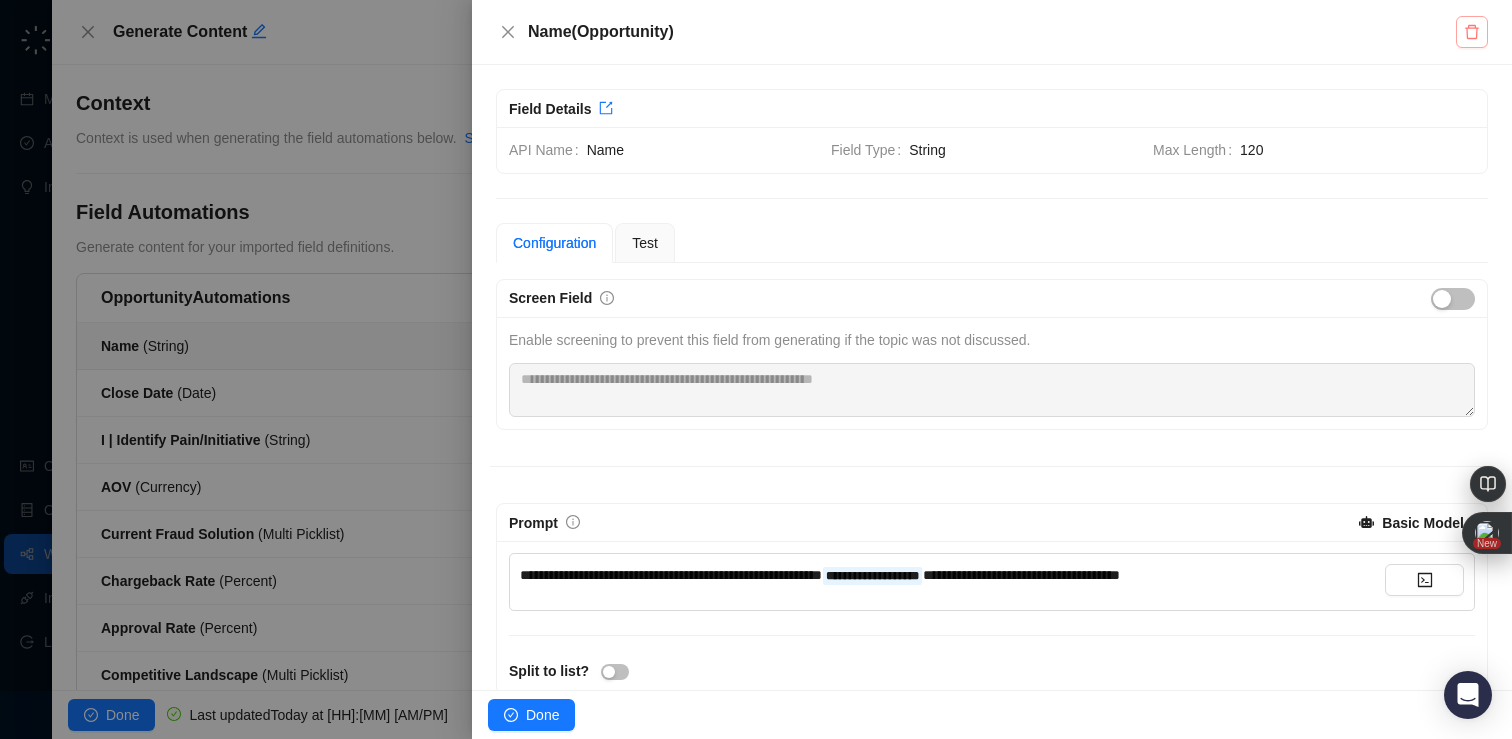 click at bounding box center [1472, 32] 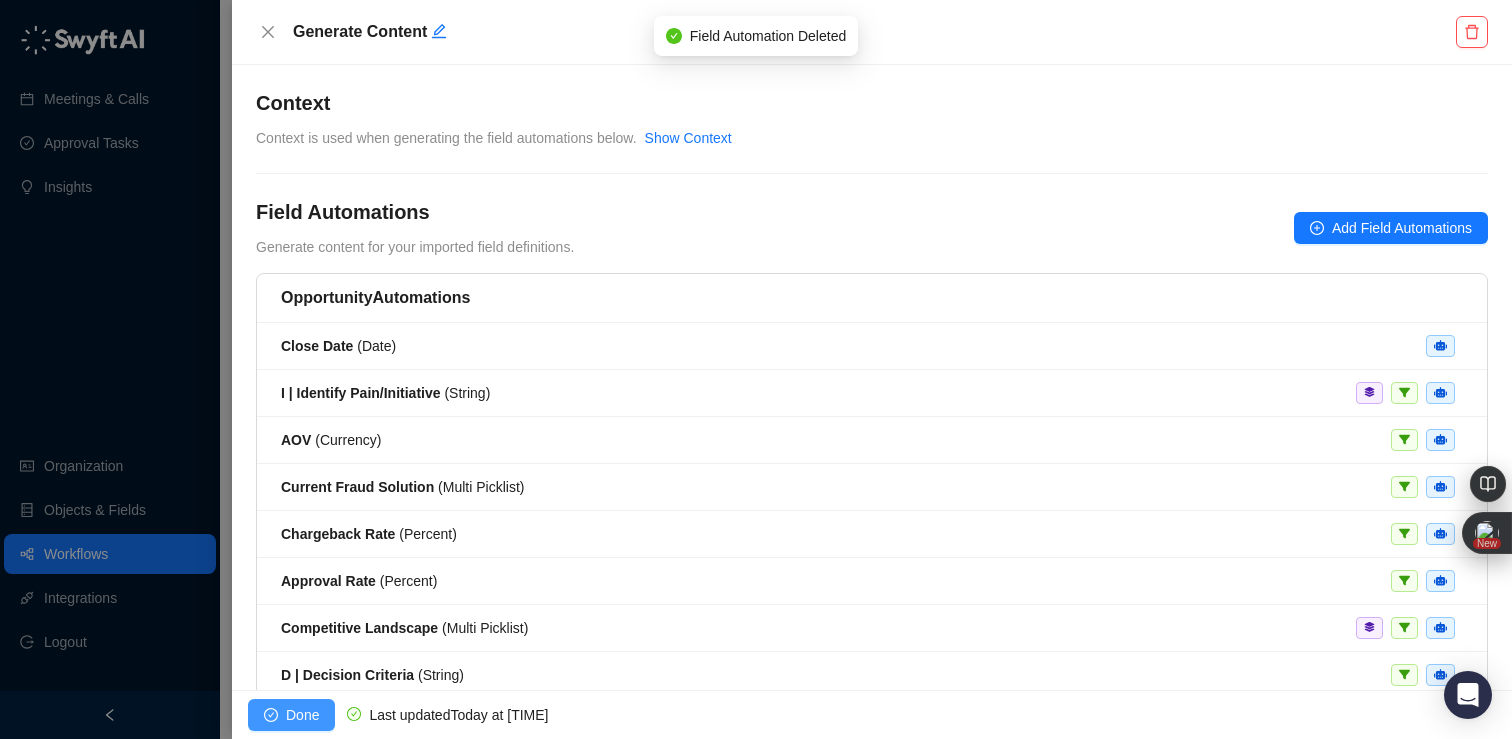 click on "Done" at bounding box center [302, 715] 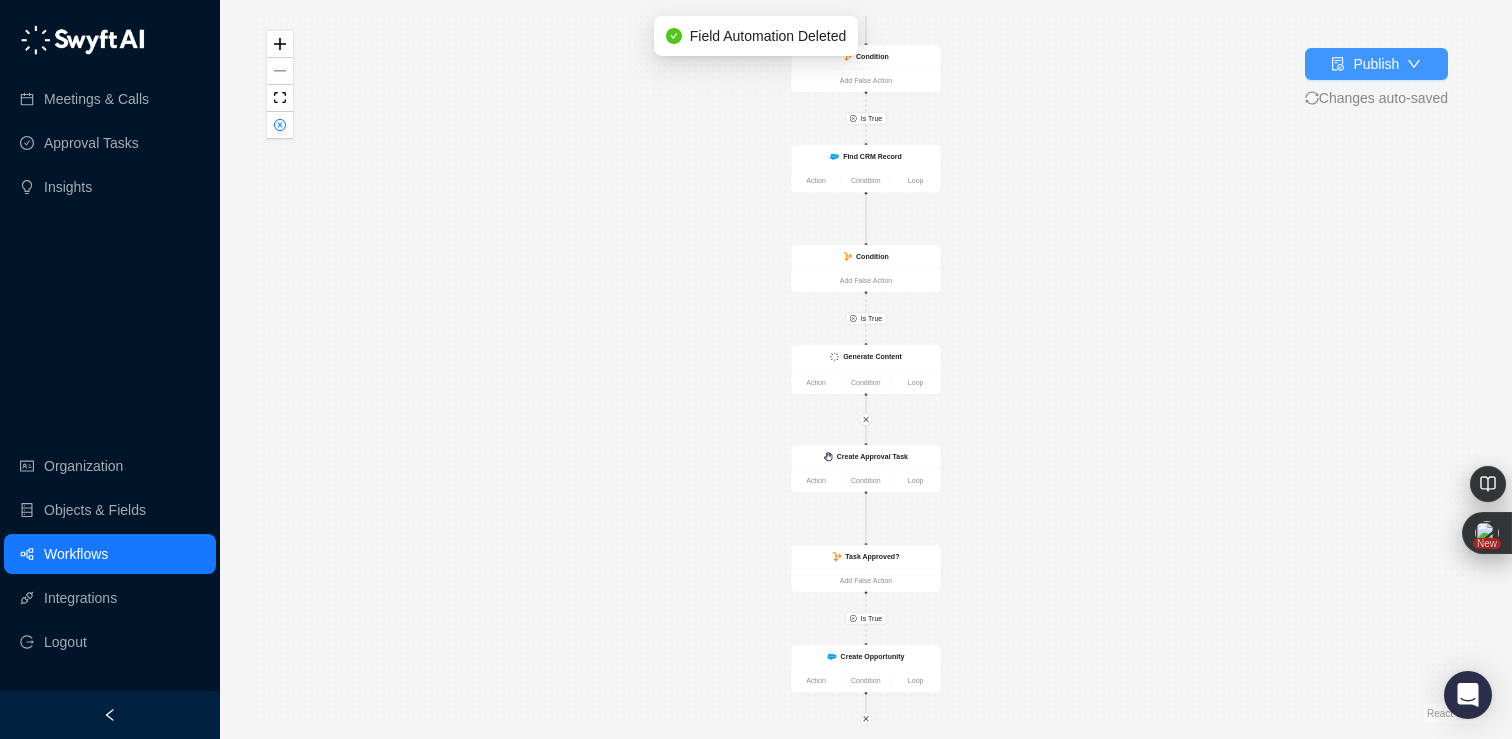 click 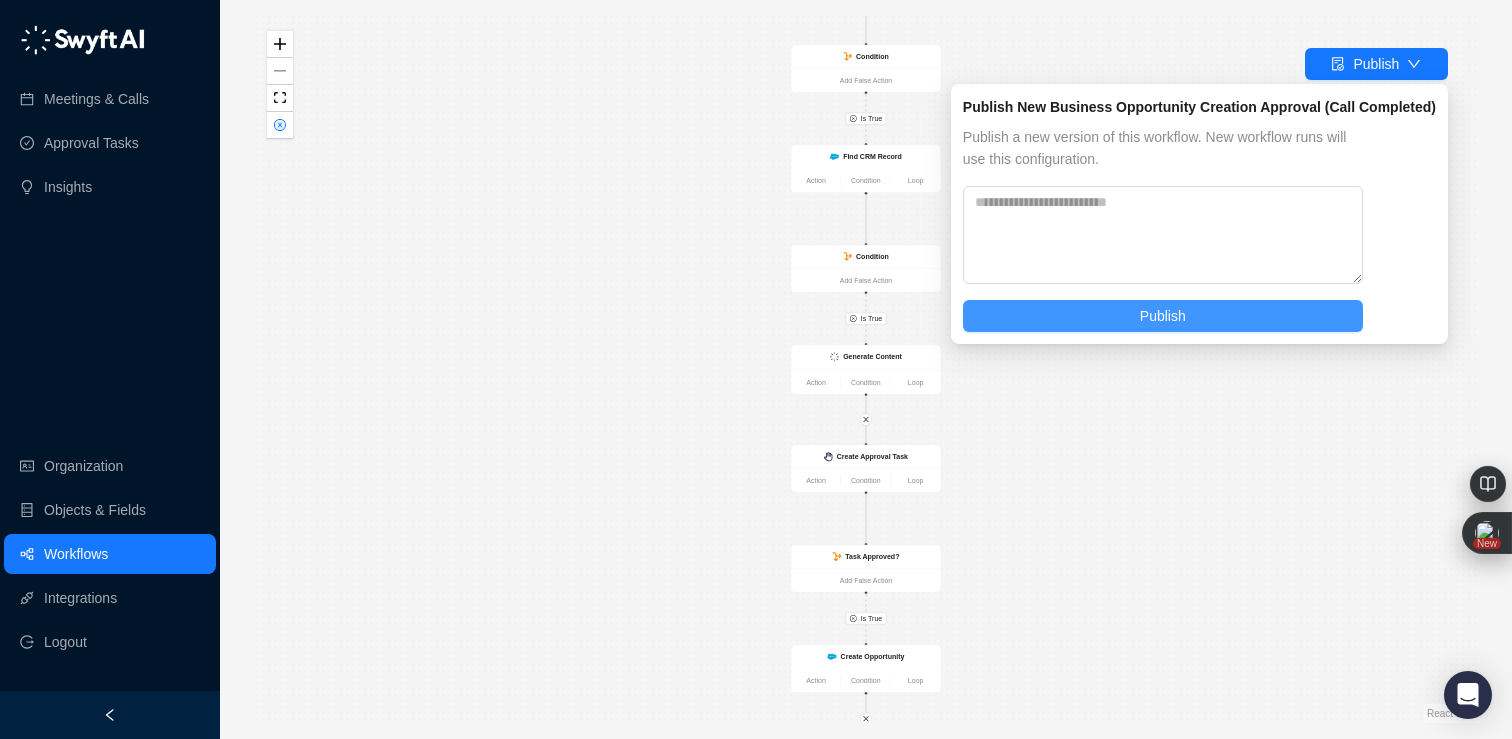 click on "Publish" at bounding box center [1163, 316] 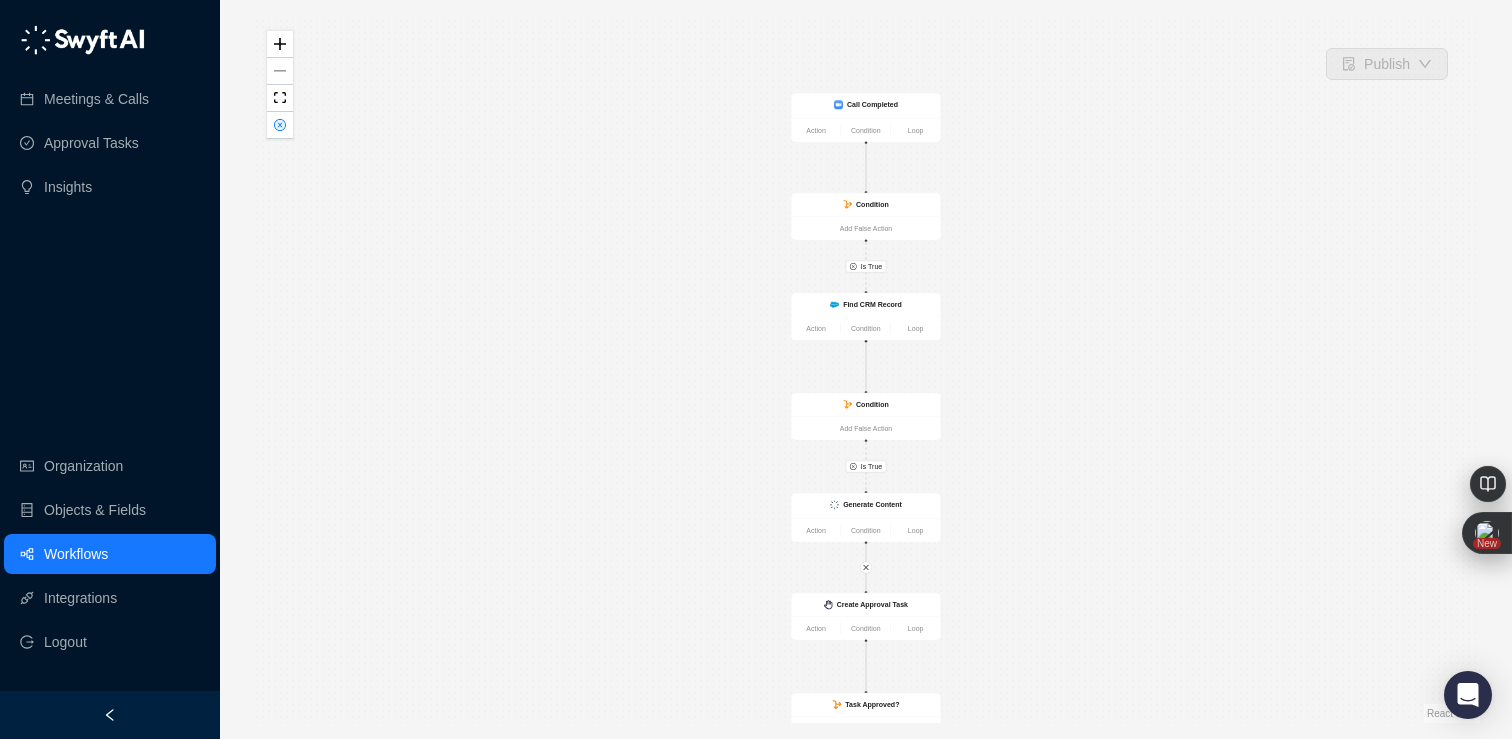 drag, startPoint x: 984, startPoint y: 188, endPoint x: 982, endPoint y: 342, distance: 154.01299 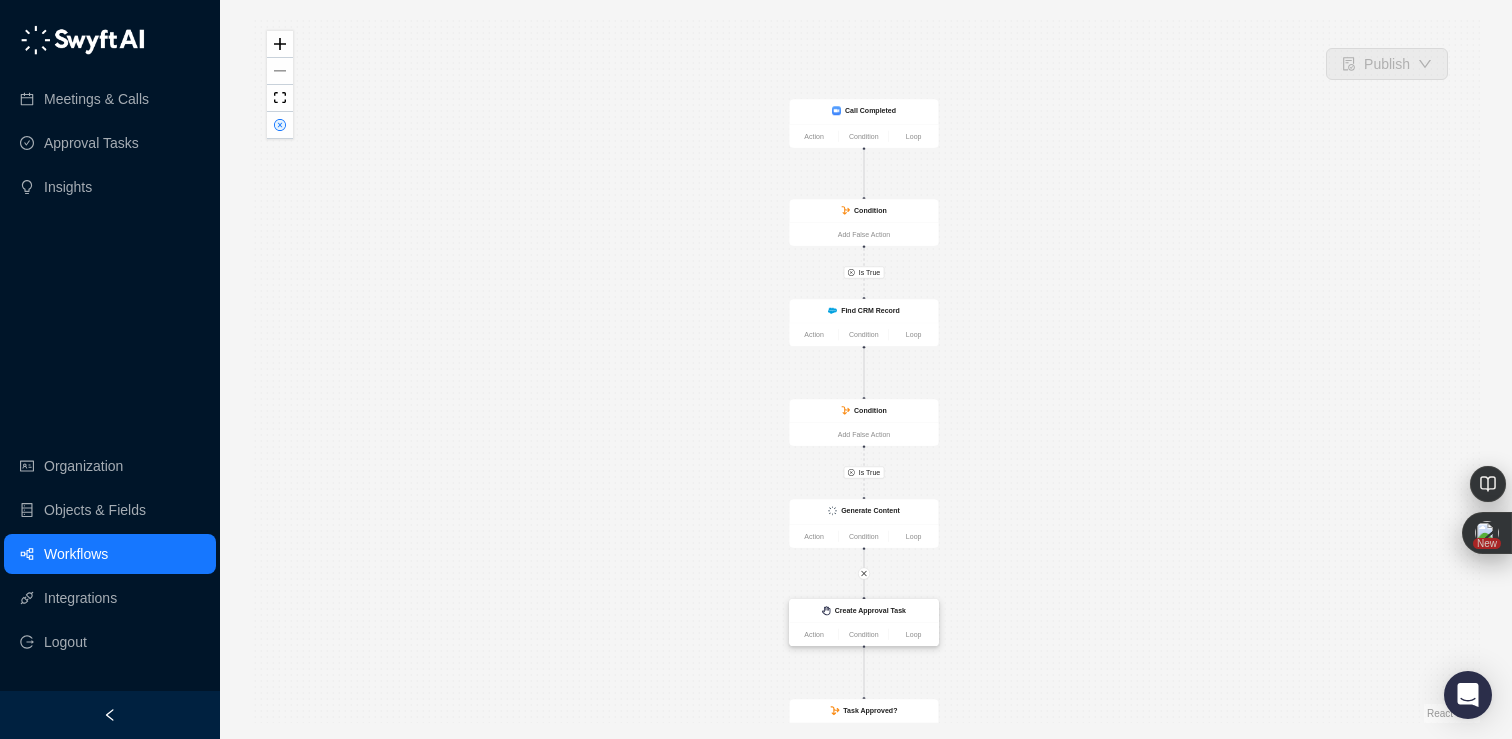 click on "Create Approval Task" at bounding box center (870, 611) 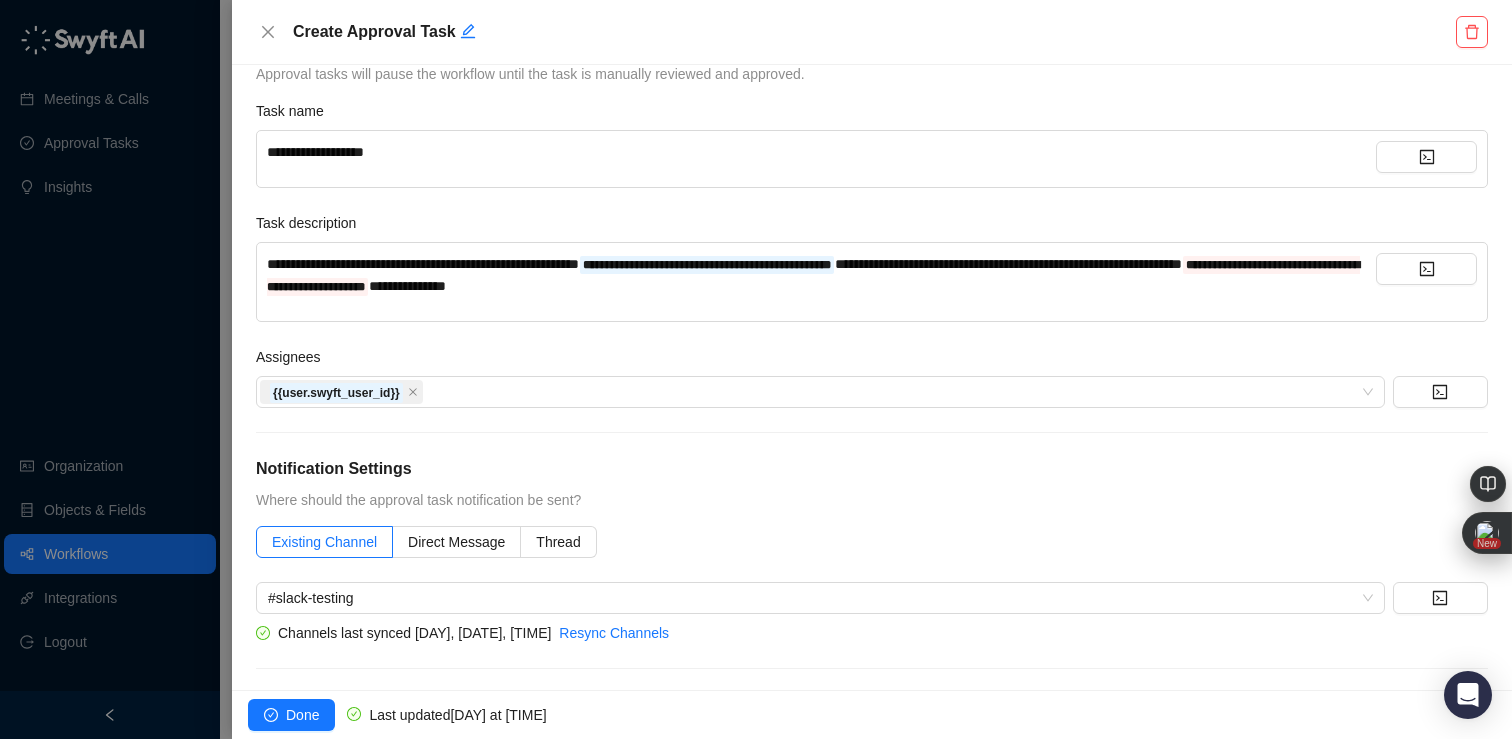 scroll, scrollTop: 75, scrollLeft: 0, axis: vertical 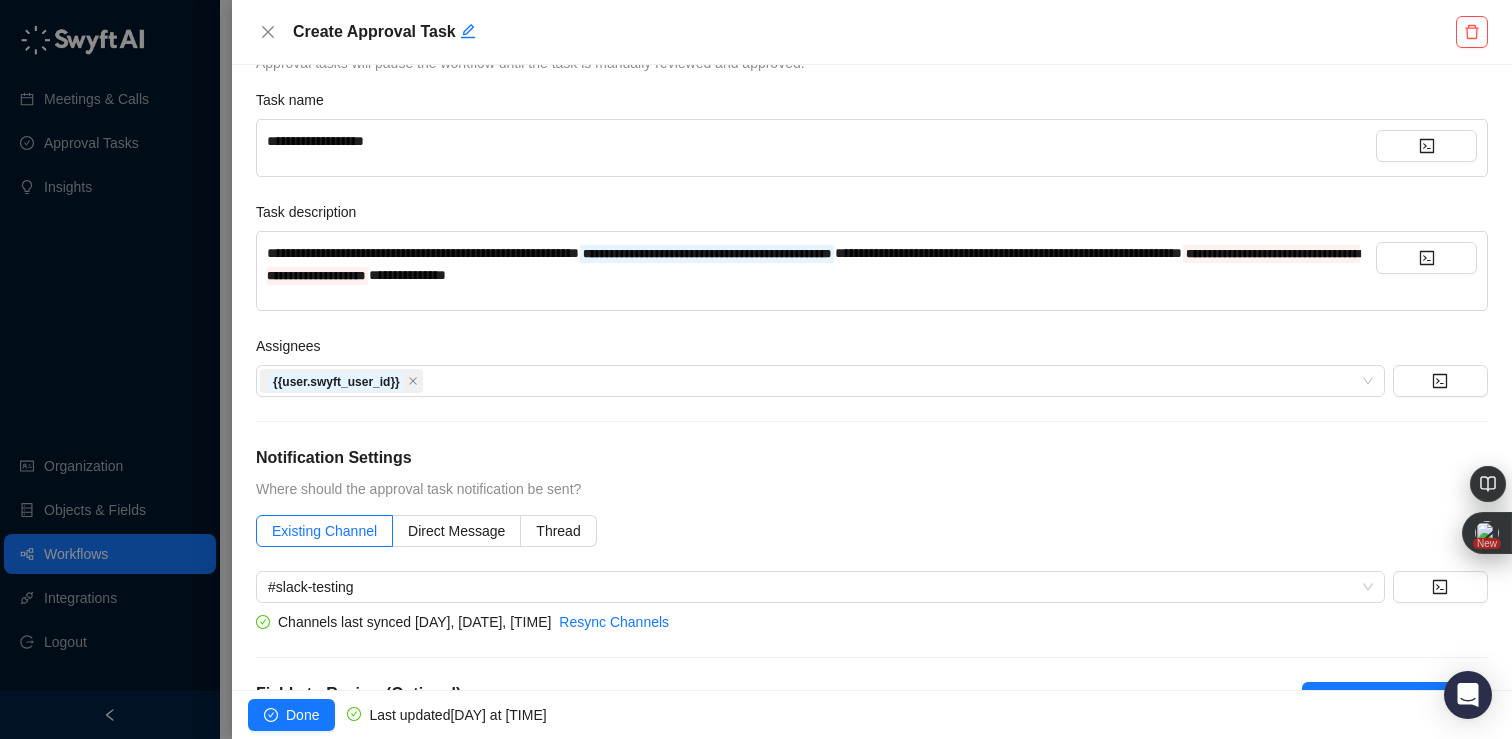 click on "**********" at bounding box center [407, 275] 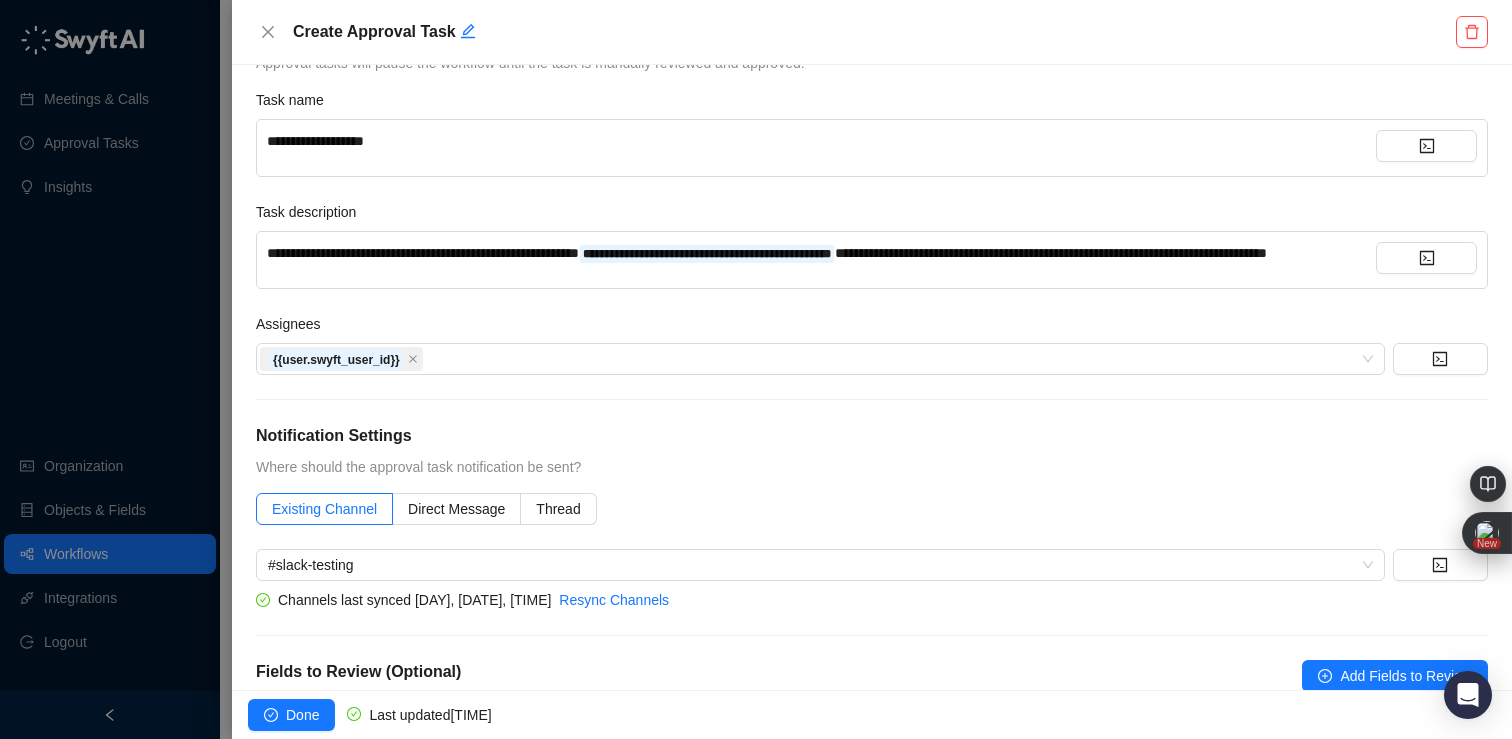 click on "Assignees" at bounding box center [872, 328] 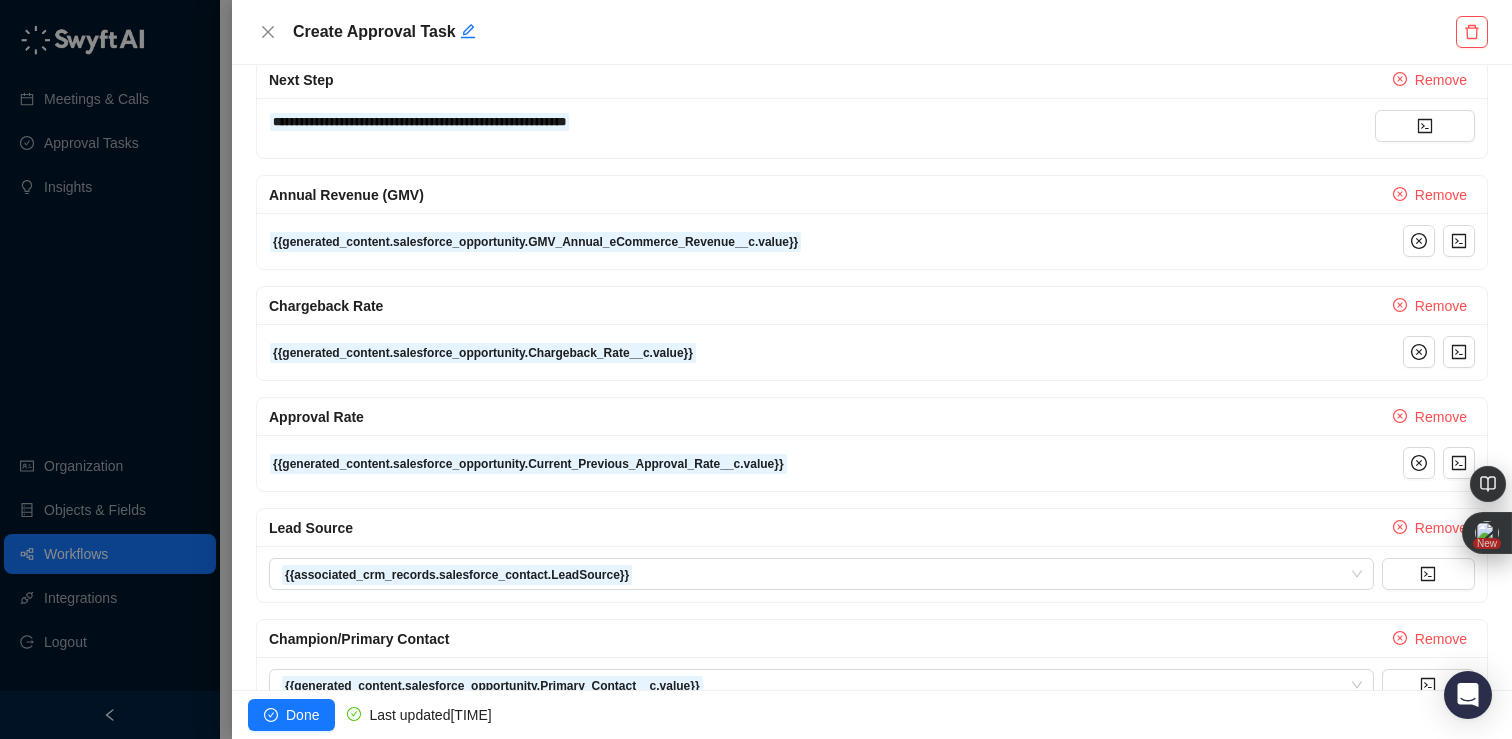 scroll, scrollTop: 930, scrollLeft: 0, axis: vertical 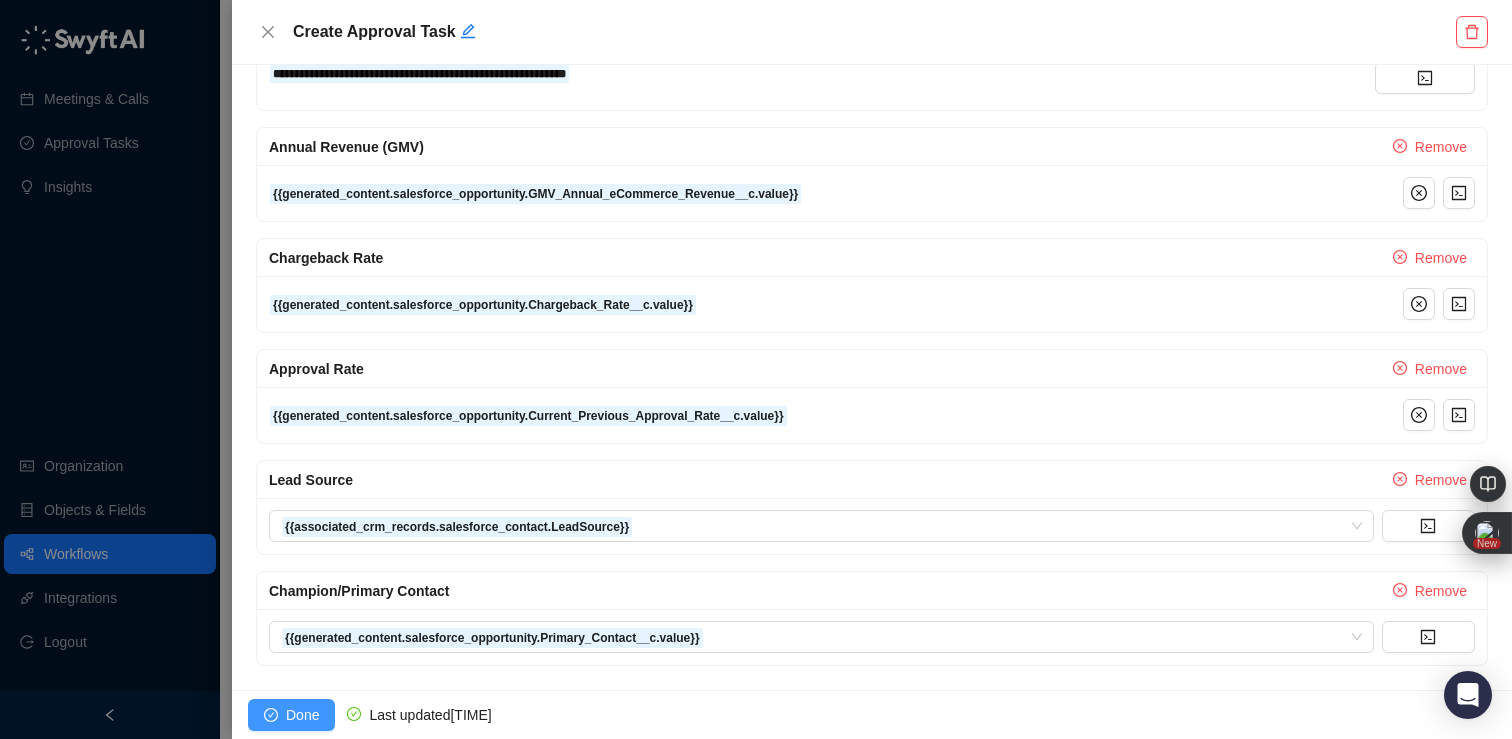 click on "Done" at bounding box center [302, 715] 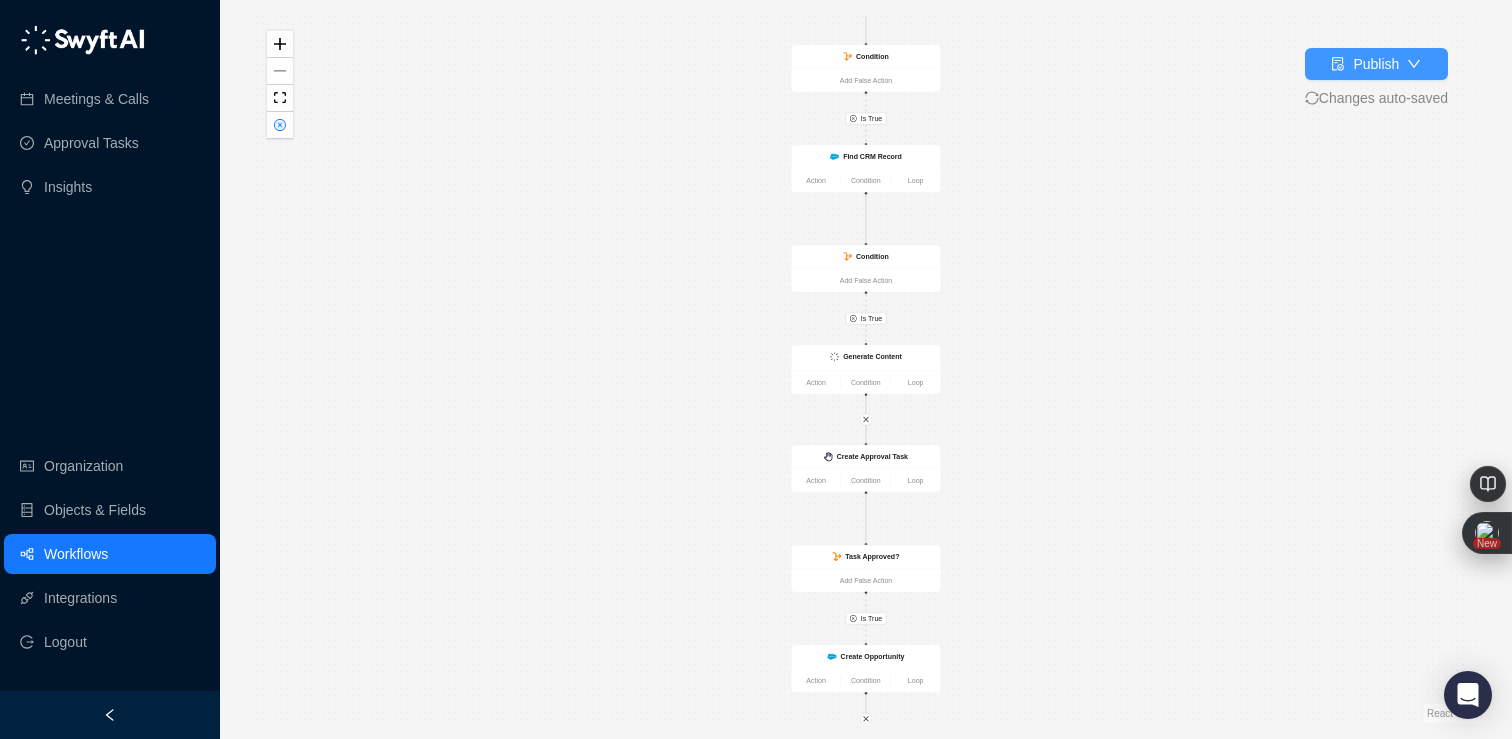 click on "Publish" at bounding box center [1376, 64] 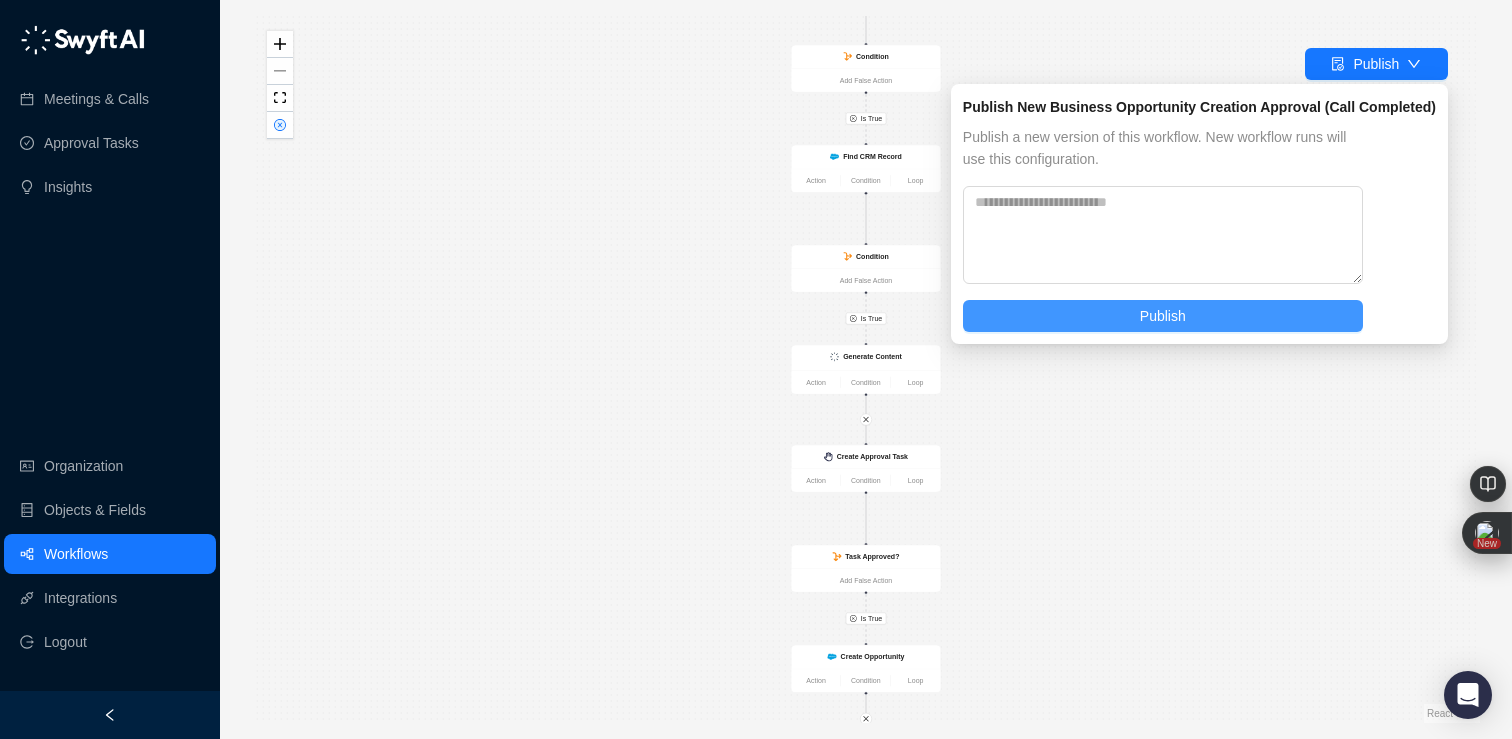 click on "Publish" at bounding box center [1163, 316] 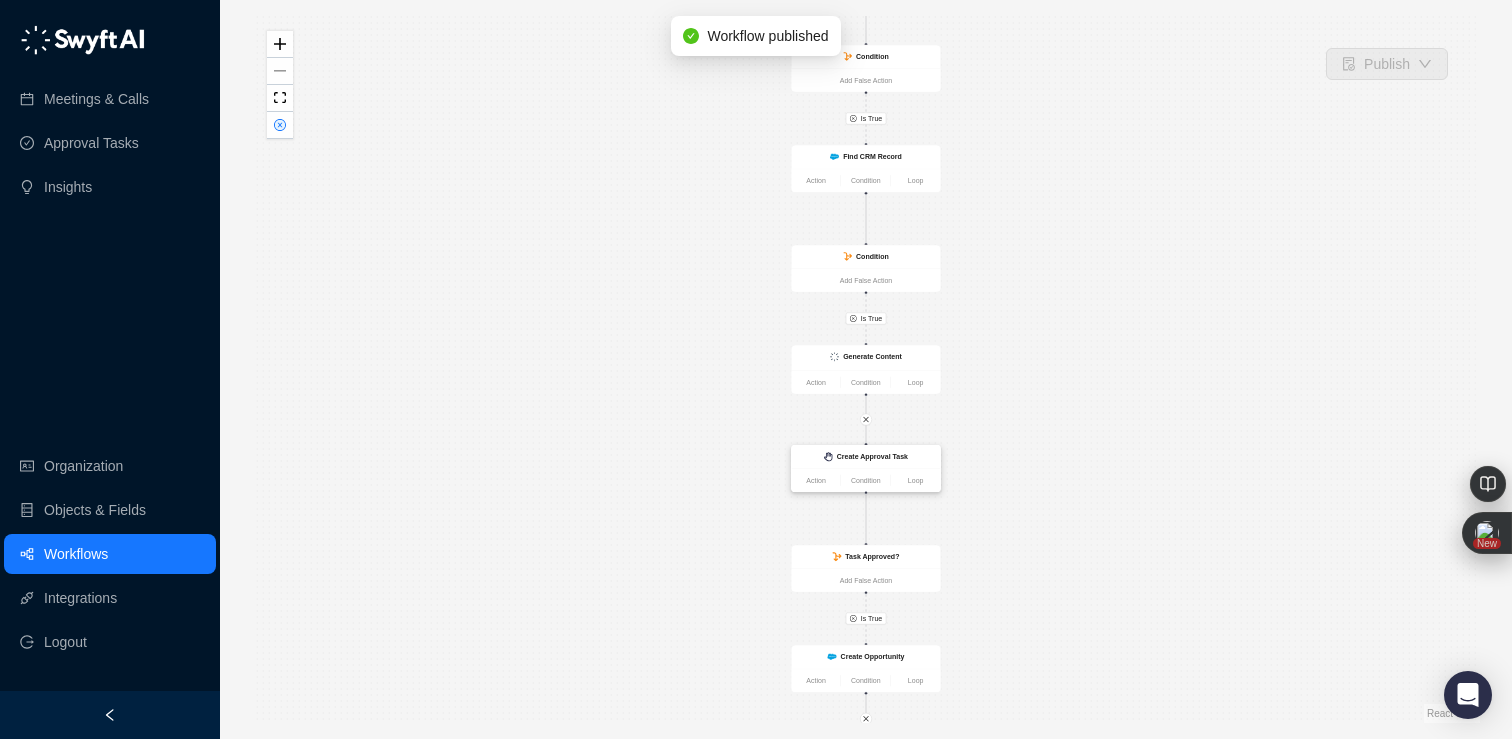 click on "Create Approval Task" at bounding box center [872, 457] 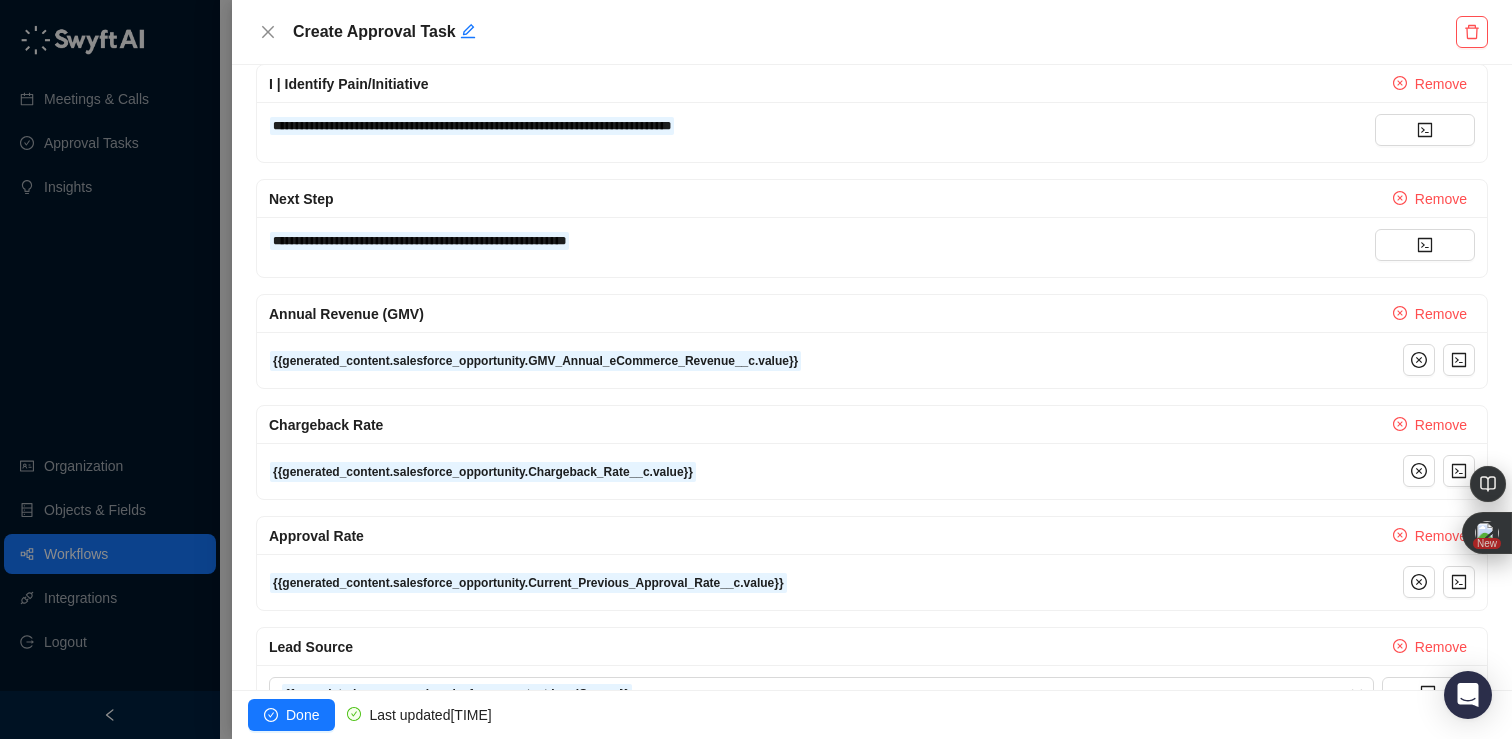scroll, scrollTop: 747, scrollLeft: 0, axis: vertical 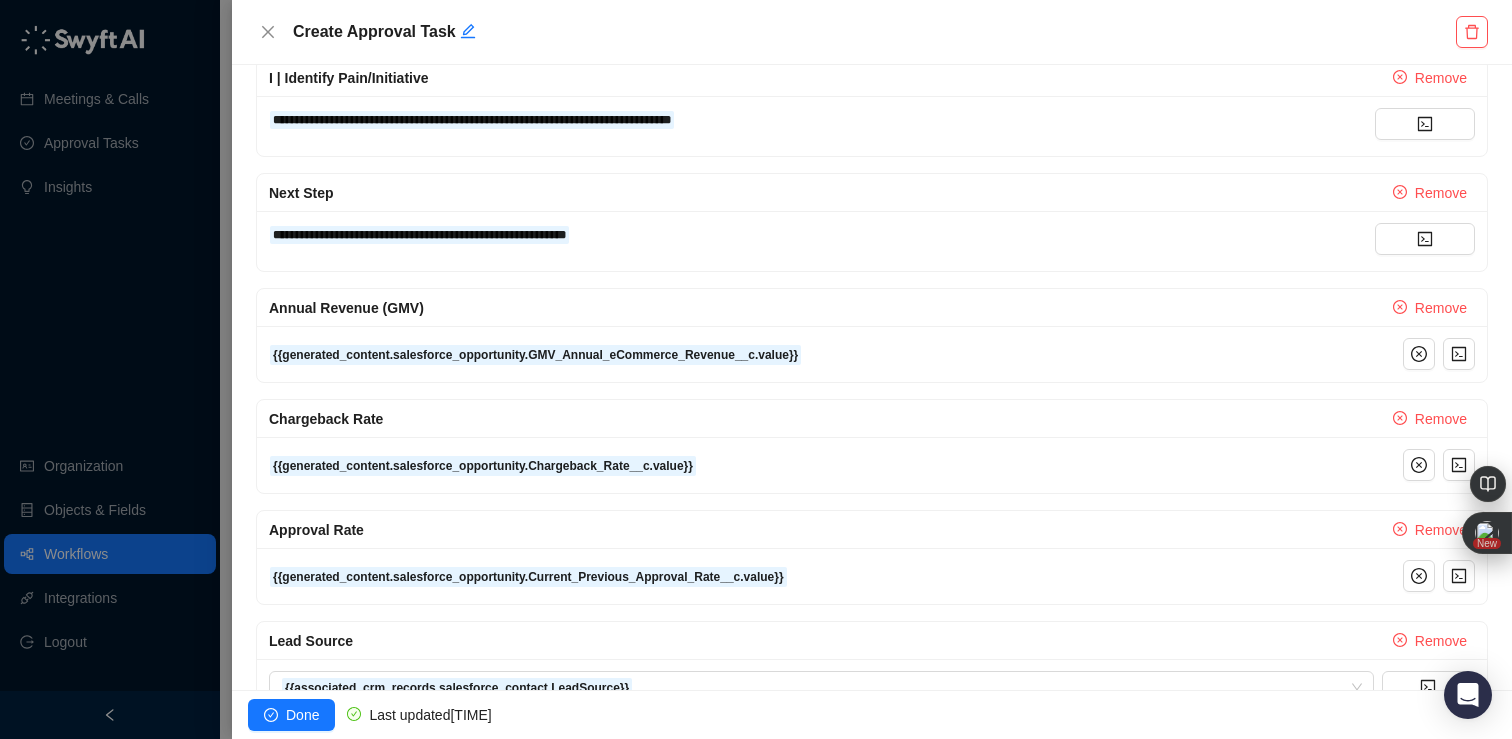 click on "{{generated_content.salesforce_opportunity.GMV_Annual_eCommerce_Revenue__c.value}}" at bounding box center (832, 354) 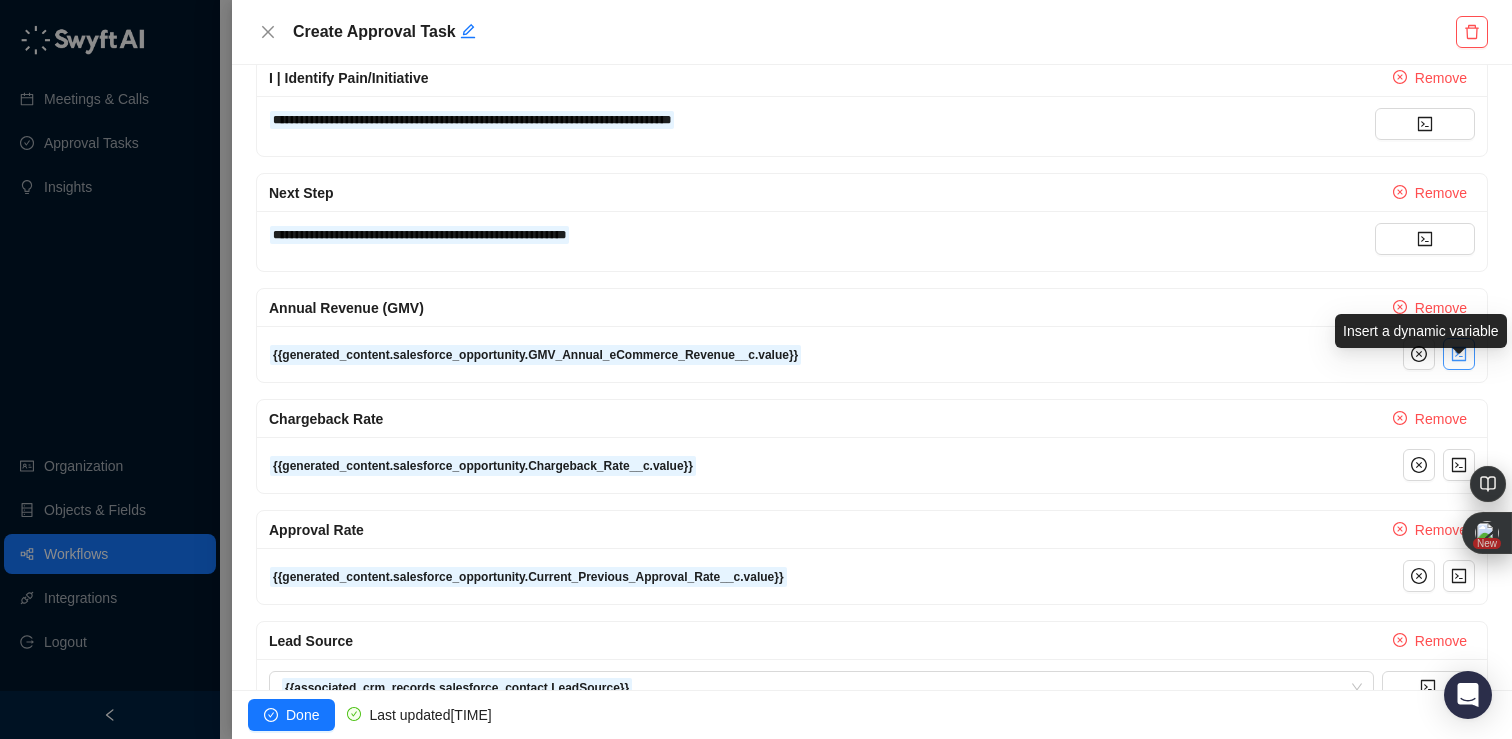click 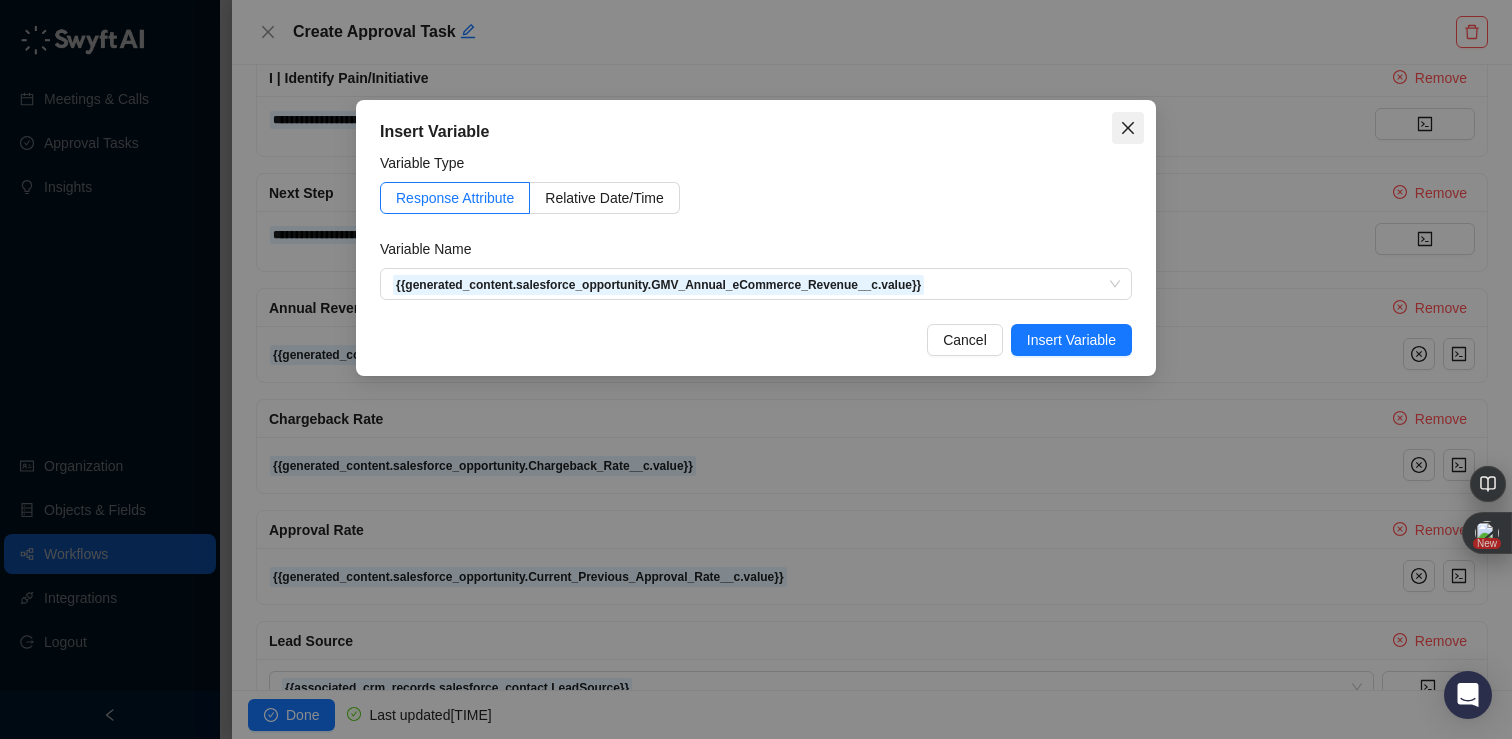 click 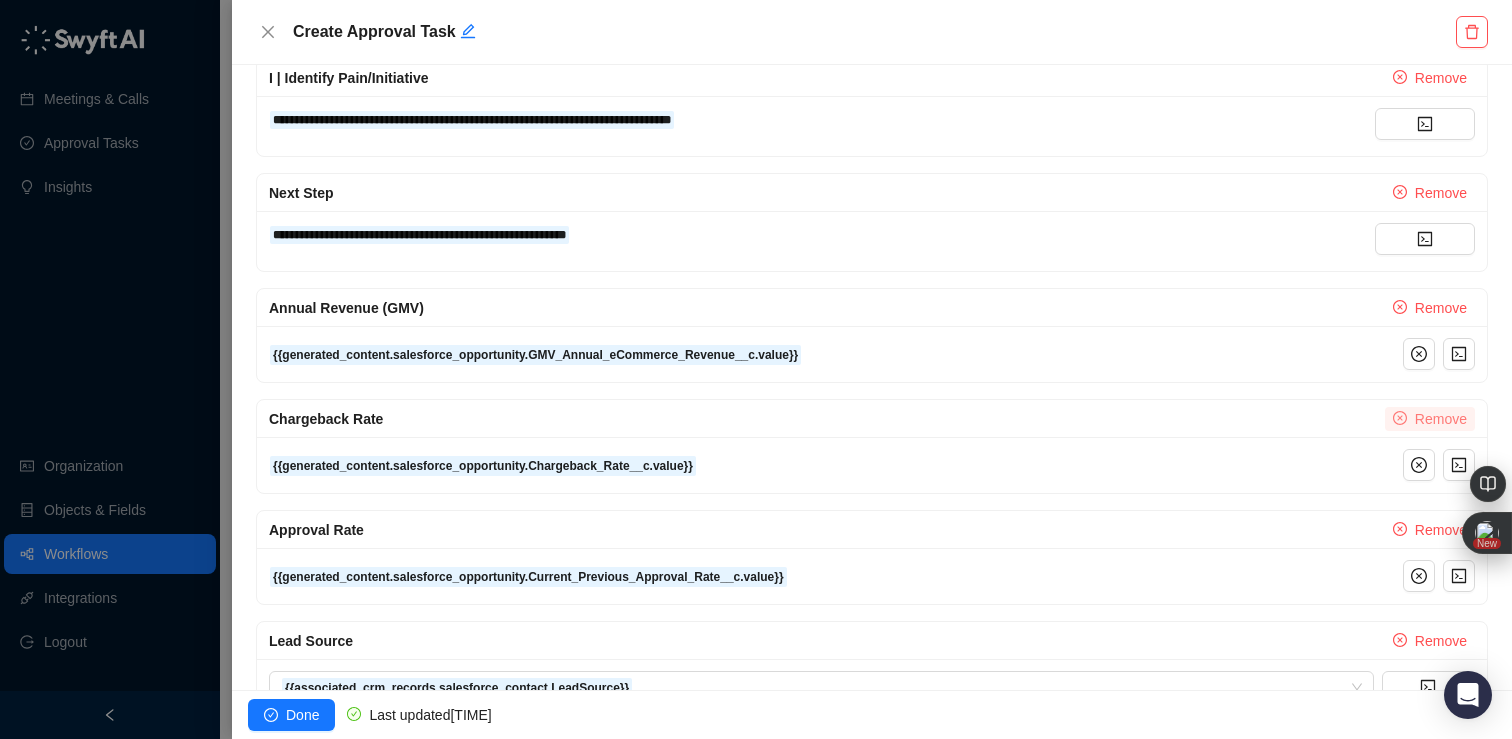 click on "Remove" at bounding box center (1441, 419) 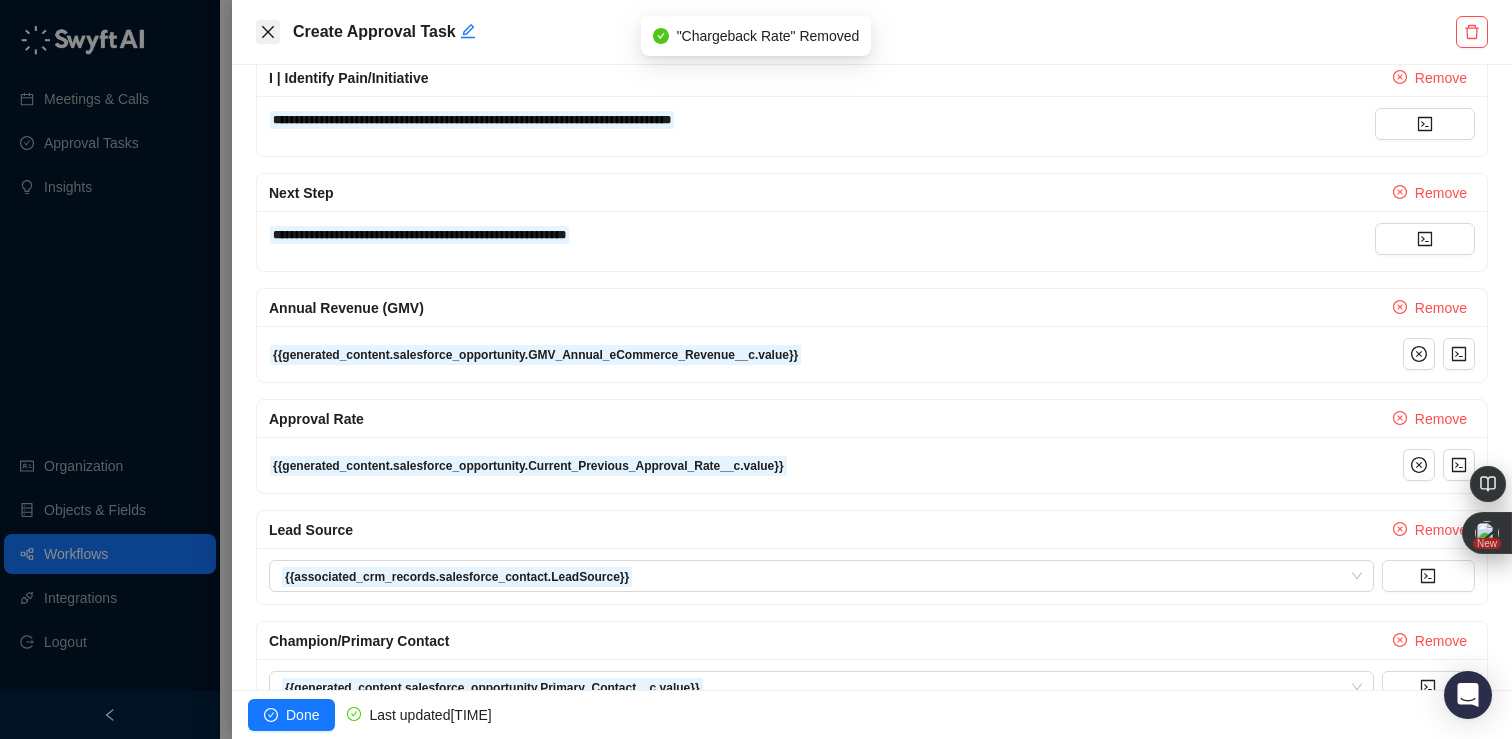 click 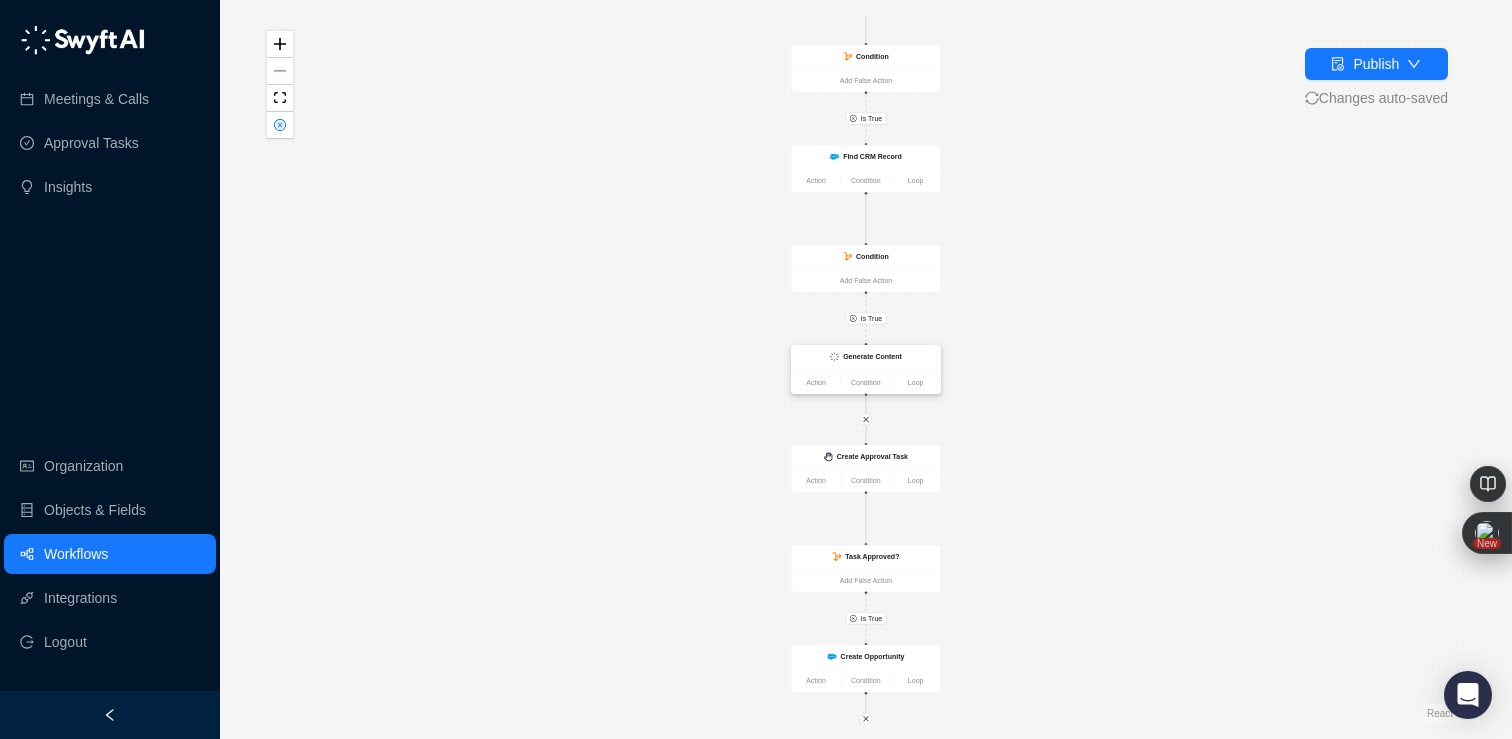 click on "Generate Content" at bounding box center (872, 356) 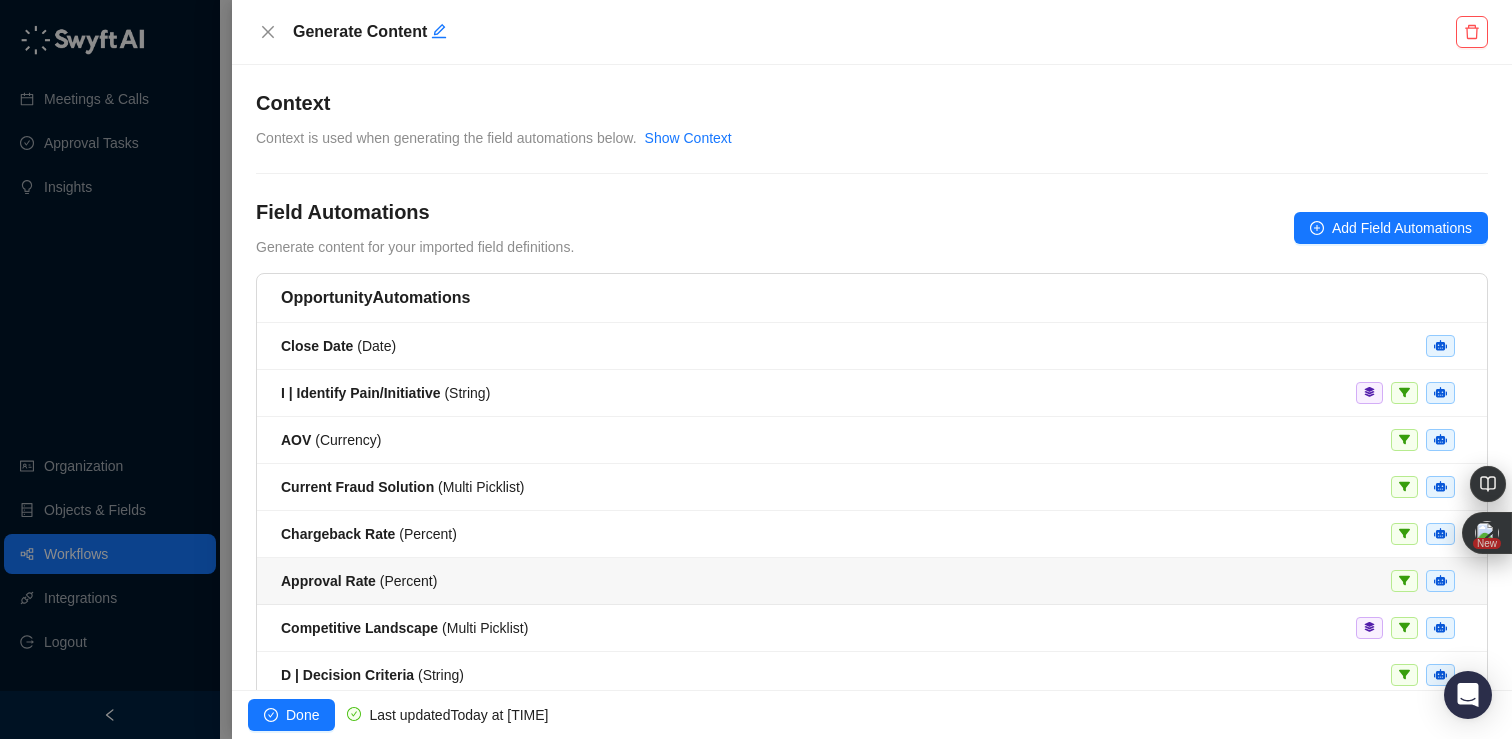 scroll, scrollTop: 55, scrollLeft: 0, axis: vertical 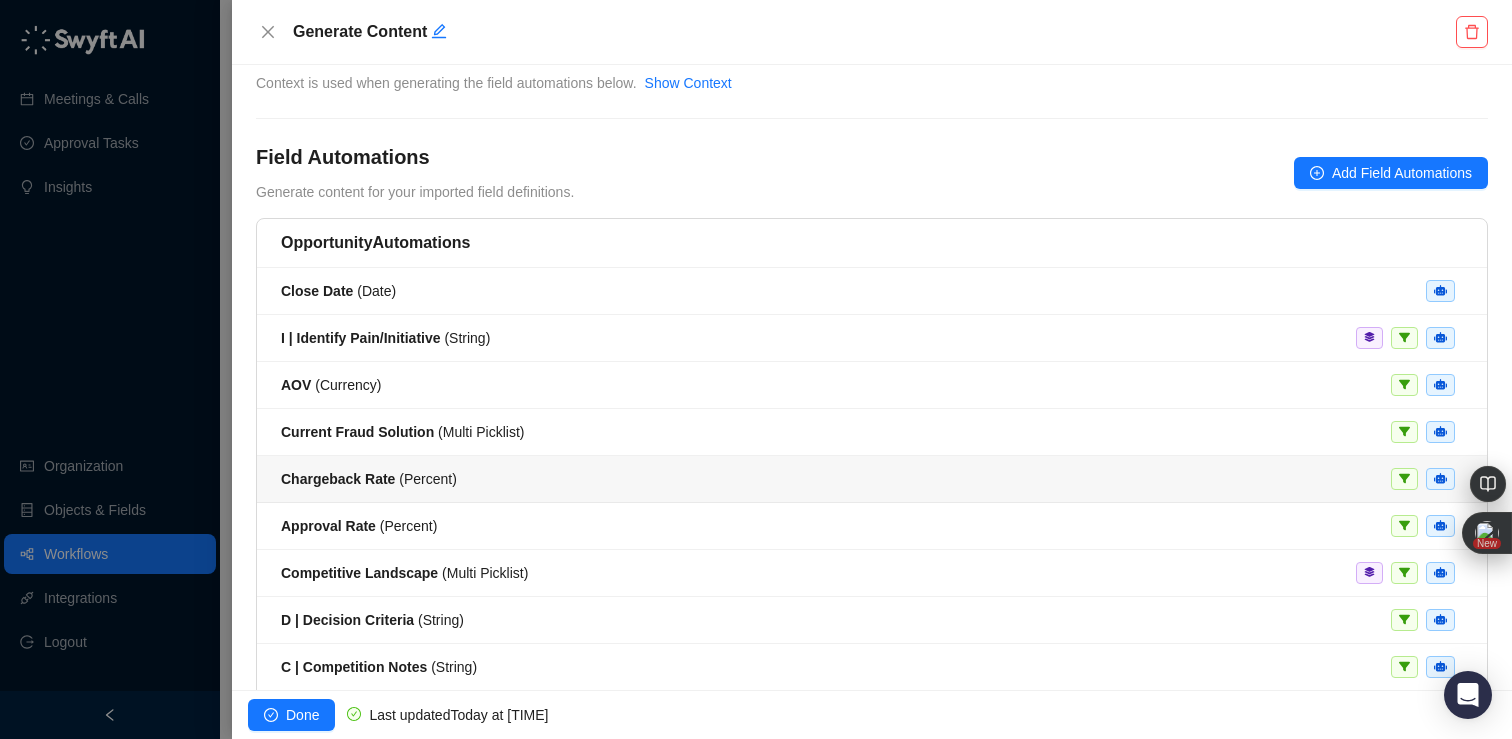 click on "Chargeback Rate   ( Percent )" at bounding box center (872, 479) 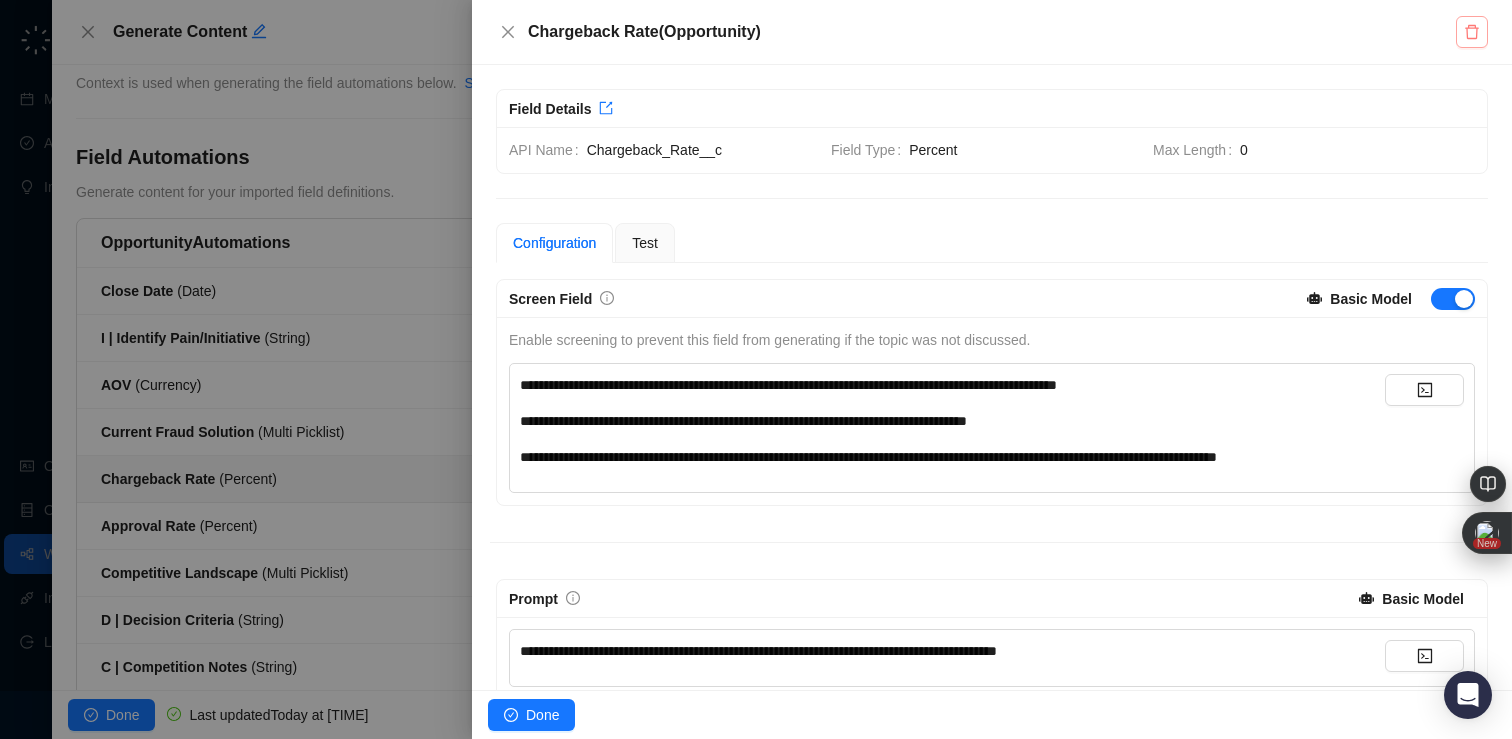 click 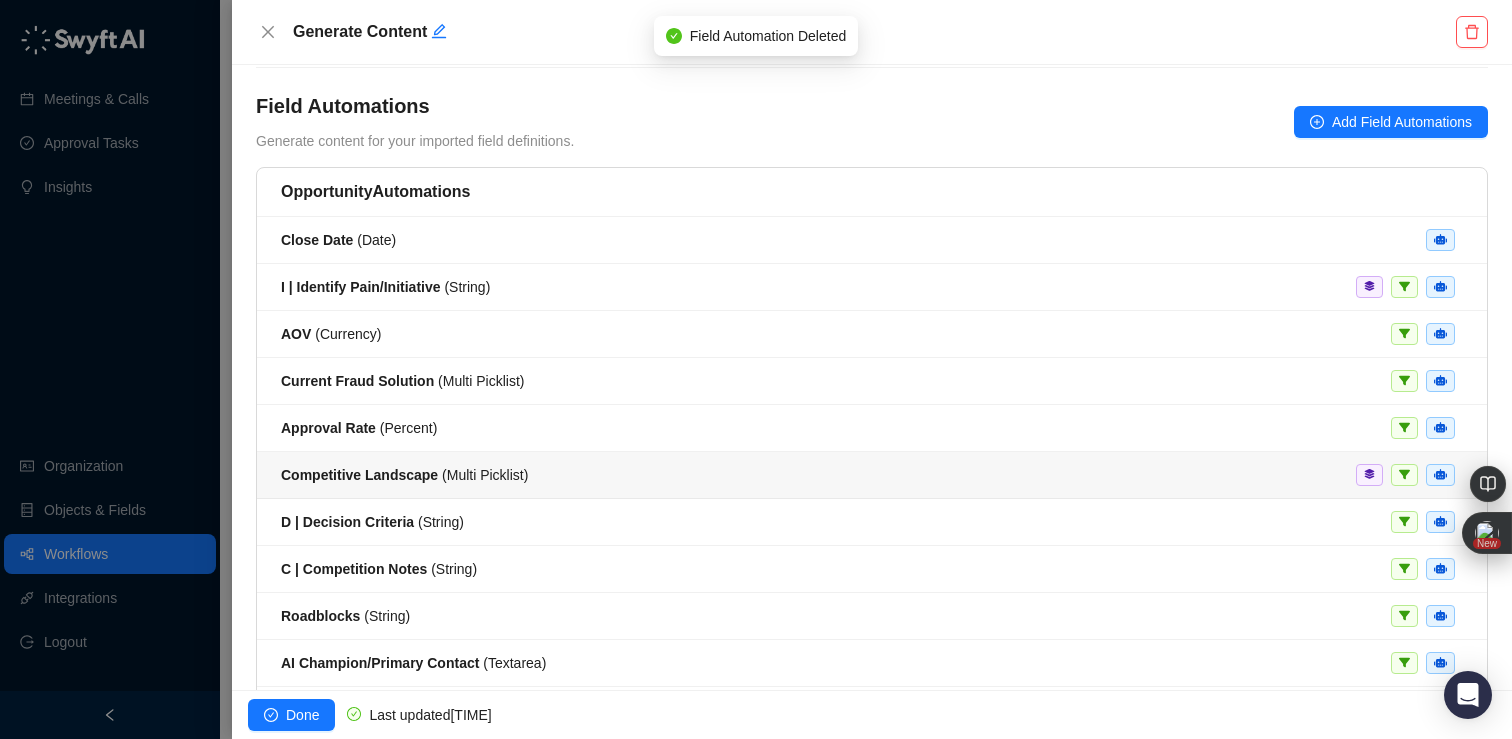 scroll, scrollTop: 110, scrollLeft: 0, axis: vertical 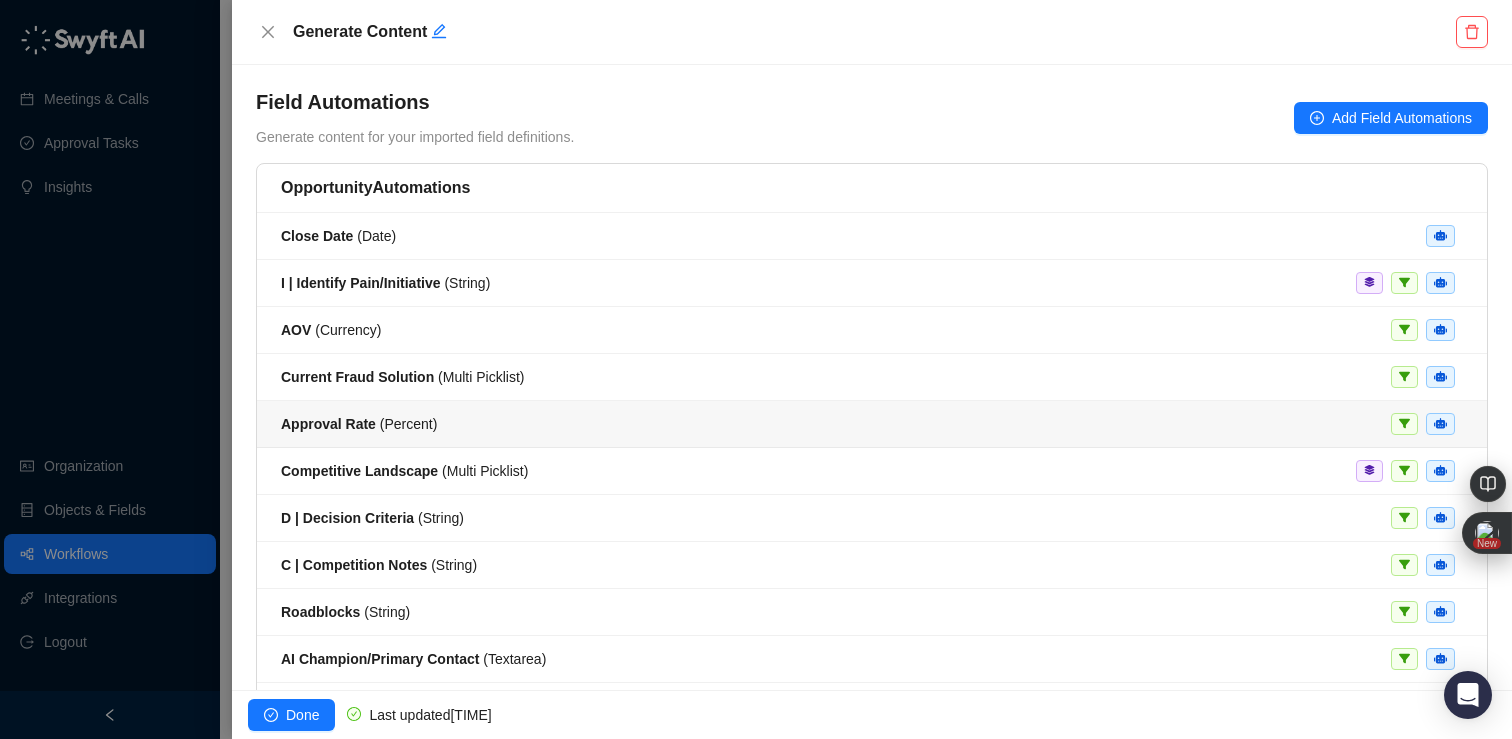 click on "Approval Rate   ( Percent )" at bounding box center (872, 424) 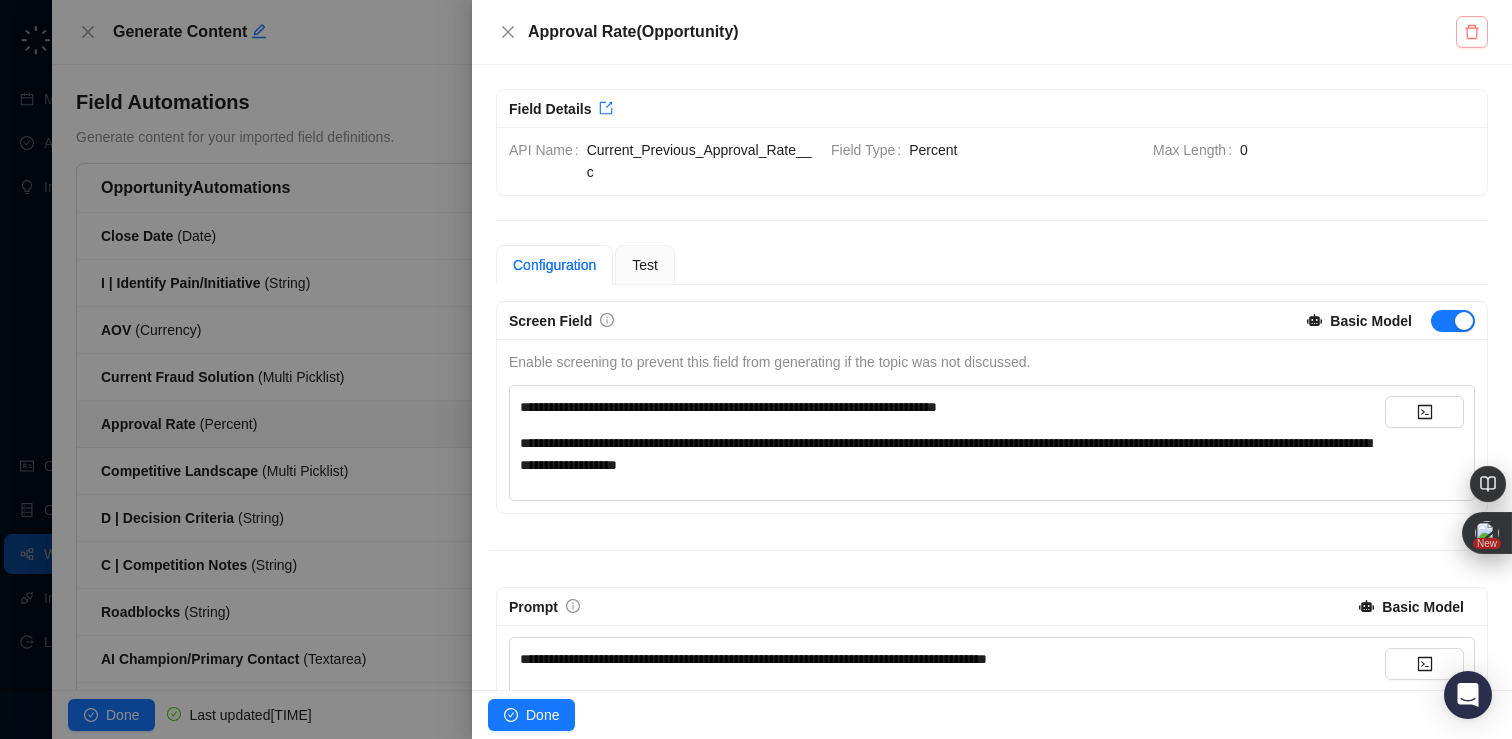 click 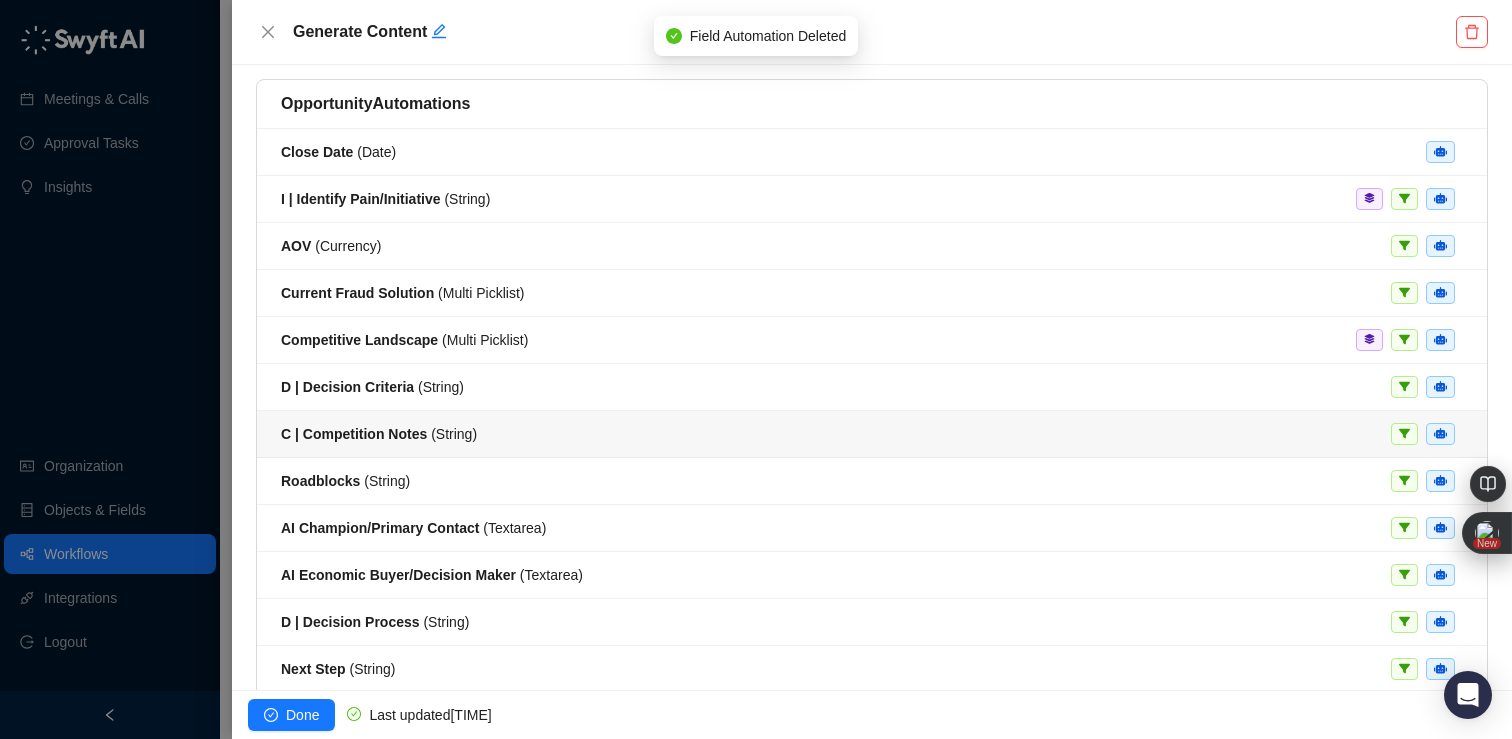 scroll, scrollTop: 231, scrollLeft: 0, axis: vertical 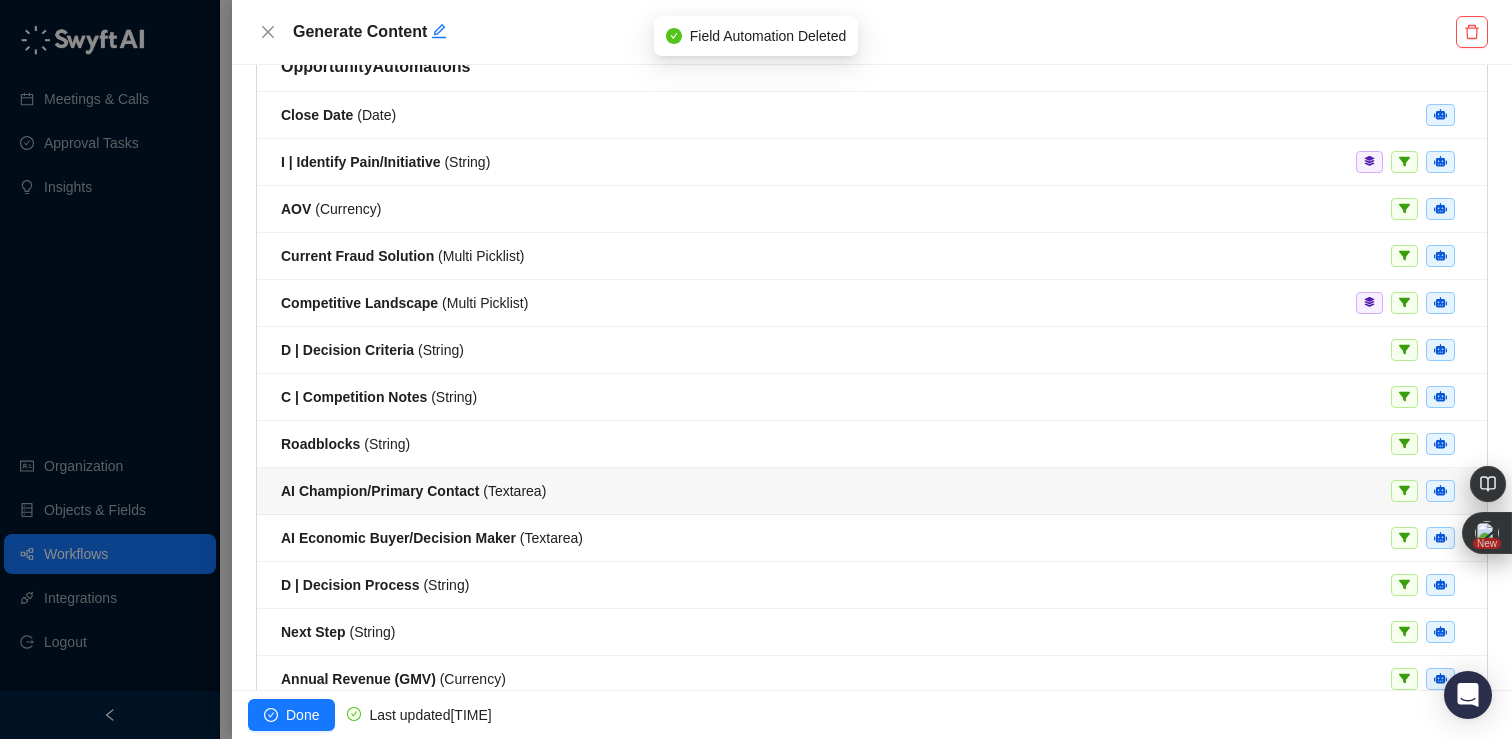 click on "AI Champion/Primary Contact   ( Textarea )" at bounding box center [872, 491] 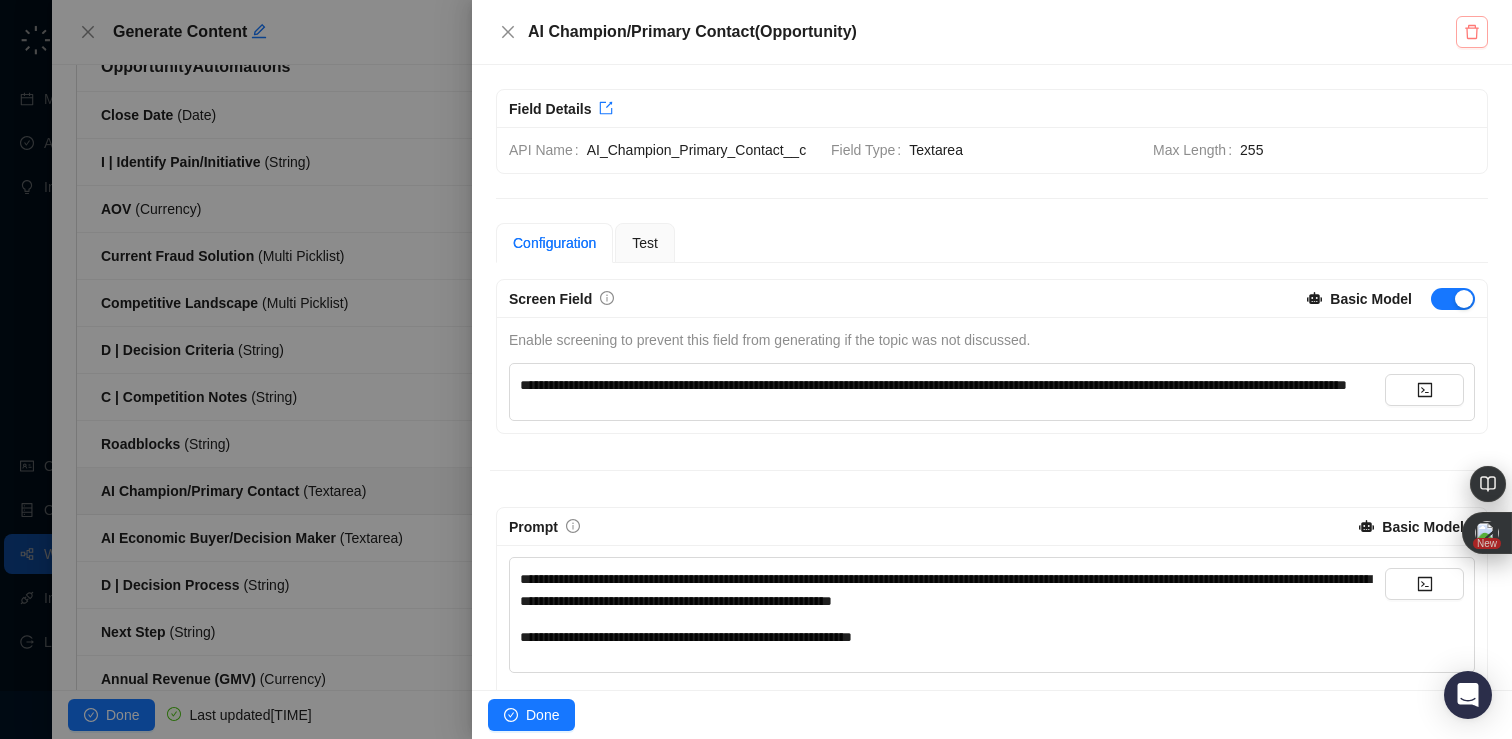 click 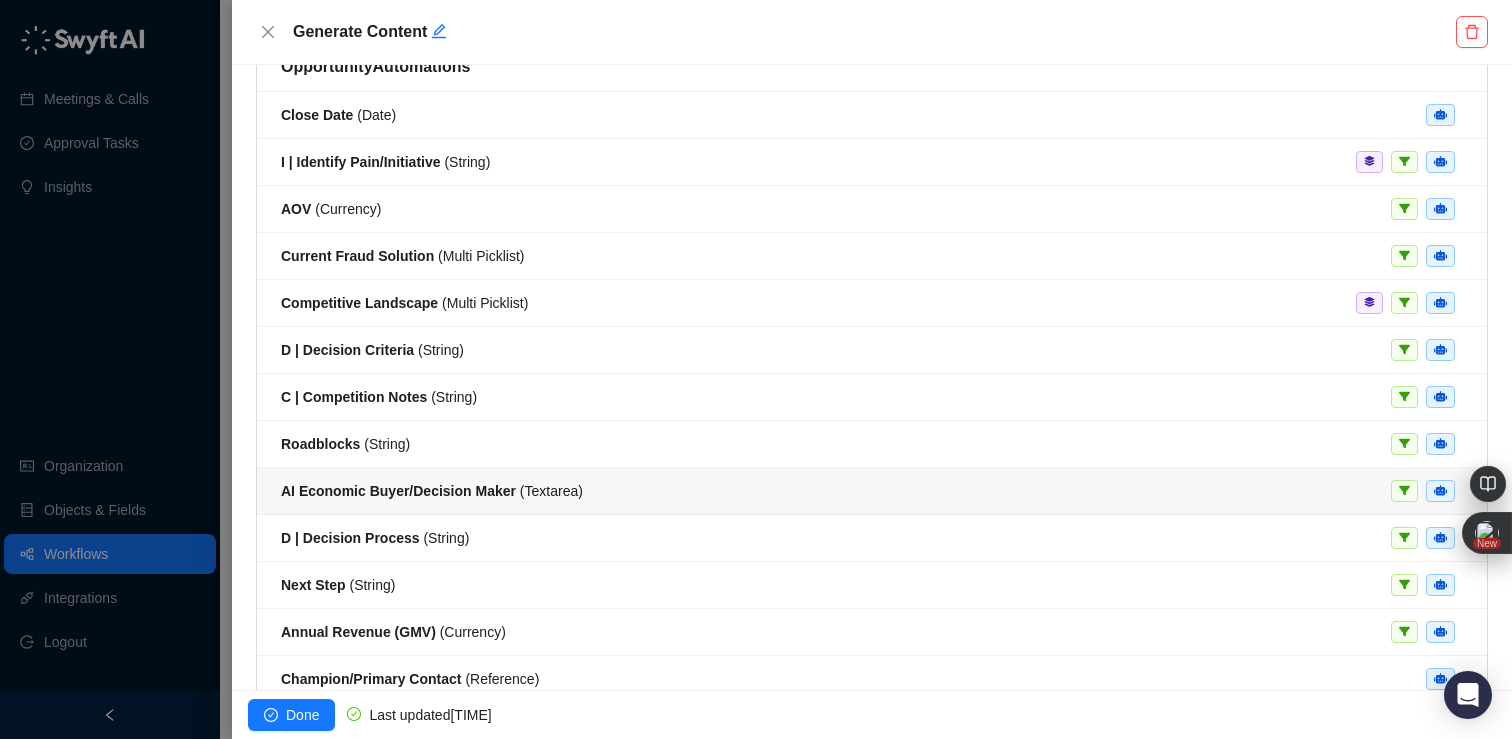 click on "AI Economic Buyer/Decision Maker   ( Textarea )" at bounding box center (872, 491) 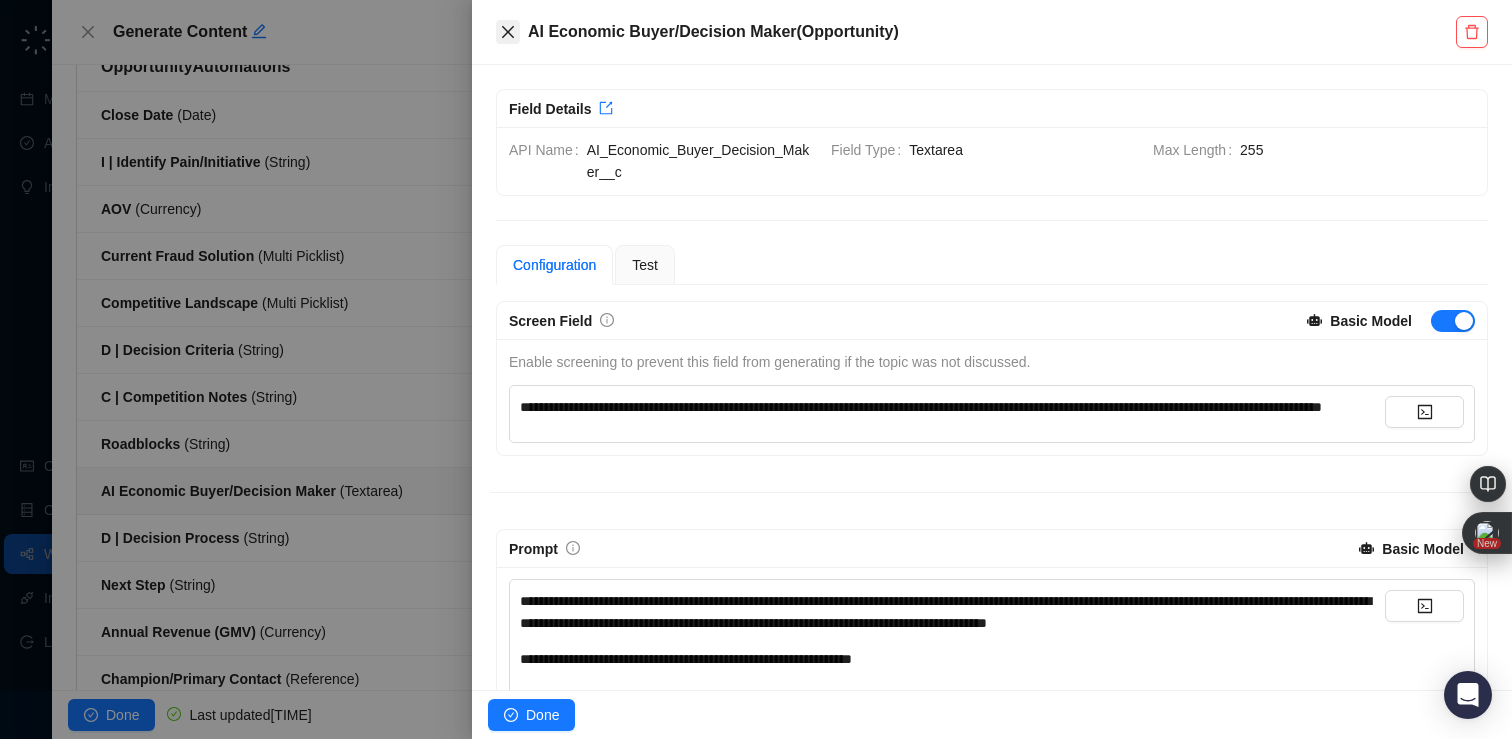 click at bounding box center (508, 32) 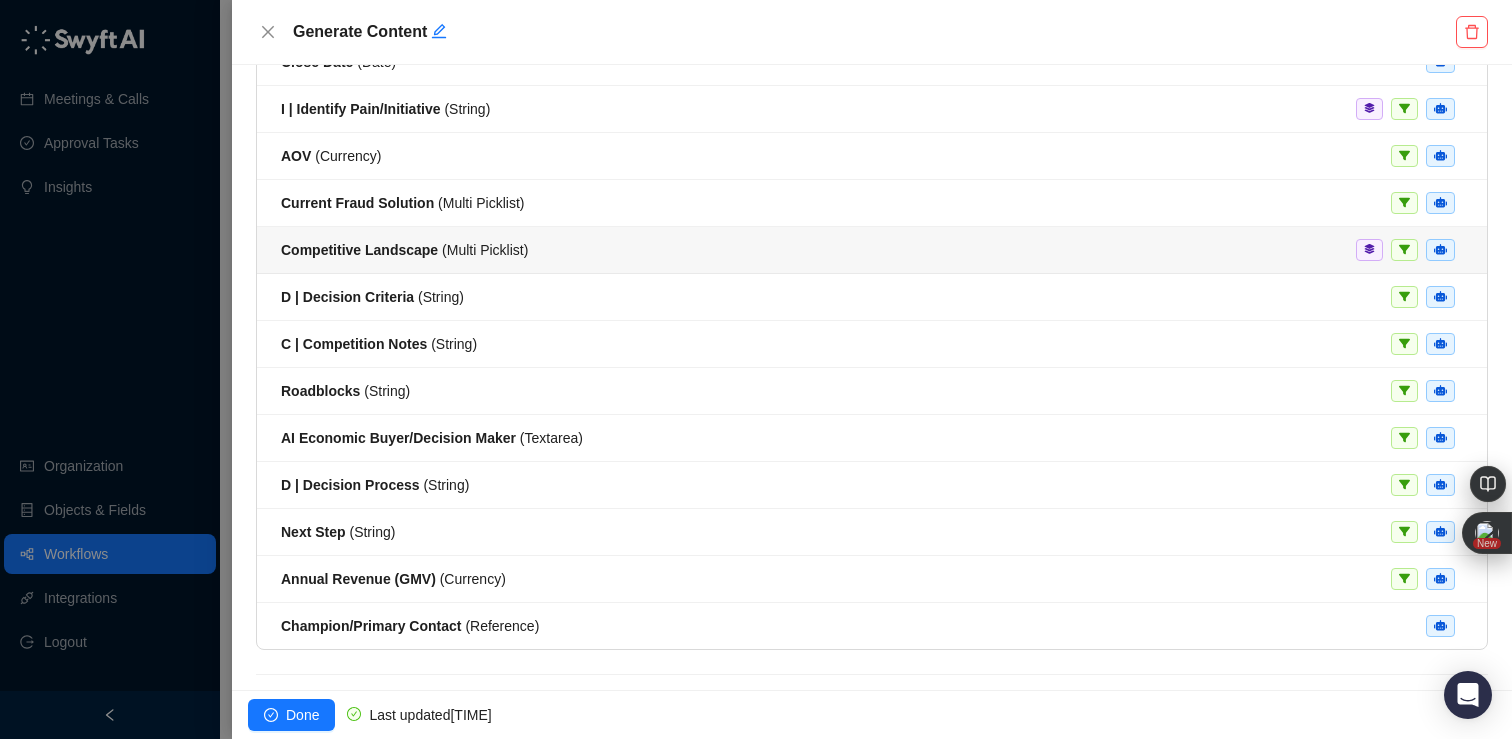 scroll, scrollTop: 317, scrollLeft: 0, axis: vertical 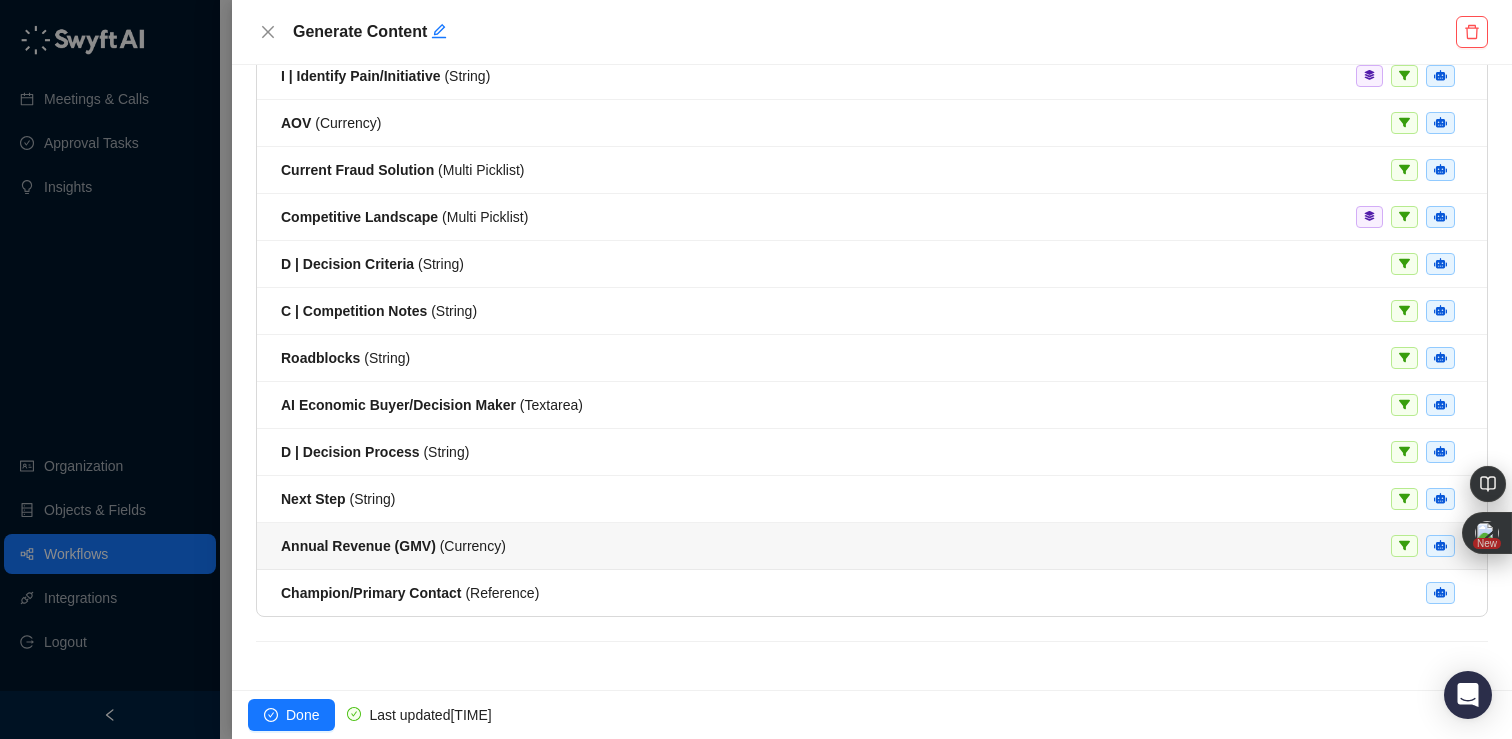 click on "Annual Revenue (GMV)   ( Currency )" at bounding box center (872, 546) 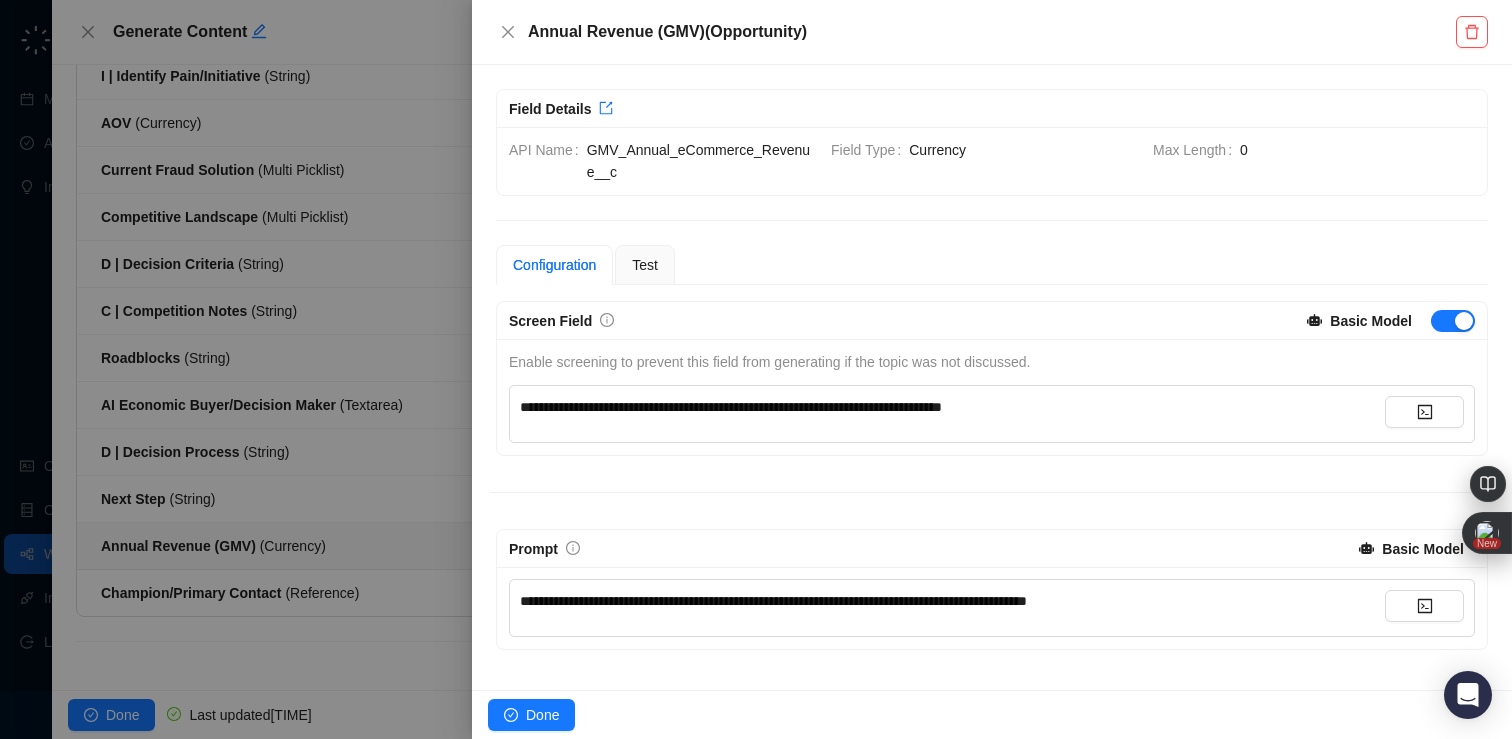 click on "Basic Model" at bounding box center [1423, 549] 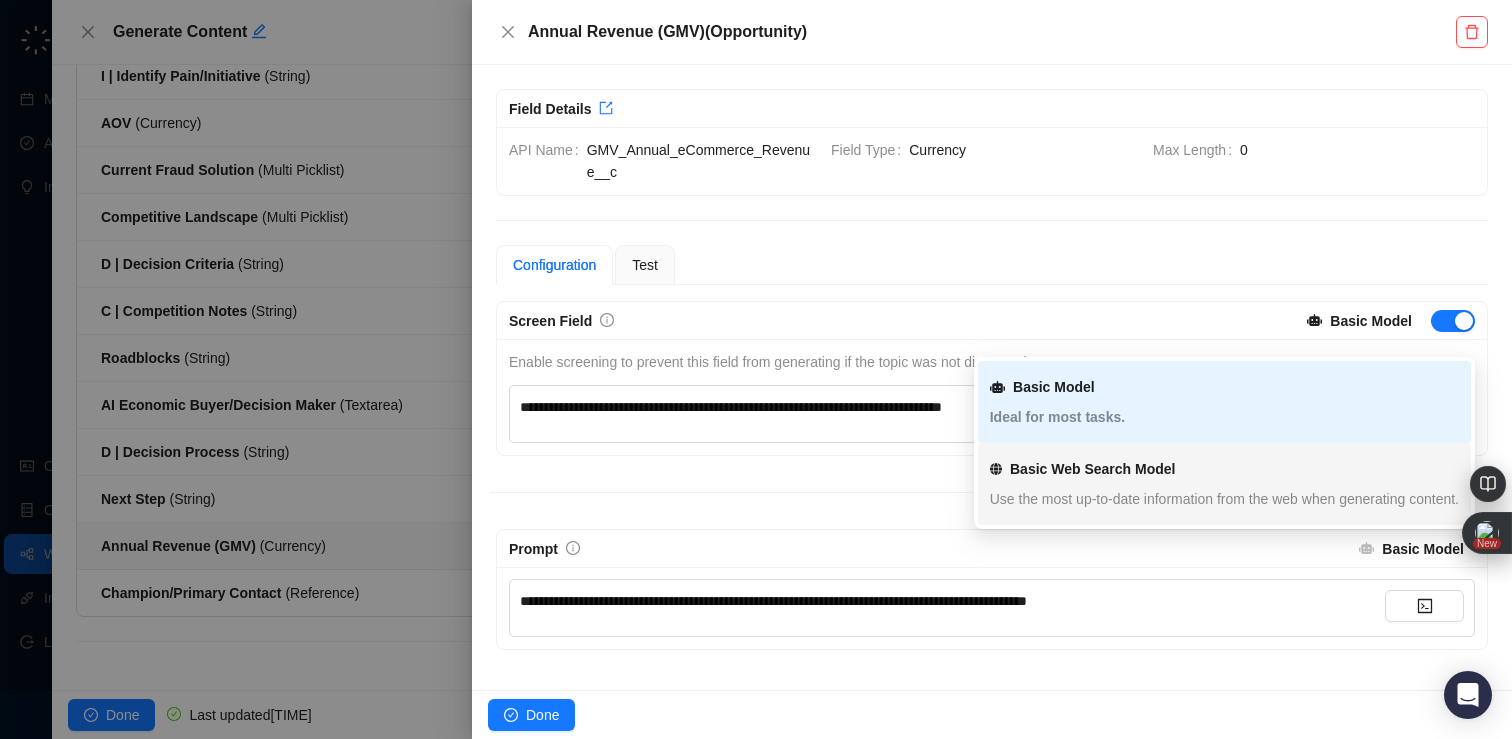 click on "Use the most up-to-date information from the web when generating content." at bounding box center (1224, 499) 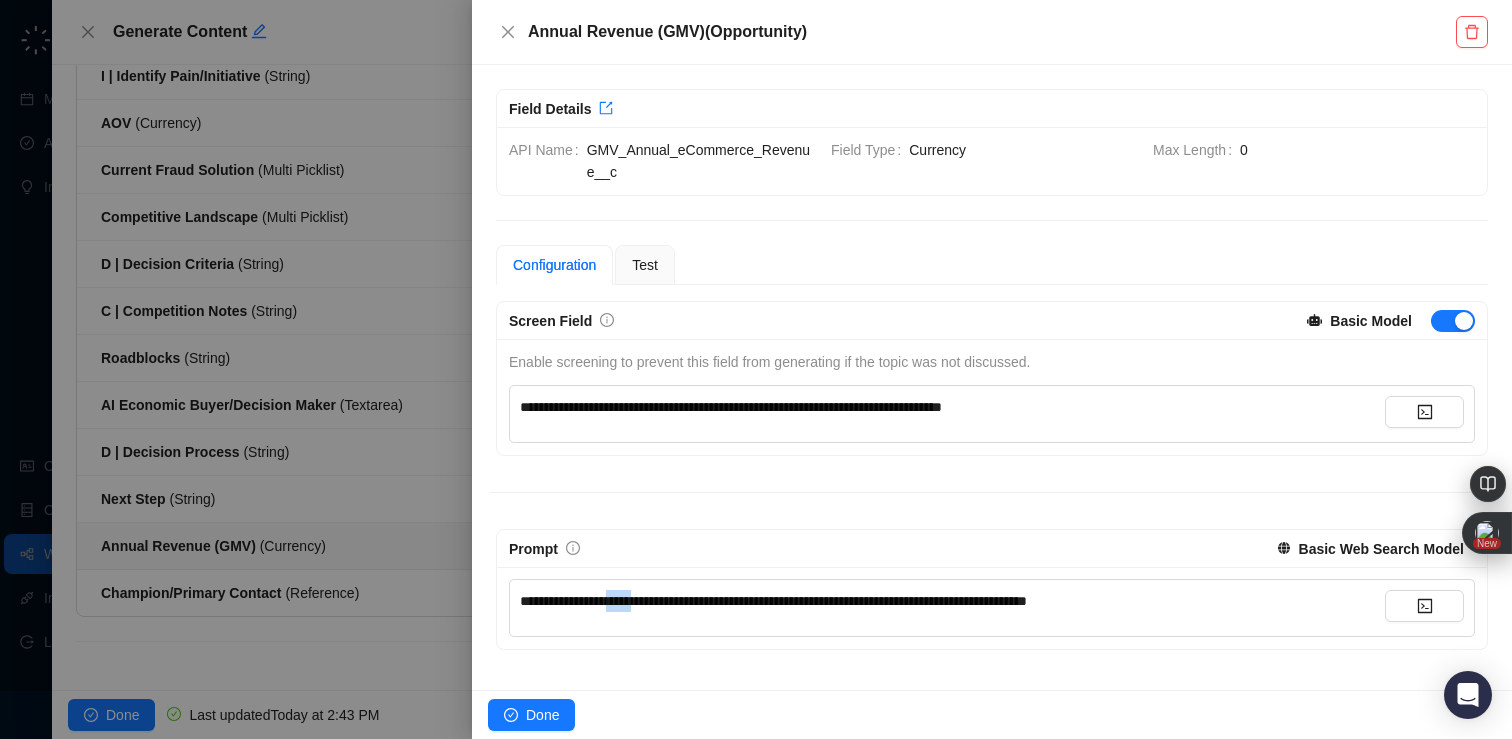 drag, startPoint x: 663, startPoint y: 604, endPoint x: 634, endPoint y: 601, distance: 29.15476 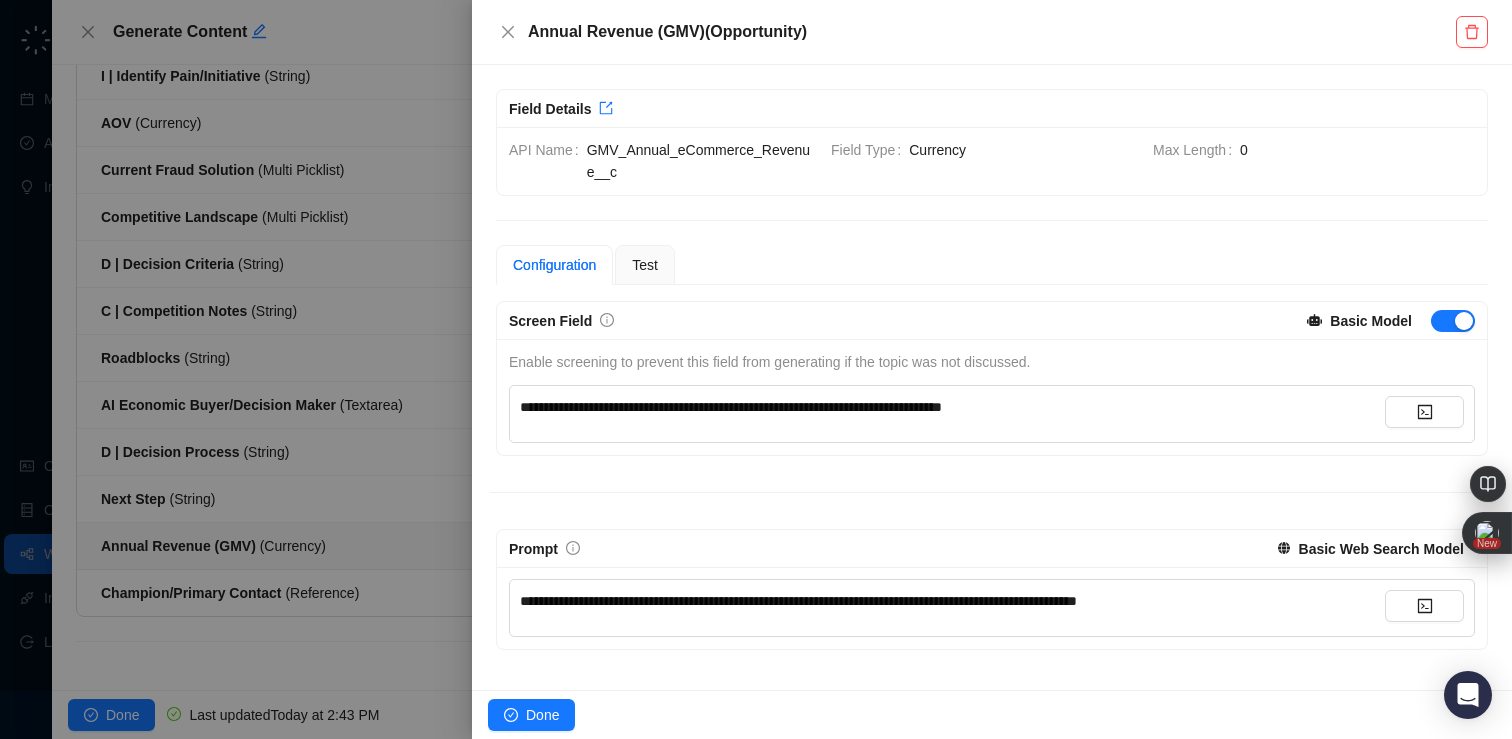 click on "**********" at bounding box center [798, 601] 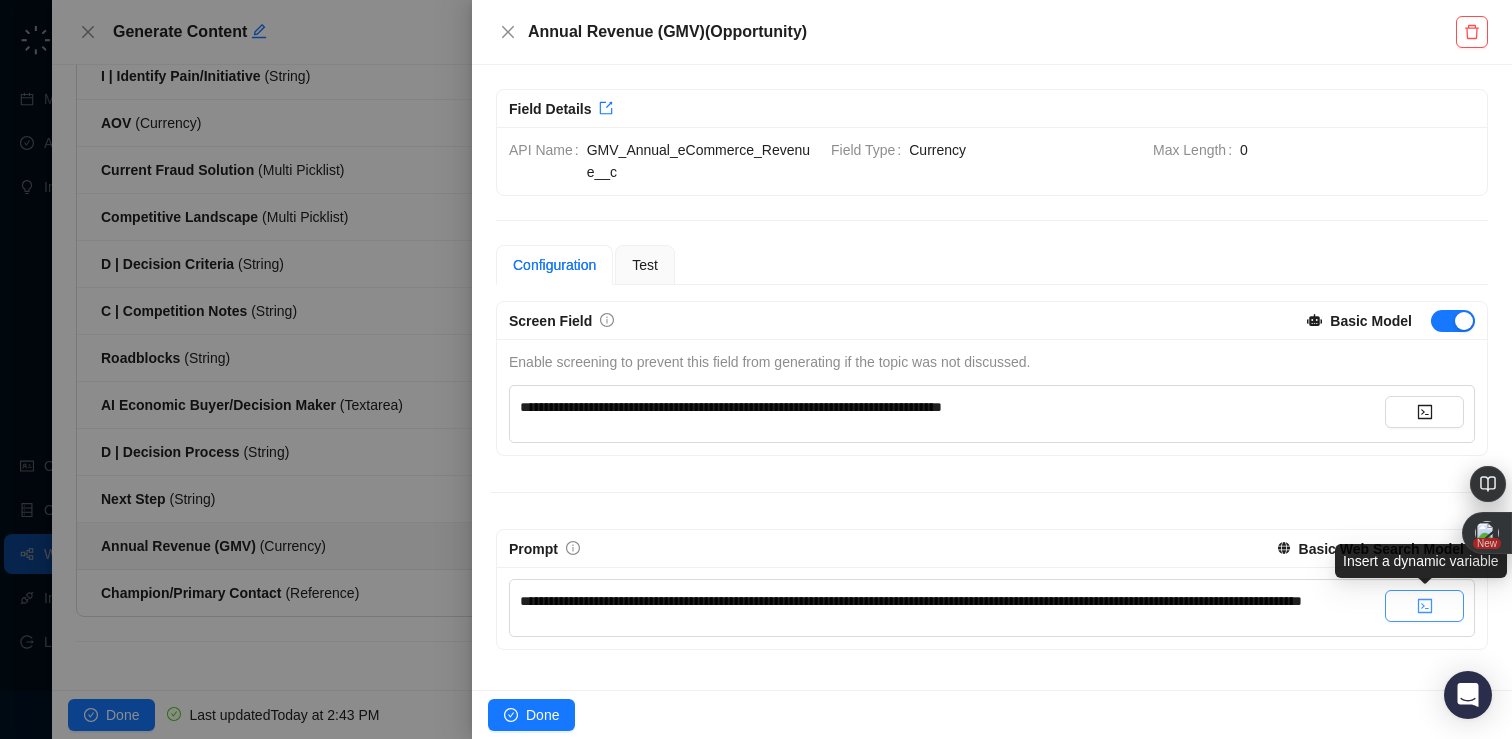 click 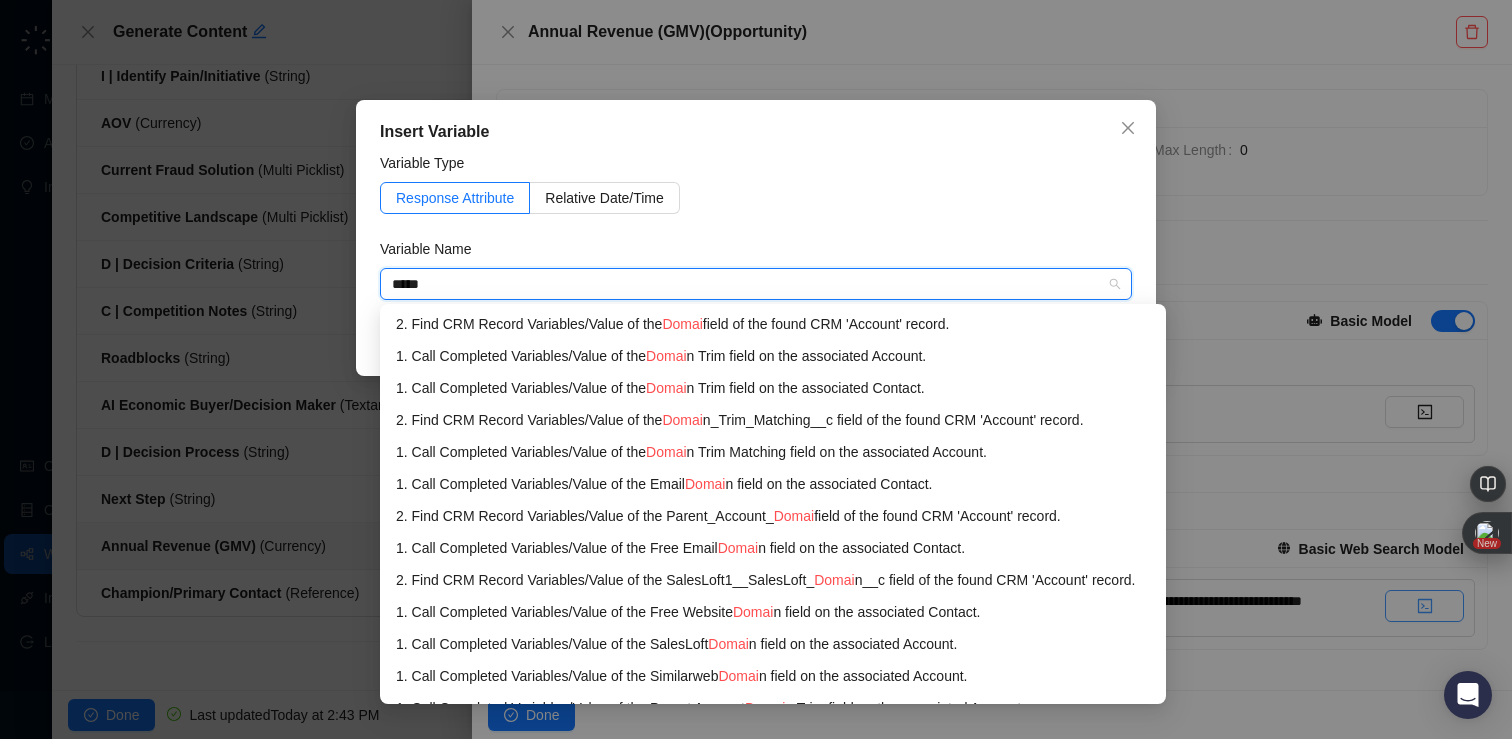 type on "******" 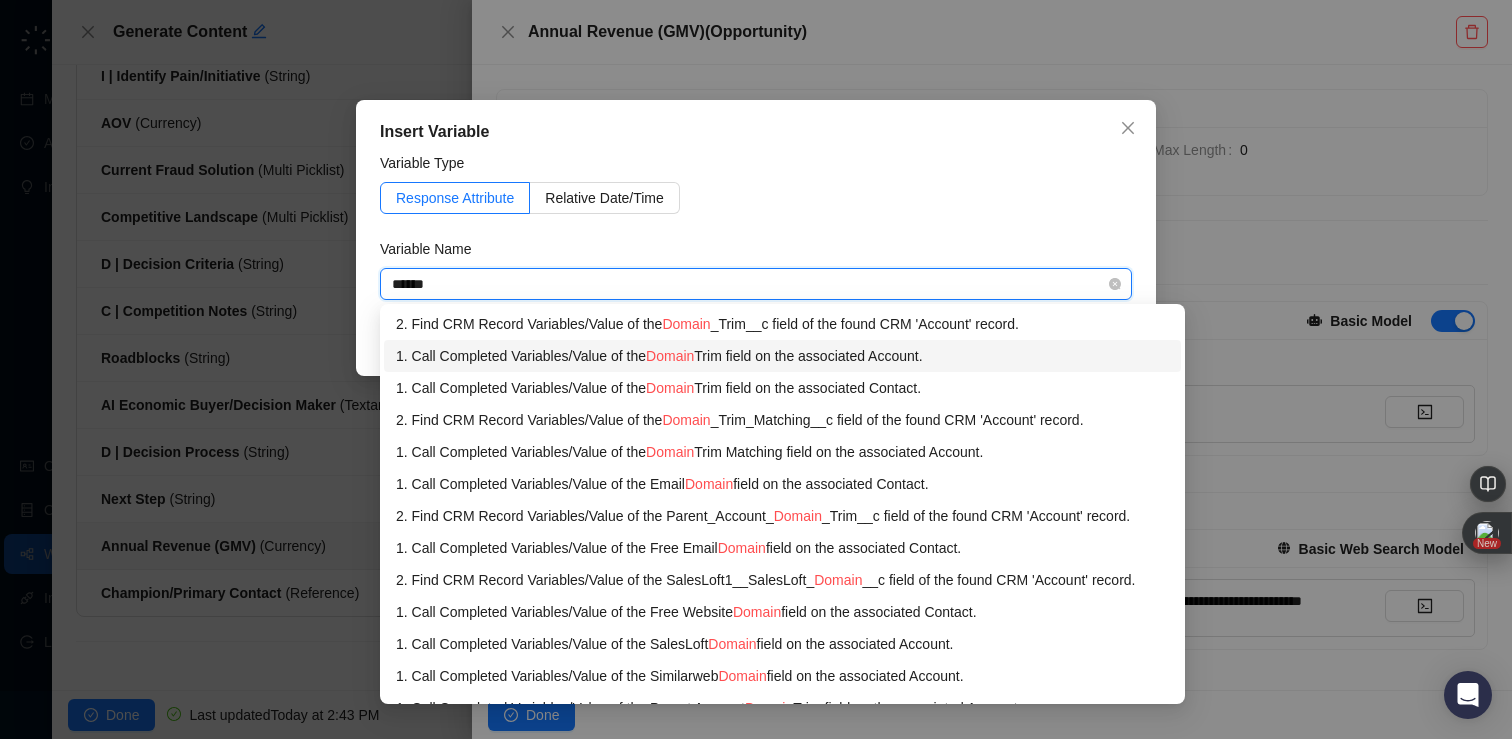 click on "1. Call Completed Variables  /  Value of the  Domain  Trim field on the associated Account." at bounding box center (782, 356) 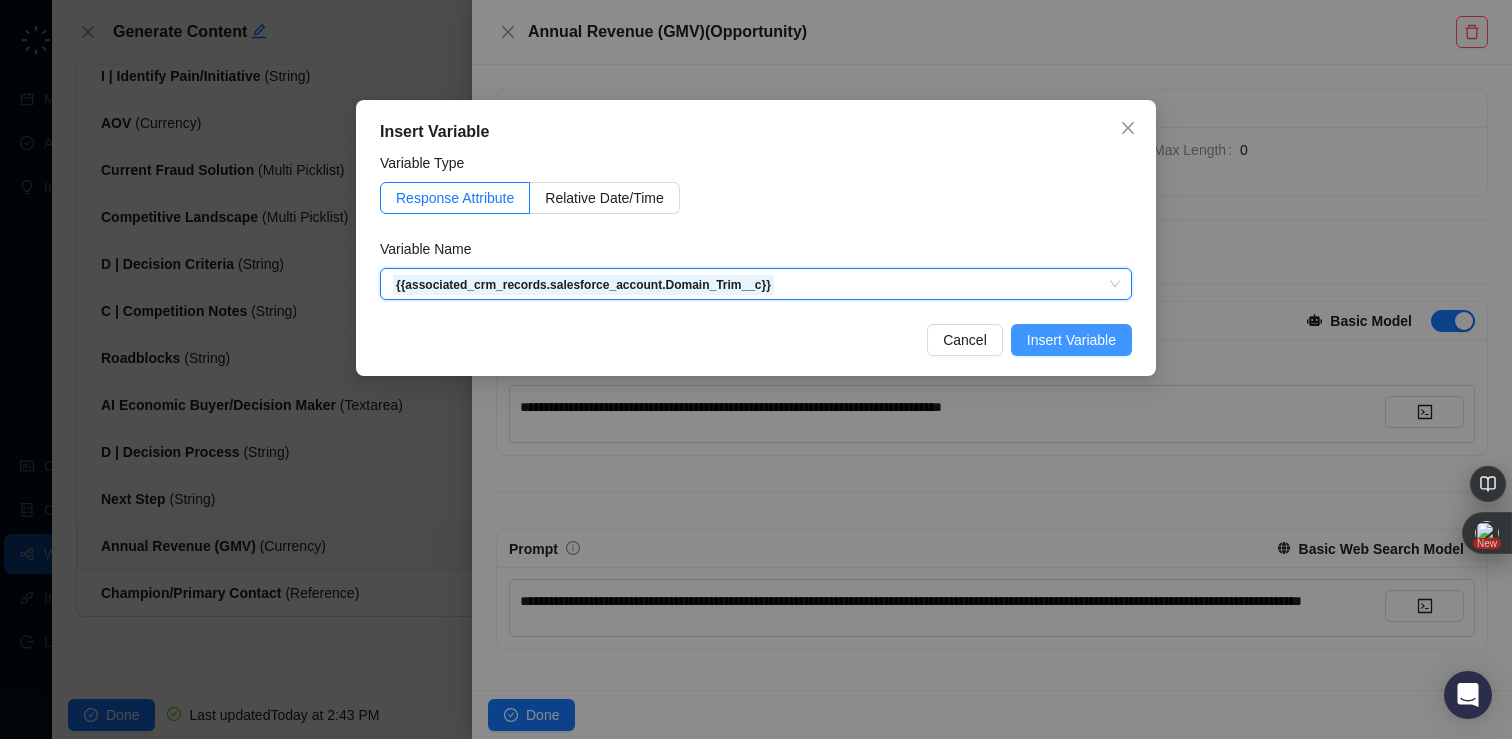click on "Insert Variable" at bounding box center [1071, 340] 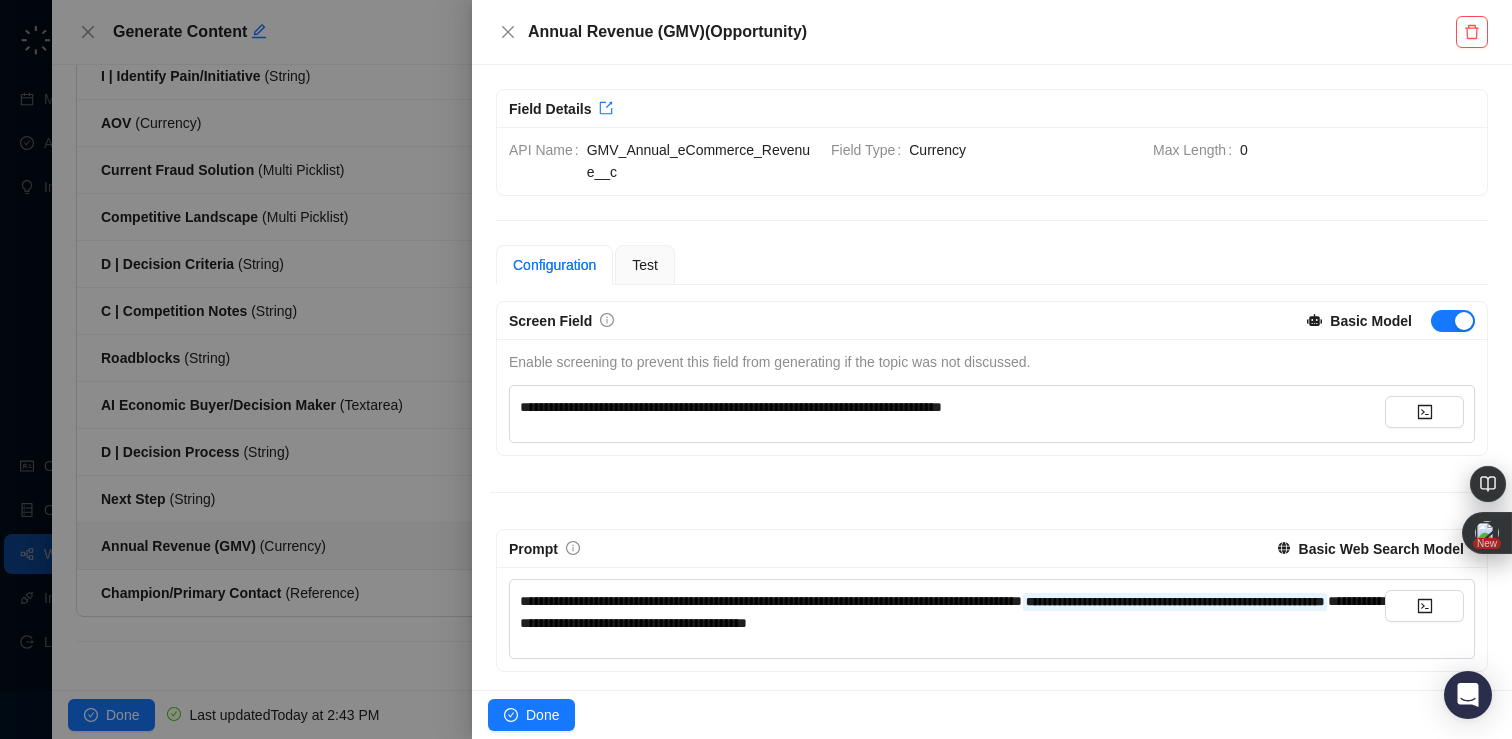 click on "**********" at bounding box center [952, 612] 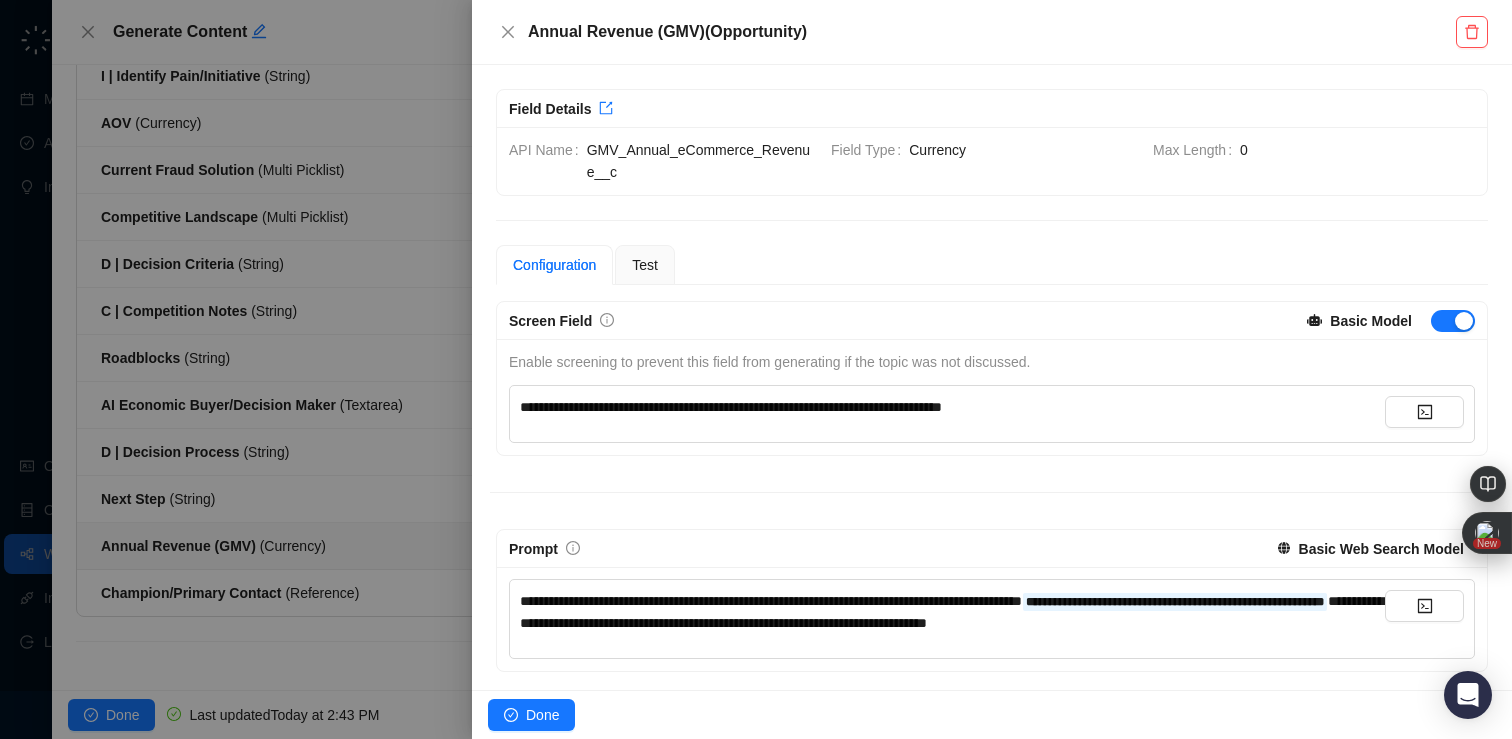 click on "**********" at bounding box center [952, 612] 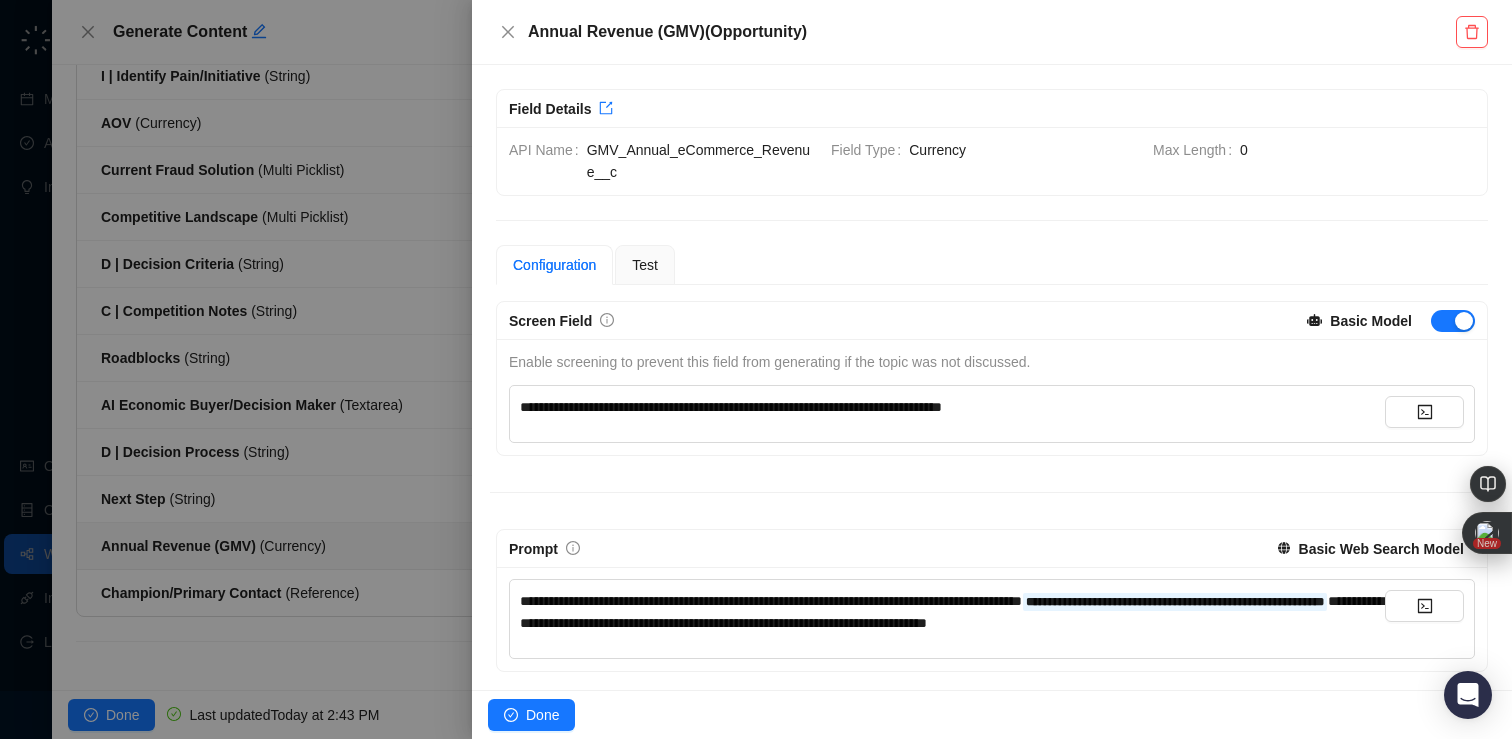 click on "**********" at bounding box center (952, 612) 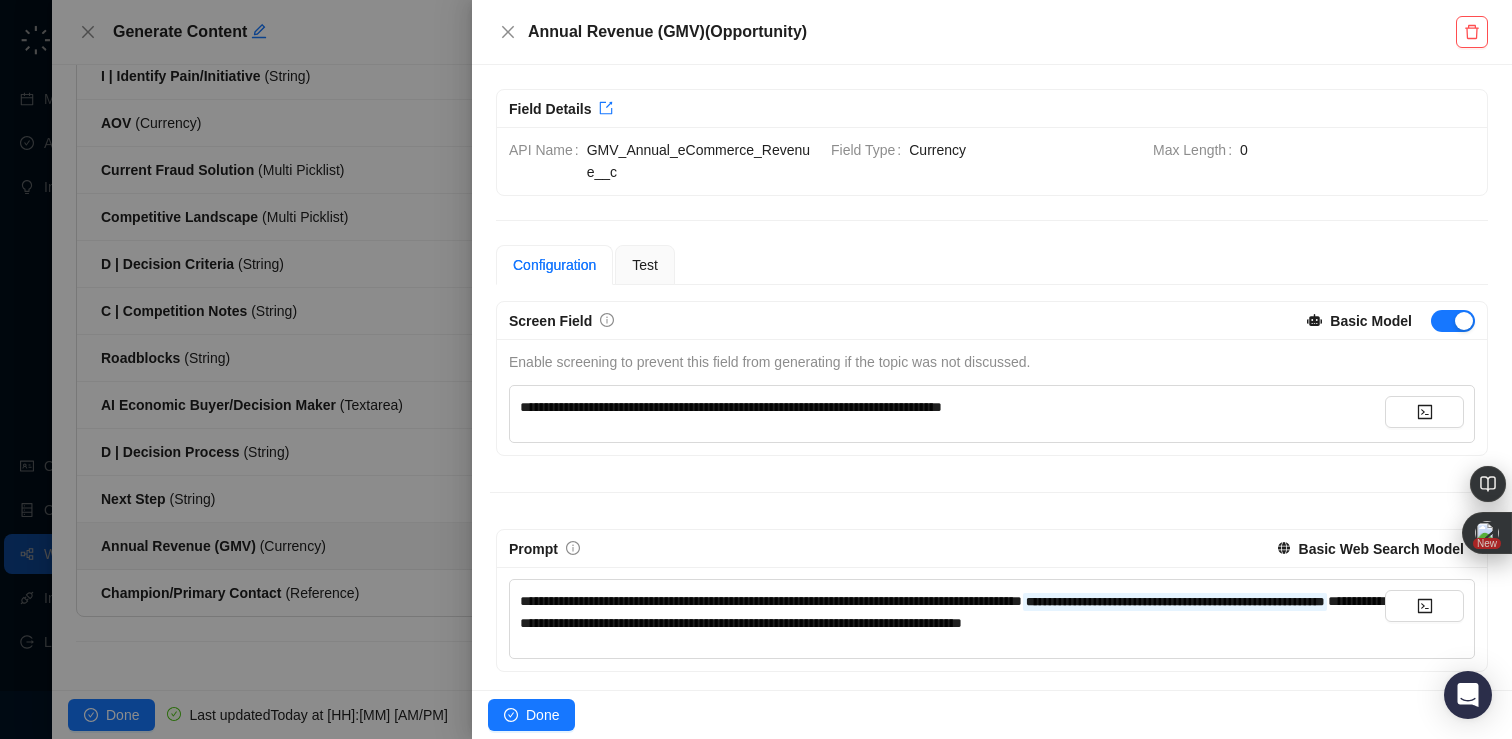 click on "**********" at bounding box center (952, 612) 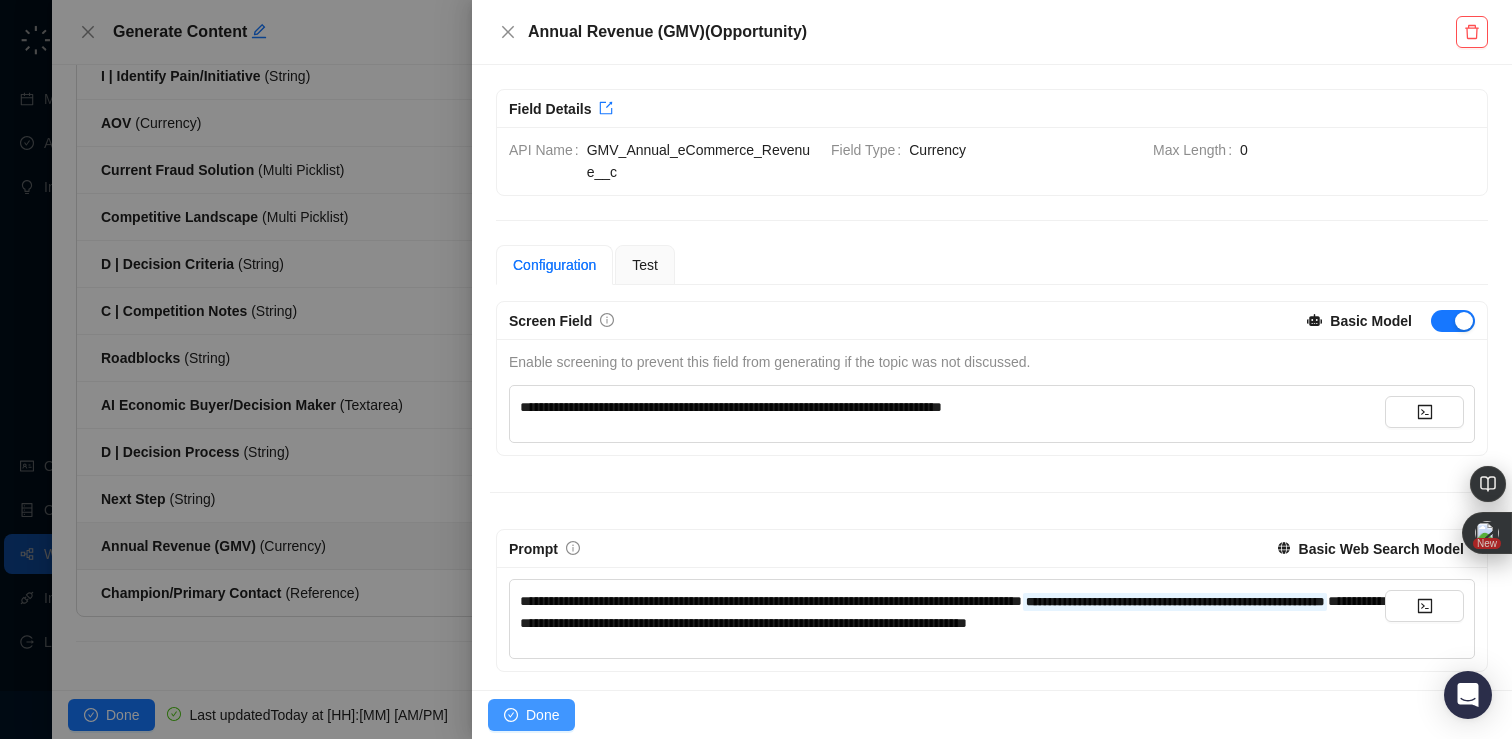 click on "Done" at bounding box center (542, 715) 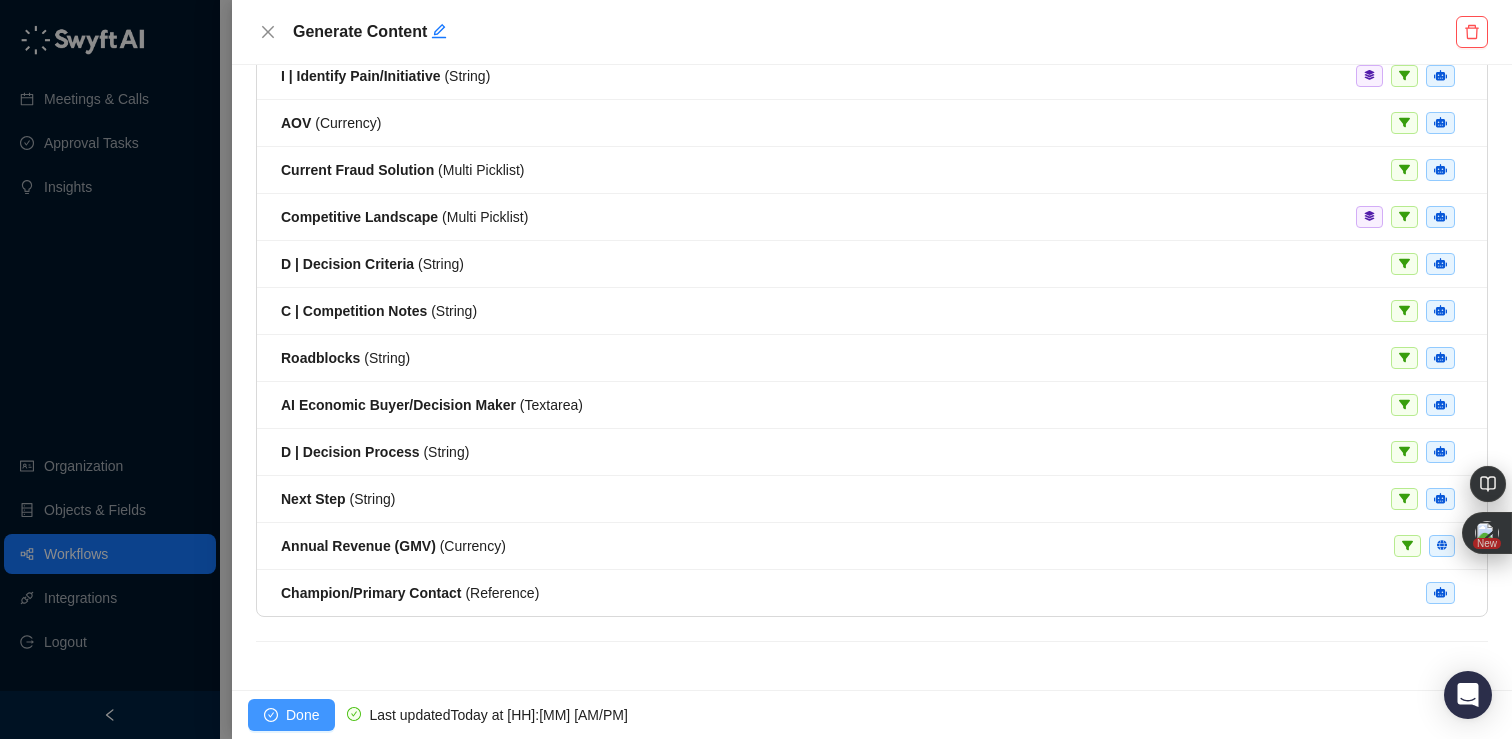 click on "Done" at bounding box center [291, 715] 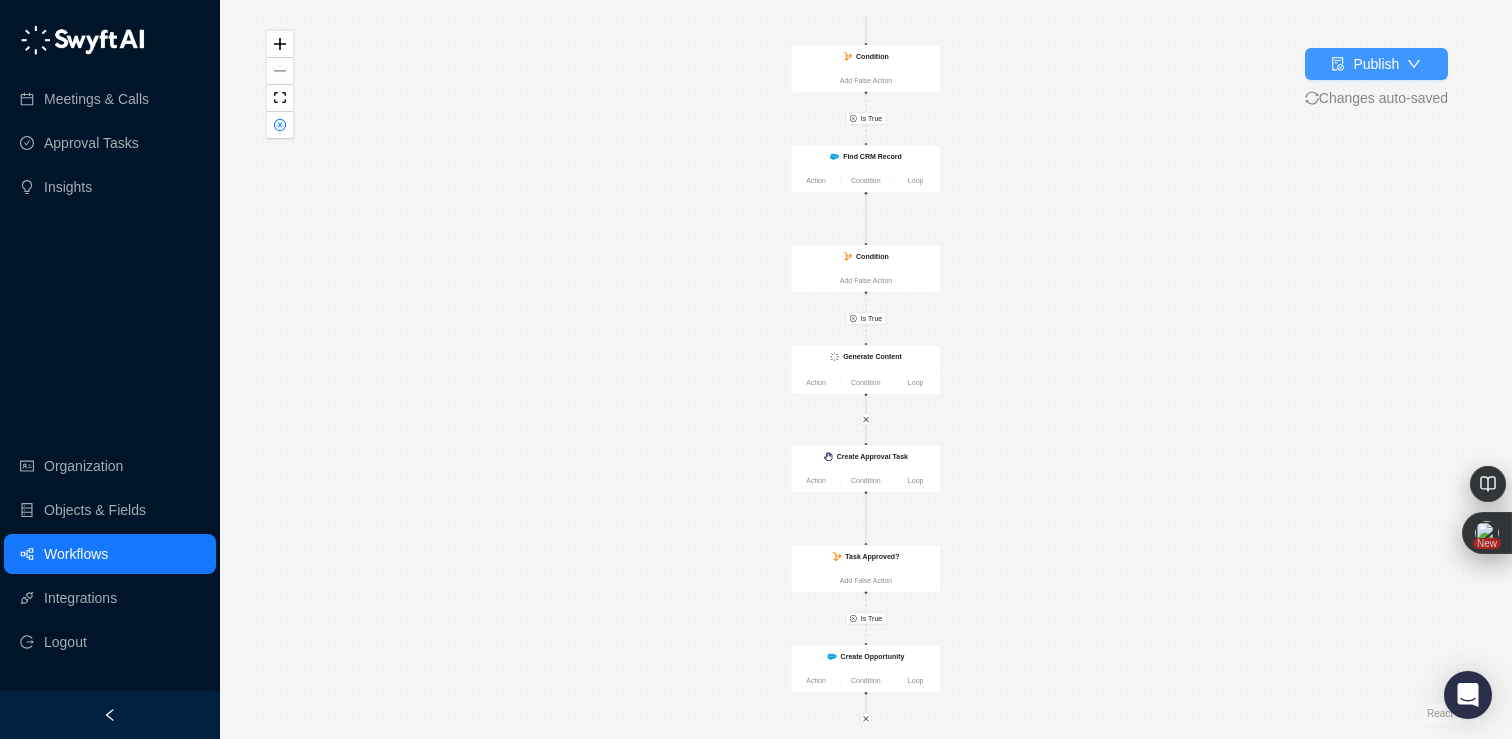 click on "Publish" at bounding box center (1376, 64) 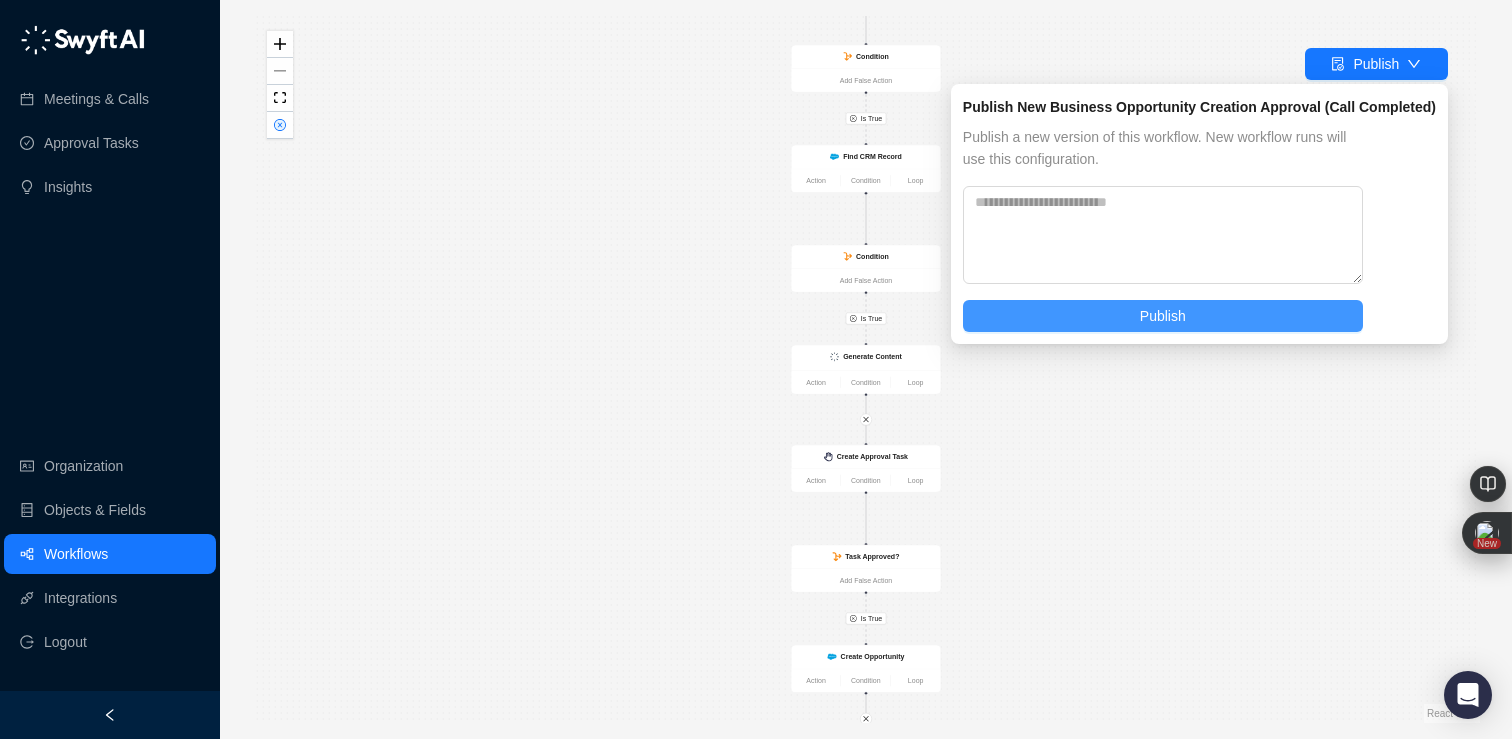 click on "Publish" at bounding box center [1163, 316] 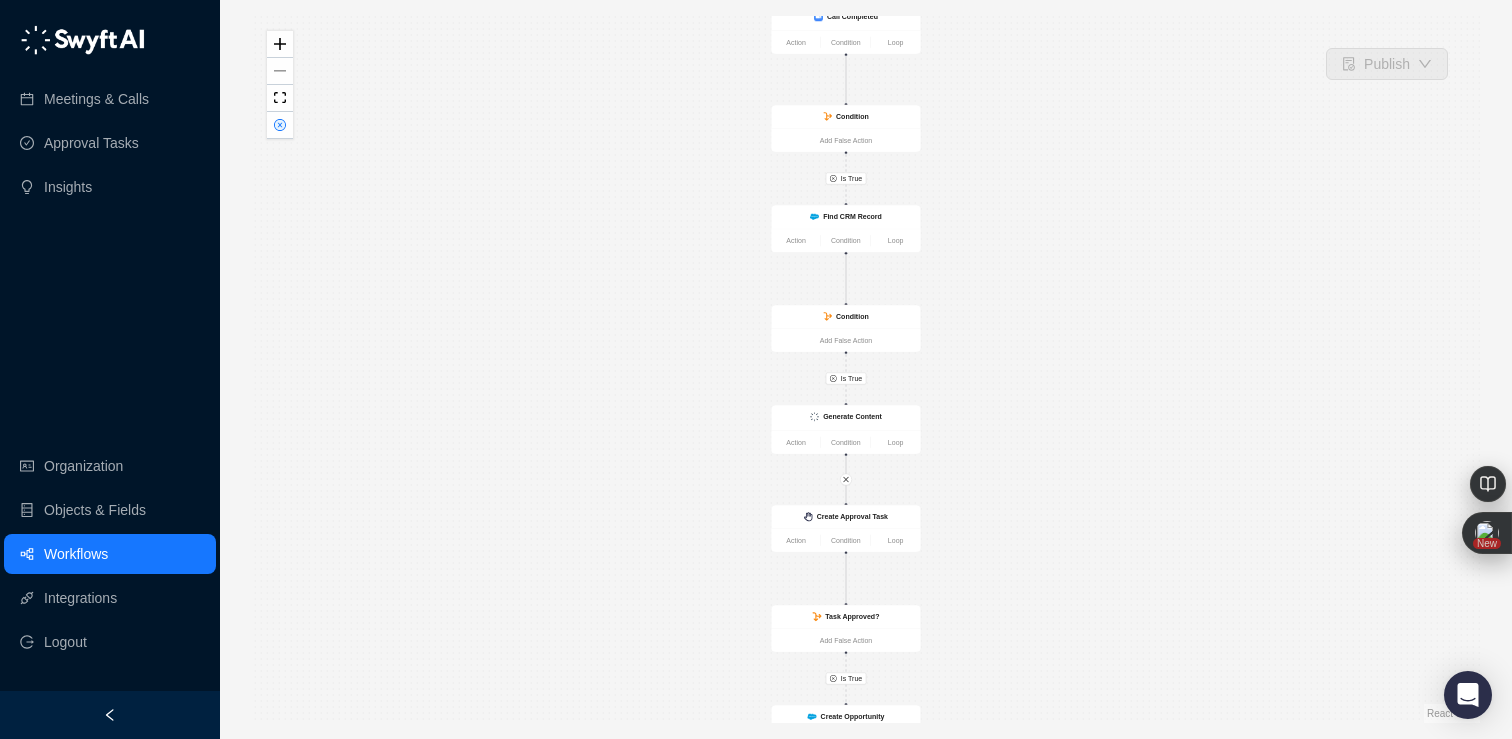 drag, startPoint x: 969, startPoint y: 188, endPoint x: 936, endPoint y: 211, distance: 40.22437 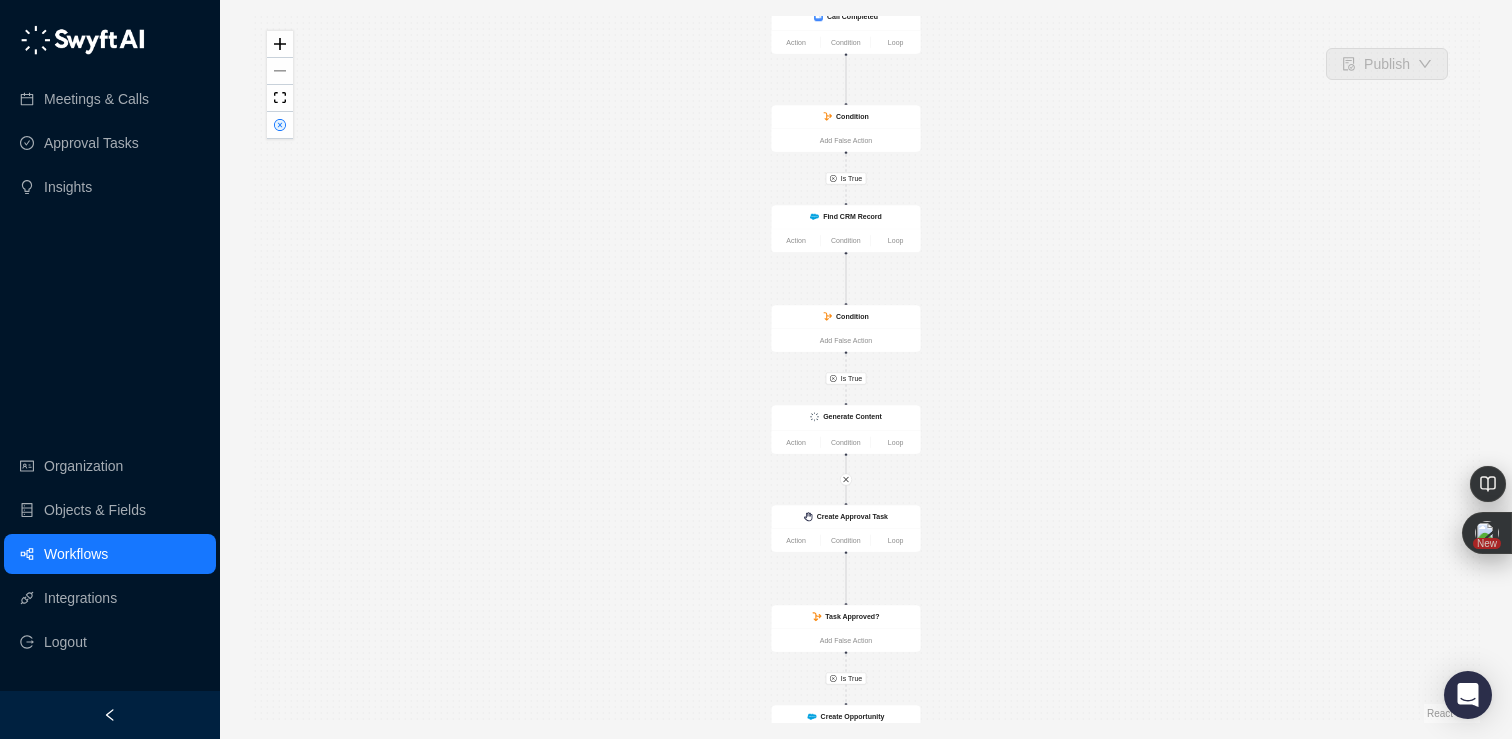 click on "Is True Is True Is True Create Opportunity Action Condition Loop Call Completed Action Condition Loop Condition Add False Action Find CRM Record Action Condition Loop Condition Add False Action Create Approval Task Action Condition Loop Task Approved? Add False Action Send Slack Message Action Condition Loop Generate Content Action Condition Loop" at bounding box center [866, 369] 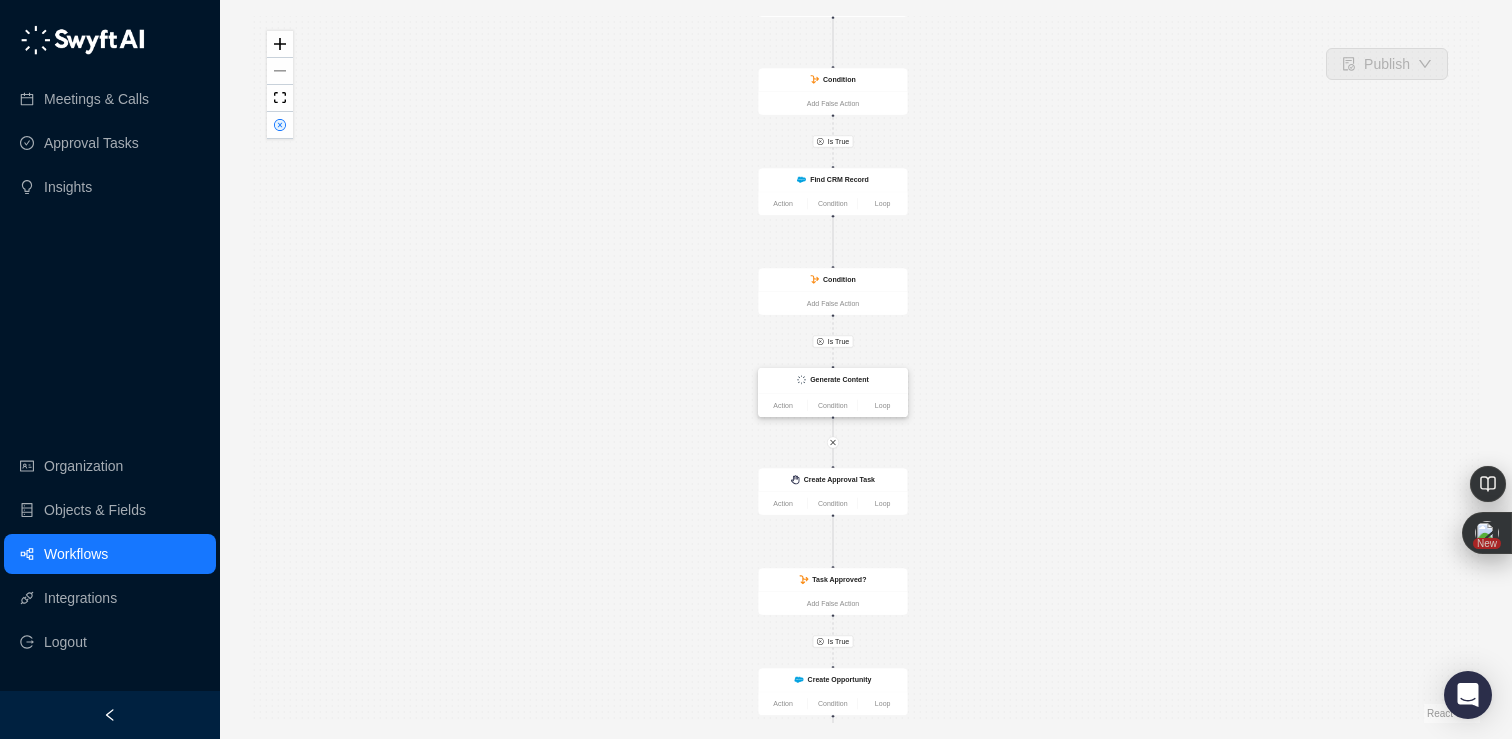 click on "Generate Content" at bounding box center (833, 380) 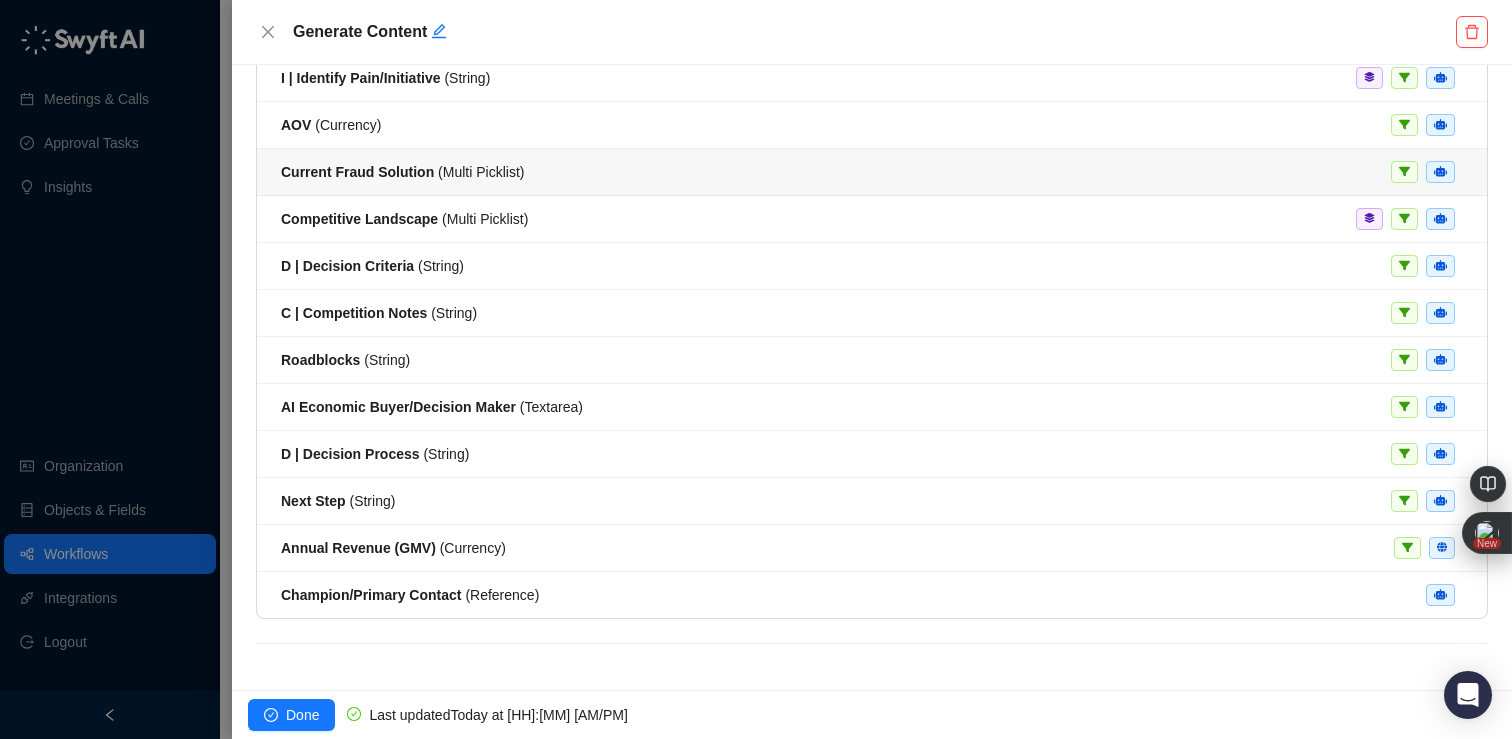 scroll, scrollTop: 317, scrollLeft: 0, axis: vertical 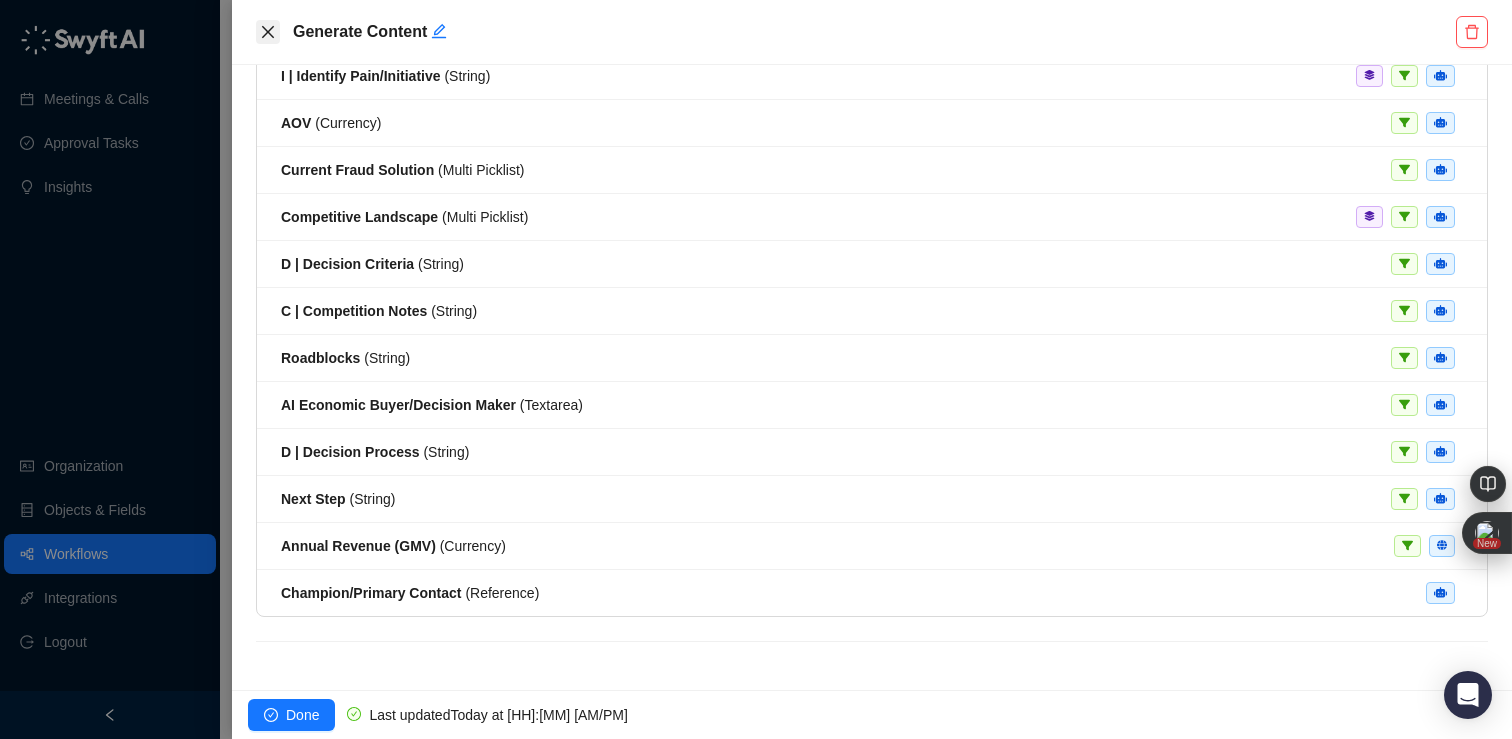 click 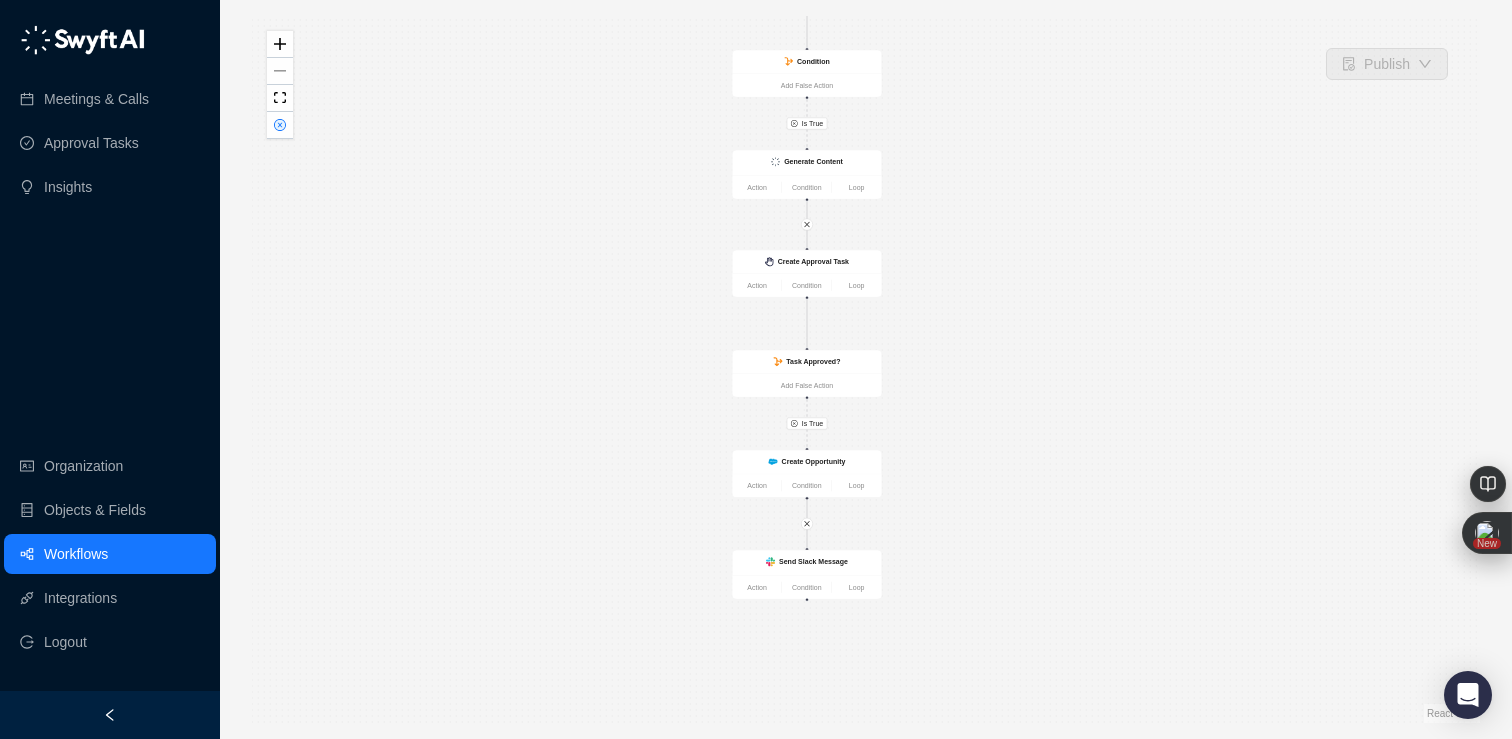 drag, startPoint x: 681, startPoint y: 619, endPoint x: 654, endPoint y: 400, distance: 220.65811 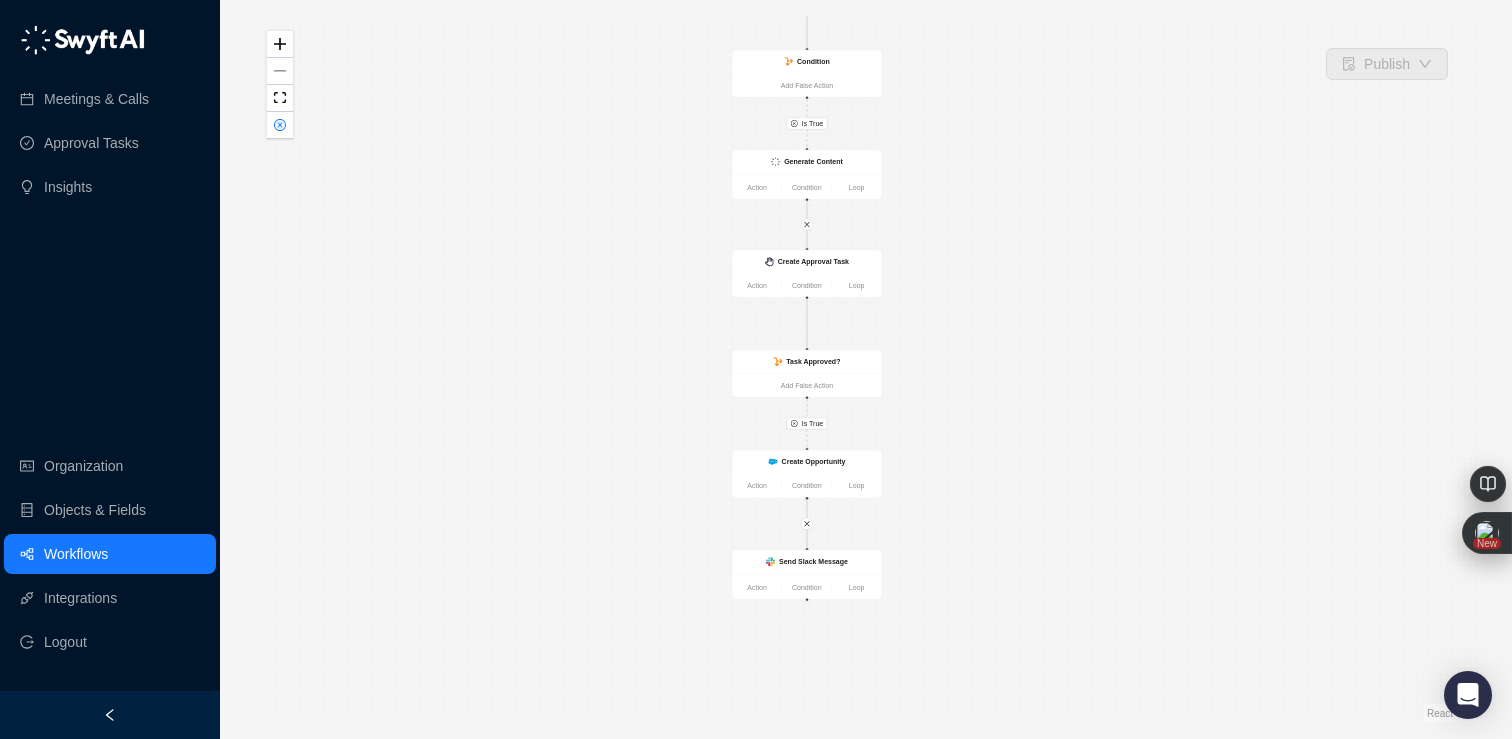 click on "Is True Is True Is True Create Opportunity Action Condition Loop Call Completed Action Condition Loop Condition Add False Action Find CRM Record Action Condition Loop Condition Add False Action Create Approval Task Action Condition Loop Task Approved? Add False Action Send Slack Message Action Condition Loop Generate Content Action Condition Loop" at bounding box center [866, 369] 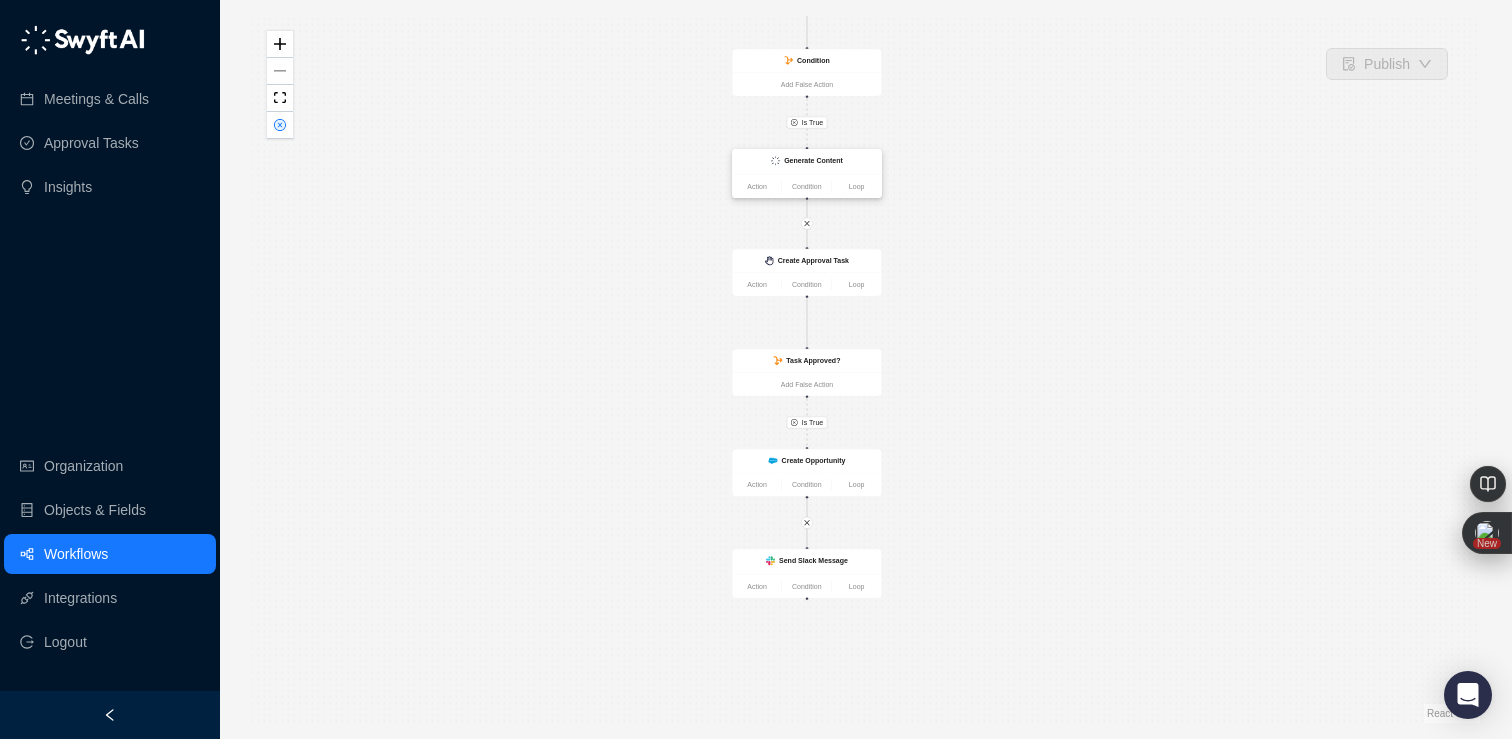click on "Generate Content" at bounding box center (807, 161) 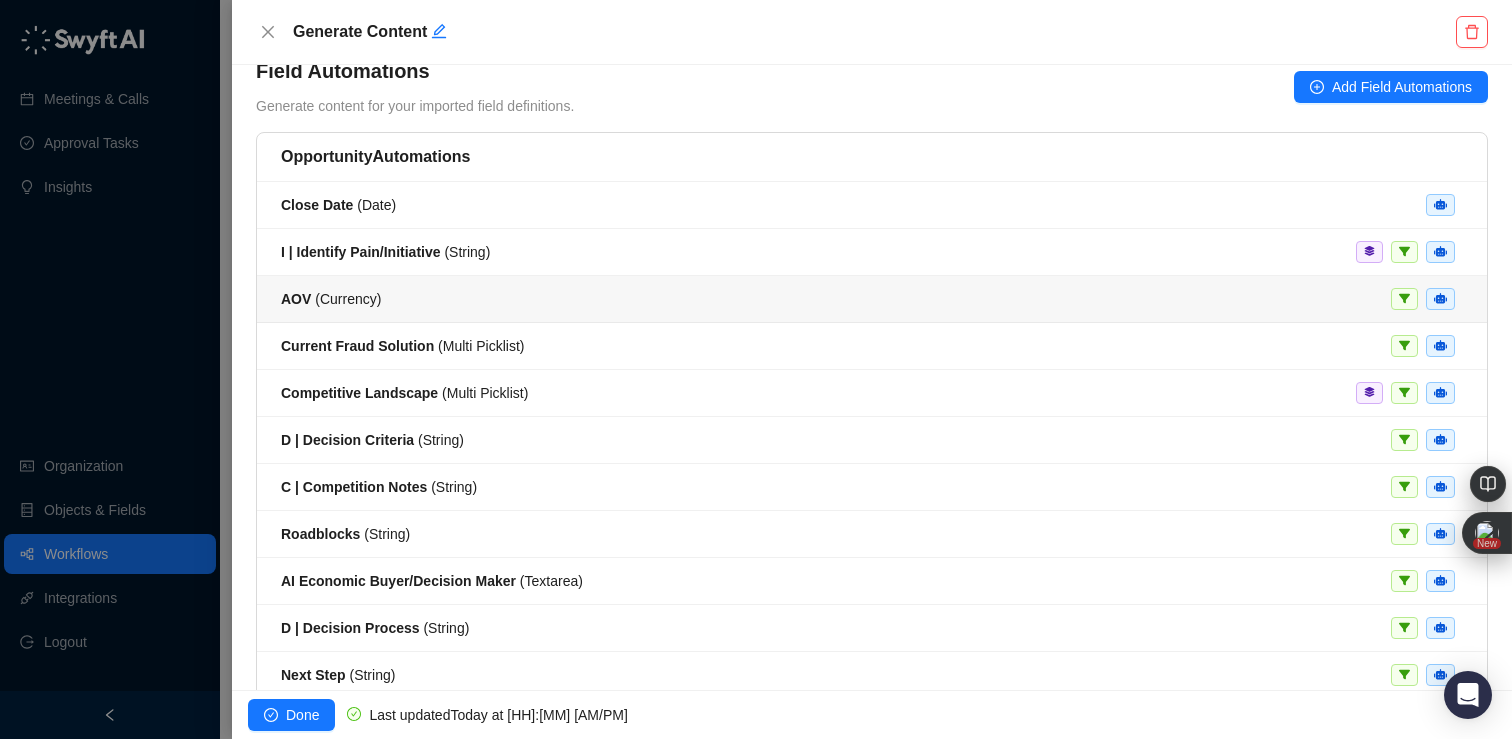 scroll, scrollTop: 317, scrollLeft: 0, axis: vertical 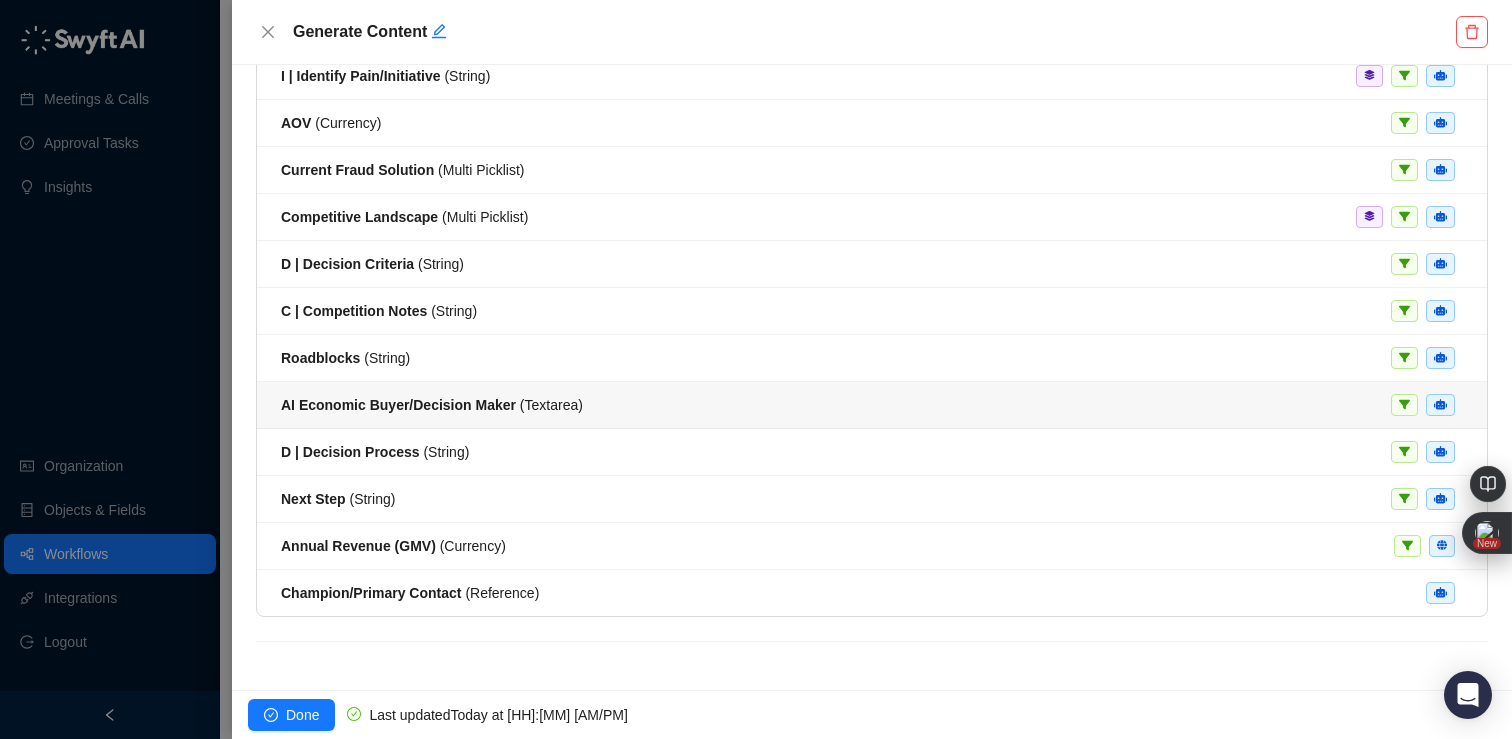 click on "AI Economic Buyer/Decision Maker   ( Textarea )" at bounding box center (872, 405) 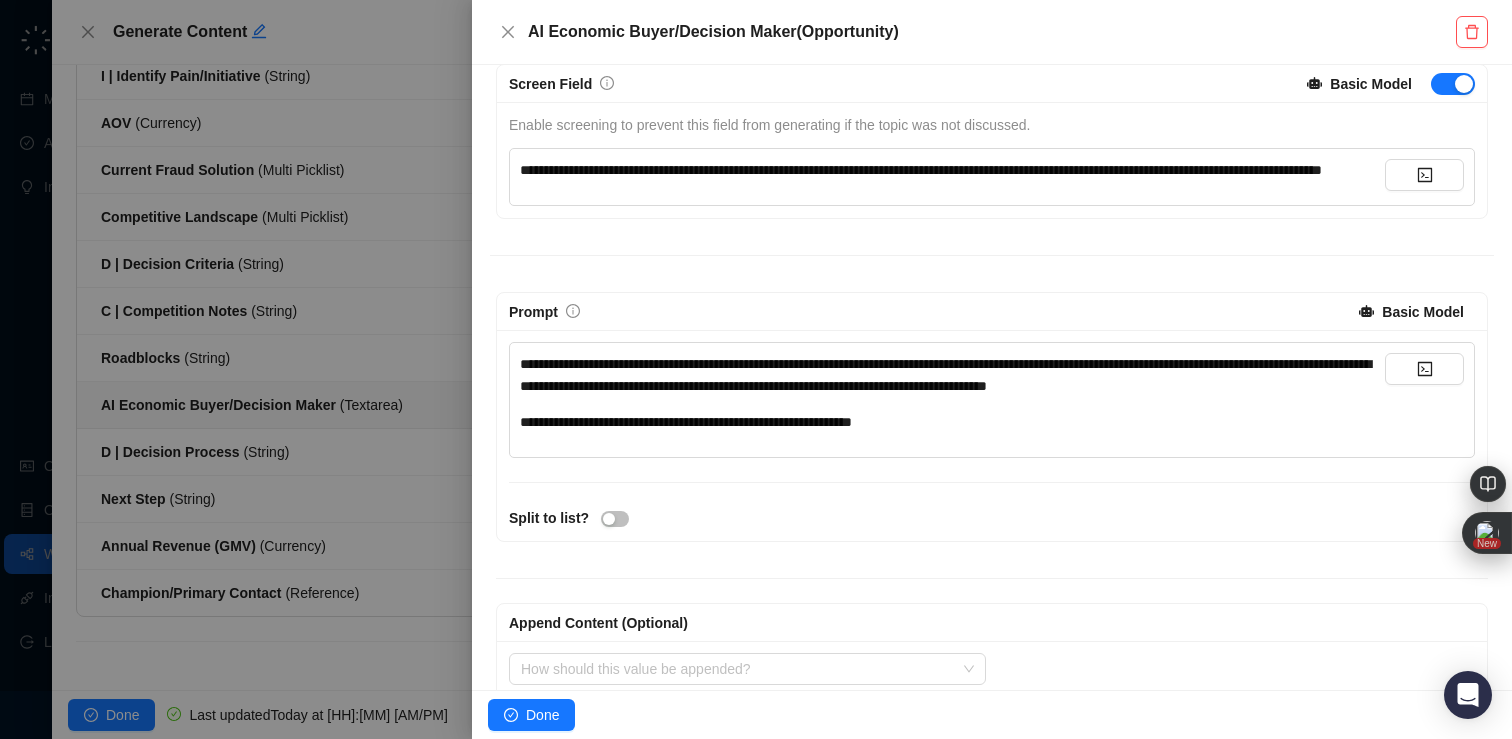 scroll, scrollTop: 291, scrollLeft: 0, axis: vertical 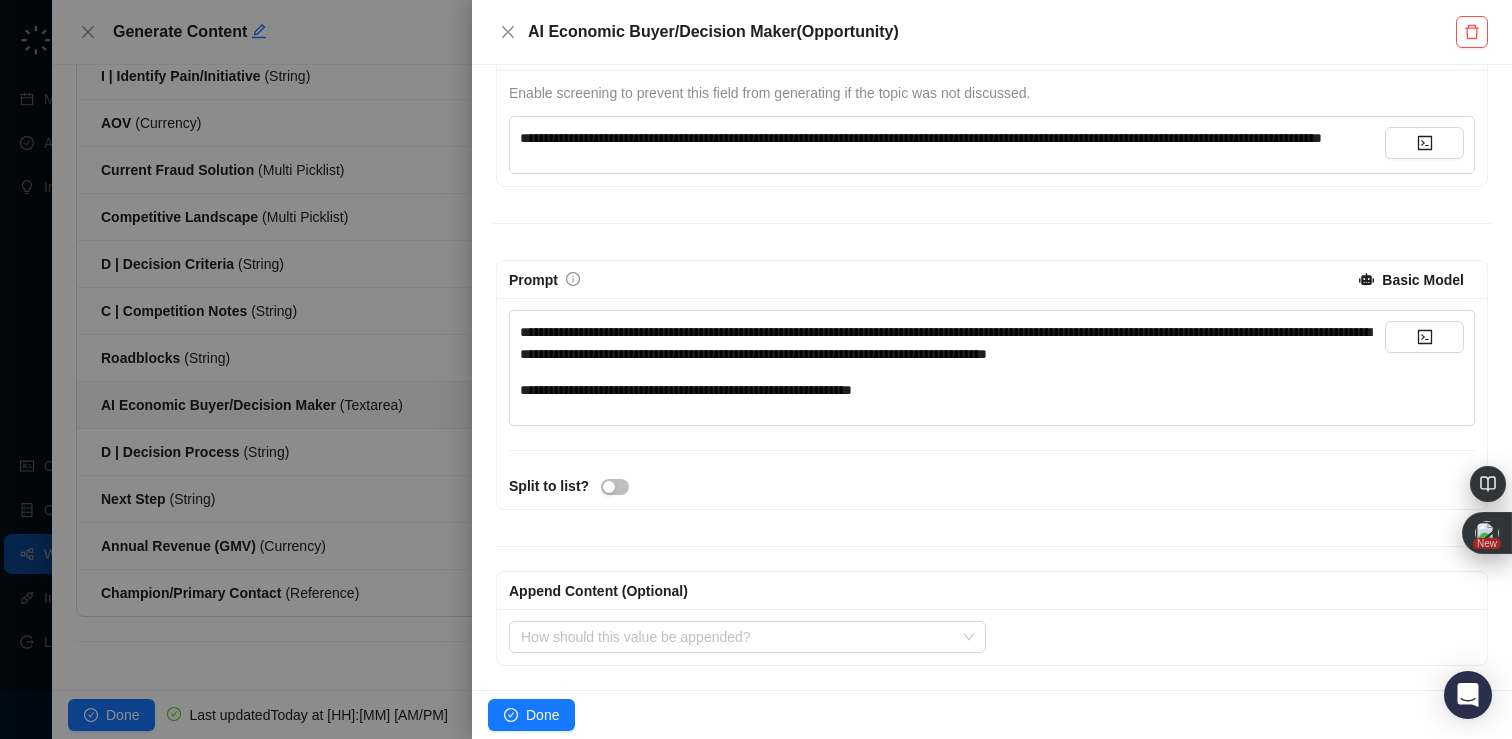 click at bounding box center (756, 369) 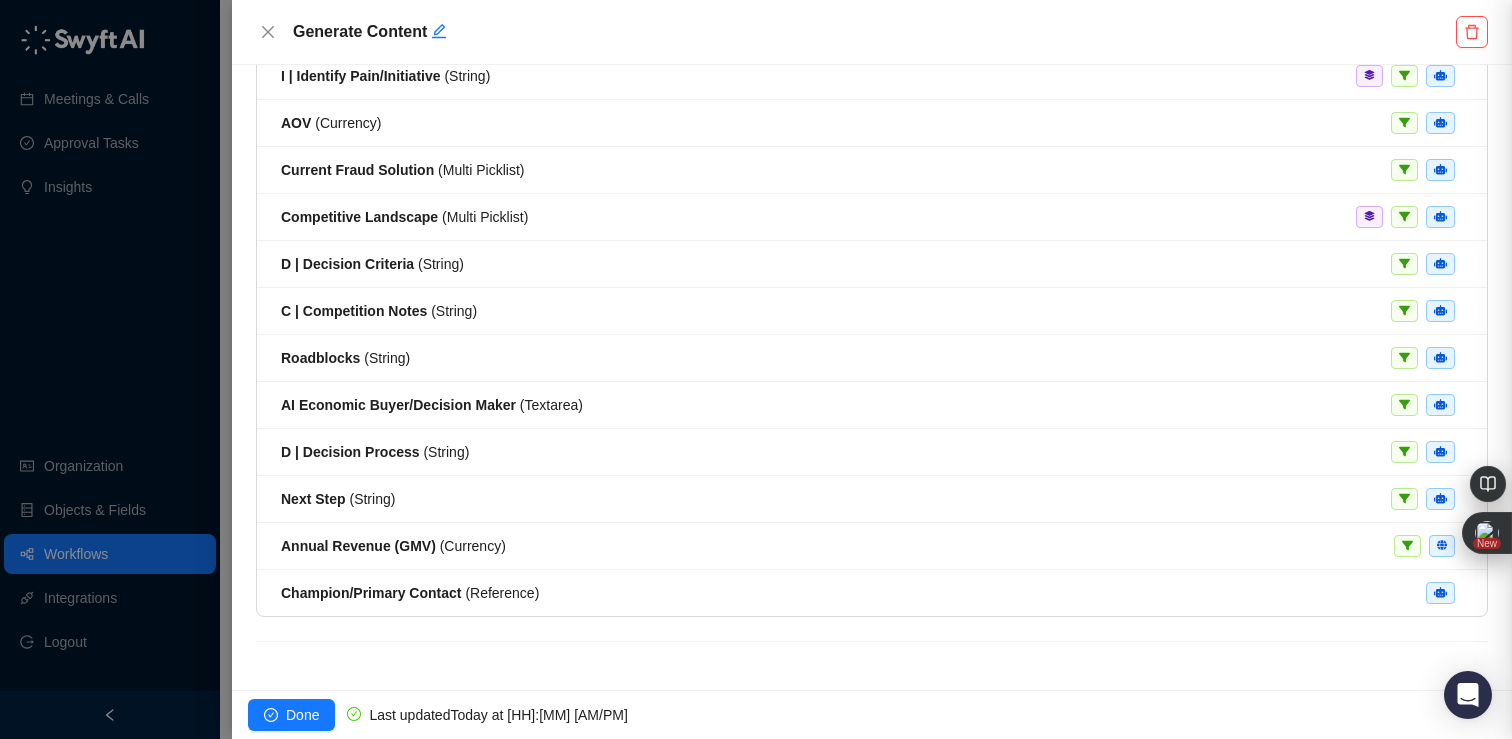 scroll, scrollTop: 0, scrollLeft: 0, axis: both 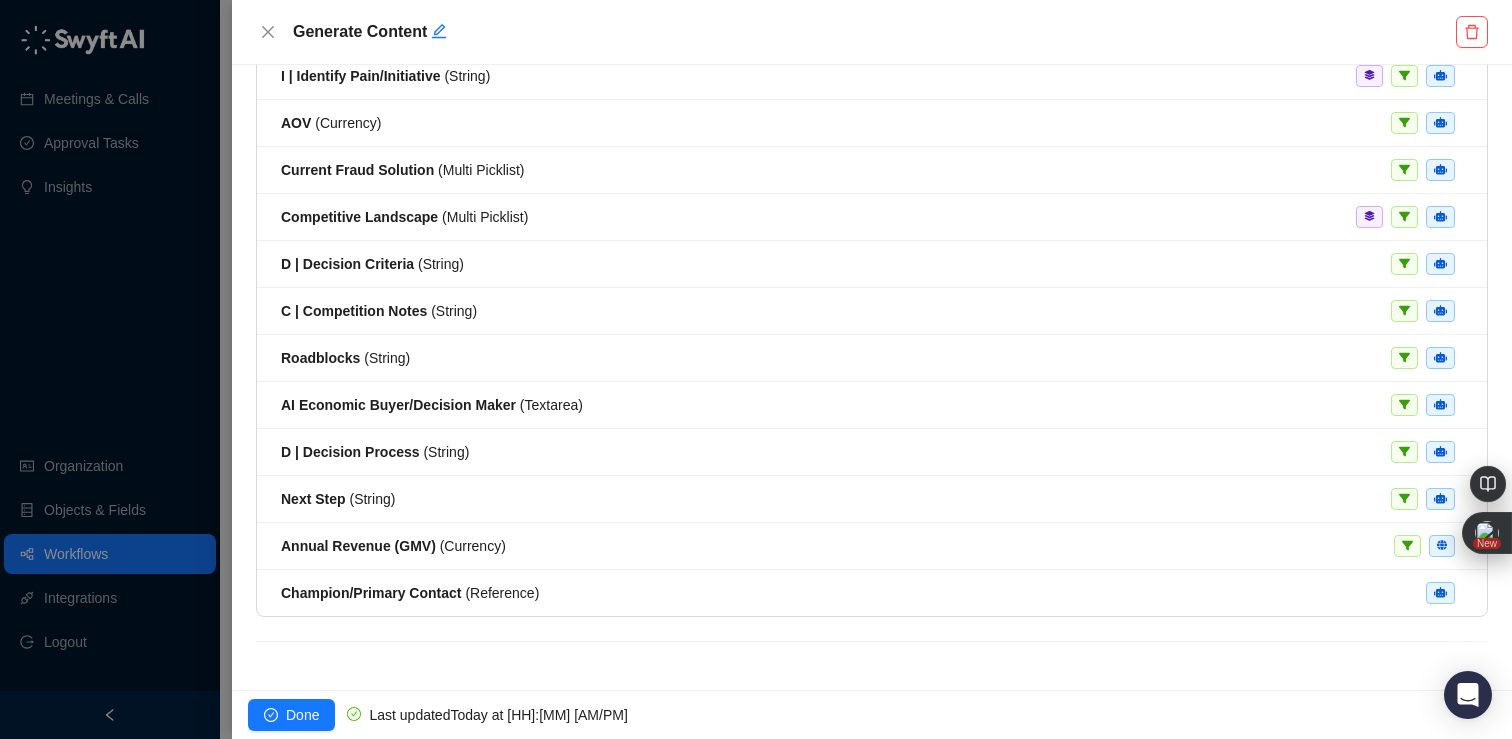 click on "Generate Content" at bounding box center (872, 32) 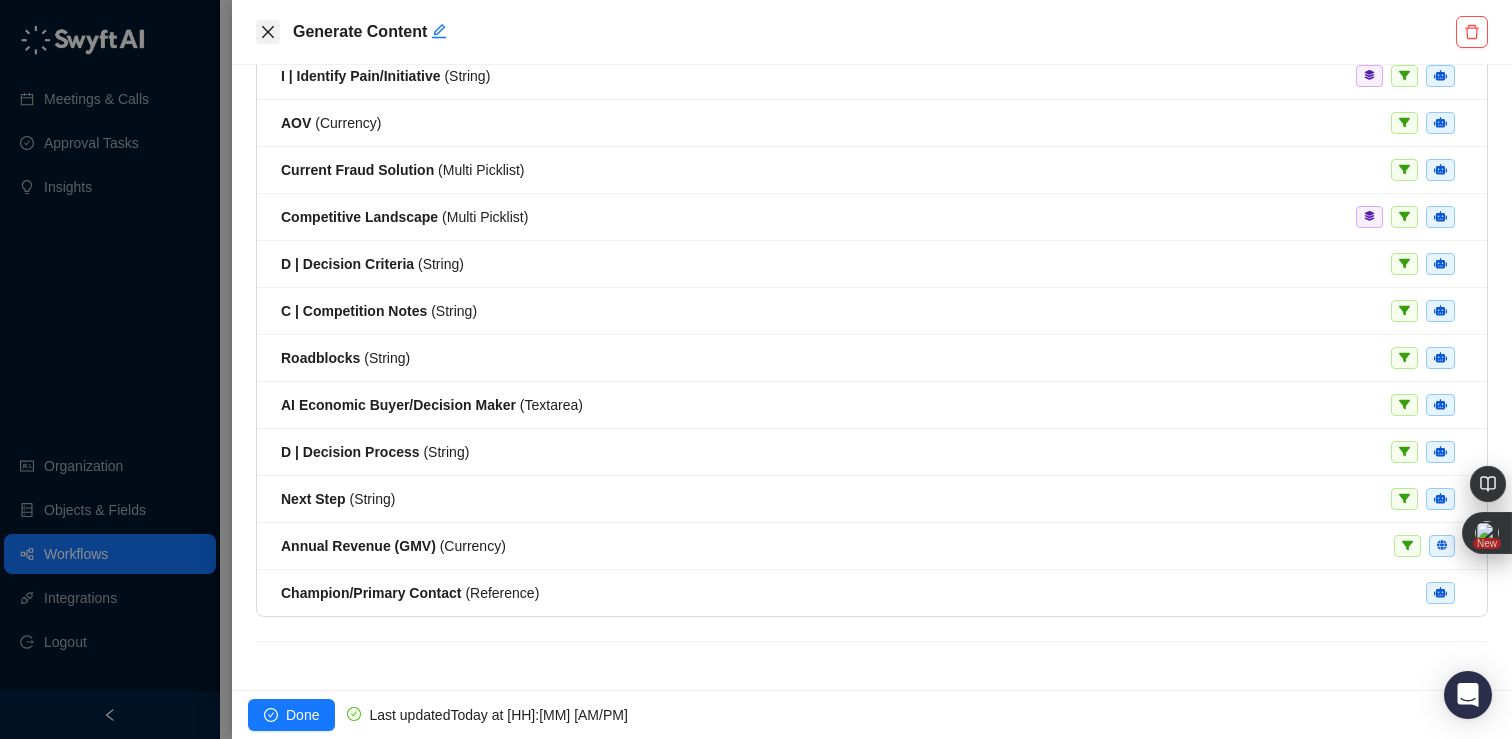 click at bounding box center [268, 32] 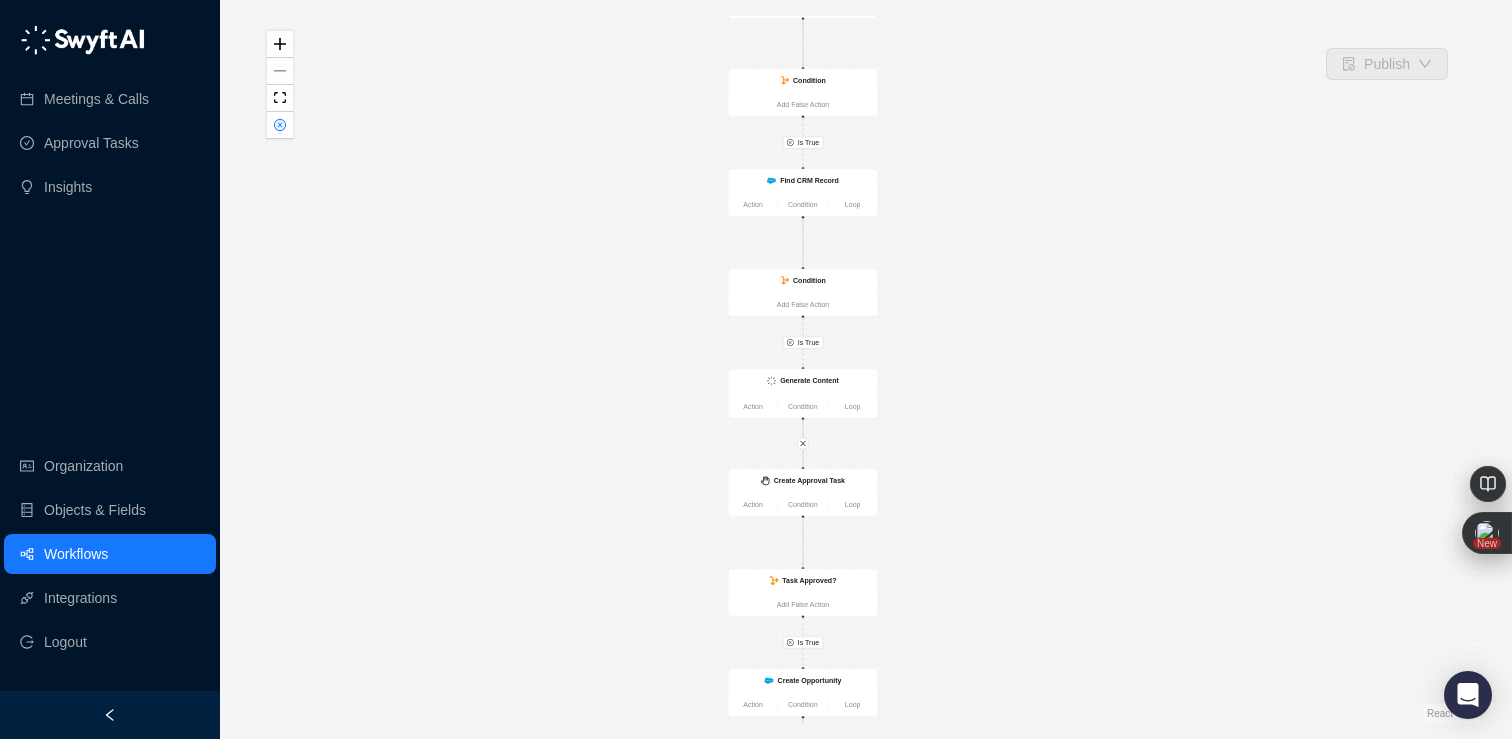 drag, startPoint x: 911, startPoint y: 151, endPoint x: 907, endPoint y: 371, distance: 220.03636 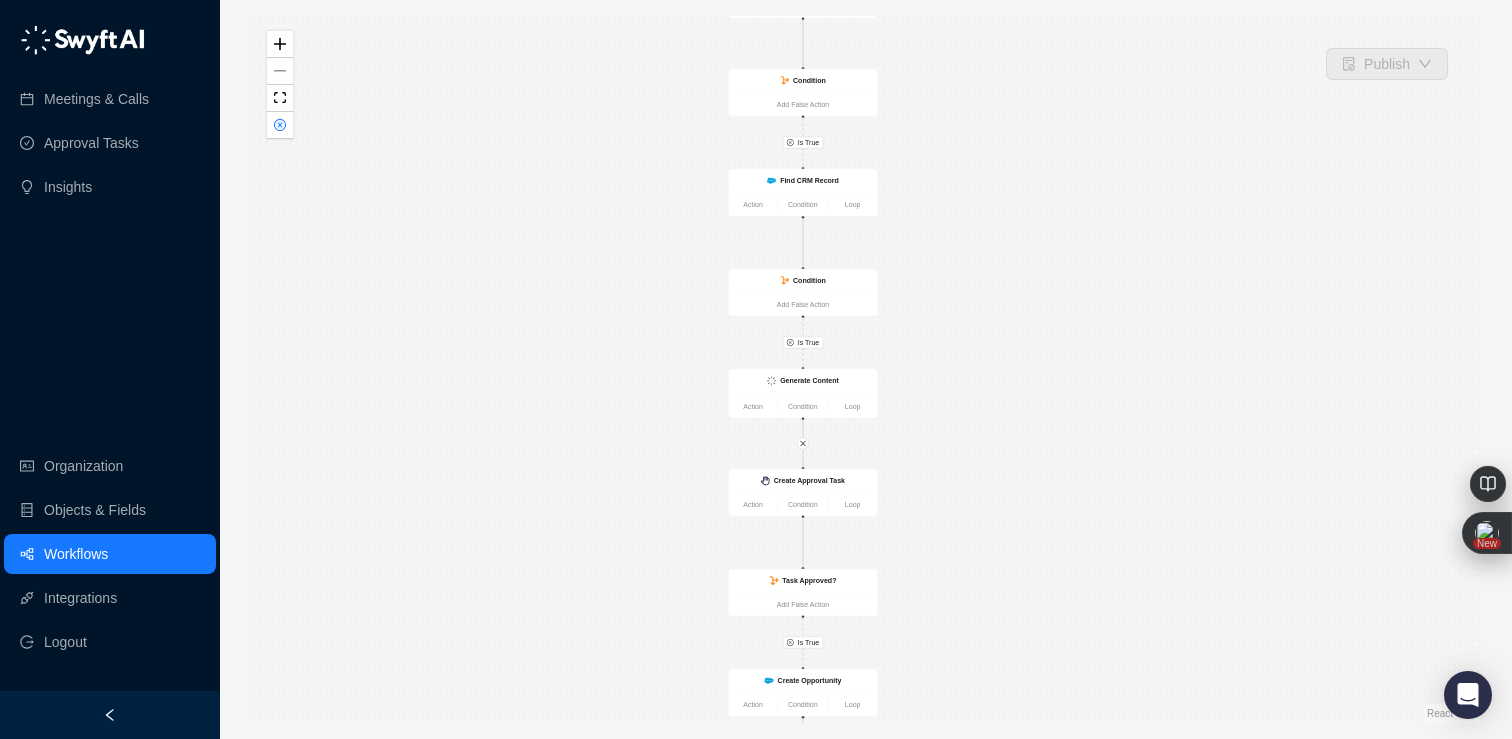 click on "Is True Is True Is True Create Opportunity Action Condition Loop Call Completed Action Condition Loop Condition Add False Action Find CRM Record Action Condition Loop Condition Add False Action Create Approval Task Action Condition Loop Task Approved? Add False Action Send Slack Message Action Condition Loop Generate Content Action Condition Loop" at bounding box center [866, 369] 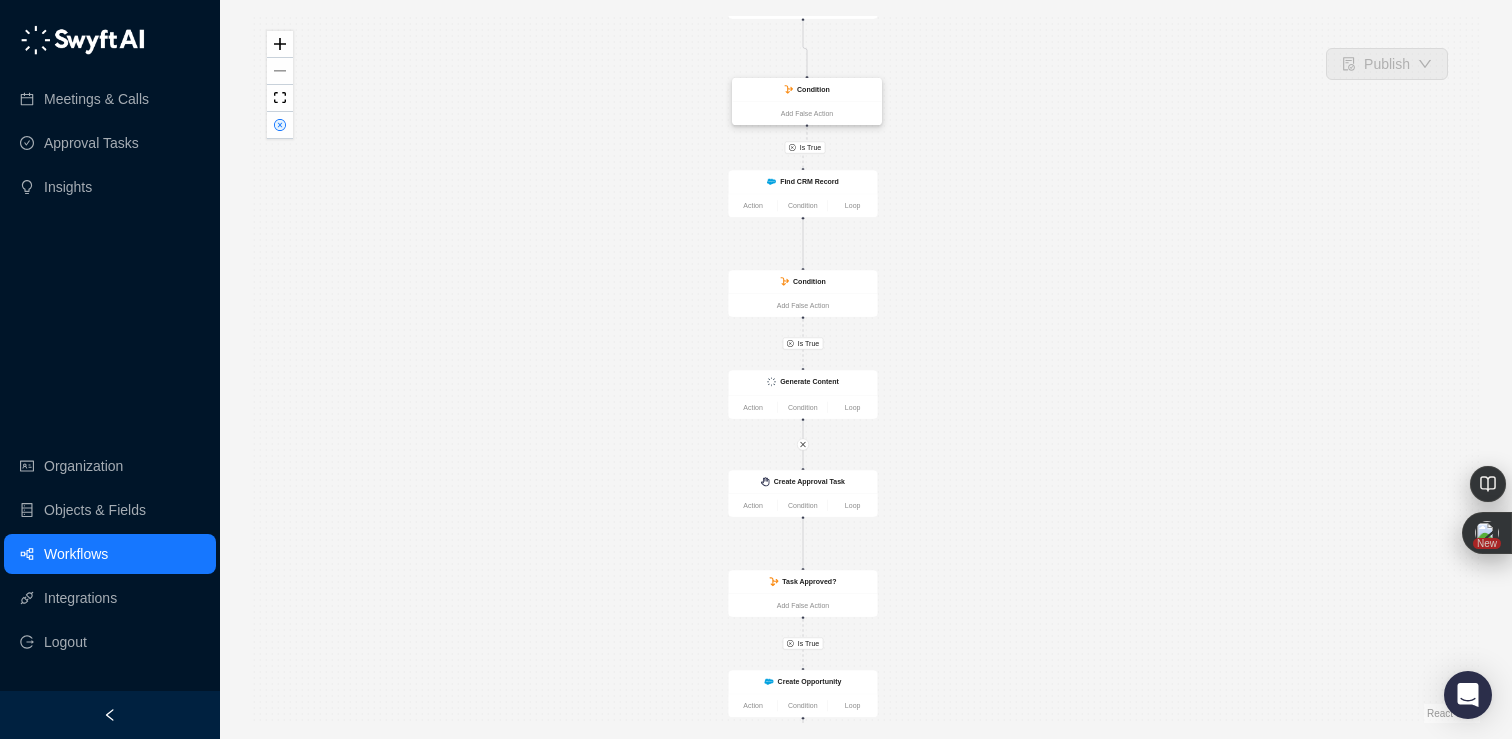 click on "Condition" at bounding box center [807, 89] 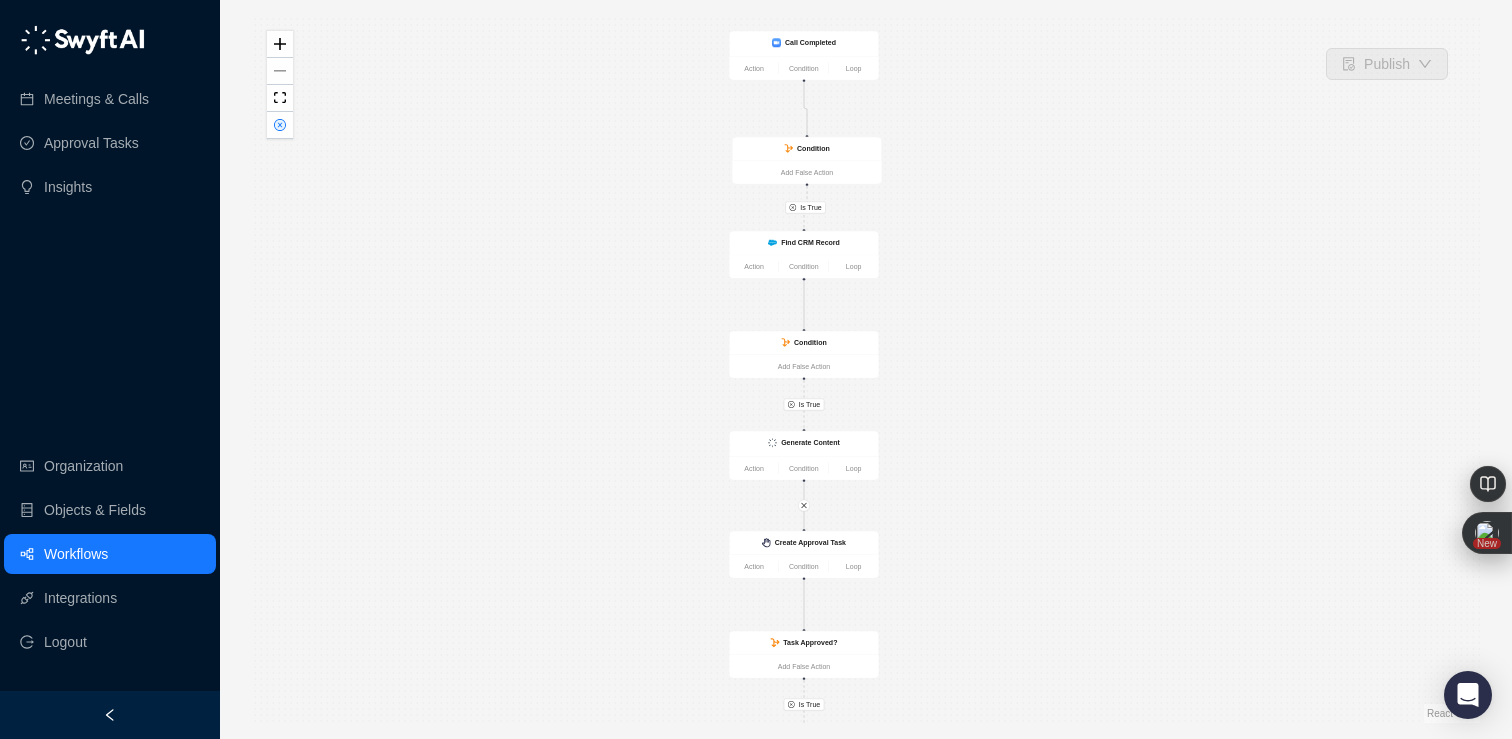 drag, startPoint x: 928, startPoint y: 81, endPoint x: 928, endPoint y: 249, distance: 168 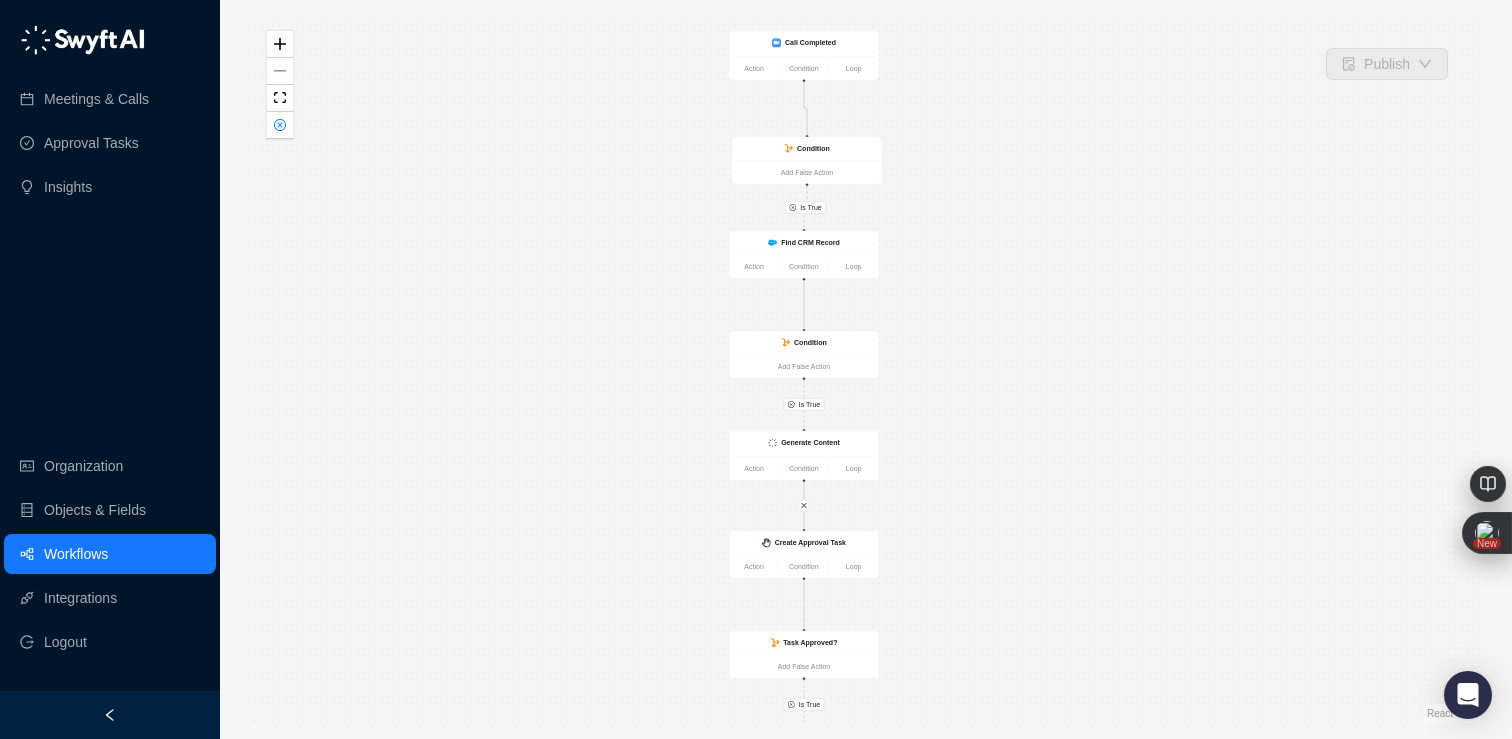 click on "Is True Is True Is True Create Opportunity Action Condition Loop Call Completed Action Condition Loop Condition Add False Action Find CRM Record Action Condition Loop Condition Add False Action Create Approval Task Action Condition Loop Task Approved? Add False Action Send Slack Message Action Condition Loop Generate Content Action Condition Loop" at bounding box center (866, 369) 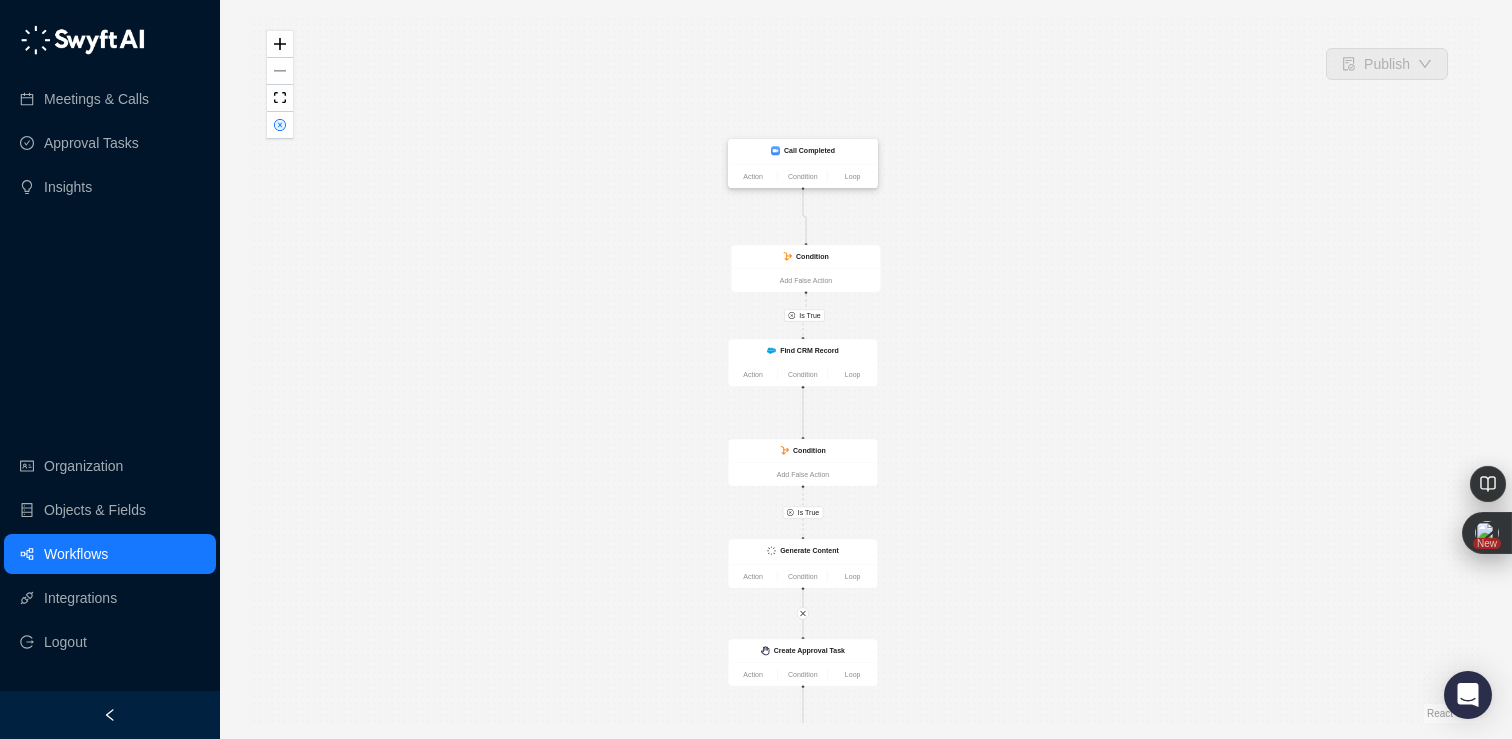 click on "Call Completed" at bounding box center (809, 151) 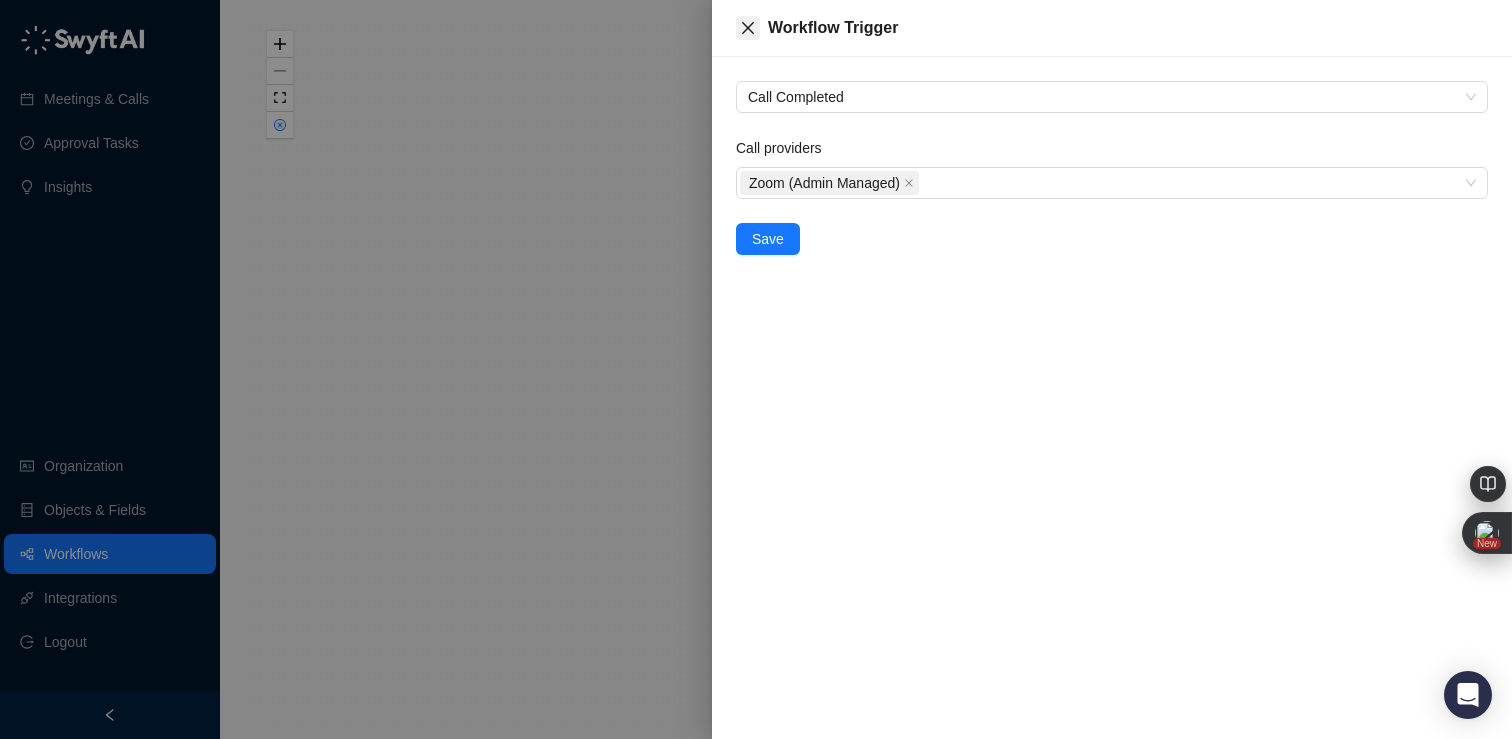 click 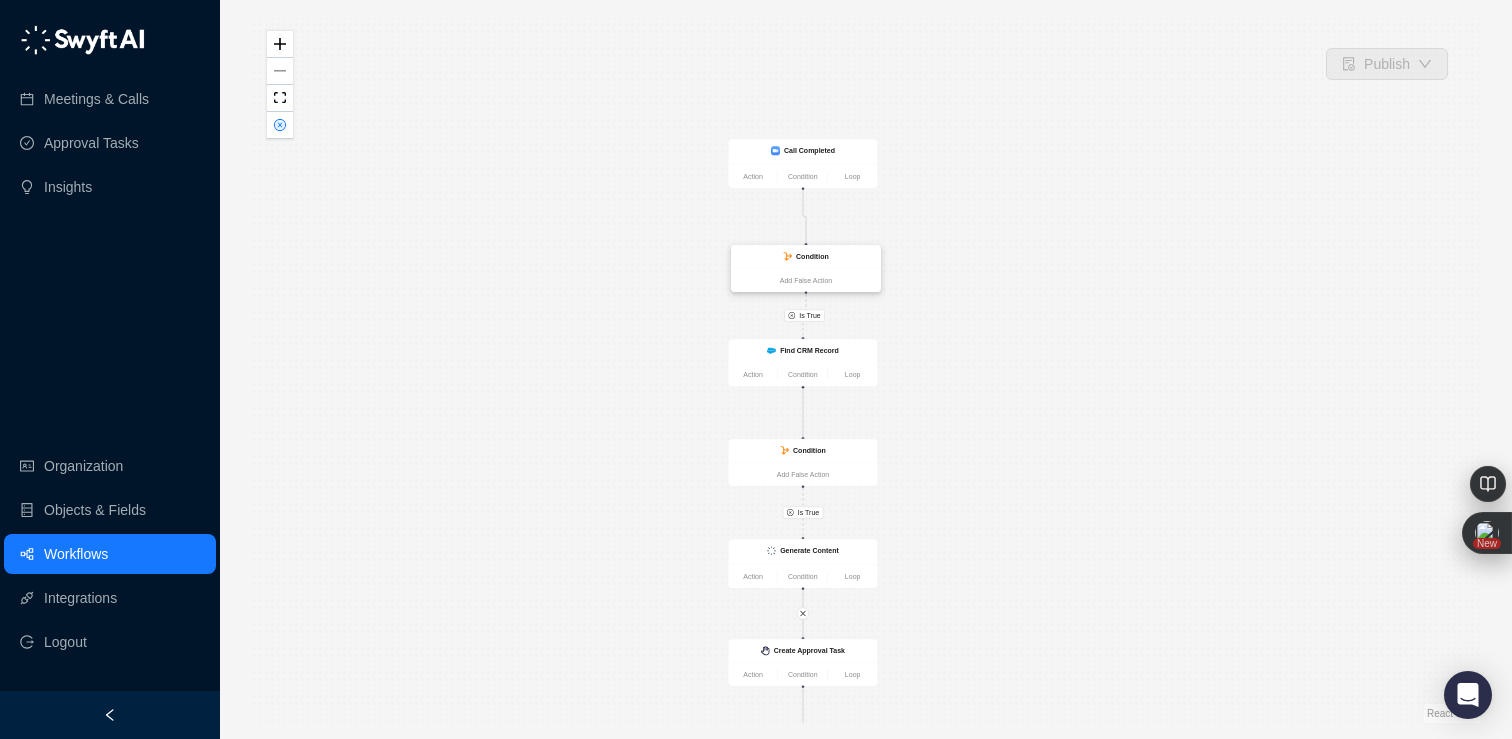 click on "Condition" at bounding box center [806, 256] 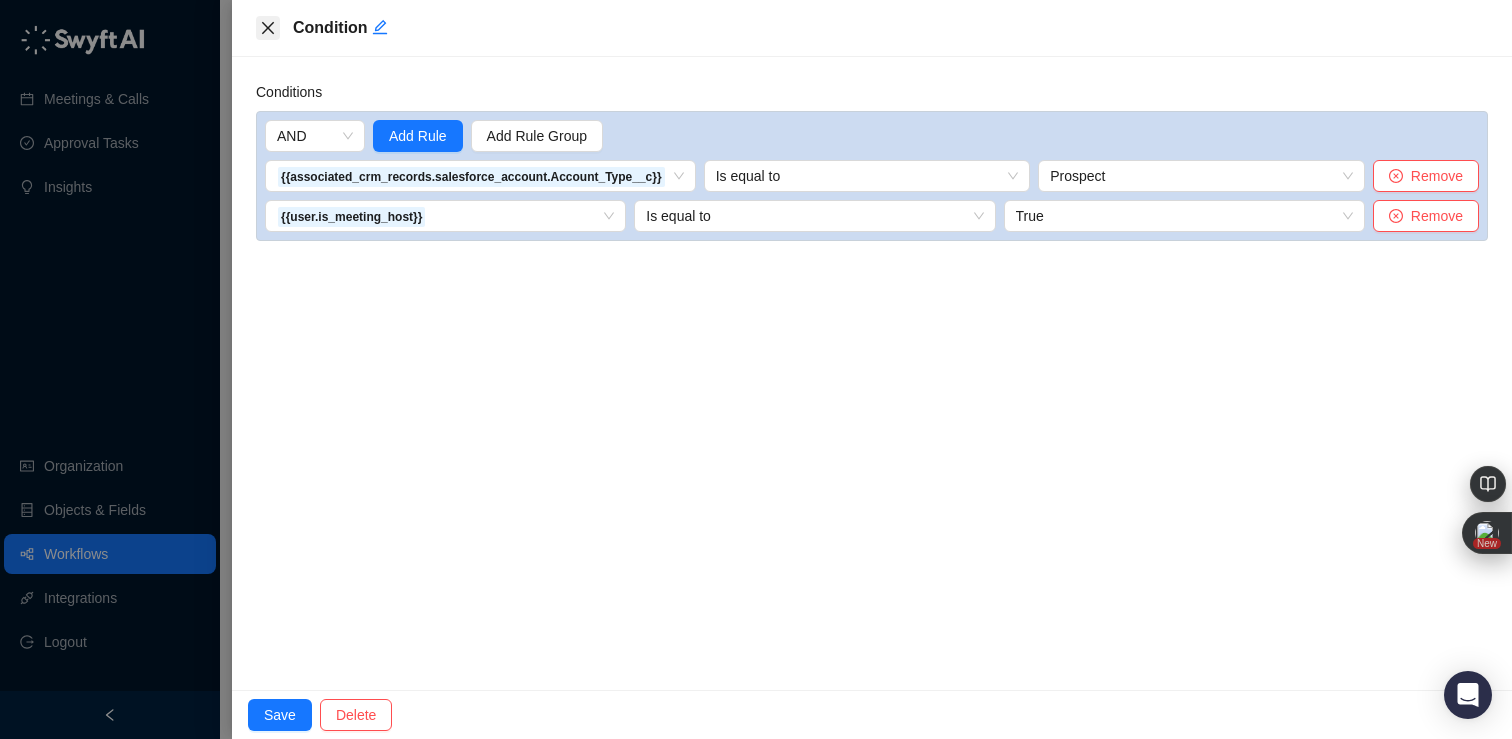 click 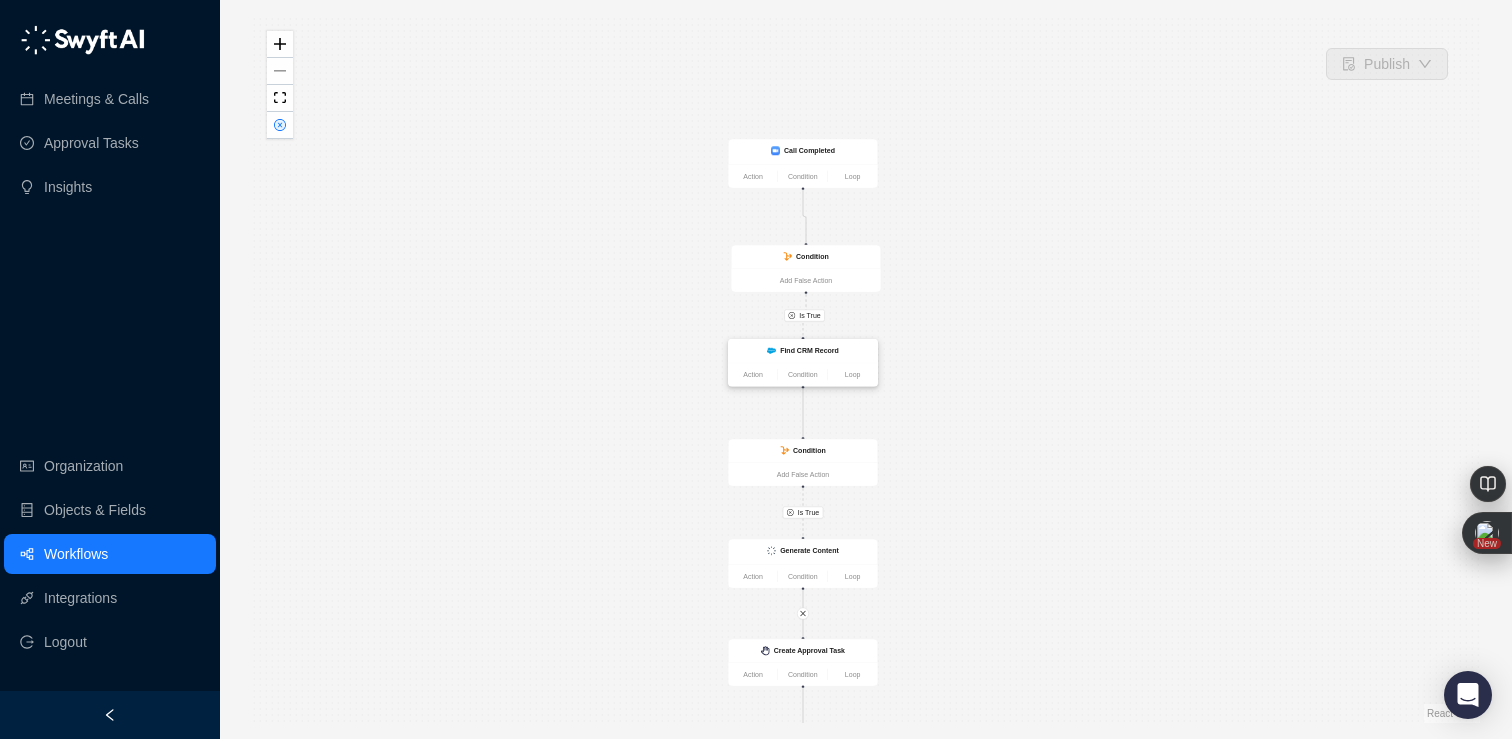 click on "Find CRM Record" at bounding box center [809, 350] 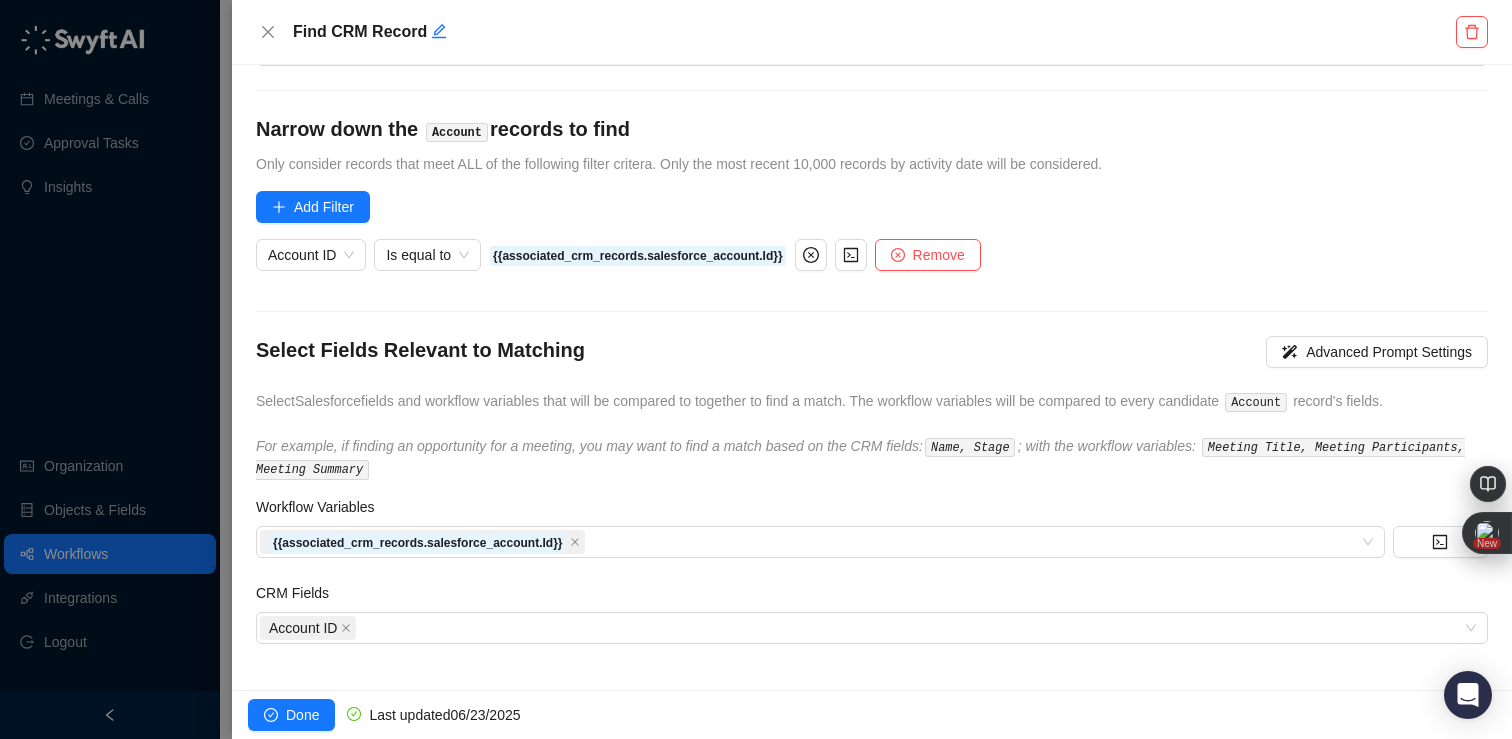 scroll, scrollTop: 0, scrollLeft: 0, axis: both 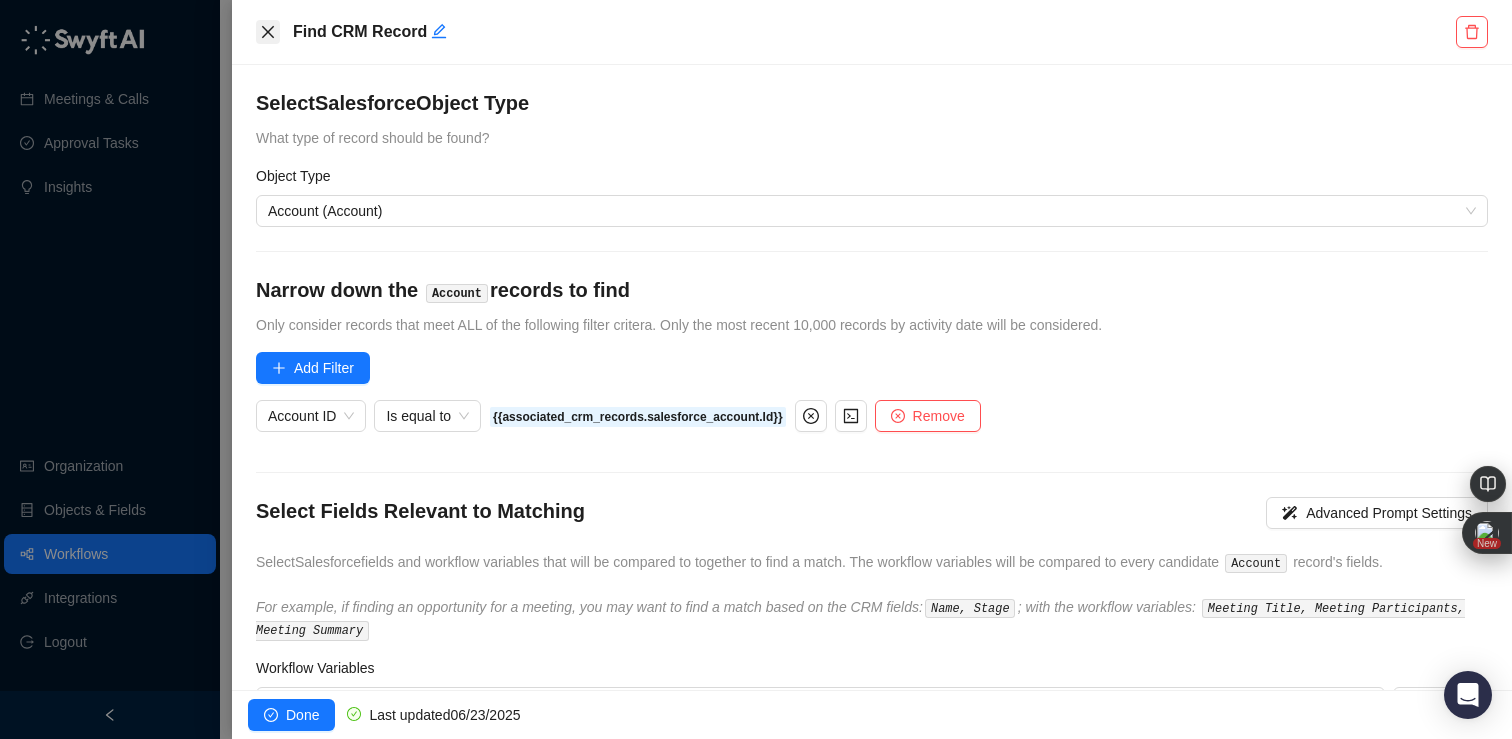 click 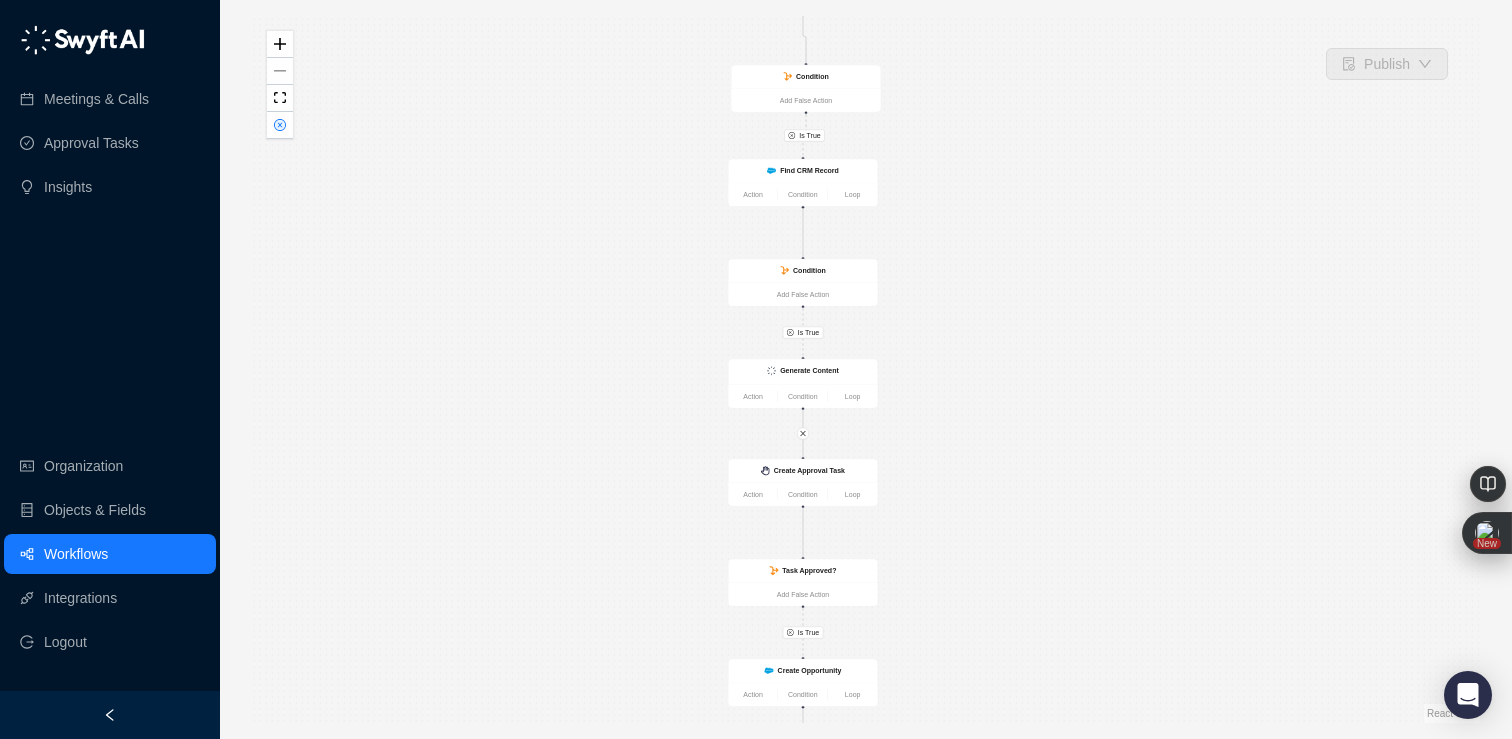 drag, startPoint x: 990, startPoint y: 493, endPoint x: 985, endPoint y: 295, distance: 198.06313 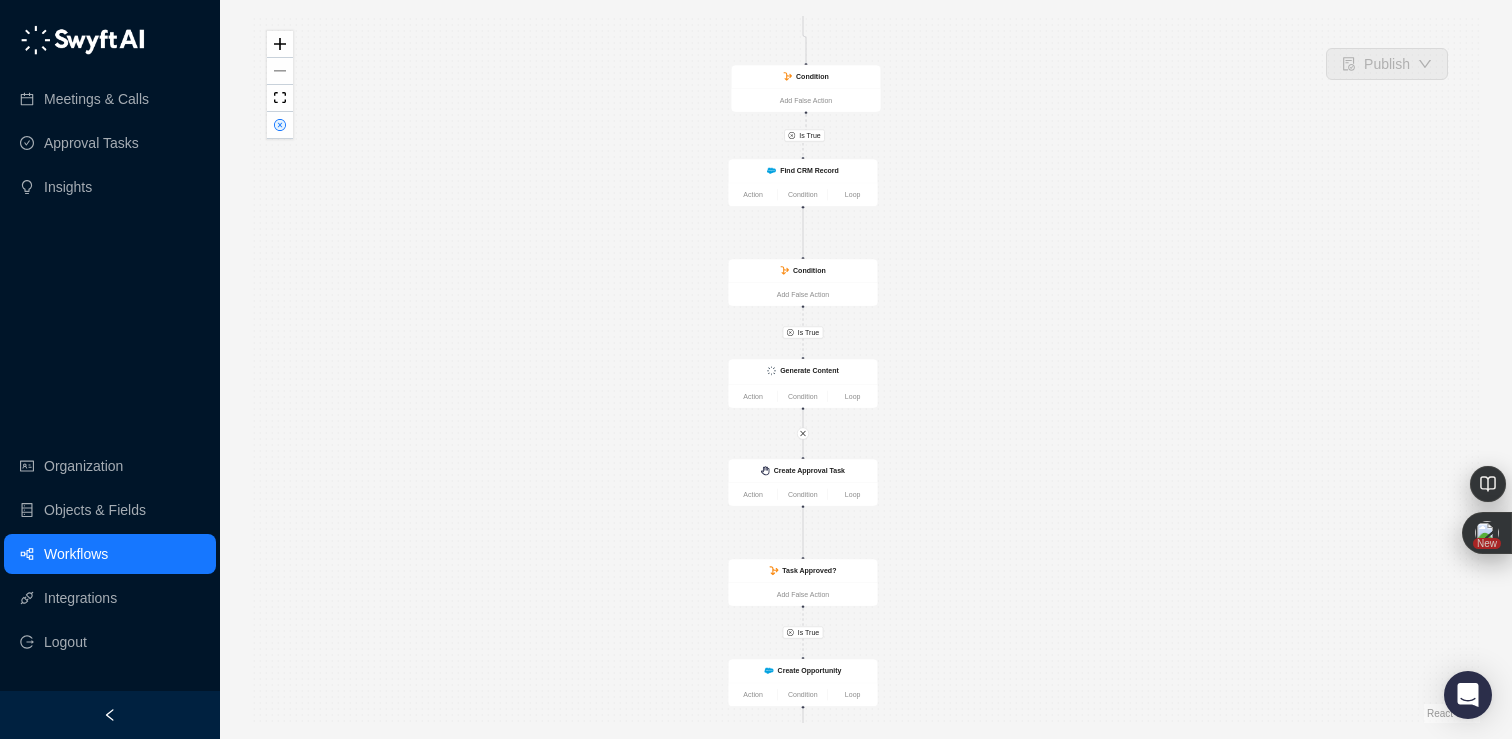 click on "Is True Is True Is True Create Opportunity Action Condition Loop Call Completed Action Condition Loop Condition Add False Action Find CRM Record Action Condition Loop Condition Add False Action Create Approval Task Action Condition Loop Task Approved? Add False Action Send Slack Message Action Condition Loop Generate Content Action Condition Loop" at bounding box center (866, 369) 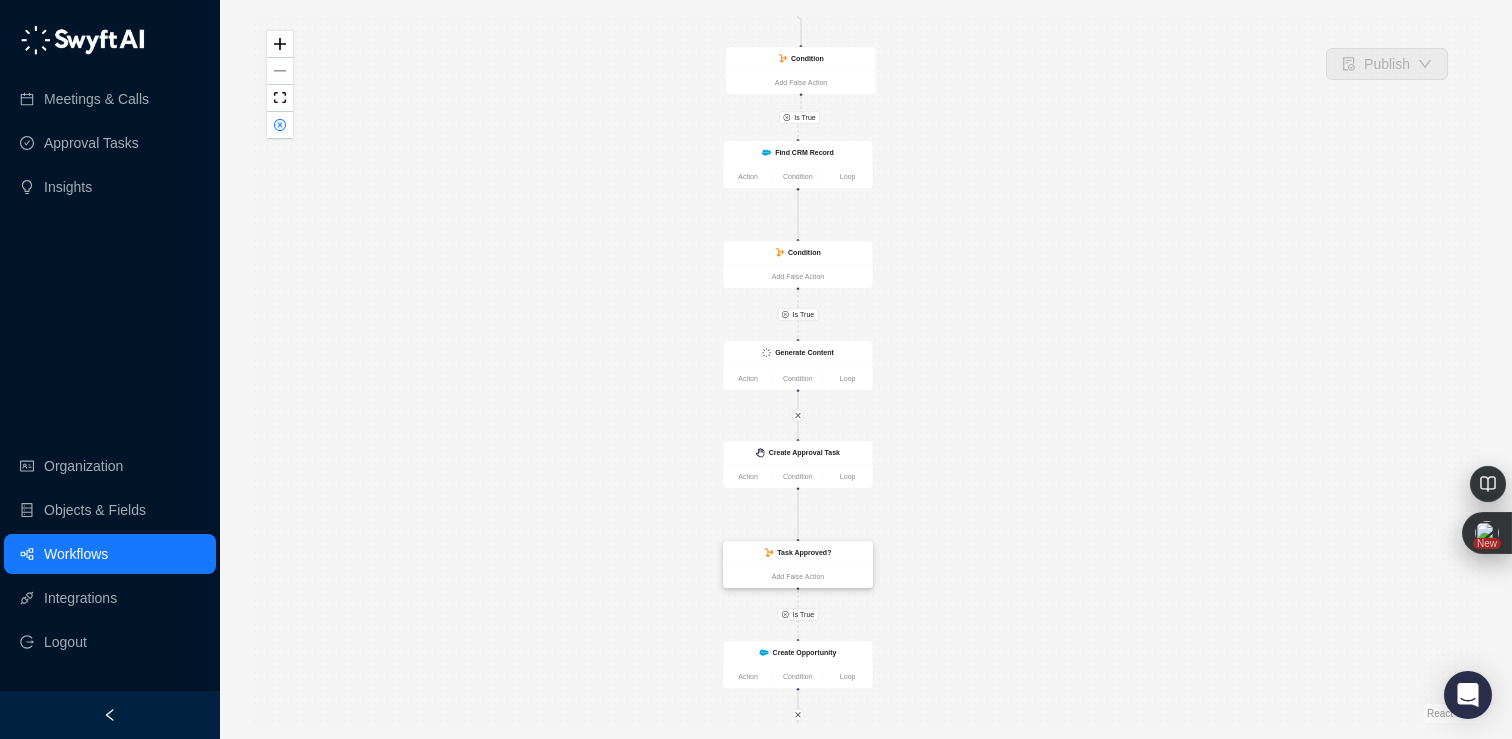 click on "Task Approved?" at bounding box center [804, 553] 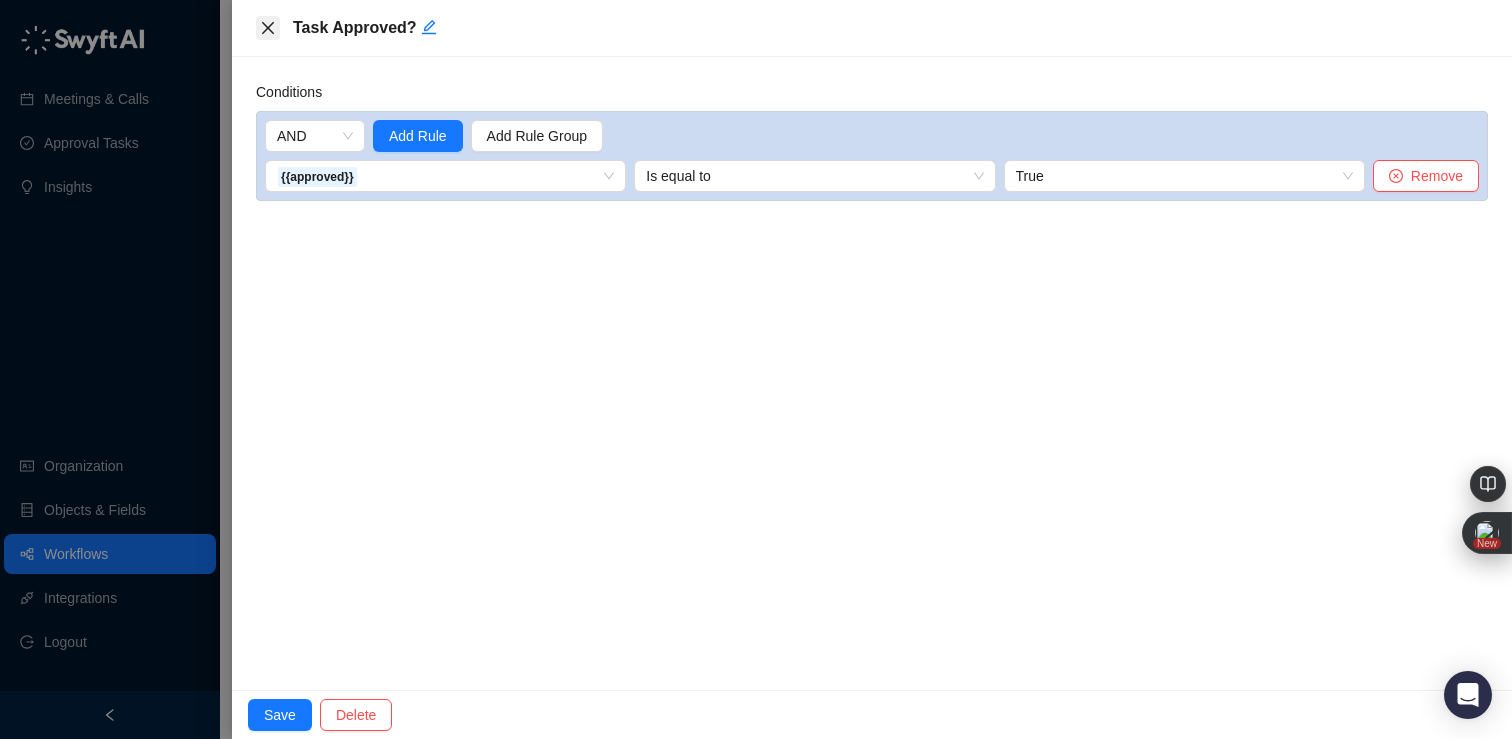 click 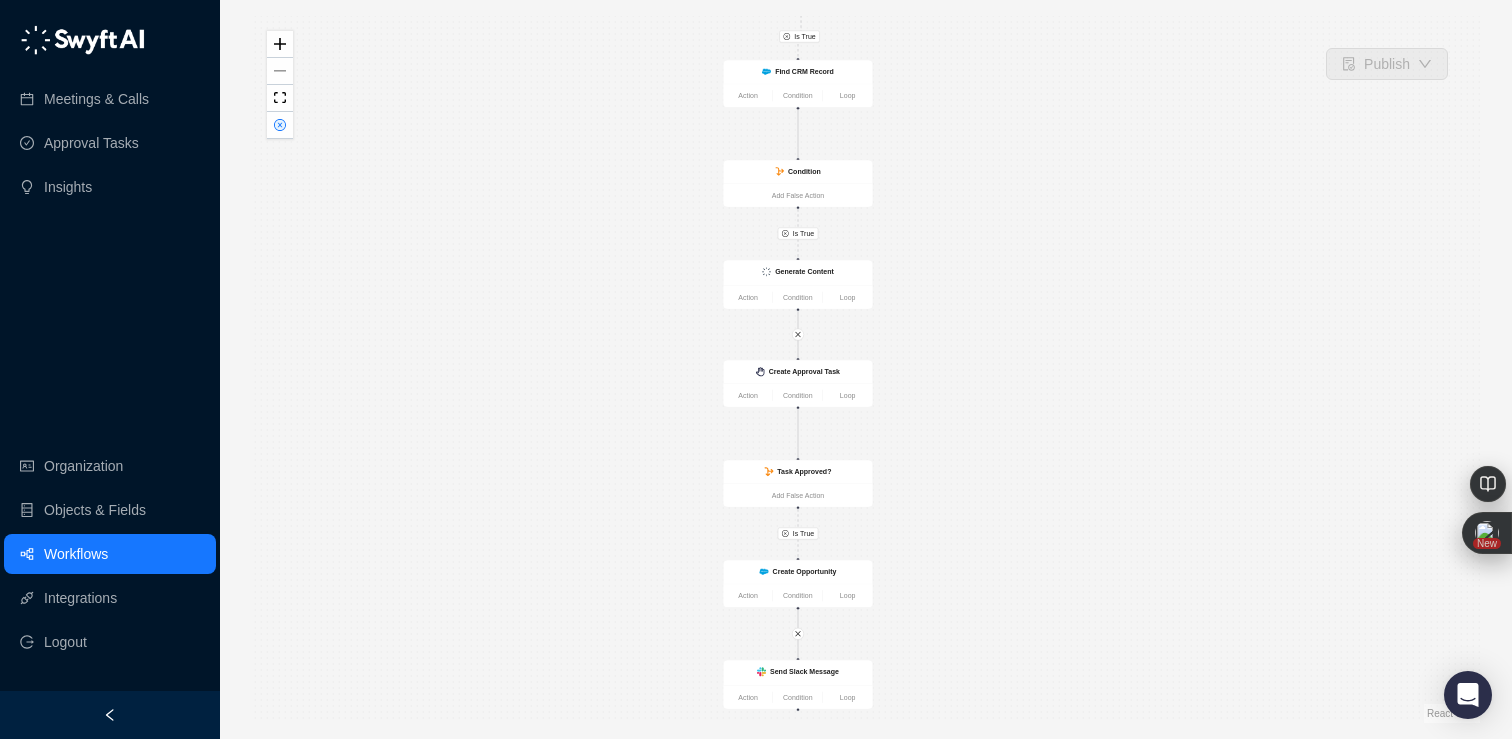 drag, startPoint x: 962, startPoint y: 616, endPoint x: 961, endPoint y: 434, distance: 182.00275 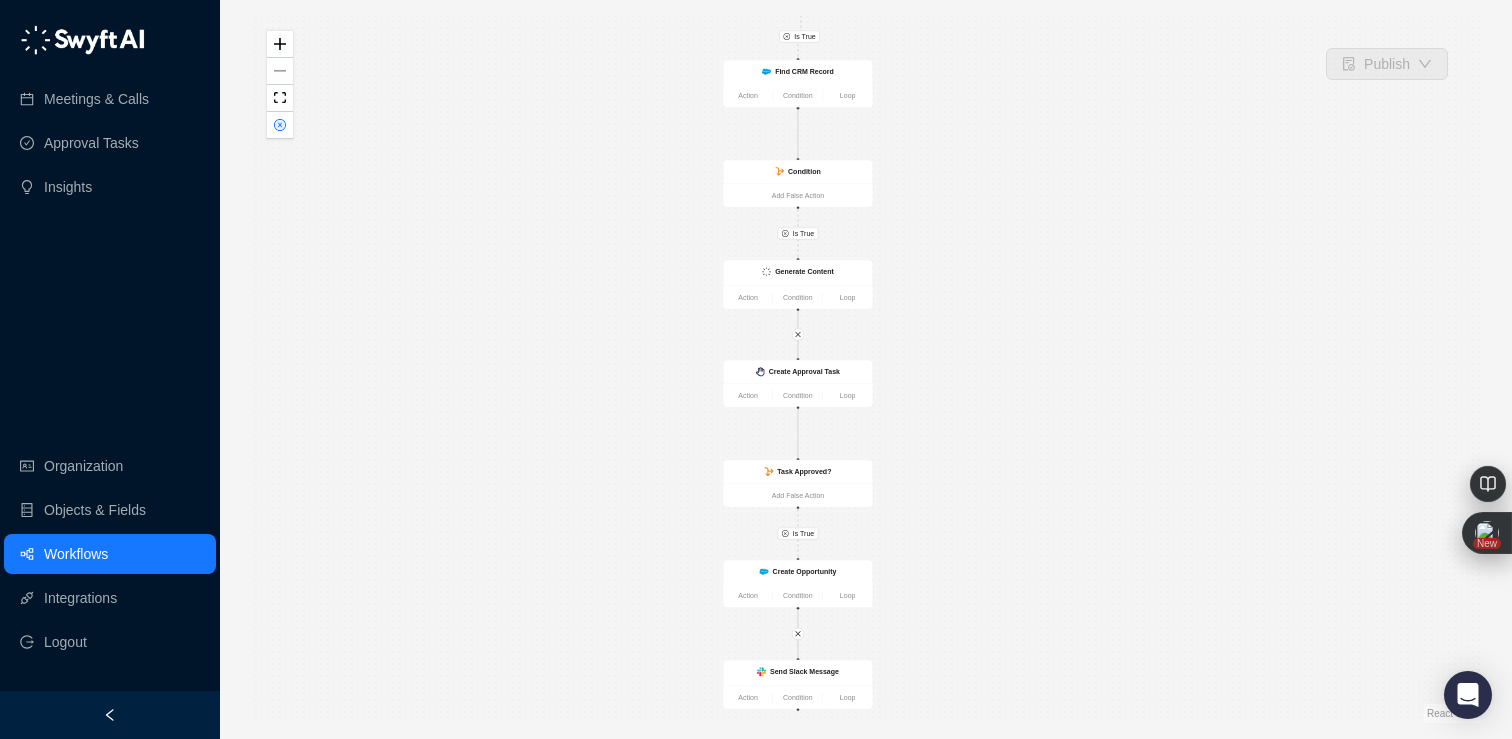 click on "Is True Is True Is True Create Opportunity Action Condition Loop Call Completed Action Condition Loop Condition Add False Action Find CRM Record Action Condition Loop Condition Add False Action Create Approval Task Action Condition Loop Task Approved? Add False Action Send Slack Message Action Condition Loop Generate Content Action Condition Loop" at bounding box center (866, 369) 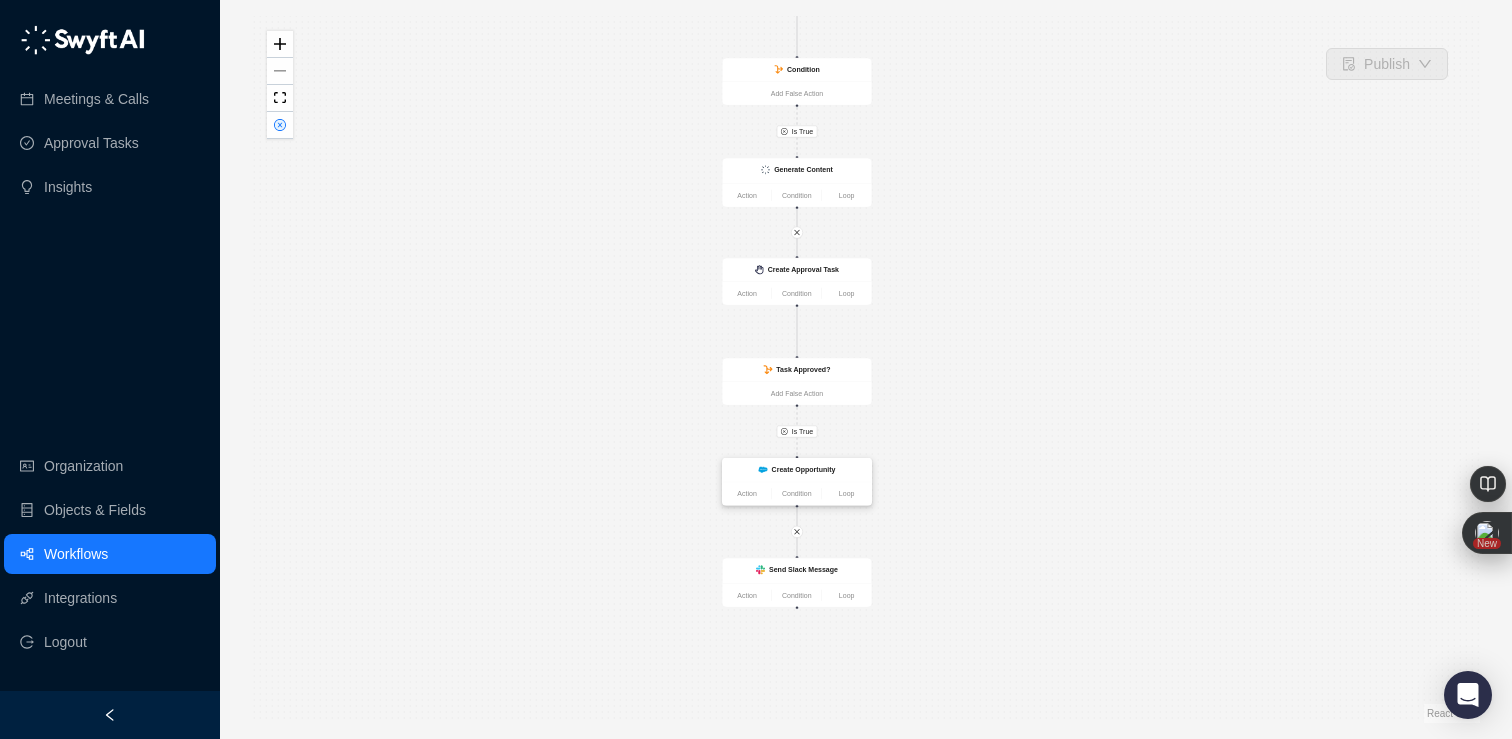 click on "Create Opportunity" at bounding box center (804, 470) 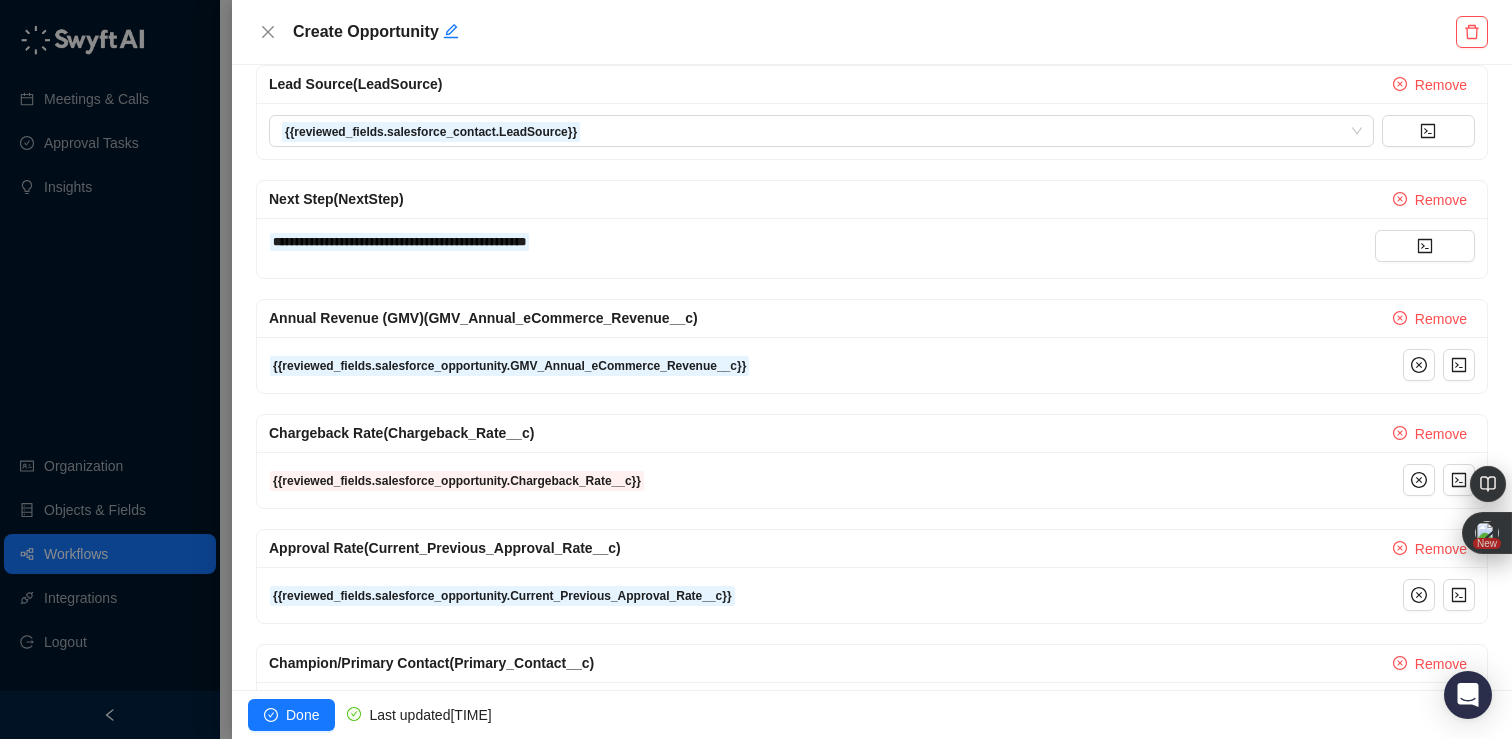 scroll, scrollTop: 1417, scrollLeft: 0, axis: vertical 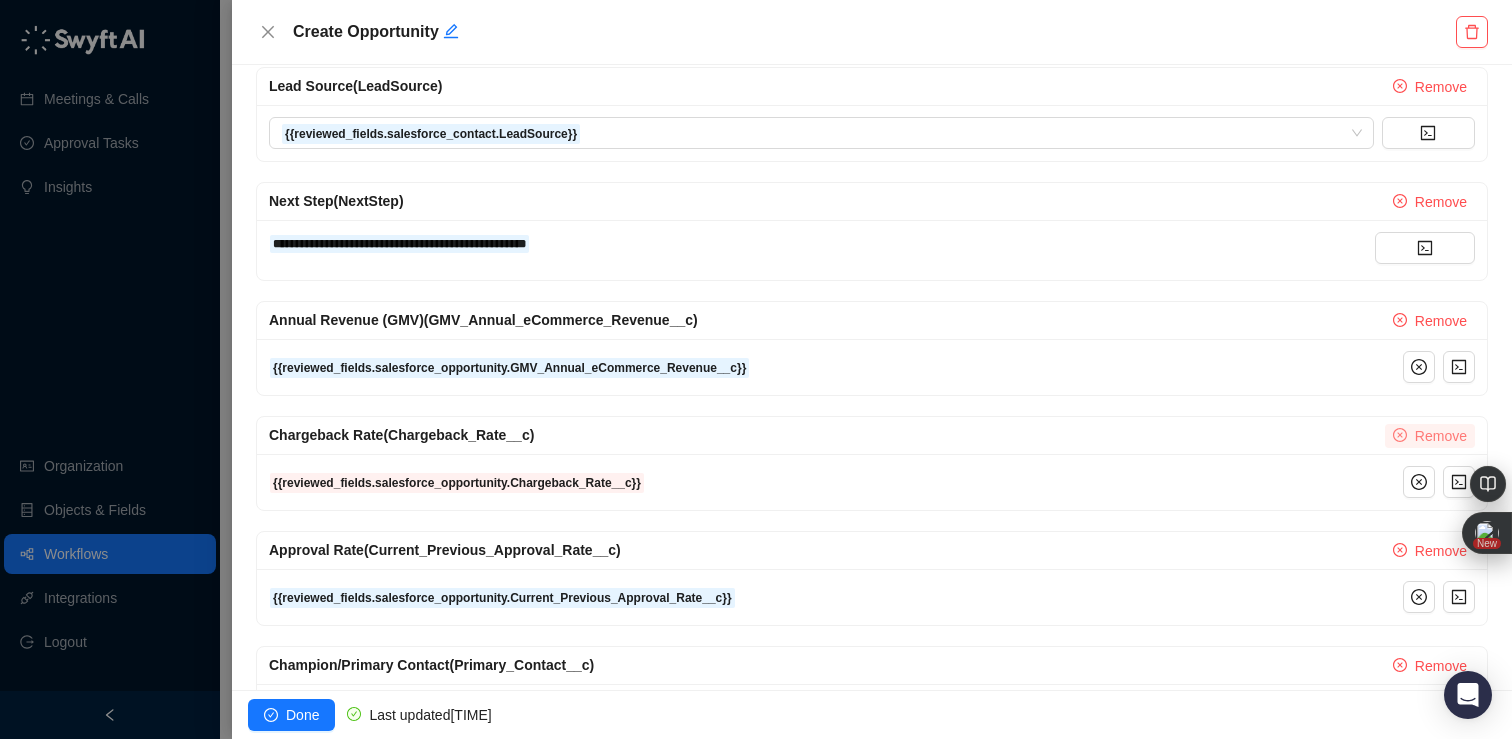click on "Remove" at bounding box center (1441, 436) 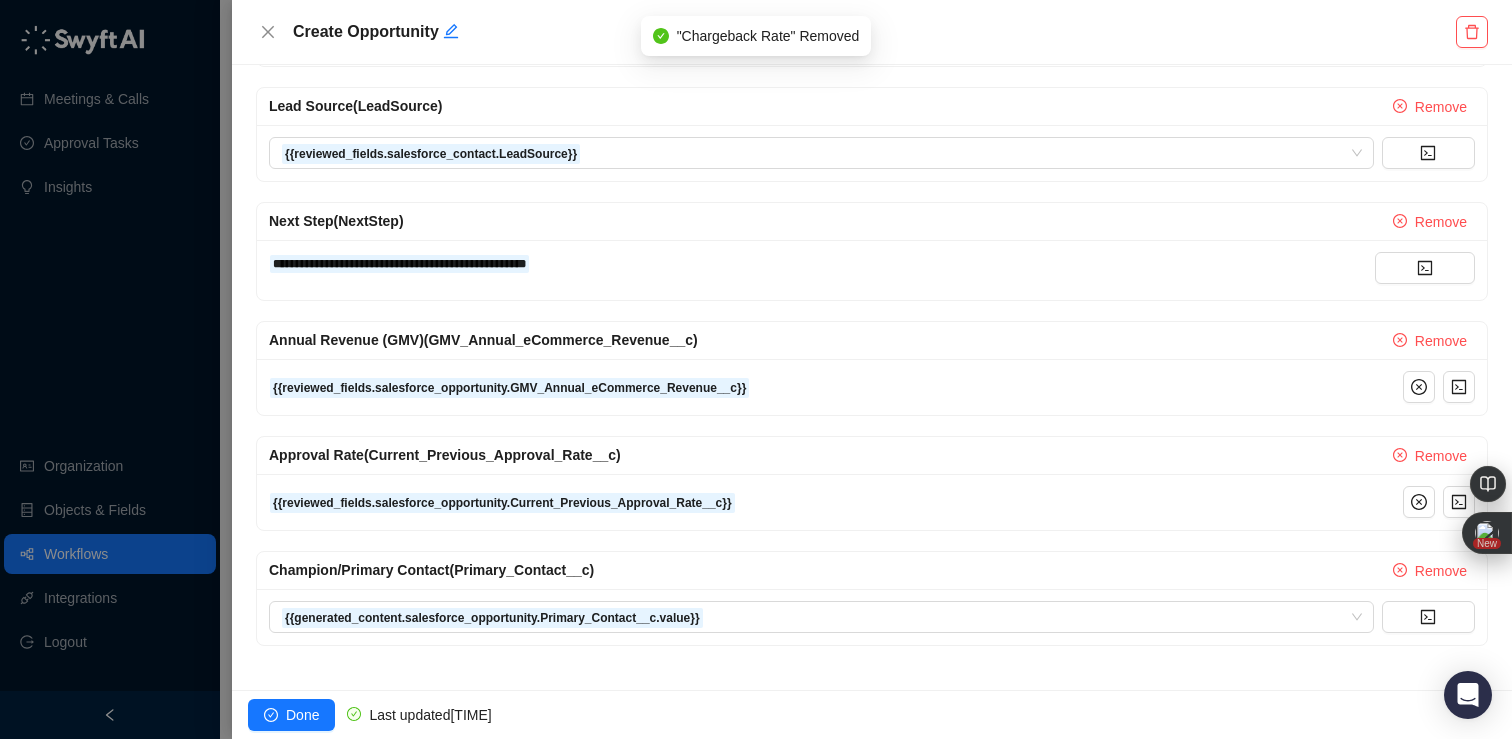 scroll, scrollTop: 1397, scrollLeft: 0, axis: vertical 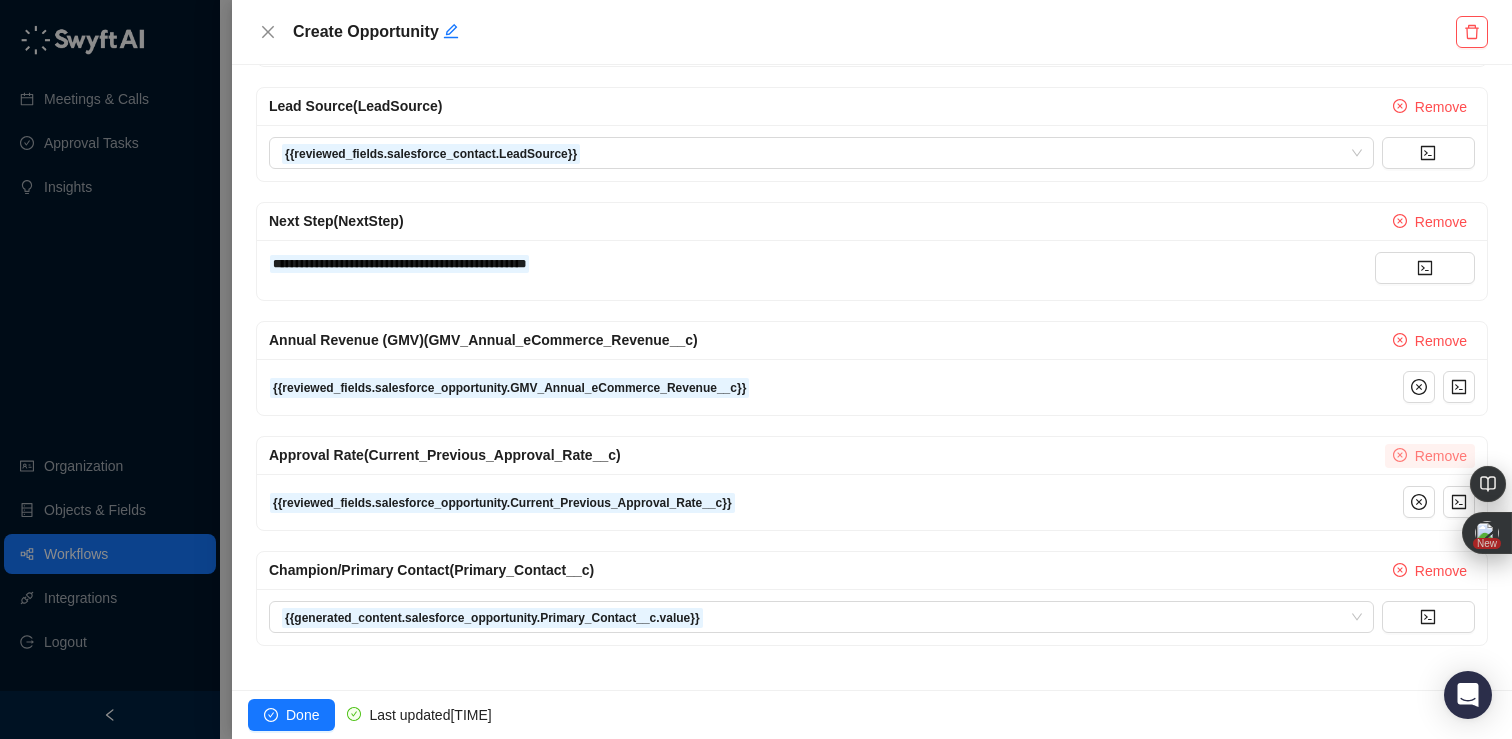 click on "Remove" at bounding box center [1441, 456] 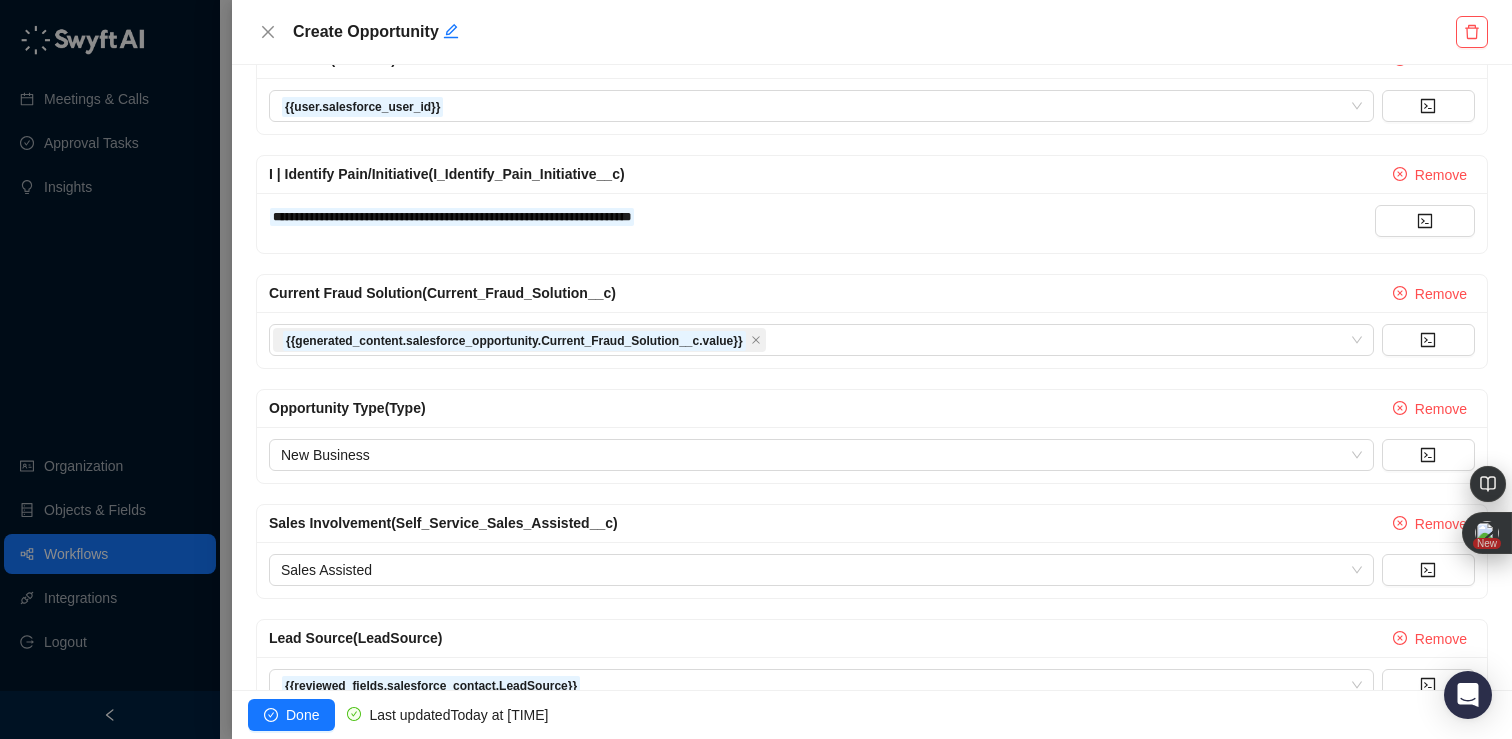scroll, scrollTop: 863, scrollLeft: 0, axis: vertical 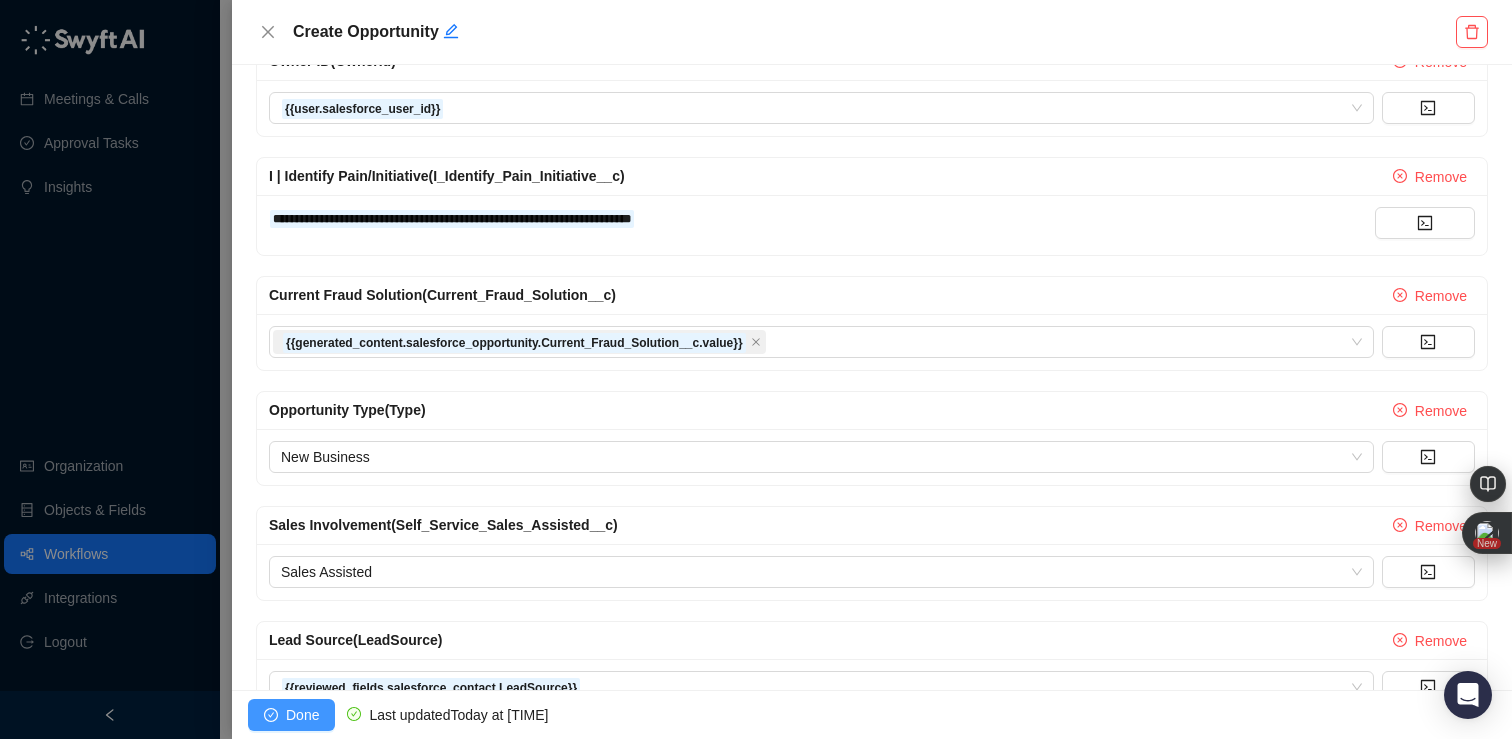 click on "Done" at bounding box center [302, 715] 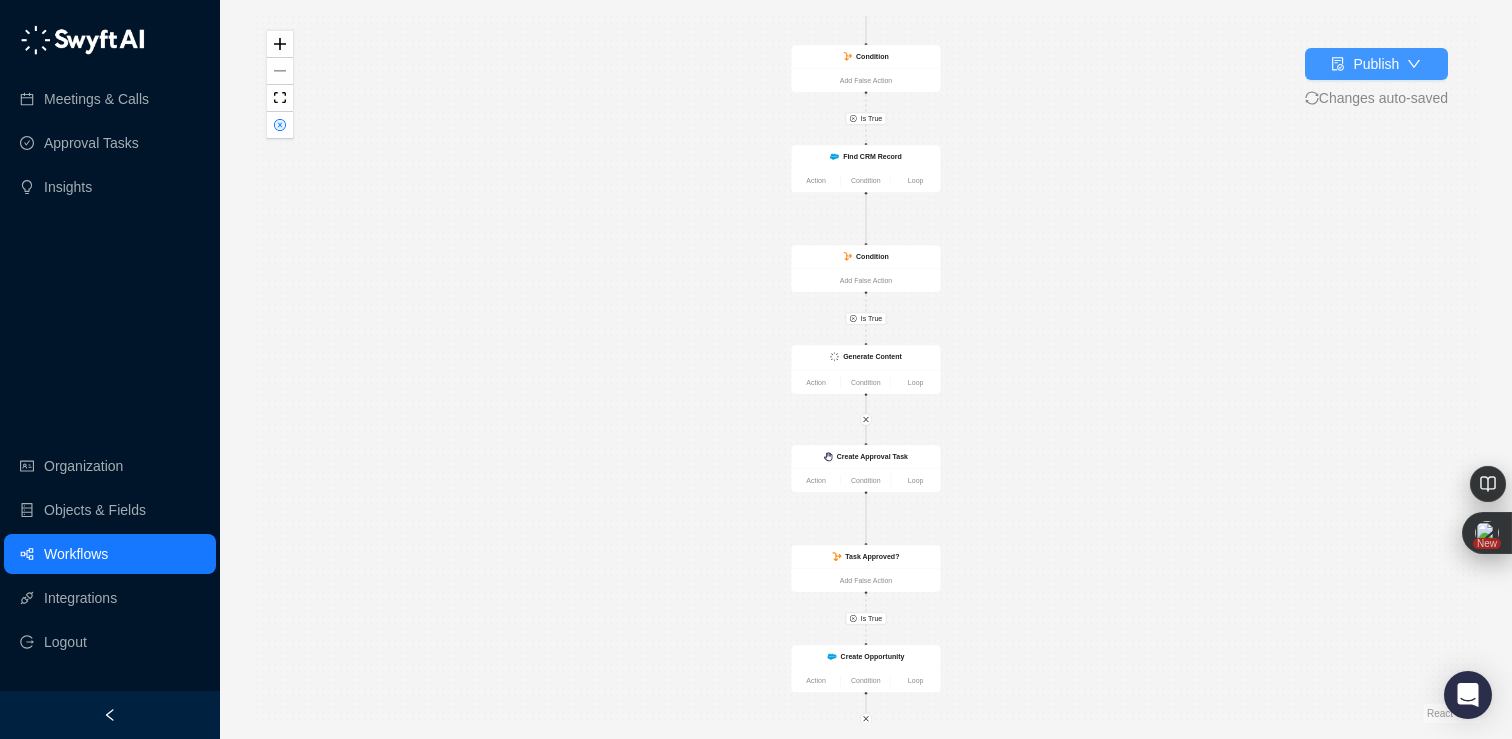 click 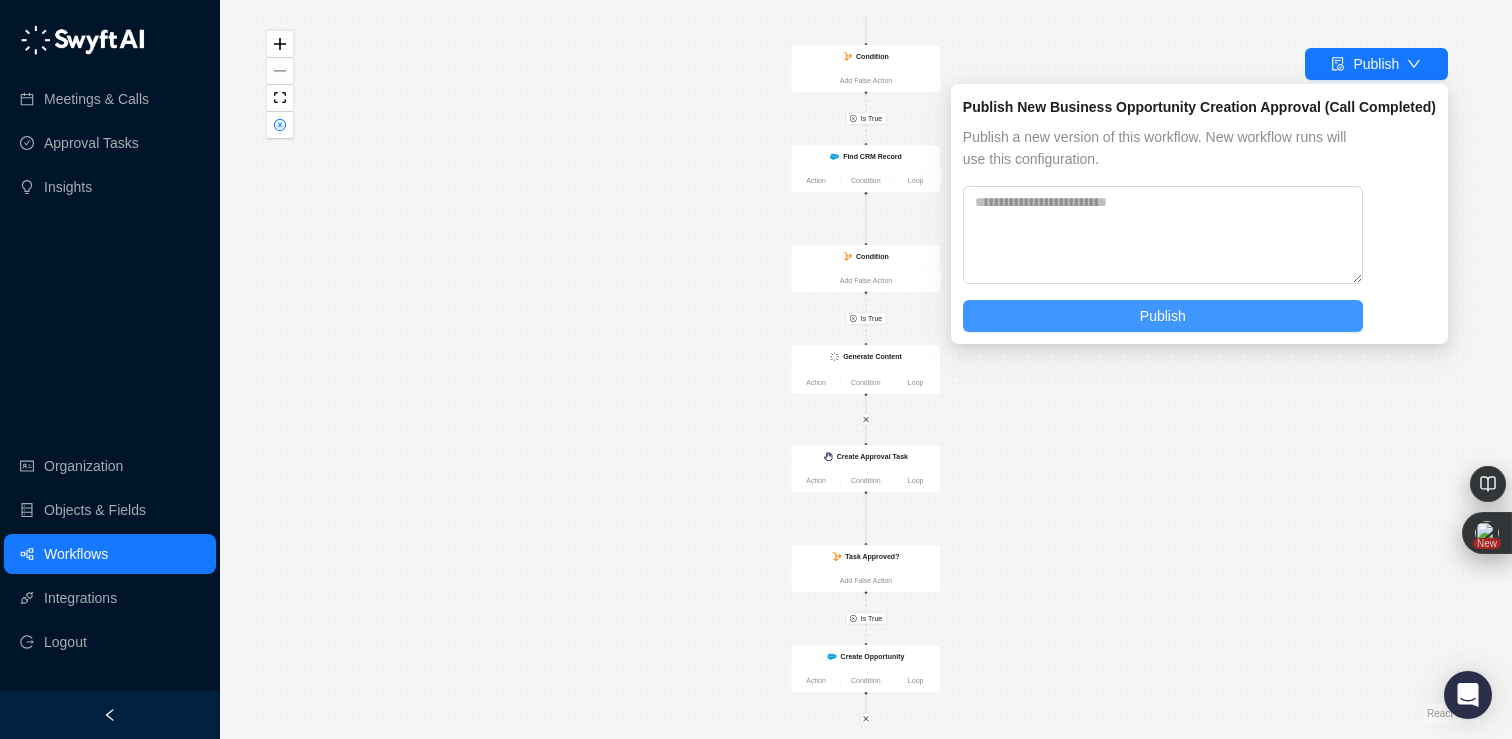 click on "Publish" at bounding box center [1163, 316] 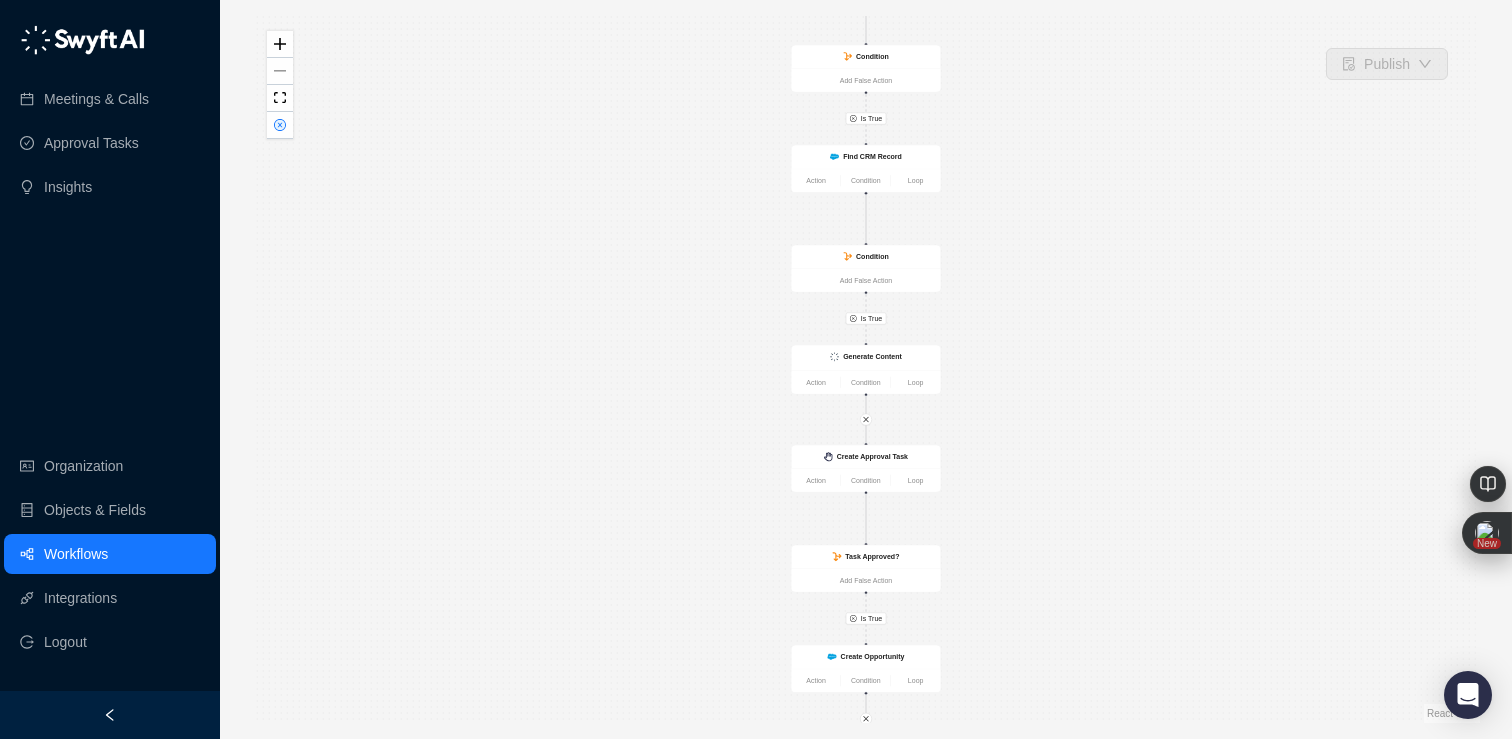 click on "Workflows" at bounding box center (76, 554) 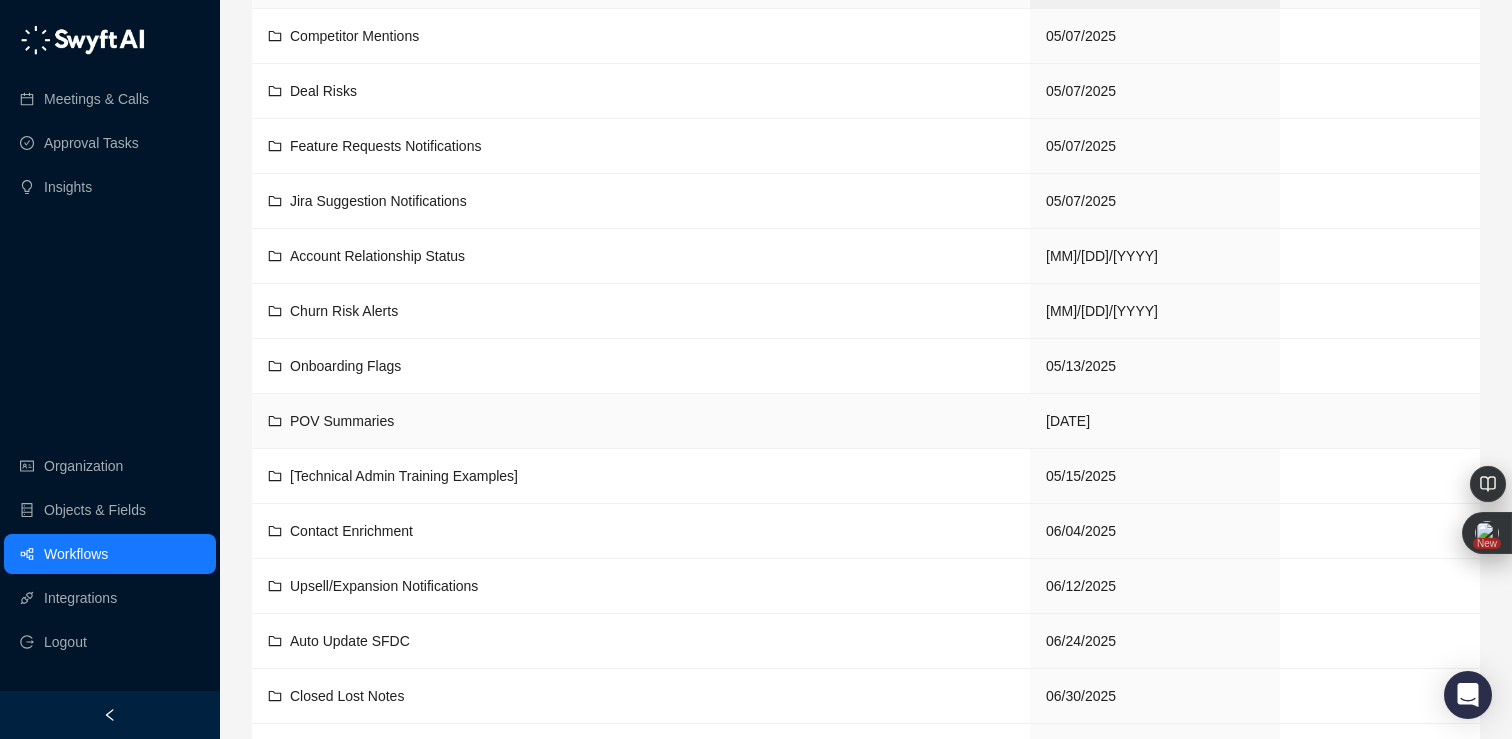 scroll, scrollTop: 331, scrollLeft: 0, axis: vertical 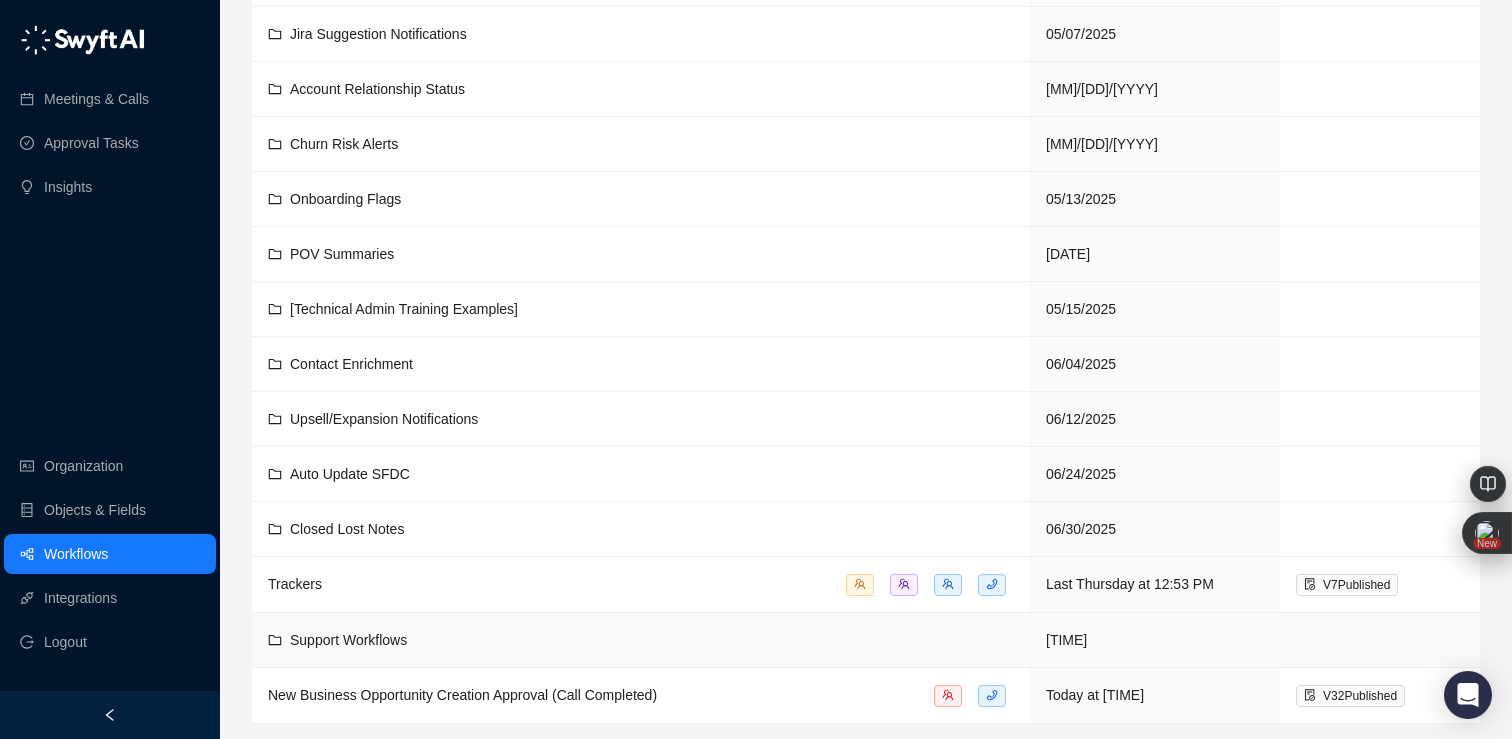 click on "Support Workflows" at bounding box center (641, 640) 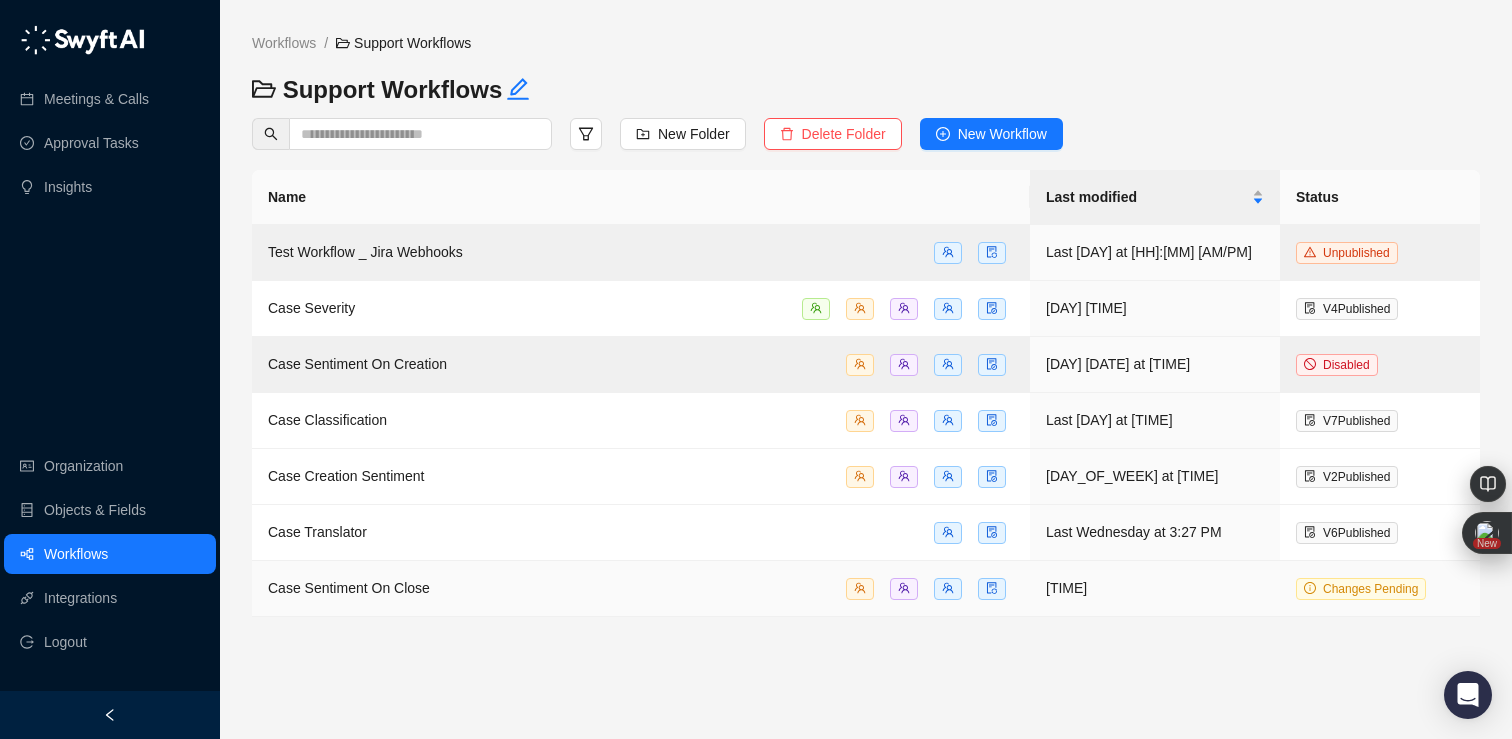 click on "Case Sentiment On Close" at bounding box center (641, 588) 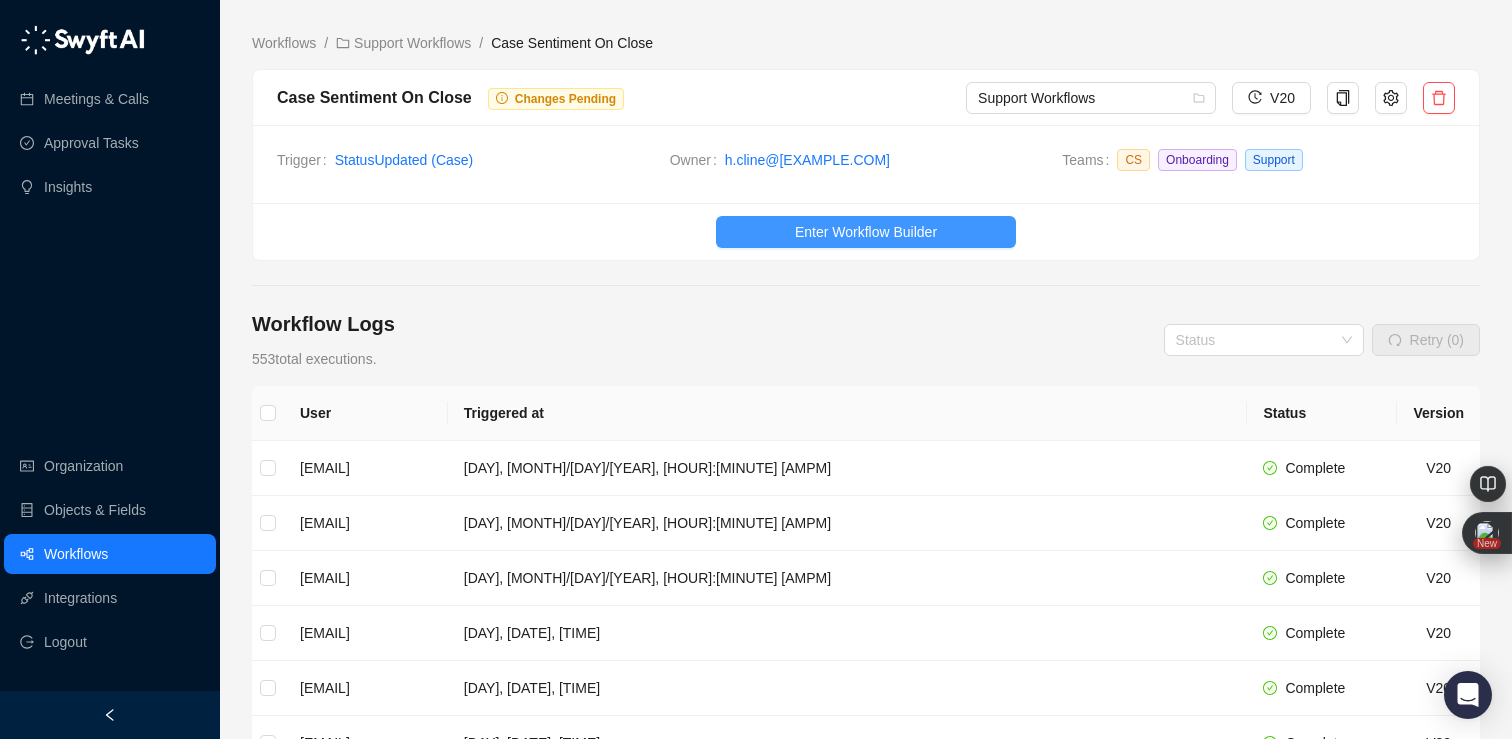 click on "Enter Workflow Builder" at bounding box center (866, 232) 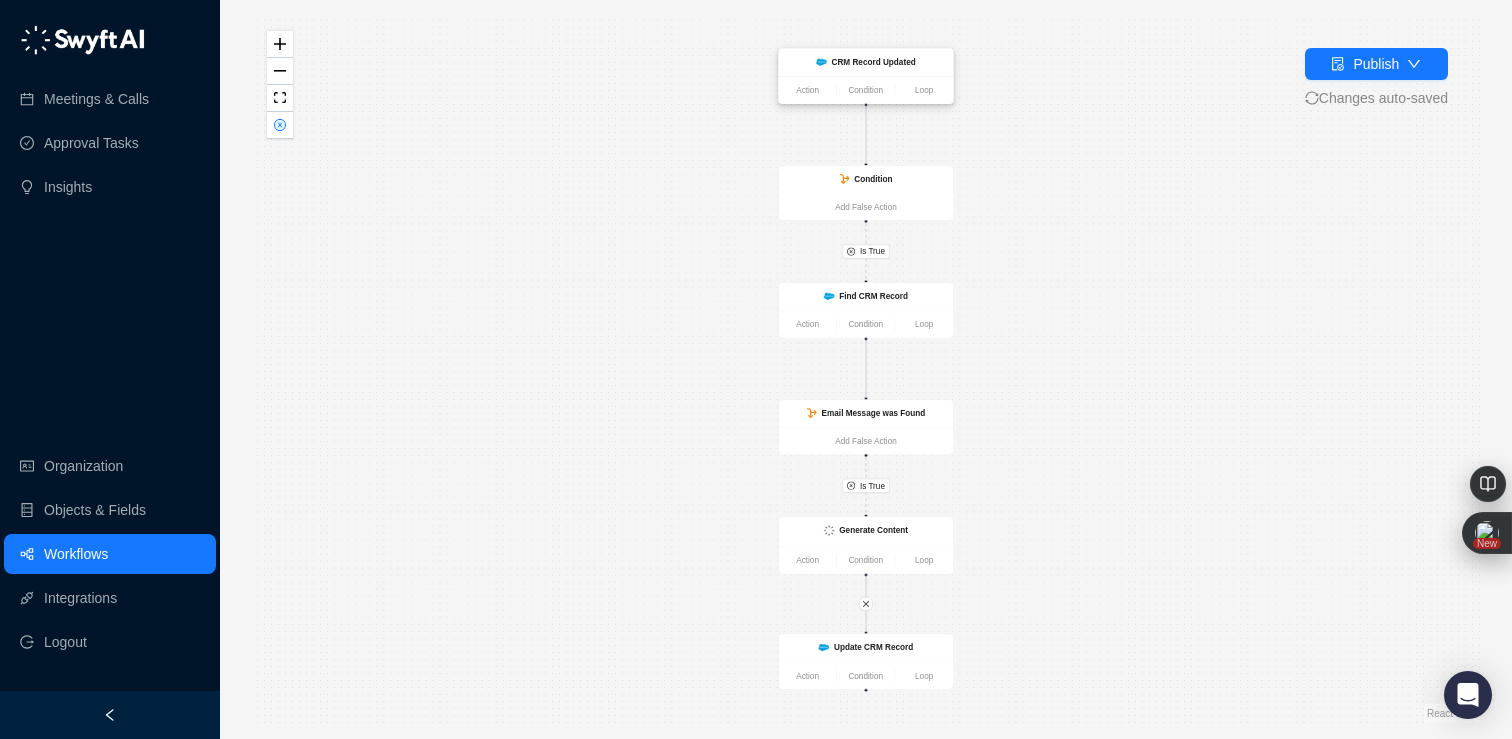 click on "CRM Record Updated" at bounding box center [873, 62] 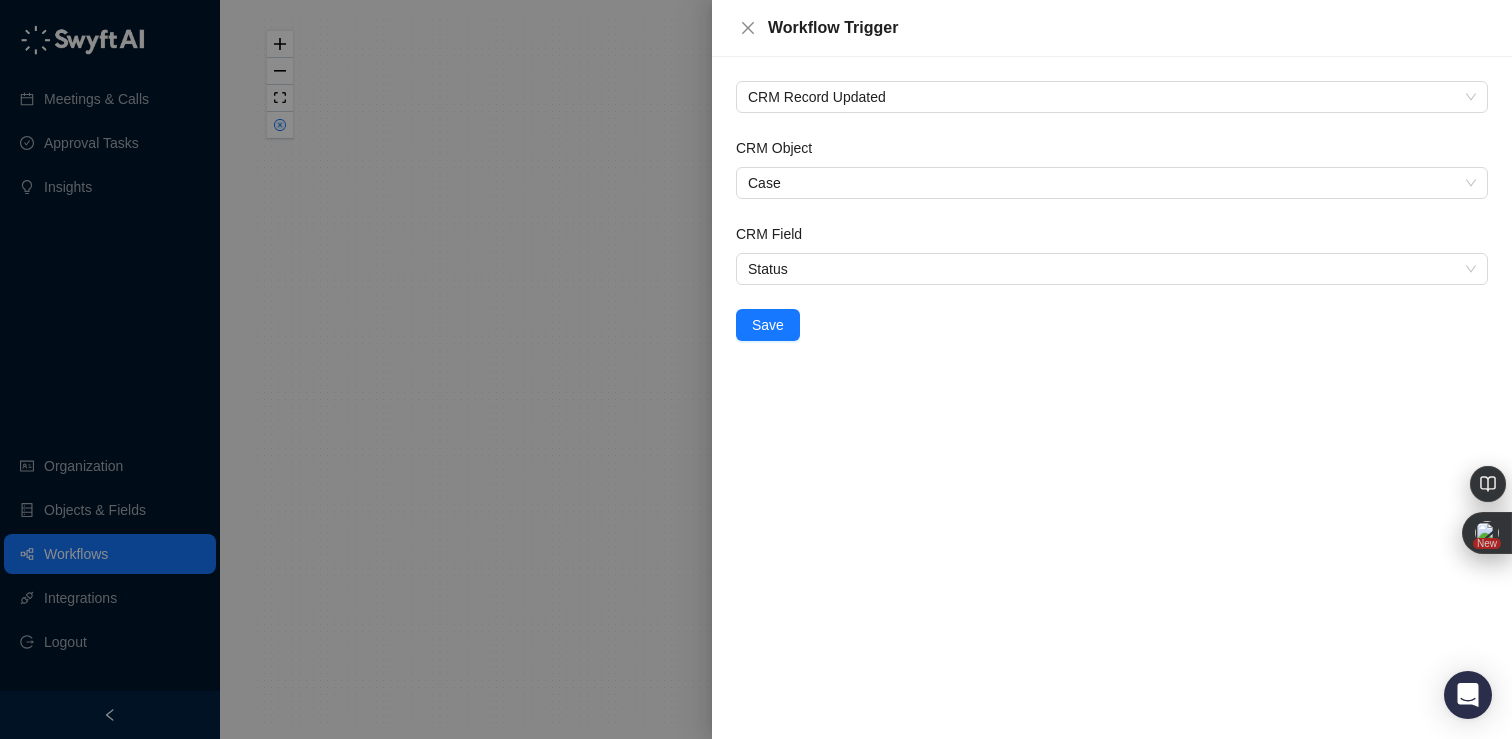 click at bounding box center [756, 369] 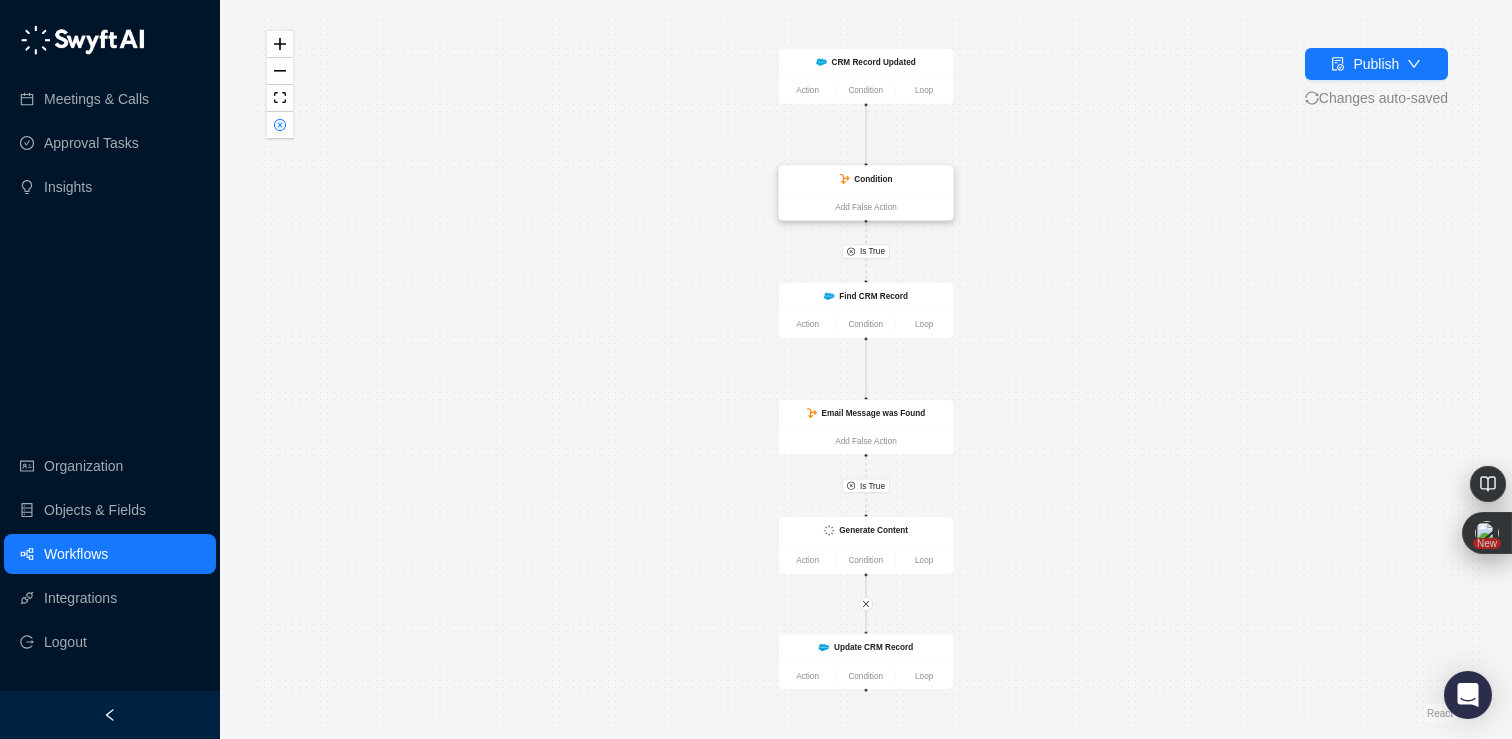 click on "Condition" at bounding box center [873, 179] 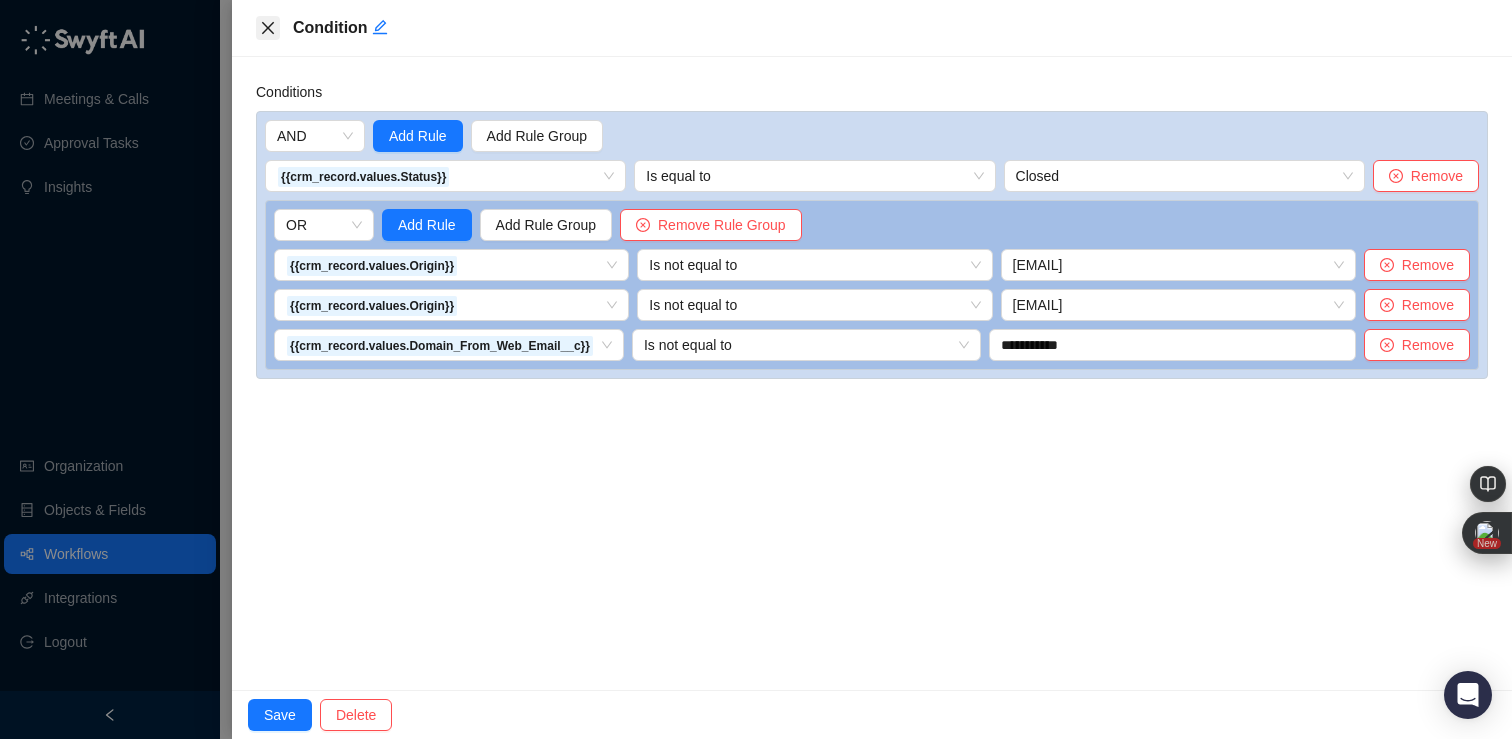 click 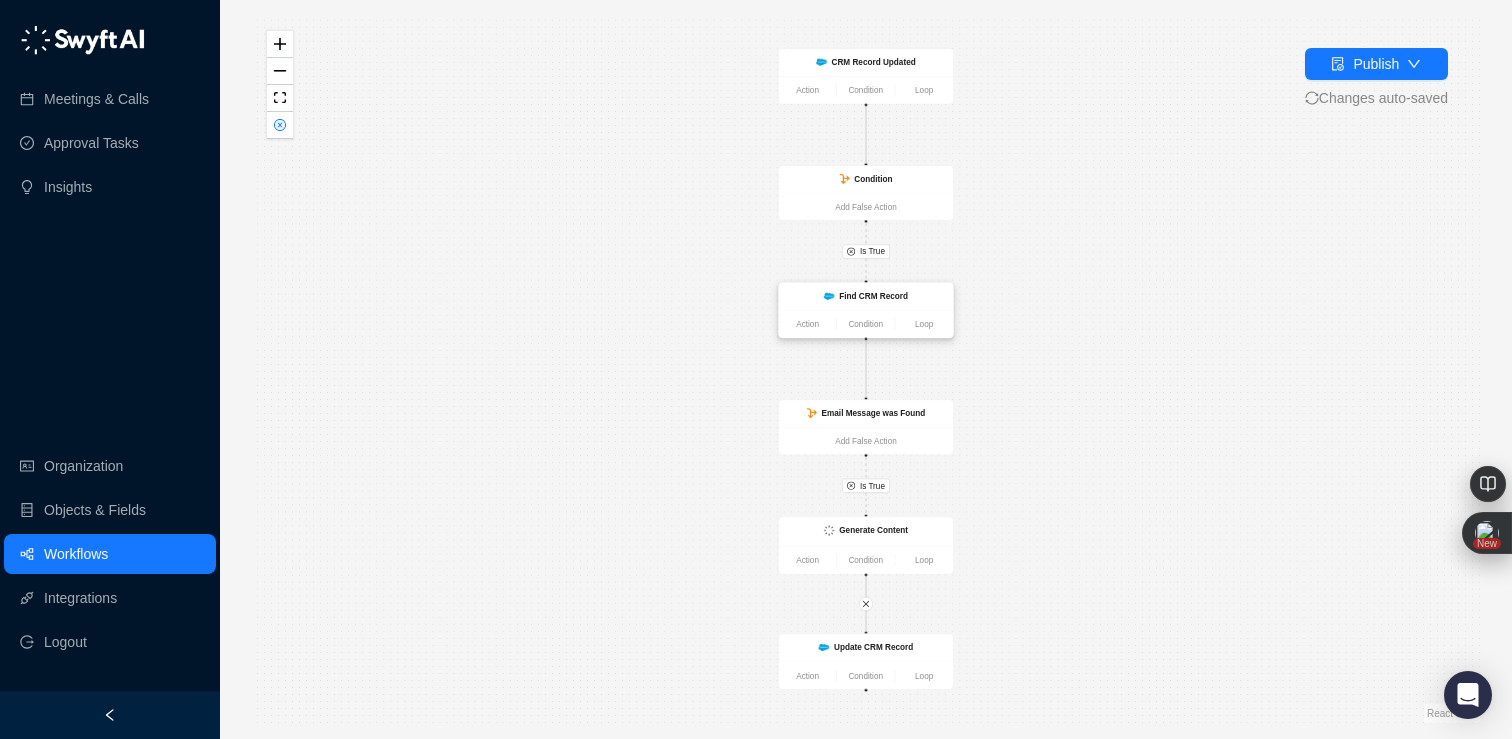 click on "Find CRM Record" at bounding box center [866, 297] 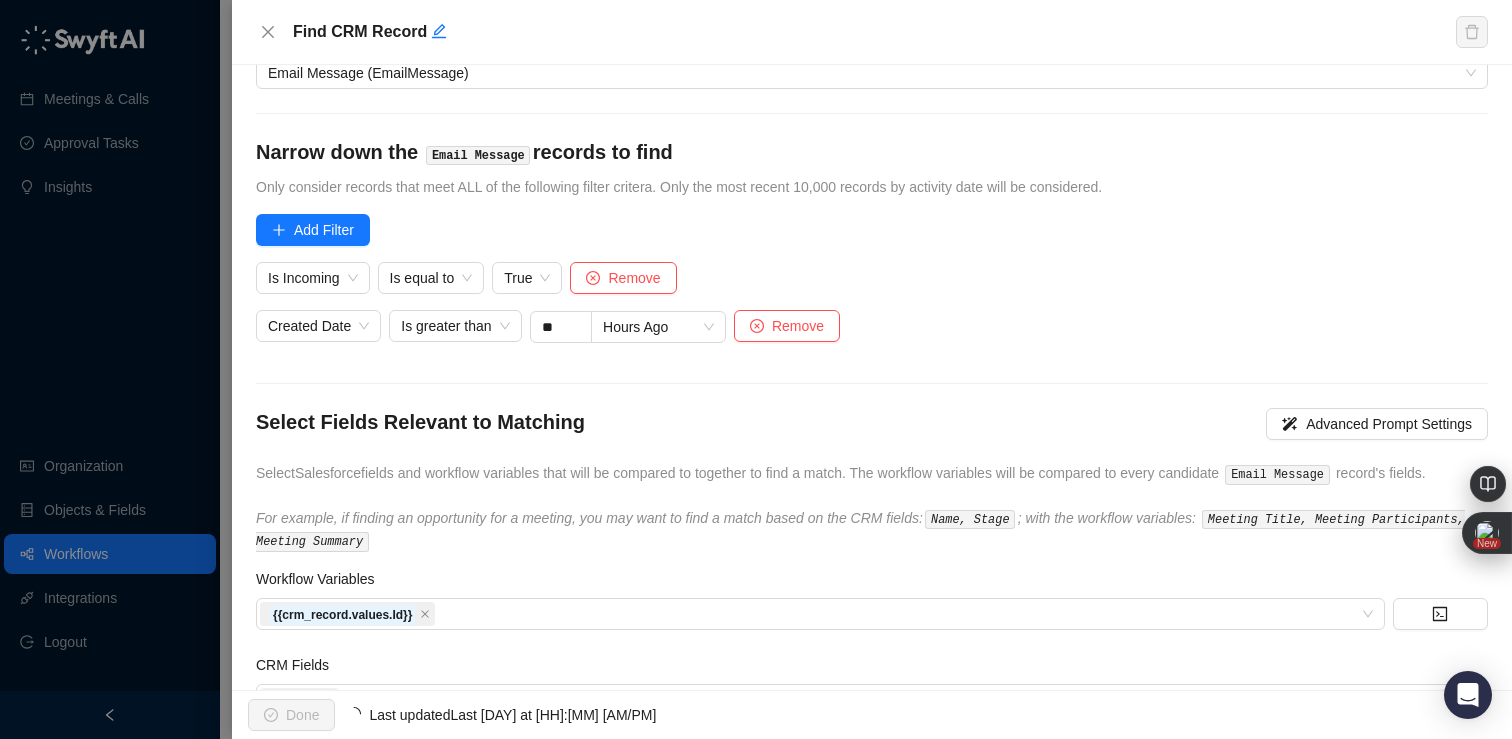 scroll, scrollTop: 209, scrollLeft: 0, axis: vertical 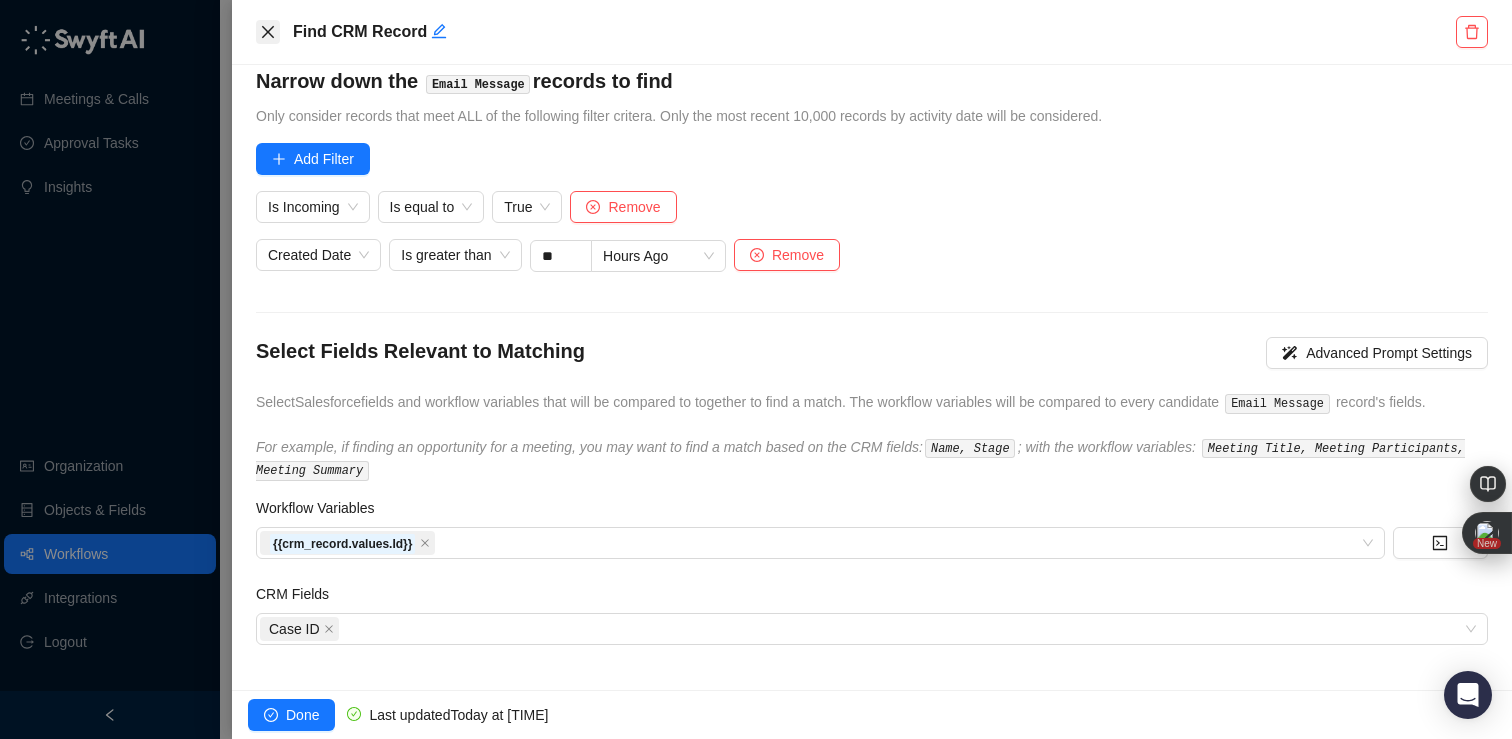 click 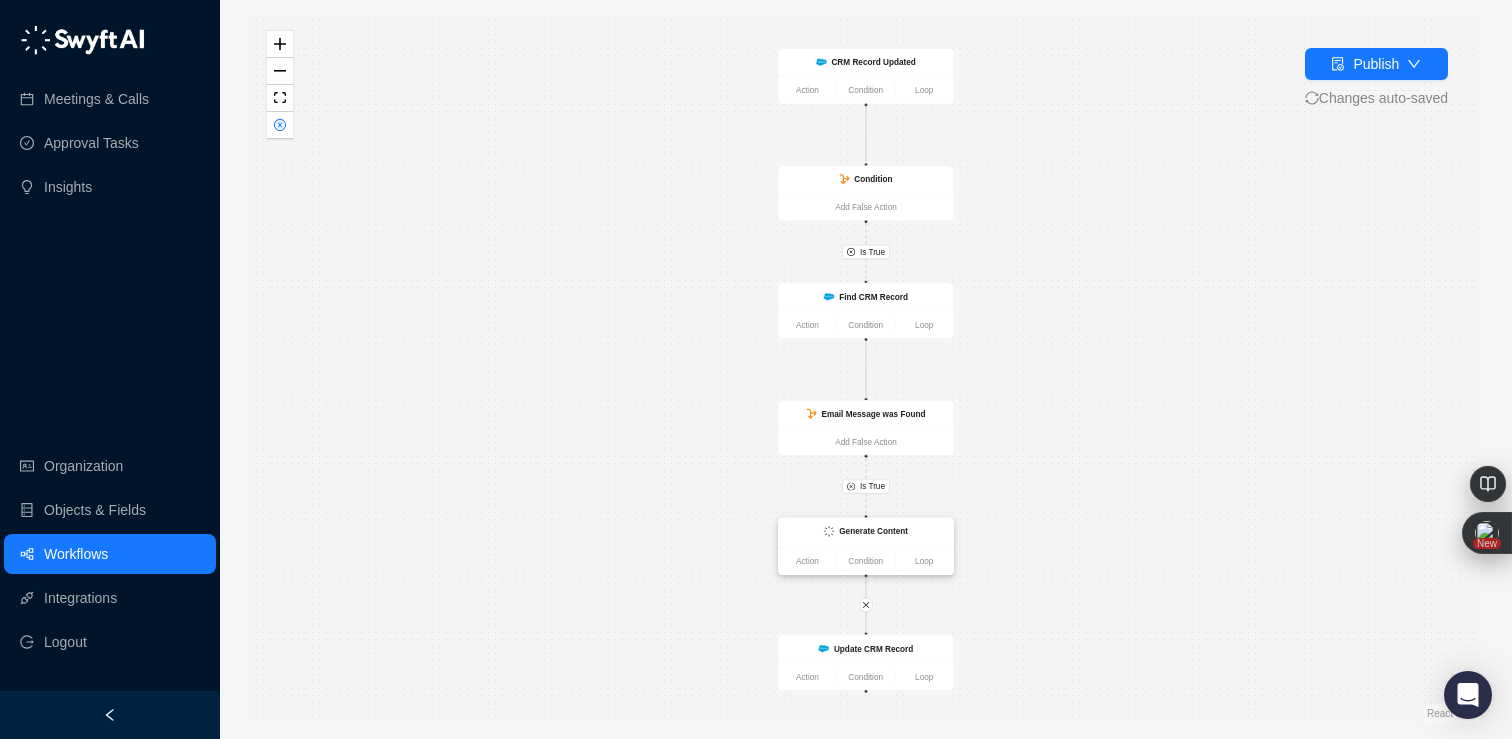 click on "Generate Content" at bounding box center (873, 531) 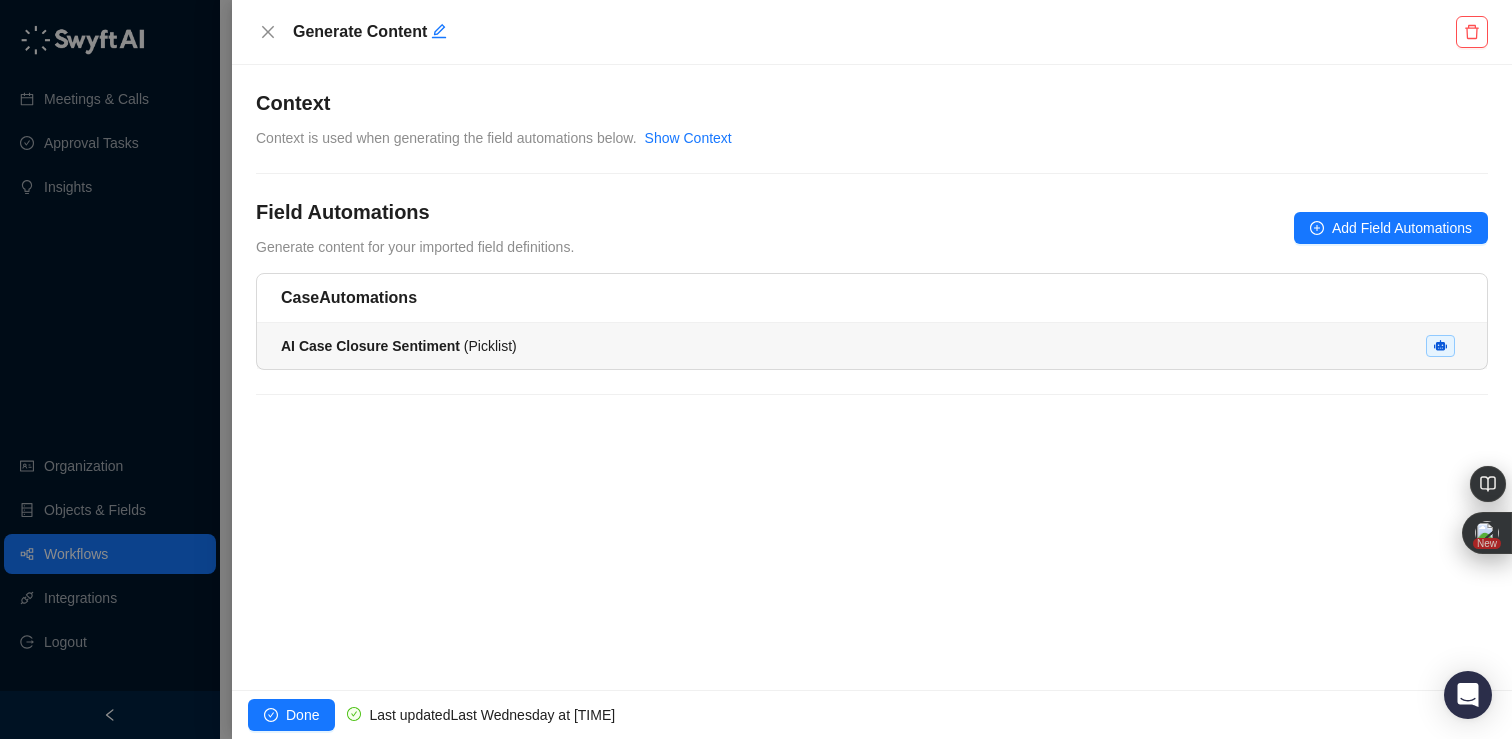 click on "AI Case Closure Sentiment   ( Picklist )" at bounding box center [872, 346] 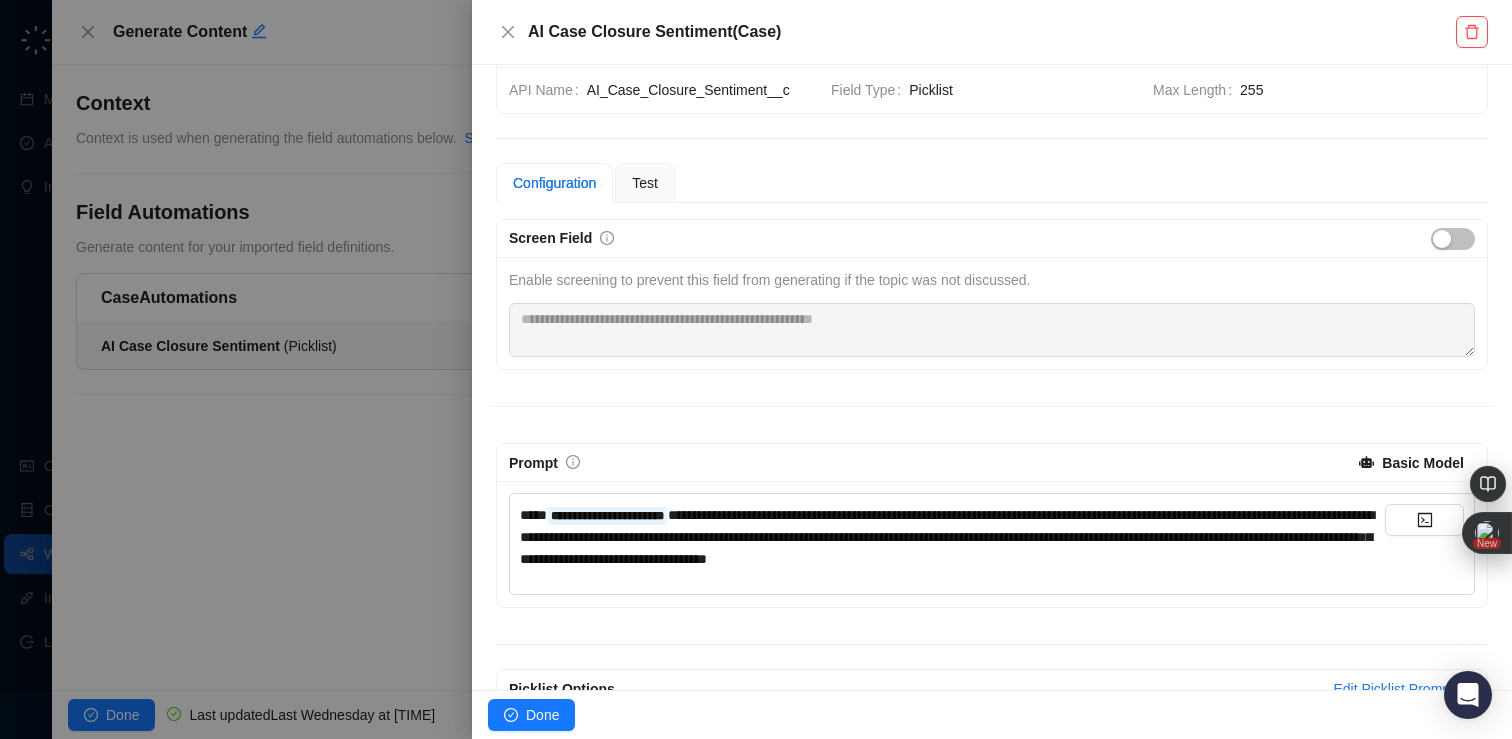 scroll, scrollTop: 81, scrollLeft: 0, axis: vertical 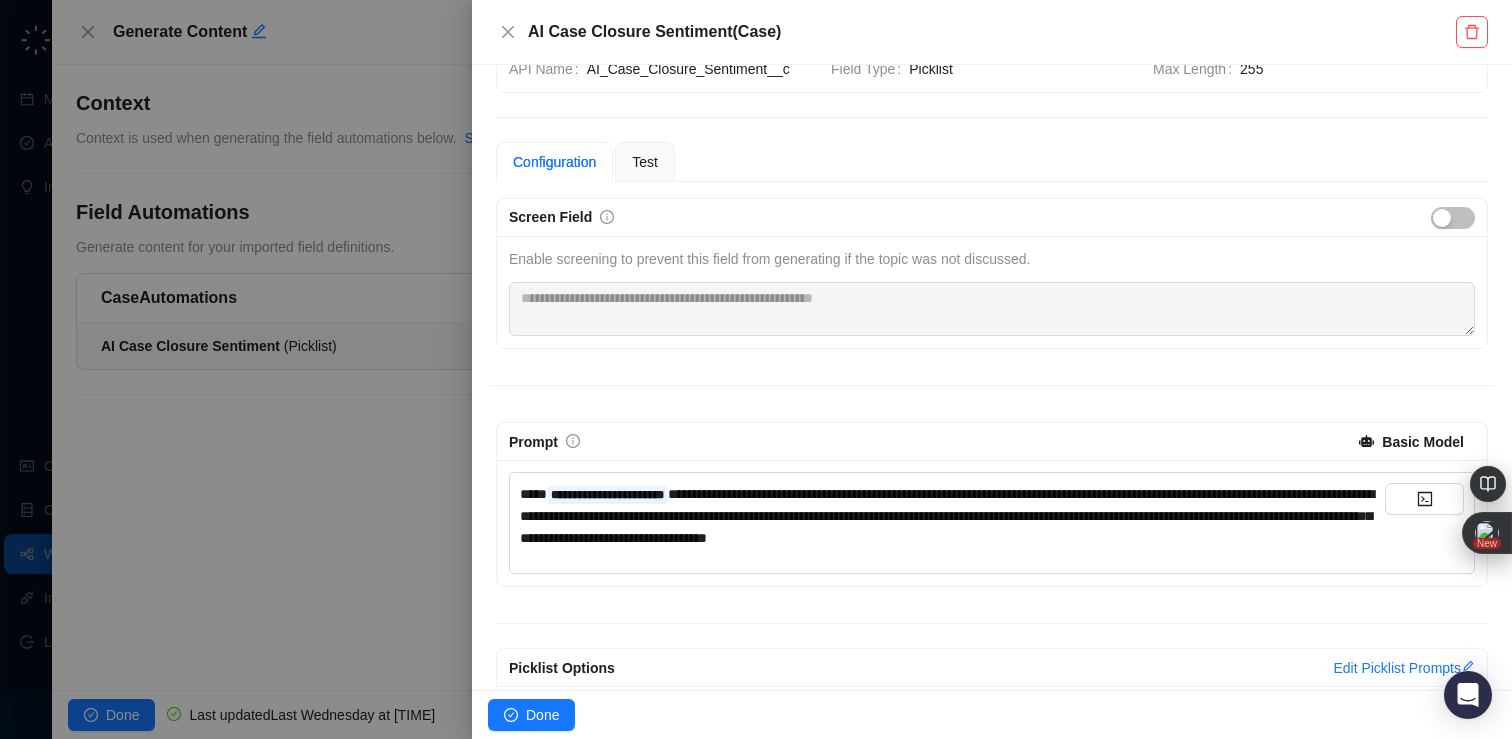 click on "Basic Model" at bounding box center [1423, 442] 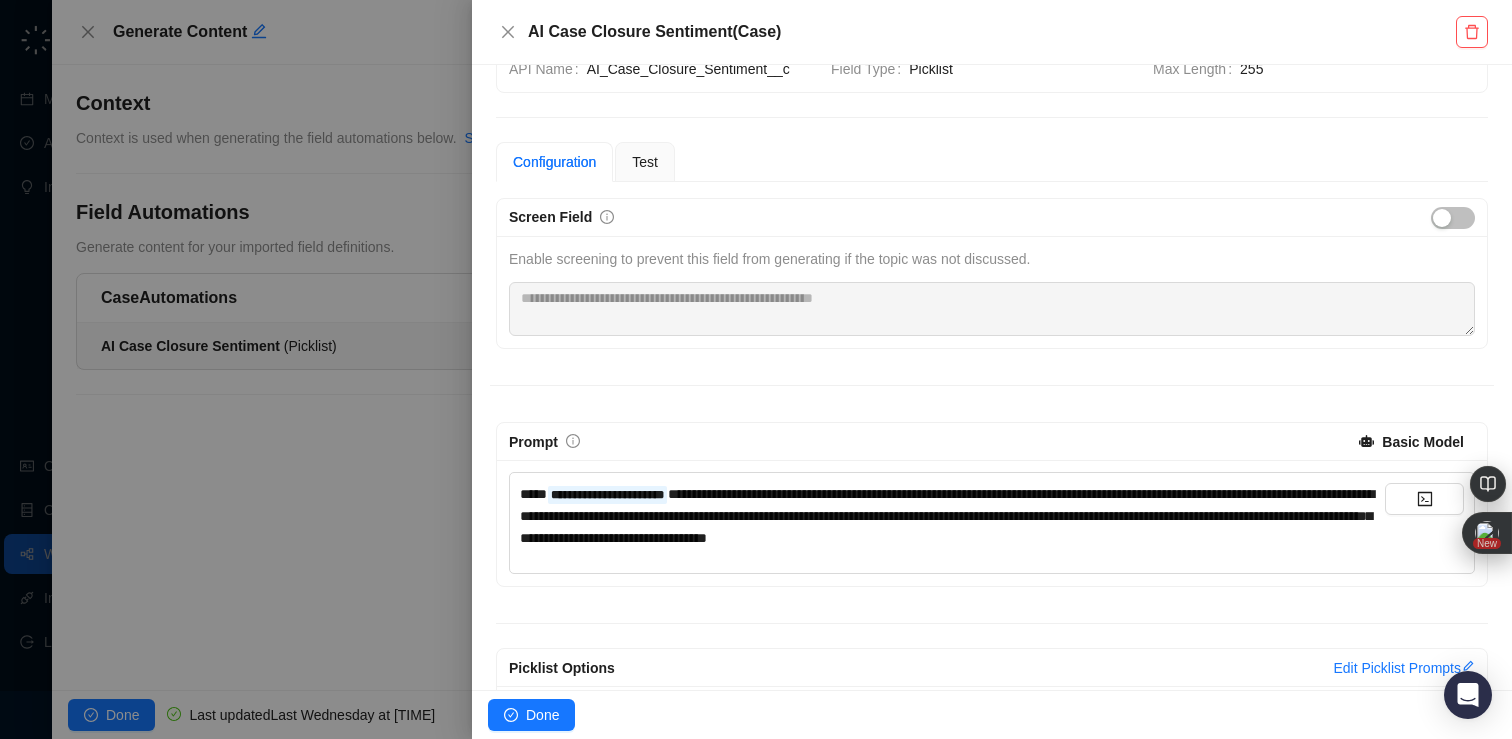 click on "**********" at bounding box center [992, 465] 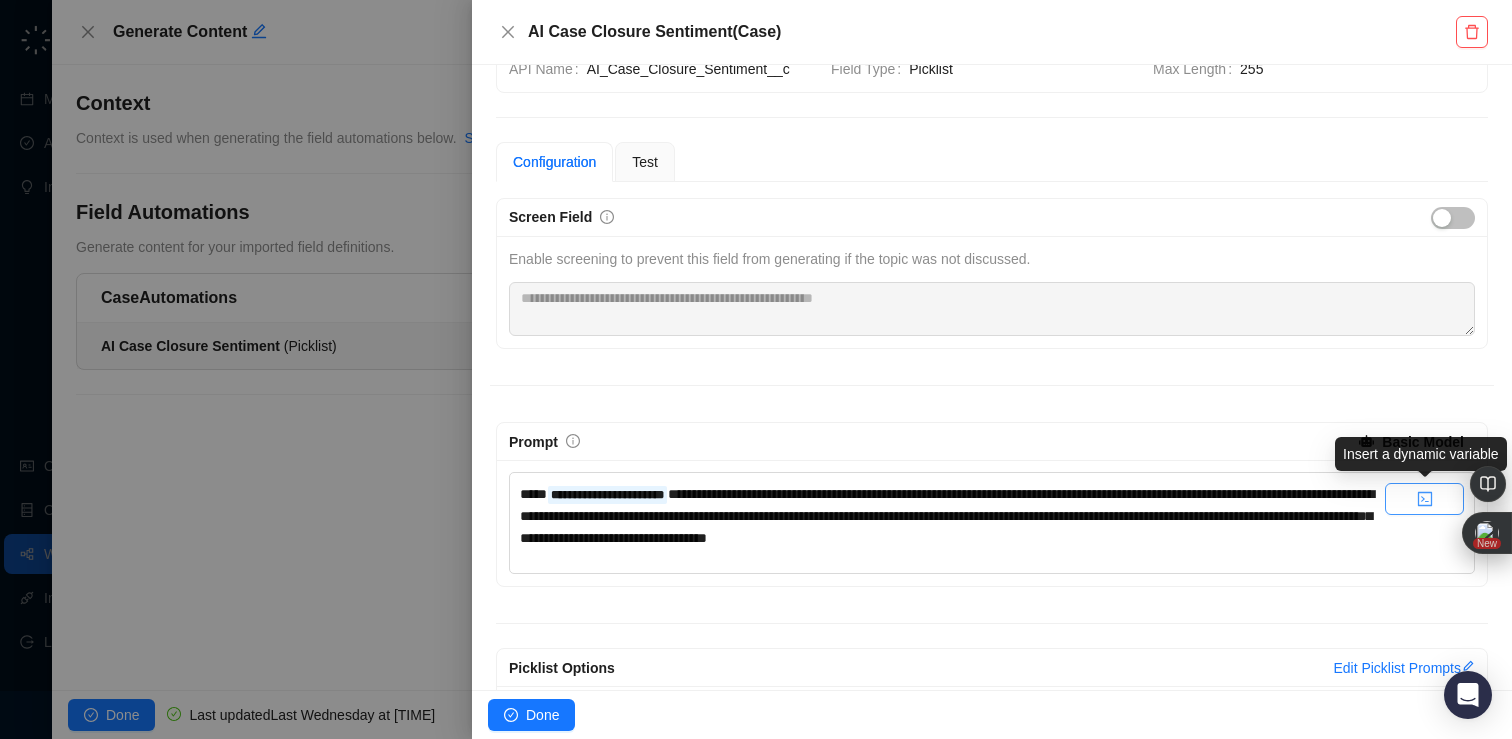 click at bounding box center [1424, 499] 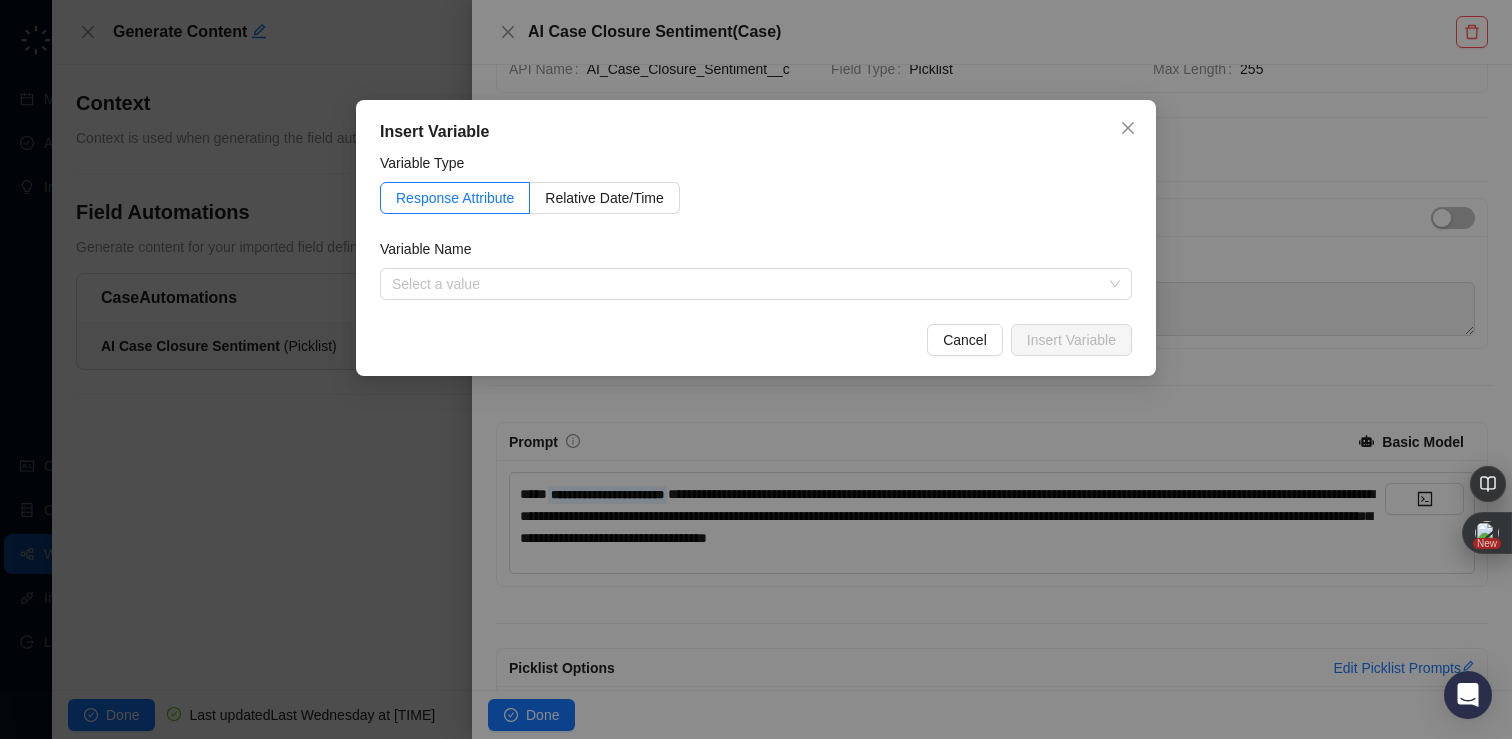 click on "Insert Variable Variable Type Response Attribute Relative Date/Time Variable Name Select a value 1. CRM Record Updated Variables 2. Find CRM Record Variables Cancel Insert Variable" at bounding box center (756, 369) 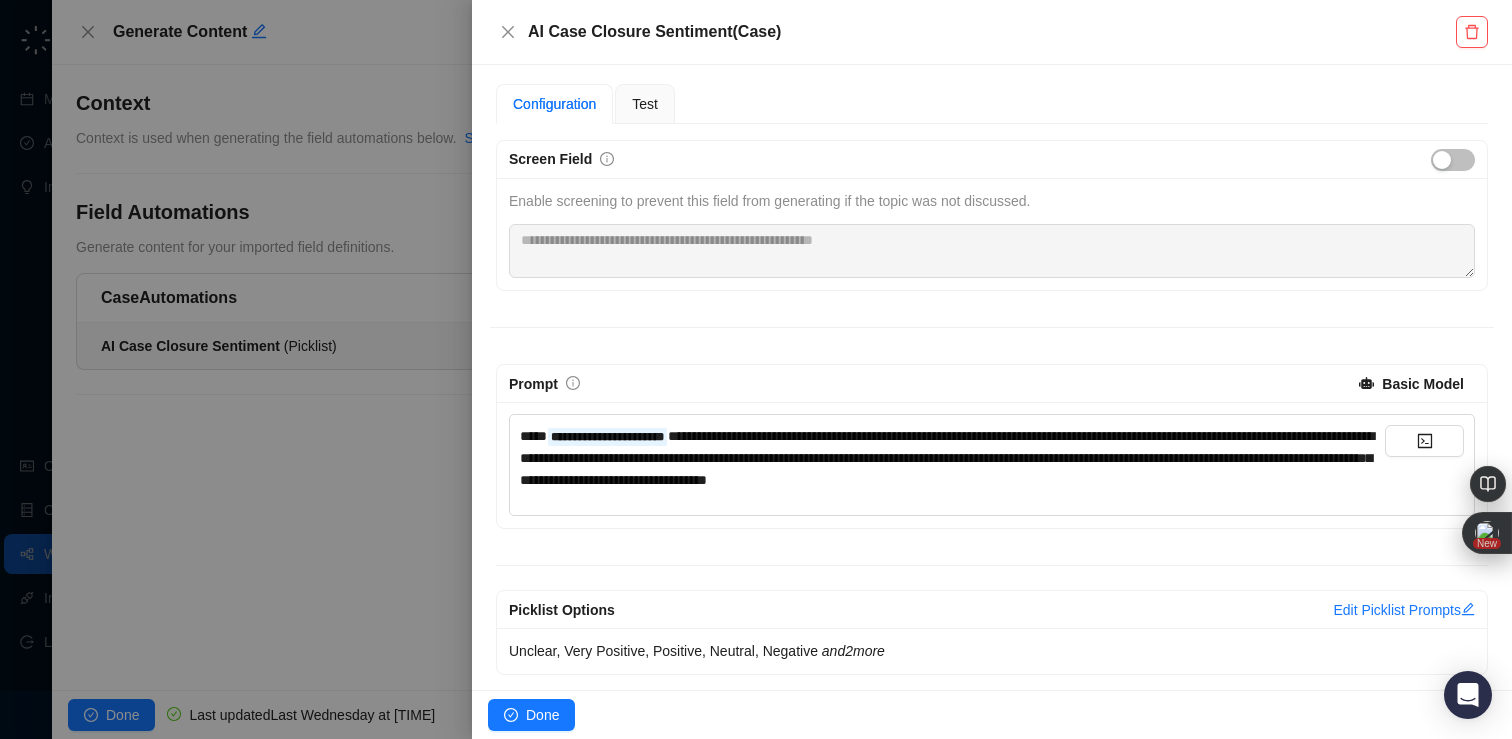 scroll, scrollTop: 148, scrollLeft: 0, axis: vertical 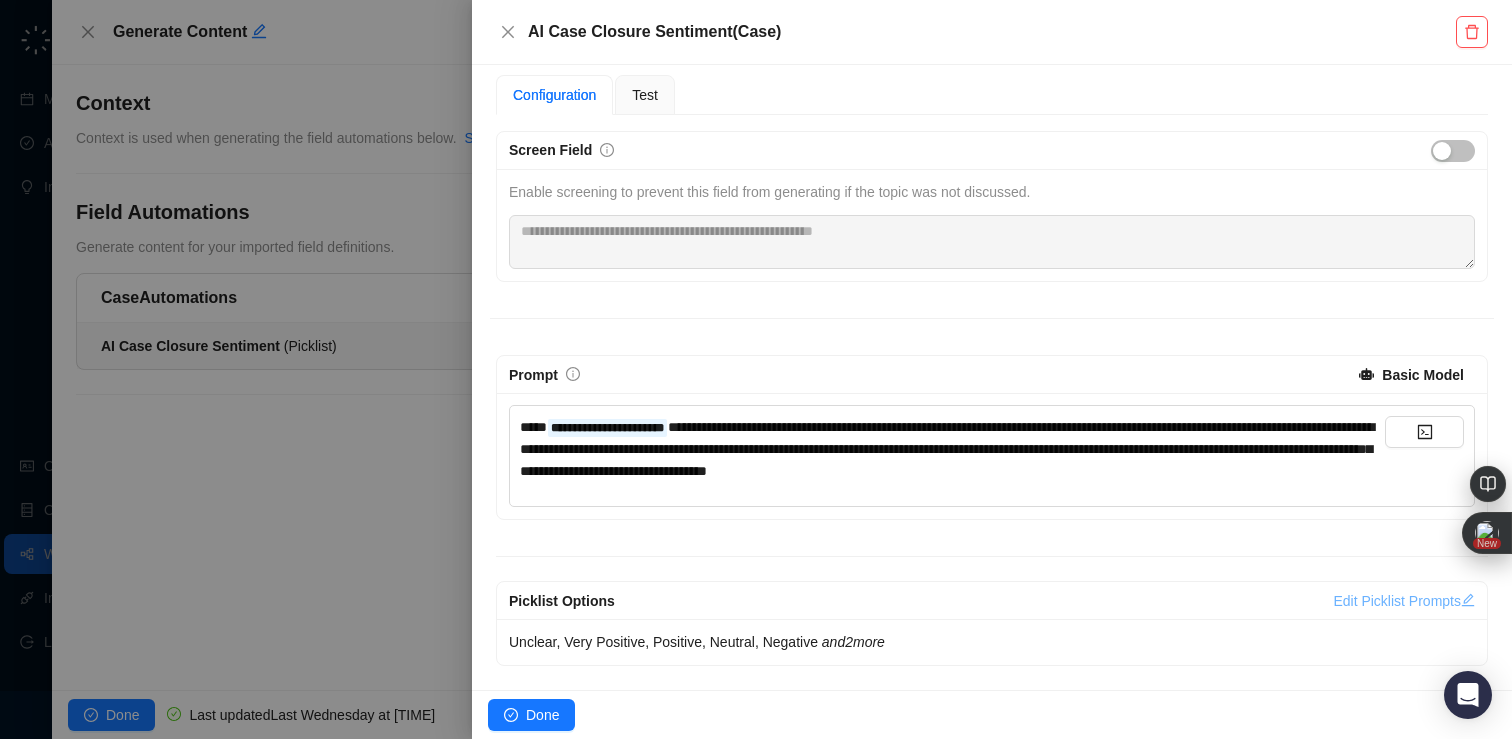 click on "Edit Picklist Prompts" at bounding box center [1404, 601] 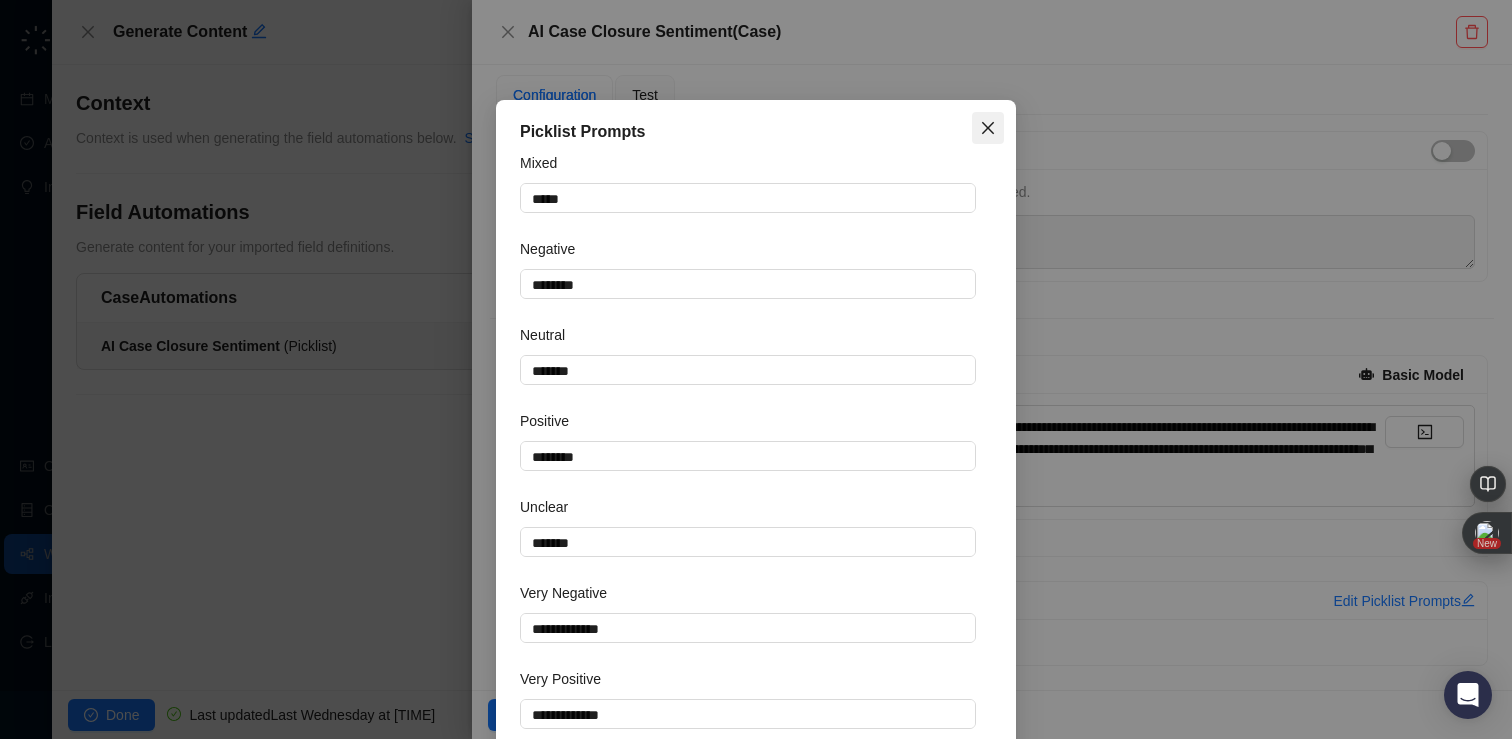 click 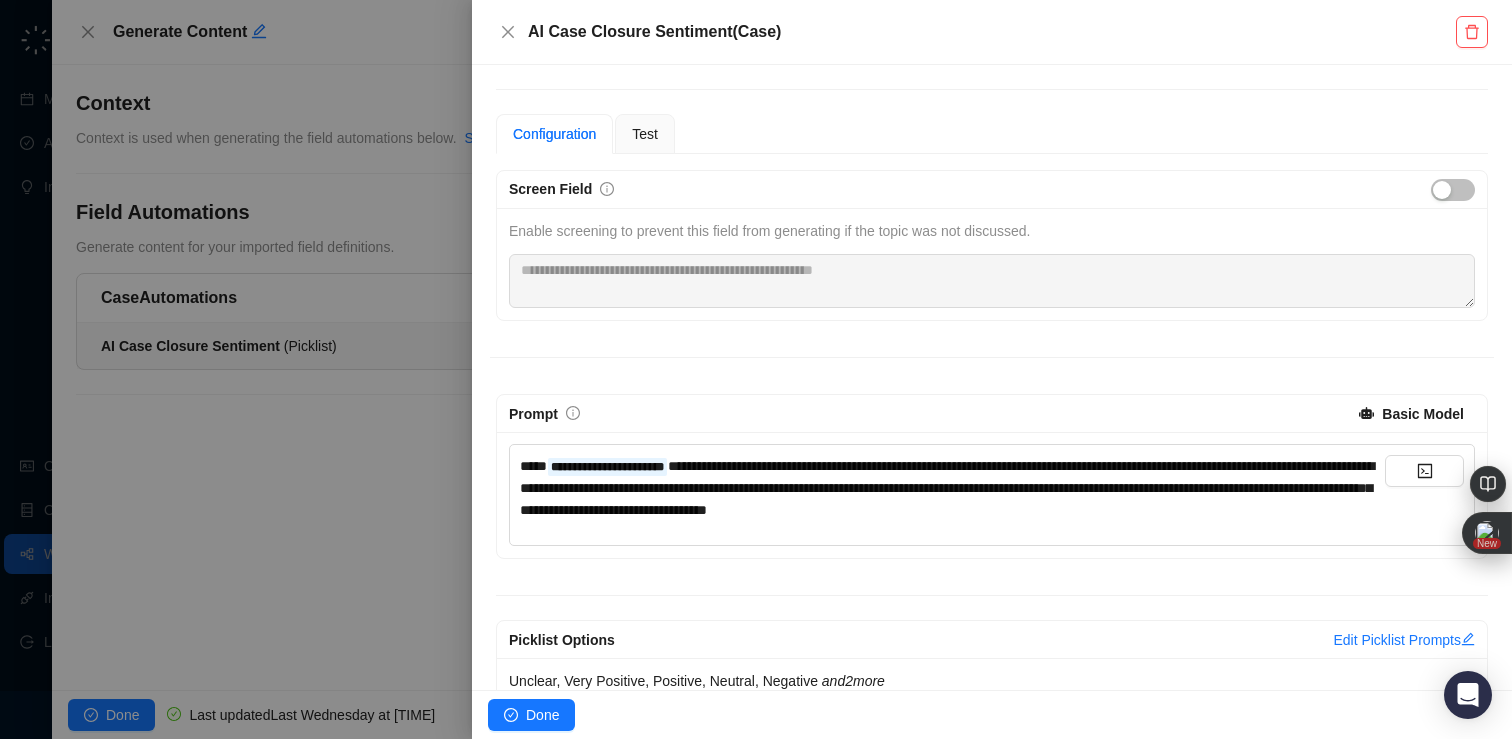 scroll, scrollTop: 83, scrollLeft: 0, axis: vertical 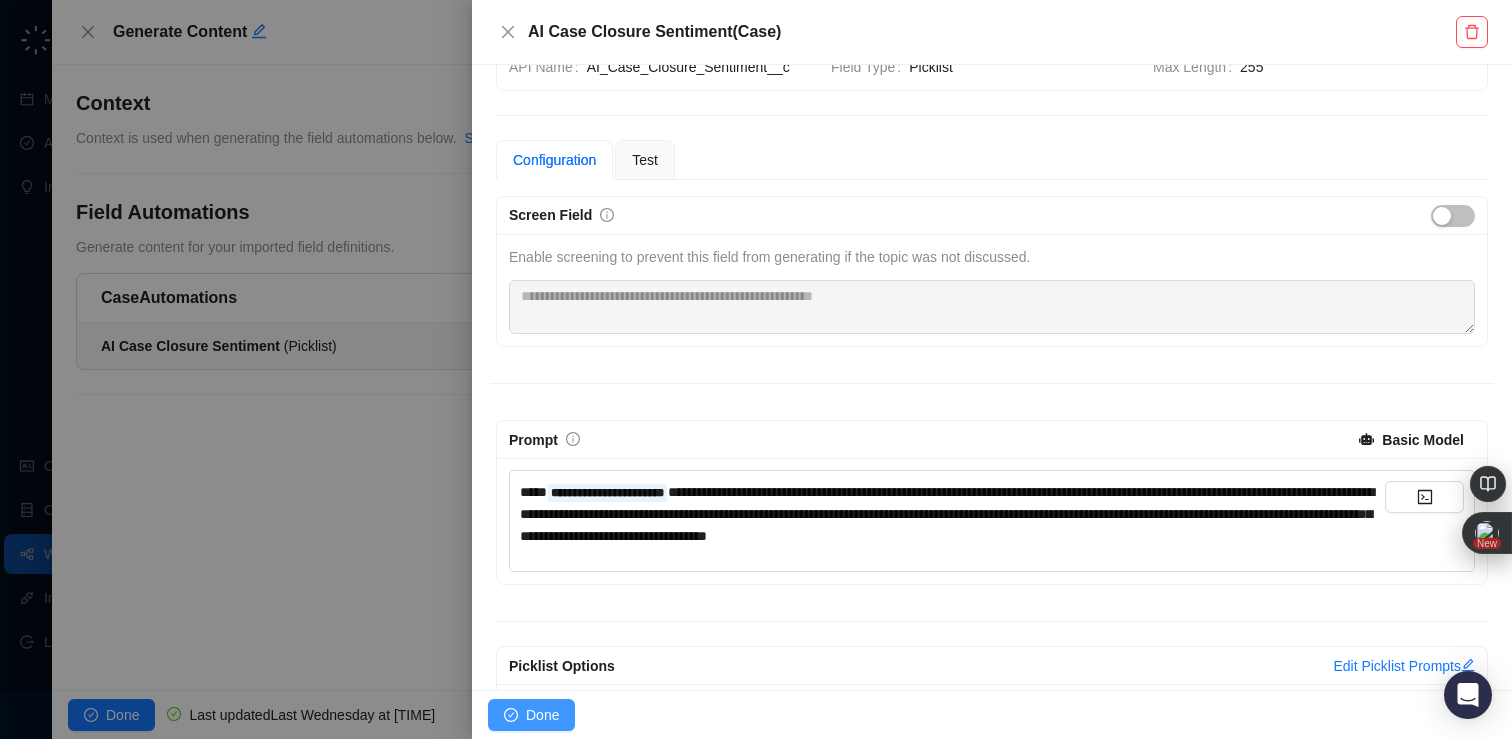 click 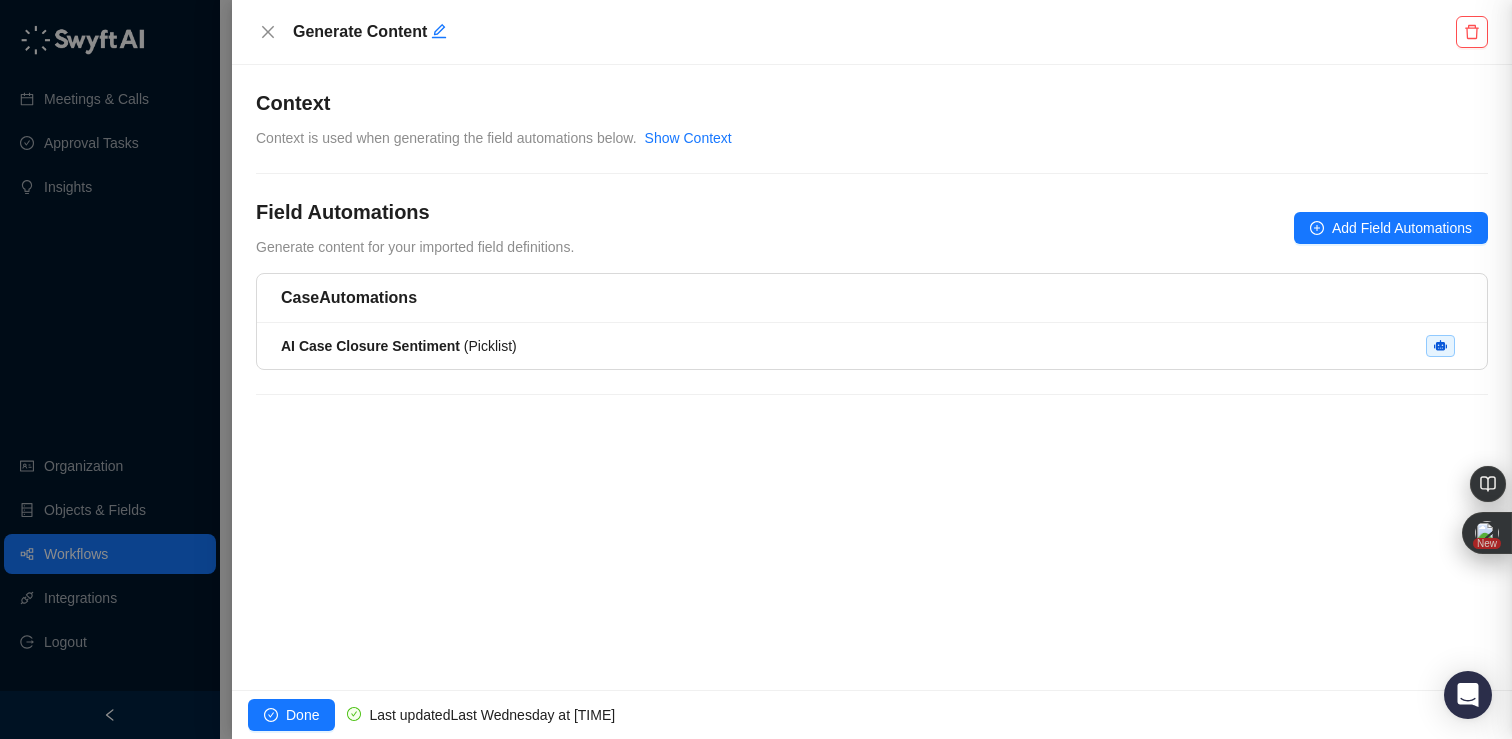 scroll, scrollTop: 0, scrollLeft: 0, axis: both 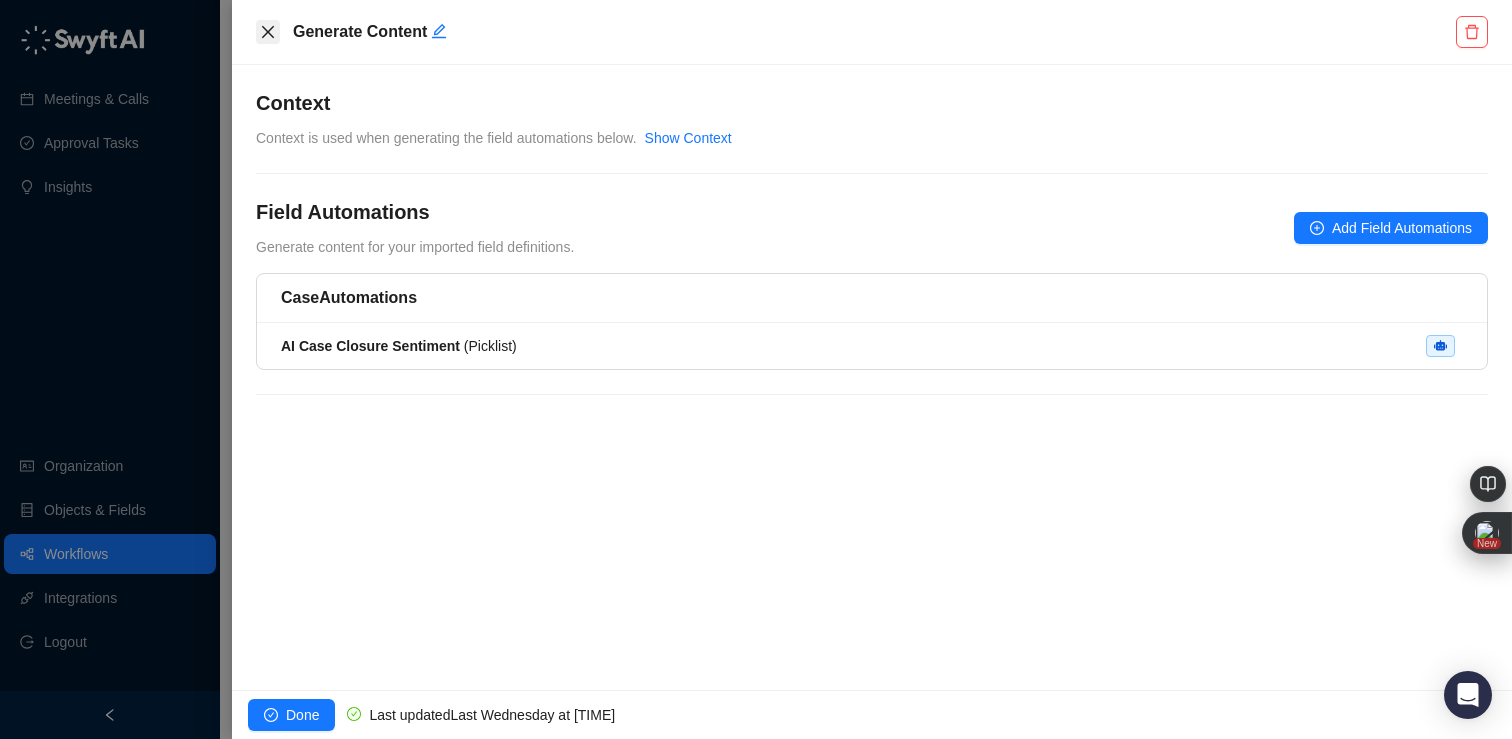 click 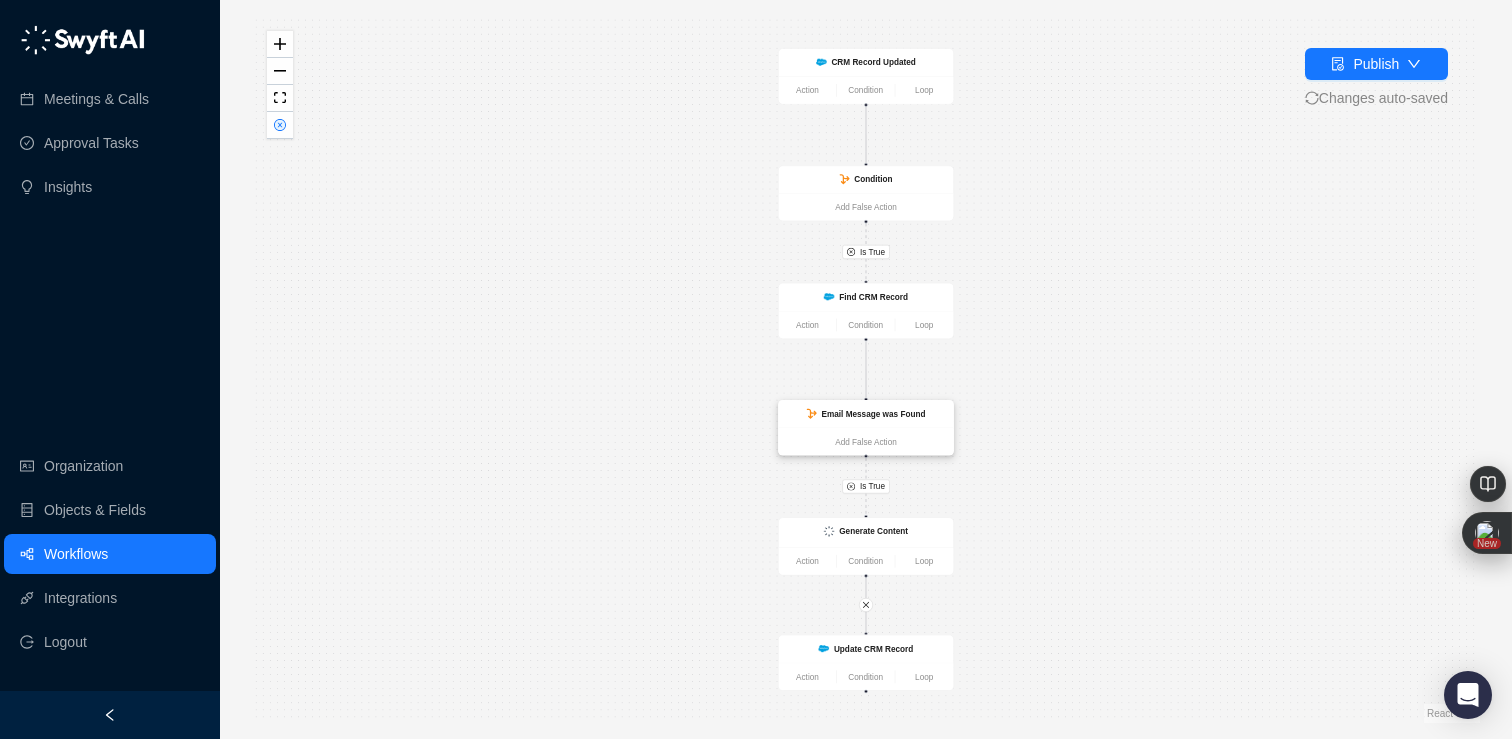 click on "Email Message was Found" at bounding box center [873, 413] 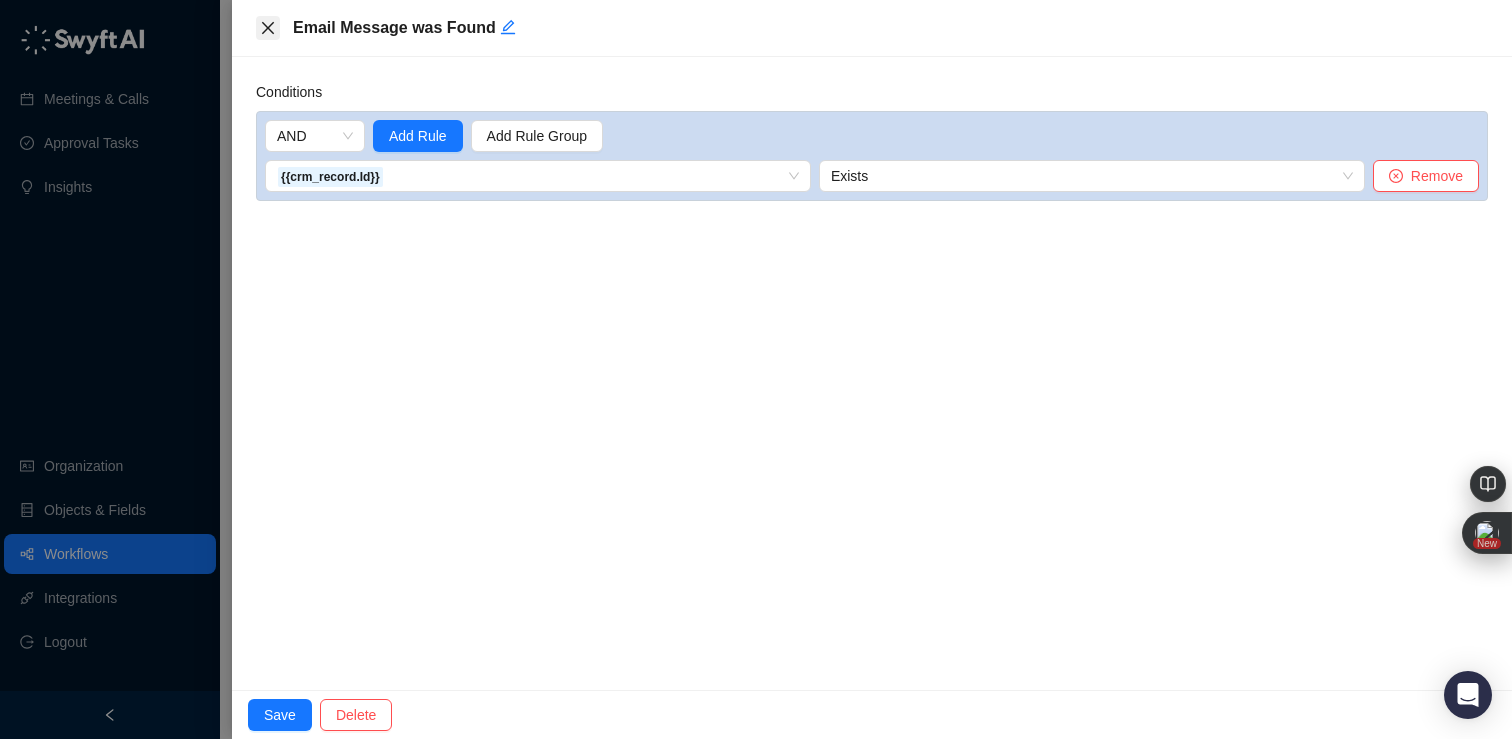 click 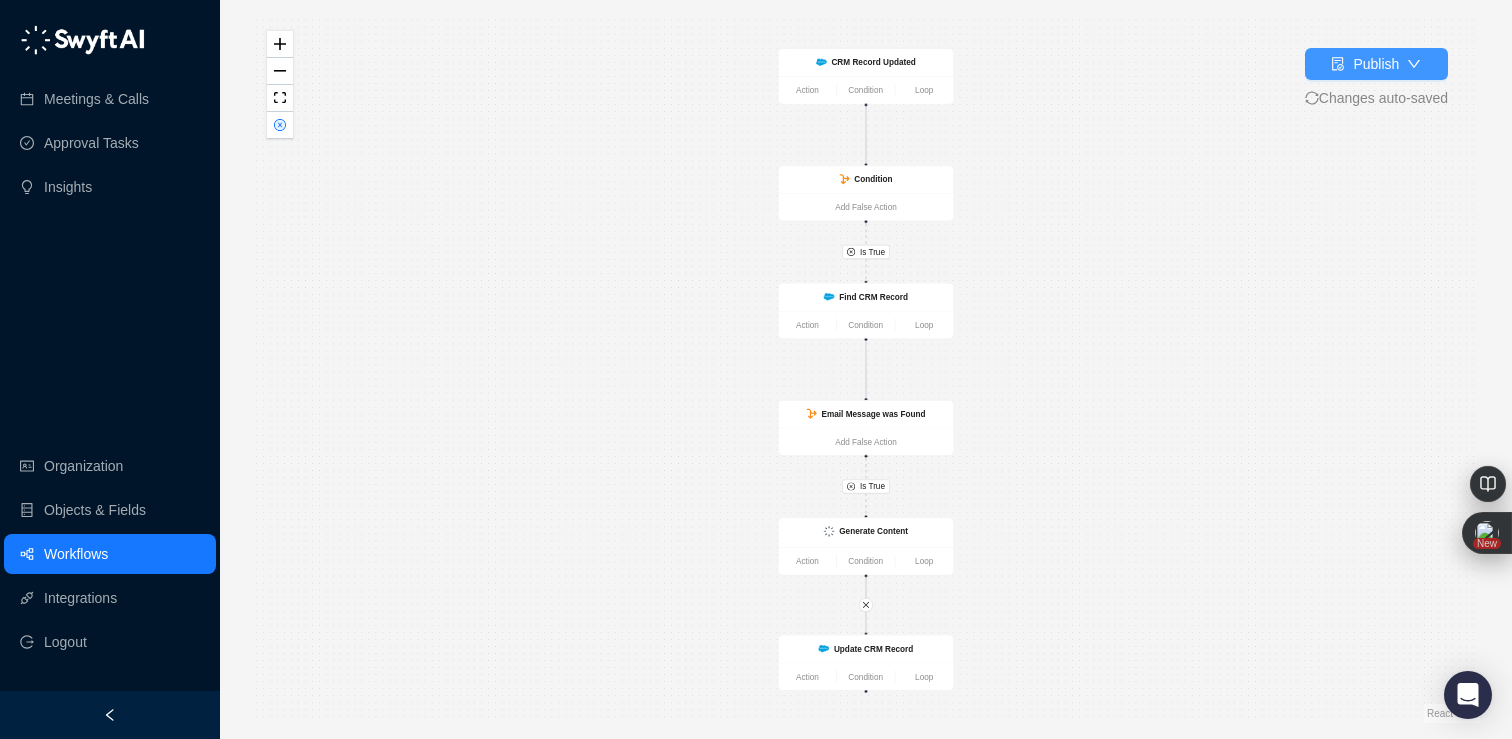 click on "Publish" at bounding box center [1376, 64] 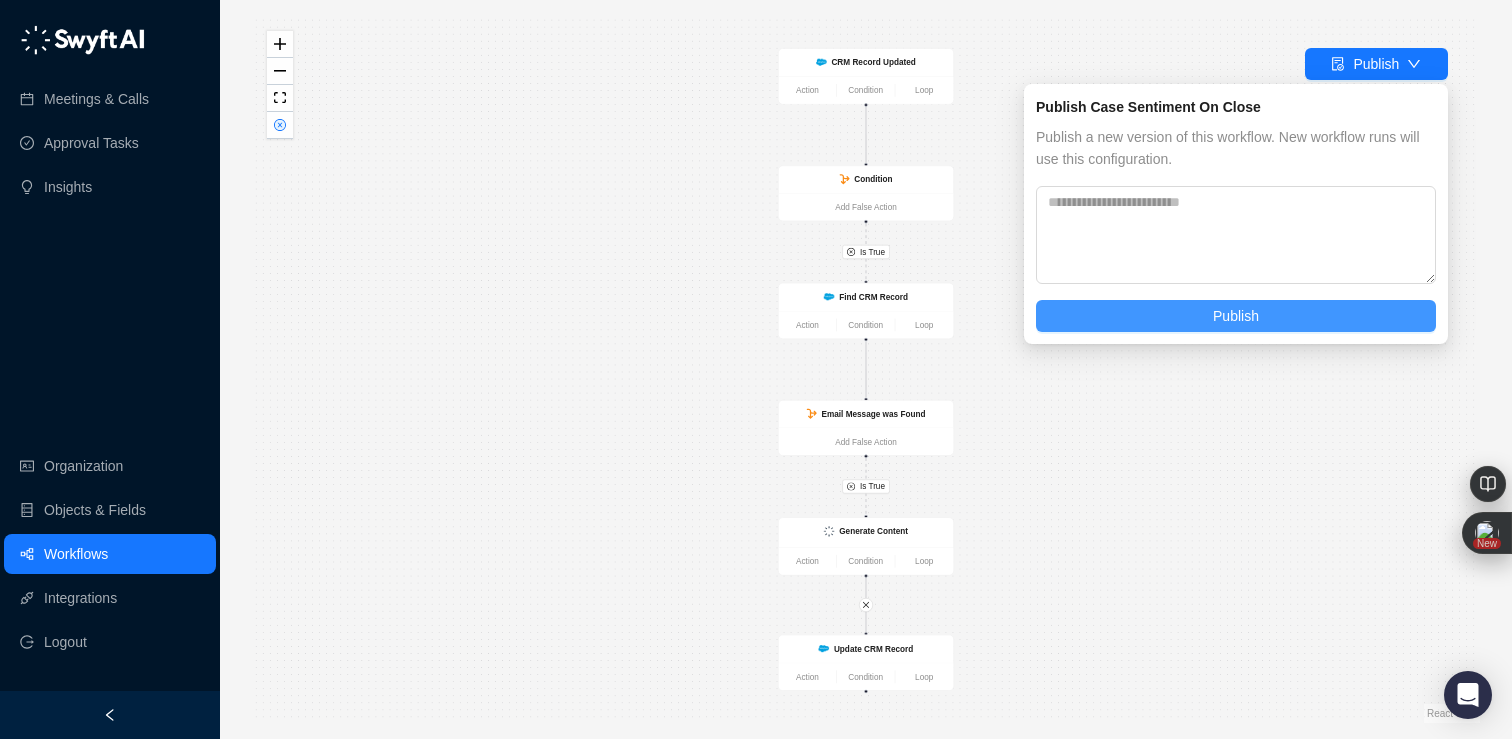 click on "Publish" at bounding box center [1236, 316] 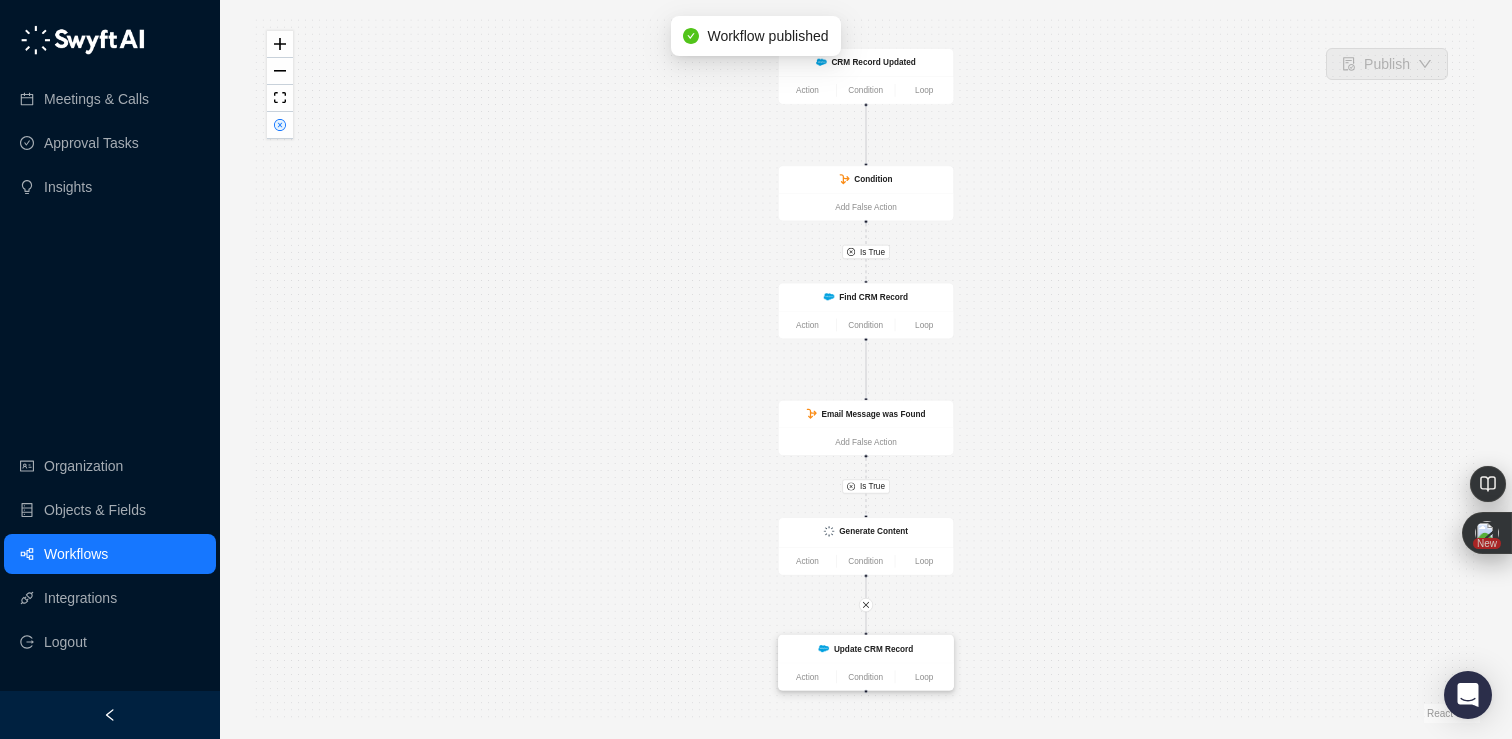 click on "Update CRM Record" at bounding box center (873, 648) 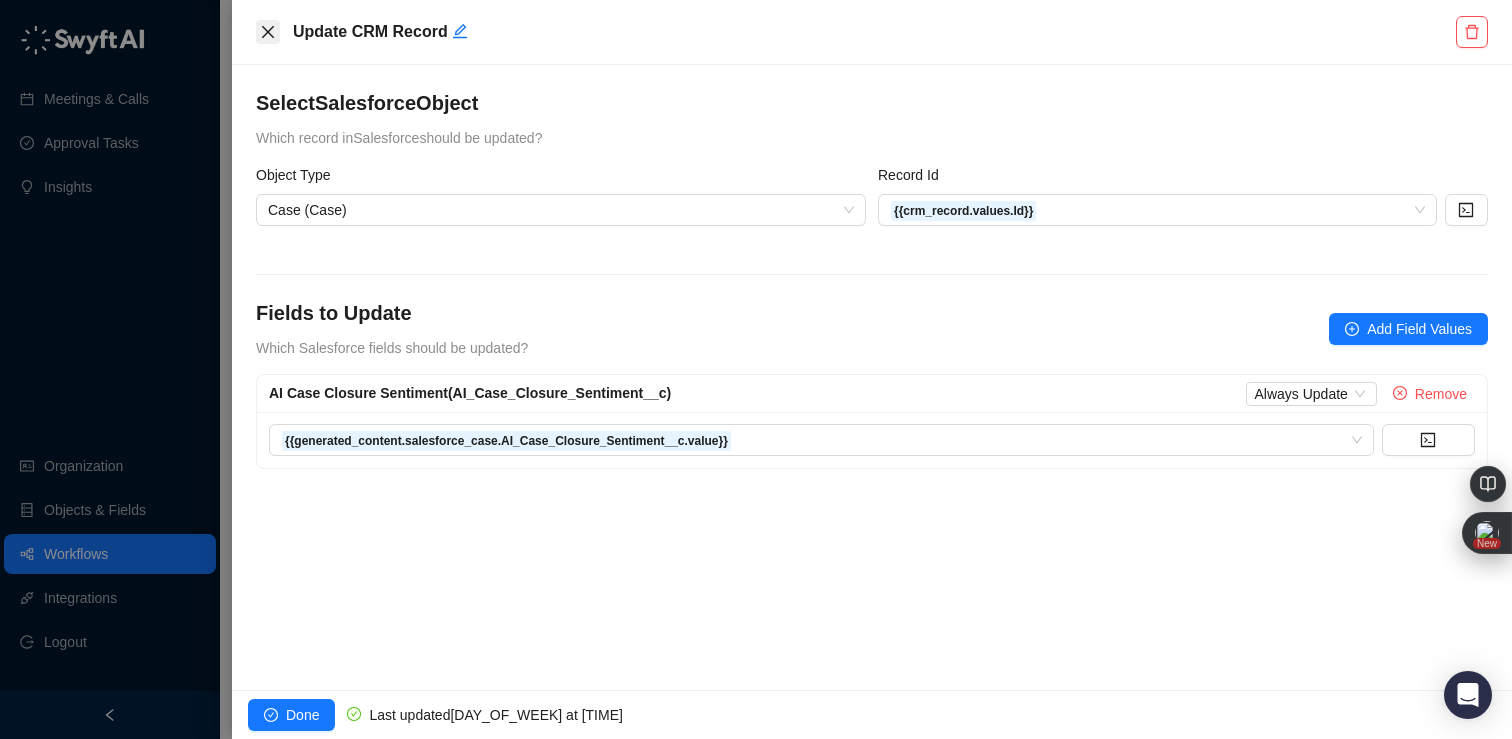 click 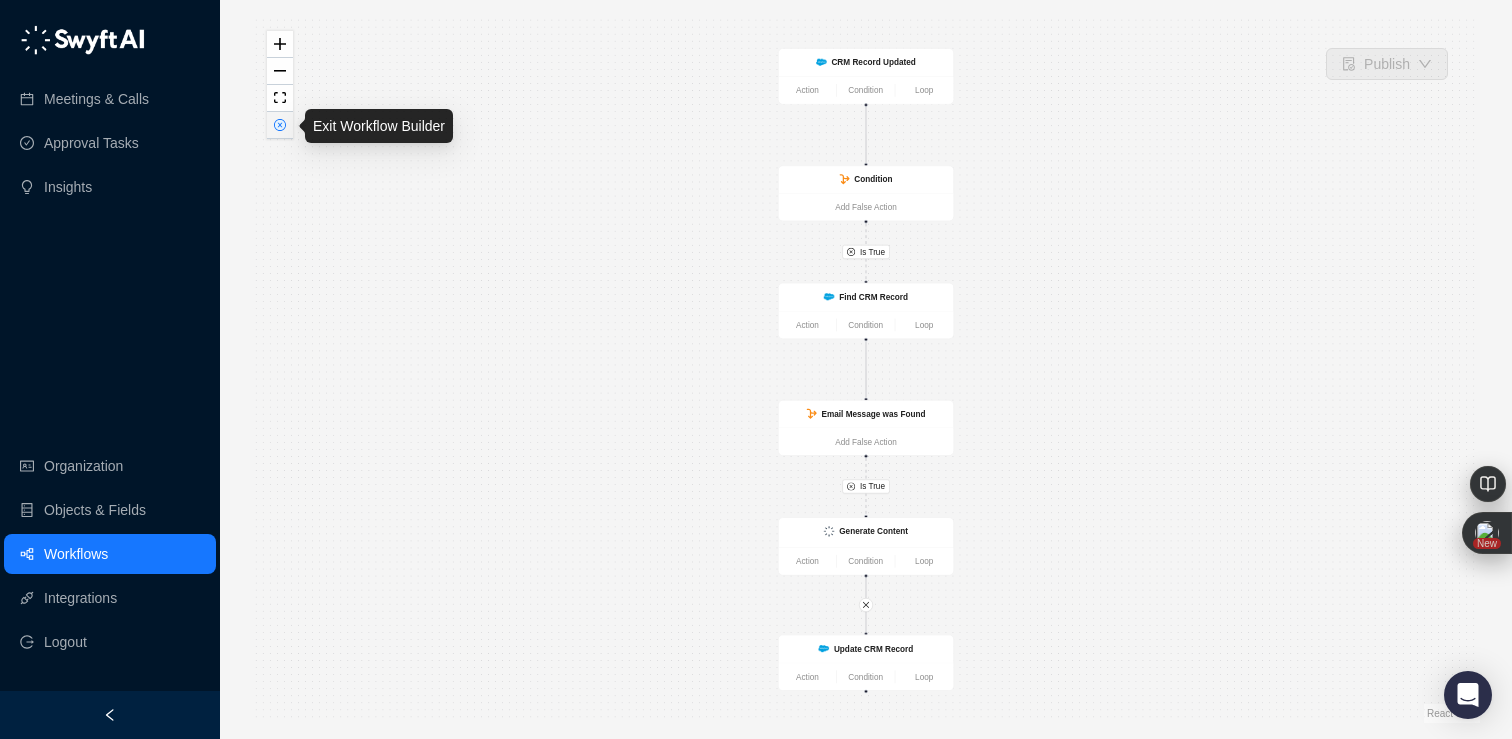 click 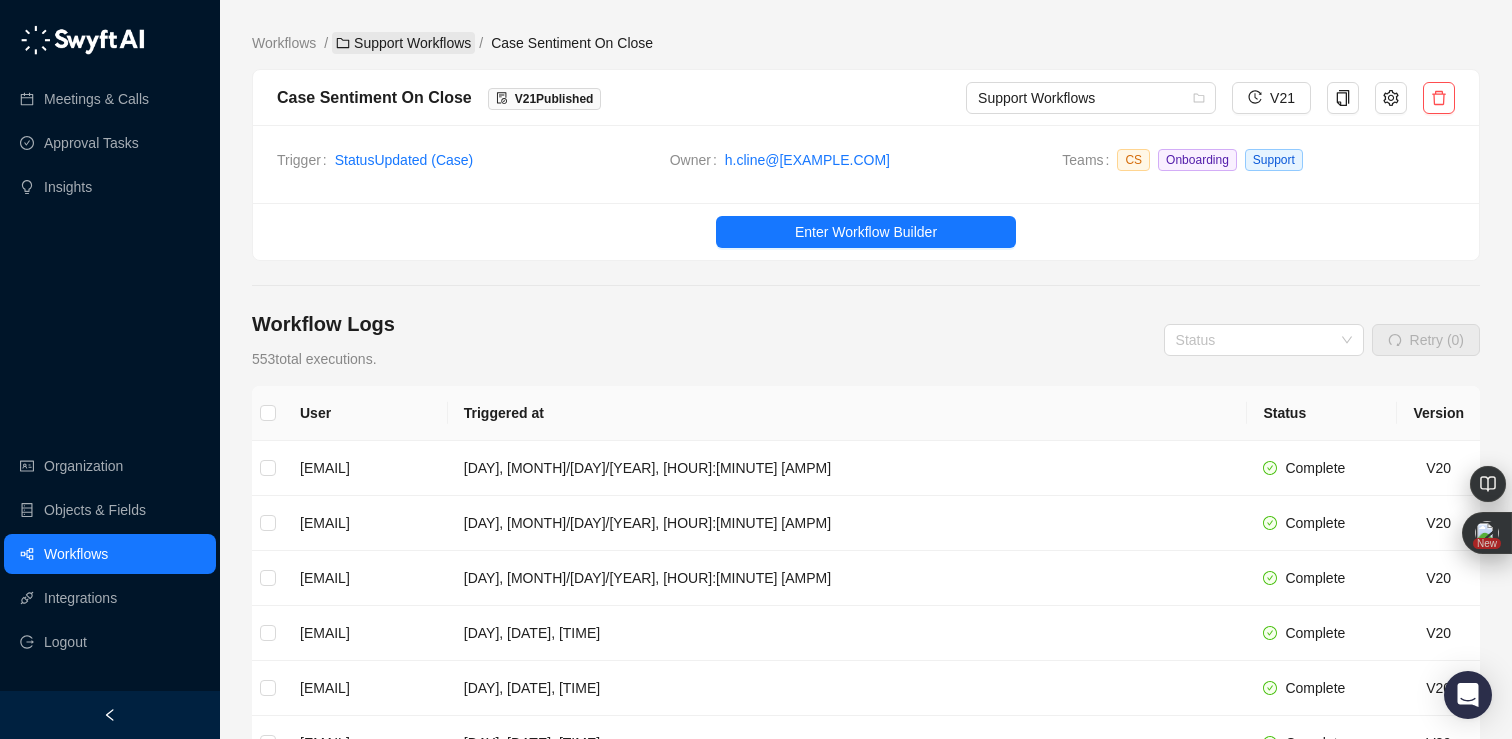 click on "Support Workflows" at bounding box center (403, 43) 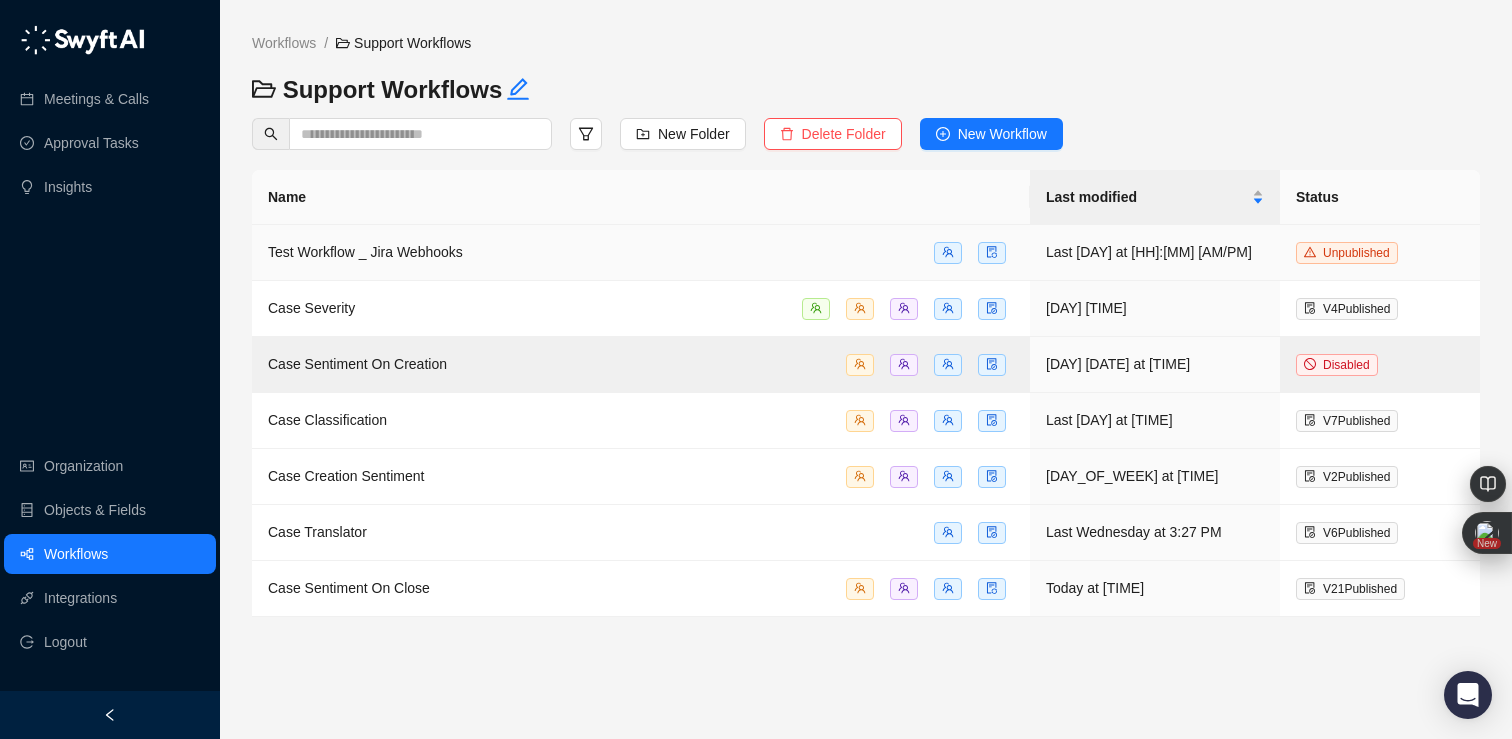 click on "Test Workflow _ Jira Webhooks" at bounding box center (641, 252) 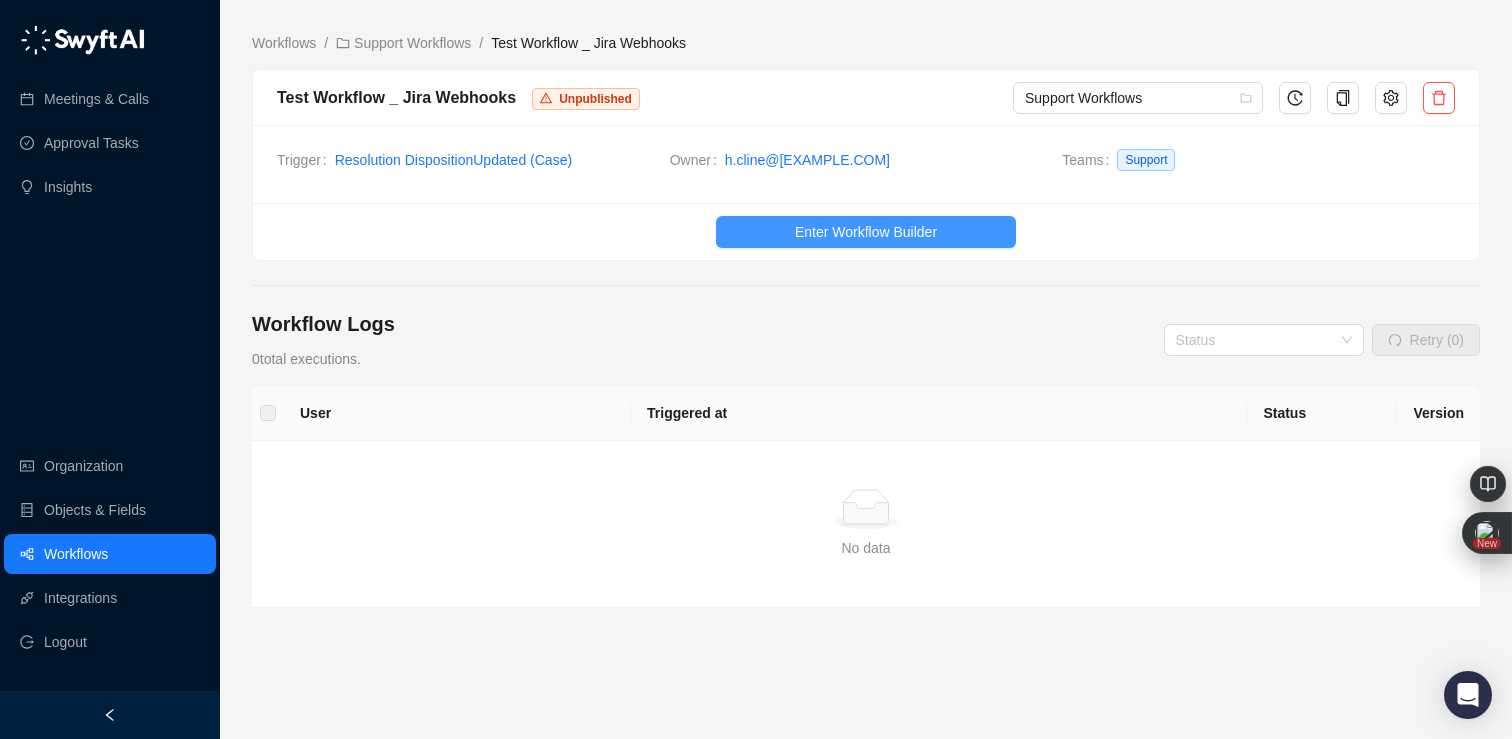 click on "Enter Workflow Builder" at bounding box center [866, 232] 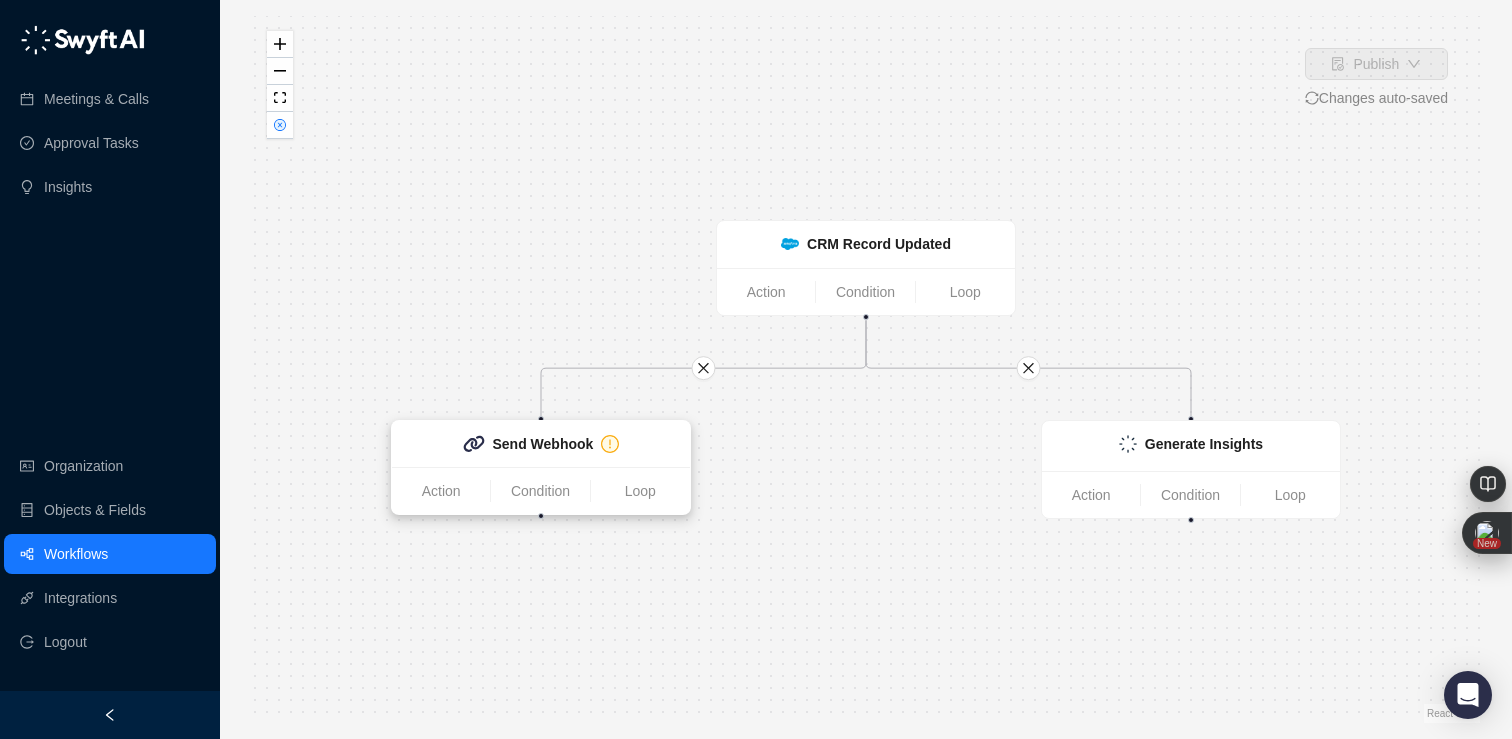 click on "Send Webhook" at bounding box center [543, 444] 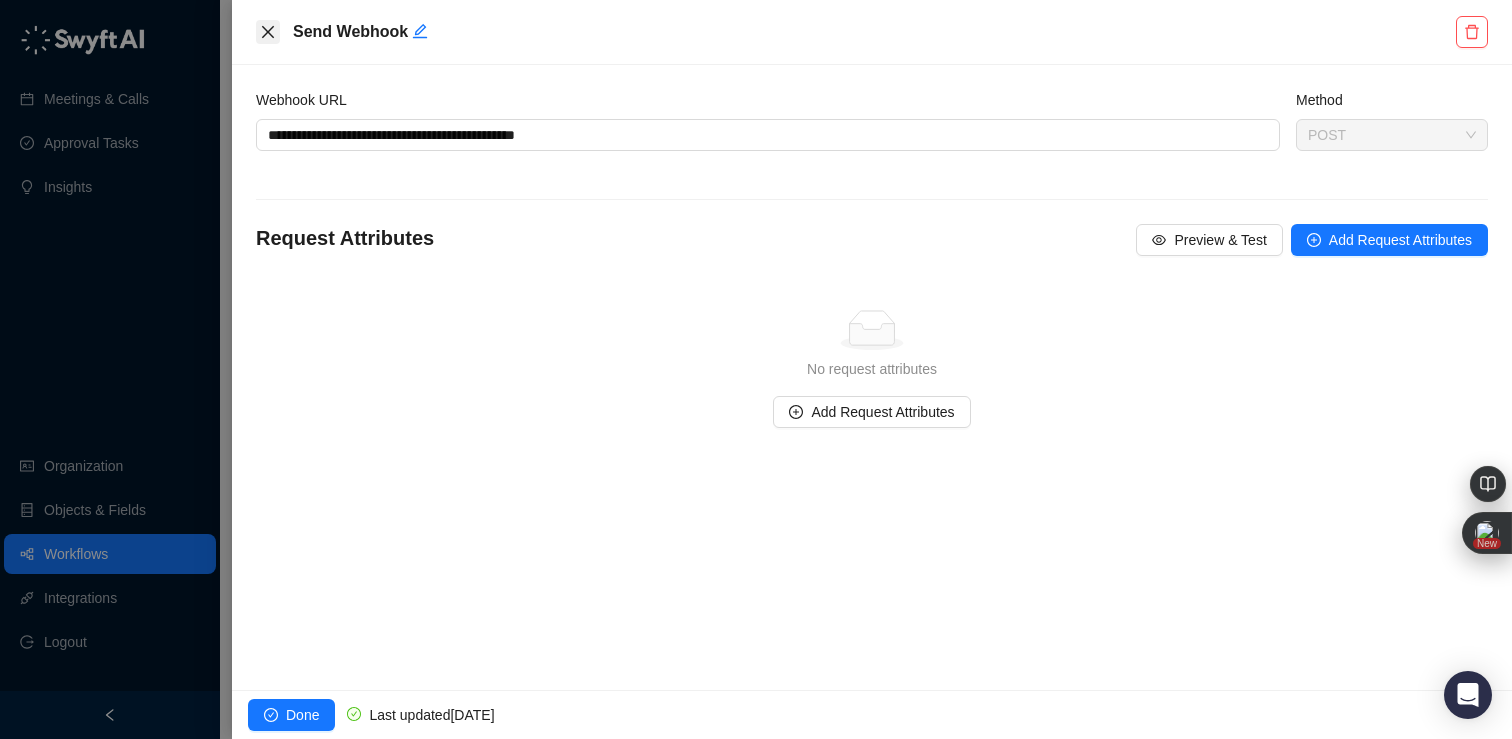 click at bounding box center [268, 32] 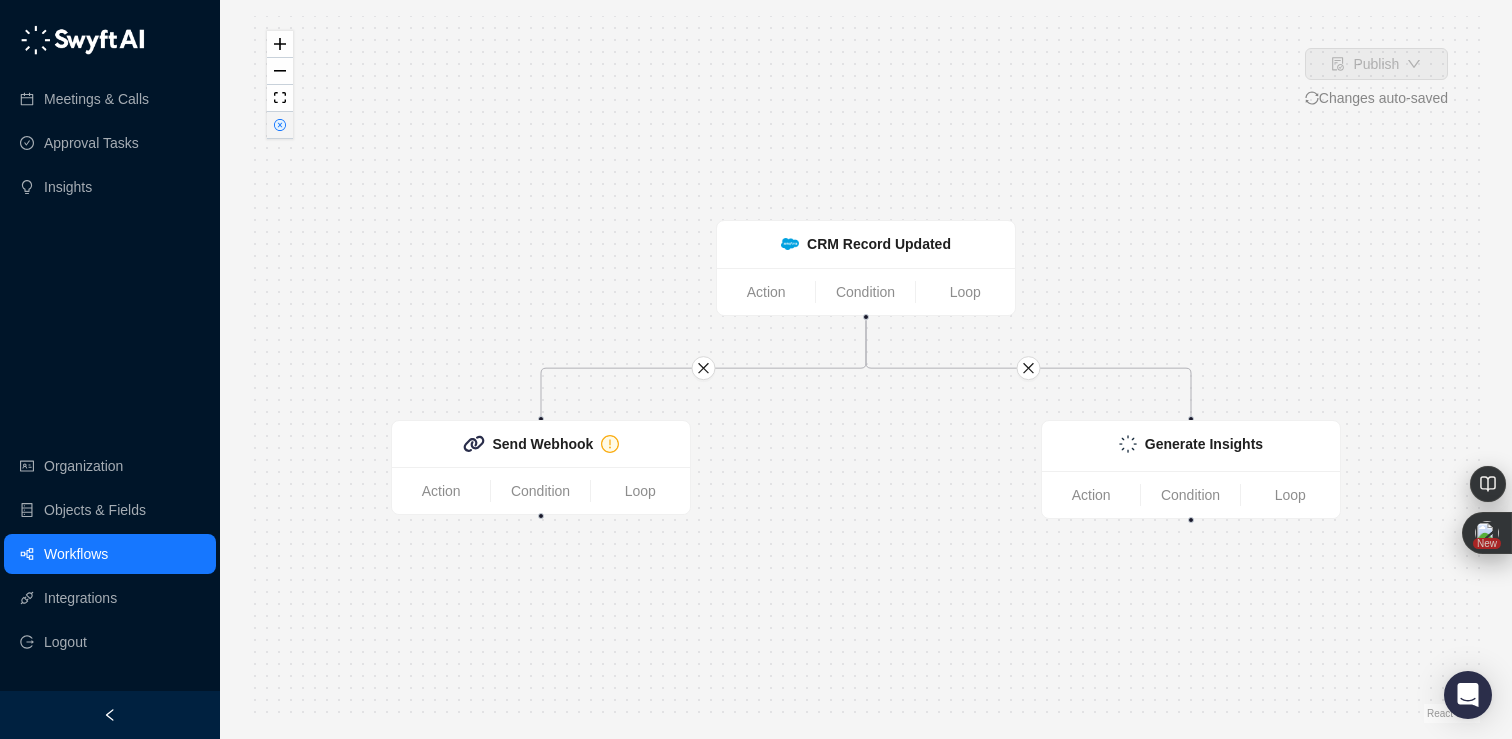 click at bounding box center [280, 125] 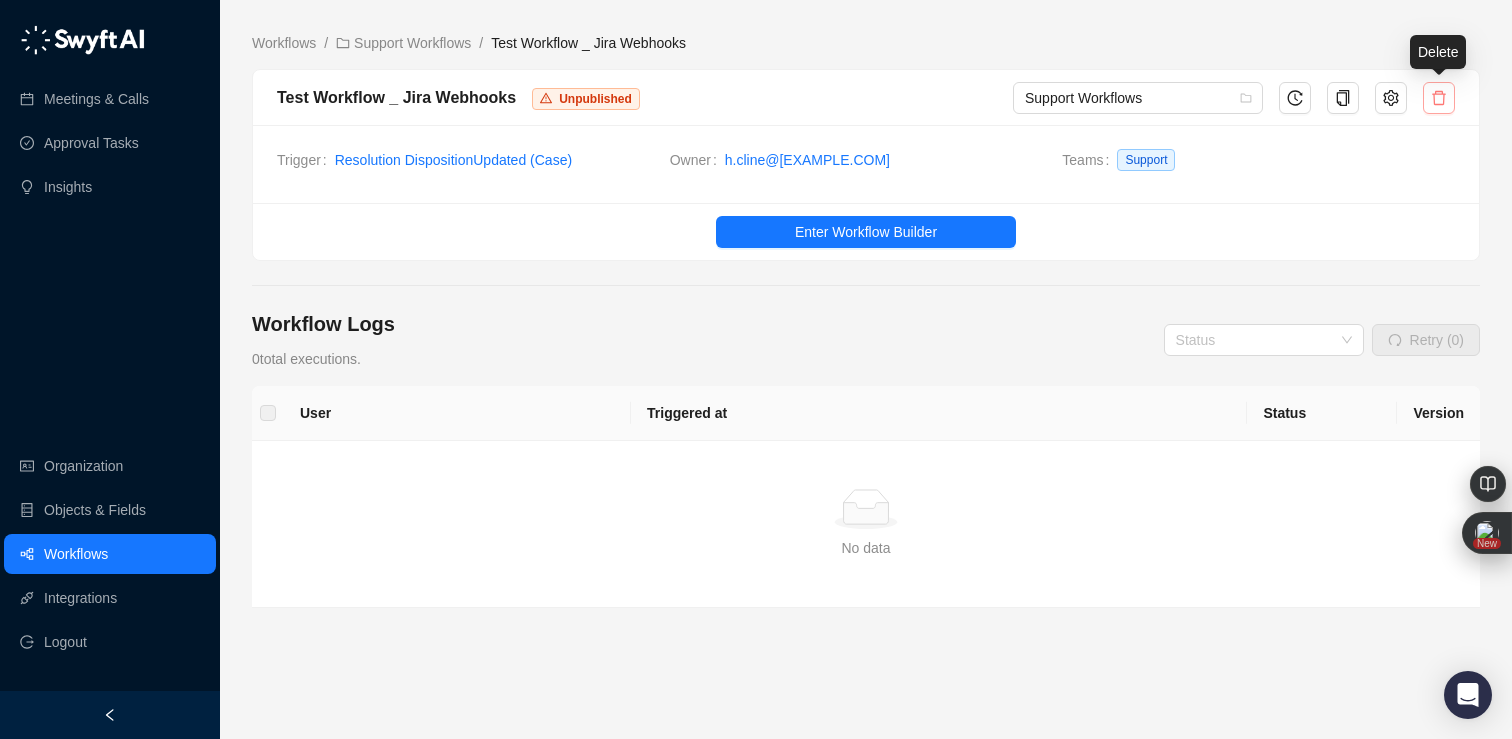 click 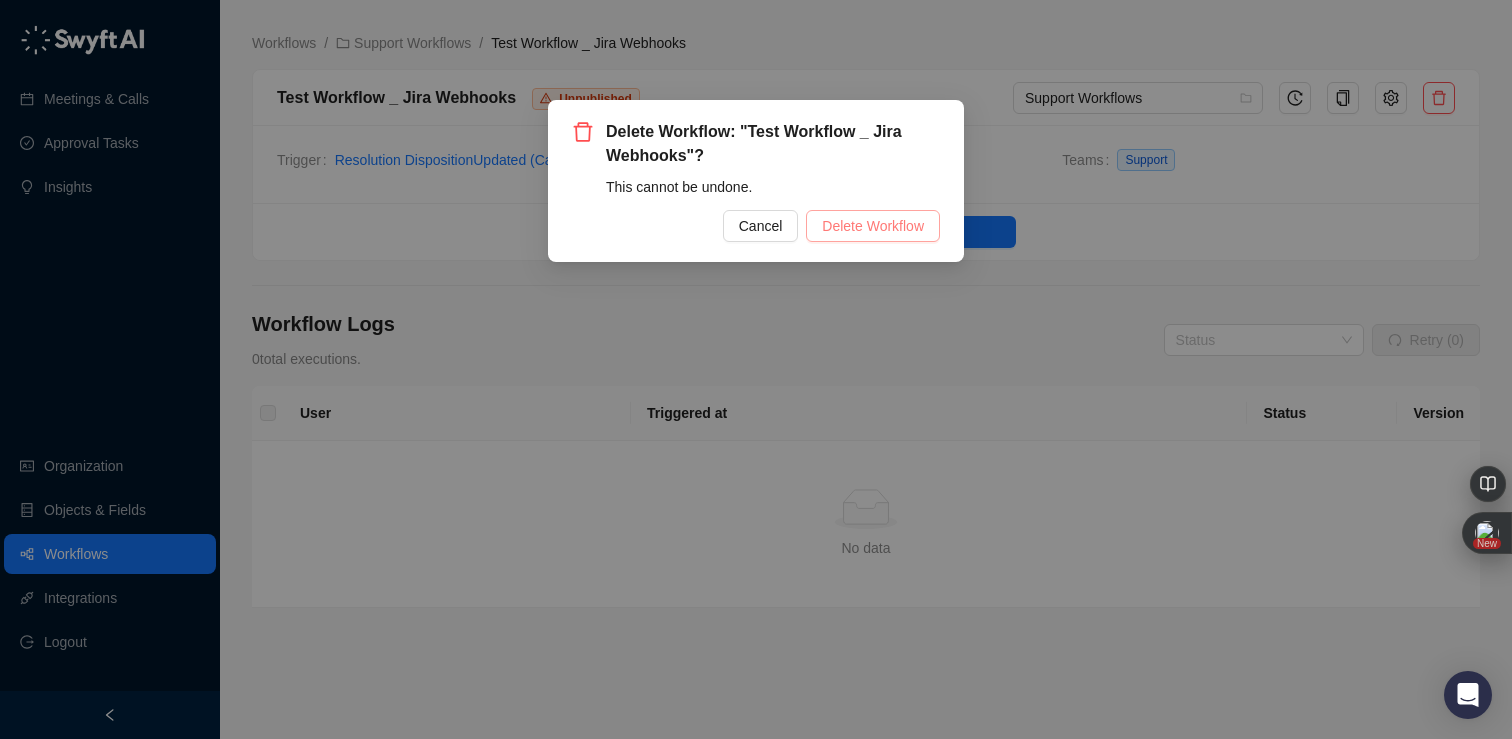 click on "Delete Workflow" at bounding box center (873, 226) 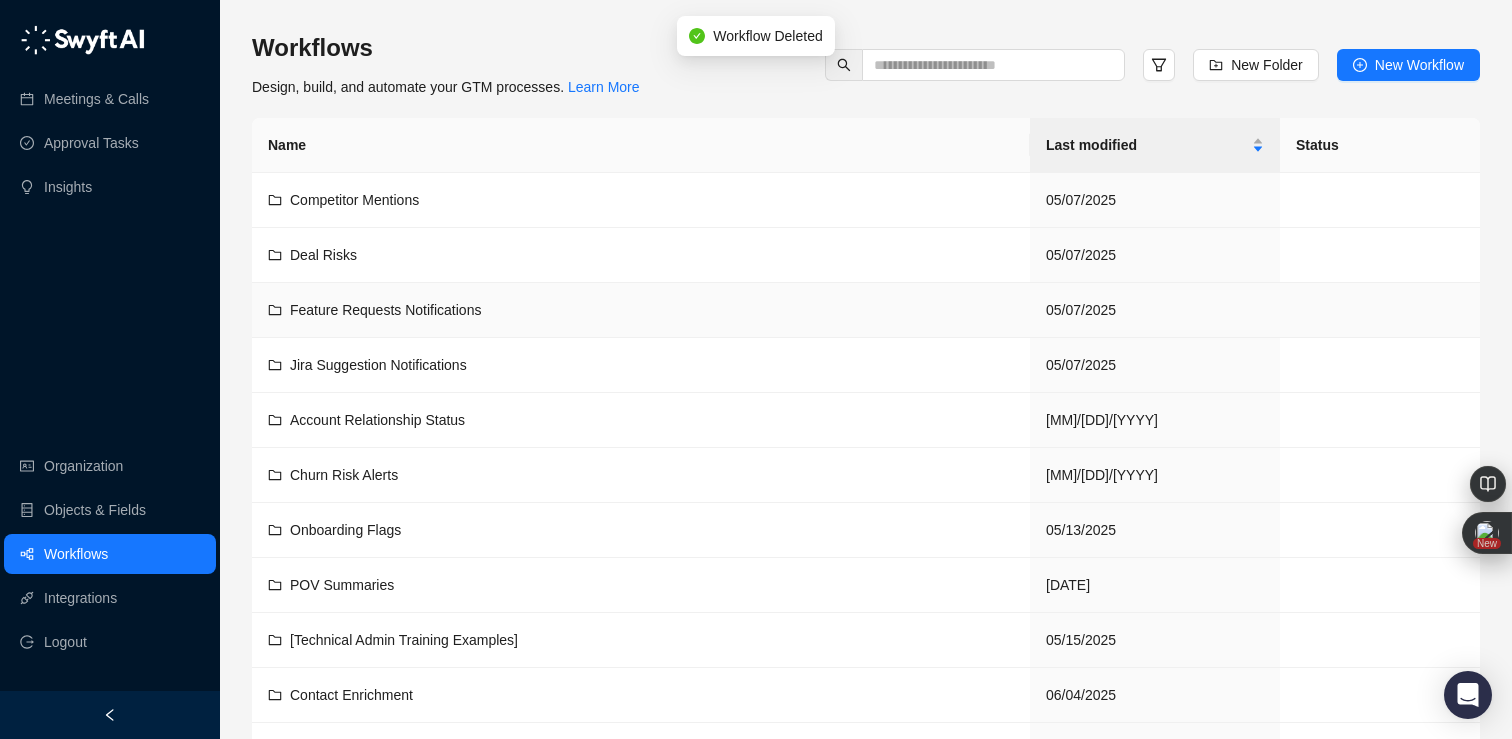 click on "Feature Requests Notifications" at bounding box center (641, 310) 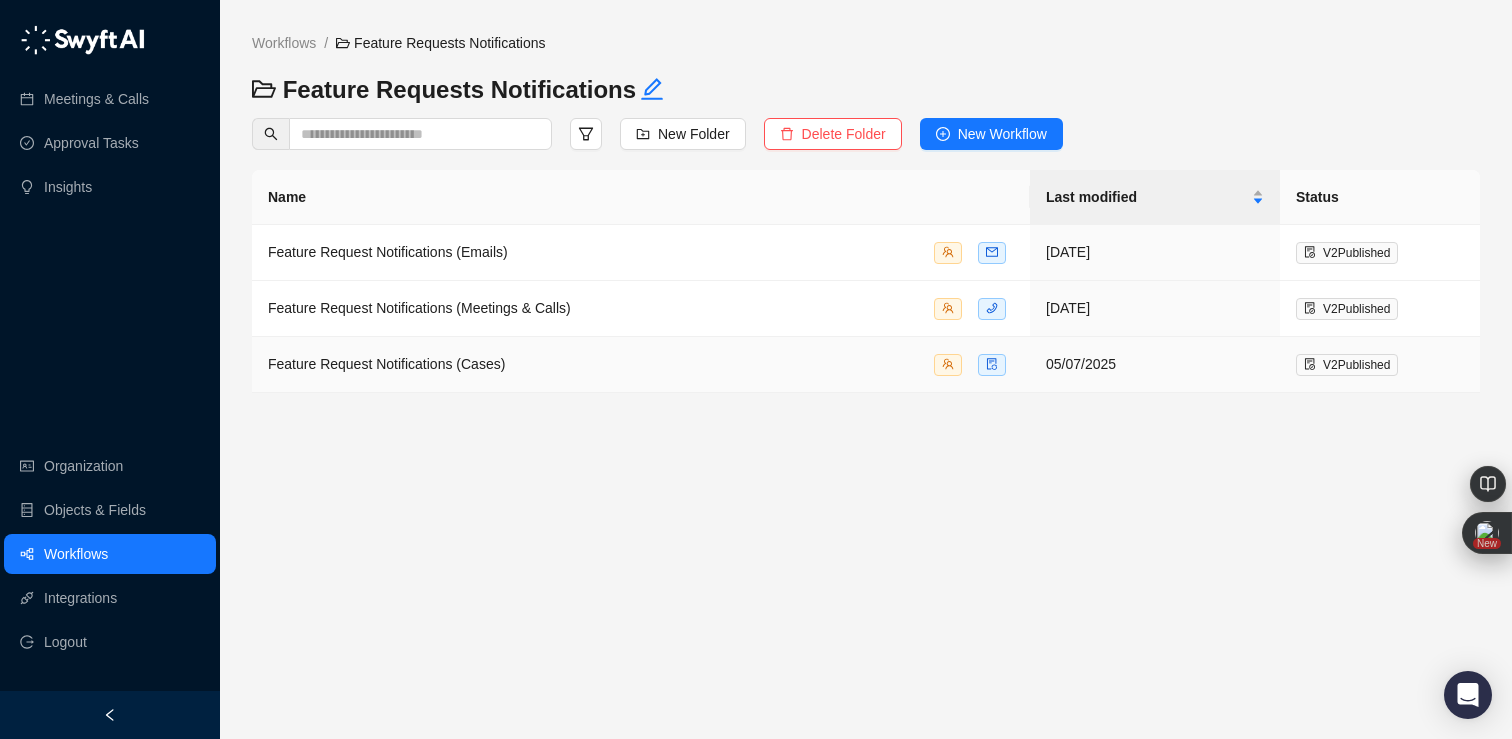 click on "Feature Request Notifications (Cases)" at bounding box center [641, 364] 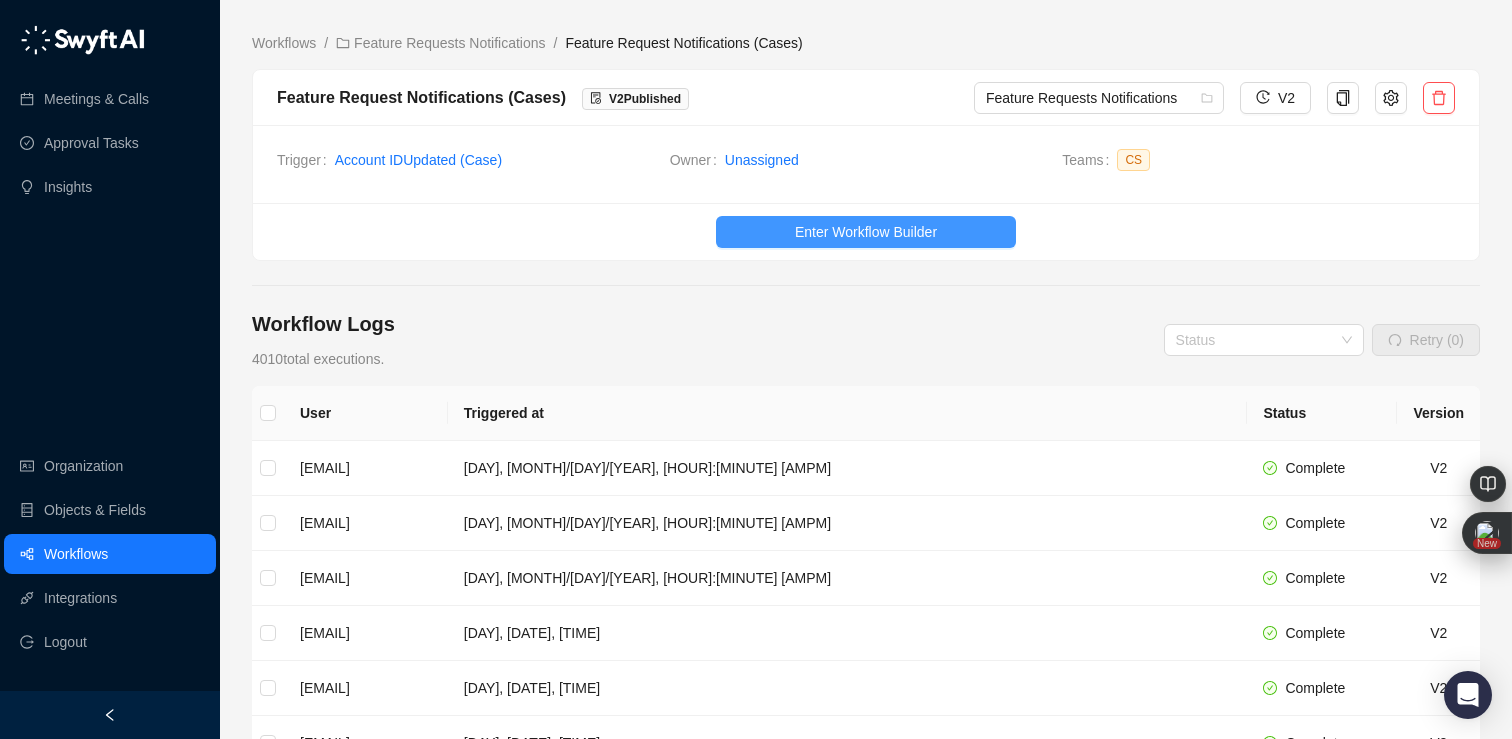 click on "Enter Workflow Builder" at bounding box center [866, 232] 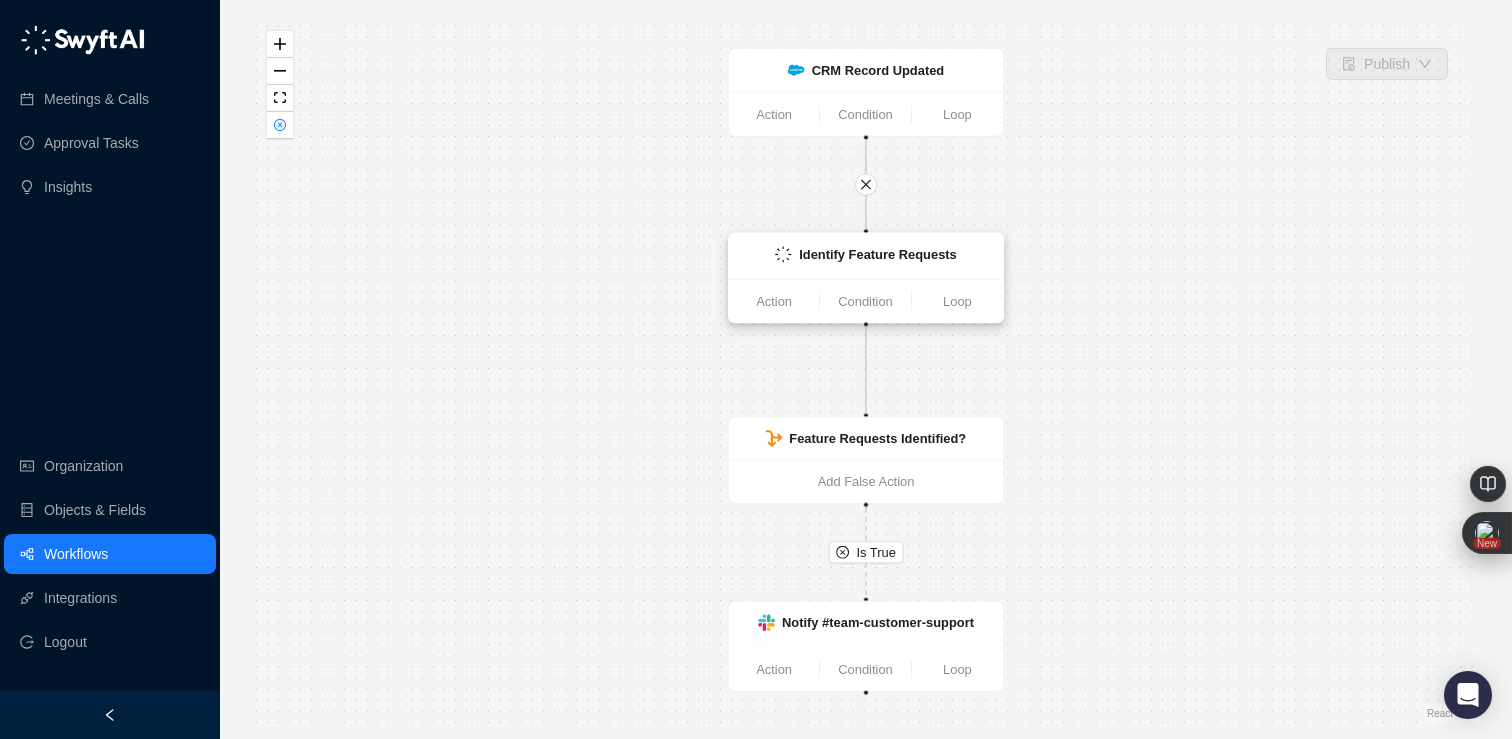 click on "Identify Feature Requests" at bounding box center [866, 256] 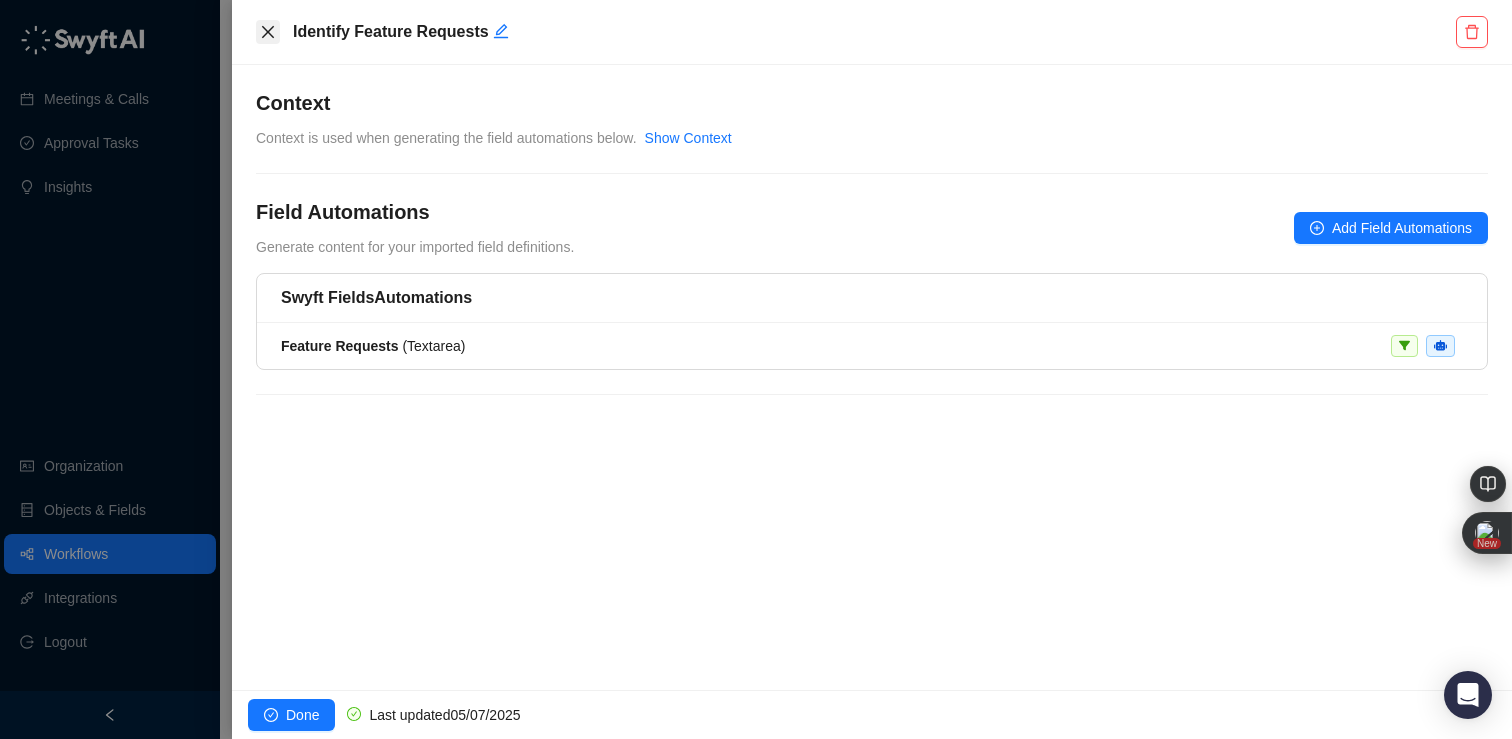 click at bounding box center [268, 32] 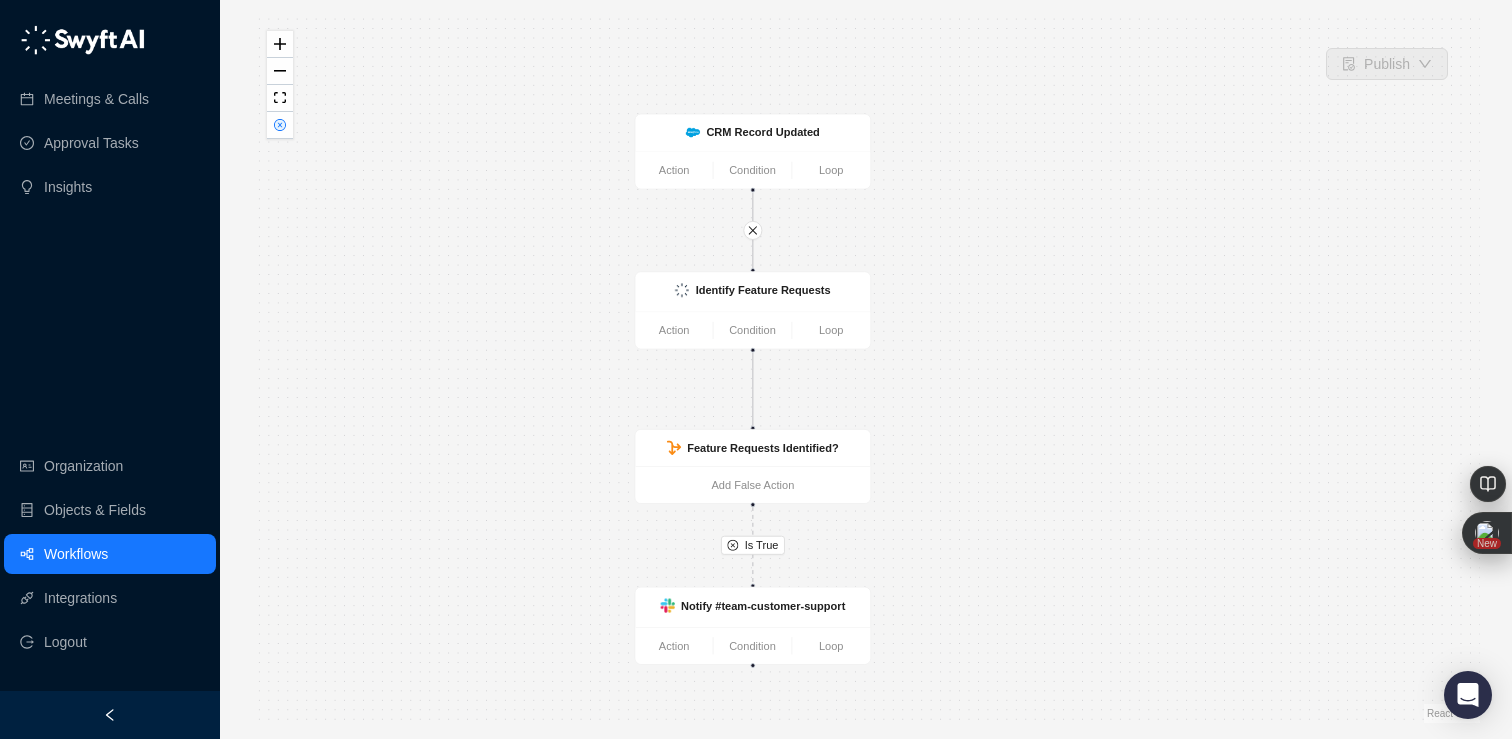 drag, startPoint x: 1116, startPoint y: 437, endPoint x: 975, endPoint y: 448, distance: 141.42842 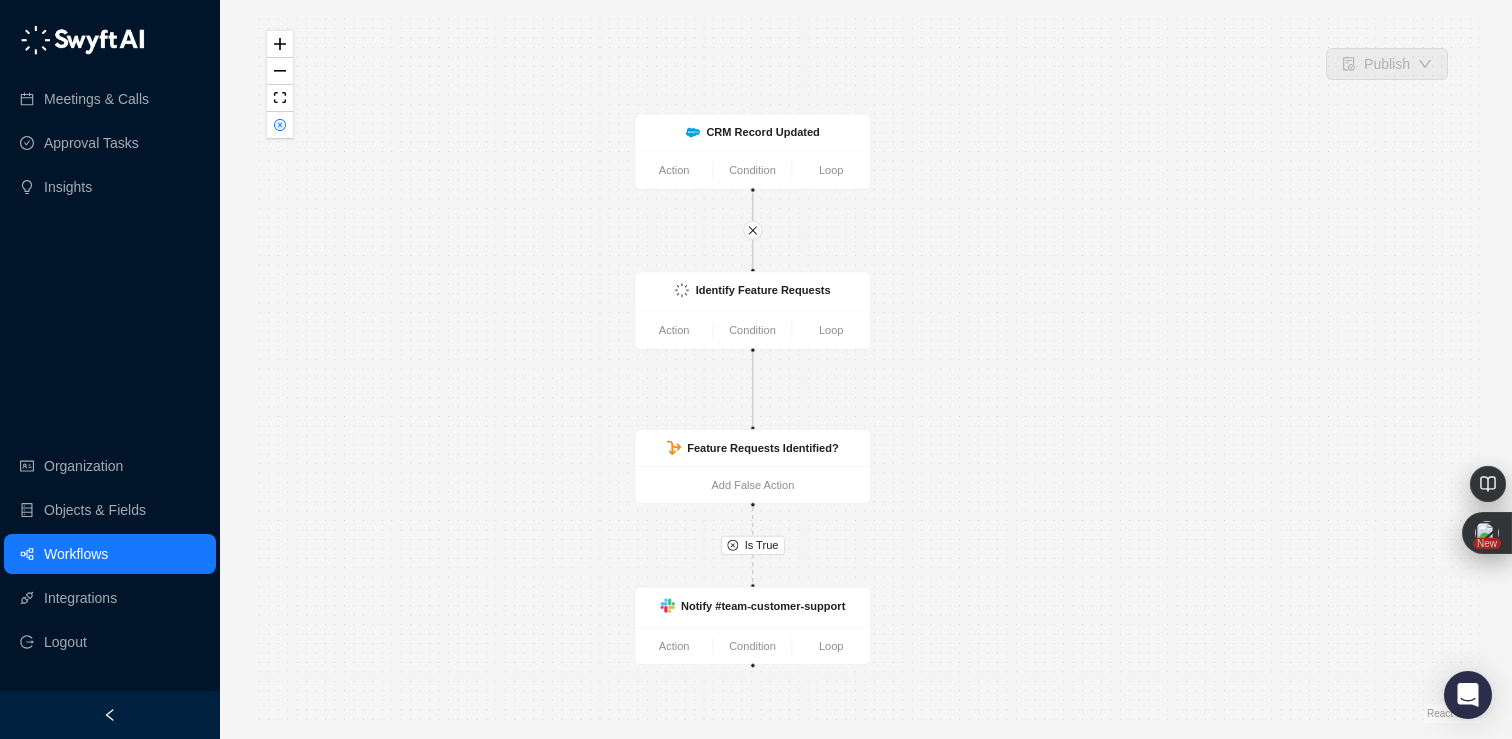 click on "Is True CRM Record Updated Action Condition Loop Identify Feature Requests Action Condition Loop Feature Requests Identified? Add False Action Notify #team-customer-support Action Condition Loop" at bounding box center [866, 369] 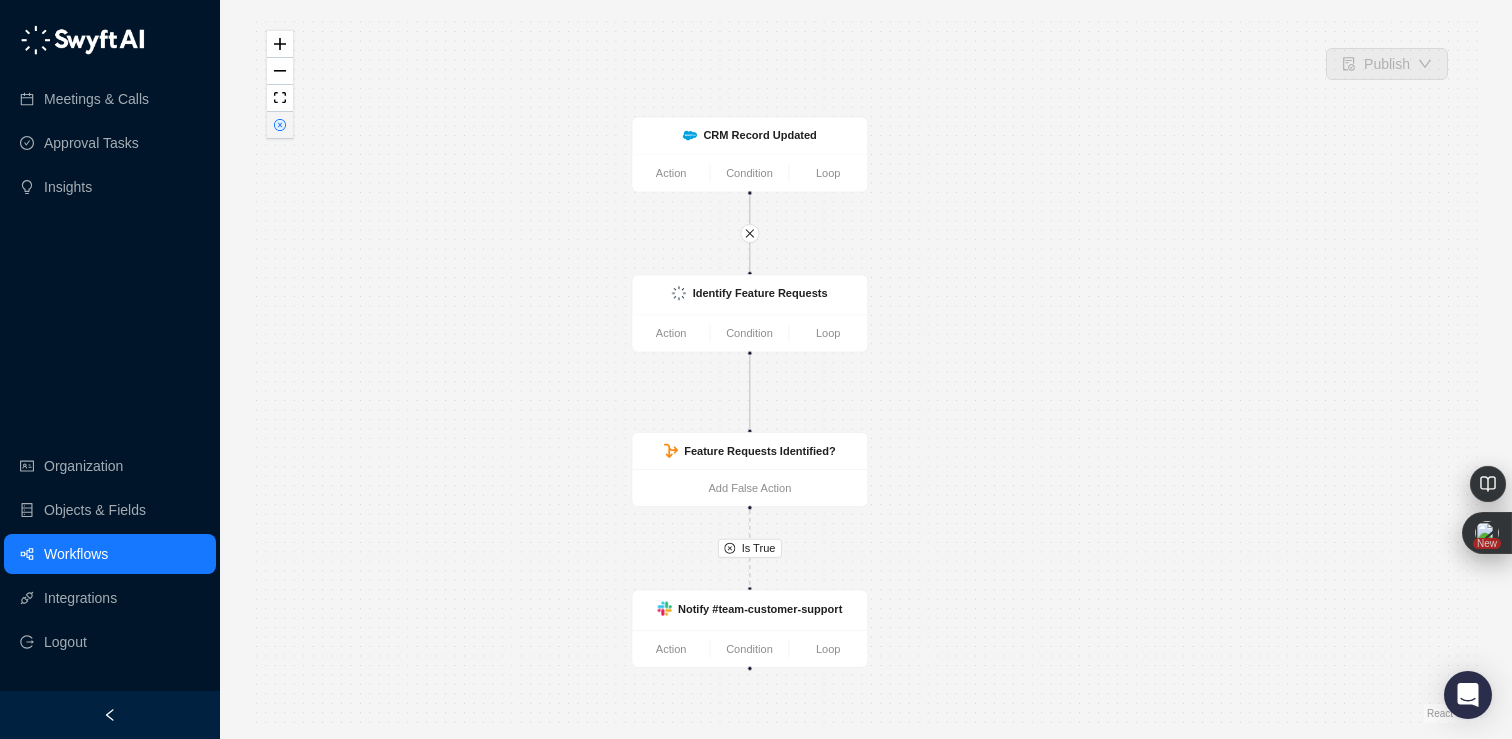 click 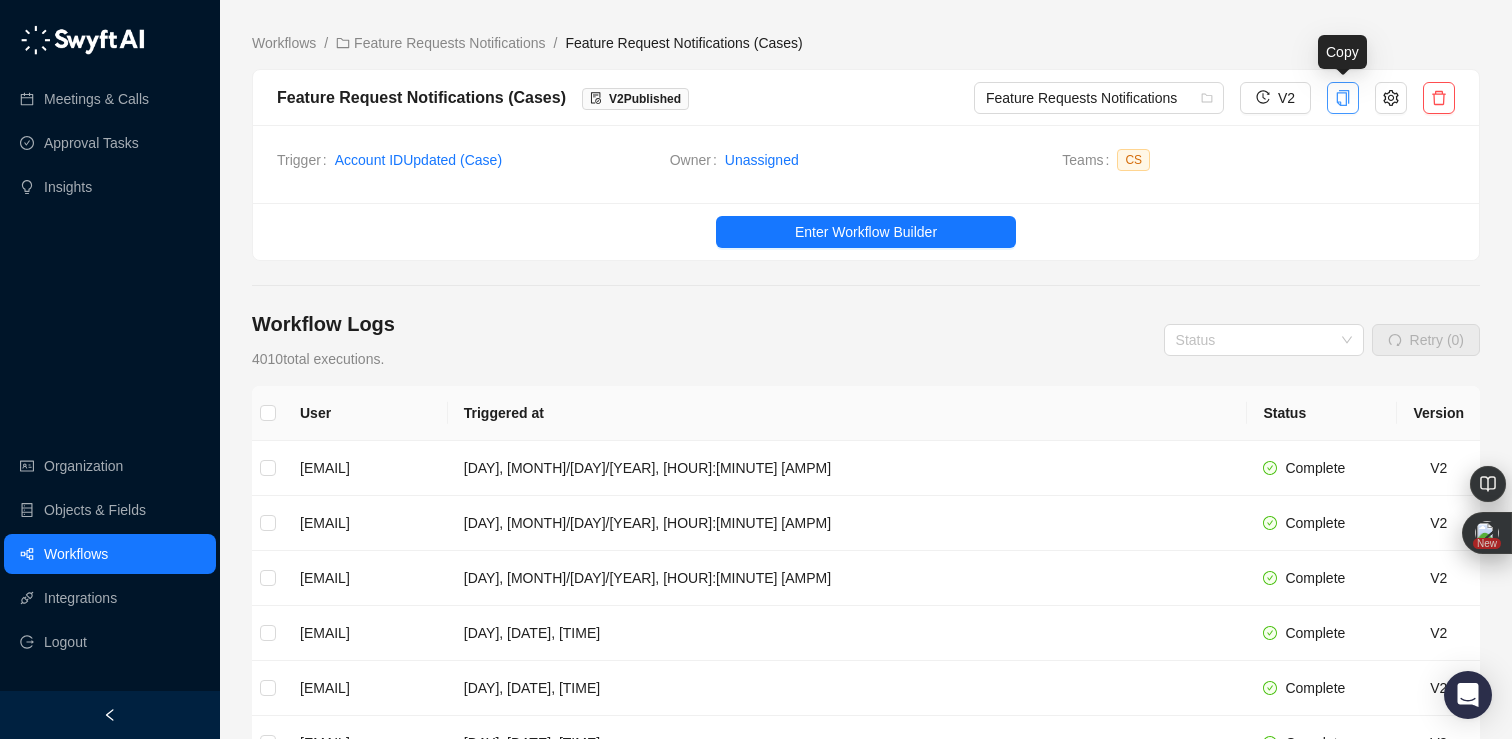 click 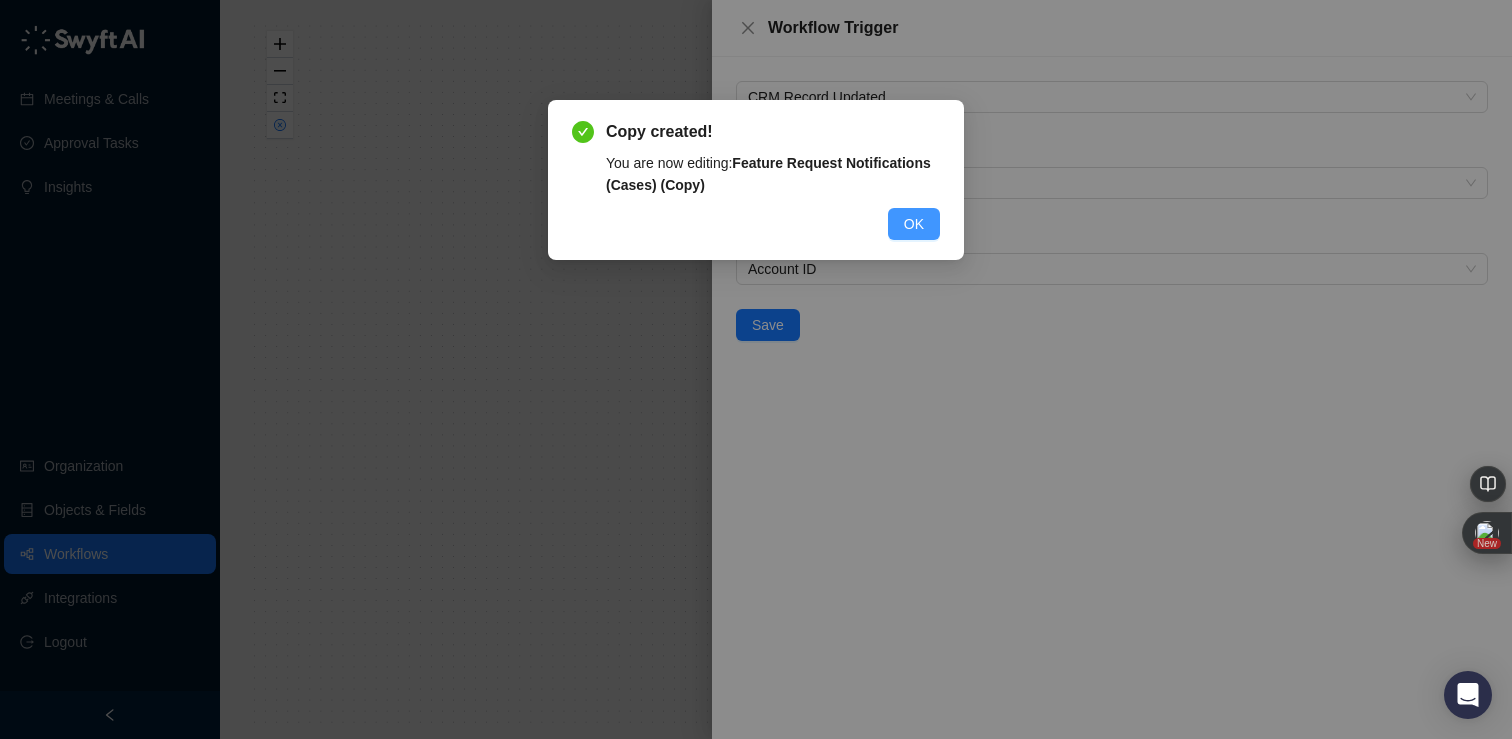 click on "OK" at bounding box center (914, 224) 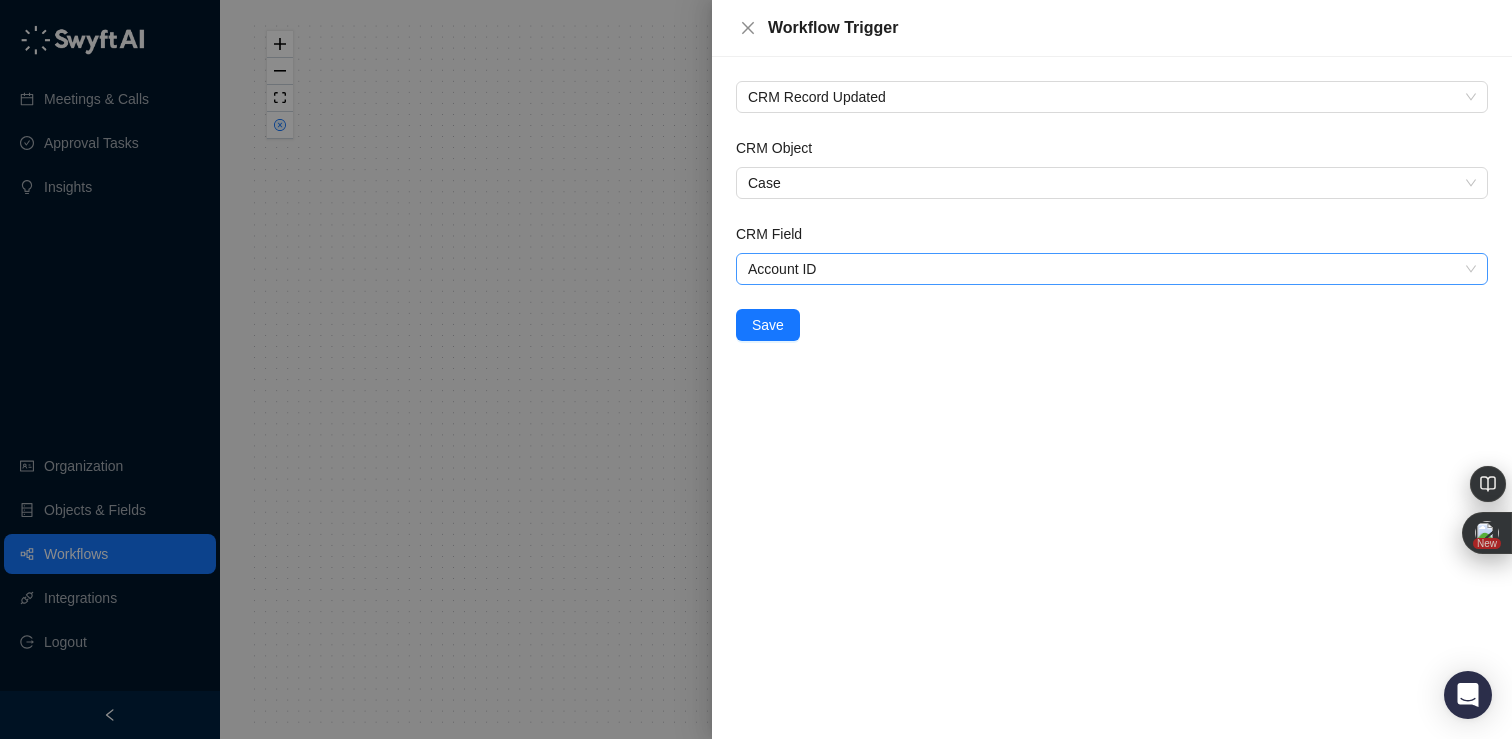 click on "Account ID" at bounding box center (1112, 269) 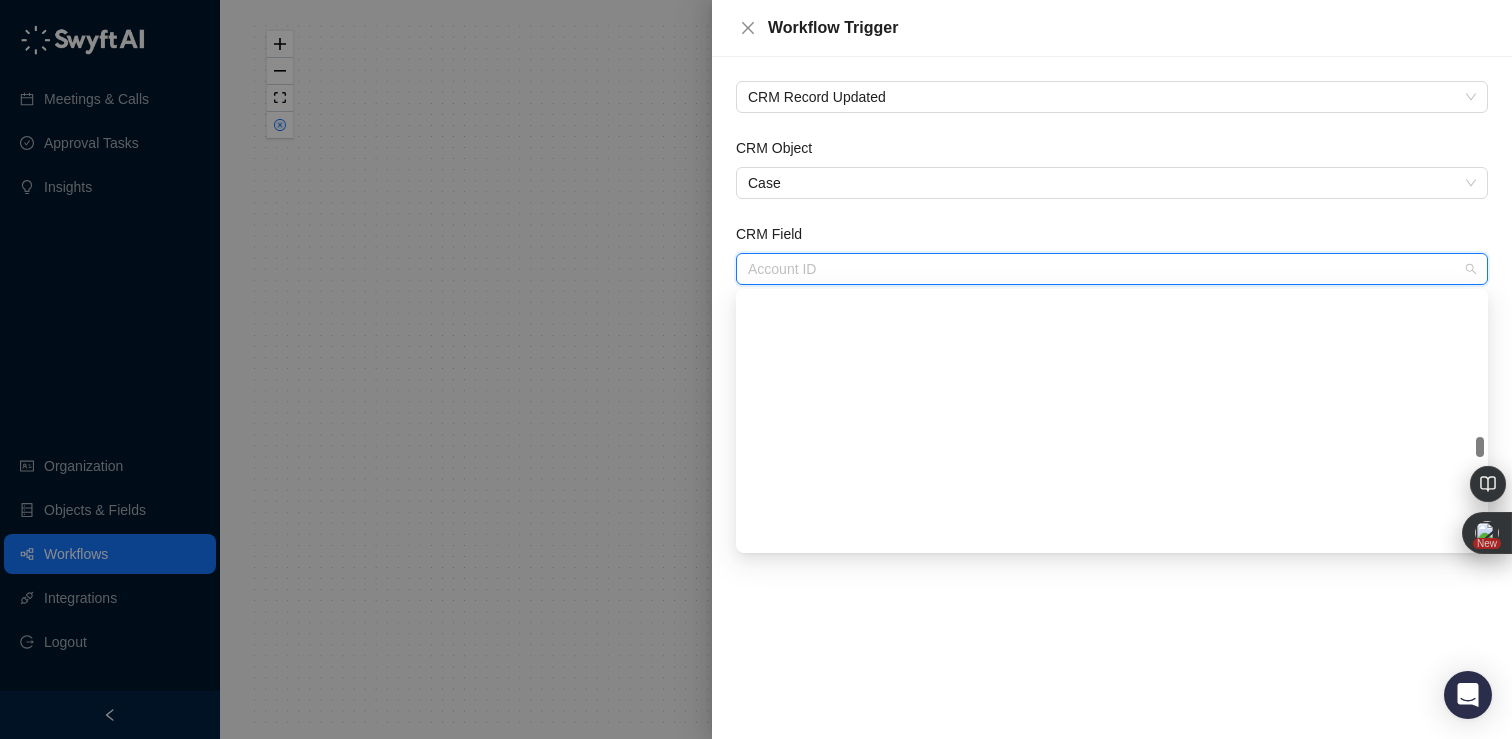 scroll, scrollTop: 3232, scrollLeft: 0, axis: vertical 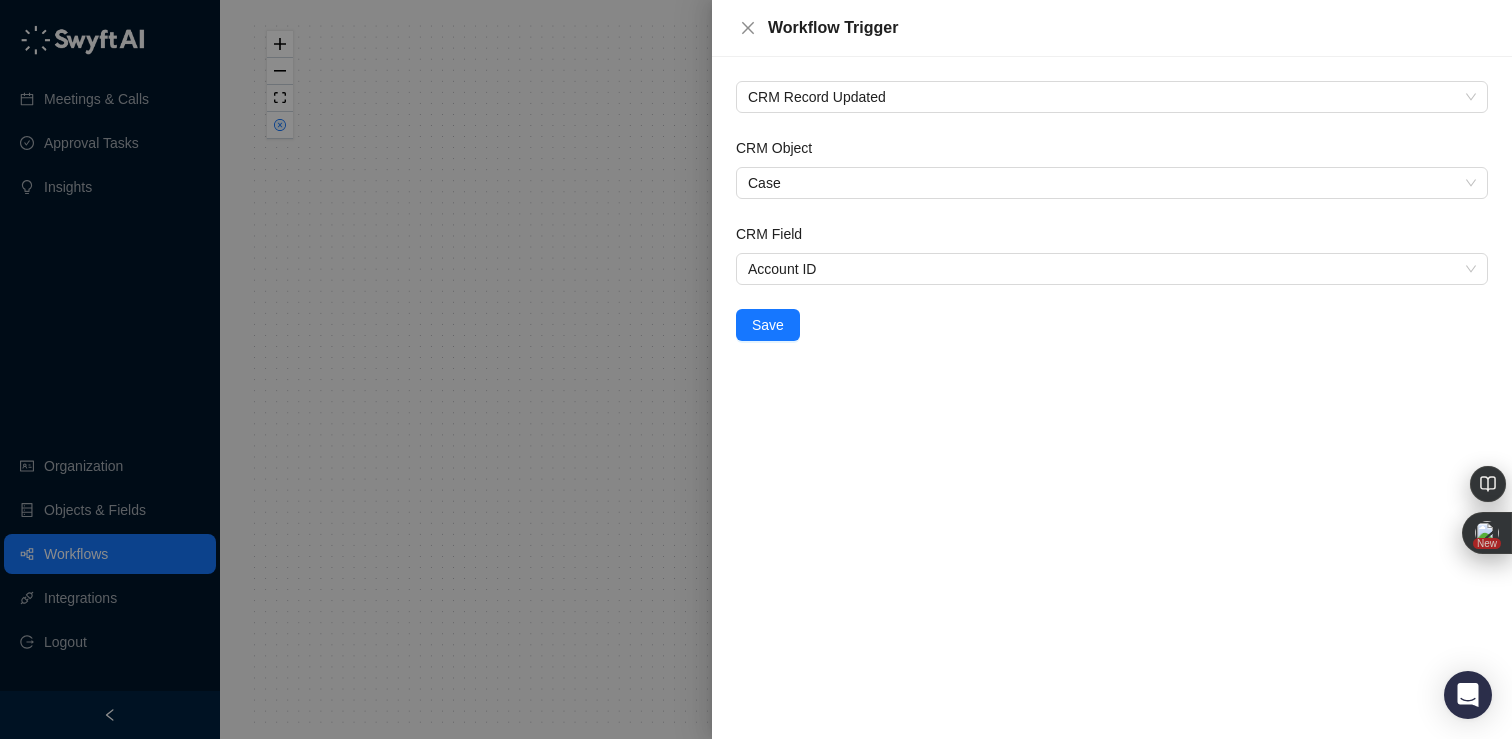 click on "CRM Object Case CRM Field Account ID Save" at bounding box center [1112, 239] 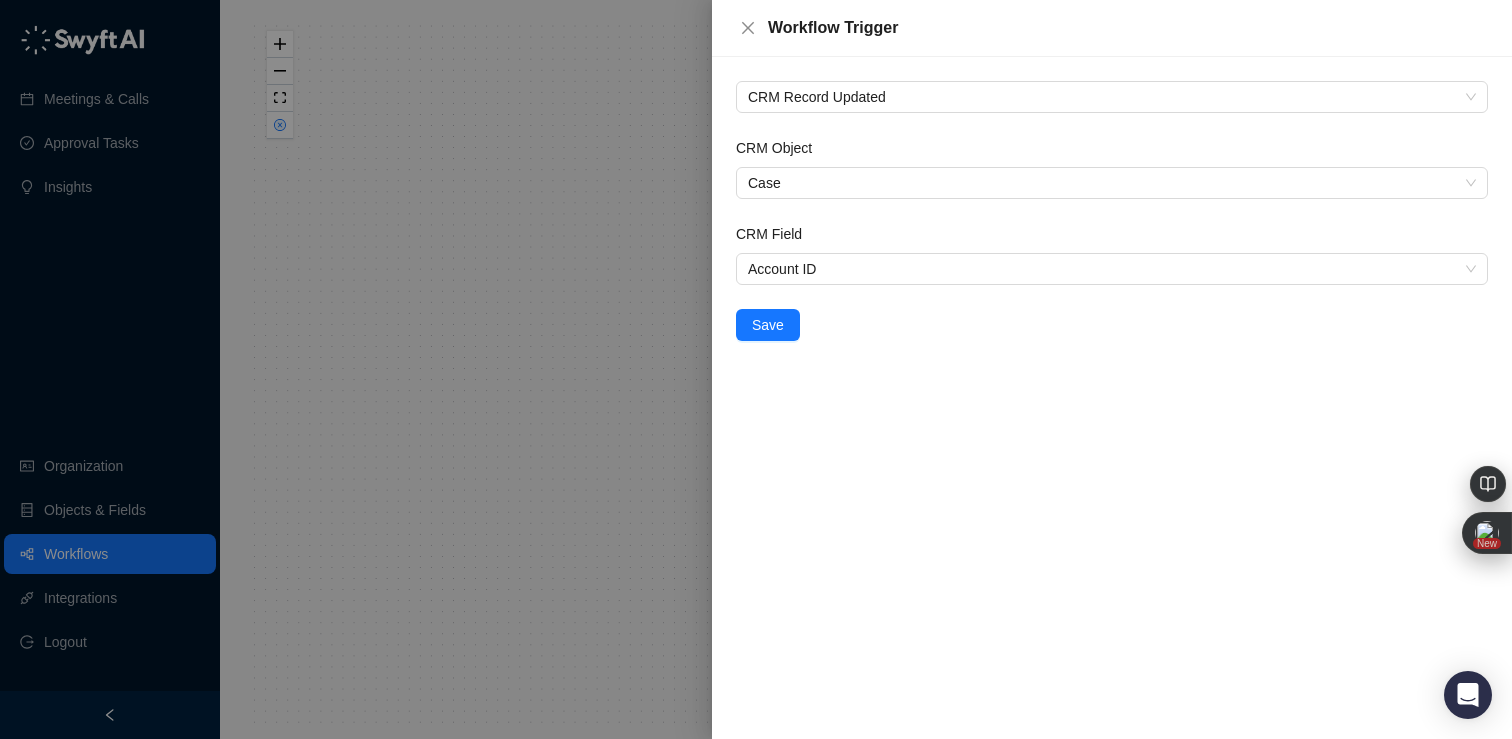 drag, startPoint x: 748, startPoint y: 31, endPoint x: 744, endPoint y: 63, distance: 32.24903 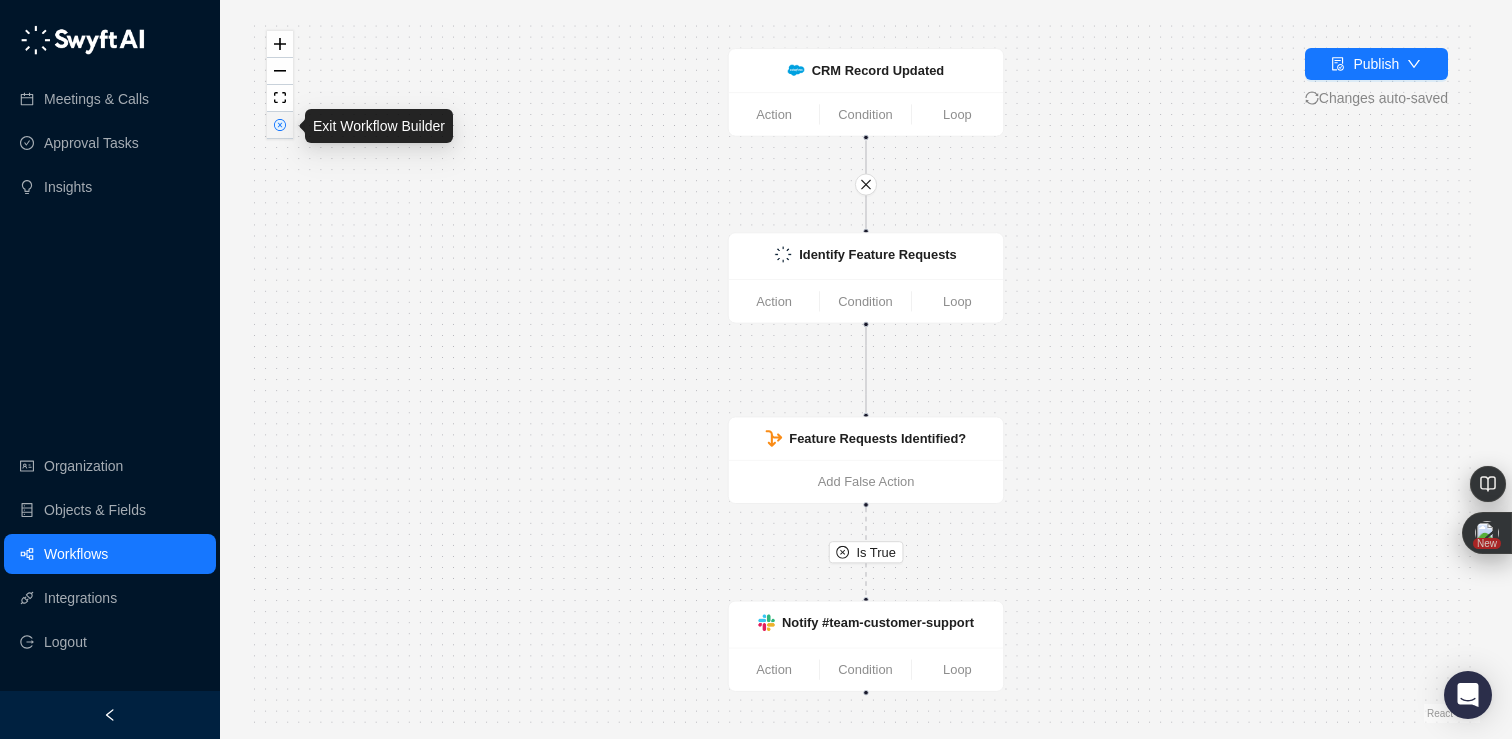 click 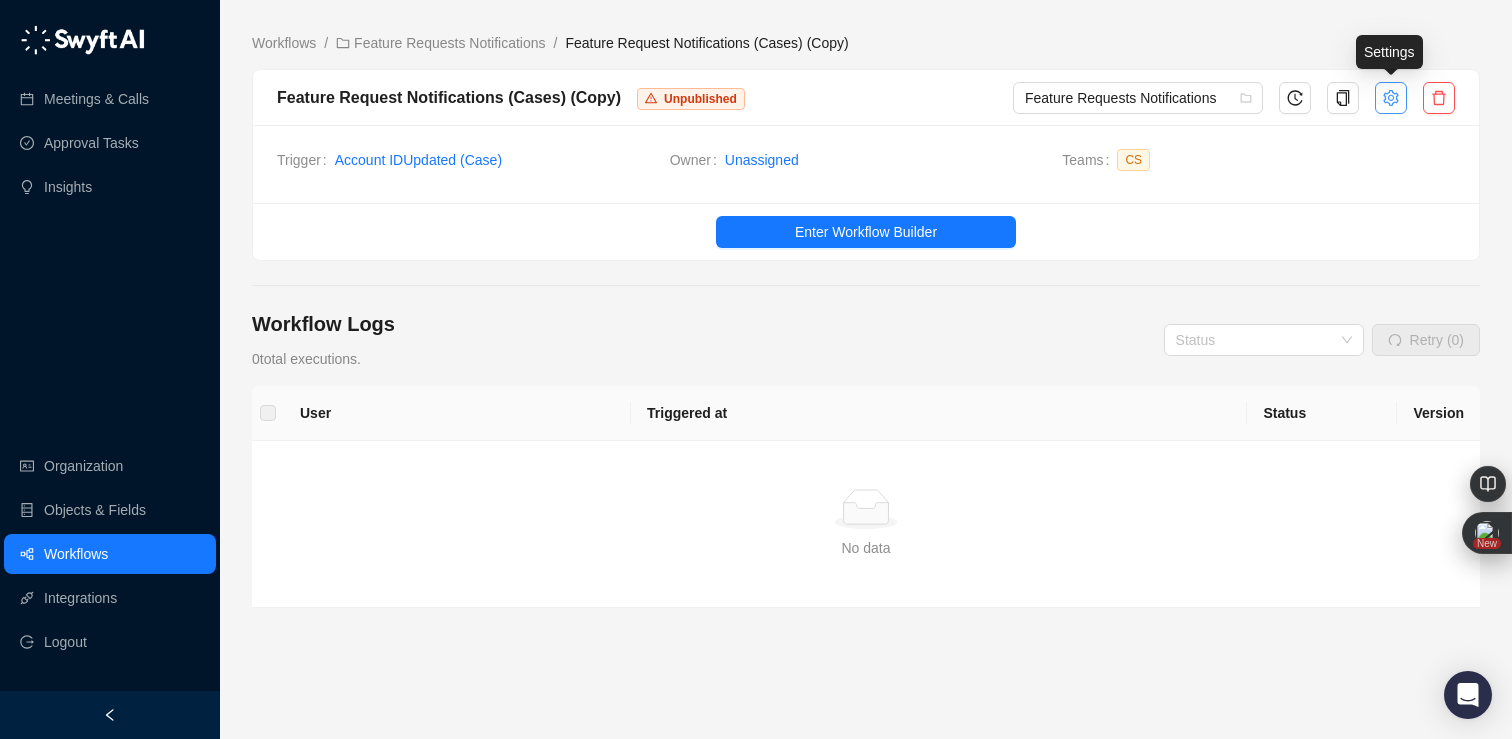 click at bounding box center (1391, 98) 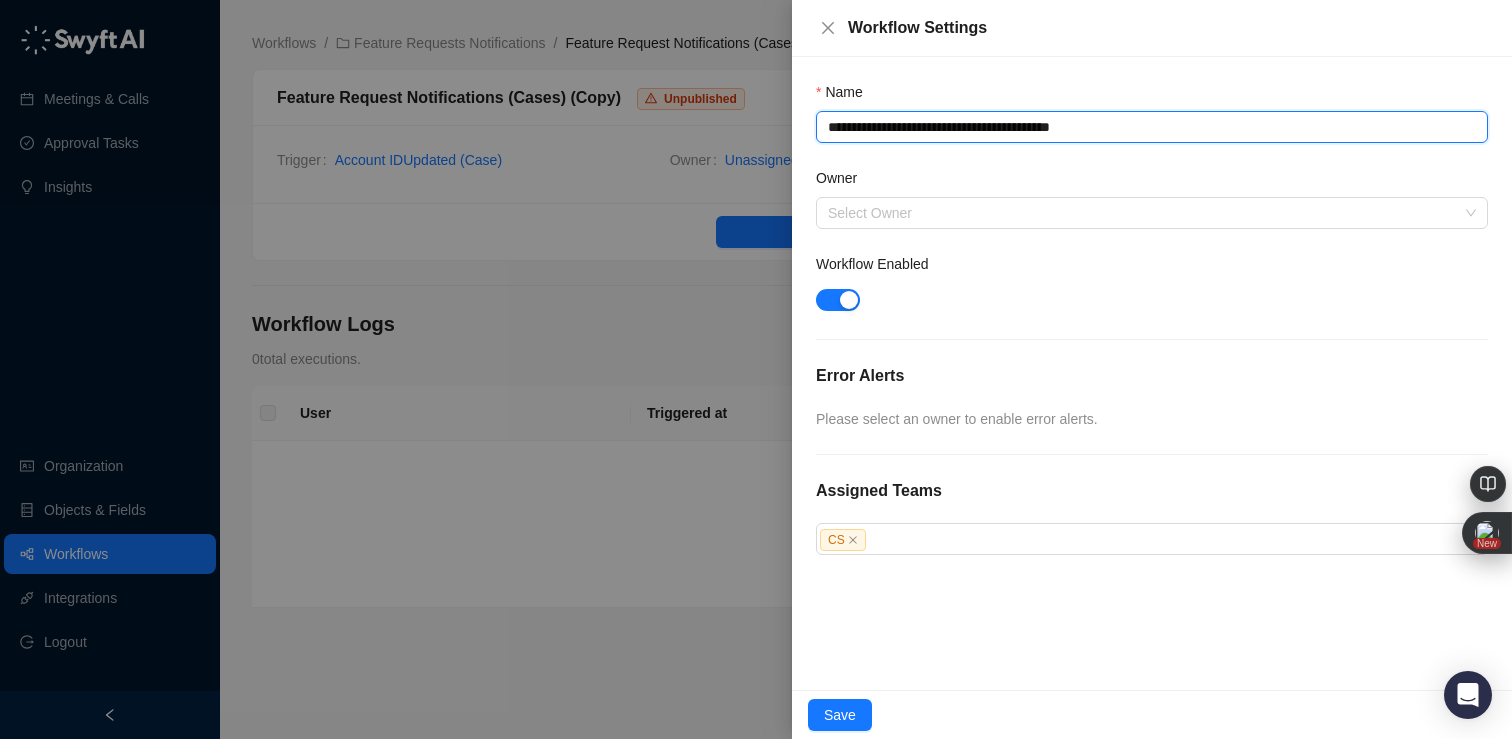 click on "**********" at bounding box center (1152, 127) 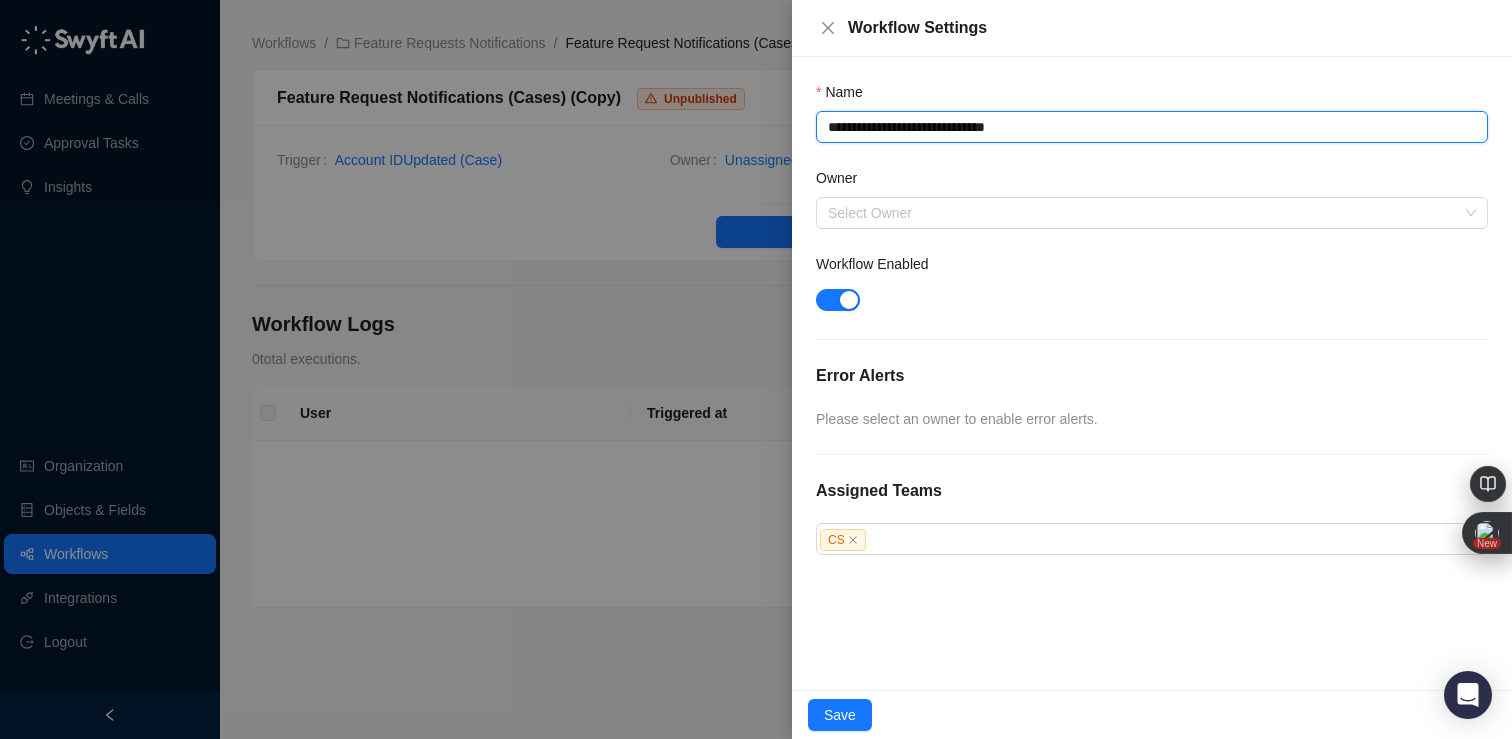 type on "**********" 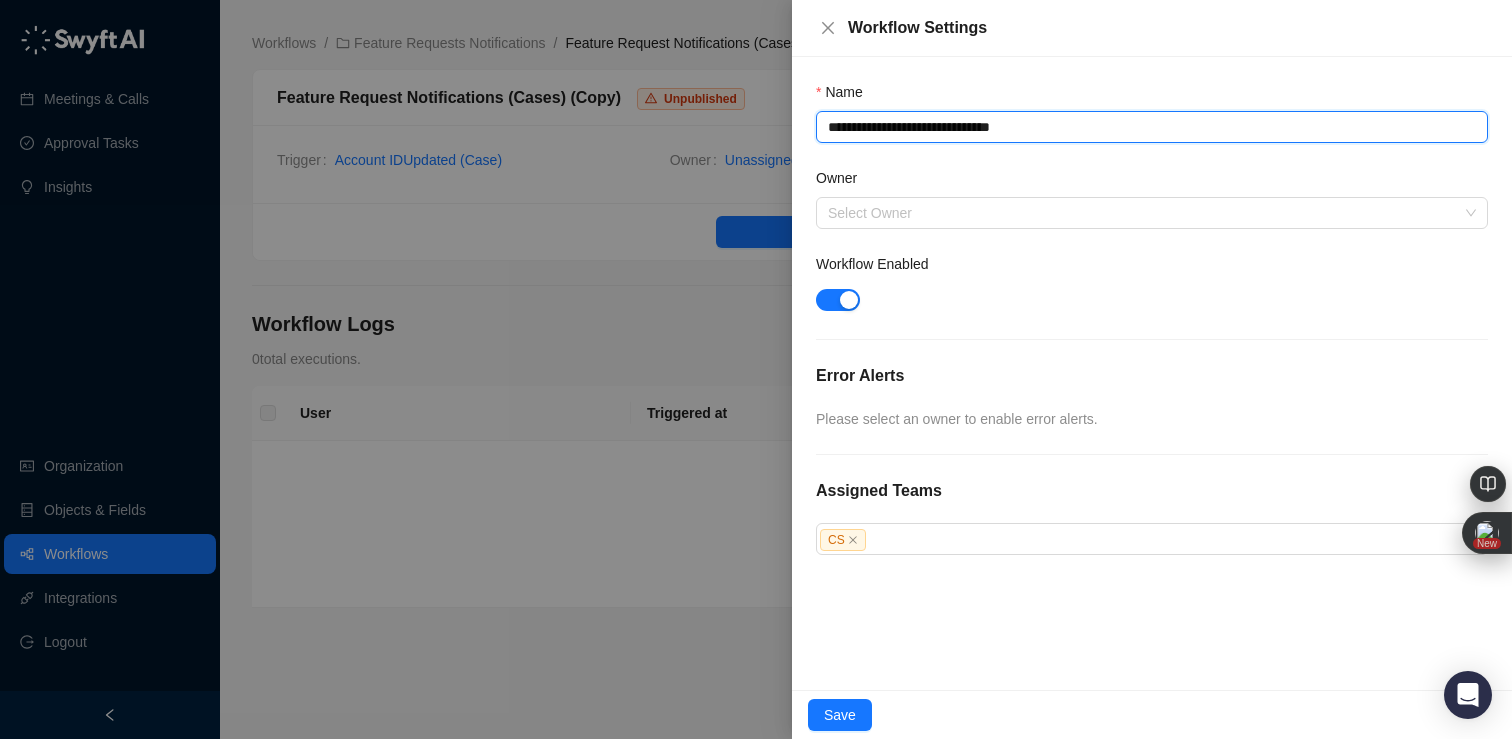 type on "**********" 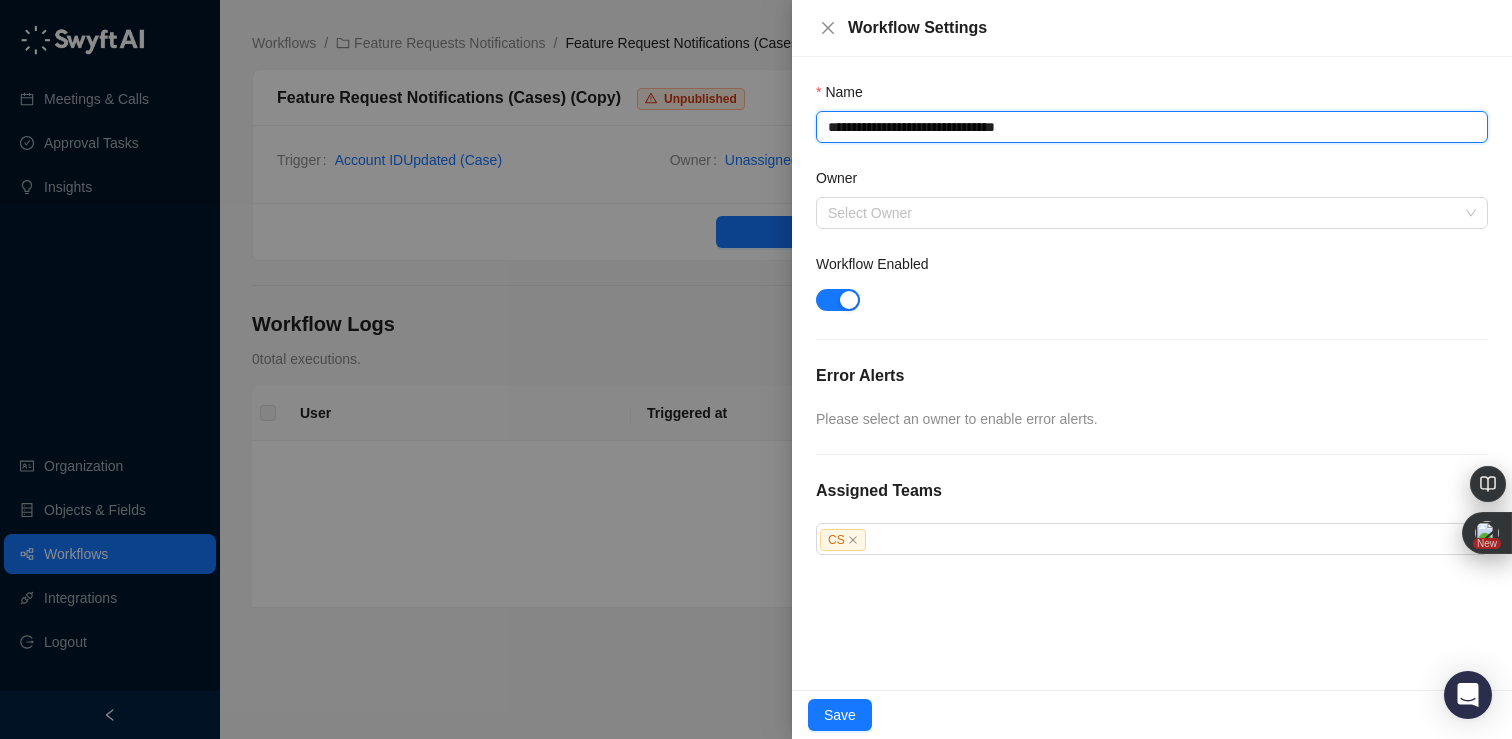 type on "**********" 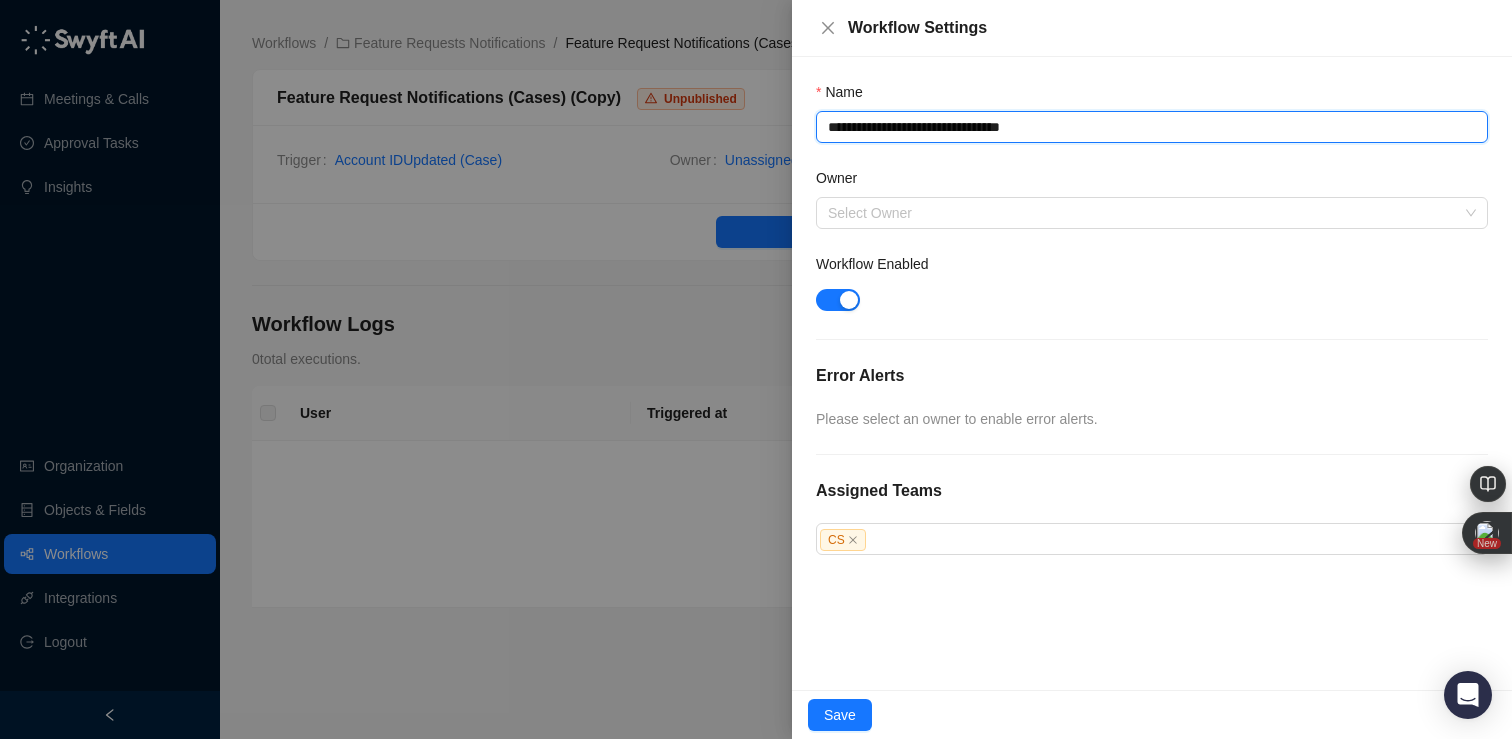 type on "**********" 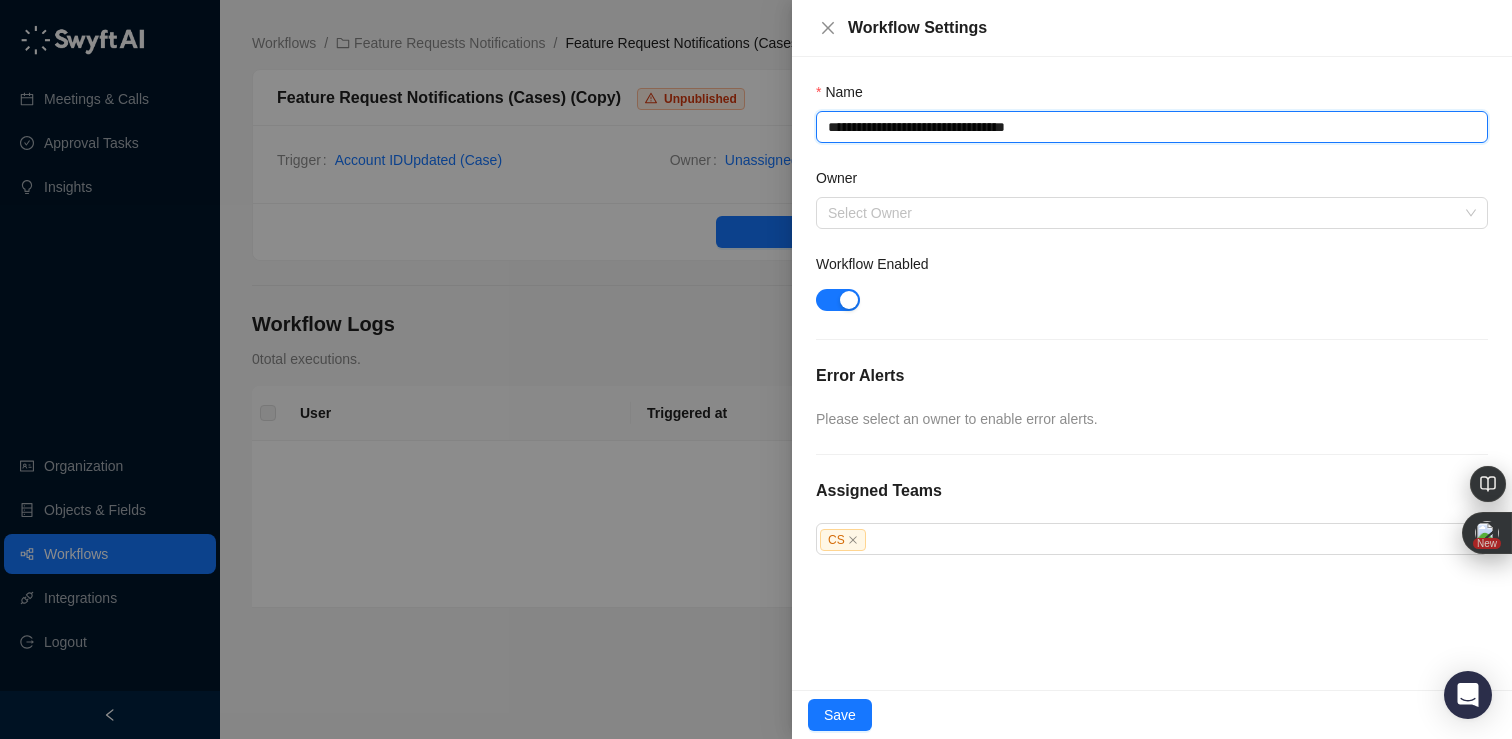 type on "**********" 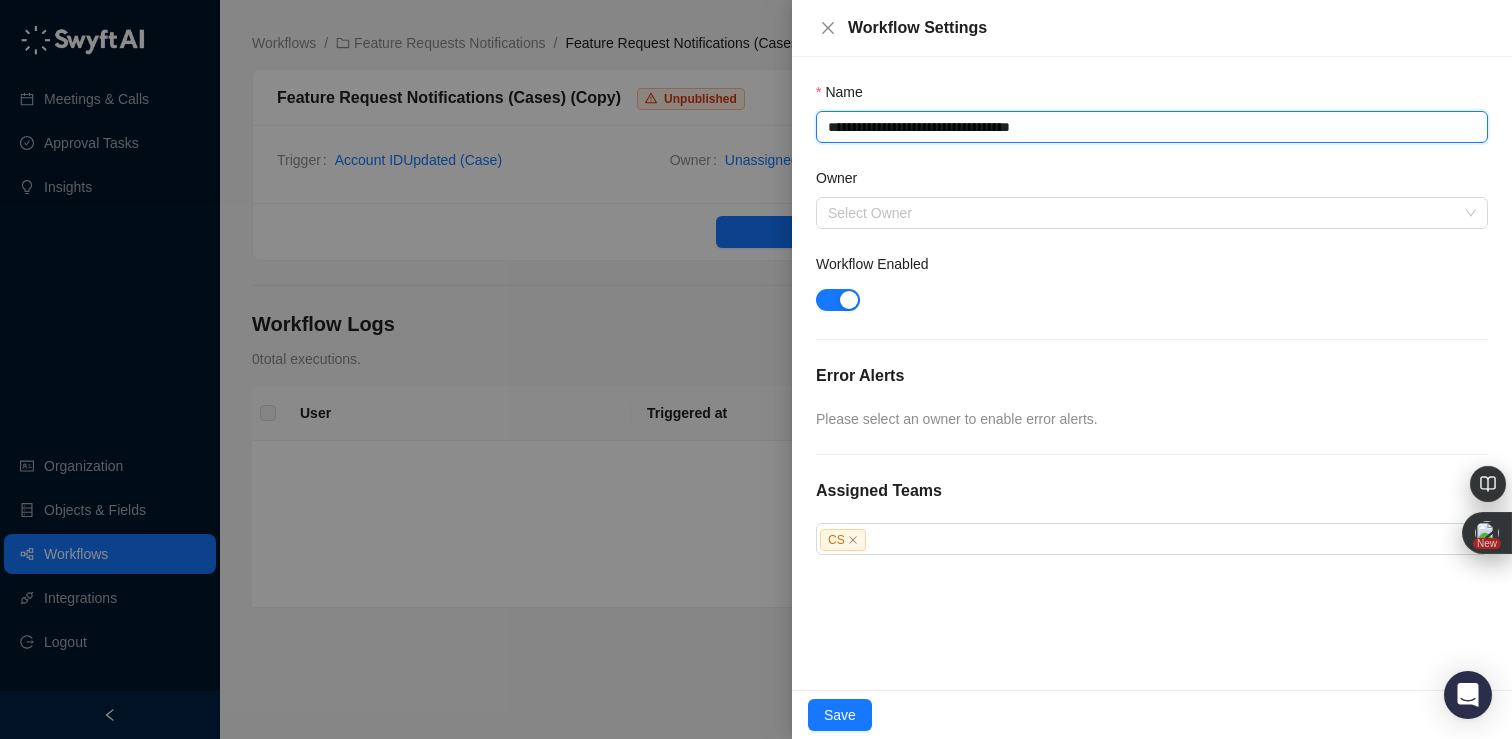 type on "**********" 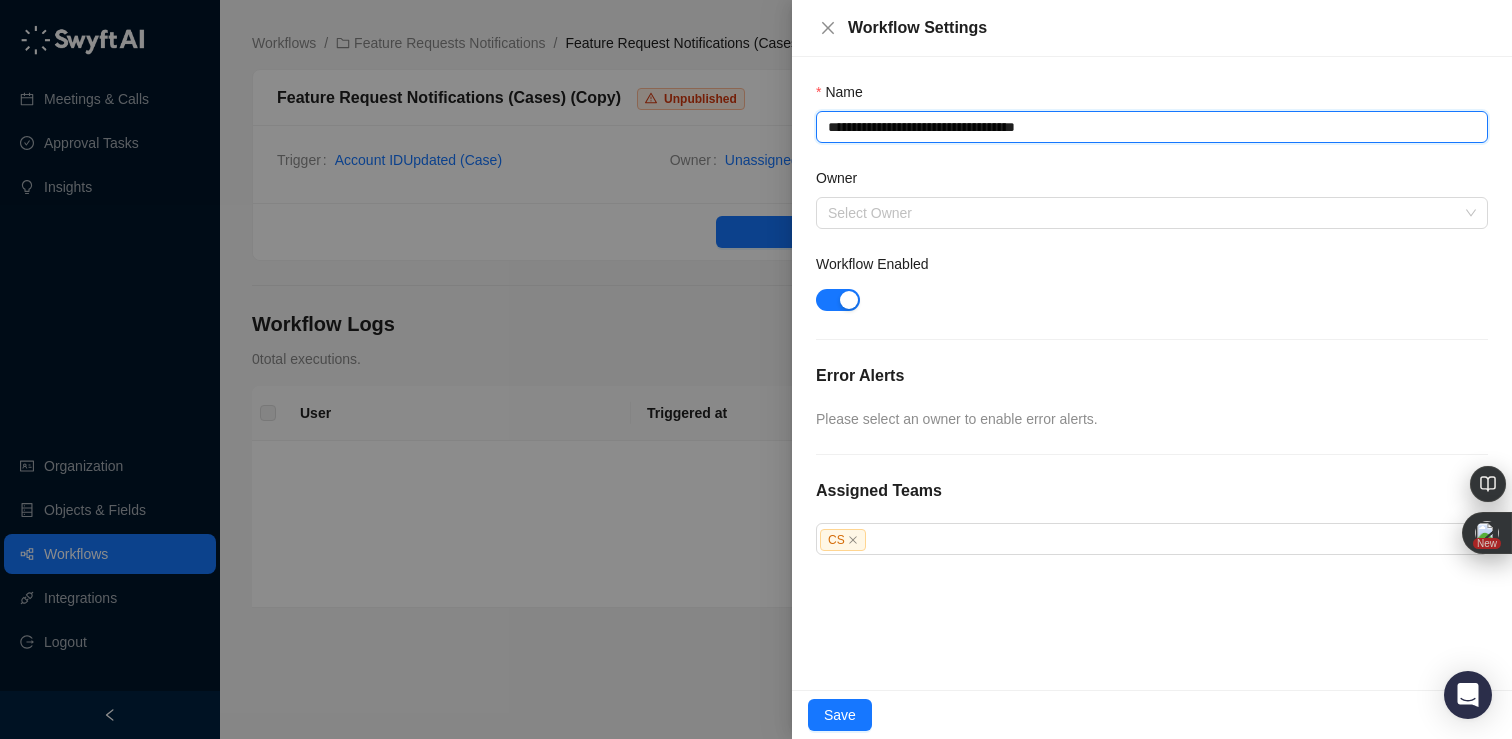 type on "**********" 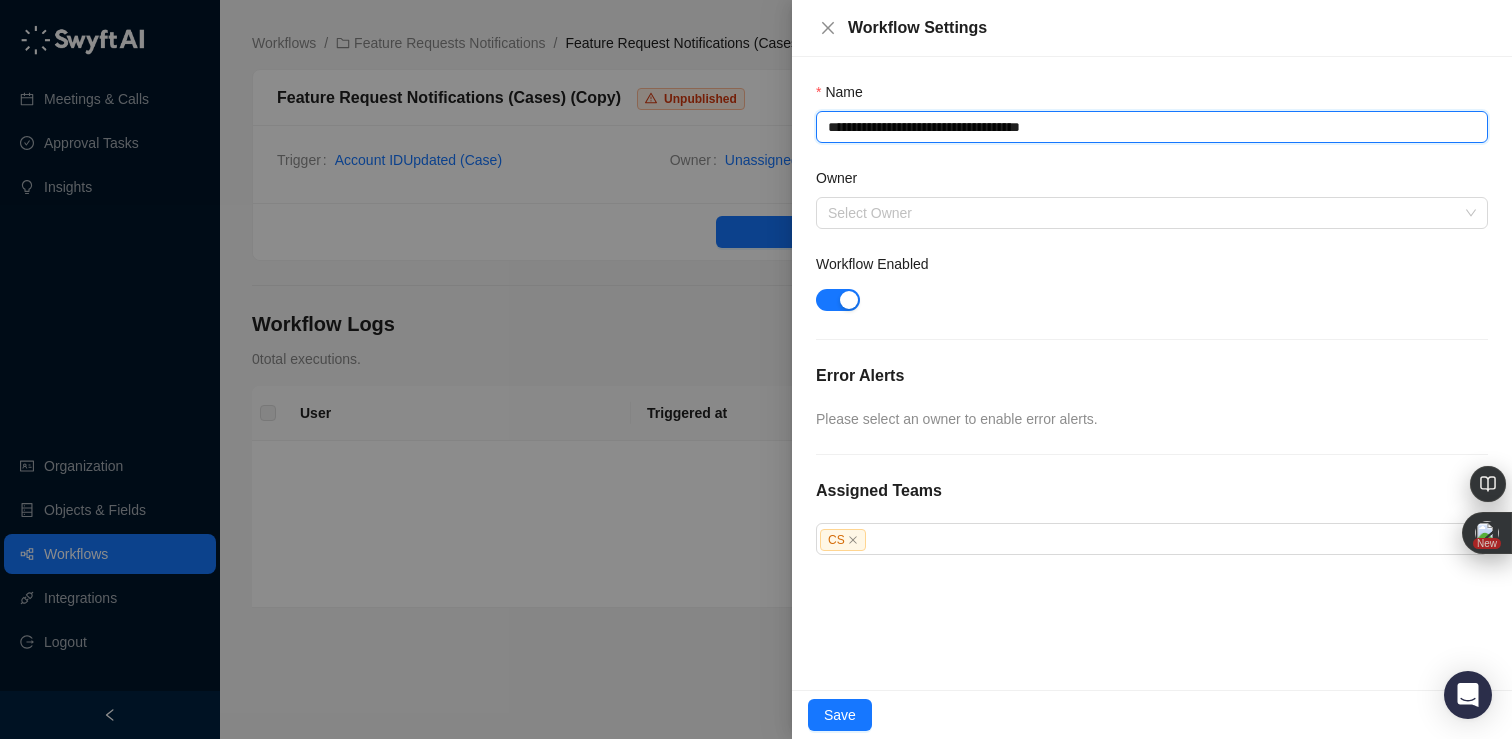 type on "**********" 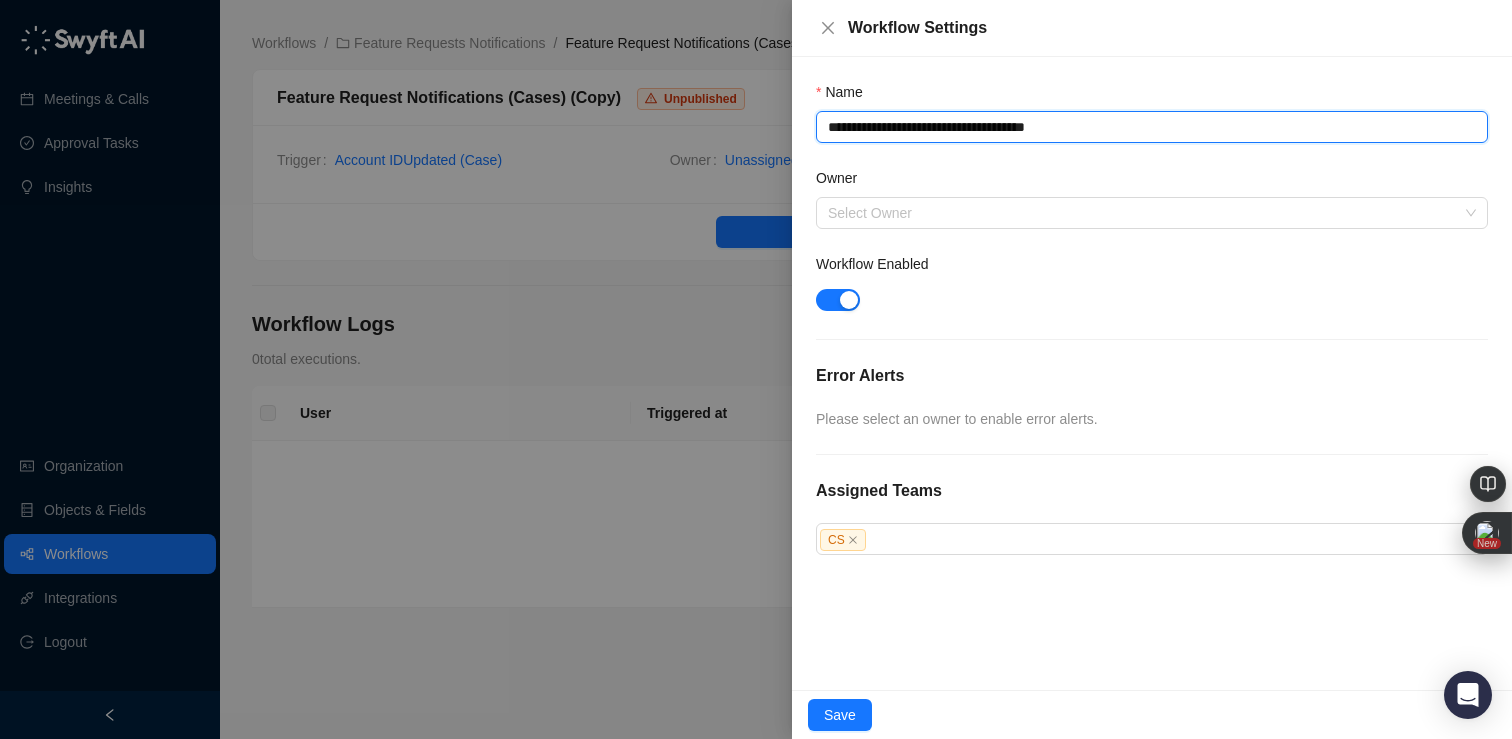 type on "**********" 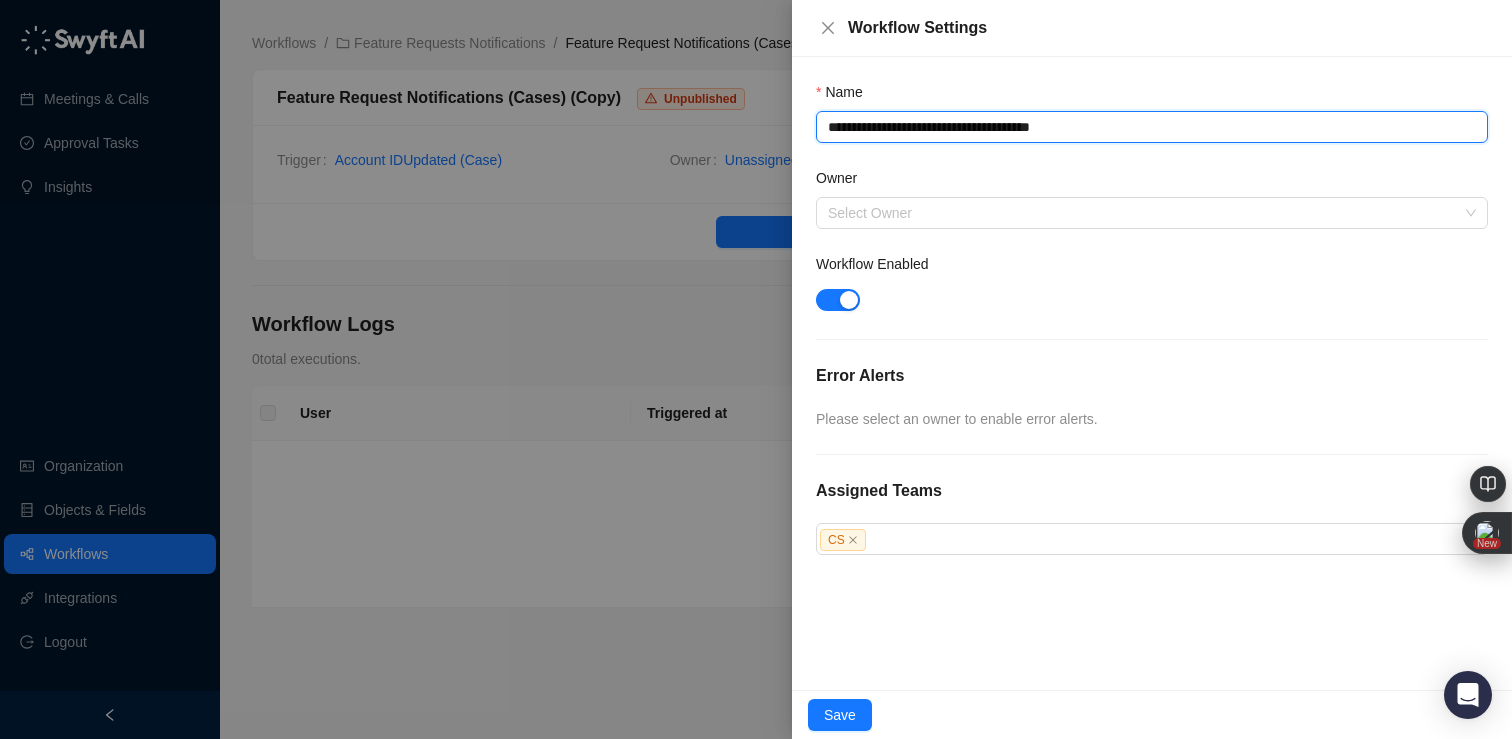 type on "**********" 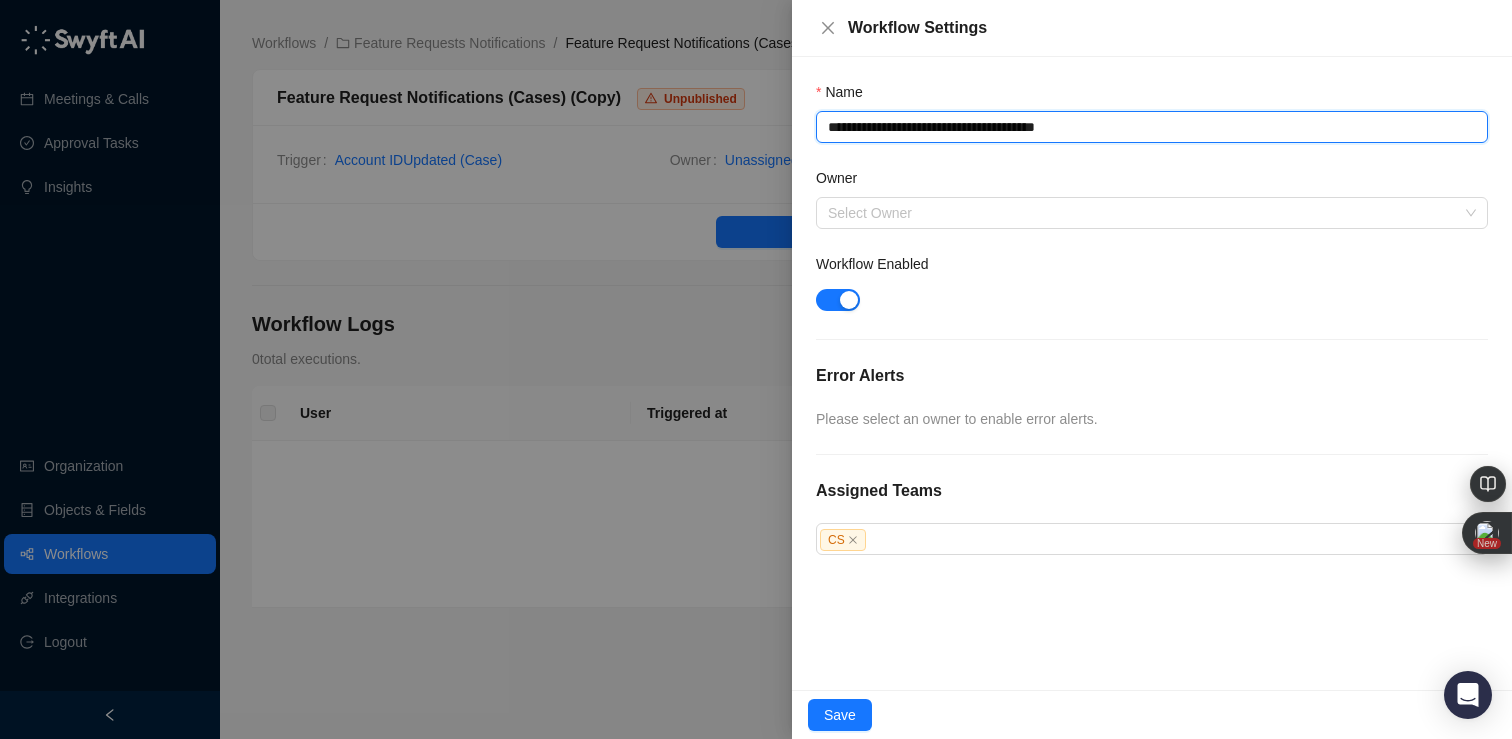 type on "**********" 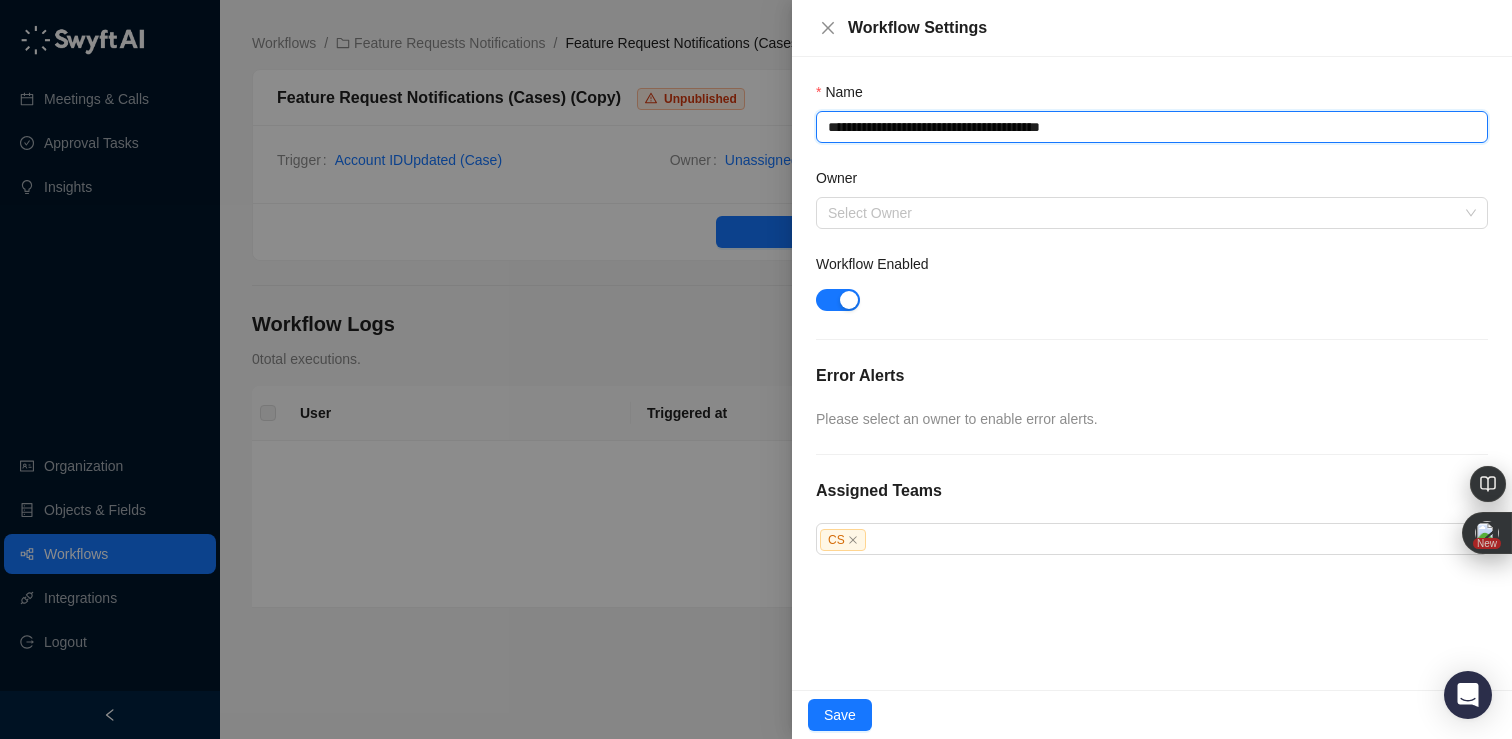 type on "**********" 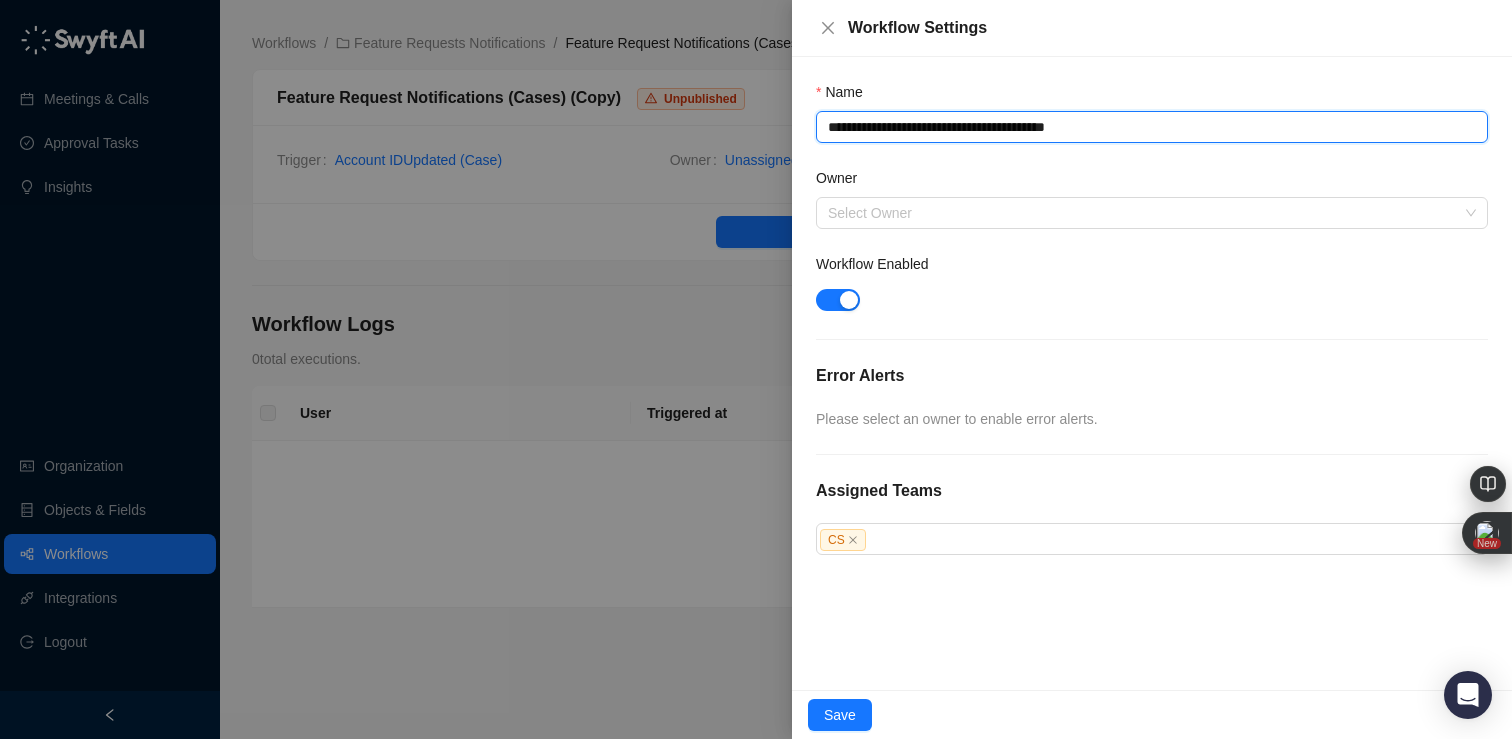 type on "**********" 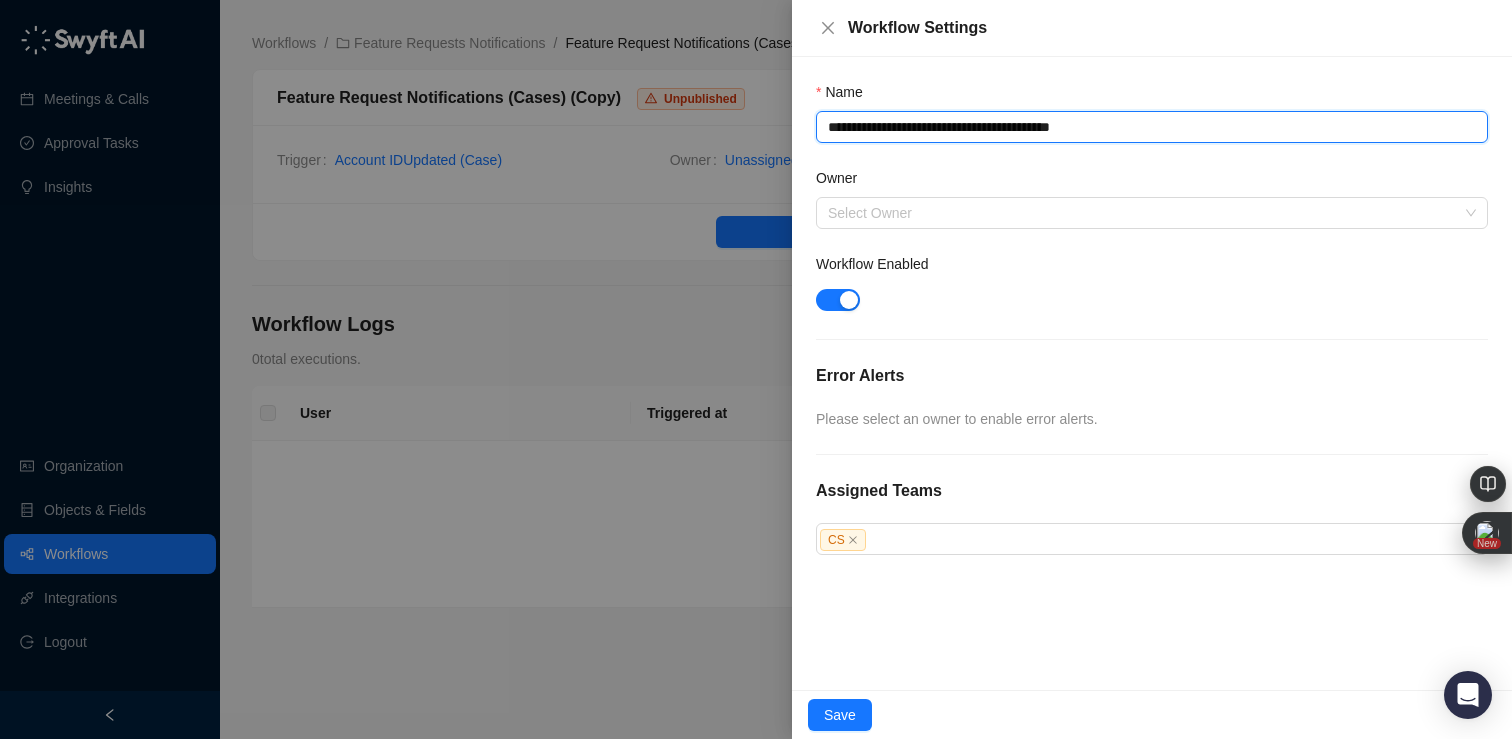 type on "**********" 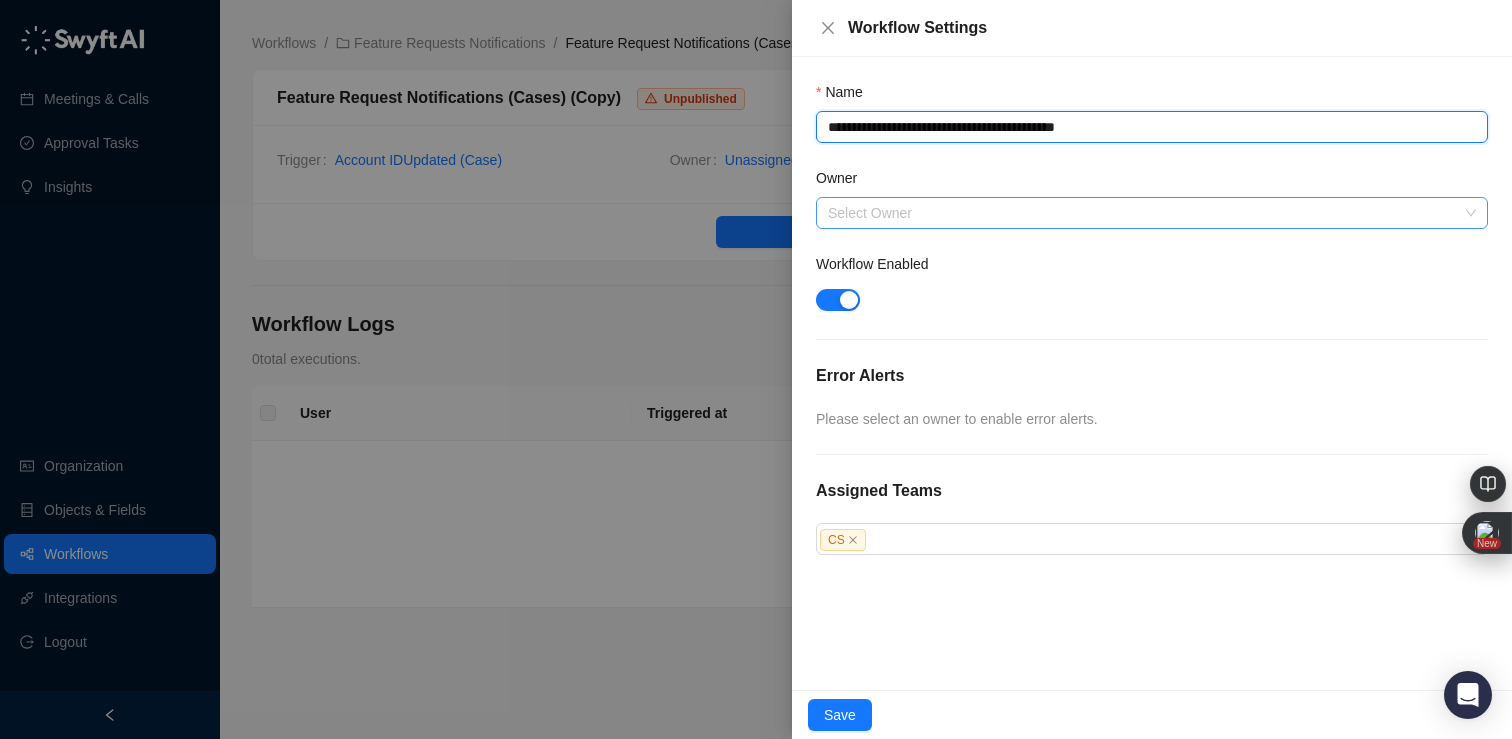 type on "**********" 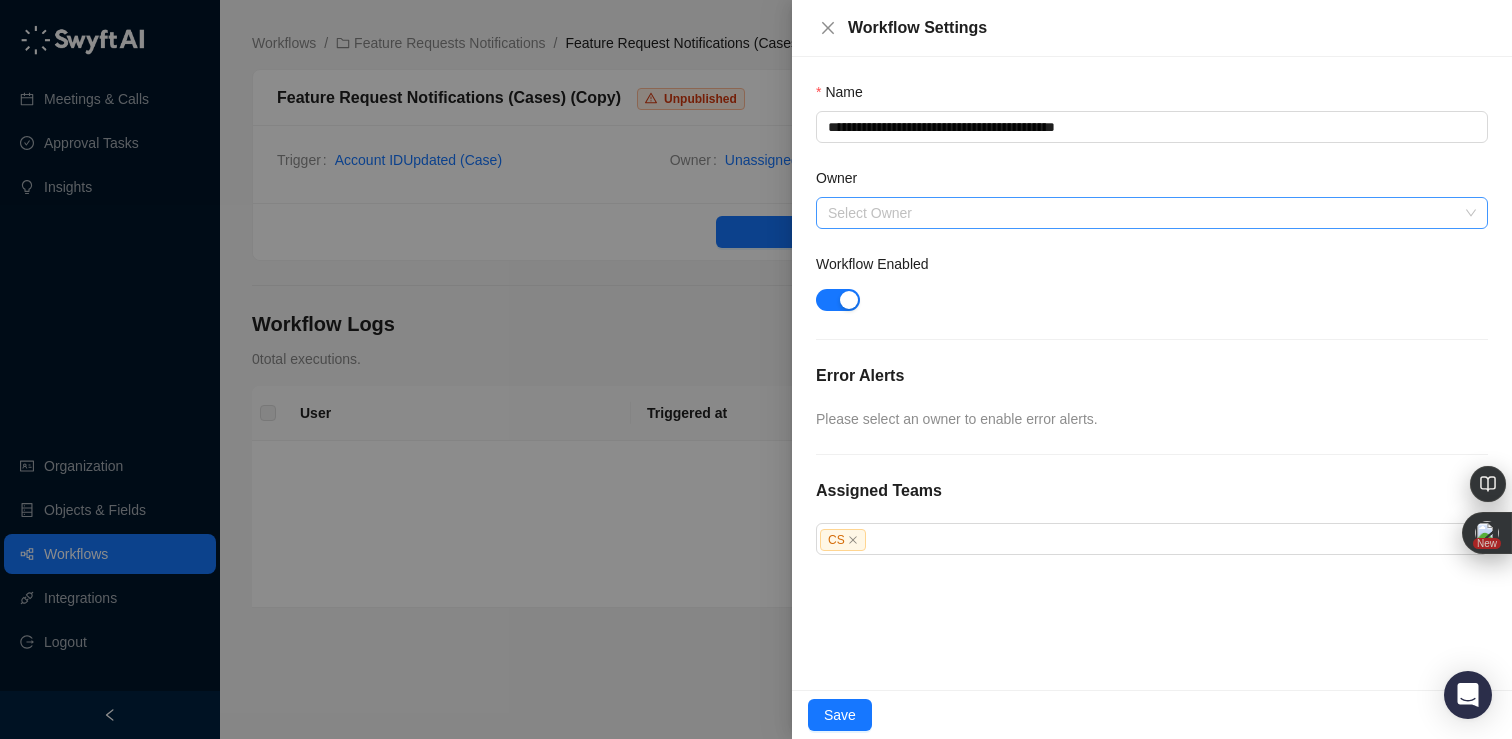 click on "Owner" at bounding box center (1146, 213) 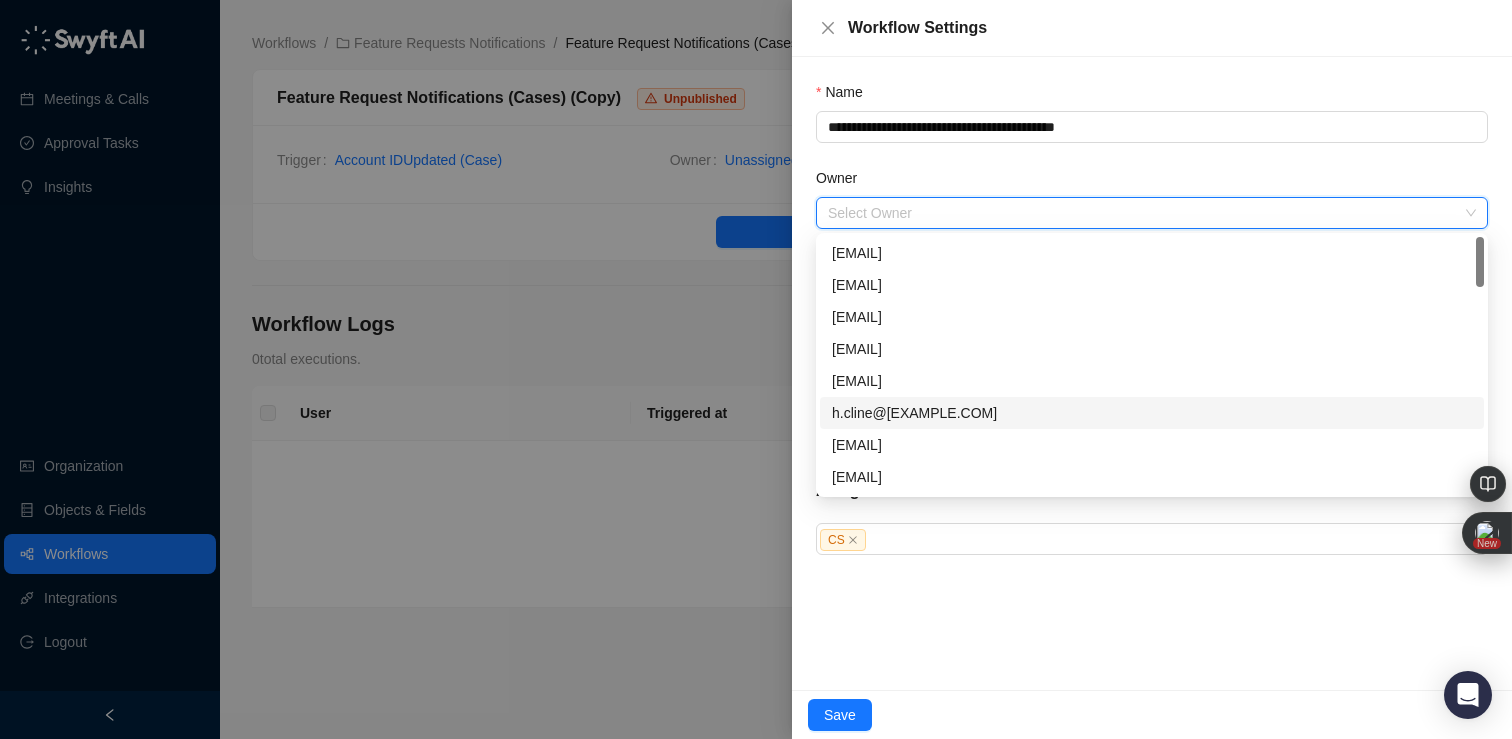 click on "h.cline@[EXAMPLE.COM]" at bounding box center (1152, 413) 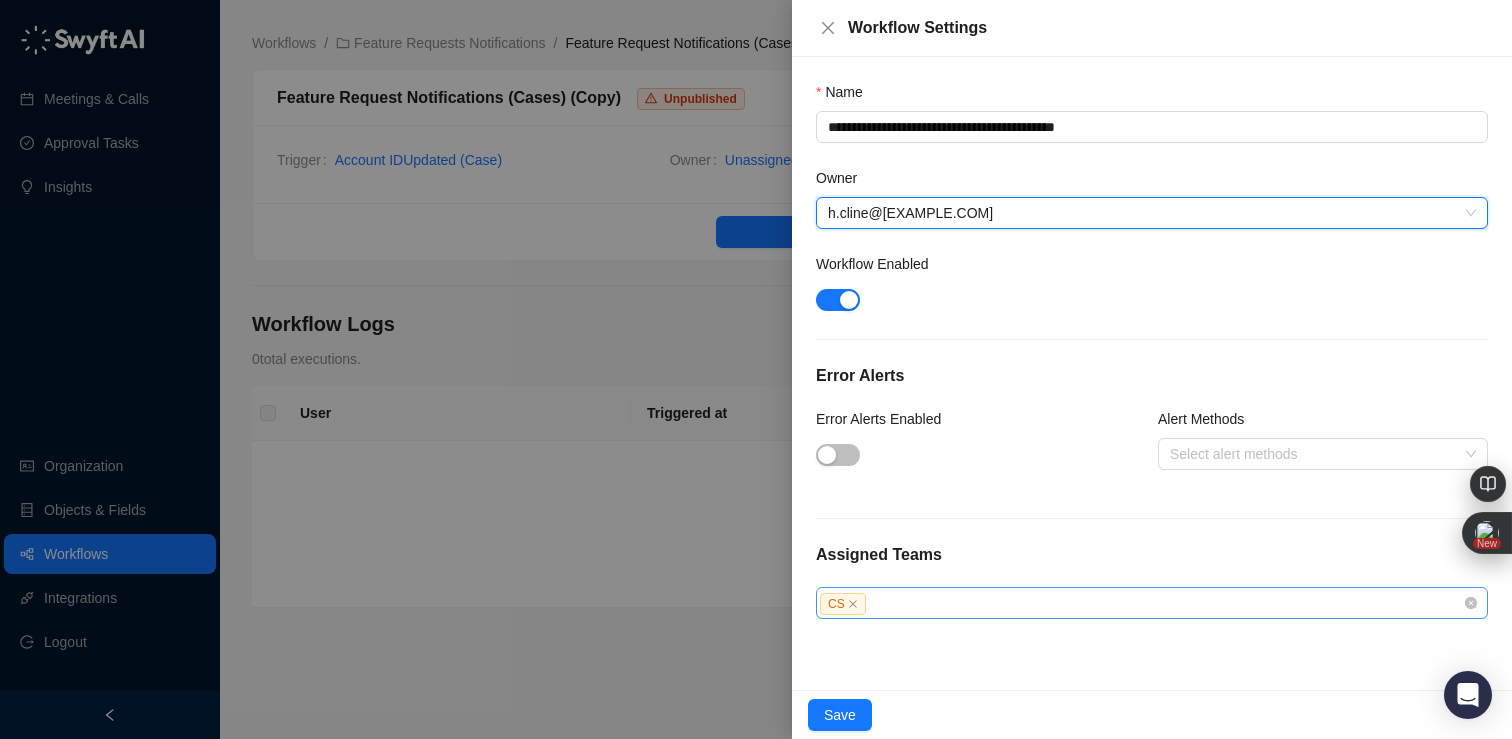 click on "CS" at bounding box center (1141, 603) 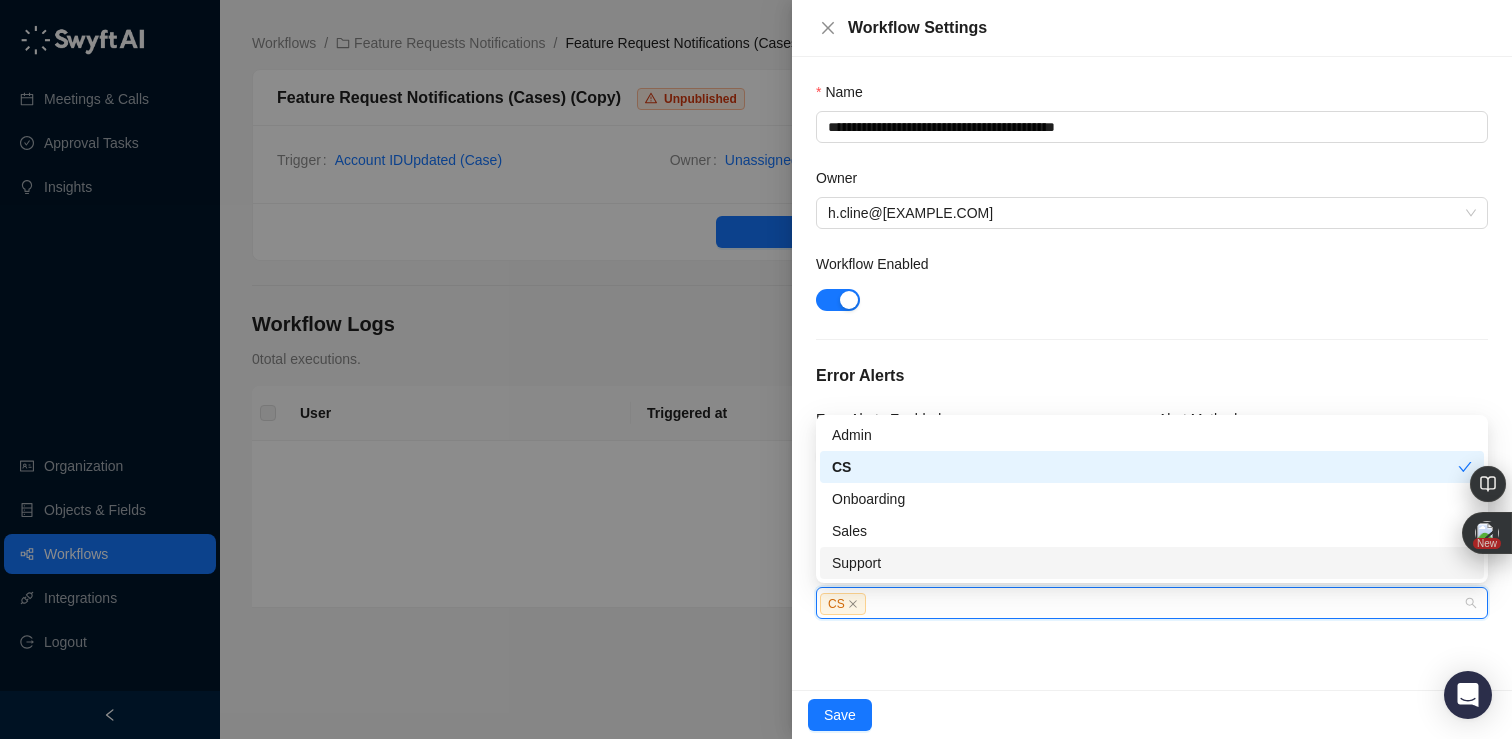click on "Support" at bounding box center [1152, 563] 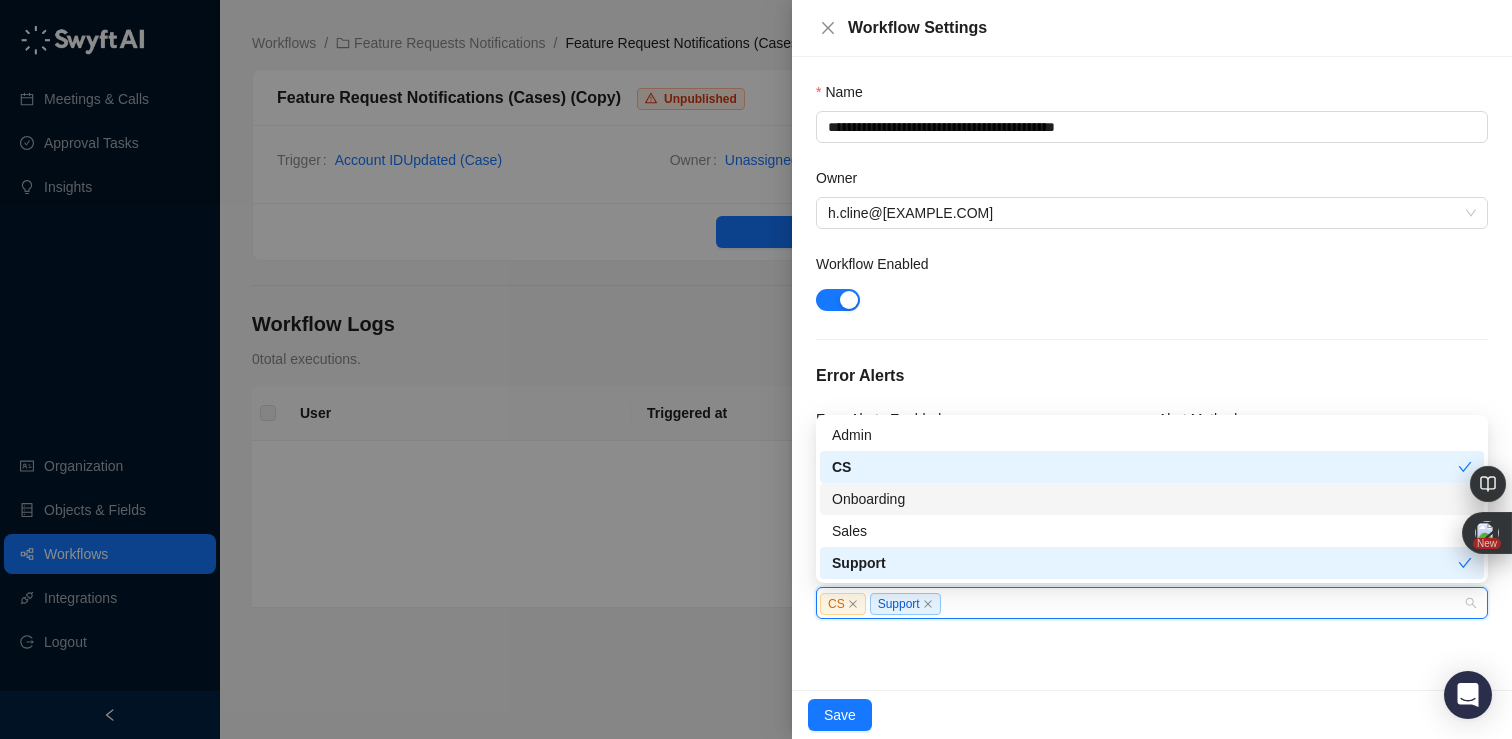 click on "Onboarding" at bounding box center (1152, 499) 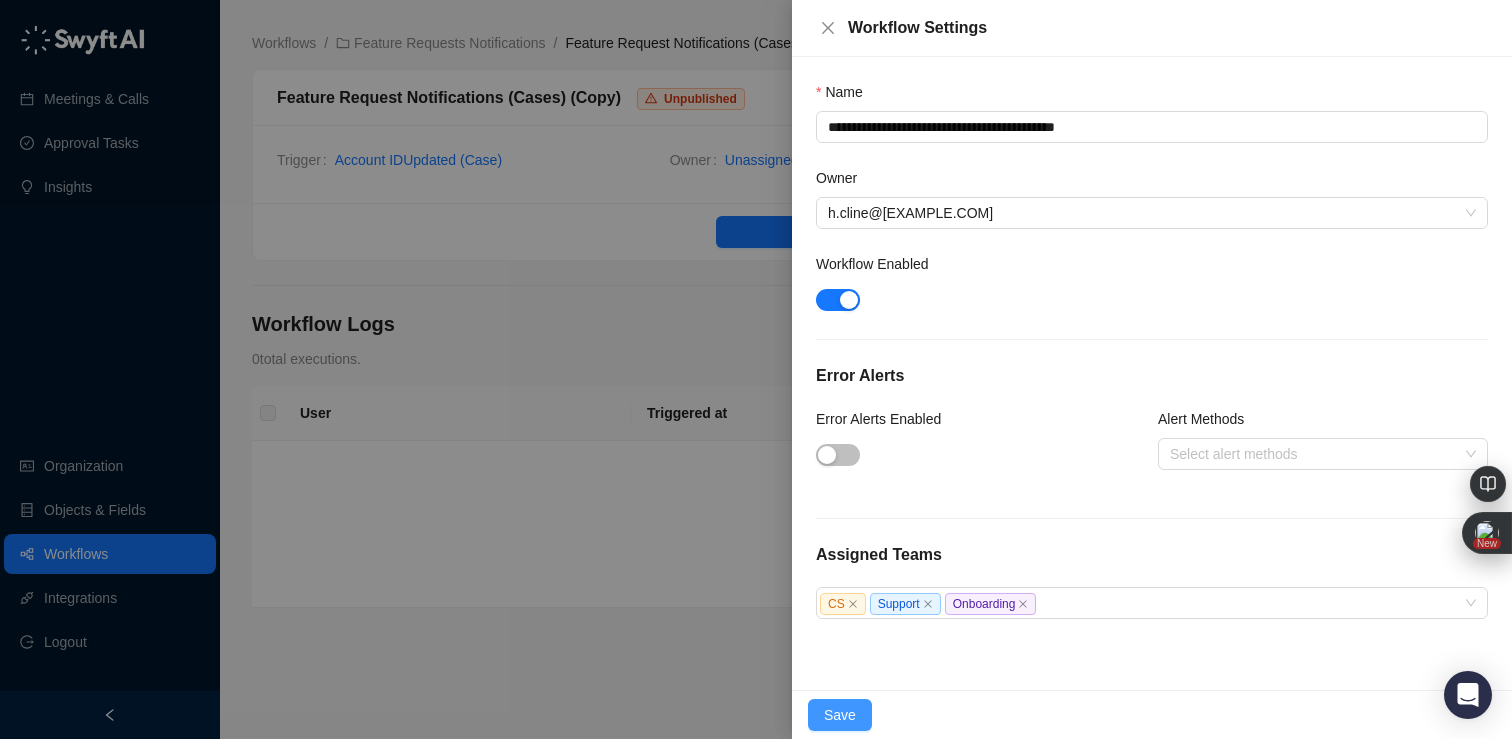 click on "Save" at bounding box center [840, 715] 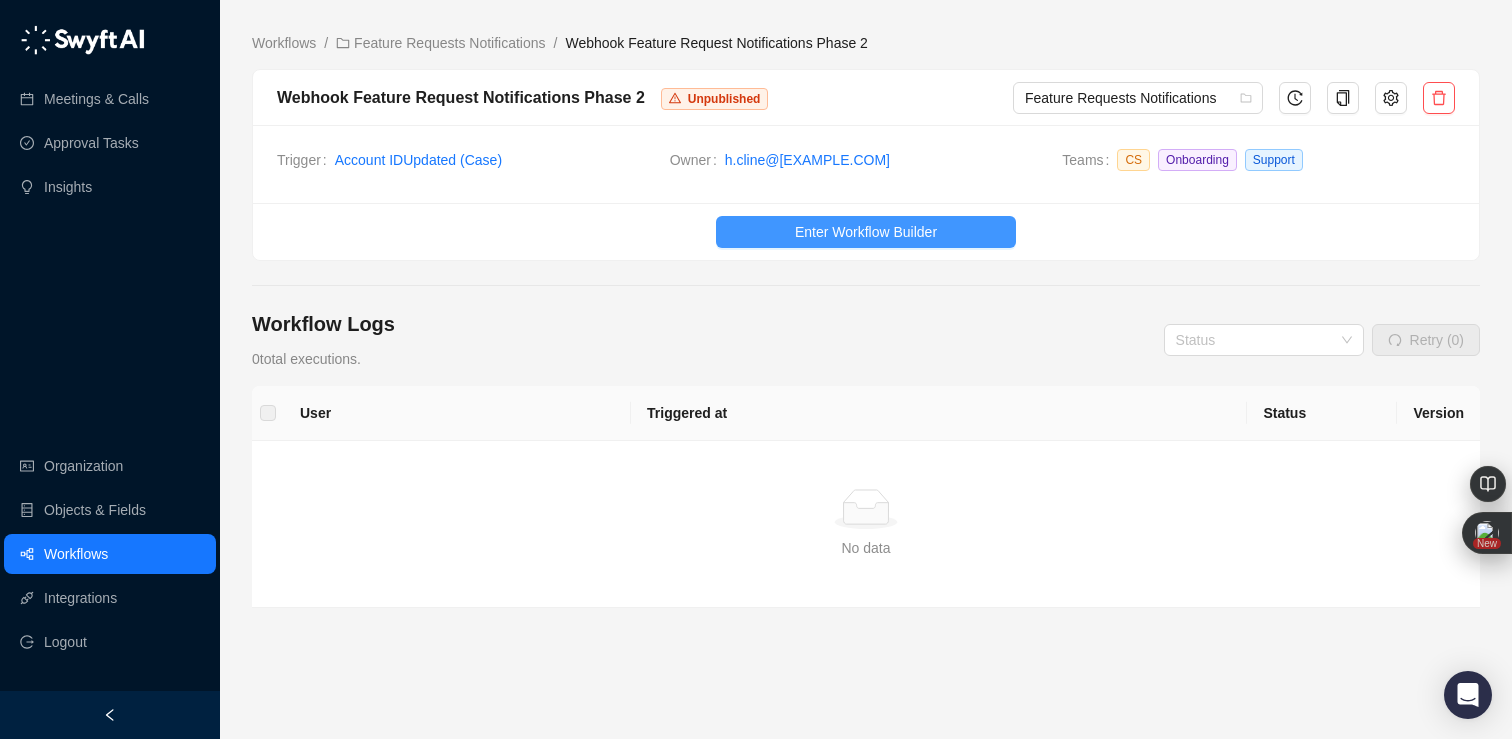 click on "Enter Workflow Builder" at bounding box center [866, 232] 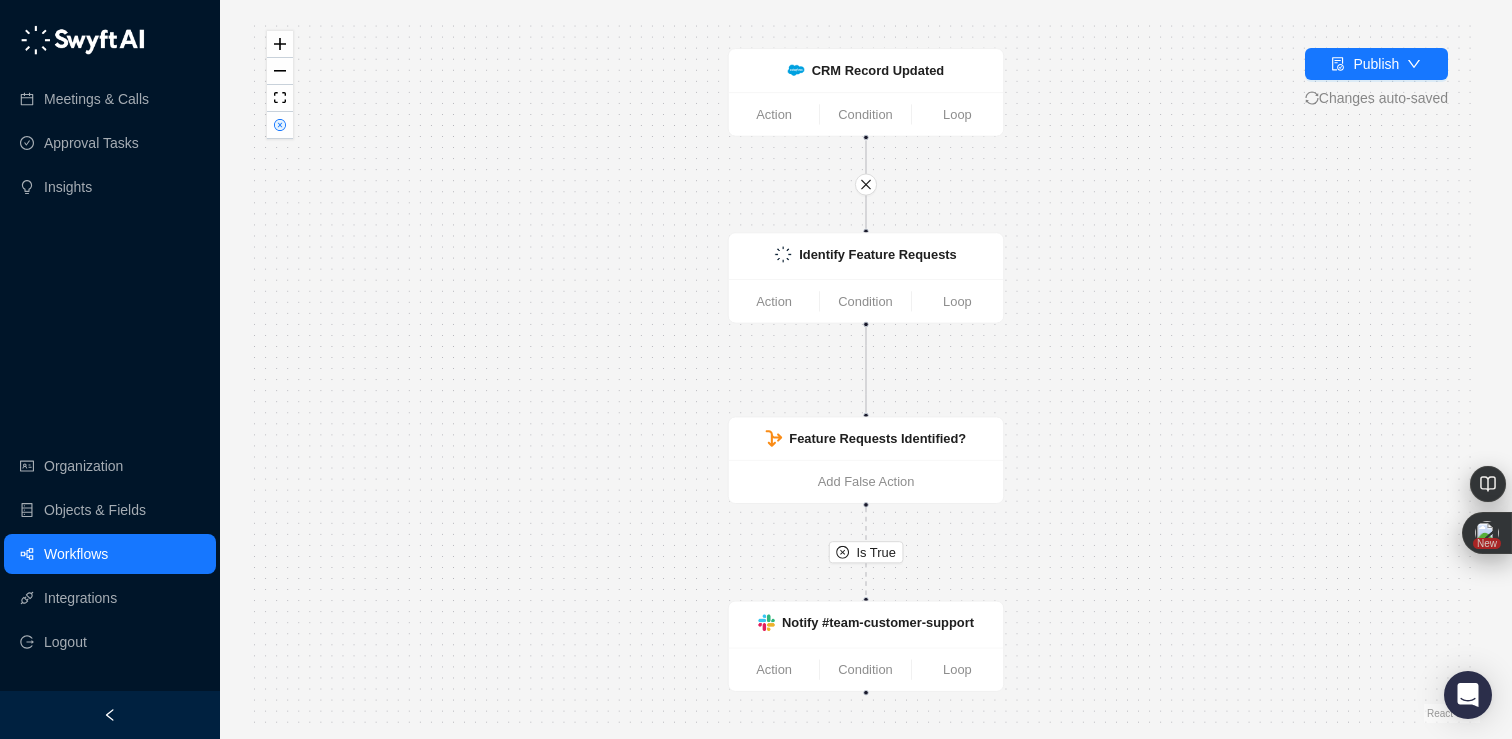 click on "Is True CRM Record Updated Action Condition Loop Identify Feature Requests Action Condition Loop Feature Requests Identified? Add False Action Notify #team-customer-support Action Condition Loop" at bounding box center (866, 369) 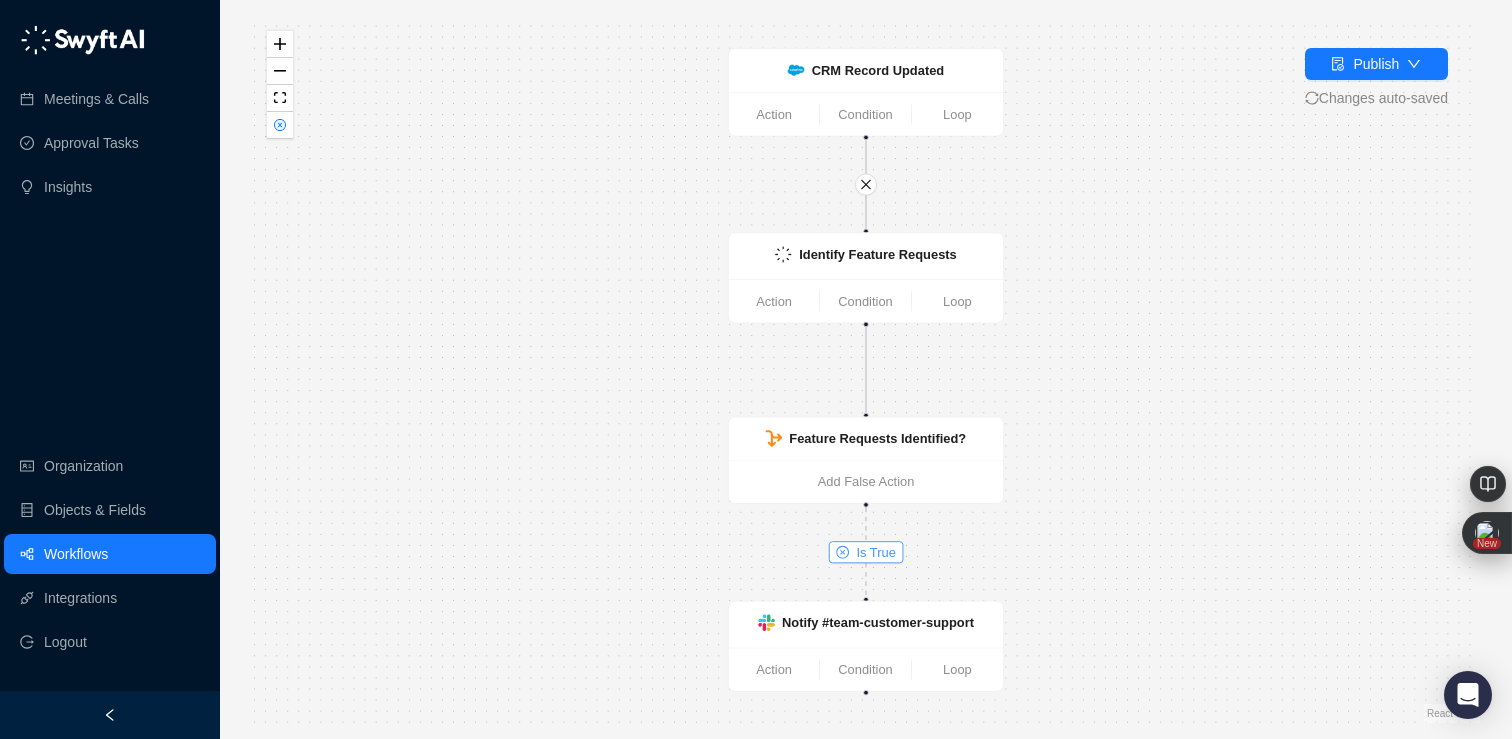 click 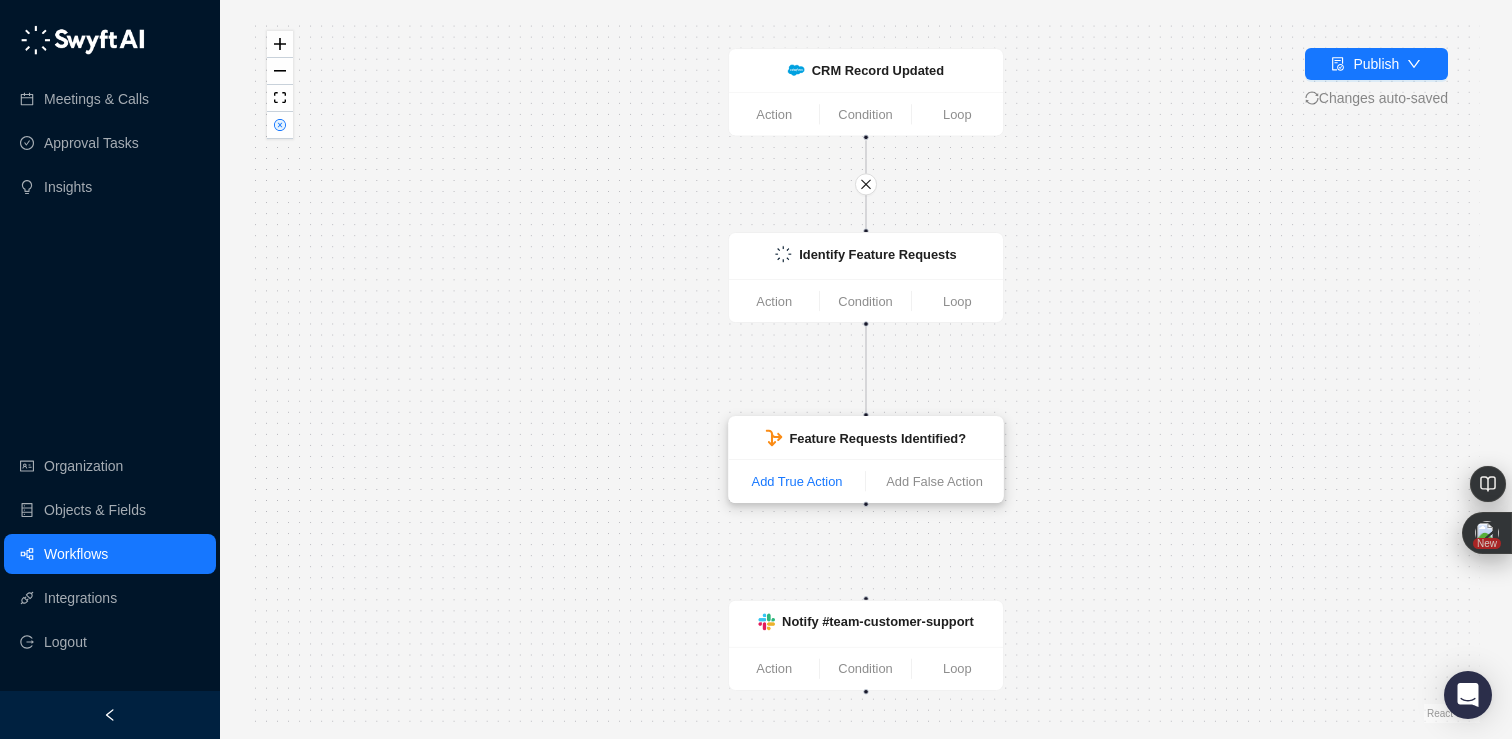 click on "Add True Action" at bounding box center (797, 481) 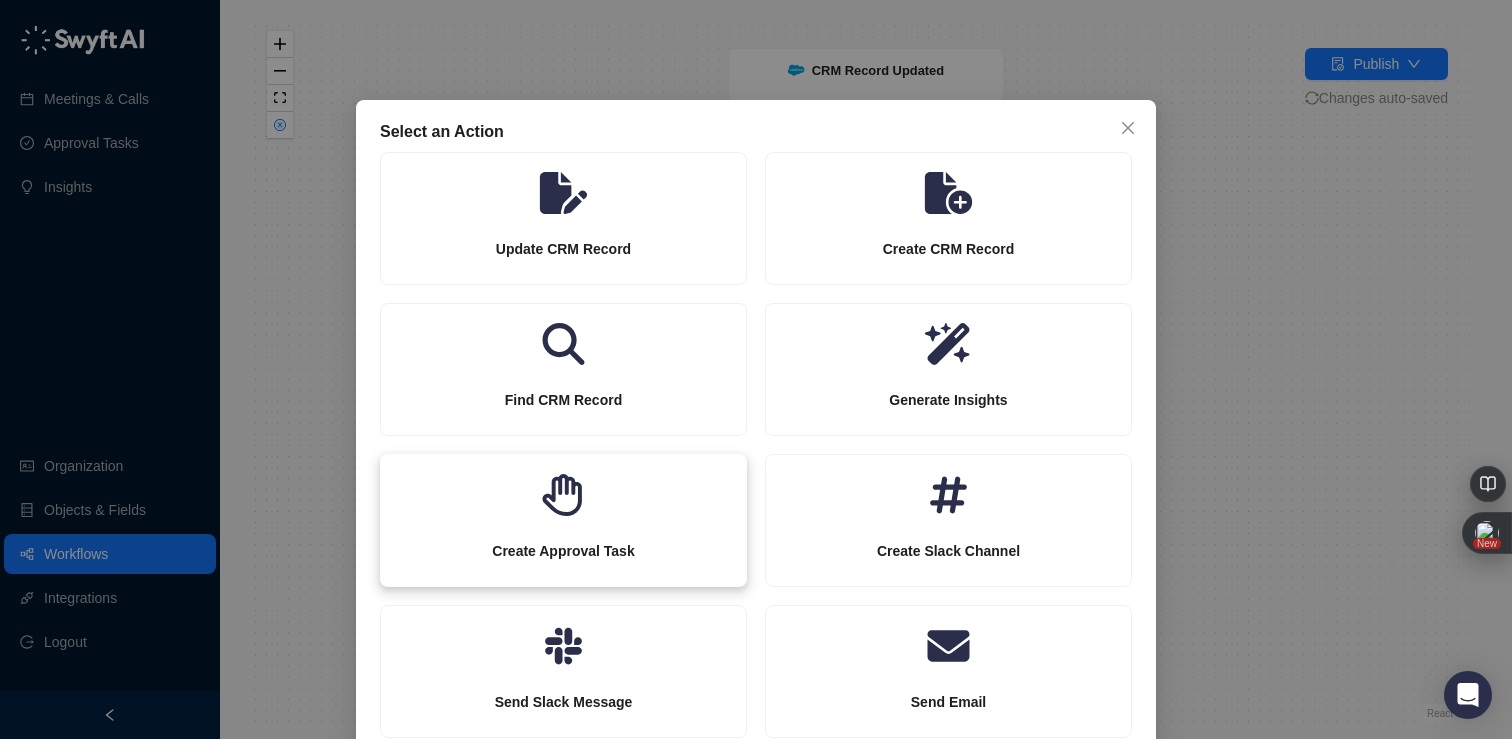 click 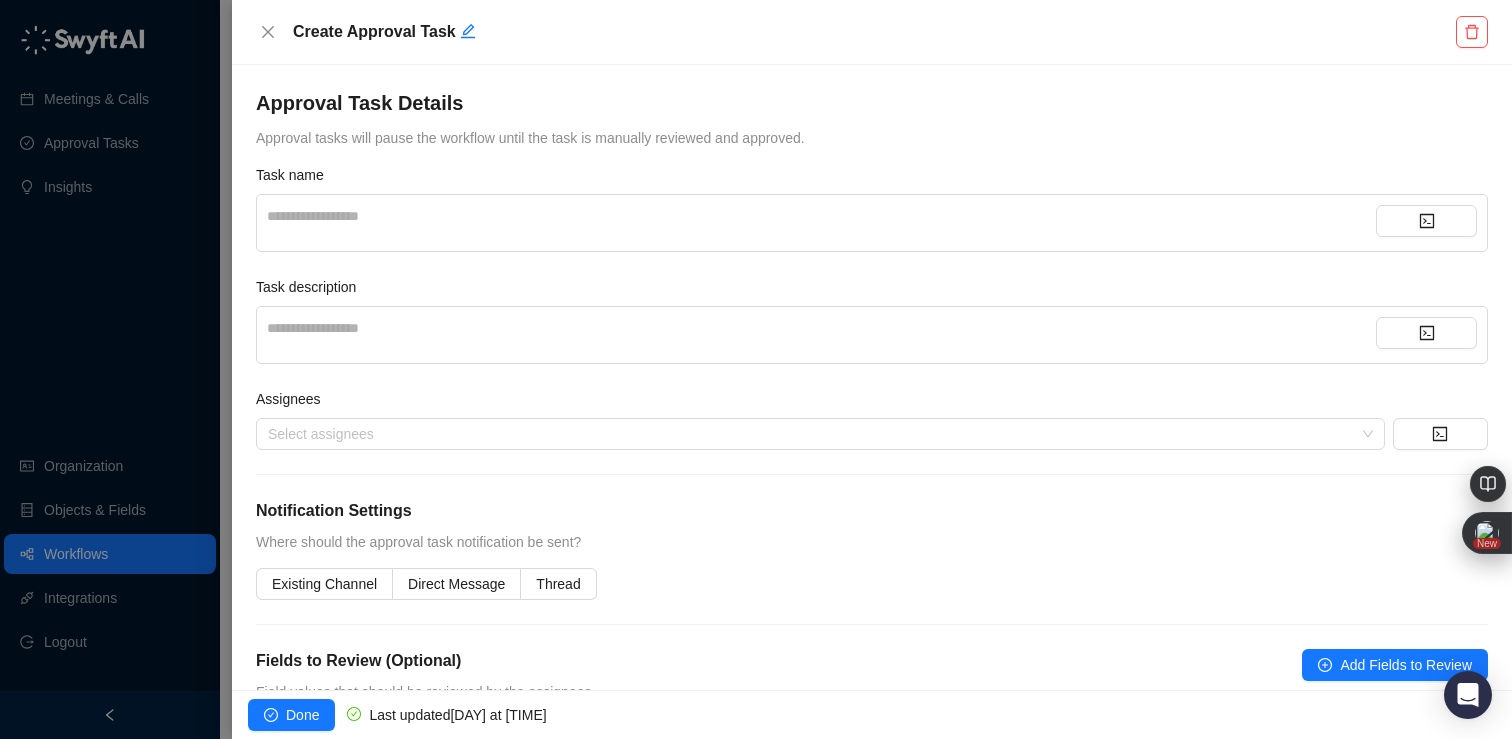 click on "**********" at bounding box center (872, 223) 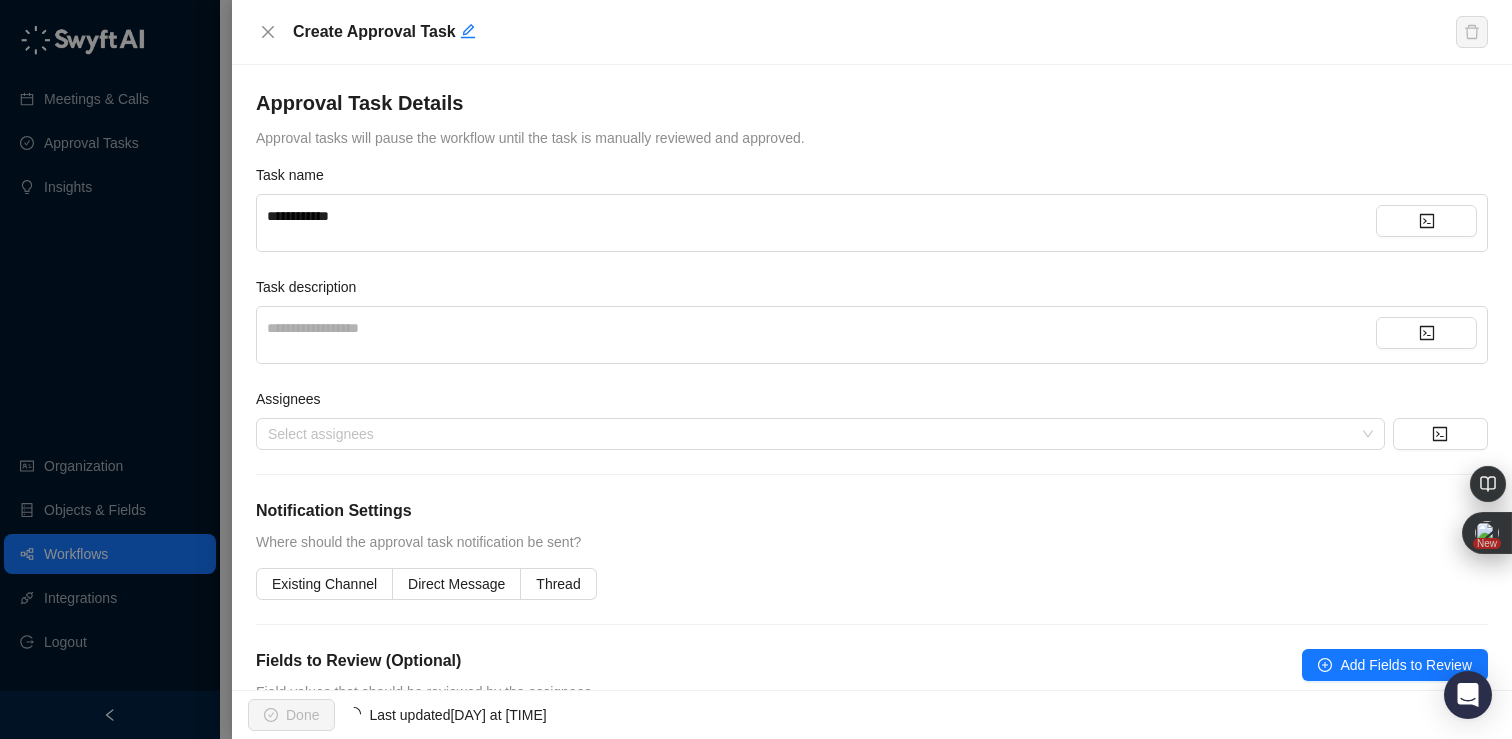click on "**********" at bounding box center [821, 335] 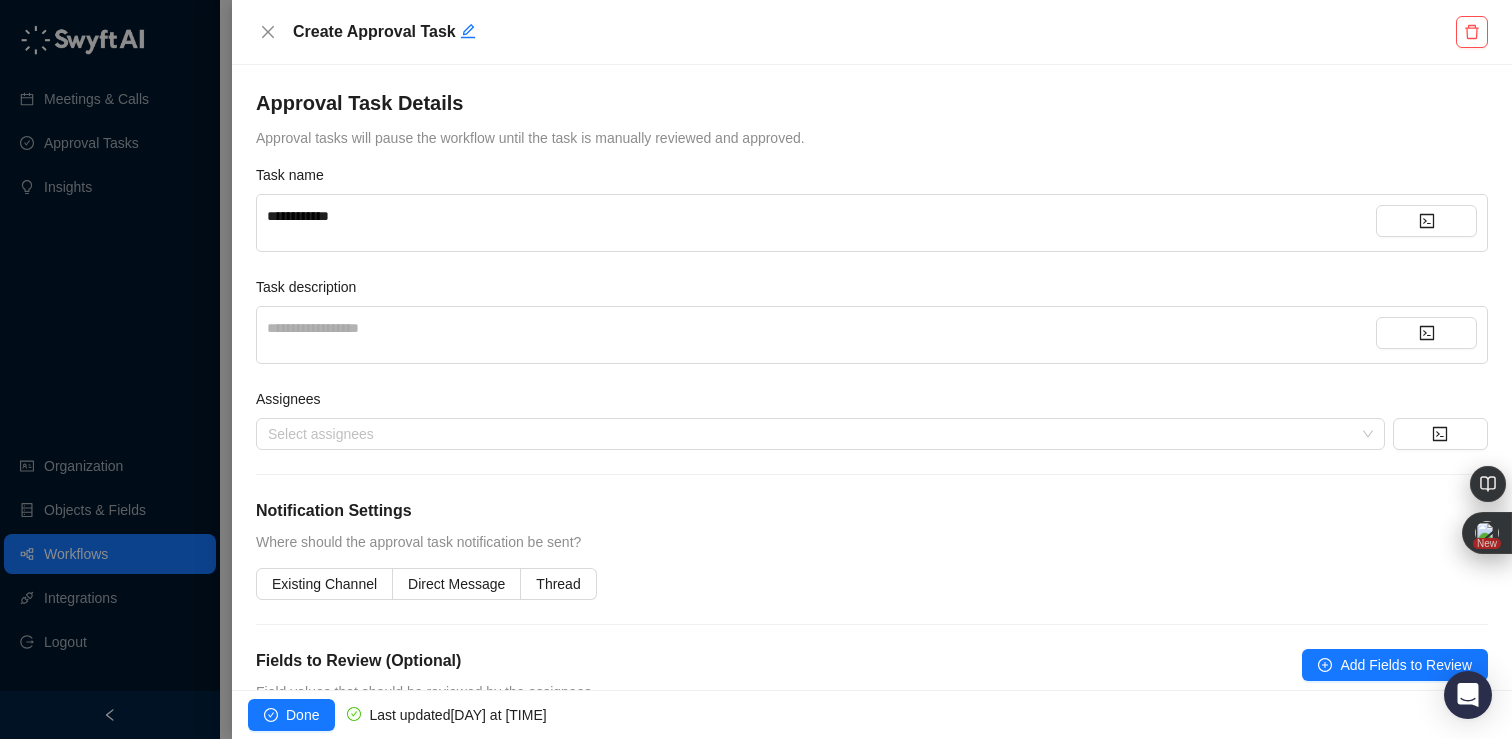 click on "**********" at bounding box center [821, 328] 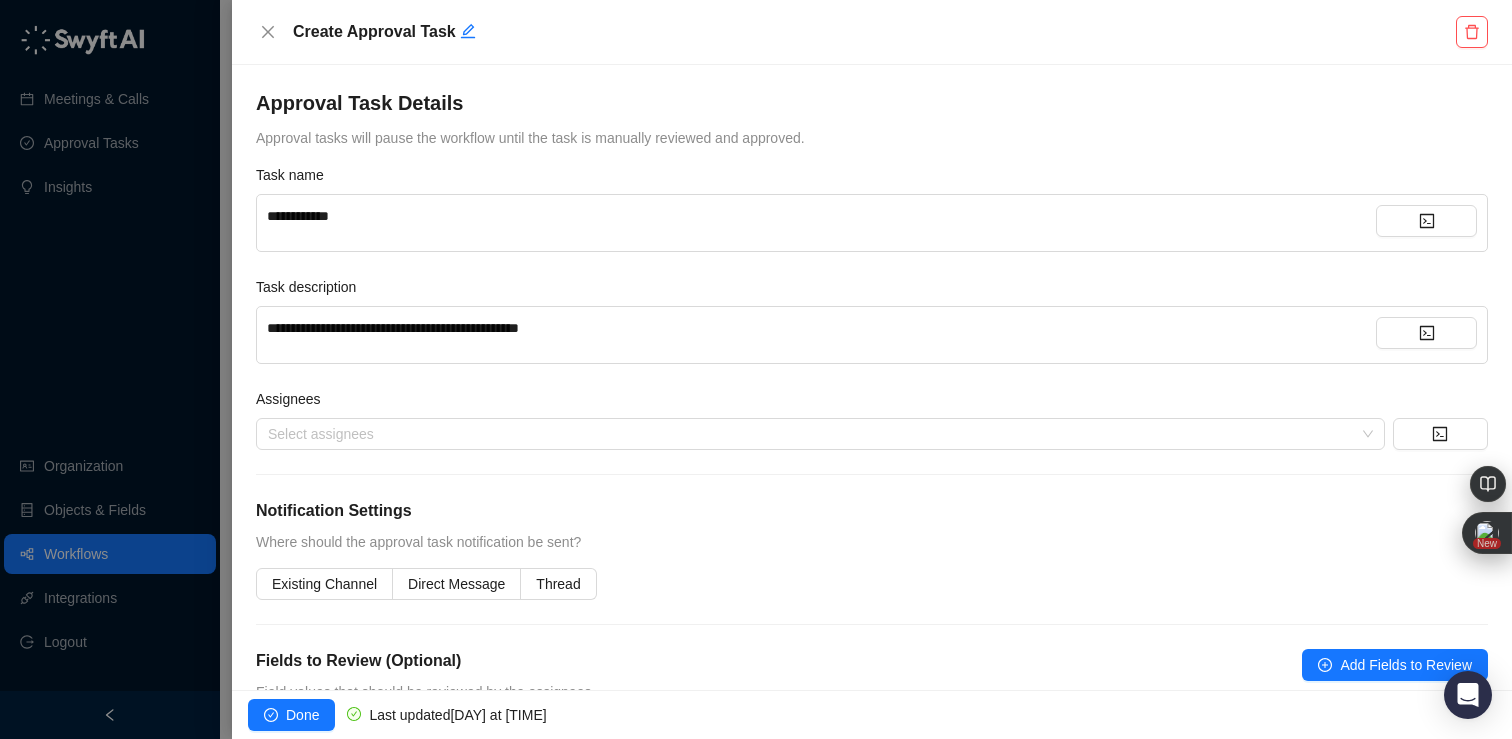 click on "**********" at bounding box center [393, 328] 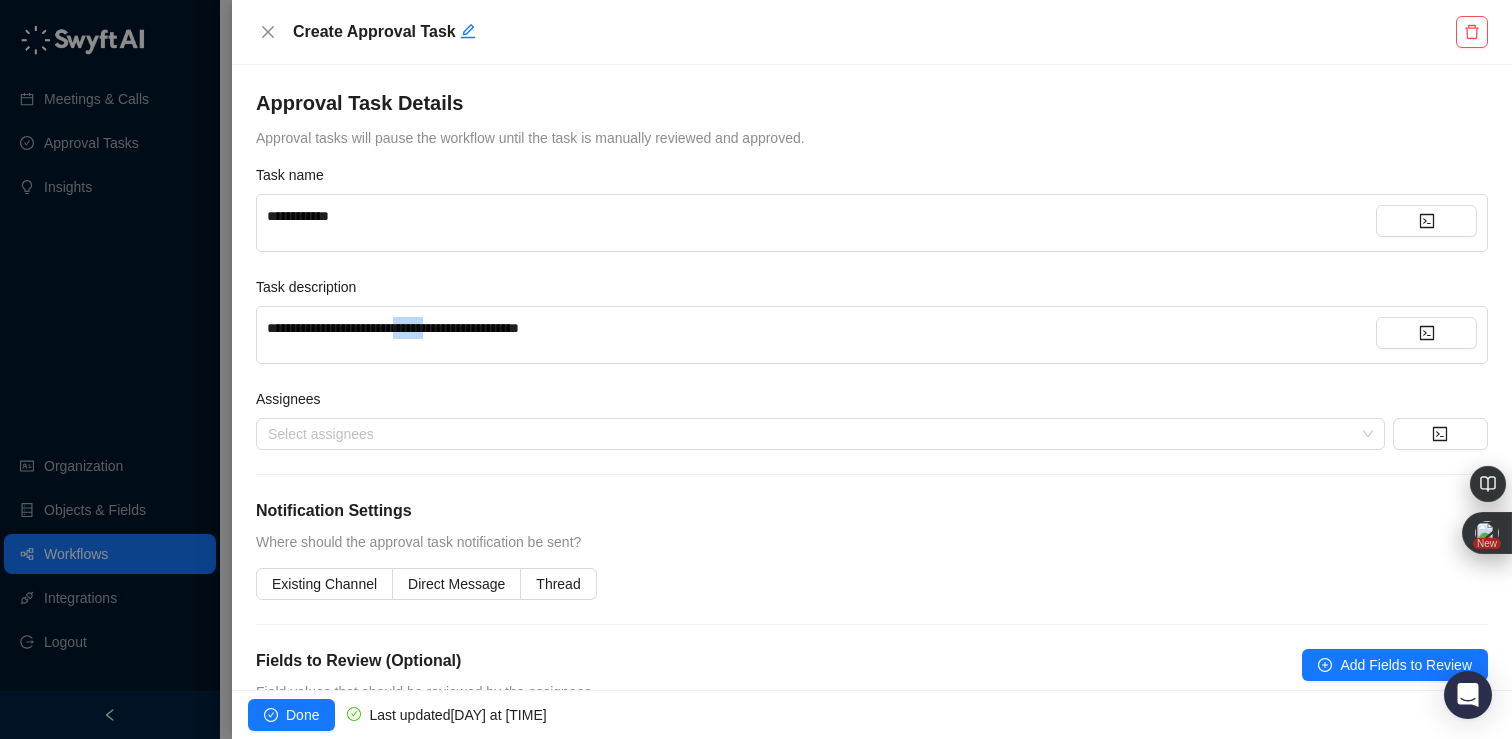 click on "**********" at bounding box center (393, 328) 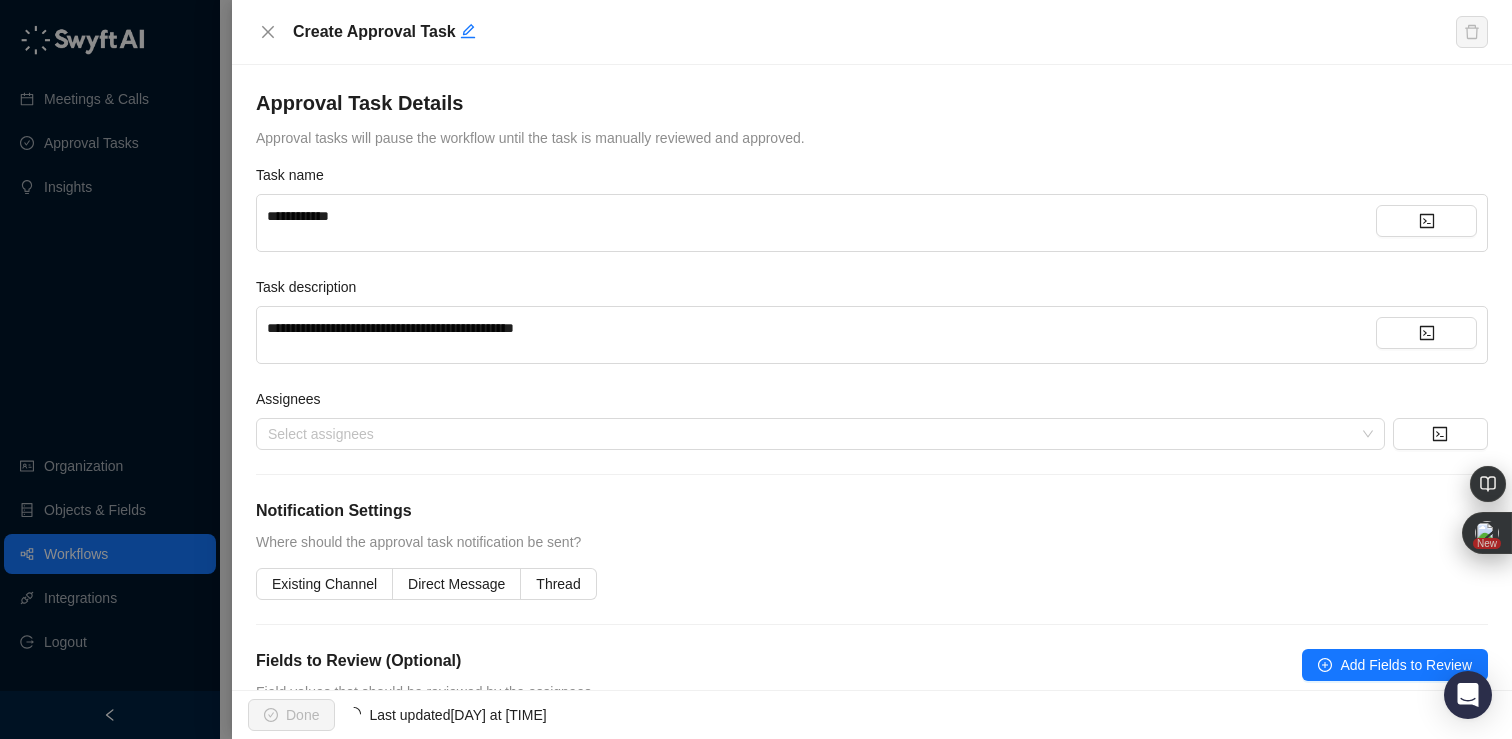 click on "**********" at bounding box center [821, 328] 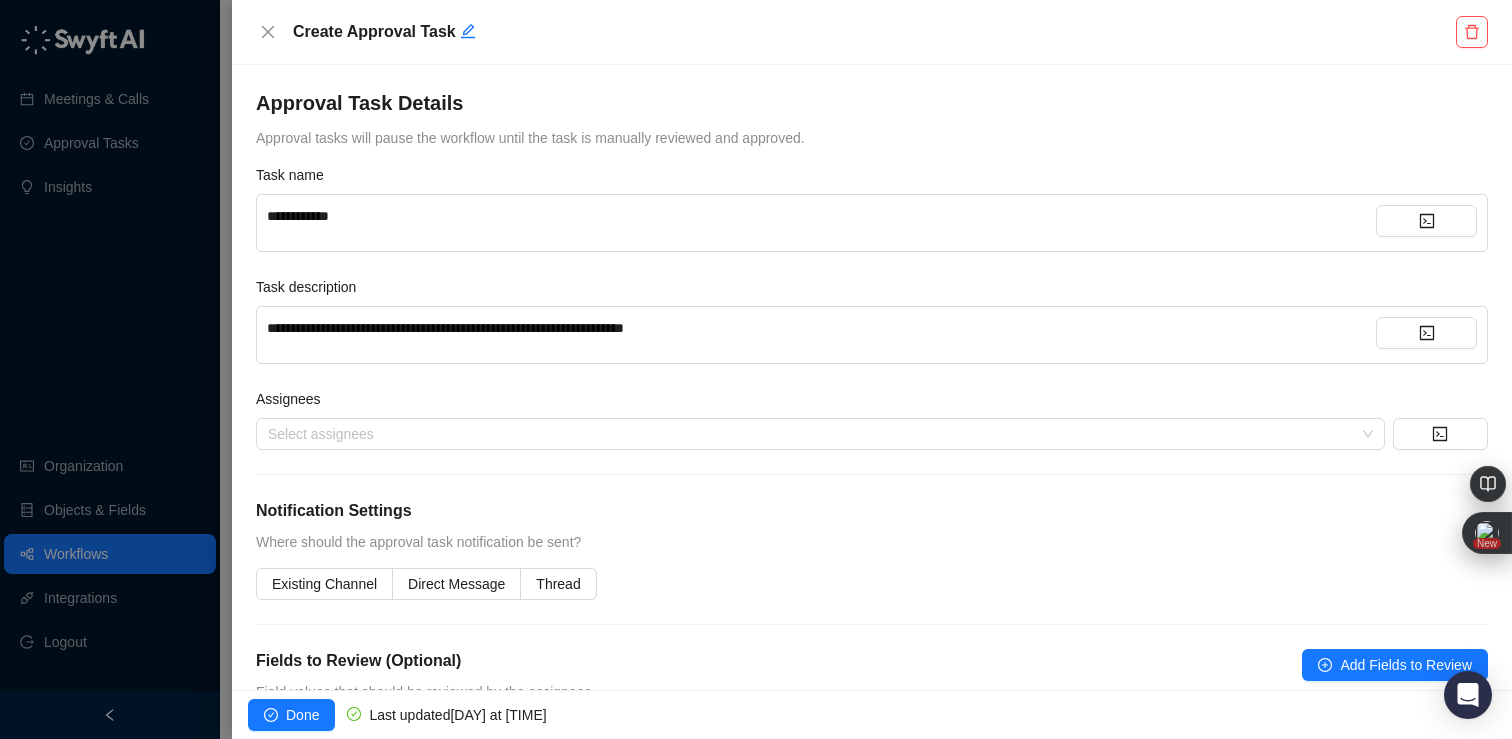 click on "**********" at bounding box center (445, 328) 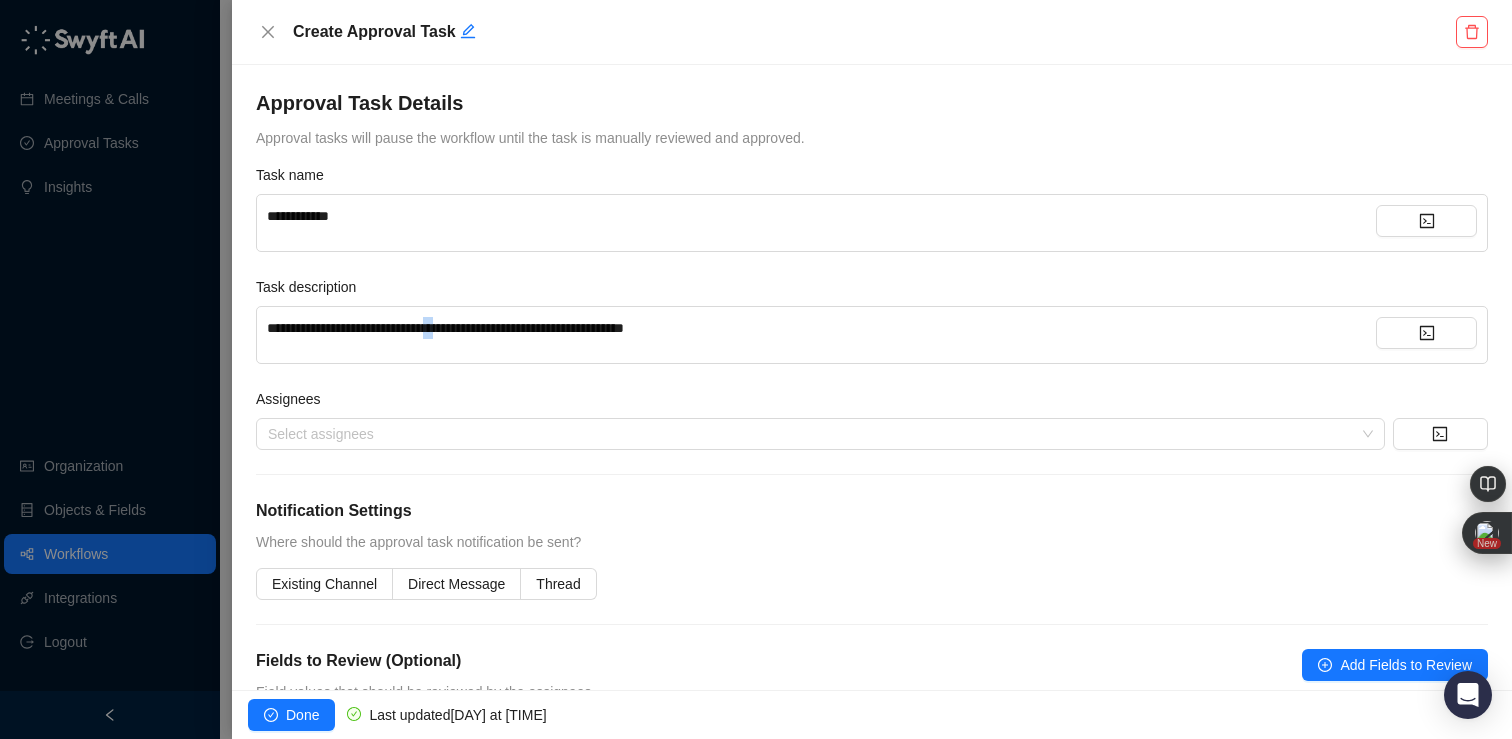 click on "**********" at bounding box center [445, 328] 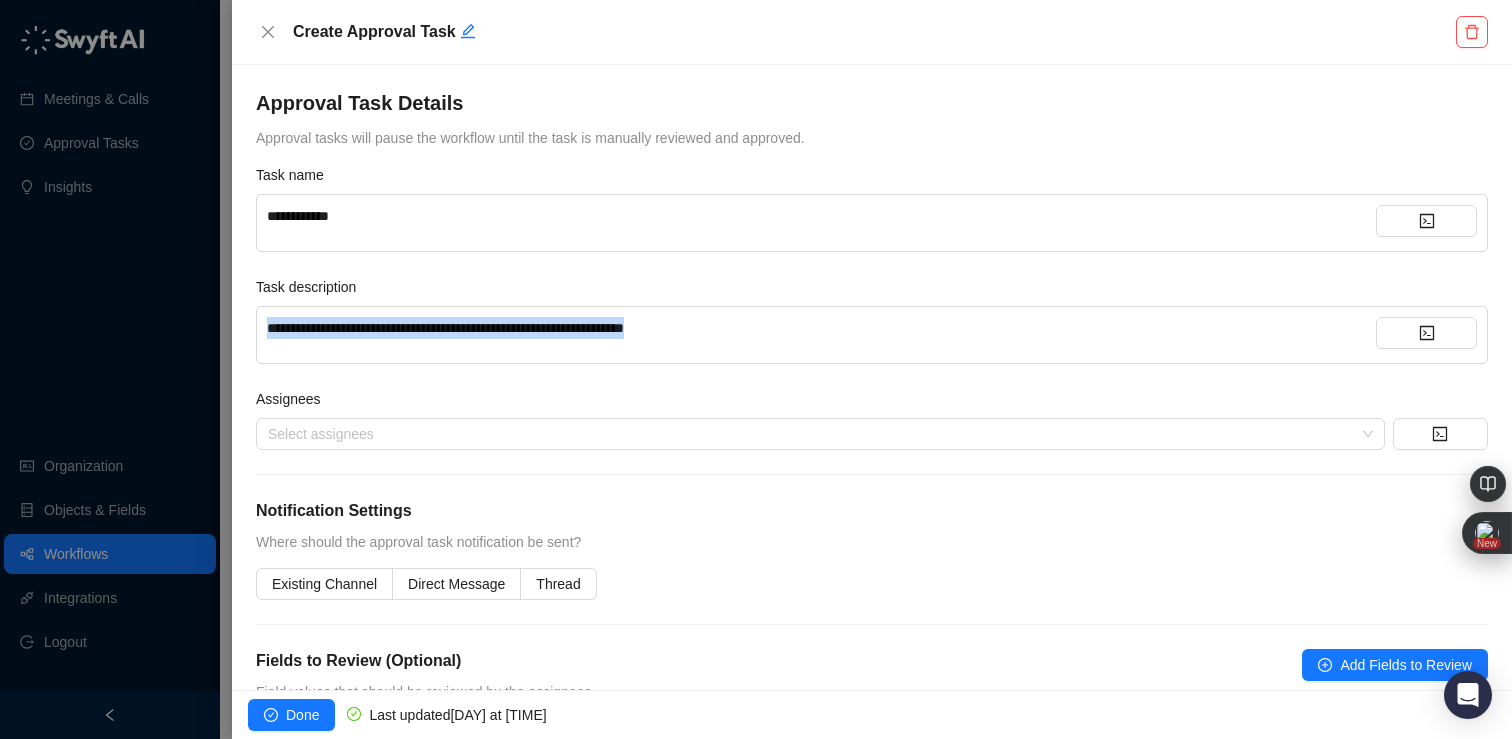 click on "**********" at bounding box center [445, 328] 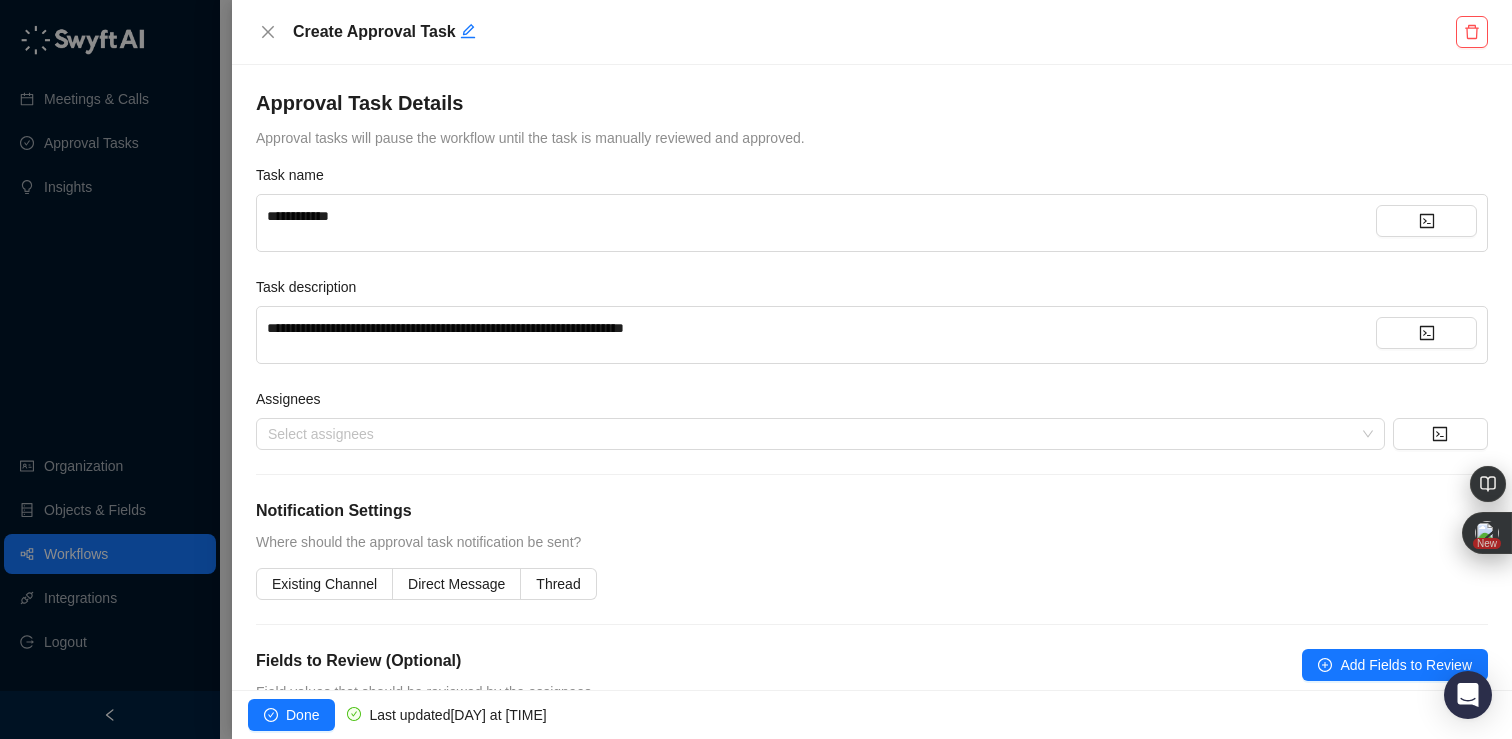 click on "**********" at bounding box center (445, 328) 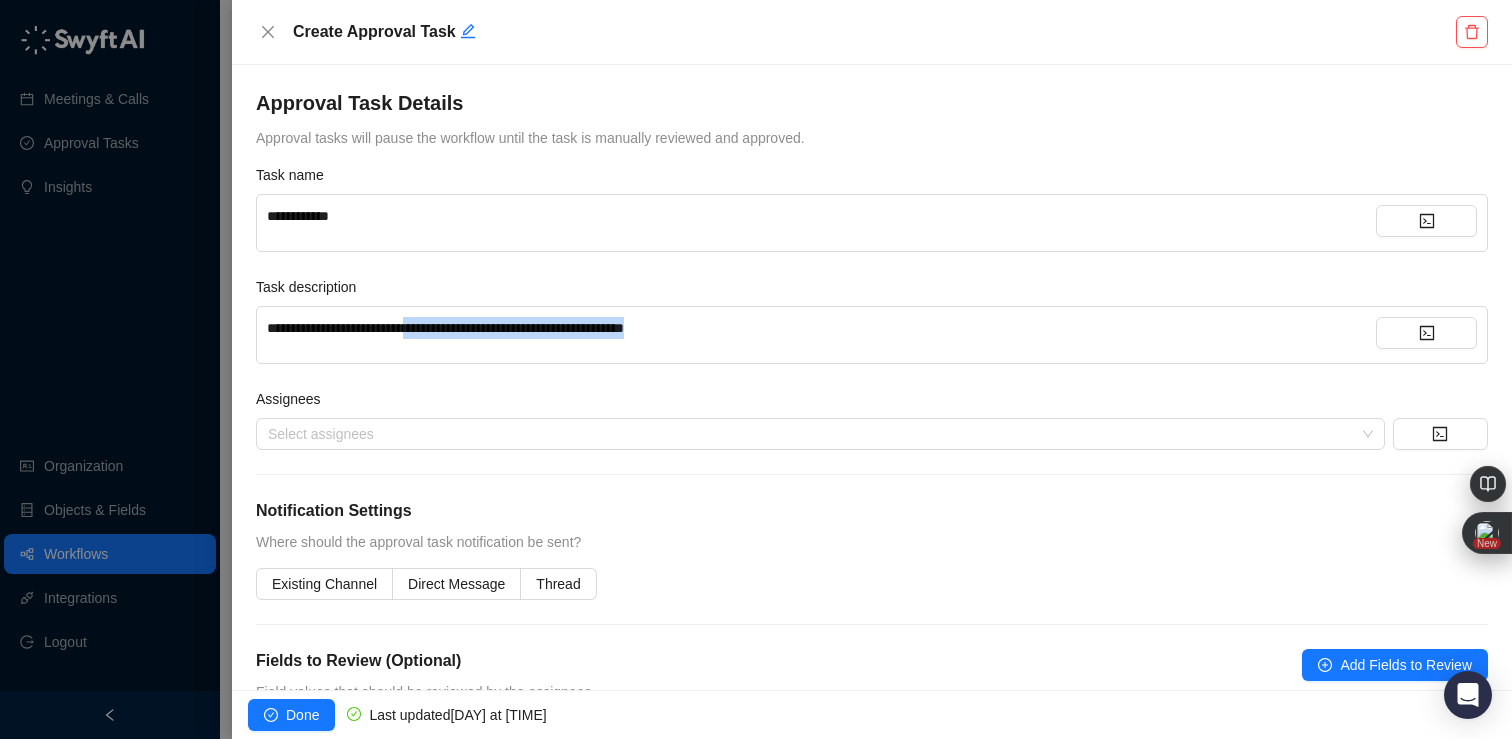 click on "**********" at bounding box center (445, 328) 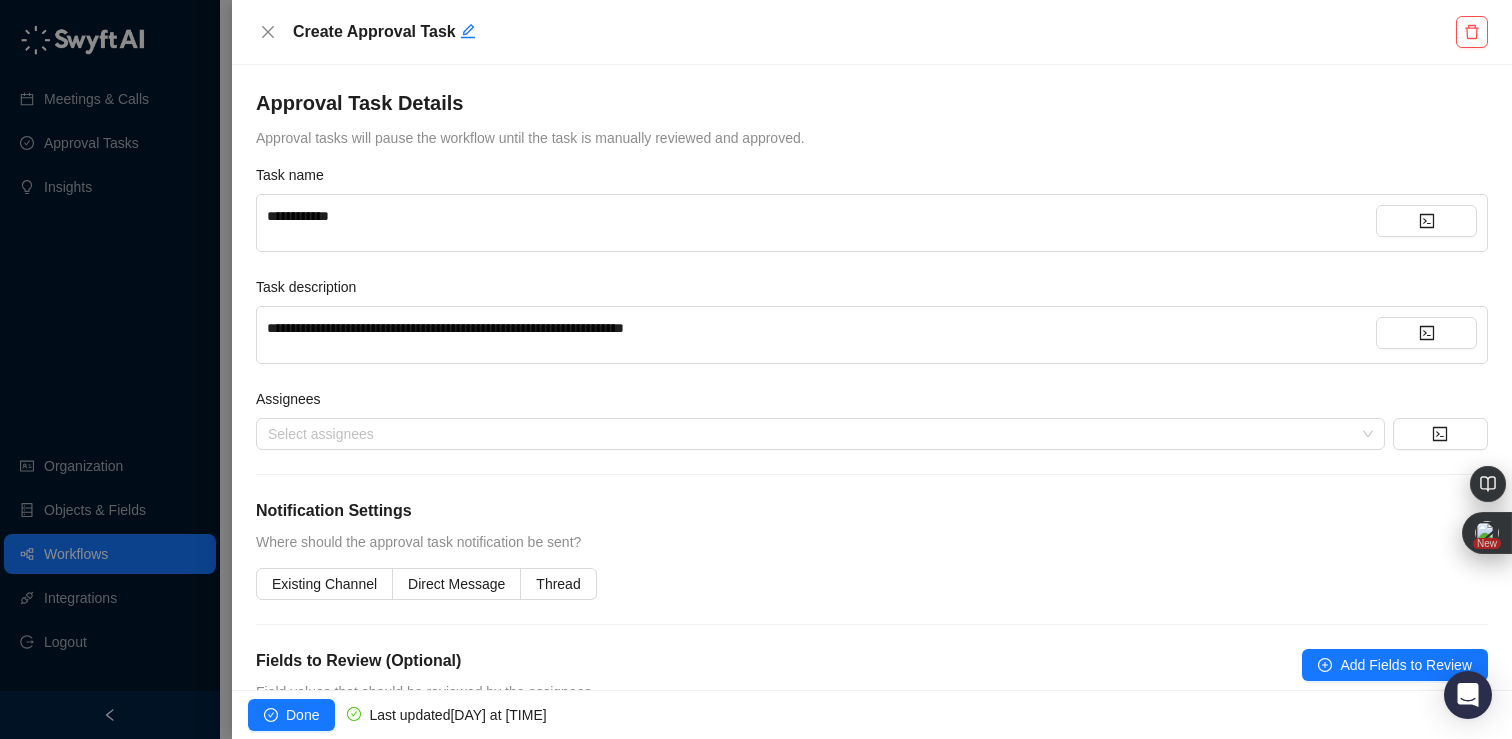 click on "**********" at bounding box center (445, 328) 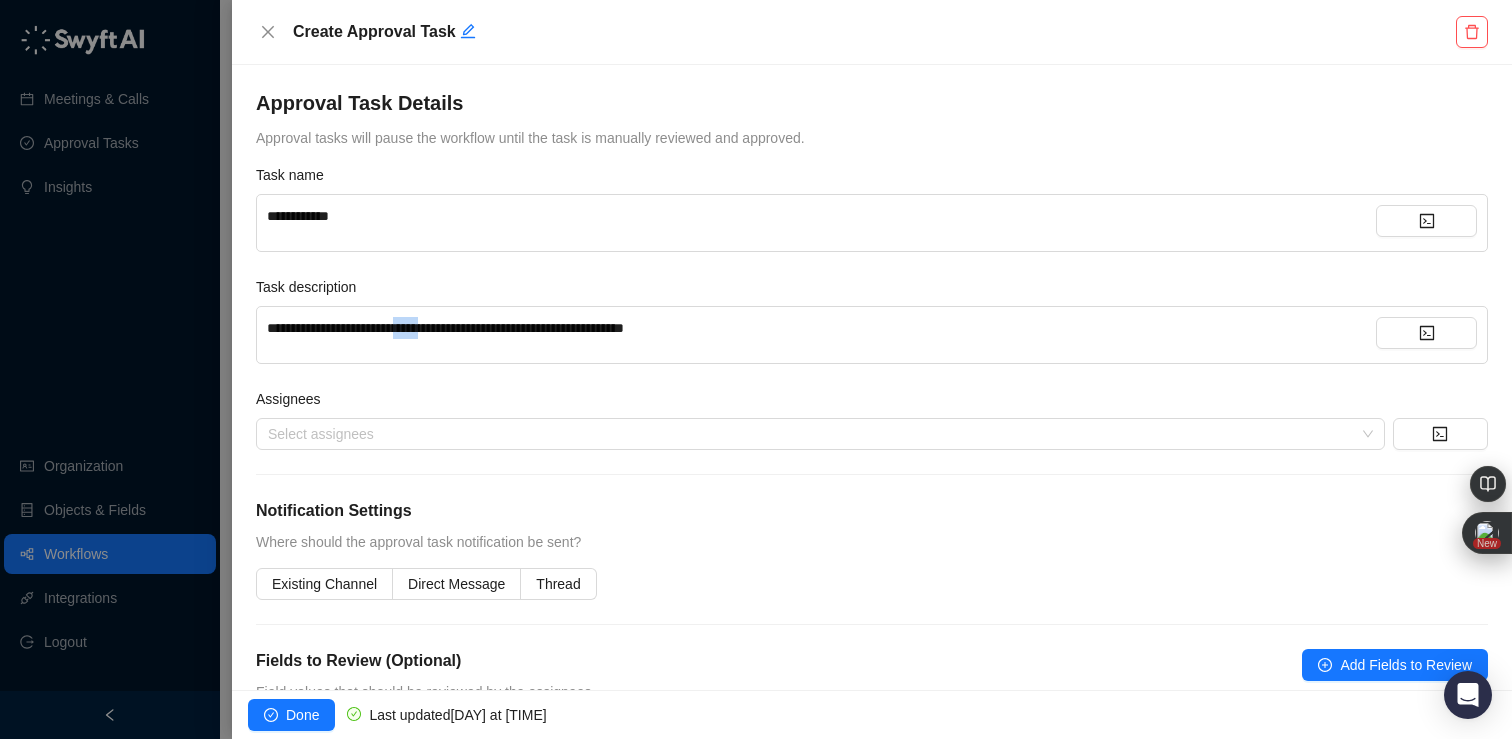 click on "**********" at bounding box center (445, 328) 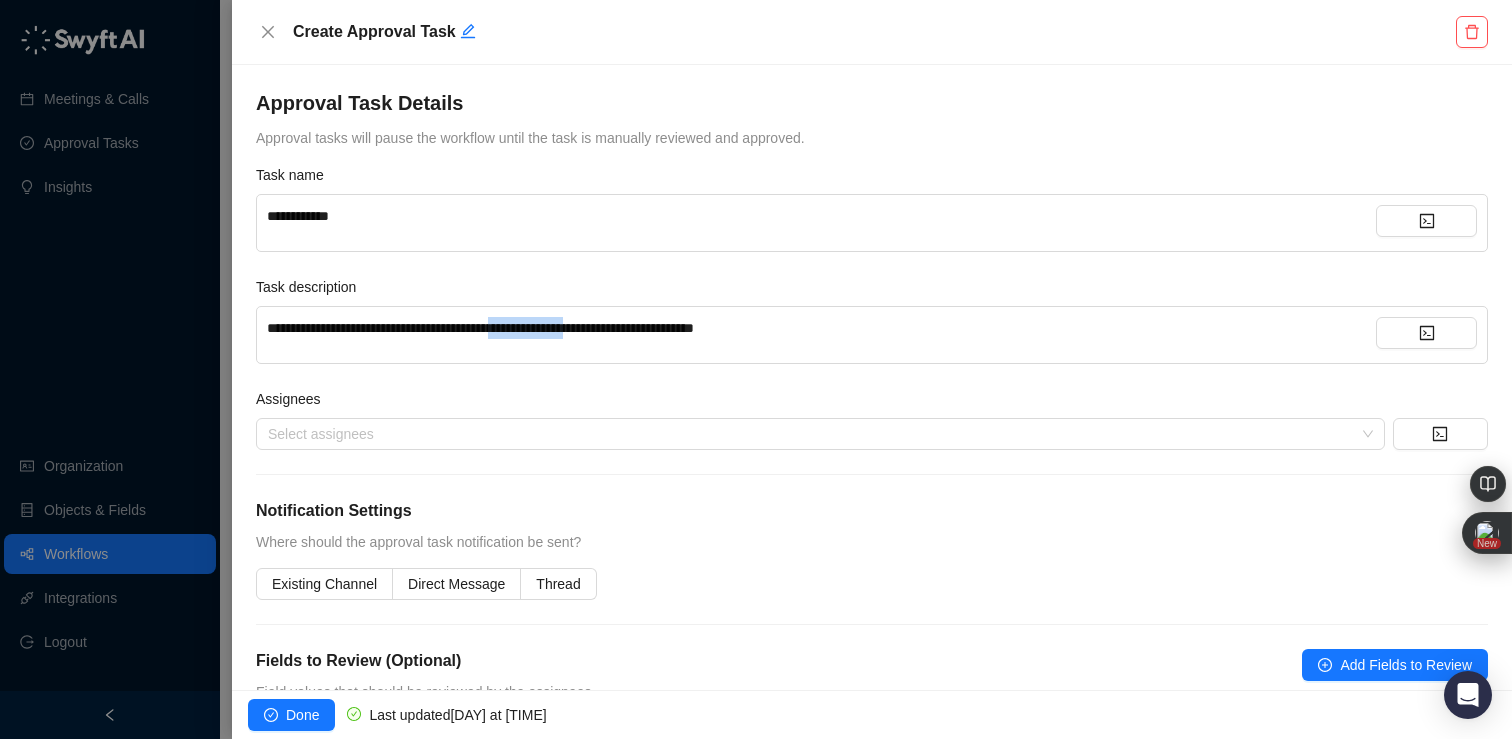 click on "**********" at bounding box center [480, 328] 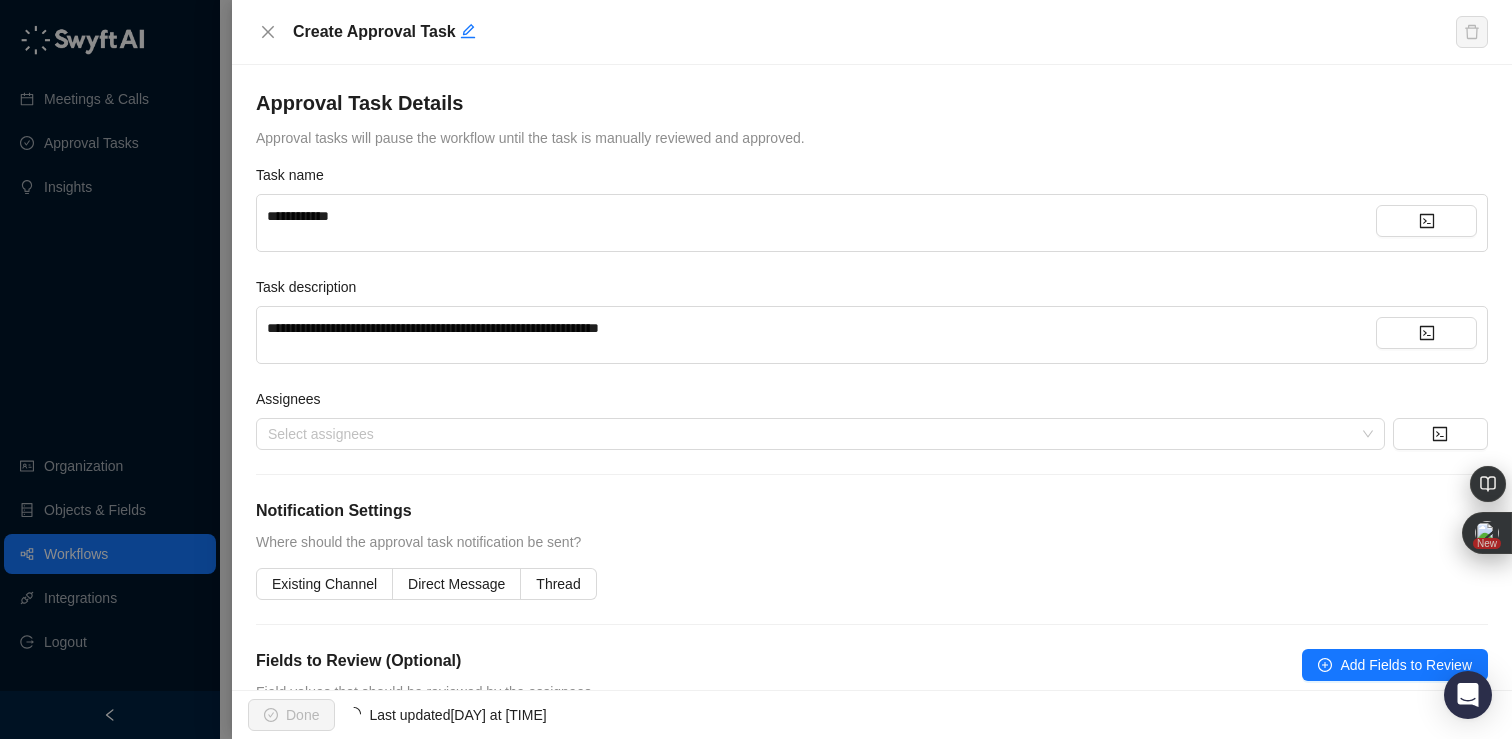 click on "**********" at bounding box center [821, 328] 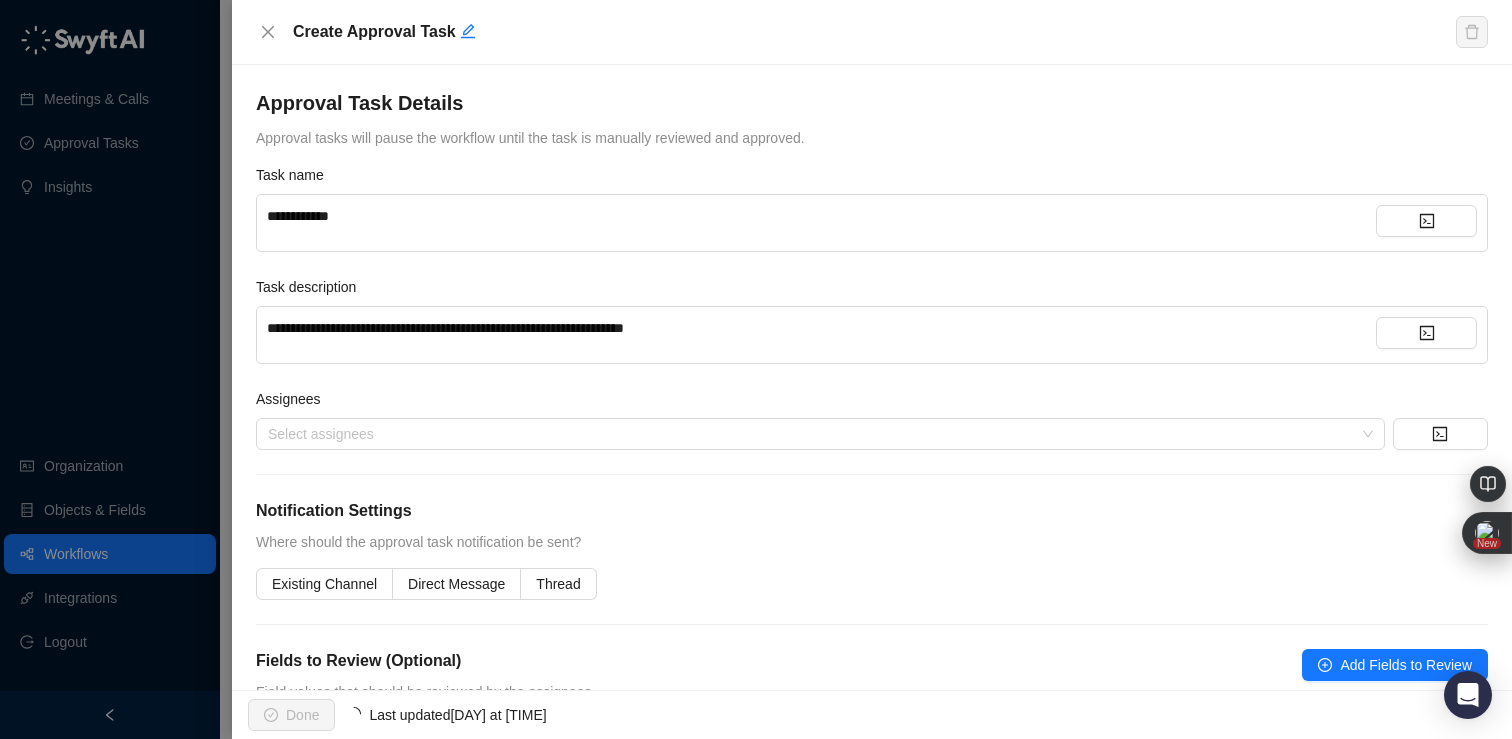 click on "Assignees" at bounding box center (872, 403) 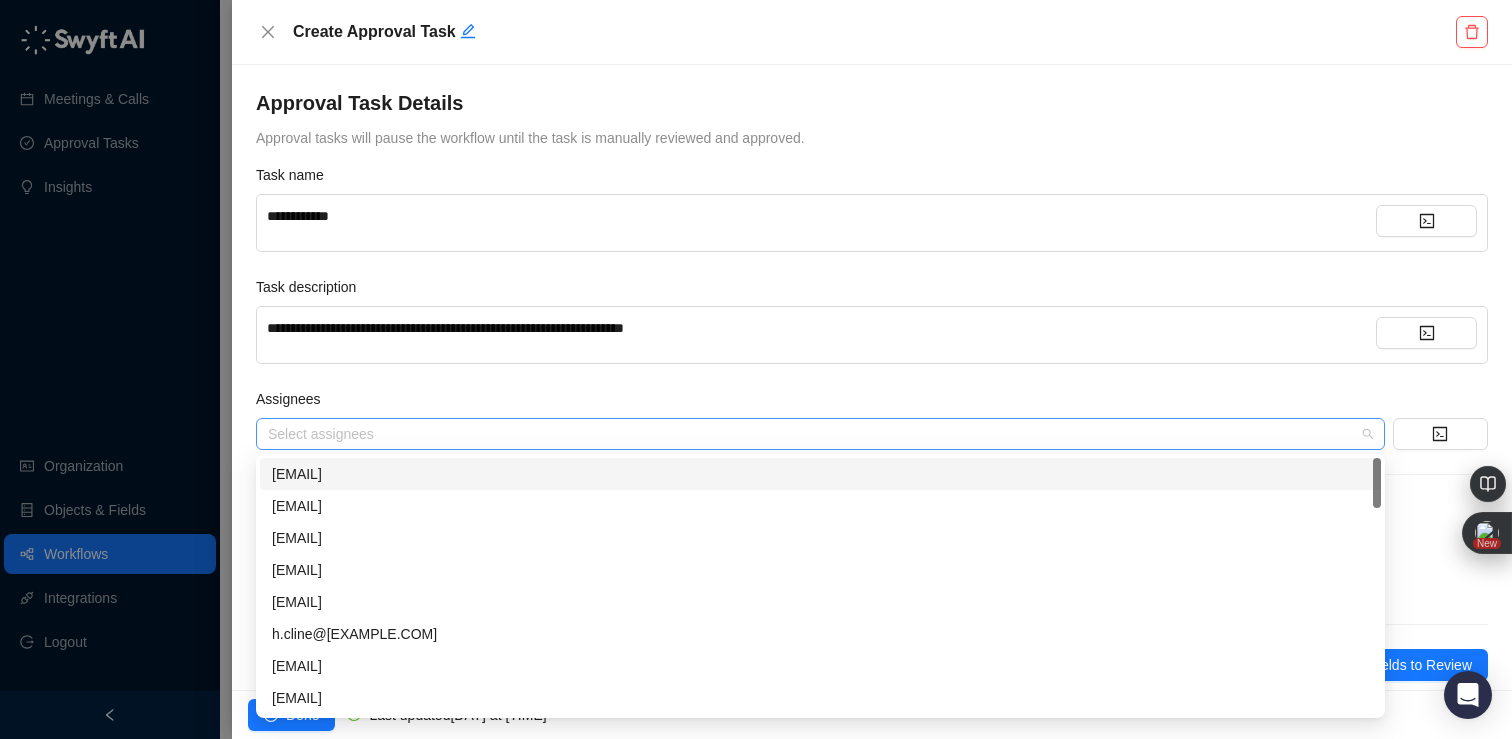 click at bounding box center [810, 434] 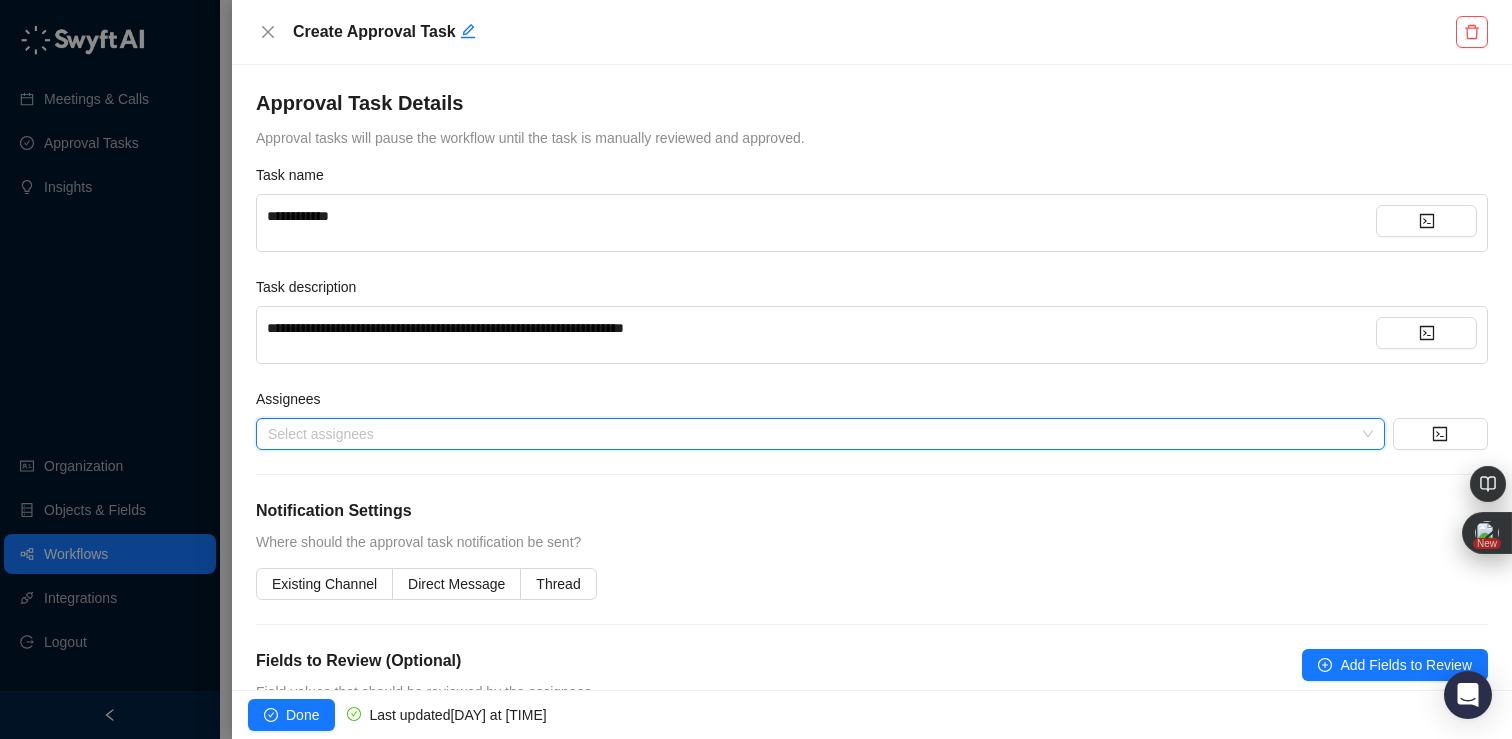 click on "Assignees" at bounding box center (872, 403) 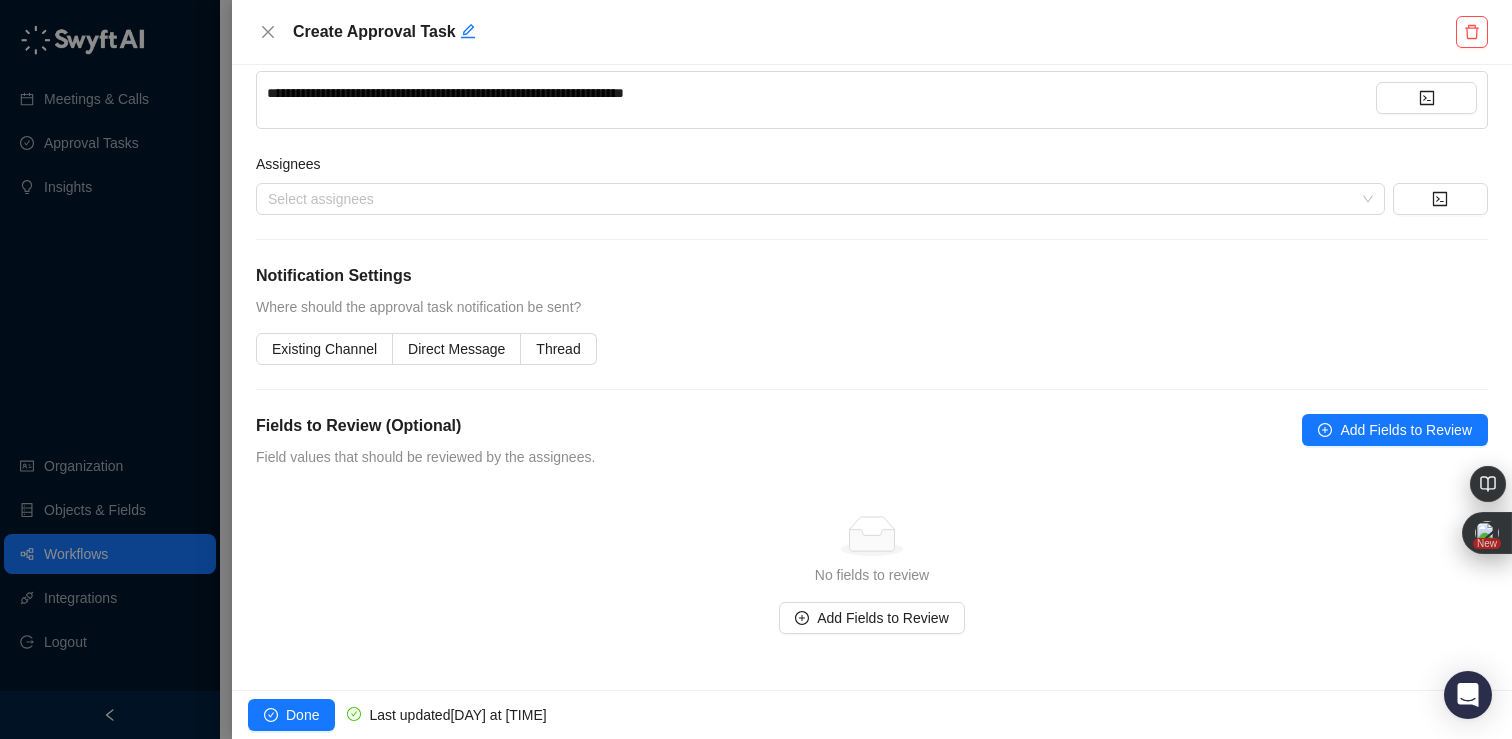 scroll, scrollTop: 233, scrollLeft: 0, axis: vertical 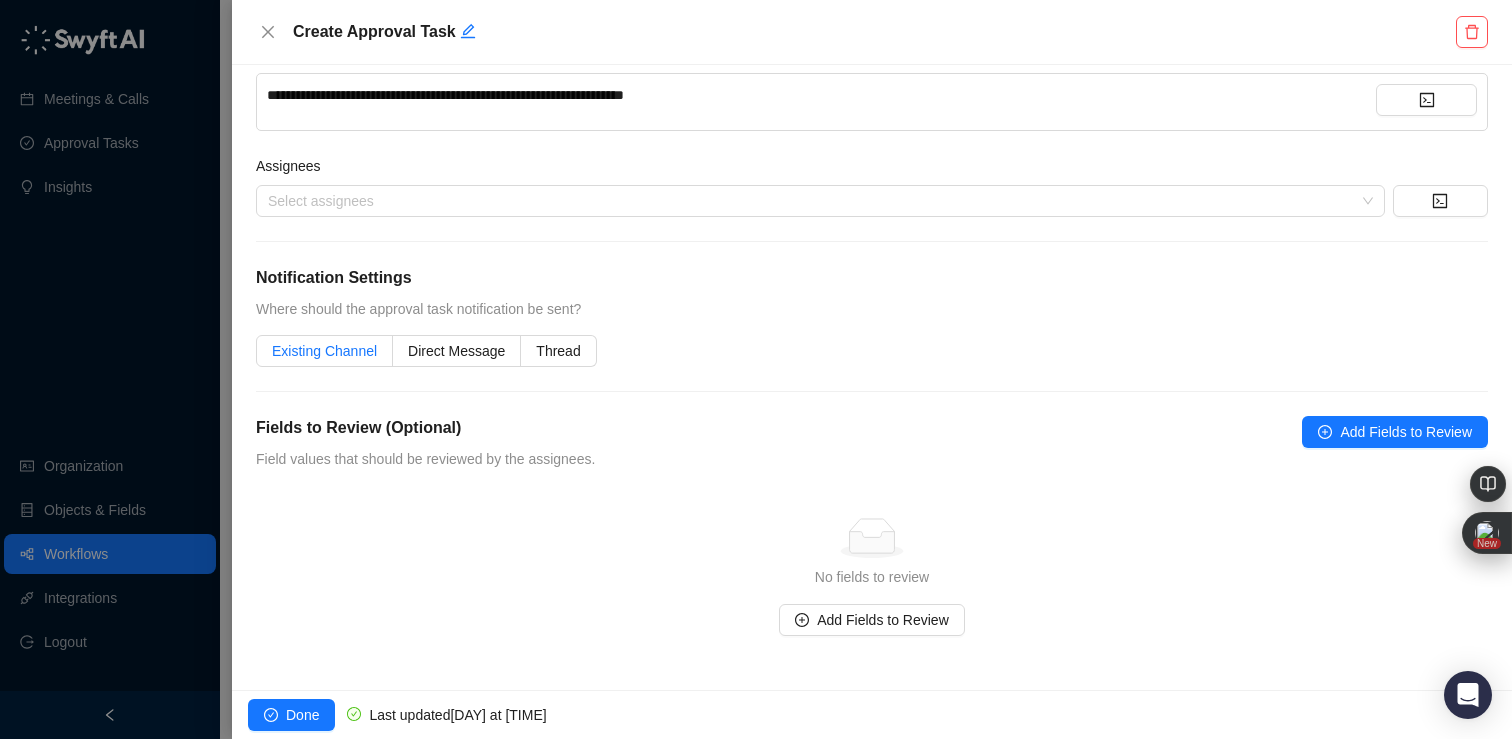 click on "Existing Channel" at bounding box center (324, 351) 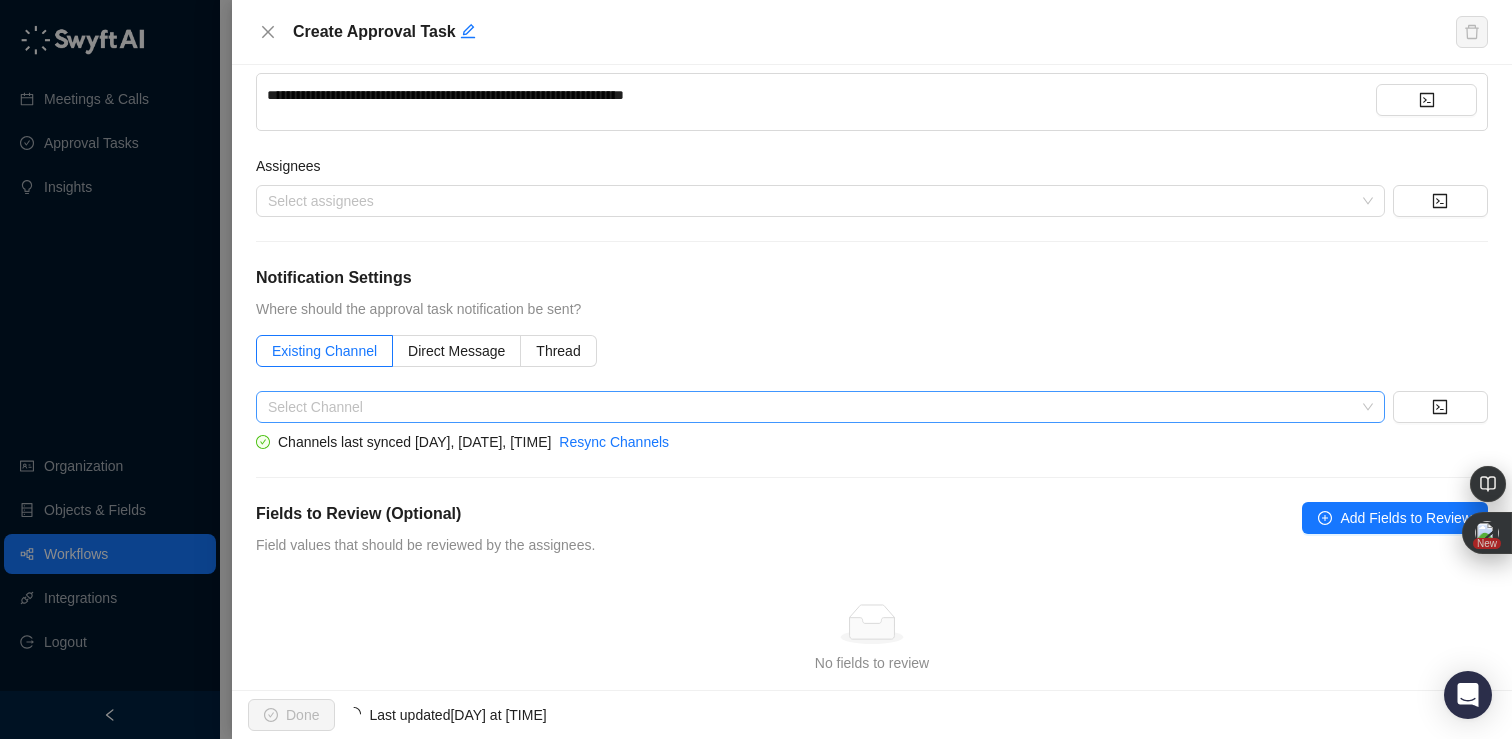 click at bounding box center (814, 407) 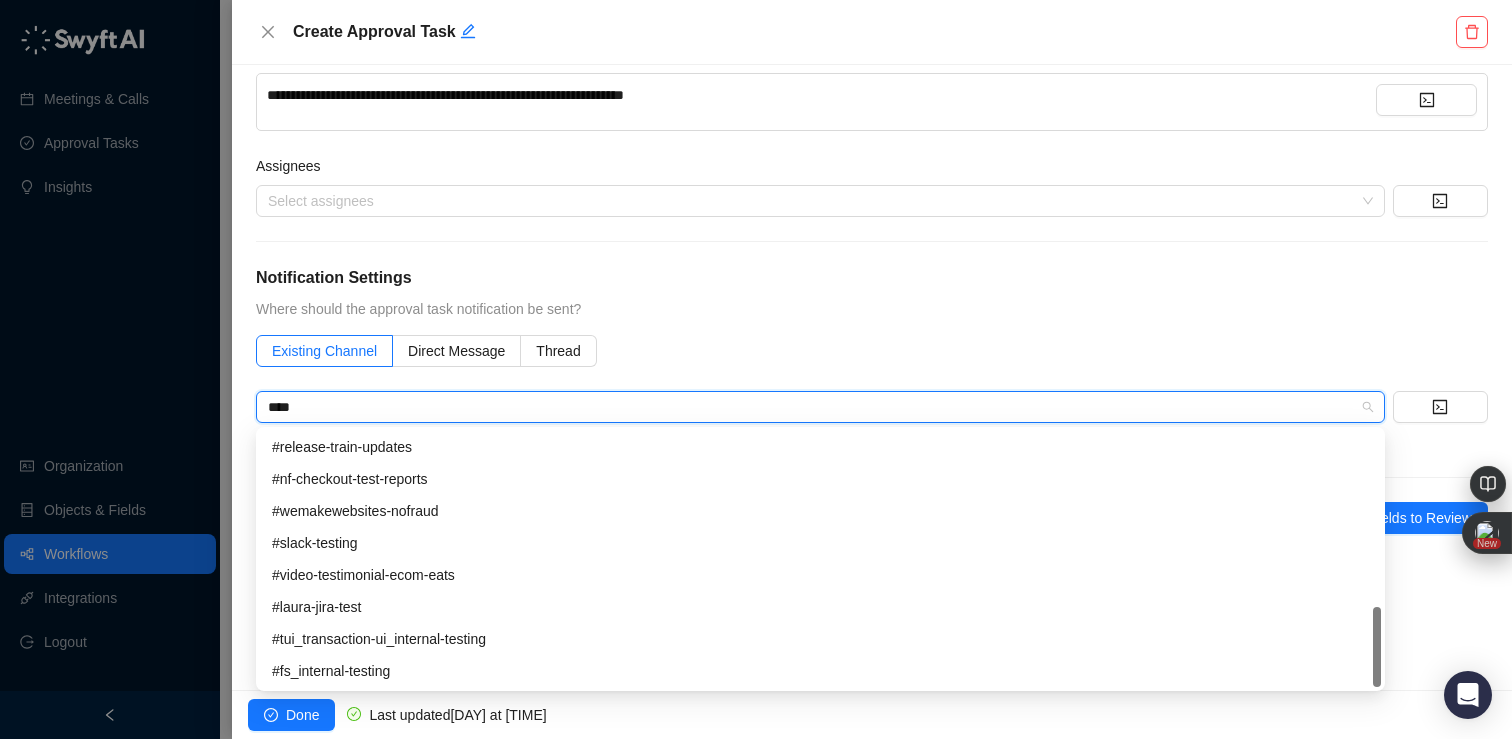 scroll, scrollTop: 0, scrollLeft: 0, axis: both 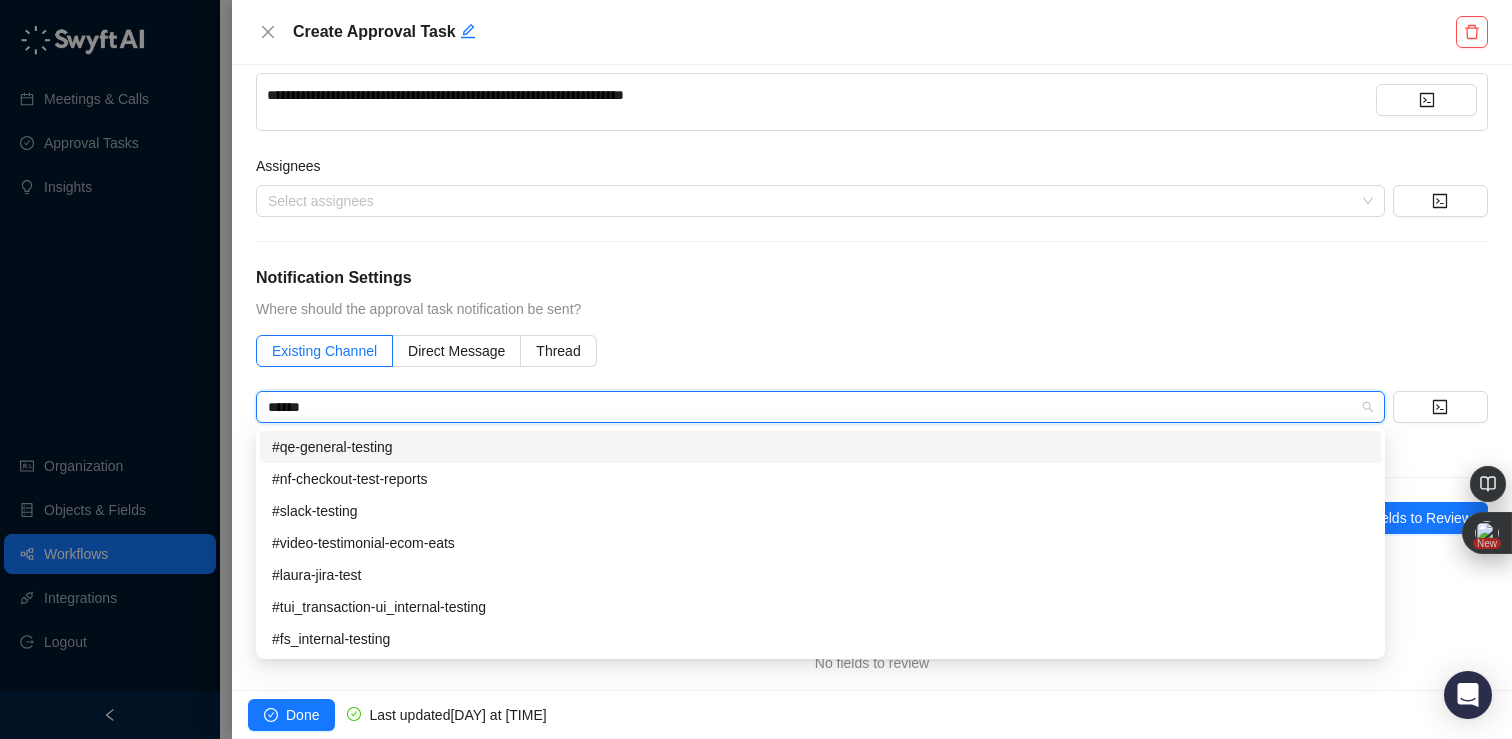 type on "*******" 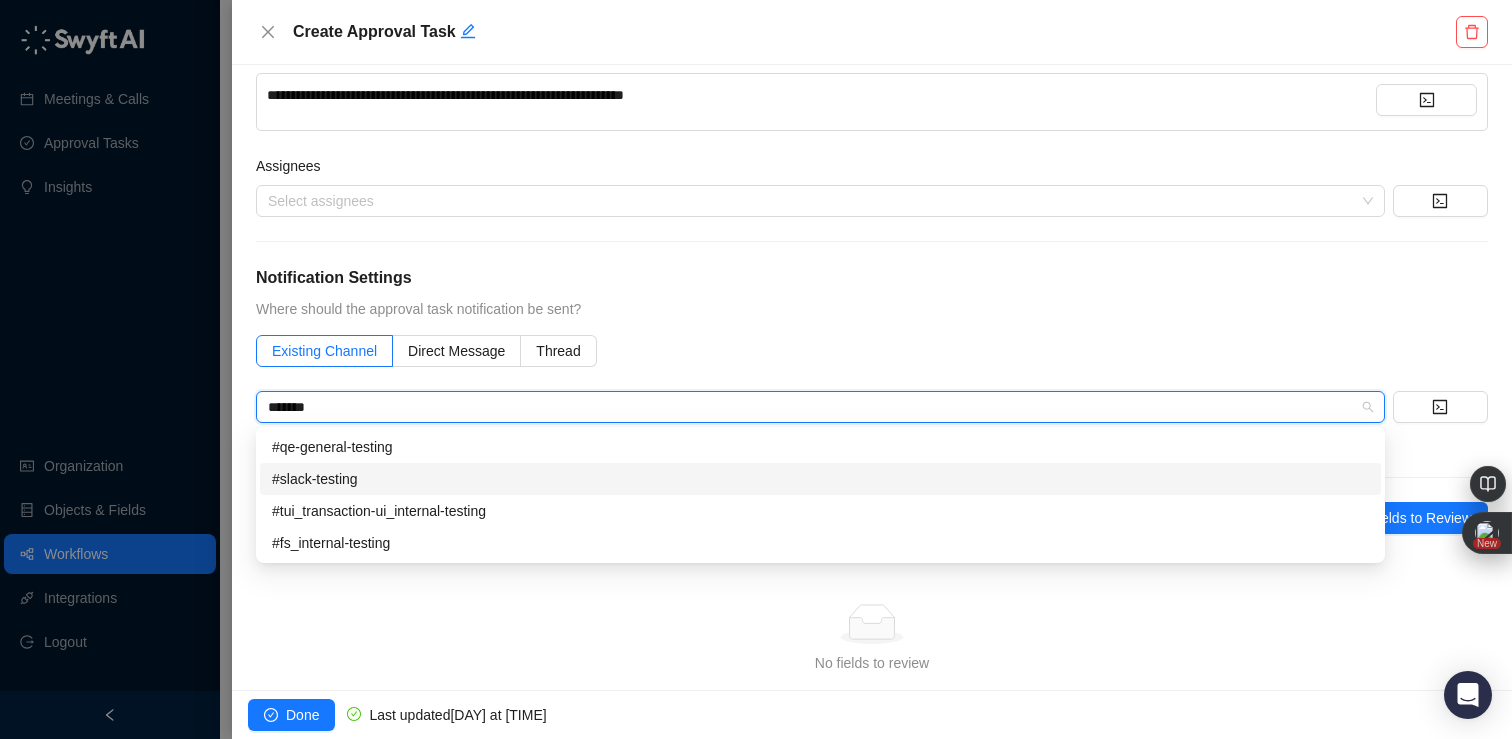 click on "#slack-testing" at bounding box center (820, 479) 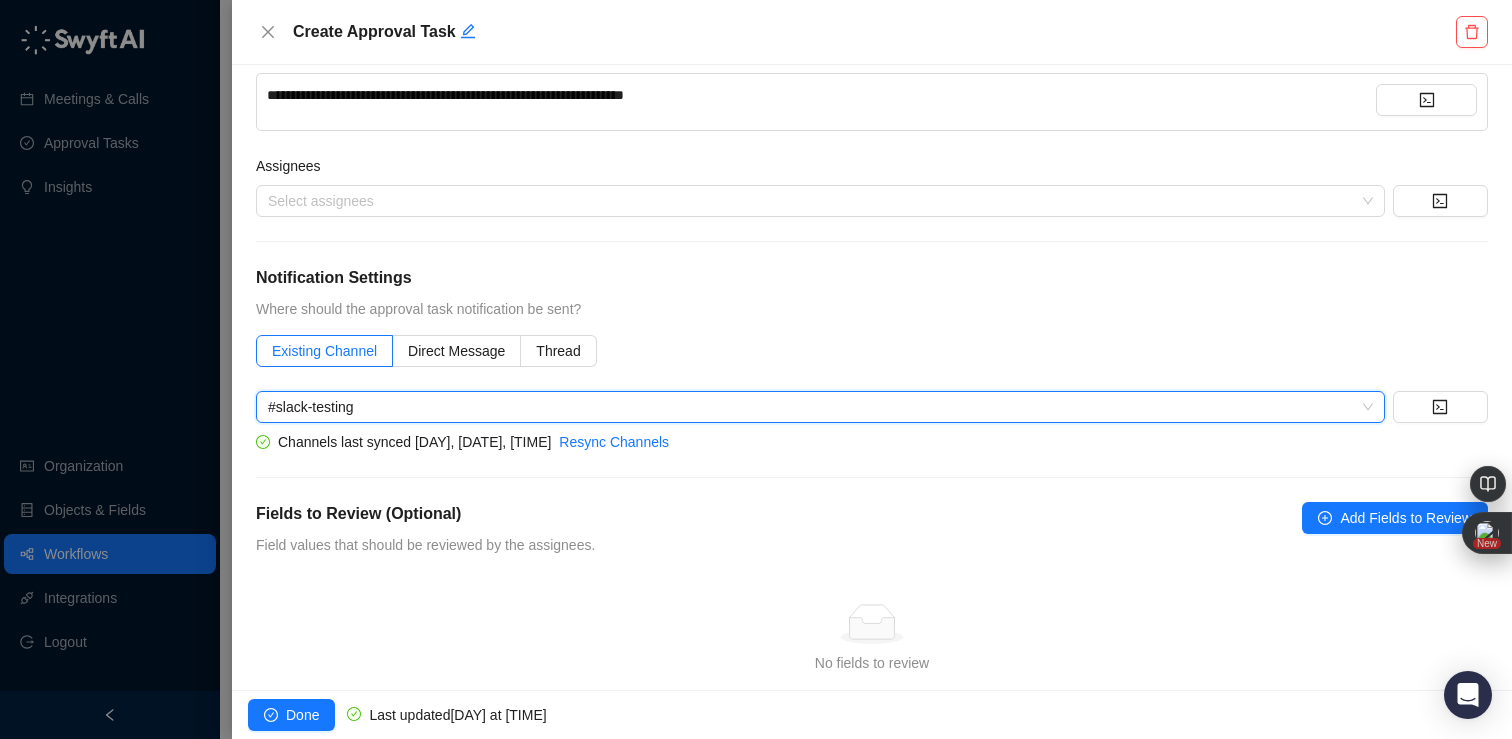 scroll, scrollTop: 321, scrollLeft: 0, axis: vertical 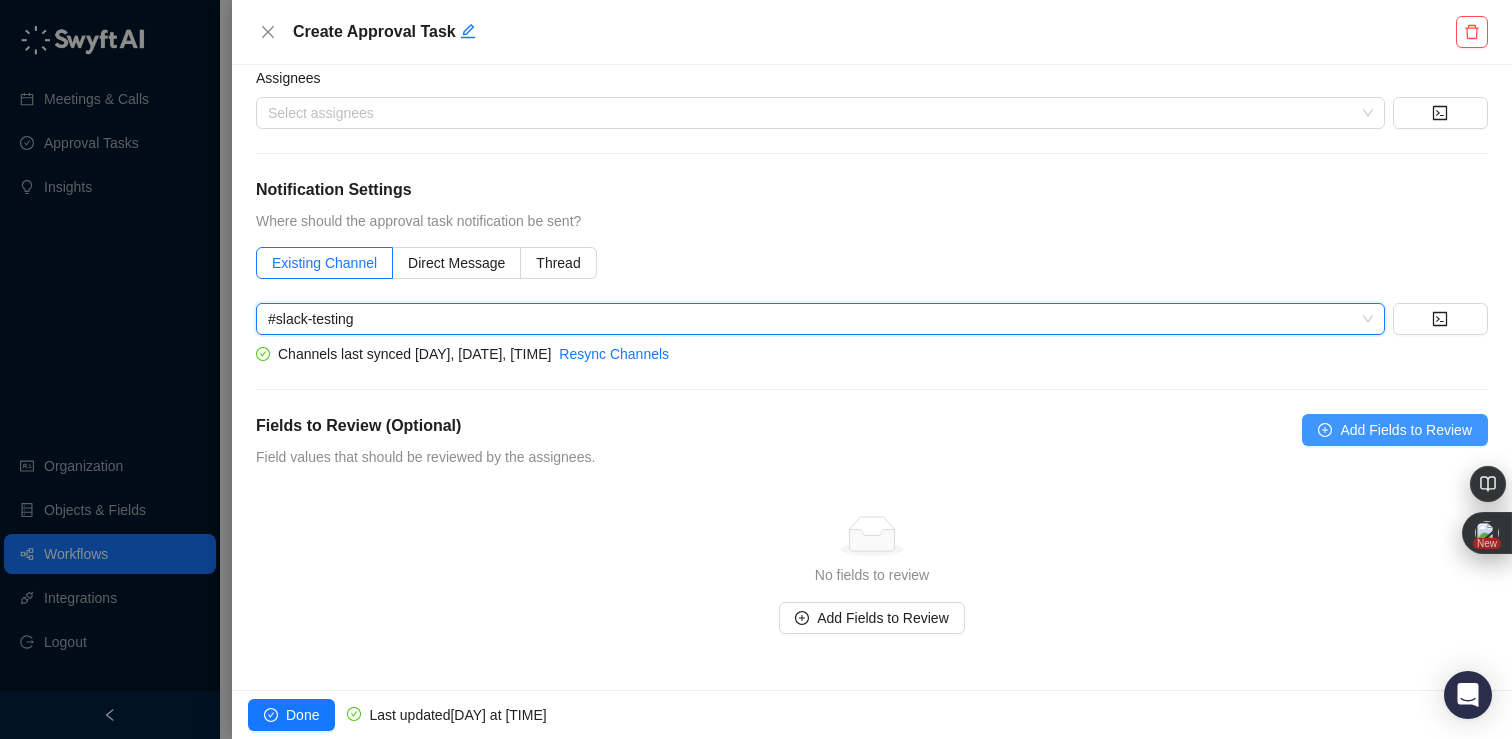 click on "Add Fields to Review" at bounding box center (1406, 430) 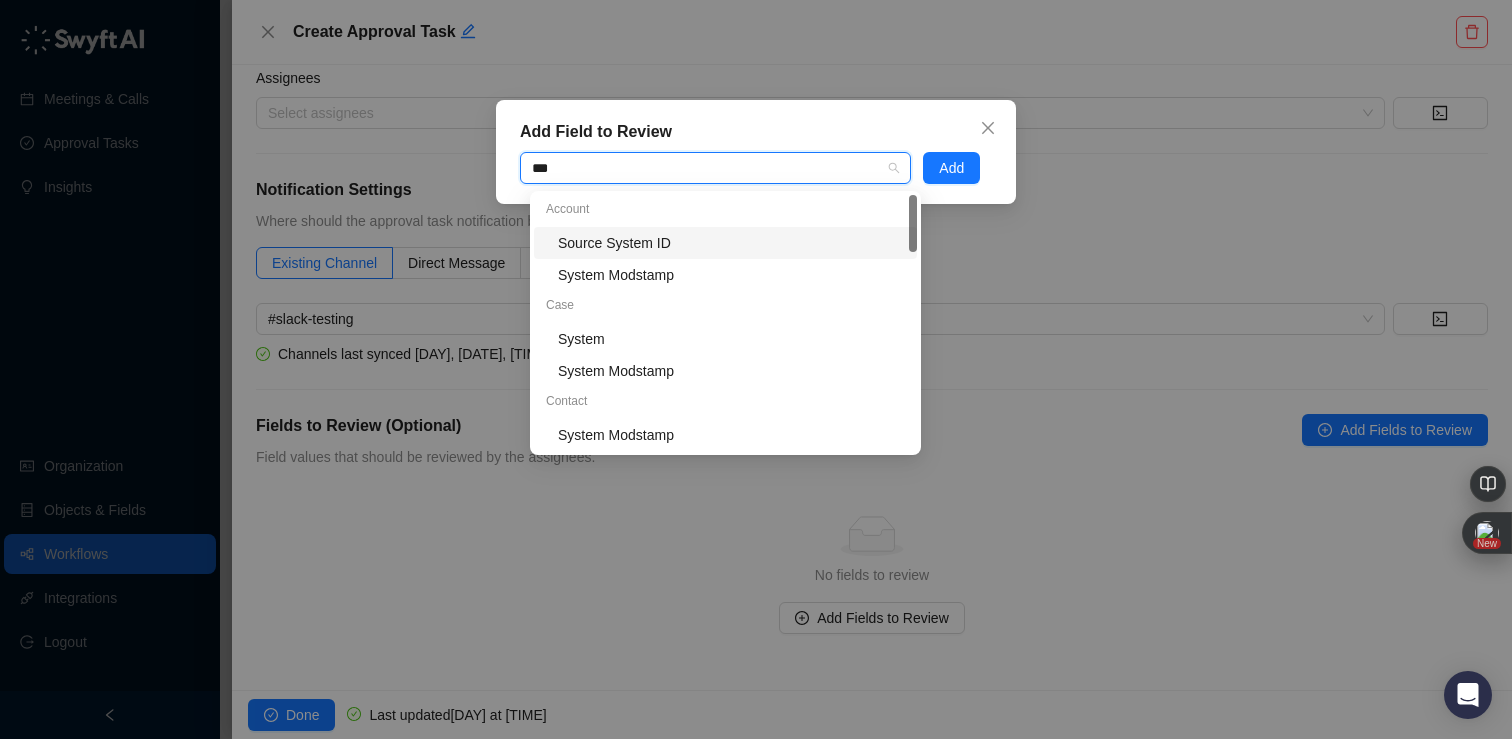 type on "****" 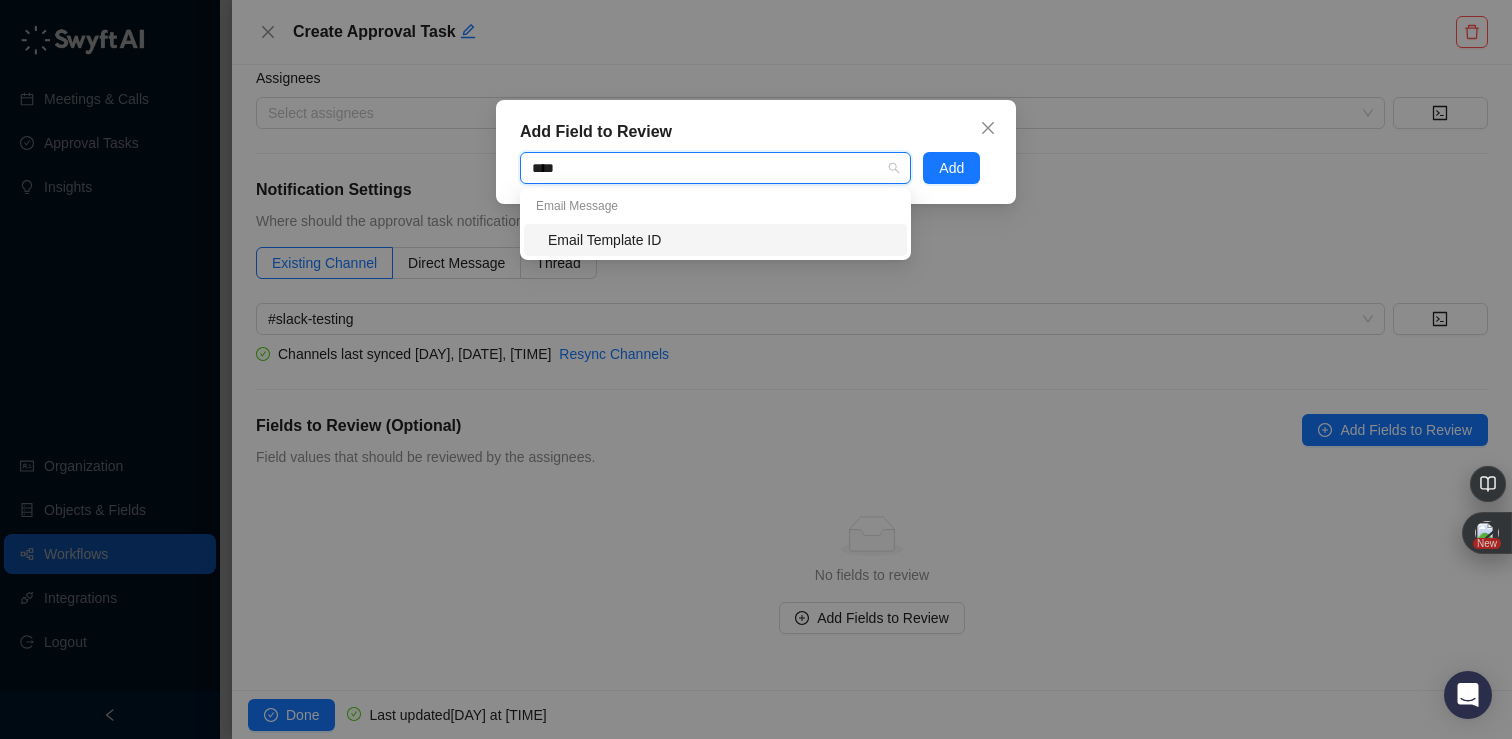 type 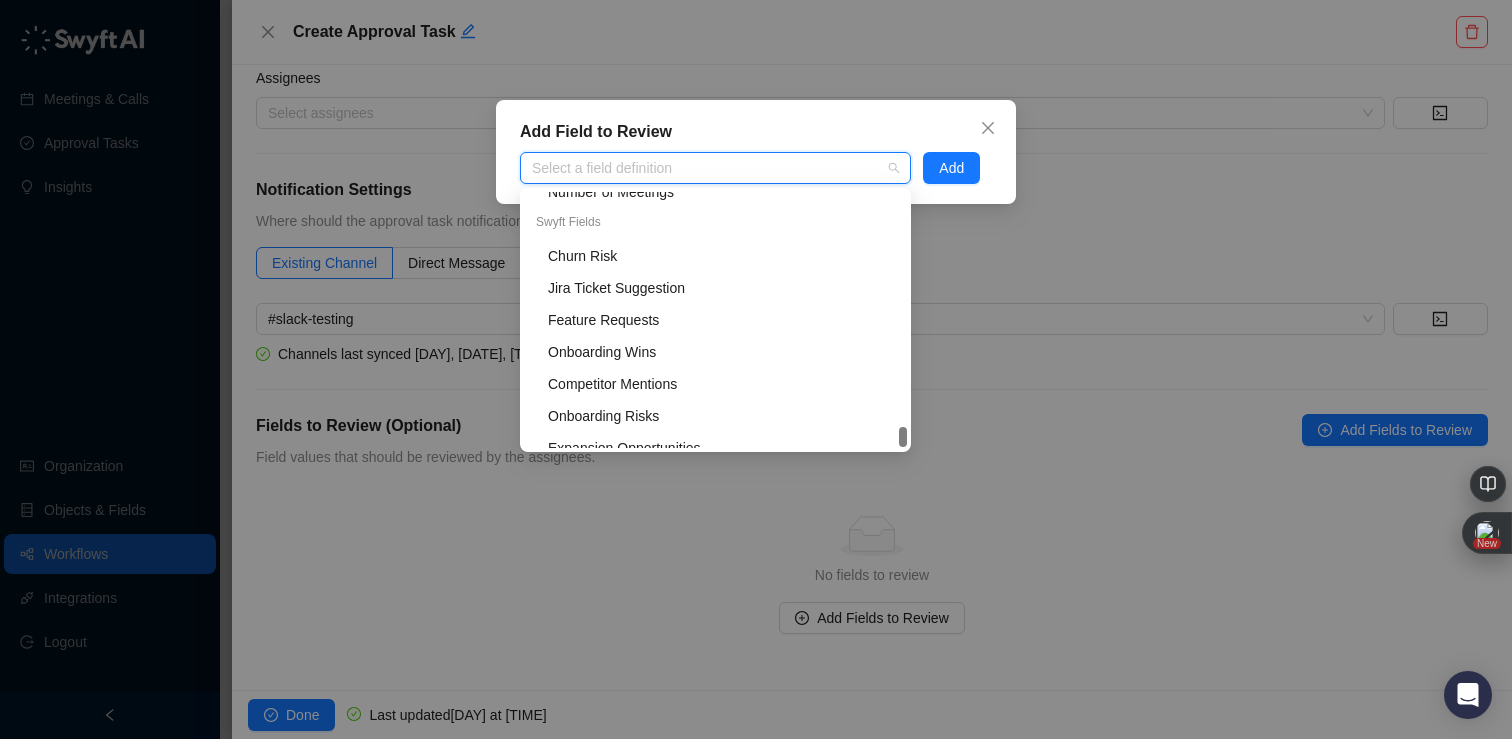 scroll, scrollTop: 38139, scrollLeft: 0, axis: vertical 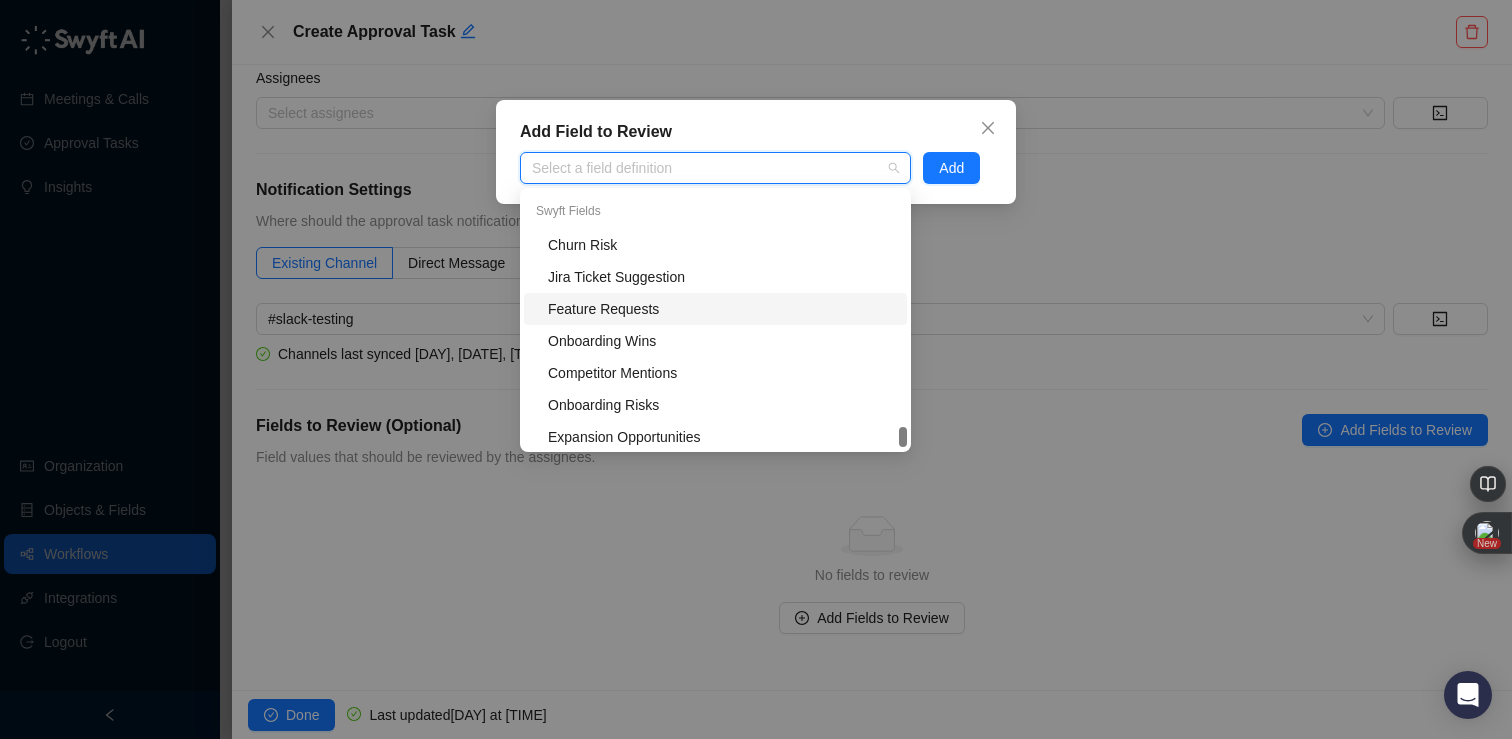 click on "Feature Requests" at bounding box center [721, 309] 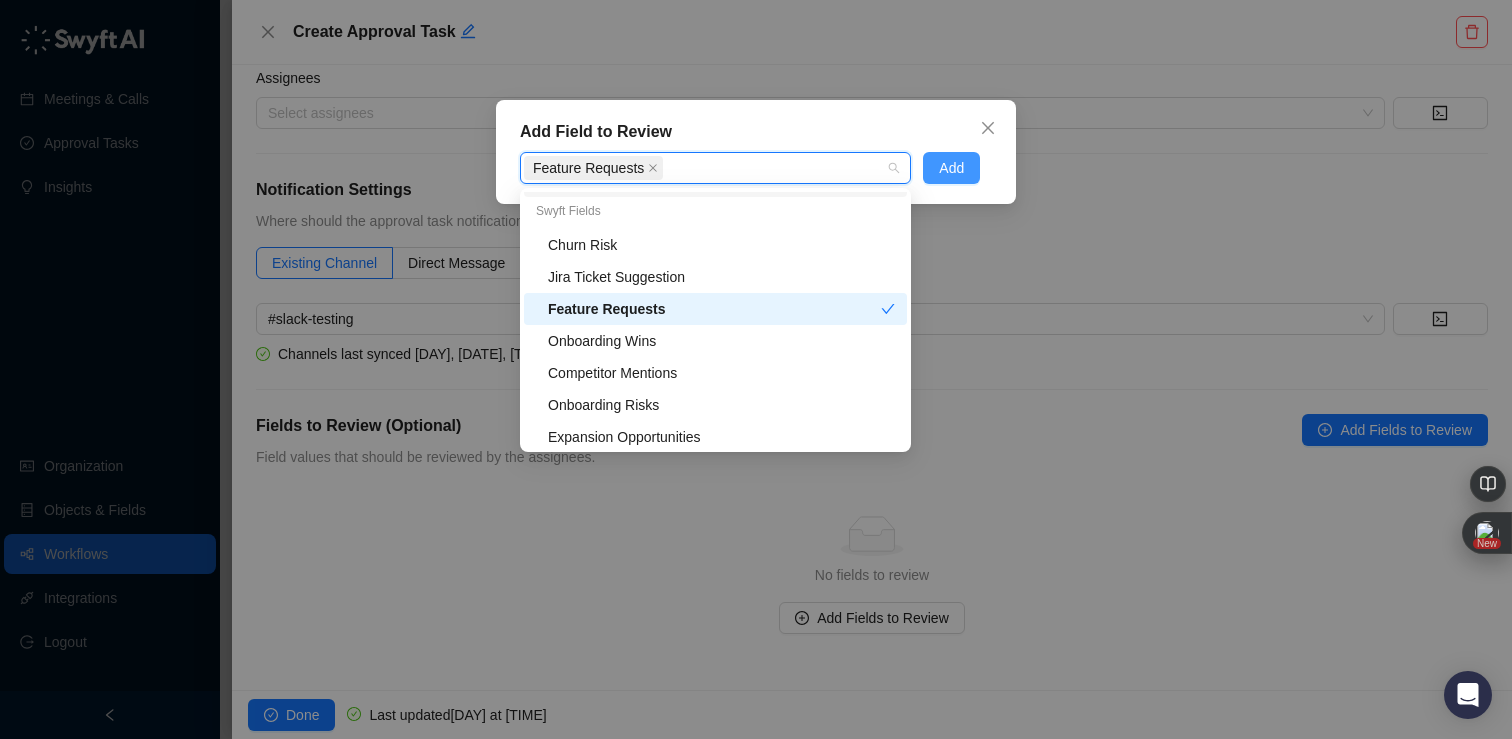 click on "Add" at bounding box center (951, 168) 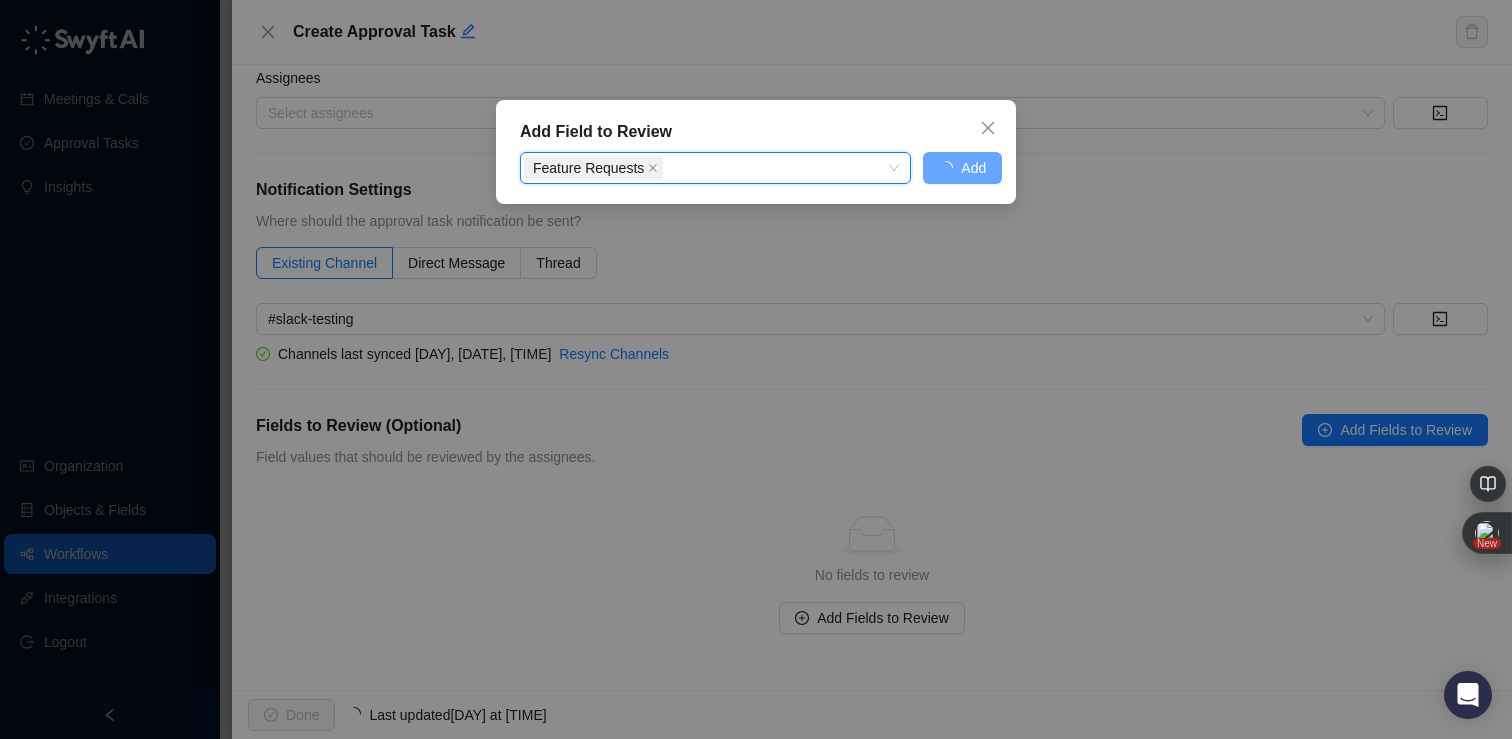 scroll, scrollTop: 238, scrollLeft: 0, axis: vertical 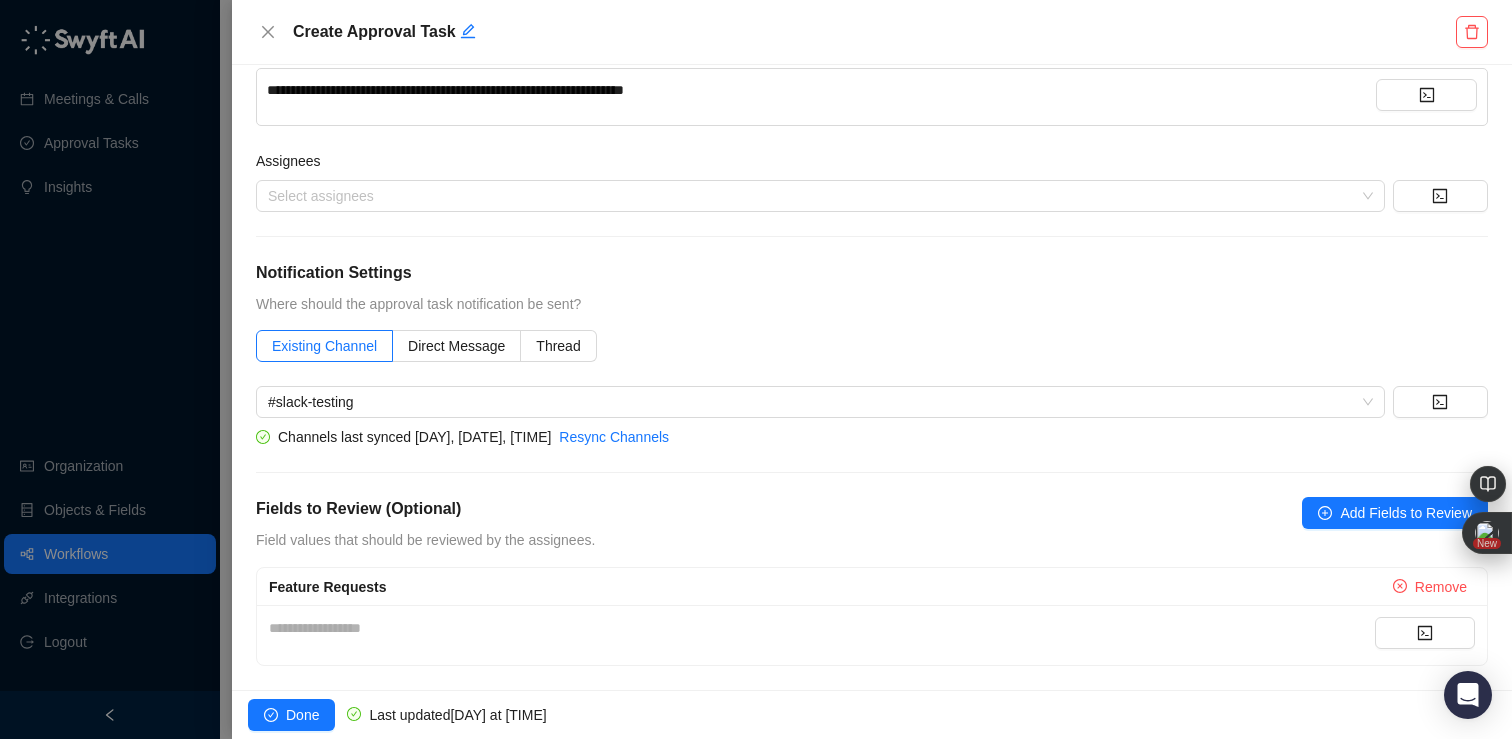 click on "**********" at bounding box center (822, 635) 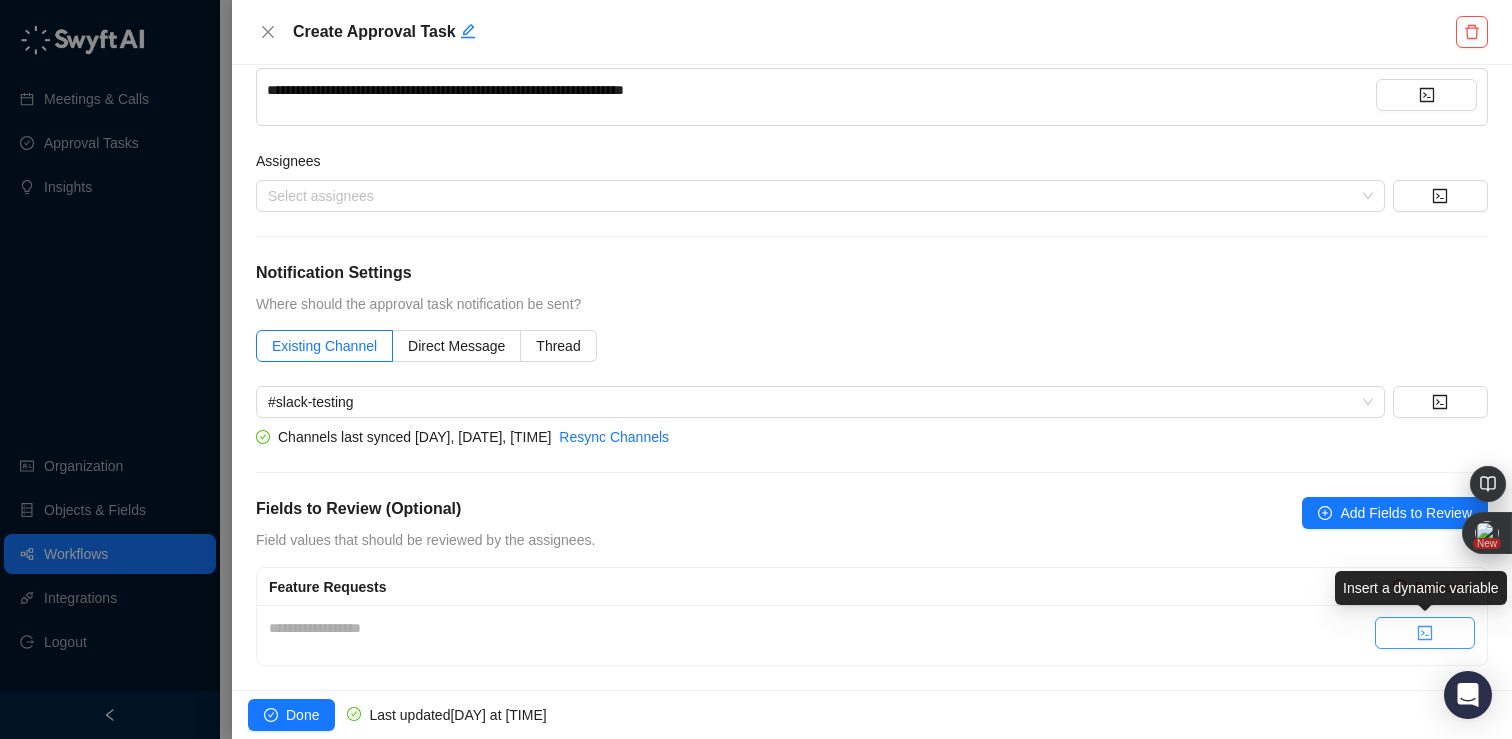 click 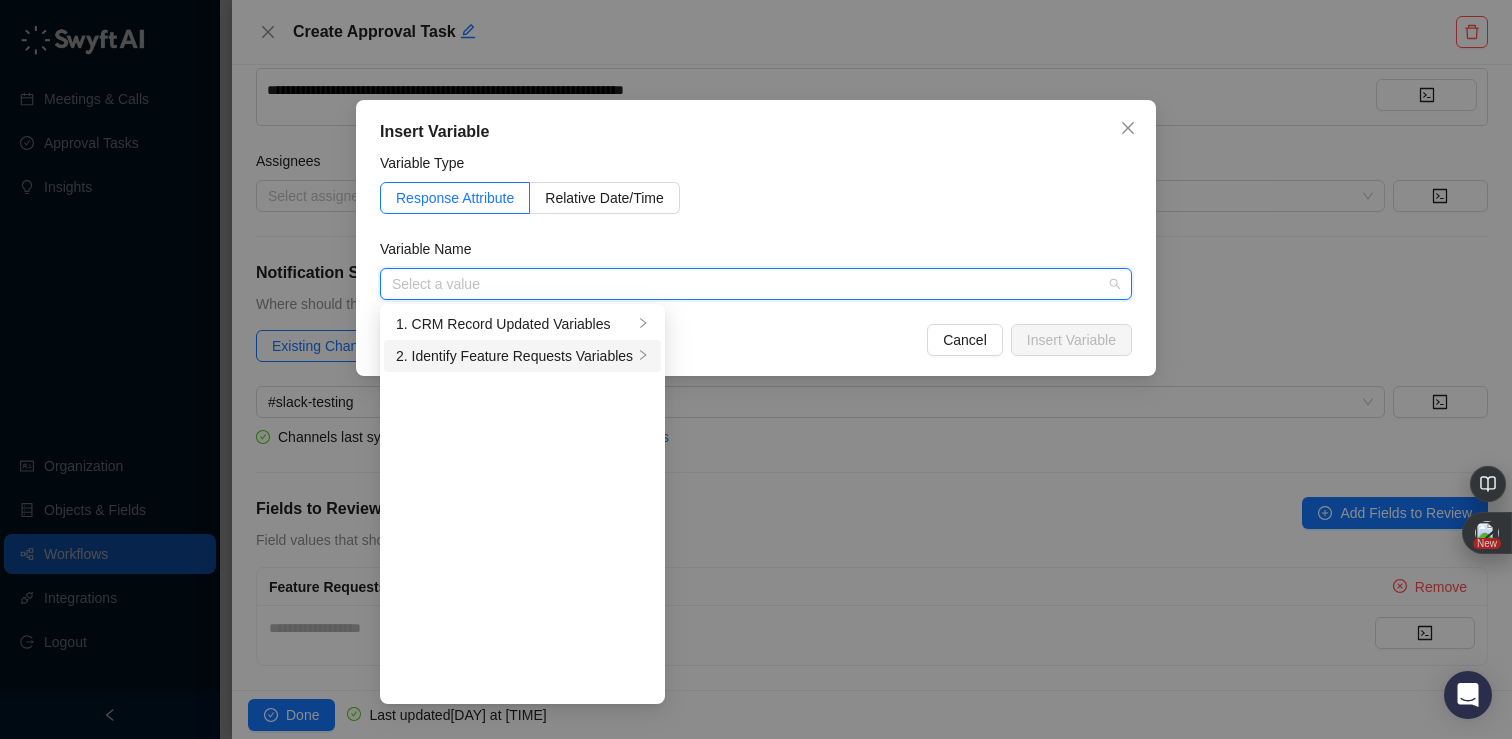 click on "2. Identify Feature Requests Variables" at bounding box center (514, 356) 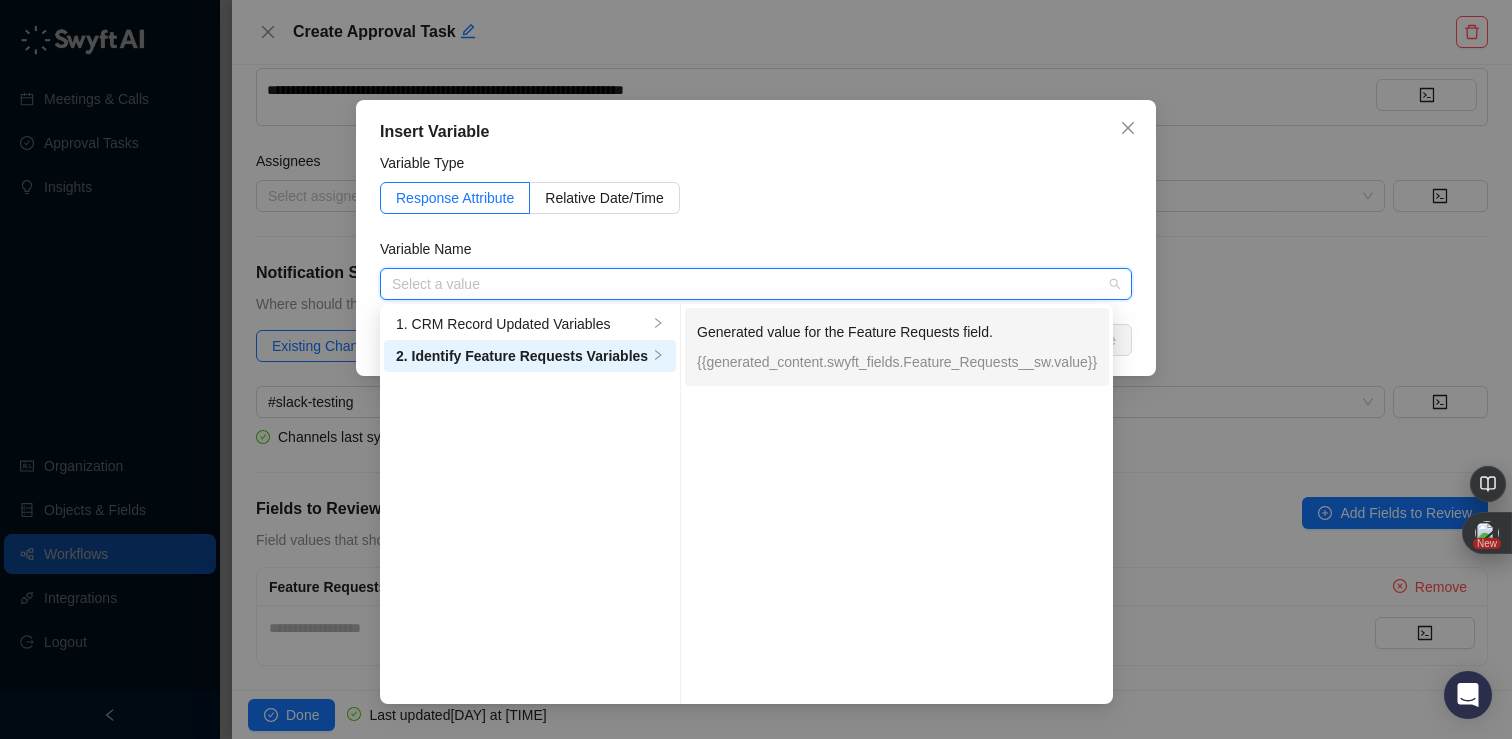 click on "{{generated_content.swyft_fields.Feature_Requests__sw.value}}" at bounding box center [897, 362] 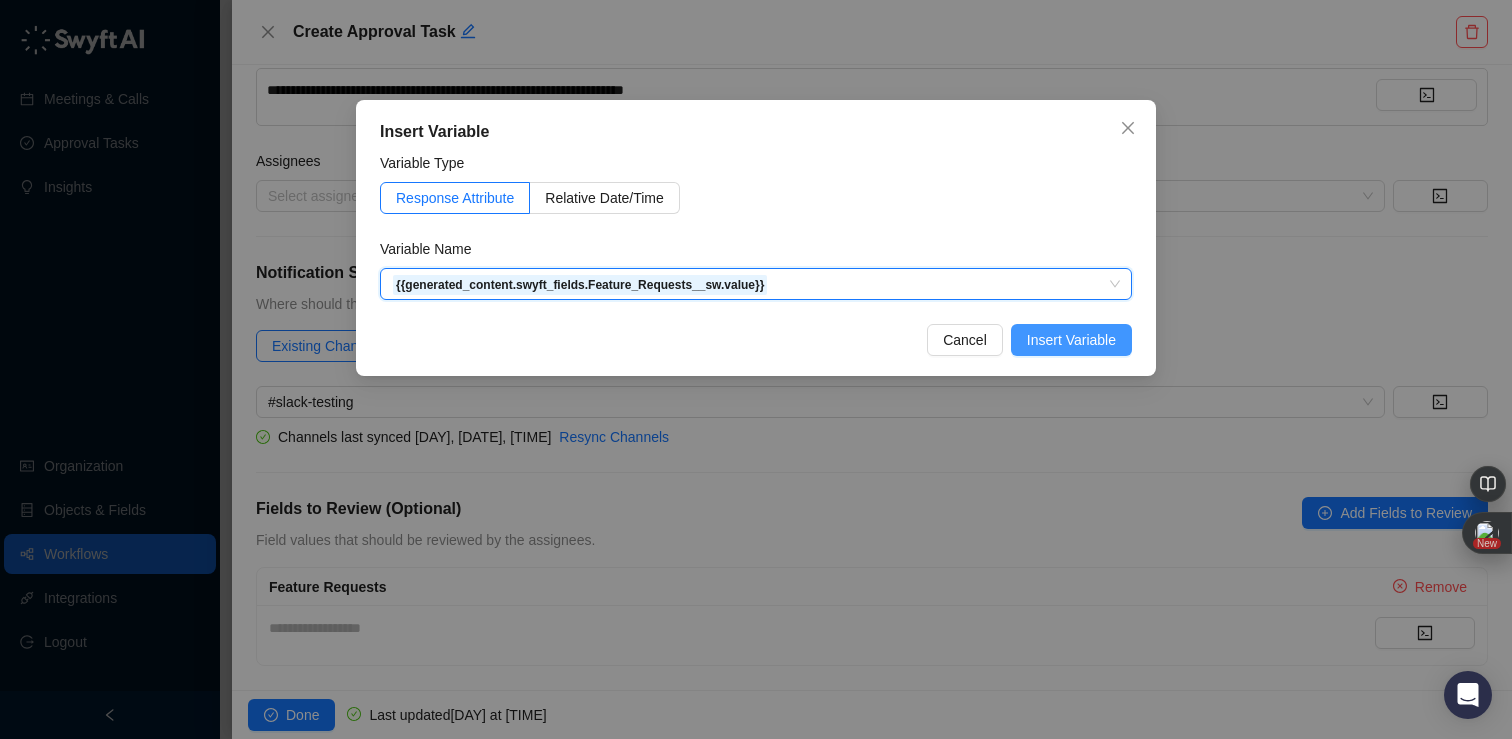 click on "Insert Variable" at bounding box center [1071, 340] 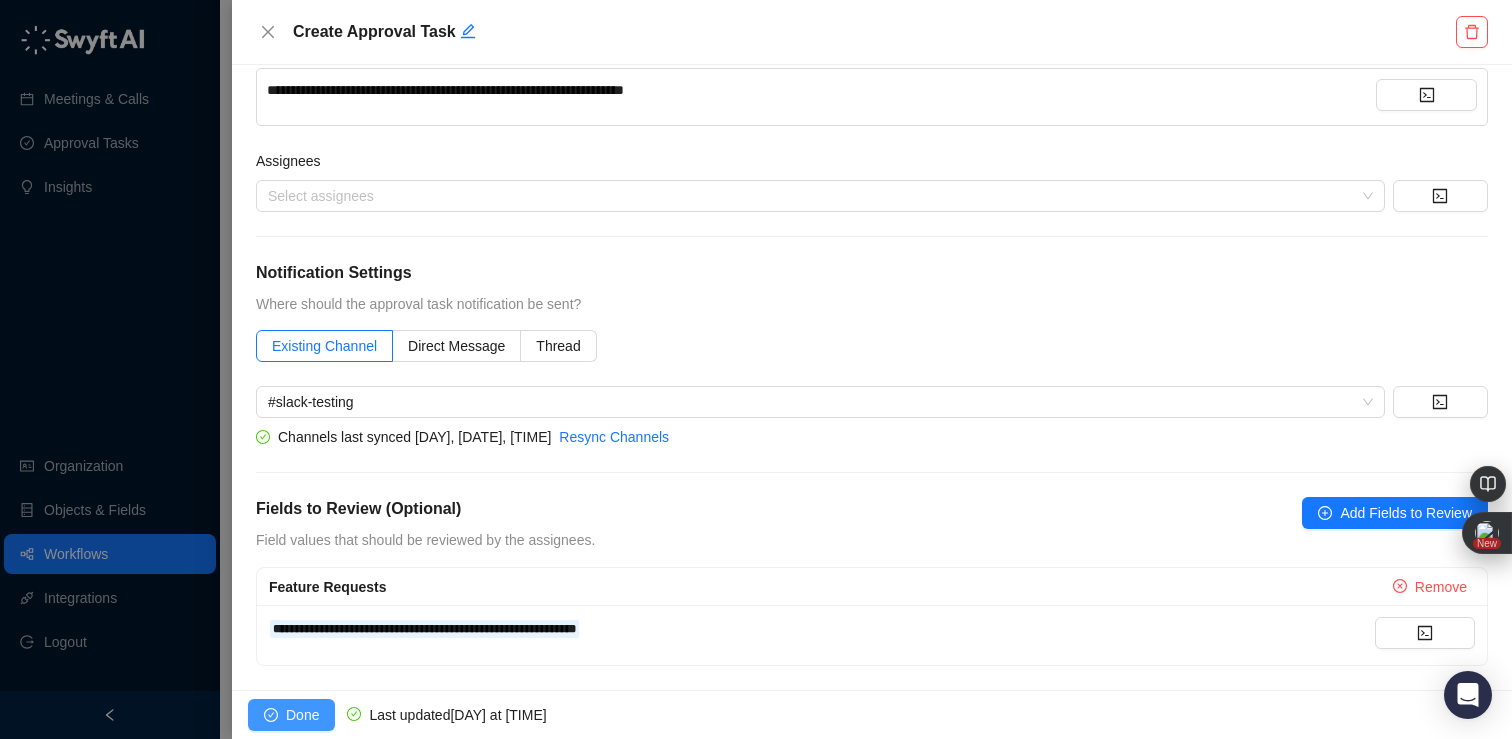 click on "Done" at bounding box center [291, 715] 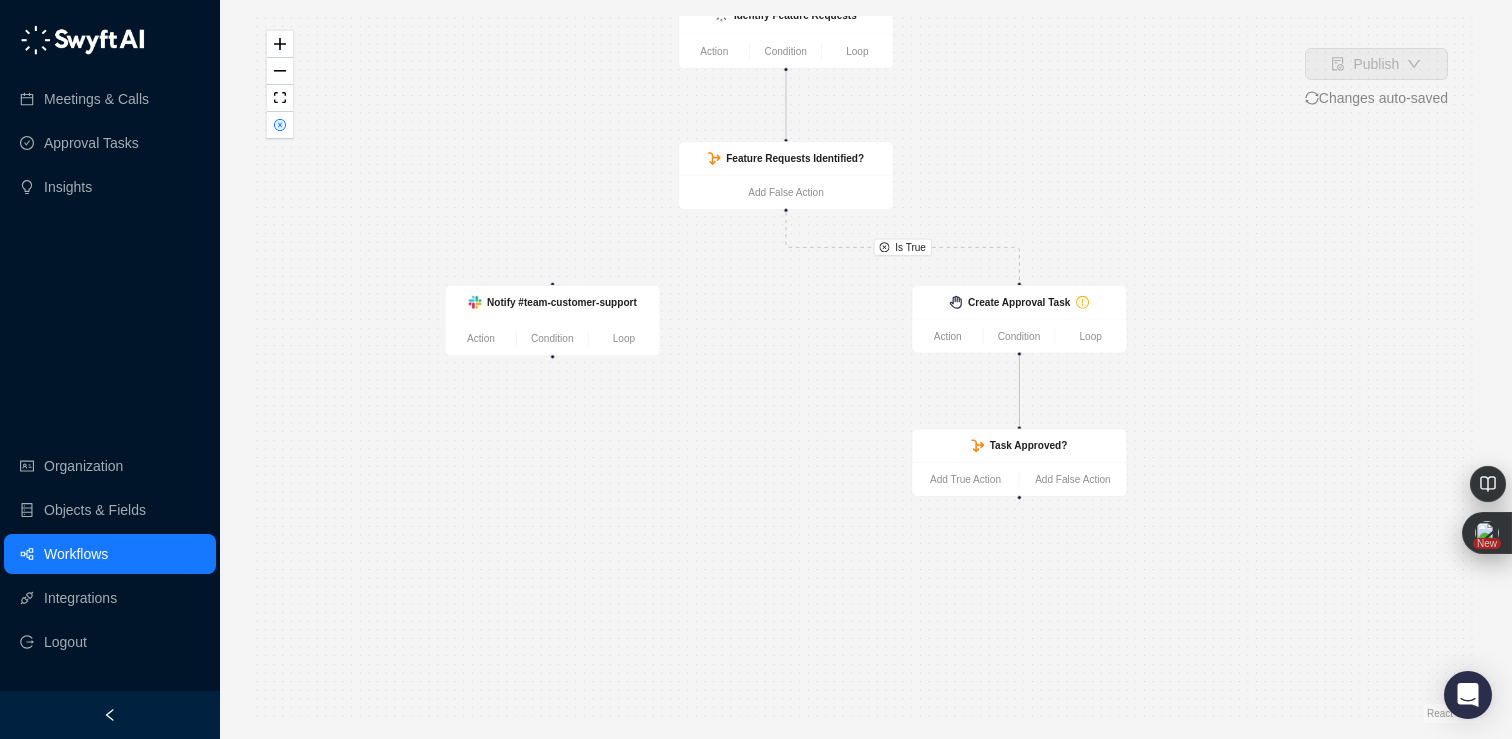 drag, startPoint x: 1178, startPoint y: 373, endPoint x: 1098, endPoint y: 179, distance: 209.84756 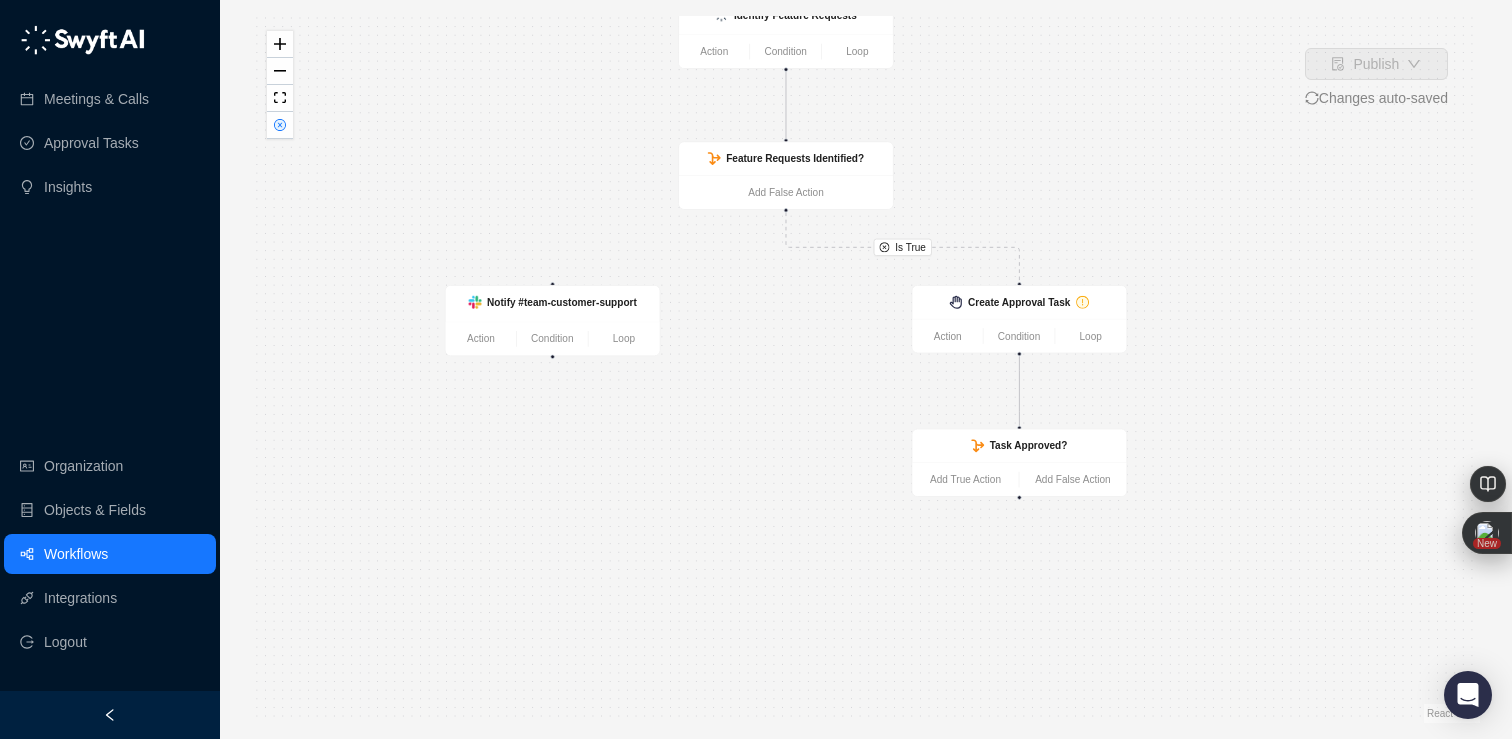 click on "Is True CRM Record Updated Action Condition Loop Identify Feature Requests Action Condition Loop Feature Requests Identified? Add False Action Notify #team-customer-support Action Condition Loop Create Approval Task Action Condition Loop Task Approved? Add True Action Add False Action" at bounding box center [866, 369] 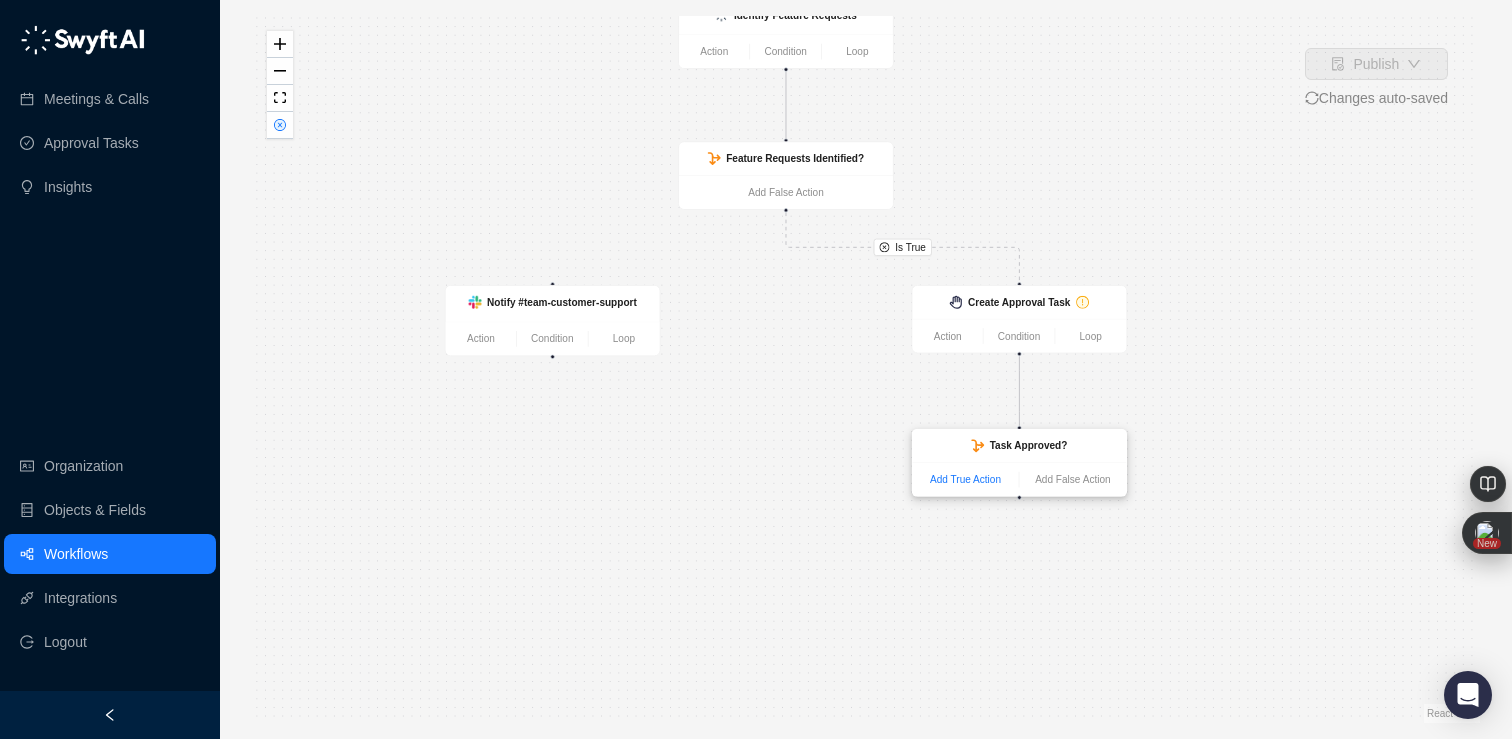click on "Add True Action" at bounding box center (965, 480) 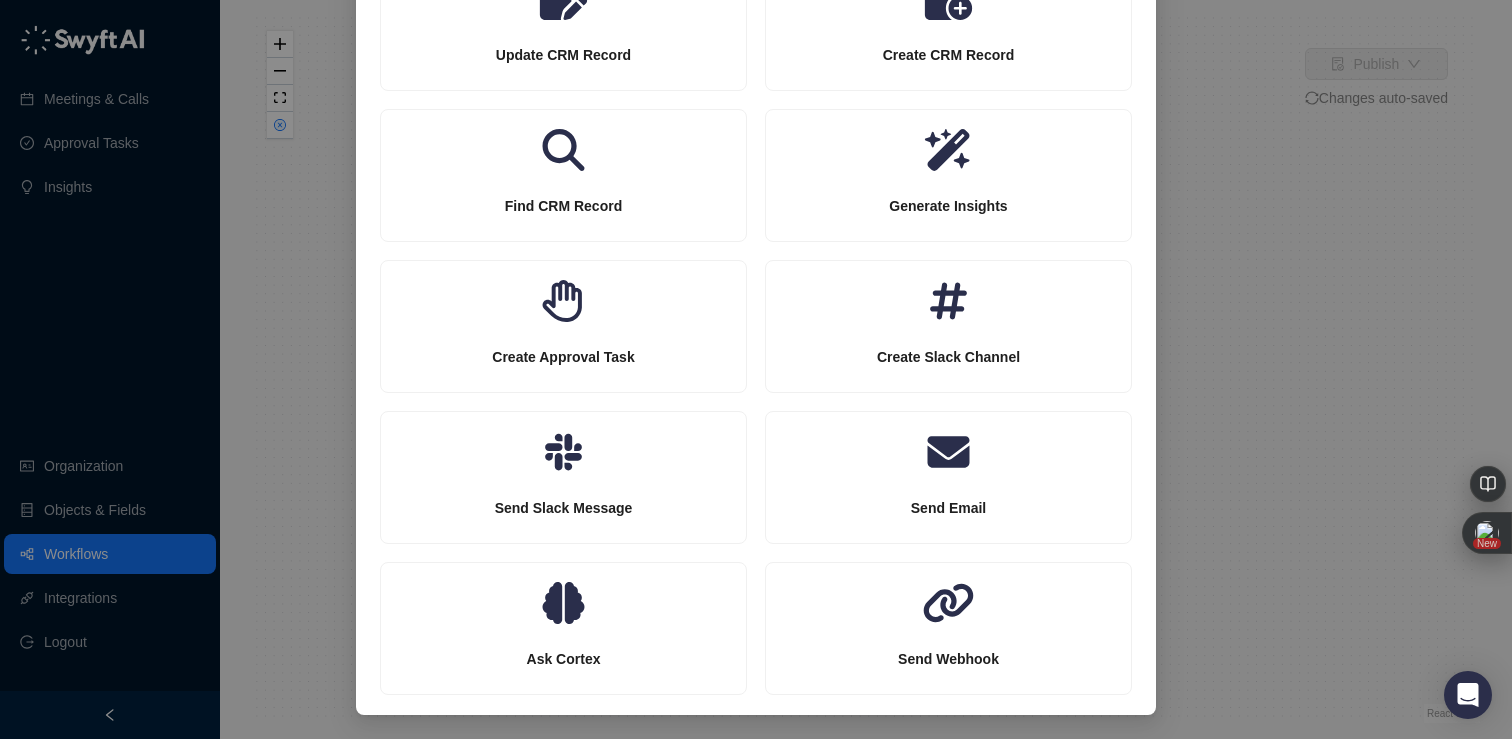 scroll, scrollTop: 190, scrollLeft: 0, axis: vertical 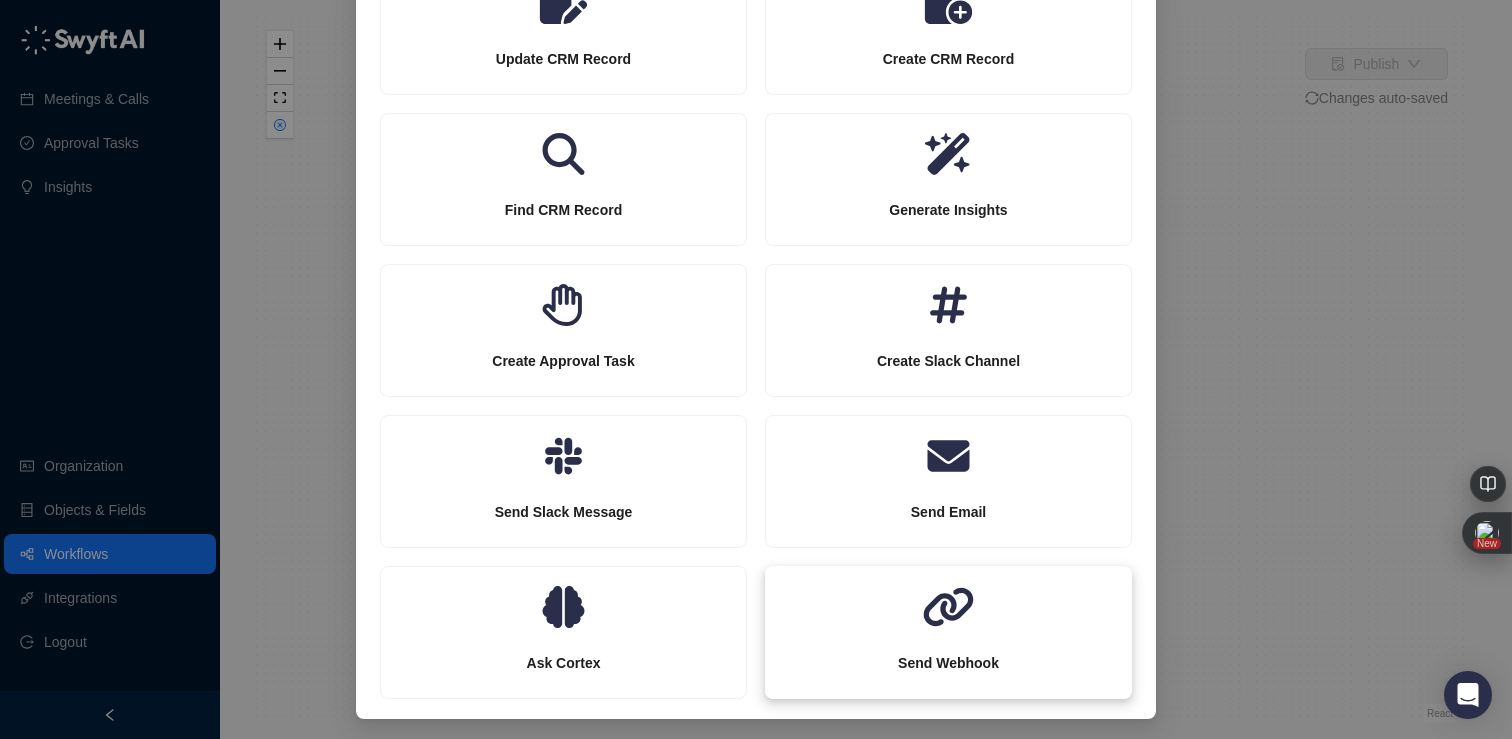 click on "Send Webhook" at bounding box center (948, 663) 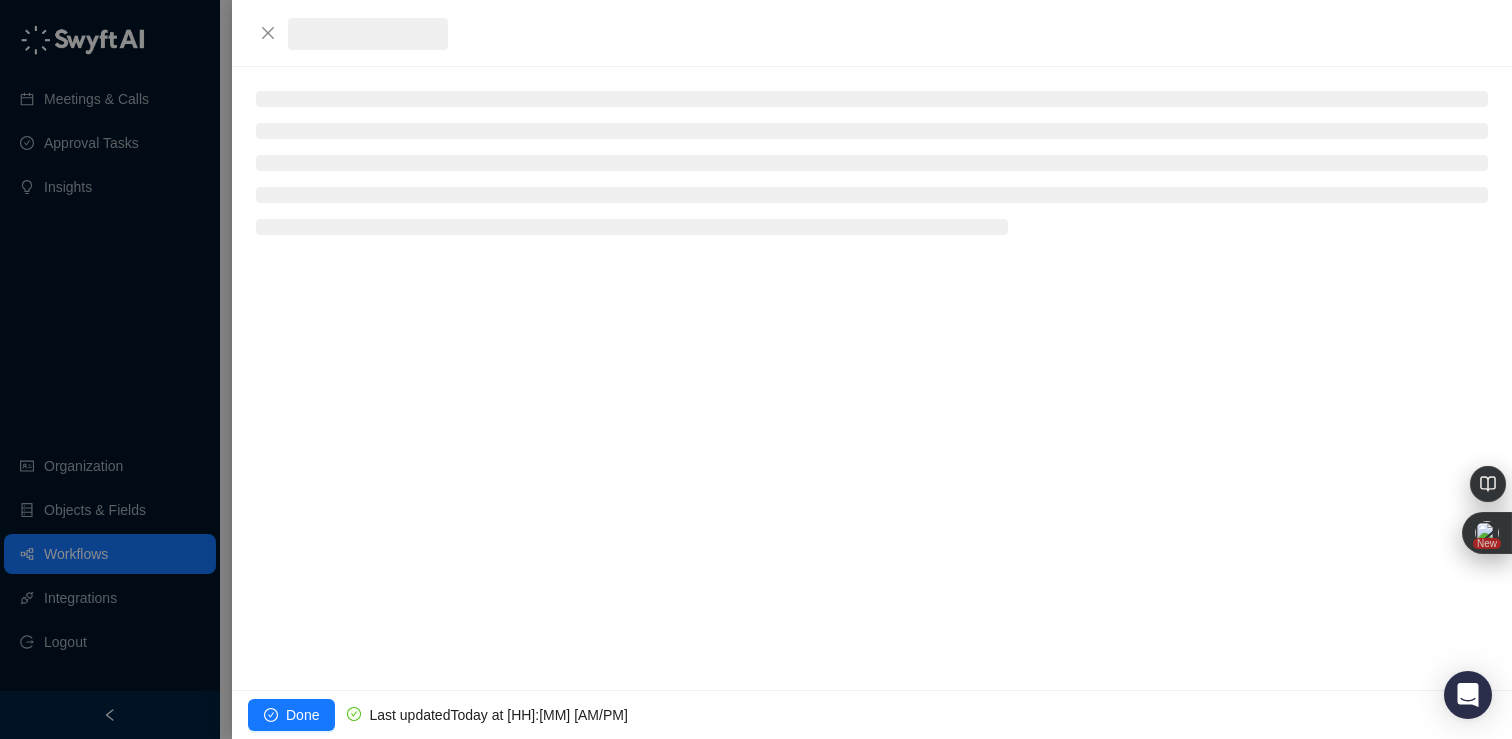scroll, scrollTop: 94, scrollLeft: 0, axis: vertical 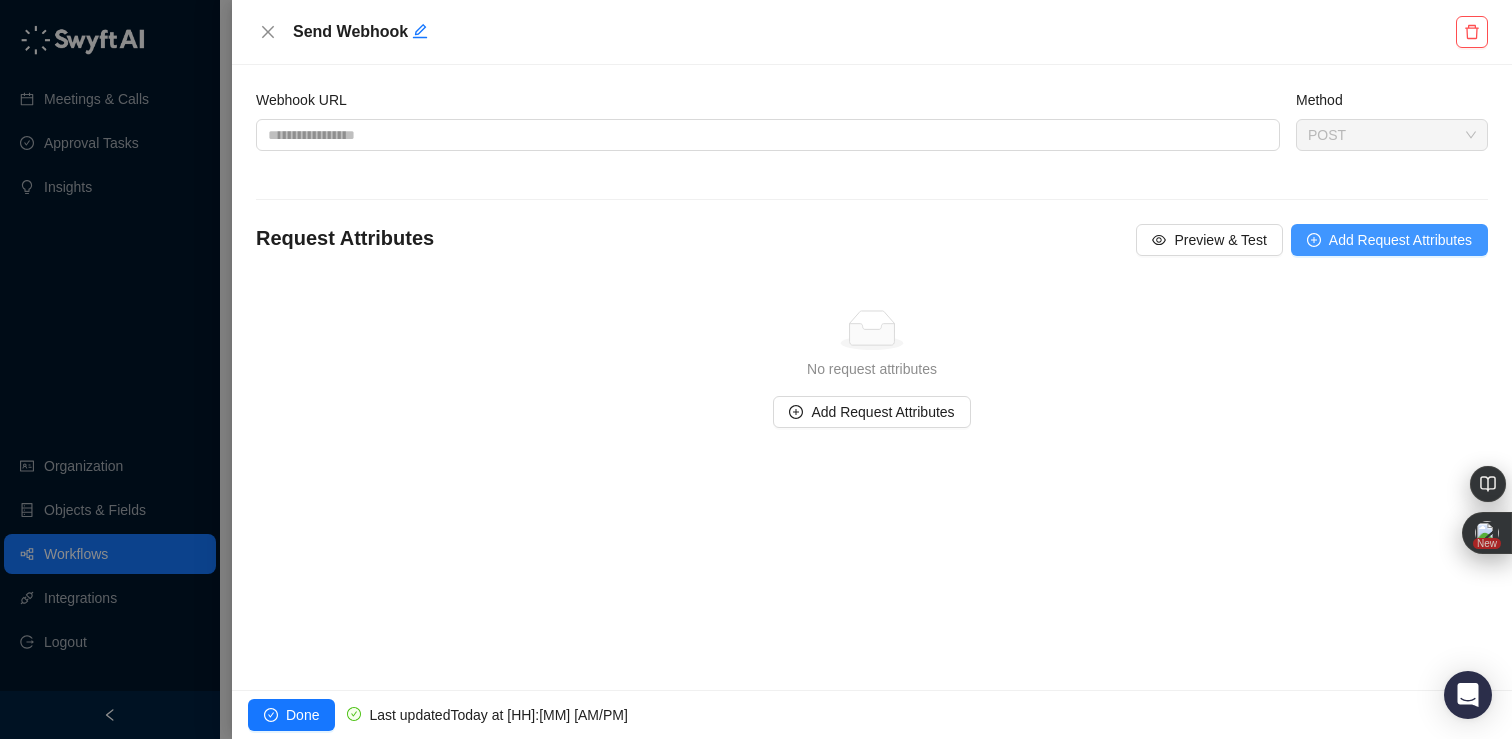 click on "Add Request Attributes" at bounding box center (1400, 240) 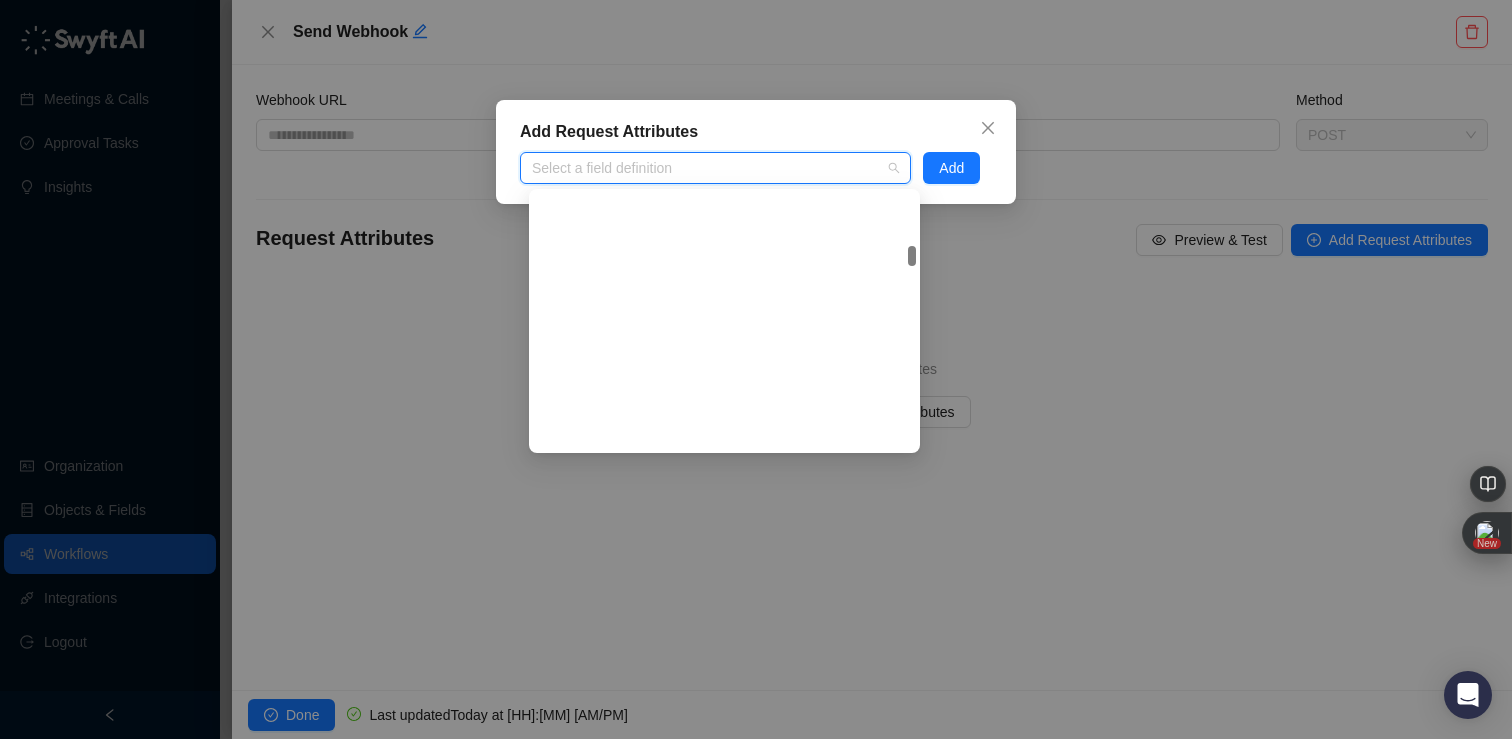 scroll, scrollTop: 8539, scrollLeft: 0, axis: vertical 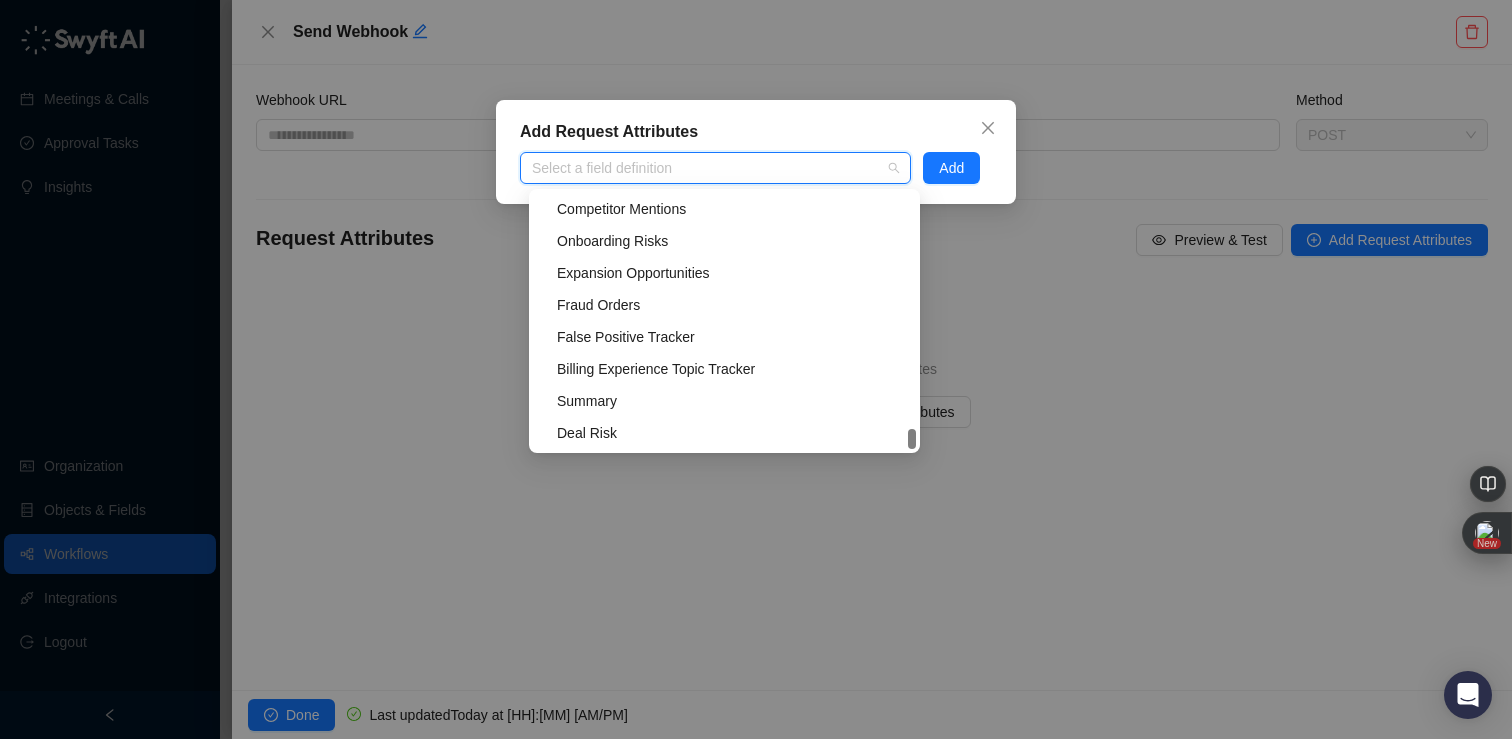 drag, startPoint x: 914, startPoint y: 257, endPoint x: 920, endPoint y: 453, distance: 196.09181 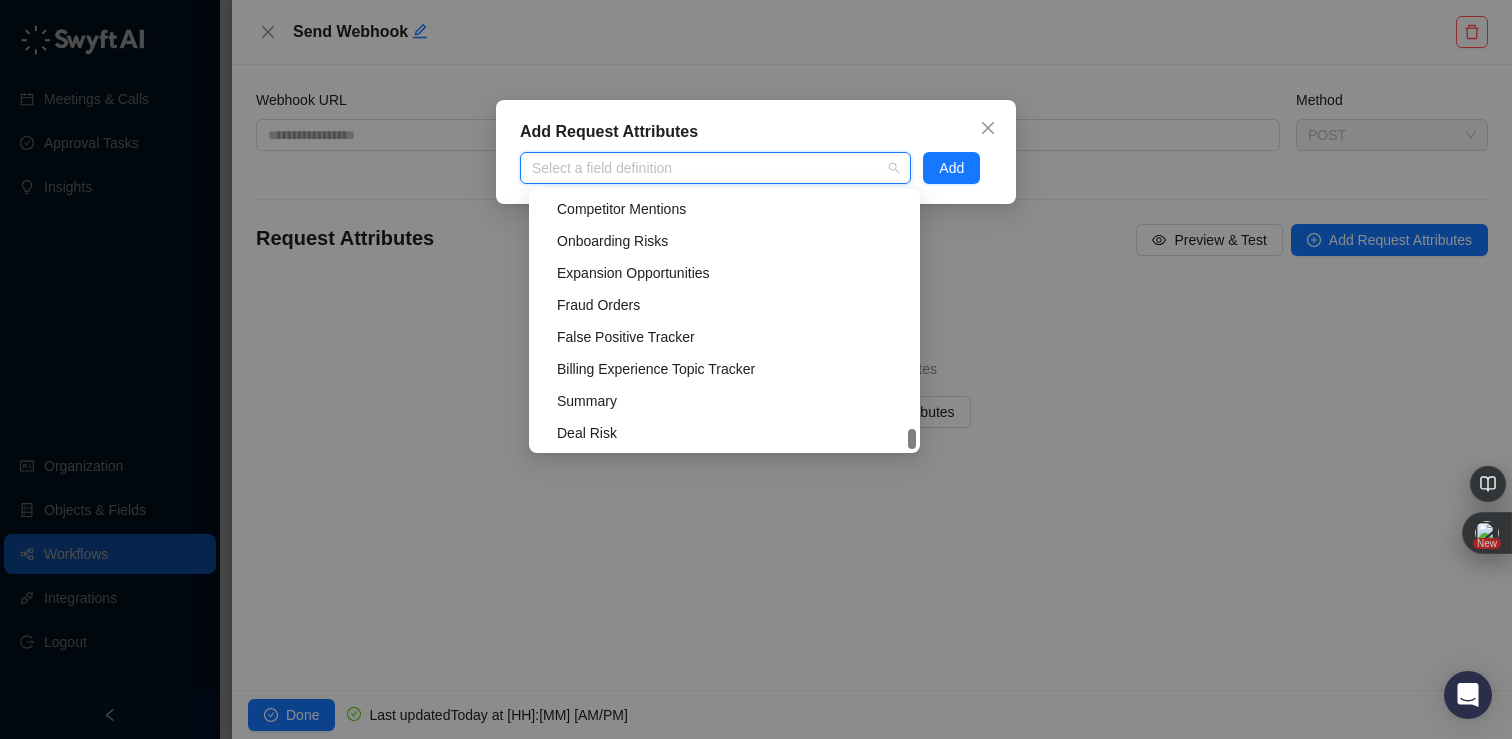 click on "Condition Conditions AND Add Rule Add Rule Group {{message}} 1. CRM Record Updated Variables 2. Identify Feature Requests Variables 3. Create Approval Task Variables 4. Send Webhook Variables The status of the webhook call. {{status}} The message from the webhook call. {{message}} Is equal to Remove Save" at bounding box center (756, 369) 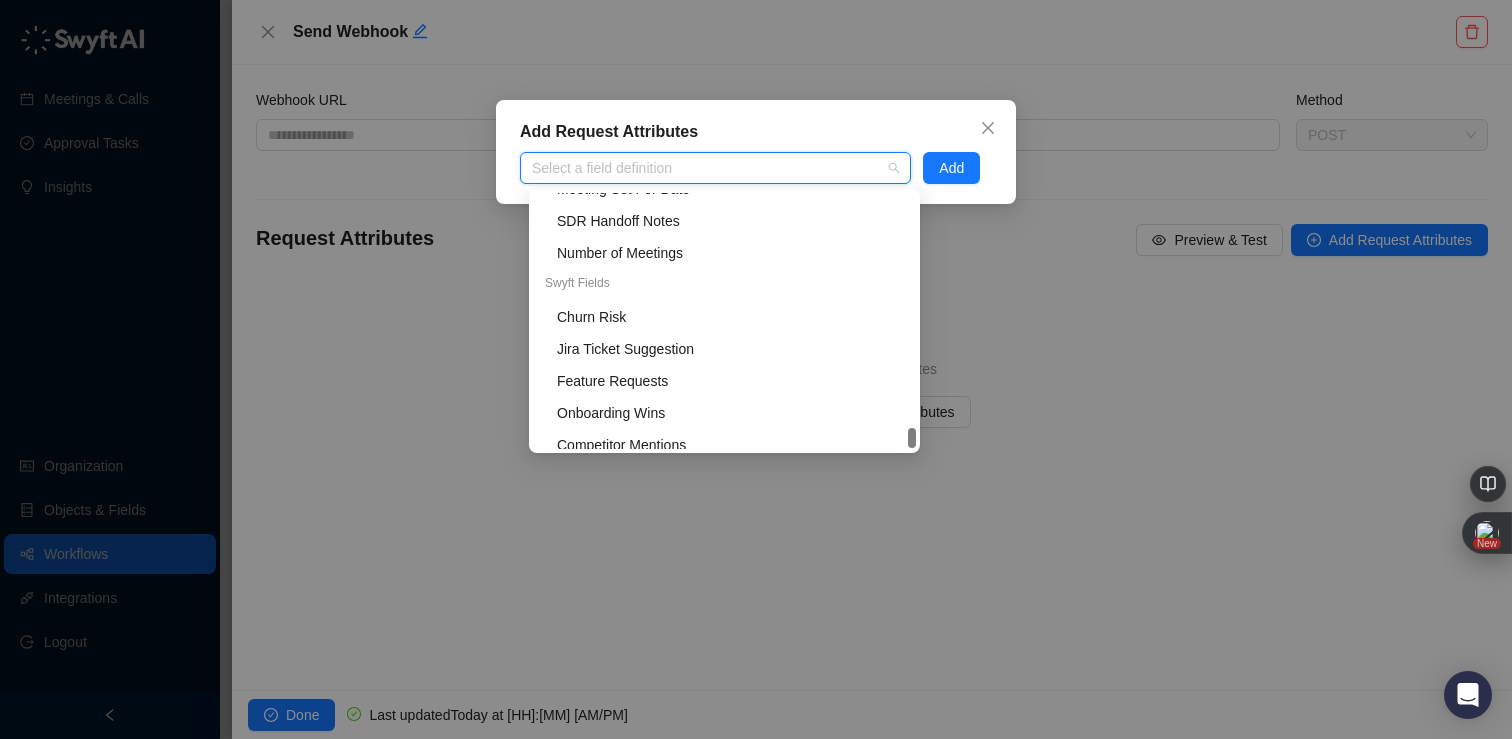 scroll, scrollTop: 38083, scrollLeft: 0, axis: vertical 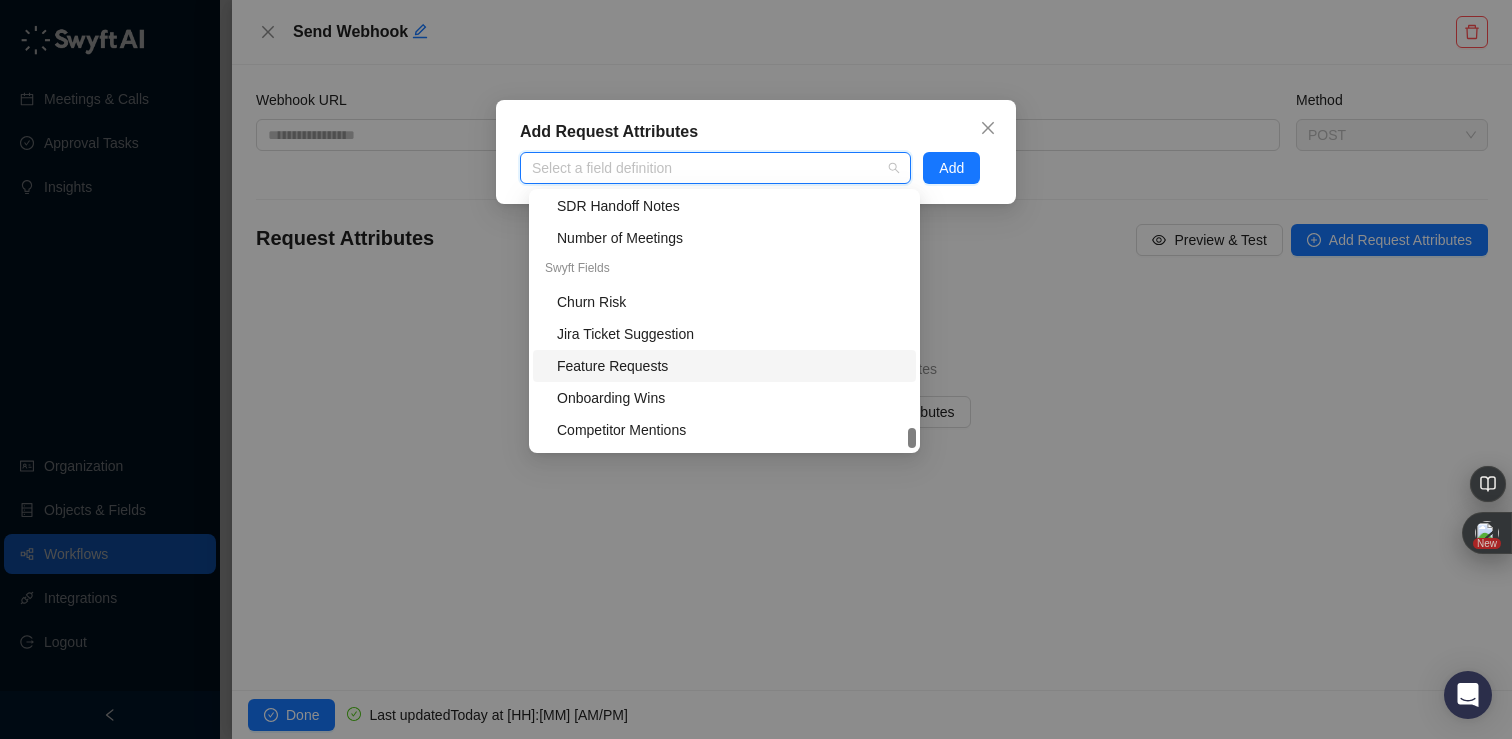 click on "Feature Requests" at bounding box center [730, 366] 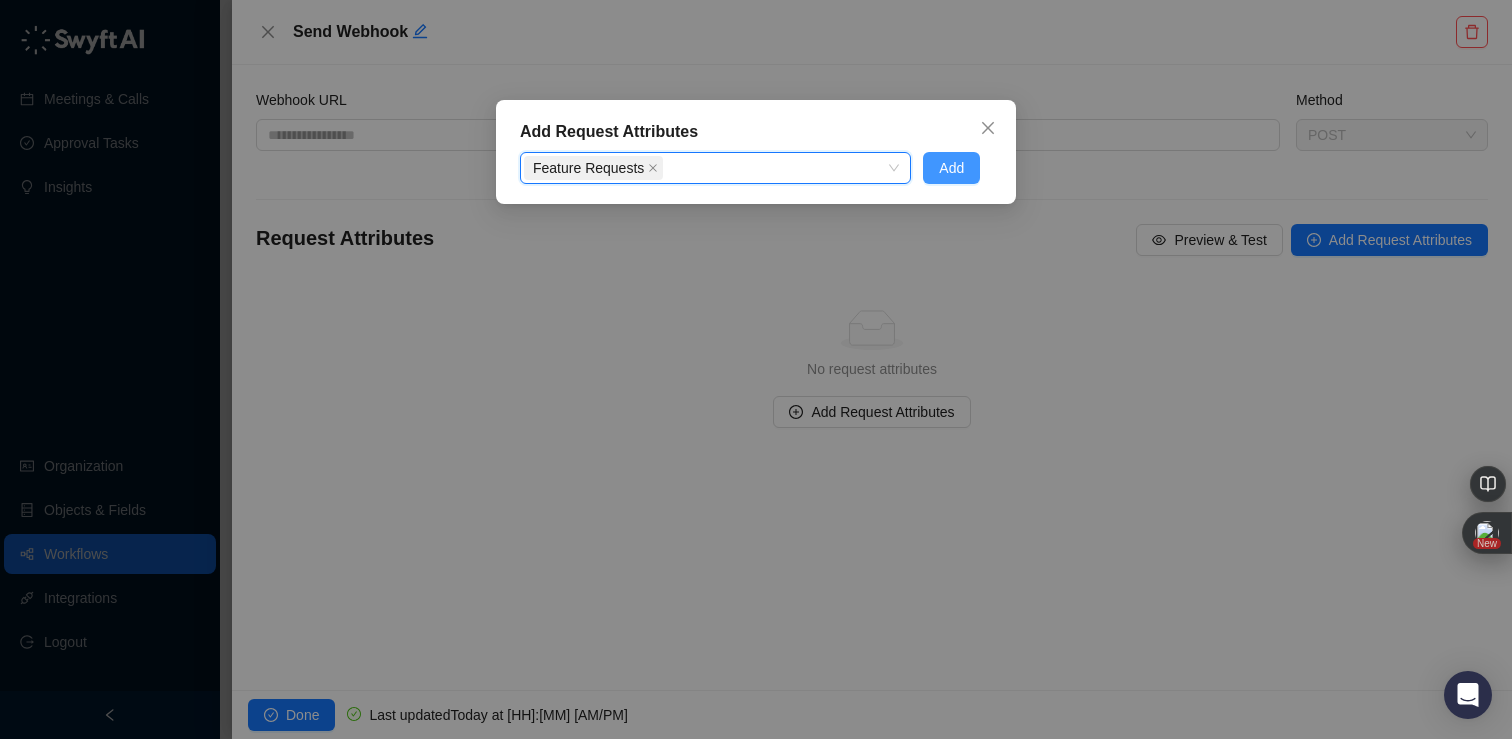 click on "Add" at bounding box center [951, 168] 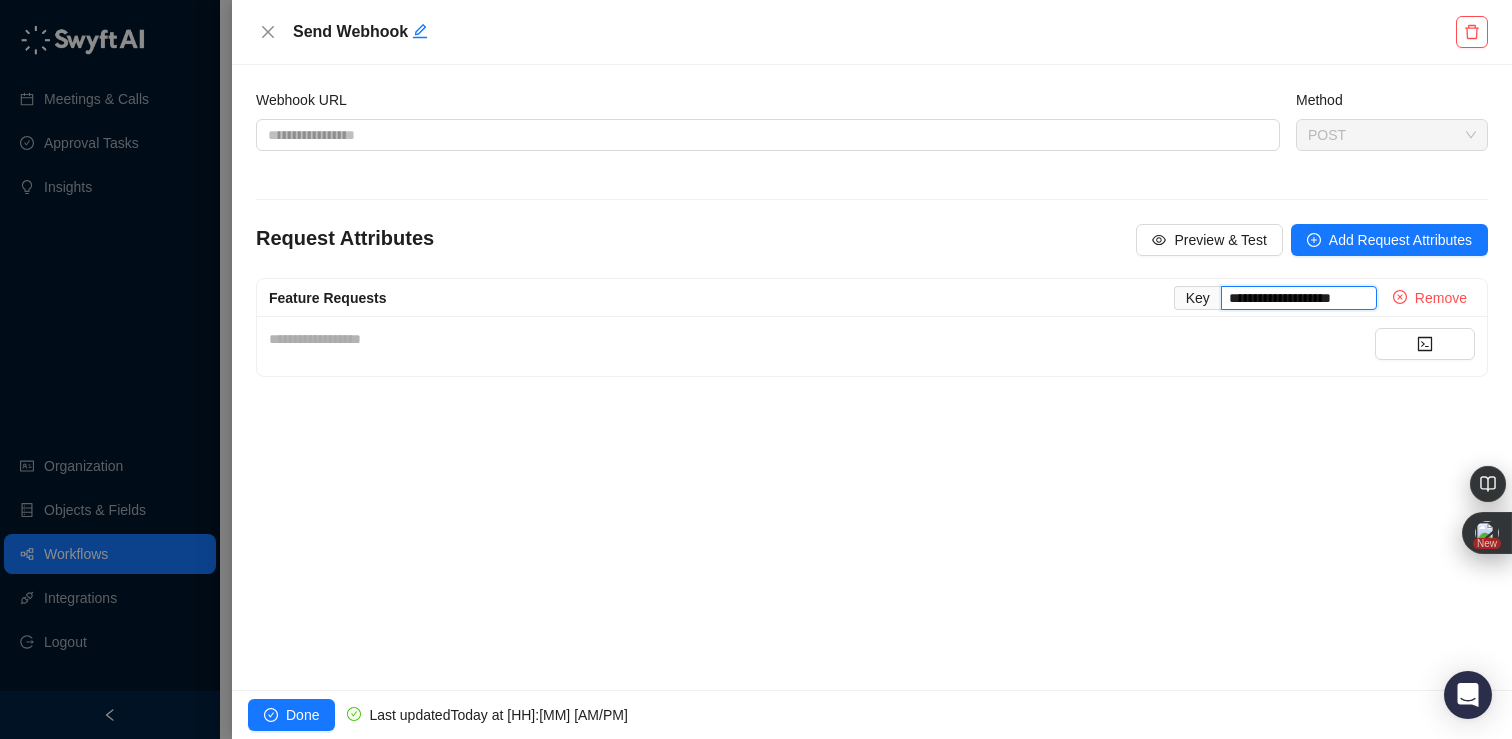 click on "**********" at bounding box center [1299, 298] 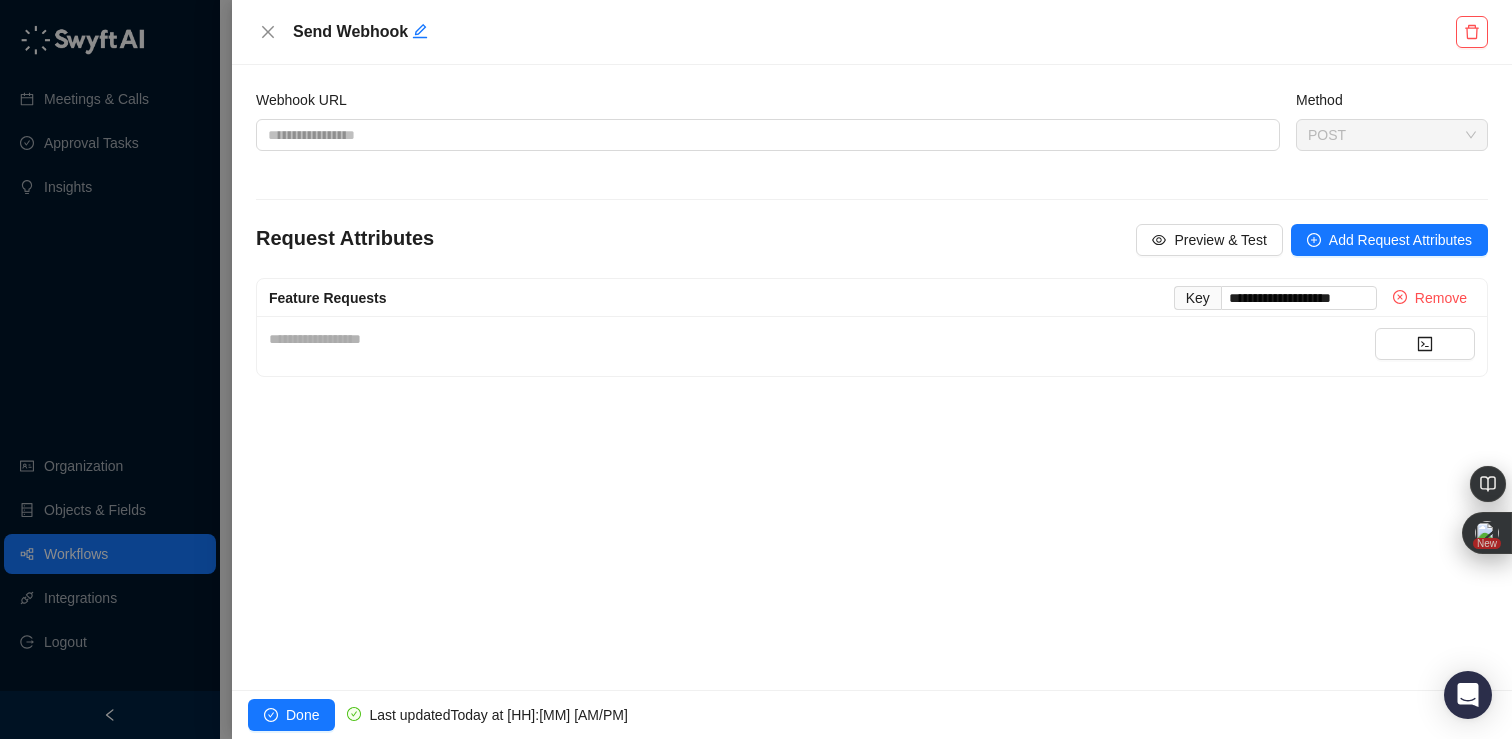 click on "**********" at bounding box center (822, 339) 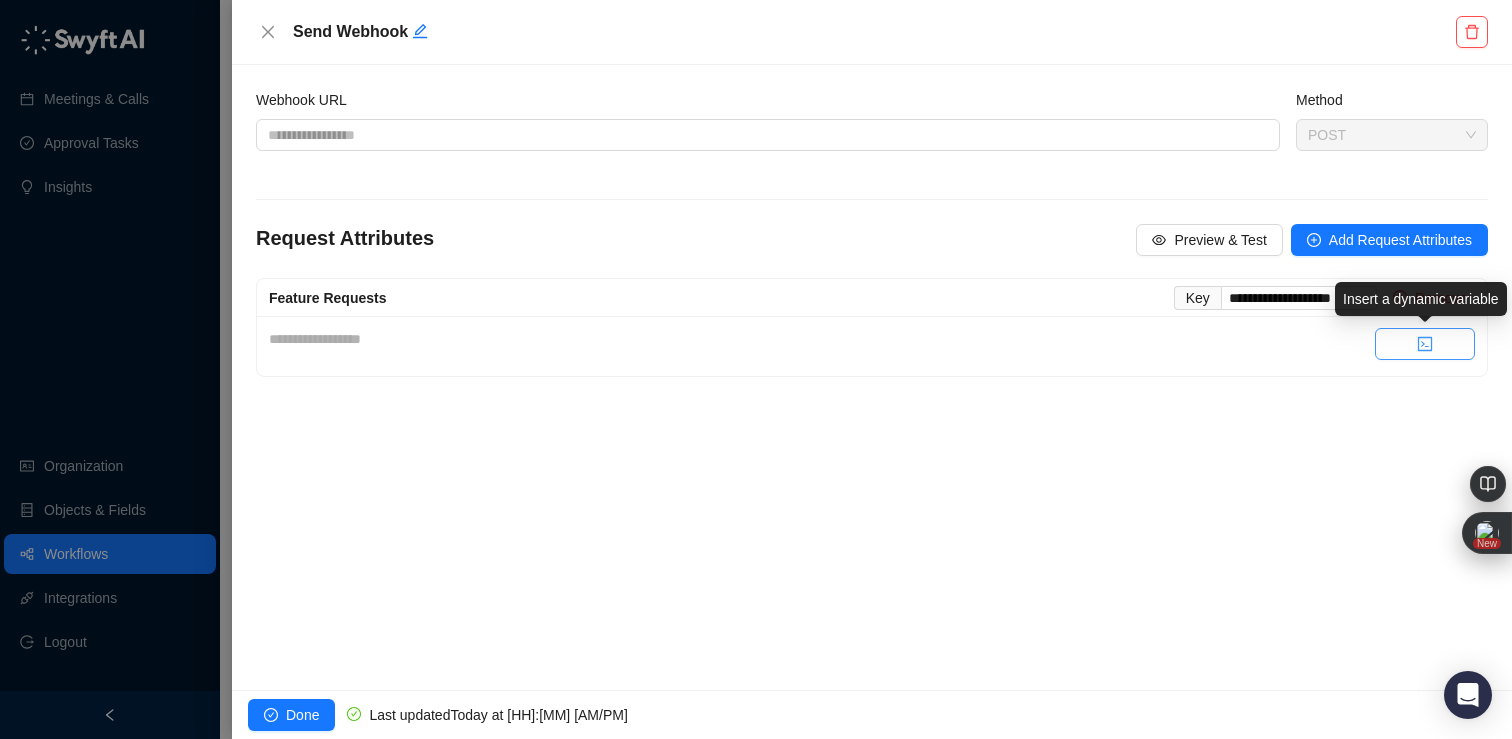 click at bounding box center (1425, 344) 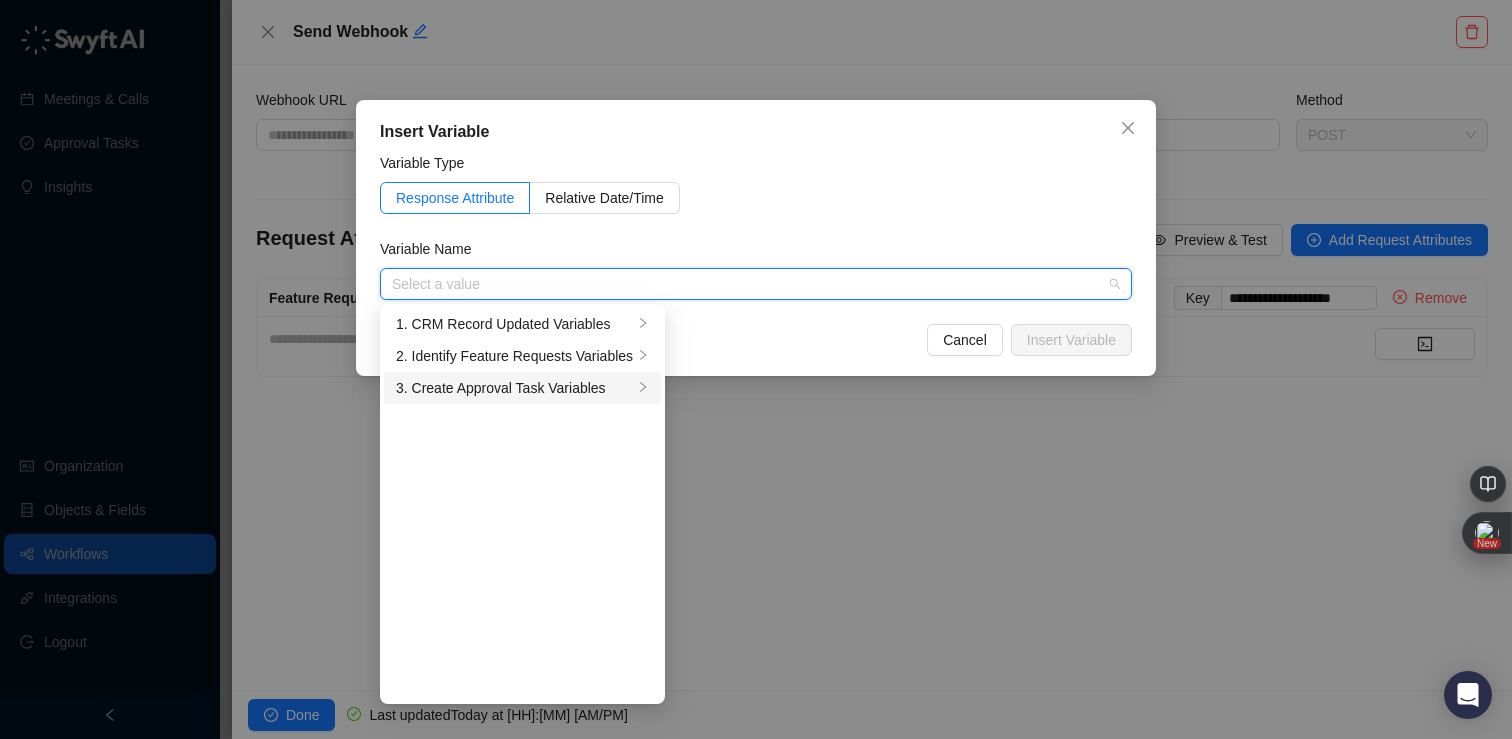 click on "3. Create Approval Task Variables" at bounding box center (514, 388) 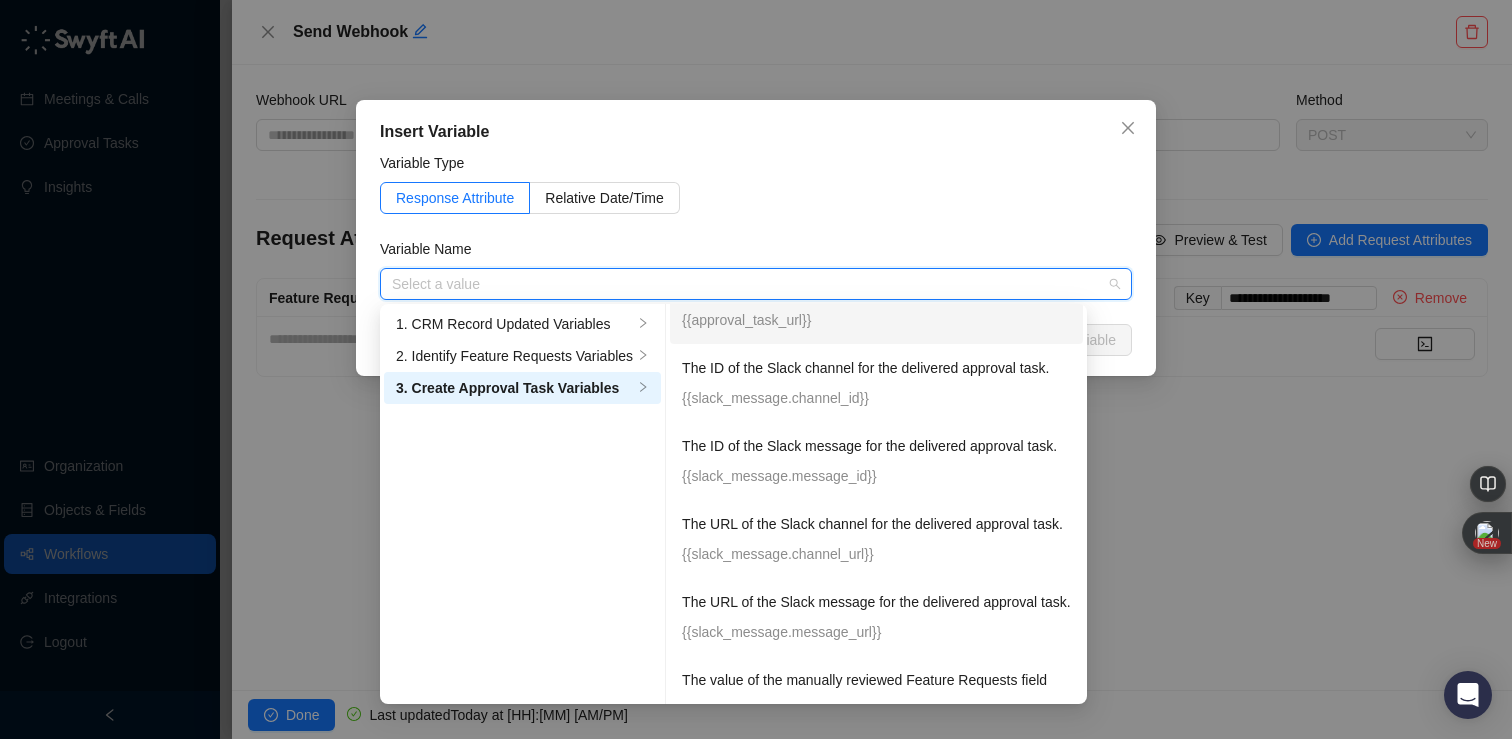 scroll, scrollTop: 154, scrollLeft: 0, axis: vertical 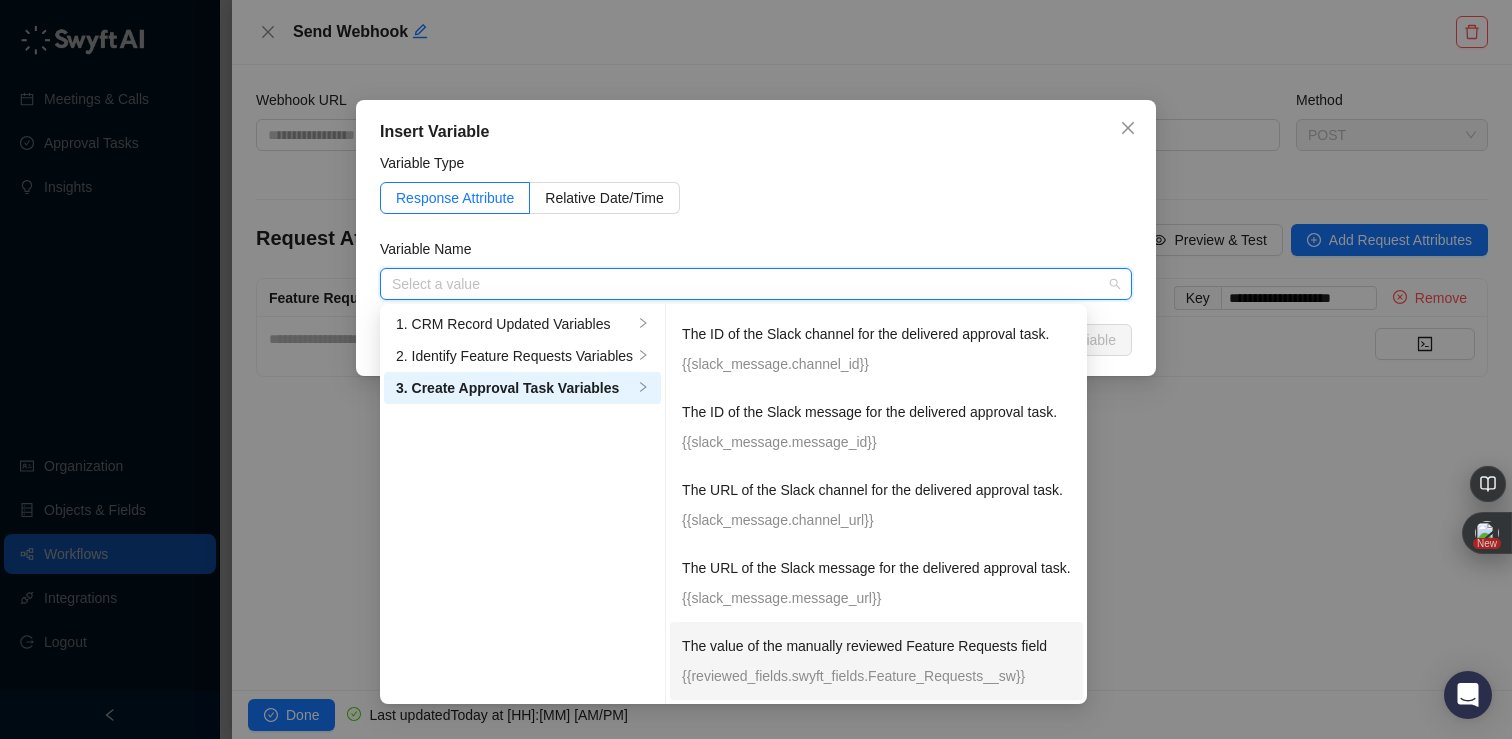 click on "The value of the manually reviewed Feature Requests field {{reviewed_fields.swyft_fields.Feature_Requests__sw}}" at bounding box center (876, 661) 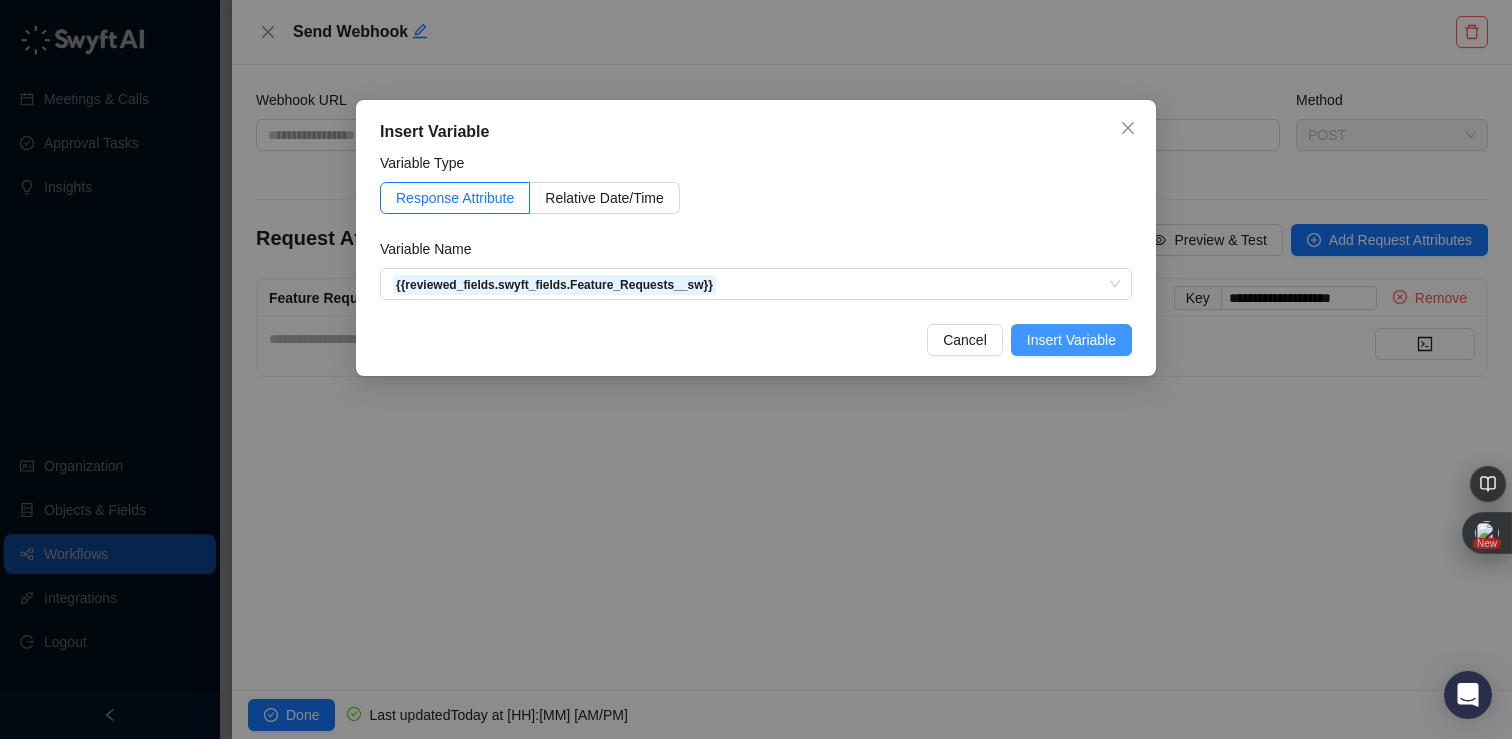 click on "Insert Variable" at bounding box center (1071, 340) 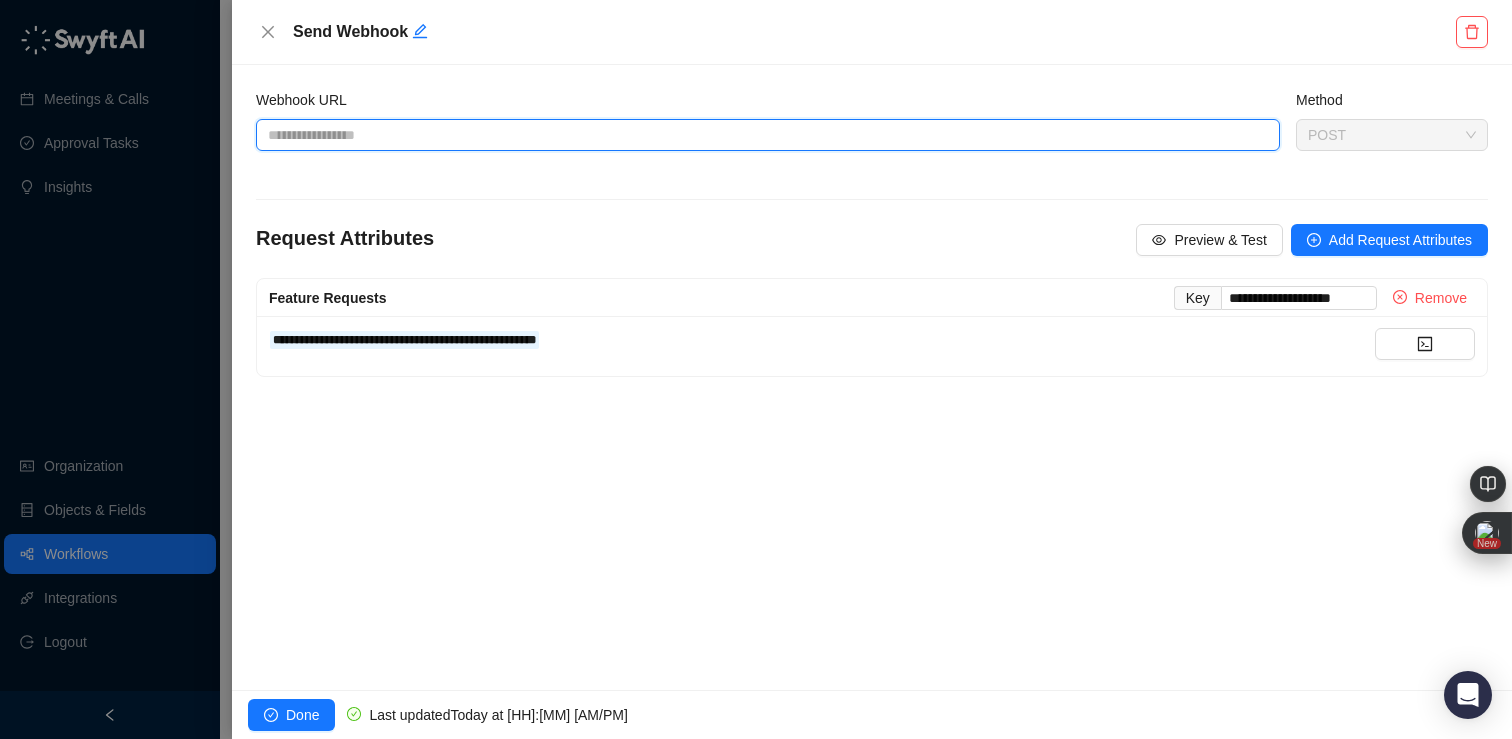 click on "Webhook URL" at bounding box center [768, 135] 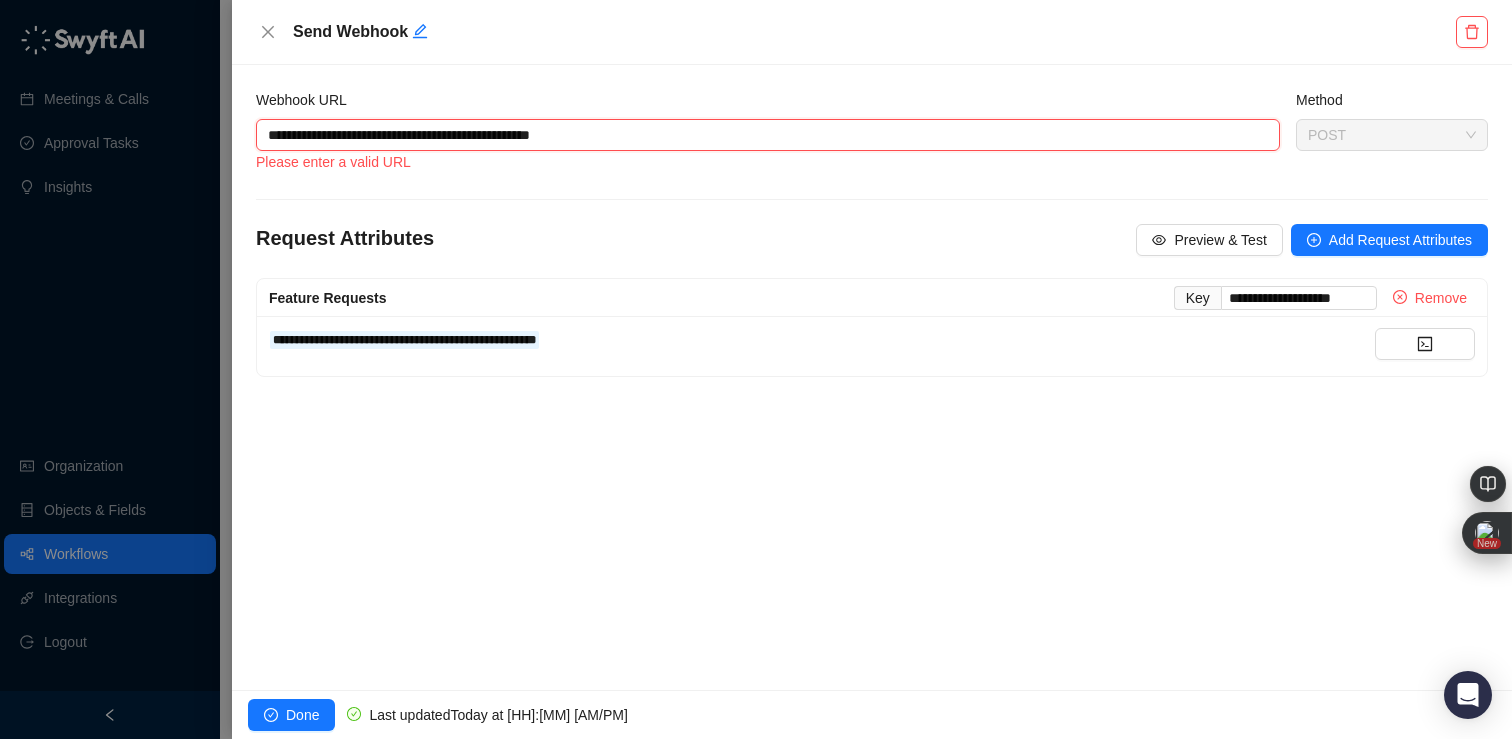 click on "**********" at bounding box center [768, 135] 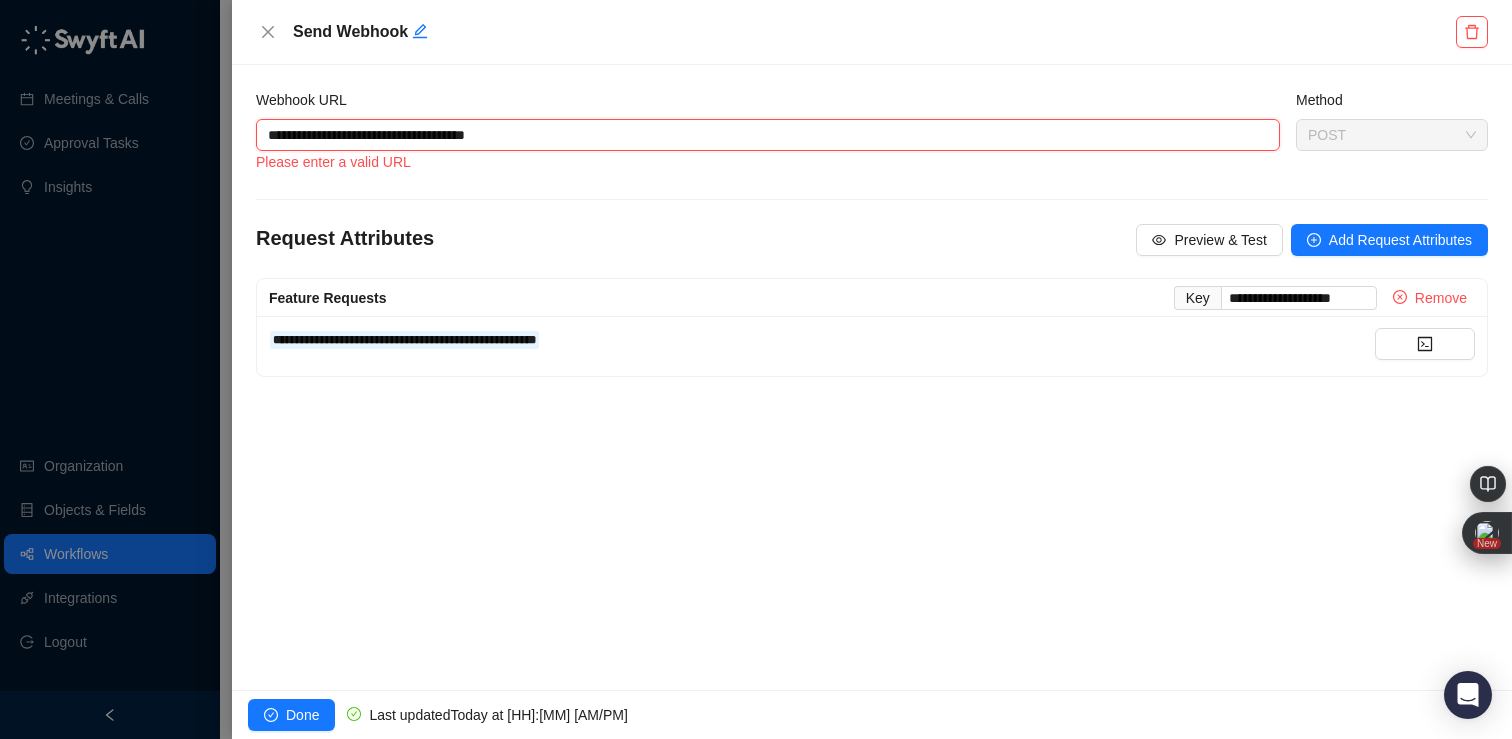 paste on "**********" 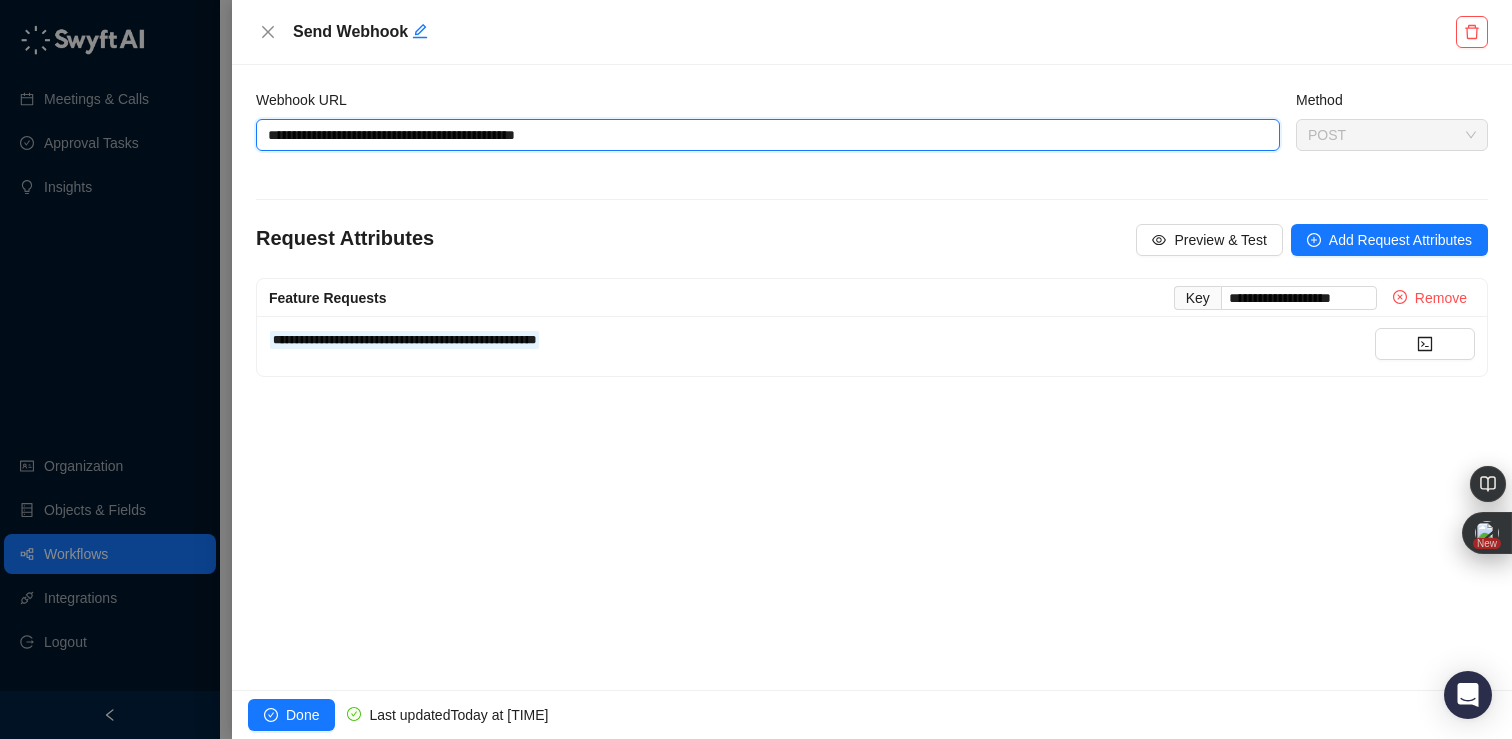 type on "**********" 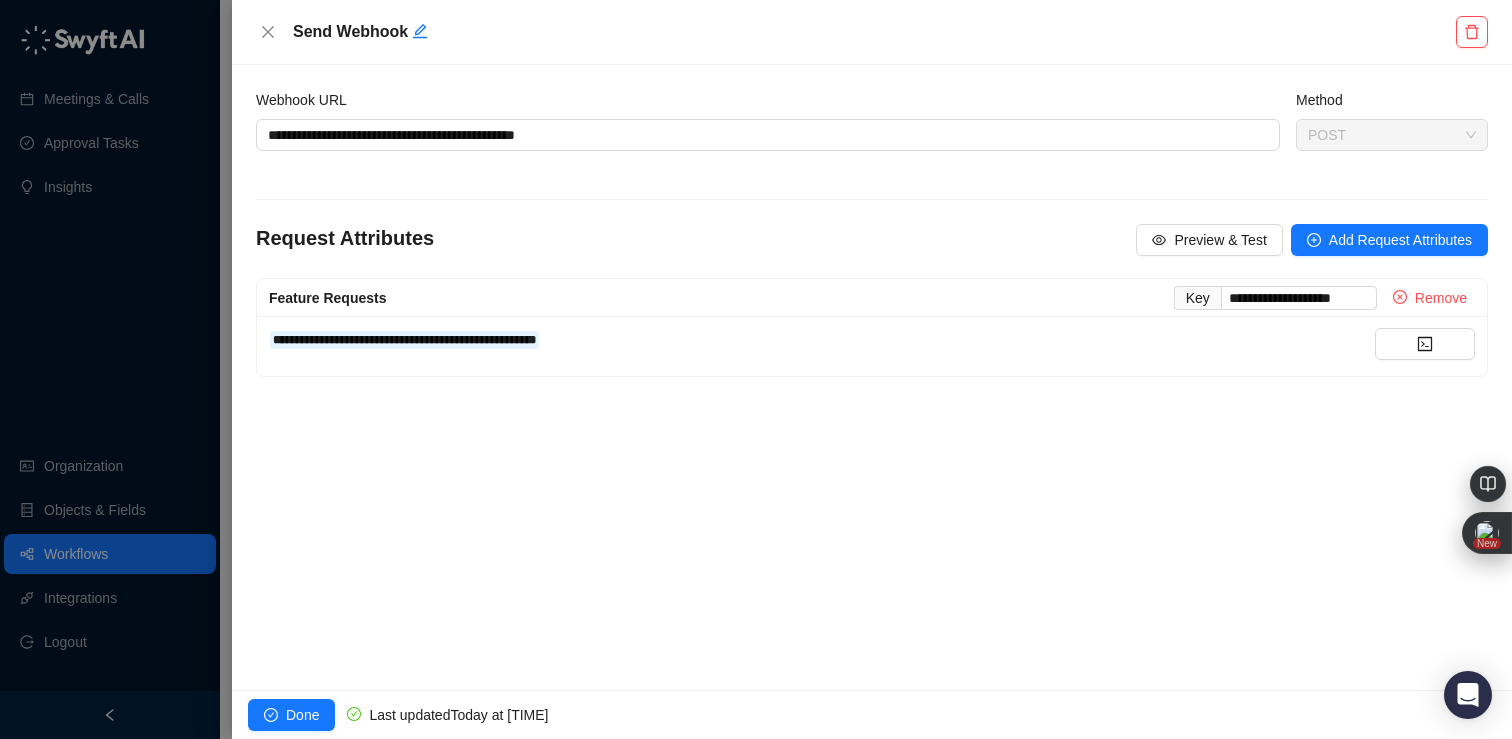 click on "**********" at bounding box center (768, 132) 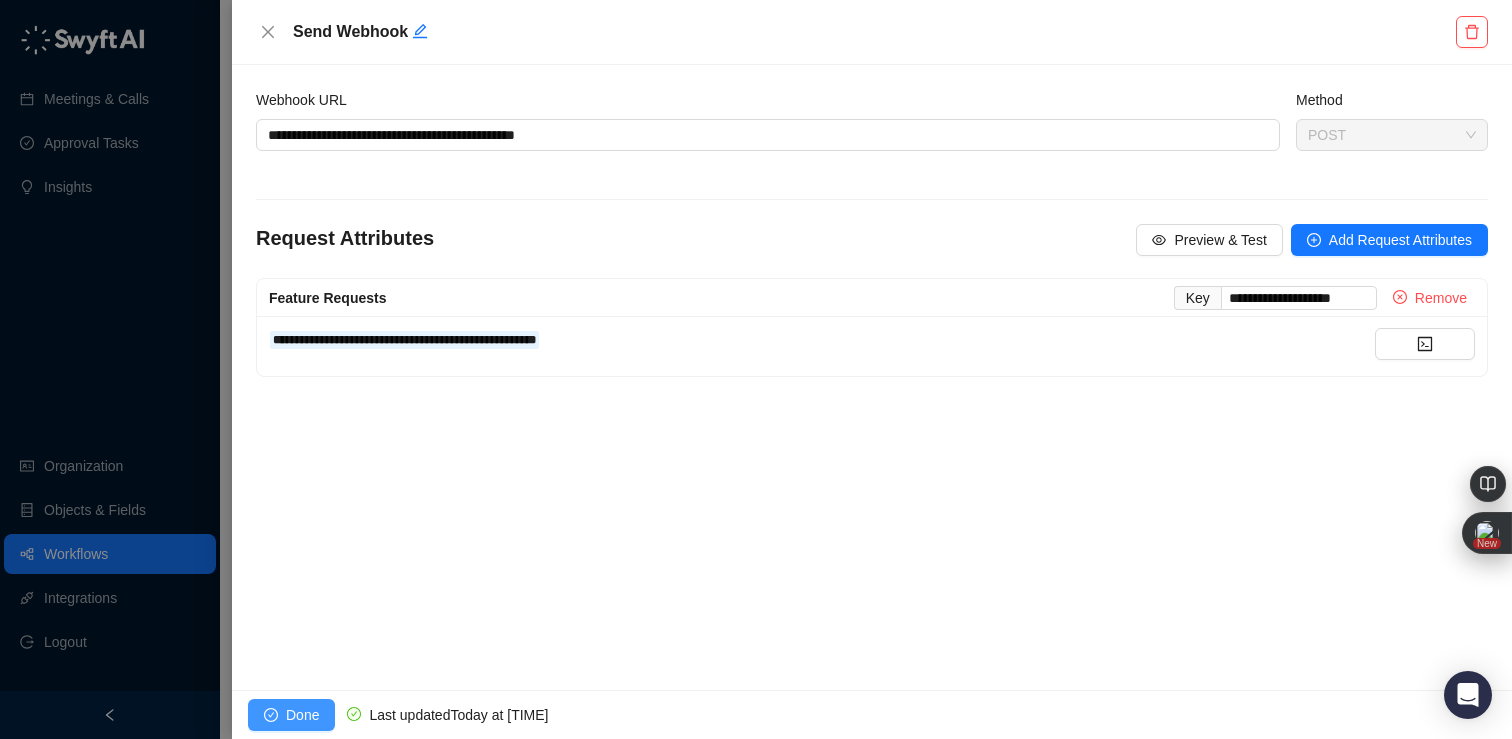 click on "Done" at bounding box center [302, 715] 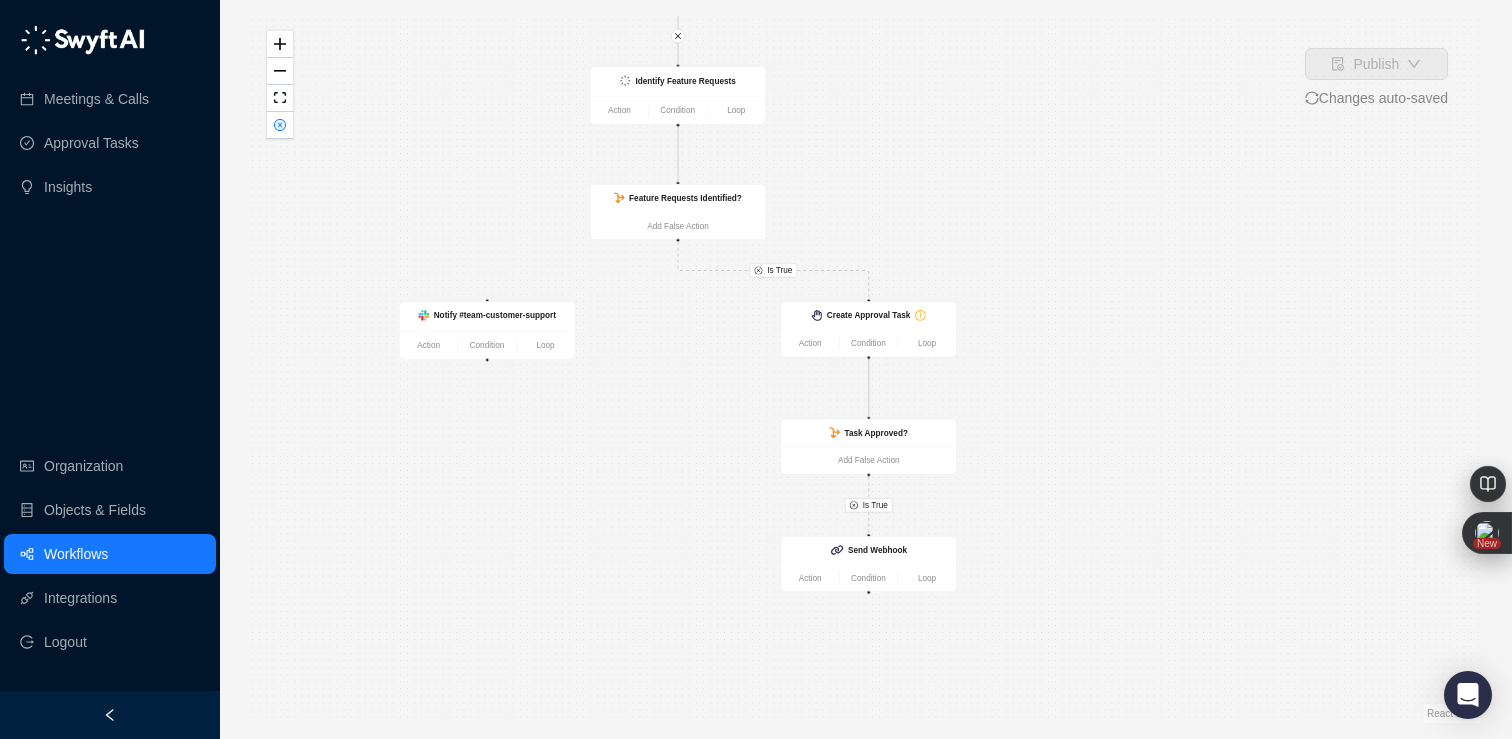 drag, startPoint x: 1257, startPoint y: 386, endPoint x: 1053, endPoint y: 275, distance: 232.24341 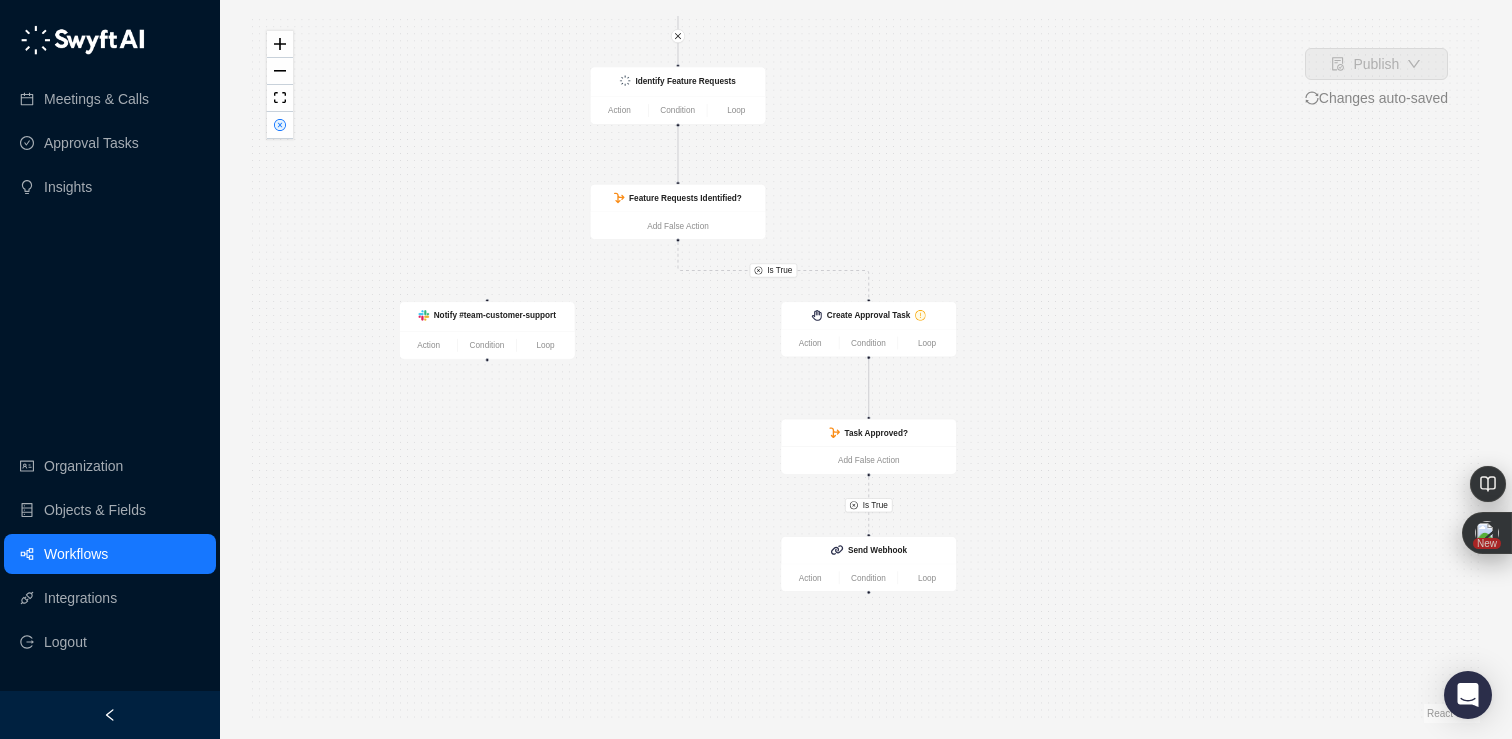 click on "Is True Is True CRM Record Updated Action Condition Loop Identify Feature Requests Action Condition Loop Feature Requests Identified? Add False Action Notify #team-customer-support Action Condition Loop Create Approval Task Action Condition Loop Task Approved? Add False Action Send Webhook Action Condition Loop" at bounding box center (866, 369) 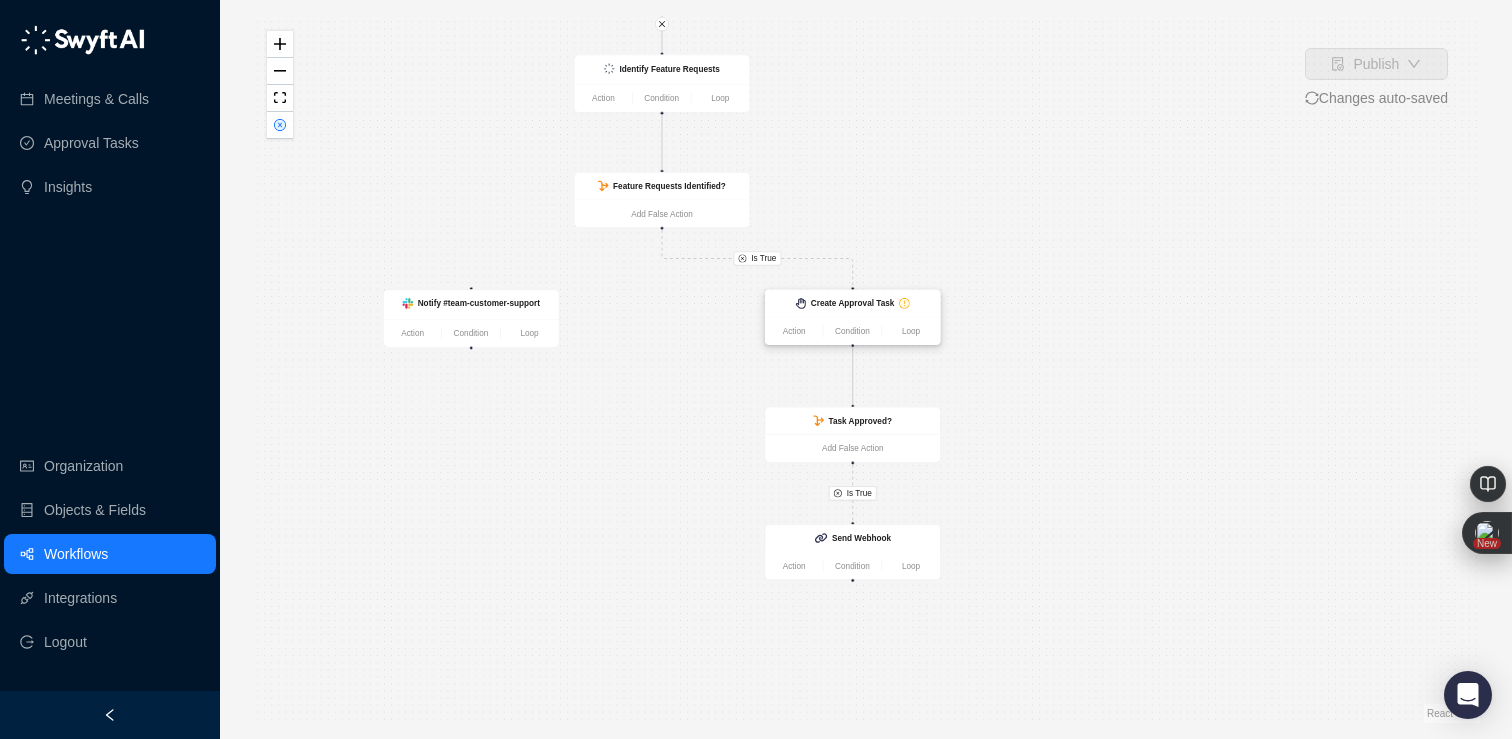 click 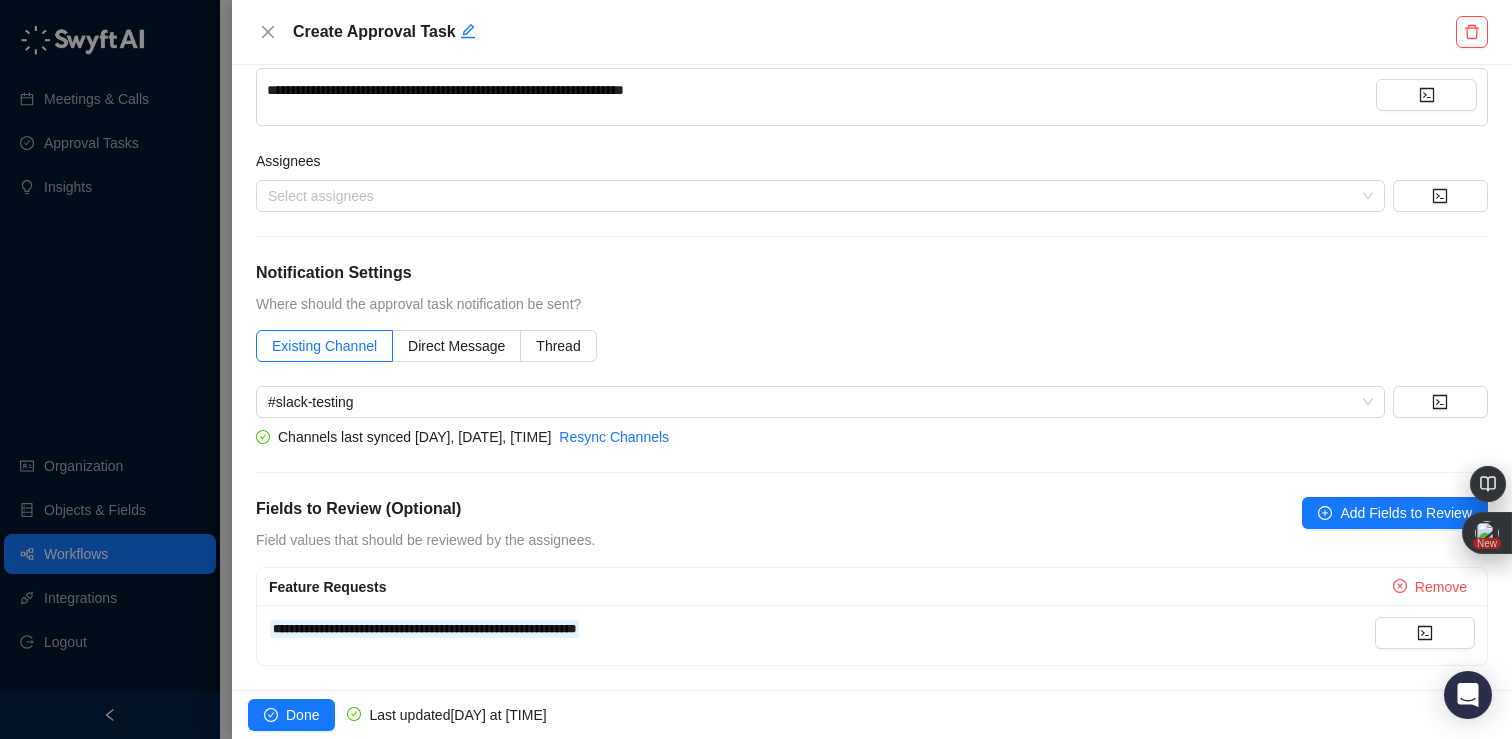 scroll, scrollTop: 0, scrollLeft: 0, axis: both 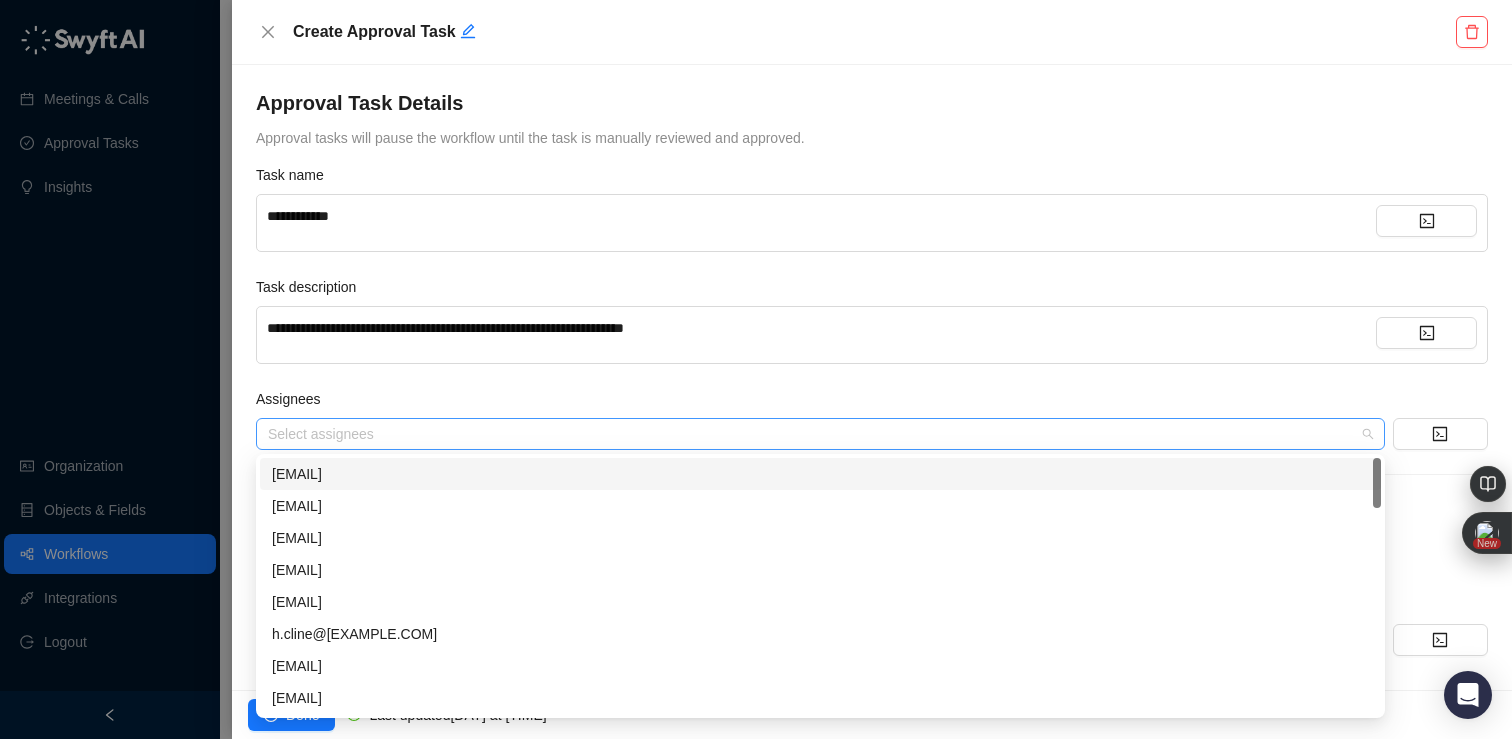 click at bounding box center (810, 434) 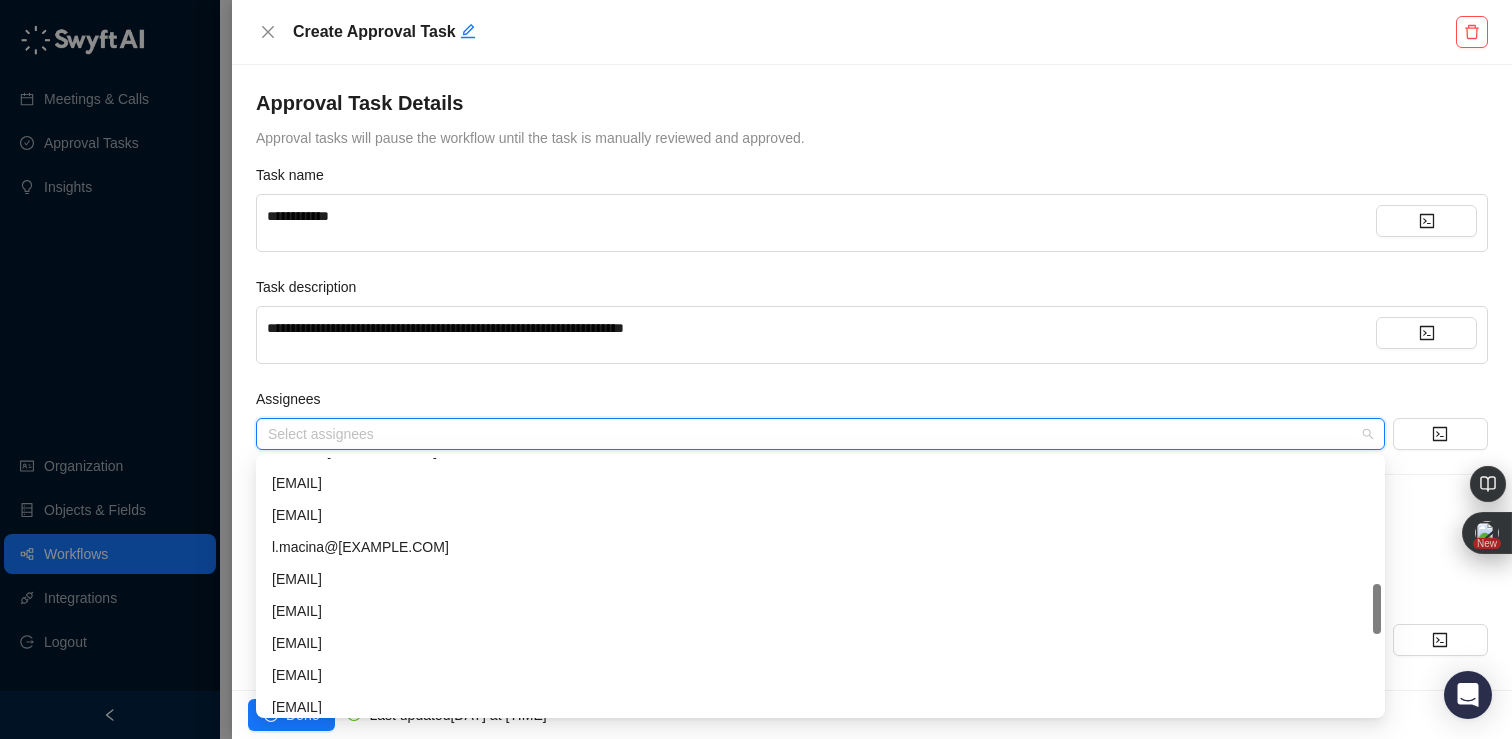 scroll, scrollTop: 256, scrollLeft: 0, axis: vertical 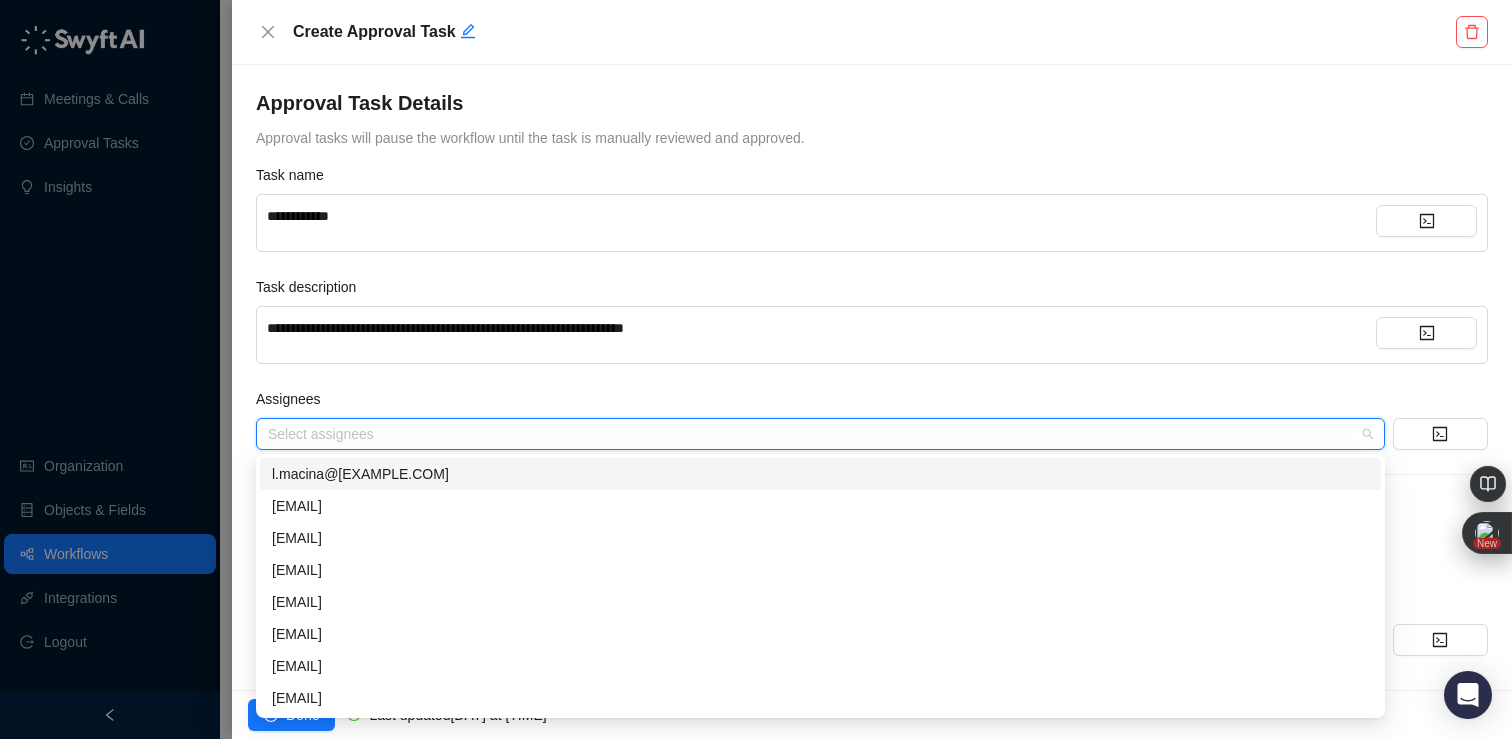 click on "Assignees" at bounding box center [872, 403] 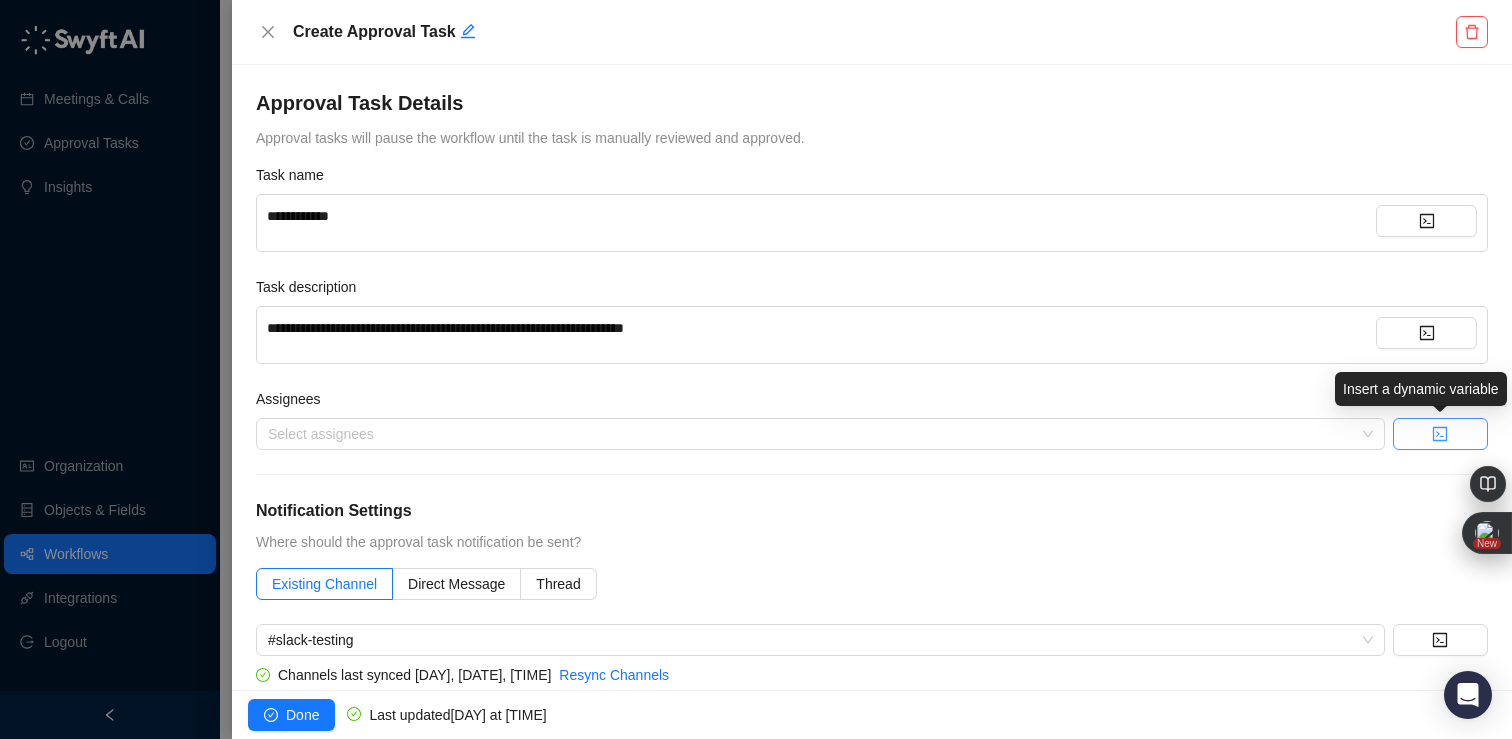 click at bounding box center [1440, 434] 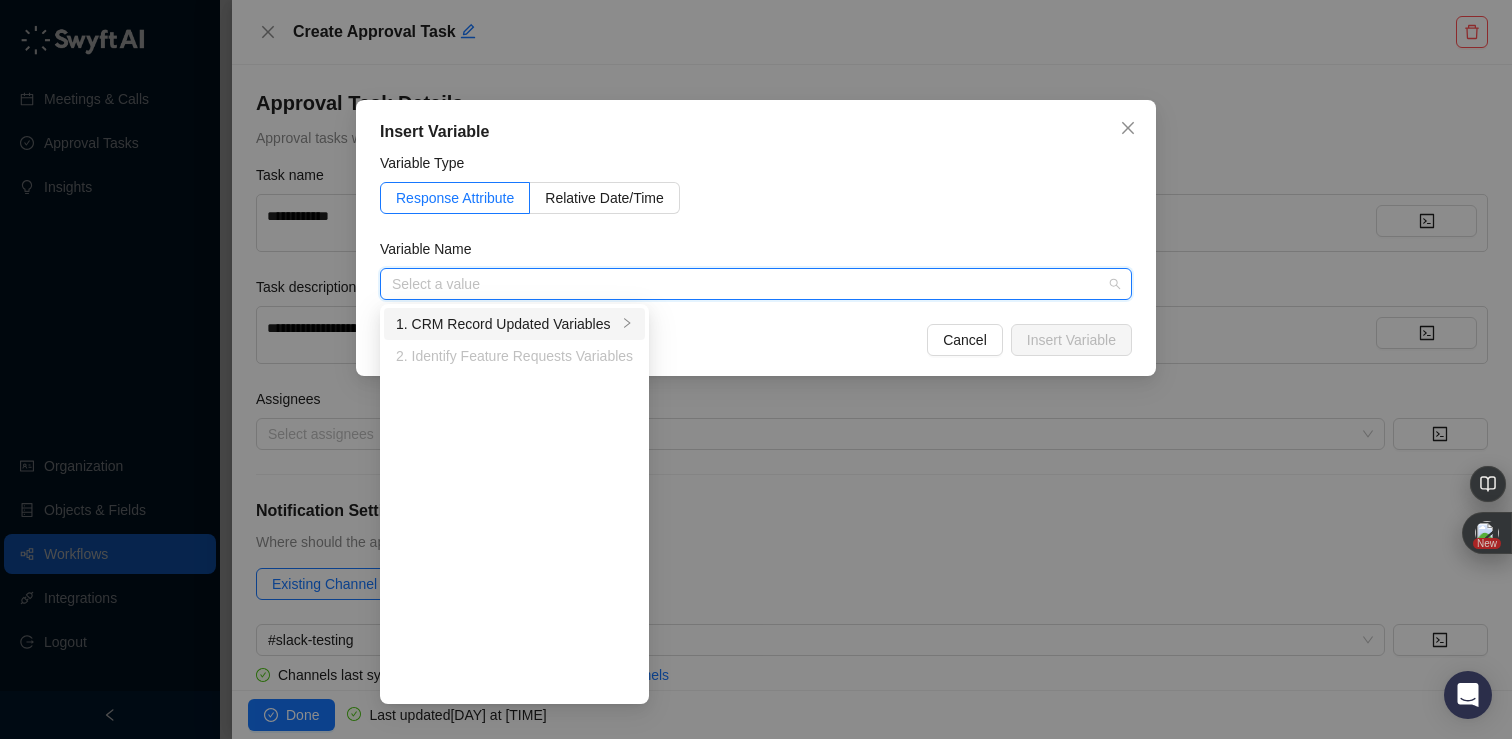 click on "1. CRM Record Updated Variables" at bounding box center [506, 324] 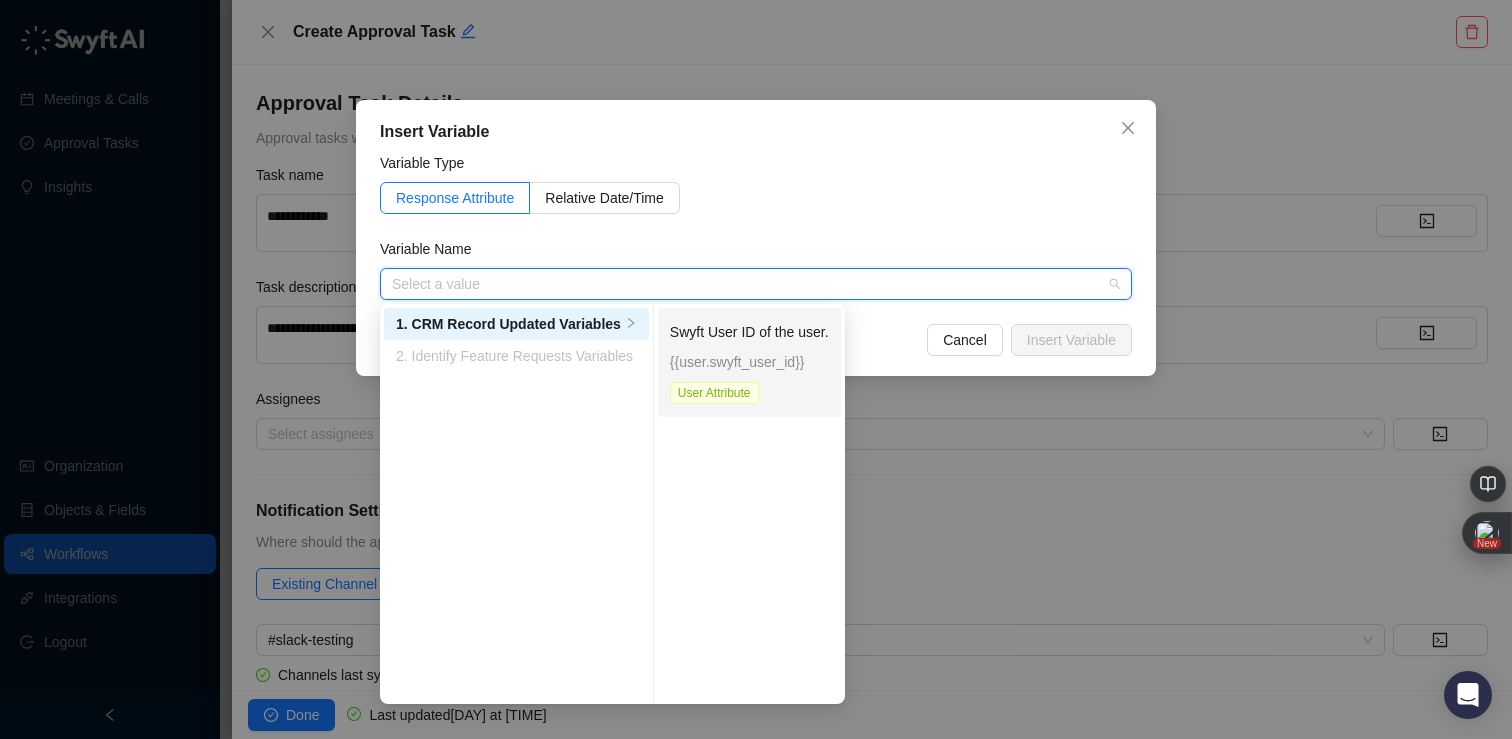 click on "{{user.swyft_user_id}}" at bounding box center (749, 362) 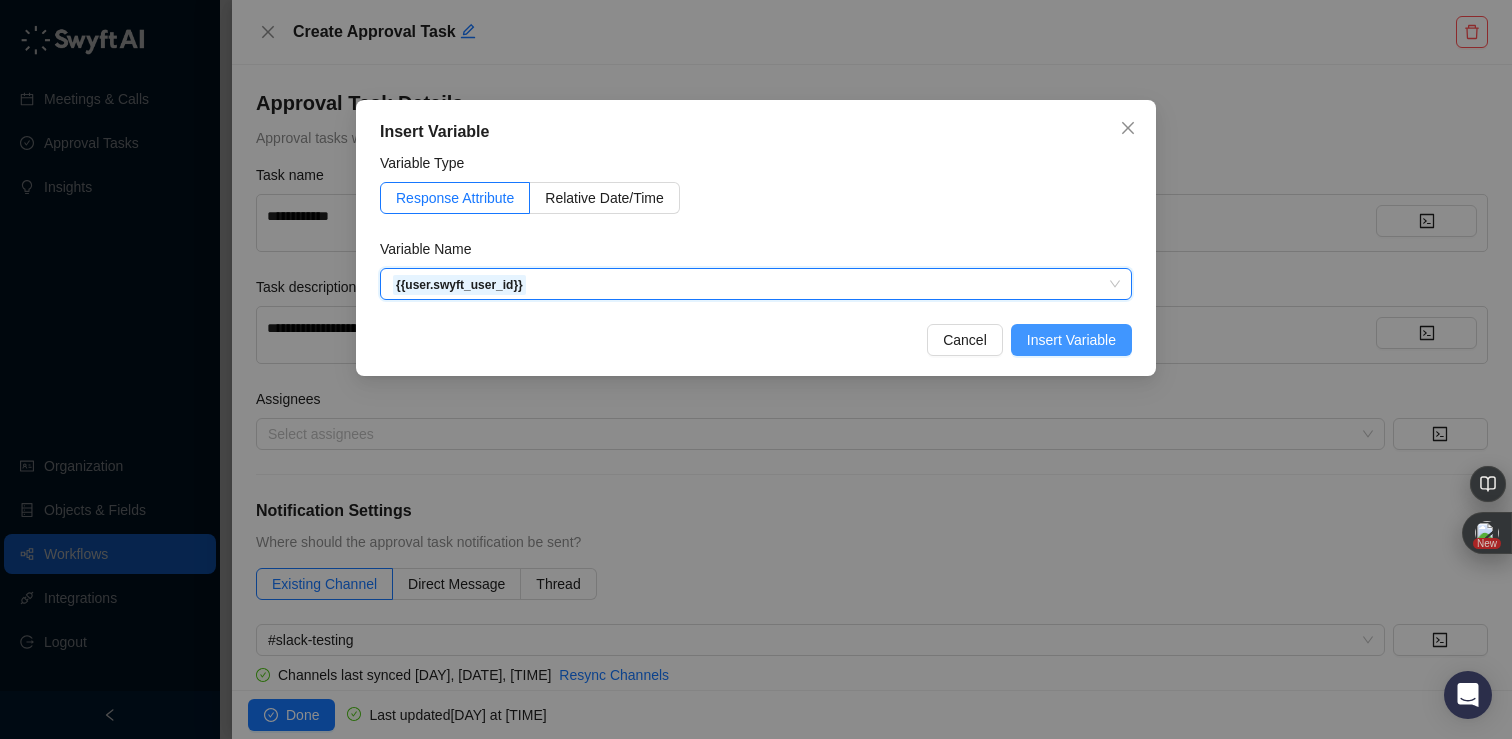 click on "Insert Variable" at bounding box center (1071, 340) 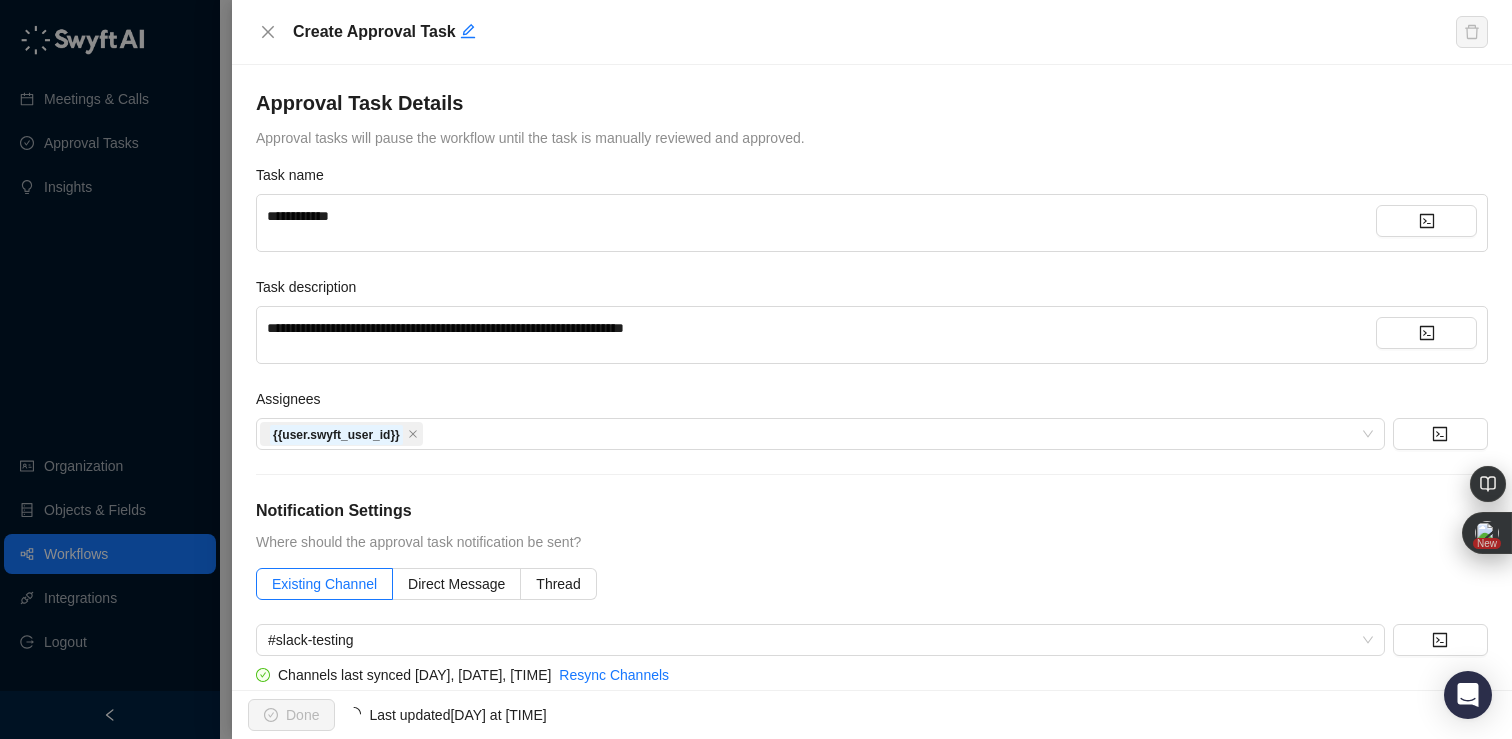 click on "**********" at bounding box center (872, 387) 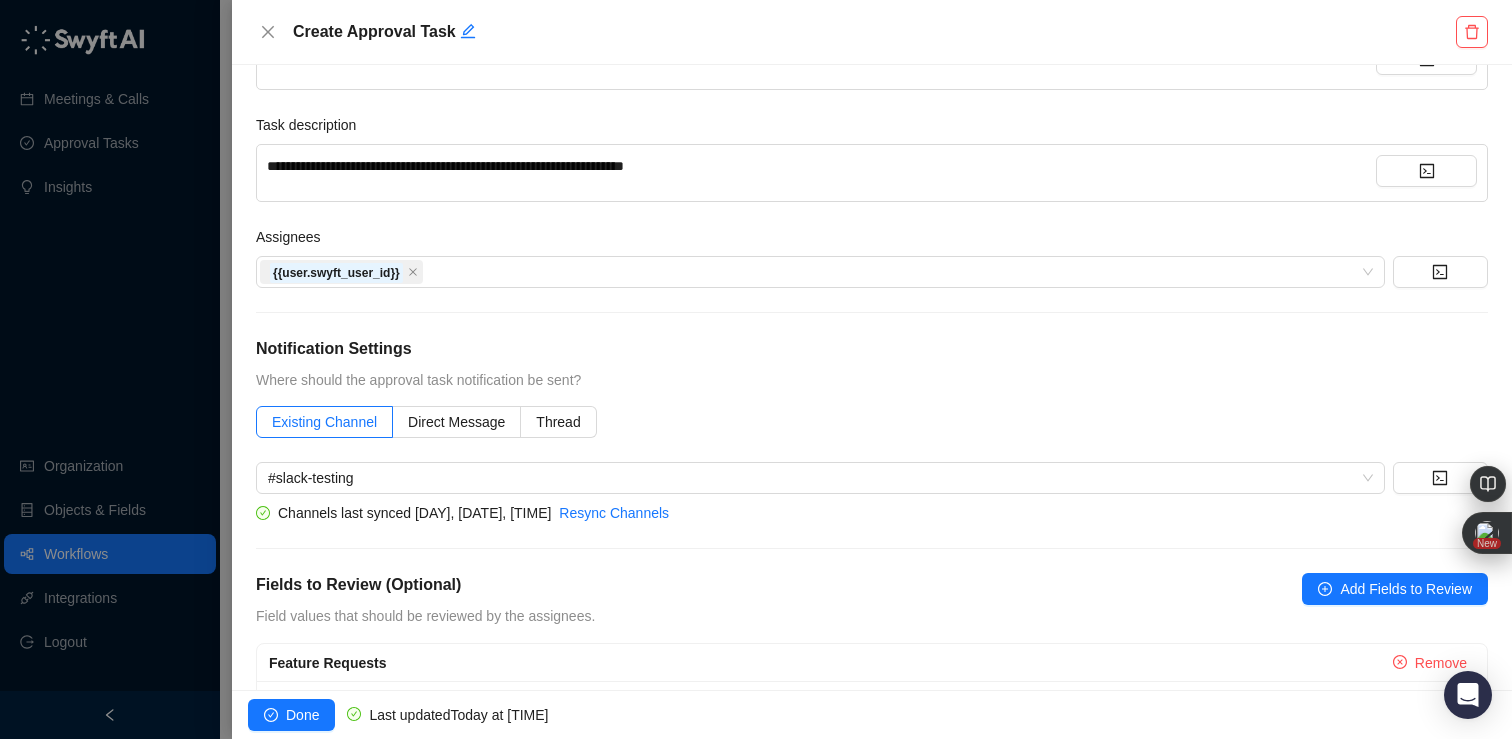 scroll, scrollTop: 238, scrollLeft: 0, axis: vertical 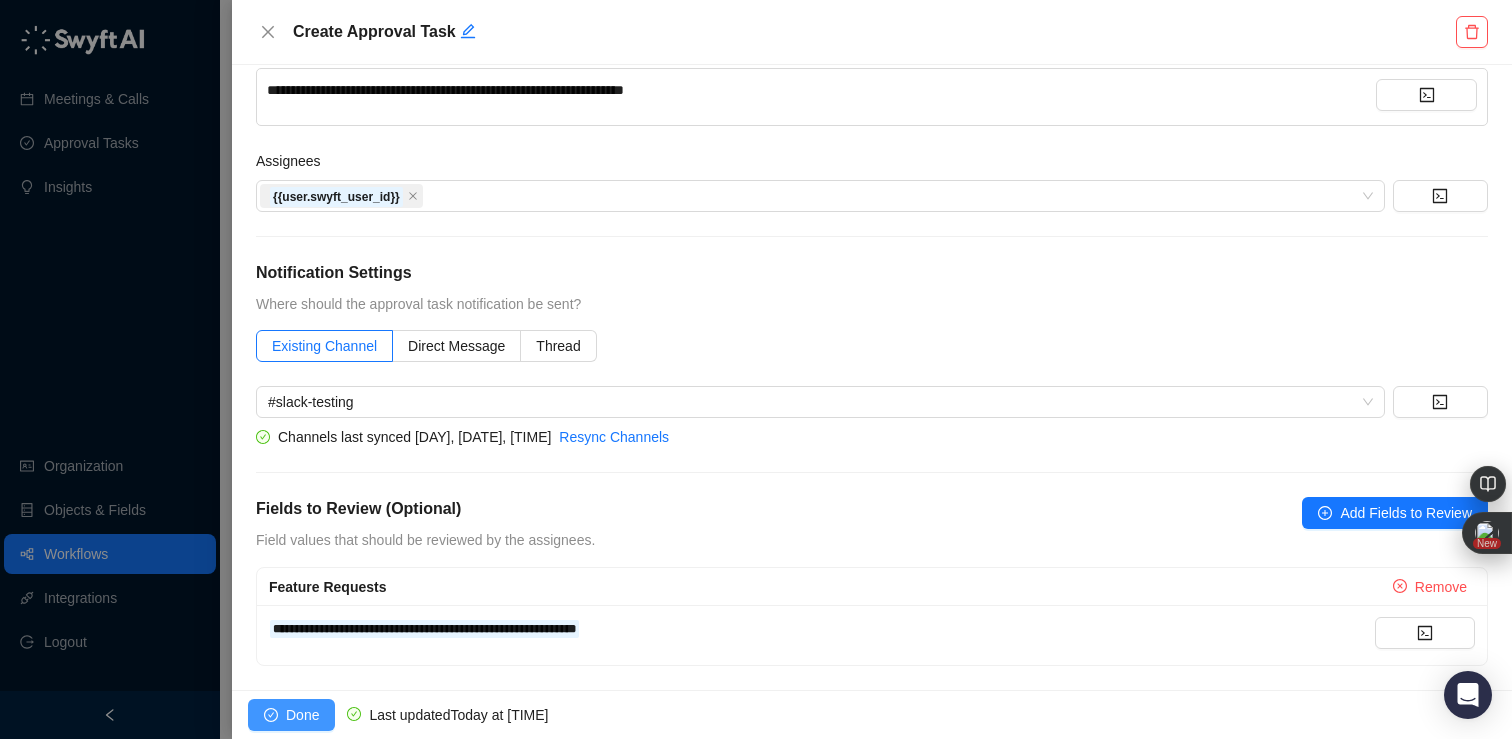 click 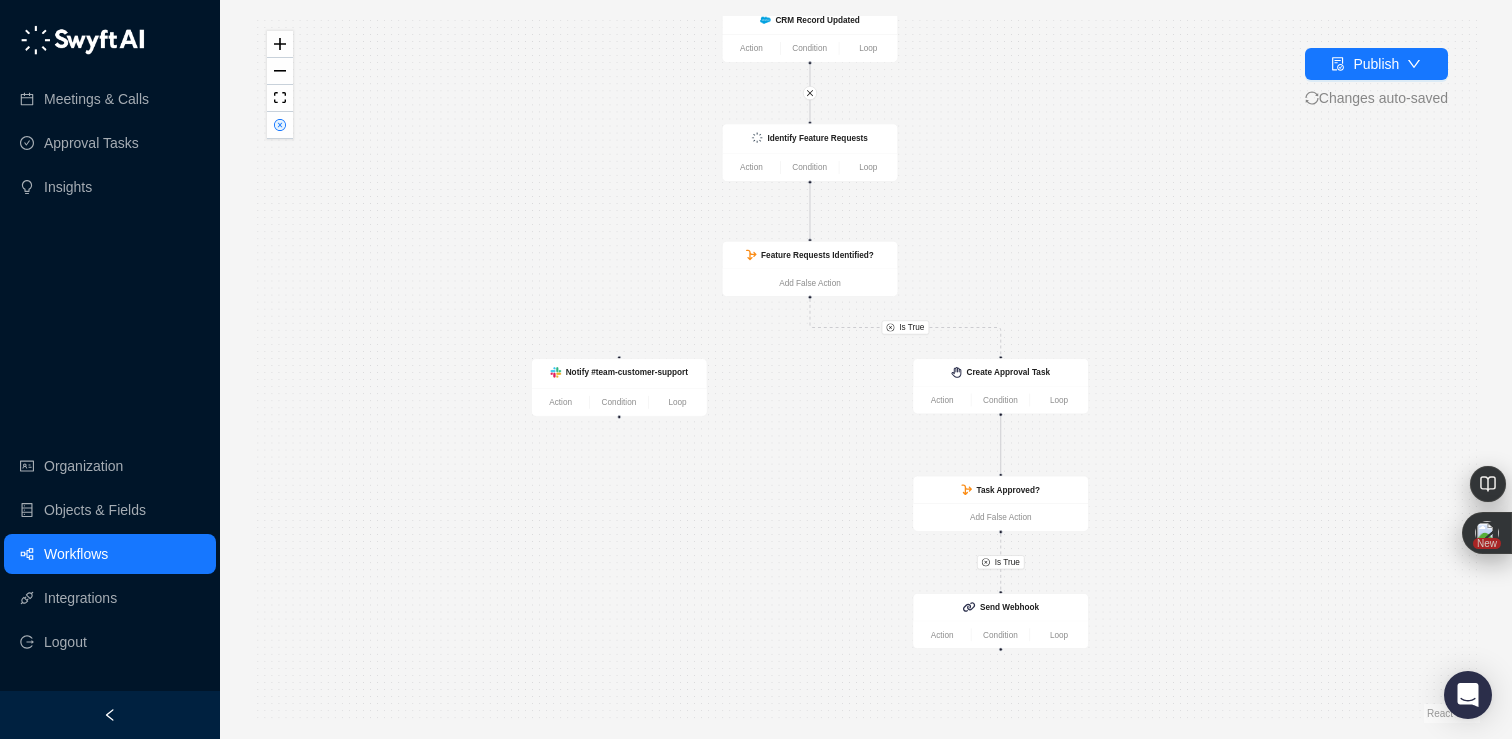 drag, startPoint x: 1193, startPoint y: 368, endPoint x: 1136, endPoint y: 326, distance: 70.80254 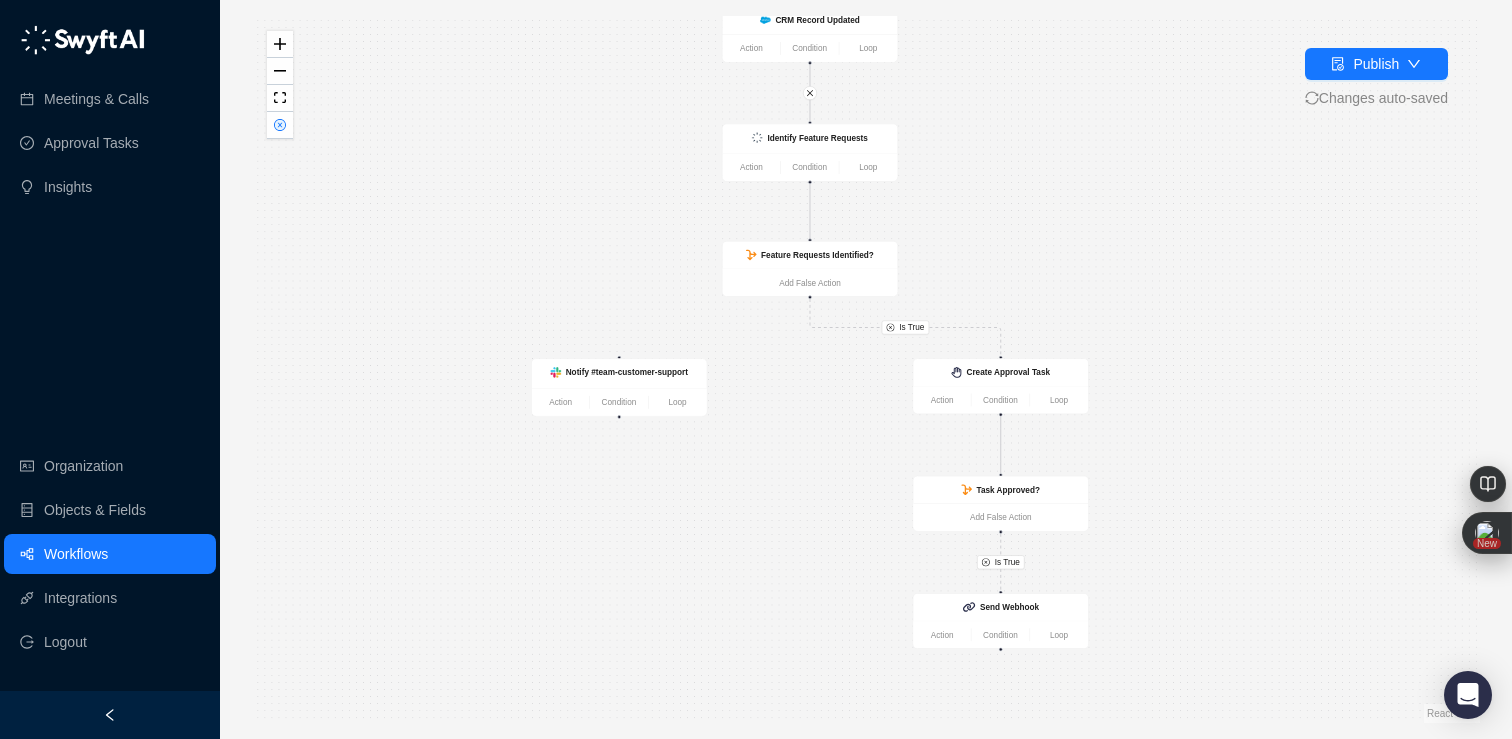 click on "Is True Is True CRM Record Updated Action Condition Loop Identify Feature Requests Action Condition Loop Feature Requests Identified? Add False Action Notify #team-customer-support Action Condition Loop Create Approval Task Action Condition Loop Task Approved? Add False Action Send Webhook Action Condition Loop" at bounding box center [866, 369] 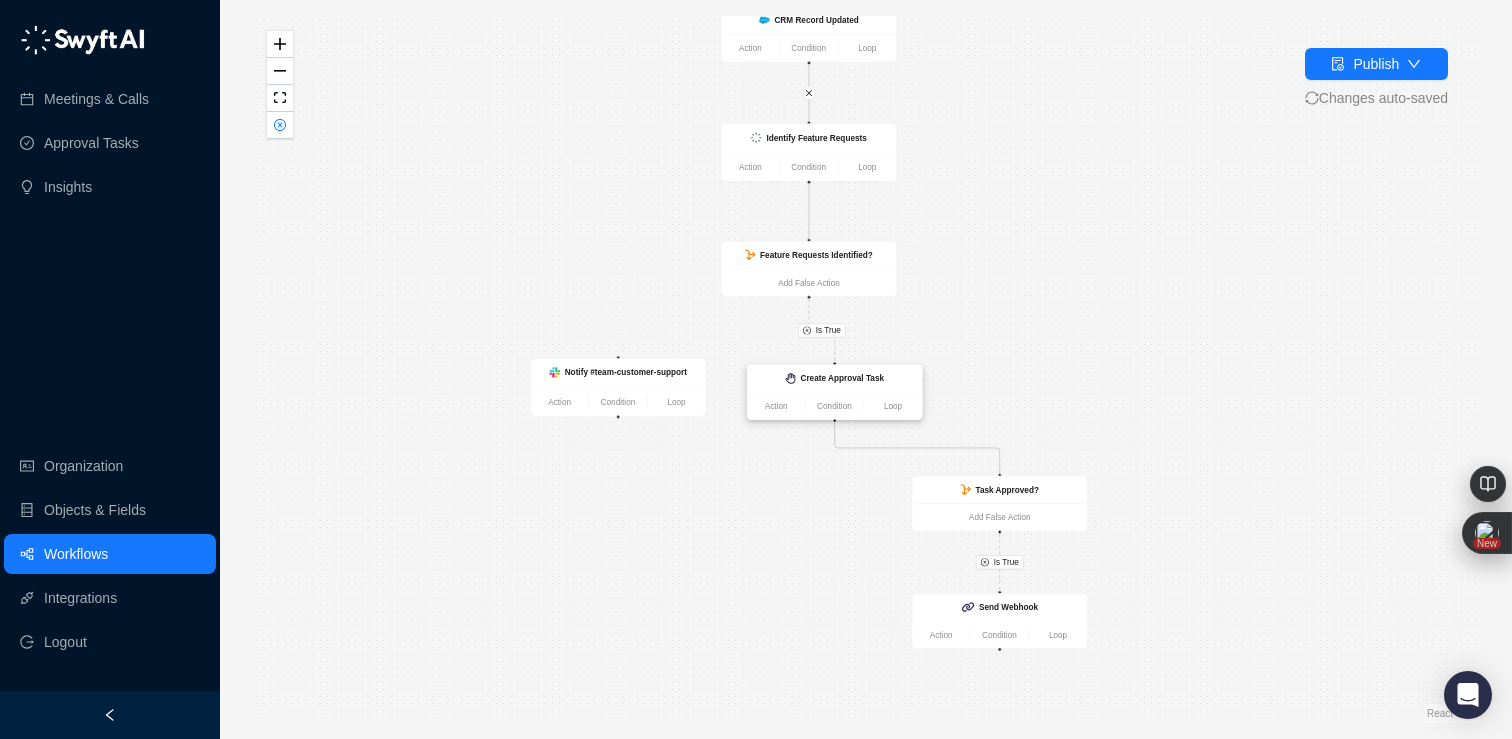 drag, startPoint x: 1039, startPoint y: 369, endPoint x: 873, endPoint y: 375, distance: 166.1084 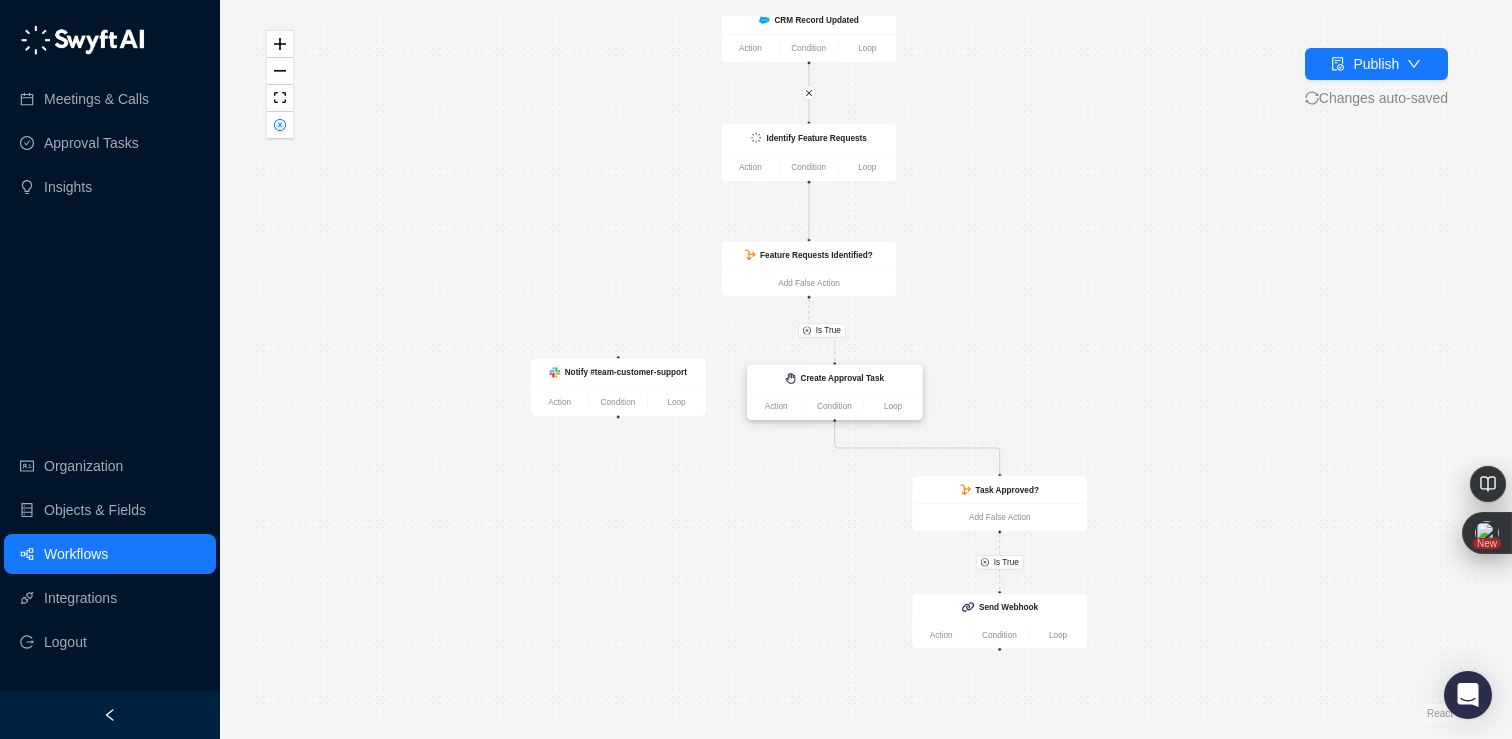 click on "Create Approval Task" at bounding box center [842, 378] 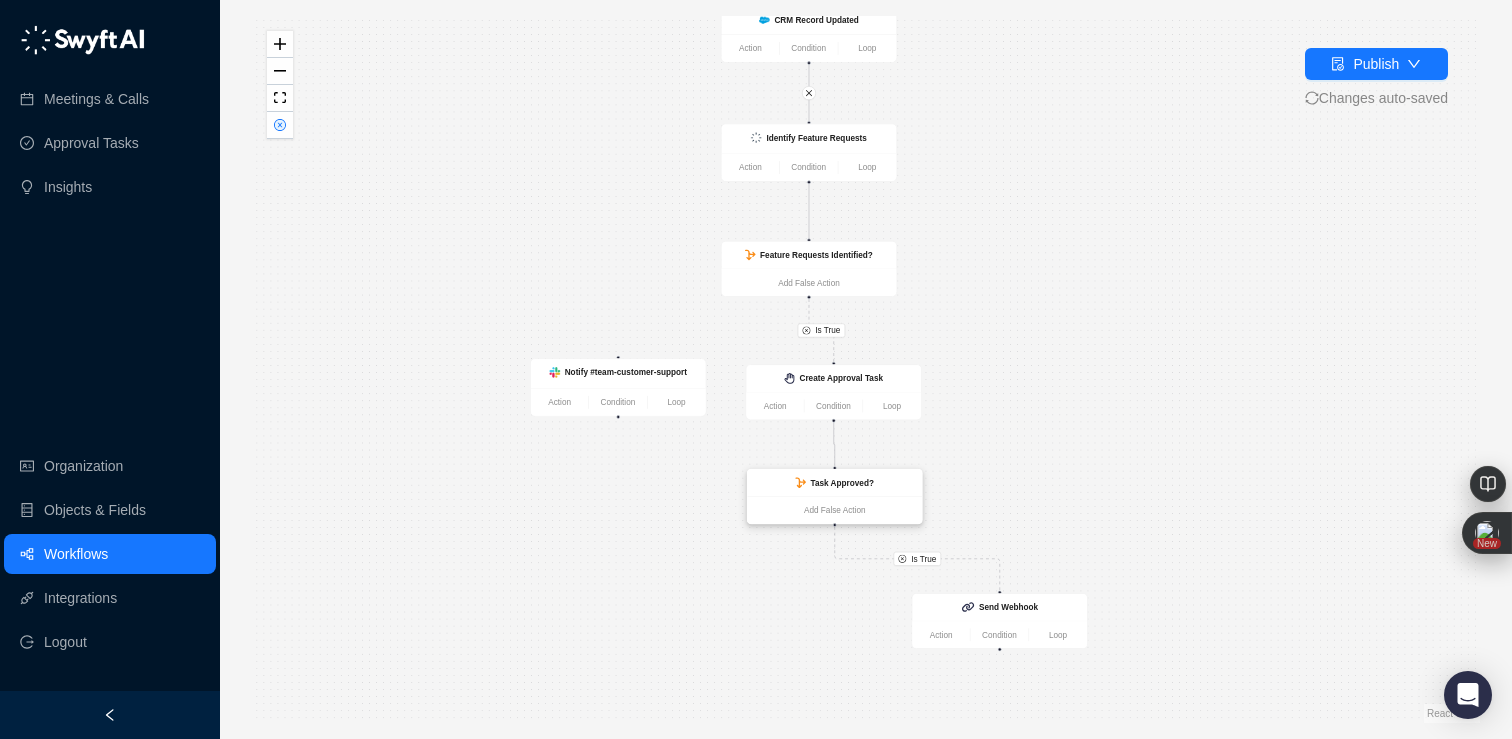 drag, startPoint x: 1040, startPoint y: 487, endPoint x: 875, endPoint y: 479, distance: 165.19383 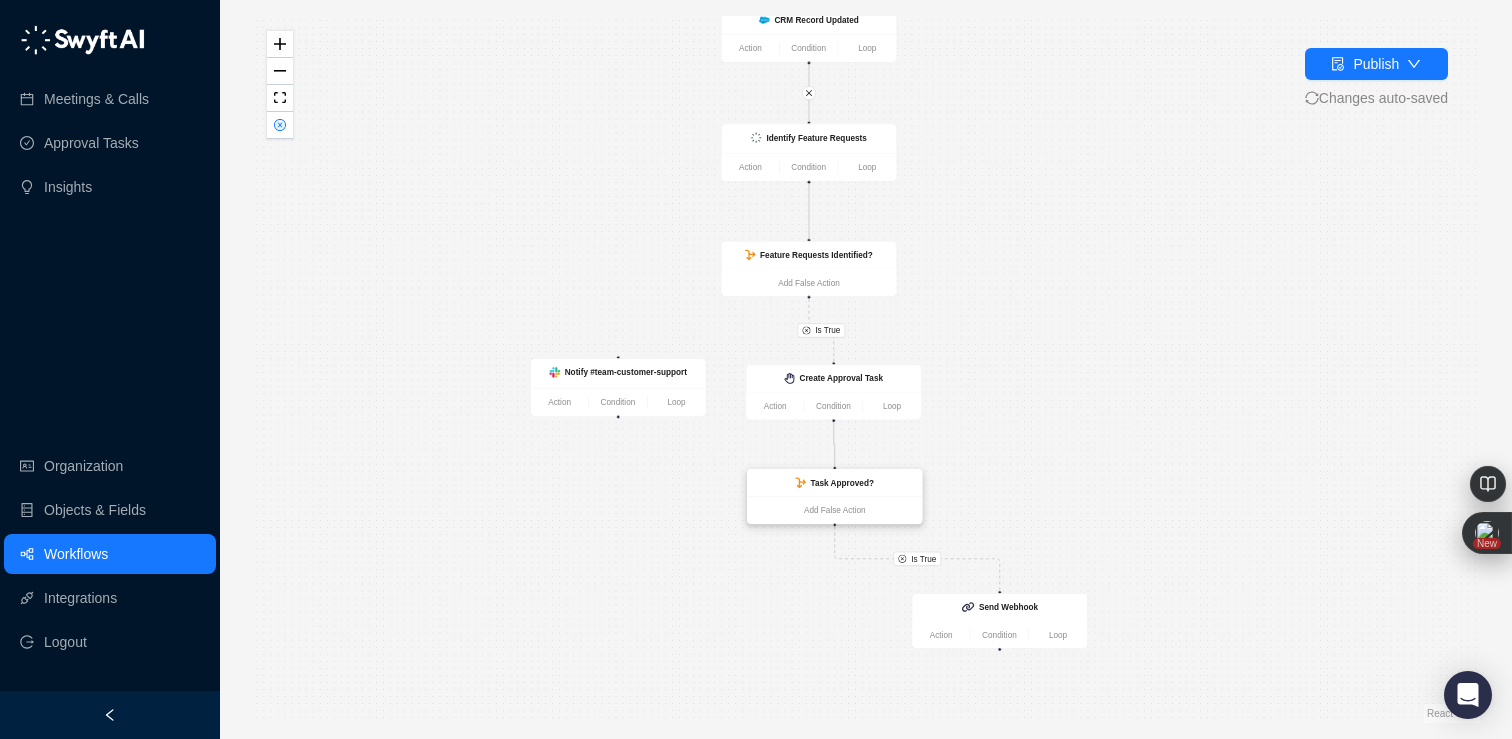 click on "Task Approved?" at bounding box center (834, 482) 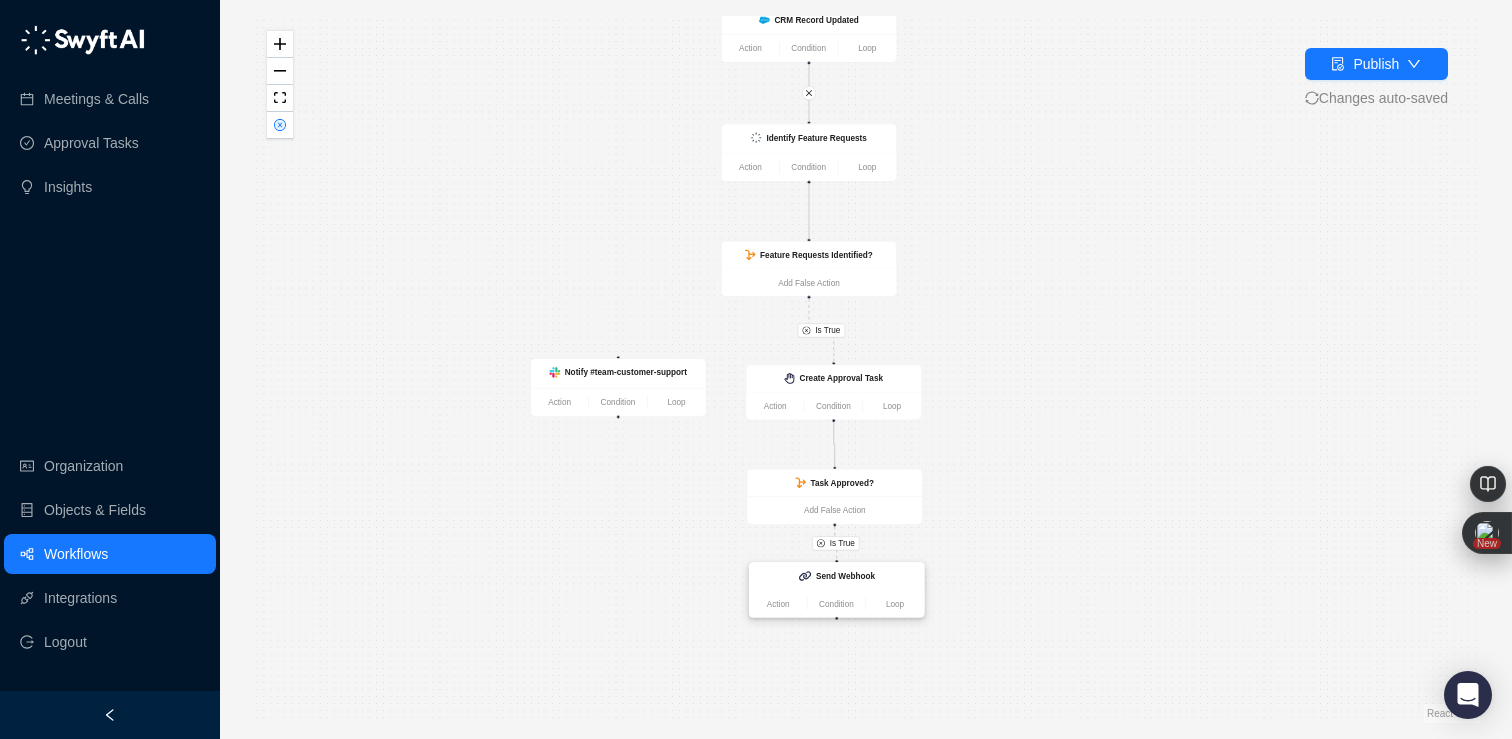 drag, startPoint x: 1031, startPoint y: 597, endPoint x: 868, endPoint y: 566, distance: 165.92166 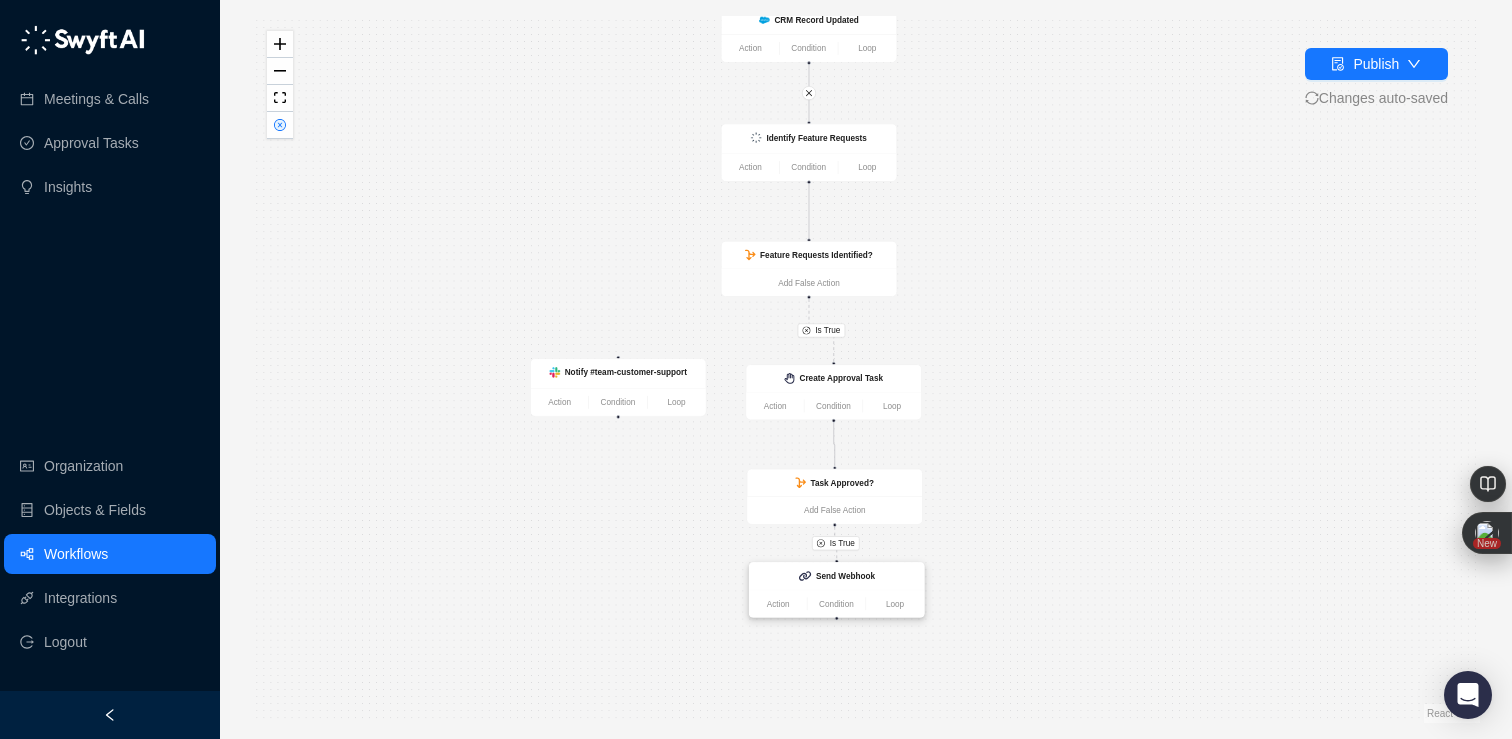 click on "Send Webhook" at bounding box center [836, 576] 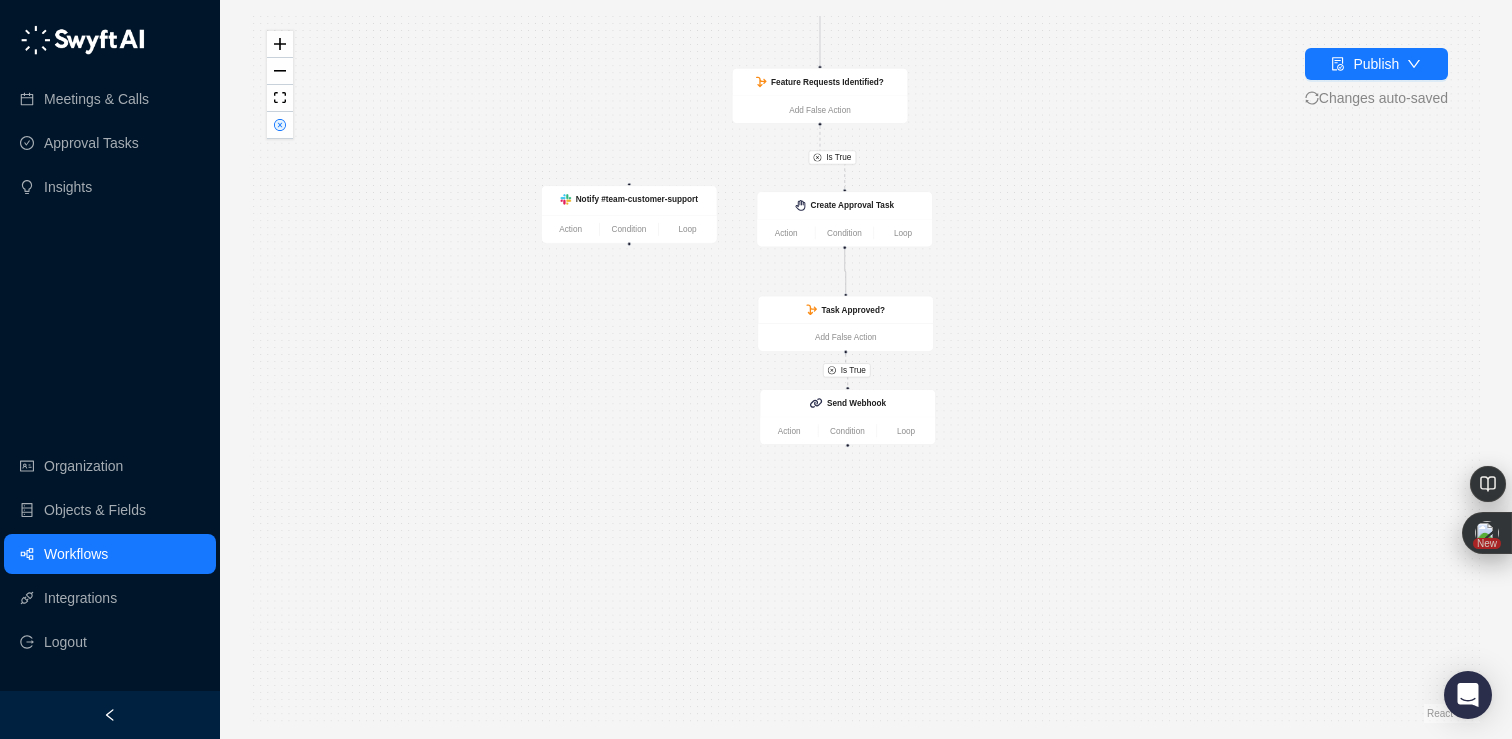 drag, startPoint x: 1000, startPoint y: 613, endPoint x: 1010, endPoint y: 439, distance: 174.28712 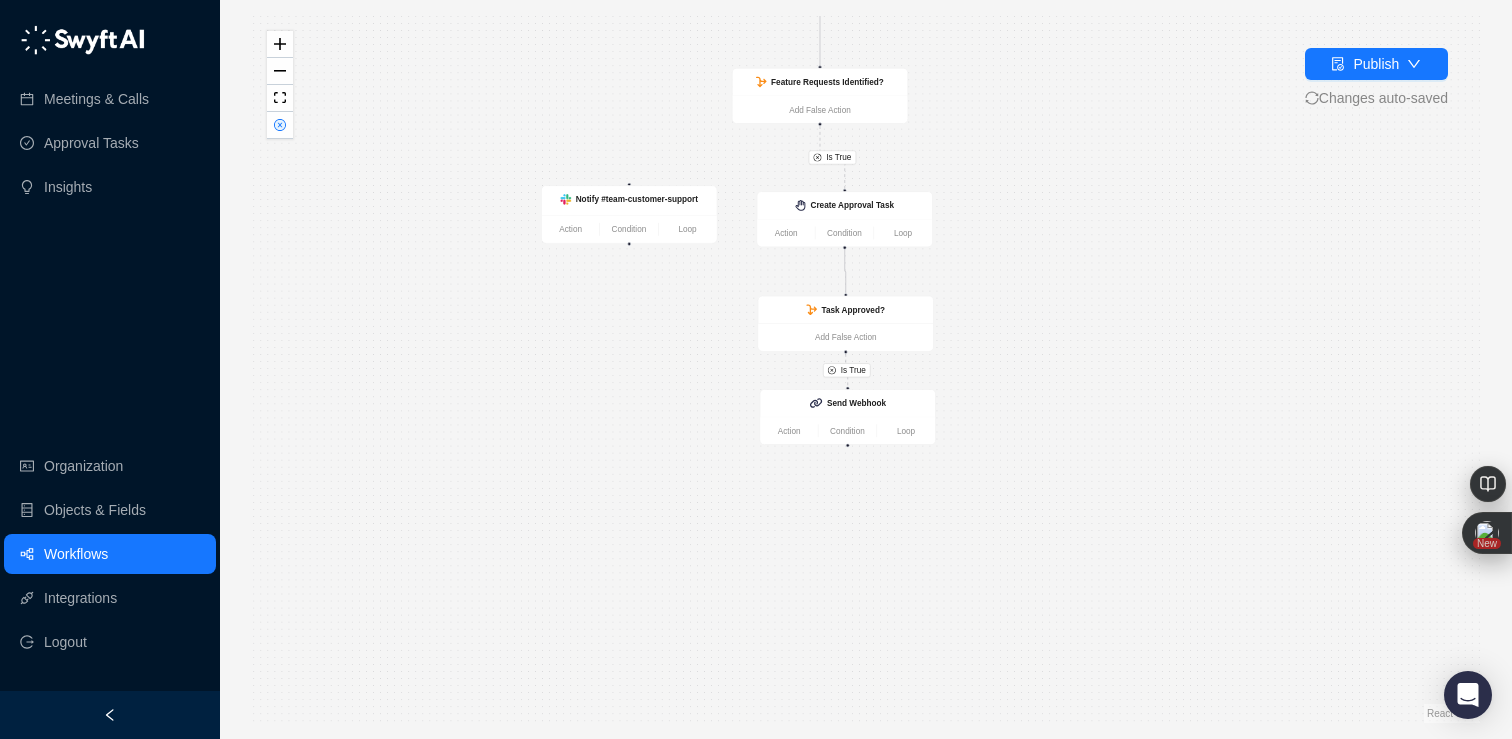 click on "Is True Is True CRM Record Updated Action Condition Loop Identify Feature Requests Action Condition Loop Feature Requests Identified? Add False Action Notify #team-customer-support Action Condition Loop Create Approval Task Action Condition Loop Task Approved? Add False Action Send Webhook Action Condition Loop" at bounding box center (866, 369) 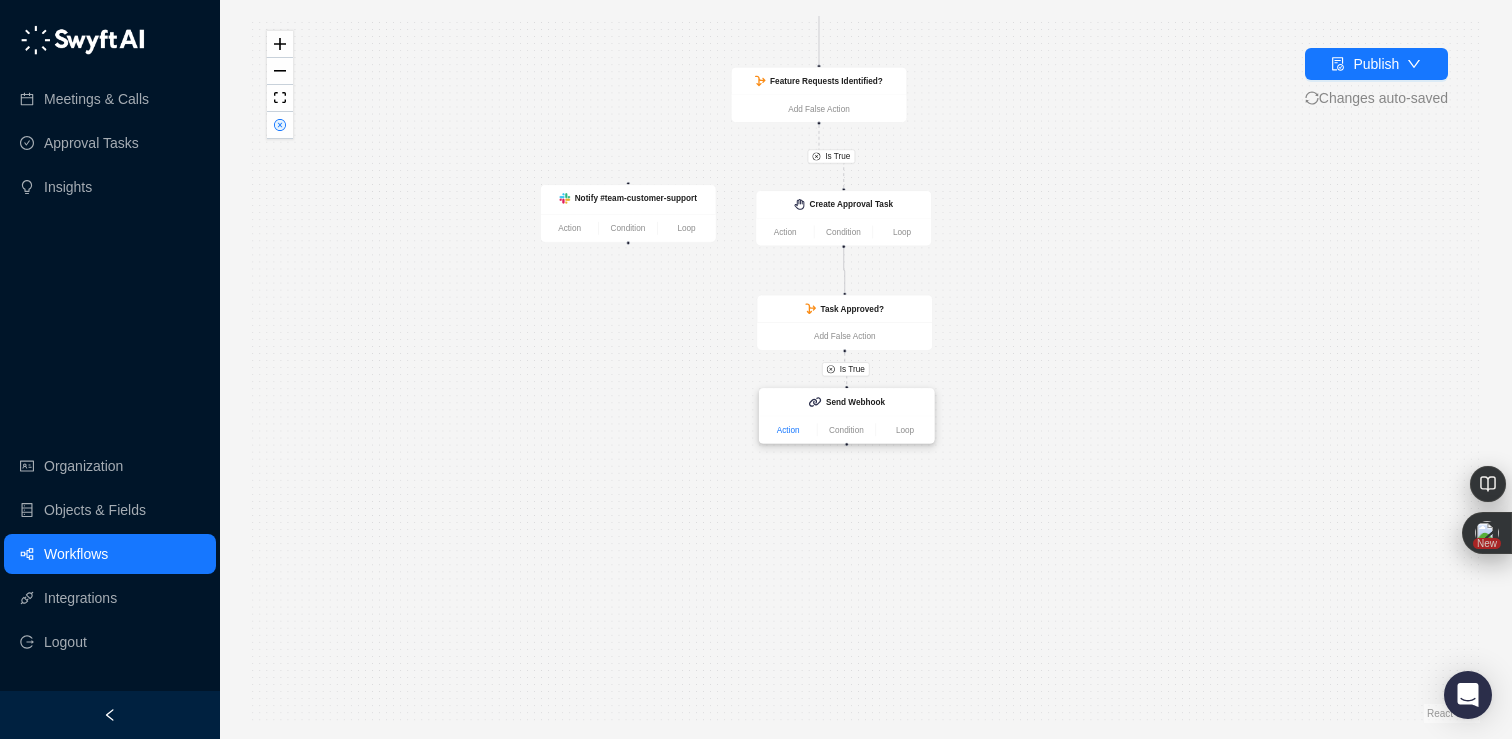 click on "Action" at bounding box center (788, 429) 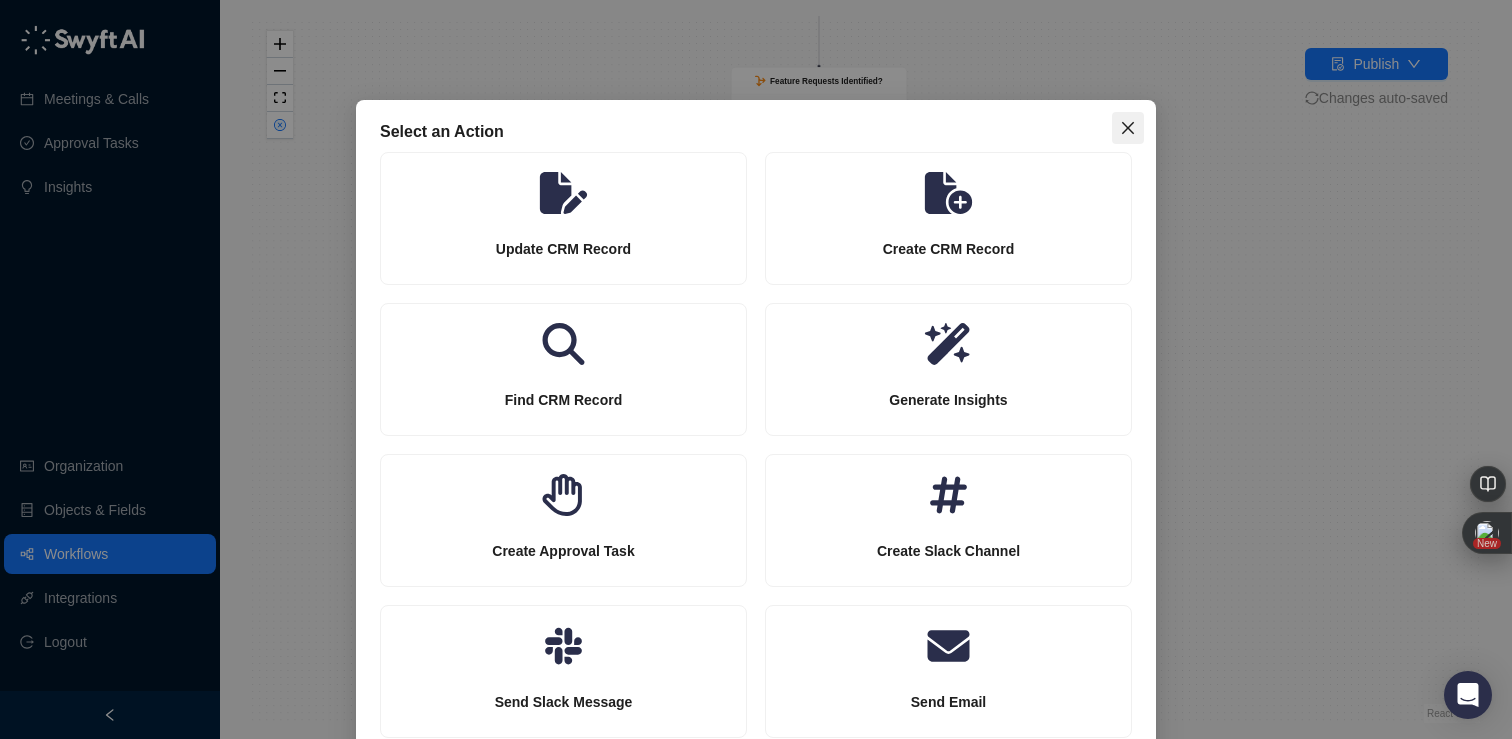 click 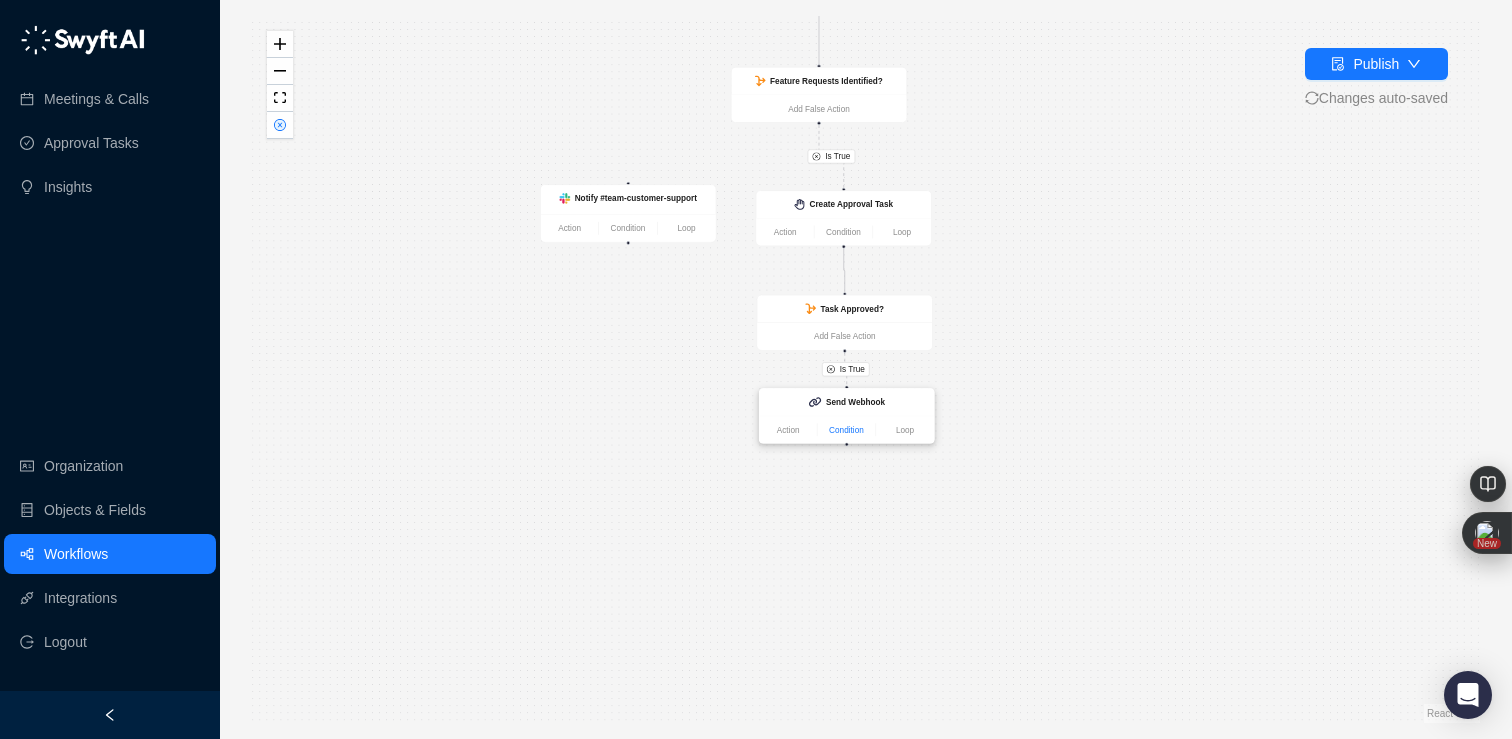 click on "Condition" at bounding box center (847, 429) 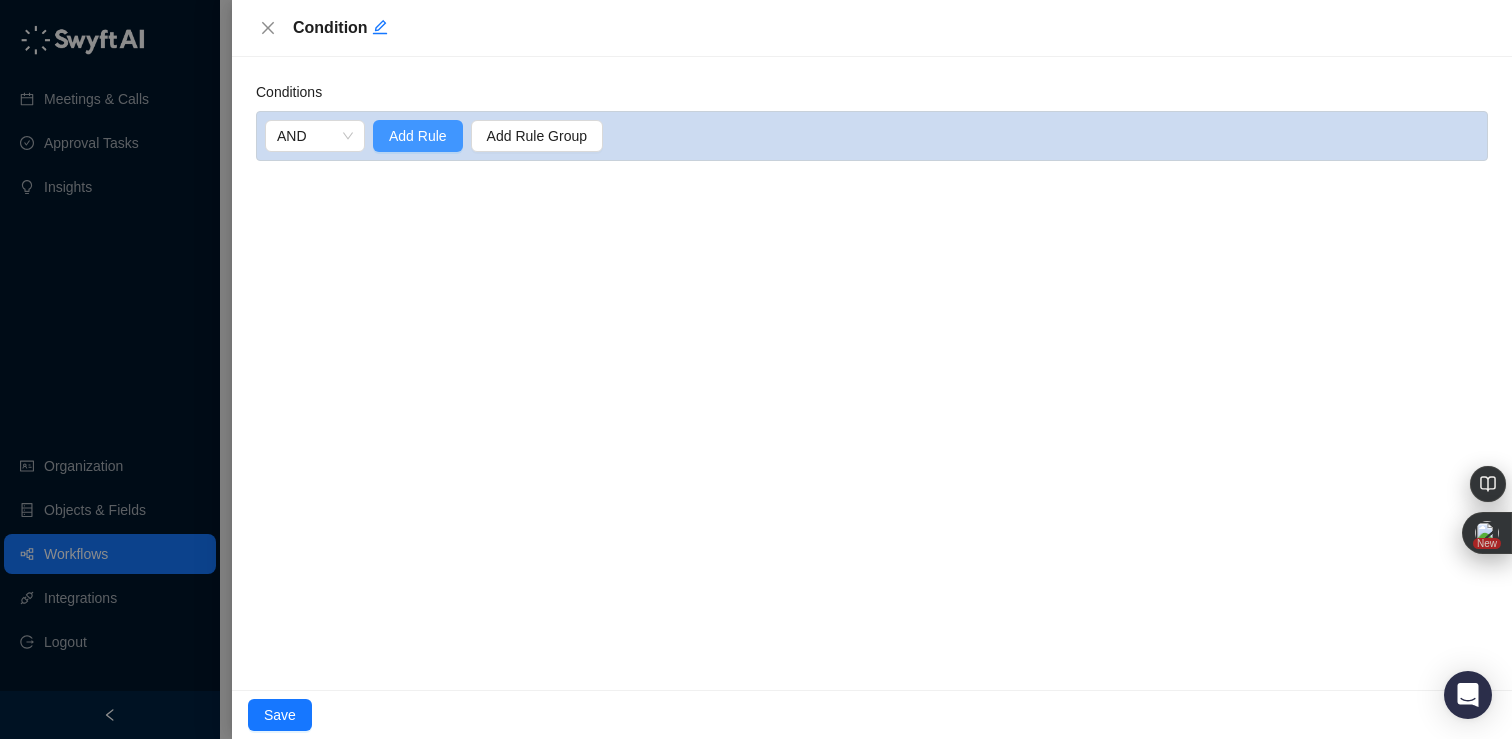 click on "Add Rule" at bounding box center (418, 136) 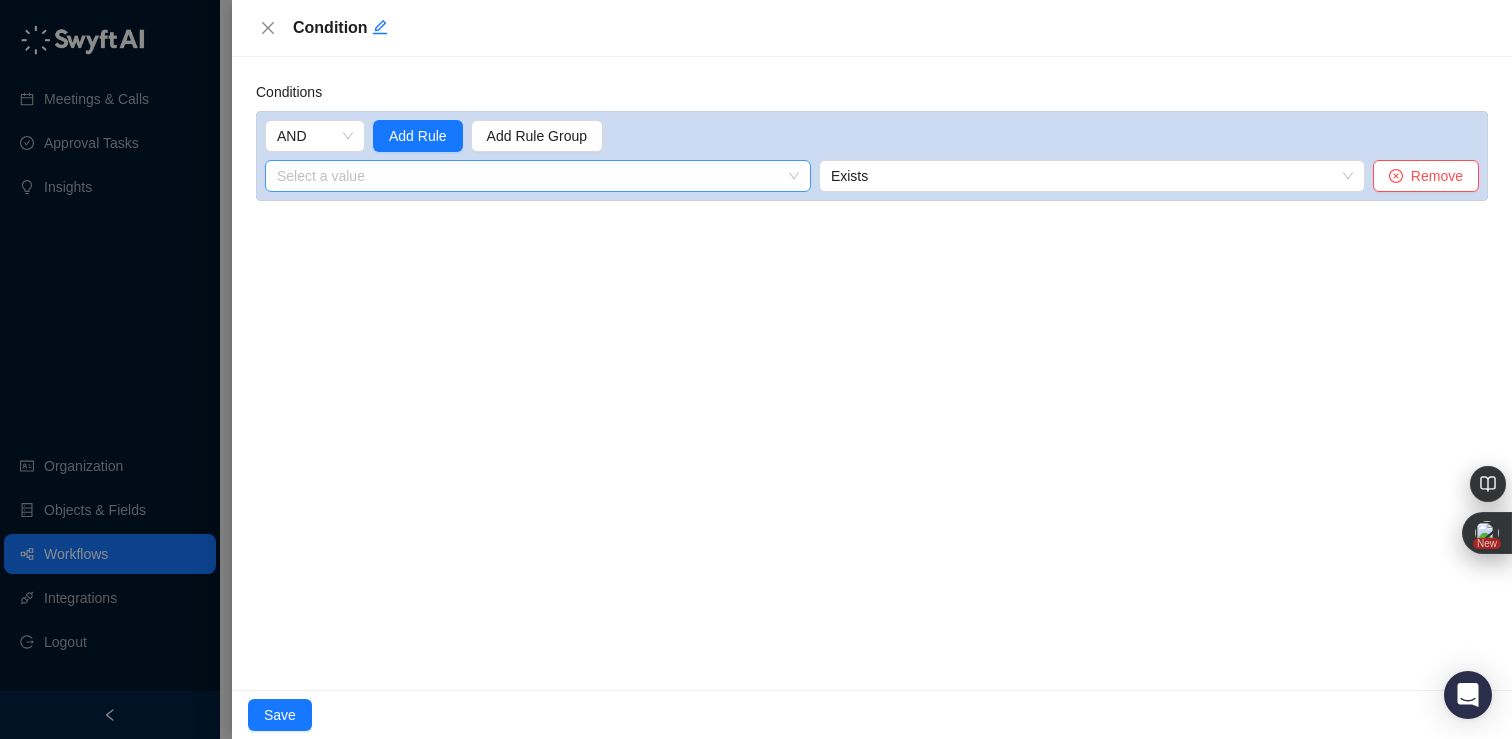 click at bounding box center [532, 176] 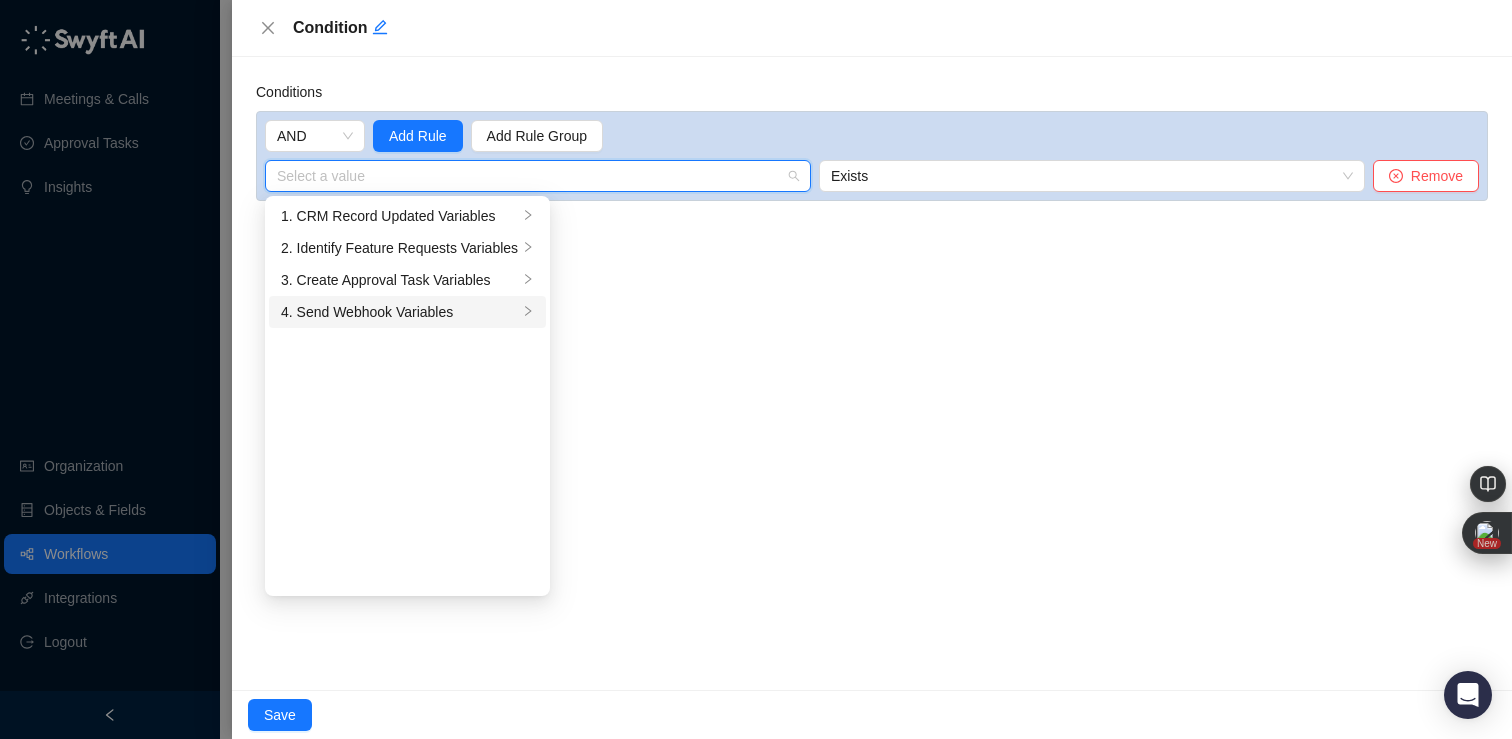 click on "4. Send Webhook Variables" at bounding box center [399, 312] 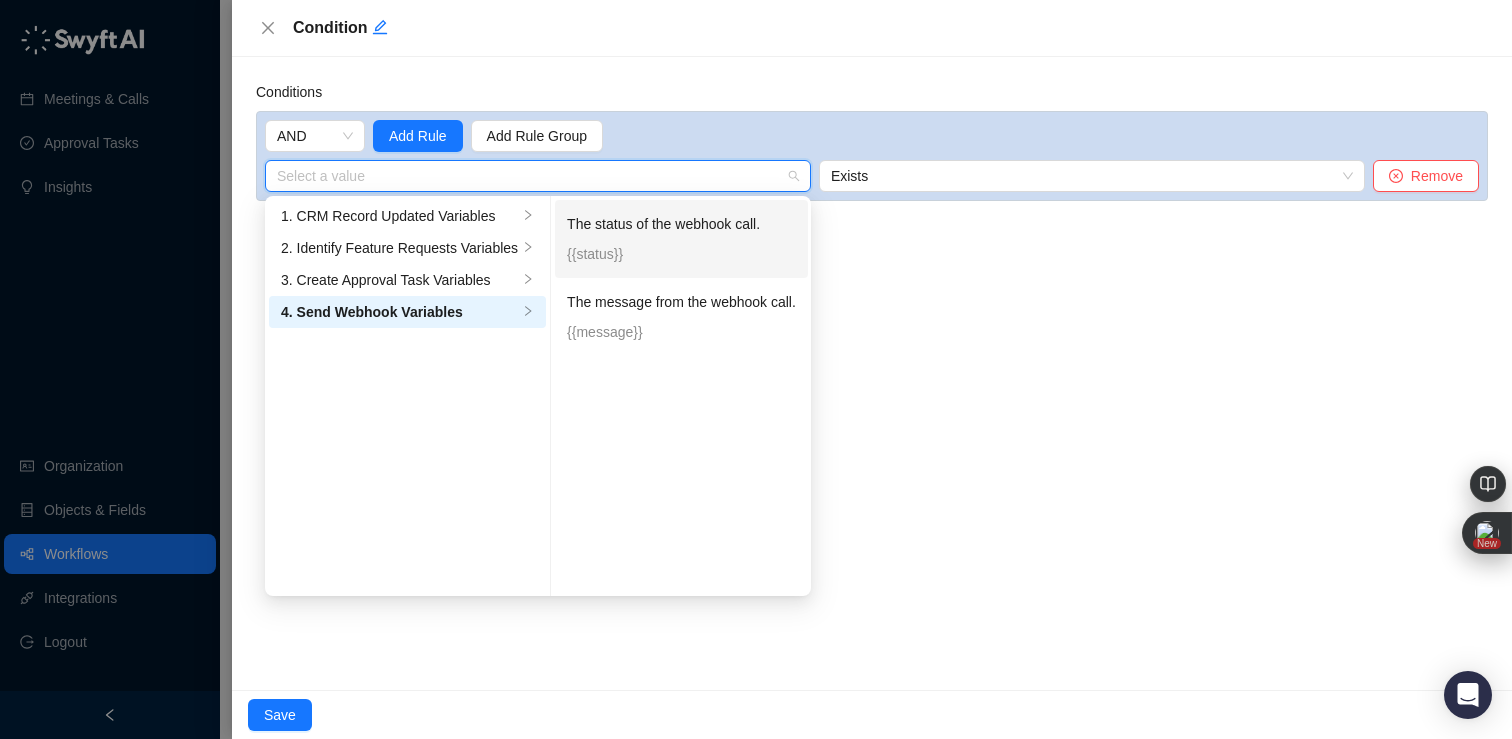 click on "{{status}}" at bounding box center [681, 254] 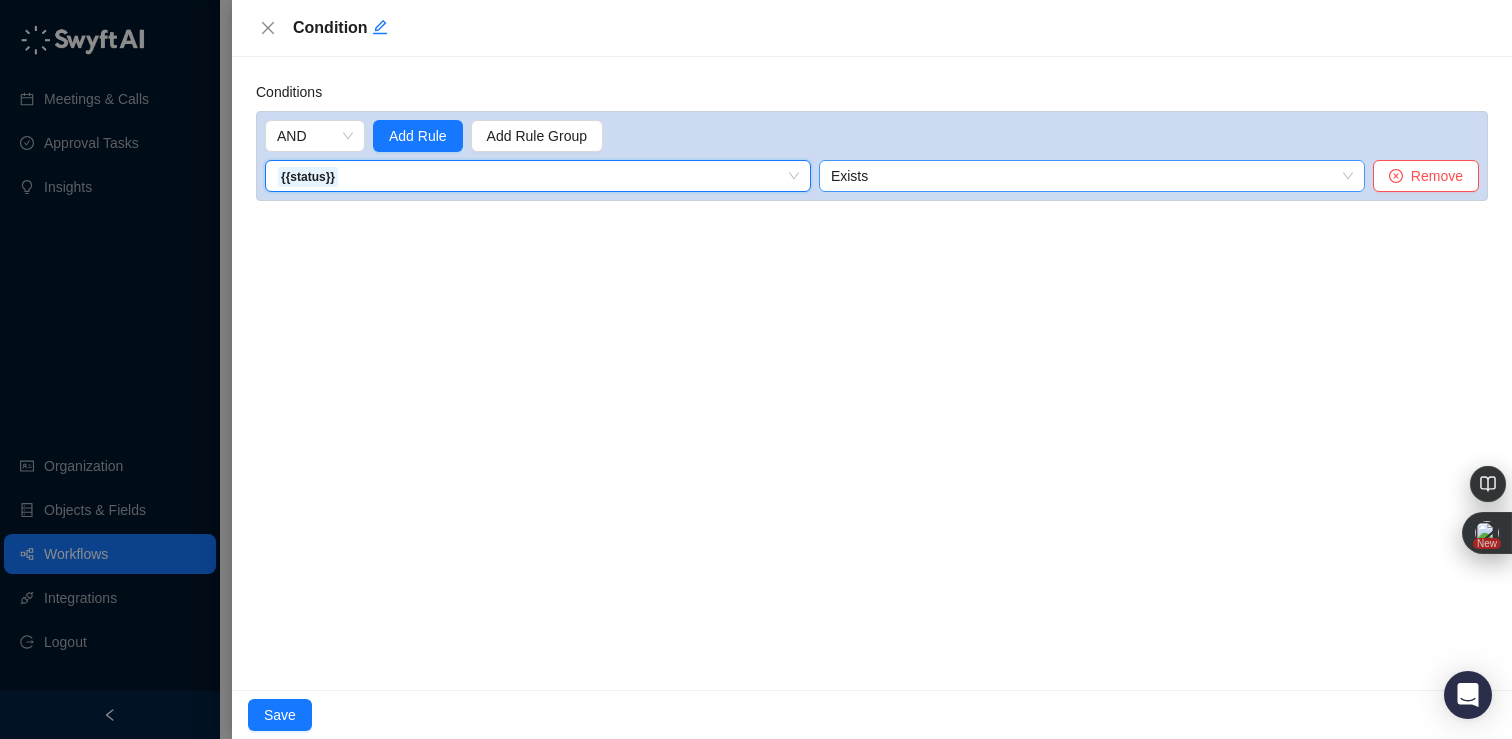 click on "Exists" at bounding box center (1092, 176) 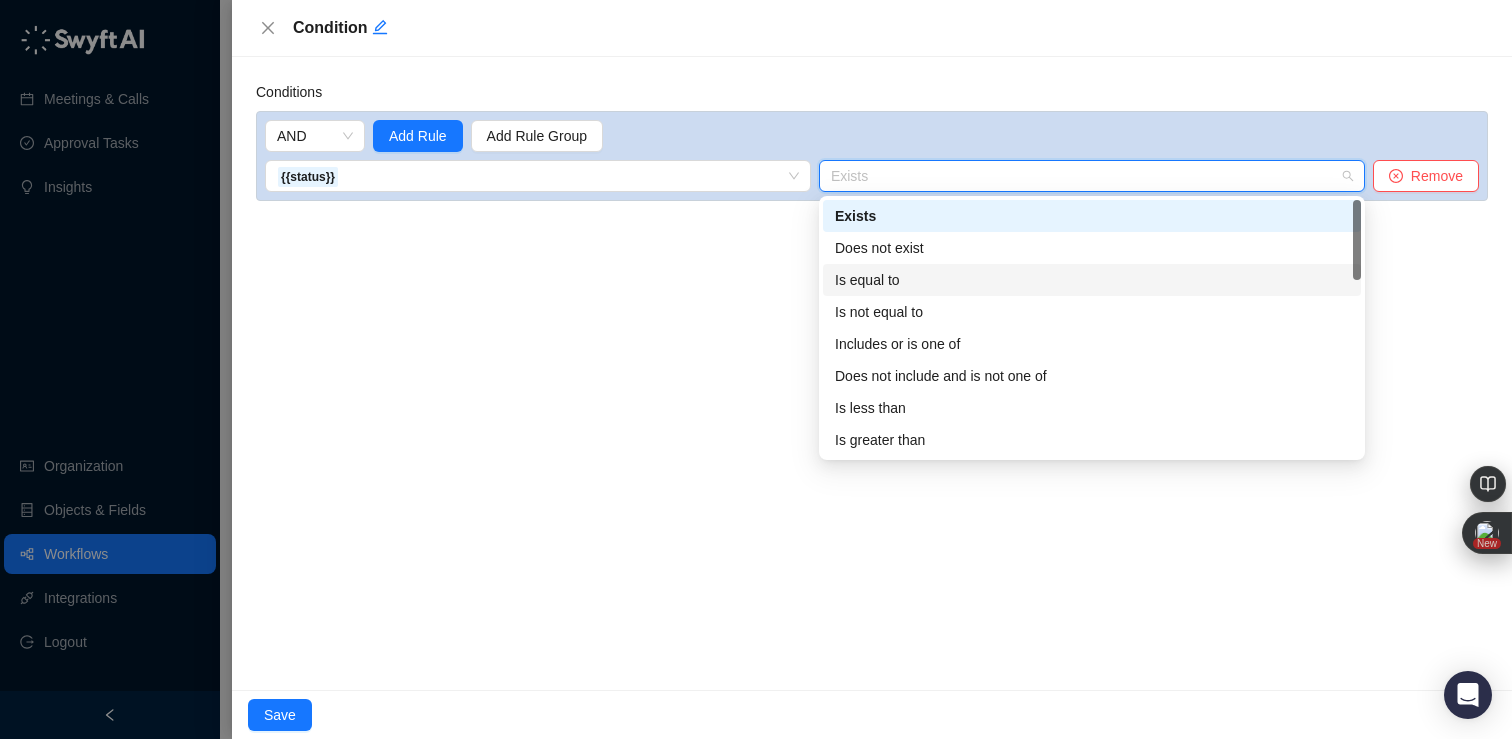 click on "Is equal to" at bounding box center [1092, 280] 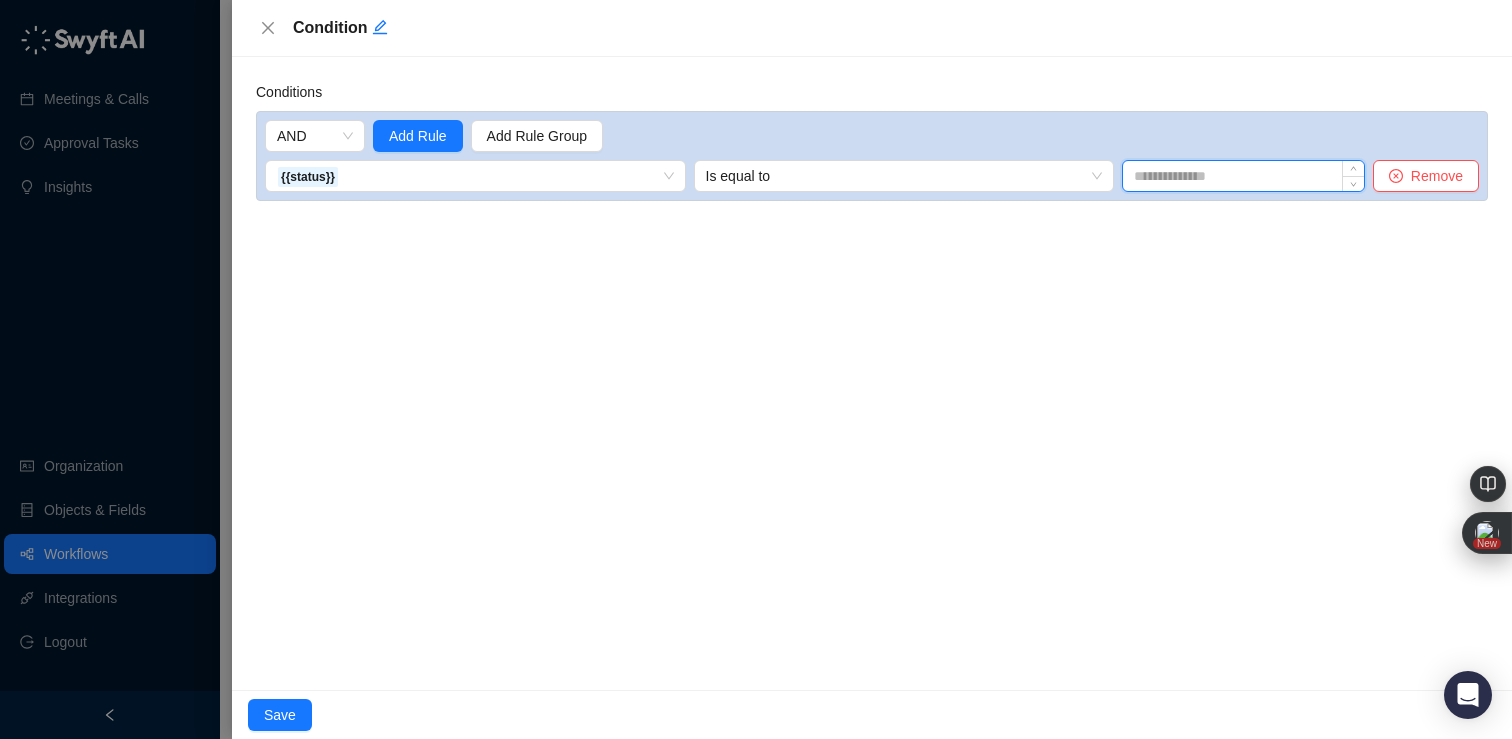 click at bounding box center [1243, 176] 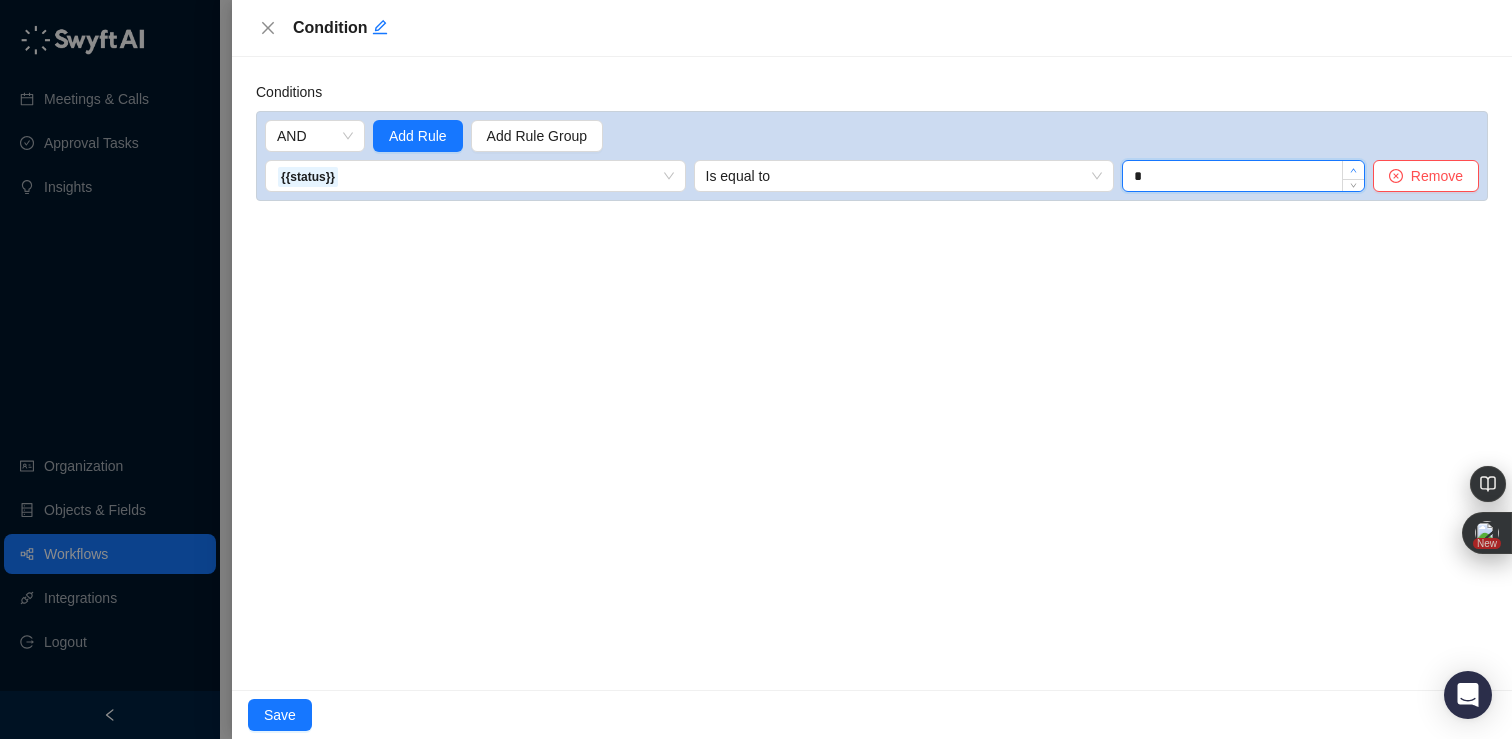 click 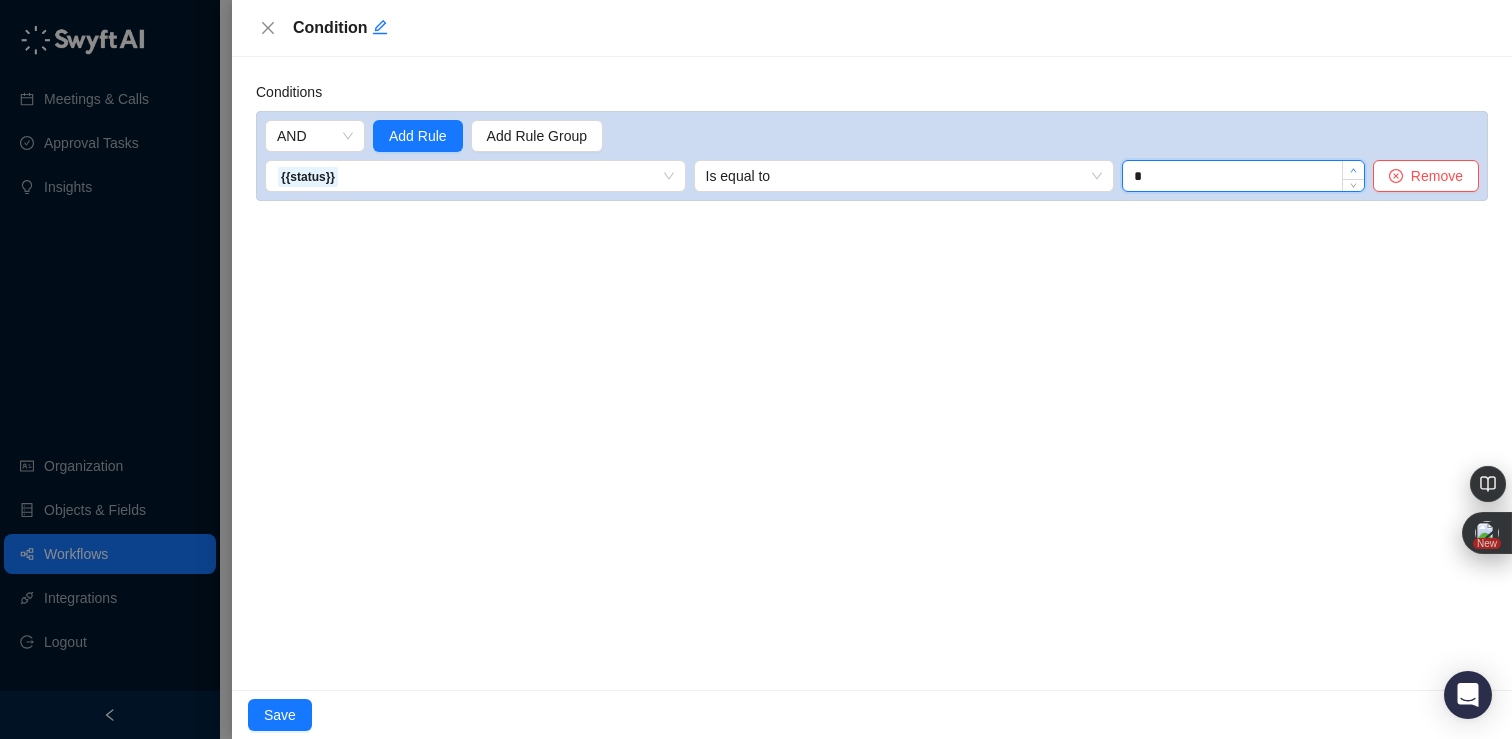 click 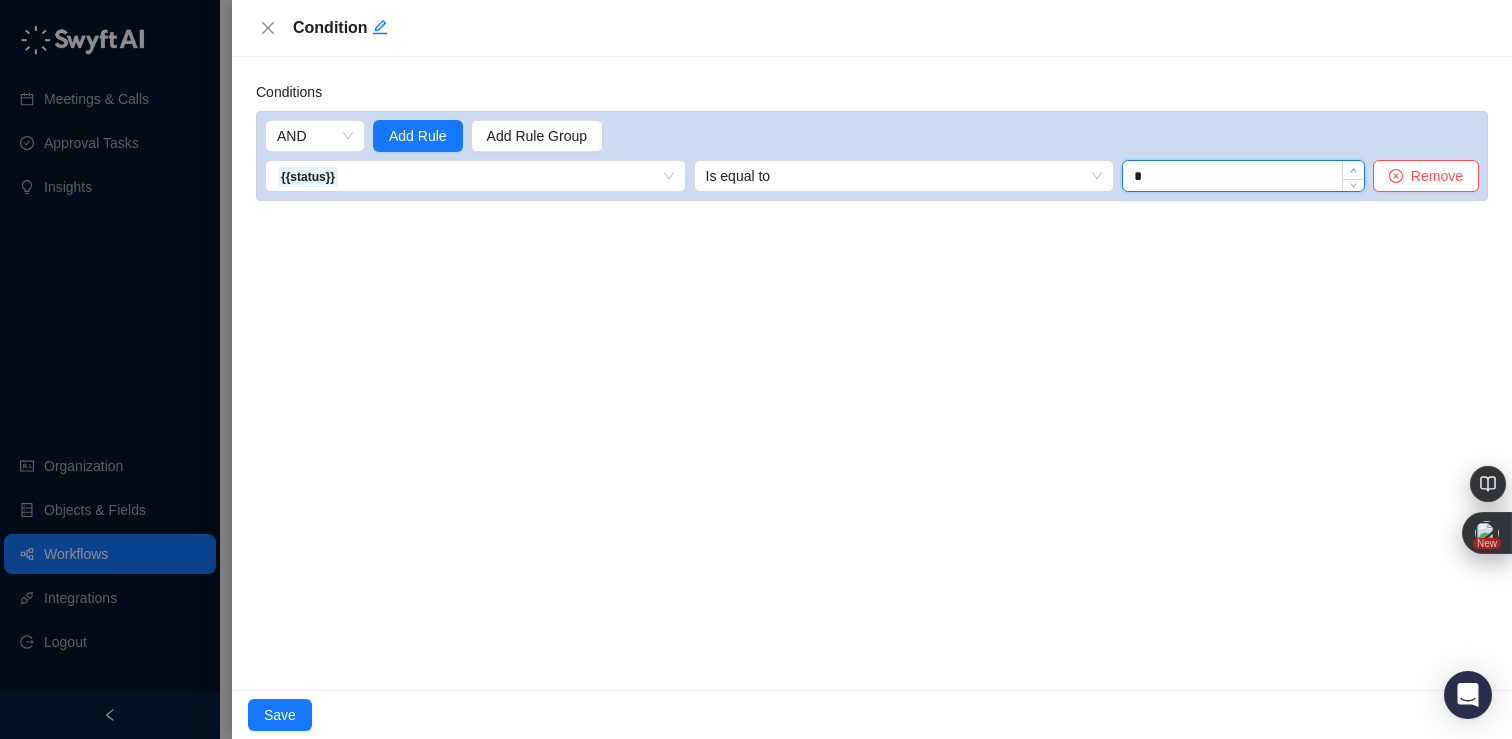 click 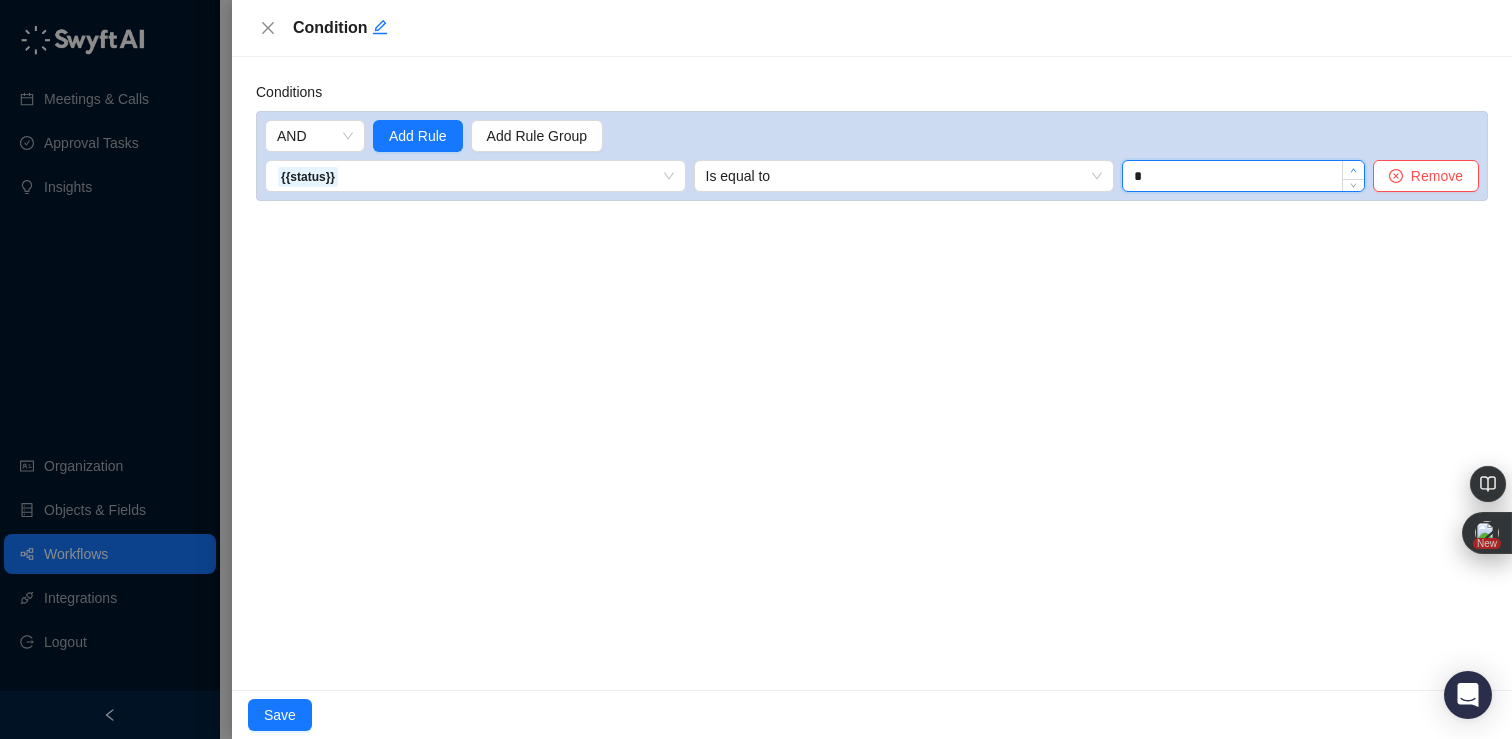 click 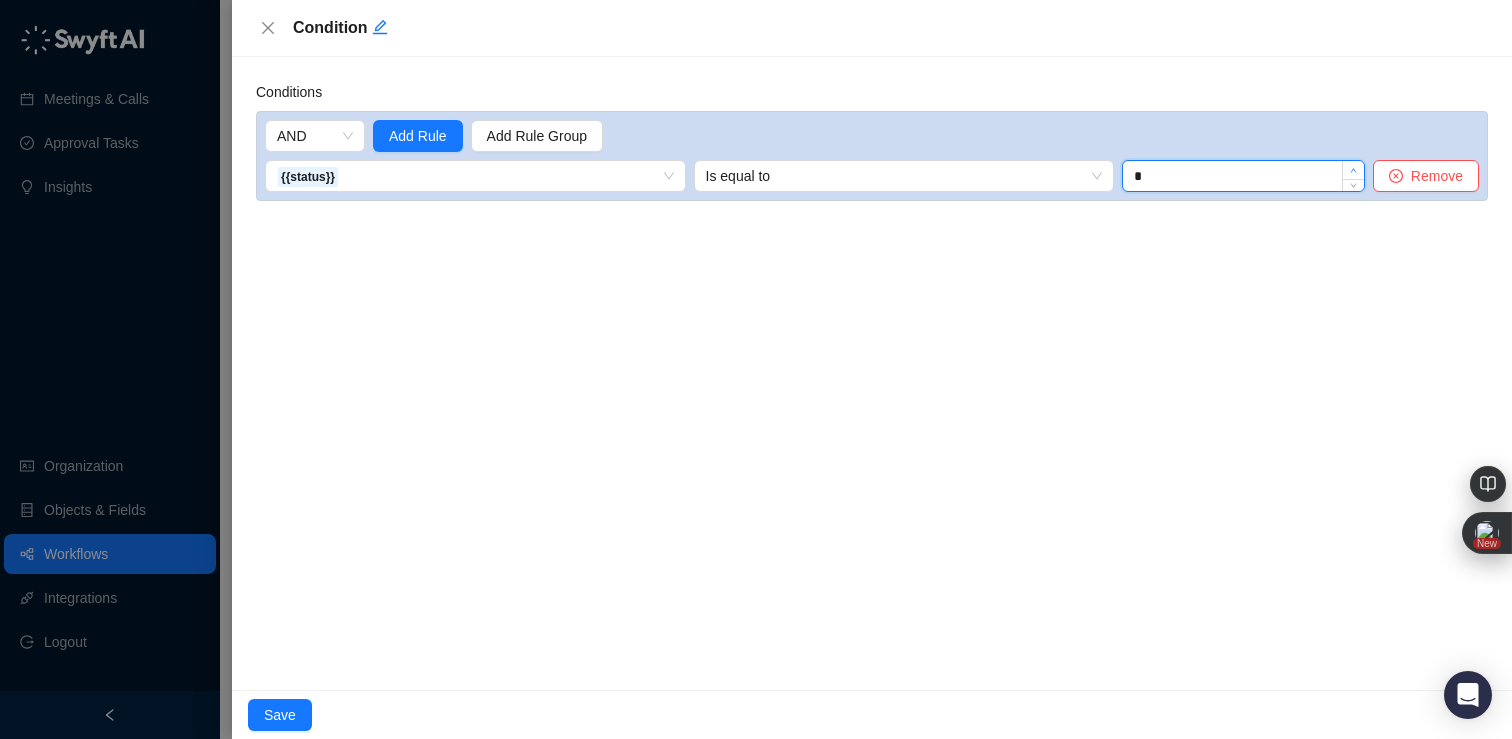 click 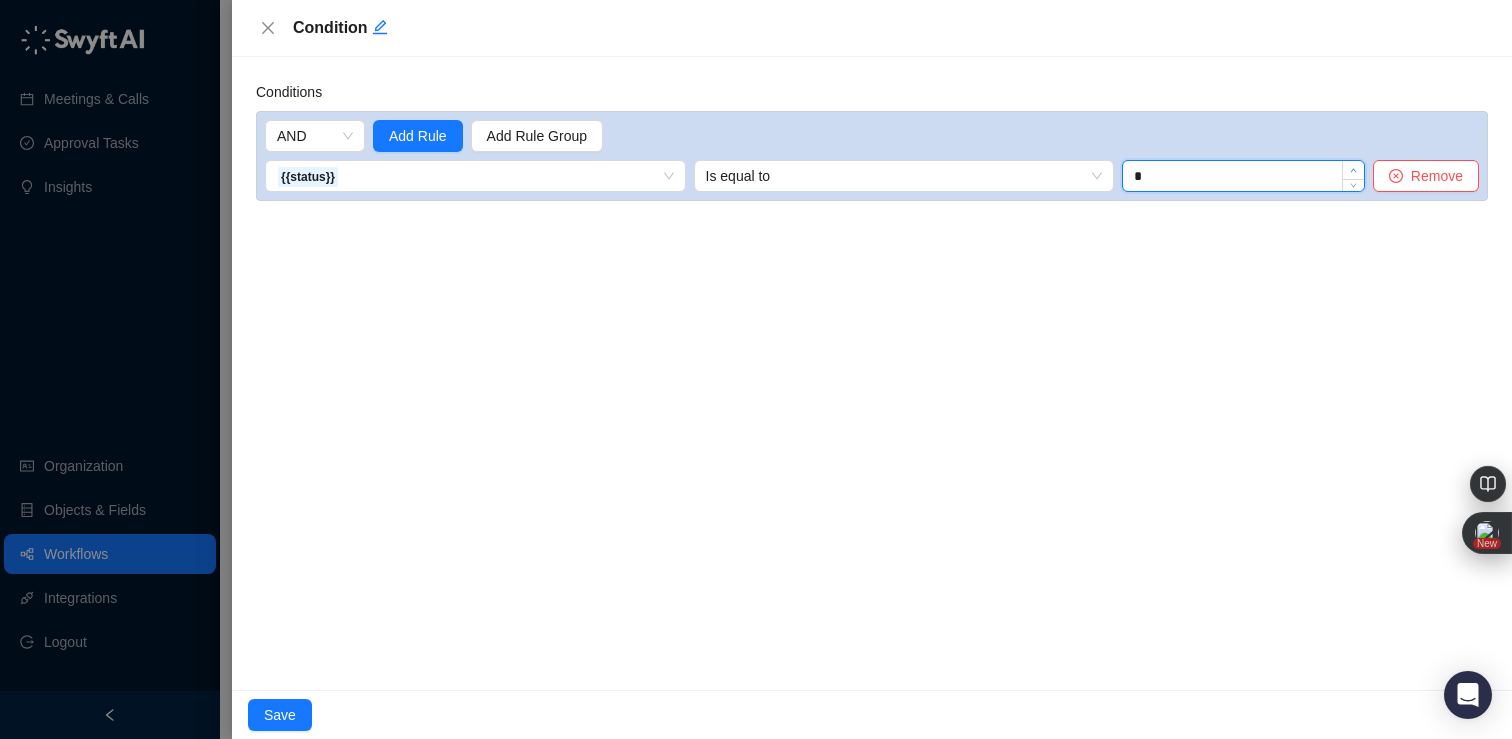 type on "*" 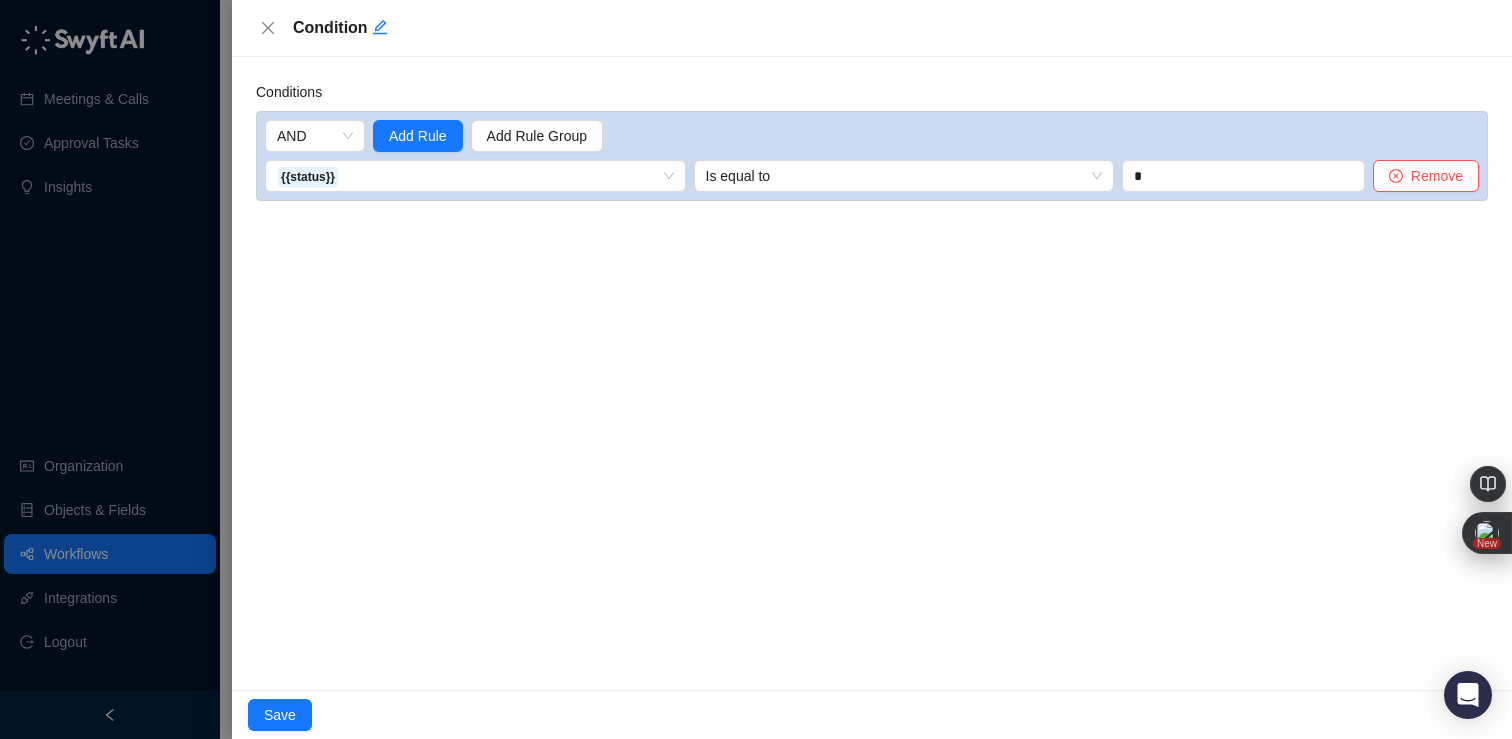 click on "Conditions AND Add Rule Add Rule Group {{status}} 1. CRM Record Updated Variables 2. Identify Feature Requests Variables 3. Create Approval Task Variables 4. Send Webhook Variables The status of the webhook call. {{status}} The message from the webhook call. {{message}} Is equal to * Remove" at bounding box center [872, 373] 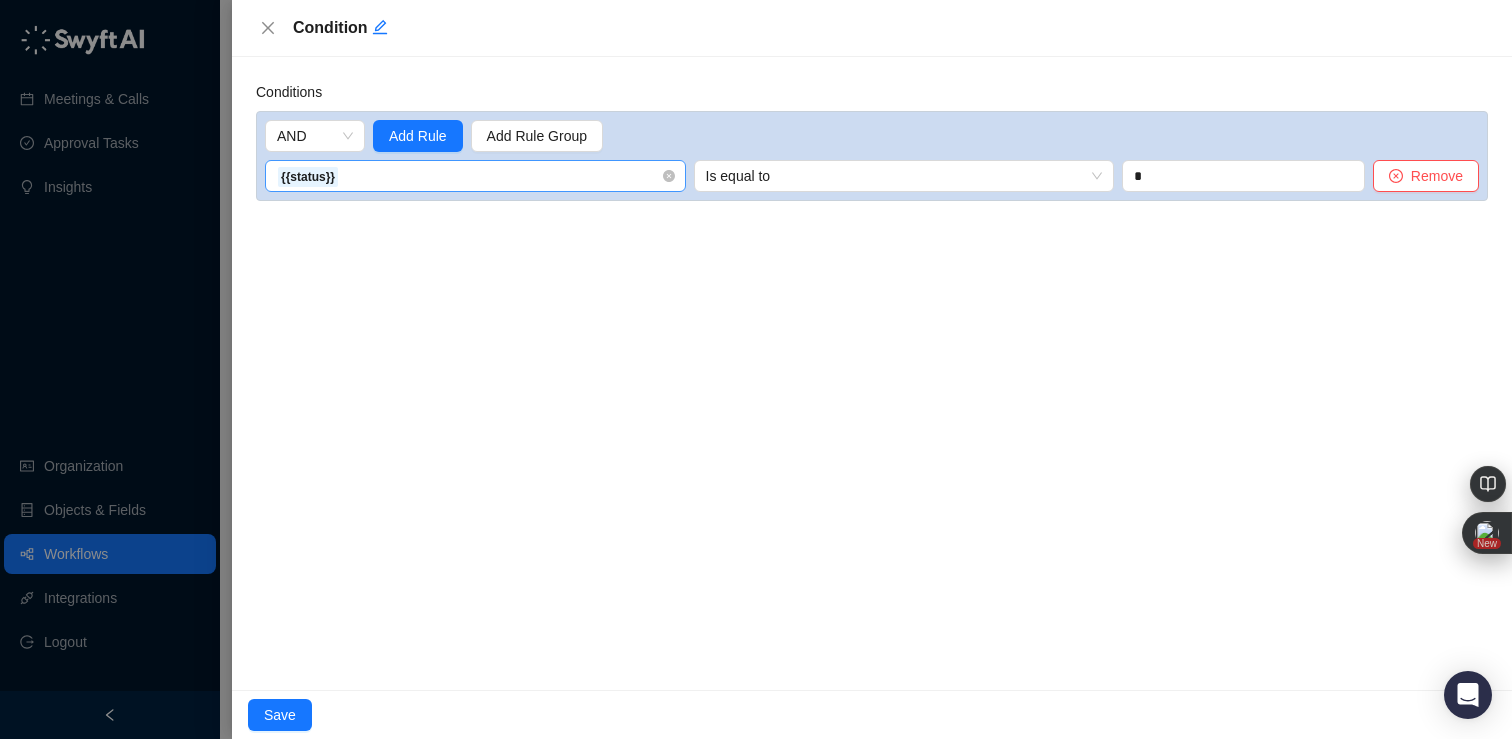 click on "{{status}}" at bounding box center [475, 176] 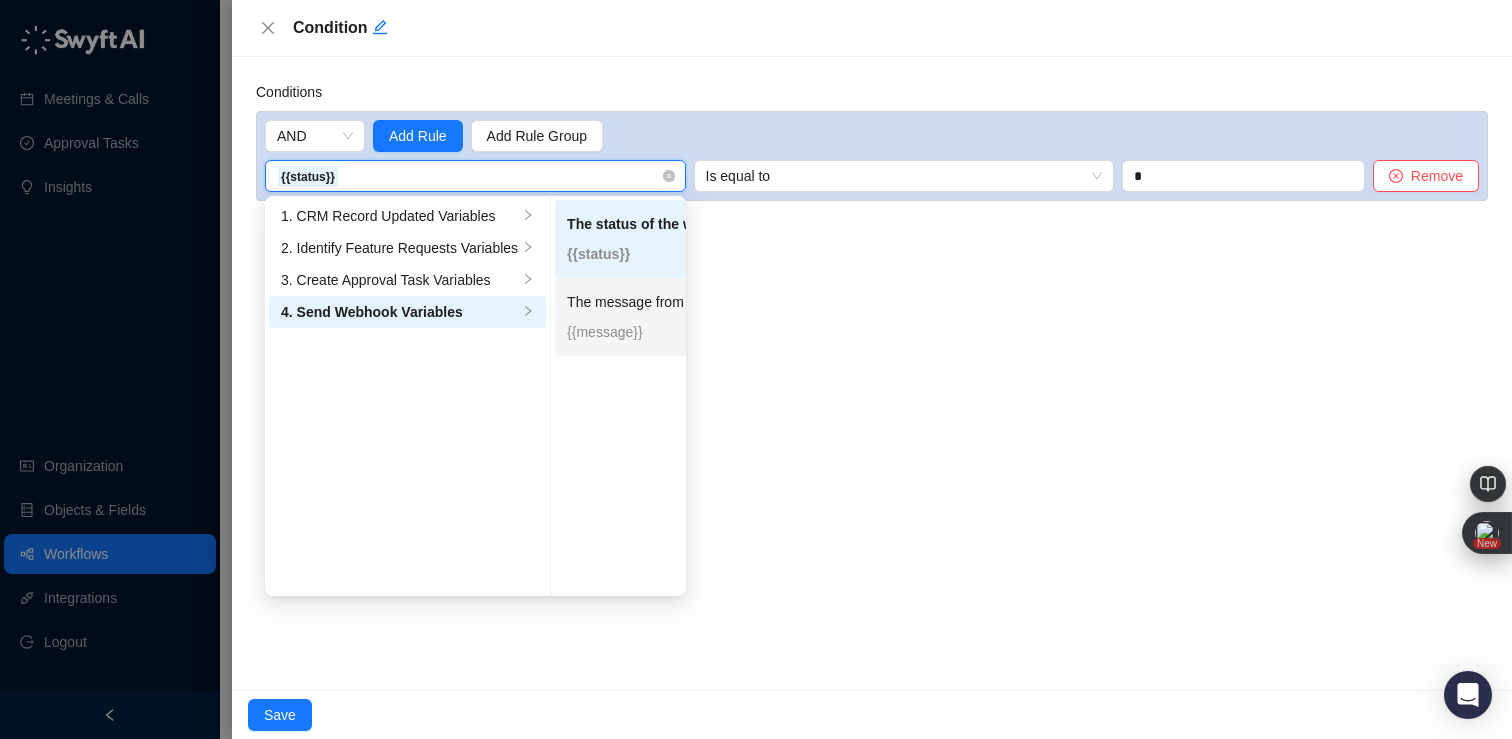 click on "{{message}}" at bounding box center (681, 332) 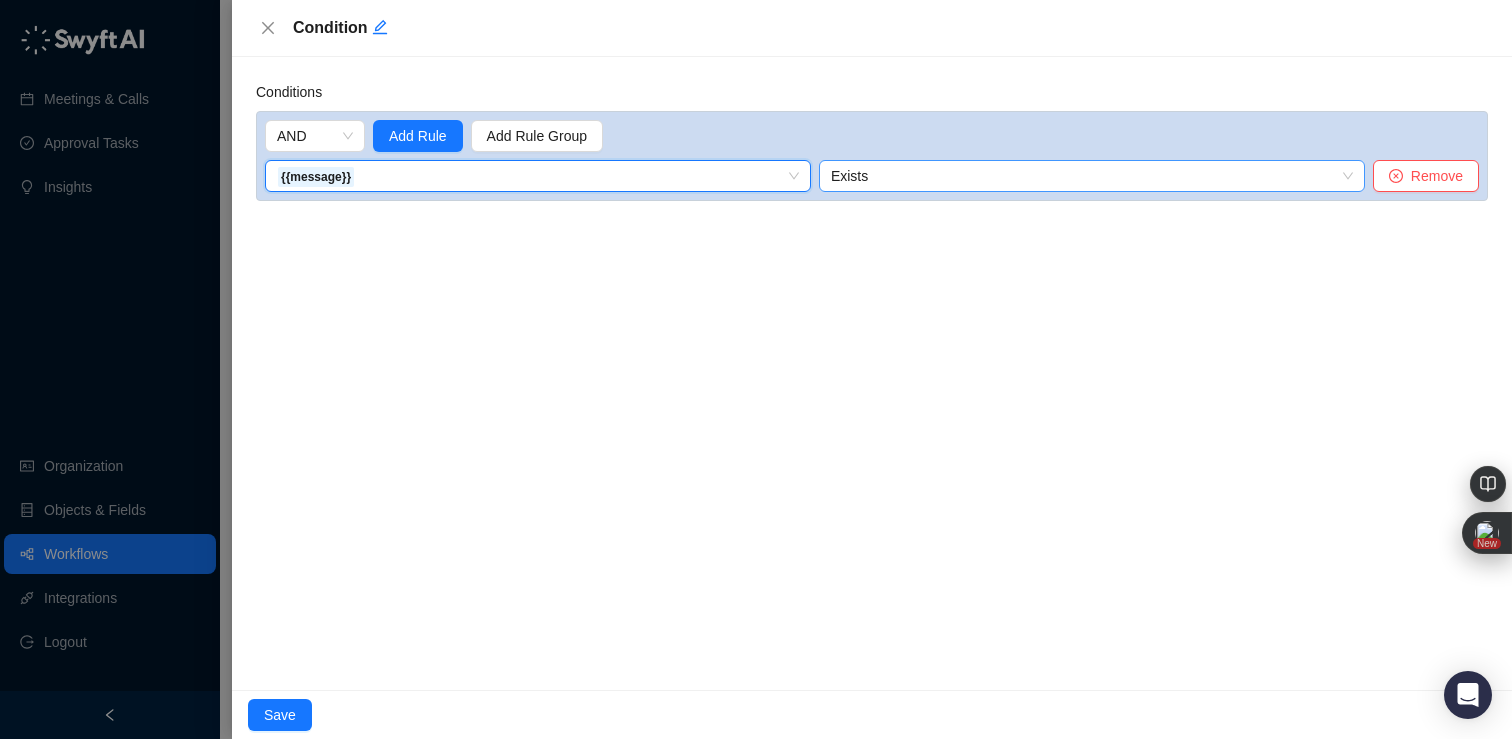 click on "Exists" at bounding box center (1092, 176) 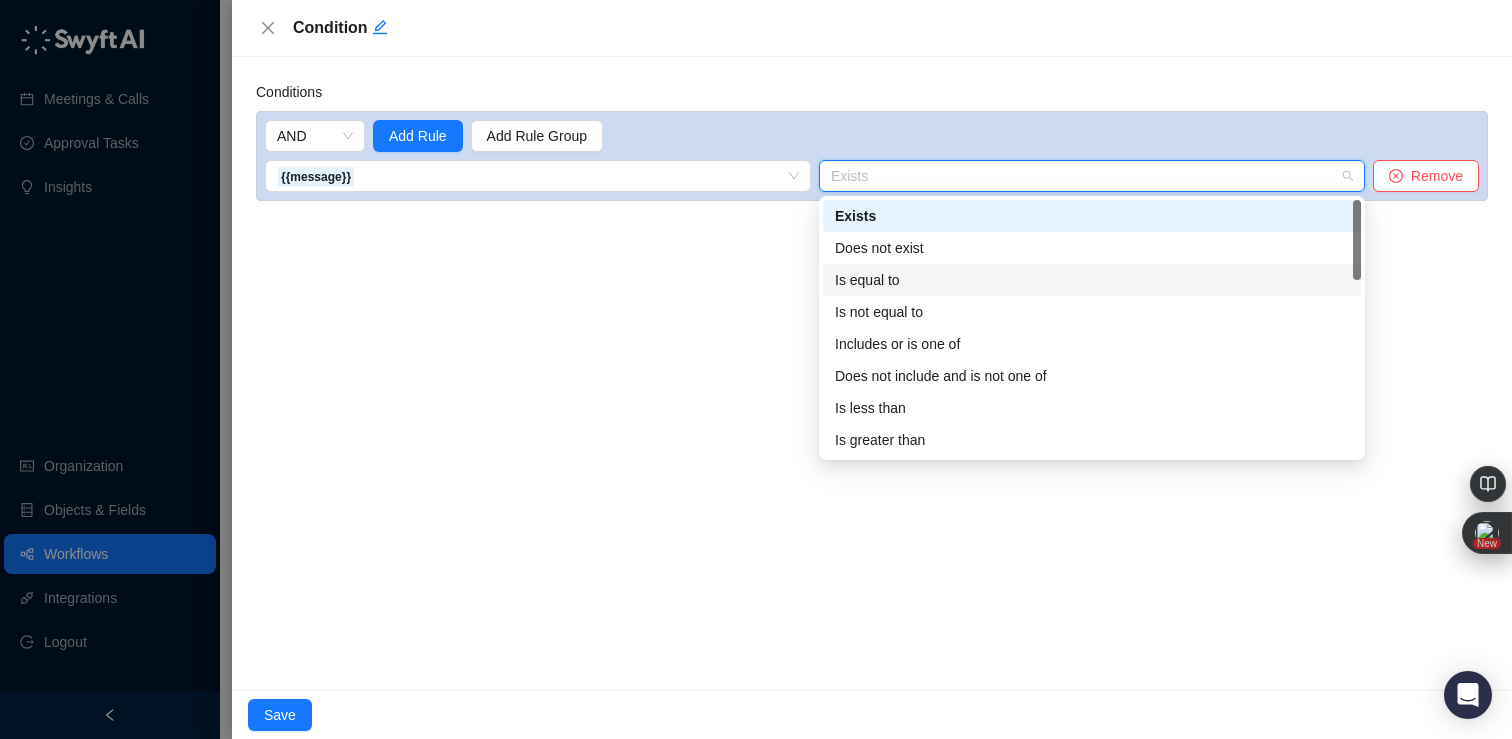 click on "Is equal to" at bounding box center [1092, 280] 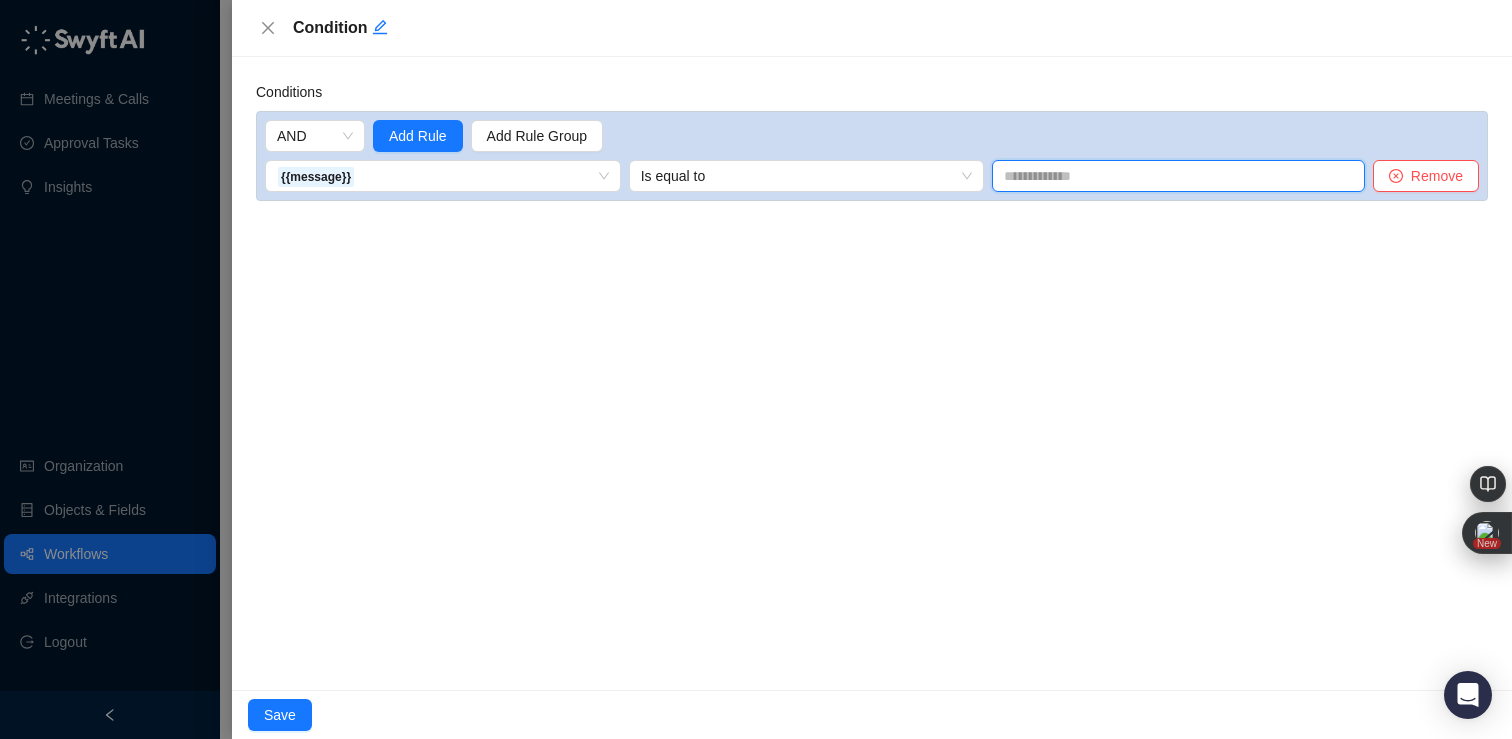 click at bounding box center [1178, 176] 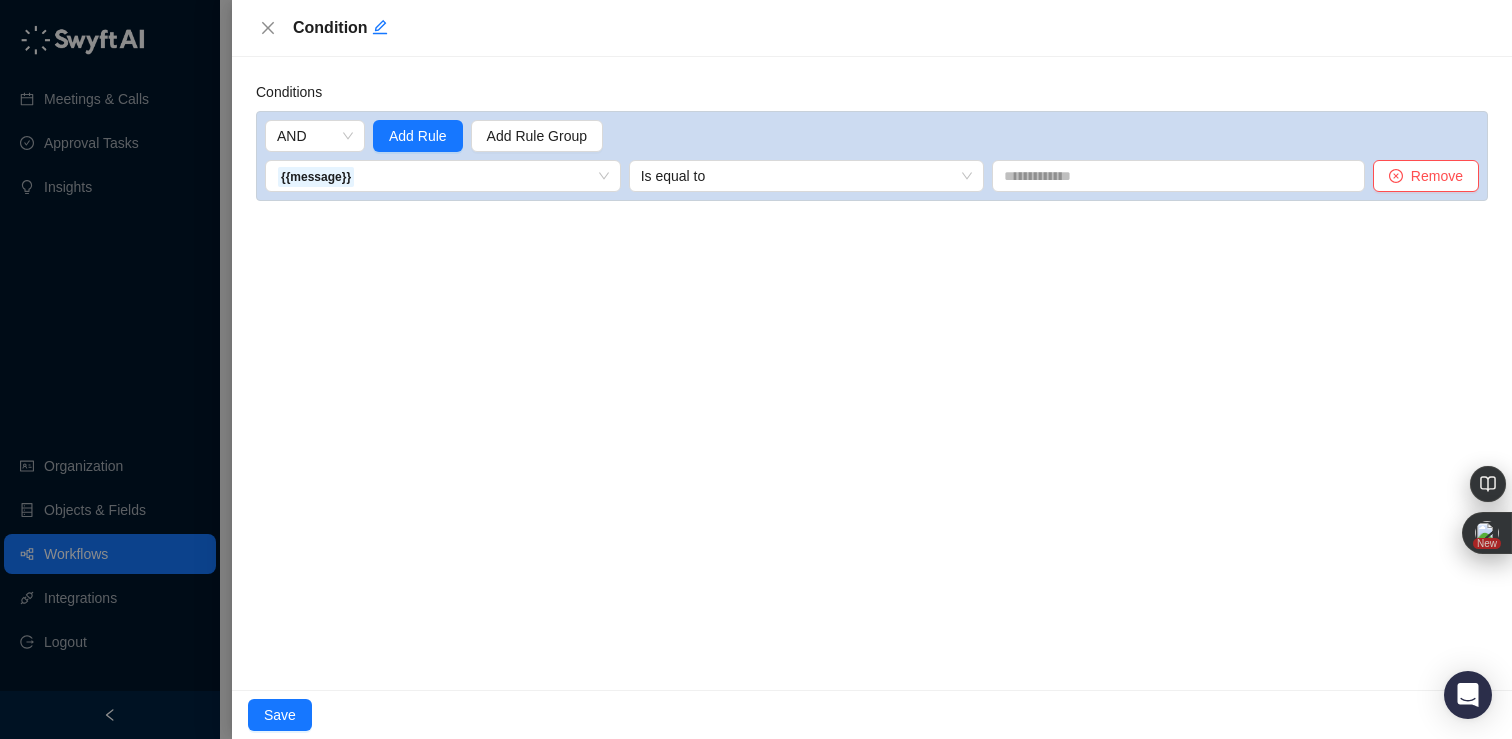 click on "AND Add Rule Add Rule Group {{message}} 1. CRM Record Updated Variables 2. Identify Feature Requests Variables 3. Create Approval Task Variables 4. Send Webhook Variables The status of the webhook call. {{status}} The message from the webhook call. {{message}} Is equal to Remove" at bounding box center [872, 156] 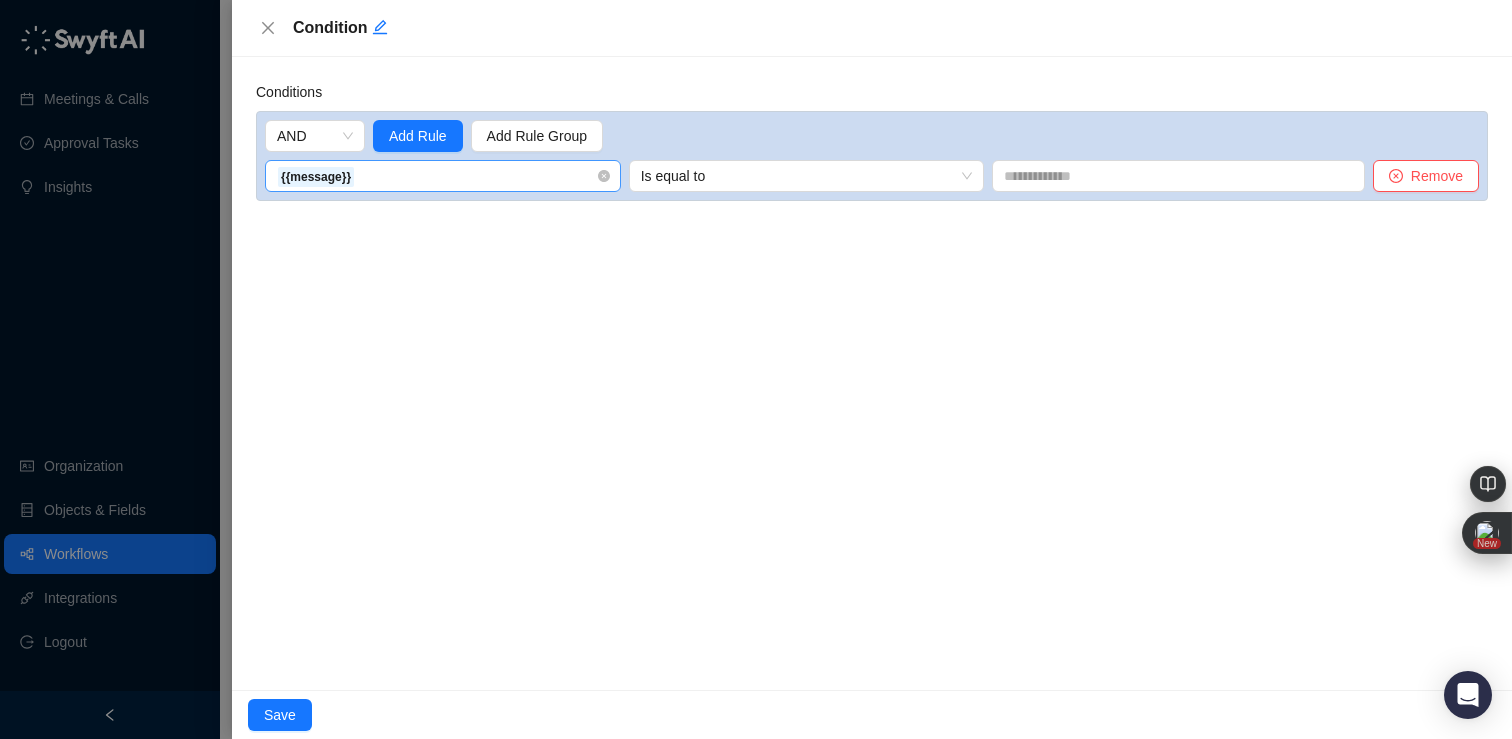 click on "{{message}}" at bounding box center [443, 176] 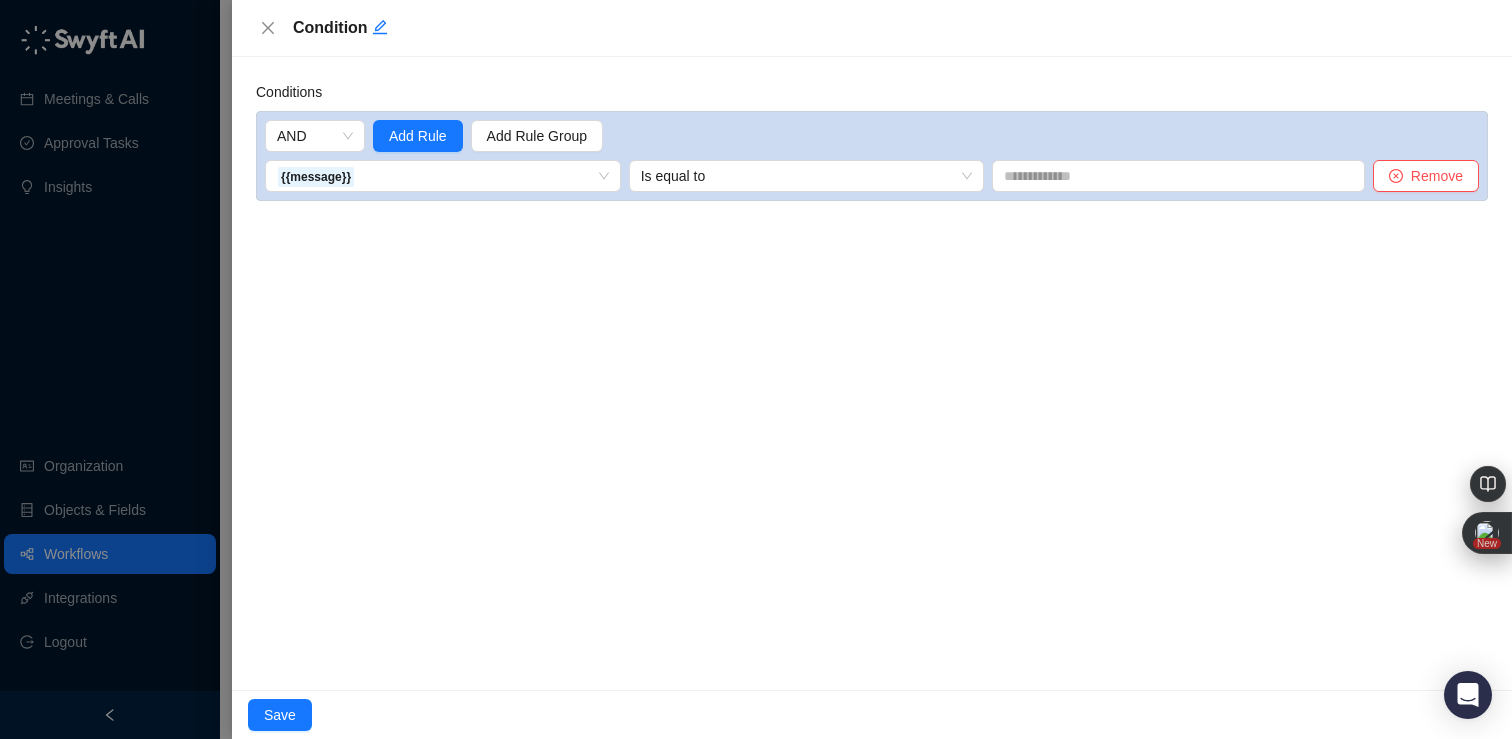 click on "Conditions AND Add Rule Add Rule Group {{message}} 1. CRM Record Updated Variables 2. Identify Feature Requests Variables 3. Create Approval Task Variables 4. Send Webhook Variables The status of the webhook call. {{status}} The message from the webhook call. {{message}} Is equal to Remove" at bounding box center (872, 373) 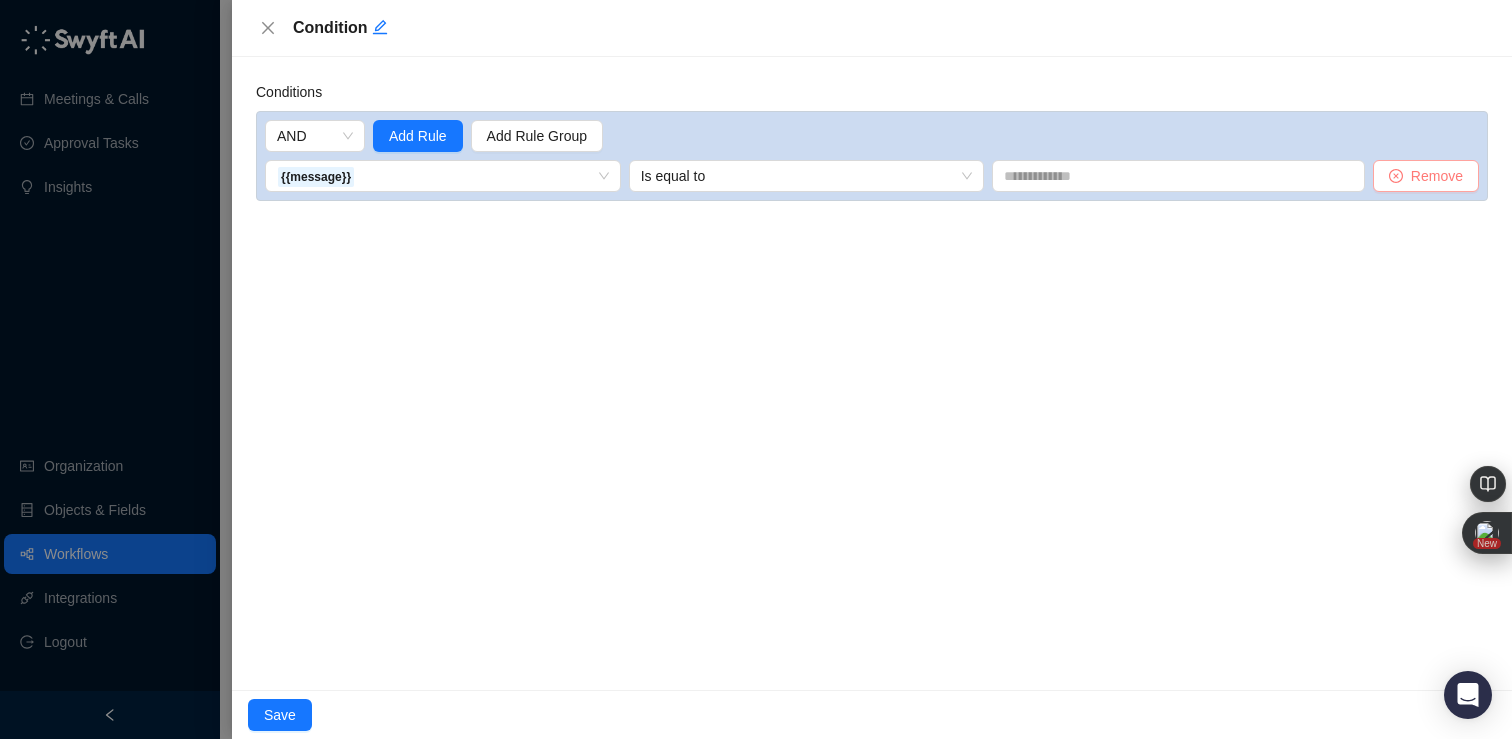 click on "Remove" at bounding box center [1426, 176] 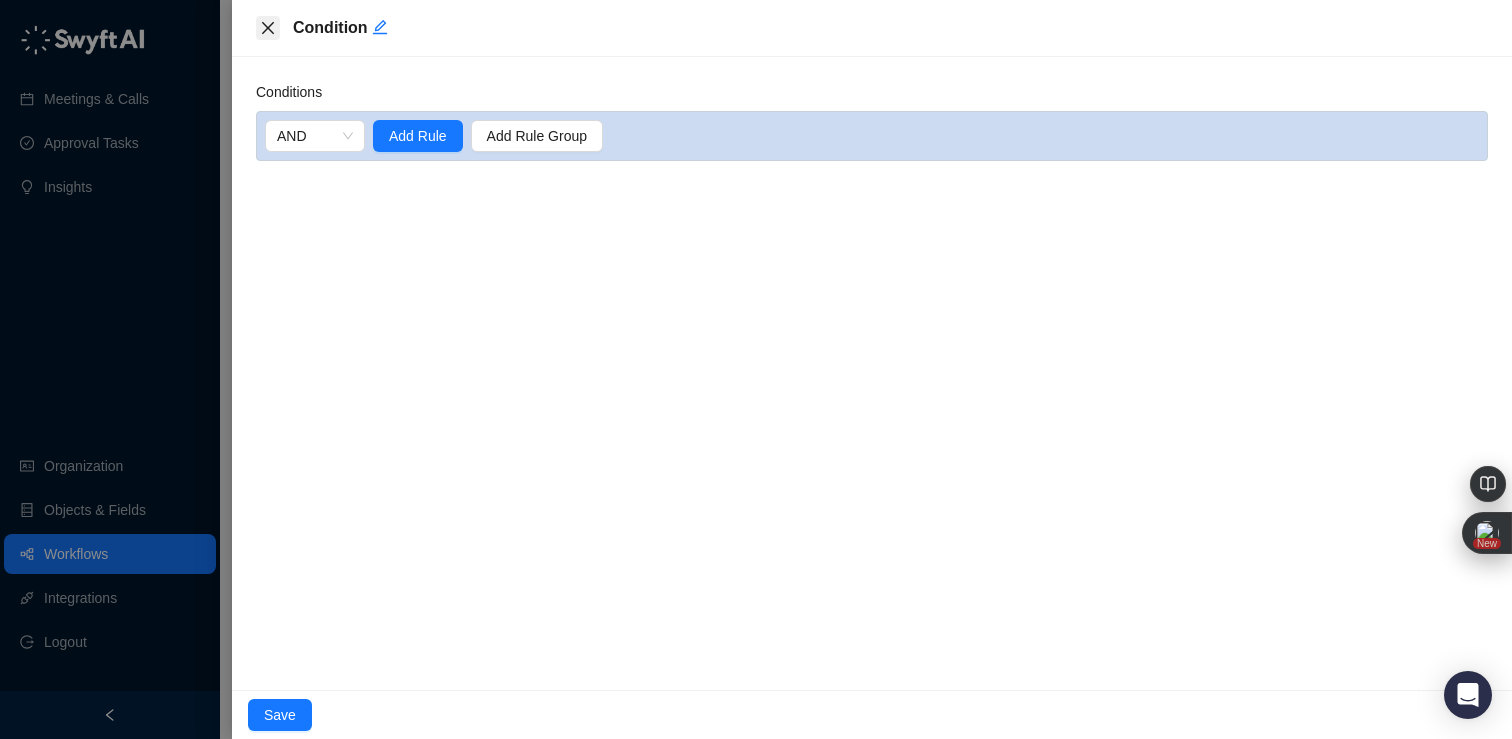 click 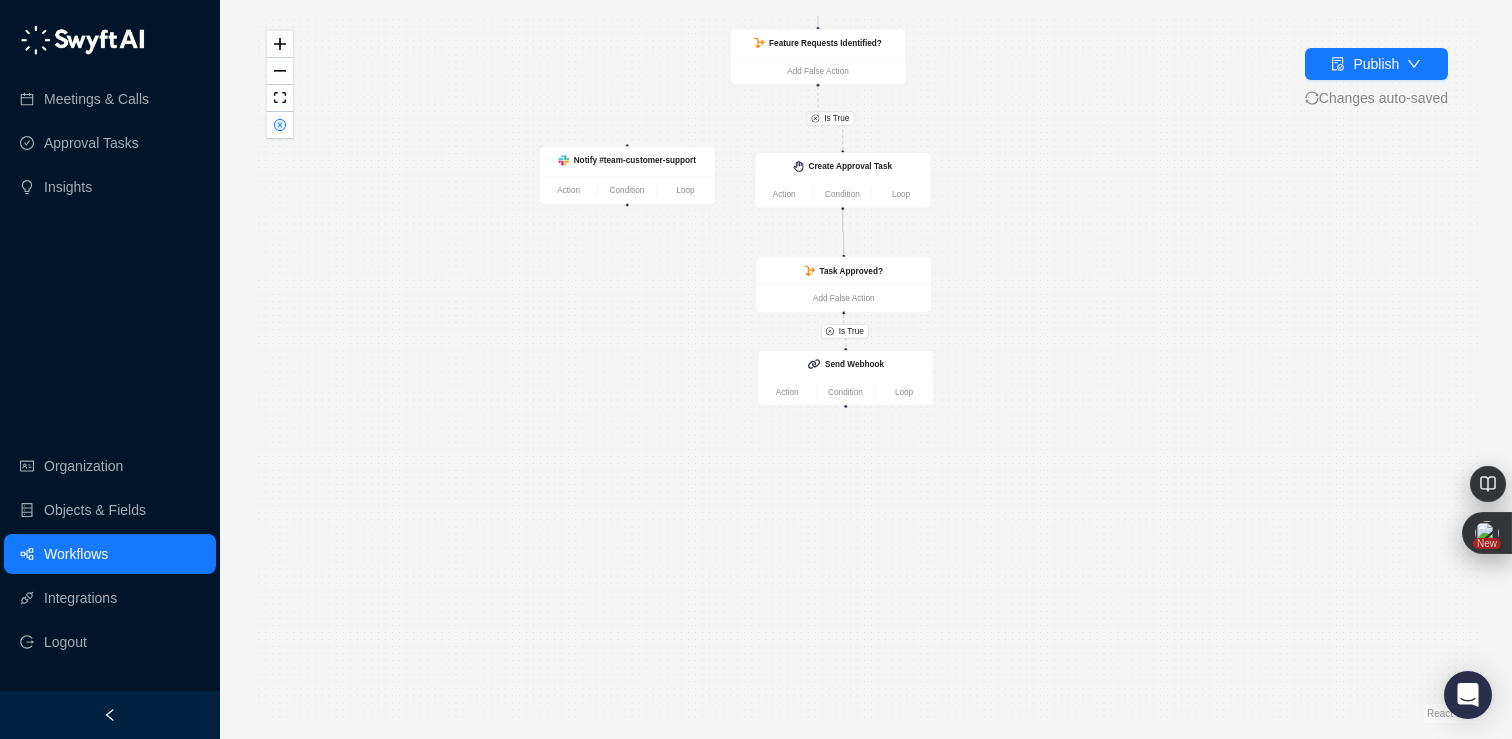 drag, startPoint x: 1050, startPoint y: 384, endPoint x: 1048, endPoint y: 346, distance: 38.052597 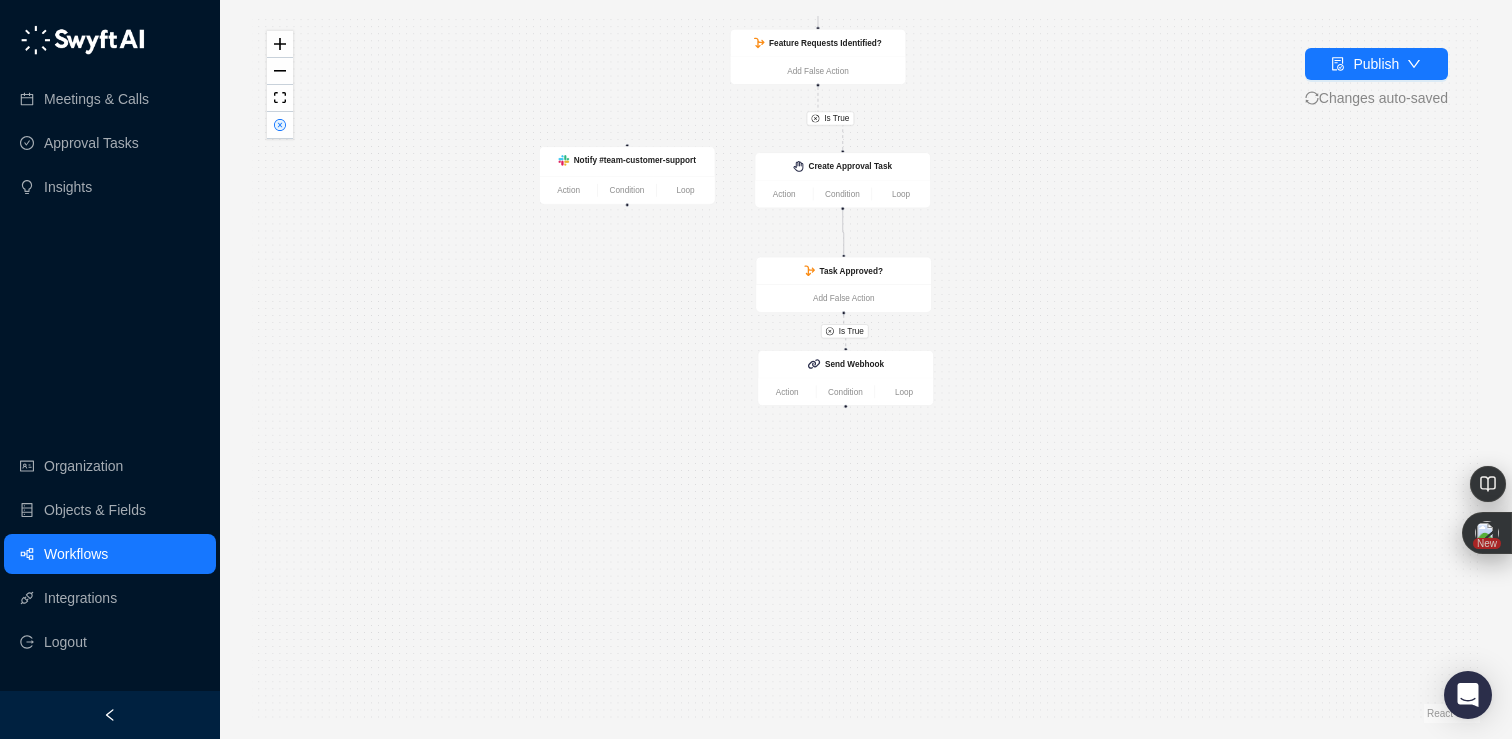 click on "Is True Is True CRM Record Updated Action Condition Loop Identify Feature Requests Action Condition Loop Feature Requests Identified? Add False Action Notify #team-customer-support Action Condition Loop Create Approval Task Action Condition Loop Task Approved? Add False Action Send Webhook Action Condition Loop" at bounding box center (866, 369) 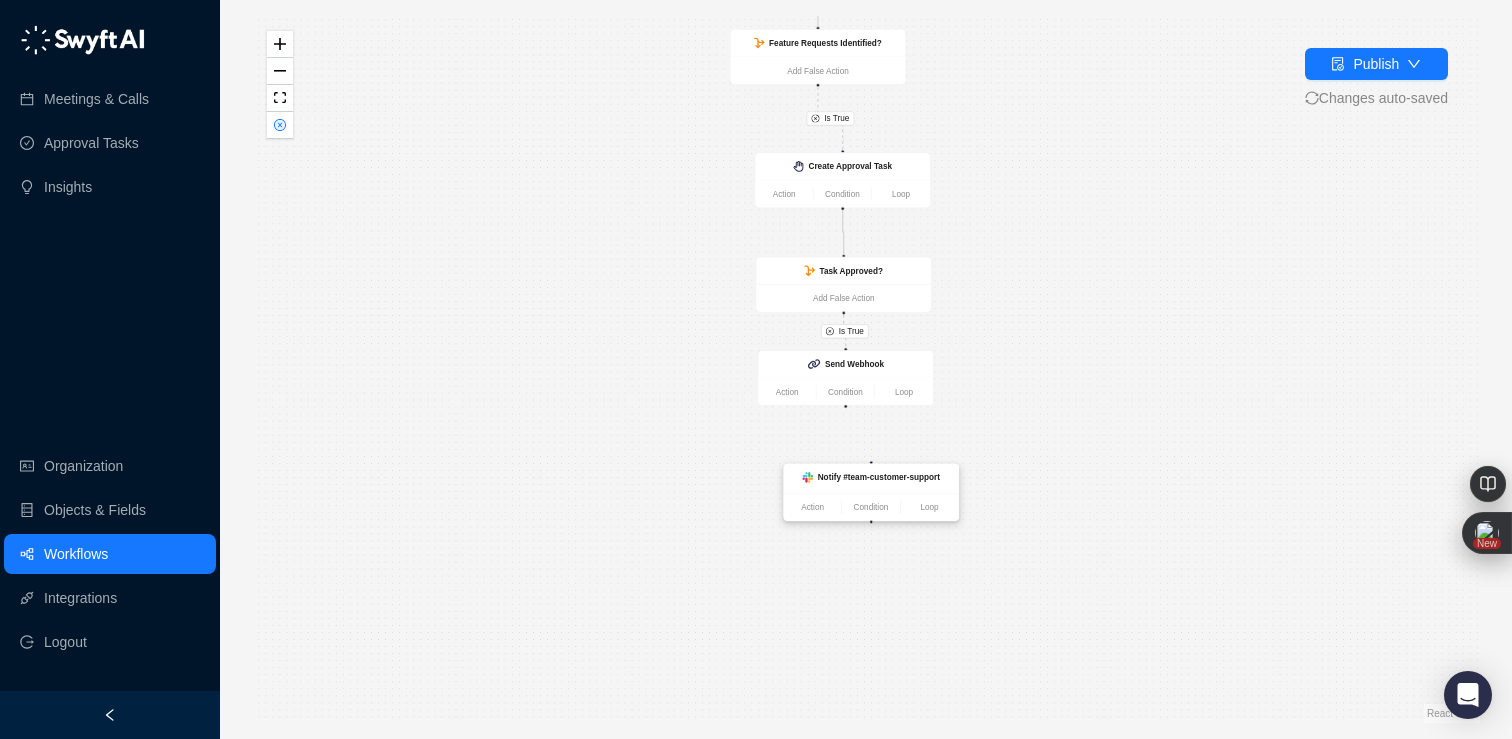 drag, startPoint x: 654, startPoint y: 158, endPoint x: 903, endPoint y: 470, distance: 399.18042 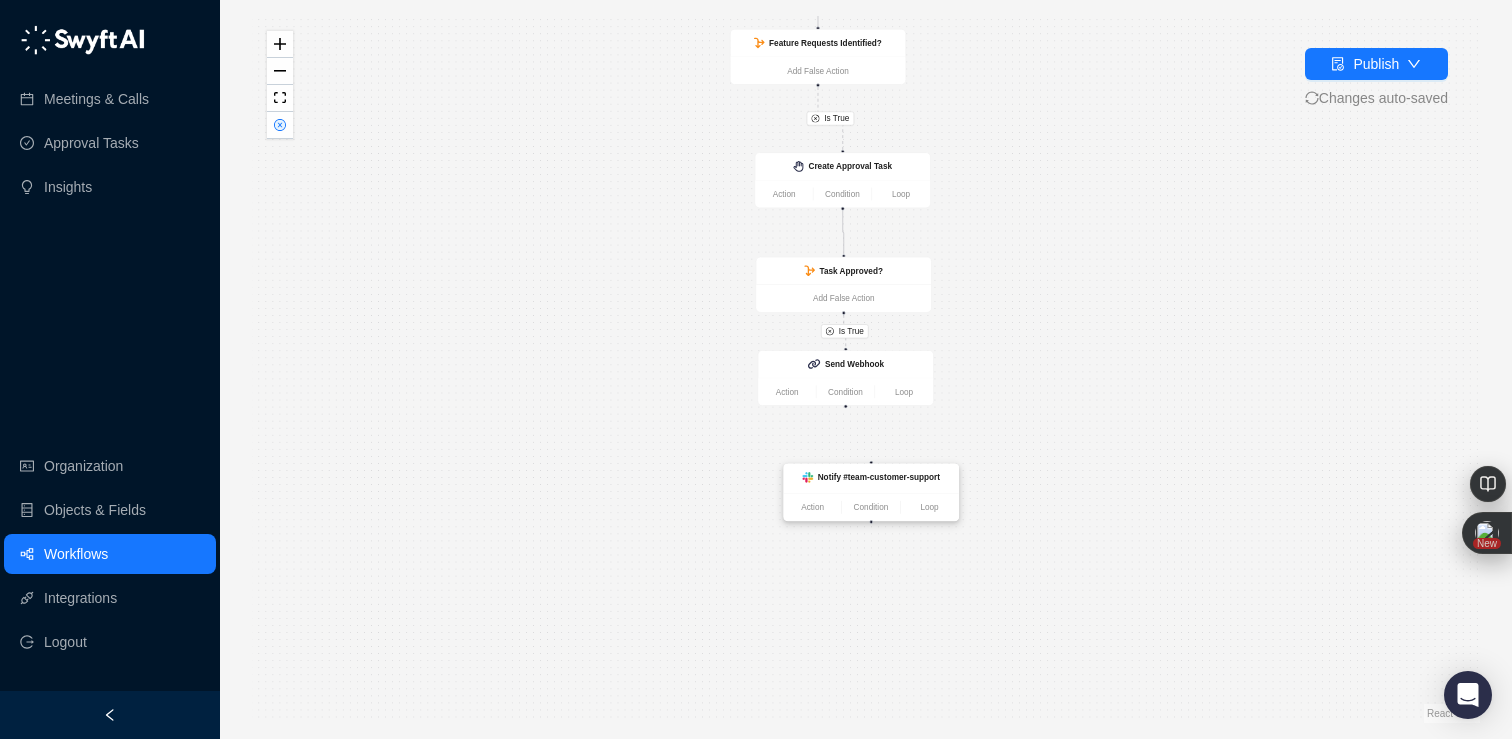 click on "Notify #team-customer-support" at bounding box center (879, 477) 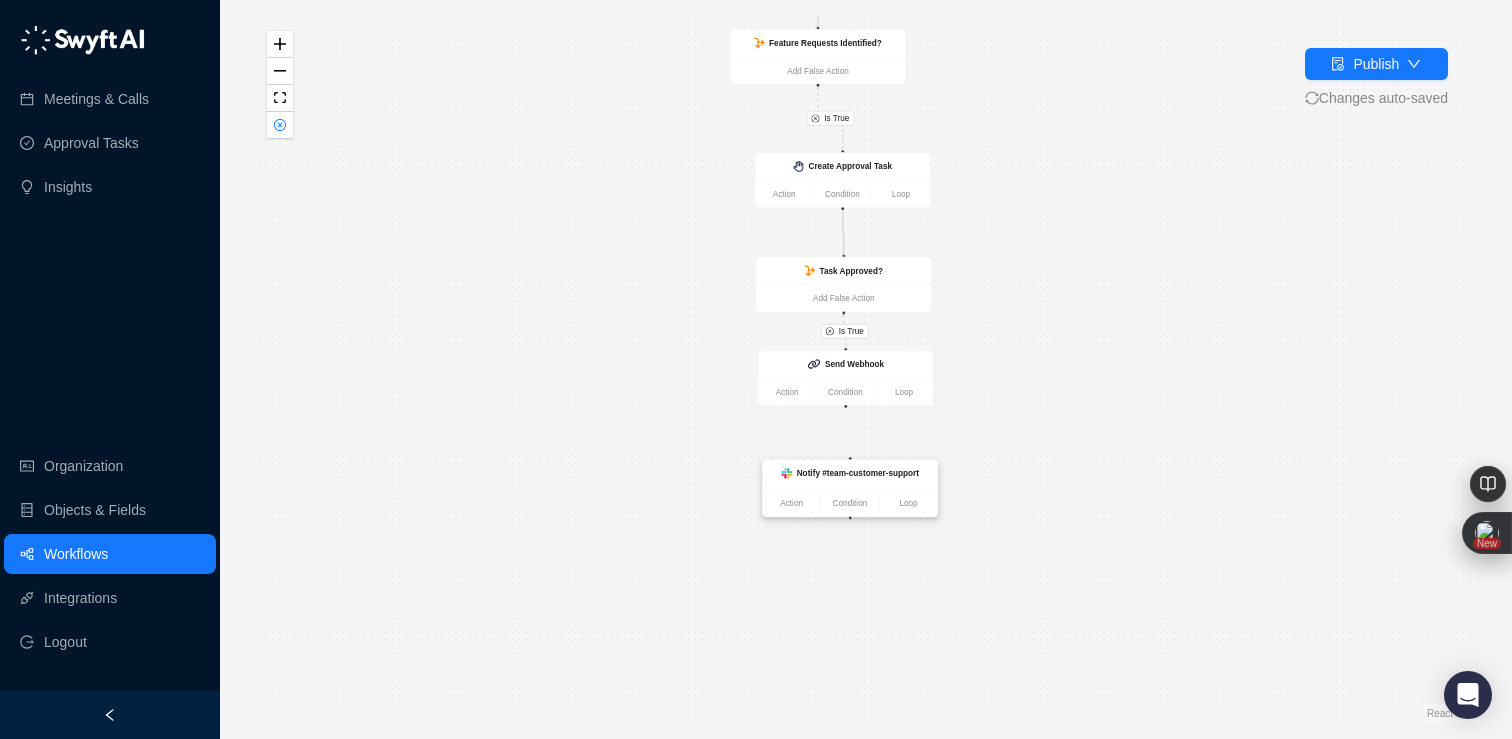 drag, startPoint x: 879, startPoint y: 465, endPoint x: 852, endPoint y: 465, distance: 27 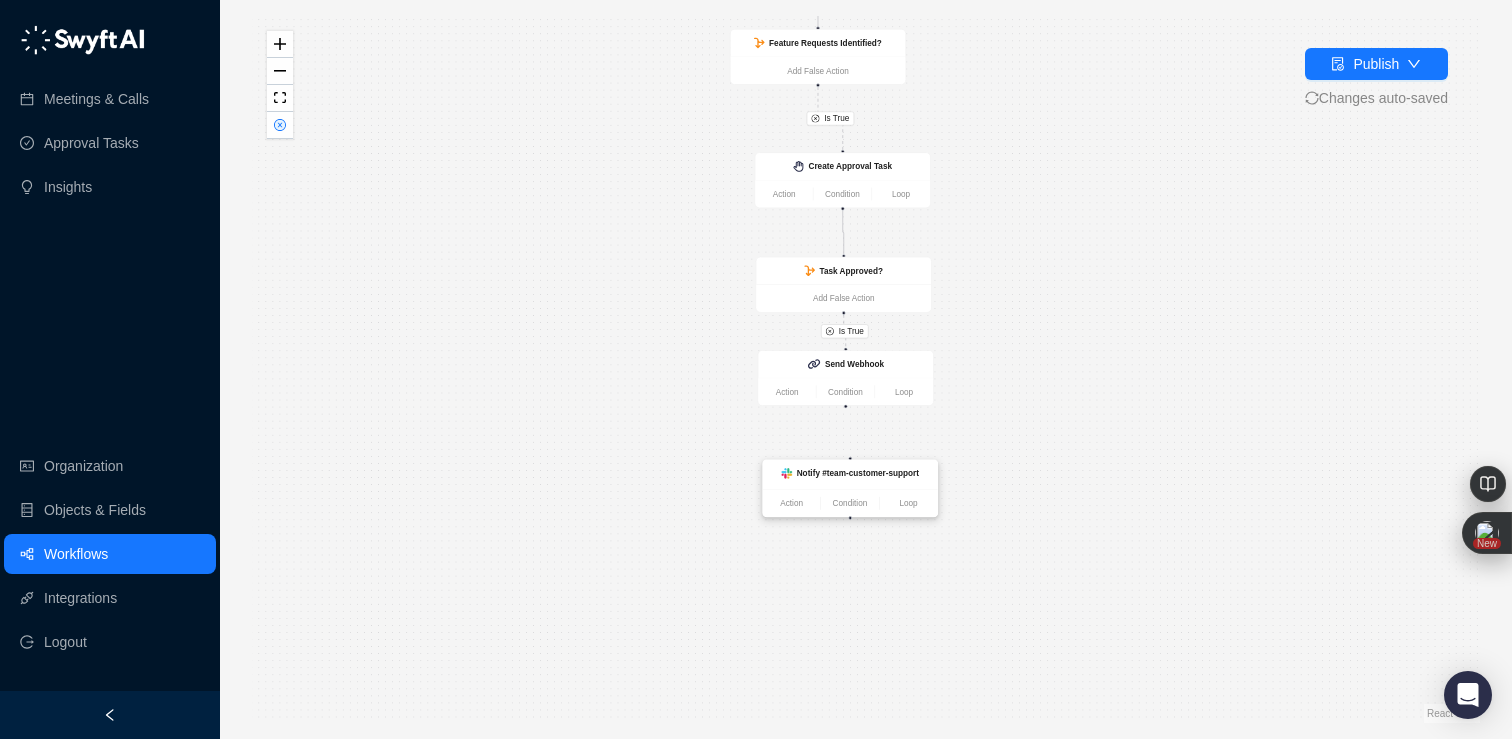 click on "Notify #team-customer-support" at bounding box center [850, 474] 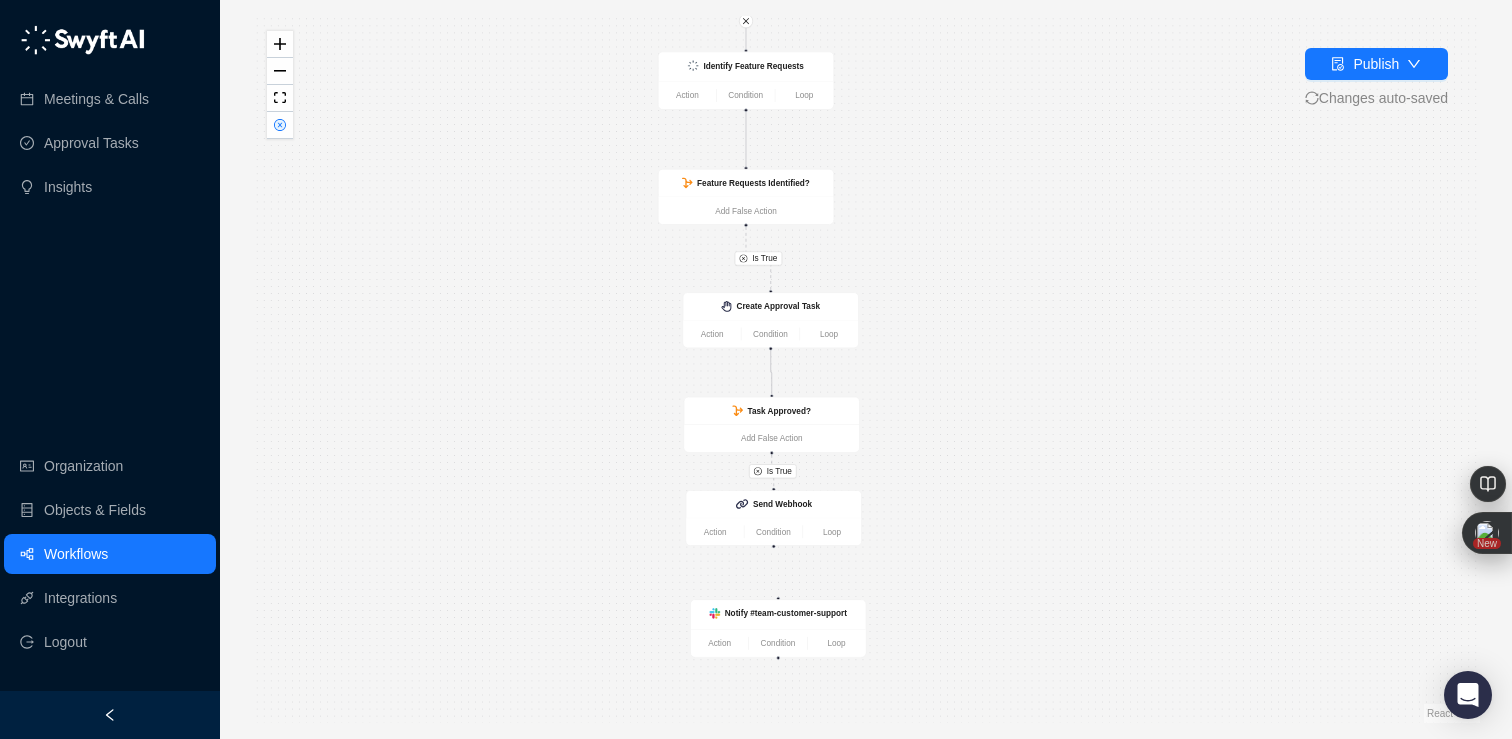 drag, startPoint x: 1021, startPoint y: 437, endPoint x: 948, endPoint y: 576, distance: 157.00319 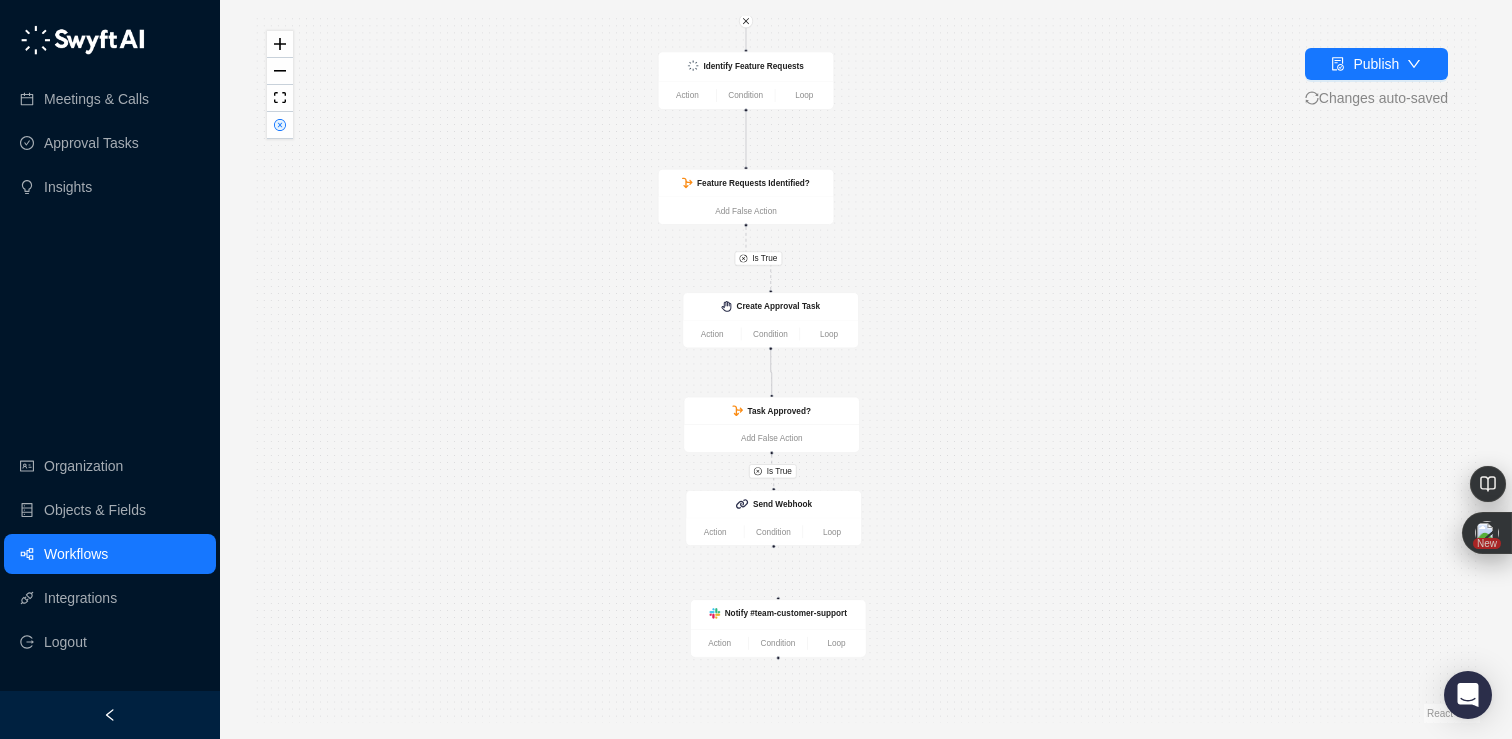 click on "Is True Is True CRM Record Updated Action Condition Loop Identify Feature Requests Action Condition Loop Feature Requests Identified? Add False Action Notify #team-customer-support Action Condition Loop Create Approval Task Action Condition Loop Task Approved? Add False Action Send Webhook Action Condition Loop" at bounding box center (866, 369) 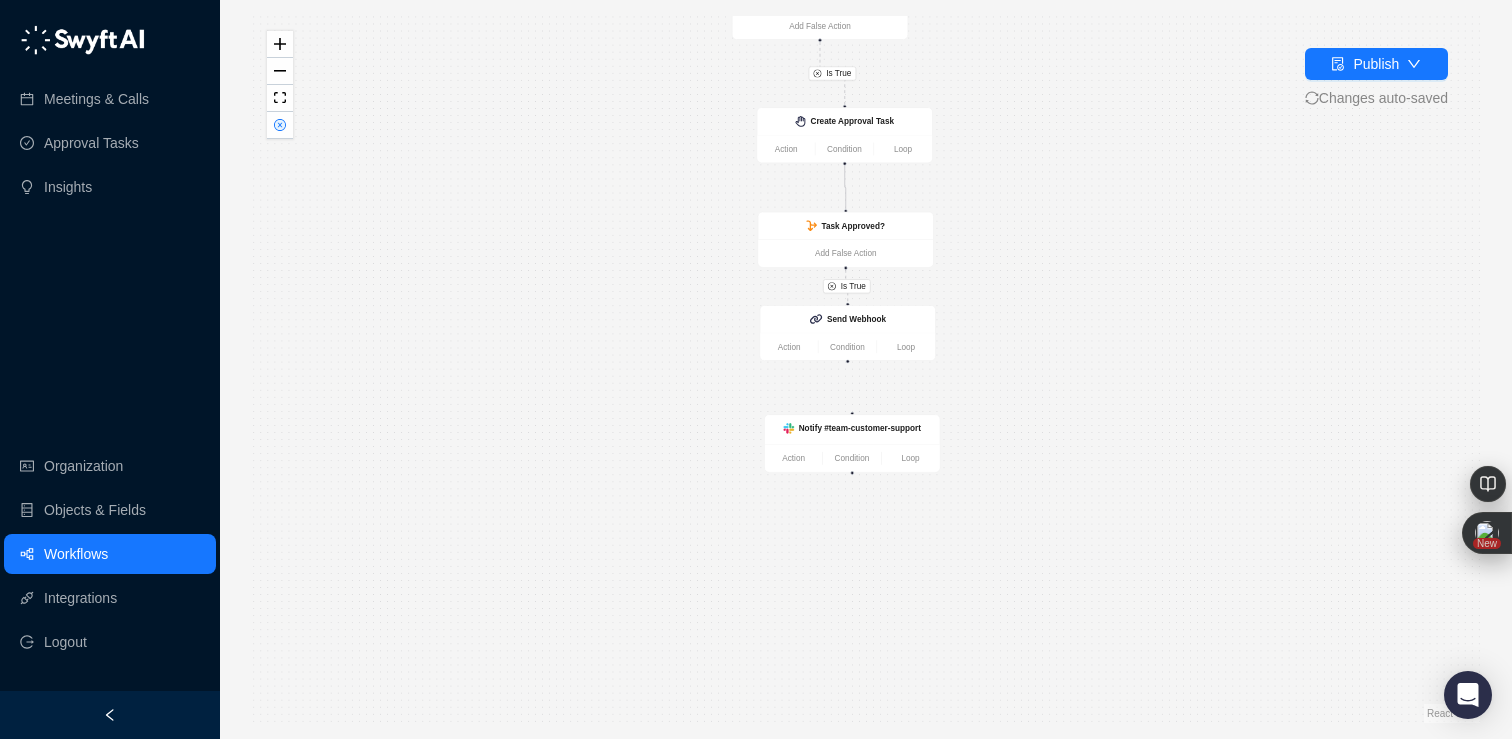 drag, startPoint x: 948, startPoint y: 576, endPoint x: 1022, endPoint y: 391, distance: 199.2511 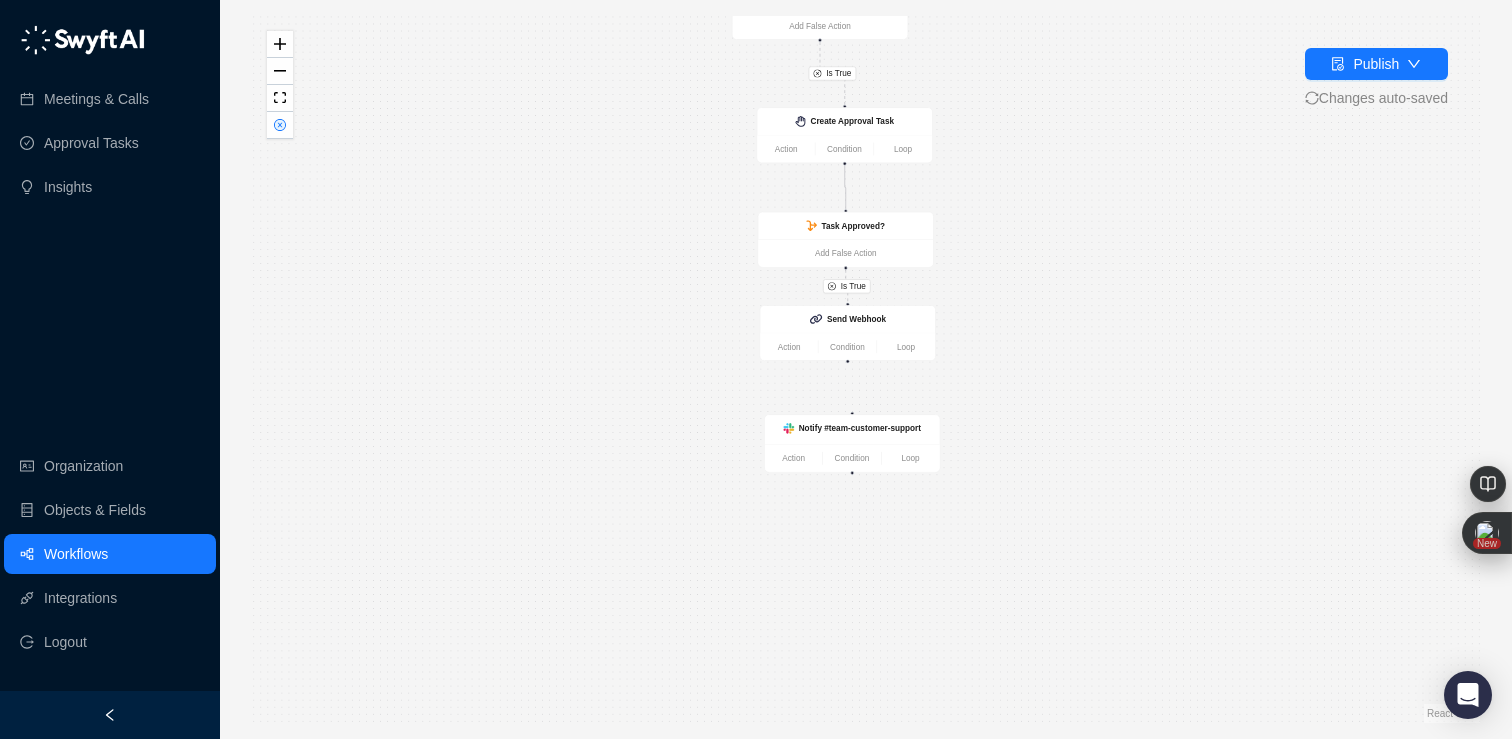 click on "Is True Is True CRM Record Updated Action Condition Loop Identify Feature Requests Action Condition Loop Feature Requests Identified? Add False Action Notify #team-customer-support Action Condition Loop Create Approval Task Action Condition Loop Task Approved? Add False Action Send Webhook Action Condition Loop" at bounding box center [866, 369] 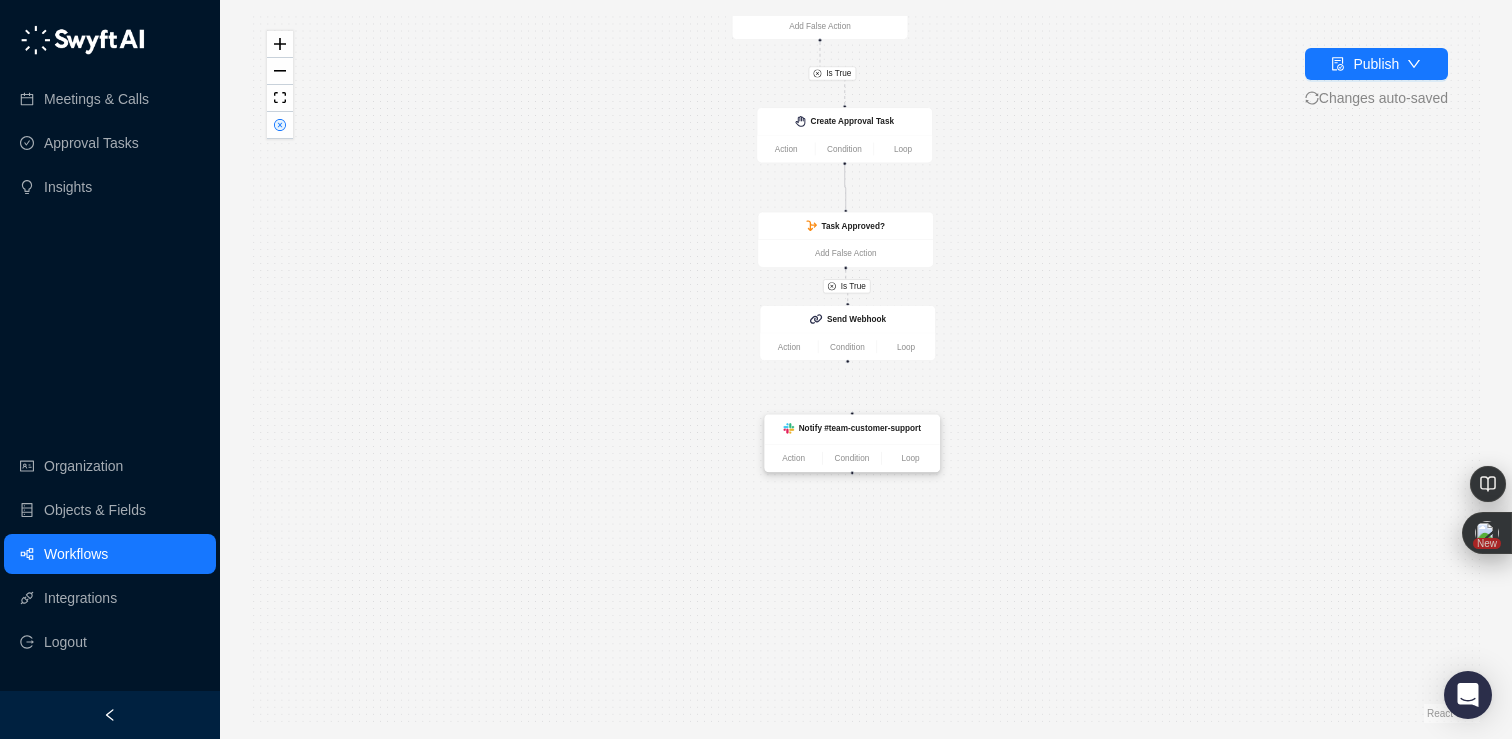 click on "Notify #team-customer-support" at bounding box center [860, 428] 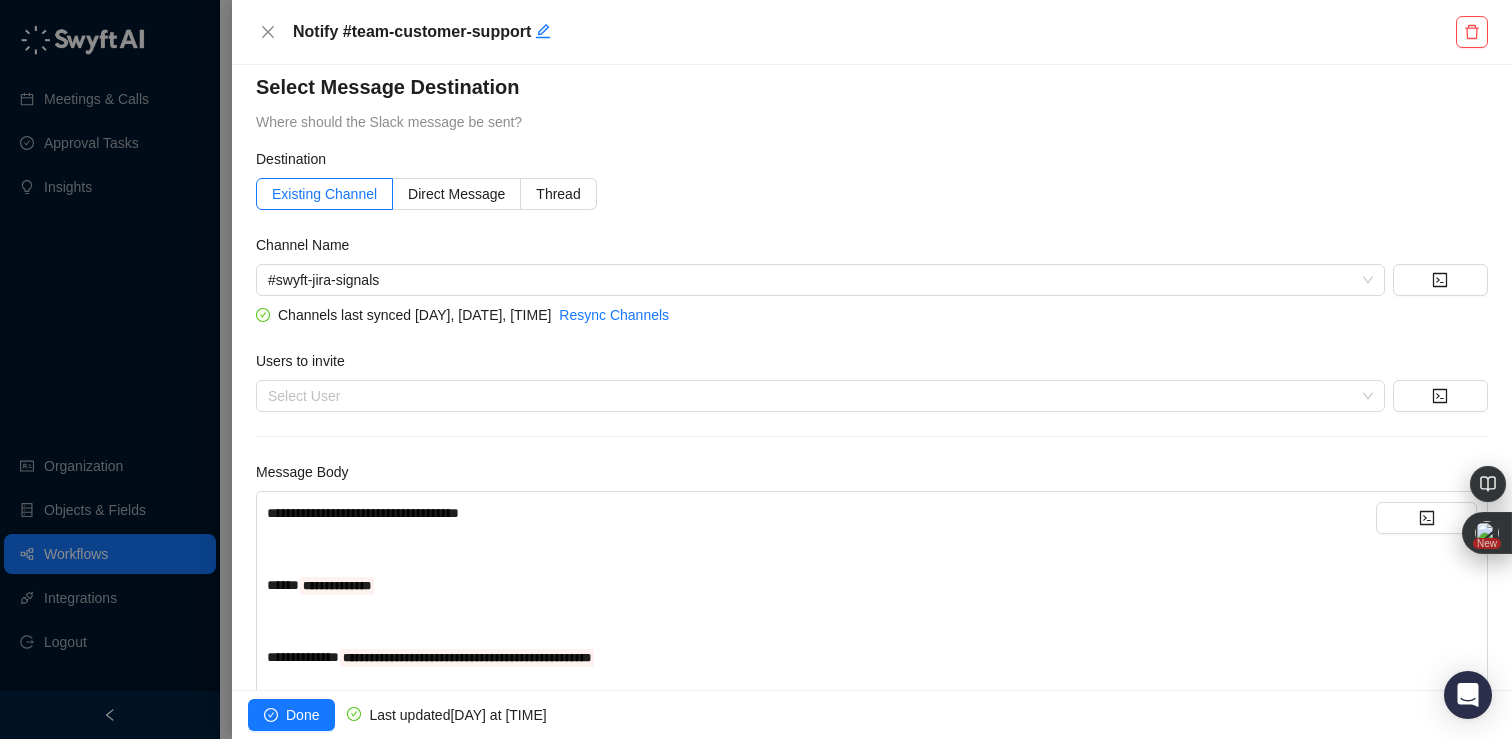 scroll, scrollTop: 0, scrollLeft: 0, axis: both 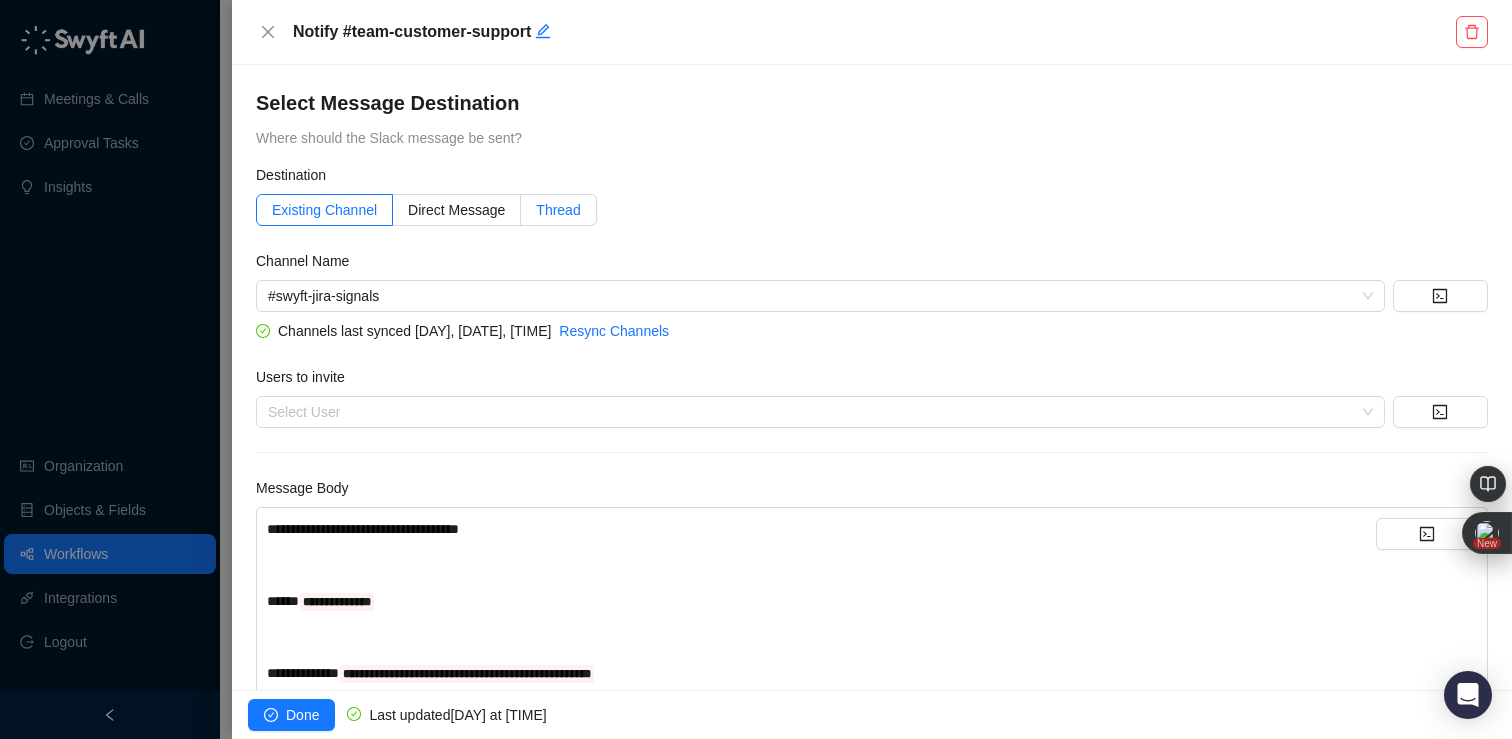 click on "Thread" at bounding box center (558, 210) 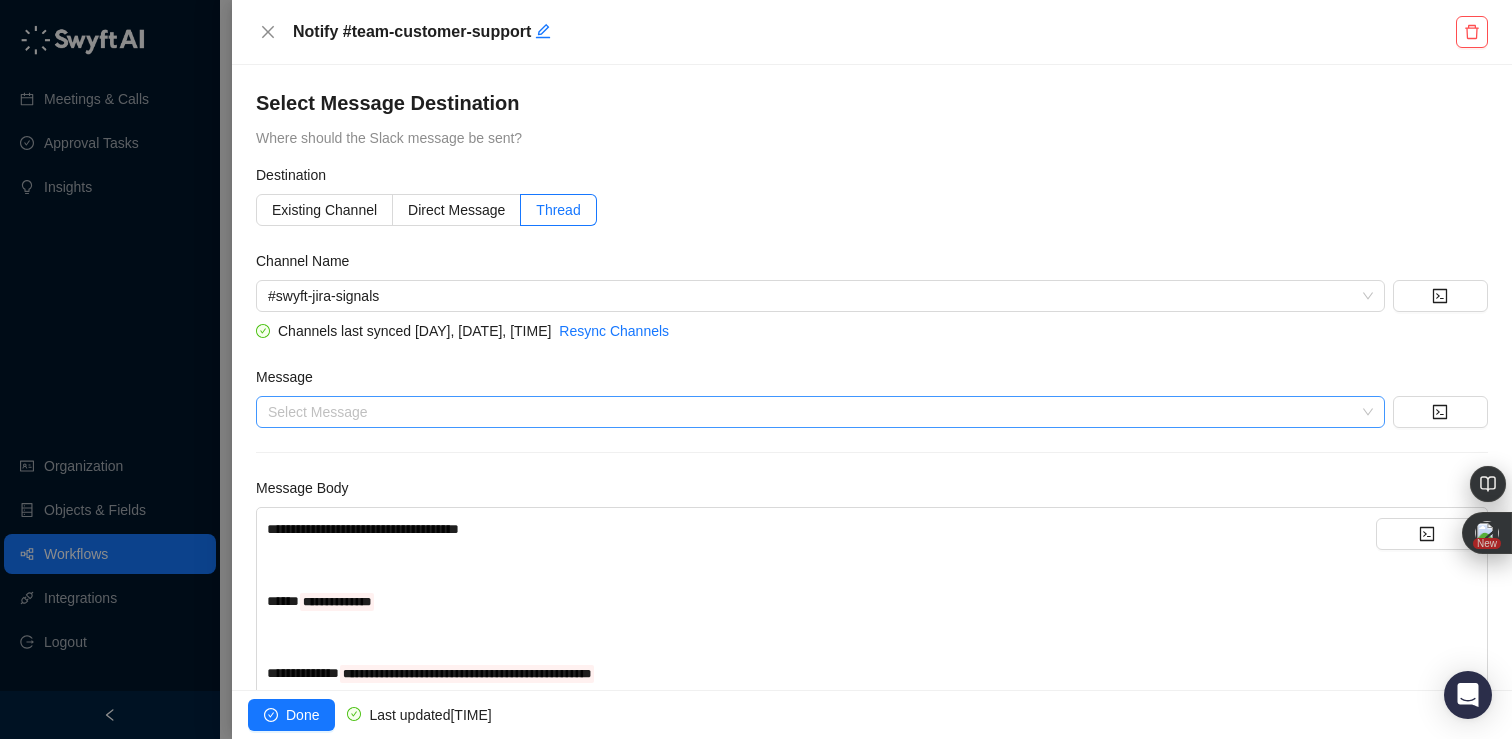 click at bounding box center (814, 412) 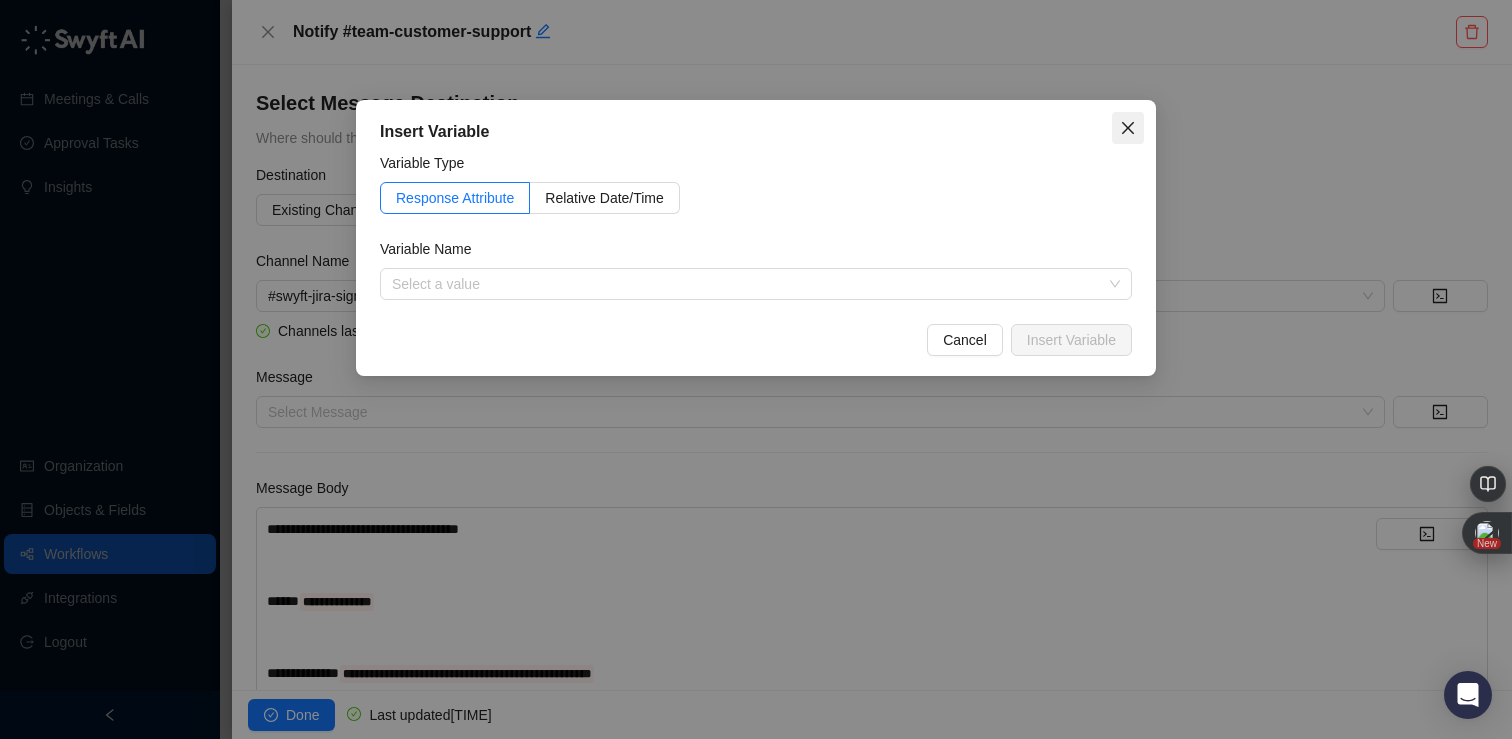 click 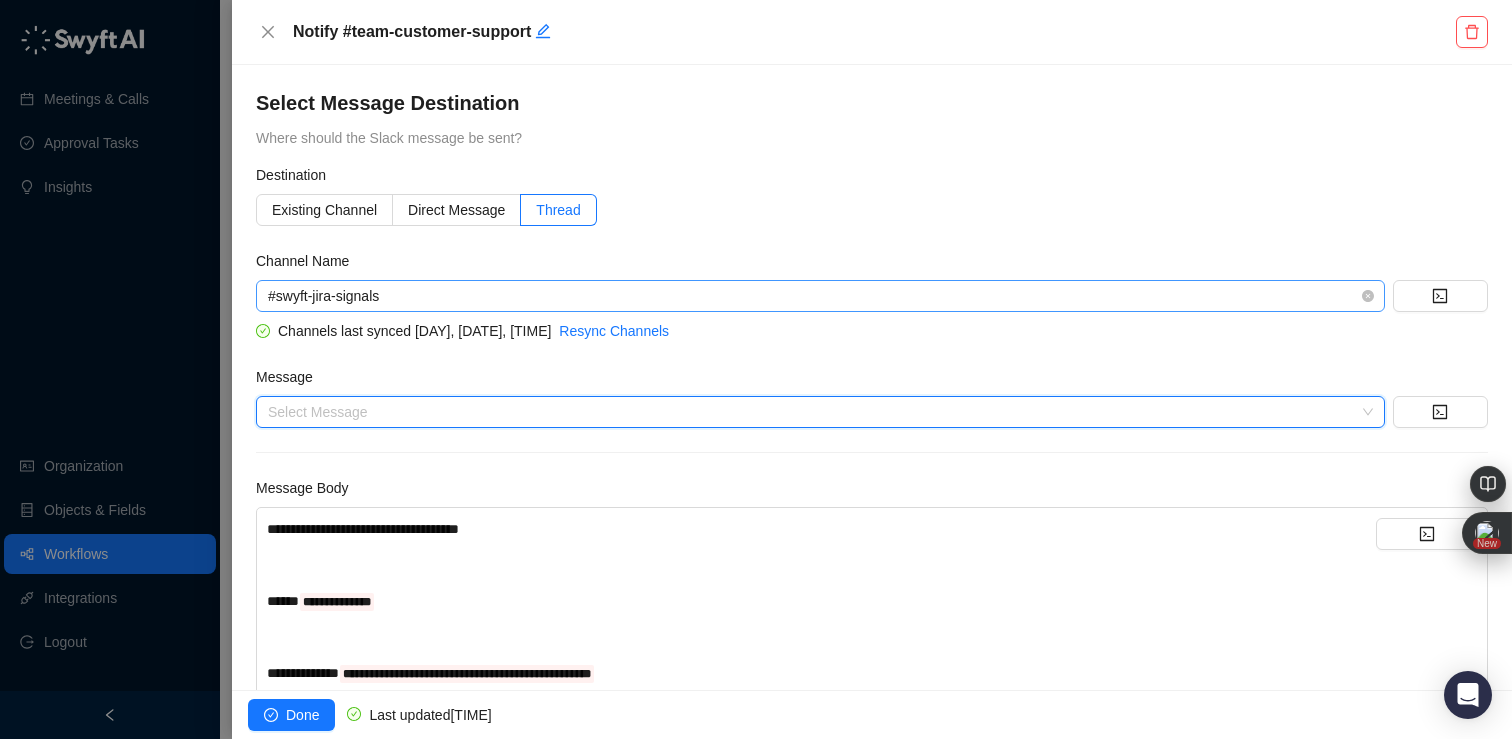 click on "#swyft-jira-signals" at bounding box center [820, 296] 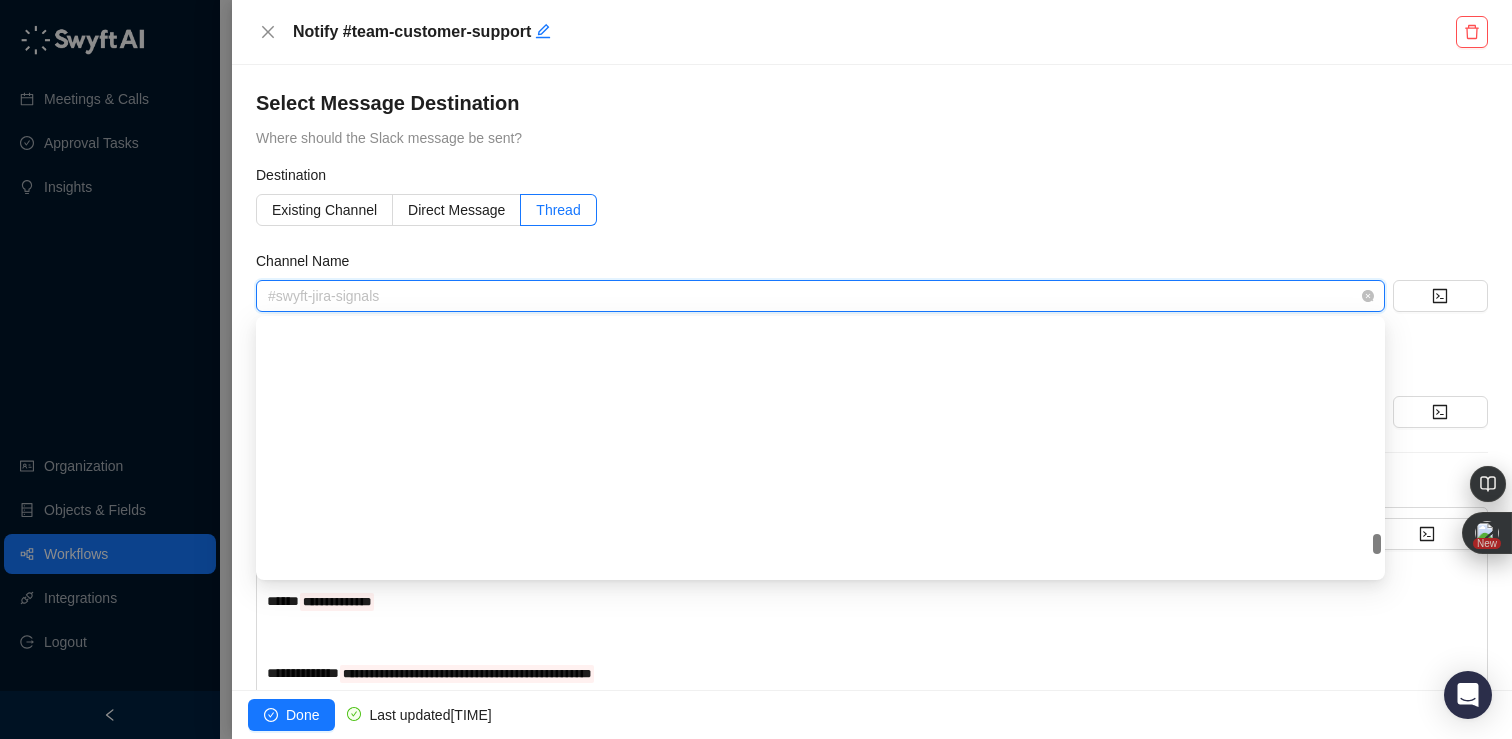 scroll, scrollTop: 16032, scrollLeft: 0, axis: vertical 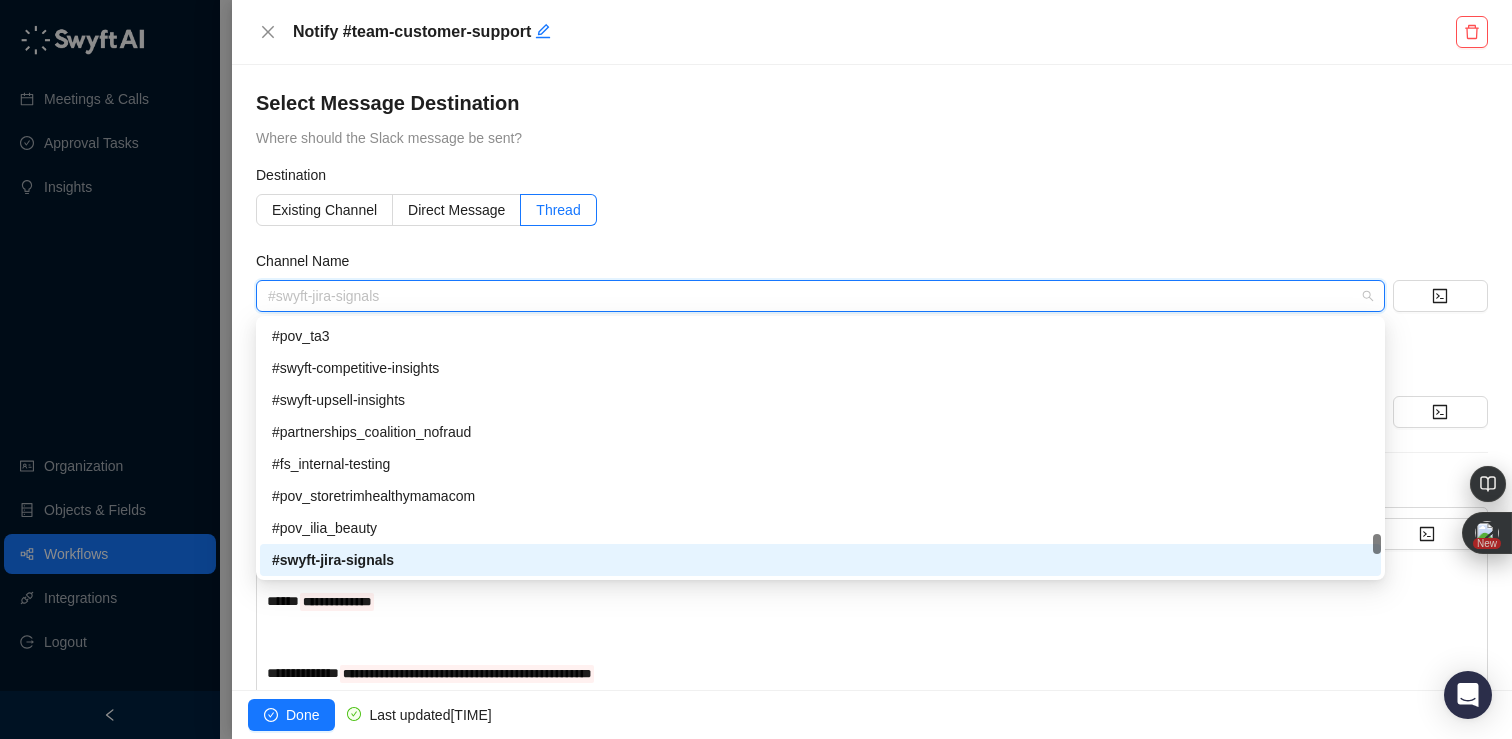 click on "**********" at bounding box center [872, 544] 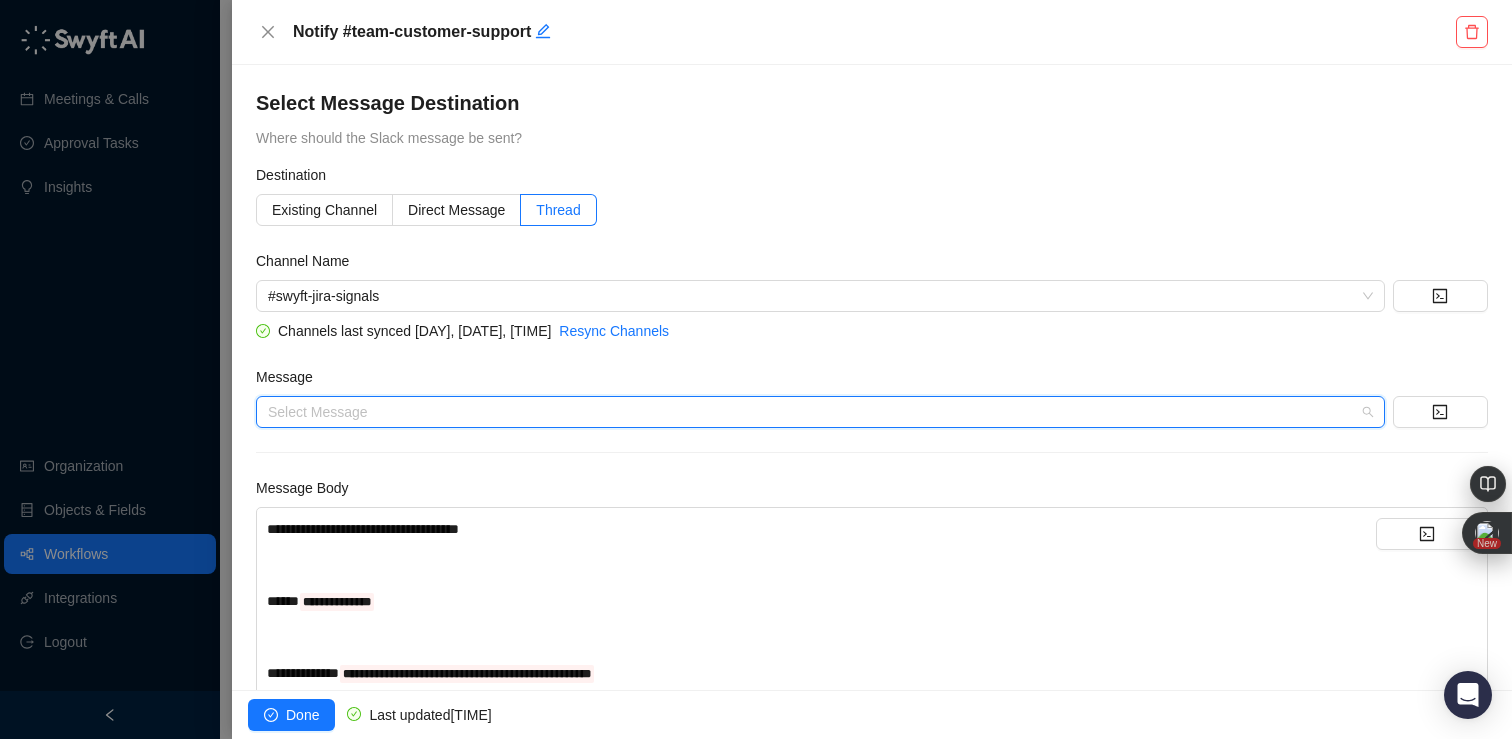 click at bounding box center [814, 412] 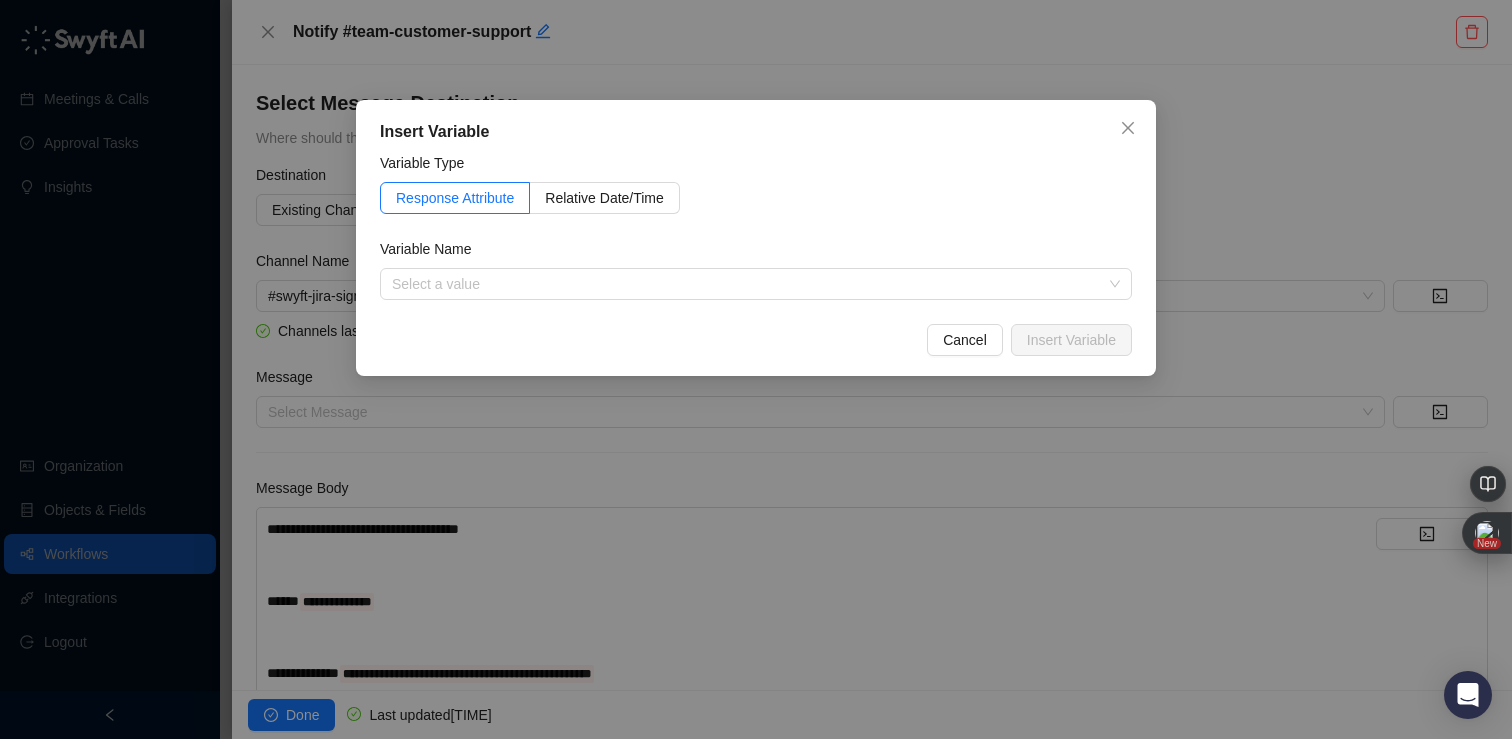click on "Insert Variable Variable Type Response Attribute Relative Date/Time Variable Name Select a value No results found. Cancel Insert Variable" at bounding box center [756, 238] 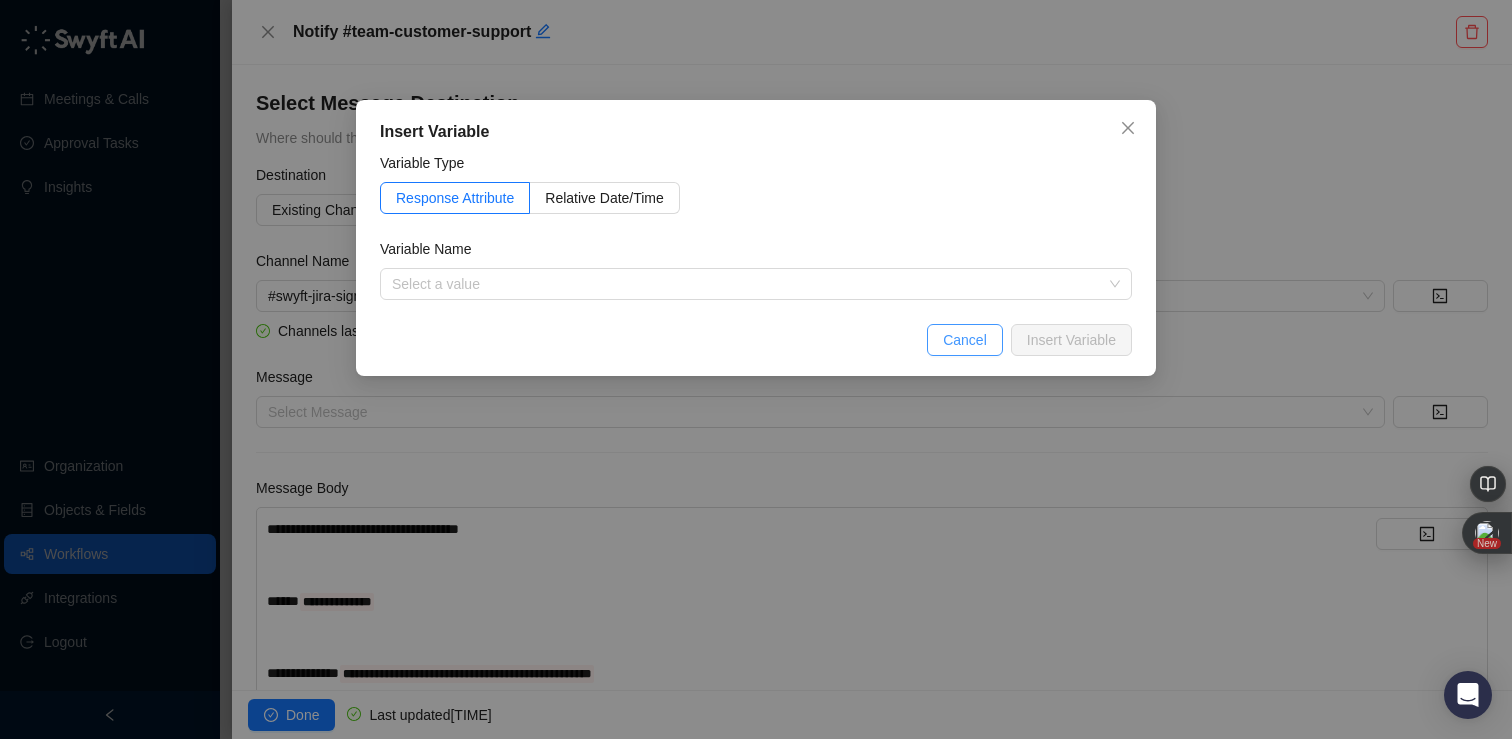 click on "Cancel" at bounding box center [965, 340] 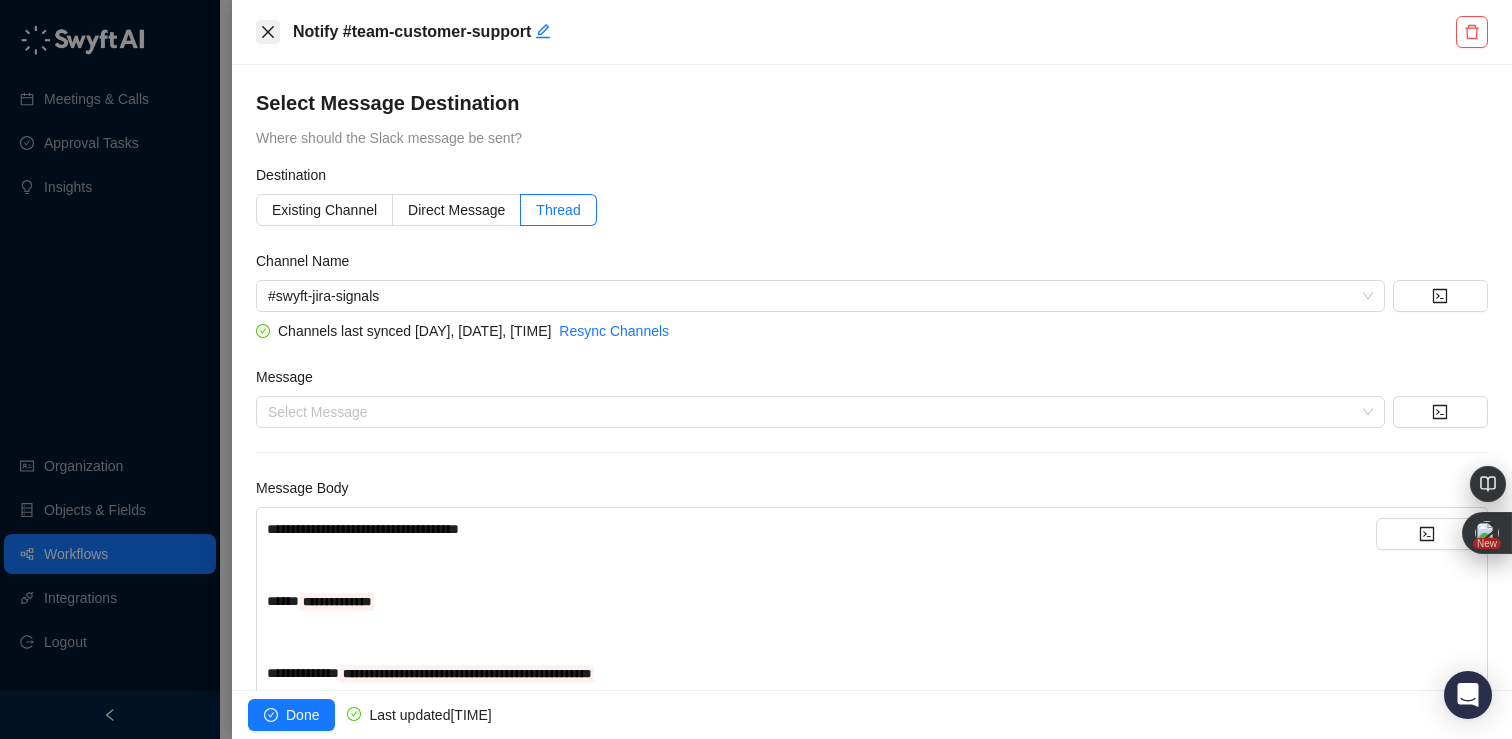 click 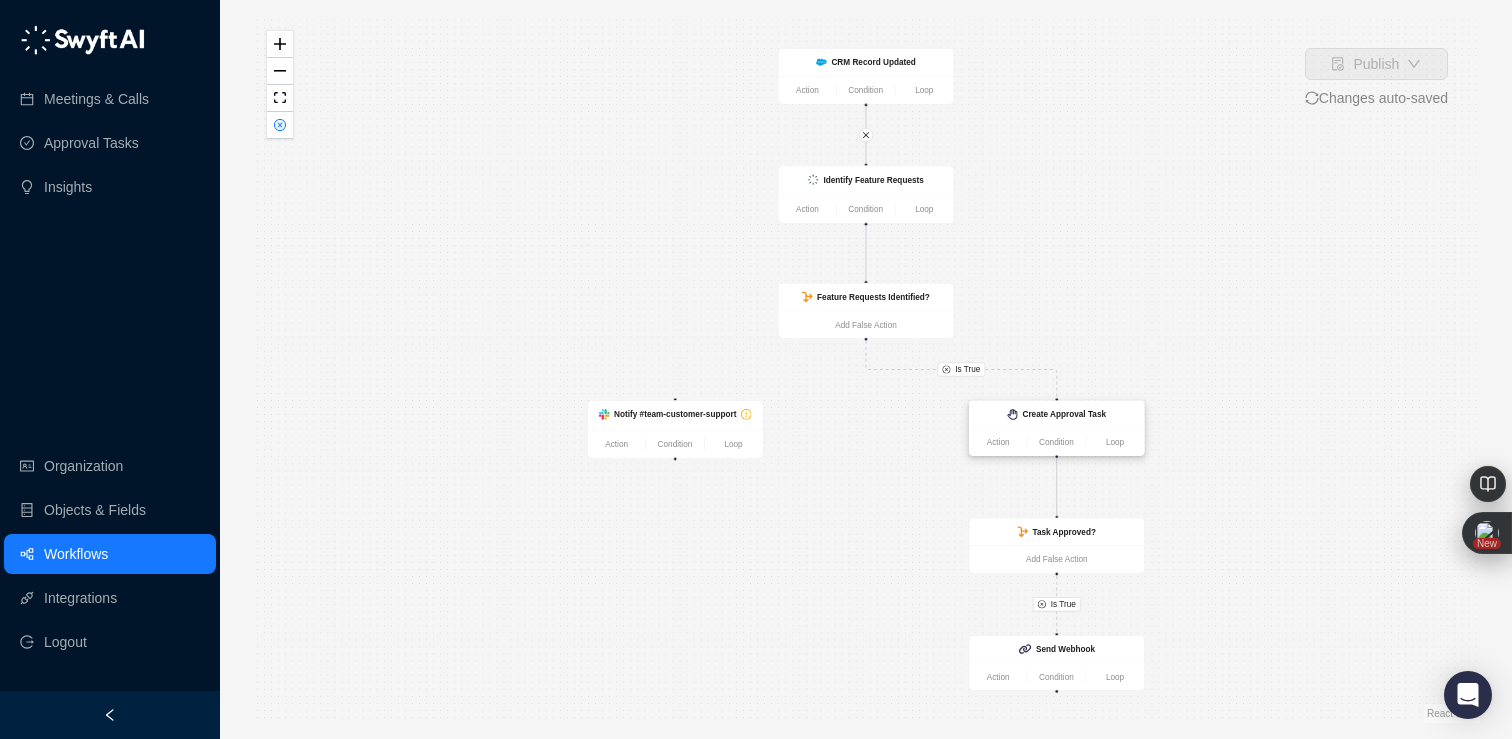 click on "Create Approval Task" at bounding box center [1064, 414] 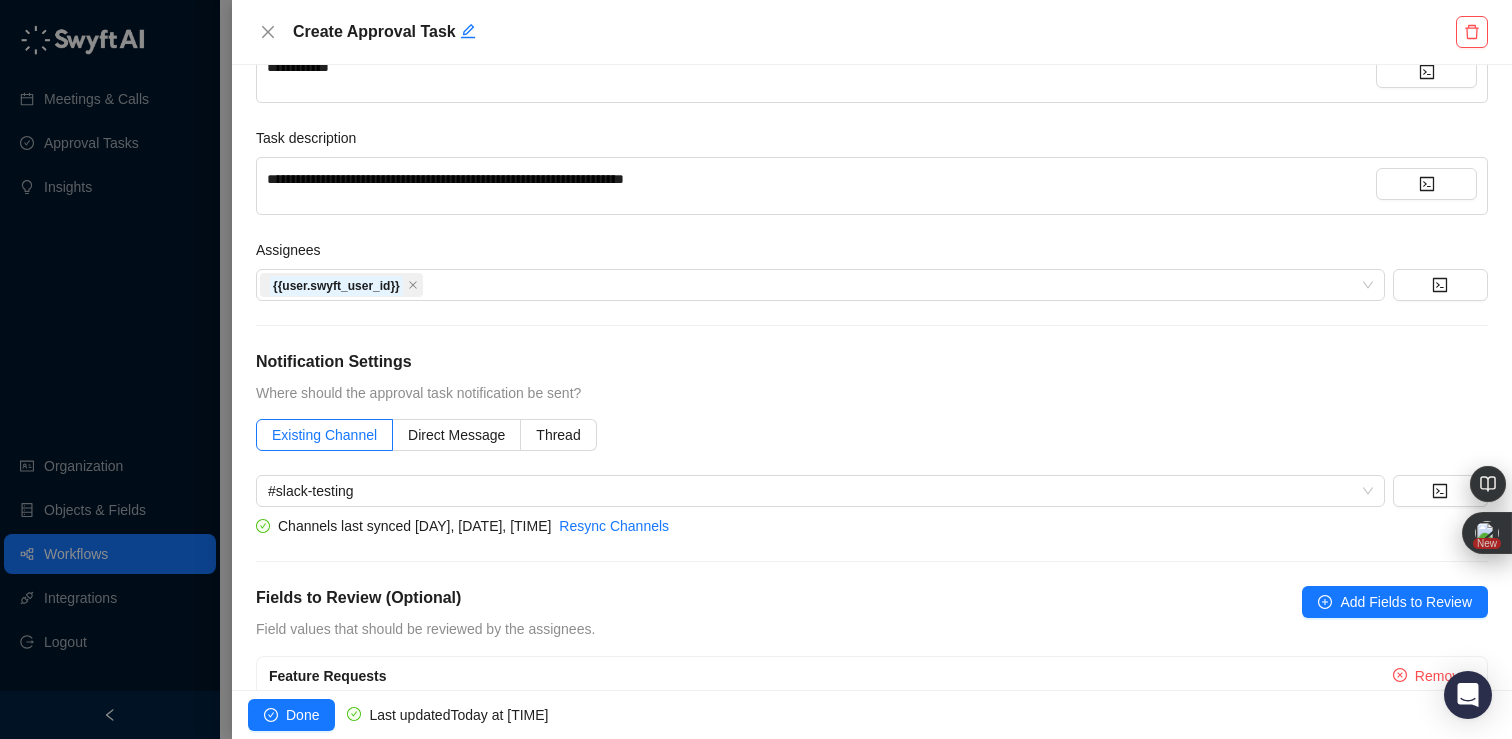 scroll, scrollTop: 238, scrollLeft: 0, axis: vertical 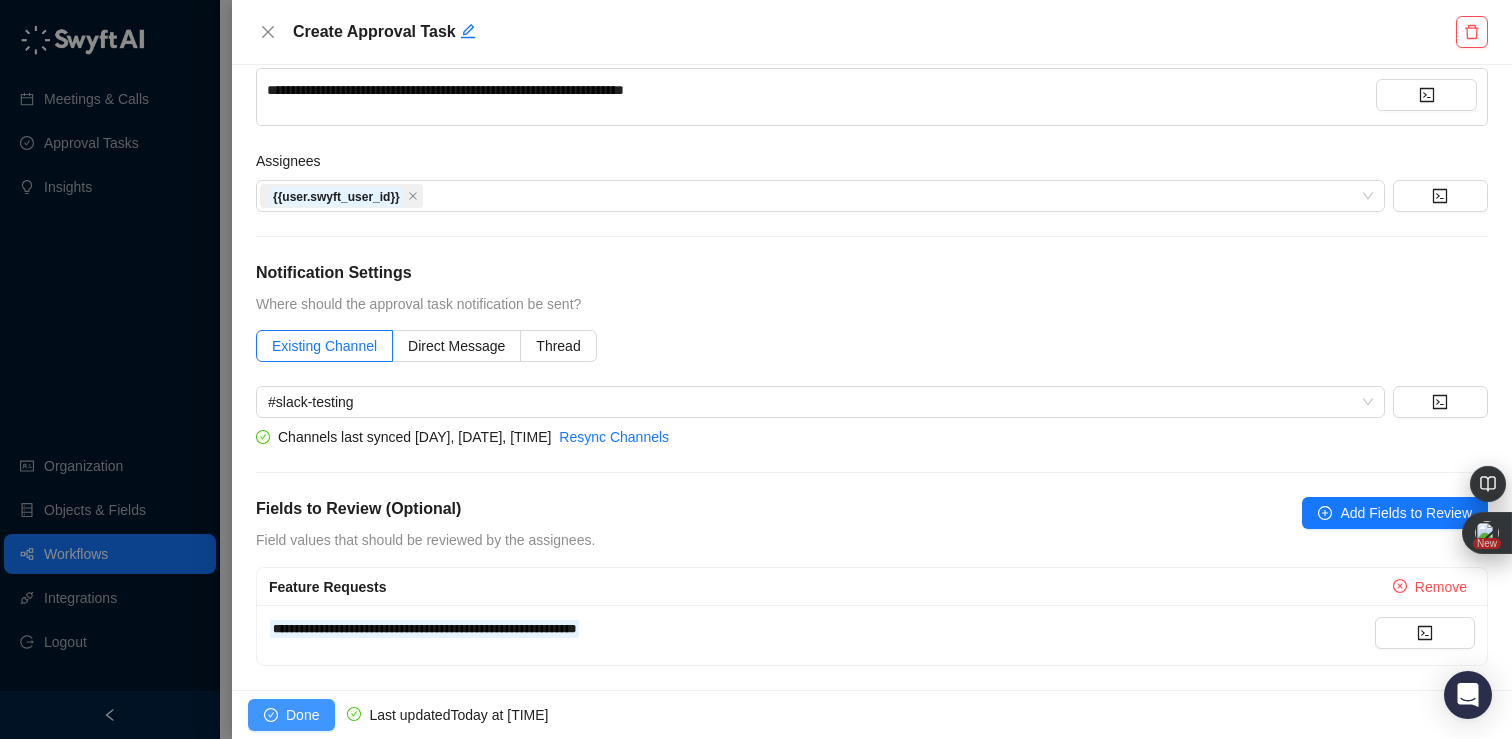 click on "Done" at bounding box center (302, 715) 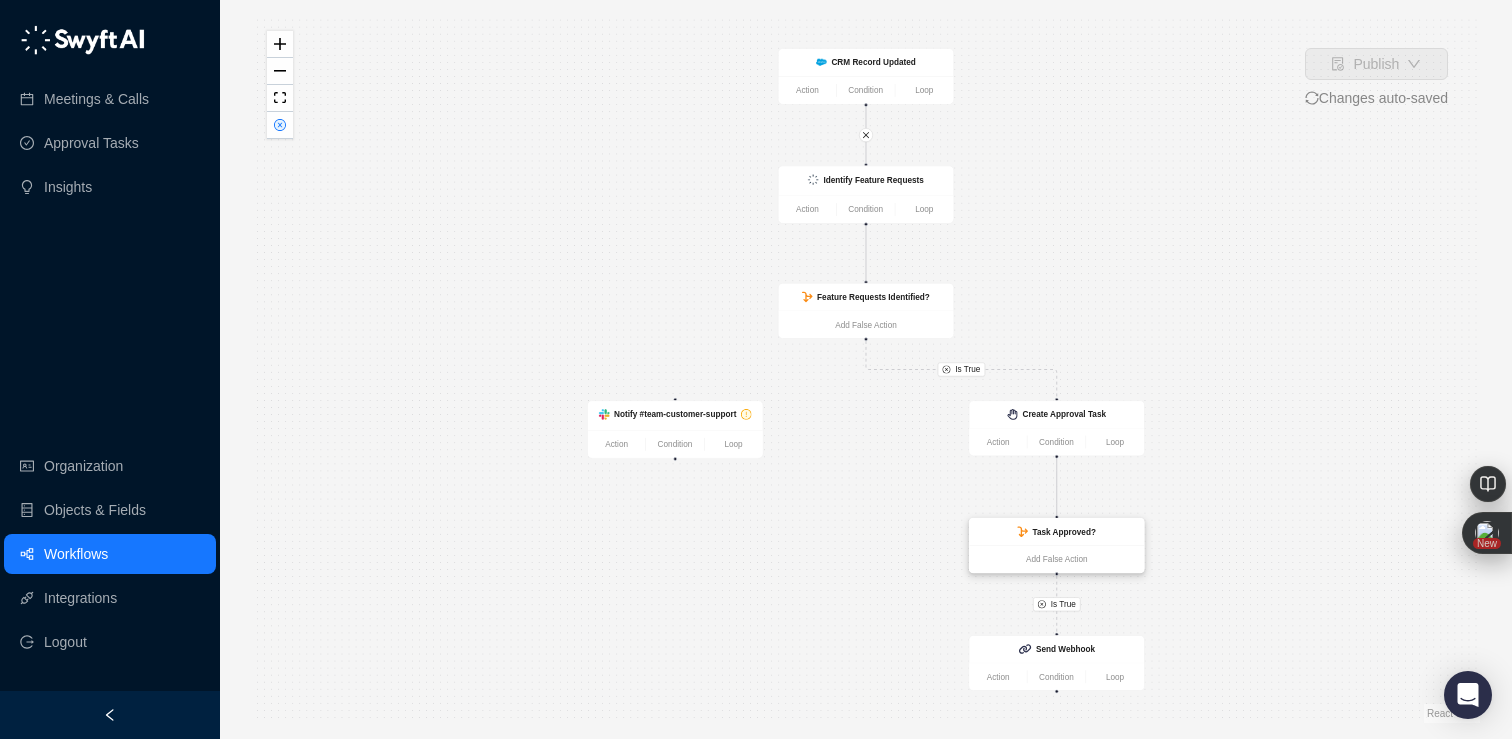 click on "Task Approved?" at bounding box center (1056, 531) 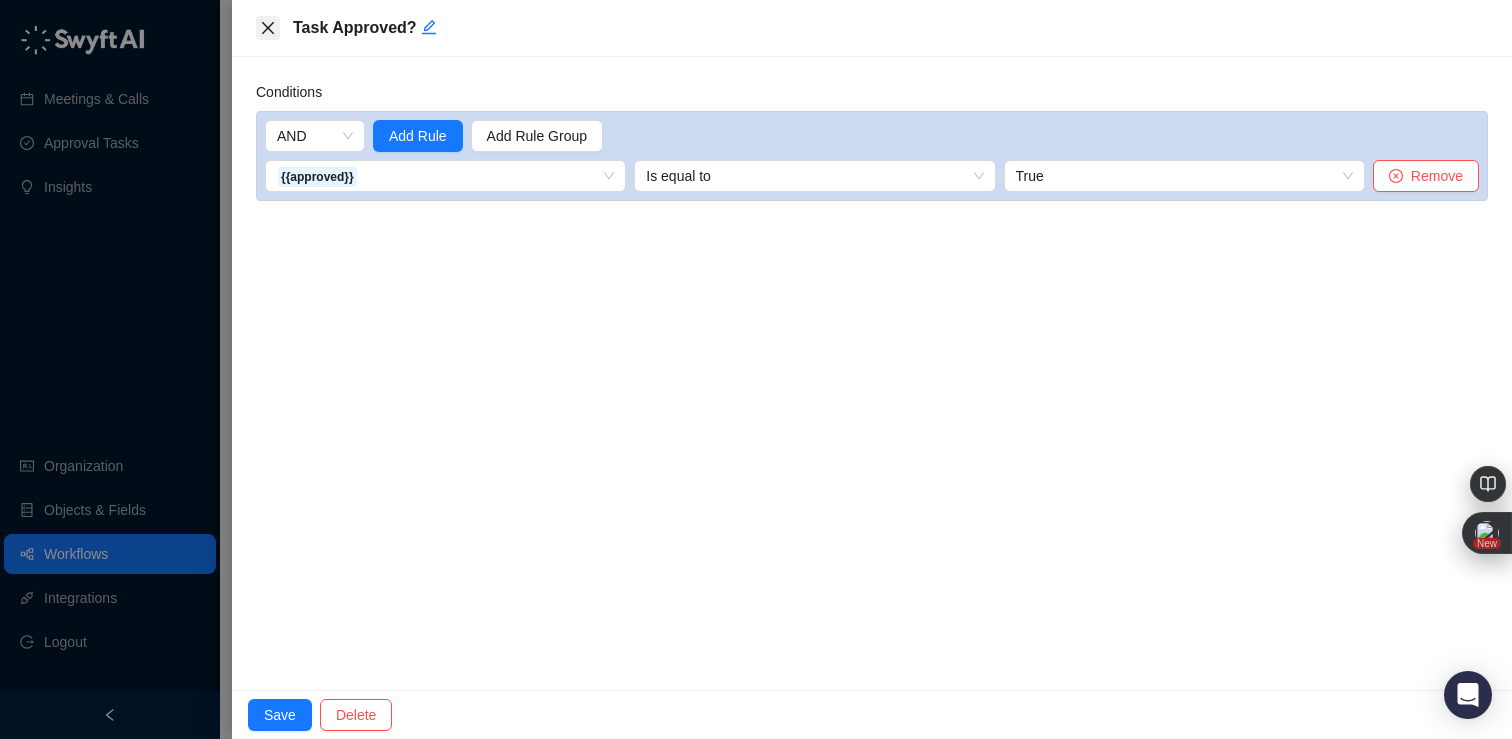 click 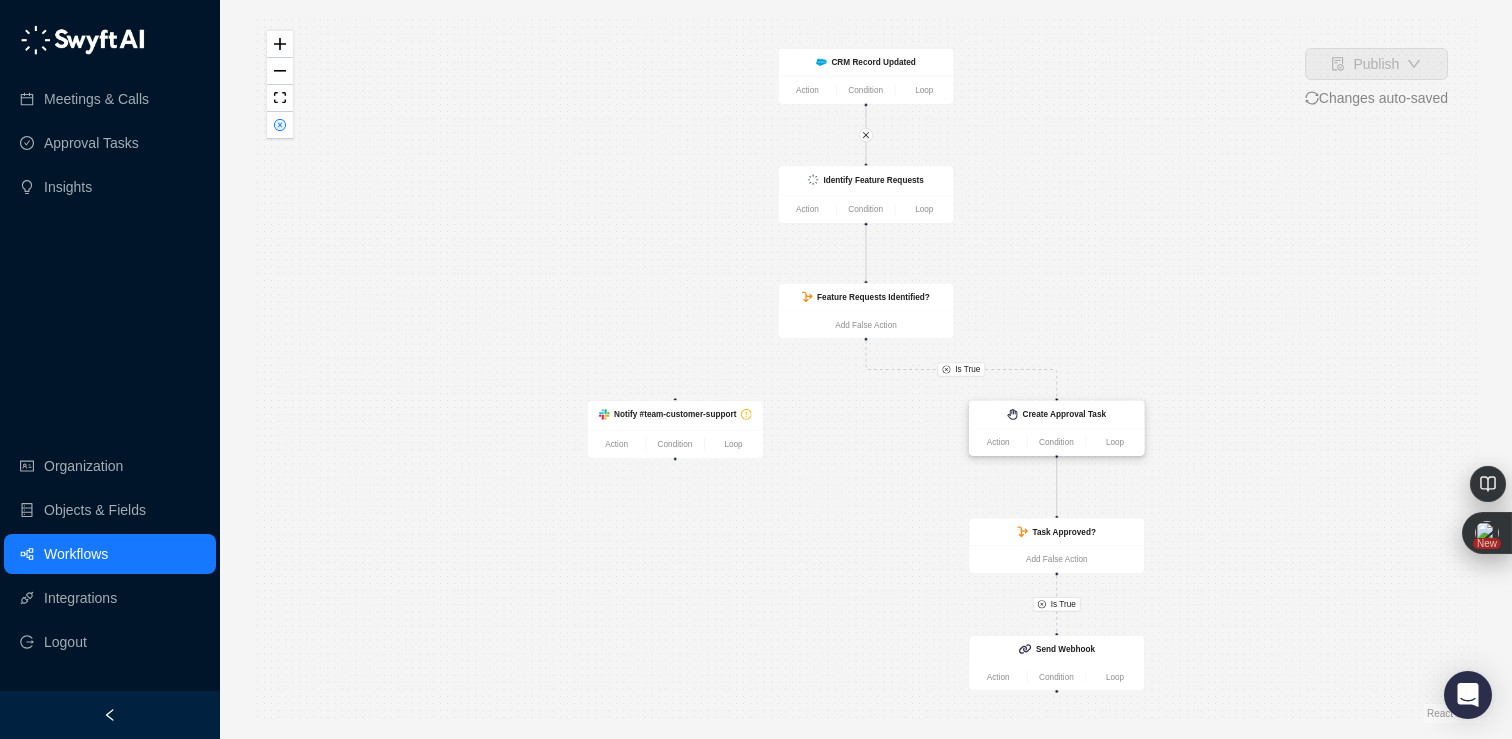 click on "Create Approval Task" at bounding box center (1064, 414) 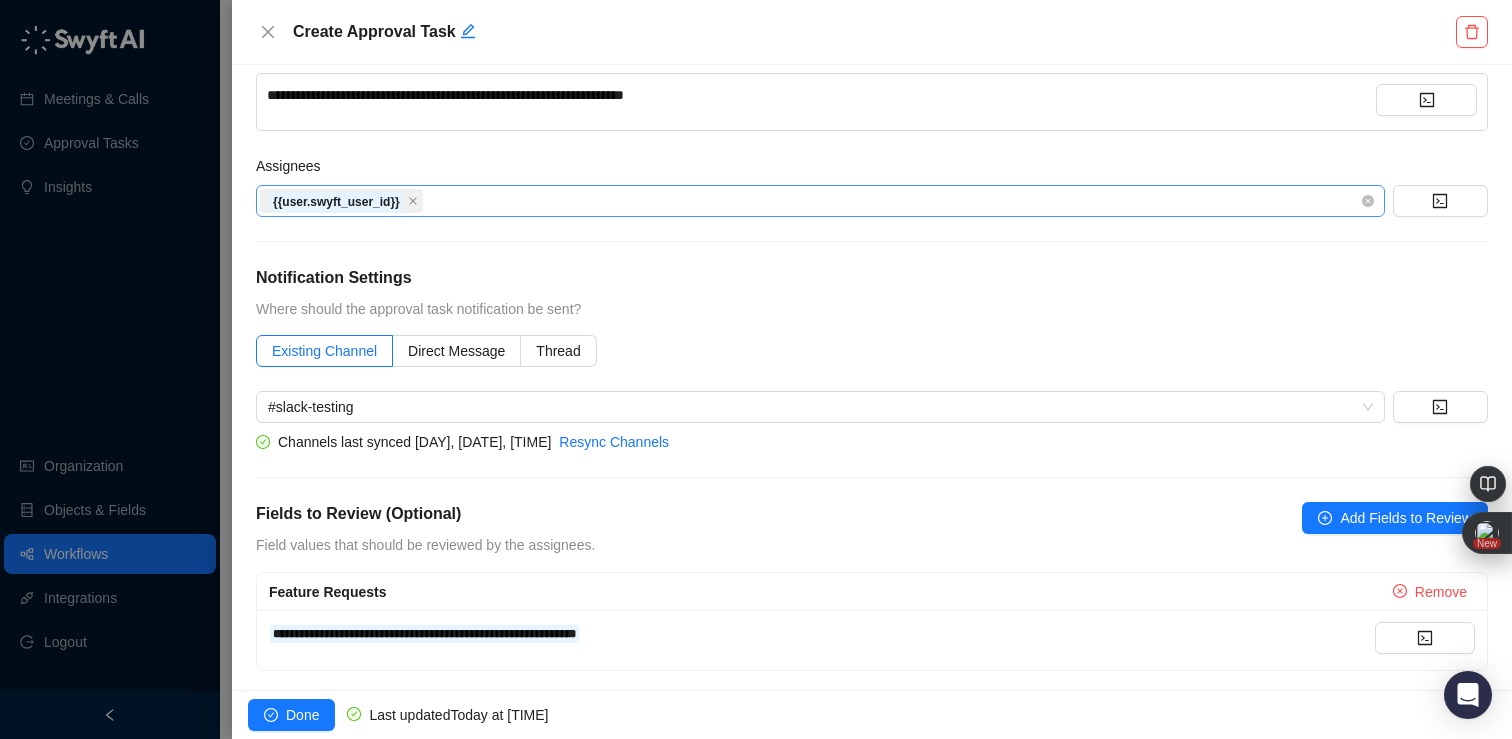 scroll, scrollTop: 238, scrollLeft: 0, axis: vertical 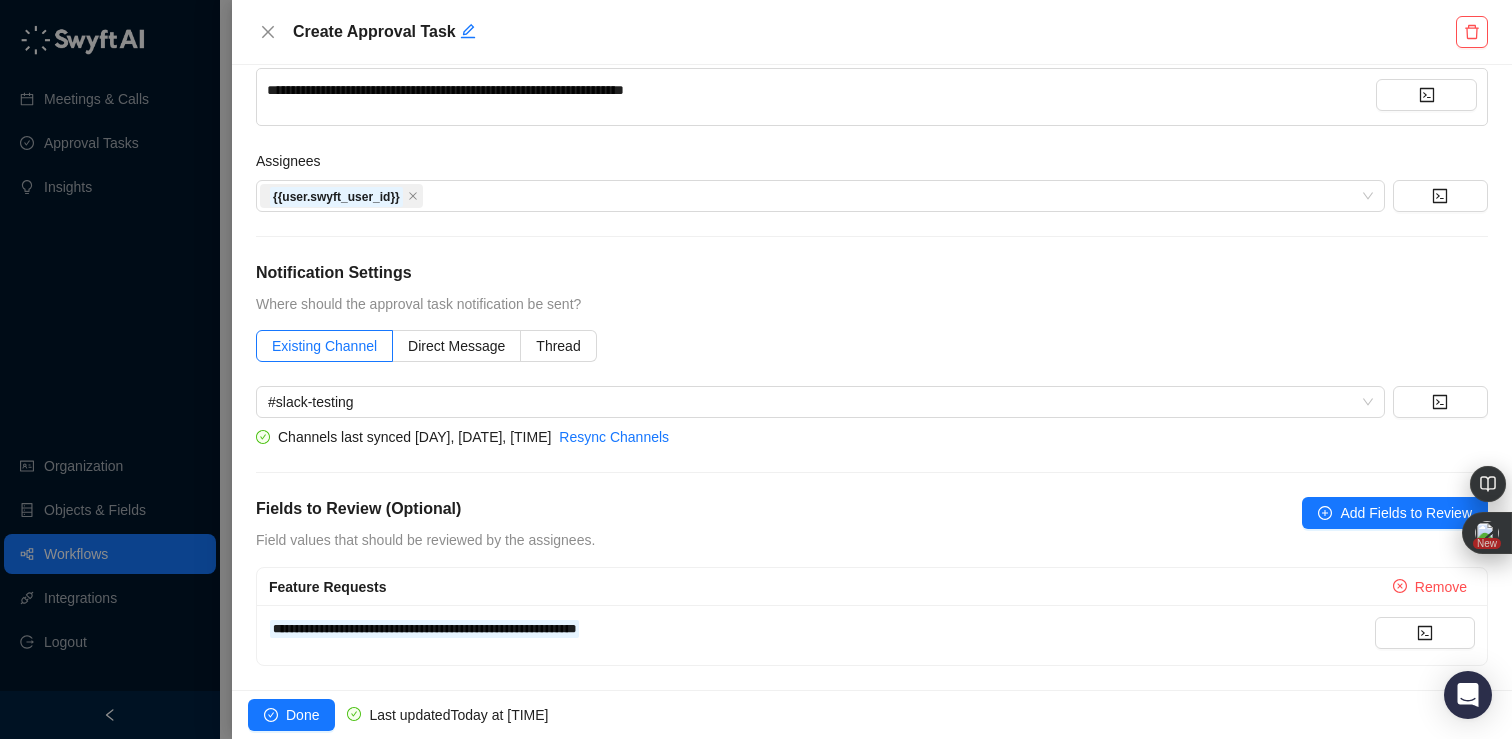 click on "Create Approval Task" at bounding box center [872, 32] 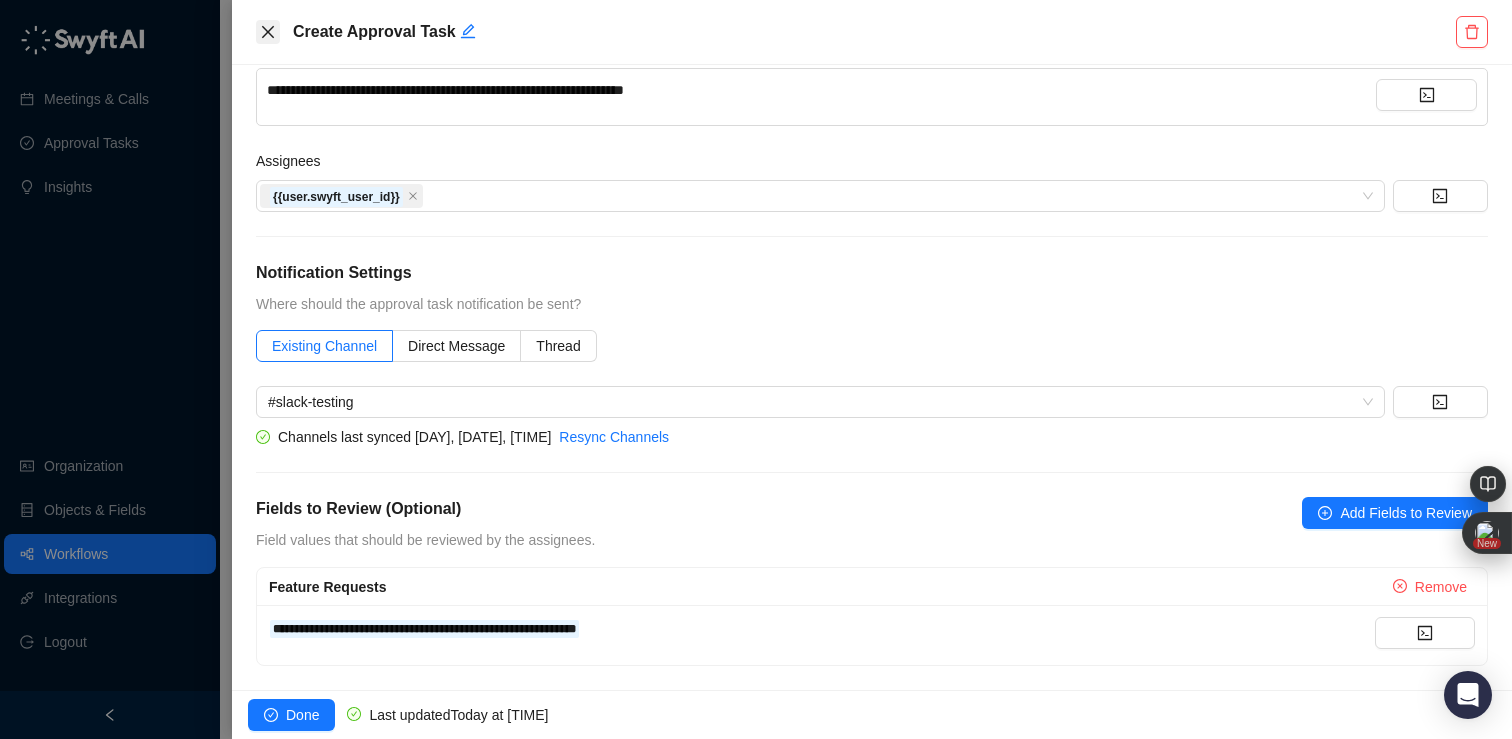 click 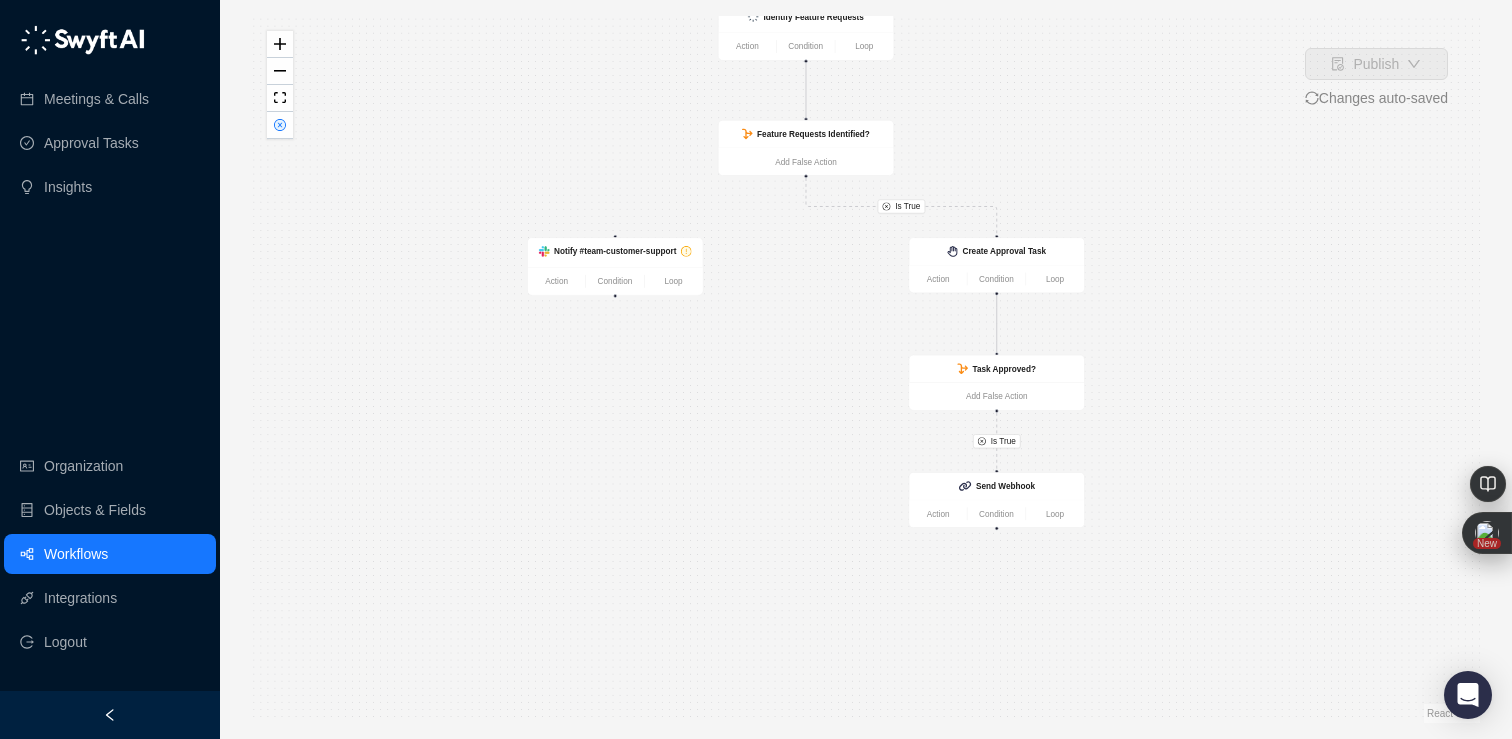 drag, startPoint x: 1203, startPoint y: 619, endPoint x: 1141, endPoint y: 455, distance: 175.32826 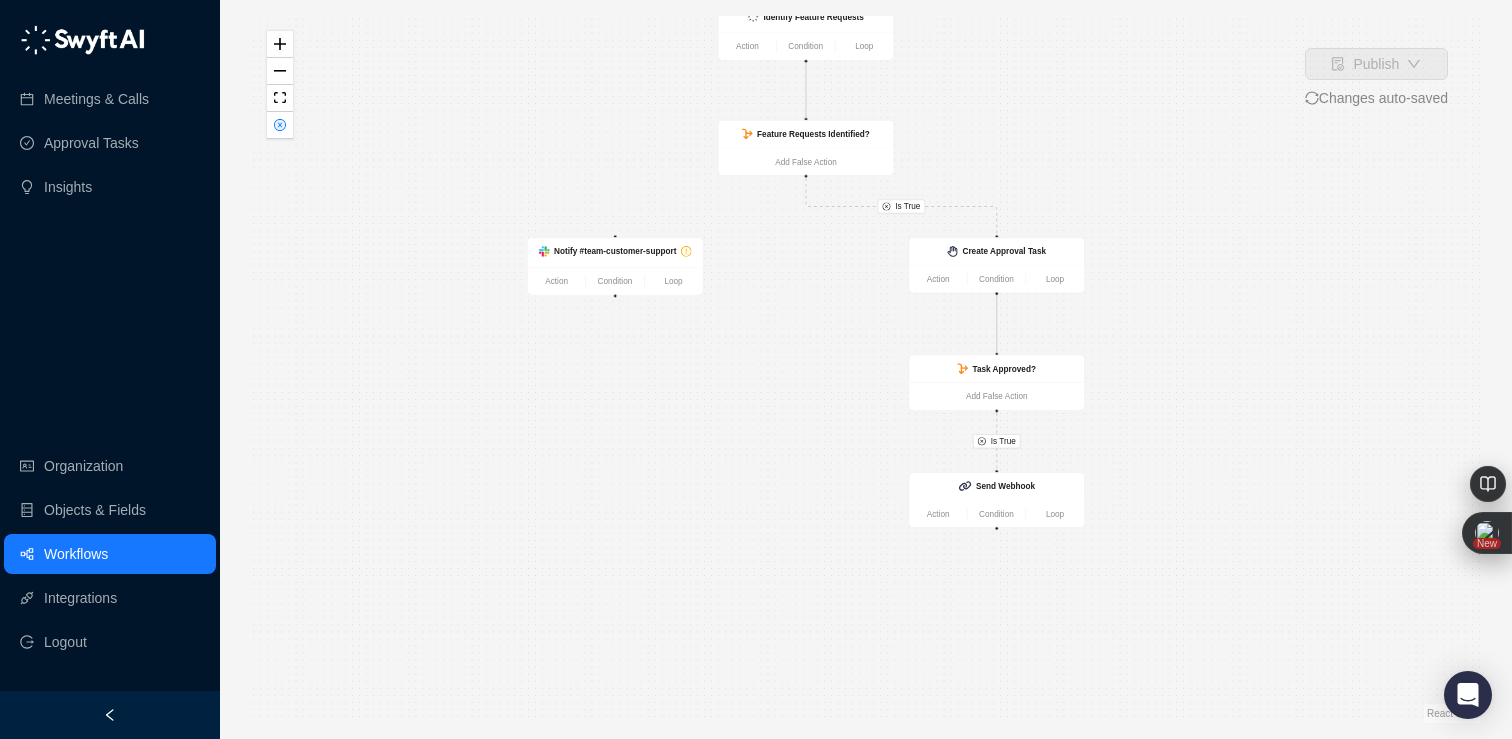 click on "Is True Is True CRM Record Updated Action Condition Loop Identify Feature Requests Action Condition Loop Feature Requests Identified? Add False Action Notify #team-customer-support Action Condition Loop Create Approval Task Action Condition Loop Task Approved? Add False Action Send Webhook Action Condition Loop" at bounding box center (866, 369) 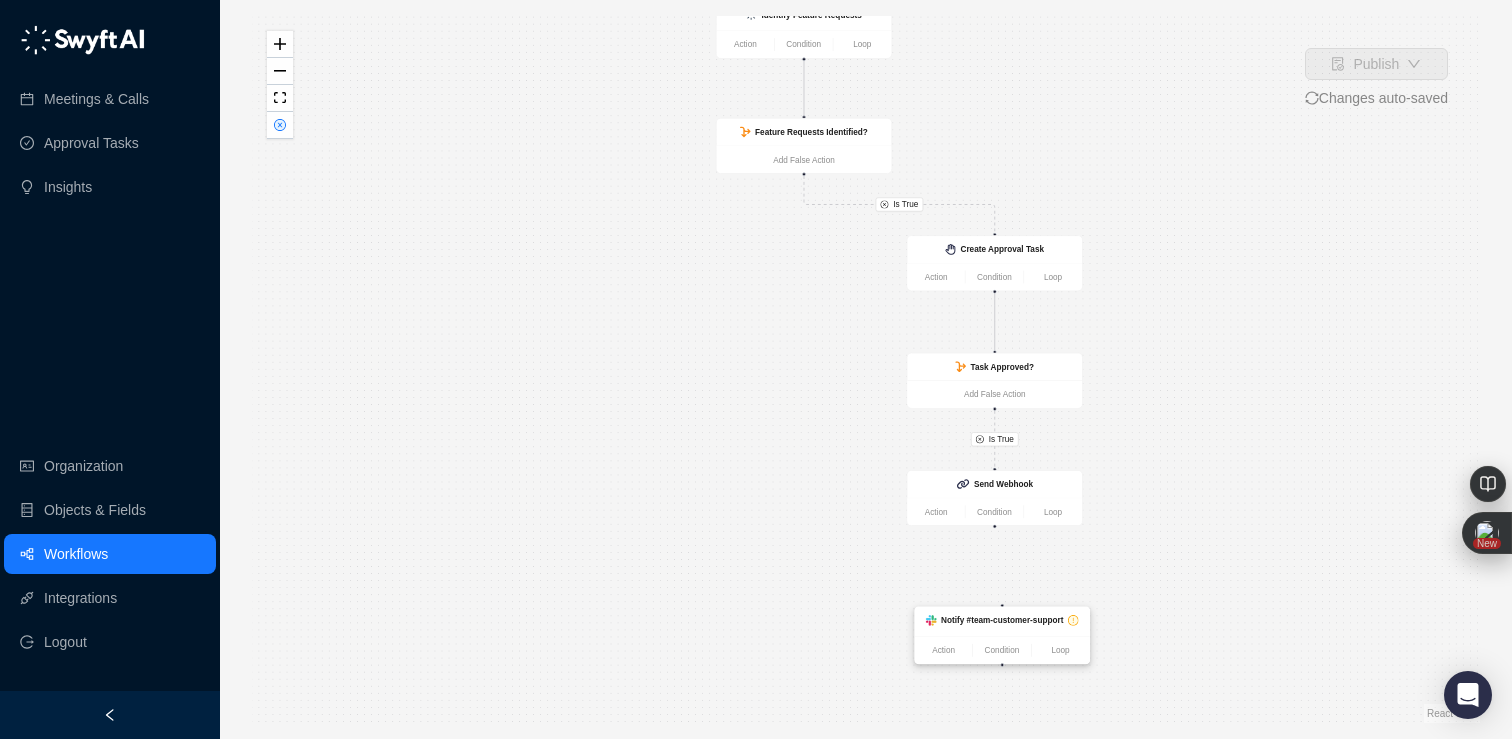 drag, startPoint x: 606, startPoint y: 249, endPoint x: 1001, endPoint y: 619, distance: 541.22546 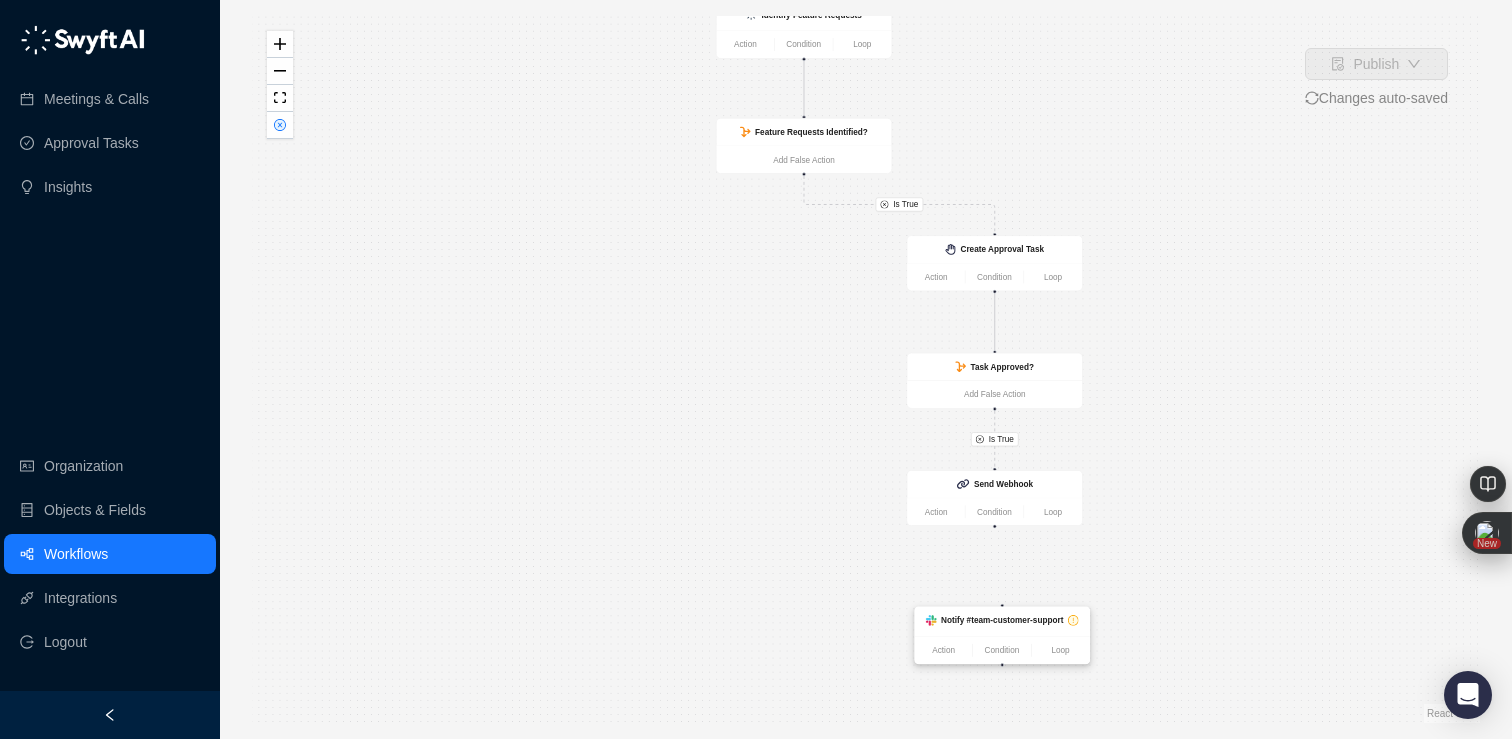 click on "Notify #team-customer-support" at bounding box center [1002, 620] 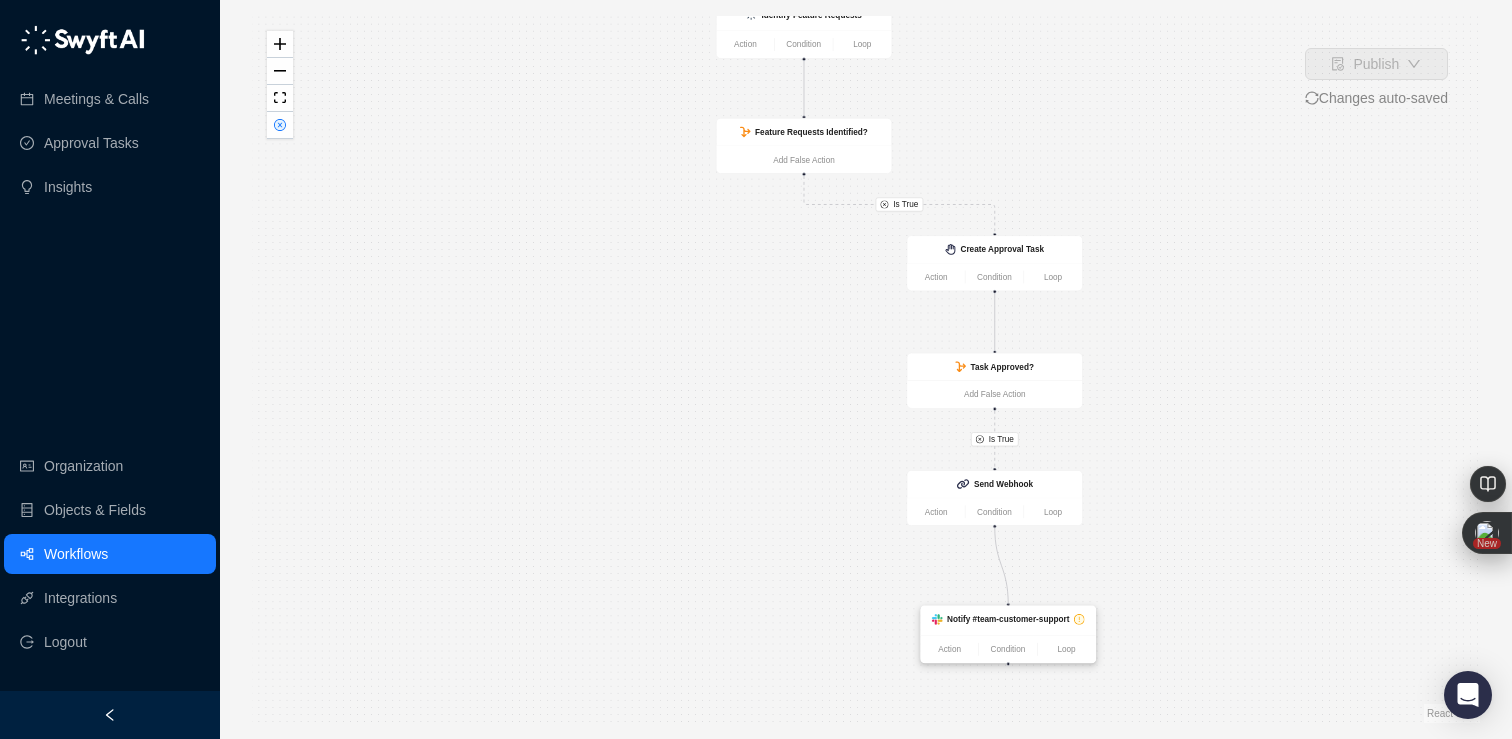 drag, startPoint x: 994, startPoint y: 526, endPoint x: 1008, endPoint y: 611, distance: 86.145226 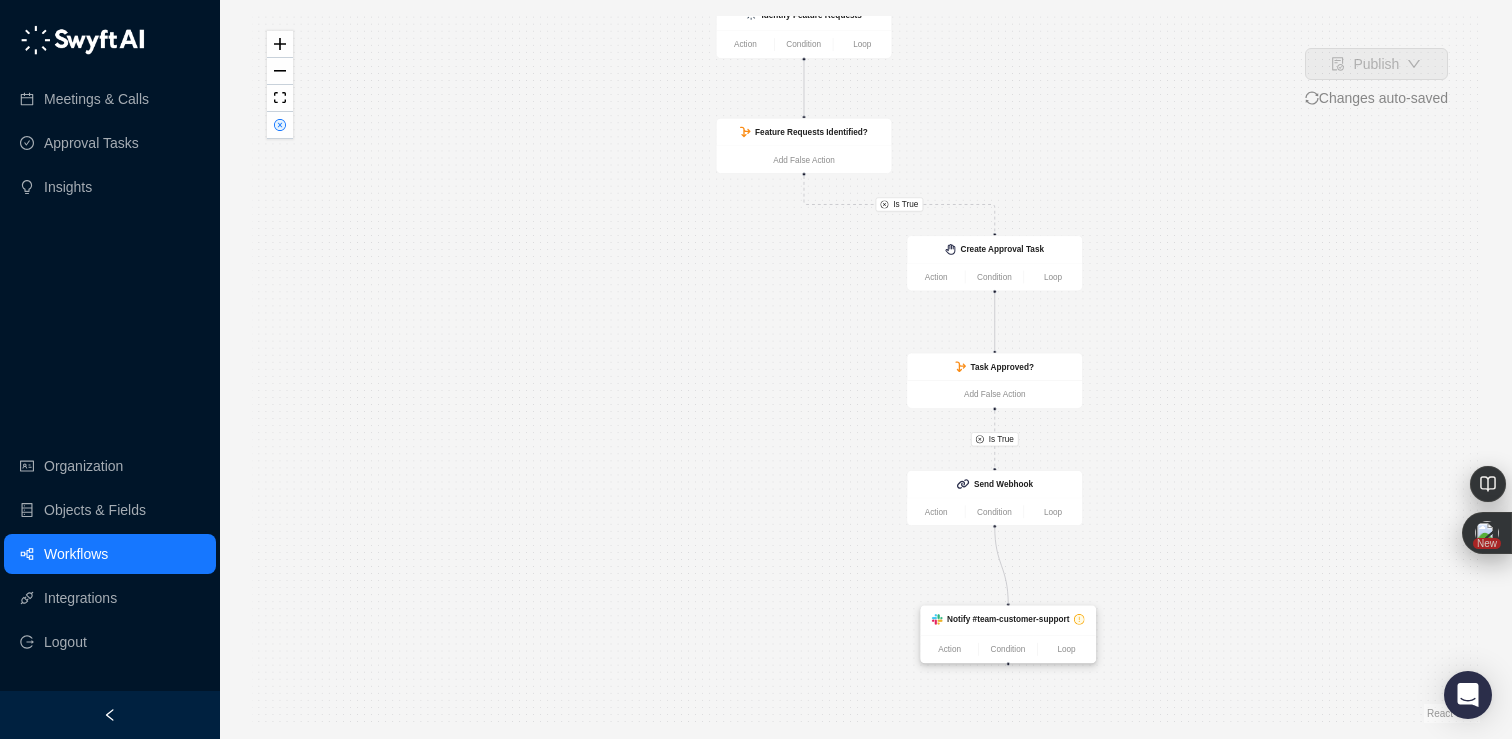click on "CRM Record Updated Action Condition Loop Identify Feature Requests Action Condition Loop Feature Requests Identified? Add False Action Notify #team-customer-support Action Condition Loop Create Approval Task Action Condition Loop Task Approved? Add False Action Send Webhook Action Condition Loop" at bounding box center [-1022, 90] 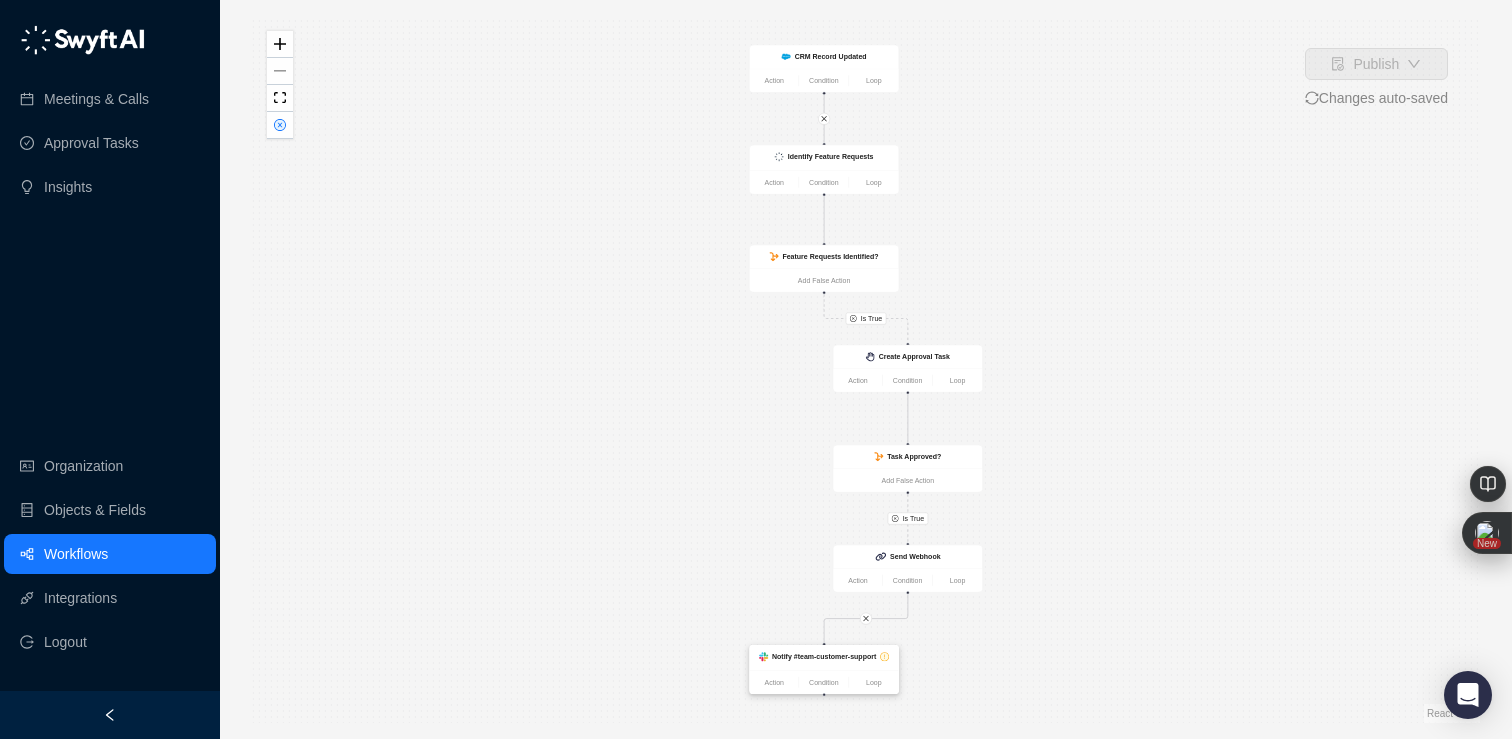 click on "Notify #team-customer-support" at bounding box center [824, 657] 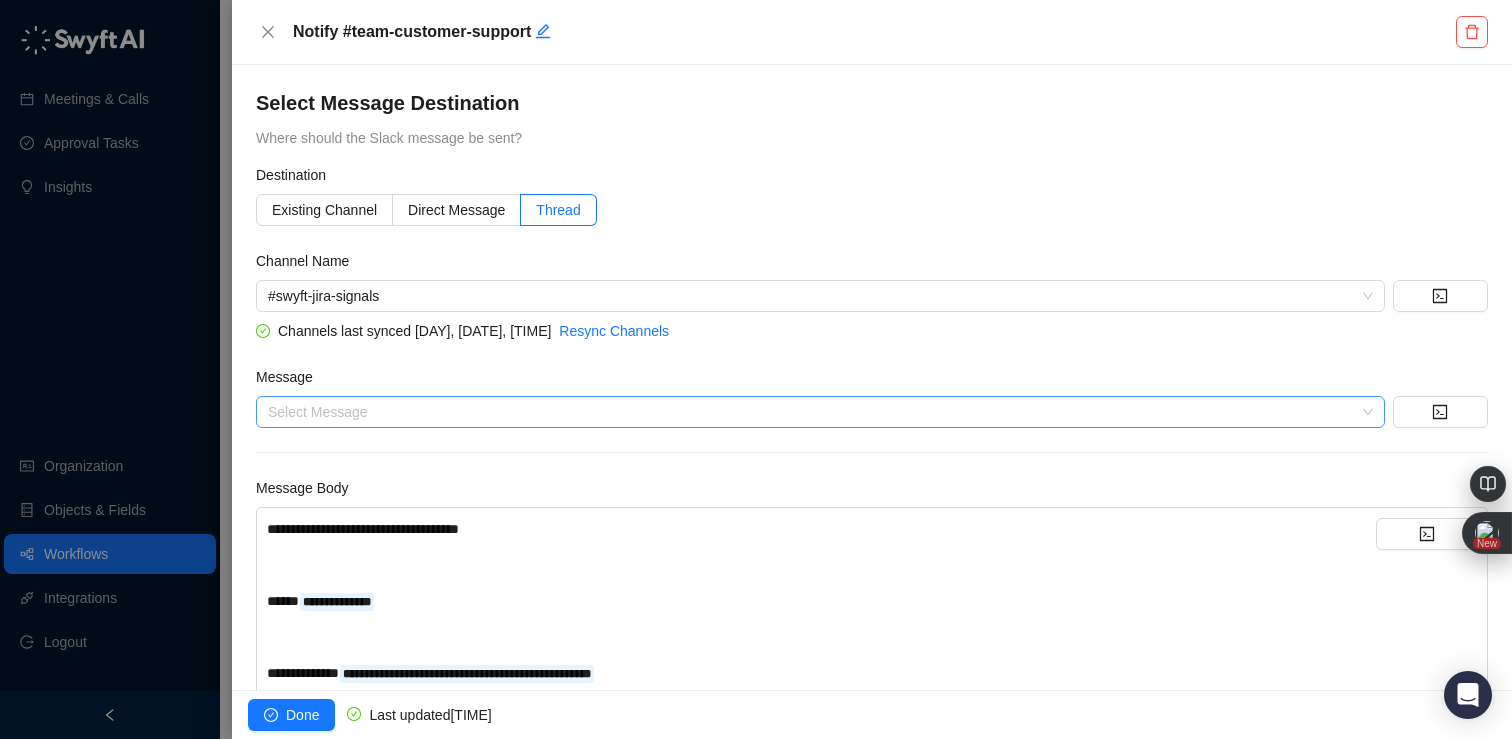 click at bounding box center (814, 412) 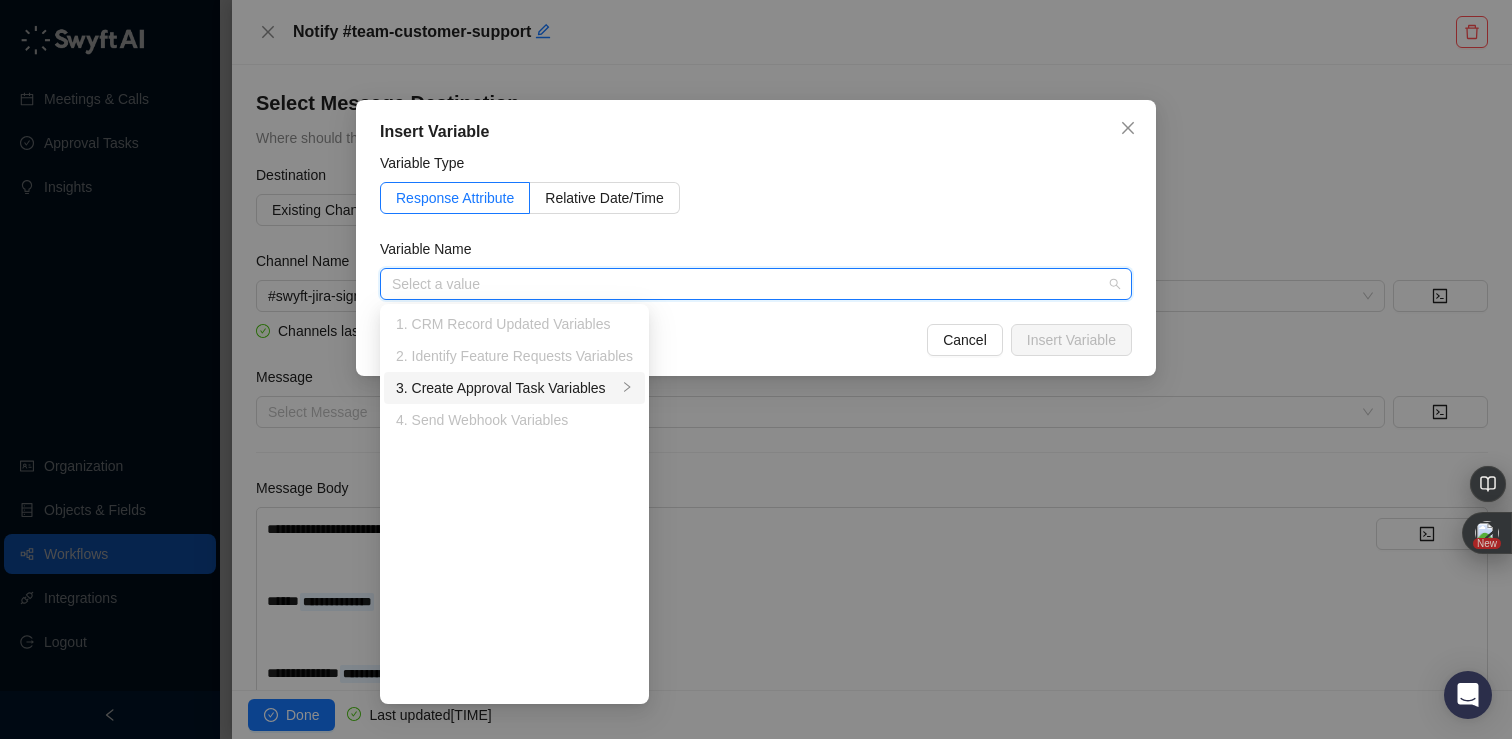 click on "3. Create Approval Task Variables" at bounding box center [506, 388] 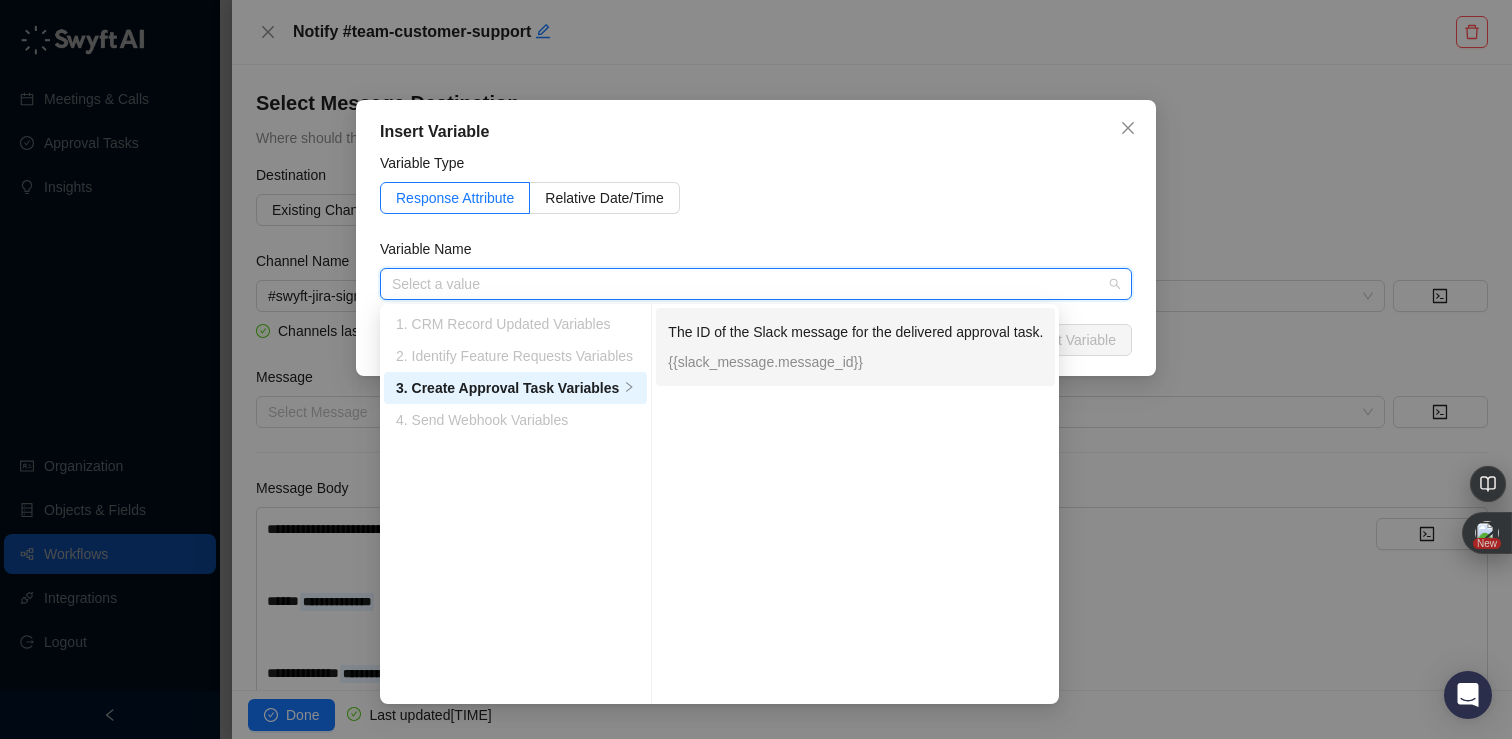 click on "The ID of the Slack message for the delivered approval task. {{slack_message.message_id}}" at bounding box center [855, 347] 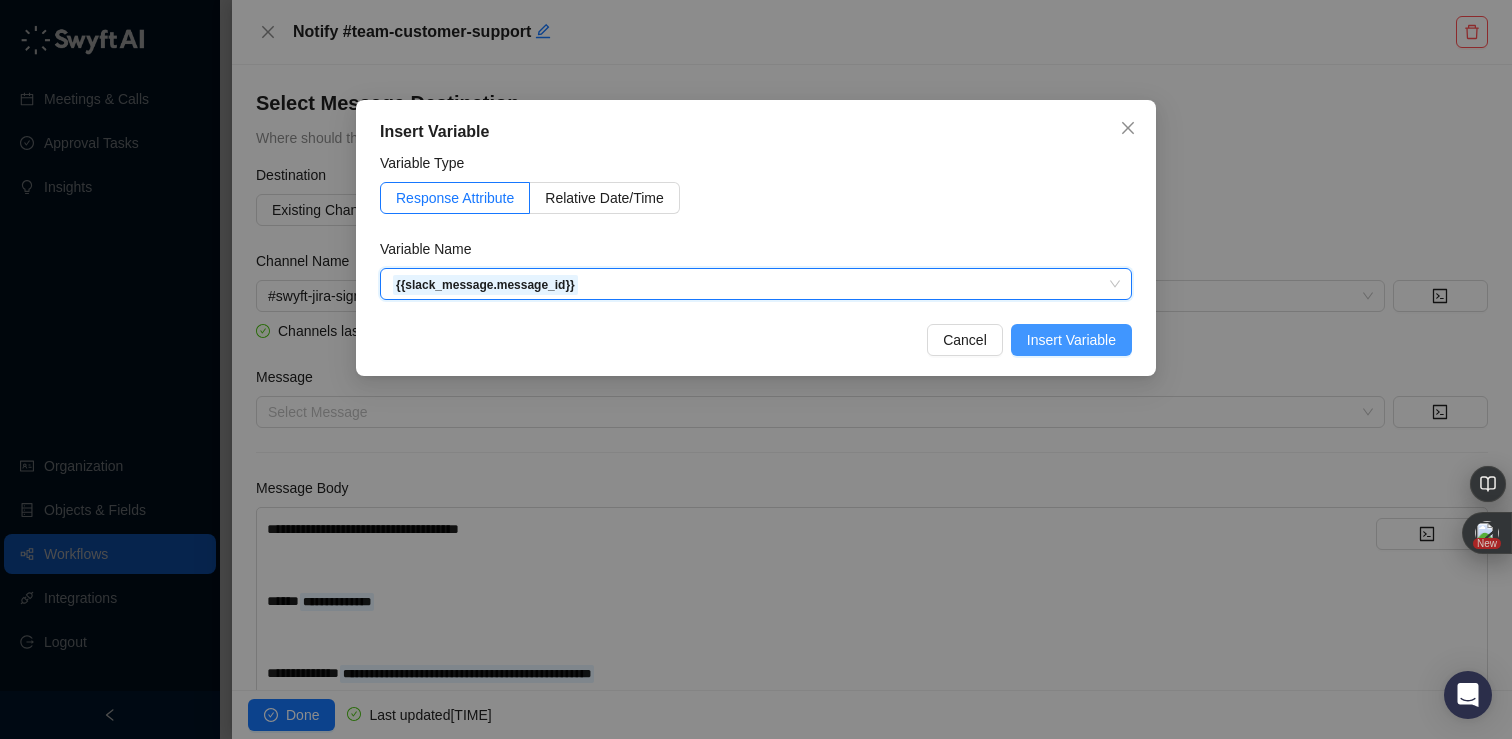 click on "Insert Variable" at bounding box center [1071, 340] 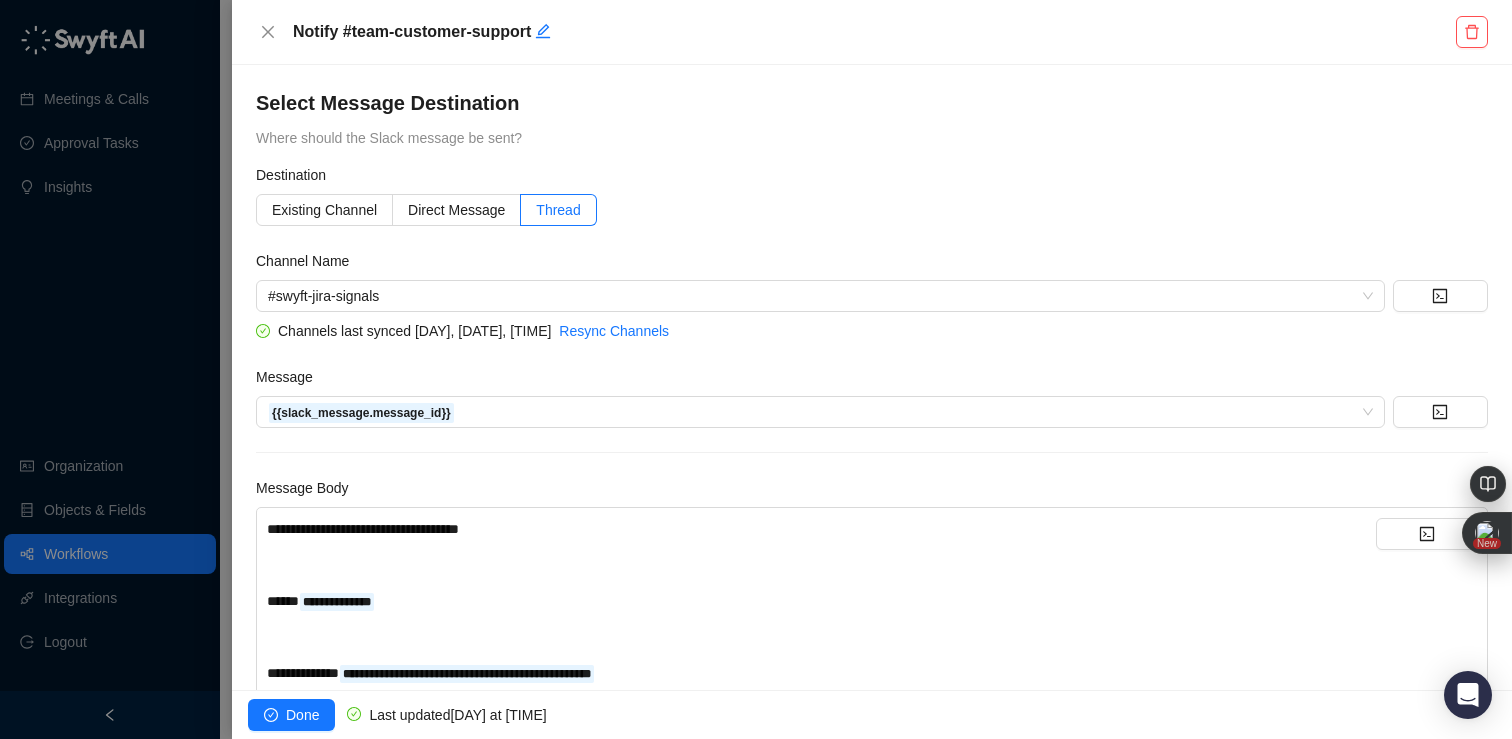 click on "**********" at bounding box center [872, 544] 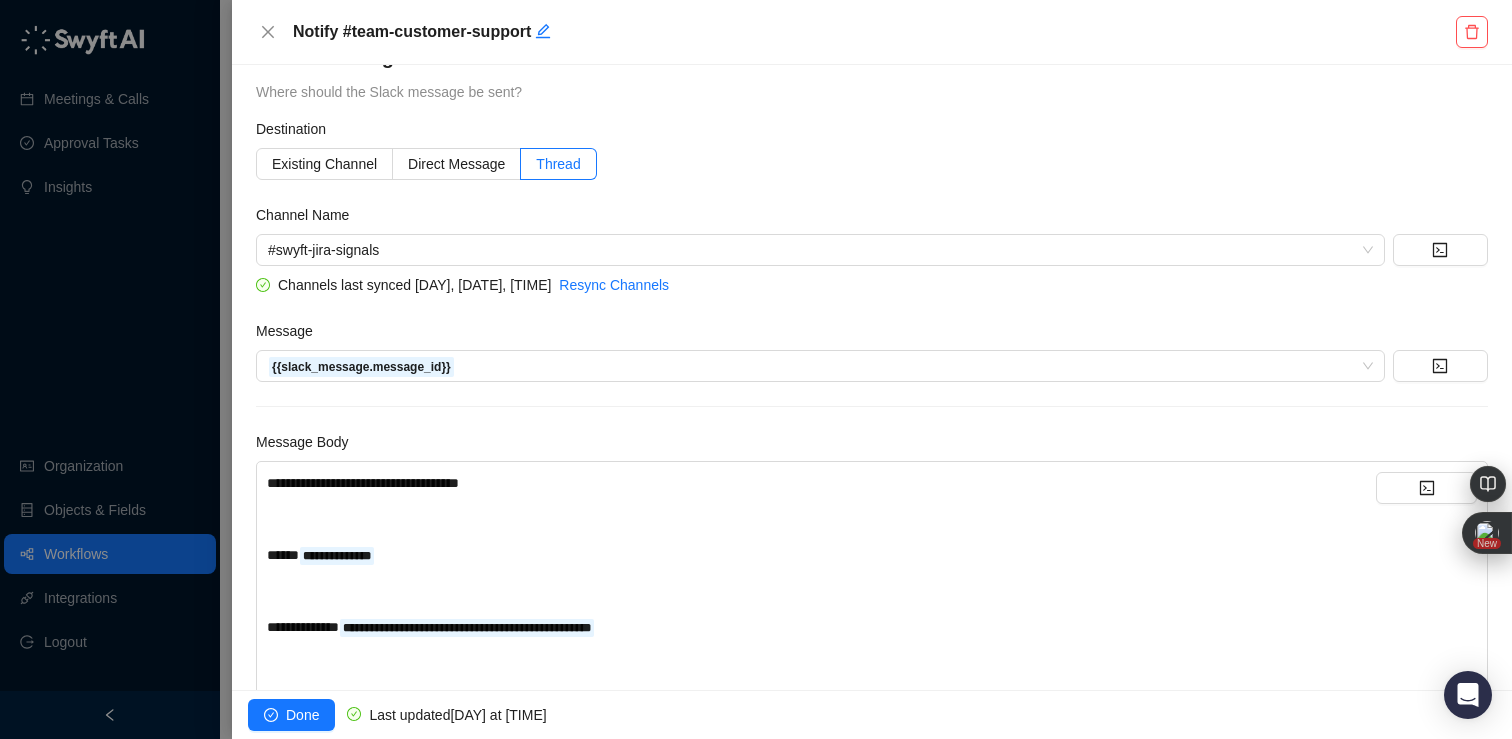 scroll, scrollTop: 47, scrollLeft: 0, axis: vertical 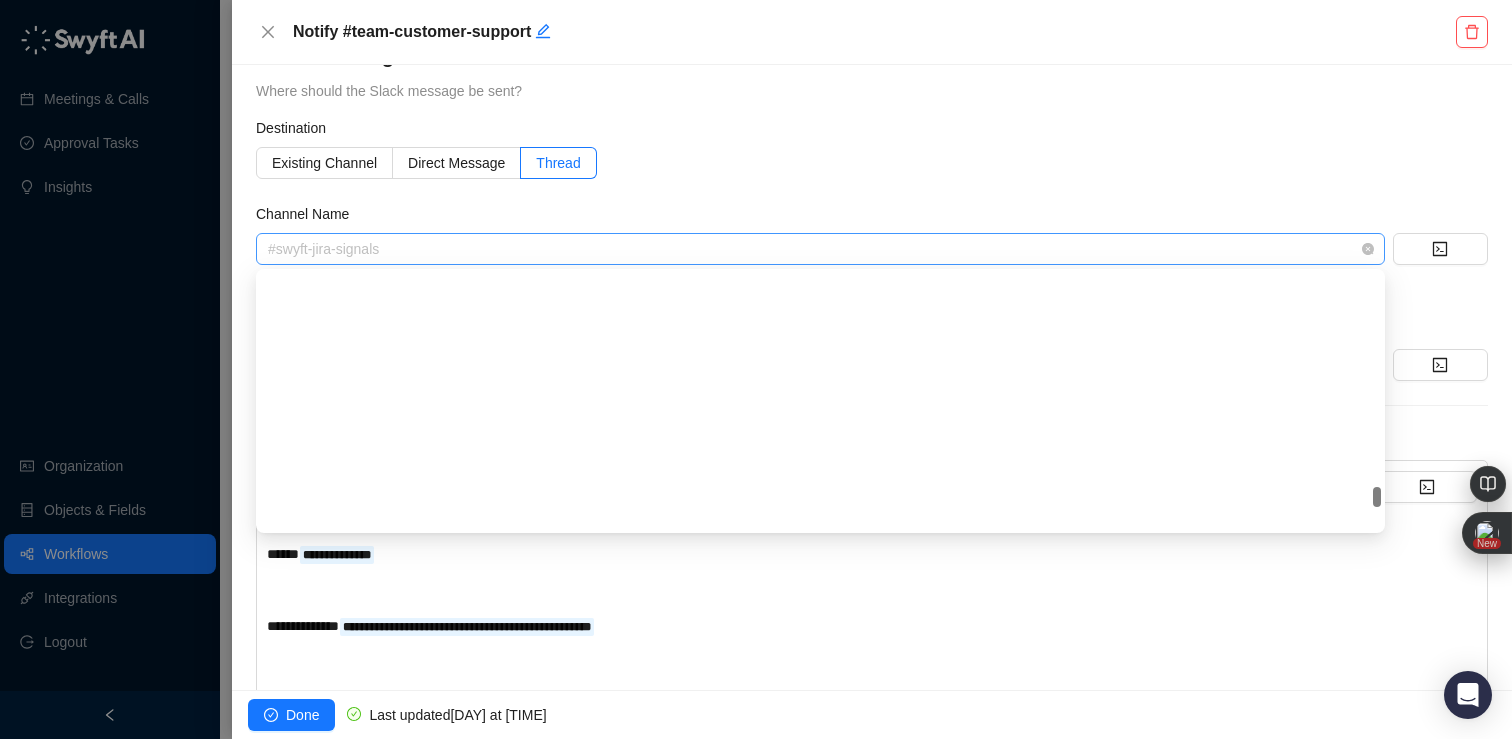 click on "#swyft-jira-signals" at bounding box center (820, 249) 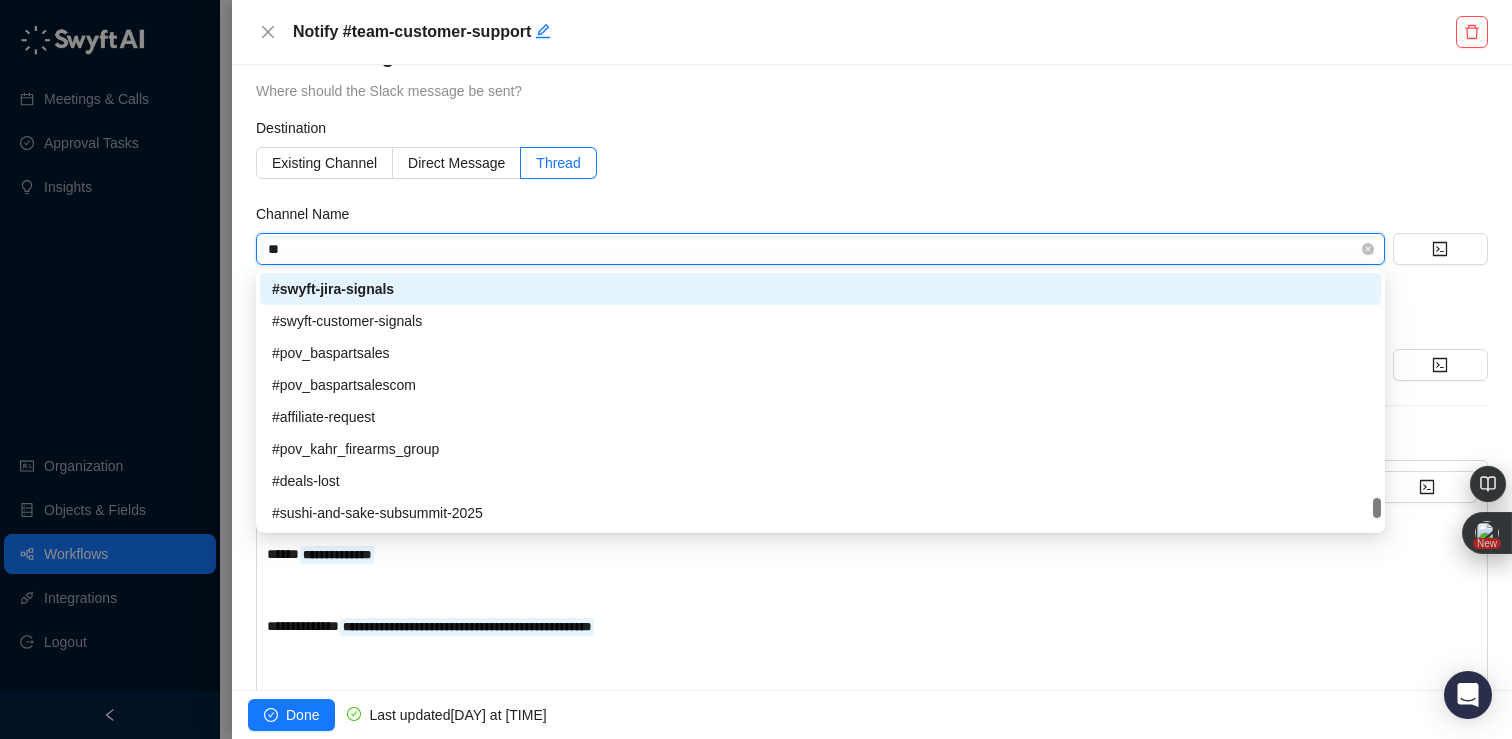 scroll, scrollTop: 0, scrollLeft: 0, axis: both 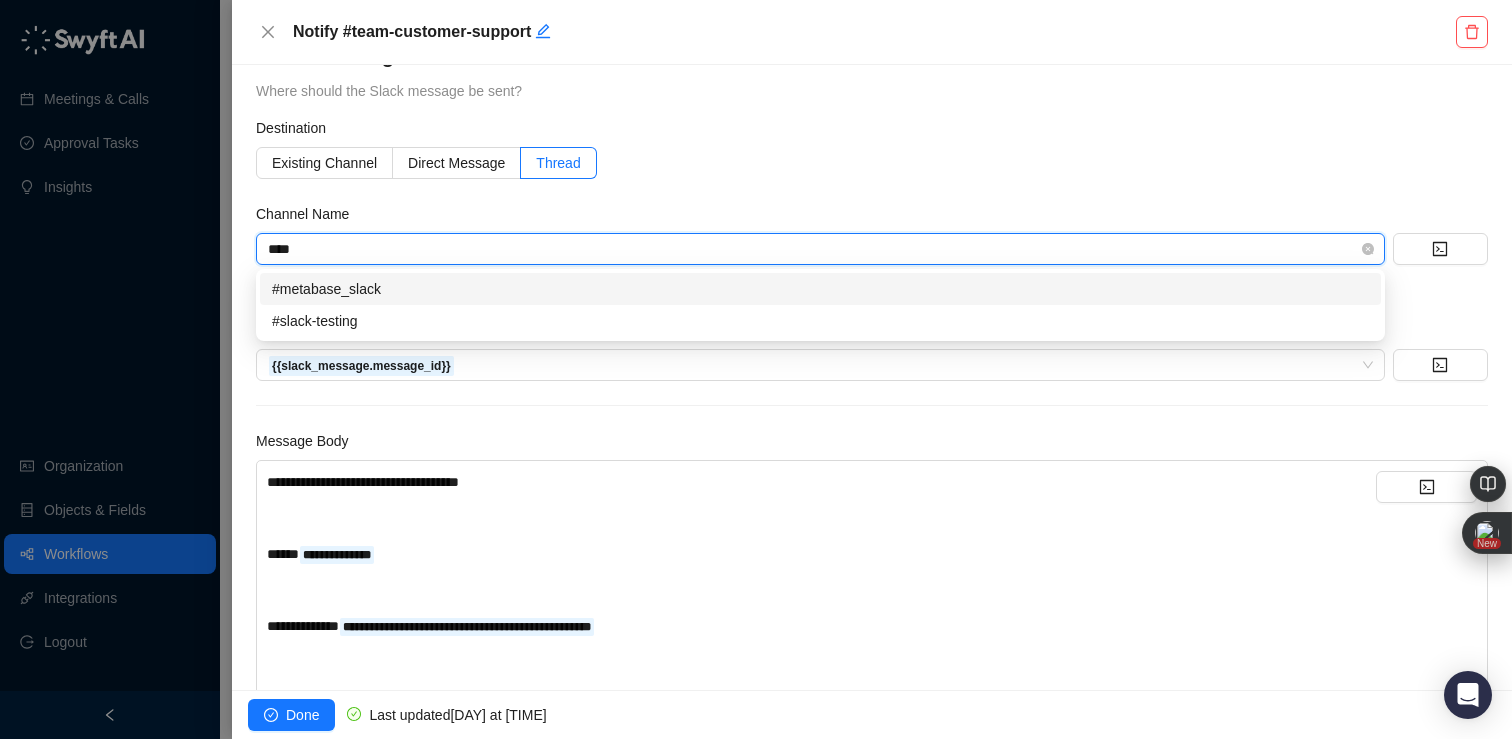 type on "*****" 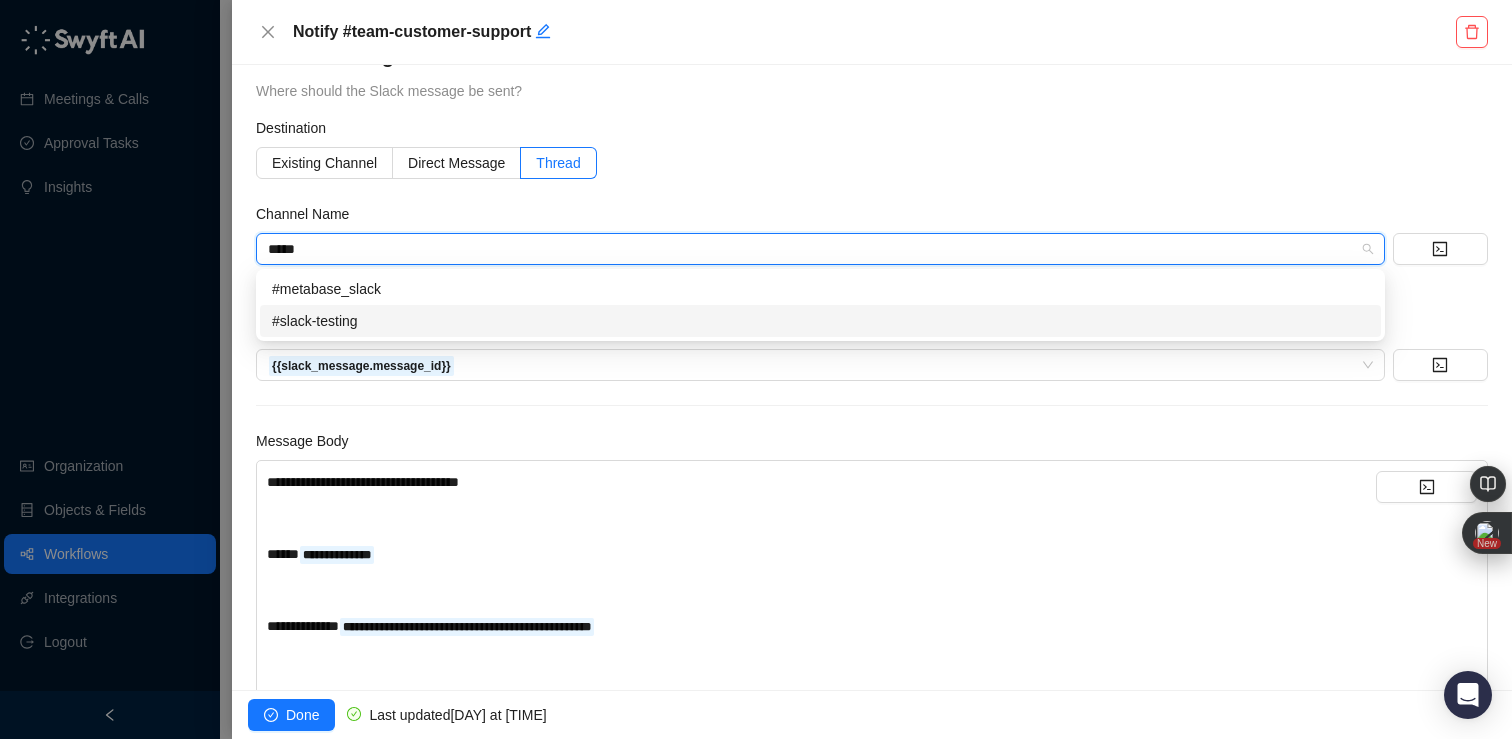 click on "#slack-testing" at bounding box center [820, 321] 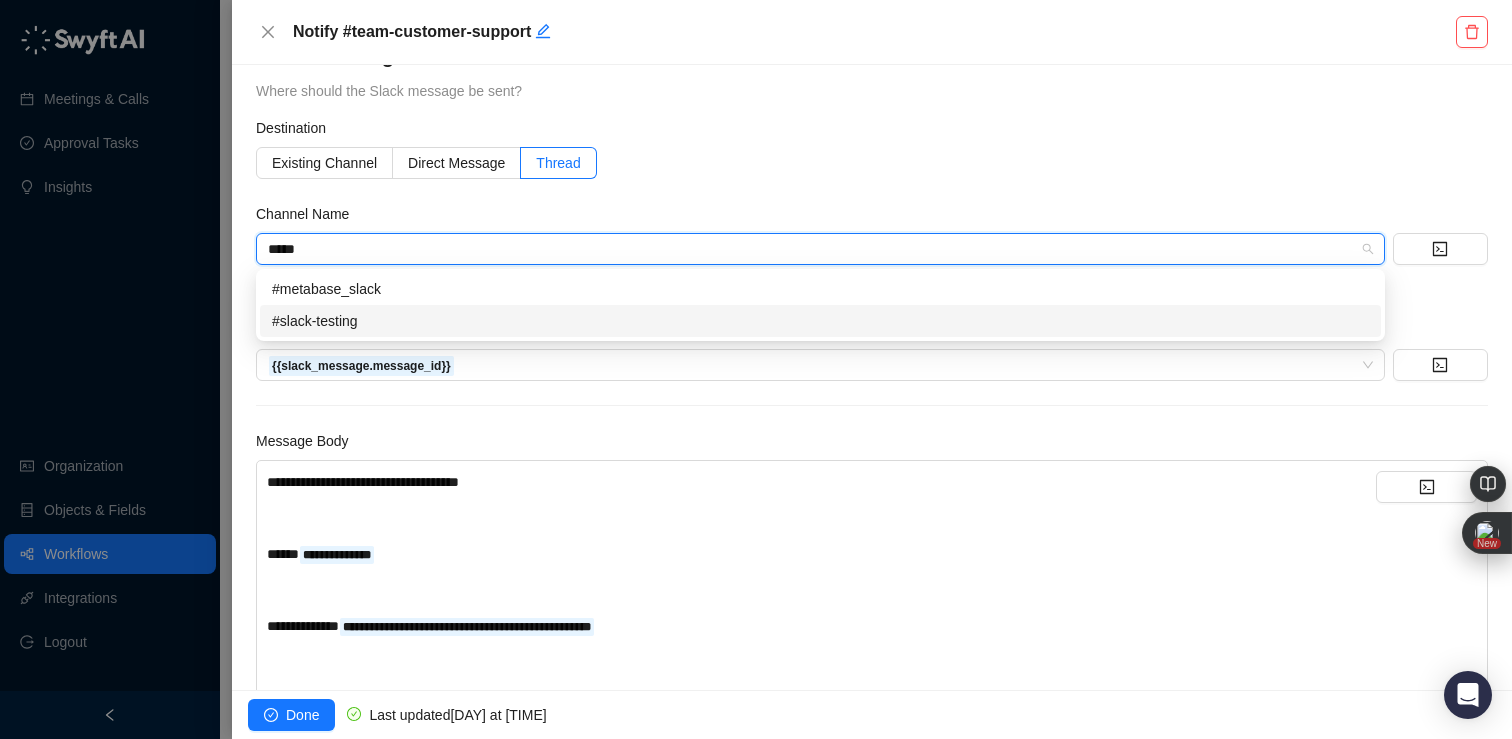 type 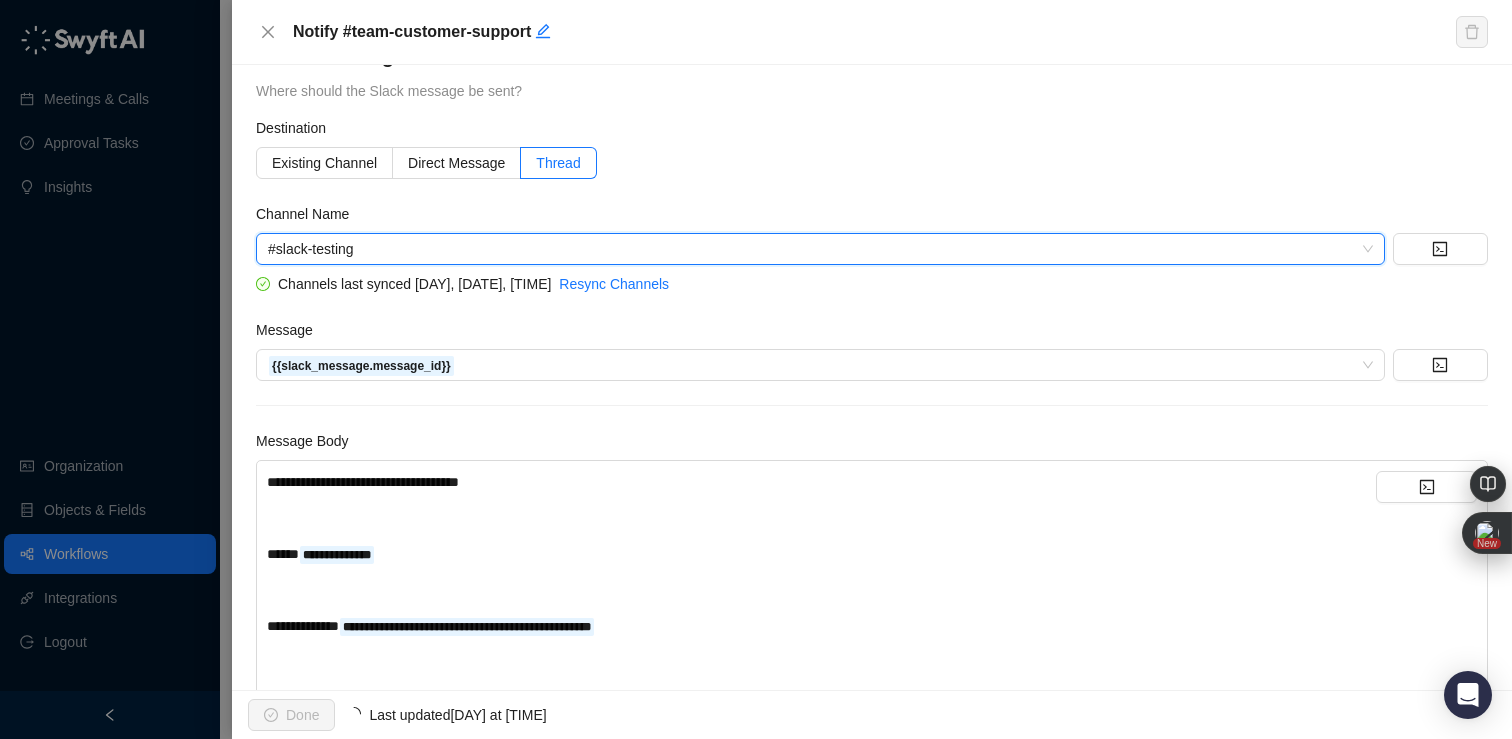 click on "**********" at bounding box center (872, 497) 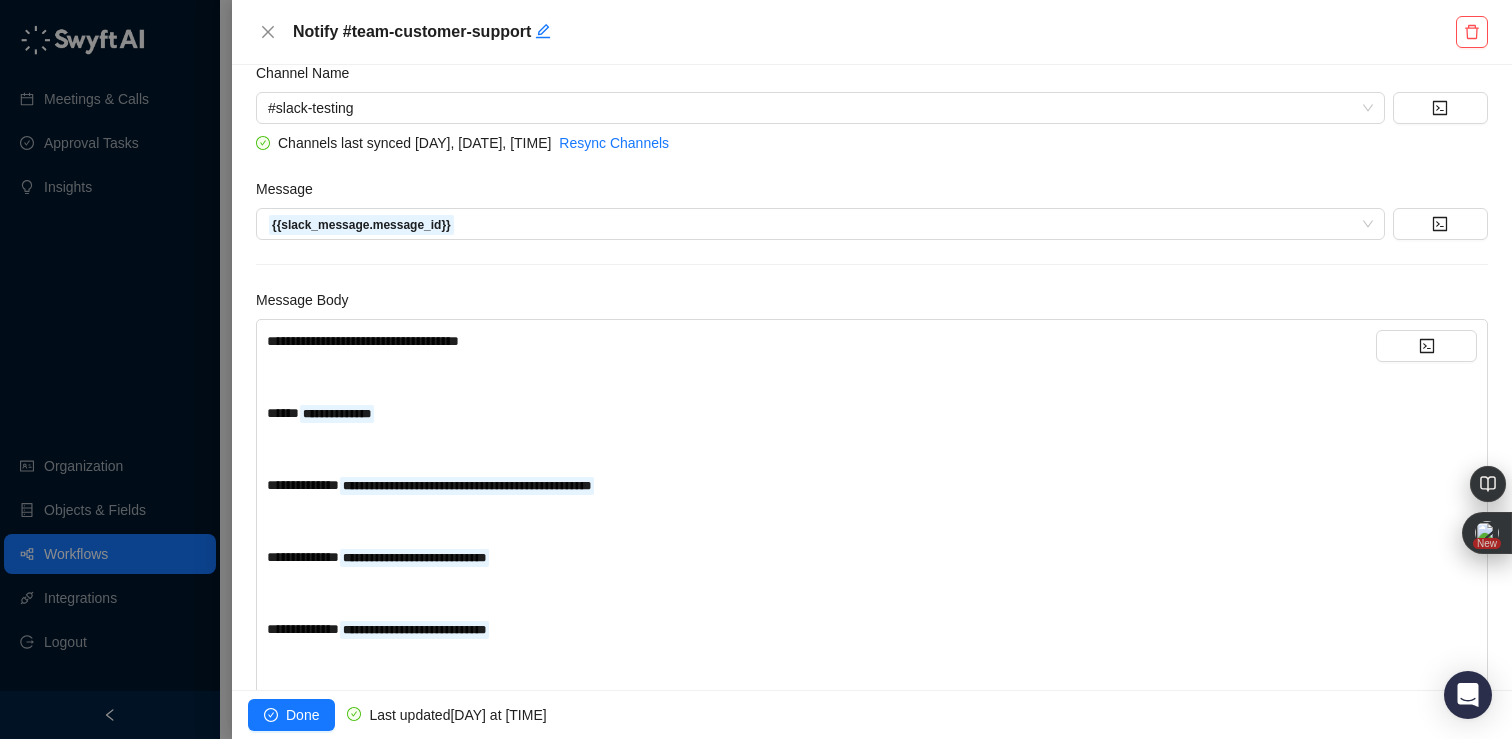 scroll, scrollTop: 194, scrollLeft: 0, axis: vertical 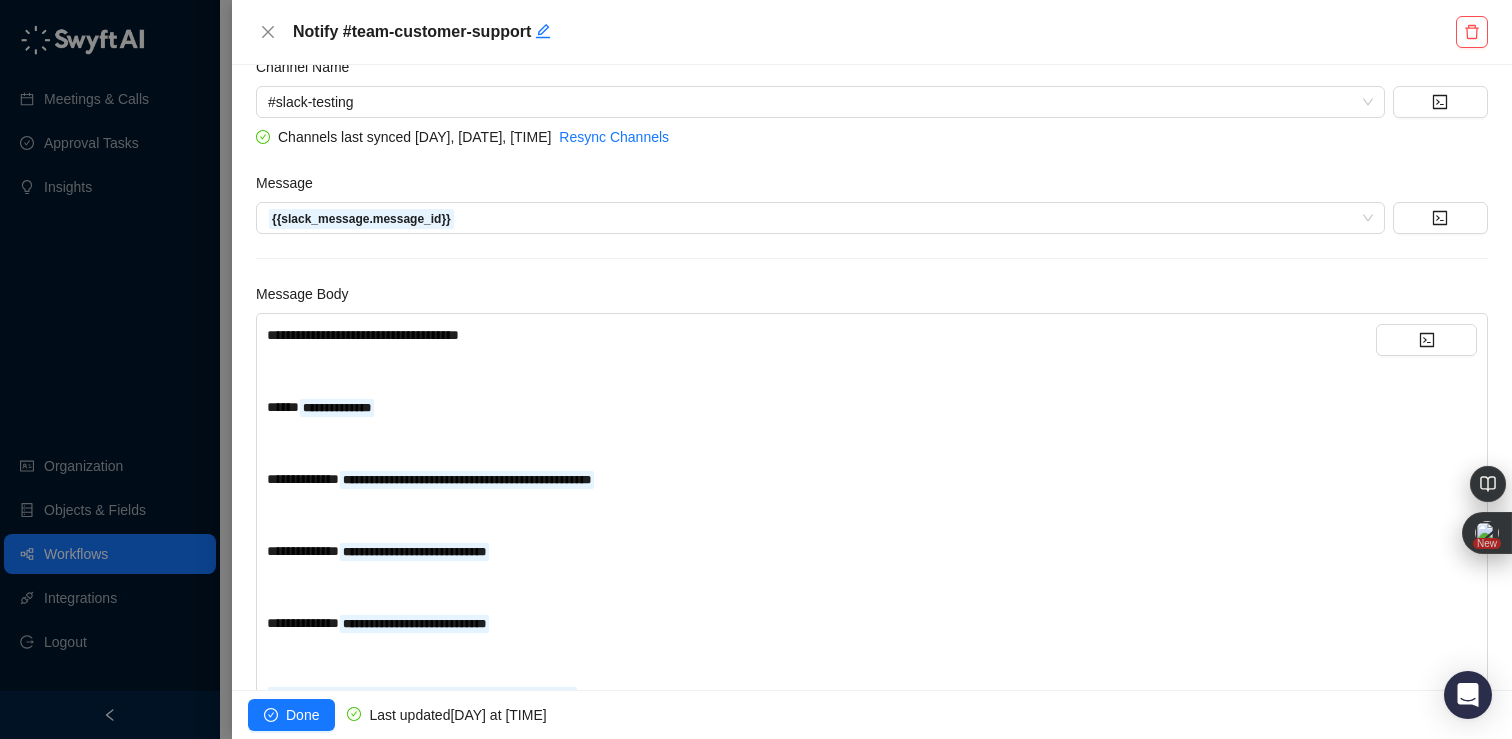 click on "﻿" at bounding box center (821, 443) 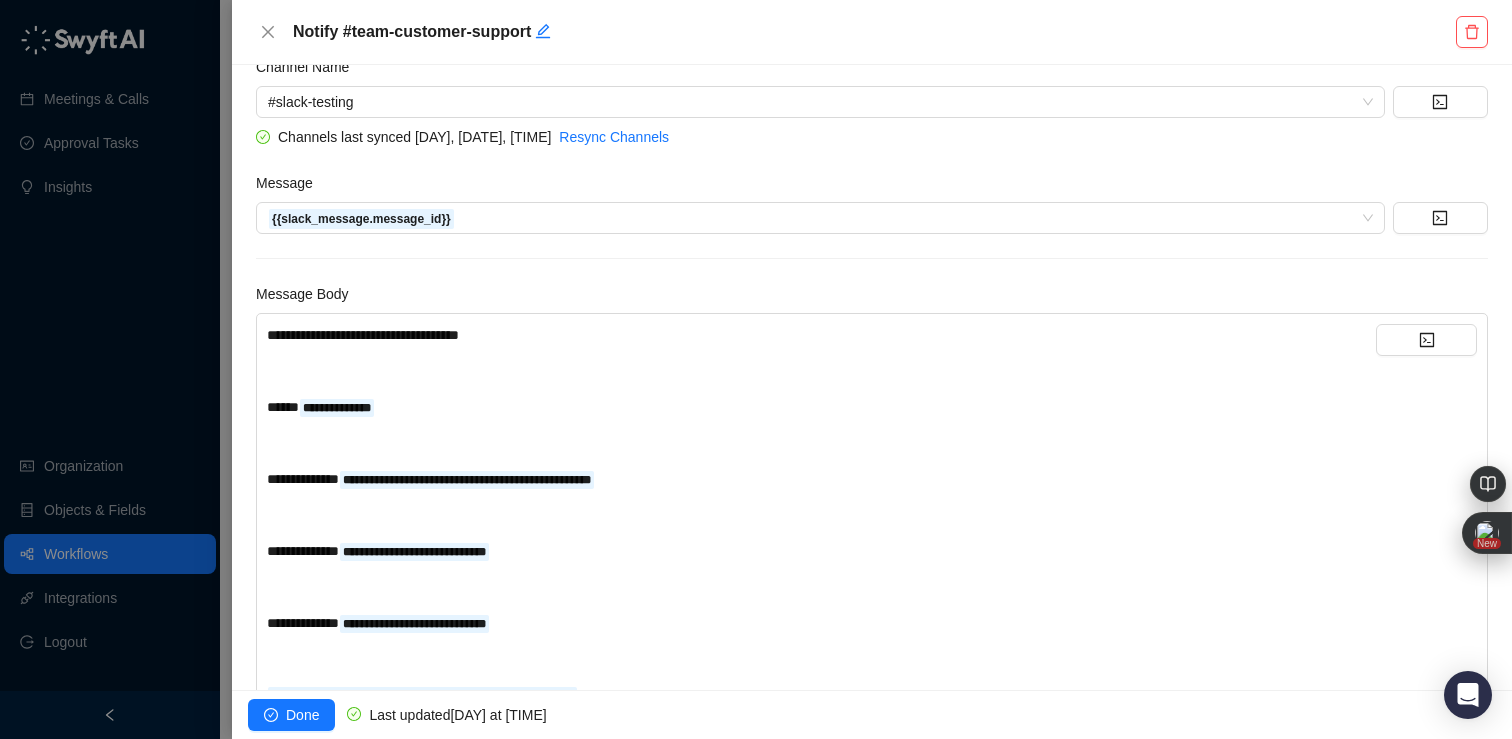 click on "﻿" at bounding box center (821, 371) 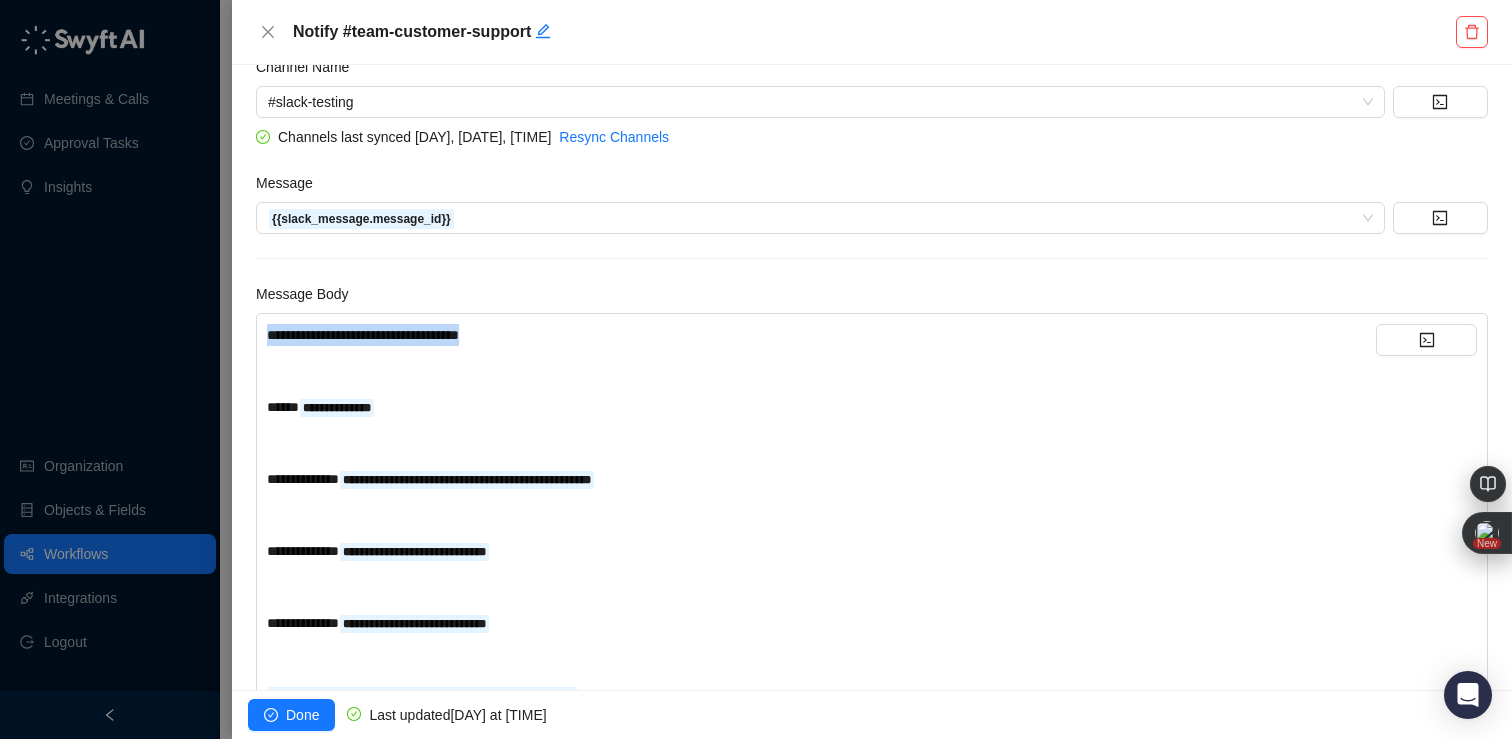 drag, startPoint x: 524, startPoint y: 335, endPoint x: 150, endPoint y: 333, distance: 374.00534 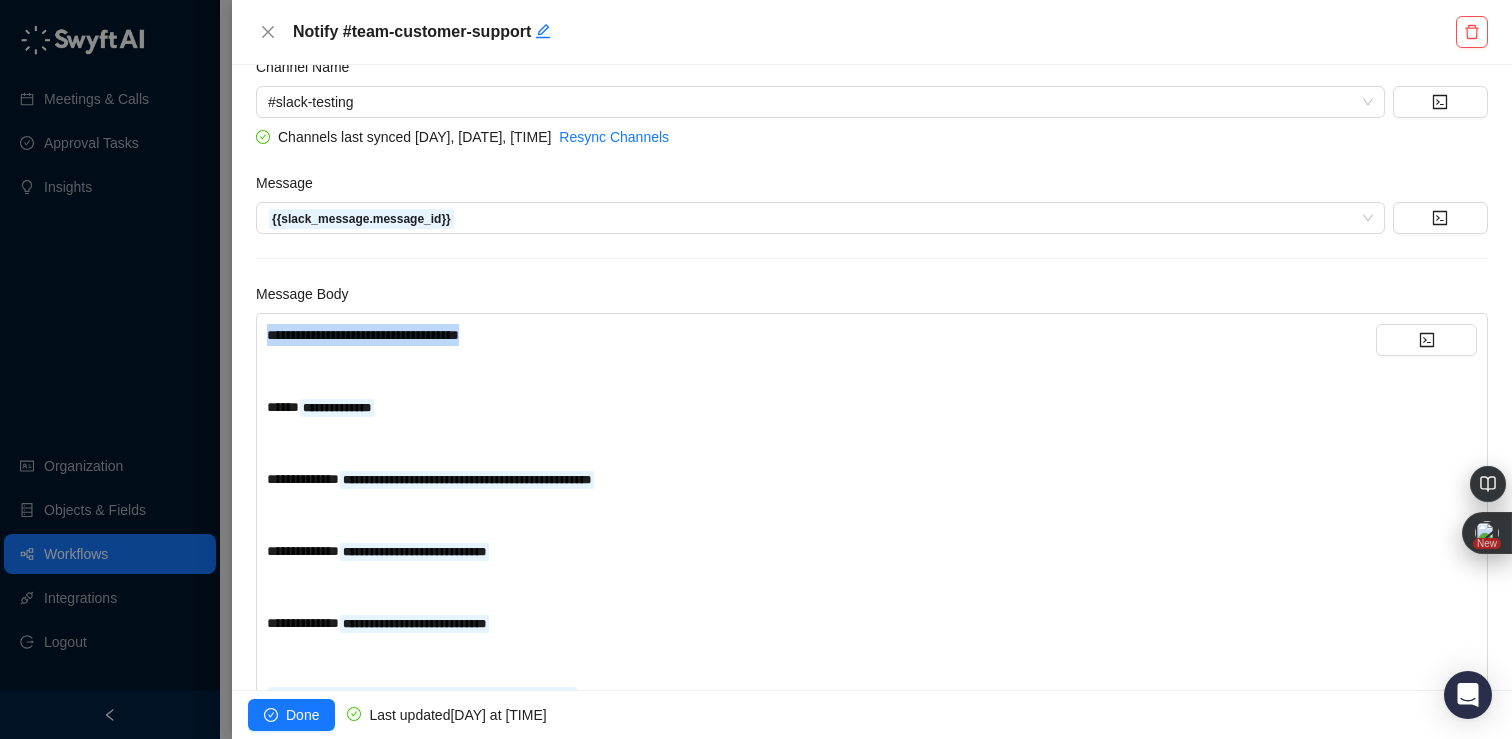 click on "**********" at bounding box center (756, 369) 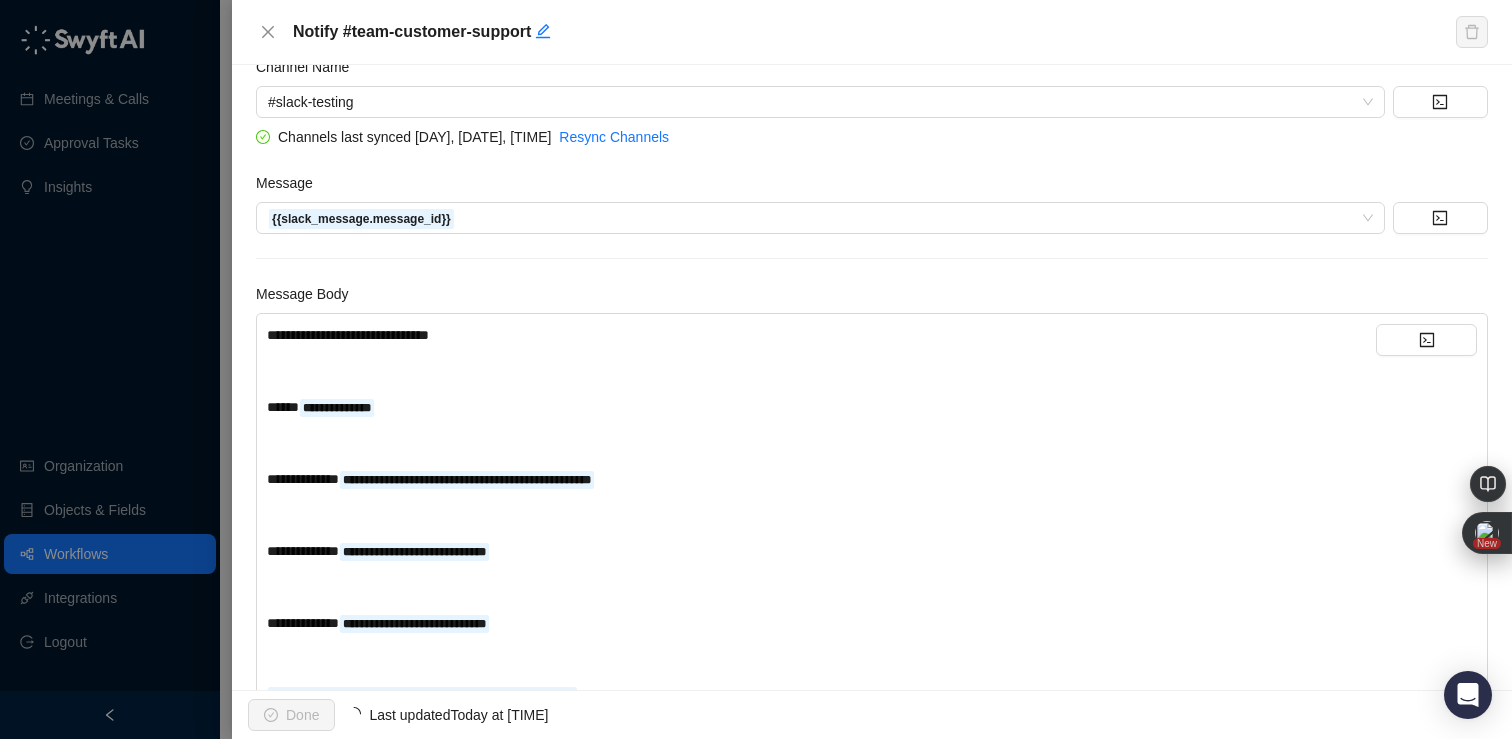 click on "**********" at bounding box center (872, 522) 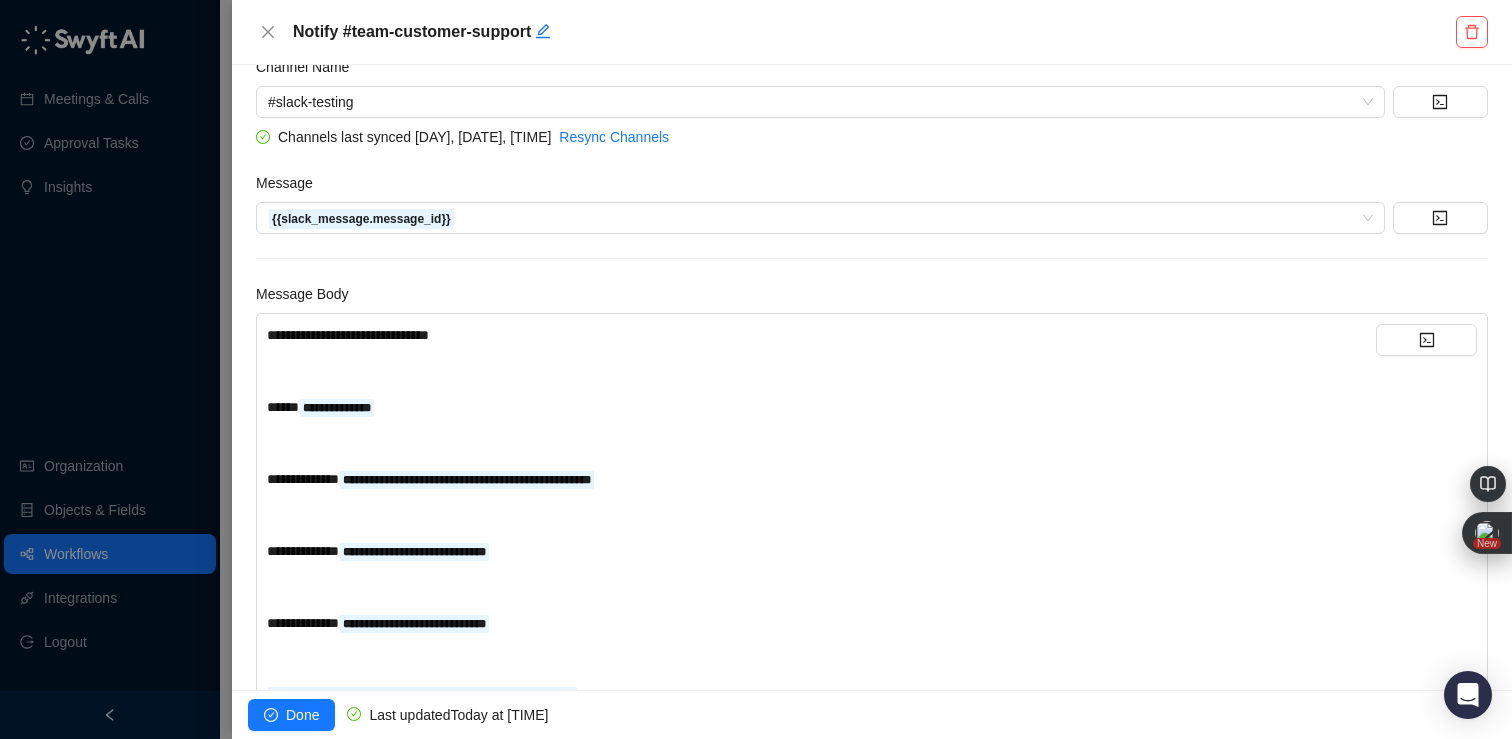 click on "﻿" at bounding box center (821, 371) 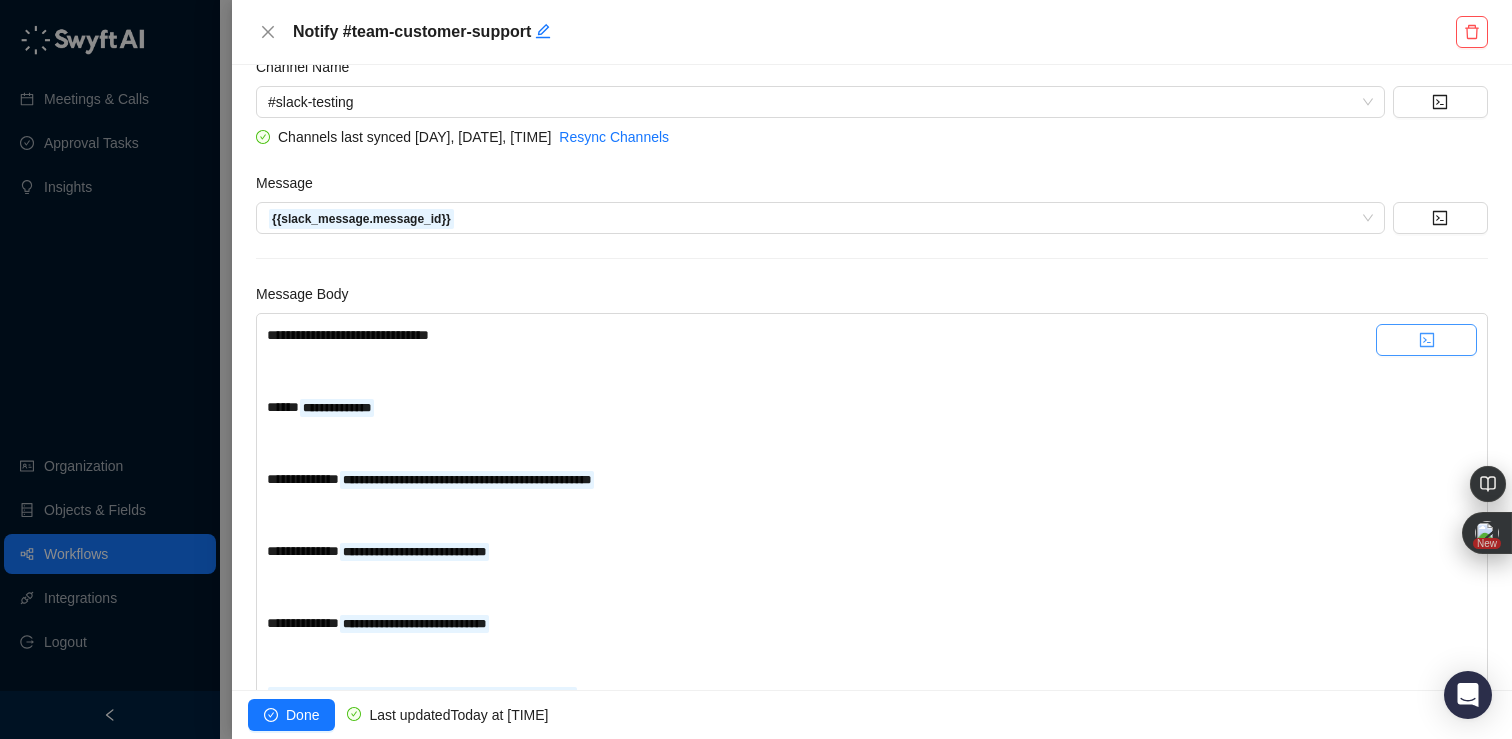 click at bounding box center [1426, 340] 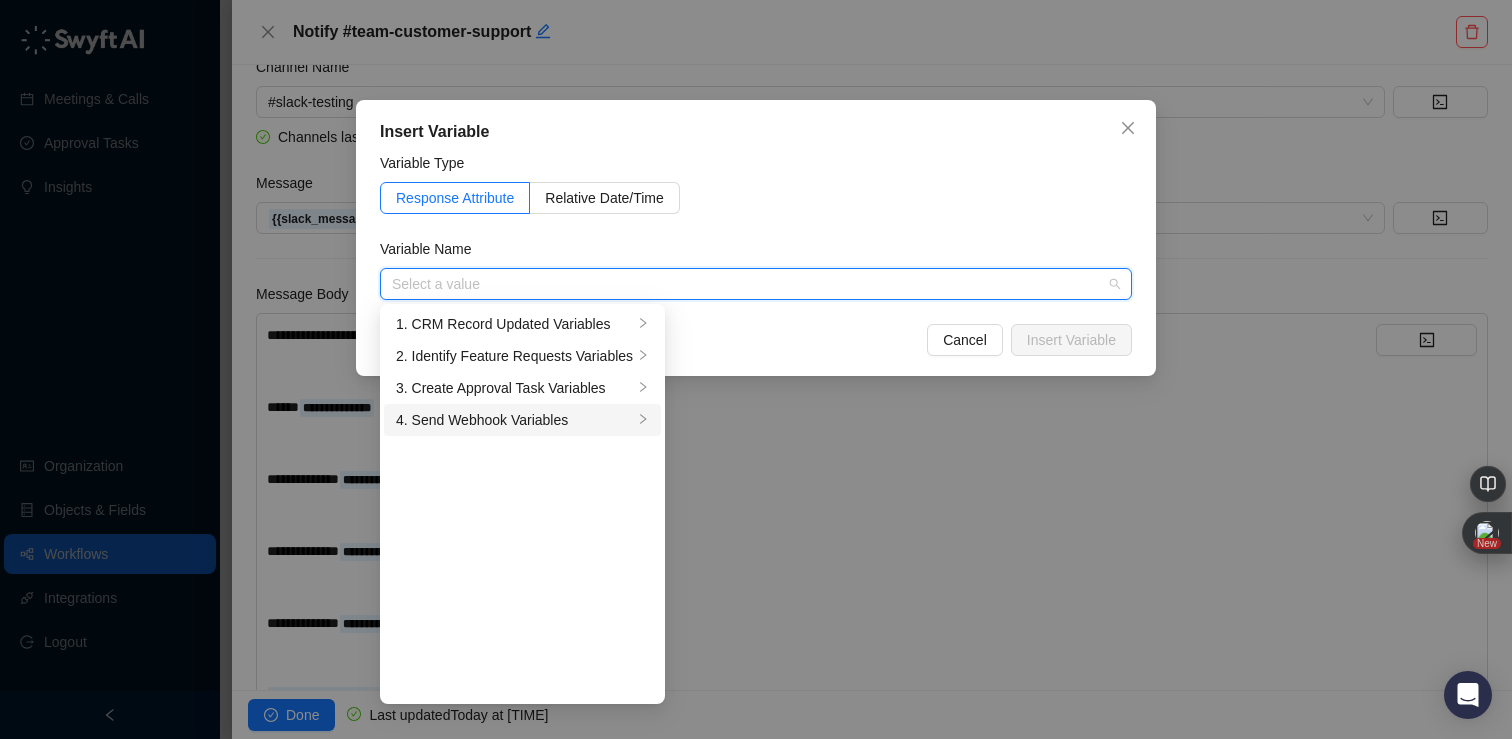 click on "4. Send Webhook Variables" at bounding box center (514, 420) 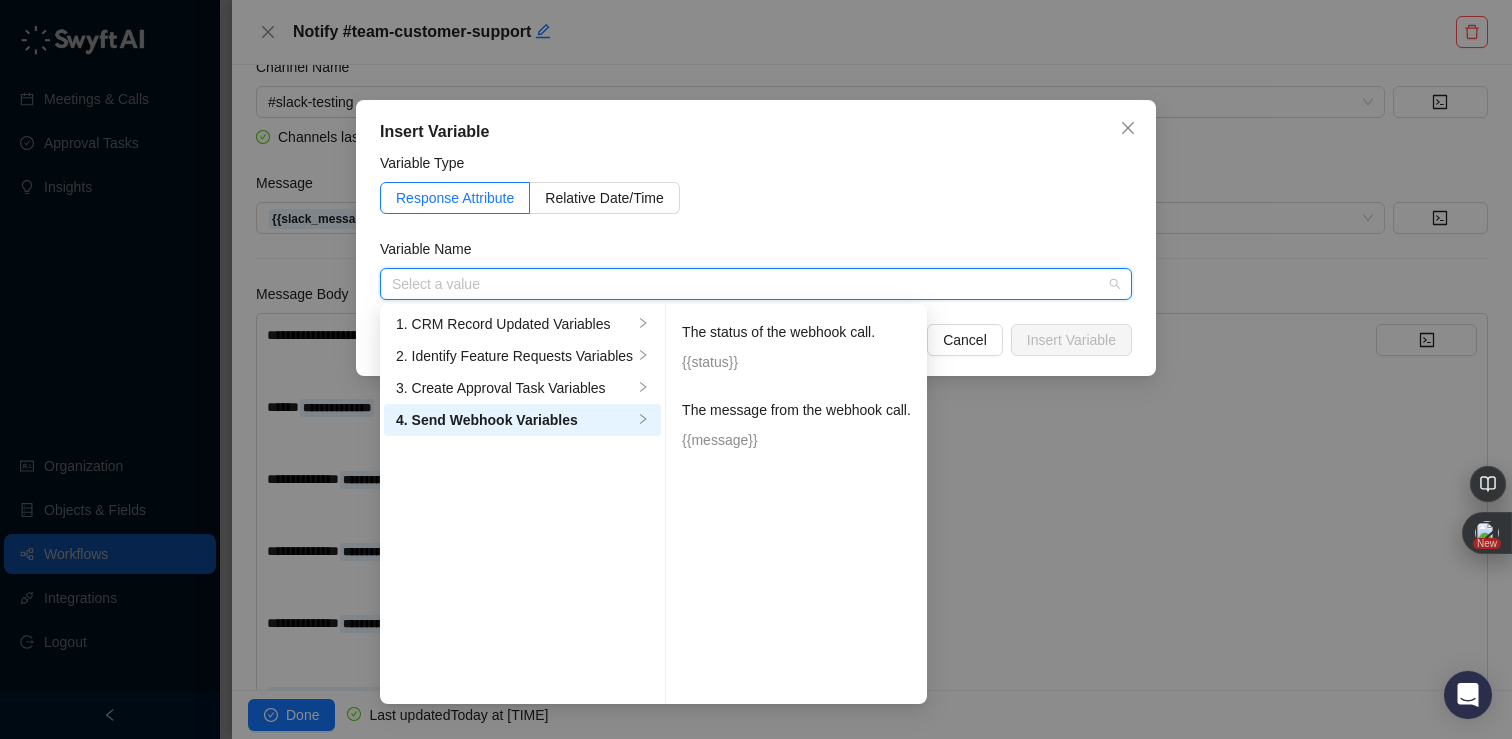 click on "Variable Name" at bounding box center [756, 253] 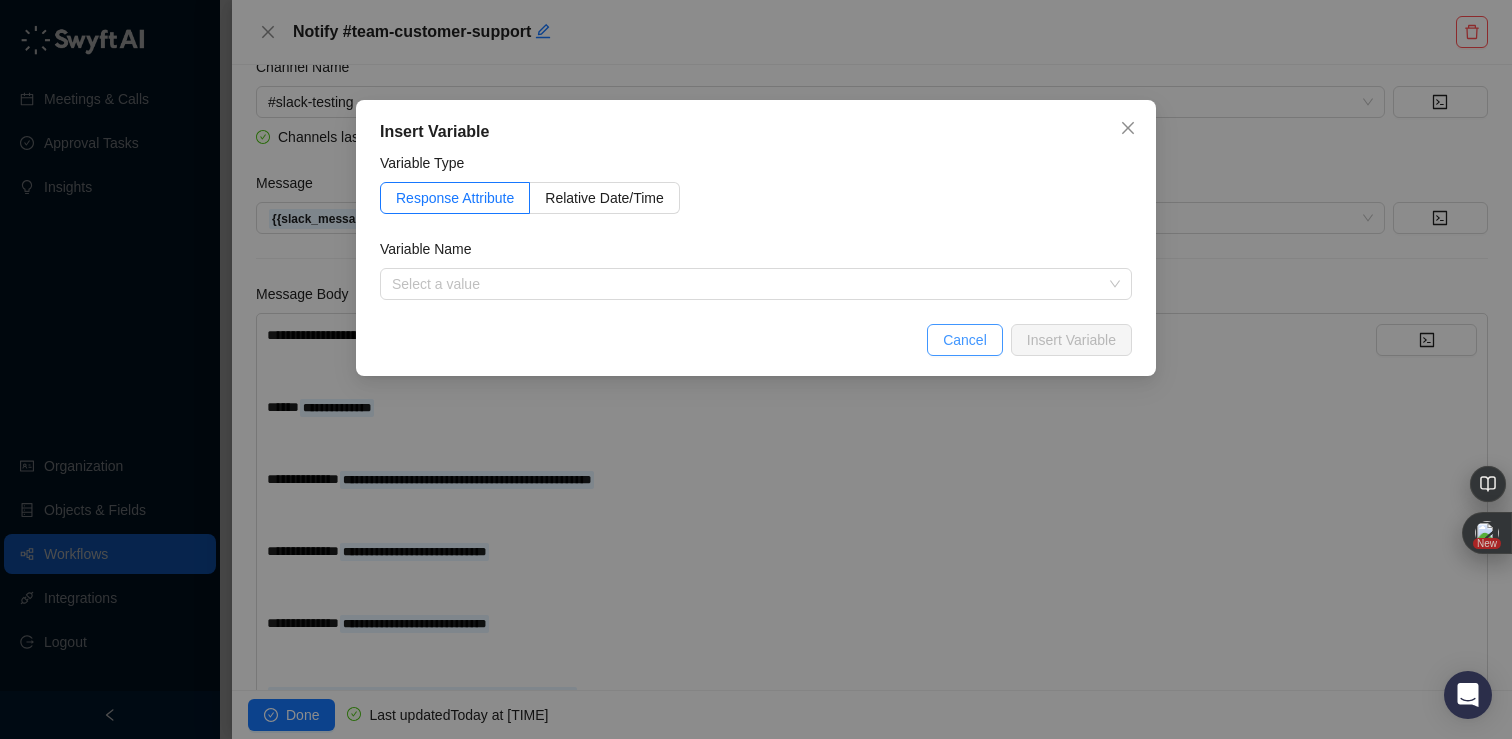click on "Cancel" at bounding box center (965, 340) 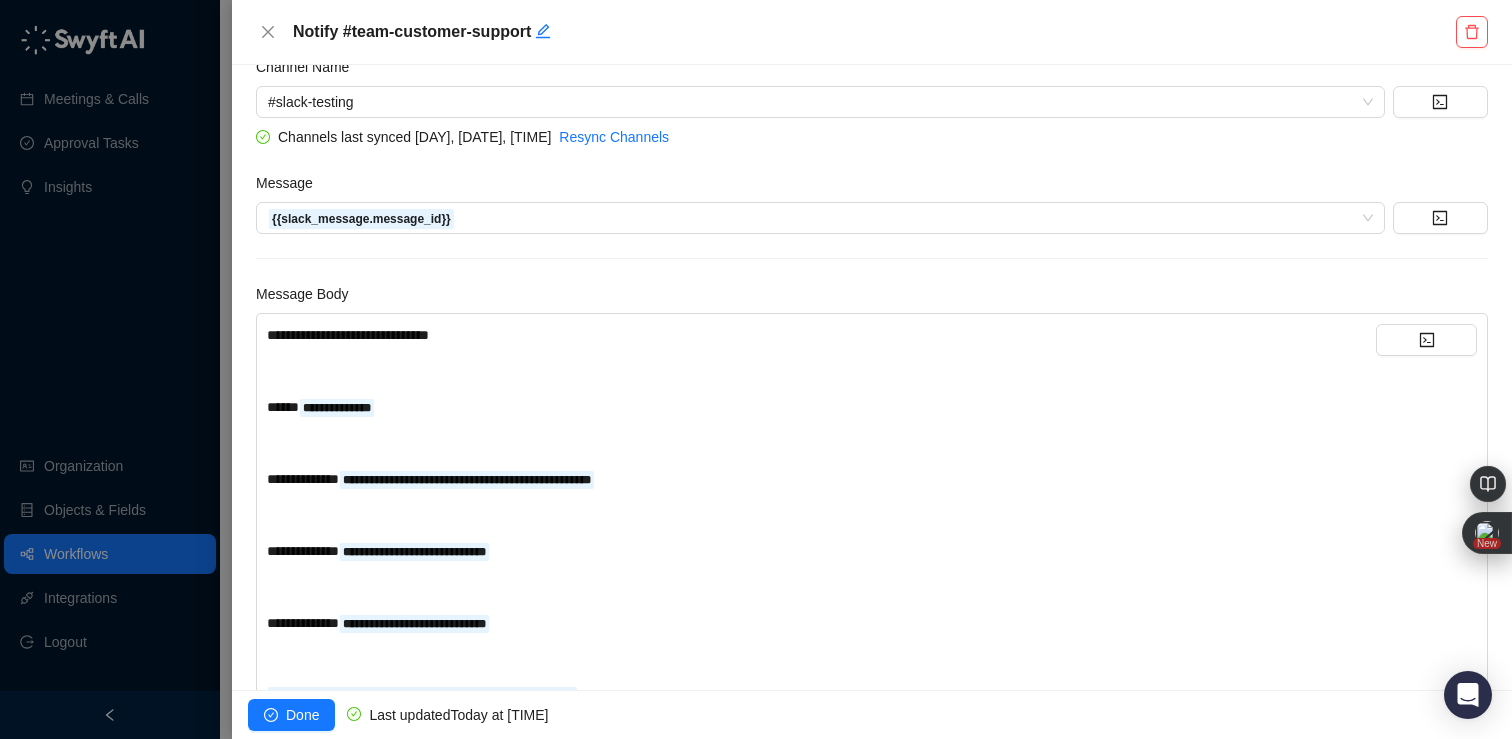 click on "﻿" at bounding box center (821, 443) 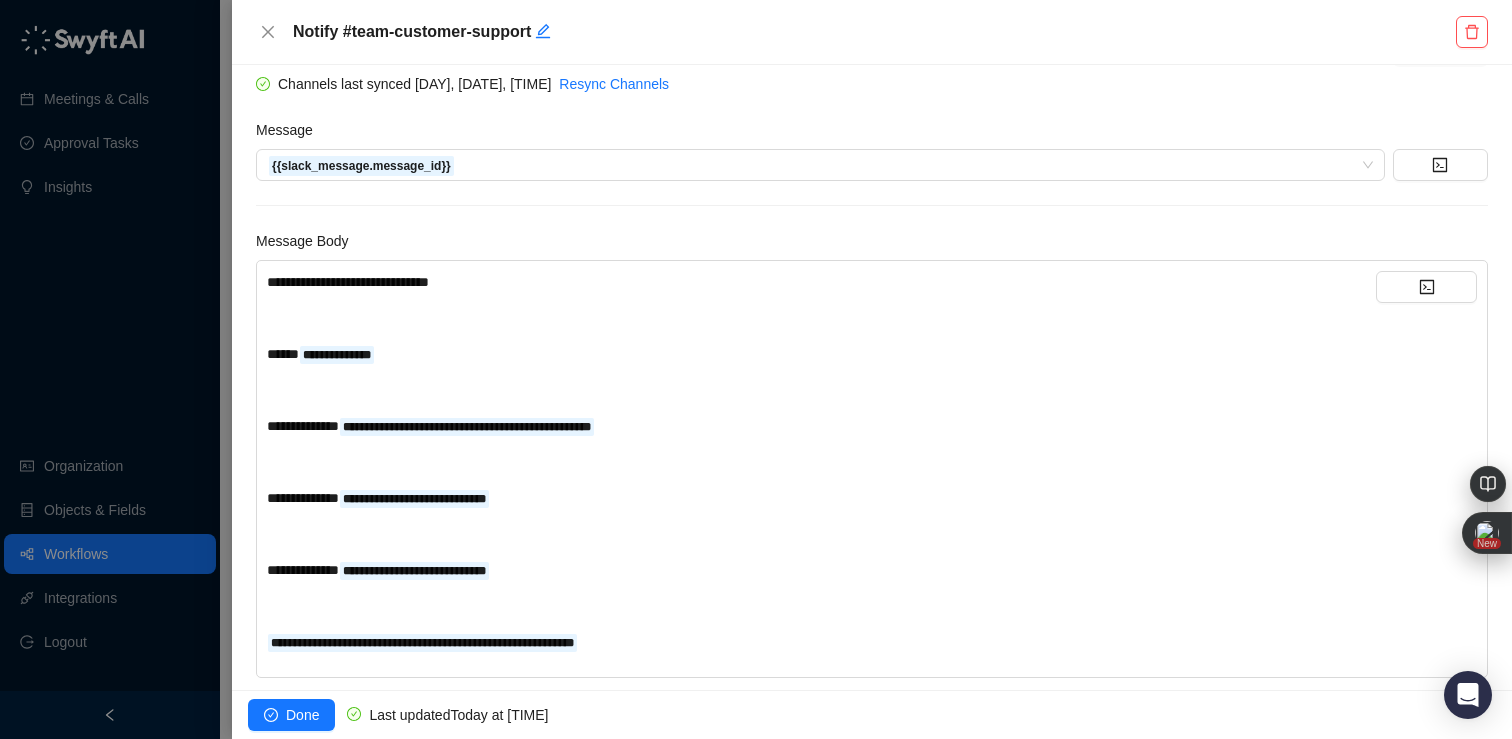 scroll, scrollTop: 283, scrollLeft: 0, axis: vertical 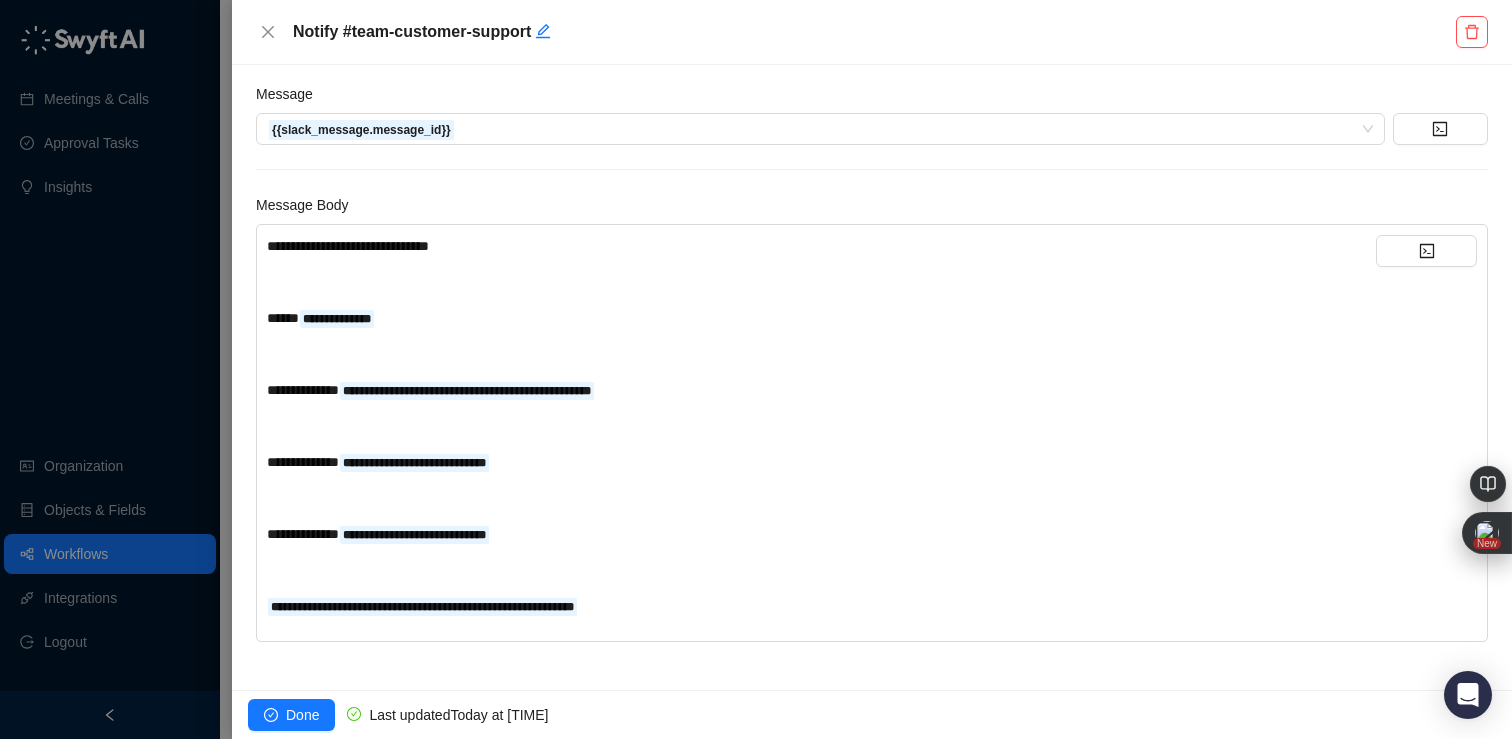 click on "﻿" at bounding box center [821, 570] 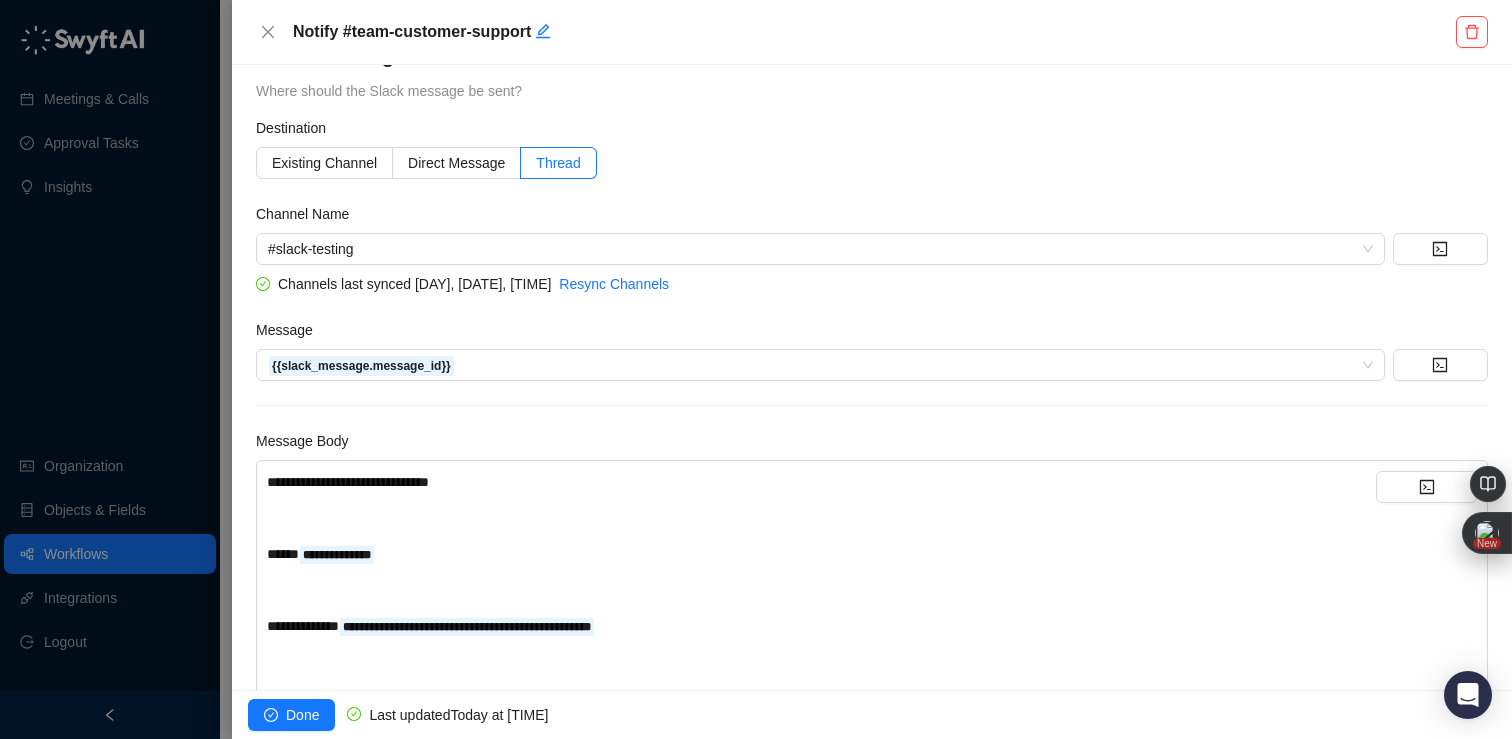 scroll, scrollTop: 0, scrollLeft: 0, axis: both 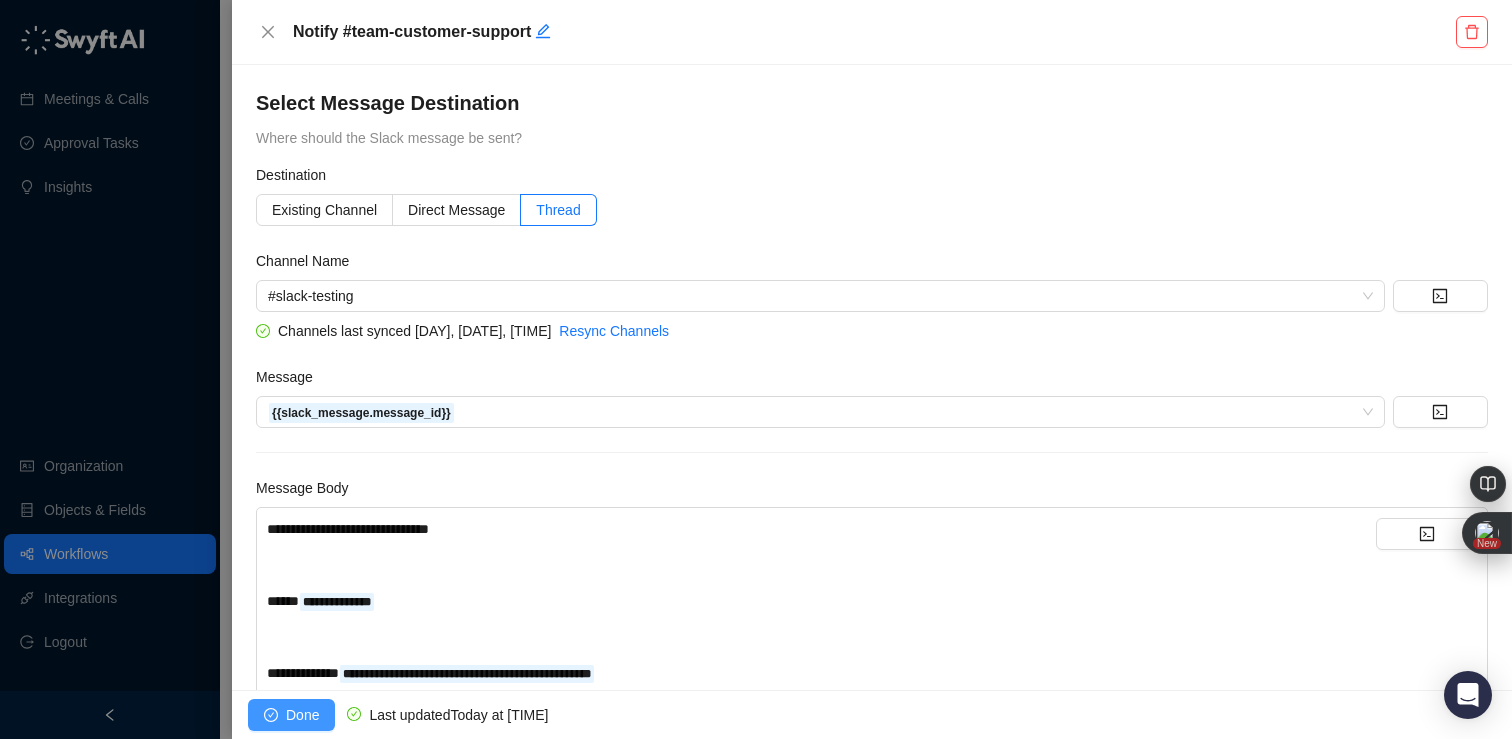 click on "Done" at bounding box center (302, 715) 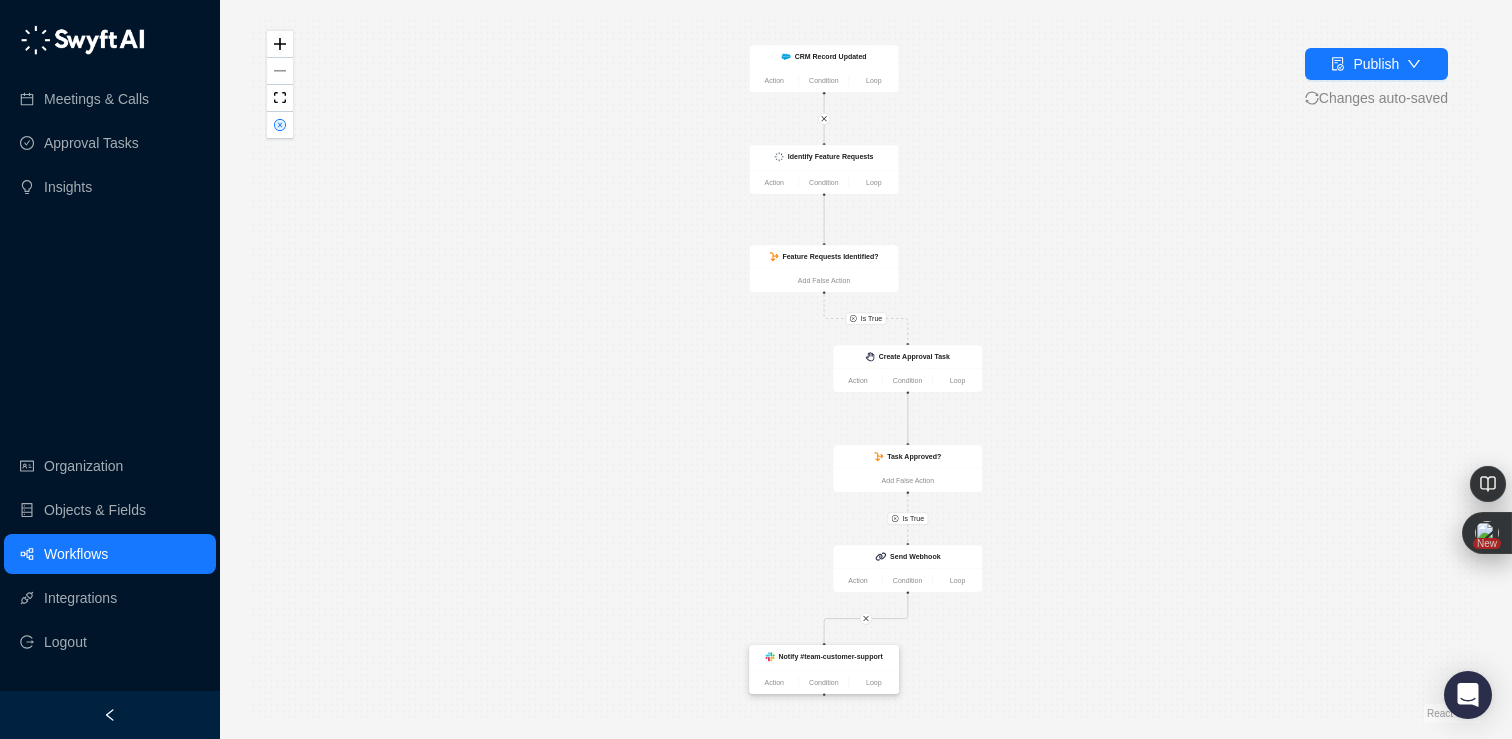 click on "Notify #team-customer-support" at bounding box center [831, 657] 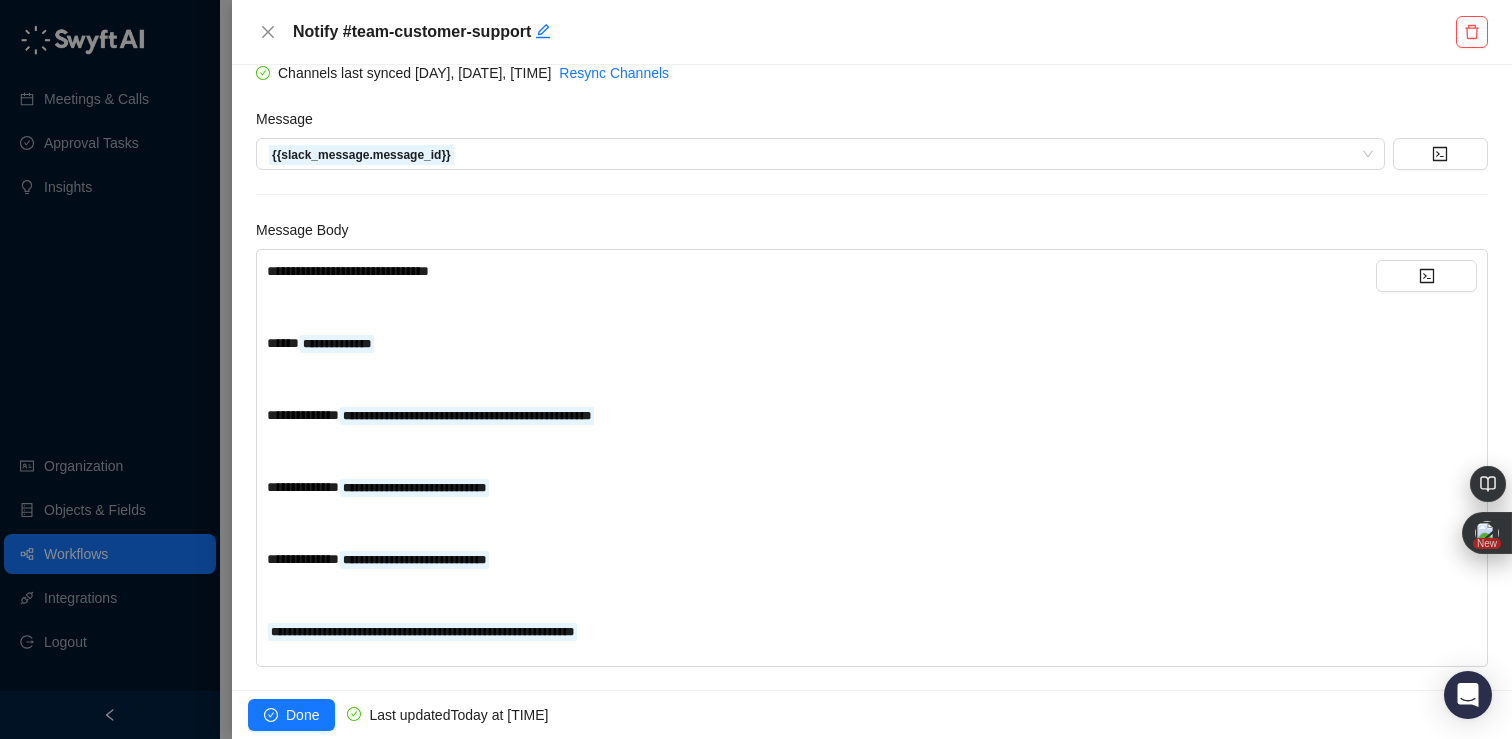 scroll, scrollTop: 283, scrollLeft: 0, axis: vertical 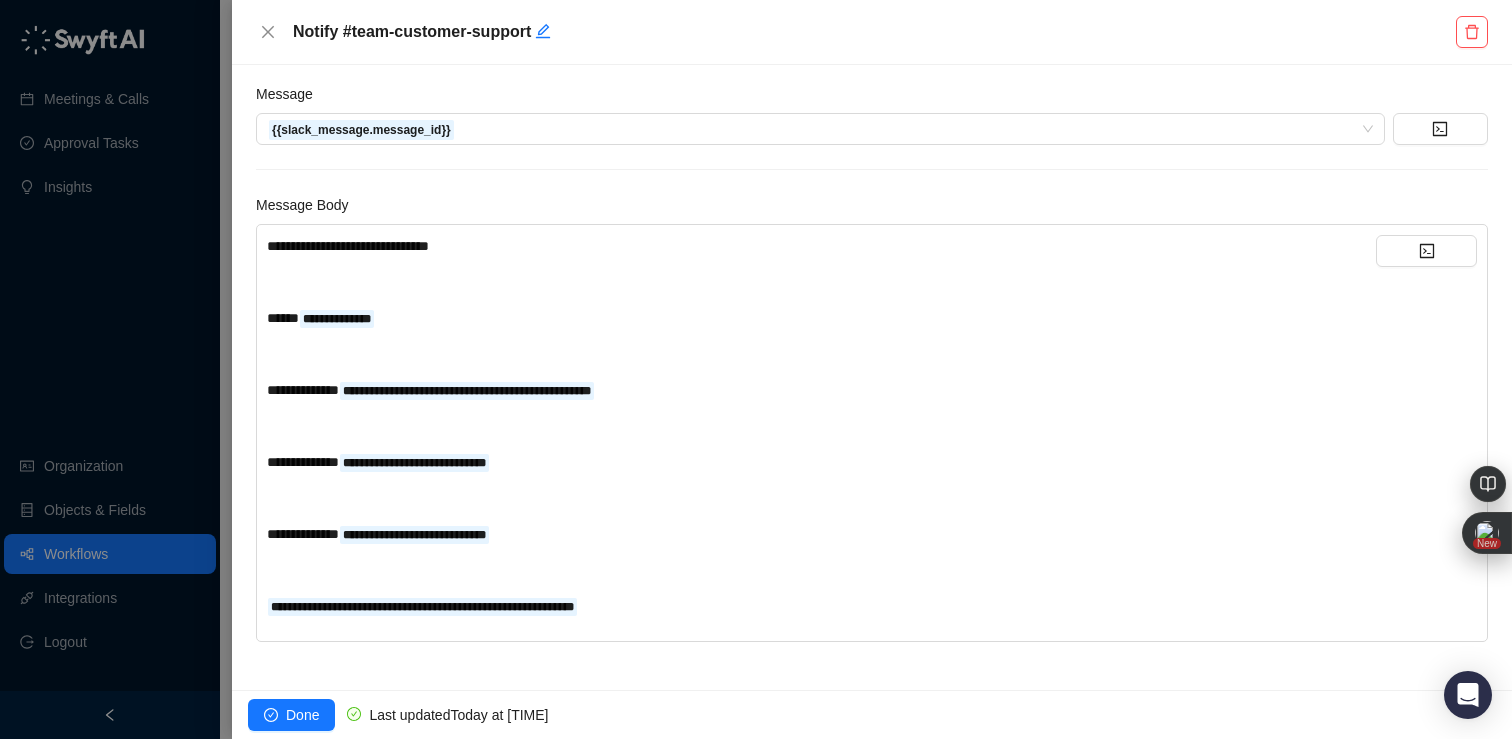 click on "**********" at bounding box center [821, 606] 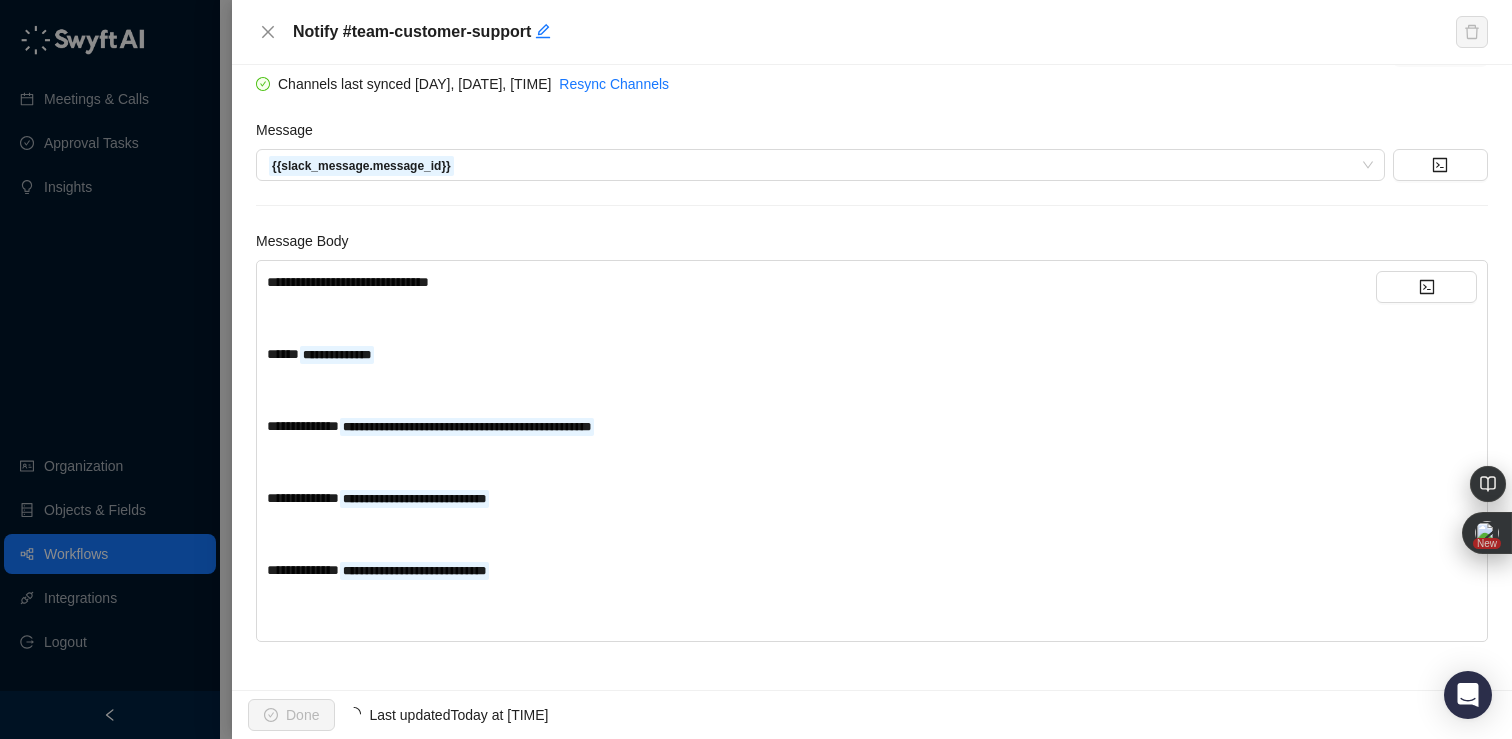 scroll, scrollTop: 247, scrollLeft: 0, axis: vertical 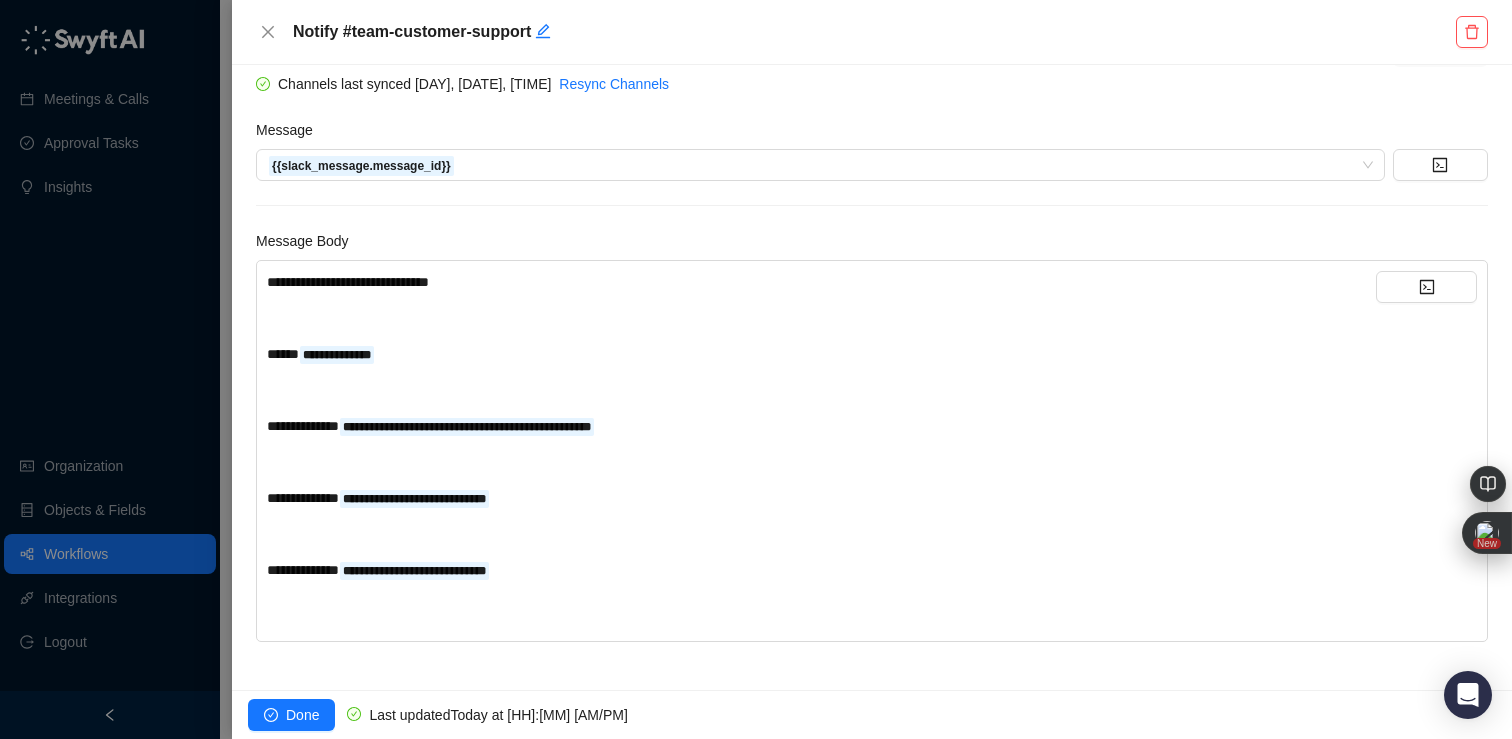 click on "﻿" at bounding box center [821, 534] 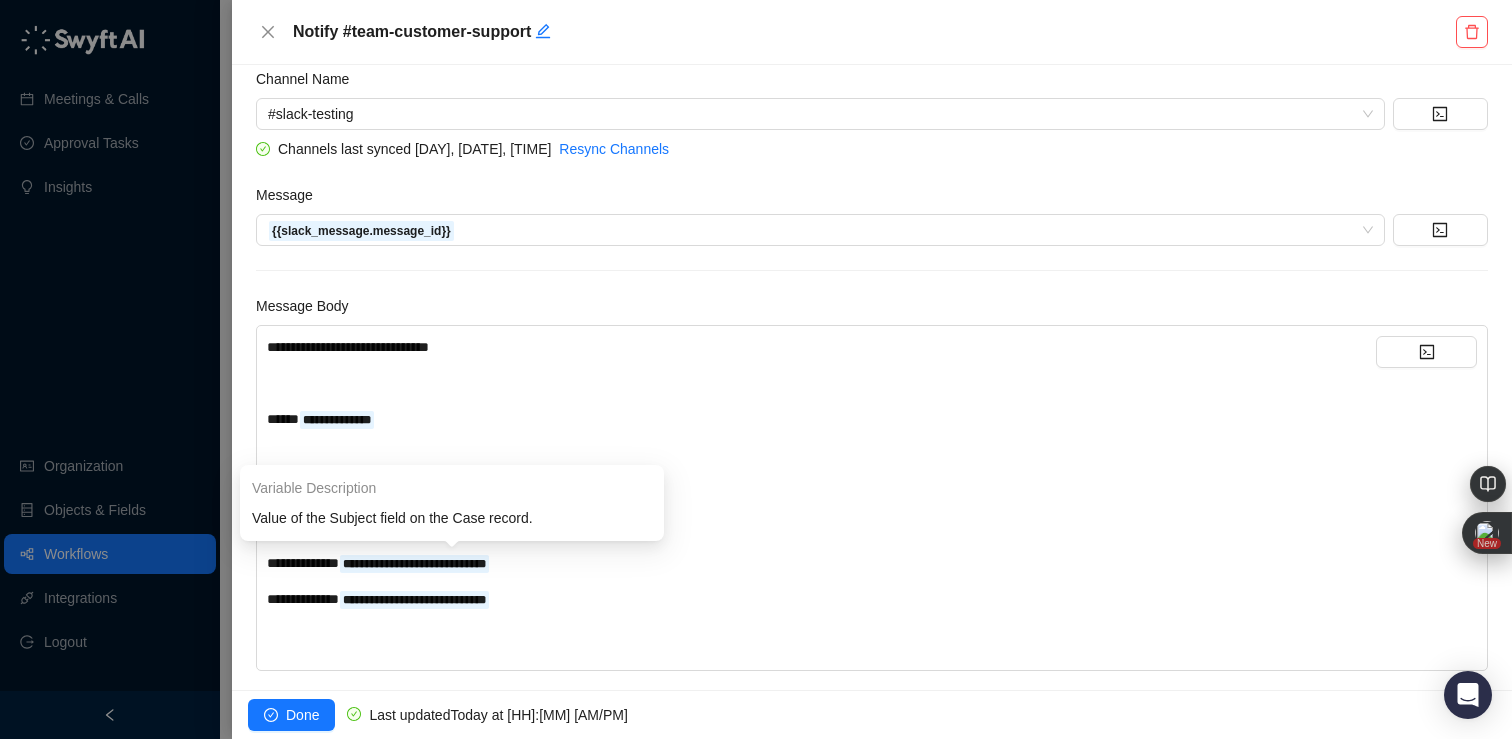 scroll, scrollTop: 171, scrollLeft: 0, axis: vertical 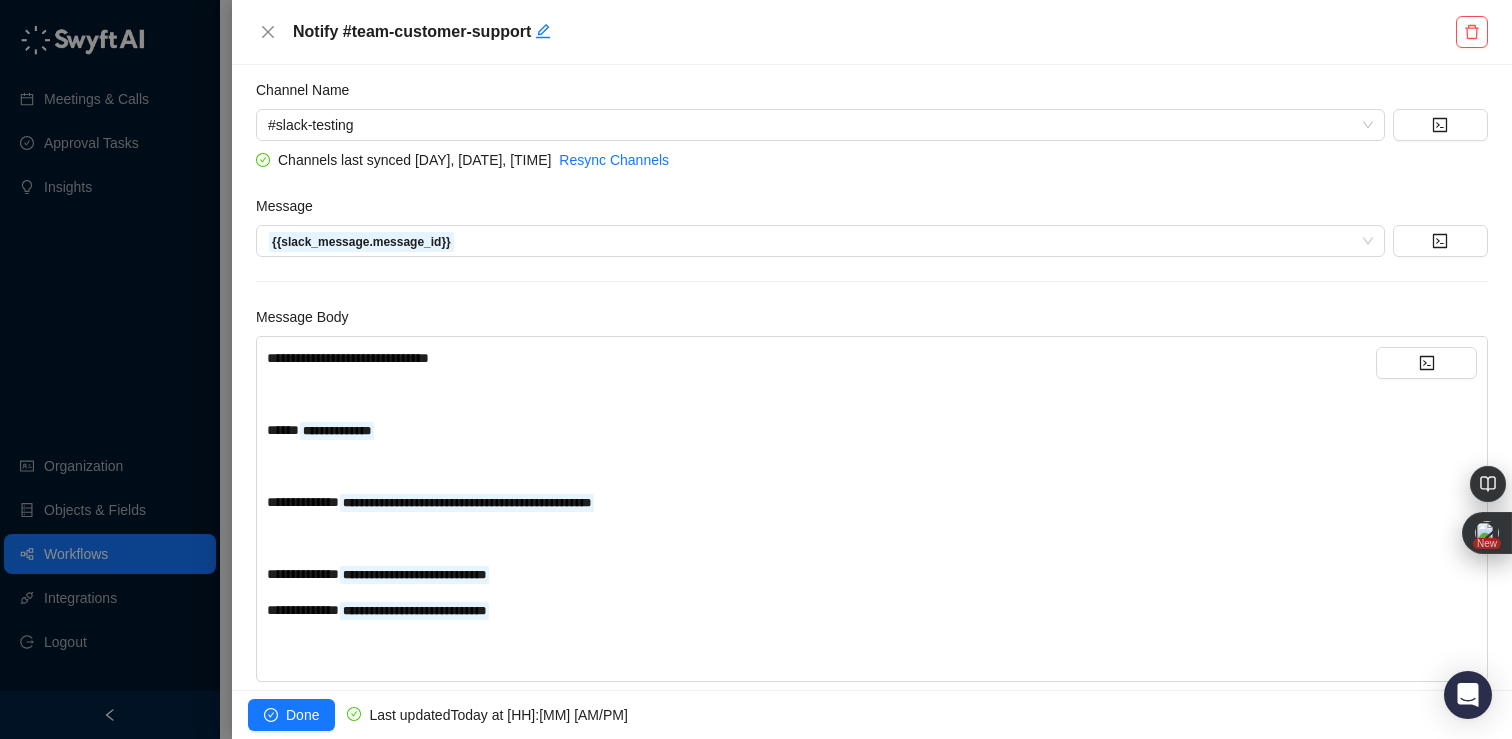 click on "**********" at bounding box center (821, 502) 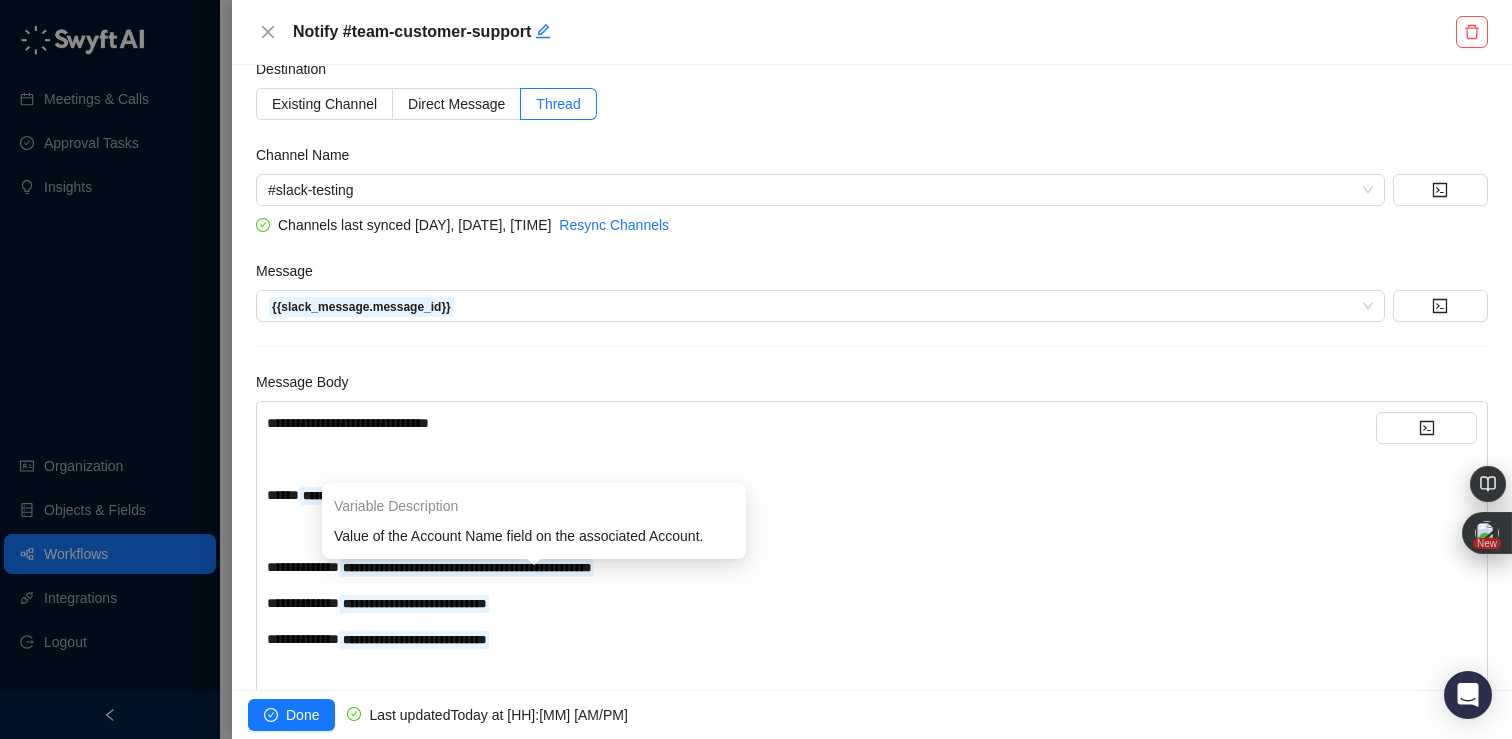 scroll, scrollTop: 91, scrollLeft: 0, axis: vertical 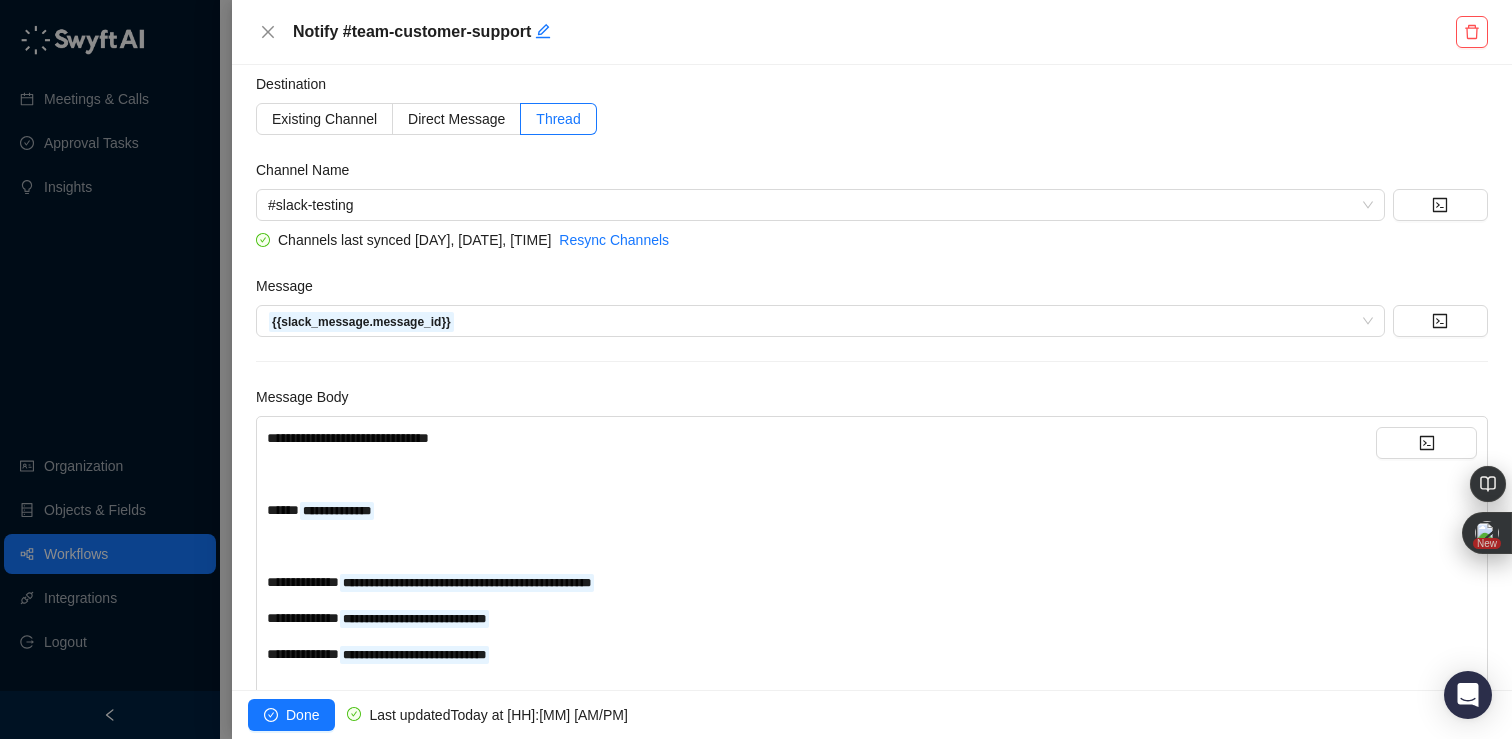 click on "﻿" at bounding box center (821, 546) 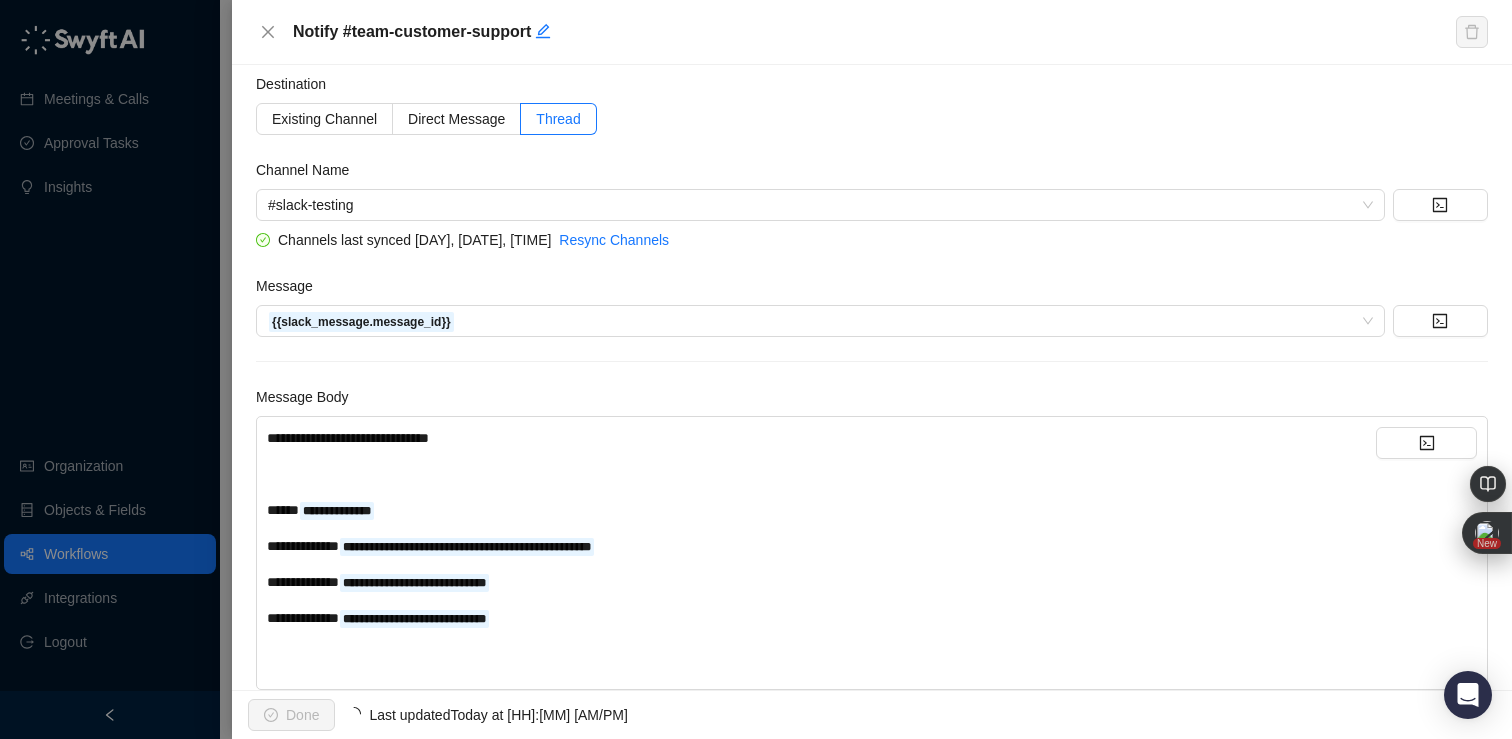 click on "﻿" at bounding box center [821, 474] 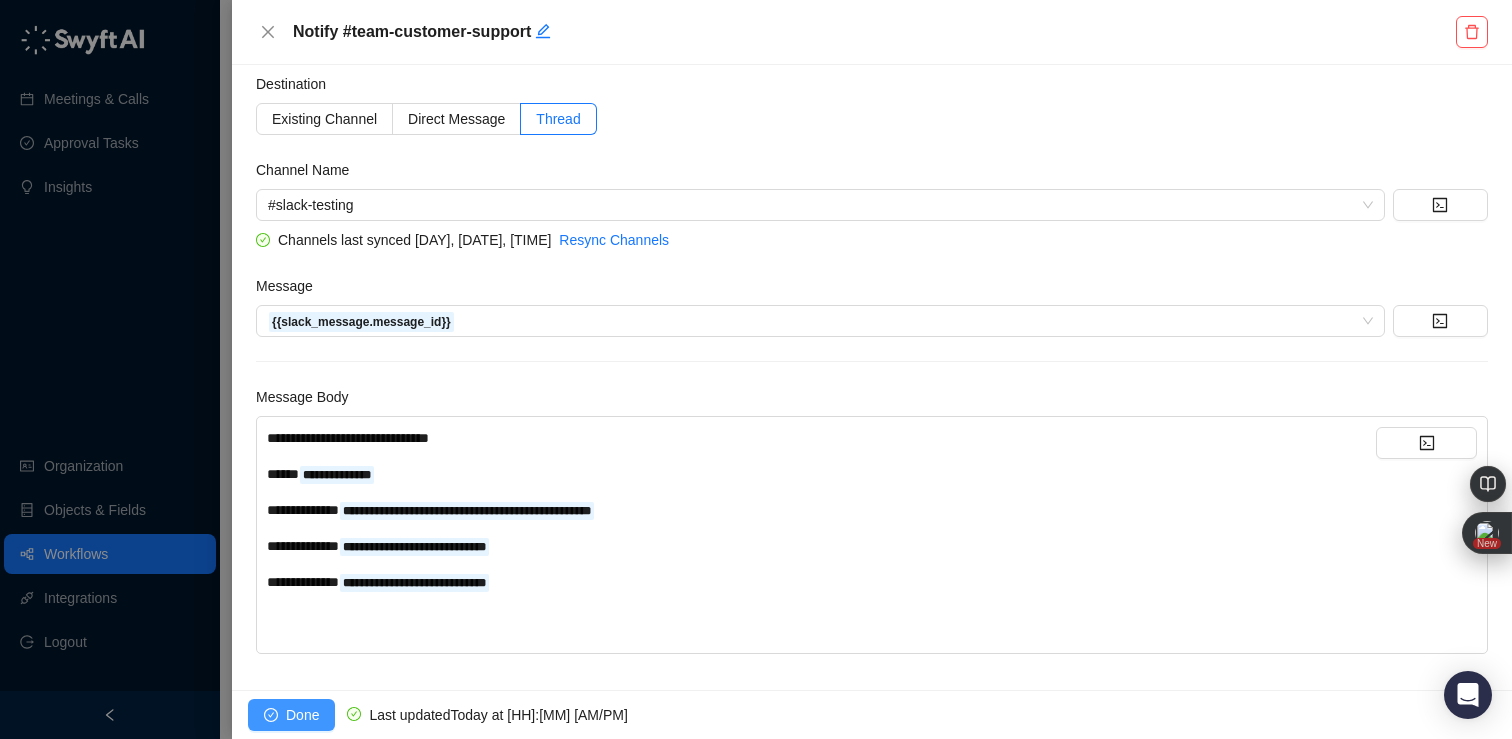 click on "Done" at bounding box center [302, 715] 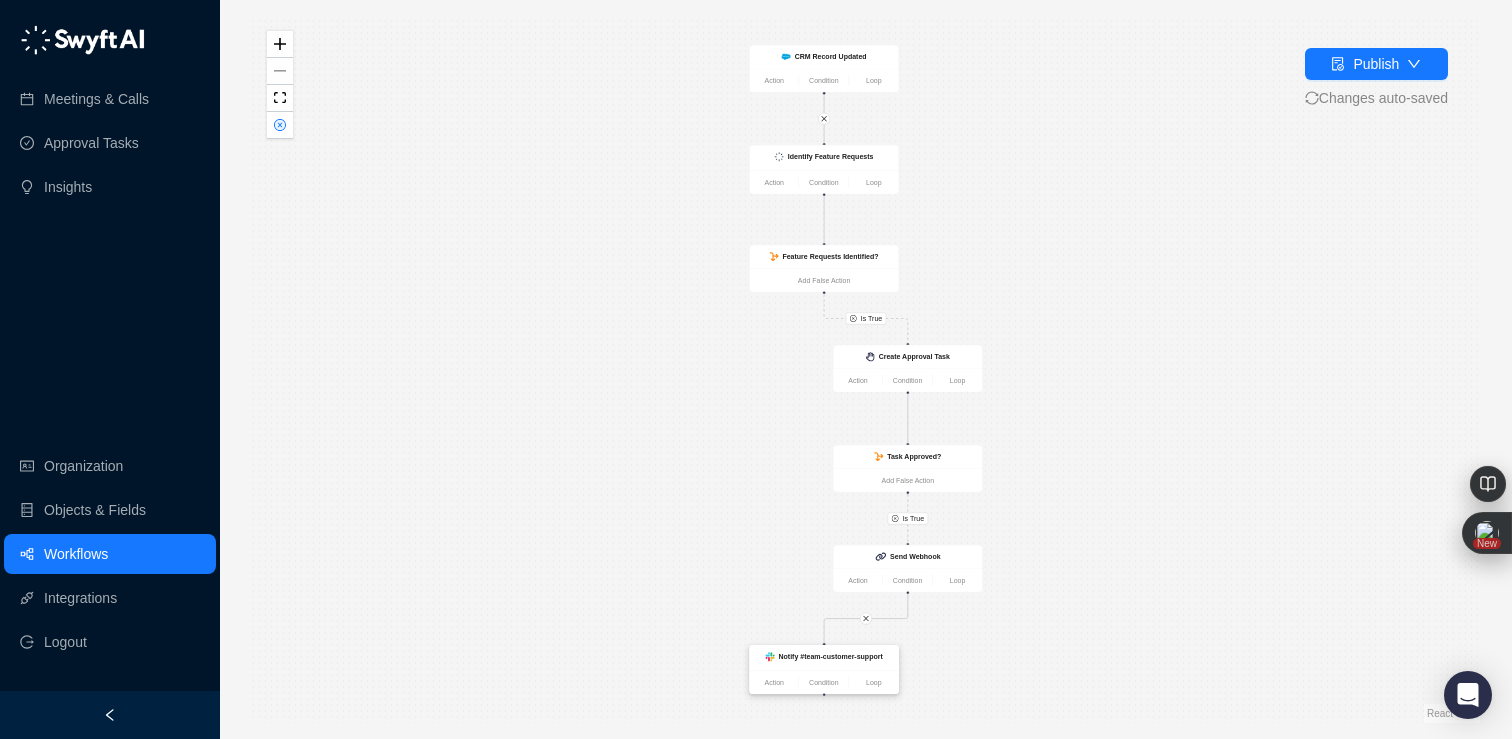click on "Notify #team-customer-support" at bounding box center (831, 657) 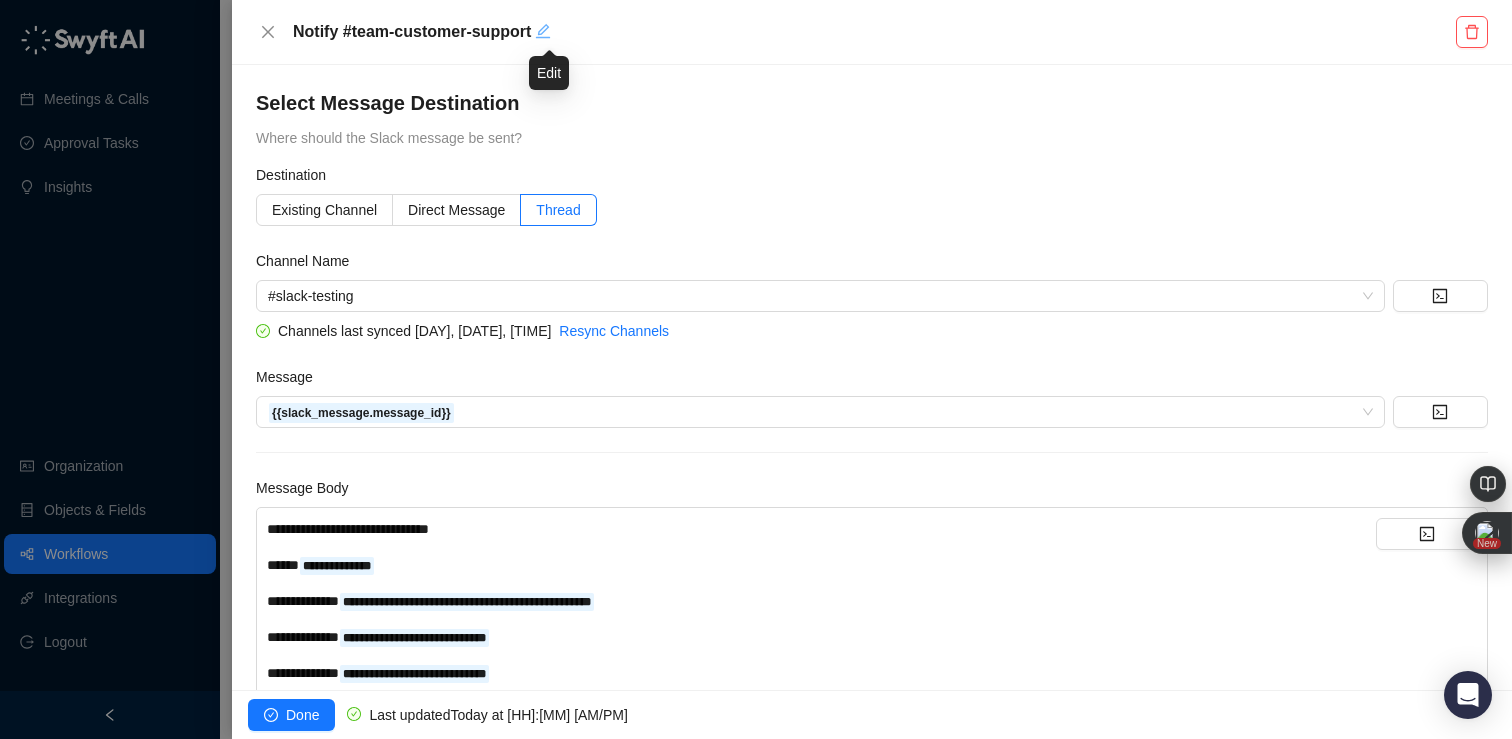 click 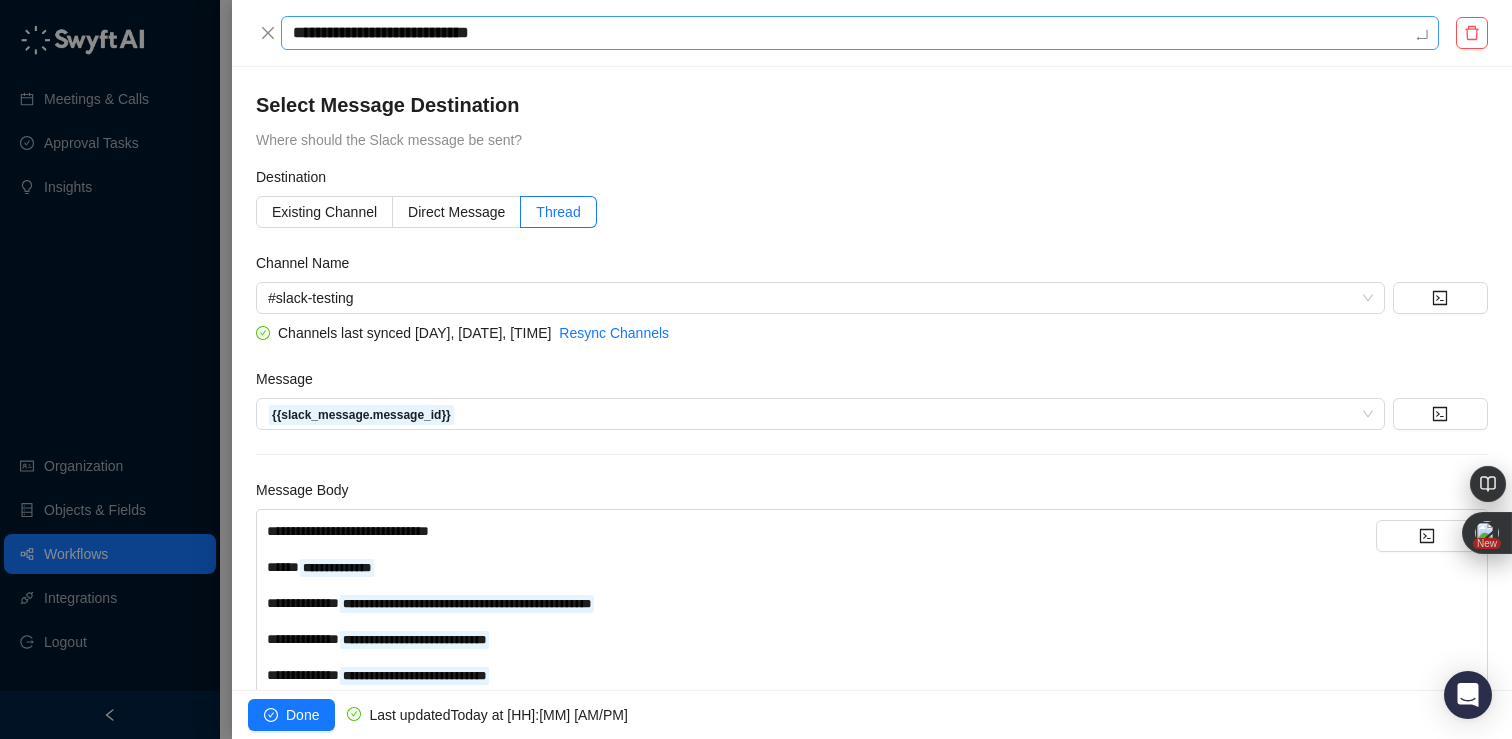 type on "*" 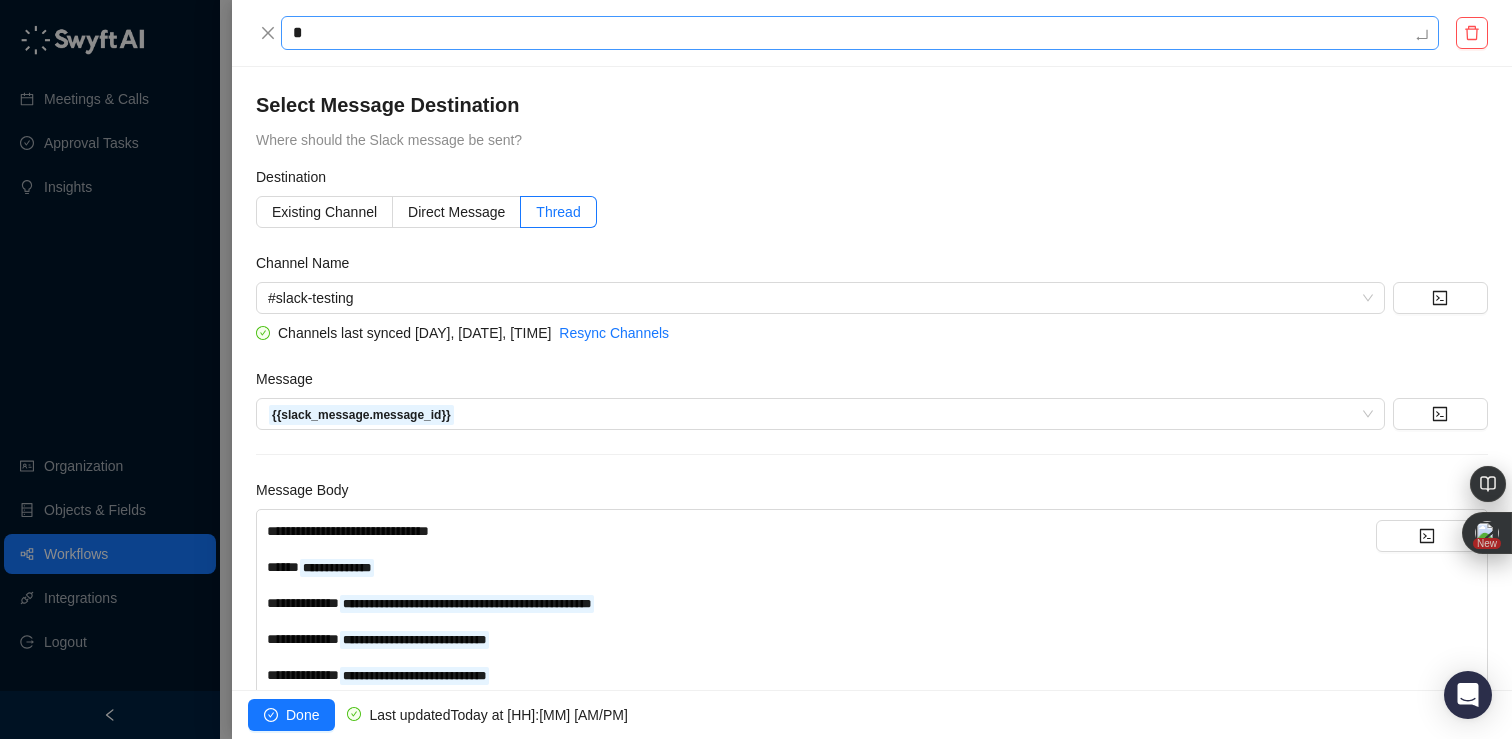 type on "**" 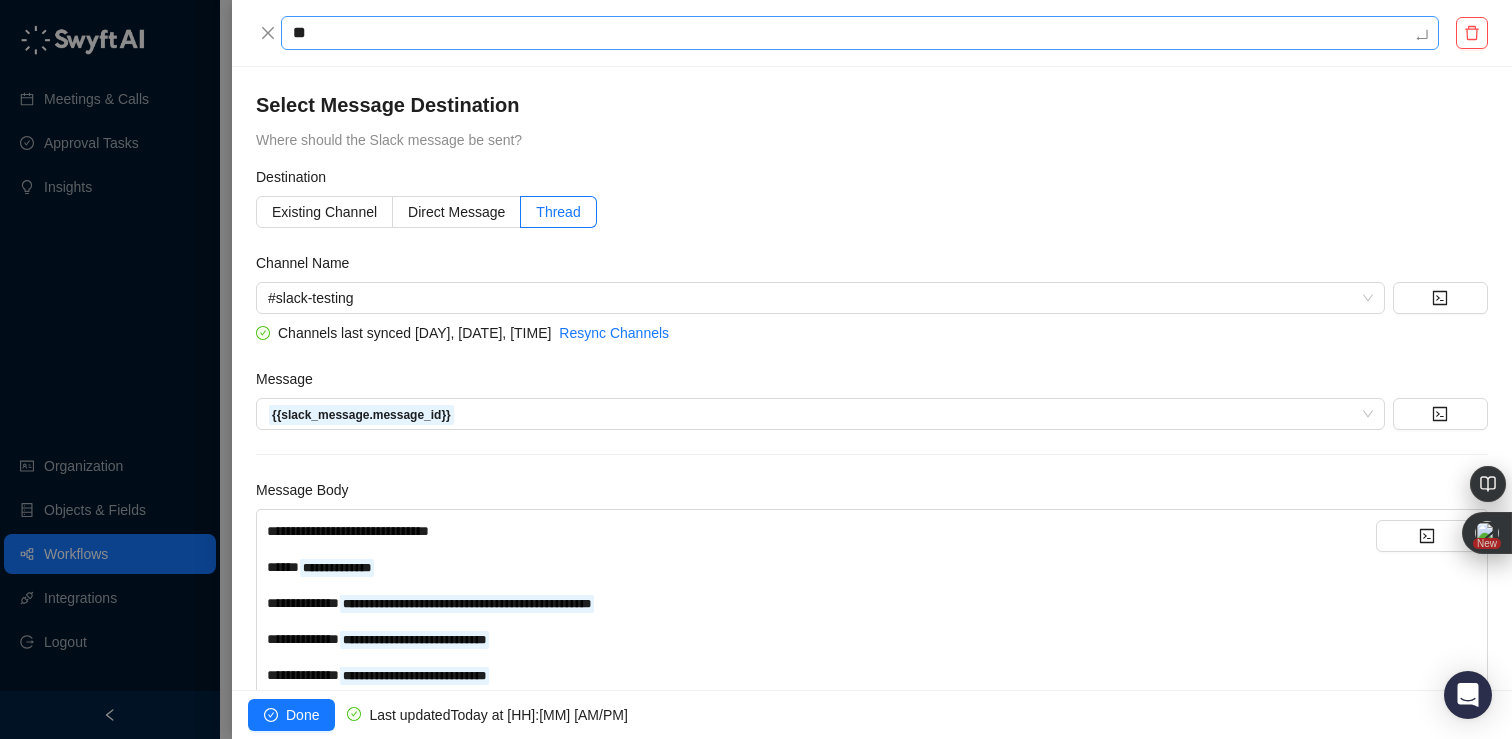 type on "***" 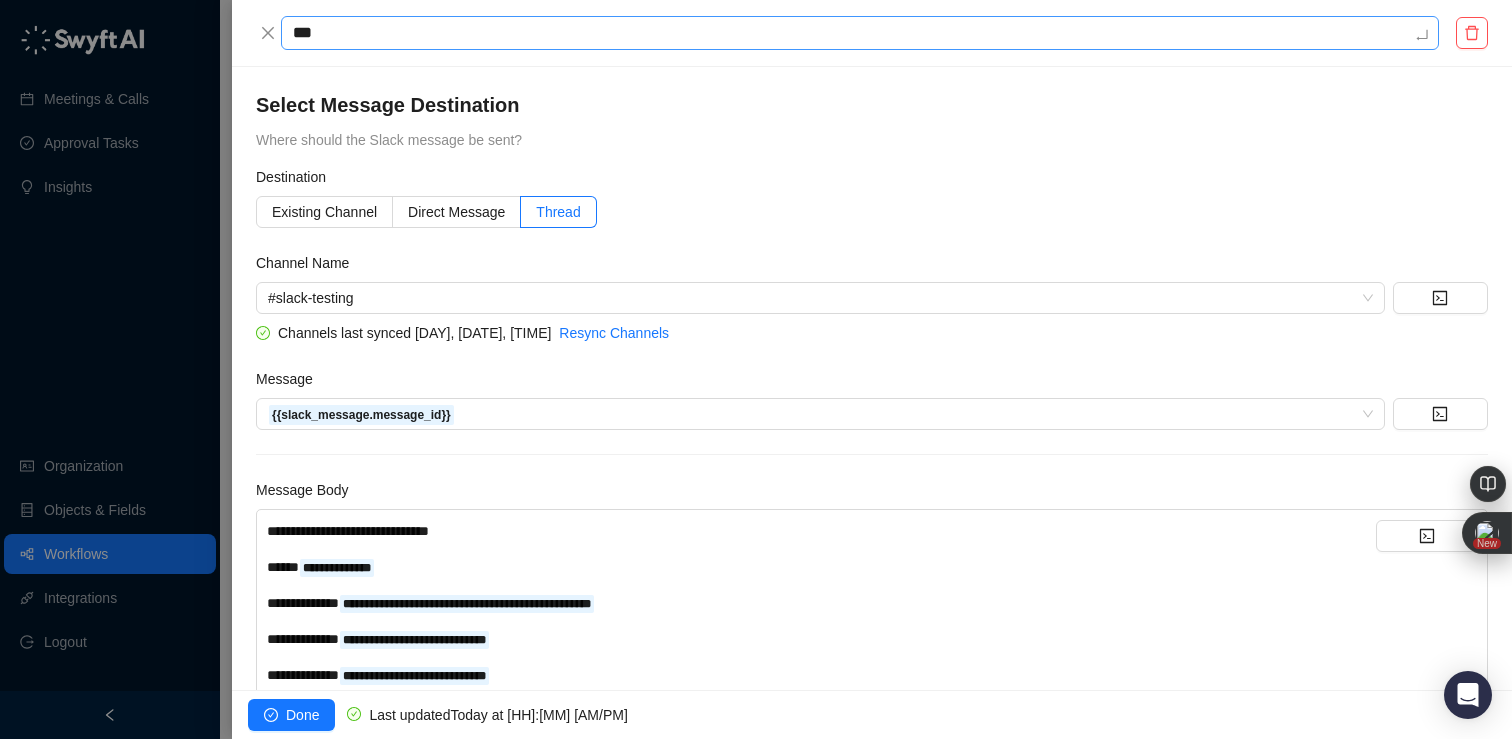 type on "****" 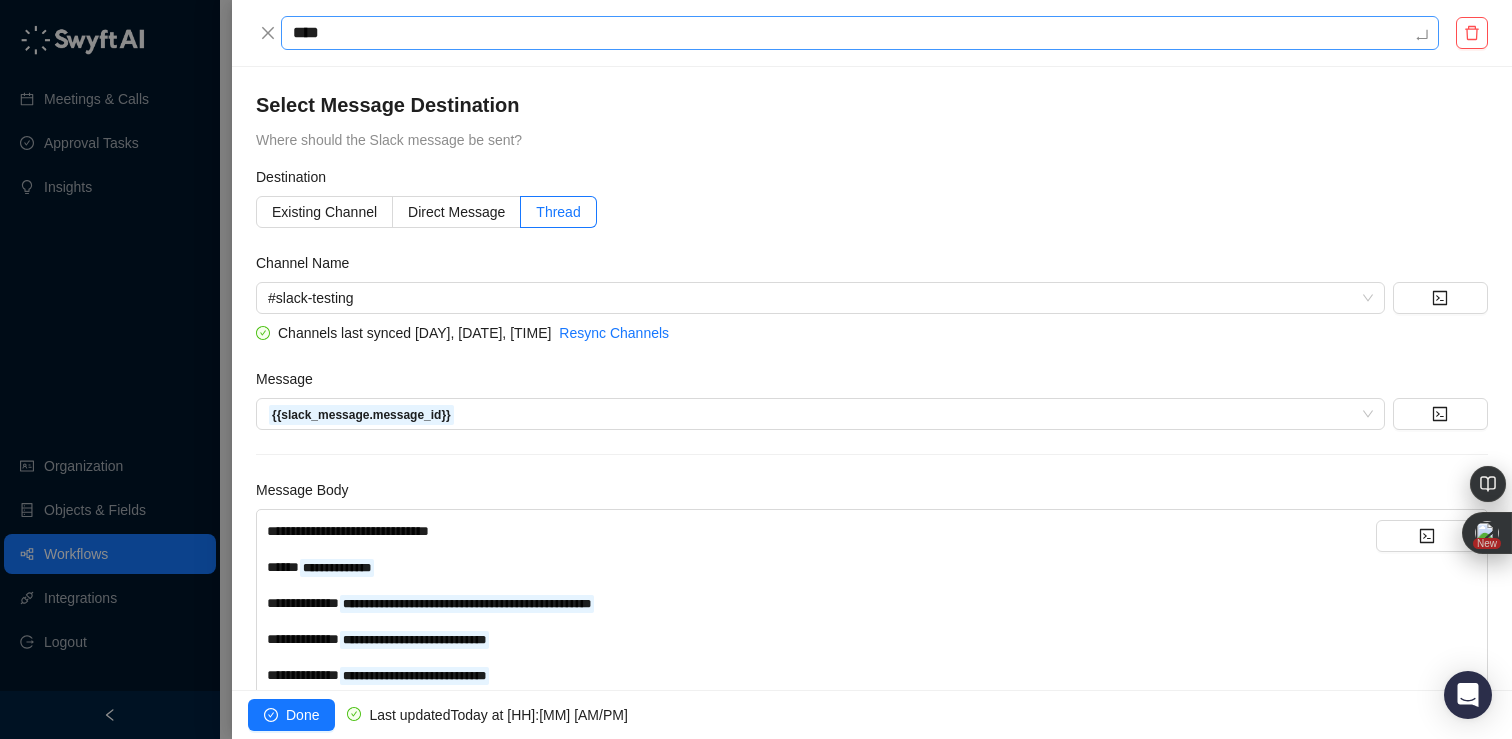 type on "*****" 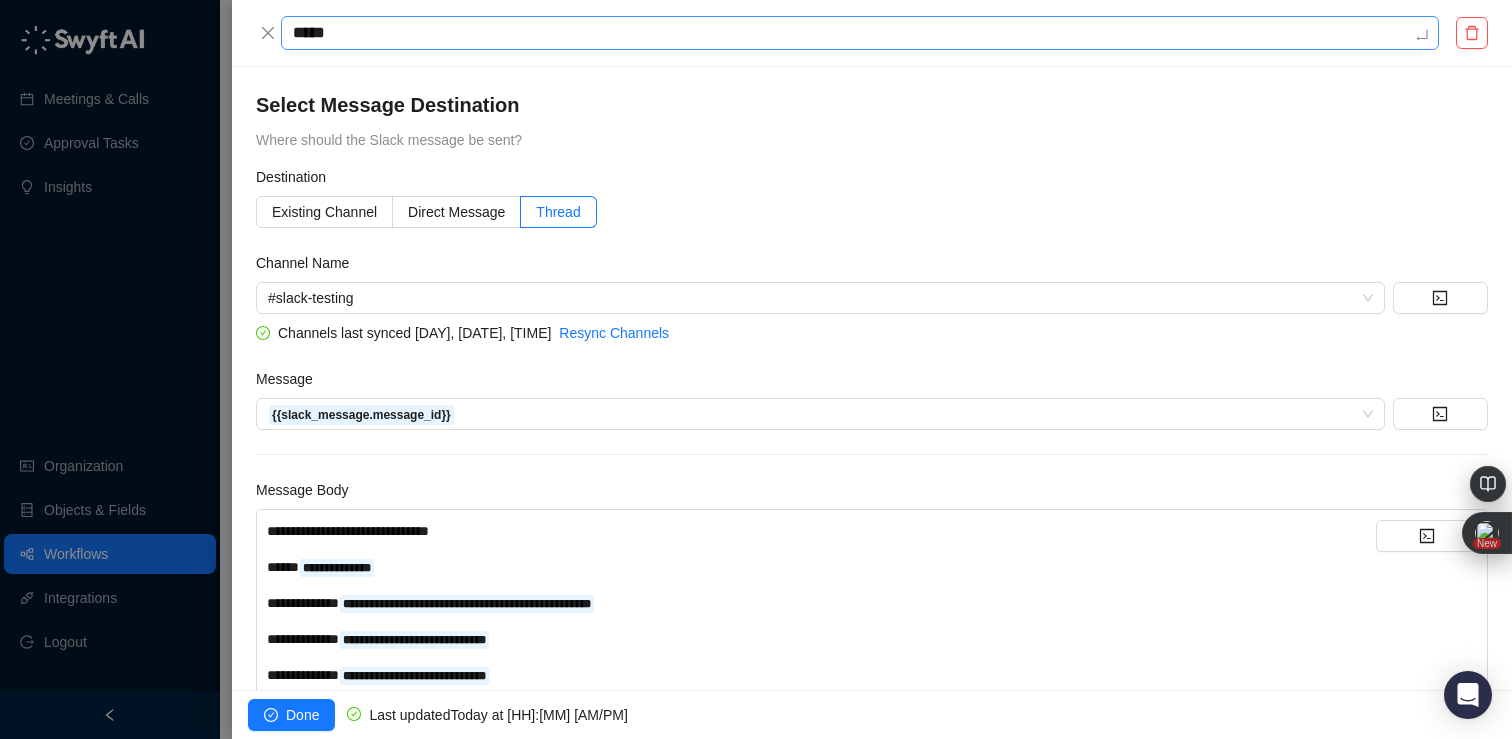 type on "******" 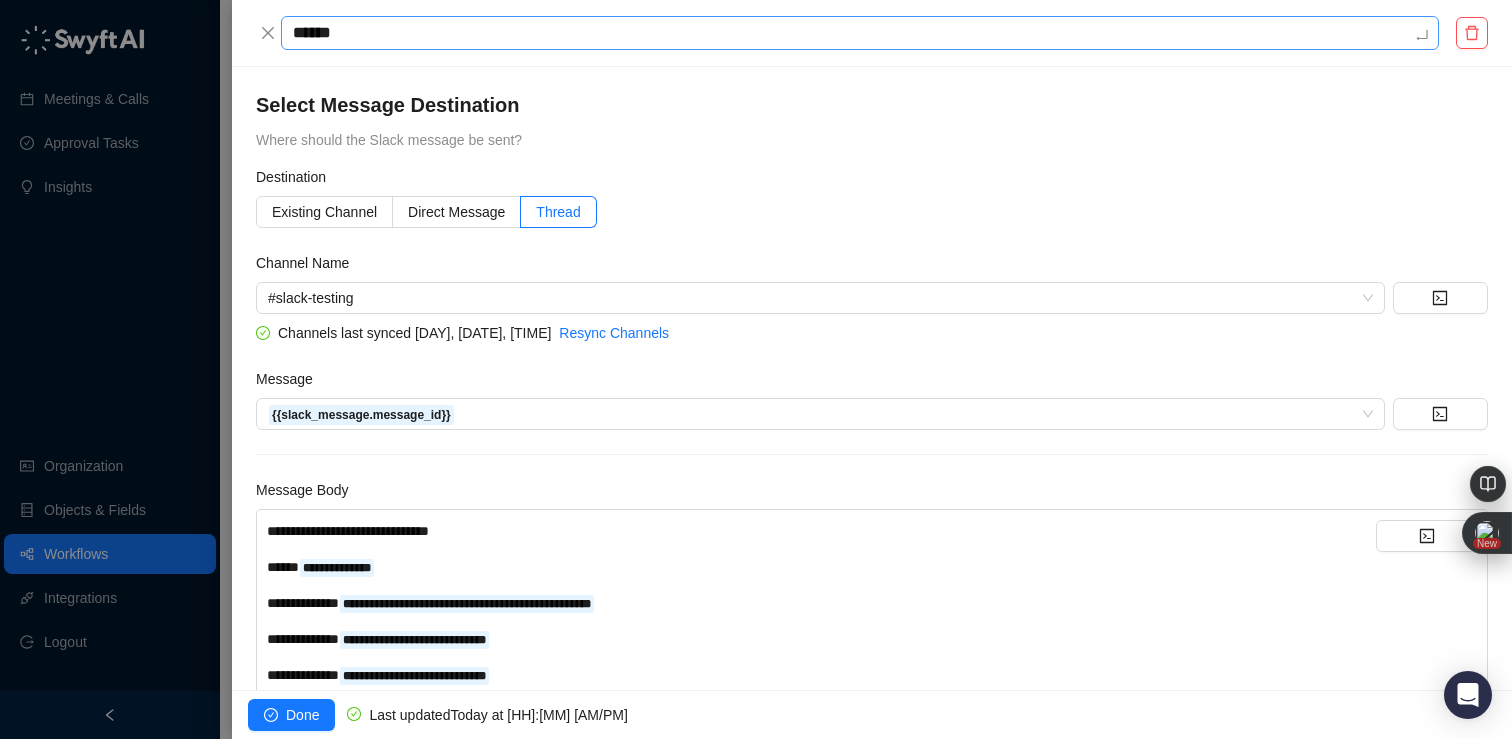 type on "*******" 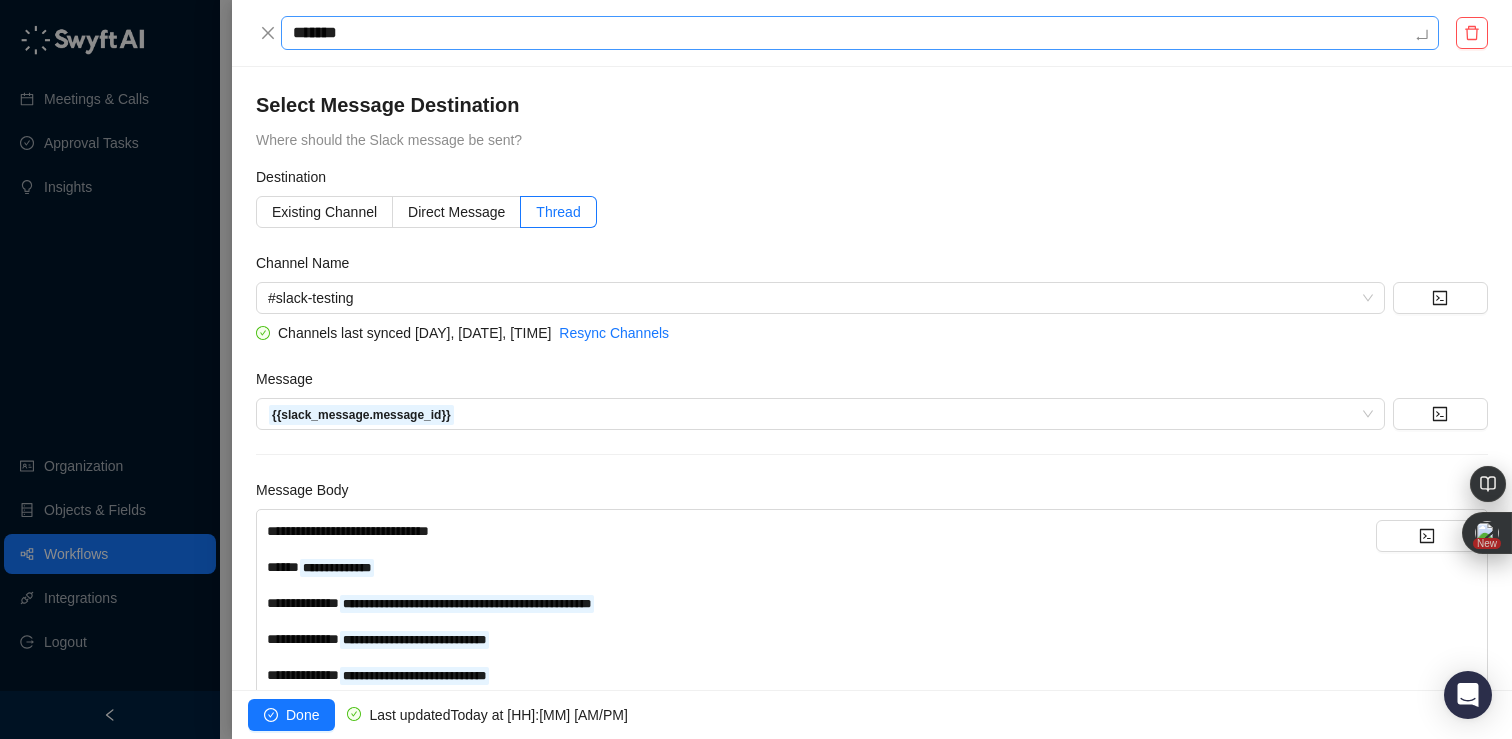 type on "*******" 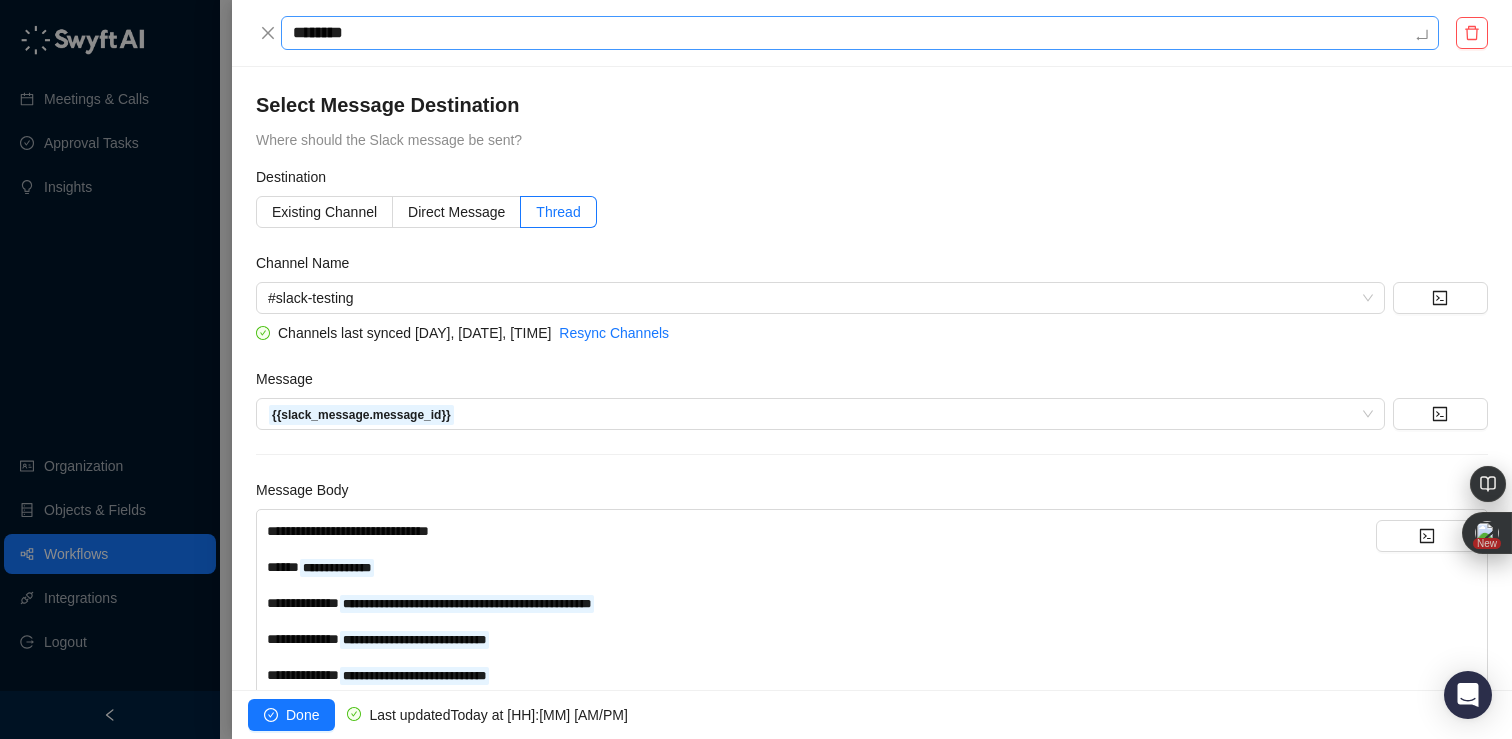 type on "******" 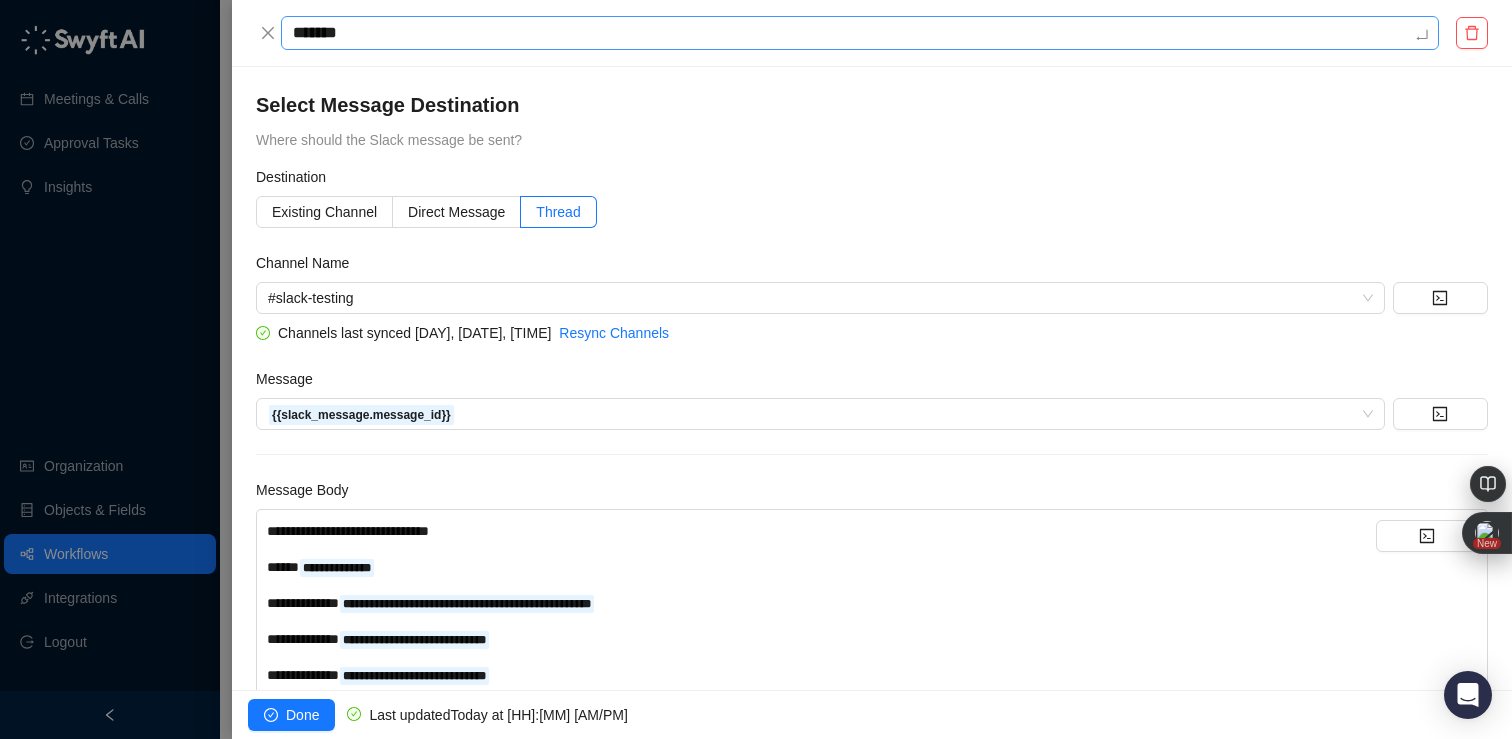 type on "*******" 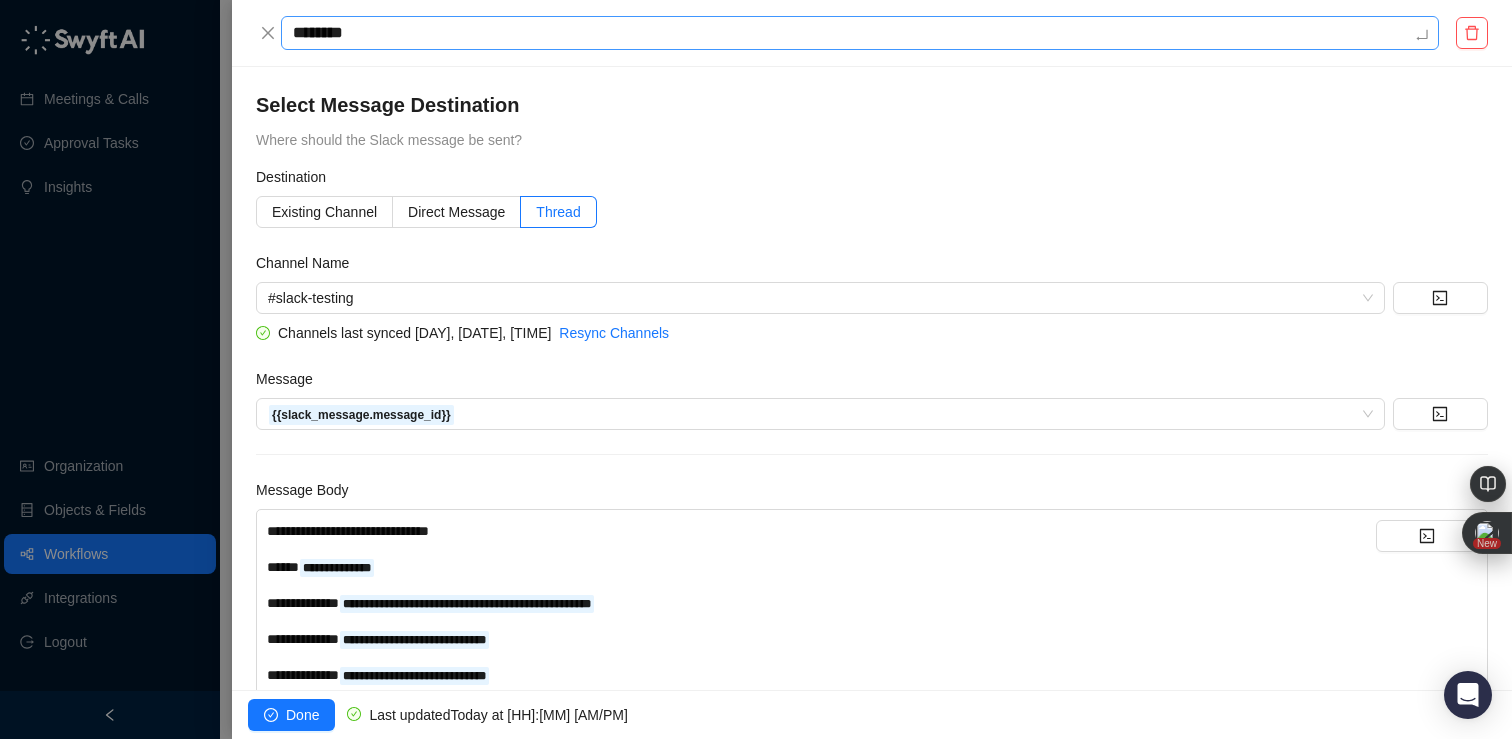 click on "*******" at bounding box center [860, 33] 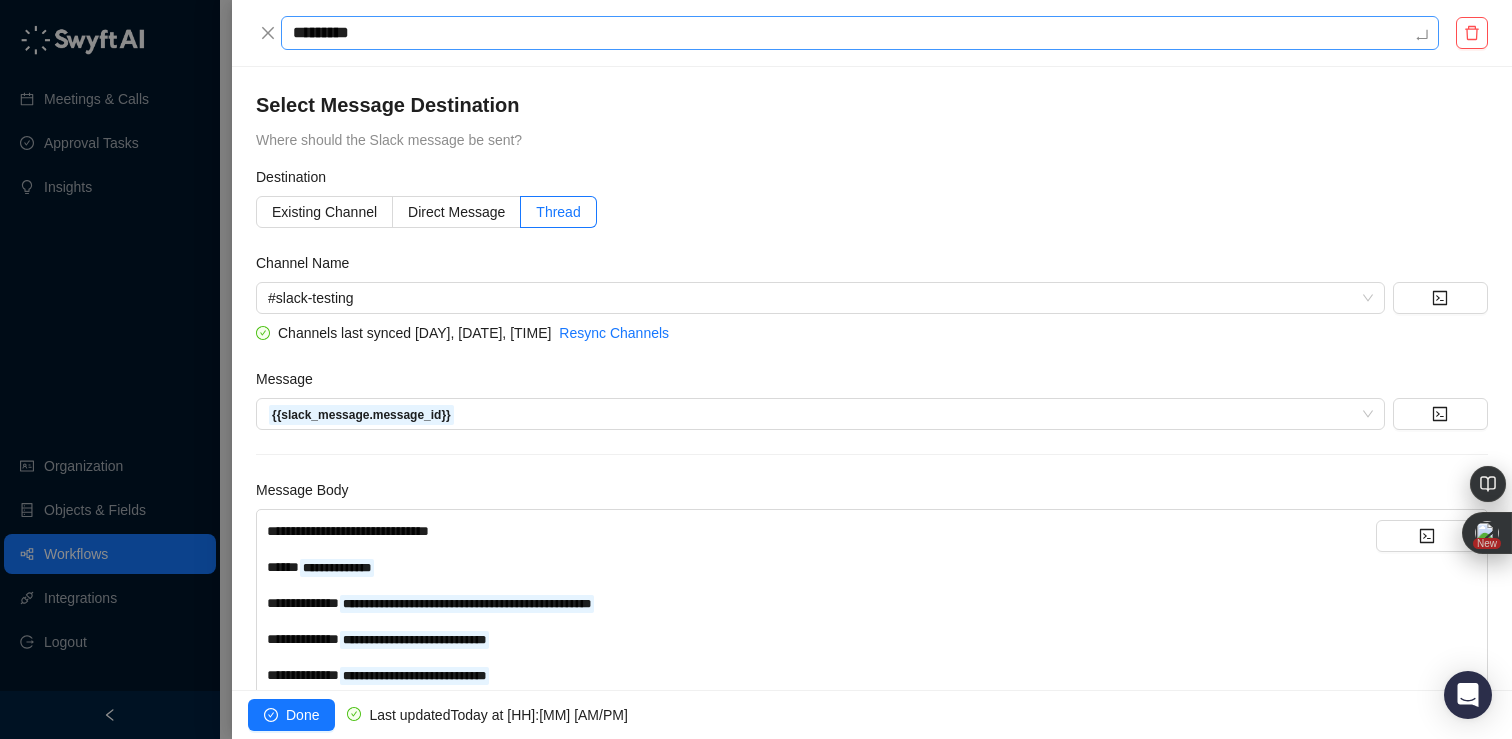 type on "**********" 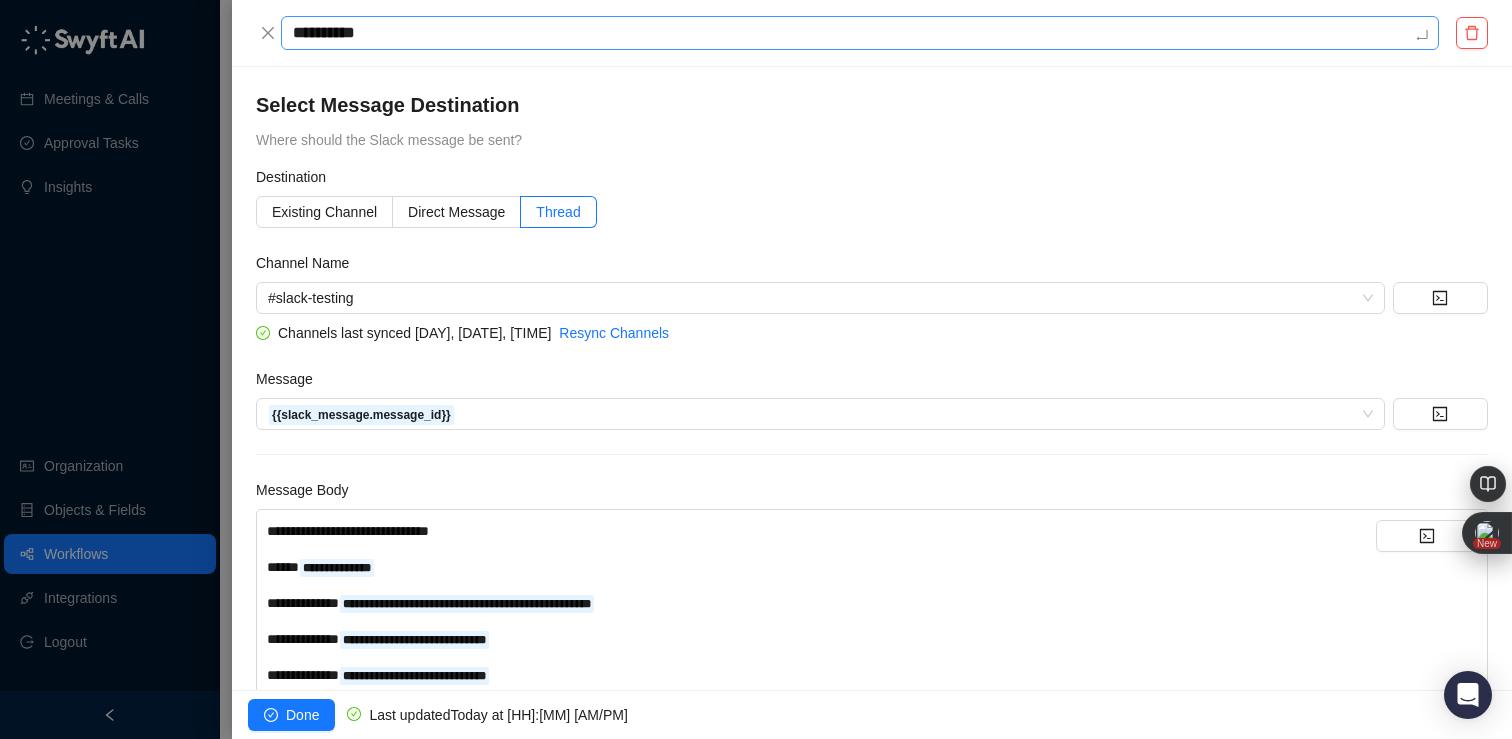 type on "**********" 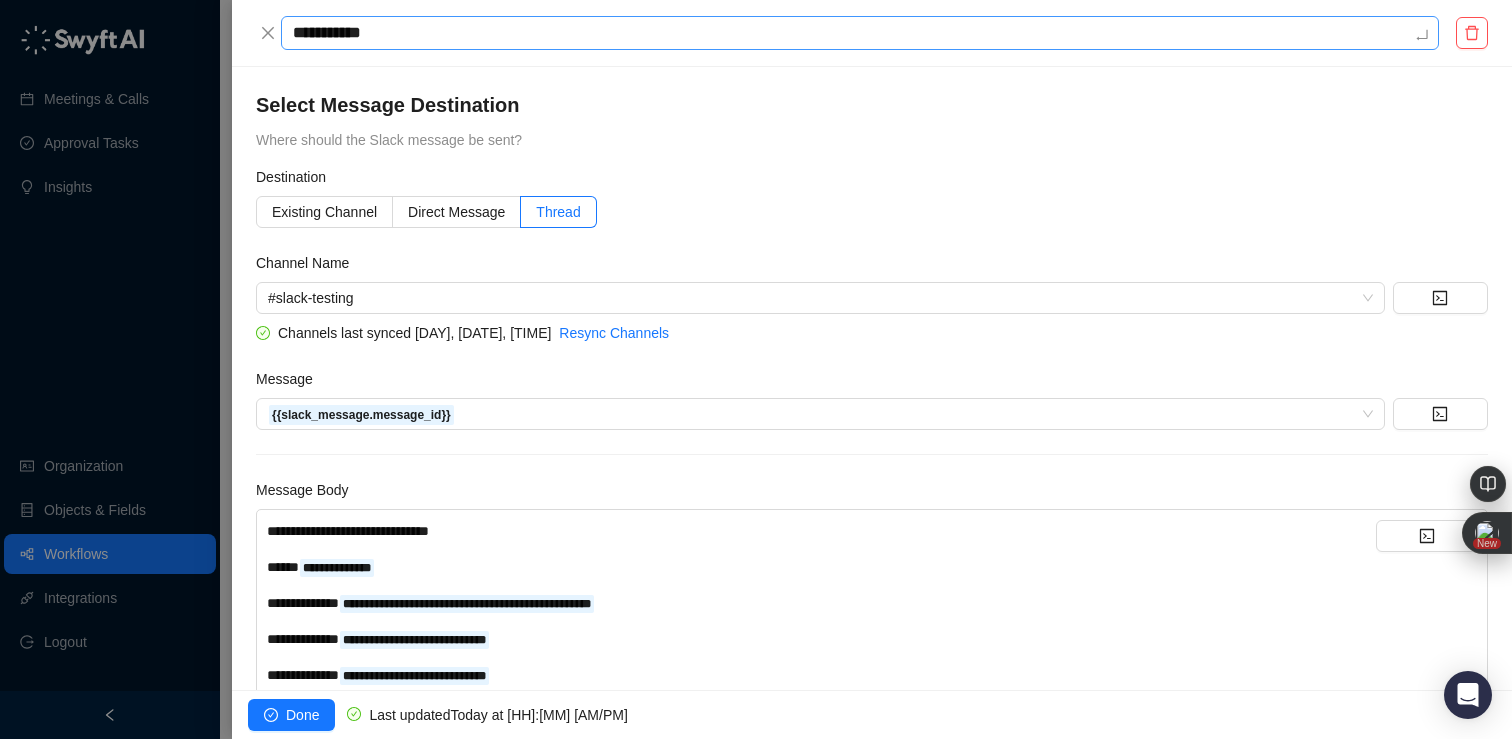 type on "**********" 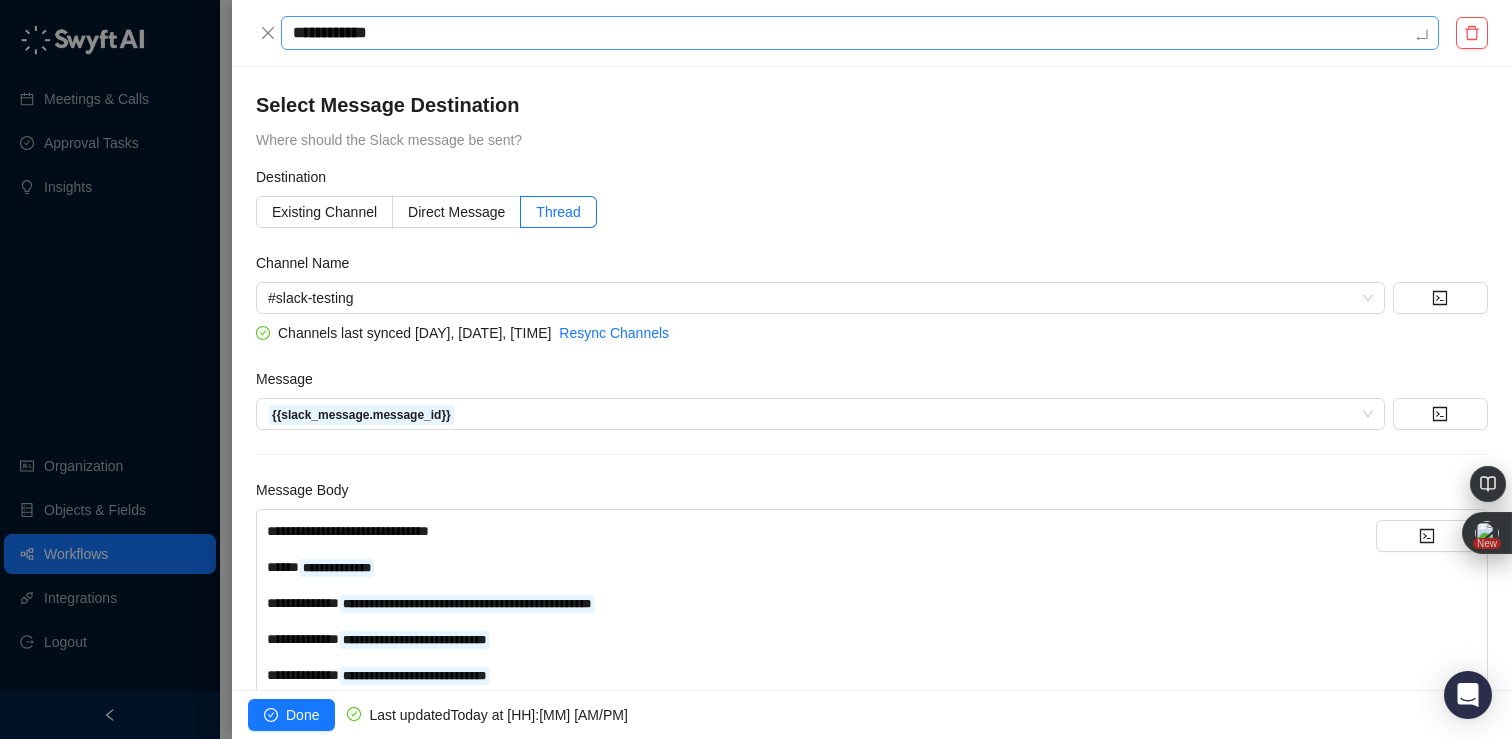 type on "**********" 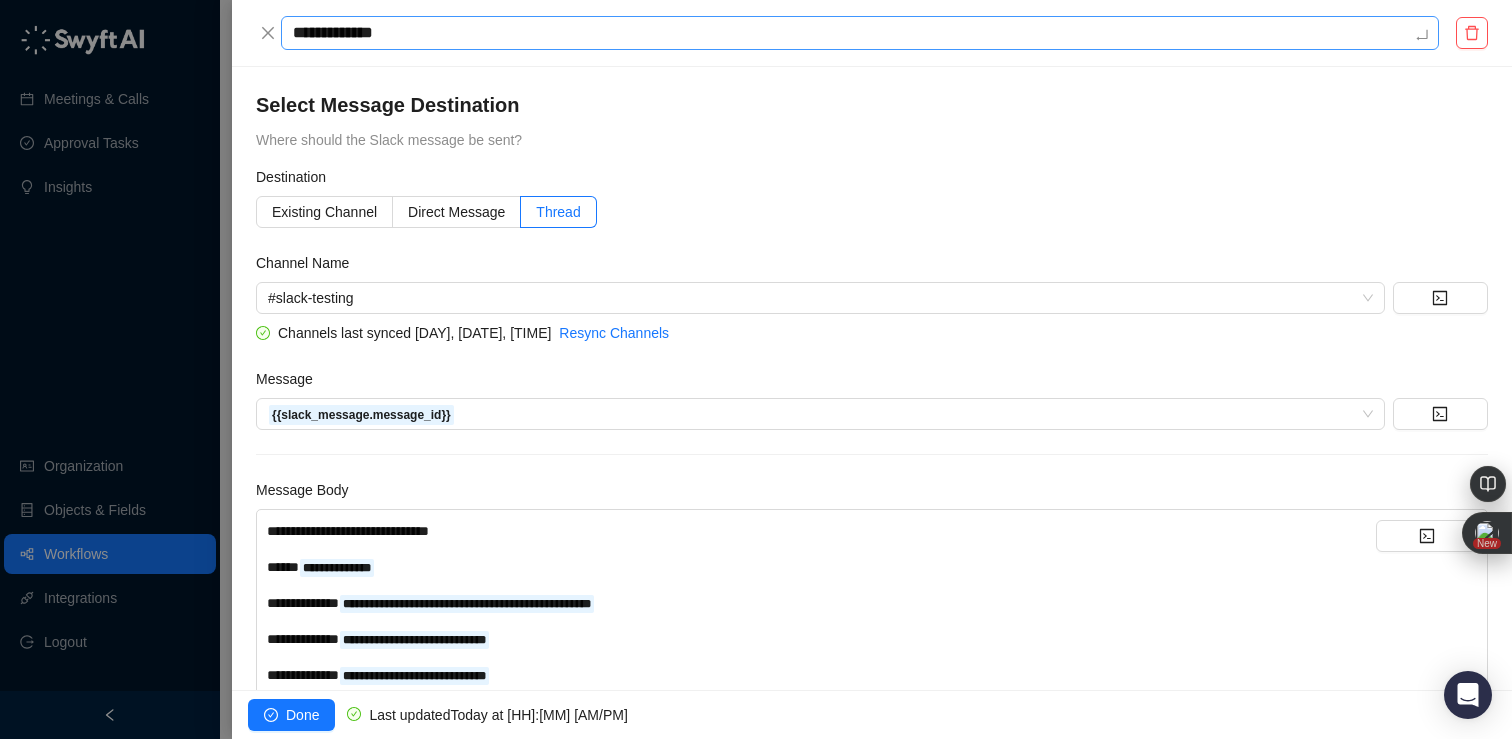 type on "**********" 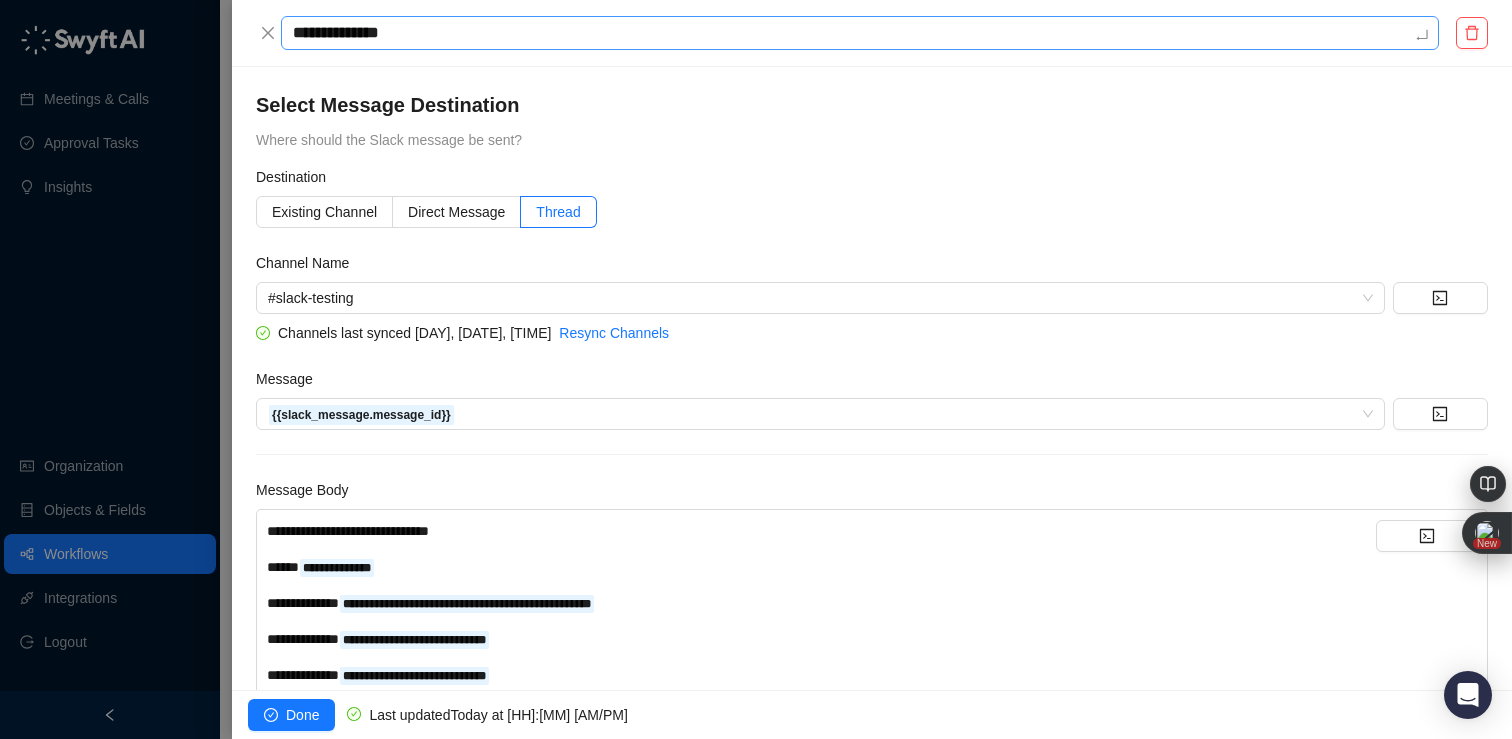 type on "**********" 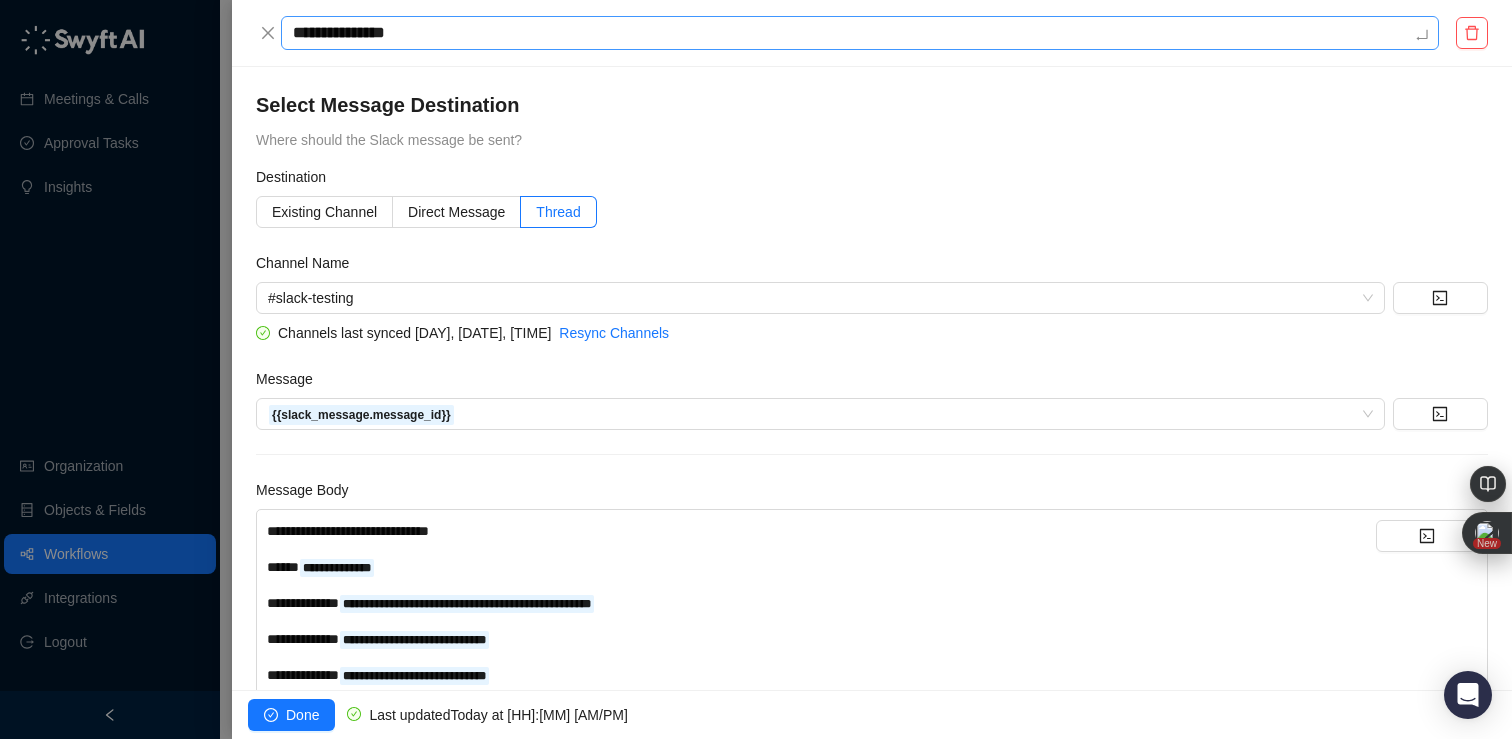 type on "**********" 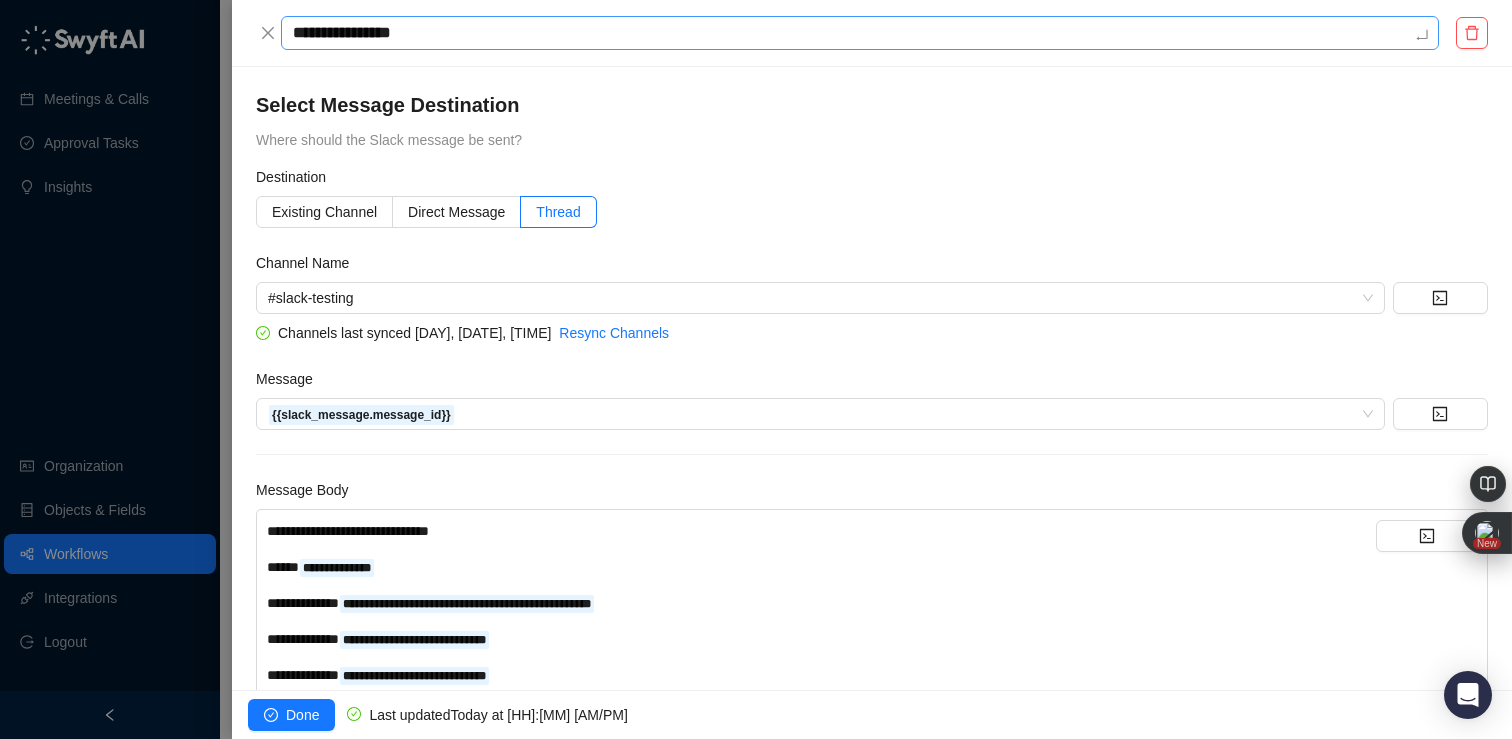 type on "**********" 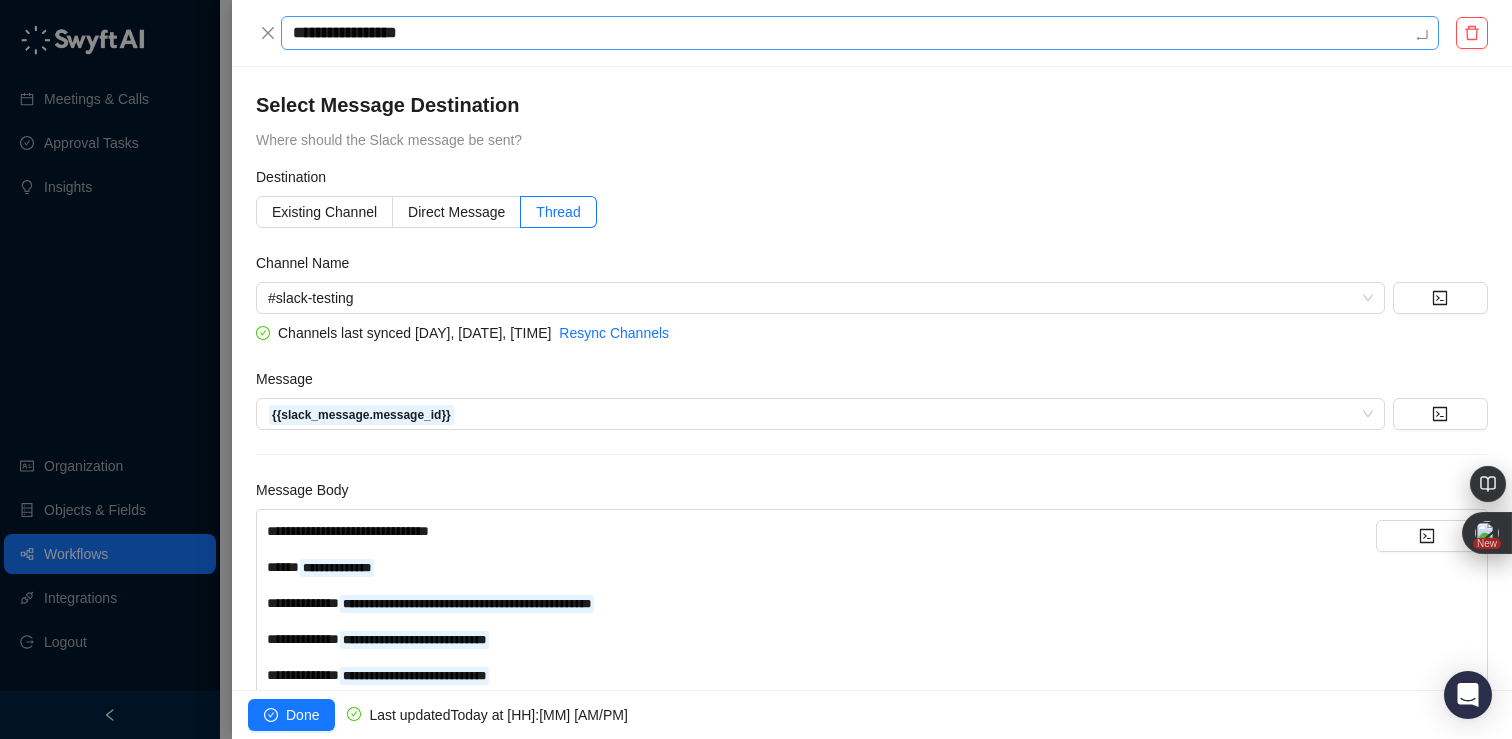 type on "**********" 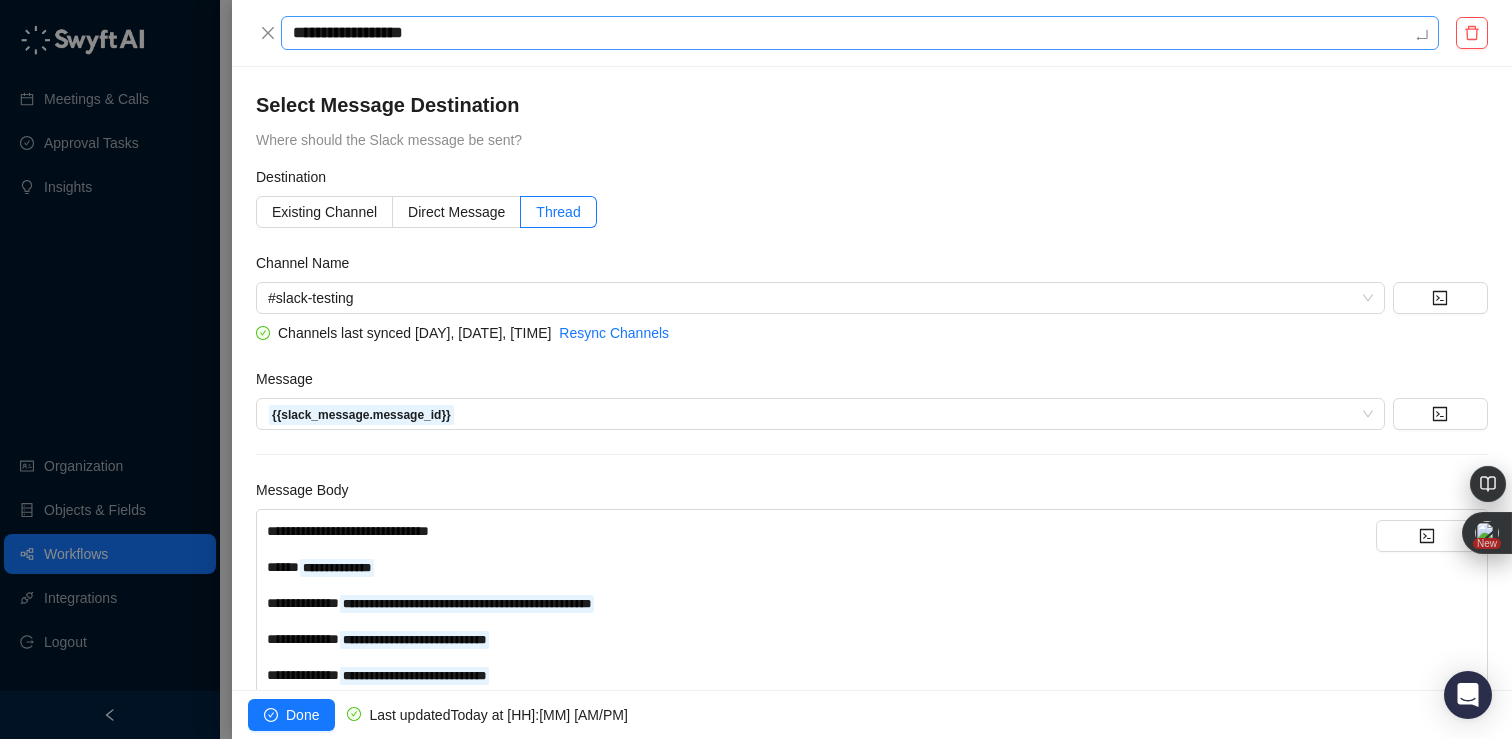 type on "**********" 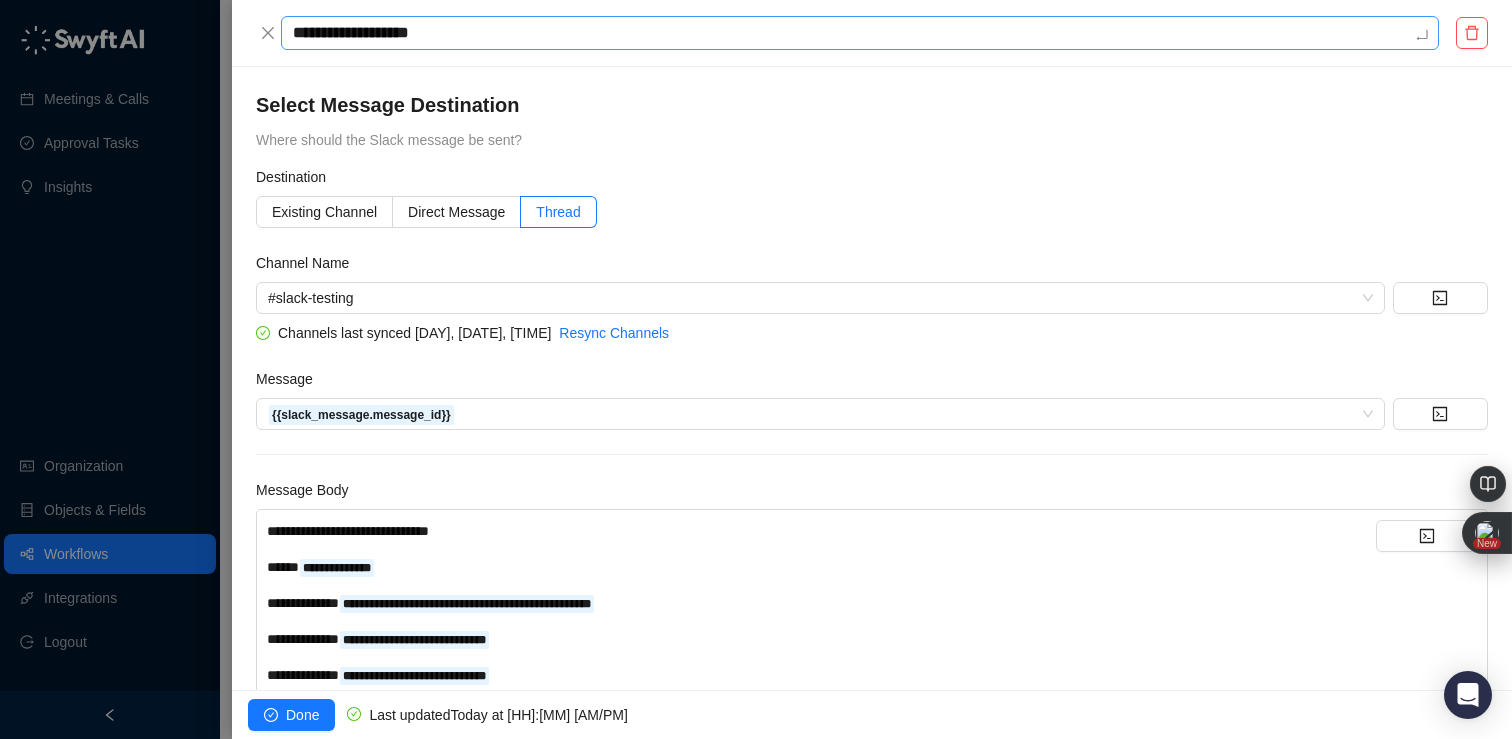 type on "**********" 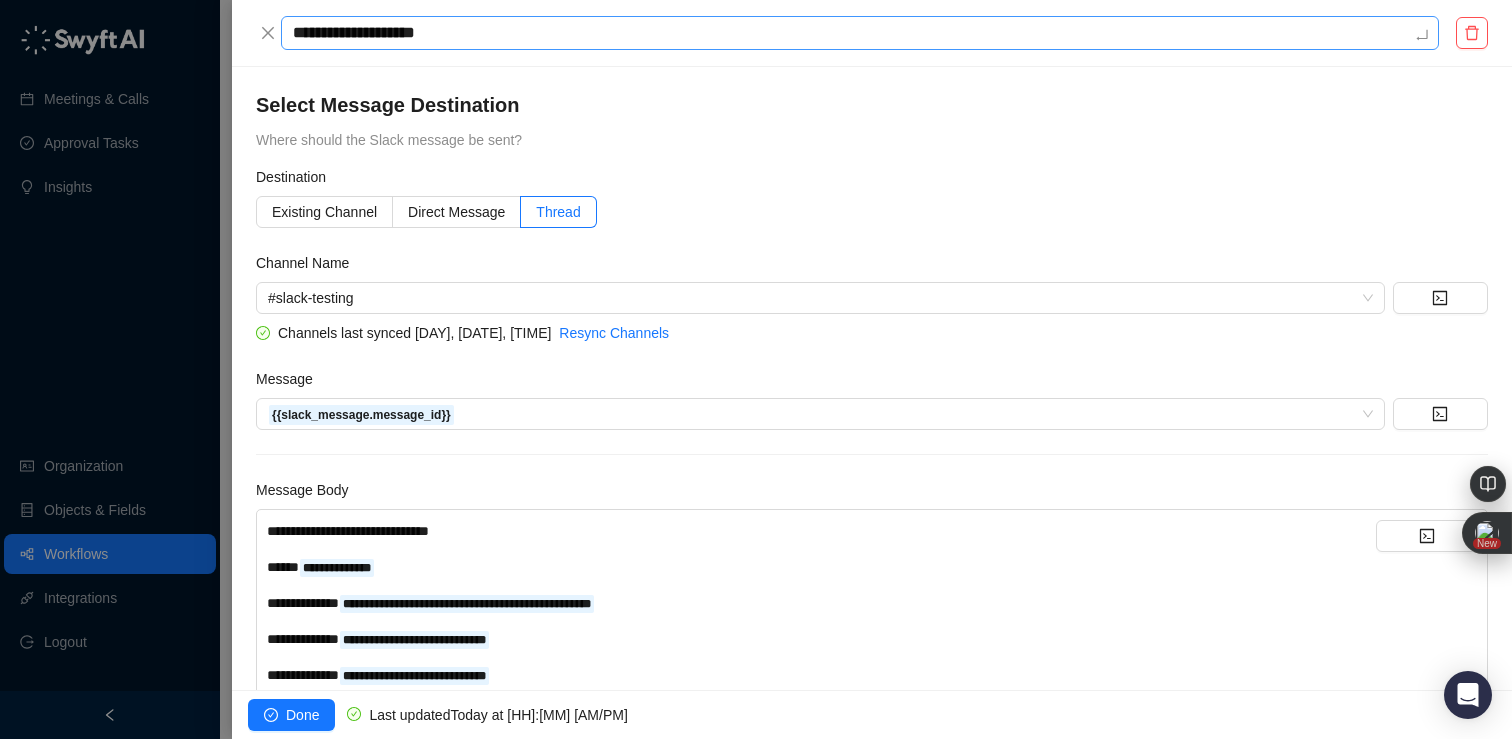 type on "**********" 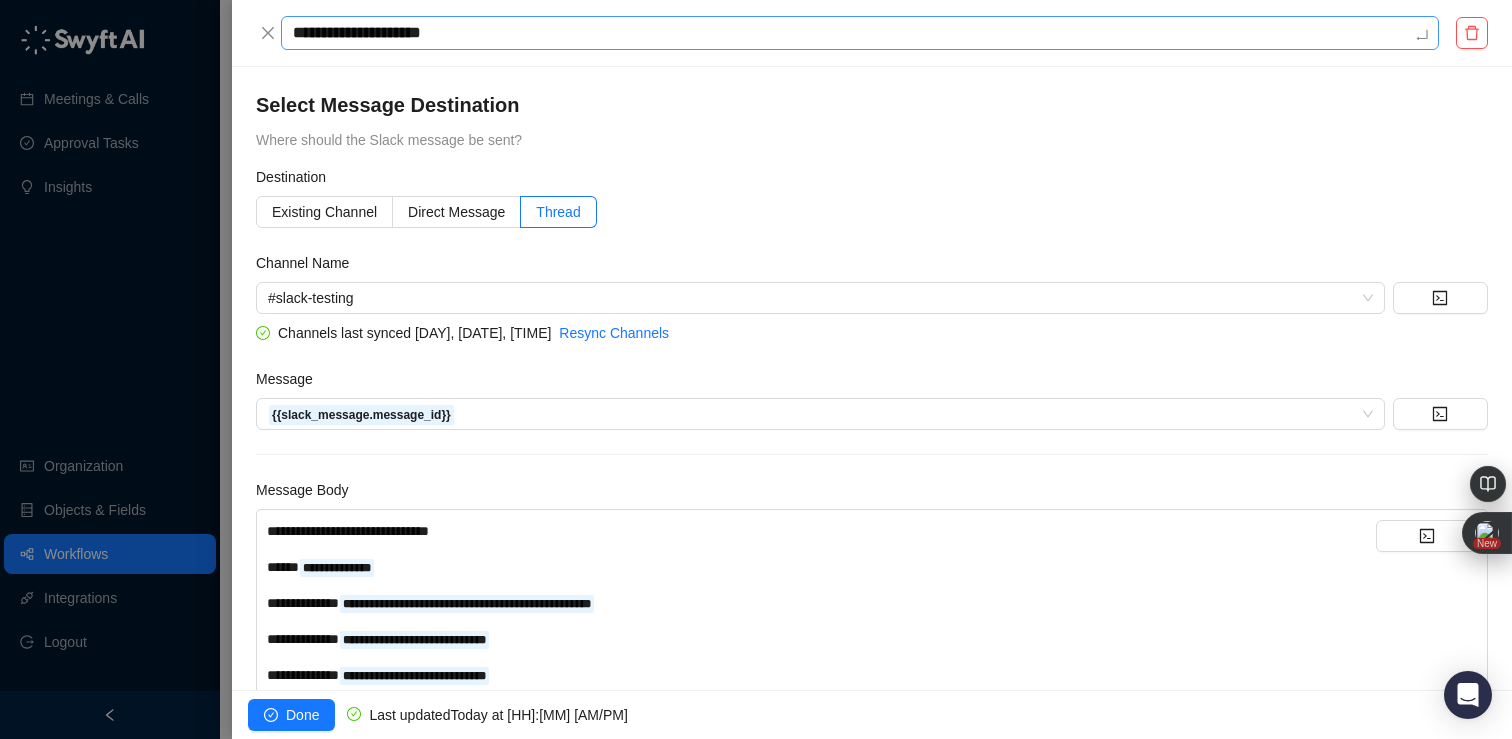 type on "**********" 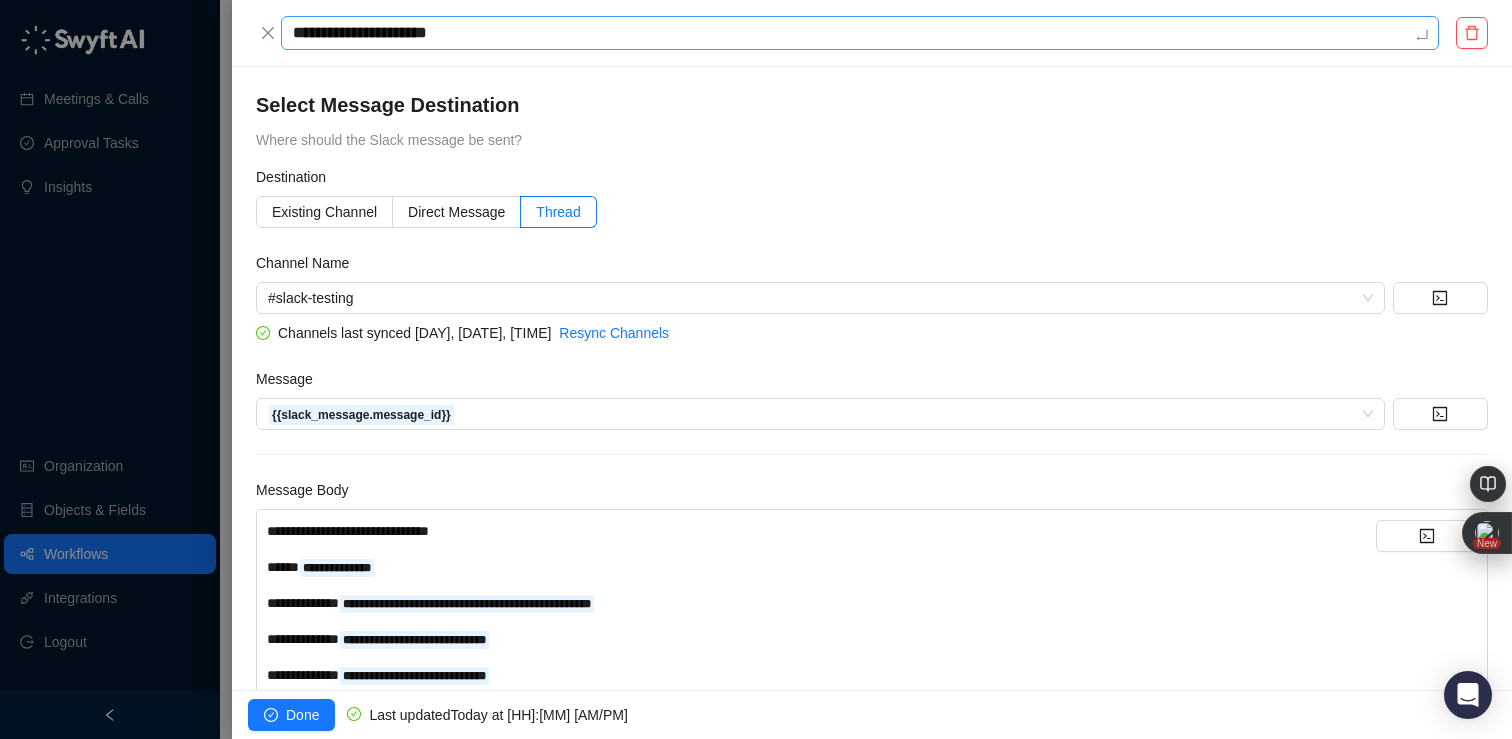 type on "**********" 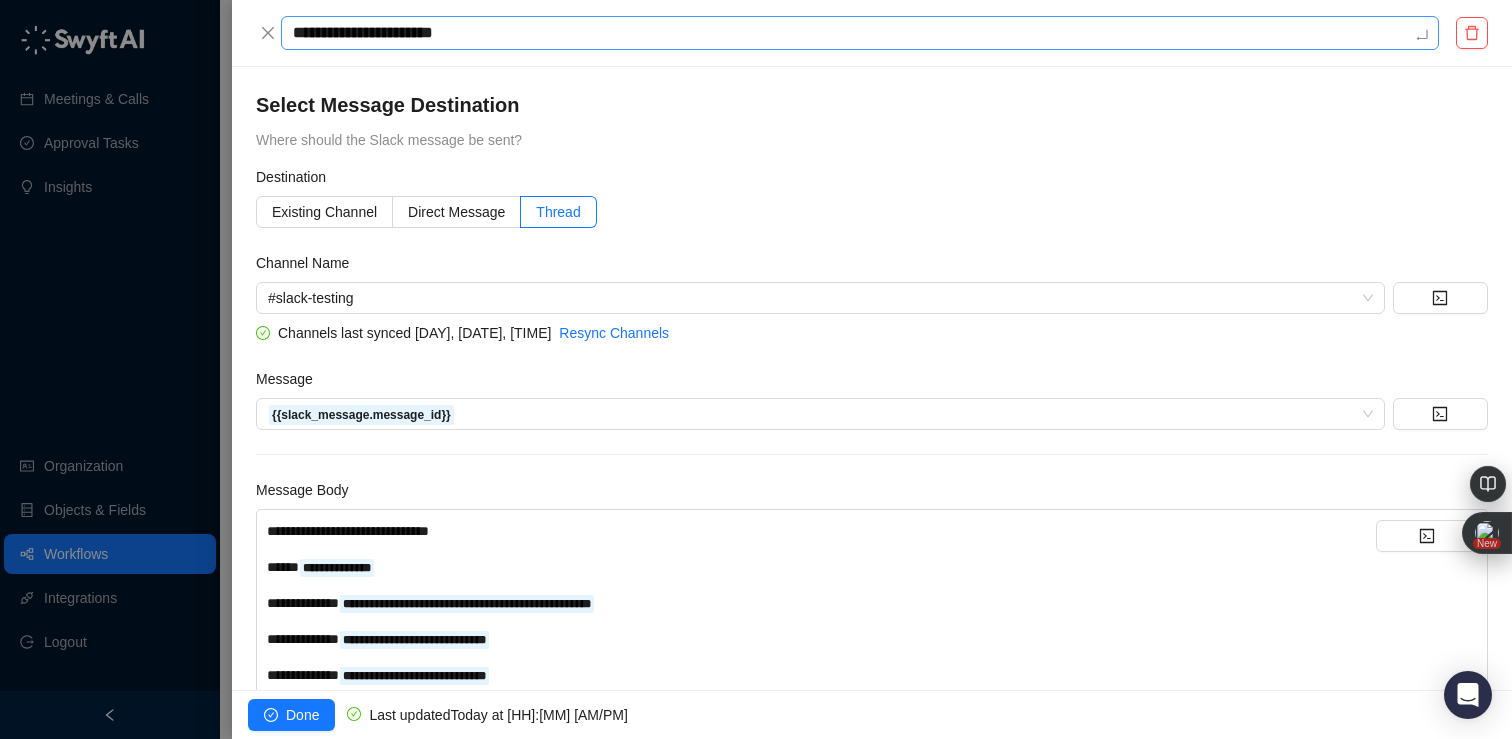 type on "**********" 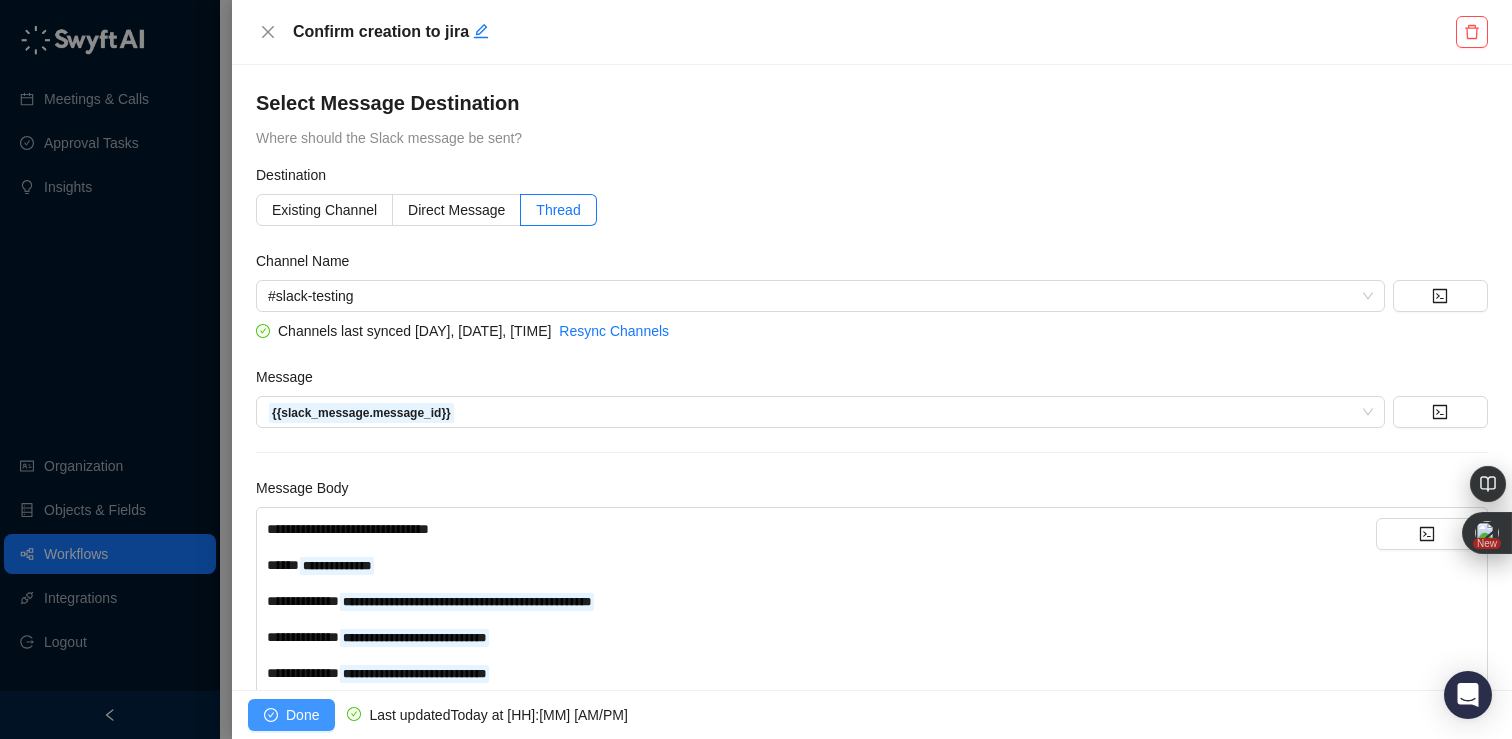click on "Done" at bounding box center (302, 715) 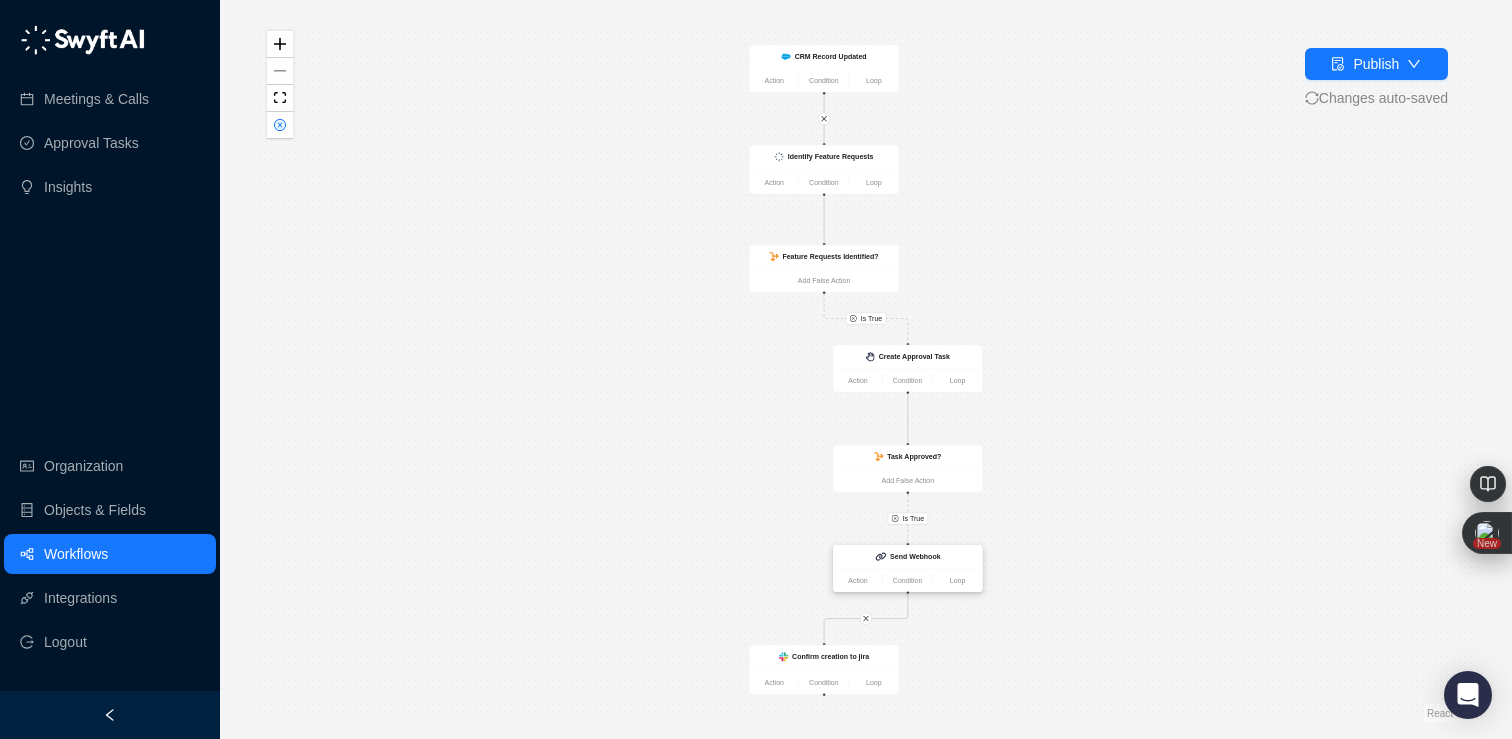 click on "Send Webhook" at bounding box center (907, 556) 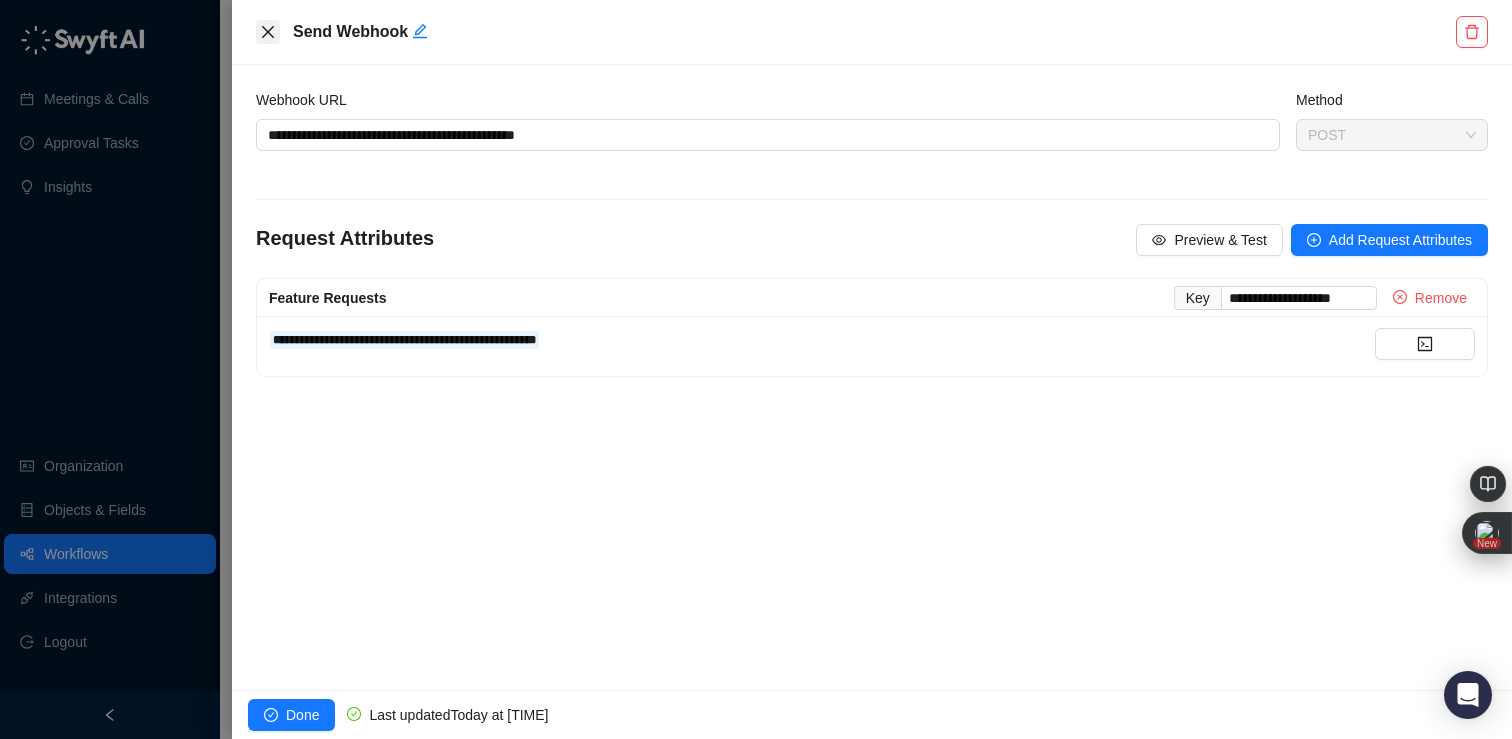 click 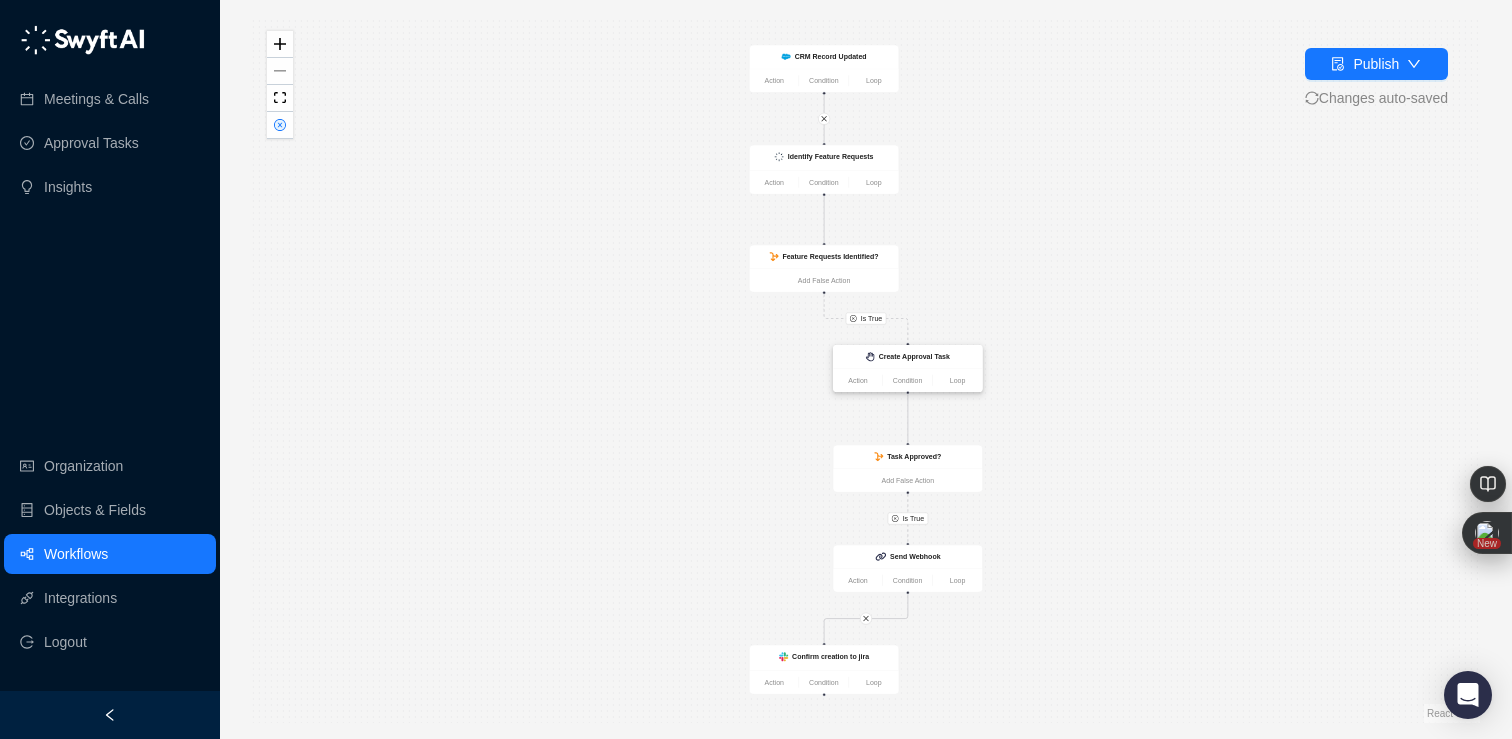 click on "Create Approval Task" at bounding box center (914, 356) 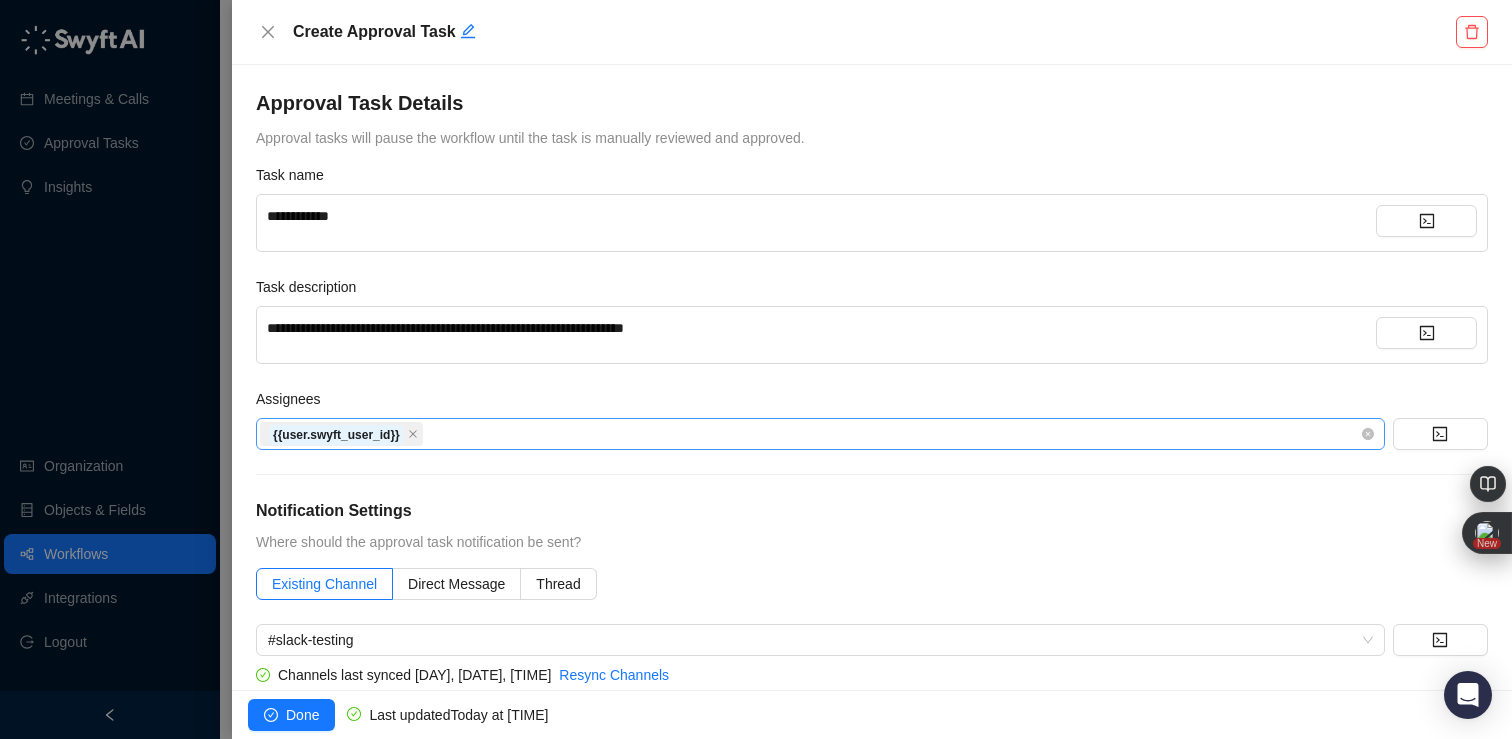 scroll, scrollTop: 238, scrollLeft: 0, axis: vertical 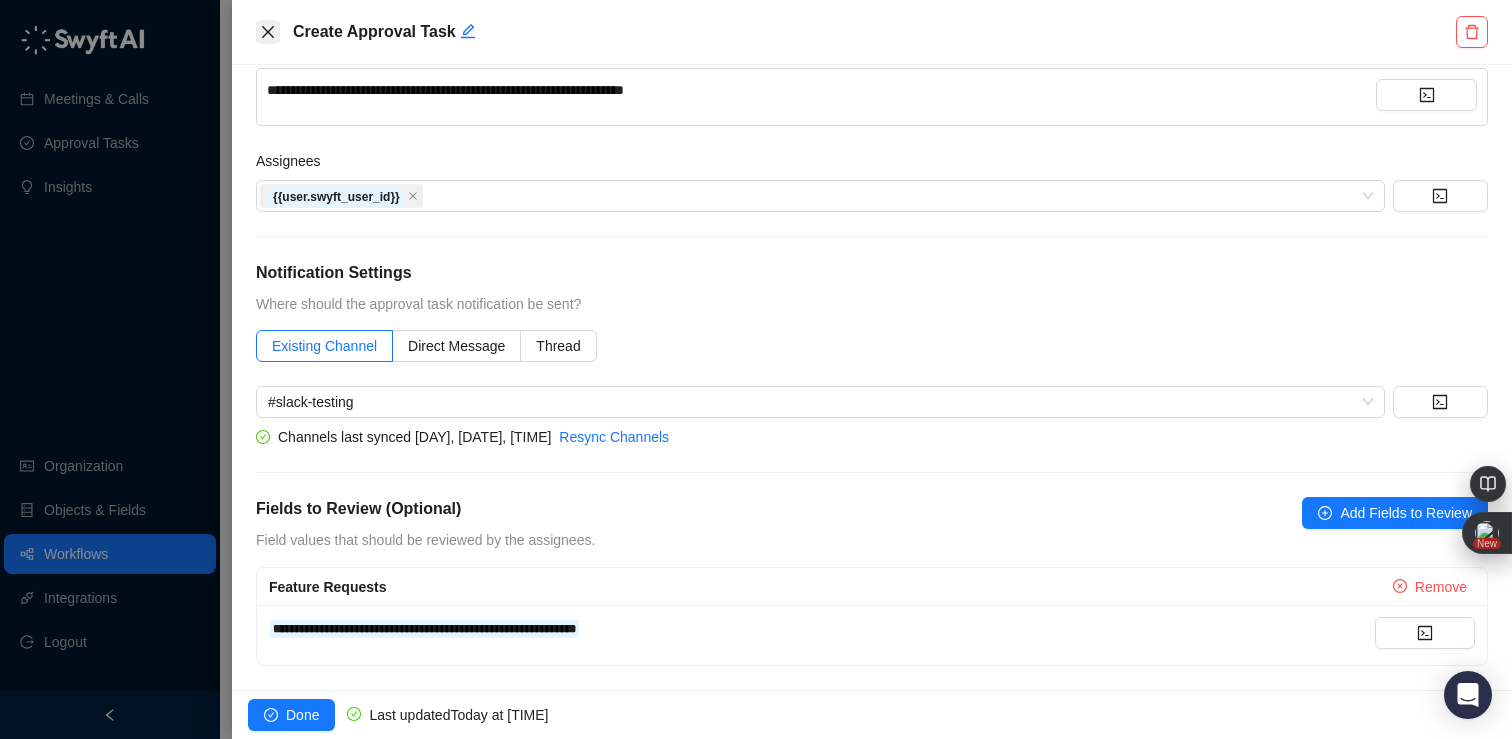 click at bounding box center (268, 32) 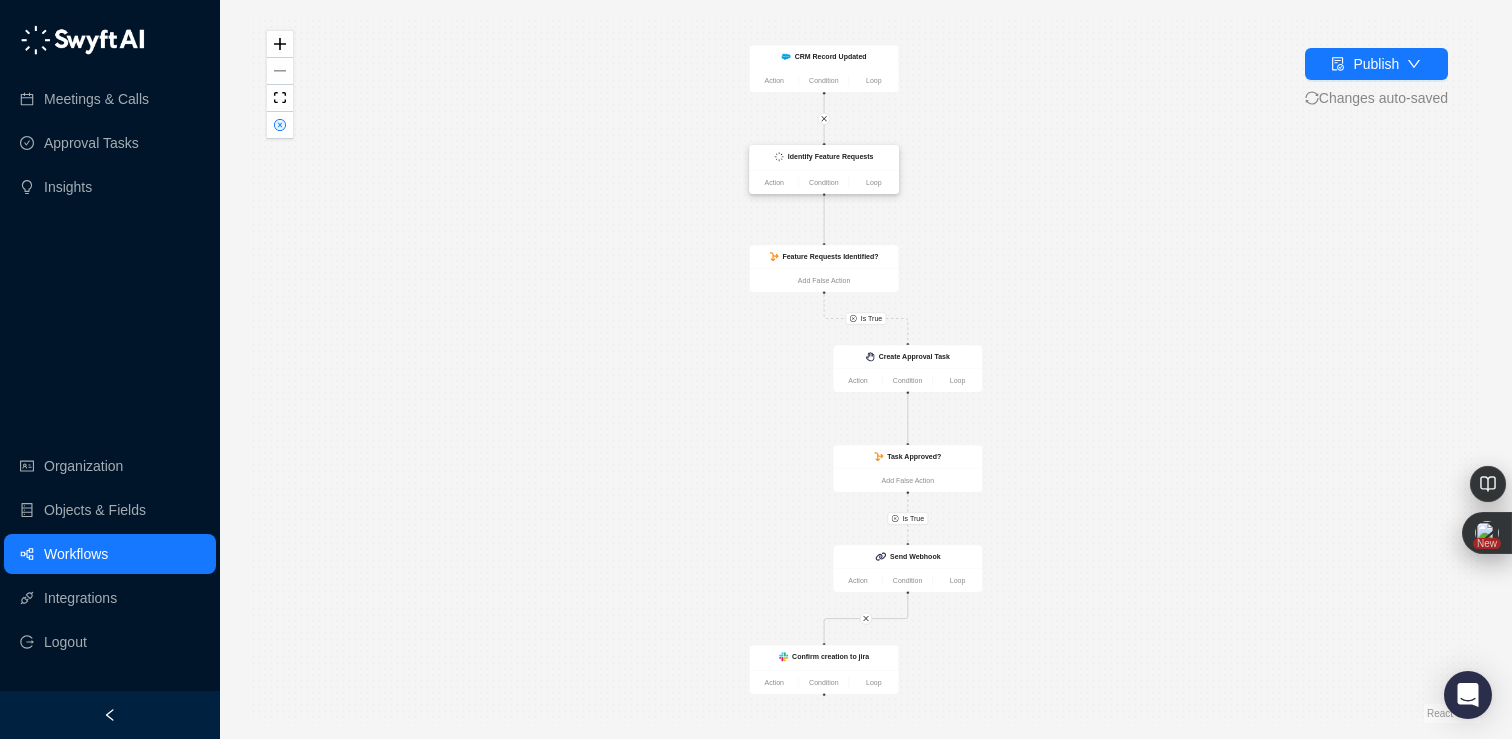 click on "Identify Feature Requests" at bounding box center (831, 157) 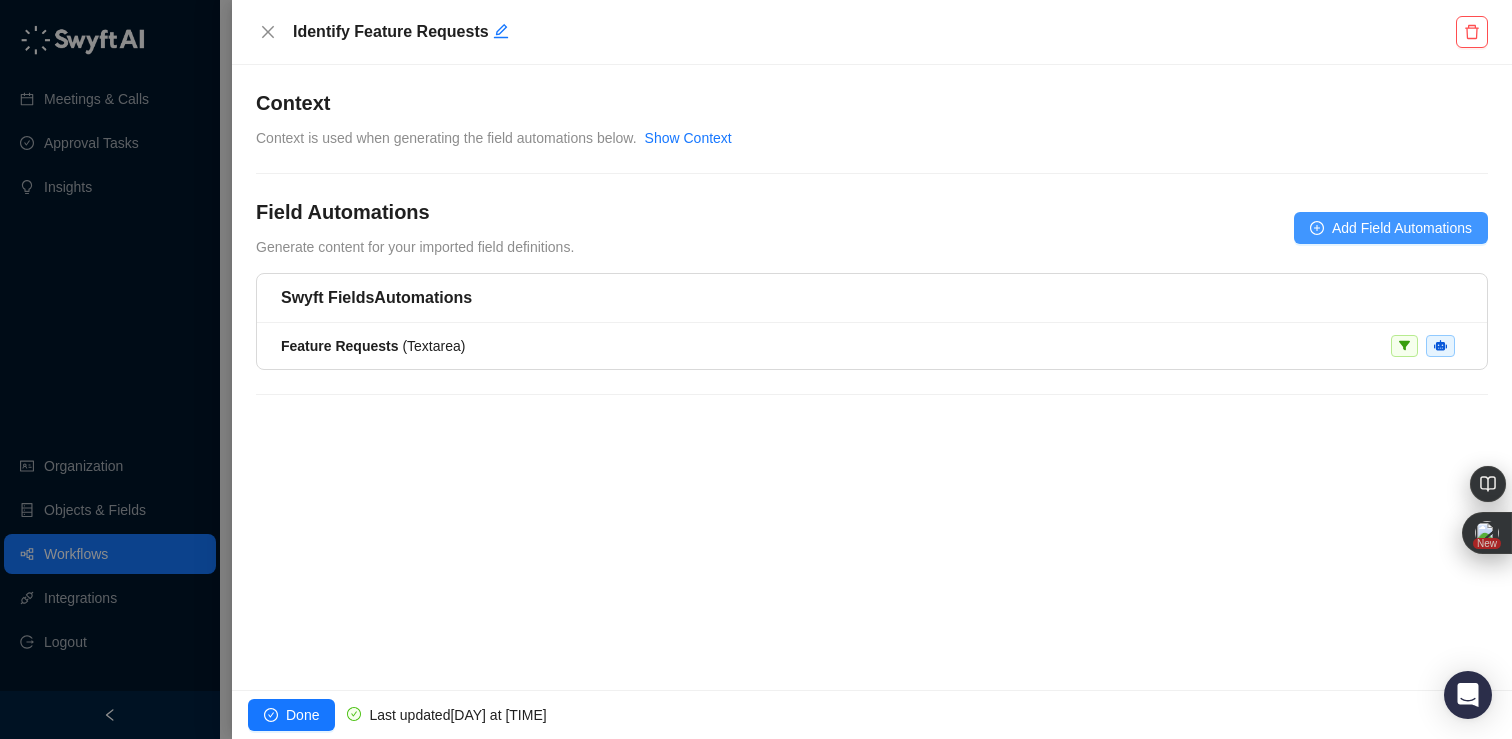 click on "Add Field Automations" at bounding box center (1391, 228) 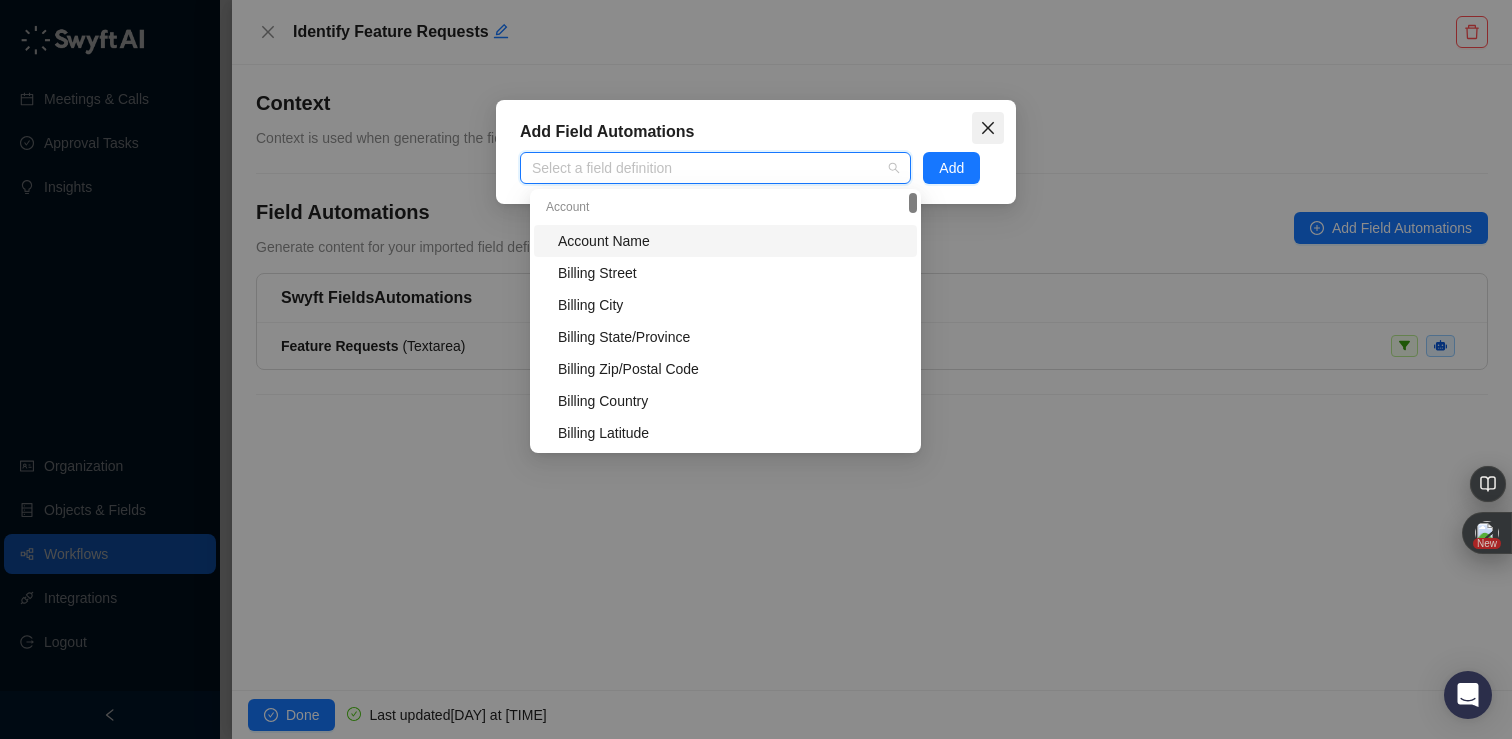click at bounding box center [988, 128] 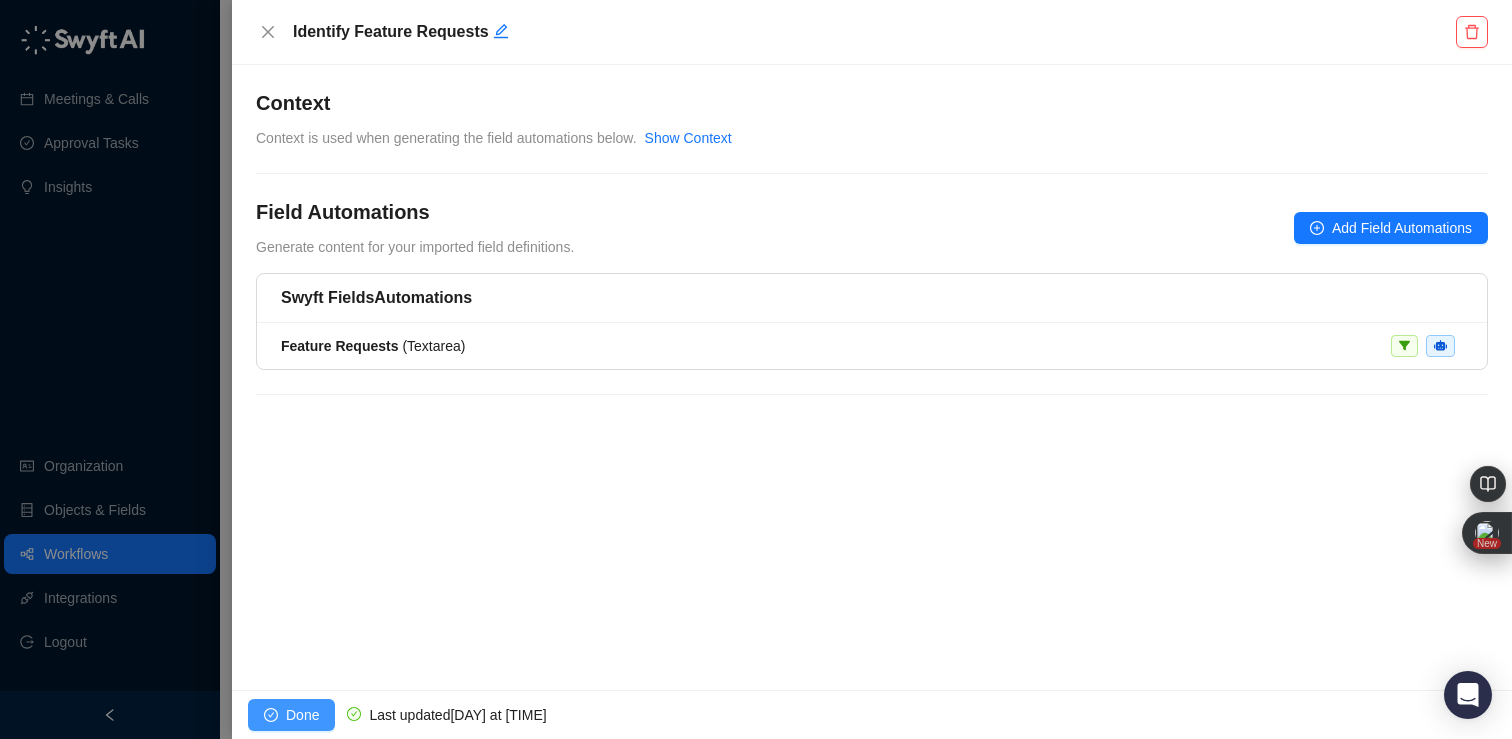 click on "Done" at bounding box center (302, 715) 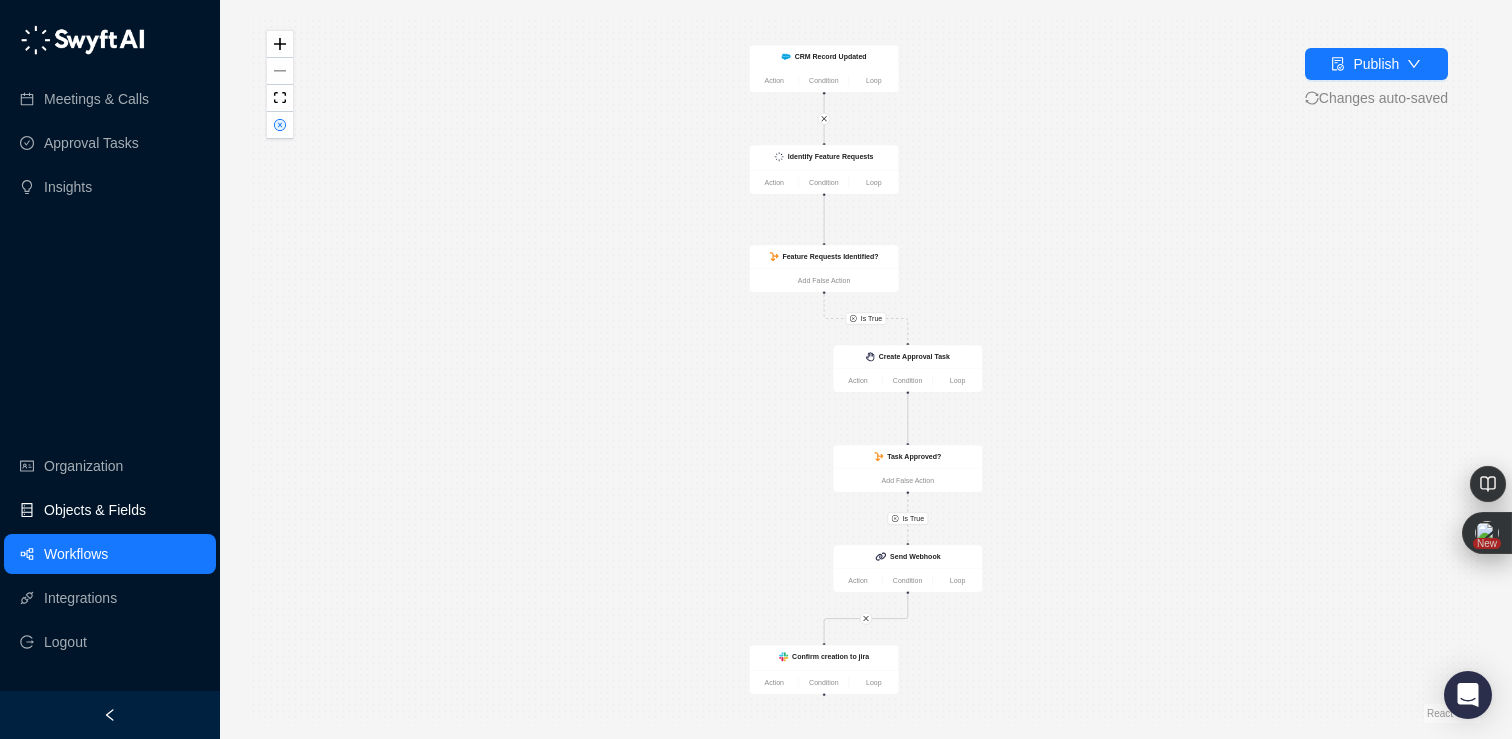 click on "Objects & Fields" at bounding box center [95, 510] 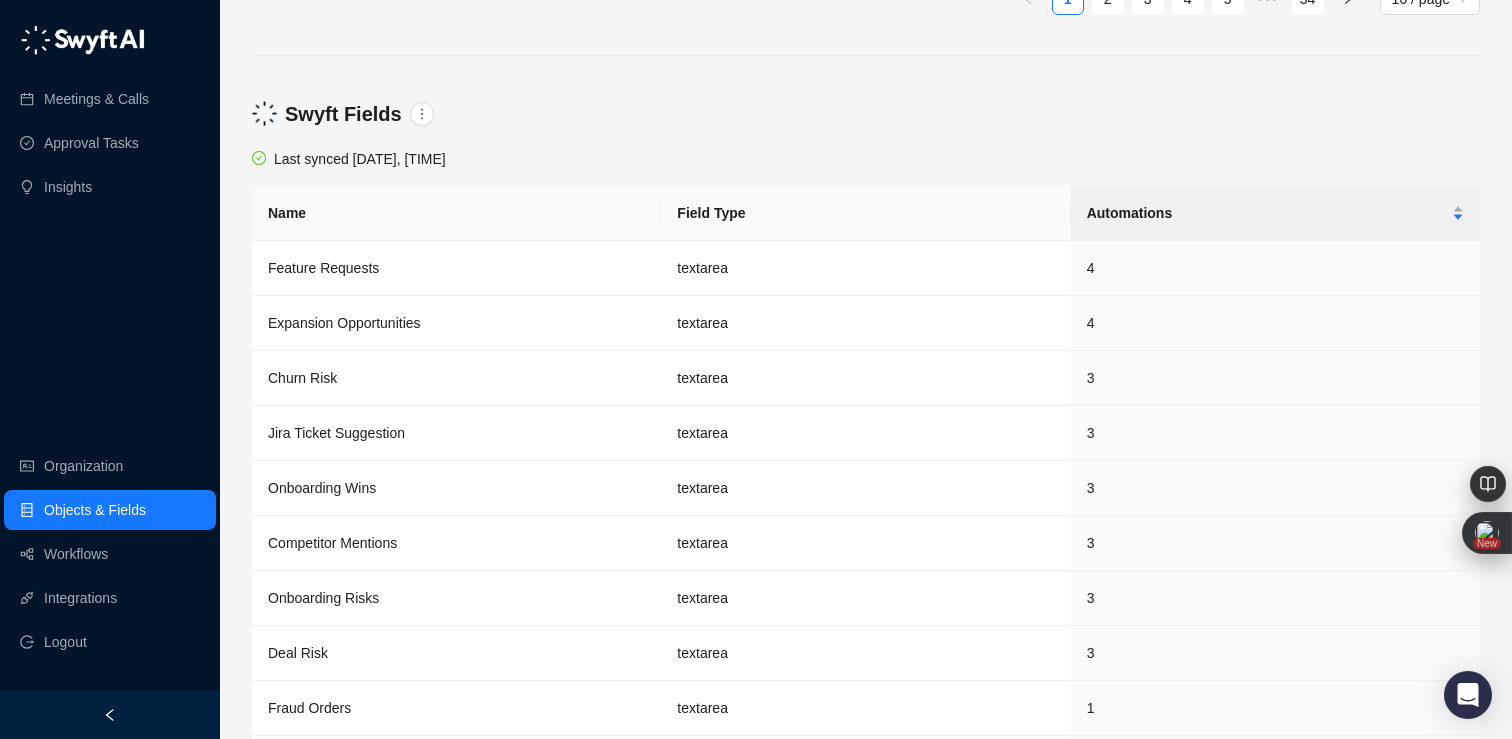 scroll, scrollTop: 4127, scrollLeft: 0, axis: vertical 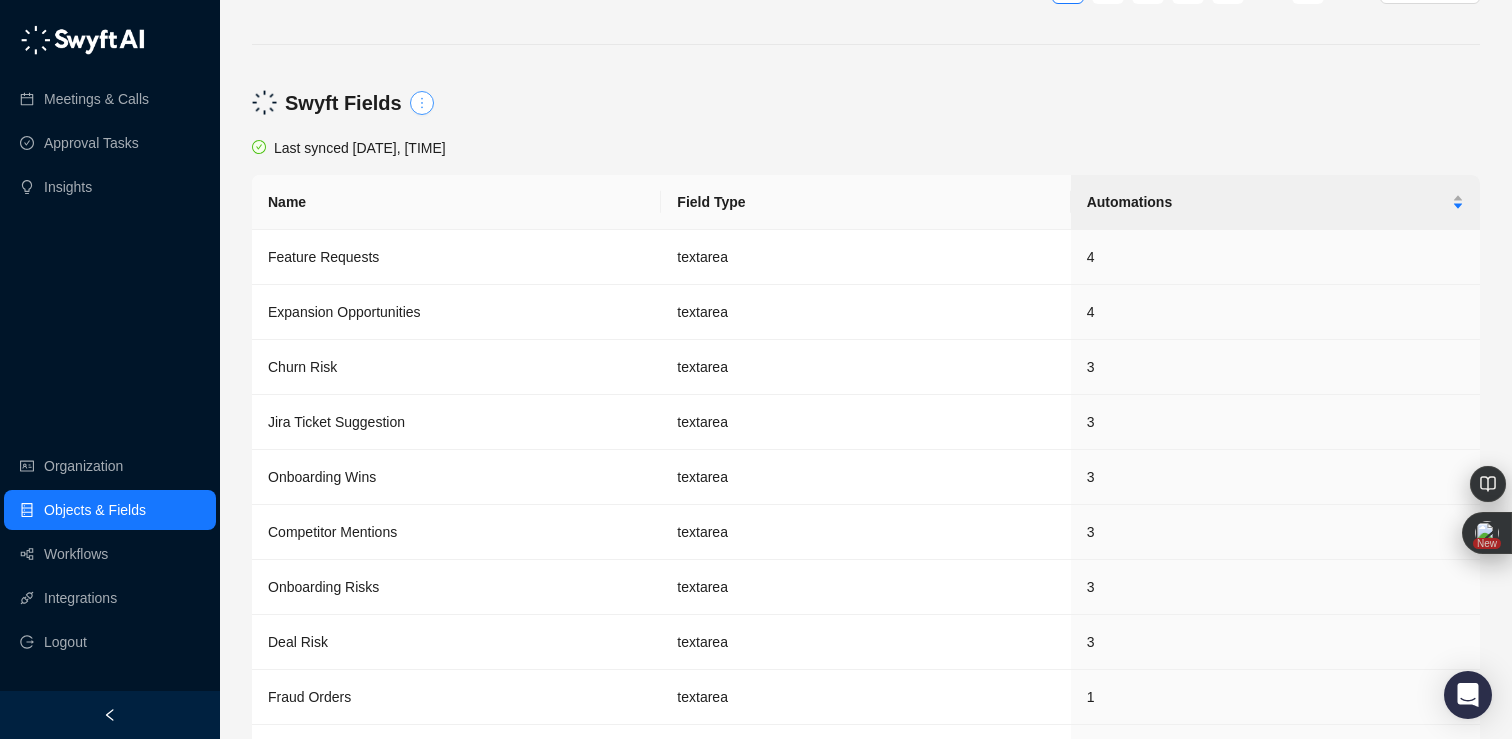 click 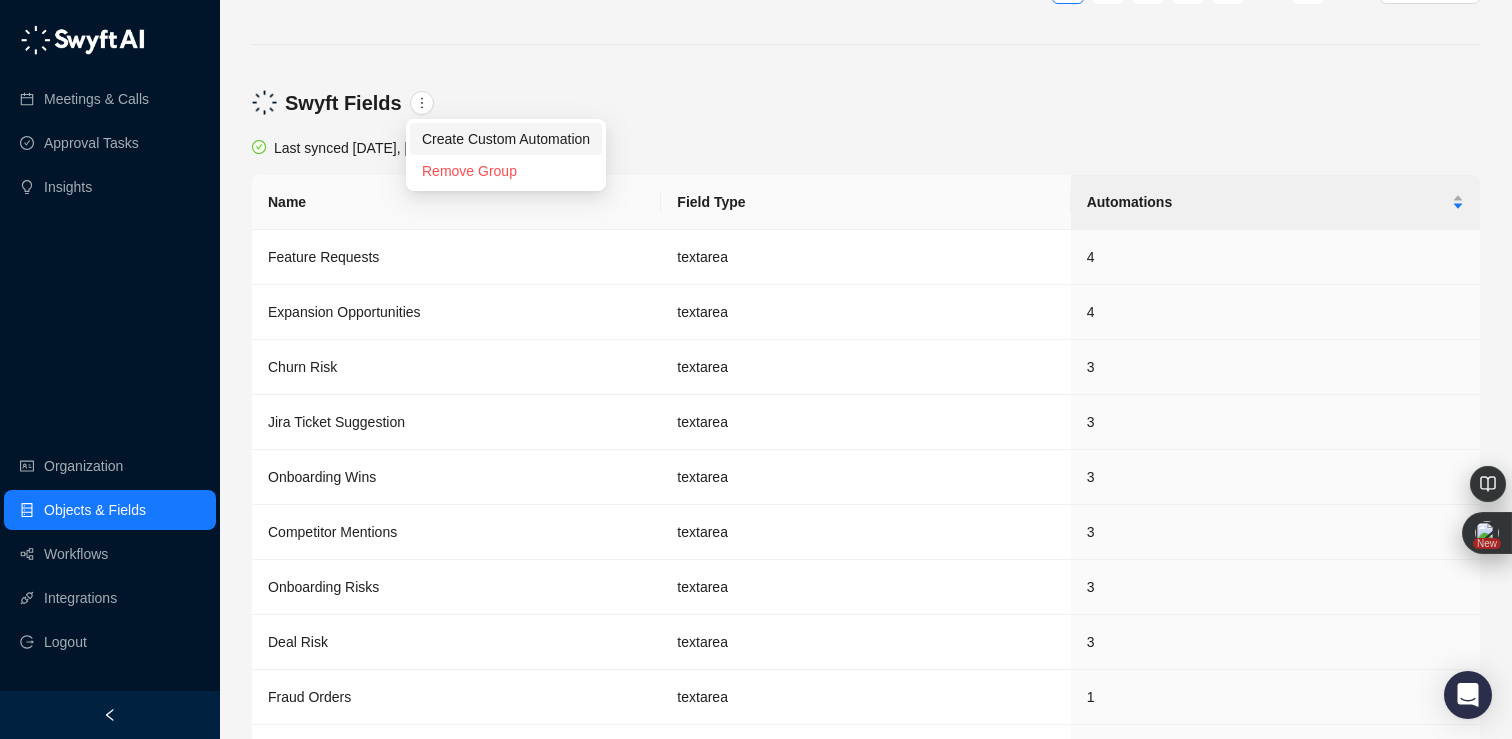 click on "Create Custom Automation" at bounding box center [506, 139] 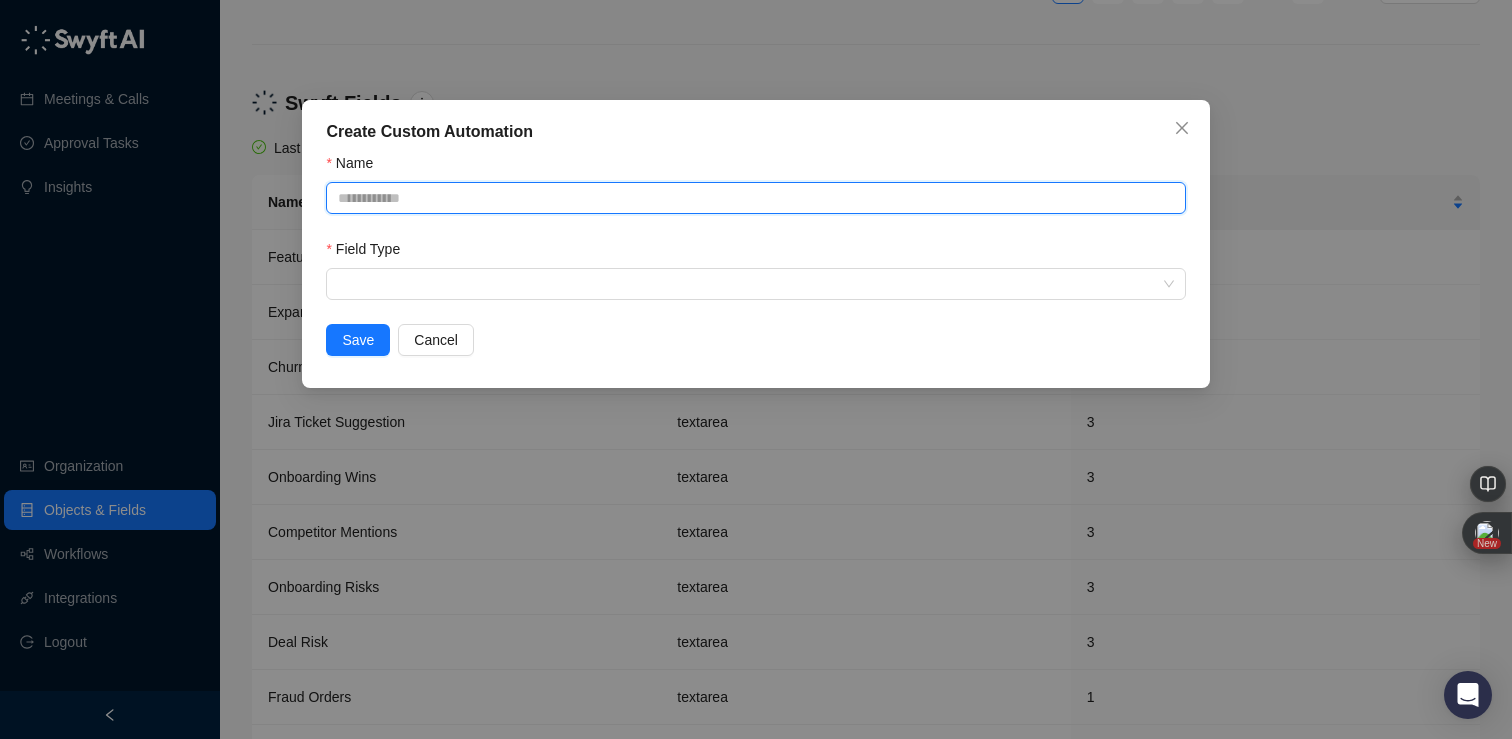 click on "Name" at bounding box center (755, 198) 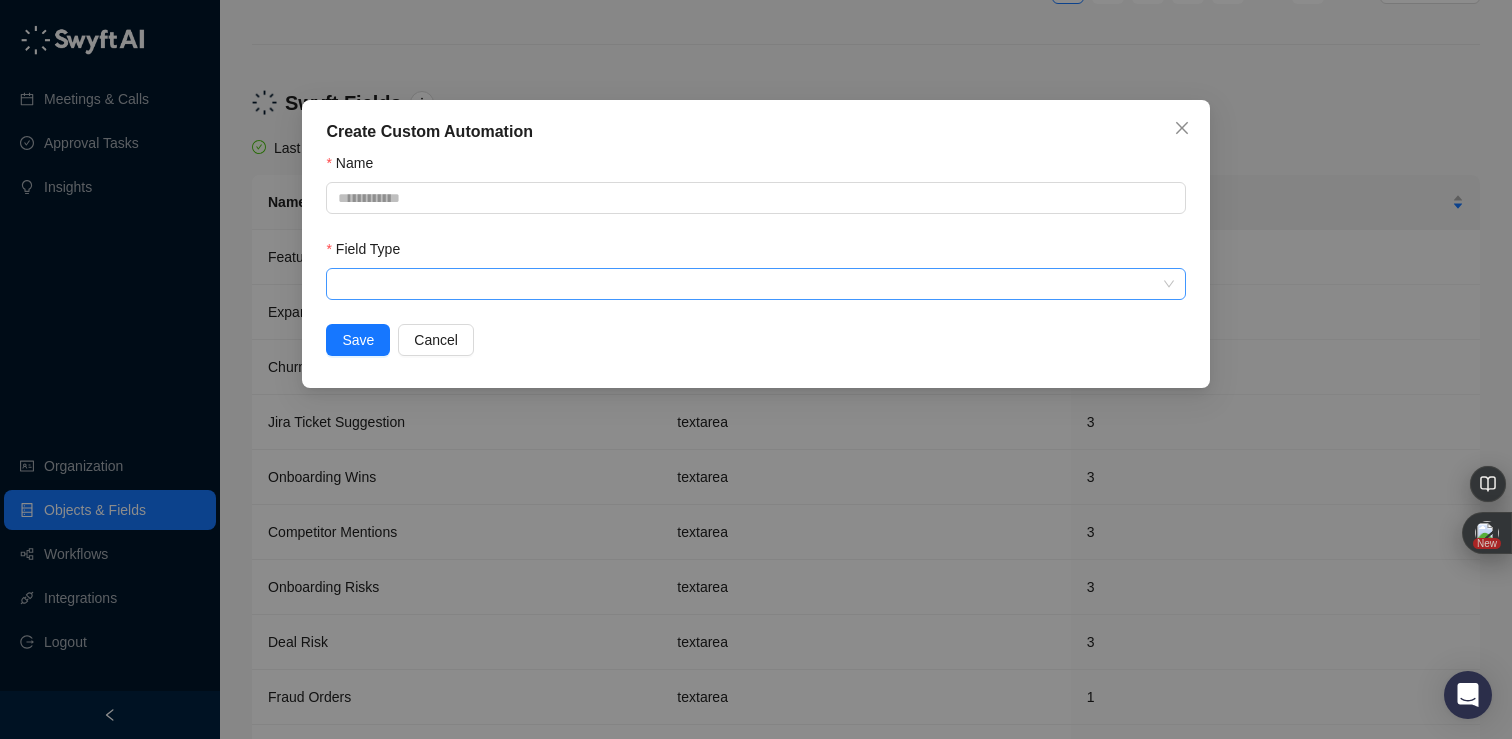 click at bounding box center (749, 284) 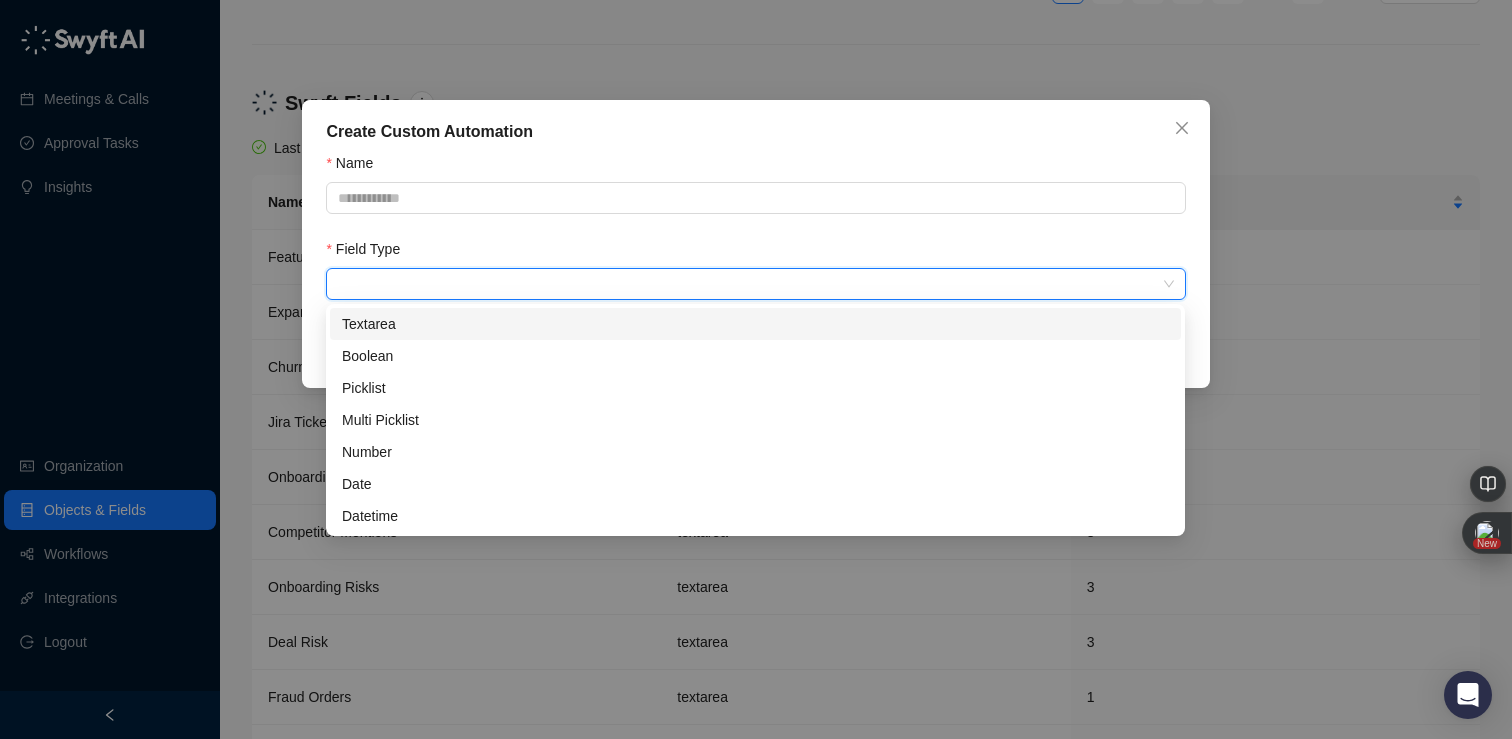 click on "Textarea" at bounding box center [755, 324] 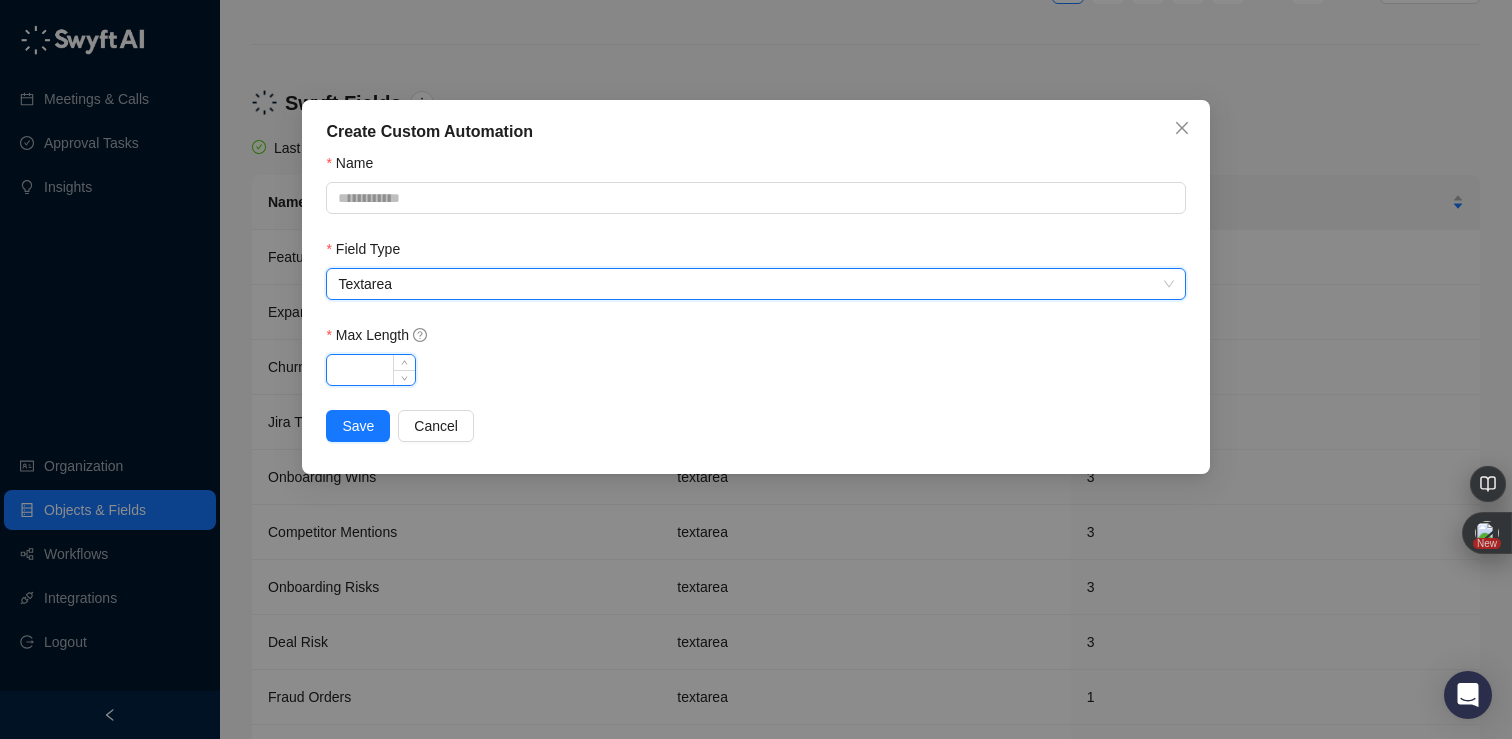 click on "Max Length" at bounding box center [371, 370] 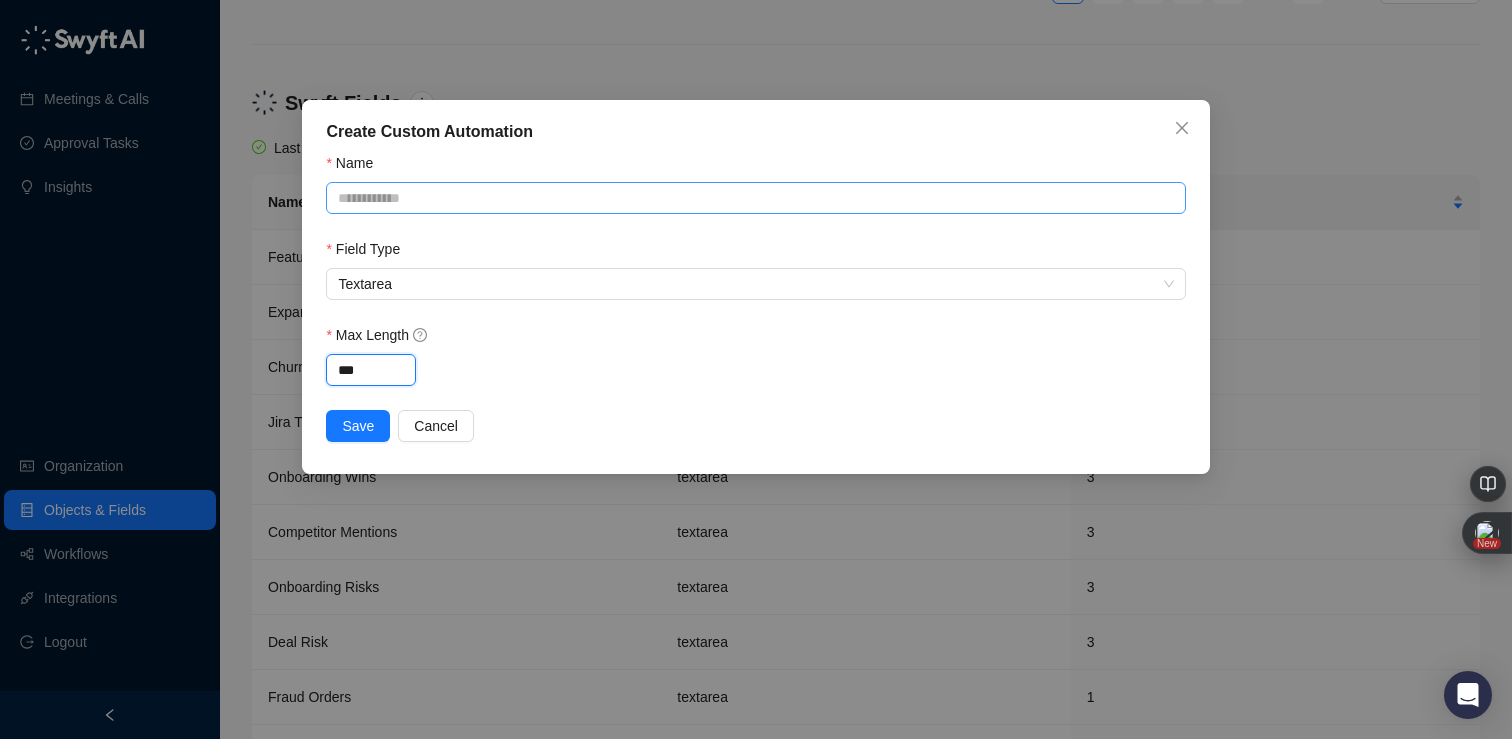 type on "***" 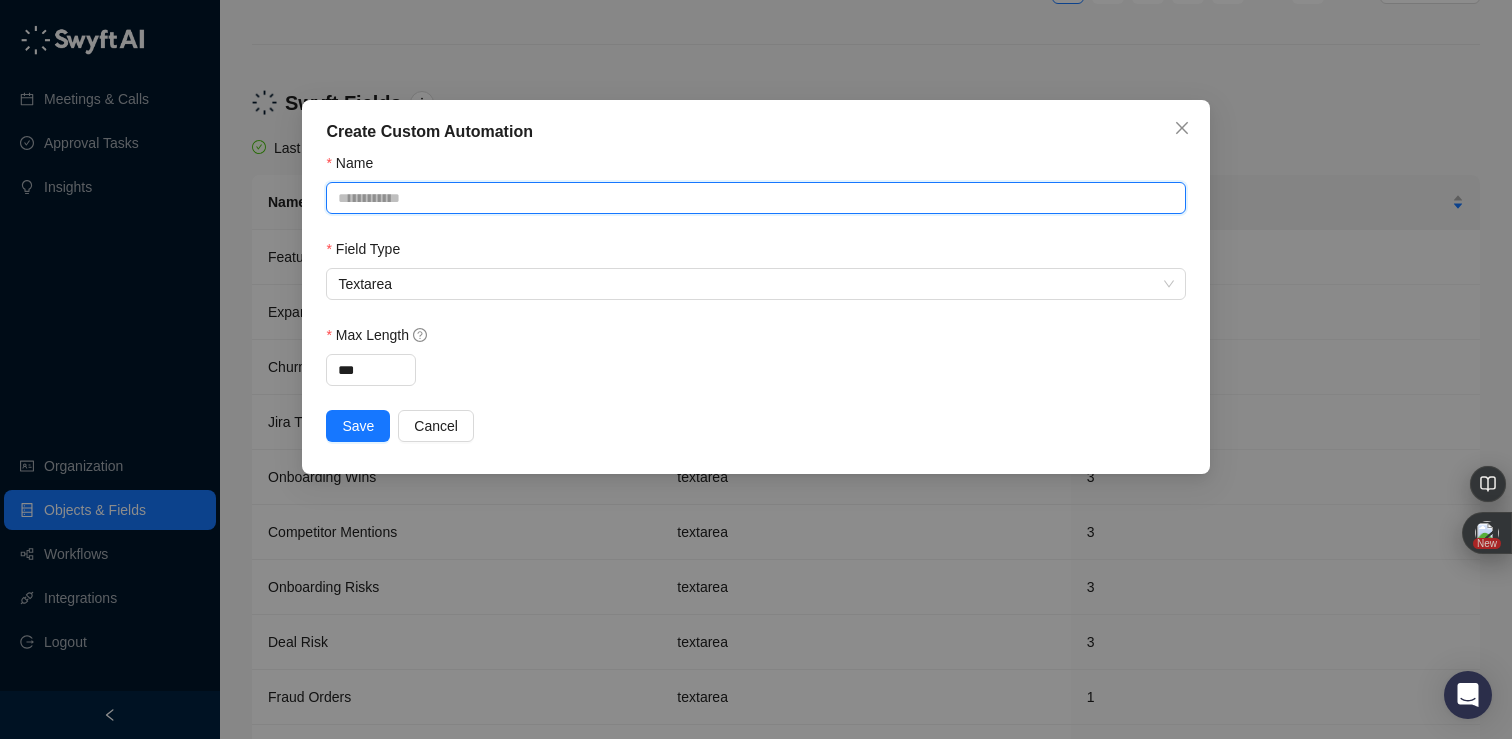 click on "Name" at bounding box center [755, 198] 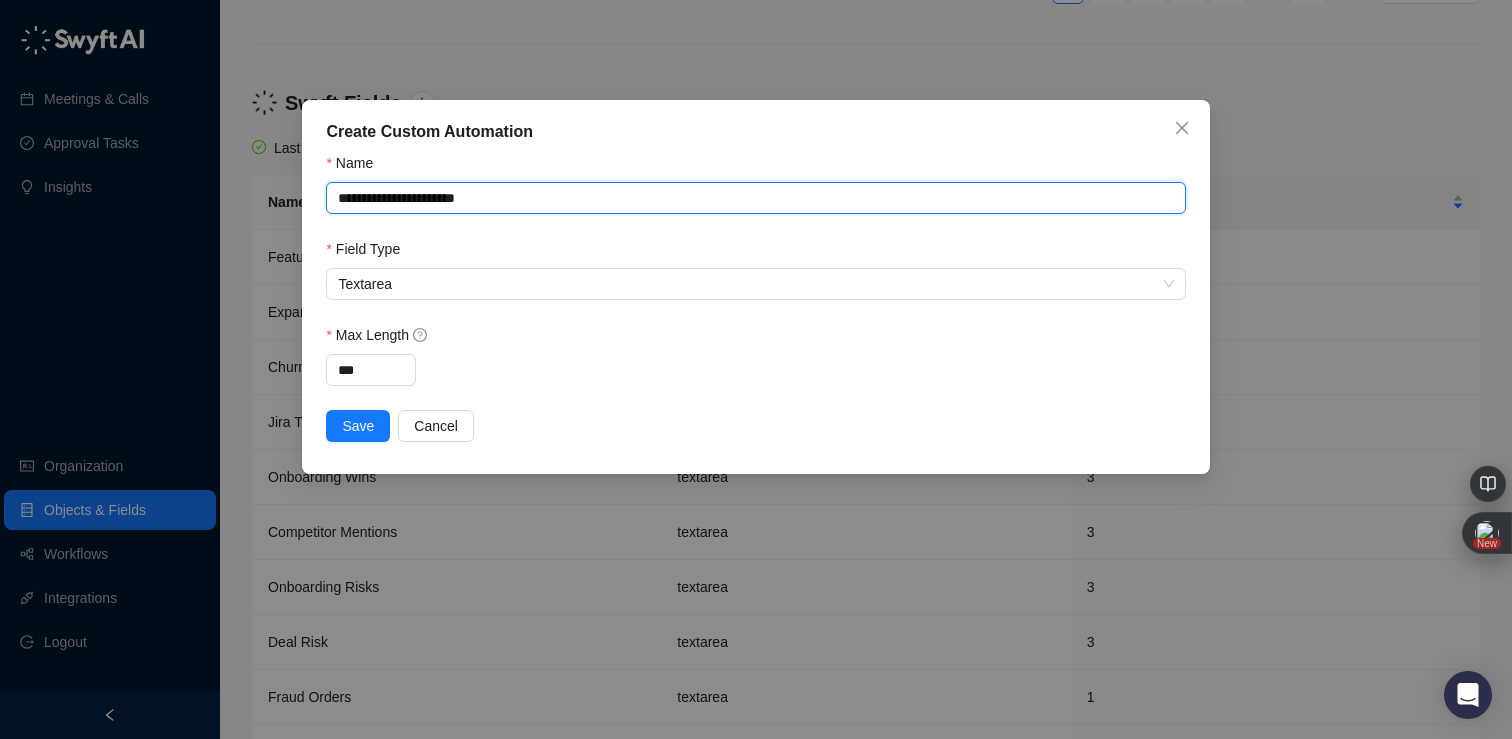 type on "**********" 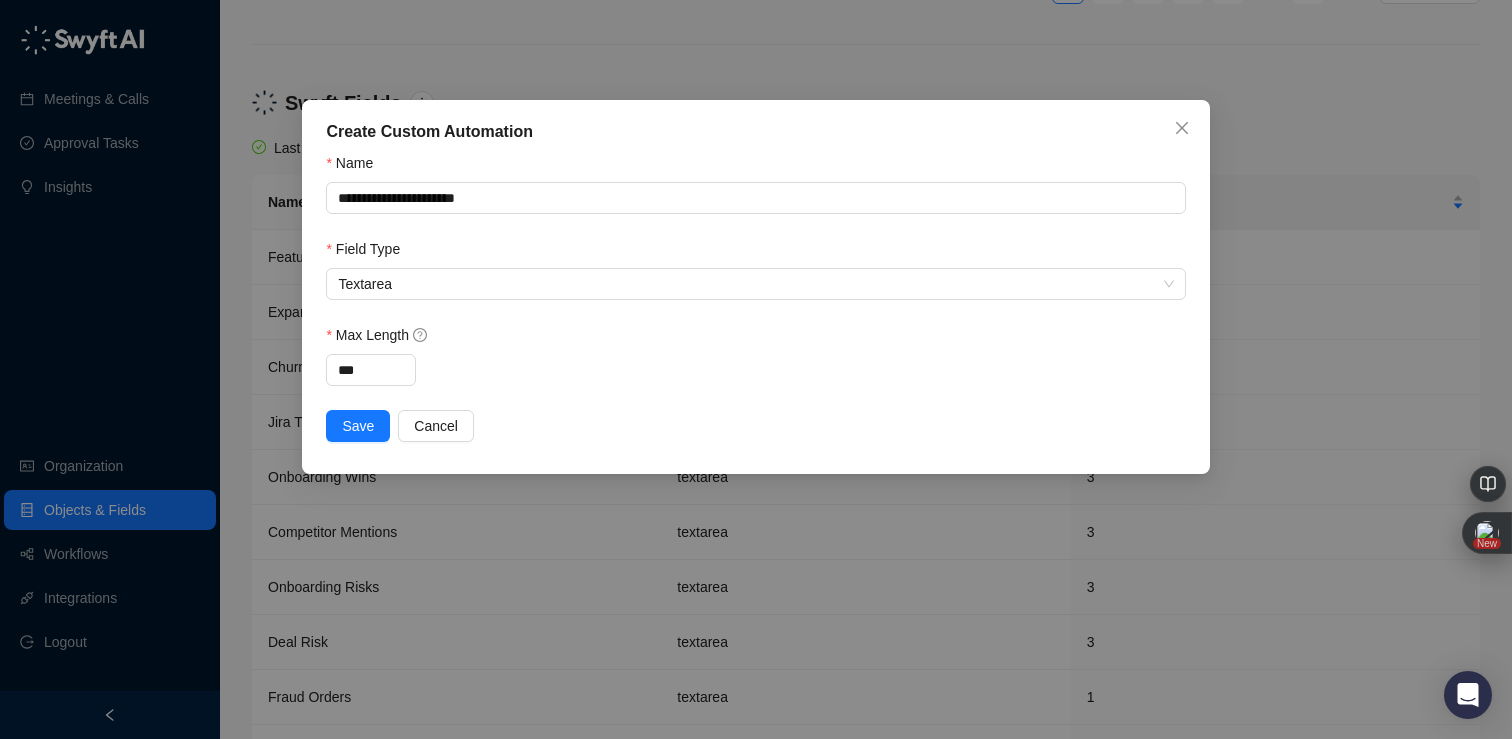 click on "***" at bounding box center (755, 370) 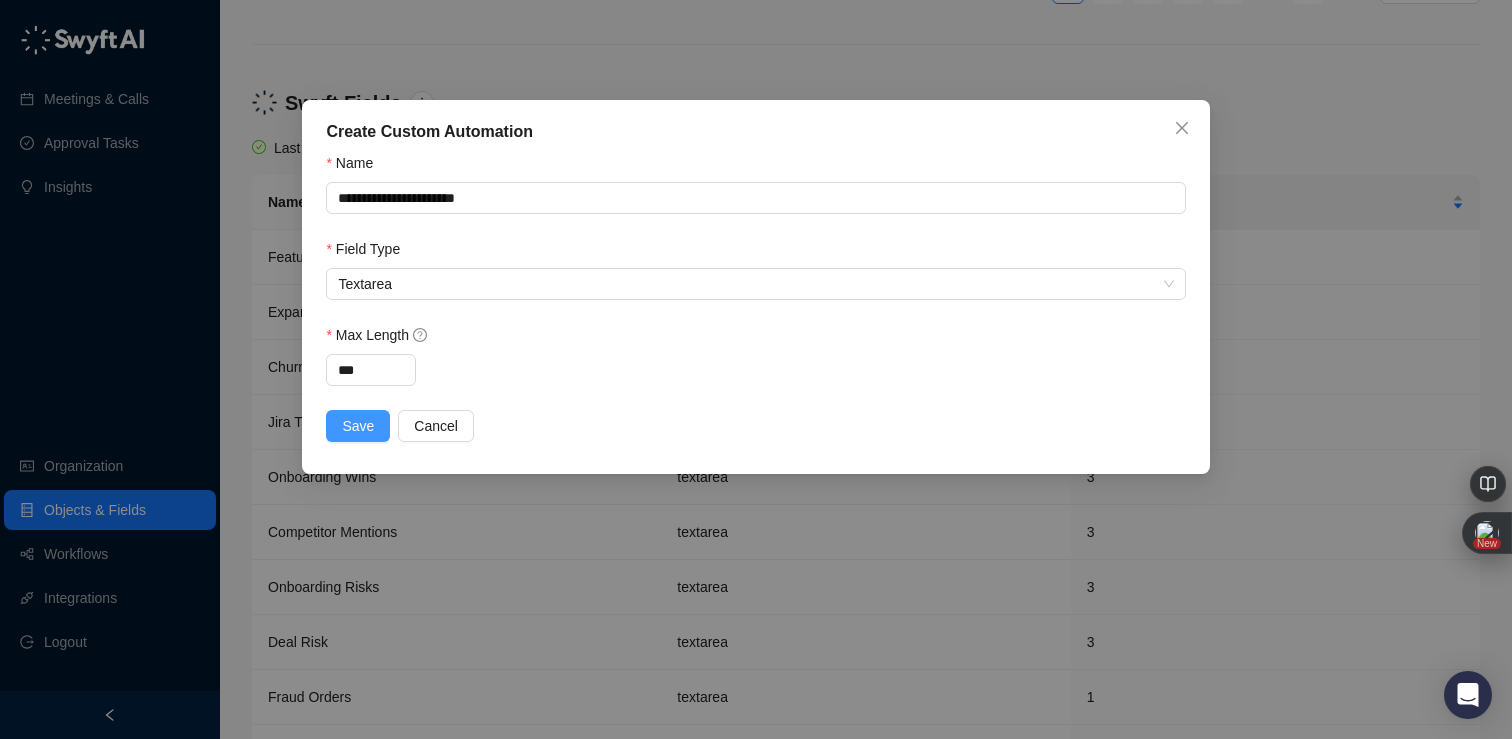click on "Save" at bounding box center (358, 426) 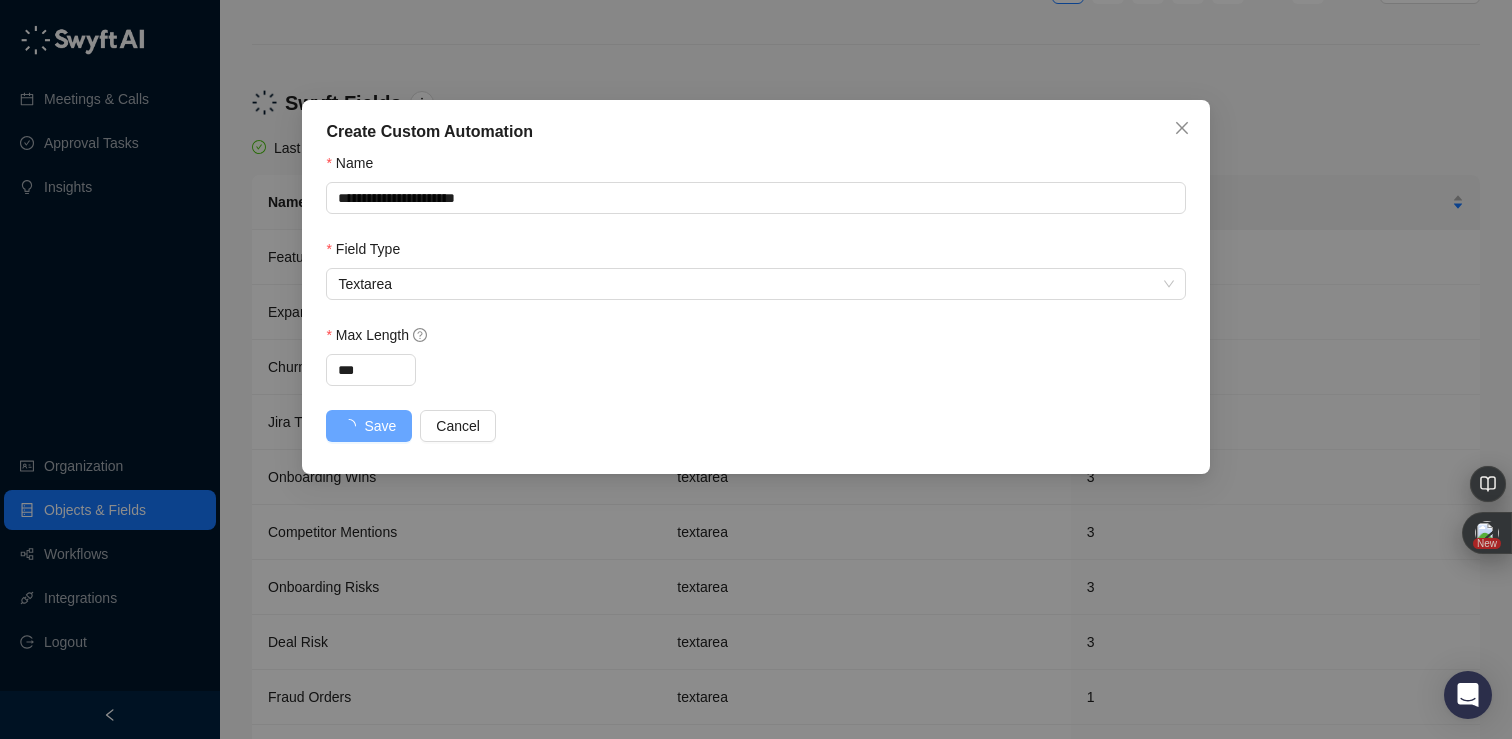scroll, scrollTop: 0, scrollLeft: 0, axis: both 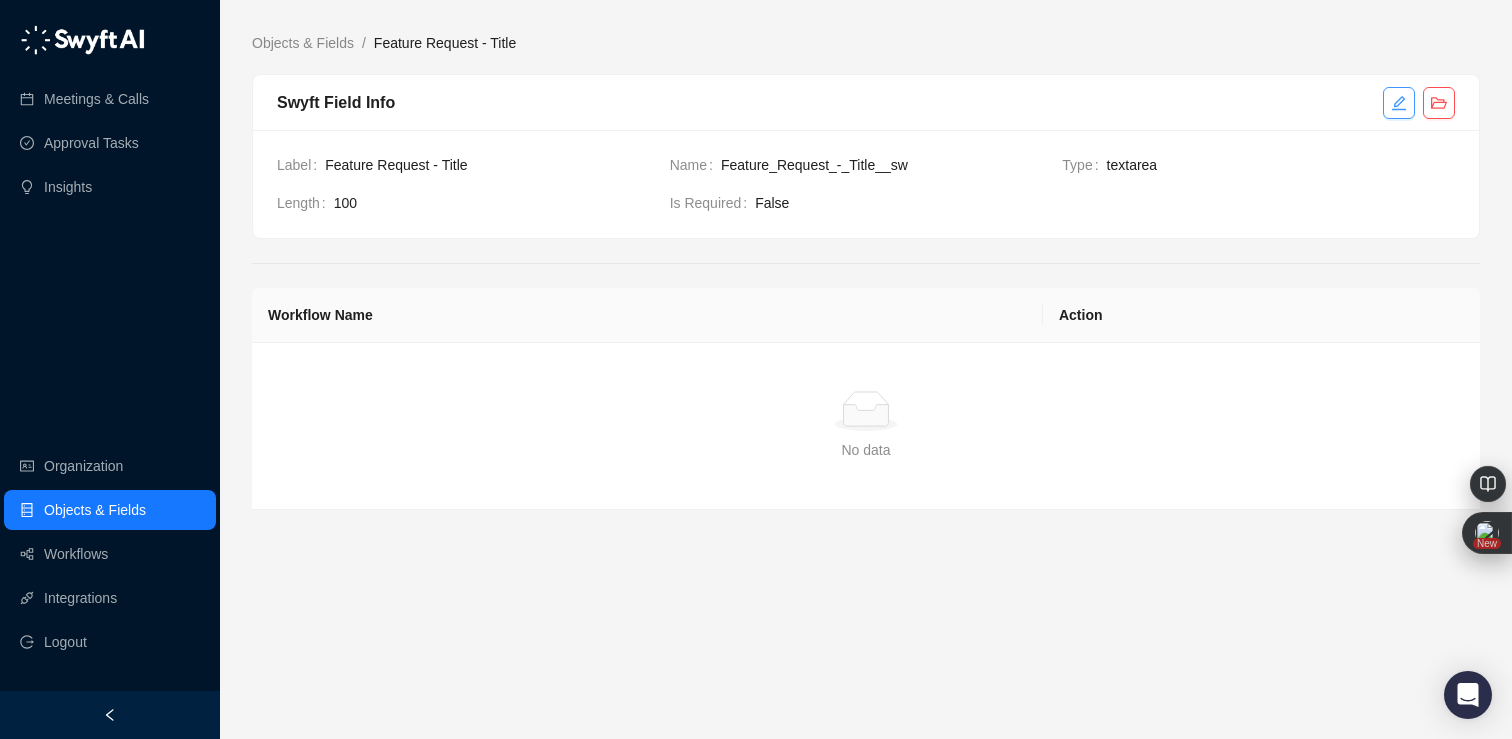 click at bounding box center (1399, 103) 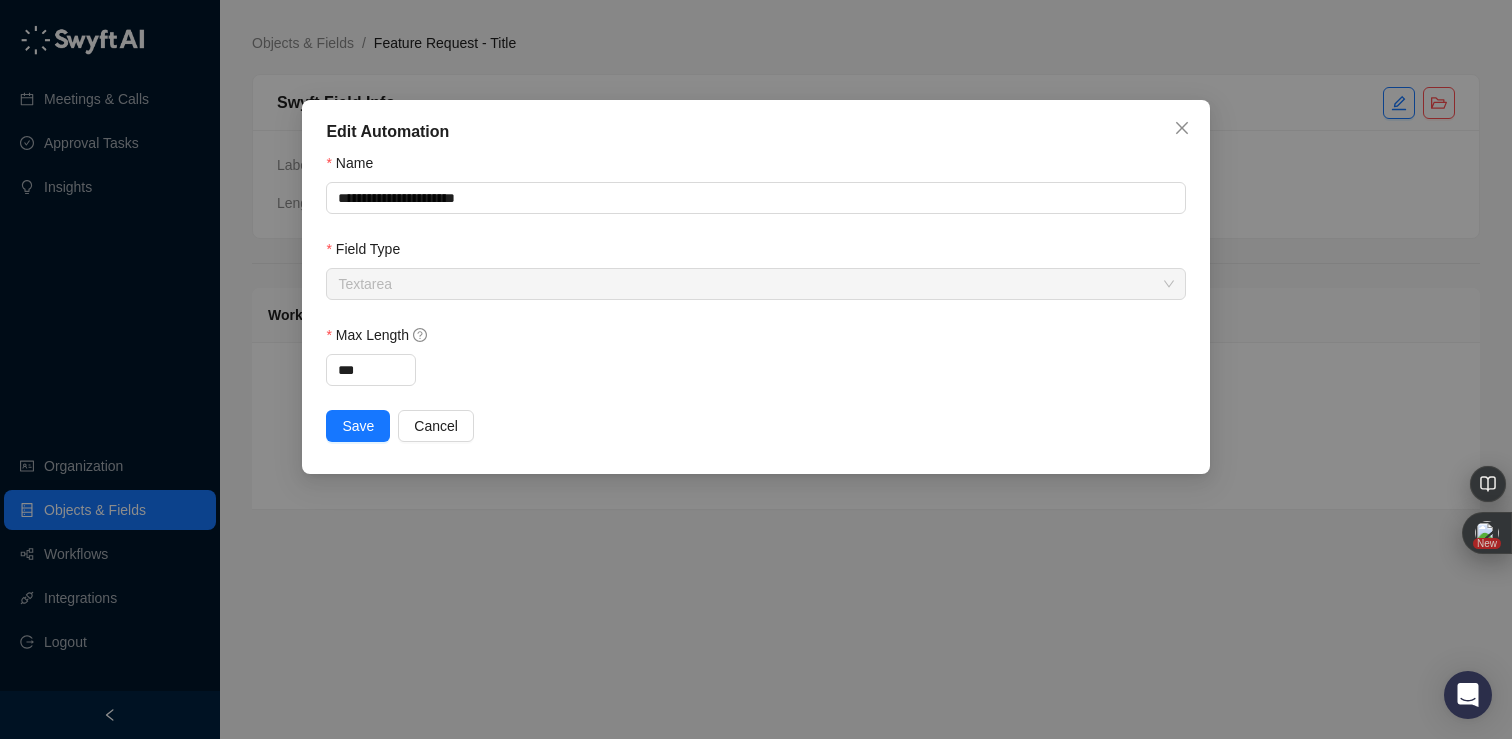 click on "**********" at bounding box center [756, 369] 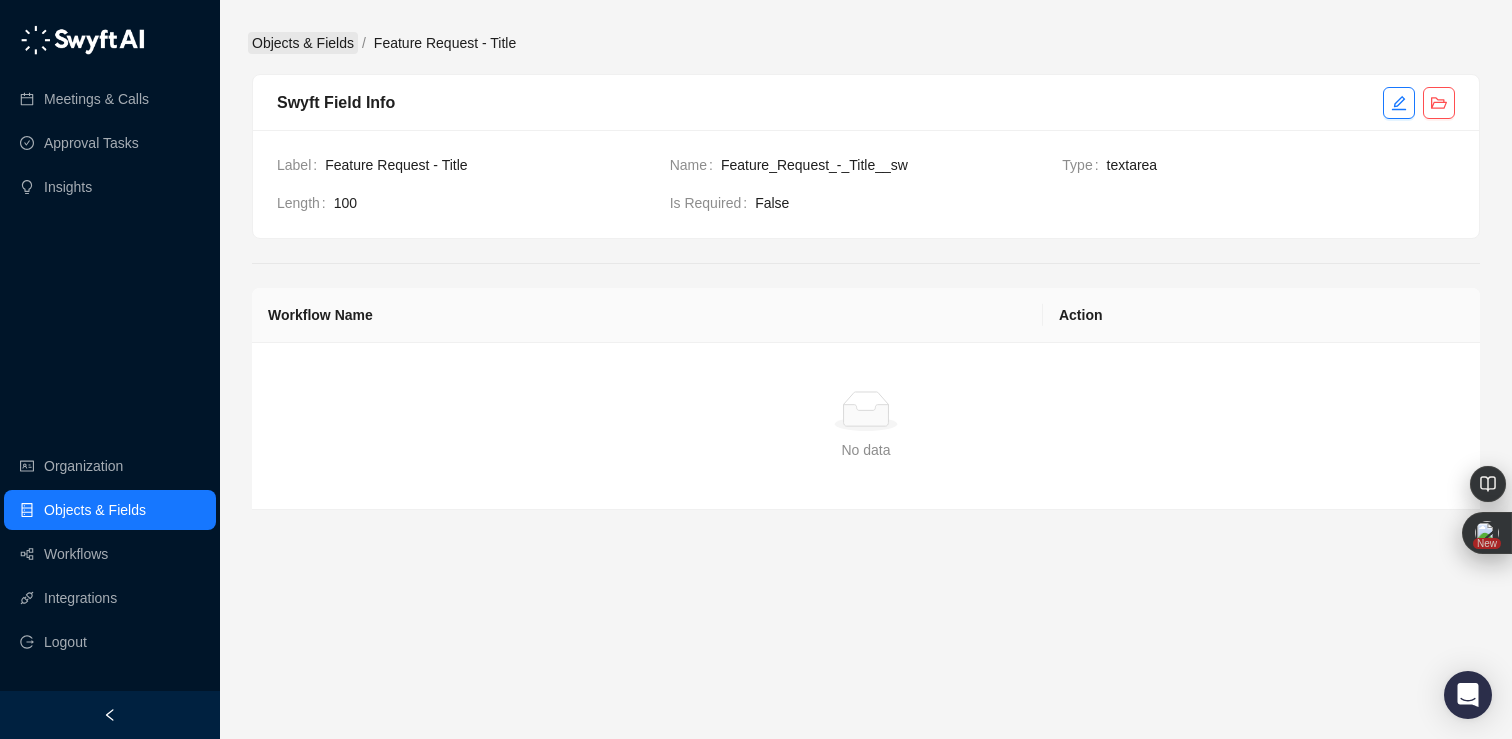 click on "Objects & Fields" at bounding box center (303, 43) 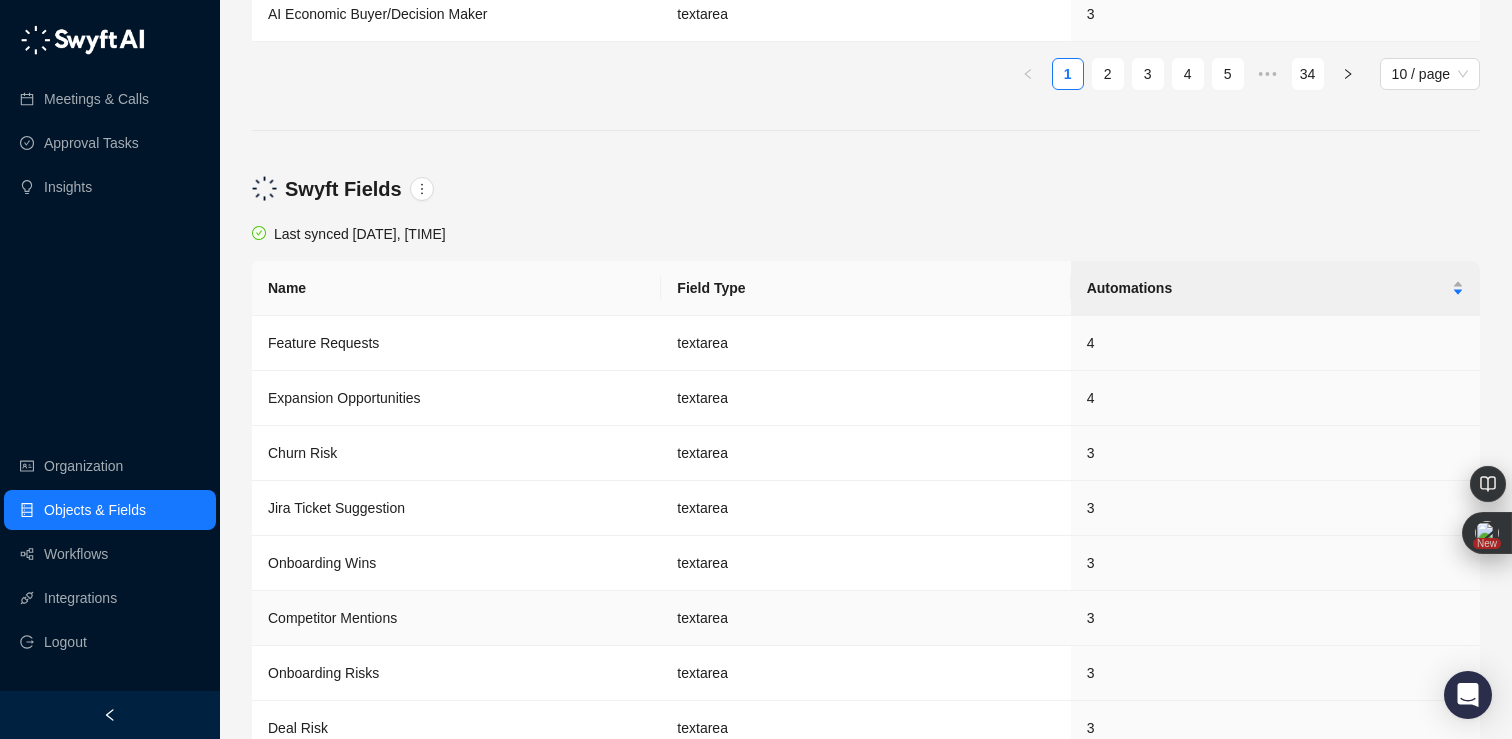 scroll, scrollTop: 3985, scrollLeft: 0, axis: vertical 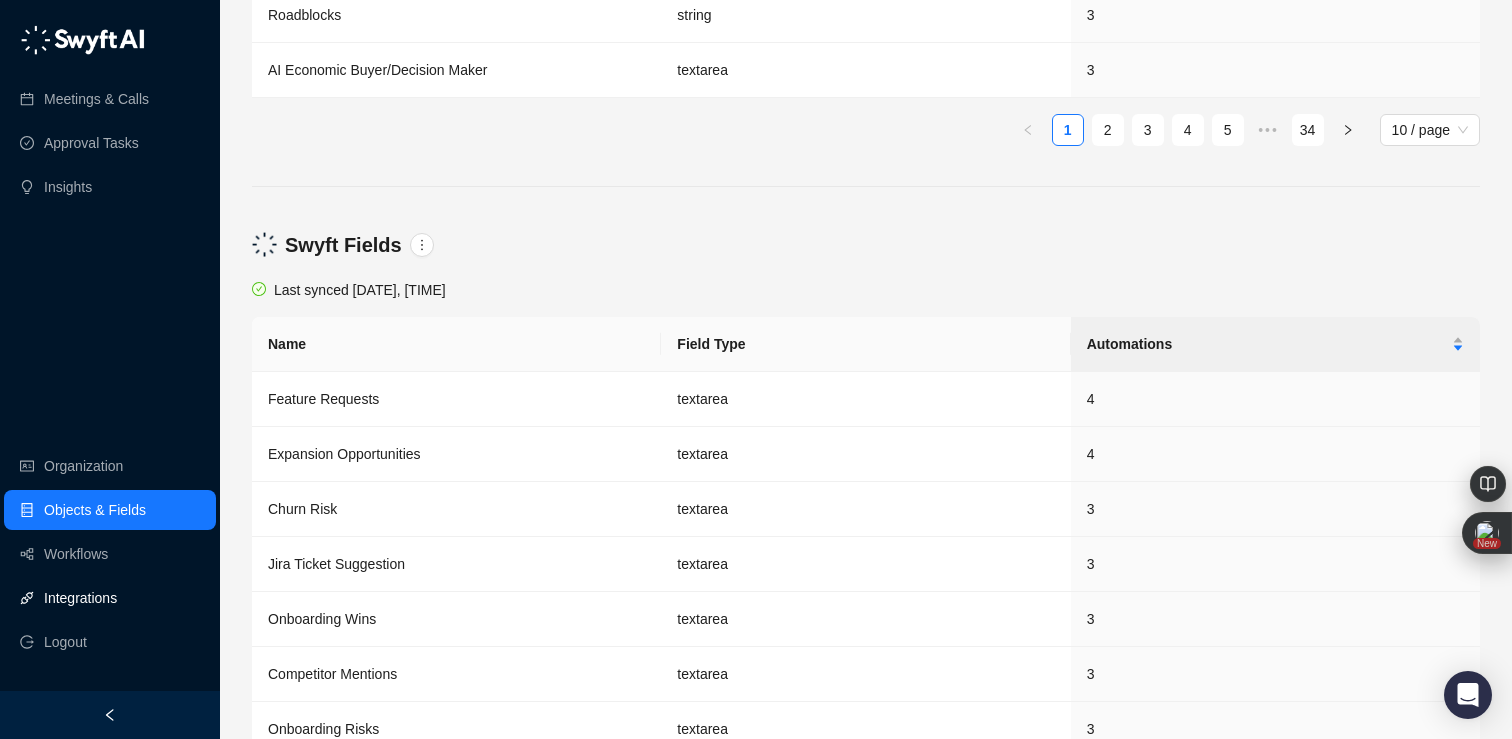 click on "Integrations" at bounding box center (80, 598) 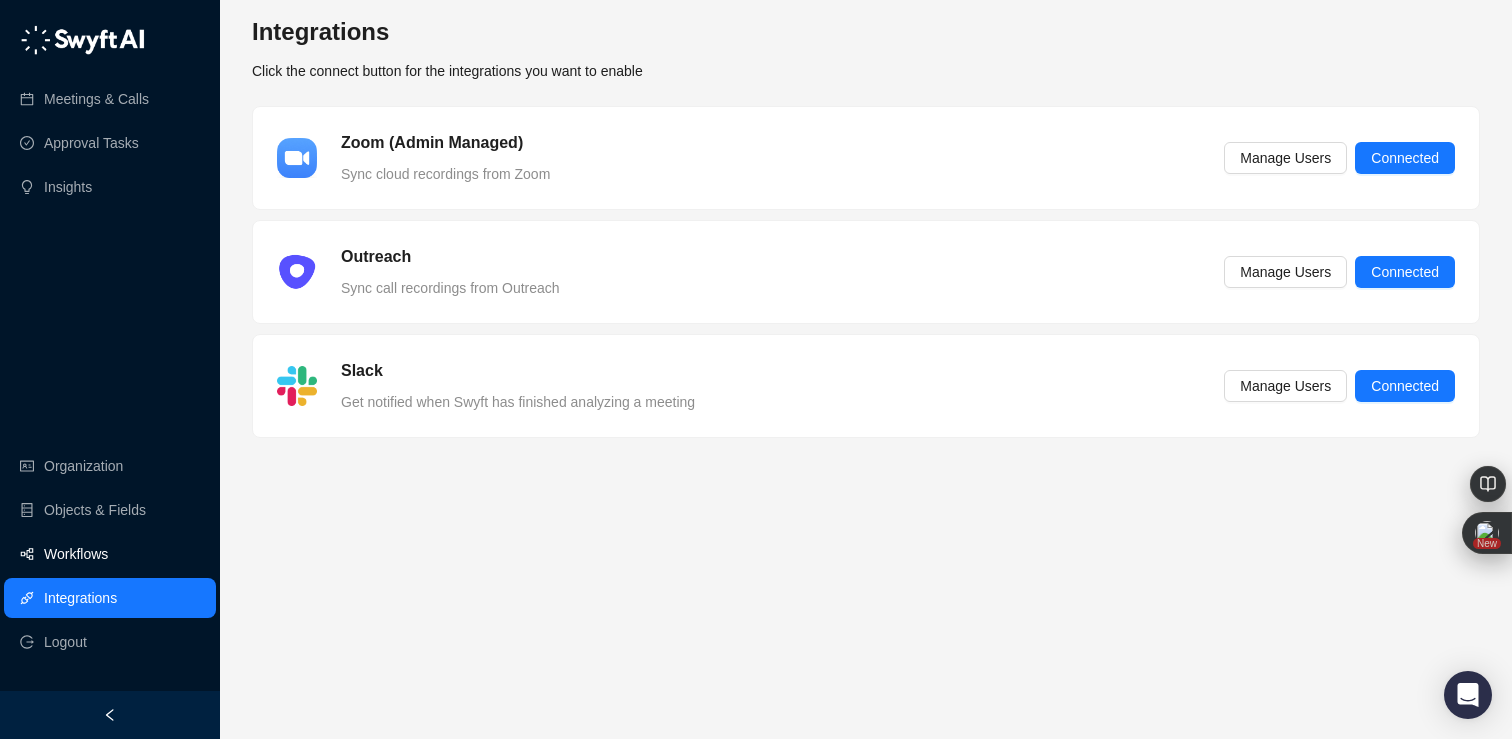 click on "Workflows" at bounding box center (76, 554) 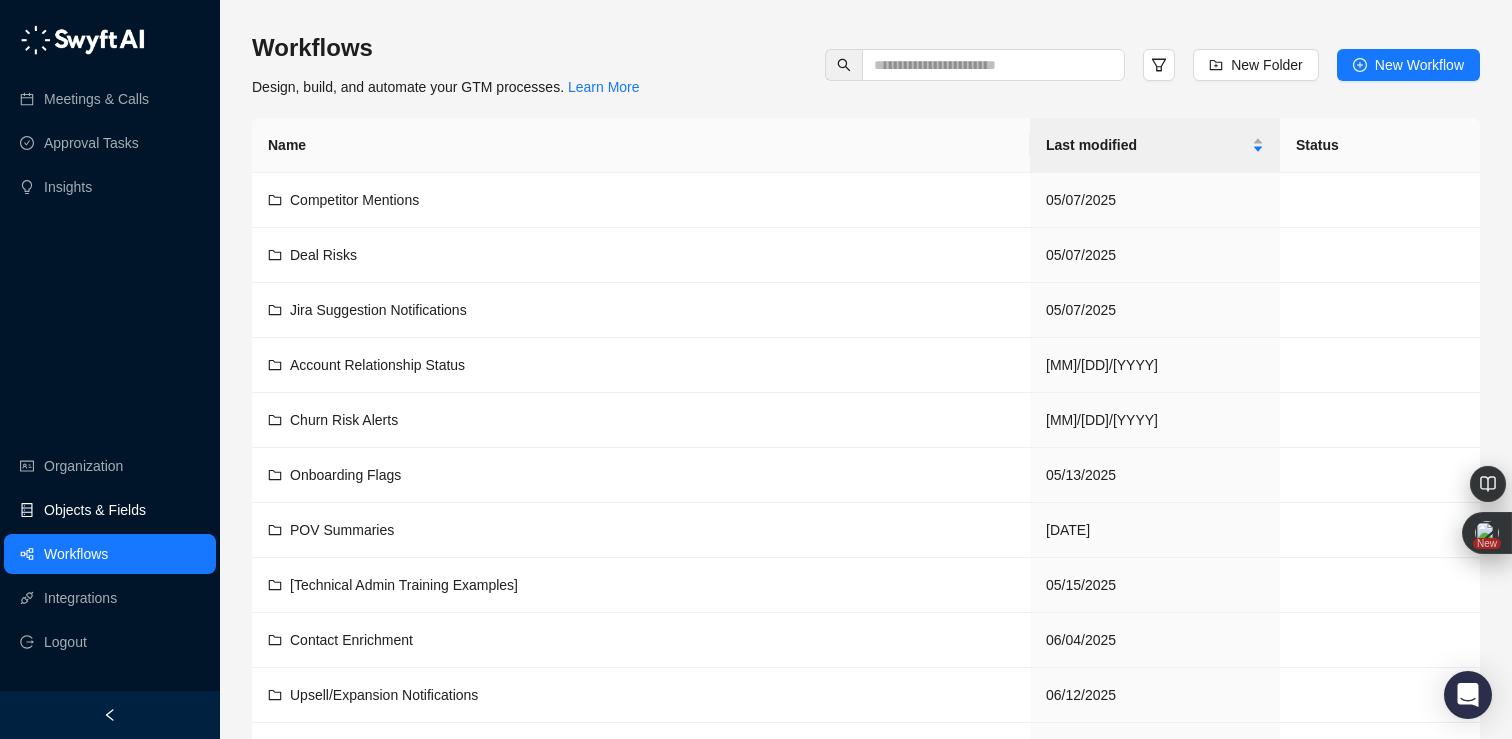 click on "Objects & Fields" at bounding box center (95, 510) 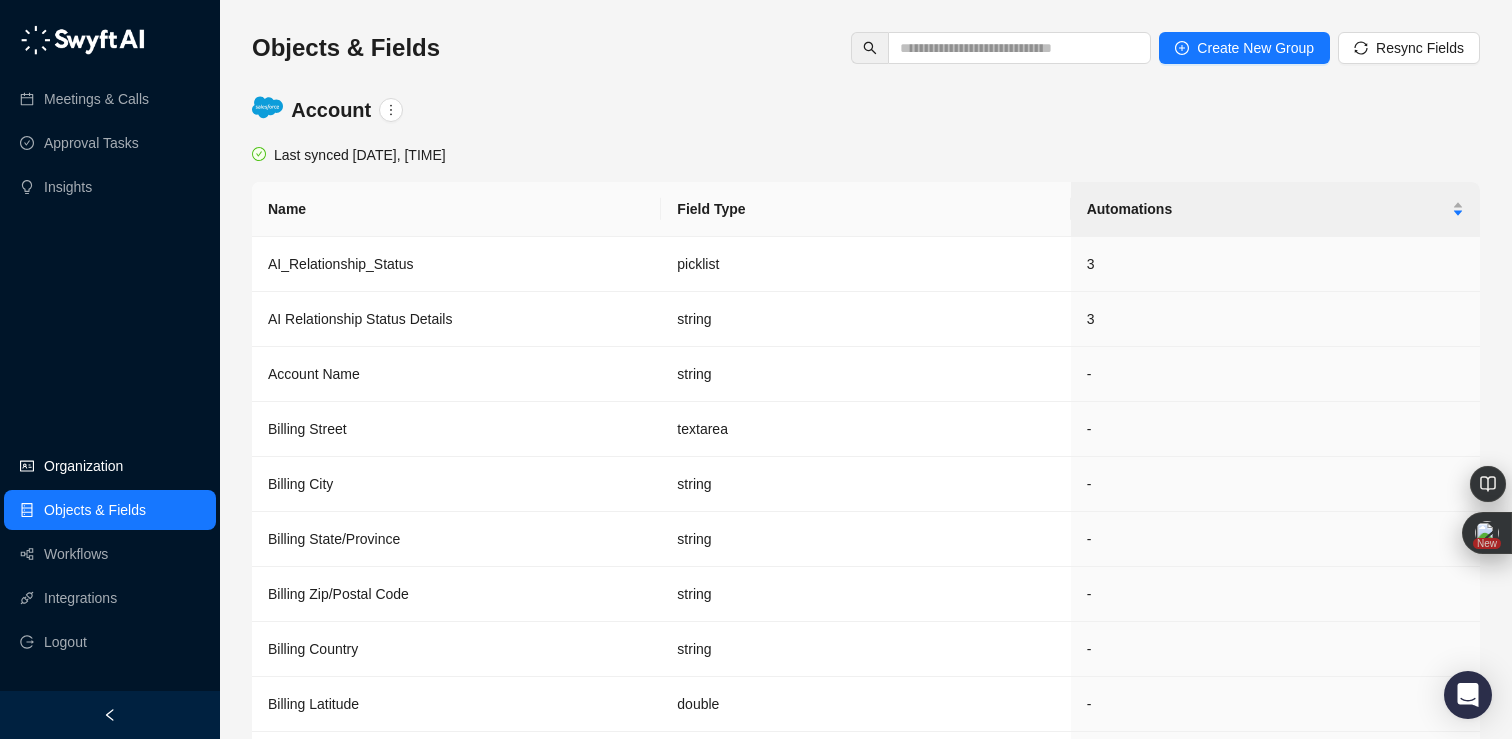 click on "Organization" at bounding box center (83, 466) 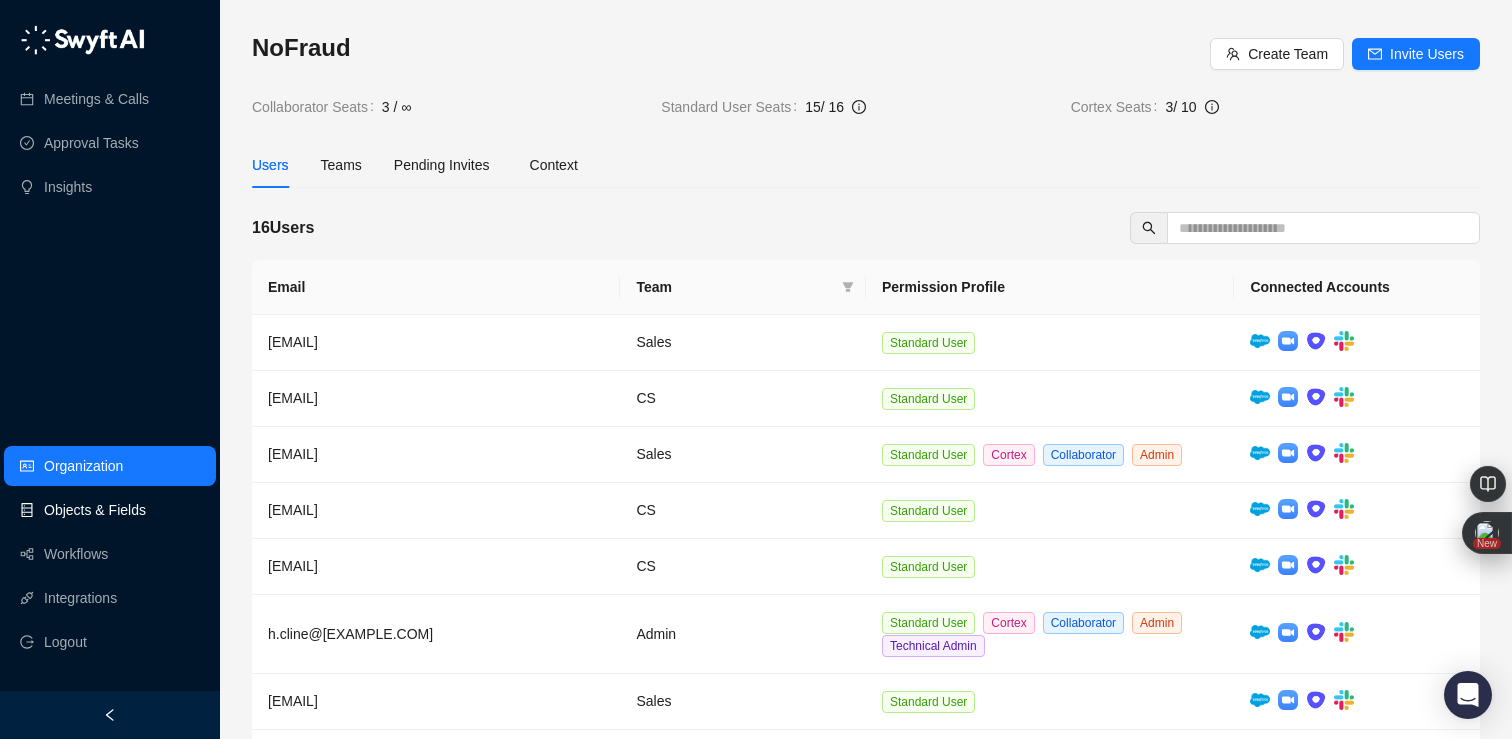 click on "Objects & Fields" at bounding box center [95, 510] 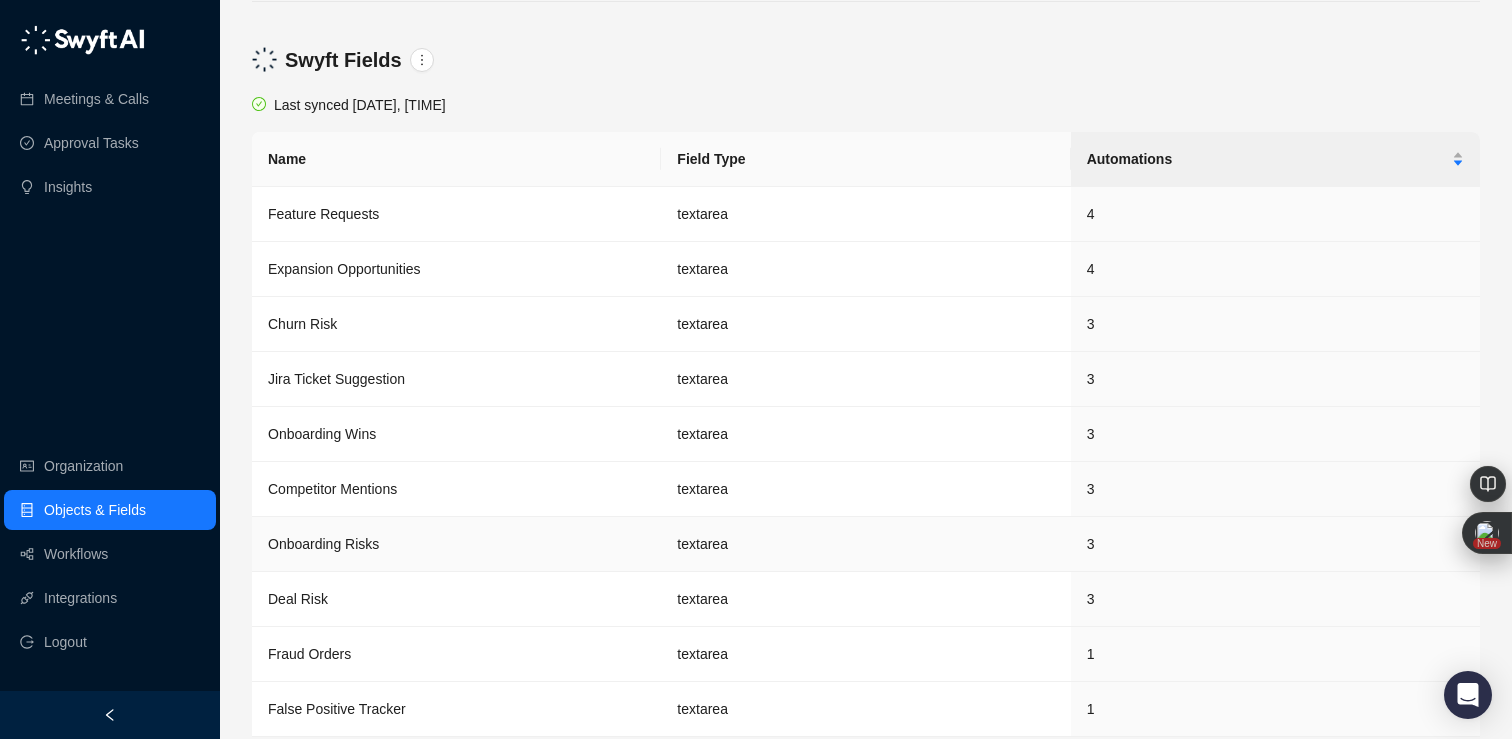 scroll, scrollTop: 4163, scrollLeft: 0, axis: vertical 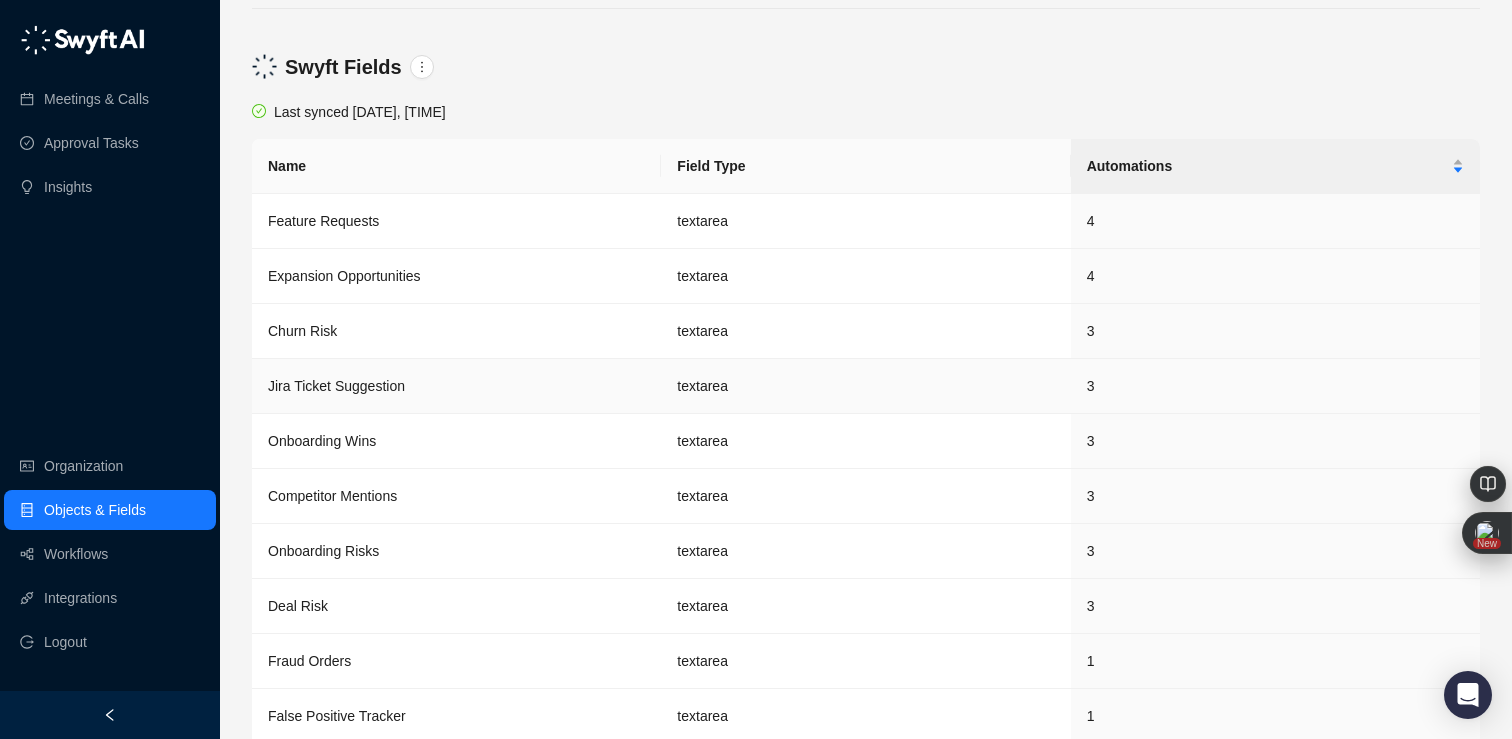 click on "Jira Ticket Suggestion" at bounding box center (456, 386) 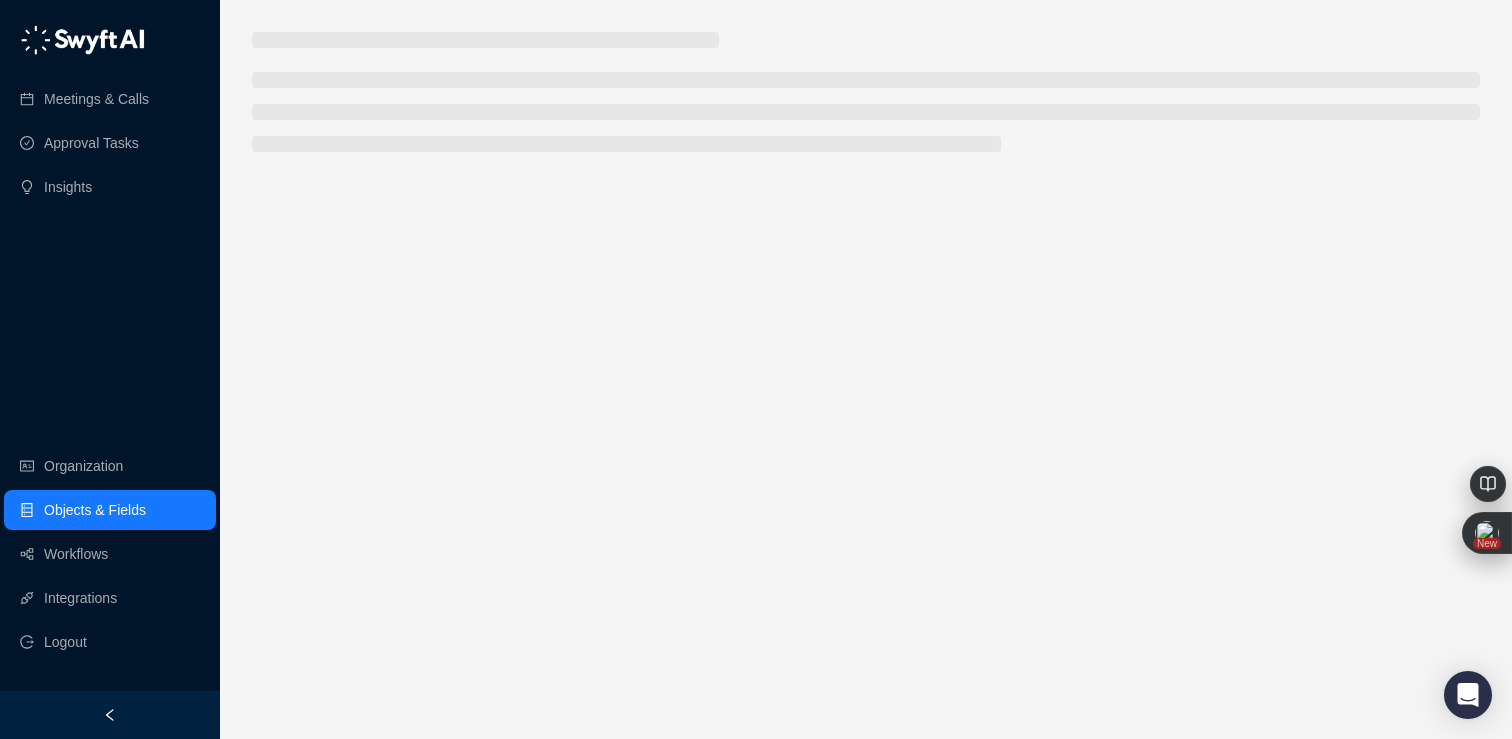 scroll, scrollTop: 0, scrollLeft: 0, axis: both 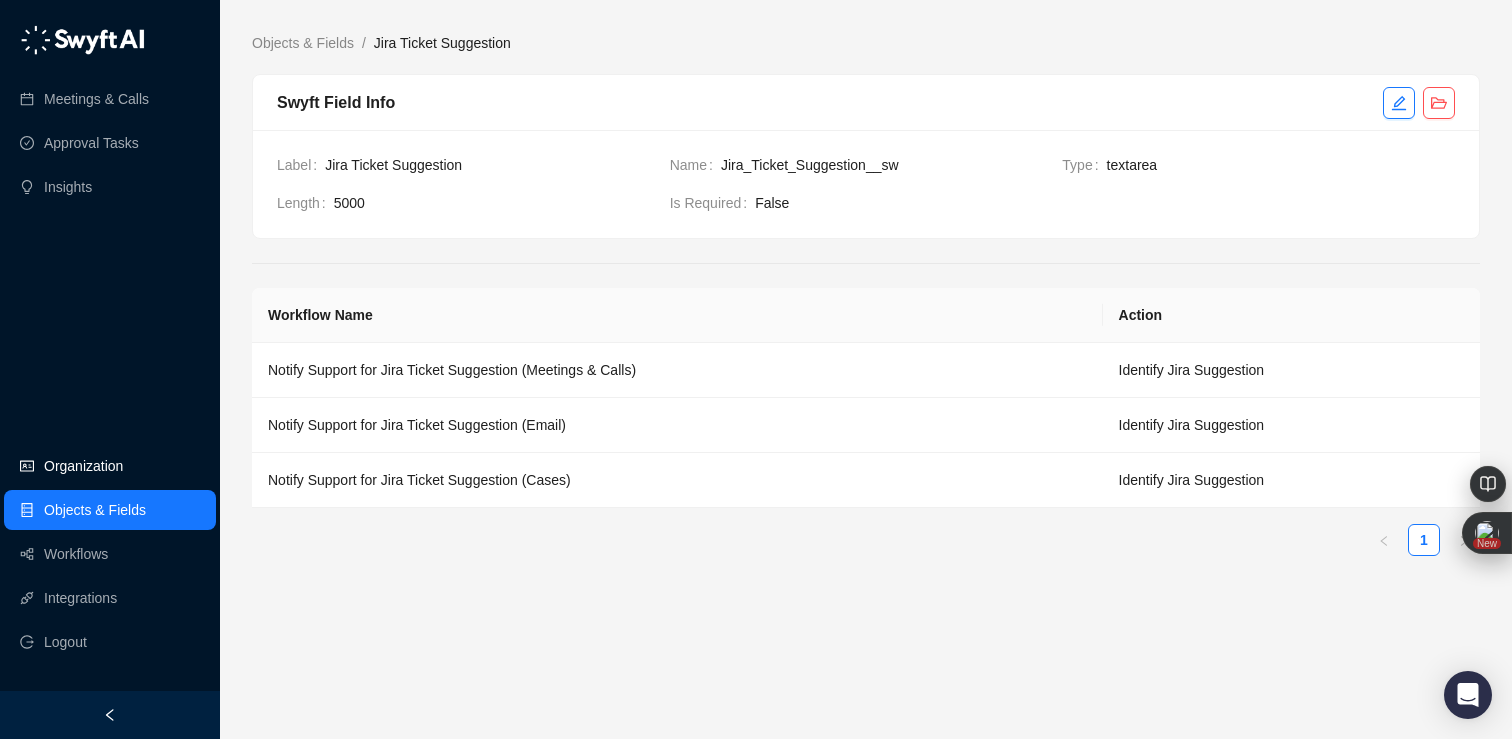 click on "Organization" at bounding box center [83, 466] 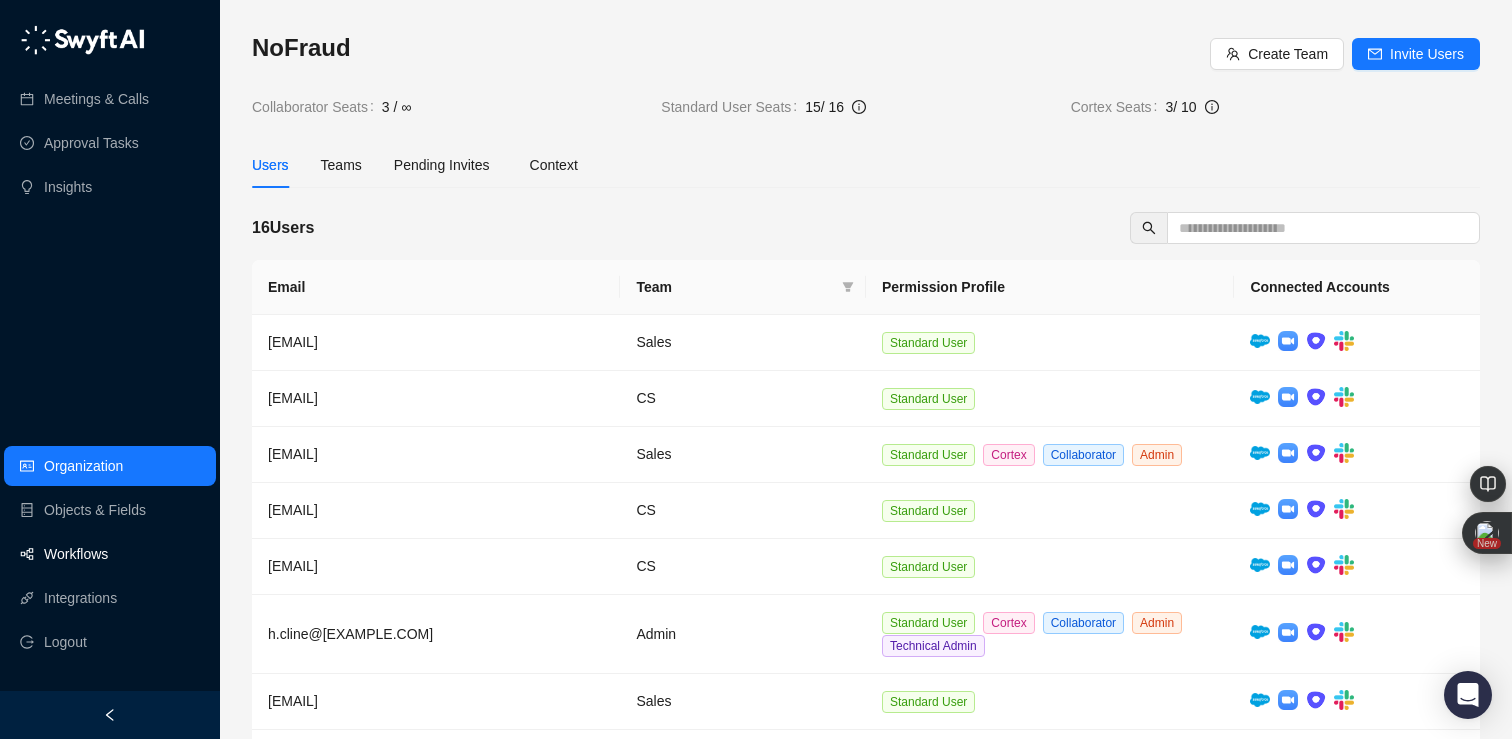 click on "Workflows" at bounding box center [76, 554] 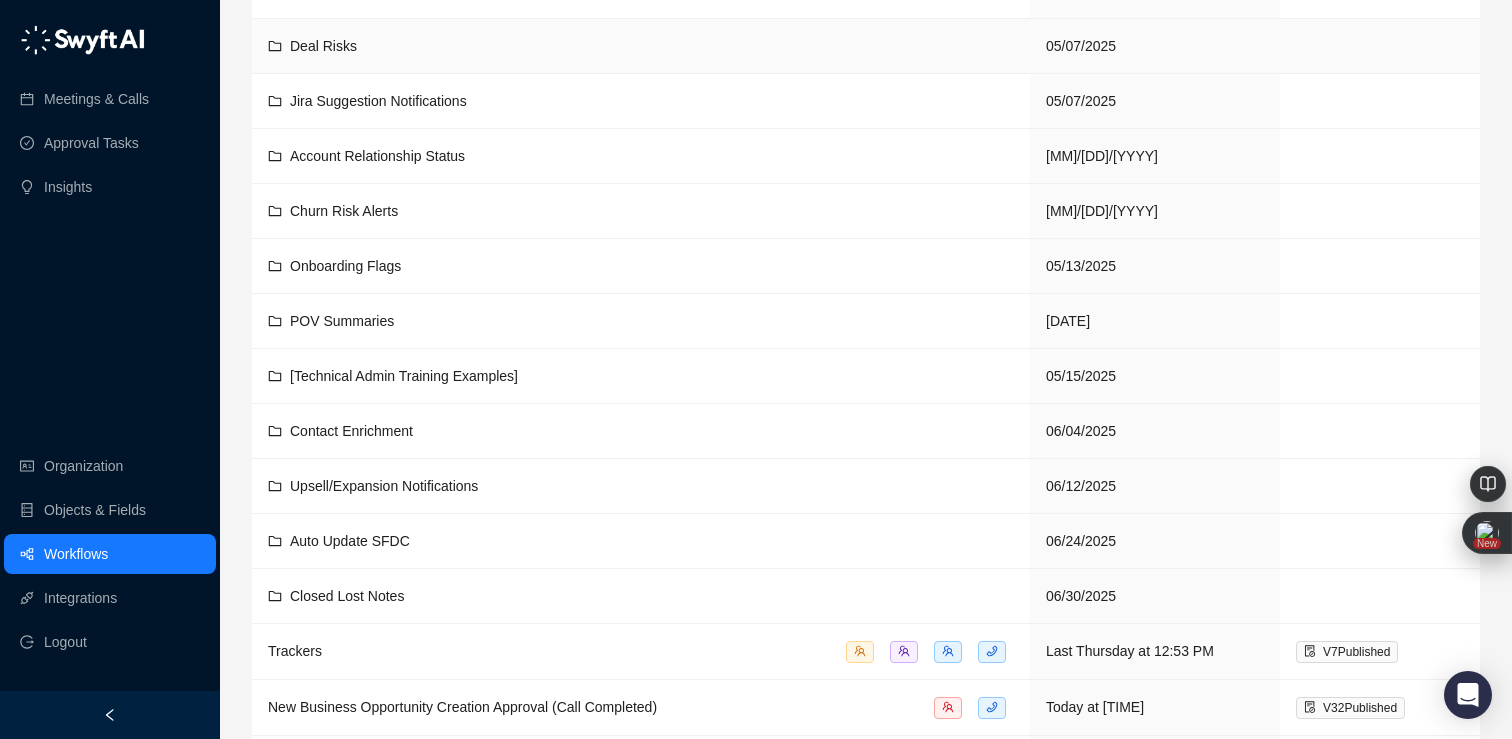 scroll, scrollTop: 331, scrollLeft: 0, axis: vertical 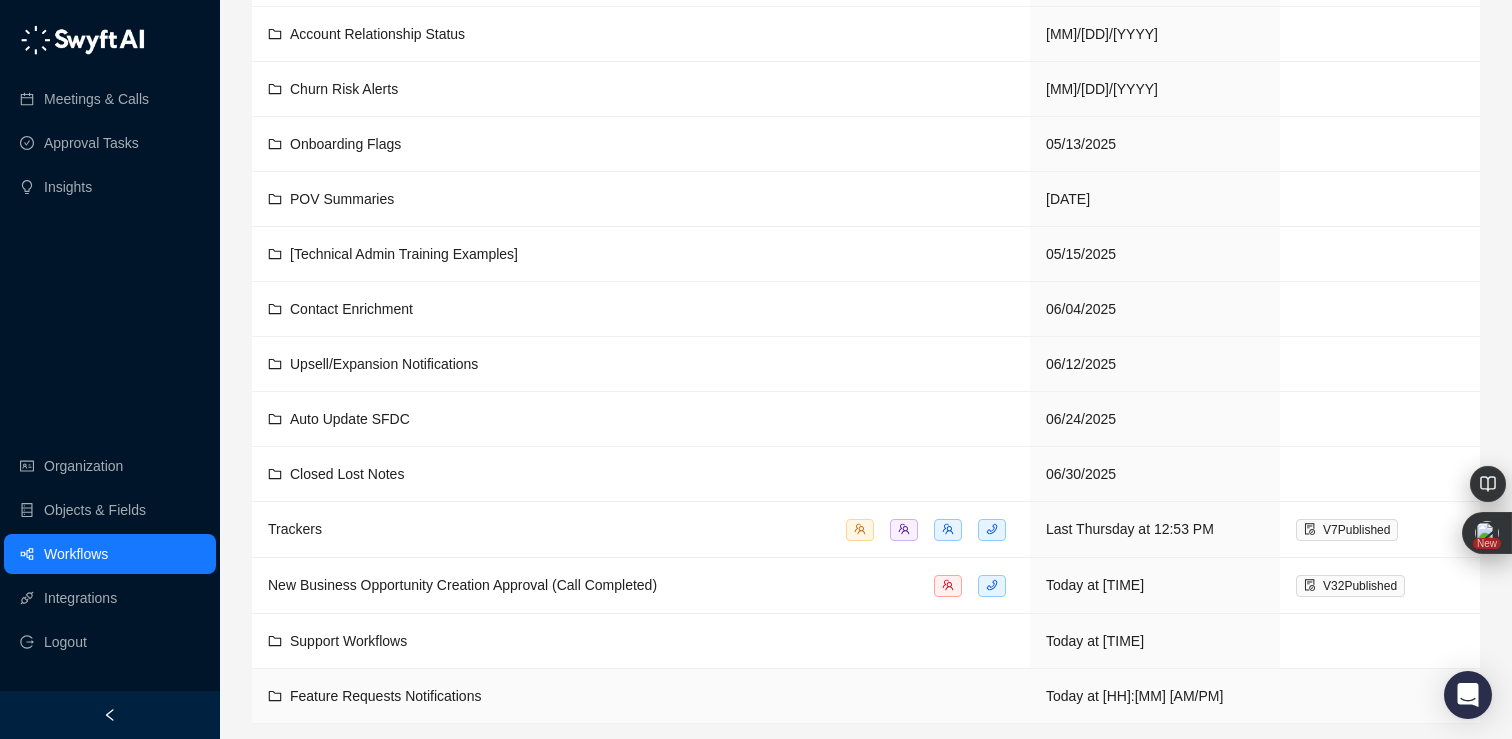 click on "Feature Requests Notifications" at bounding box center (385, 696) 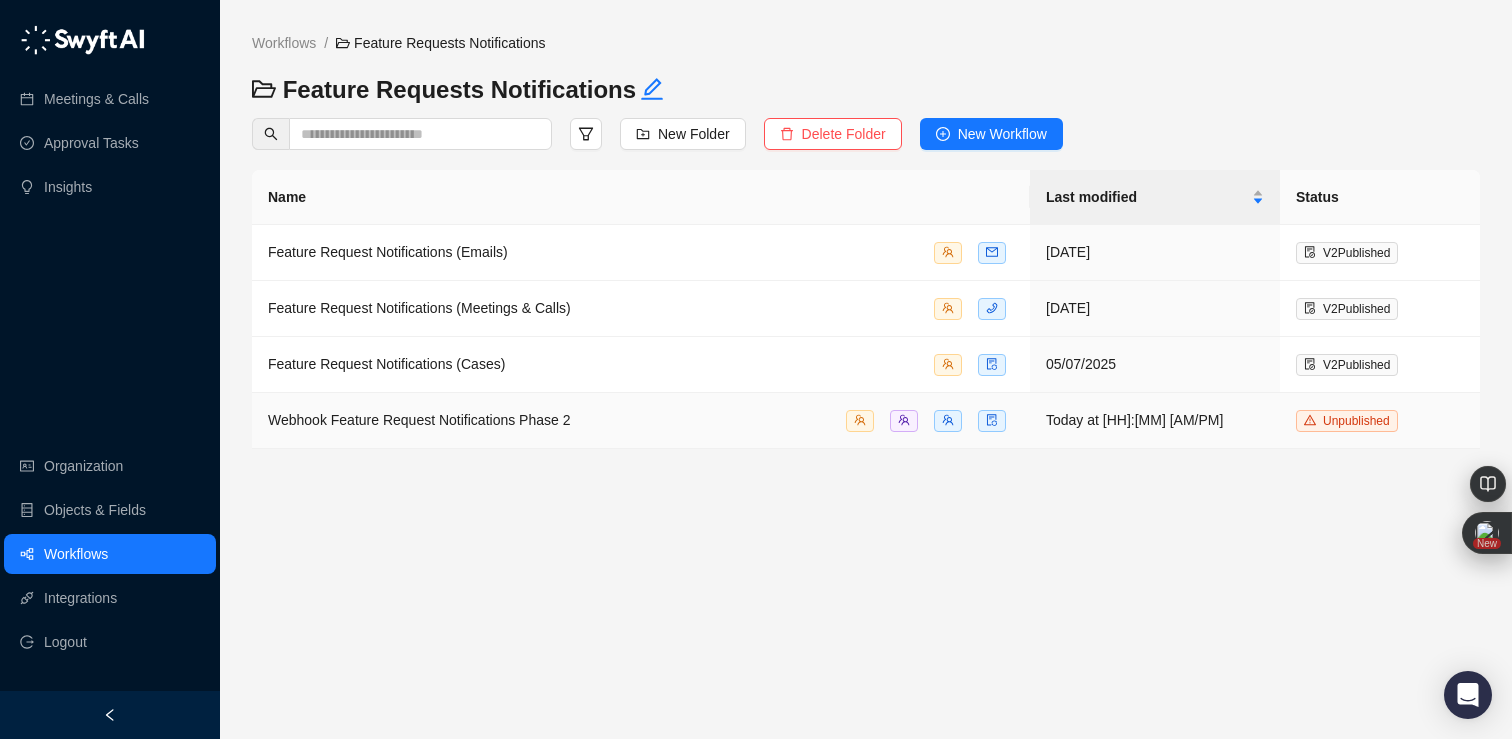 click on "Webhook Feature Request Notifications Phase 2" at bounding box center [641, 420] 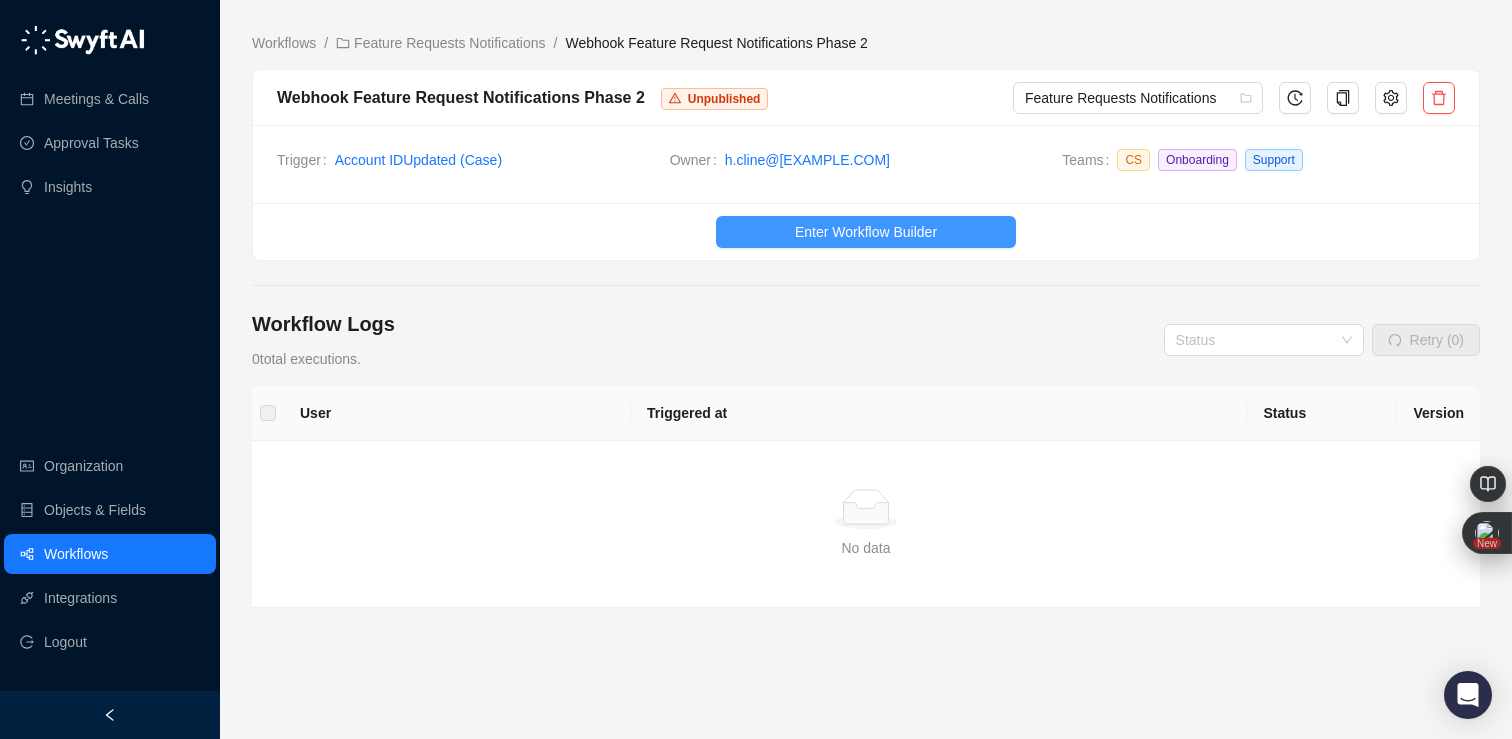 click on "Enter Workflow Builder" at bounding box center [866, 232] 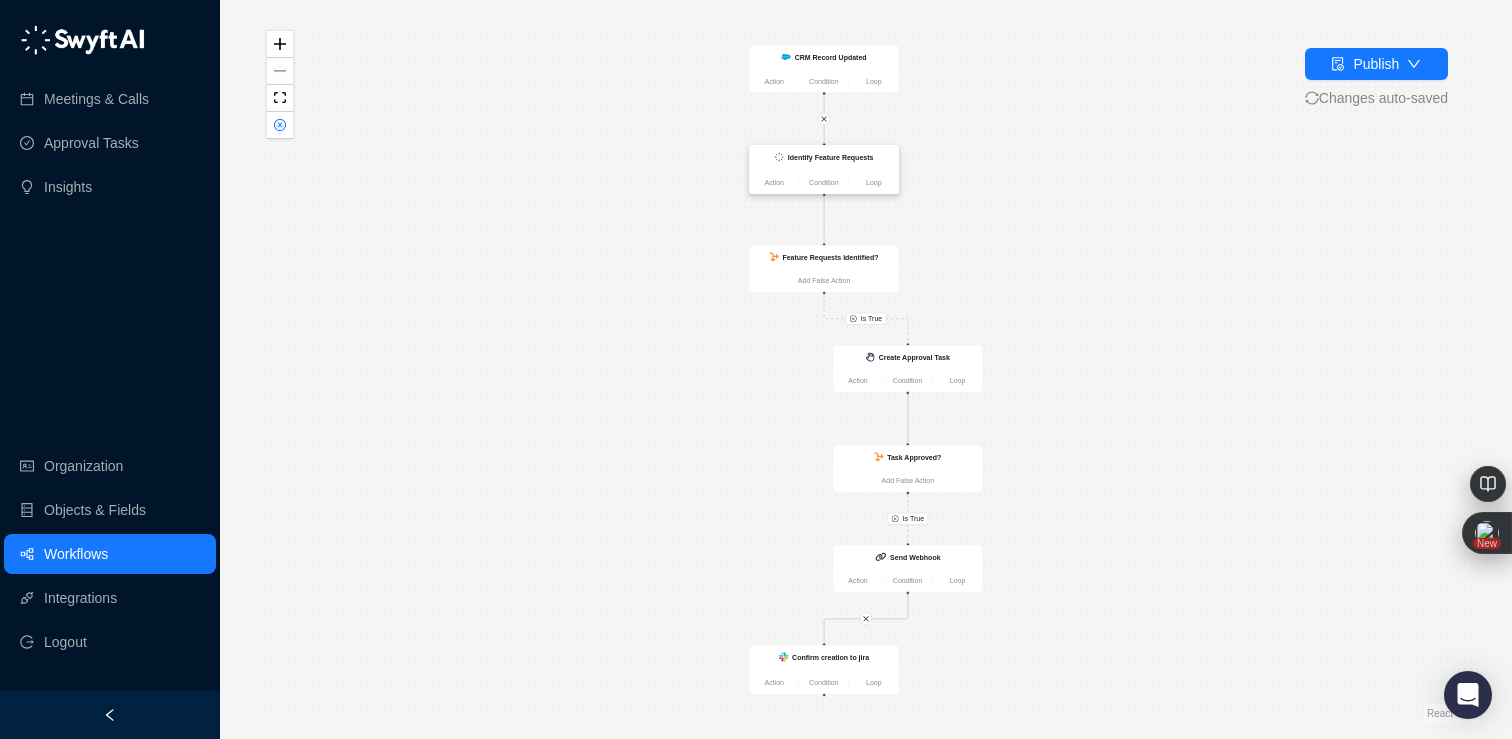click on "Identify Feature Requests" at bounding box center (831, 157) 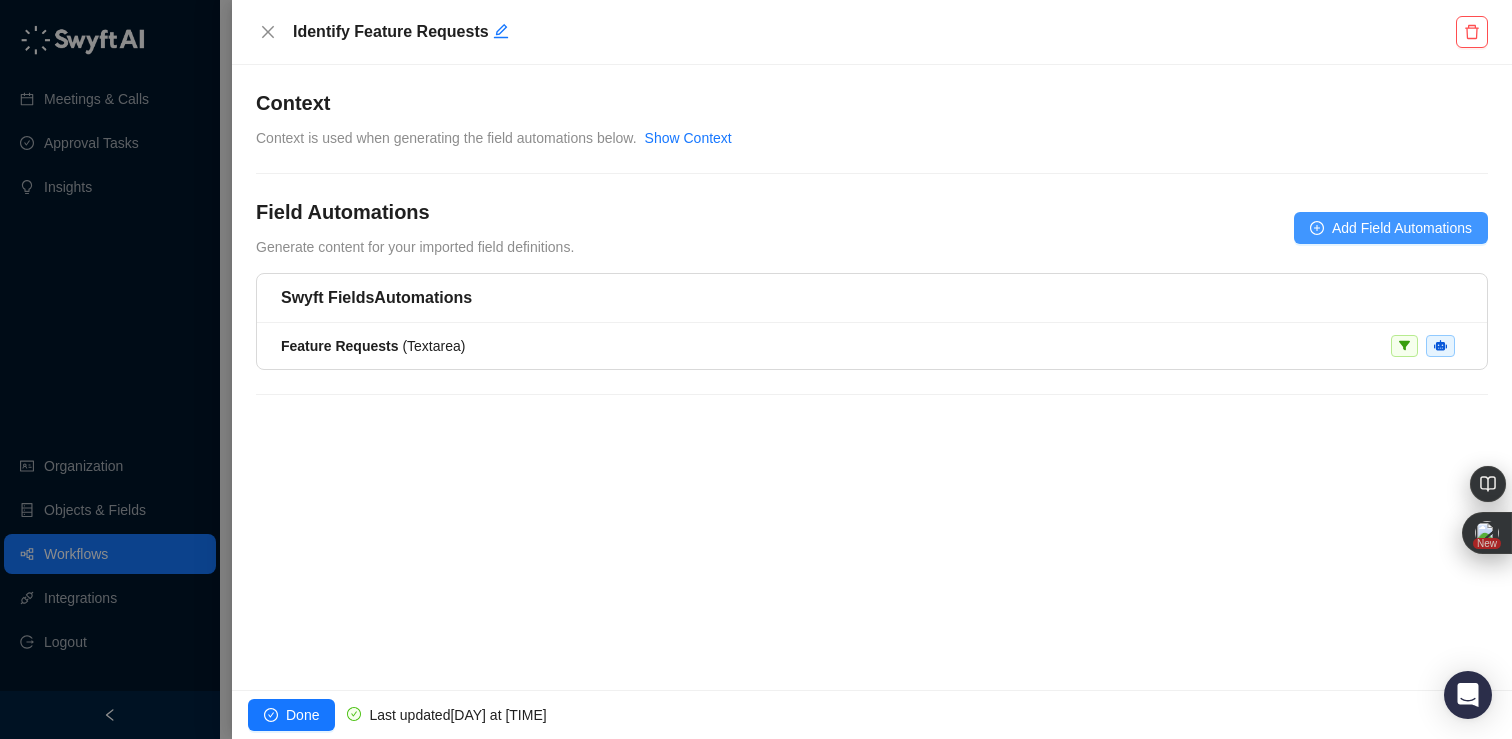 click on "Add Field Automations" at bounding box center [1391, 228] 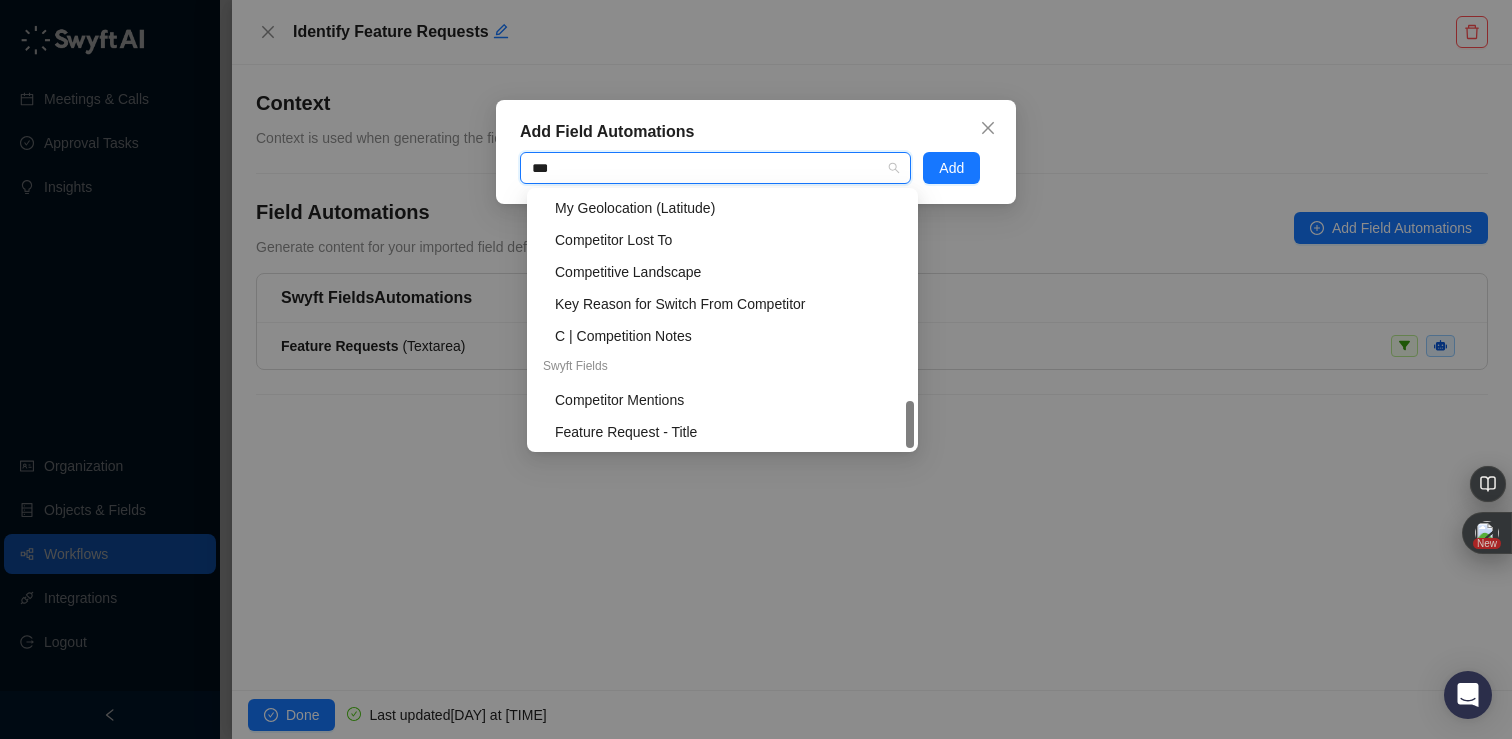 scroll, scrollTop: 0, scrollLeft: 0, axis: both 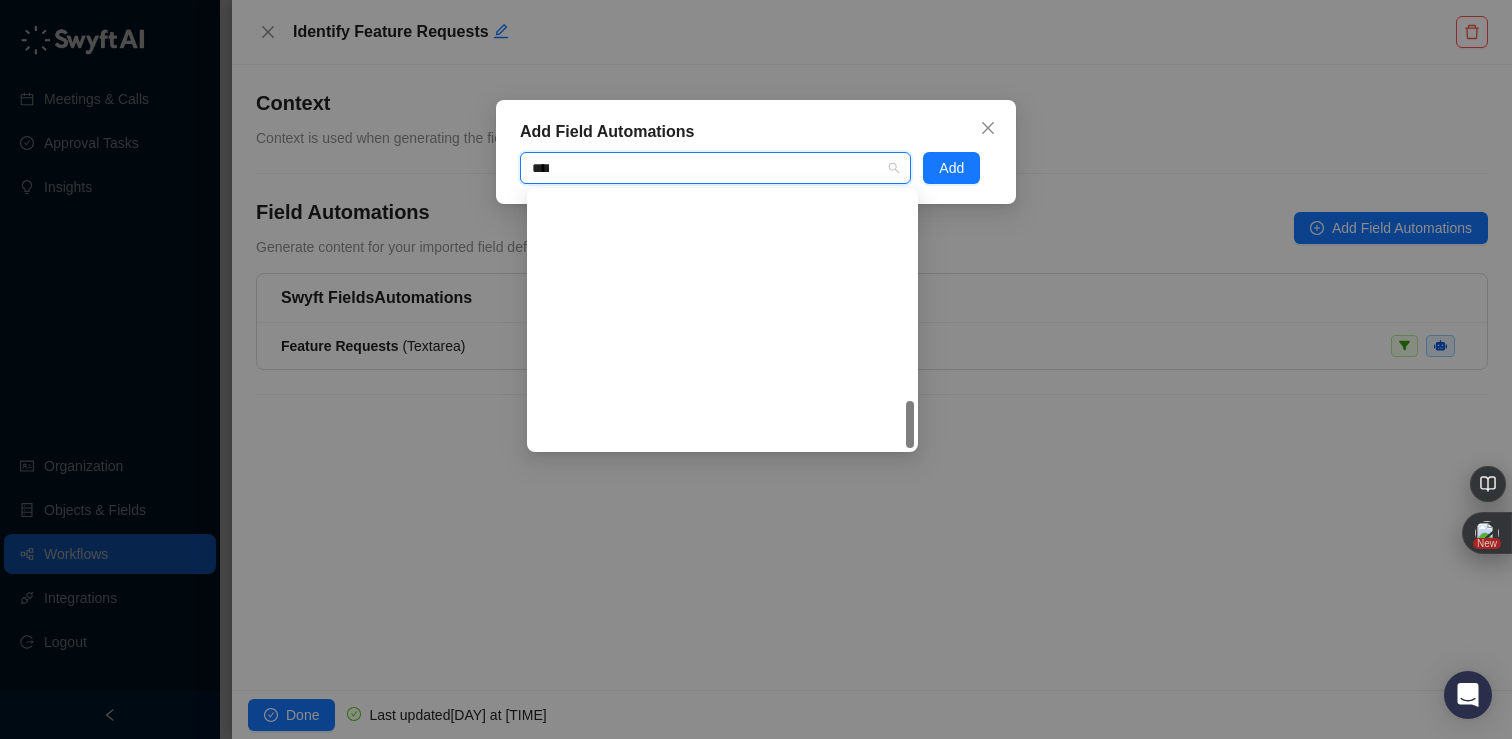 type on "*****" 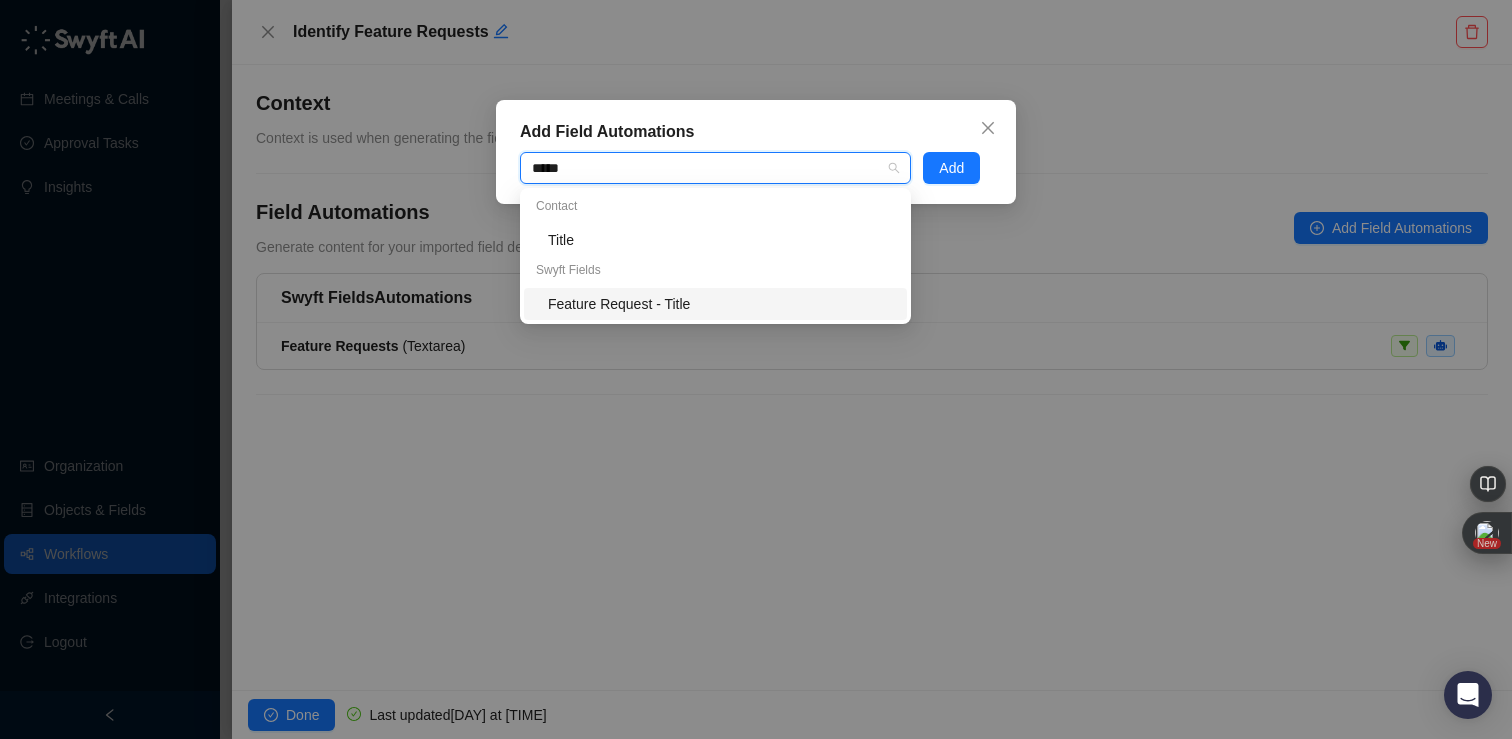 click on "Feature Request - Title" at bounding box center [721, 304] 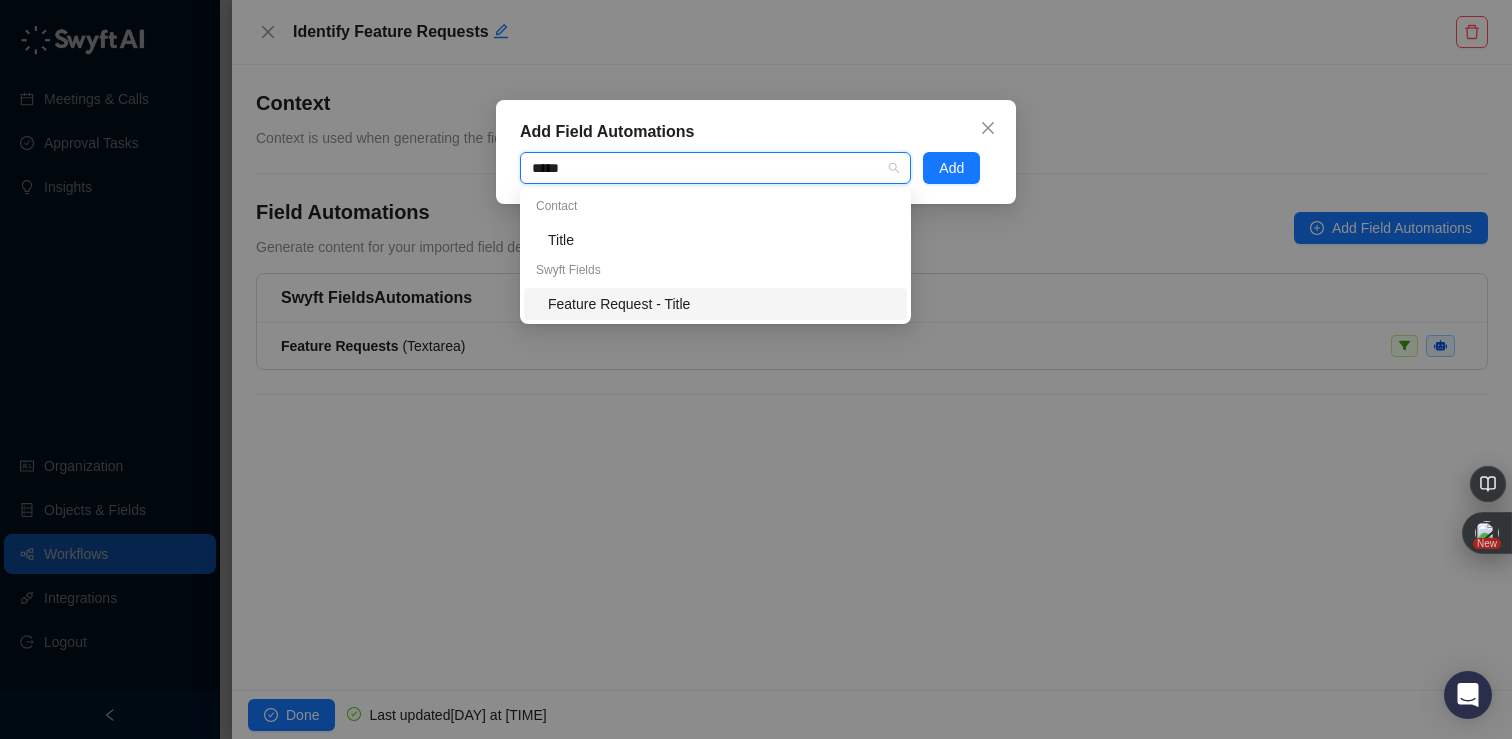 type 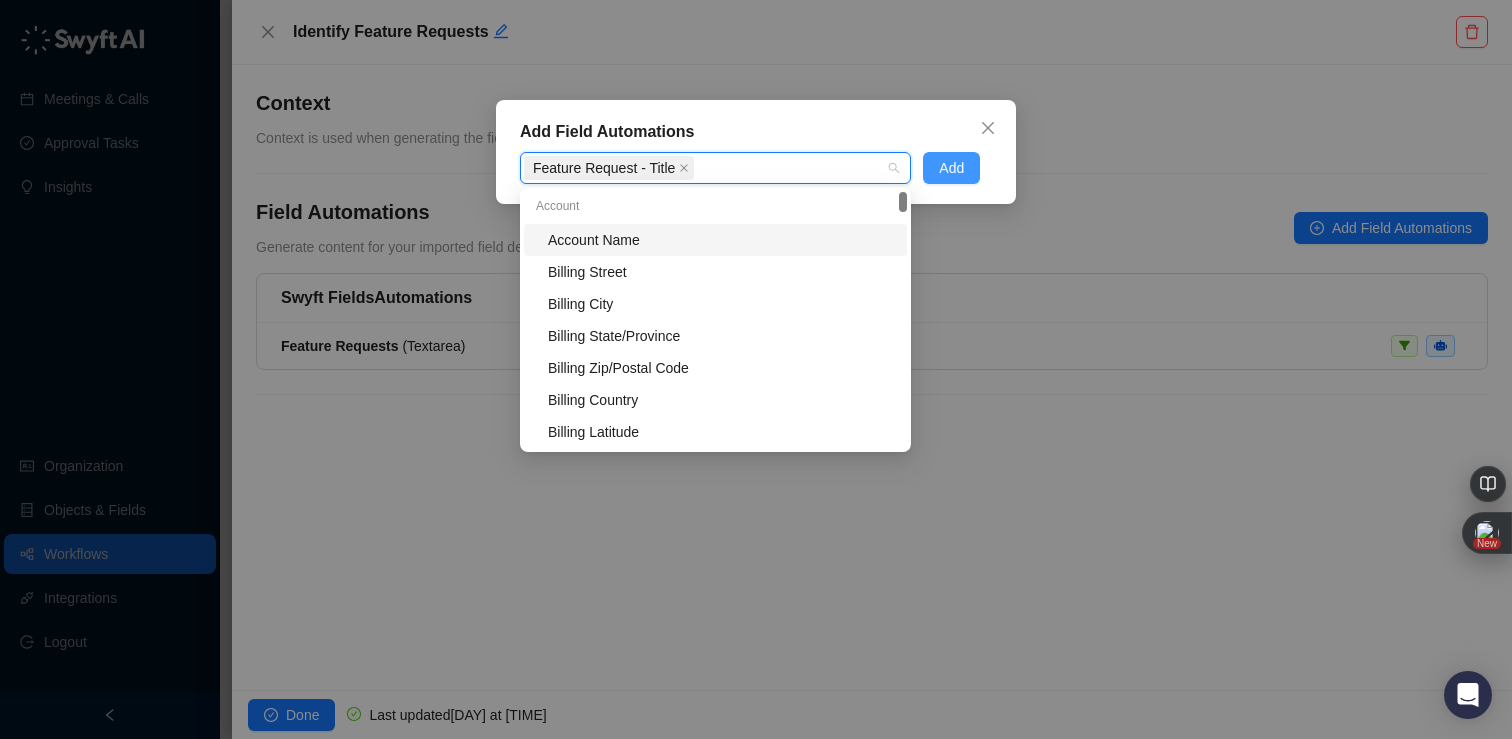 click on "Add" at bounding box center (951, 168) 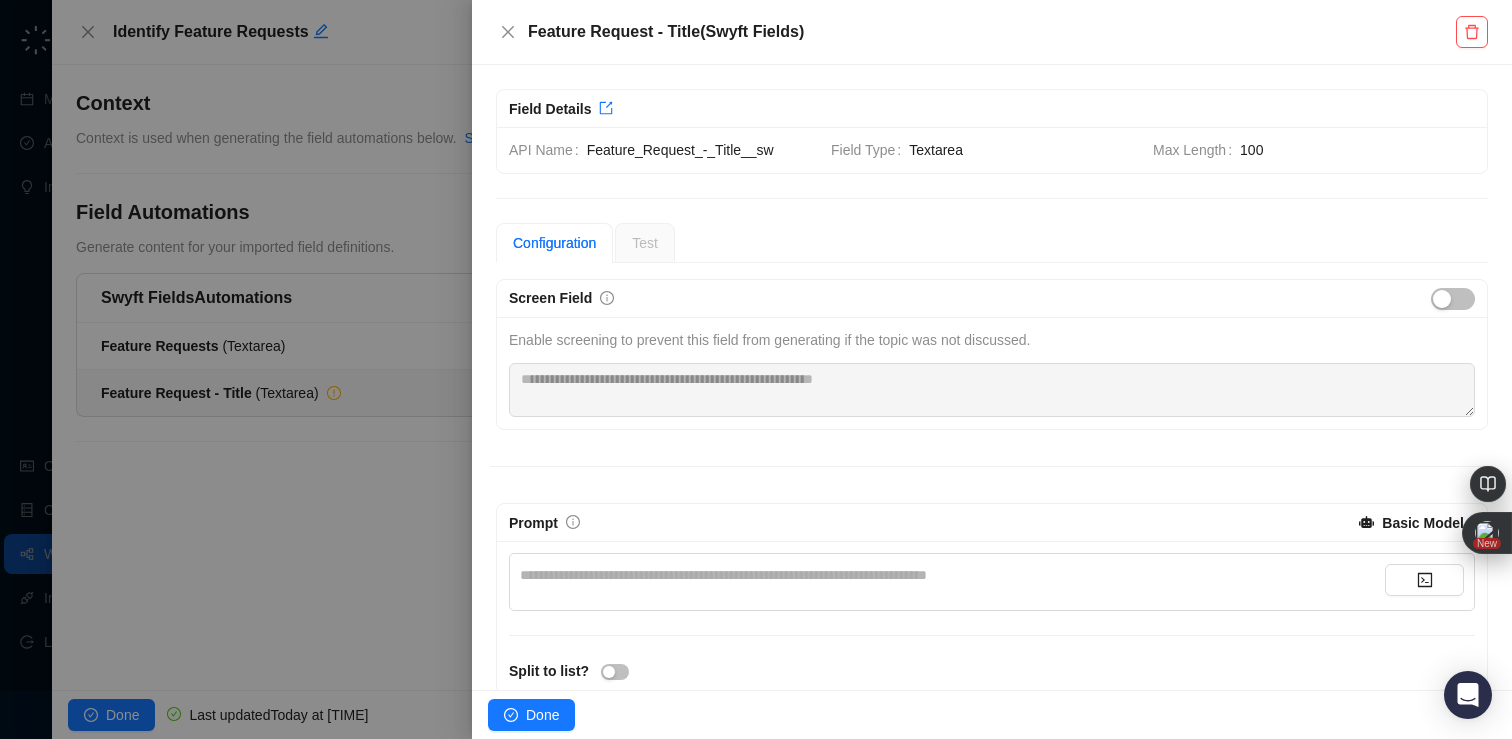 click on "**********" at bounding box center [952, 575] 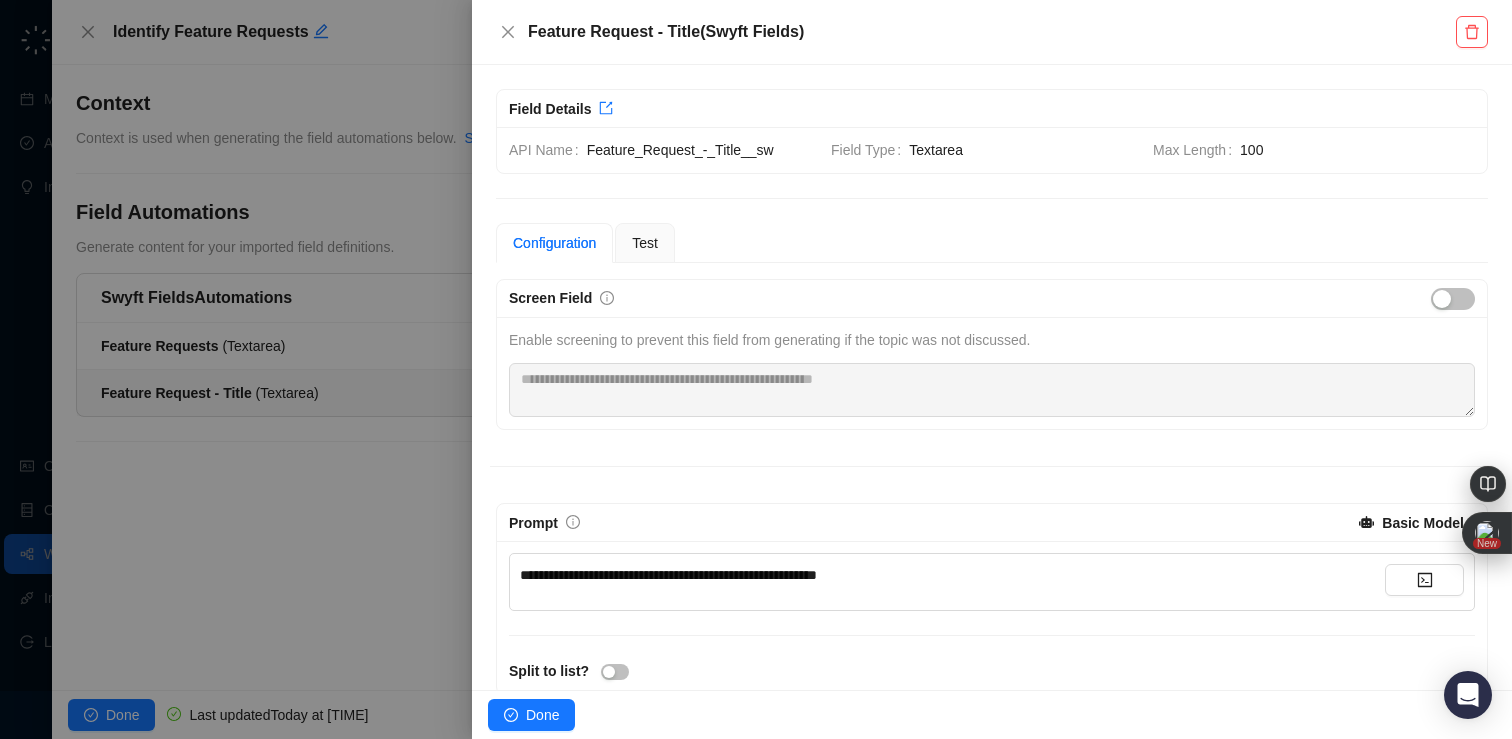 click on "**********" at bounding box center [668, 575] 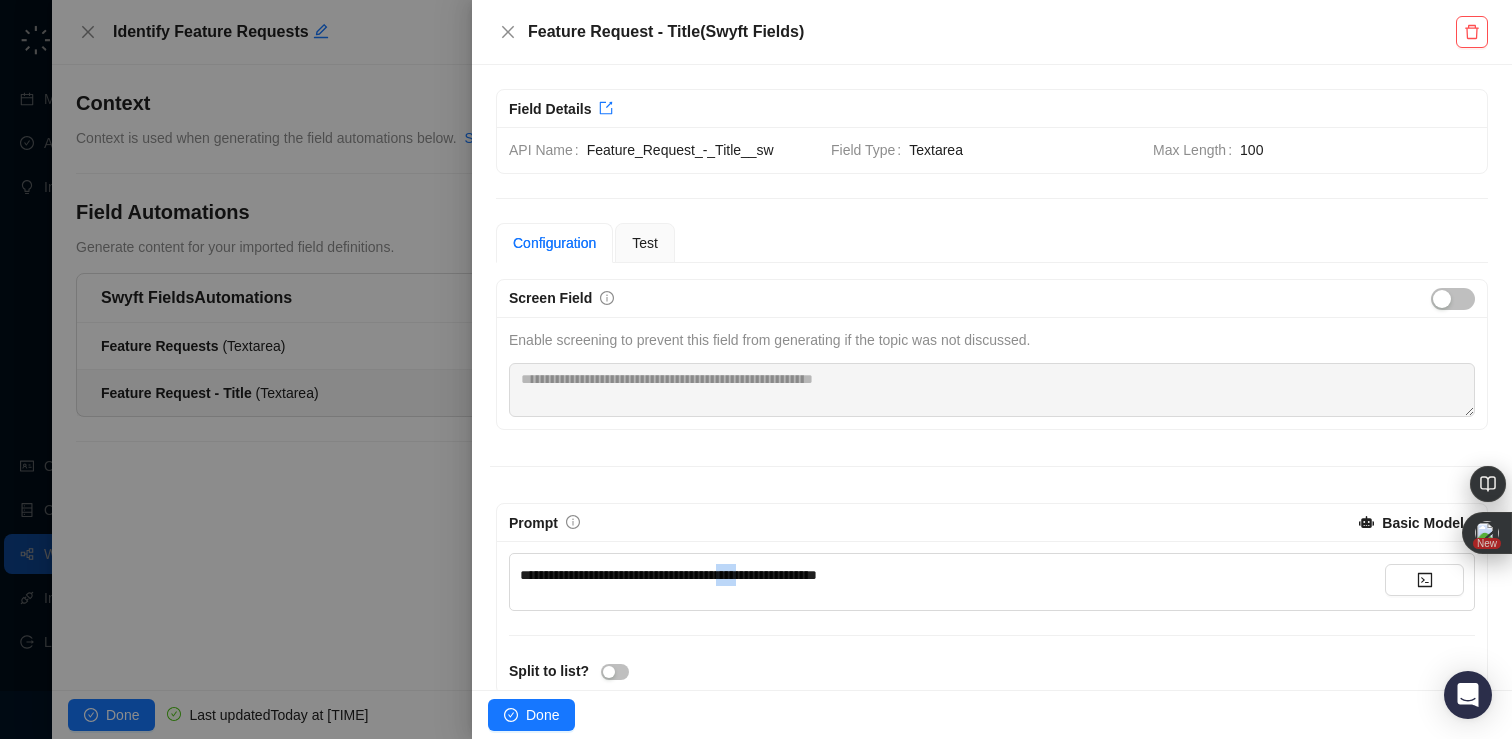 click on "**********" at bounding box center [668, 575] 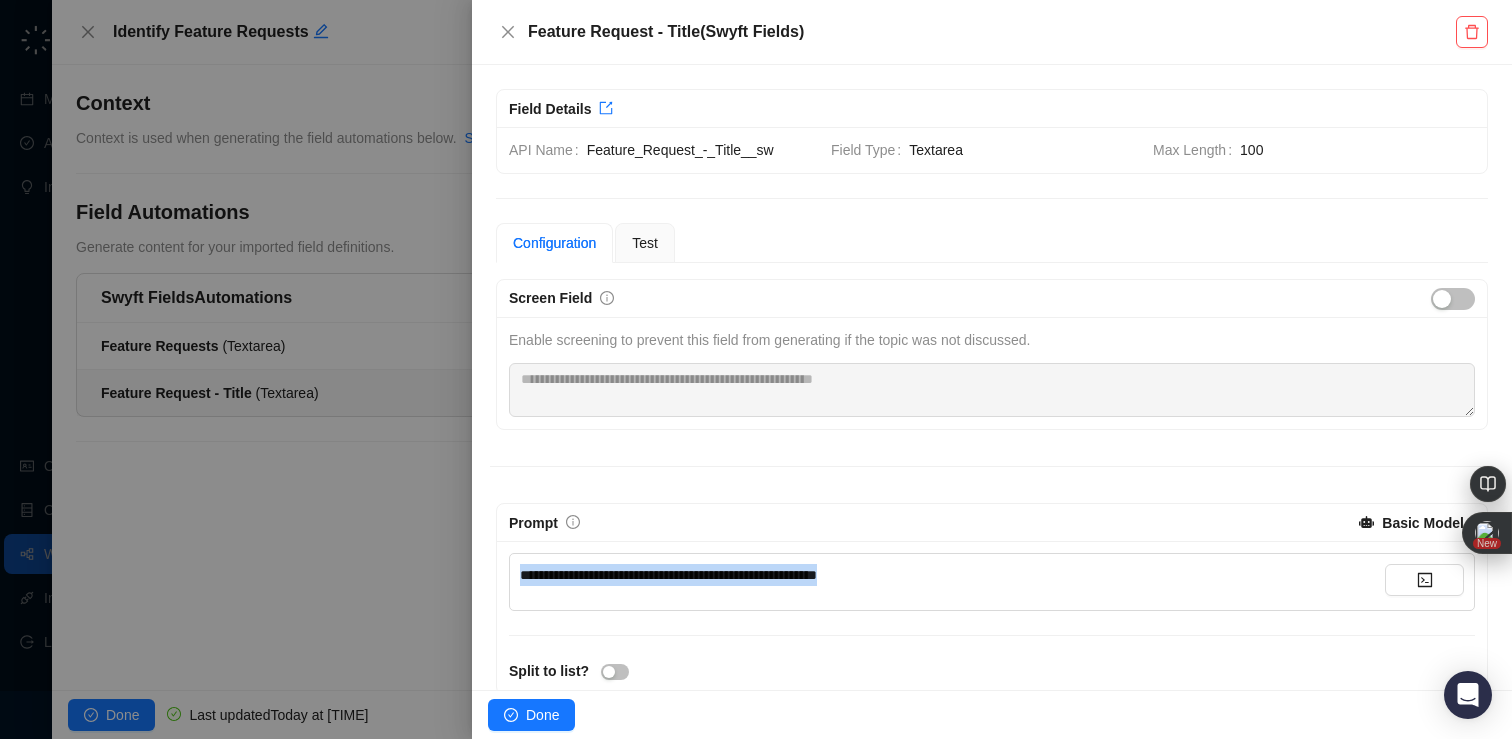 click on "**********" at bounding box center [668, 575] 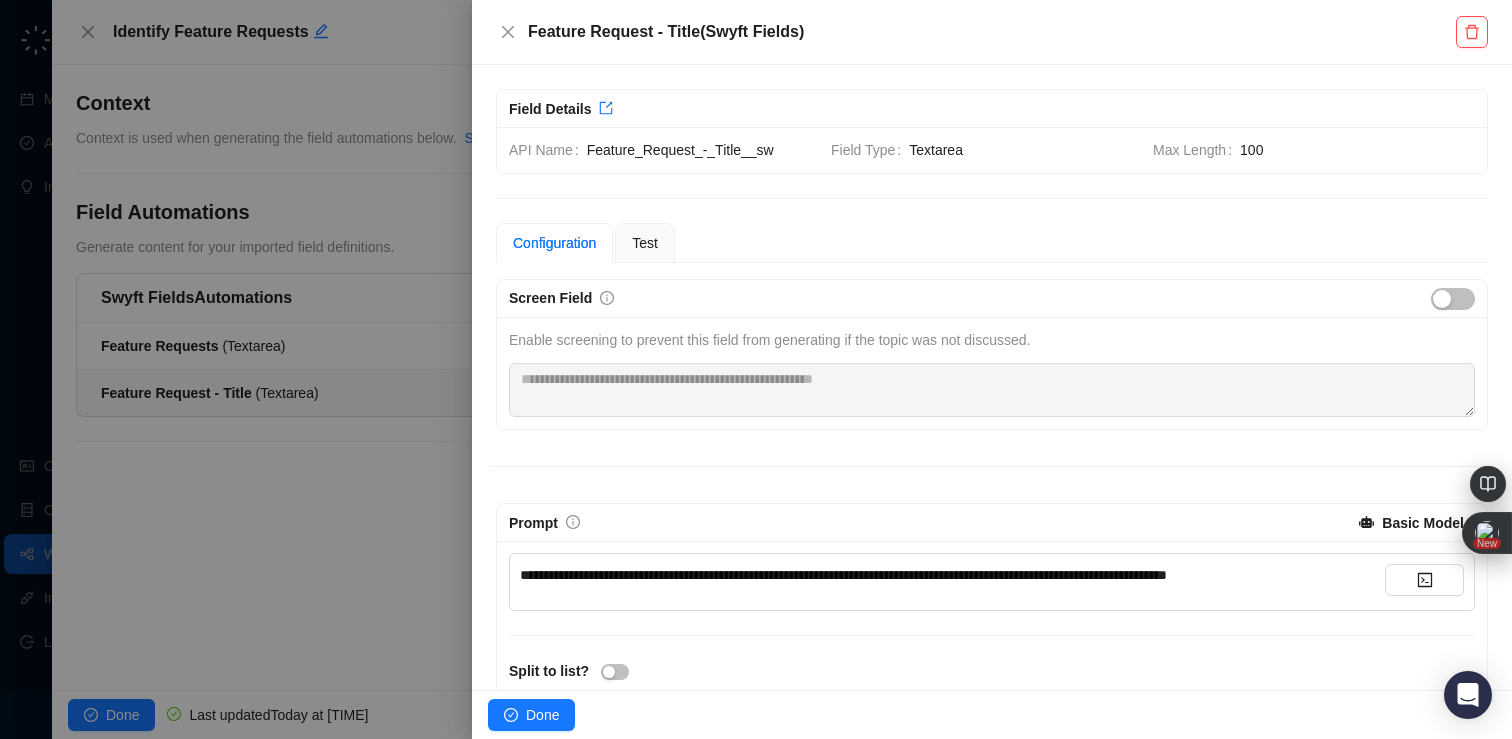 click on "**********" at bounding box center [843, 575] 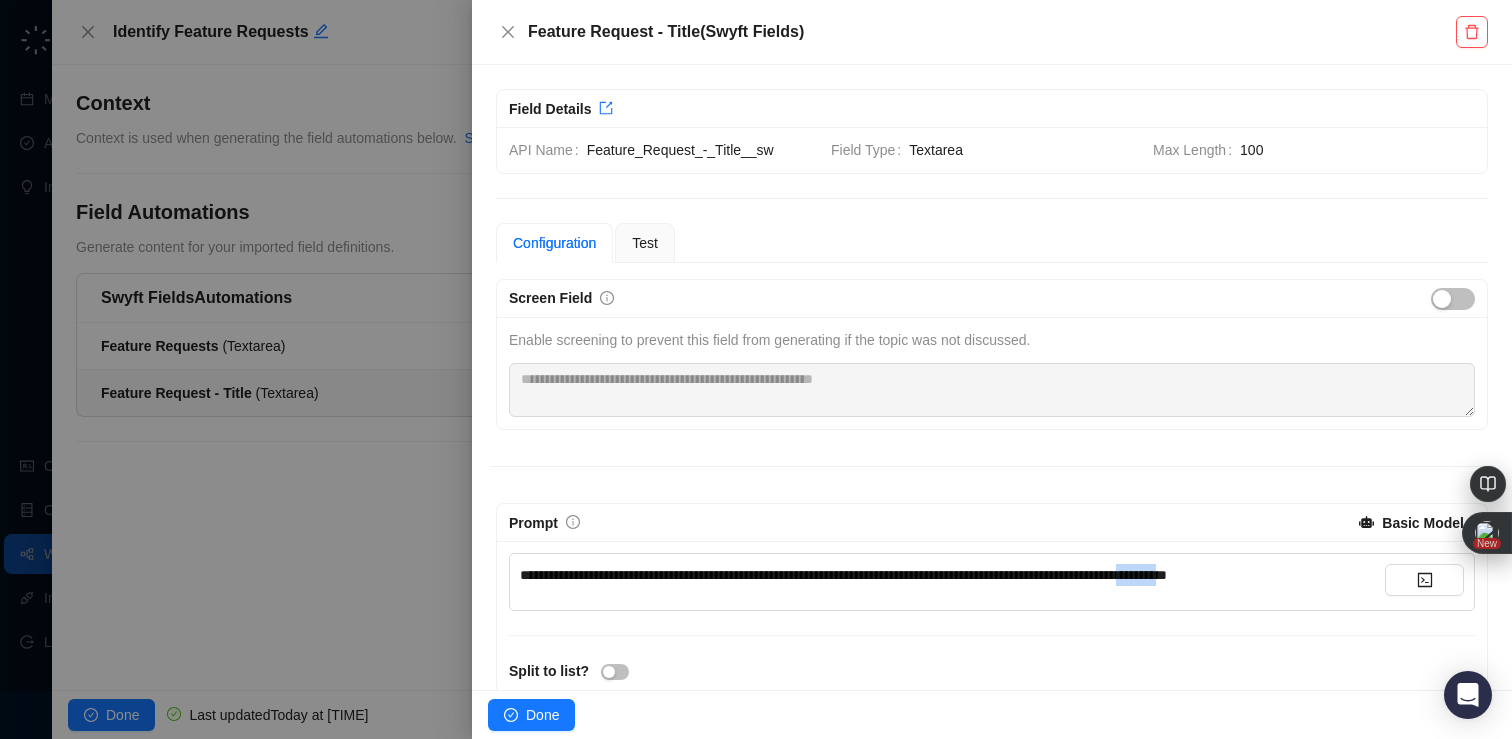 click on "**********" at bounding box center [843, 575] 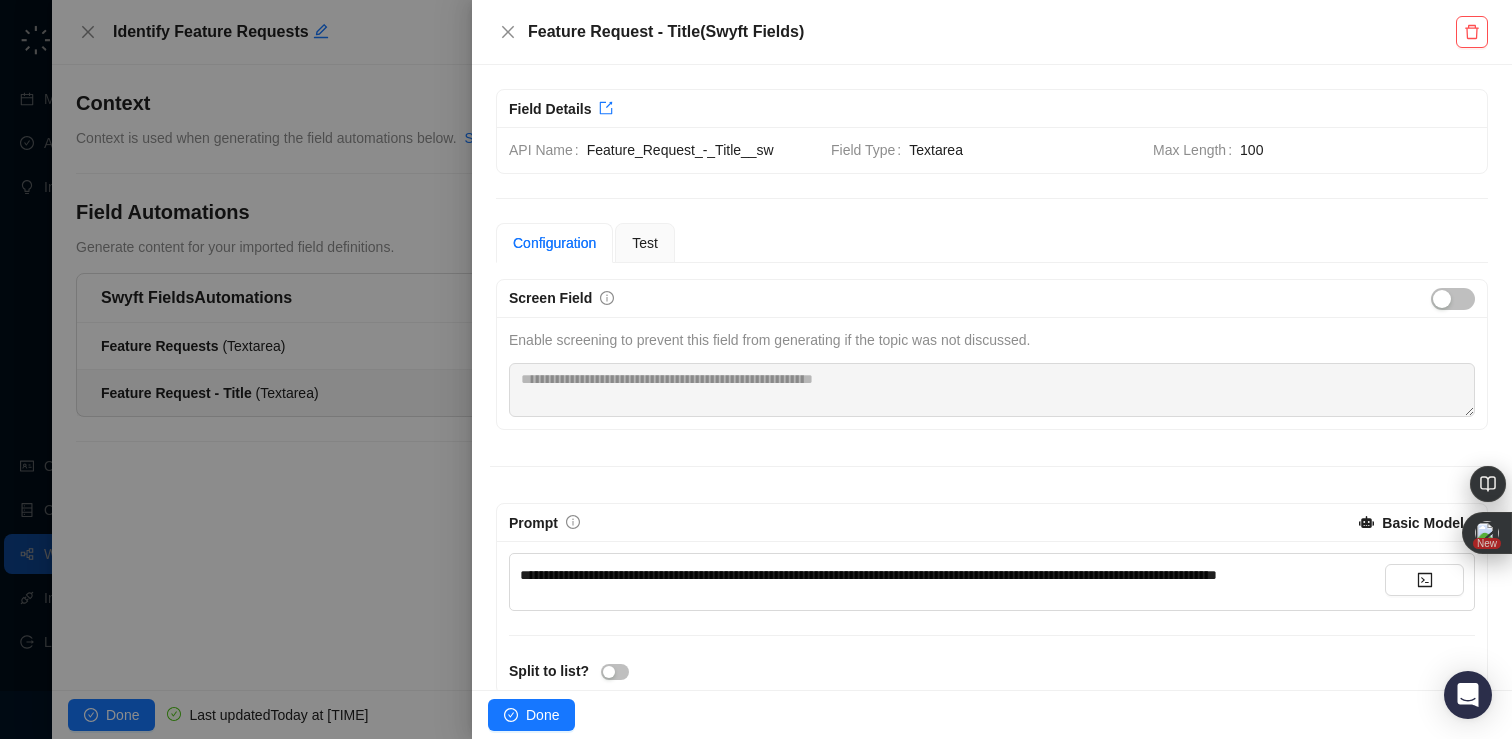 click on "**********" at bounding box center (992, 565) 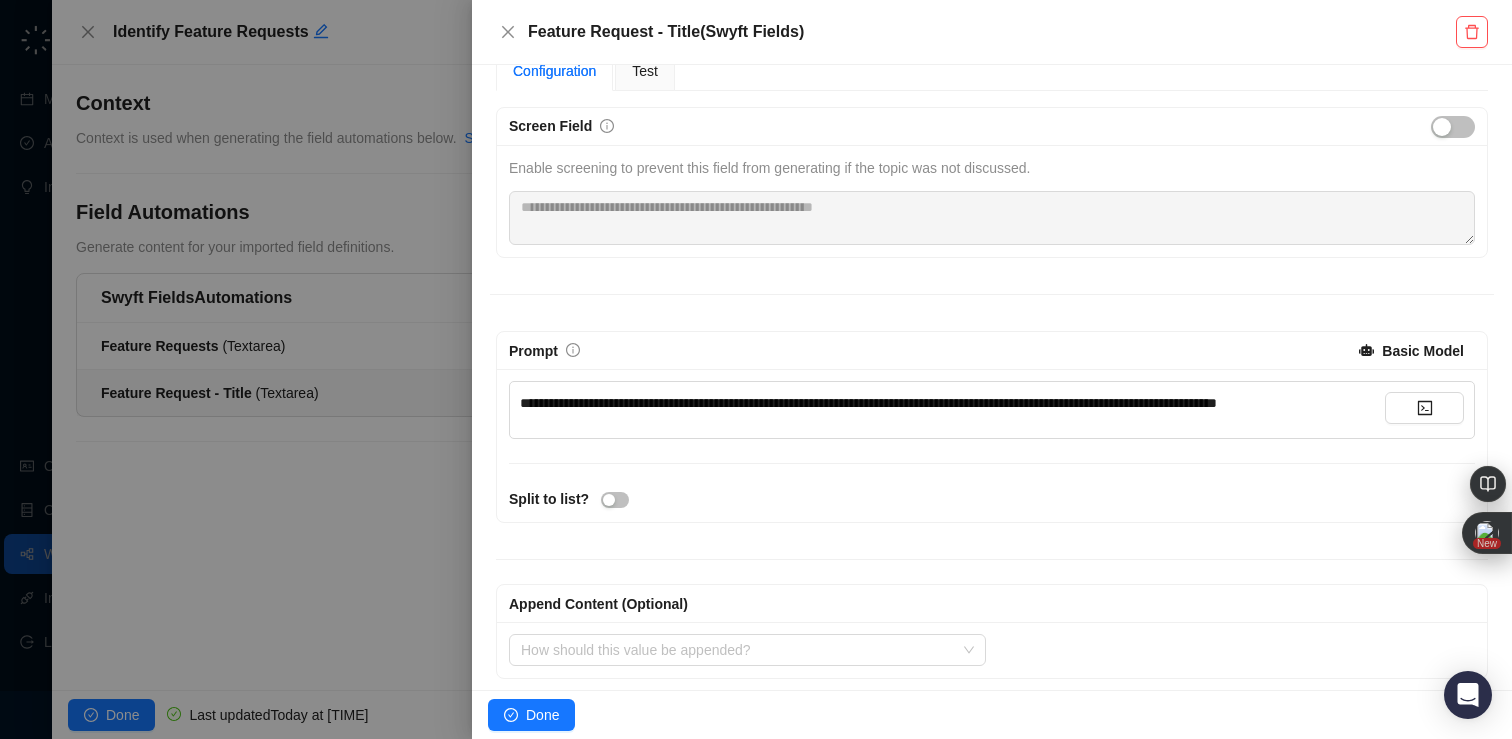 scroll, scrollTop: 207, scrollLeft: 0, axis: vertical 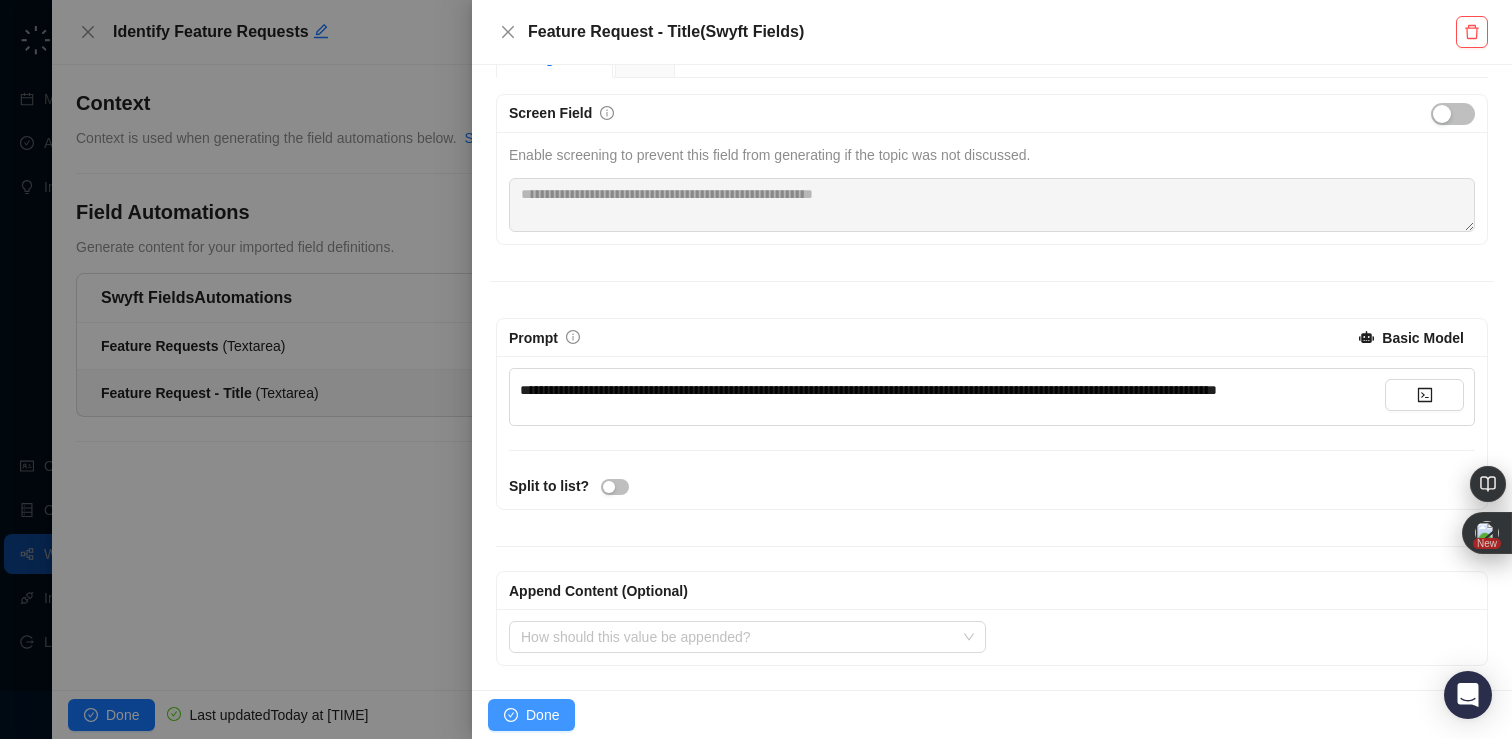 click on "Done" at bounding box center [542, 715] 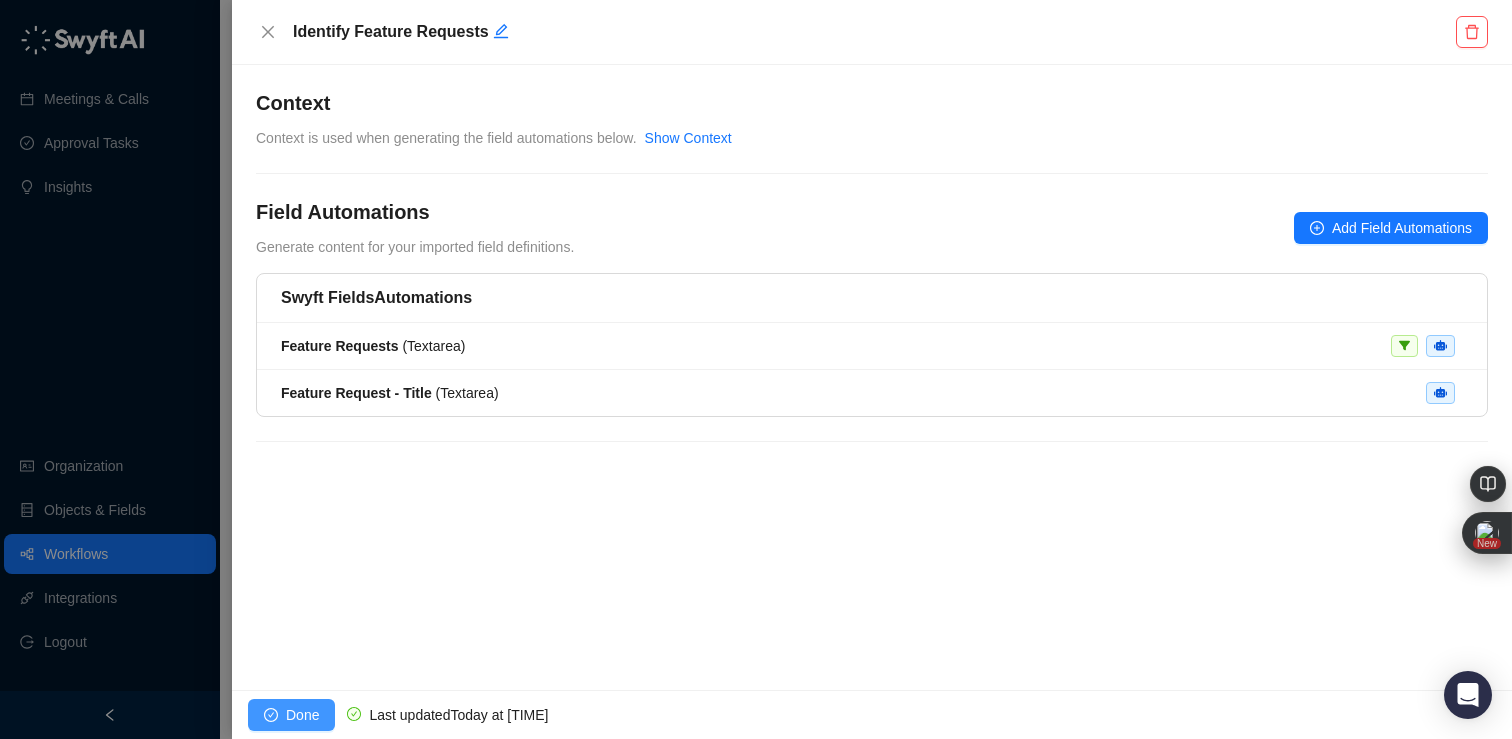 click on "Done" at bounding box center [302, 715] 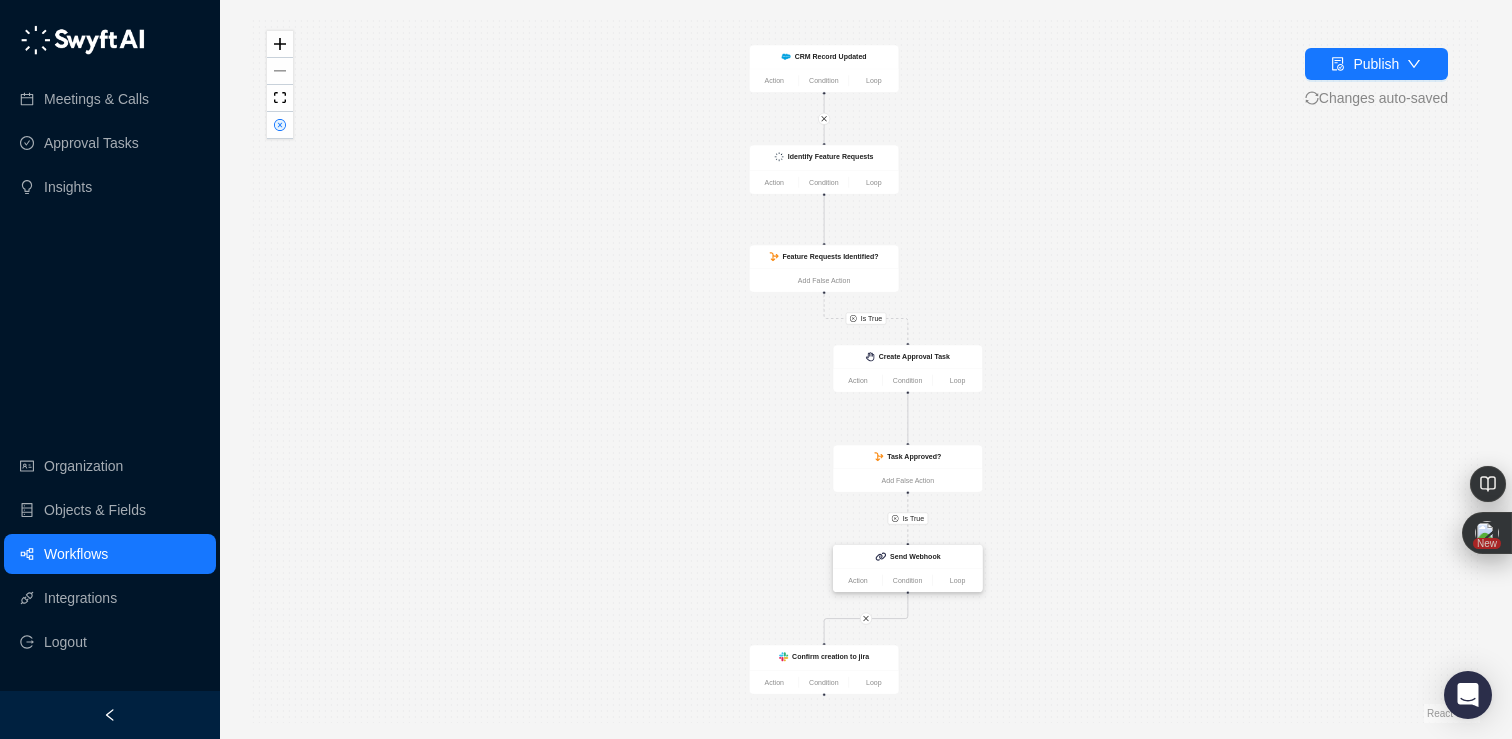 click on "Send Webhook" at bounding box center [915, 557] 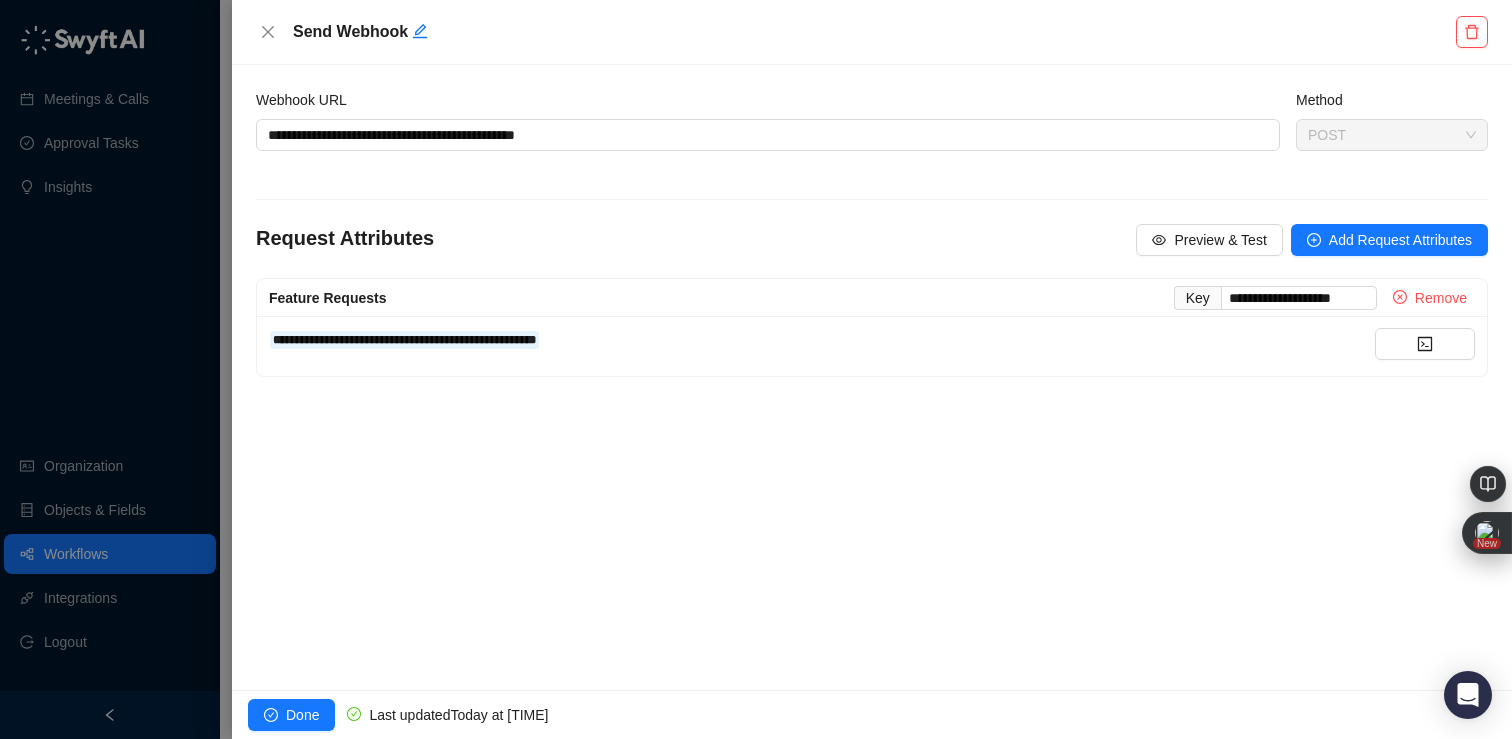 click on "Key" at bounding box center [1197, 298] 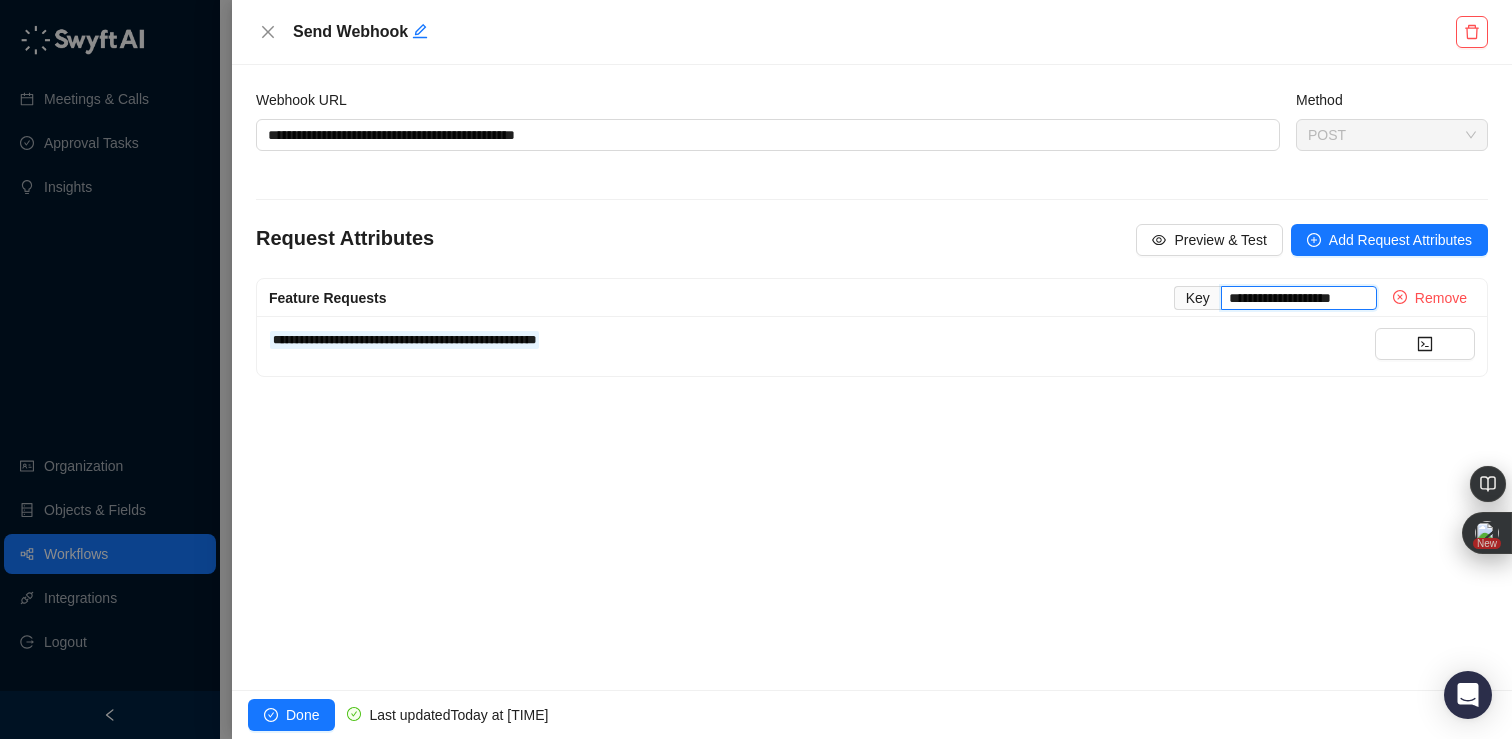 click on "**********" at bounding box center [1299, 298] 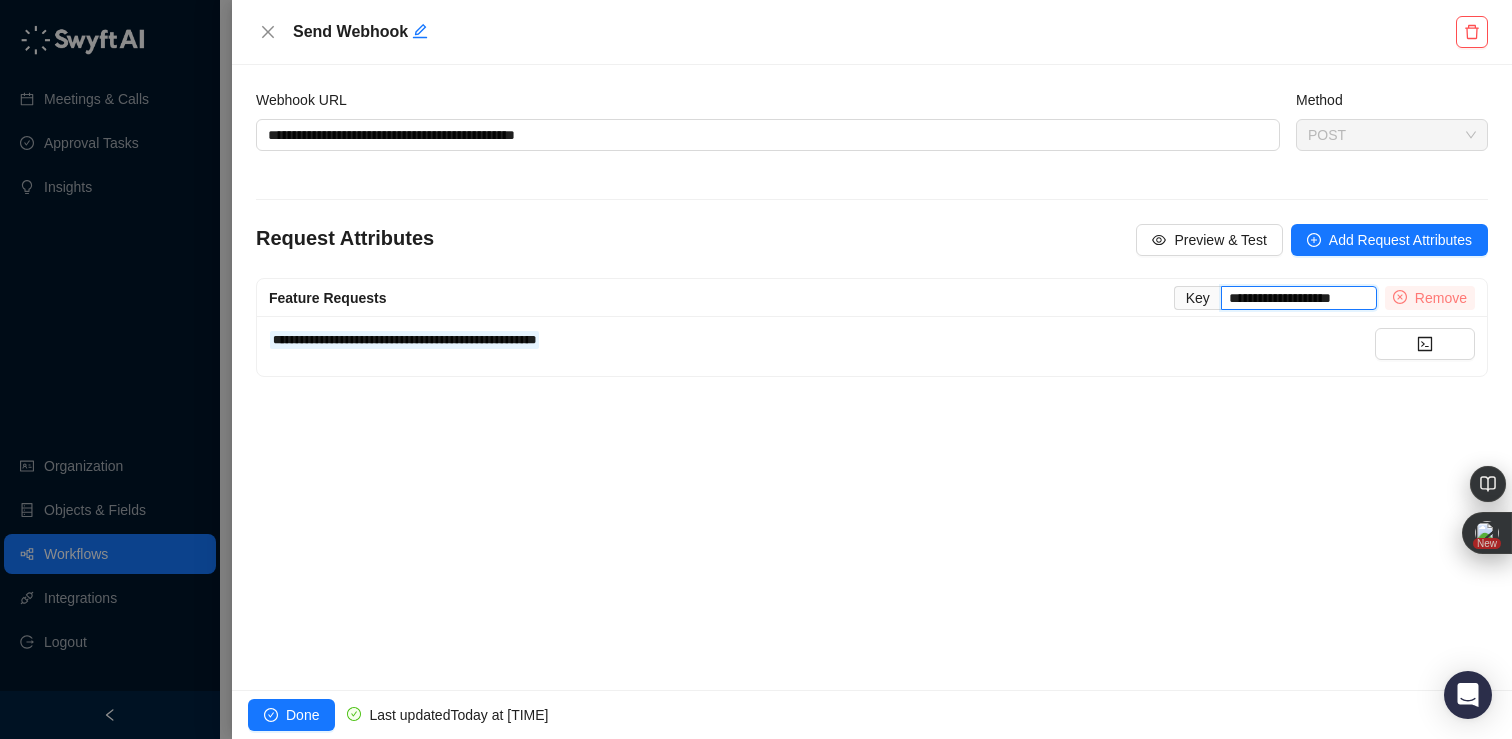 drag, startPoint x: 1322, startPoint y: 301, endPoint x: 1446, endPoint y: 299, distance: 124.01613 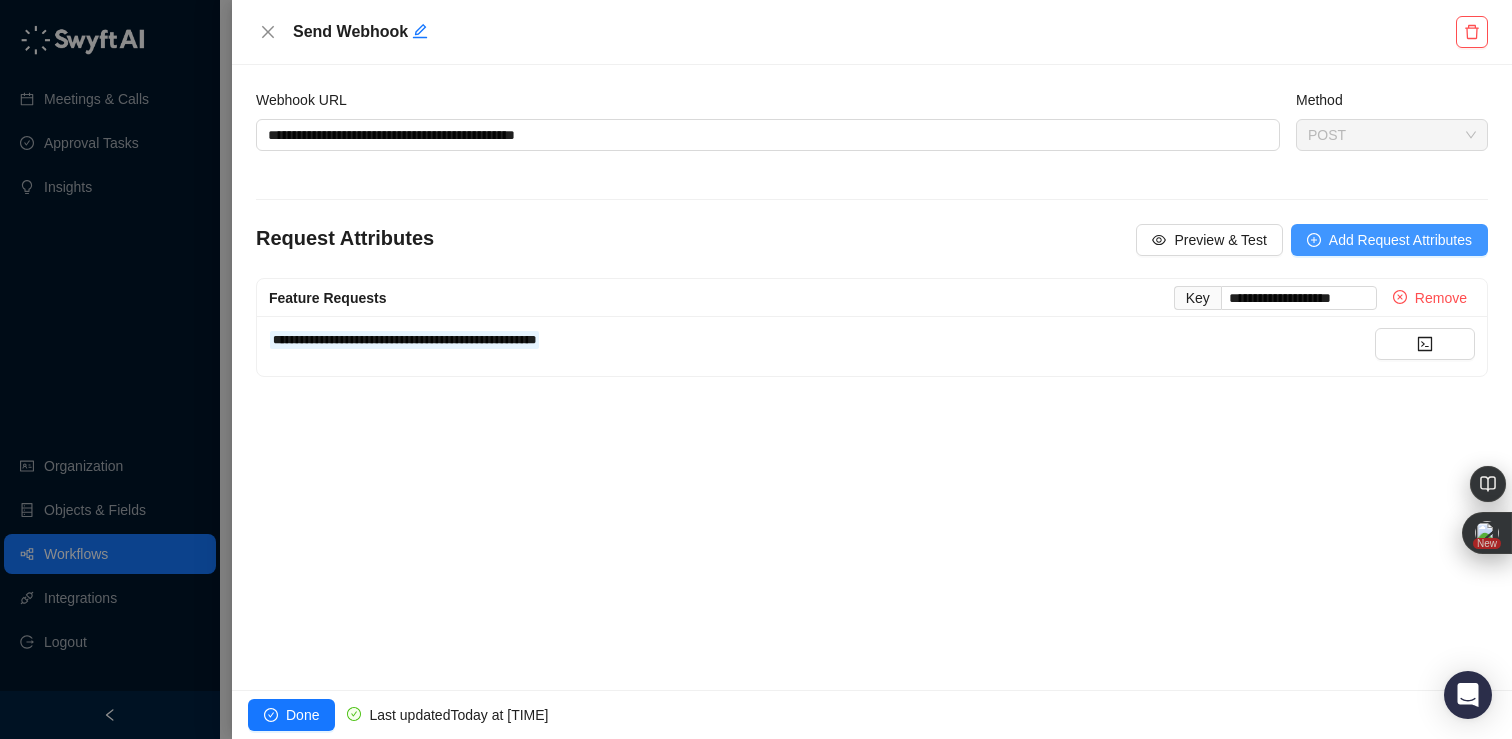 click on "Add Request Attributes" at bounding box center [1400, 240] 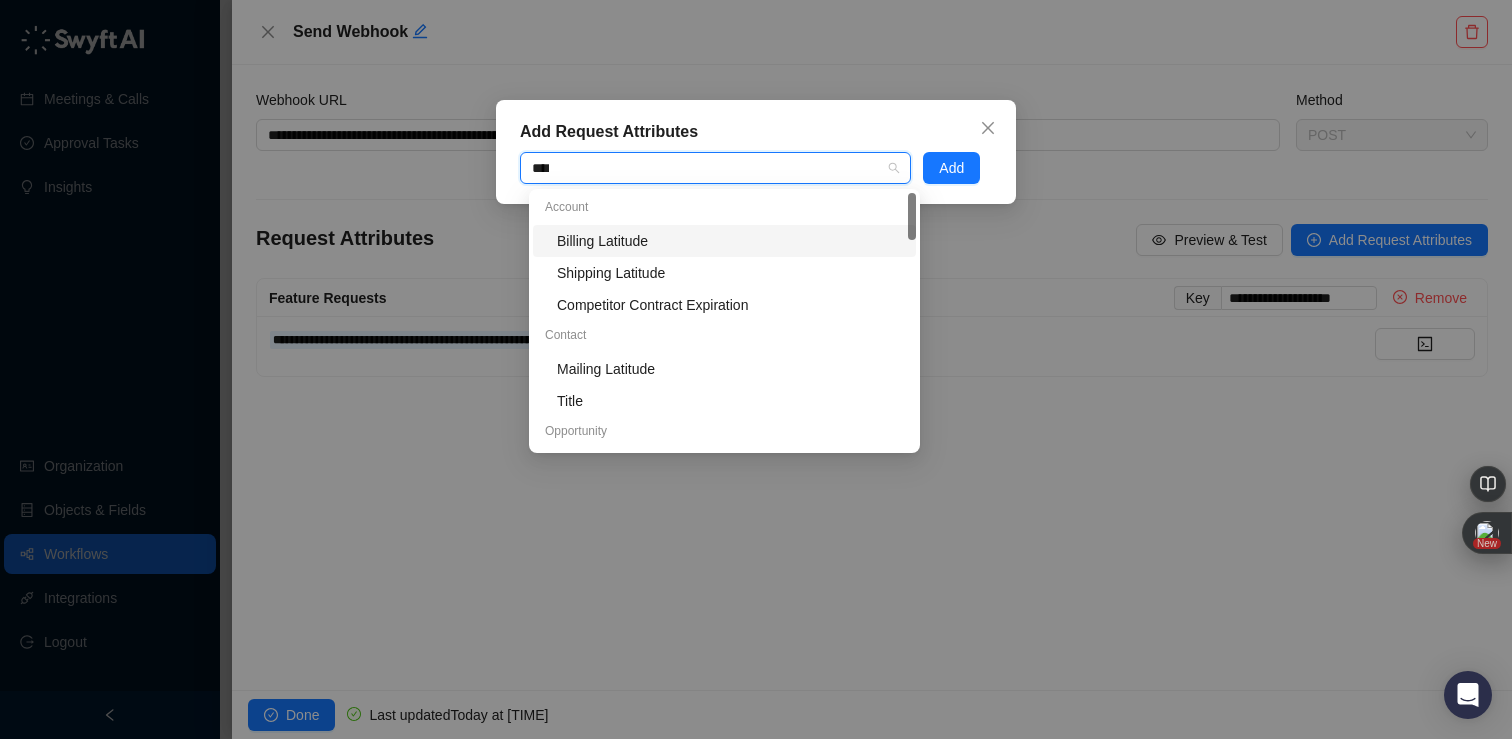 type on "*****" 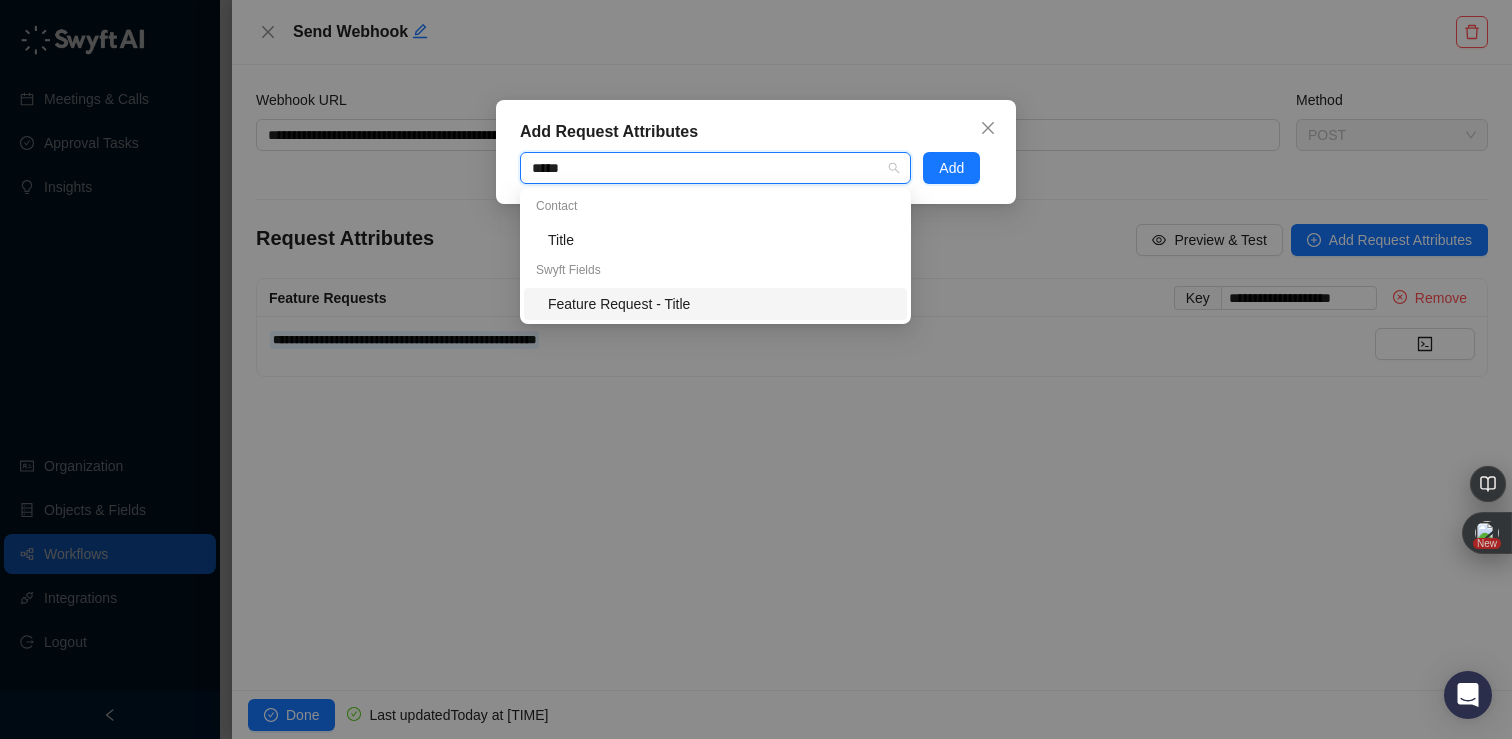 click on "Feature Request - Title" at bounding box center (721, 304) 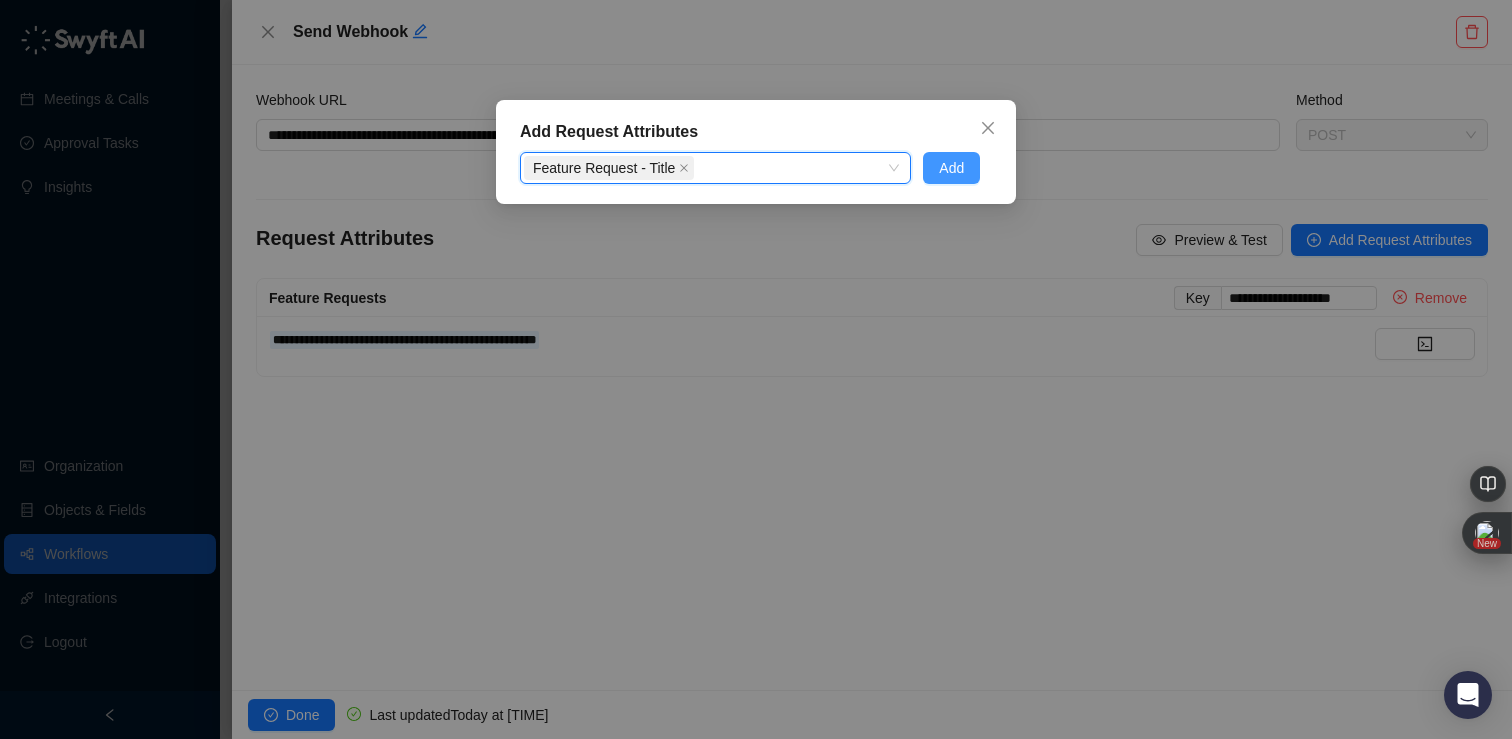 click on "Add" at bounding box center [951, 168] 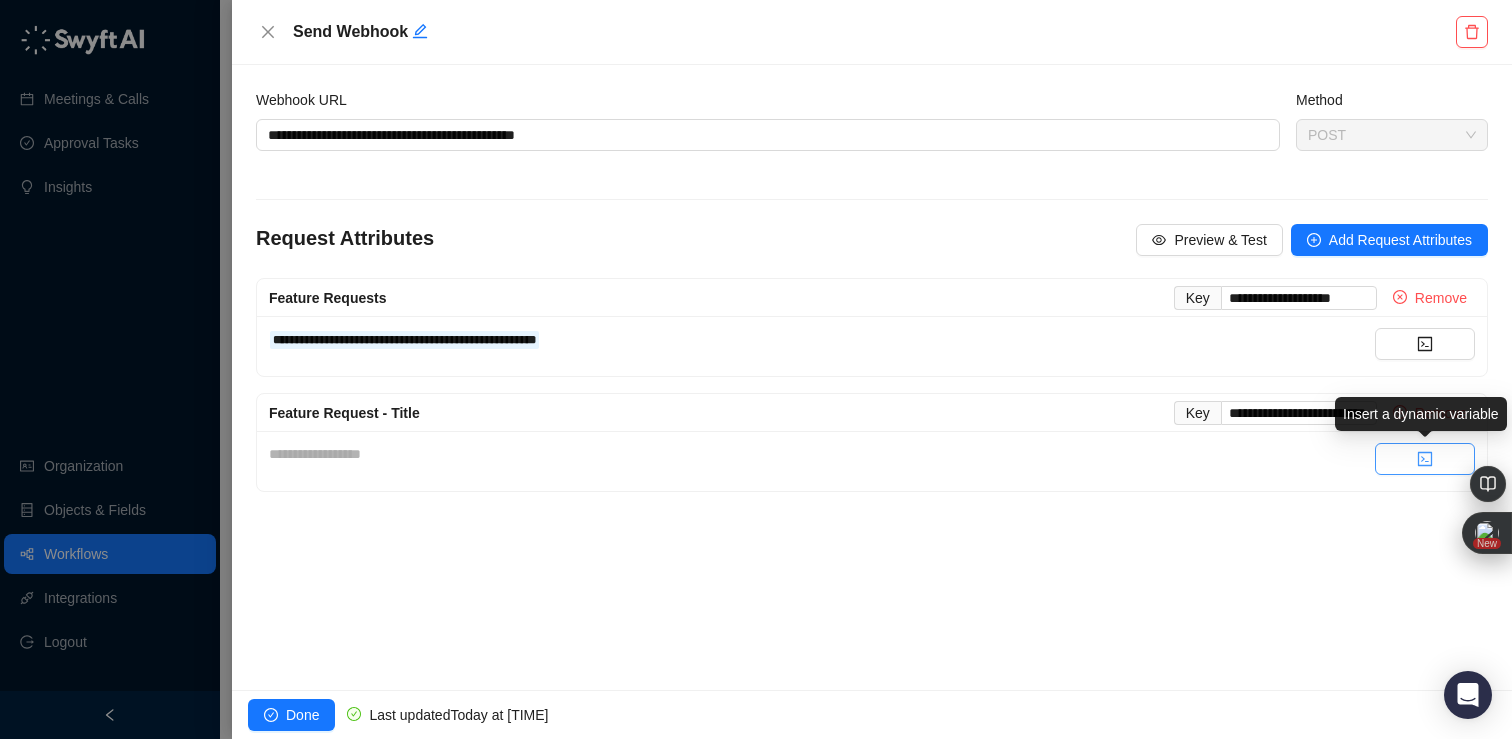 click at bounding box center (1425, 459) 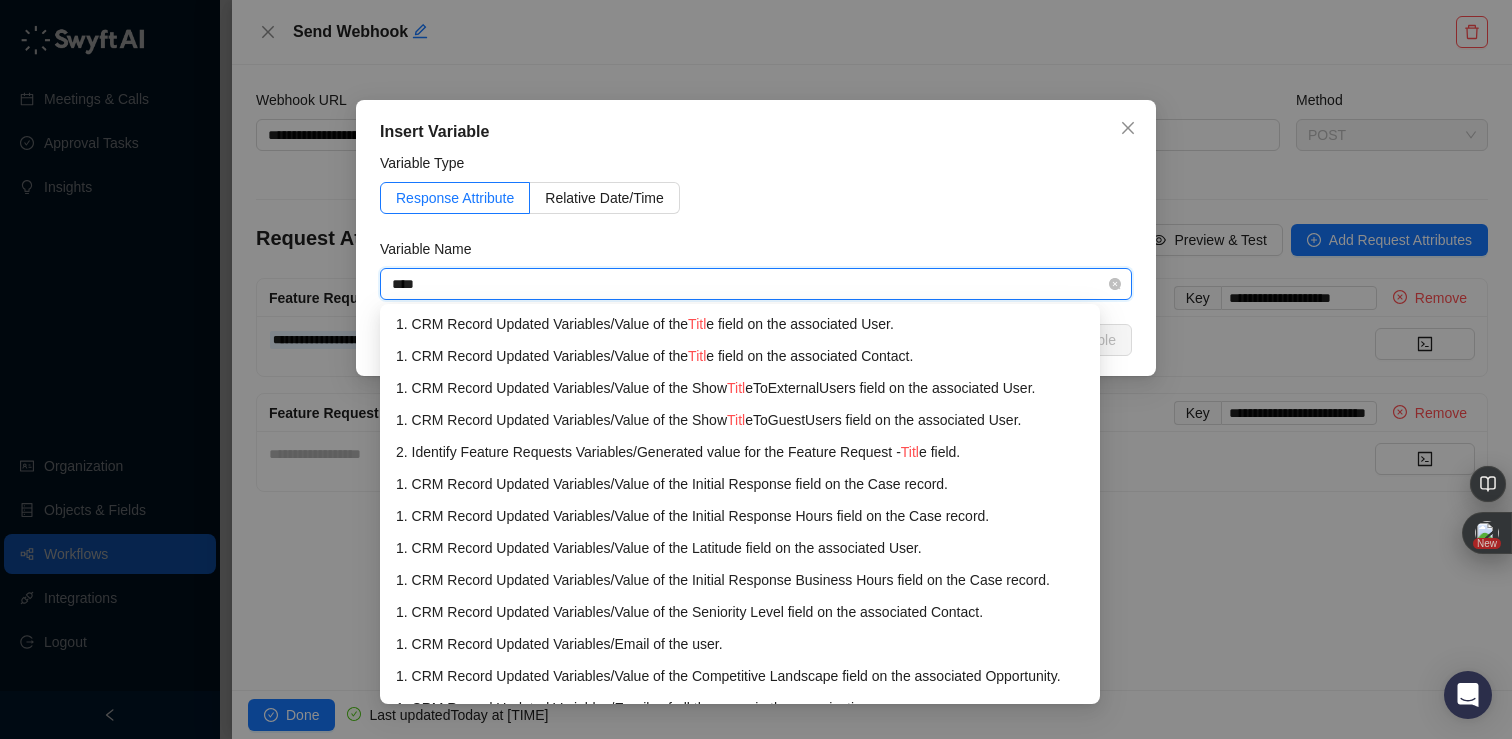 type on "*****" 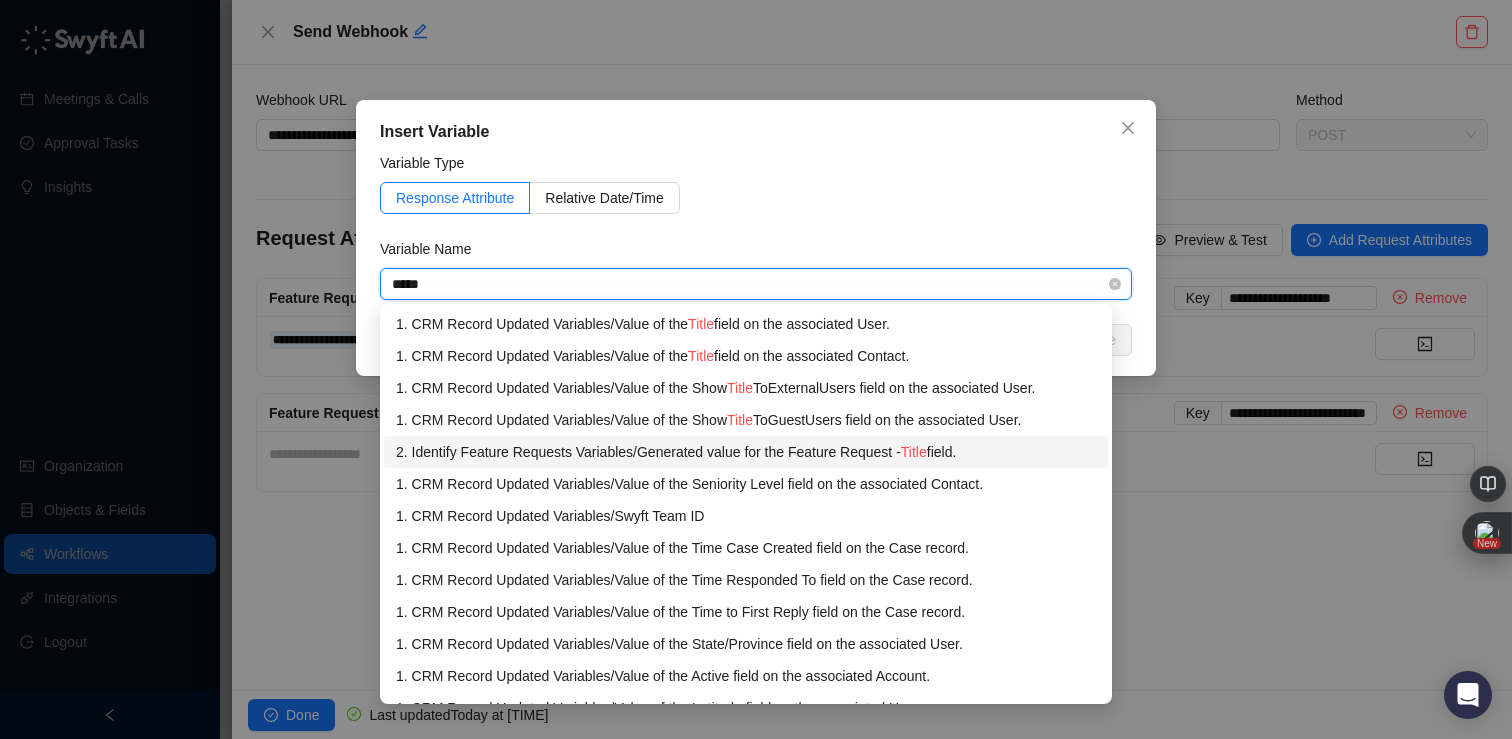 click on "2. Identify Feature Requests Variables  /  Generated value for the Feature Request -  Title  field." at bounding box center (746, 452) 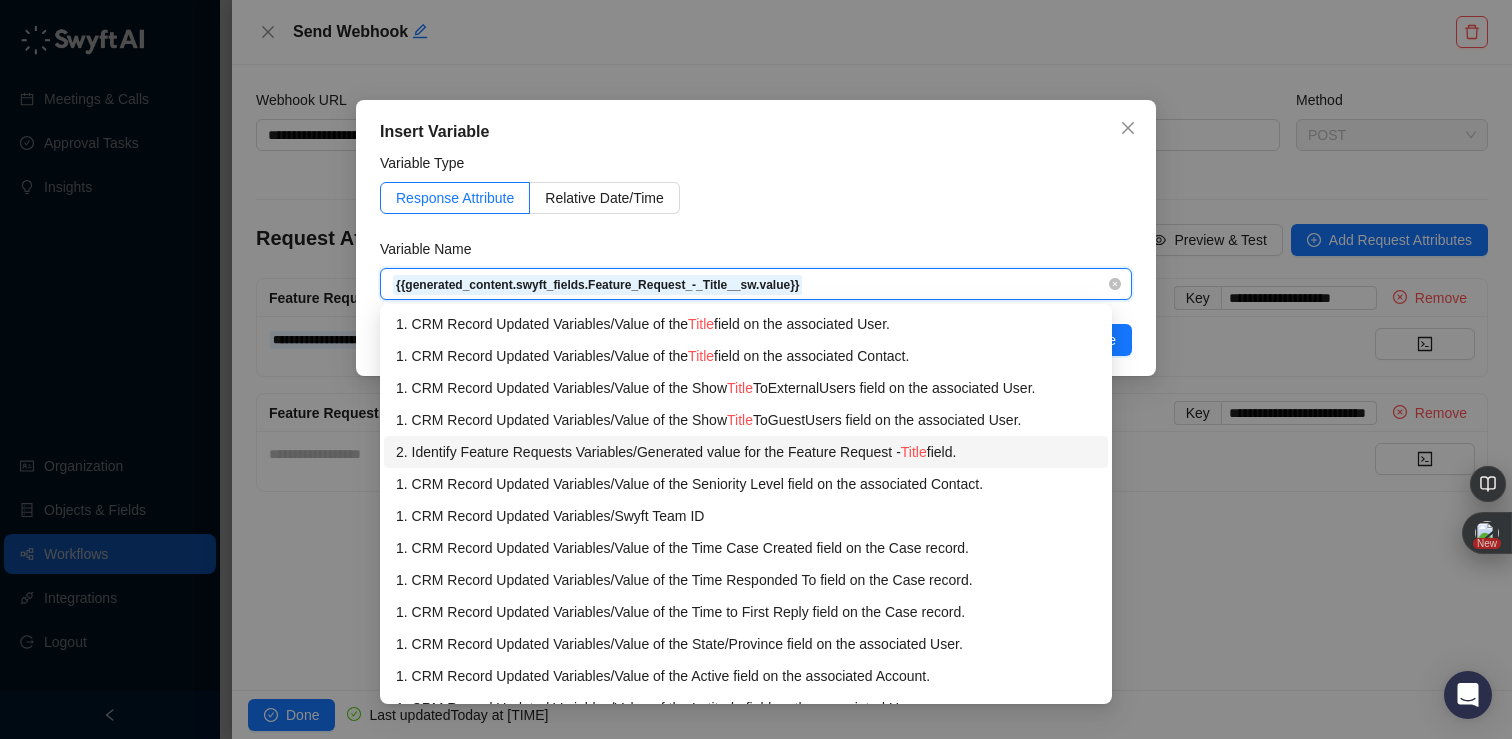 type 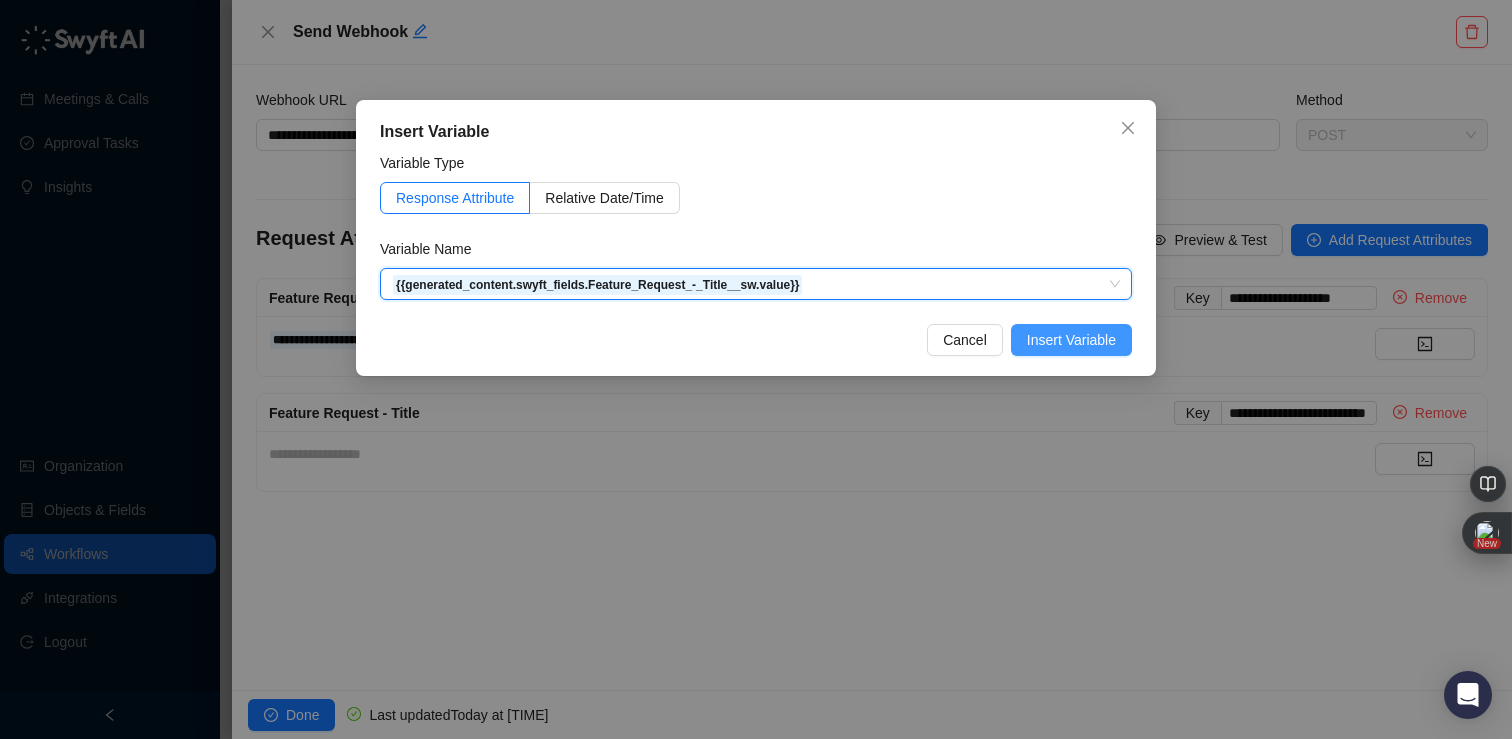 click on "Insert Variable" at bounding box center (1071, 340) 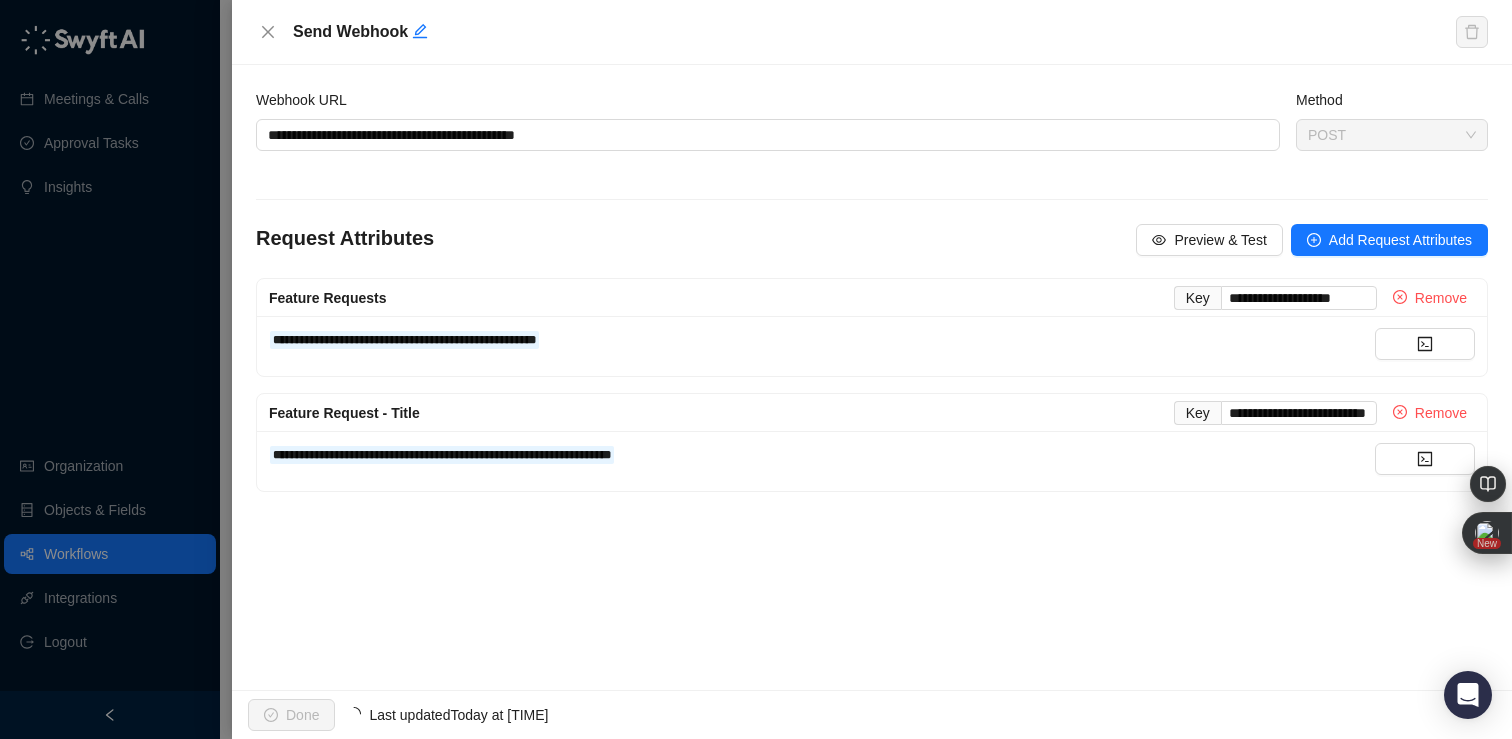 click on "**********" at bounding box center (872, 377) 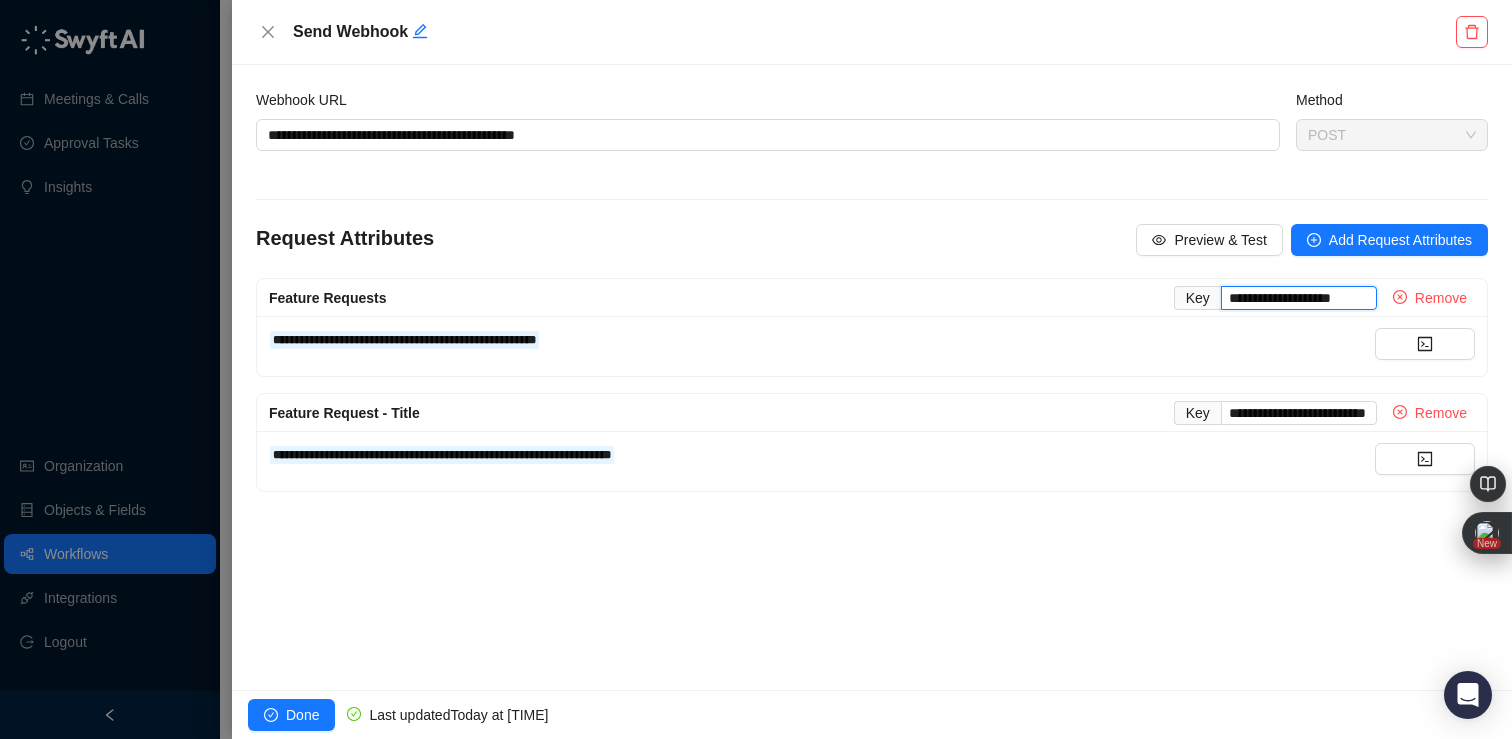 click on "**********" at bounding box center (1299, 298) 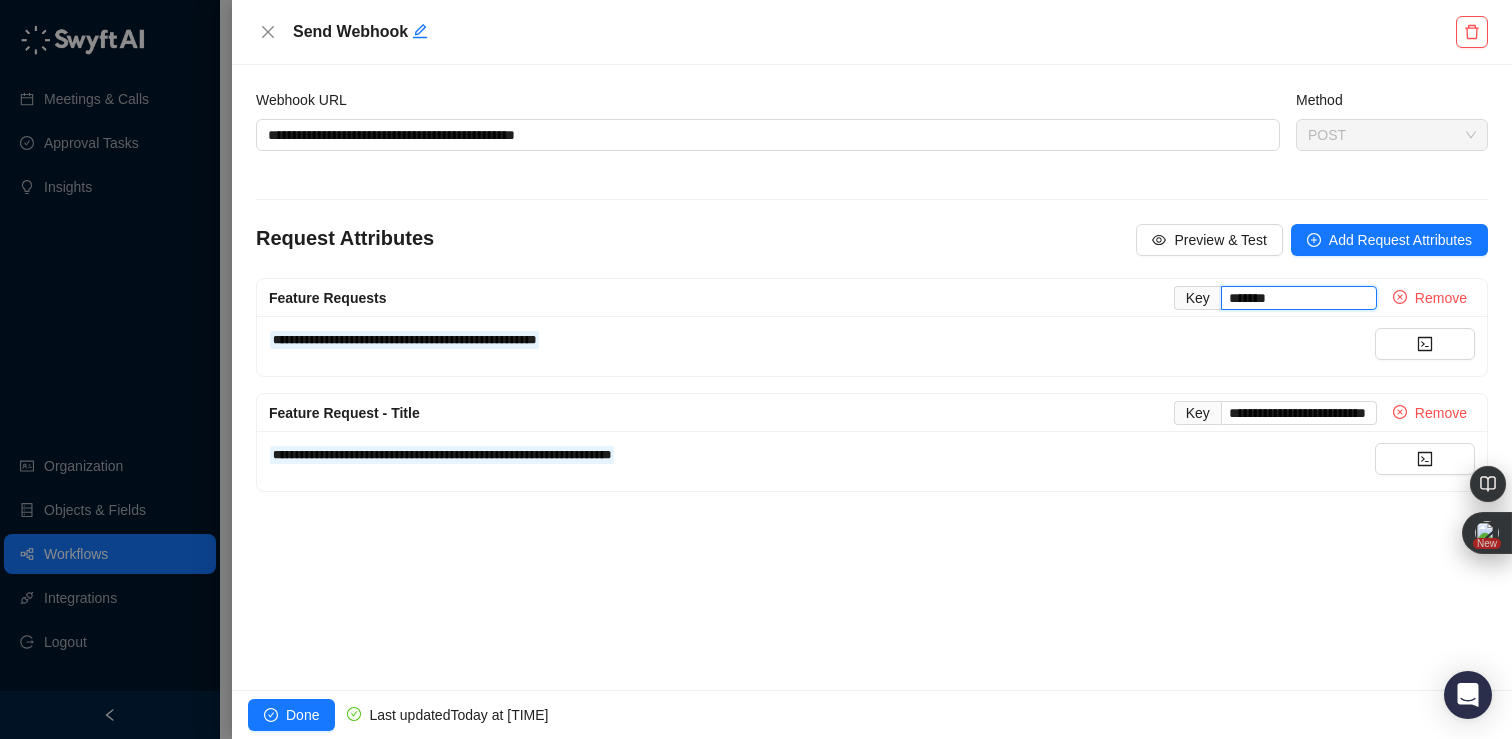 type on "**********" 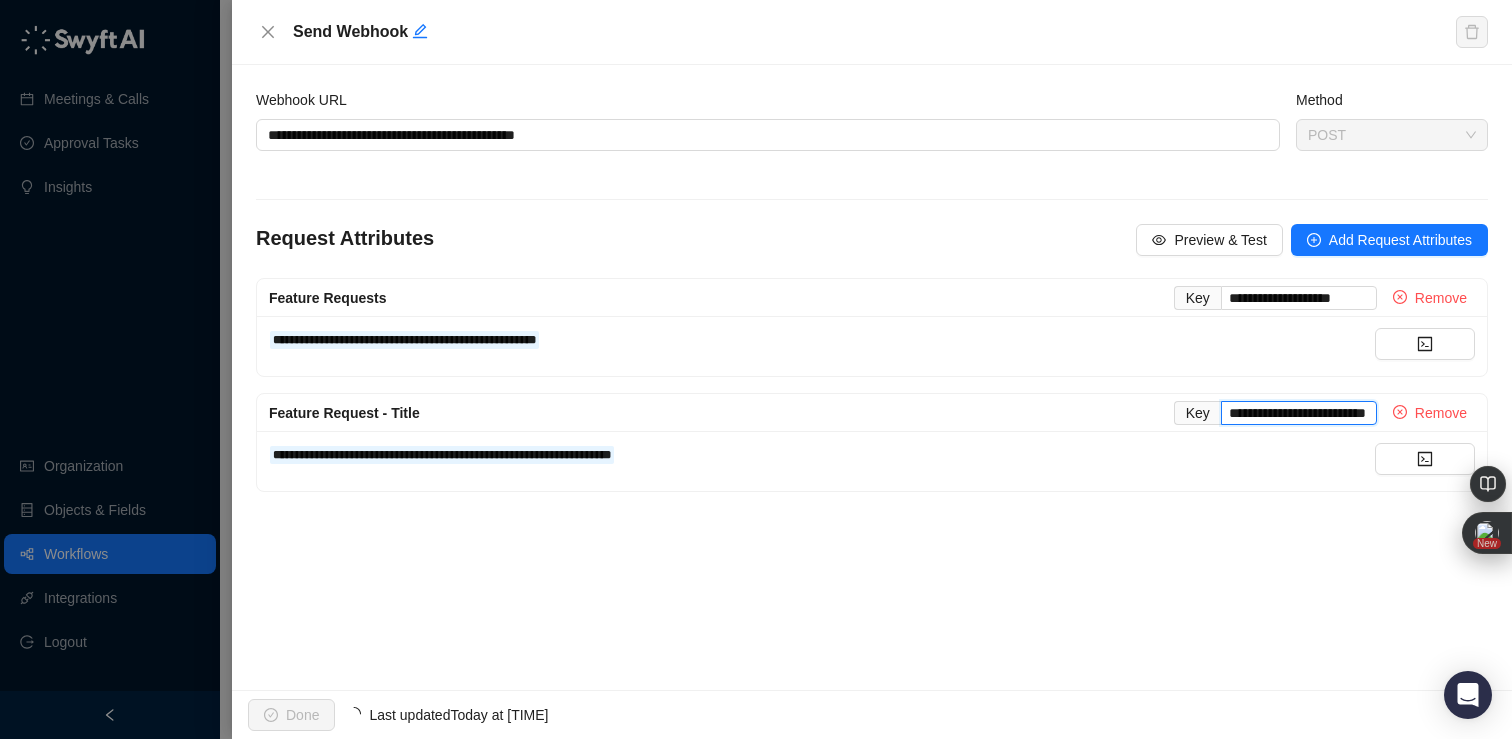 click on "**********" at bounding box center (1299, 413) 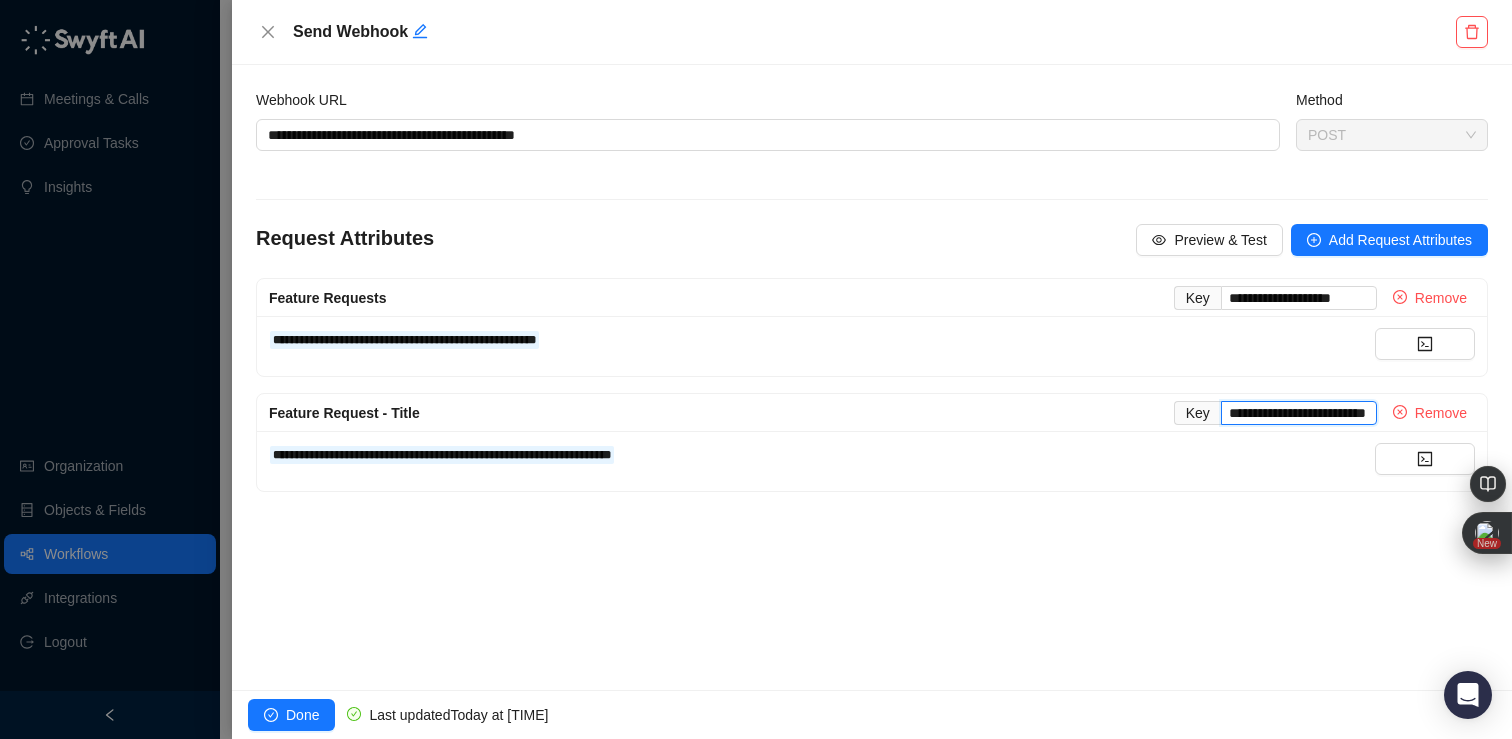 paste 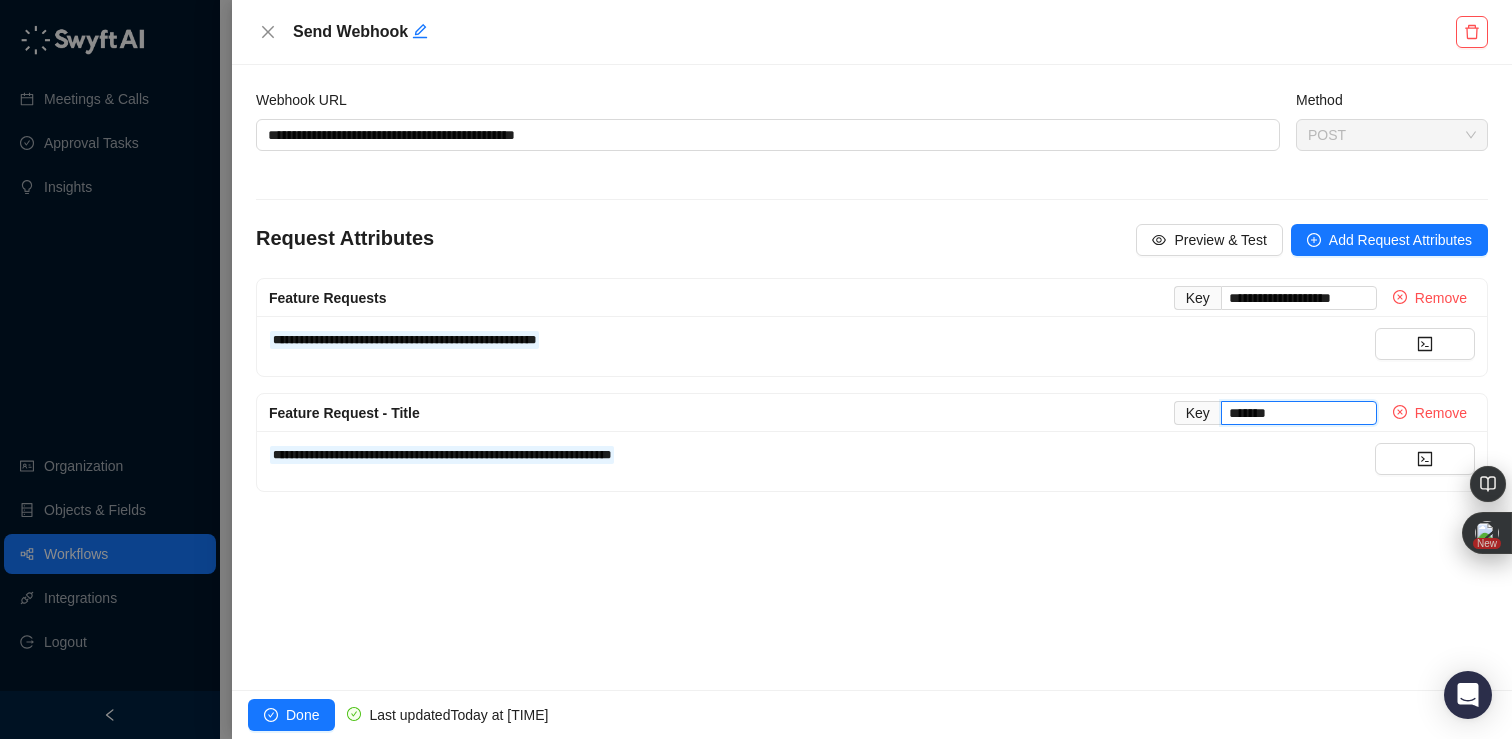 type on "*******" 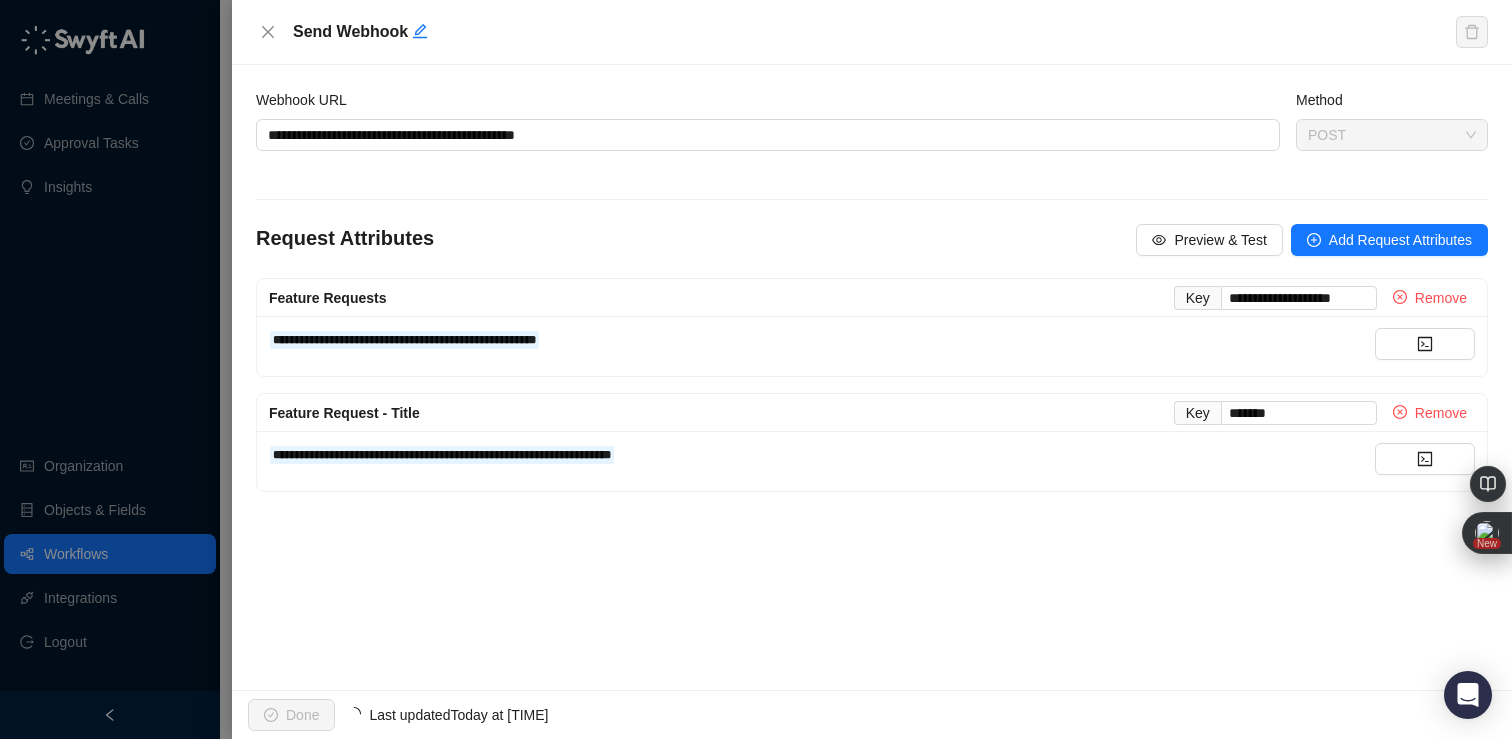 click on "**********" at bounding box center [872, 377] 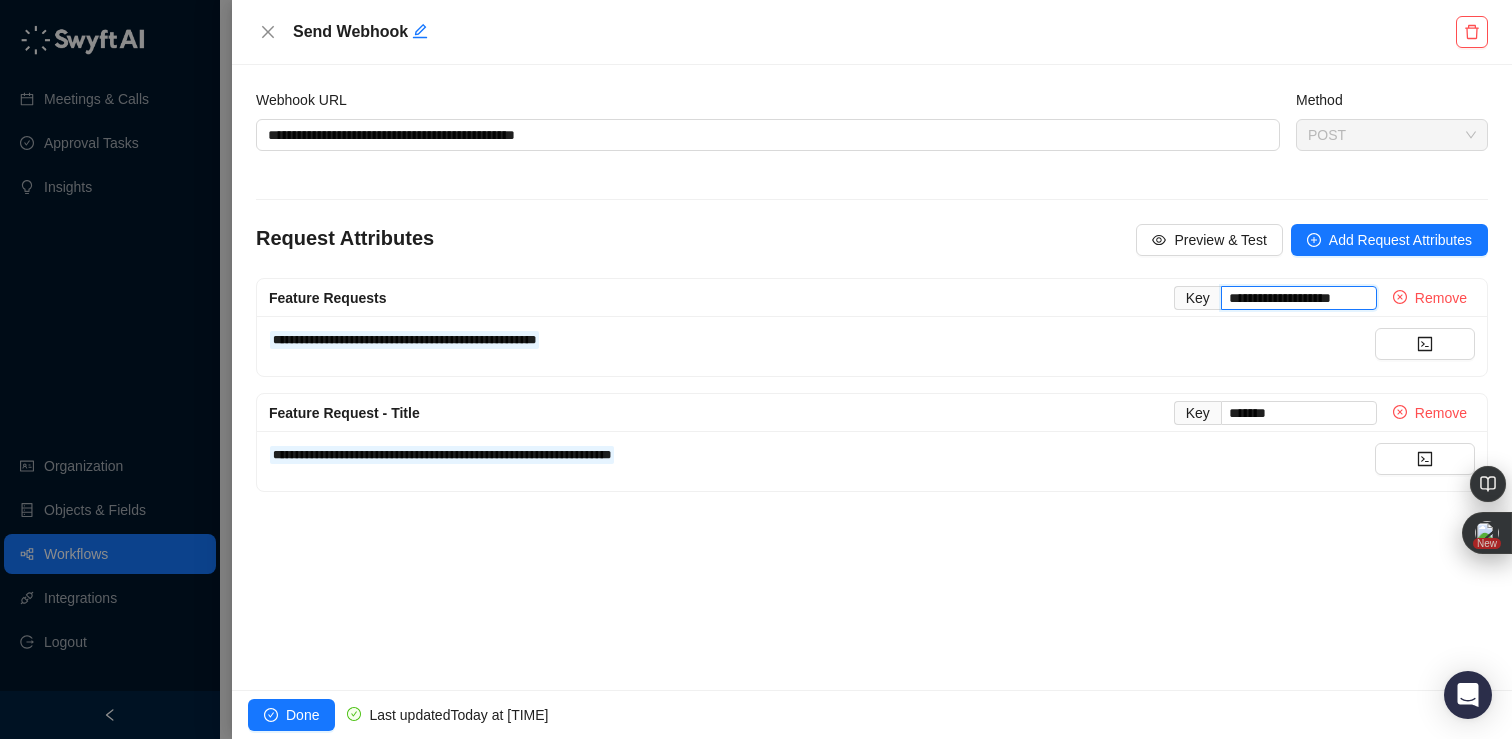 click on "**********" at bounding box center [1299, 298] 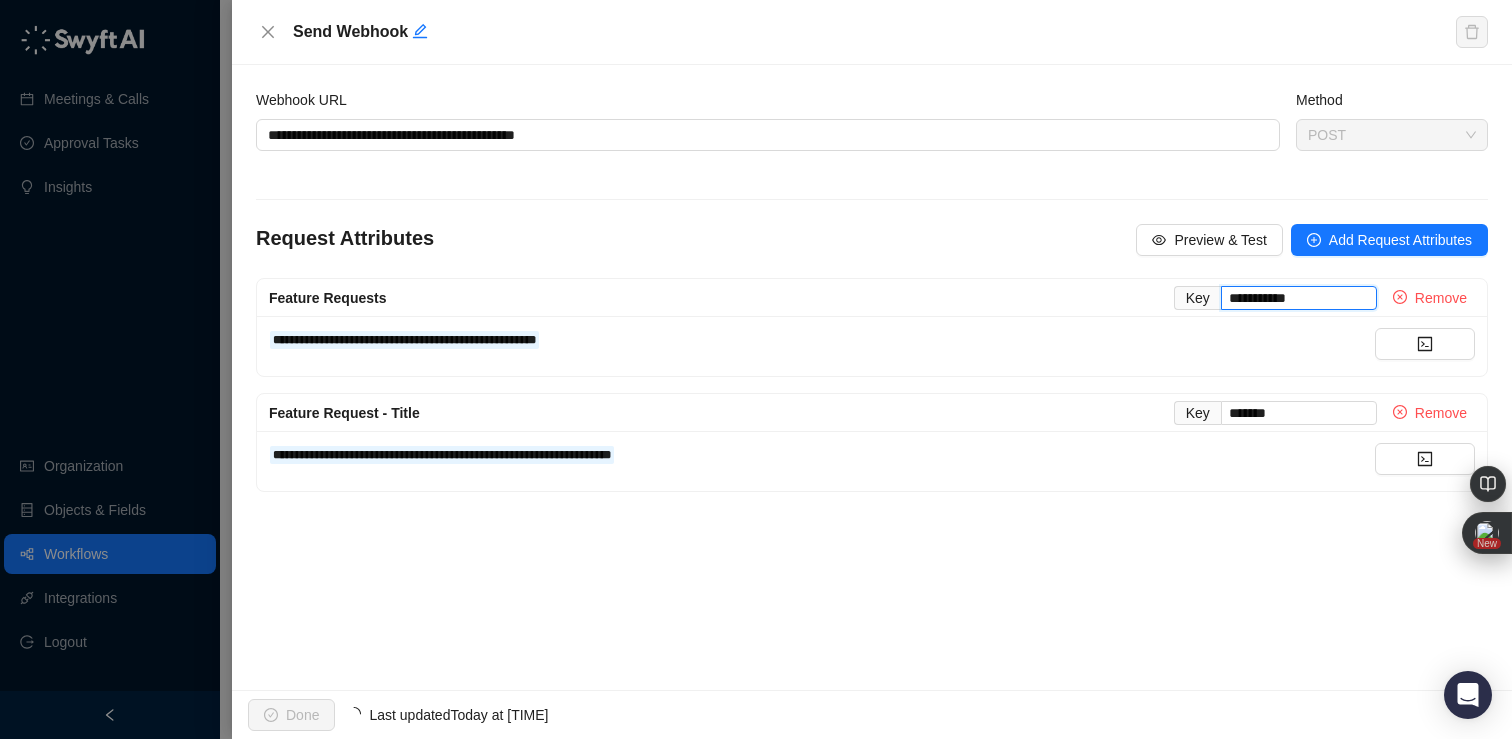 type on "**********" 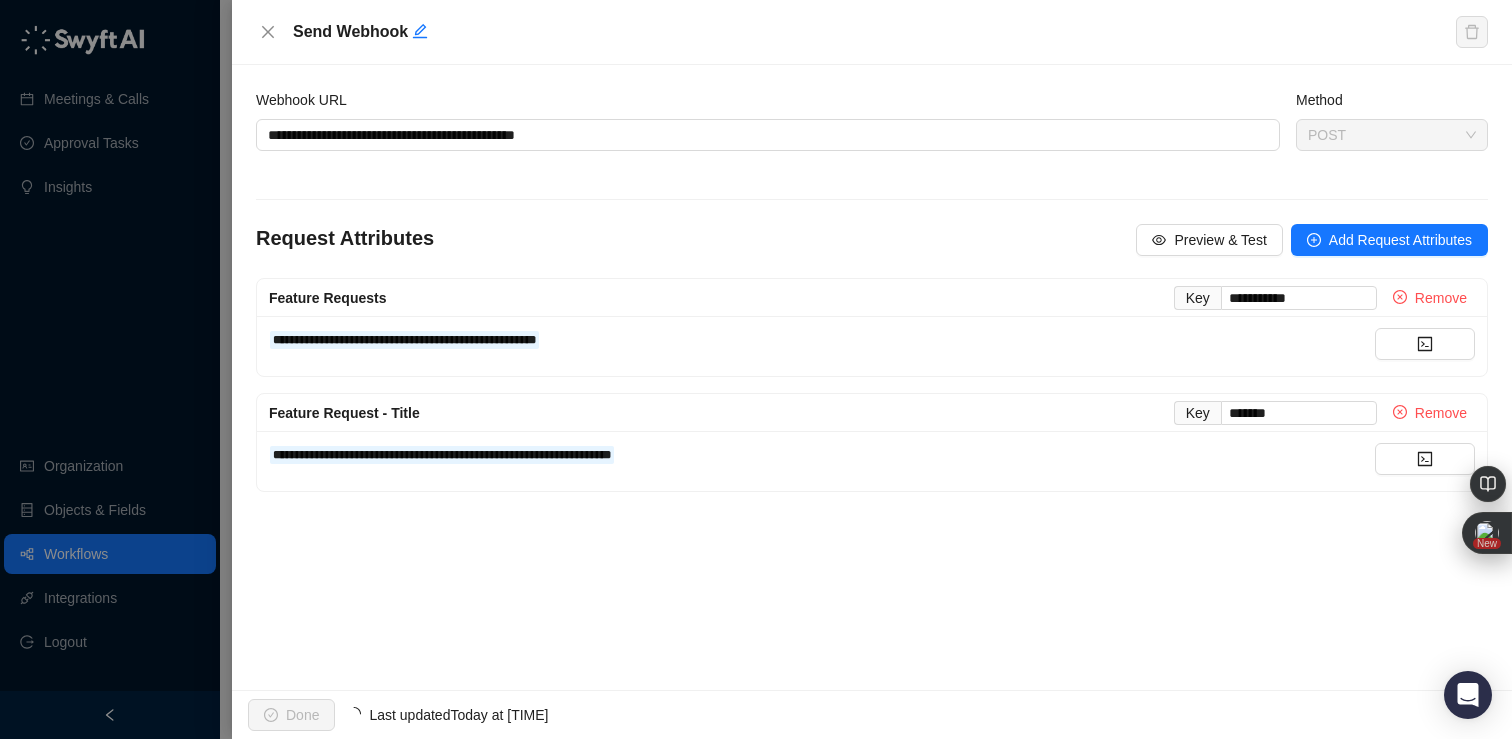 click on "**********" at bounding box center [872, 358] 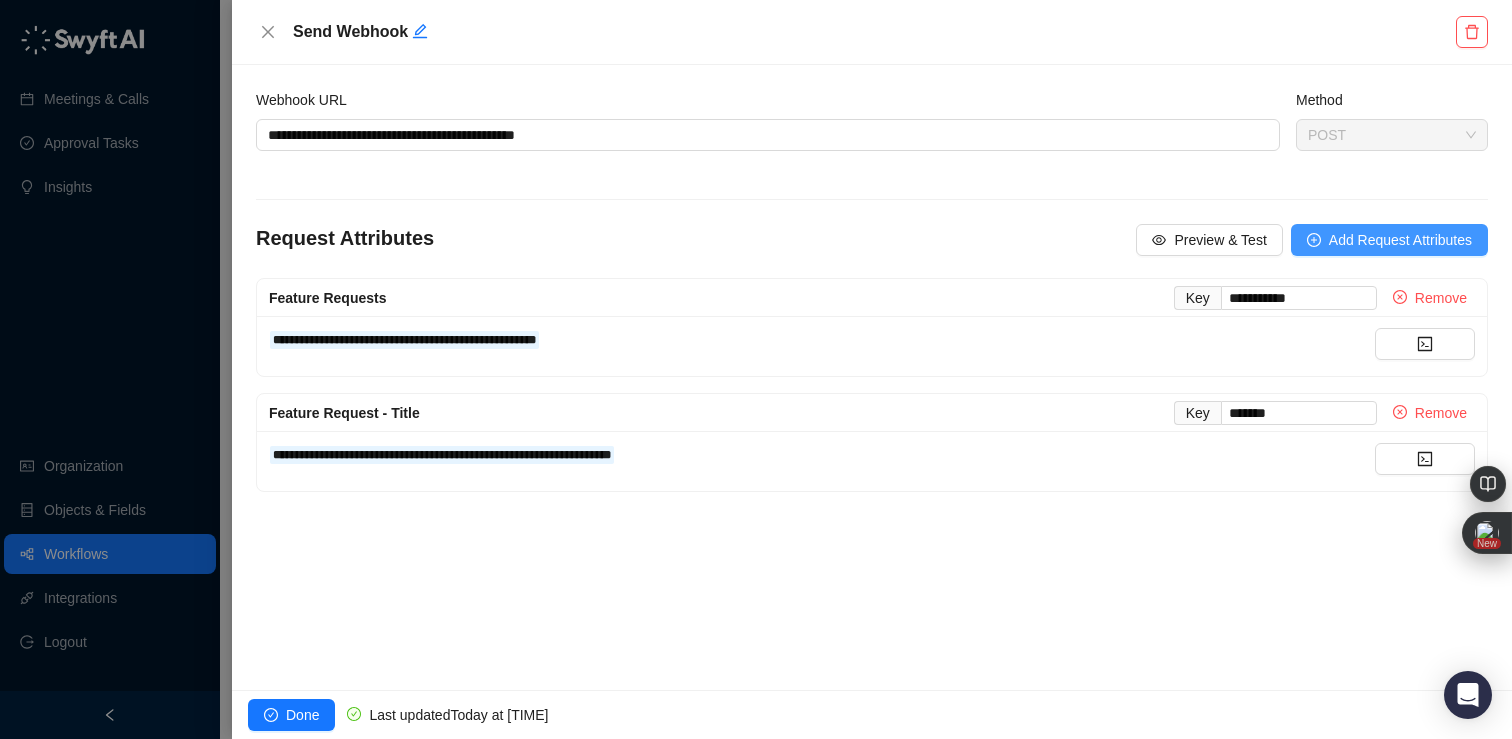 click on "Add Request Attributes" at bounding box center [1400, 240] 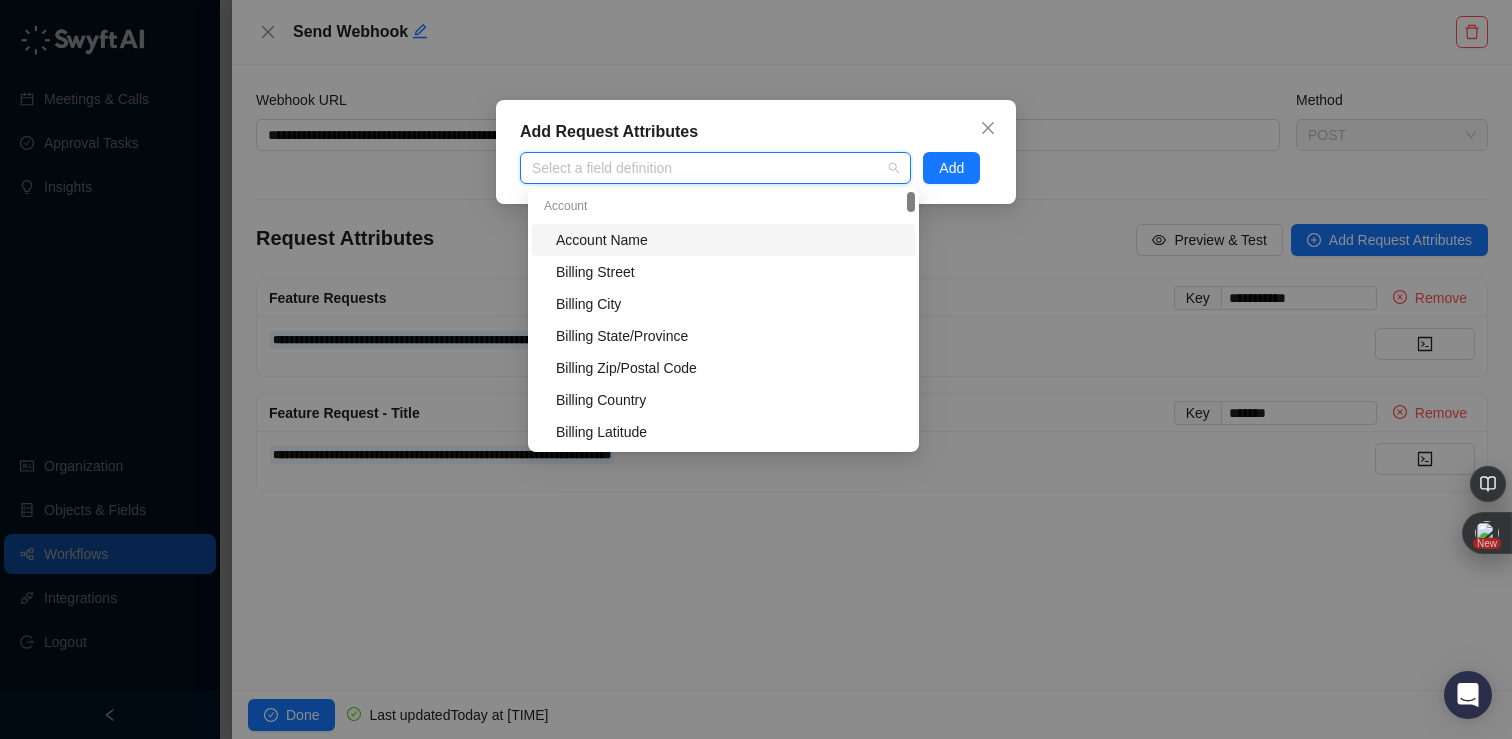 type on "********" 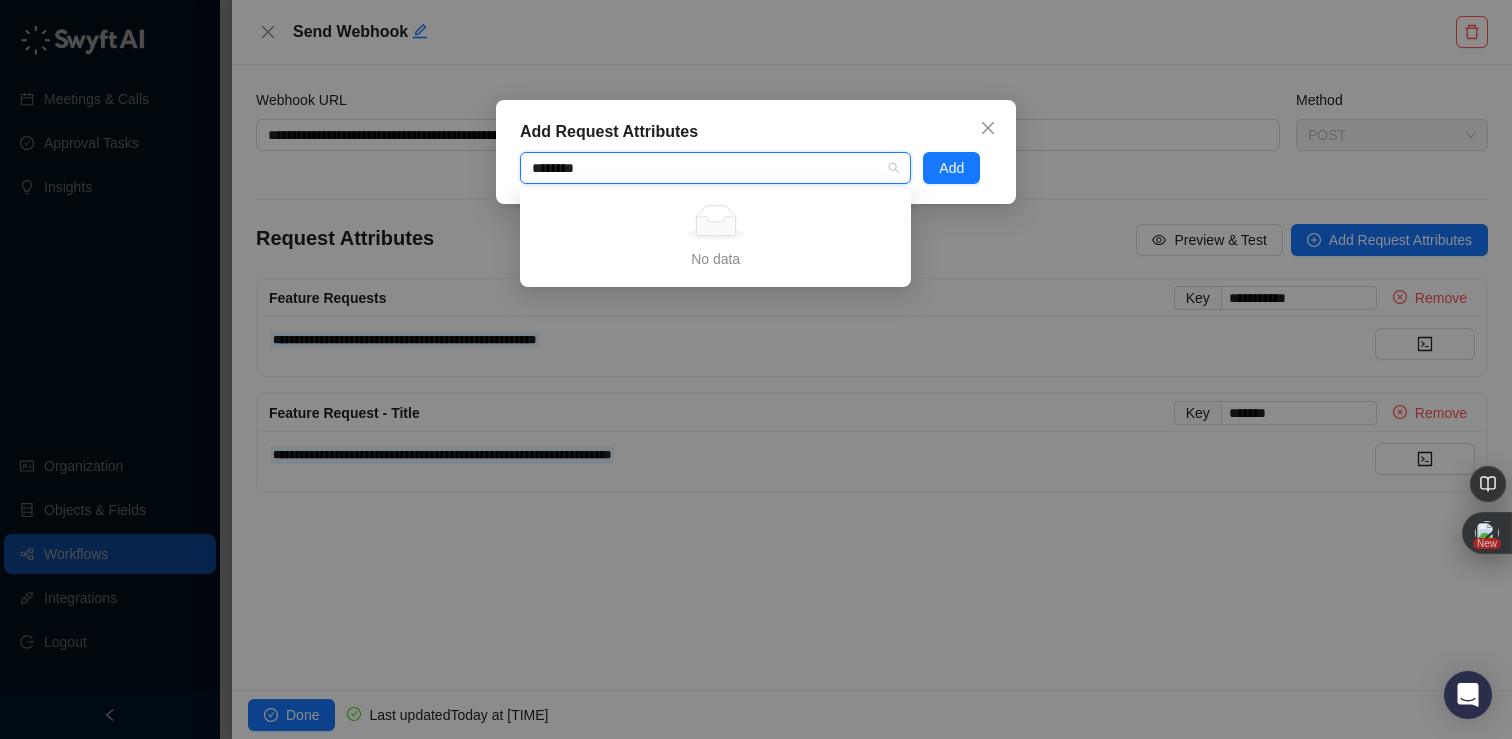 type 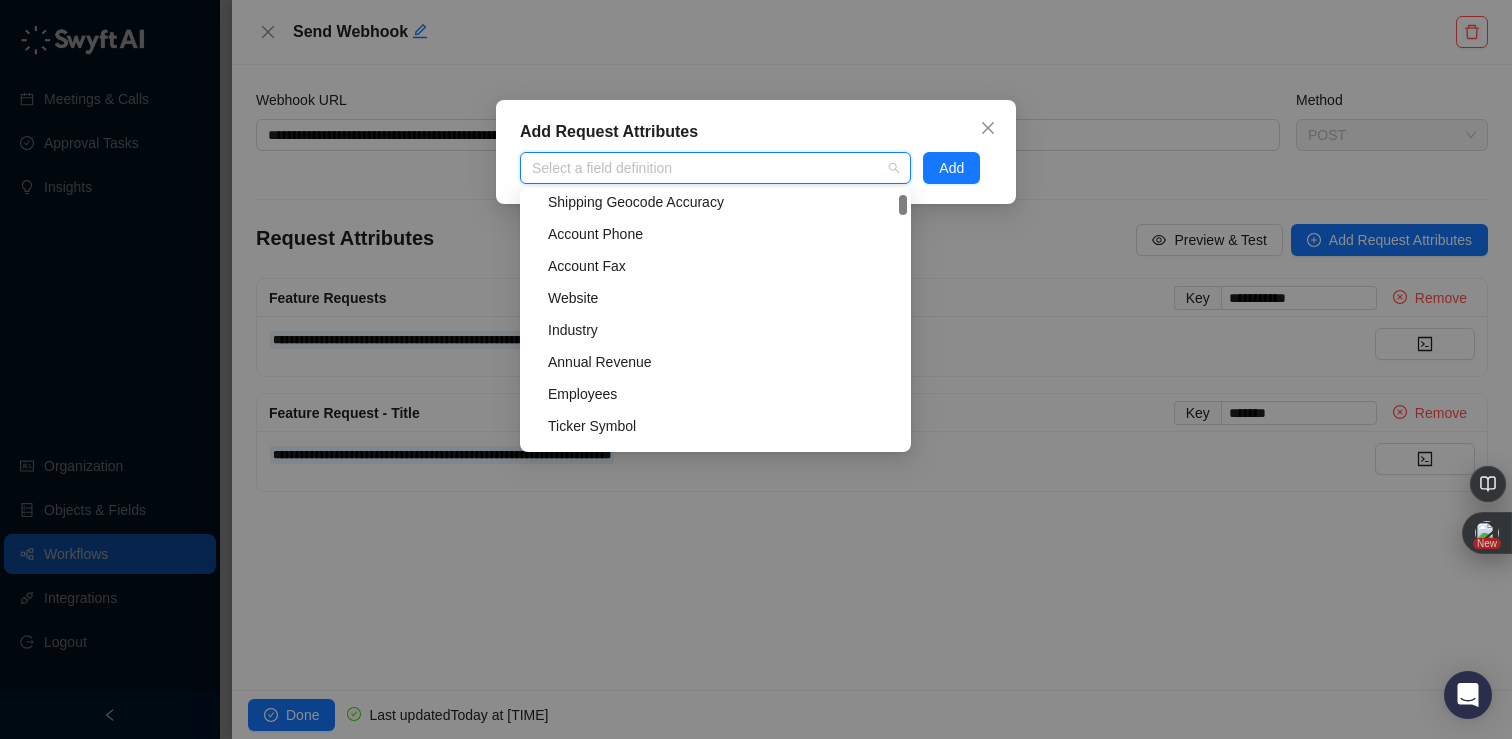 scroll, scrollTop: 573, scrollLeft: 0, axis: vertical 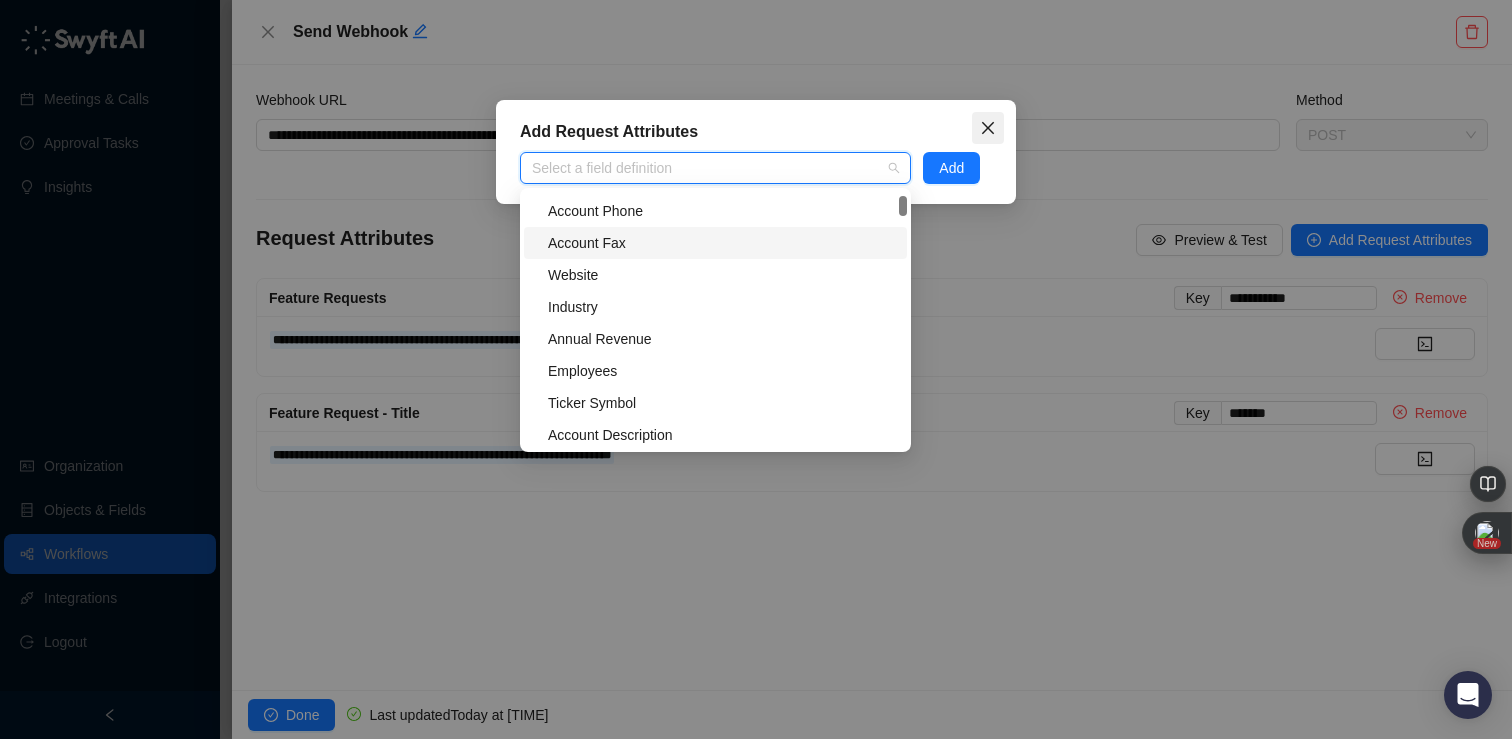 click 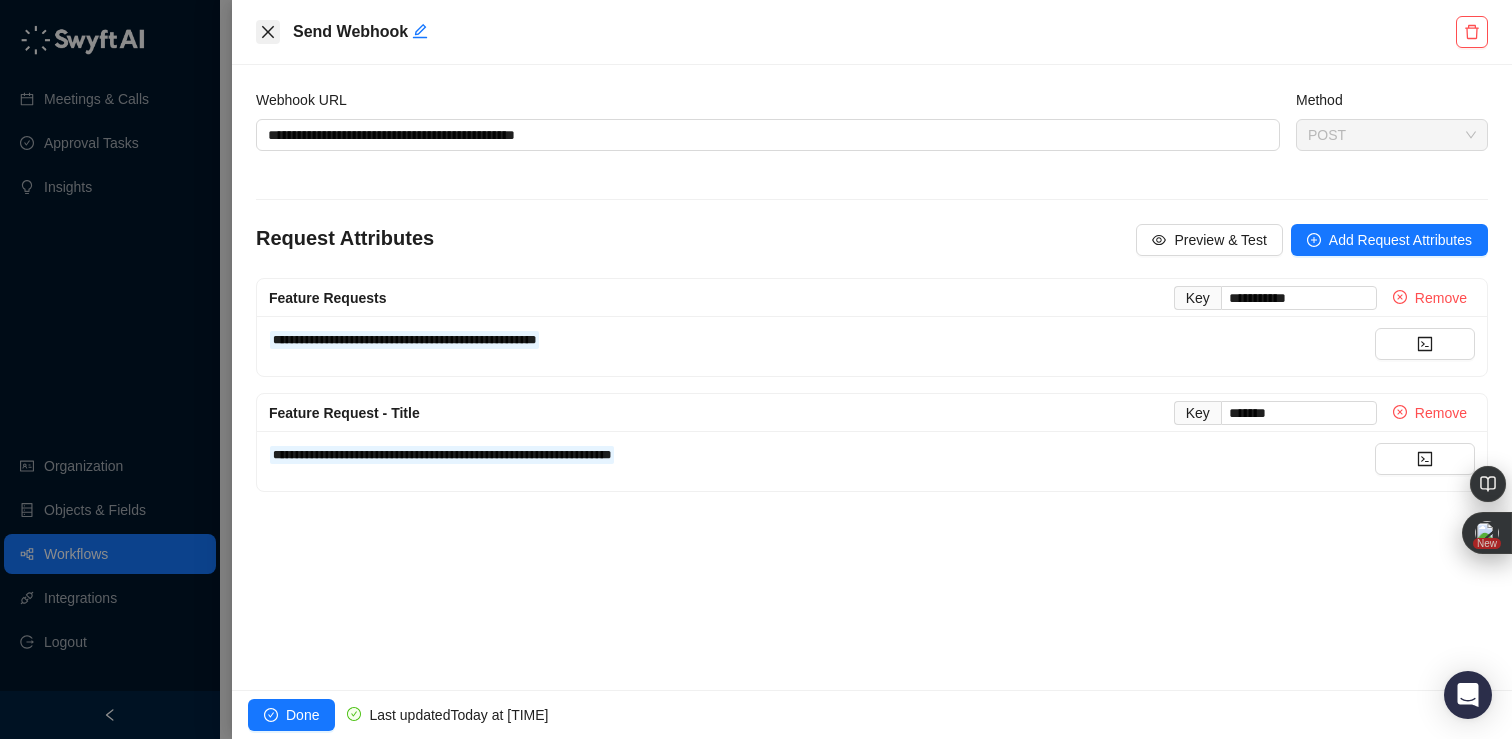 click 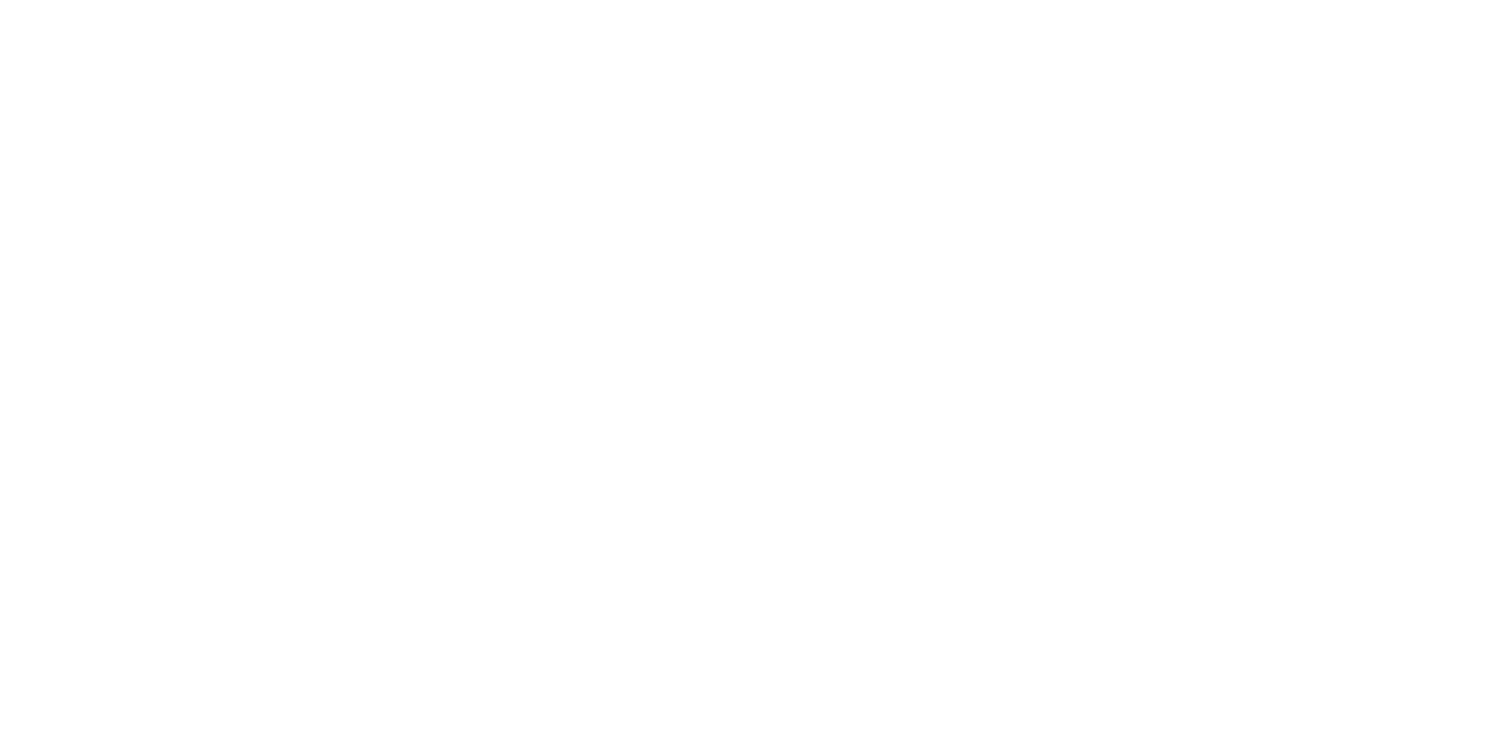 scroll, scrollTop: 0, scrollLeft: 0, axis: both 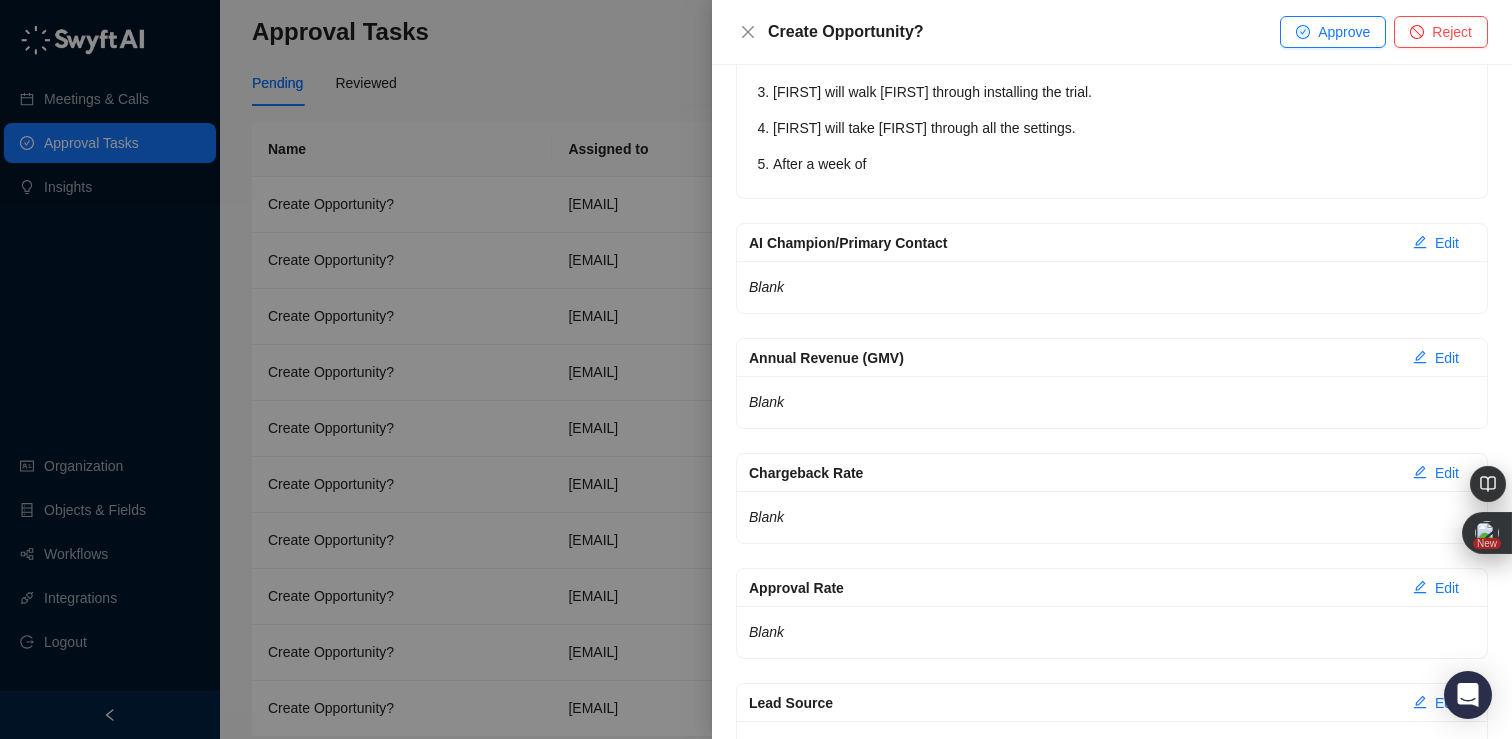 click on "Blank" at bounding box center [1112, 287] 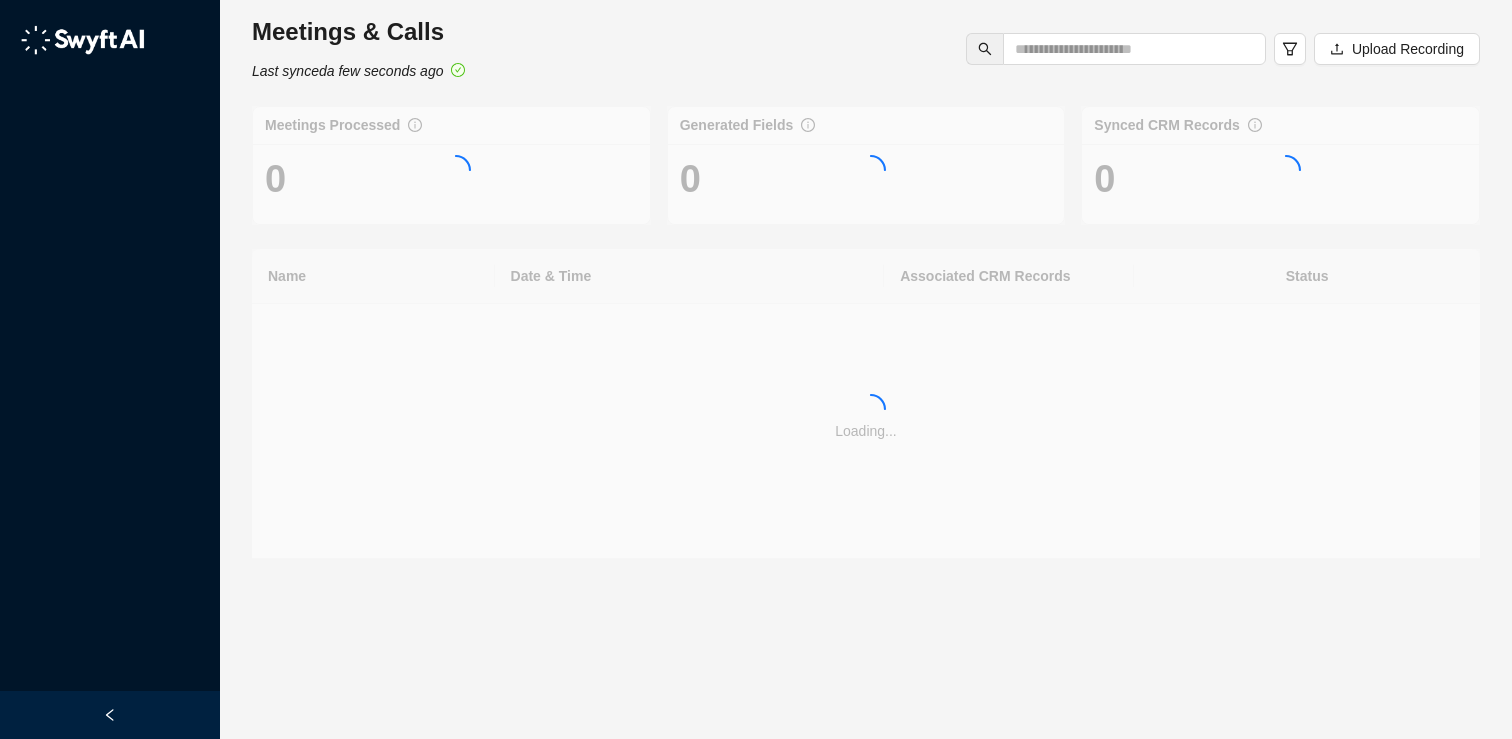 scroll, scrollTop: 0, scrollLeft: 0, axis: both 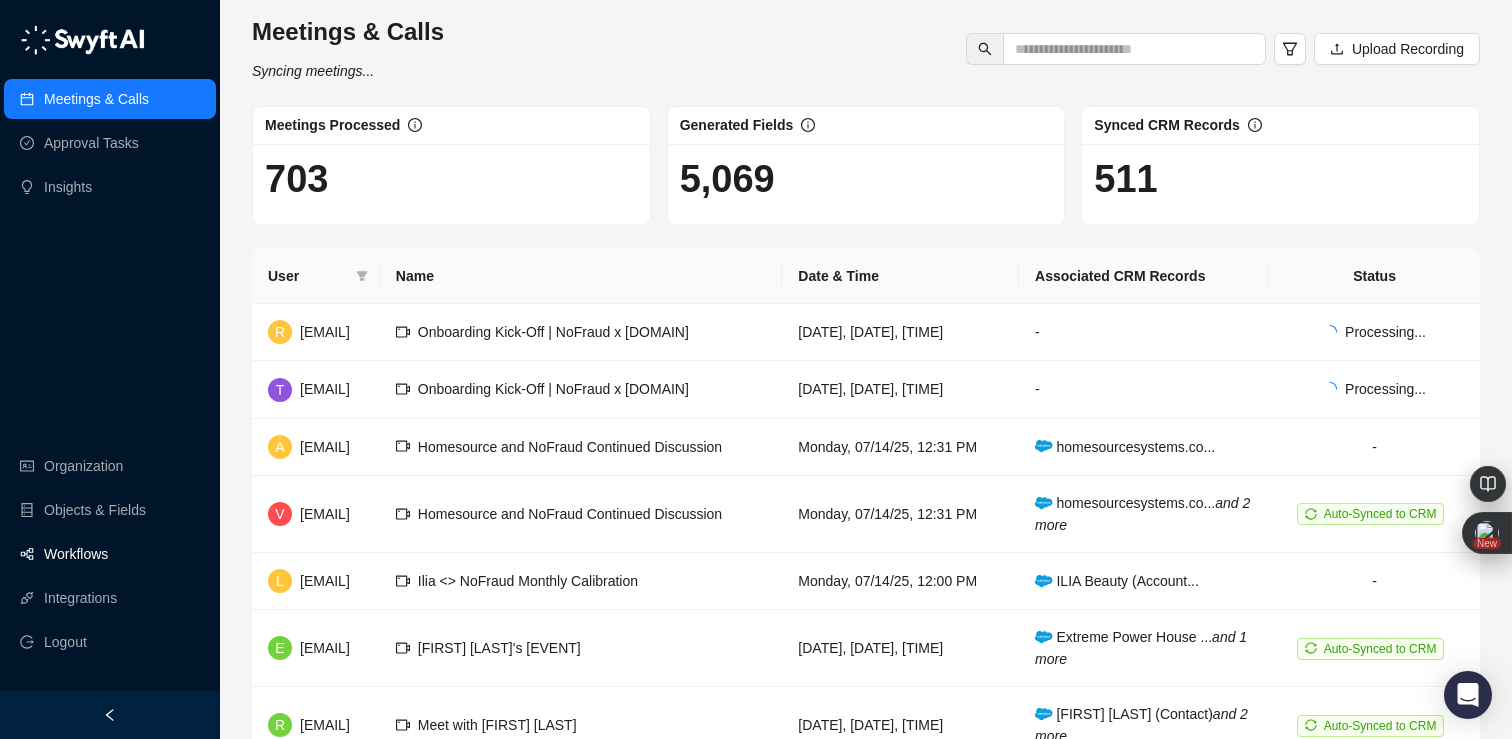 click on "Workflows" at bounding box center (76, 554) 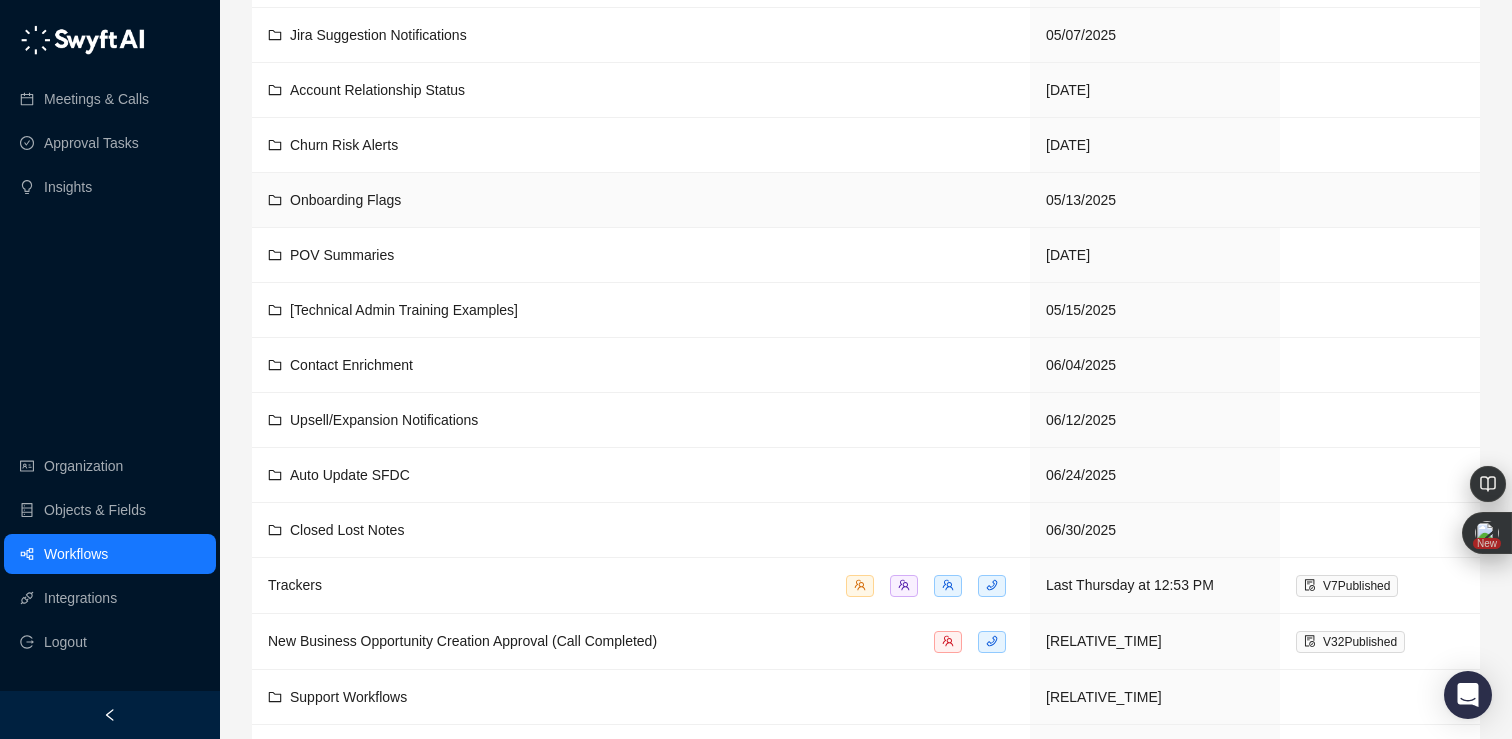scroll, scrollTop: 331, scrollLeft: 0, axis: vertical 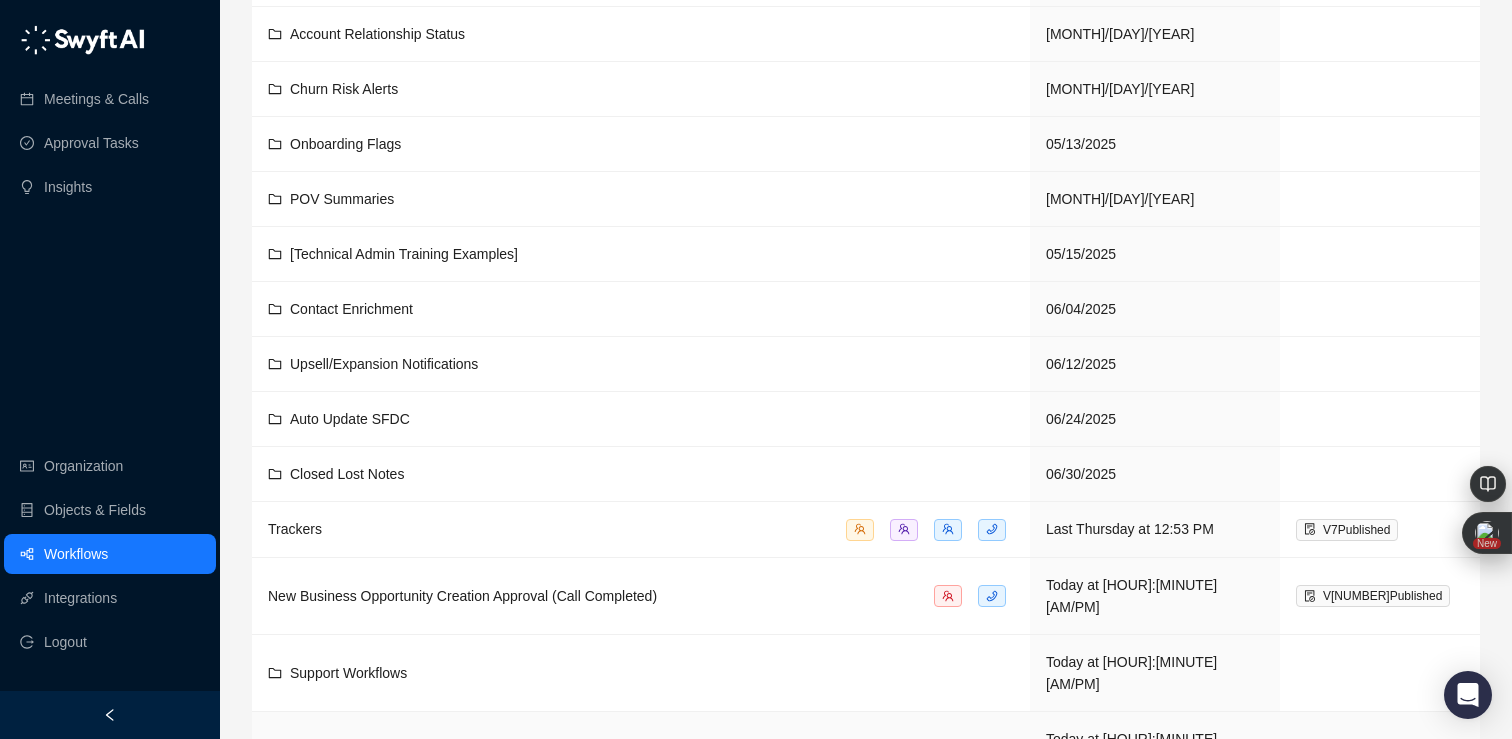 click on "Feature Requests Notifications" at bounding box center (641, 750) 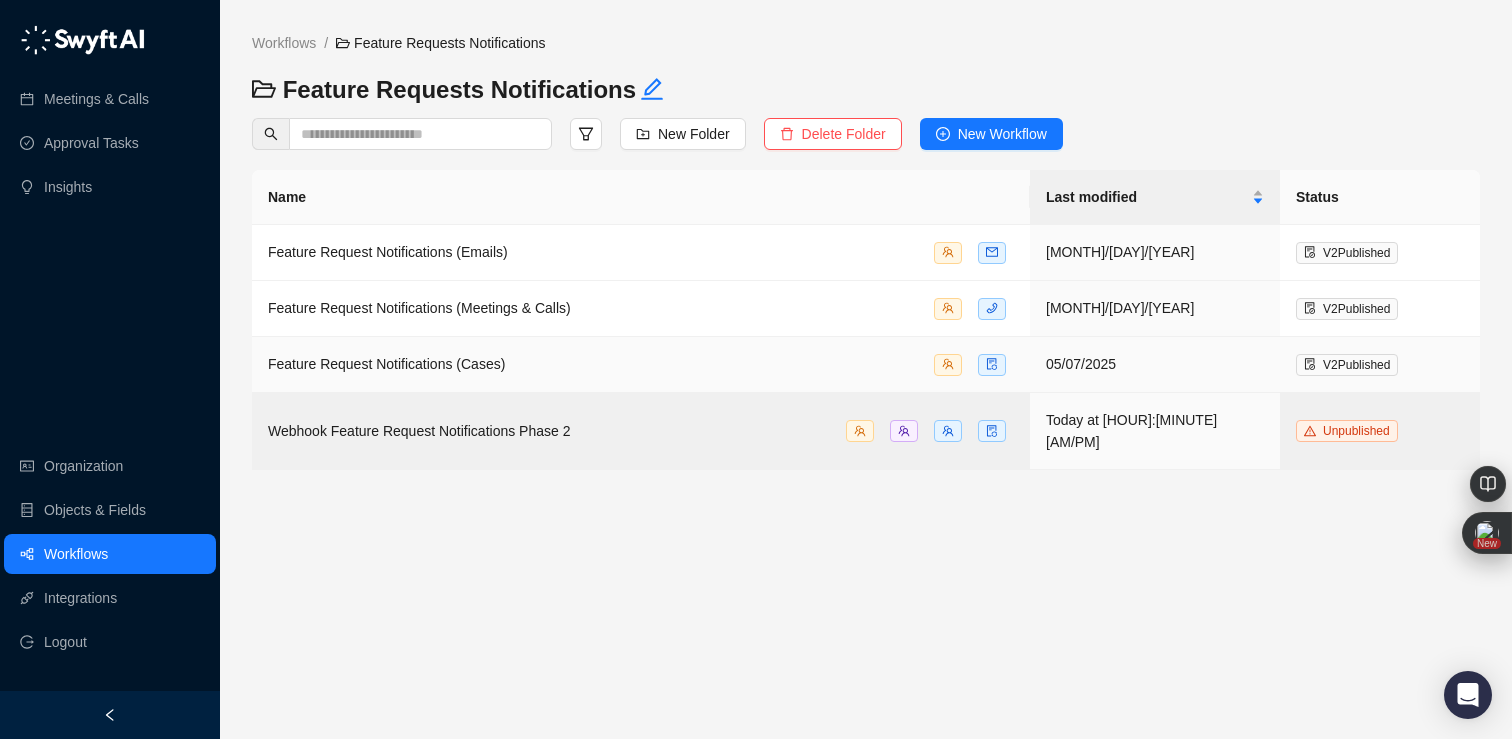 click on "Feature Request Notifications (Cases)" at bounding box center [641, 364] 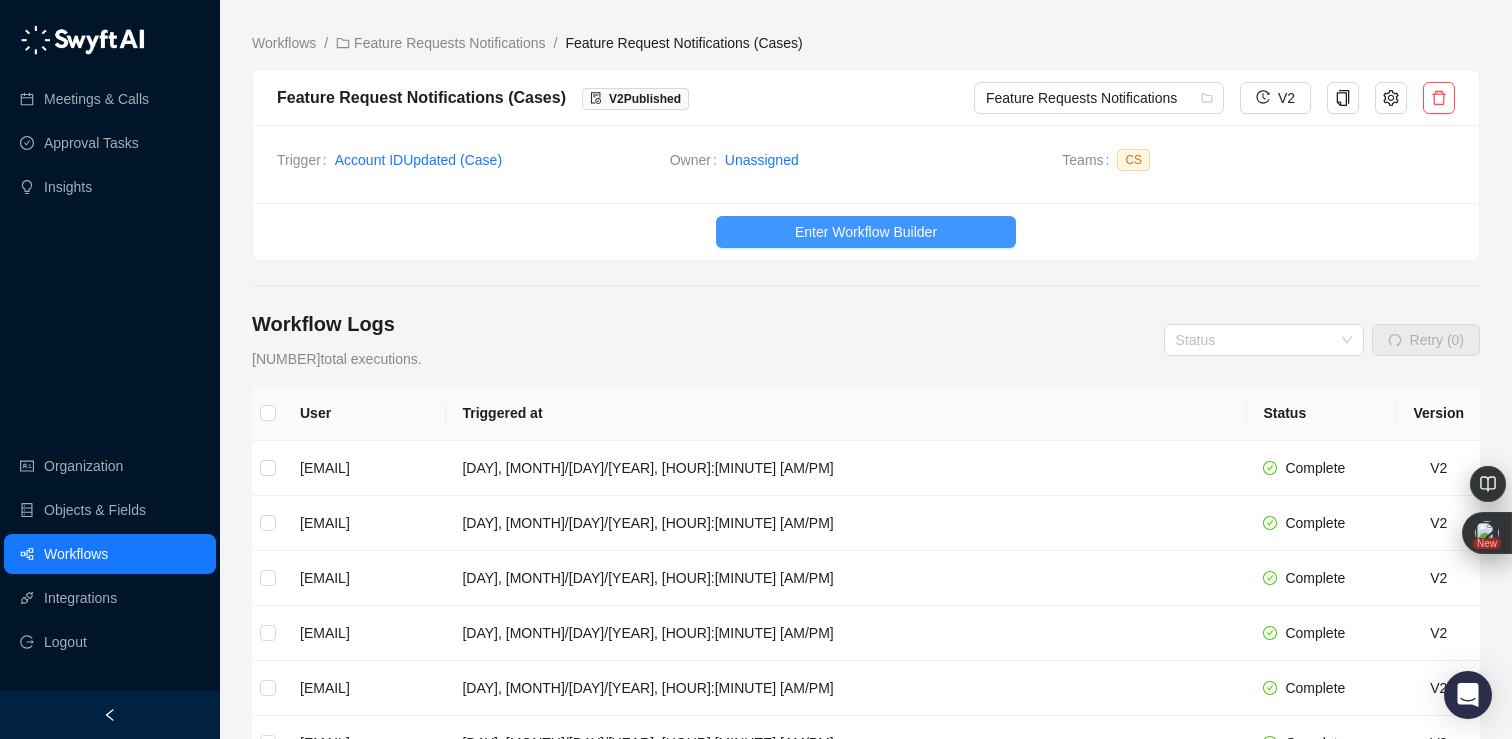 click on "Enter Workflow Builder" at bounding box center [866, 232] 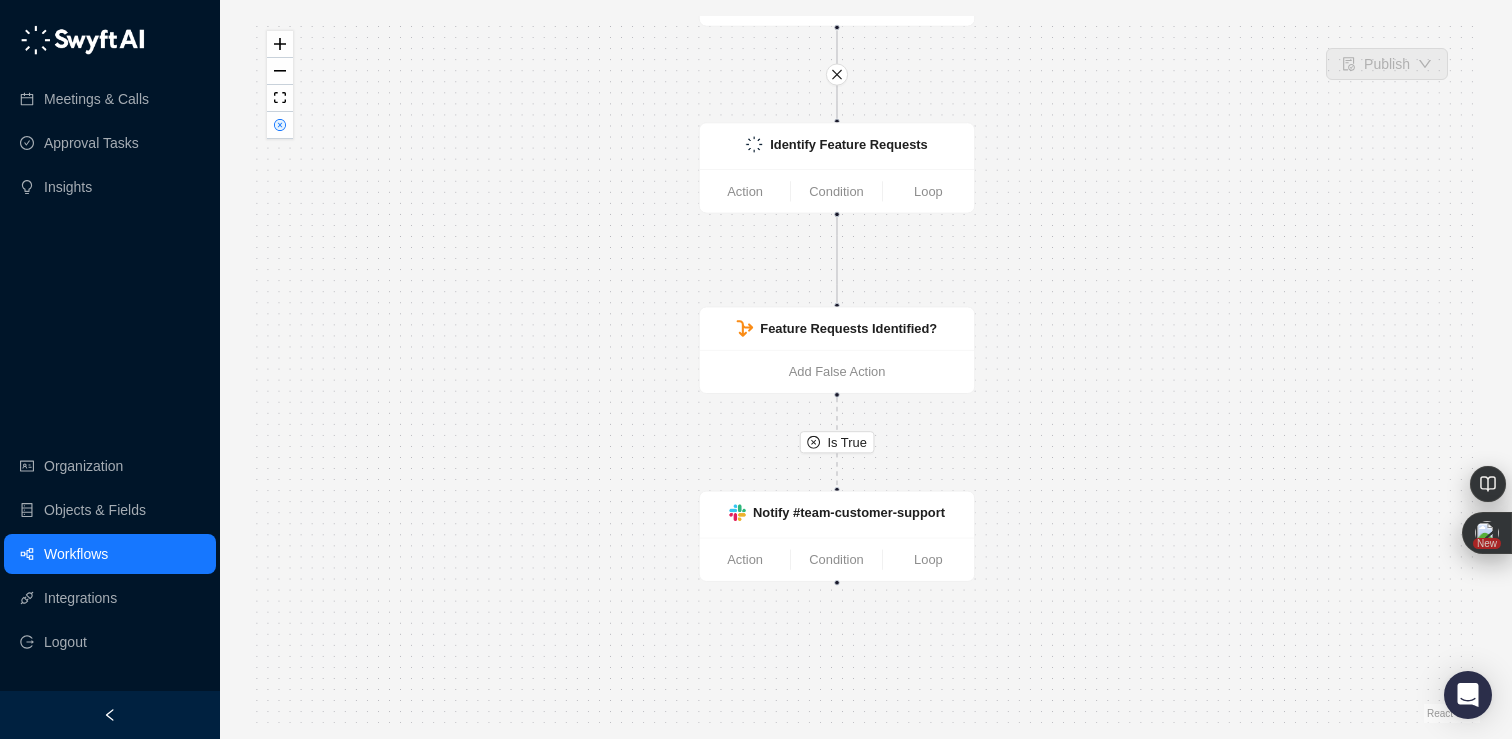 drag, startPoint x: 1078, startPoint y: 500, endPoint x: 1048, endPoint y: 389, distance: 114.982605 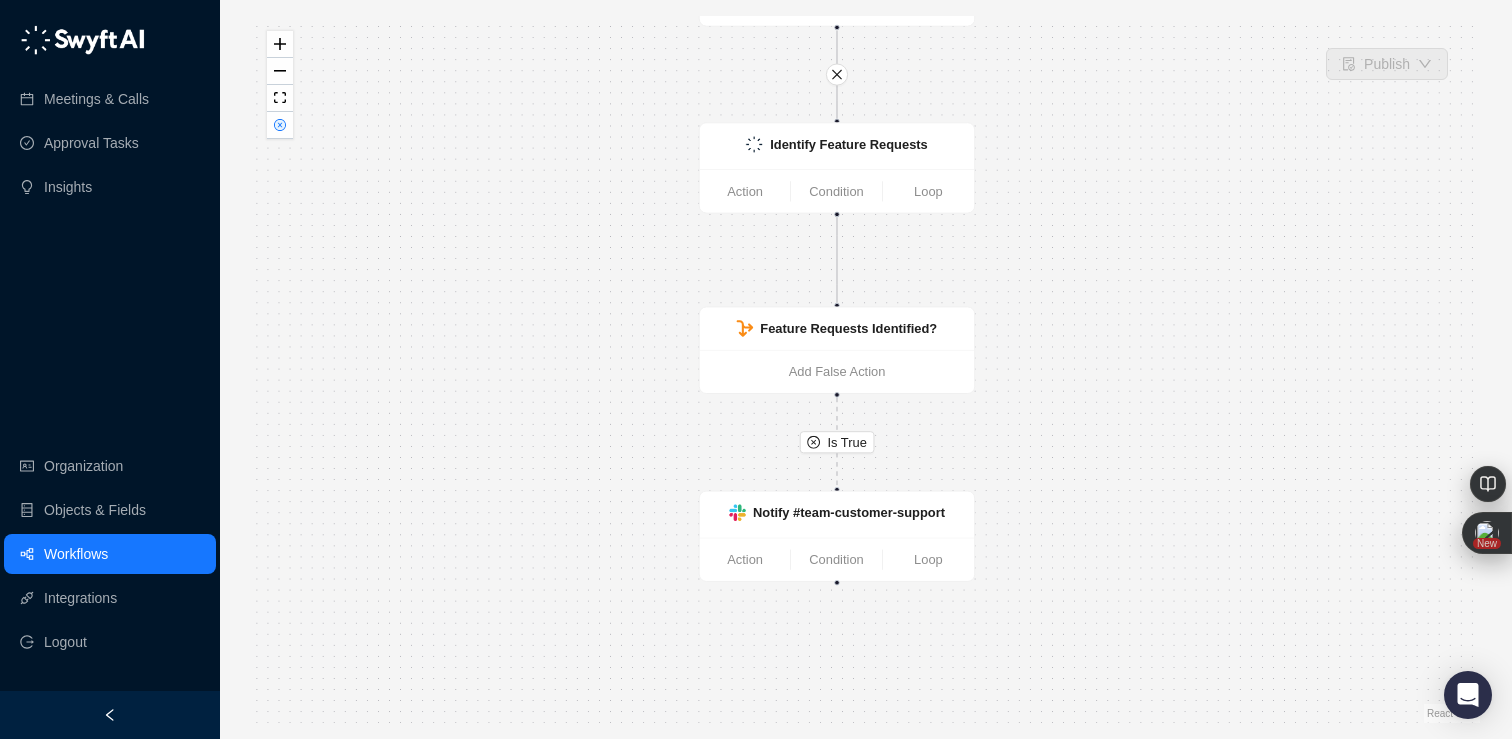 click on "Is True CRM Record Updated Action Condition Loop Identify Feature Requests Action Condition Loop Feature Requests Identified? Add False Action Notify #team-customer-support Action Condition Loop" at bounding box center (866, 369) 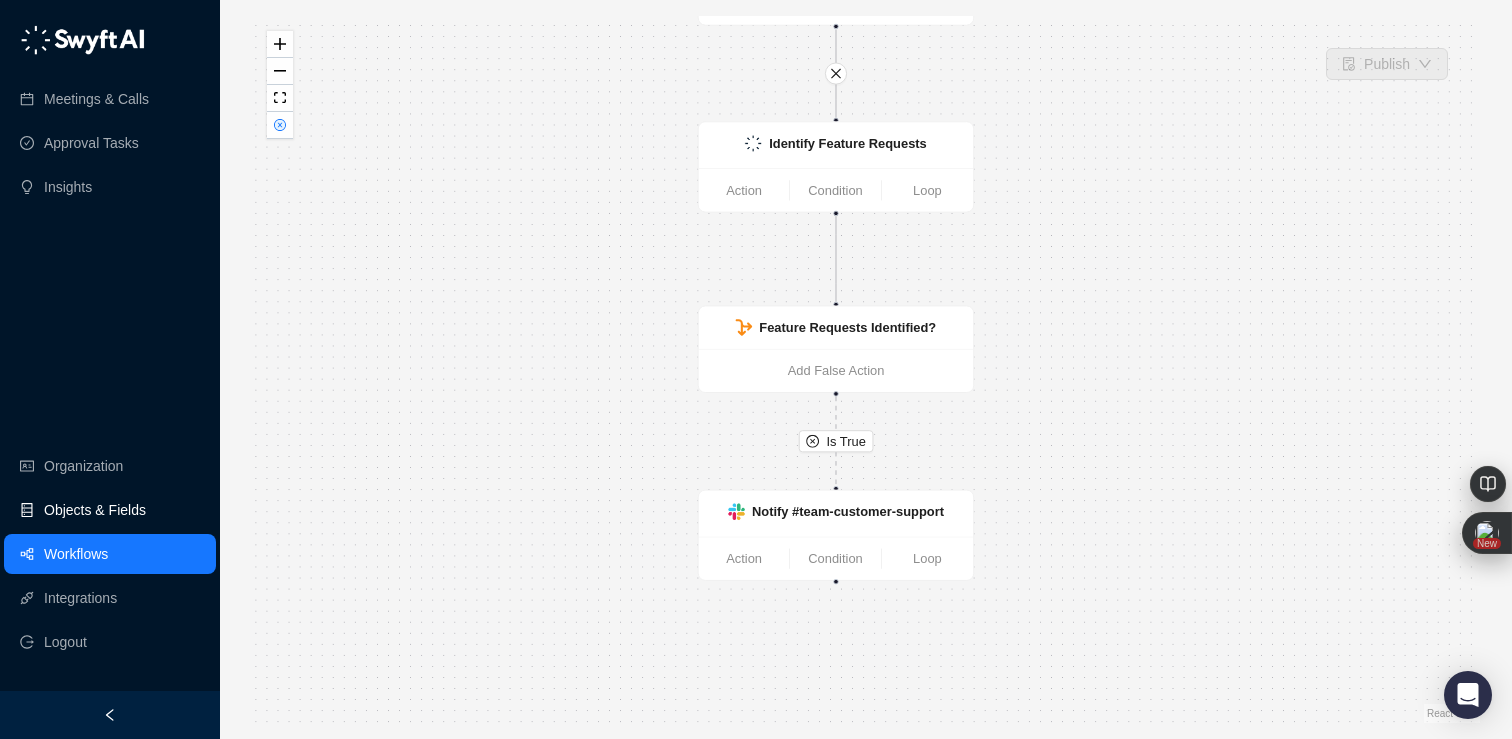 click on "Objects & Fields" at bounding box center [95, 510] 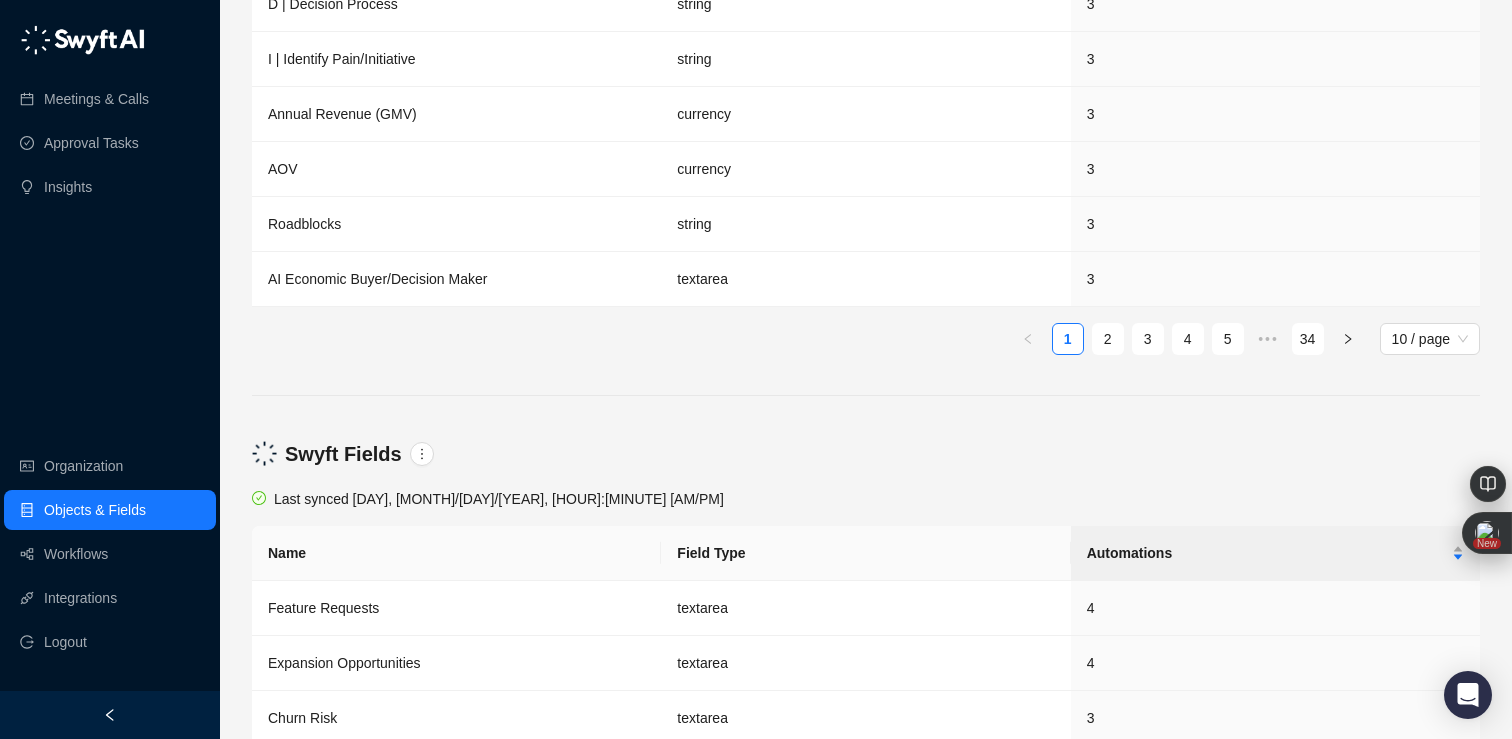 scroll, scrollTop: 3781, scrollLeft: 0, axis: vertical 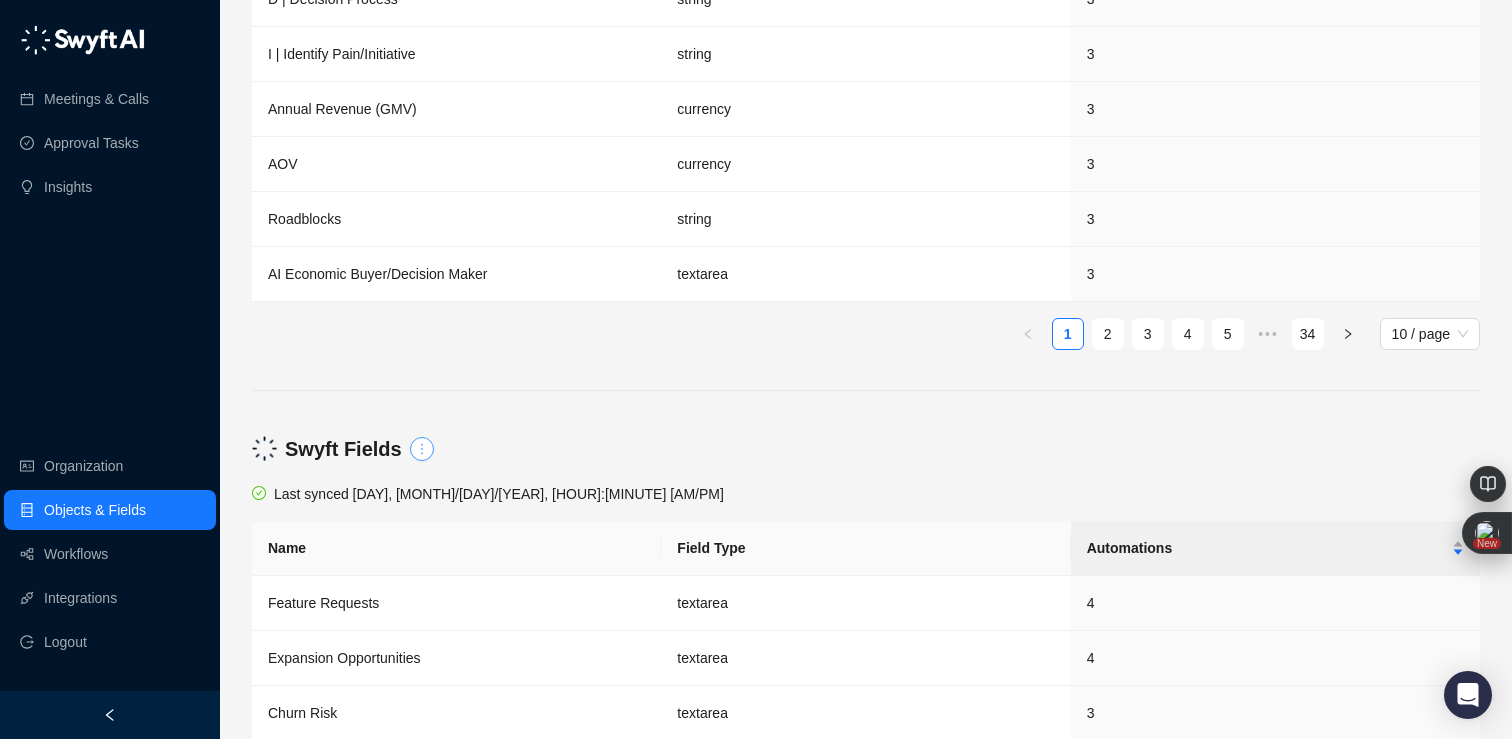 click 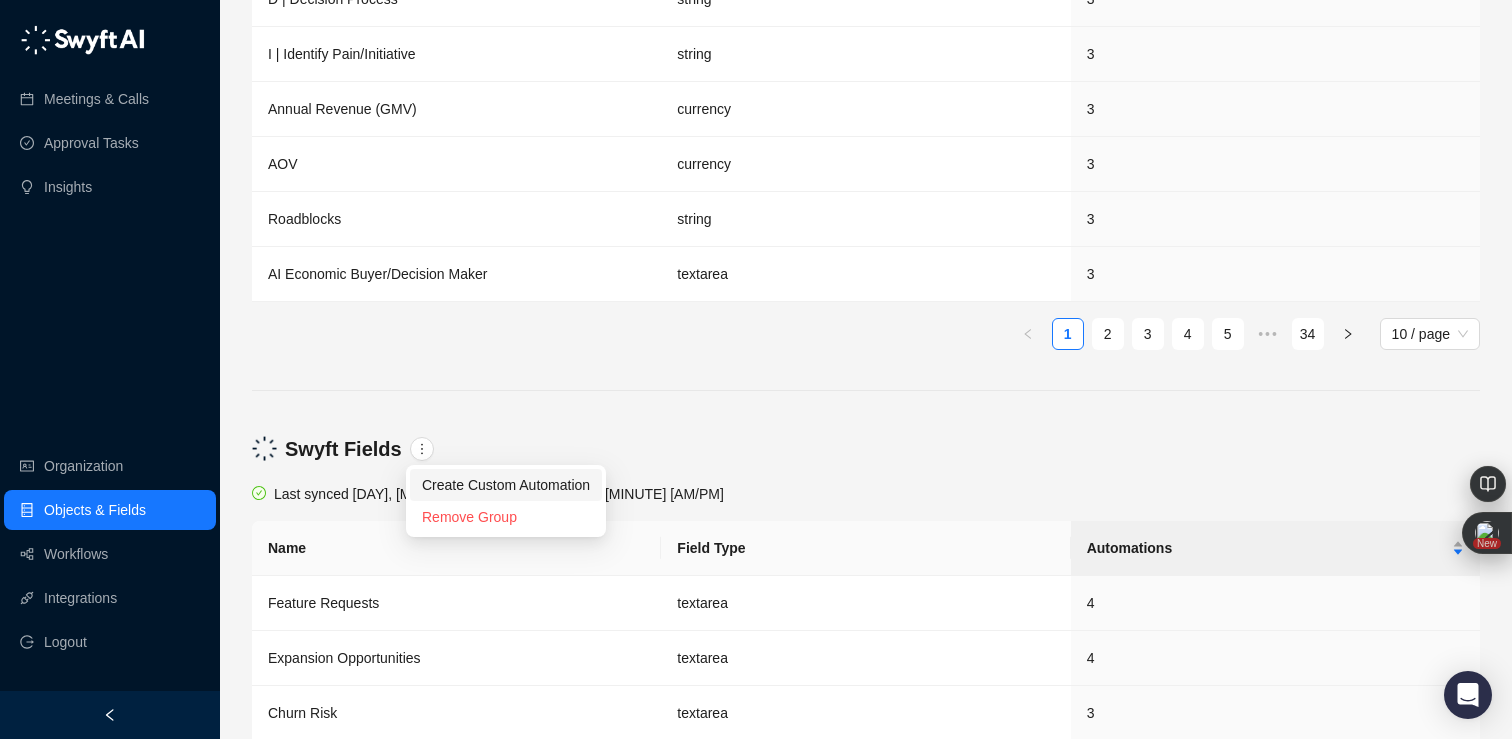 click on "Create Custom Automation" at bounding box center [506, 485] 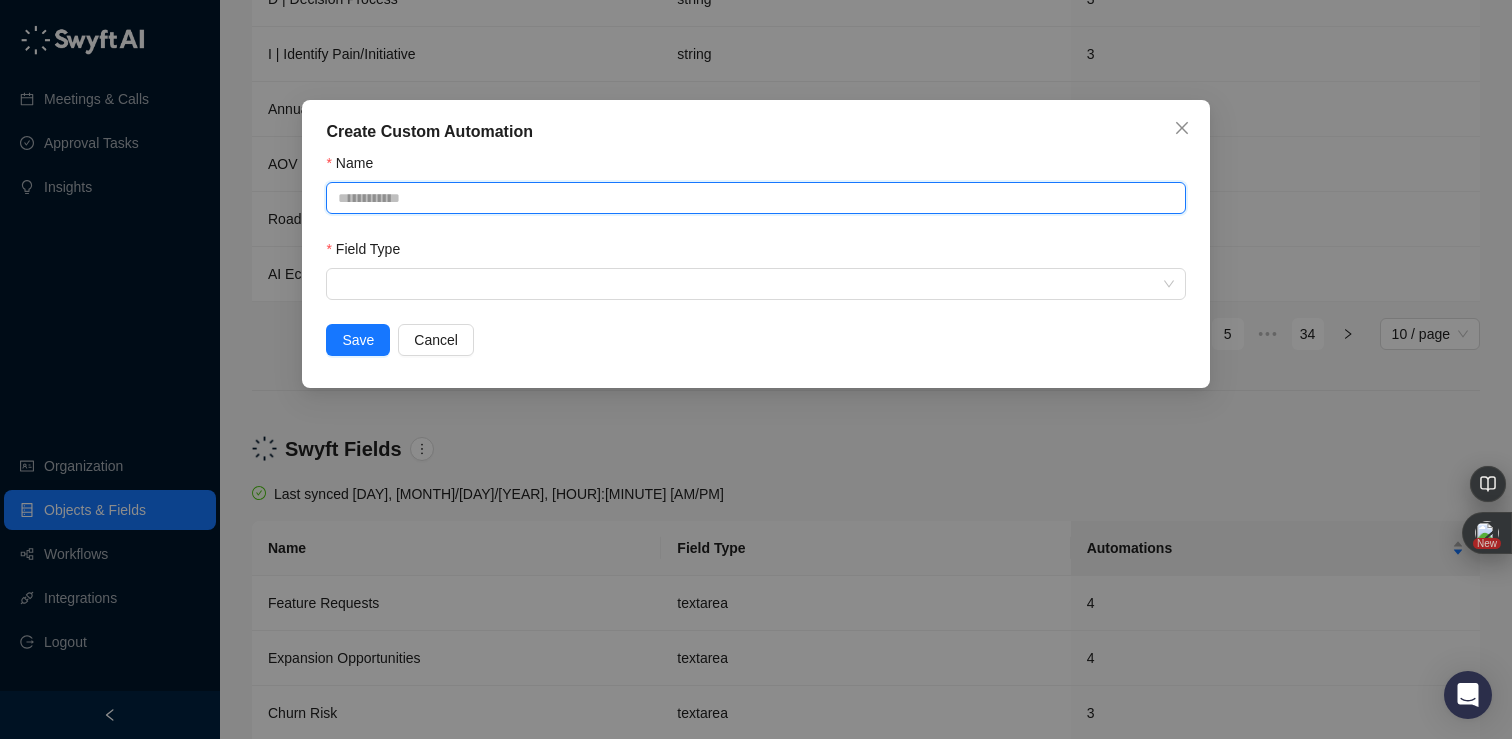 click on "Name" at bounding box center [755, 198] 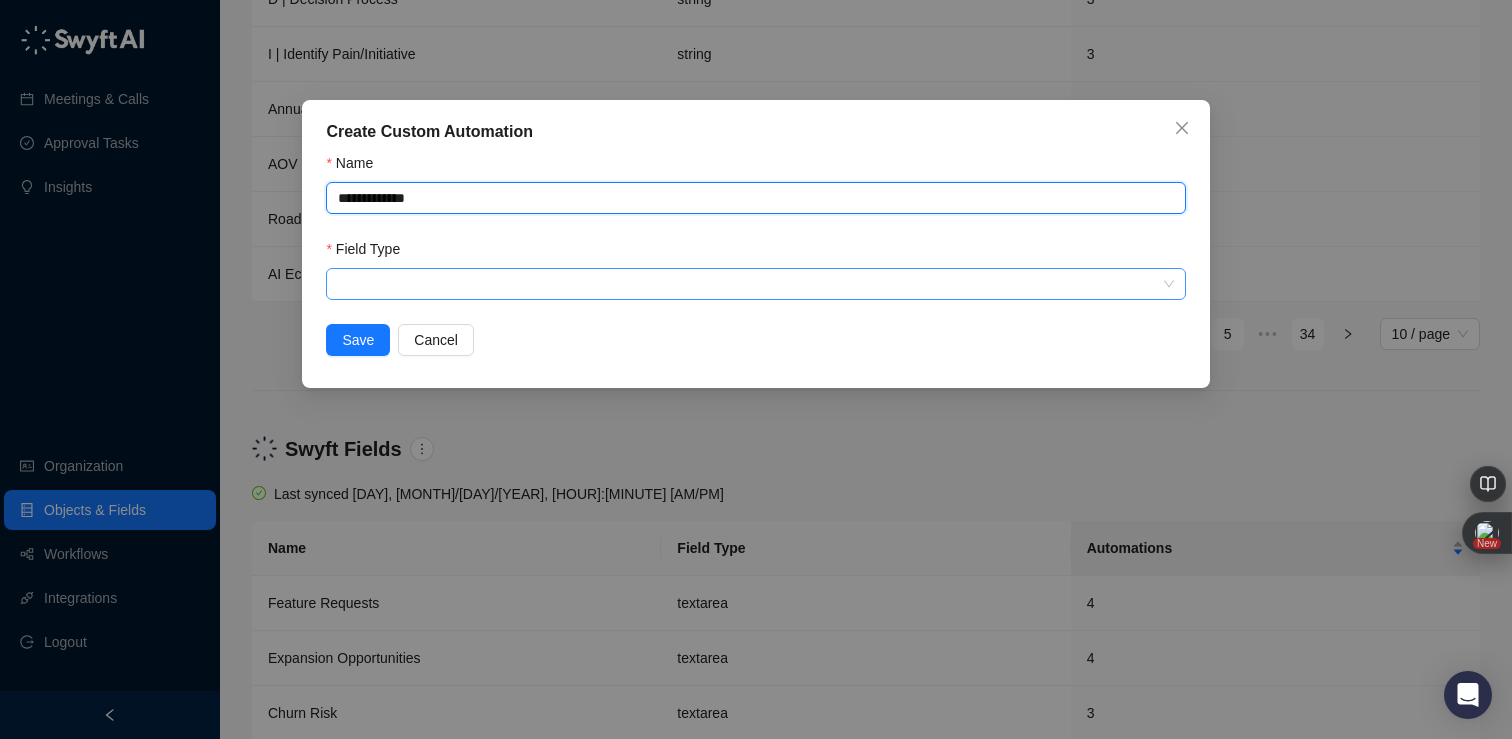 type on "**********" 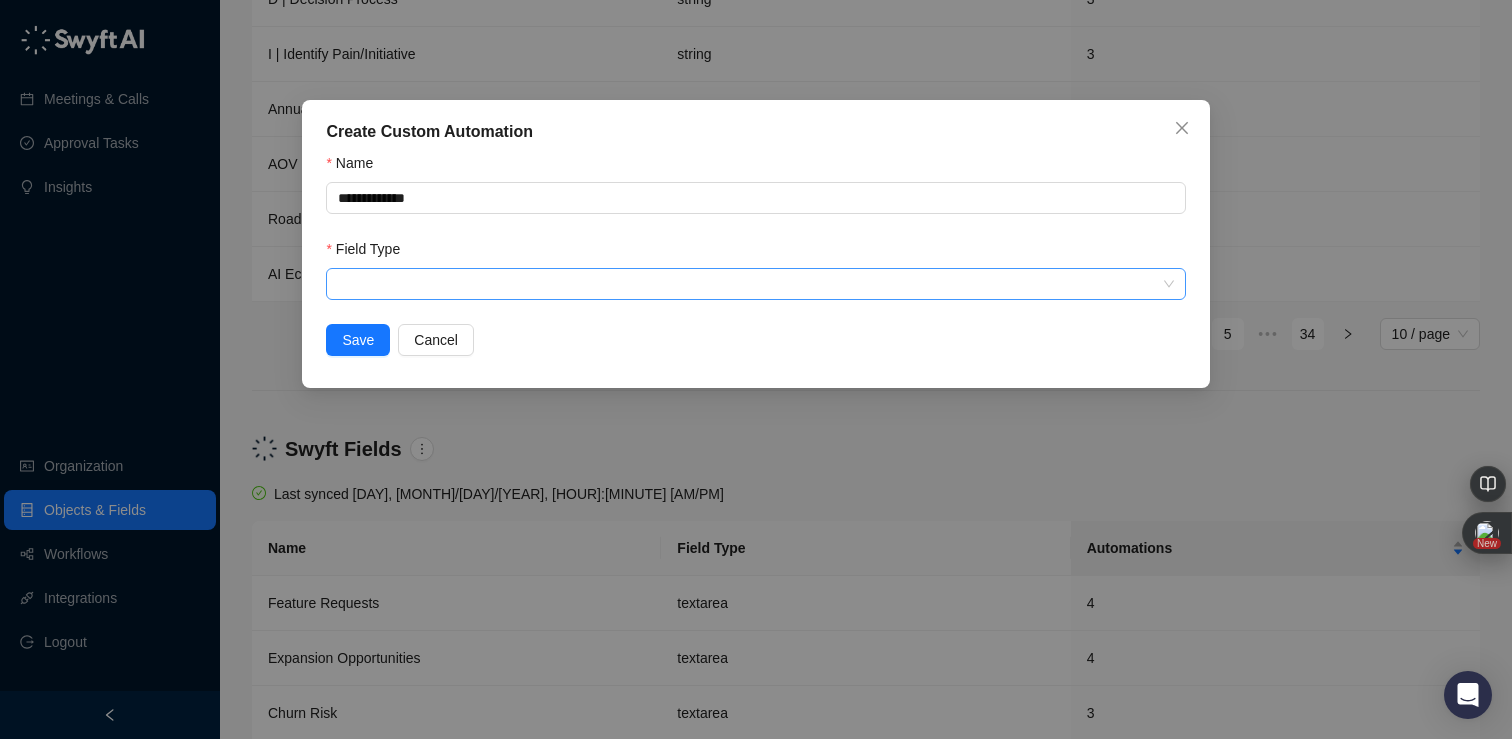 click at bounding box center (749, 284) 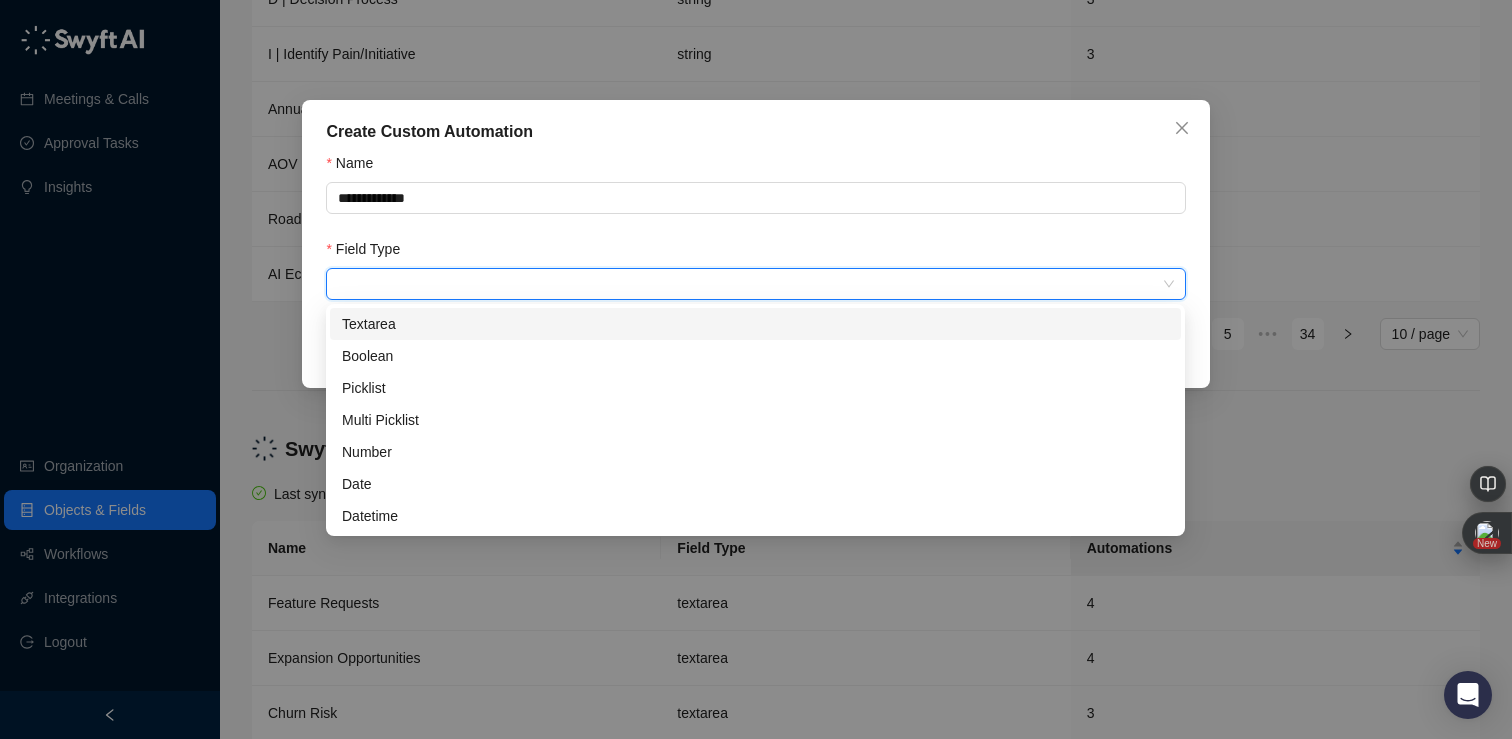 click on "Textarea" at bounding box center (755, 324) 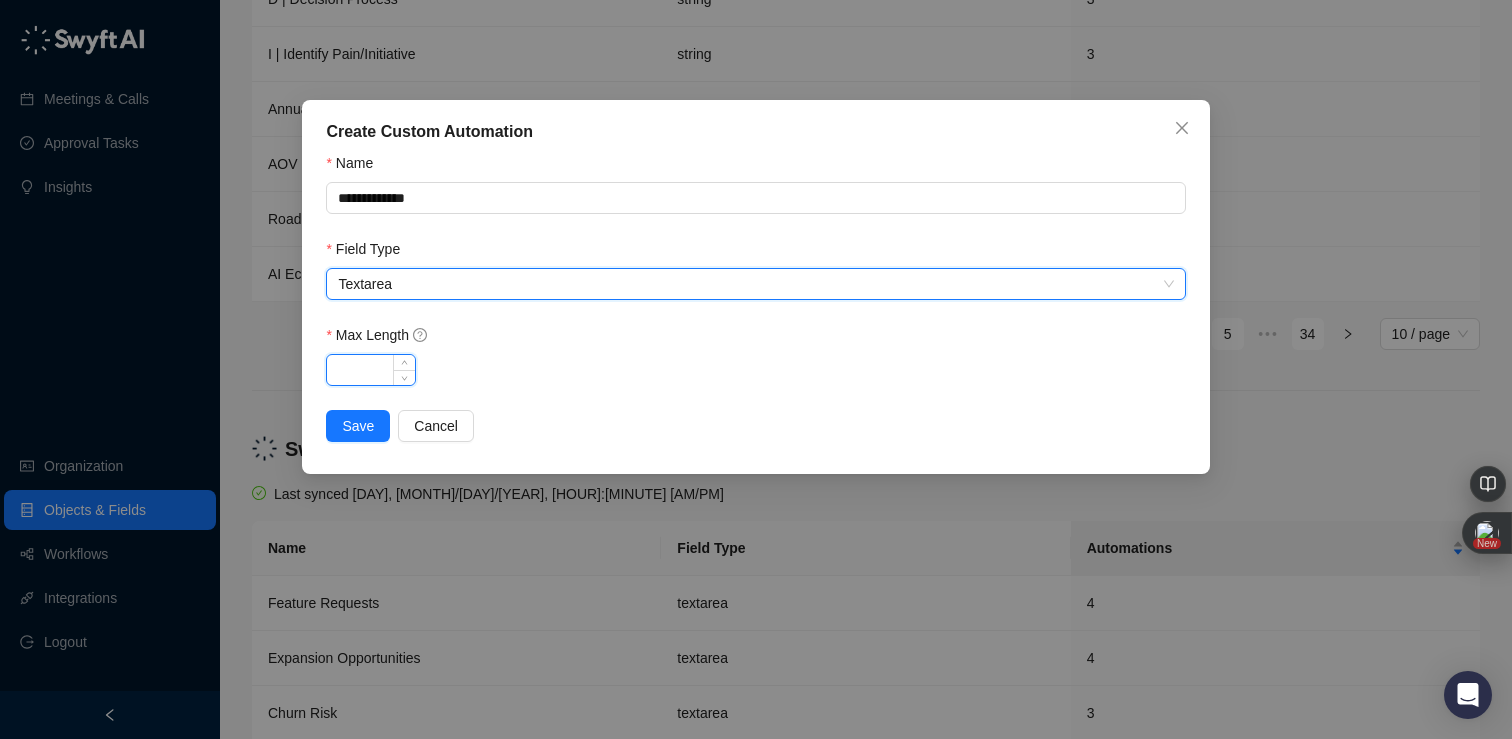 click on "Max Length" at bounding box center [371, 370] 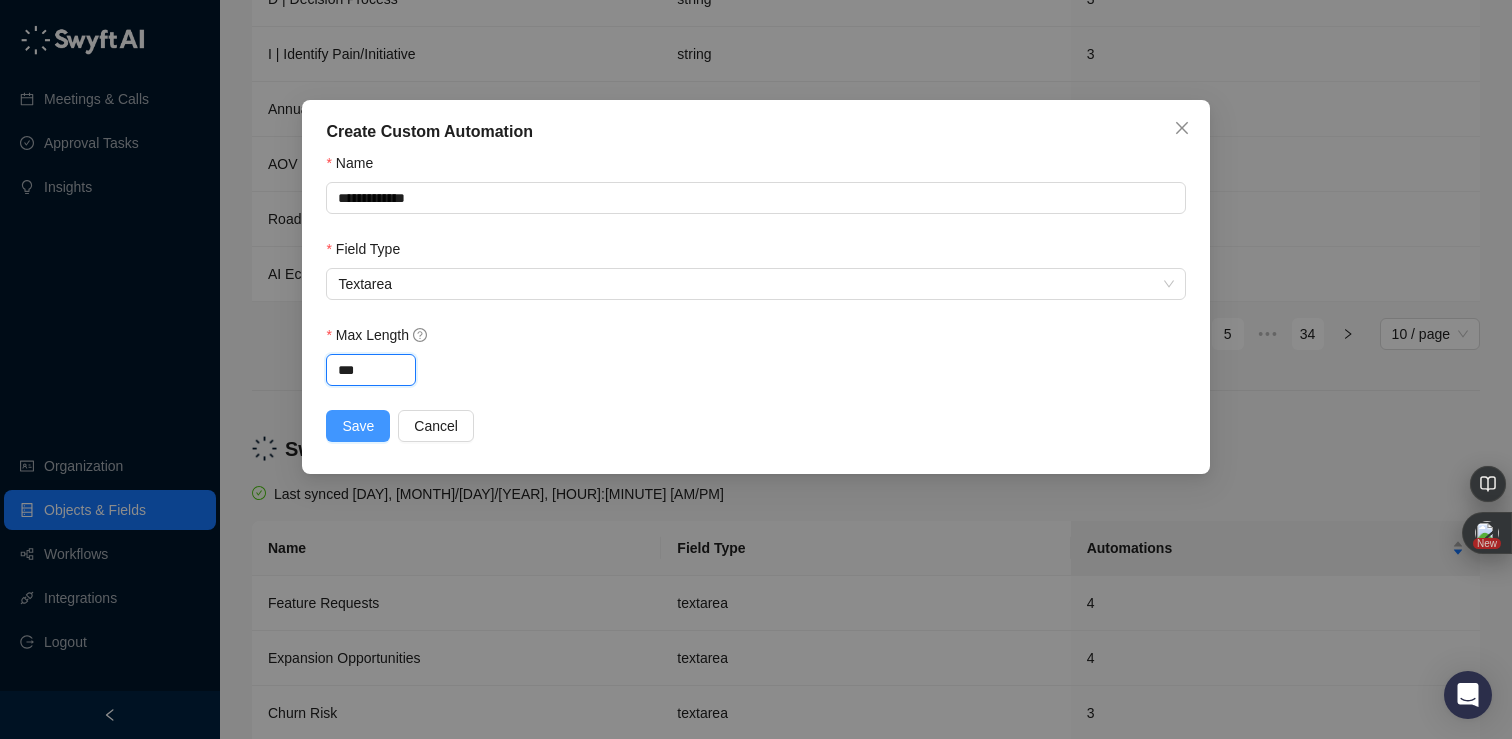 type on "***" 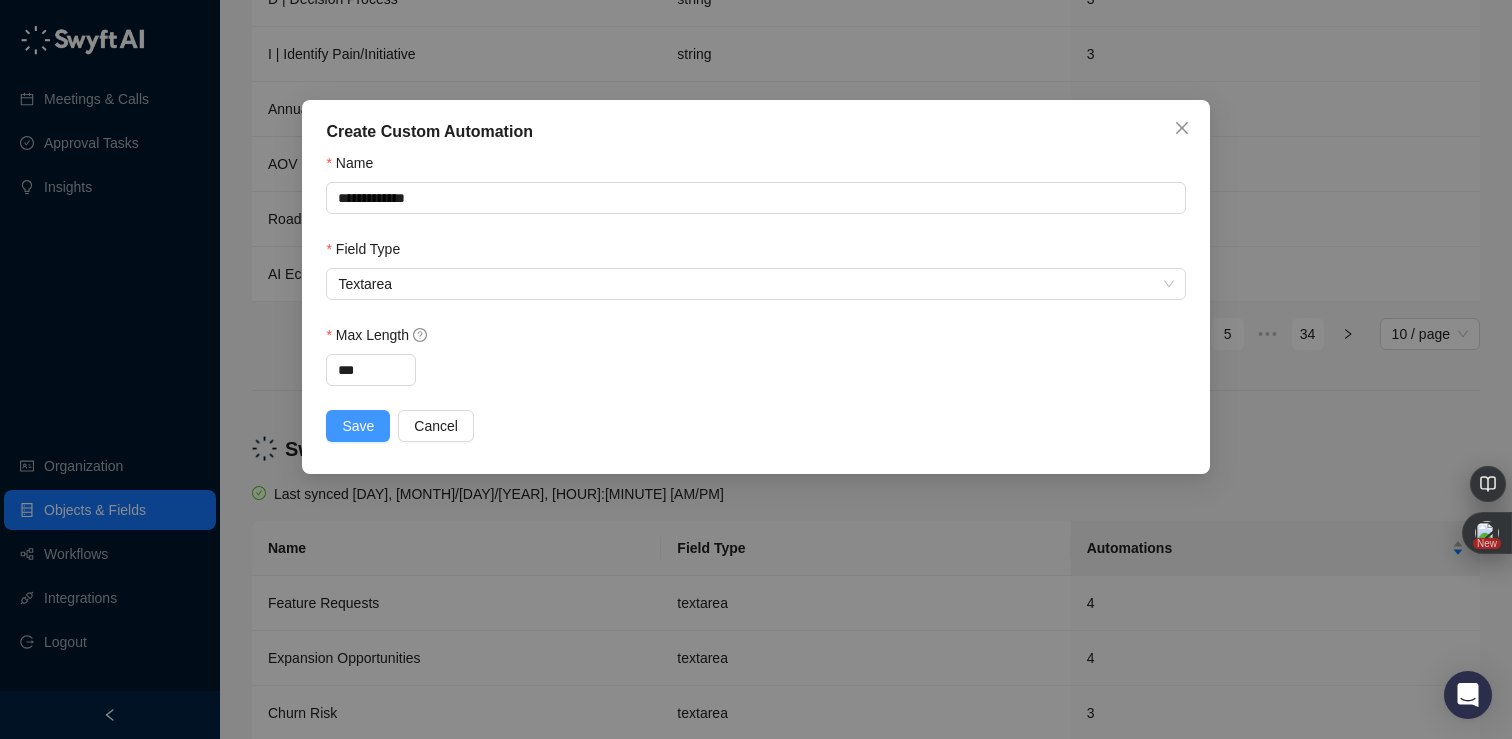 click on "Save" at bounding box center (358, 426) 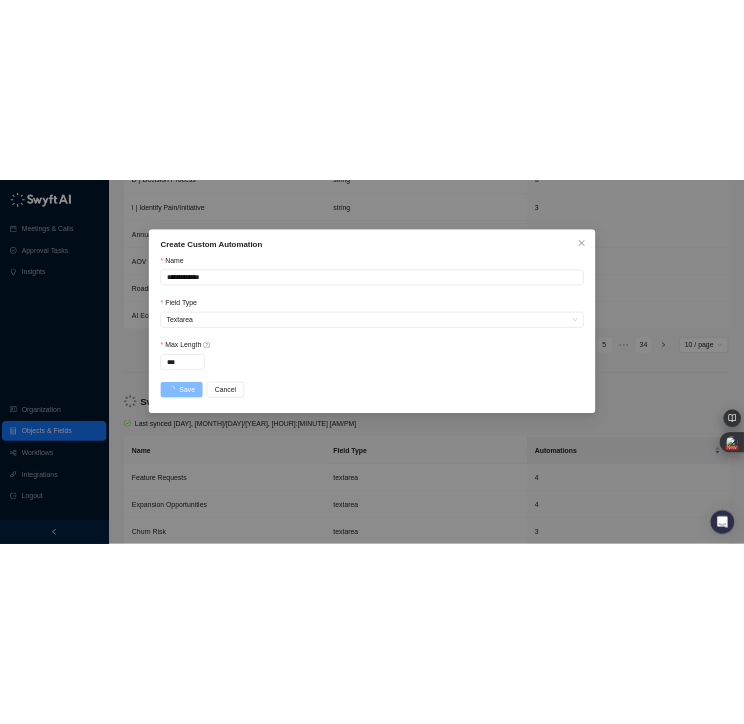 scroll, scrollTop: 0, scrollLeft: 0, axis: both 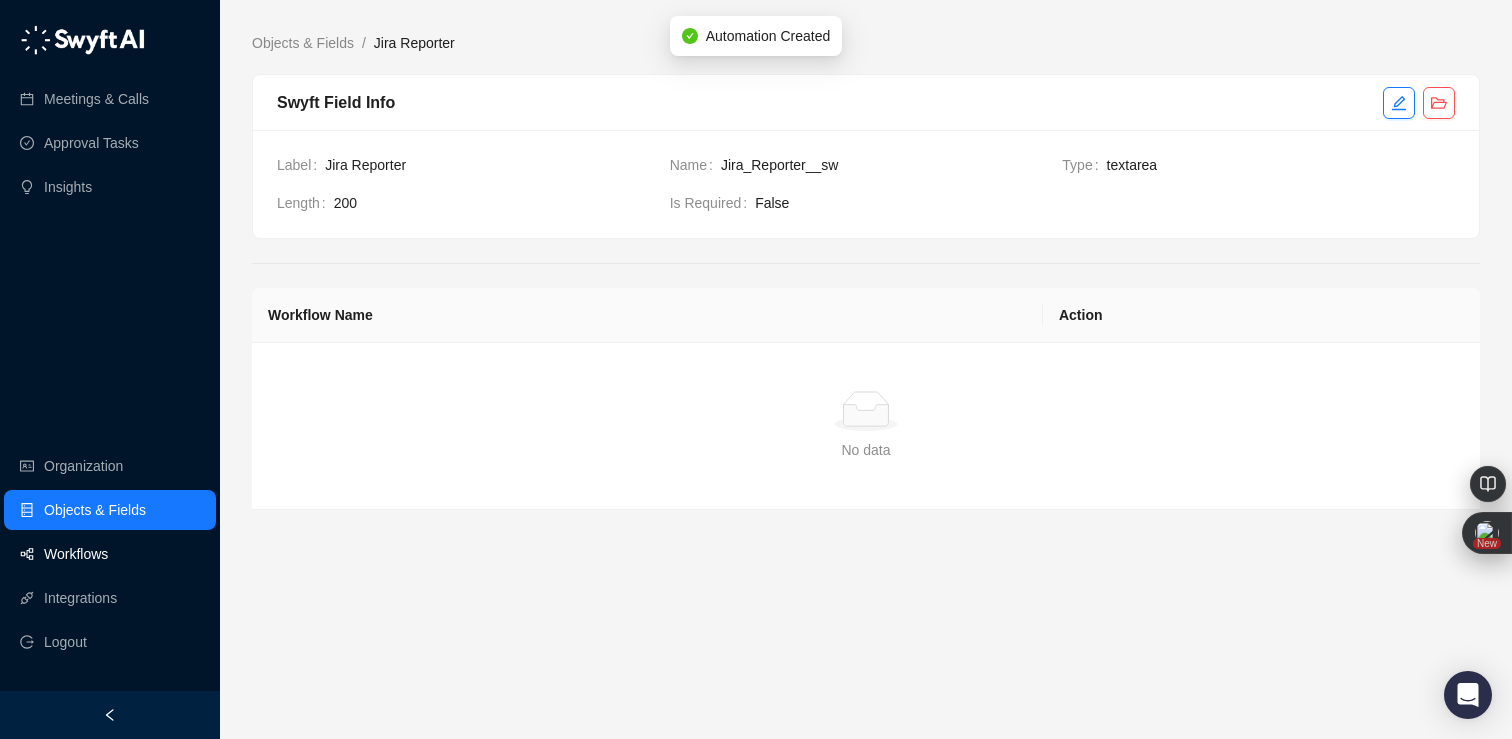 click on "Workflows" at bounding box center [76, 554] 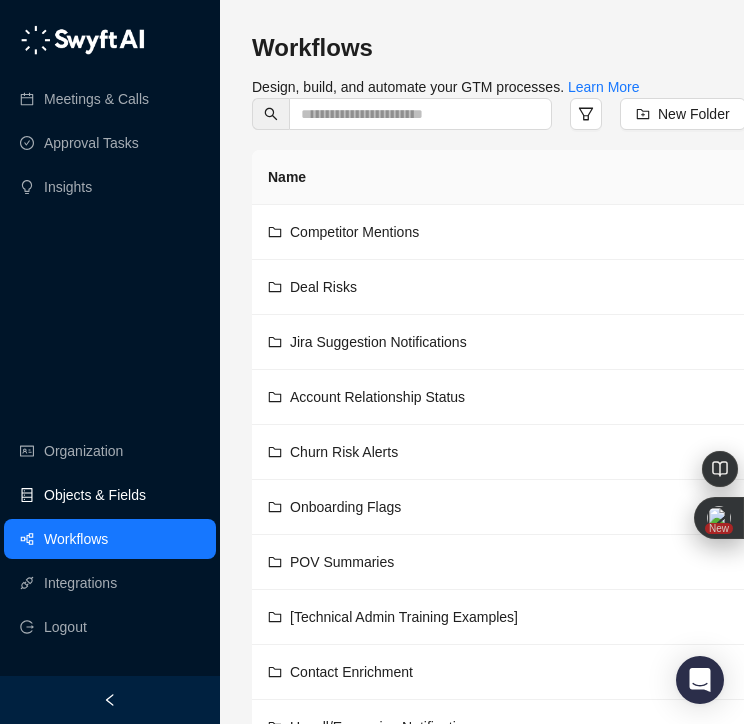 click on "Objects & Fields" at bounding box center [95, 495] 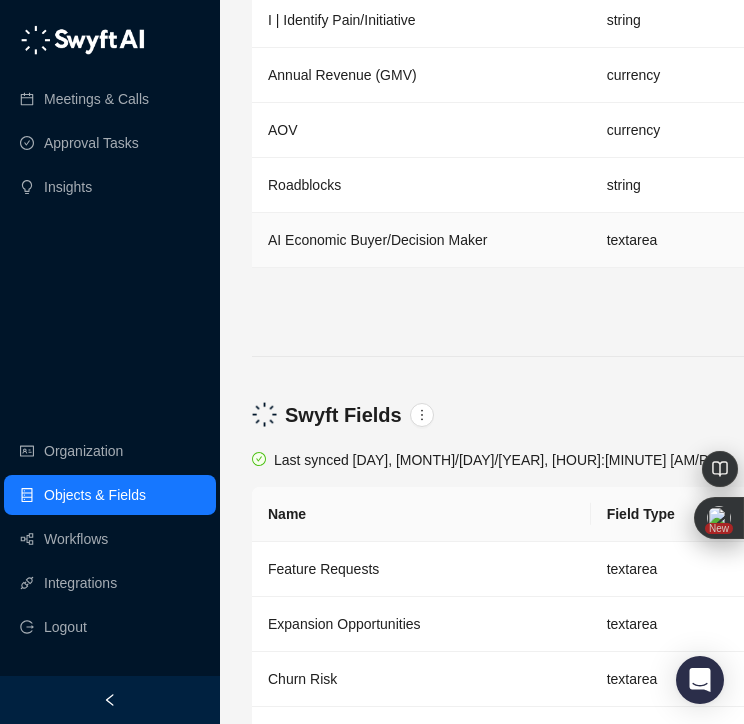scroll, scrollTop: 3823, scrollLeft: 0, axis: vertical 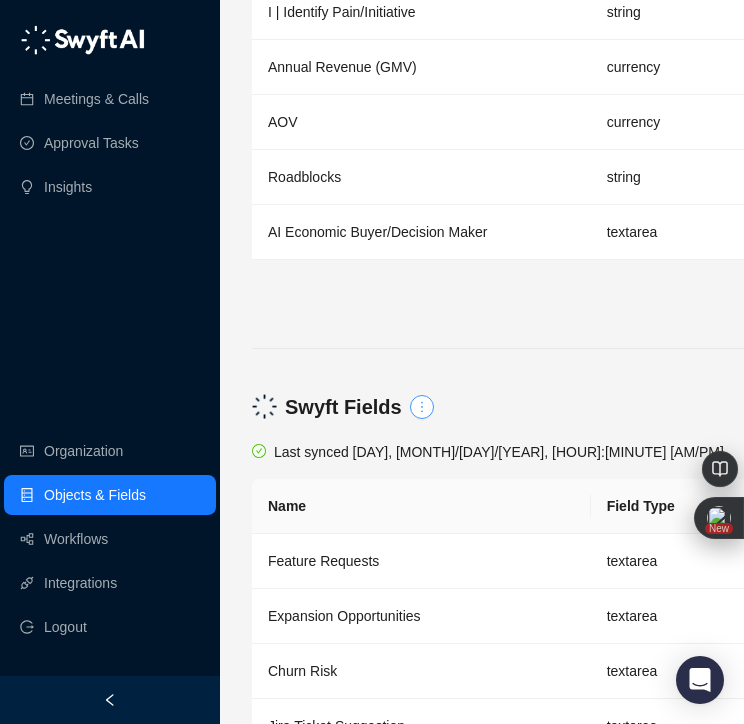click at bounding box center (422, 407) 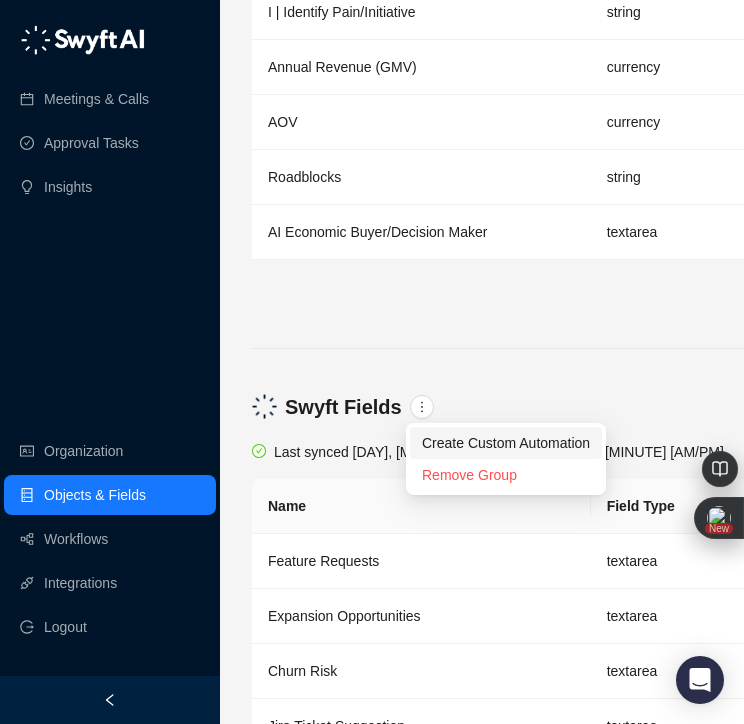 click on "Create Custom Automation" at bounding box center (506, 443) 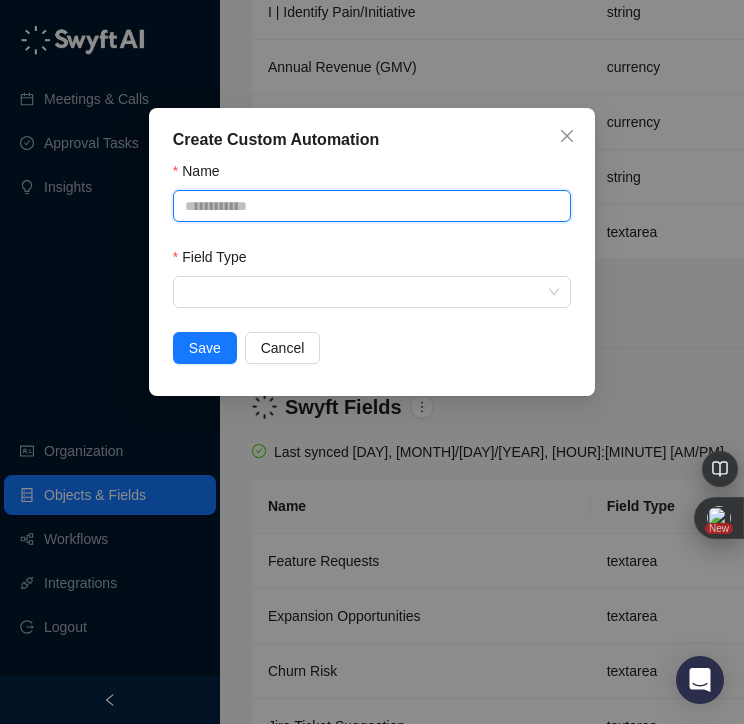 click on "Name" at bounding box center (372, 206) 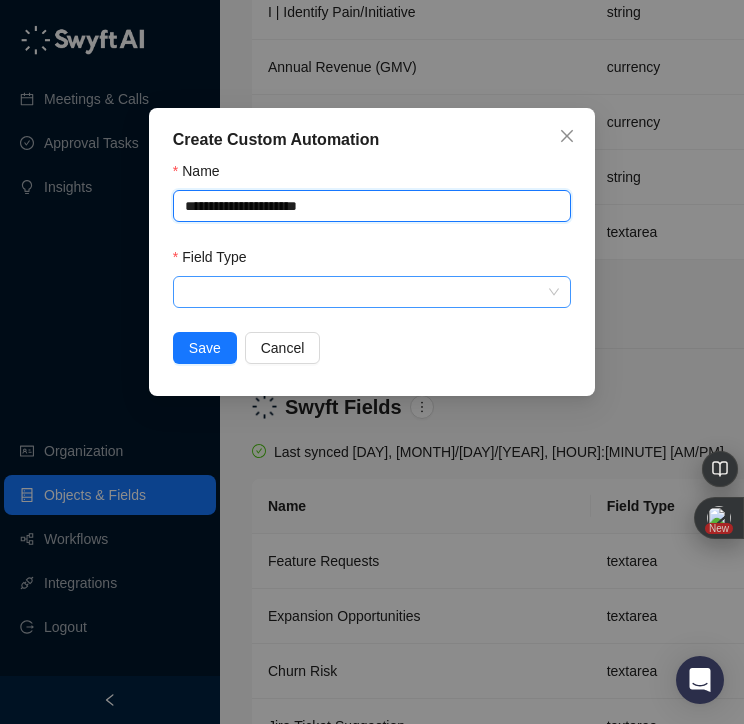type on "**********" 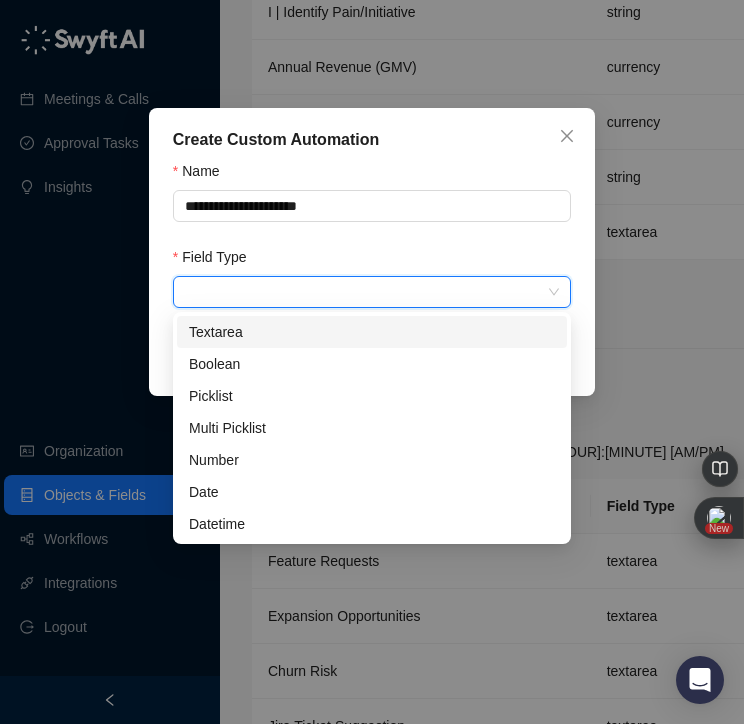 click at bounding box center [366, 292] 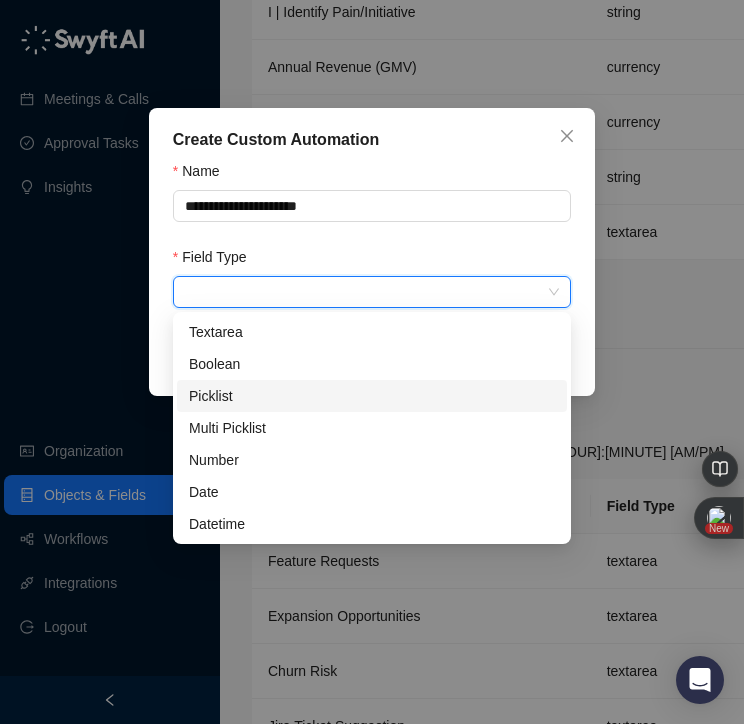 click on "Picklist" at bounding box center [372, 396] 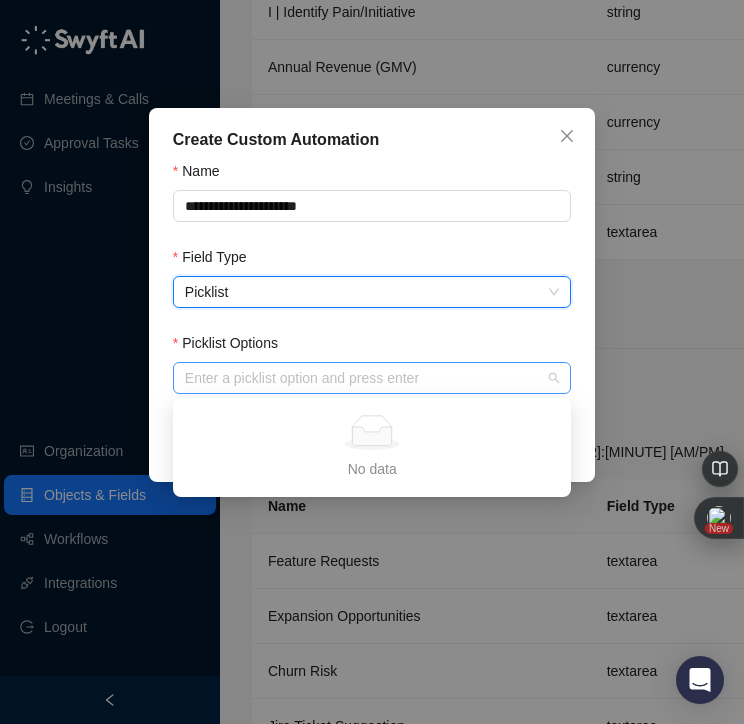 click at bounding box center (361, 378) 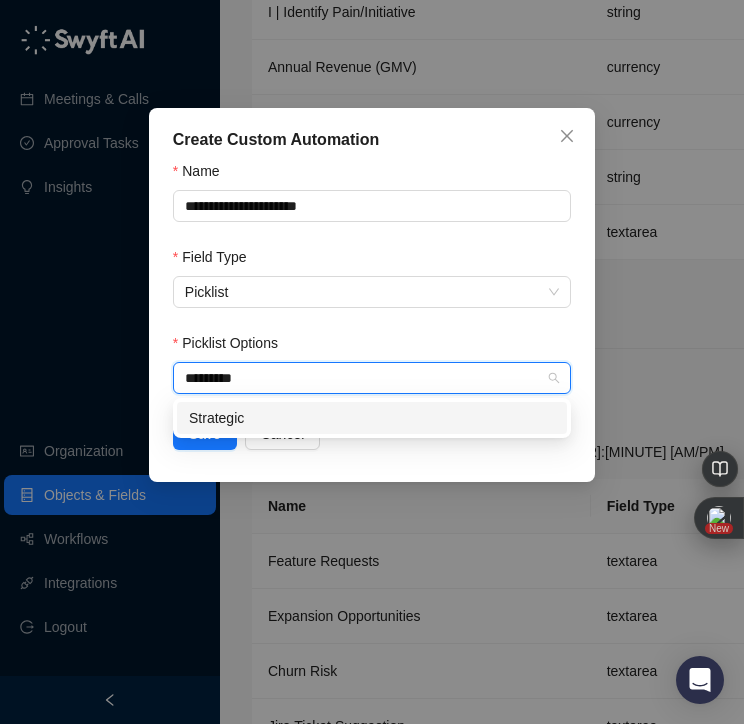 type on "*********" 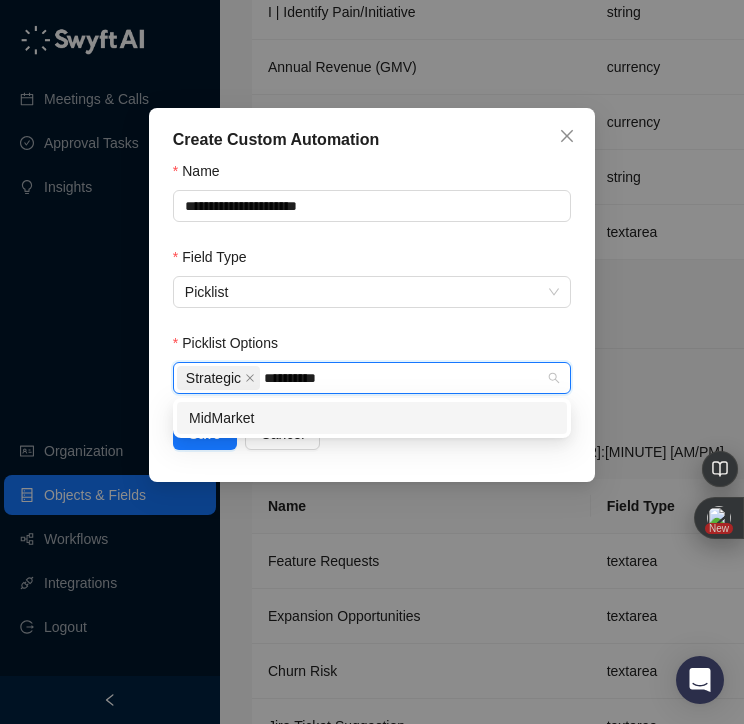 type on "*********" 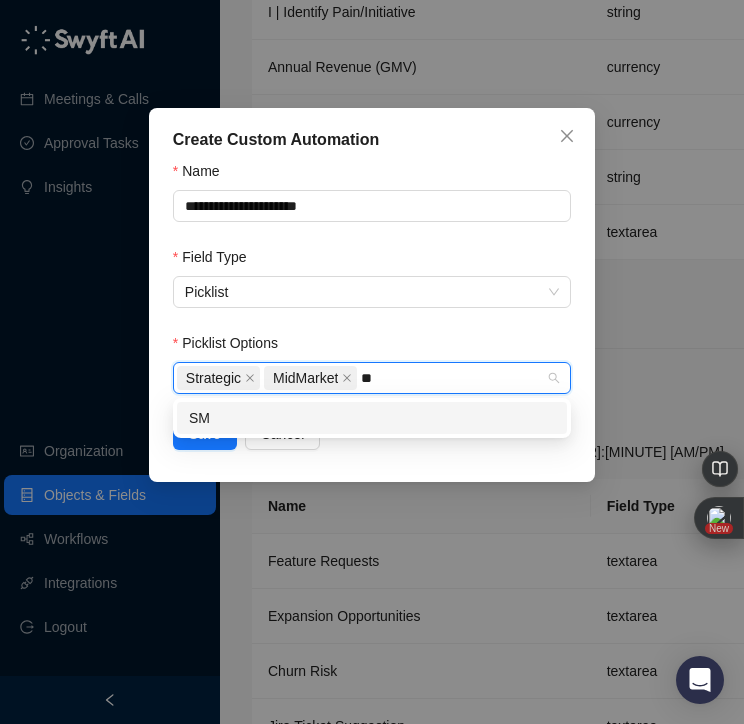 type on "***" 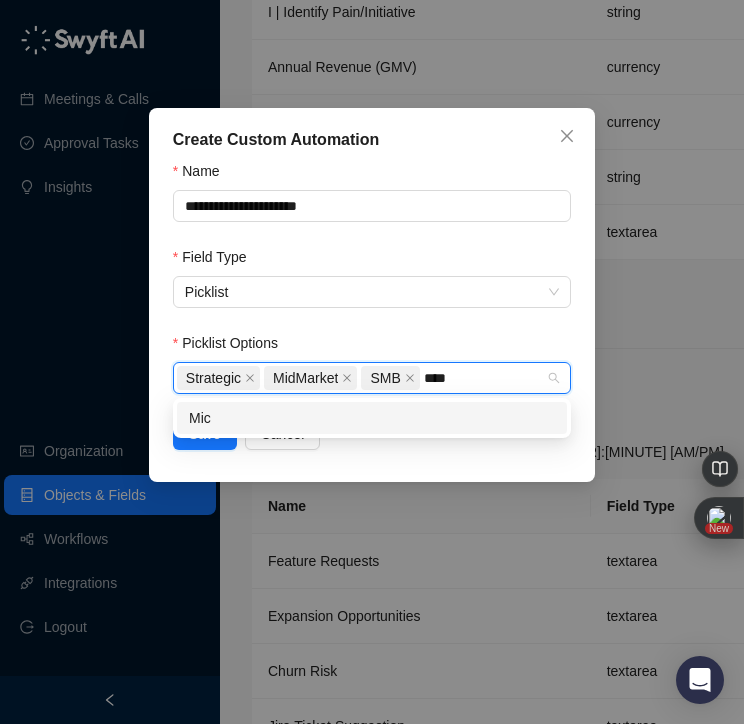 type on "*****" 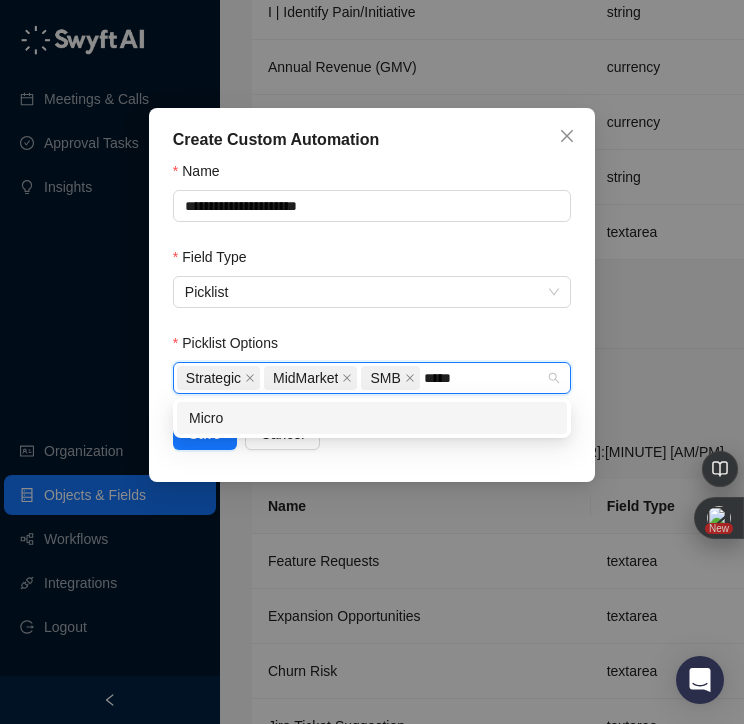 type 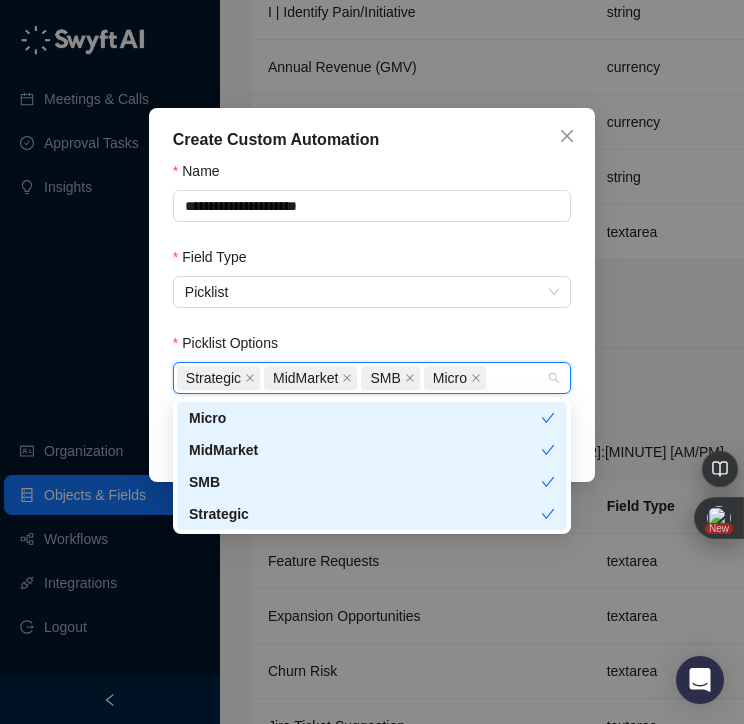 click on "**********" at bounding box center (372, 305) 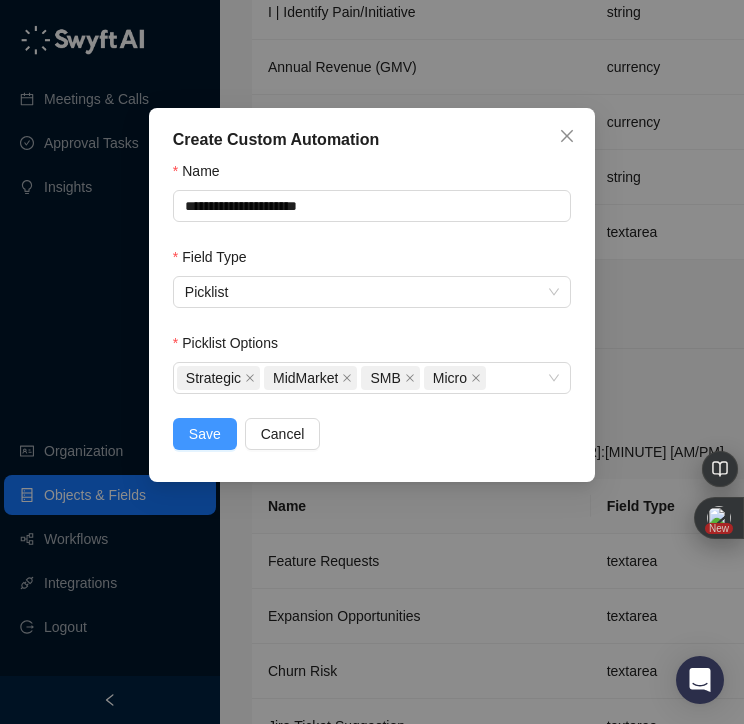 click on "Save" at bounding box center [205, 434] 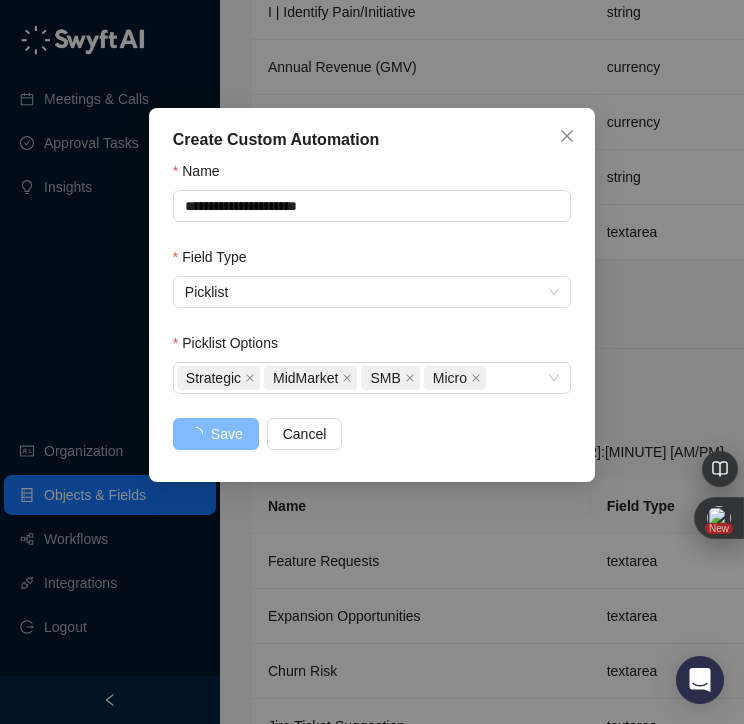 scroll, scrollTop: 0, scrollLeft: 0, axis: both 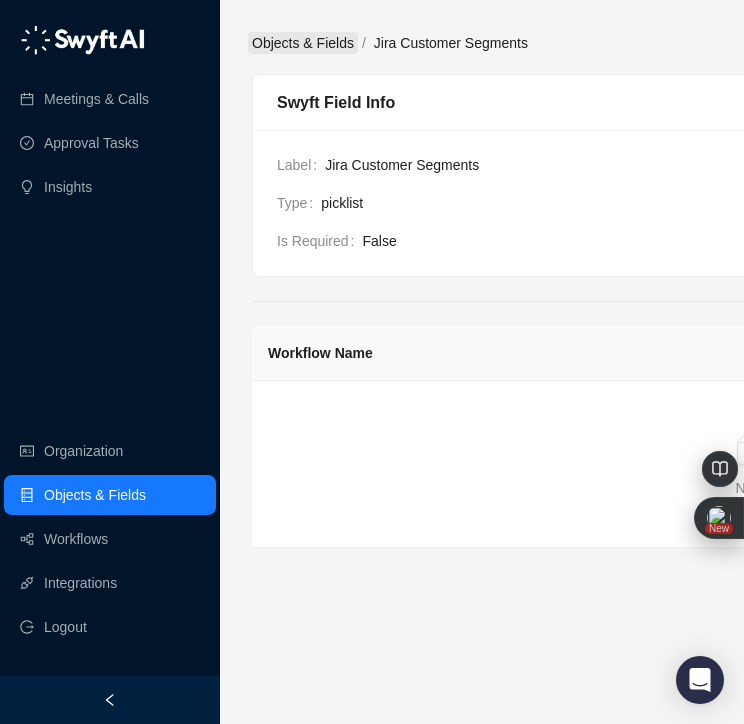 click on "Objects & Fields" at bounding box center [303, 43] 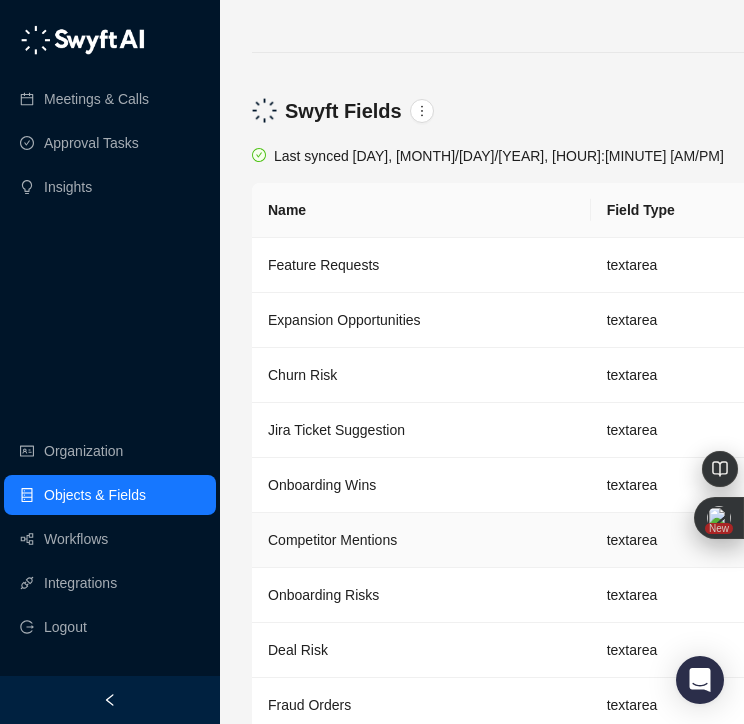 scroll, scrollTop: 4119, scrollLeft: 5, axis: both 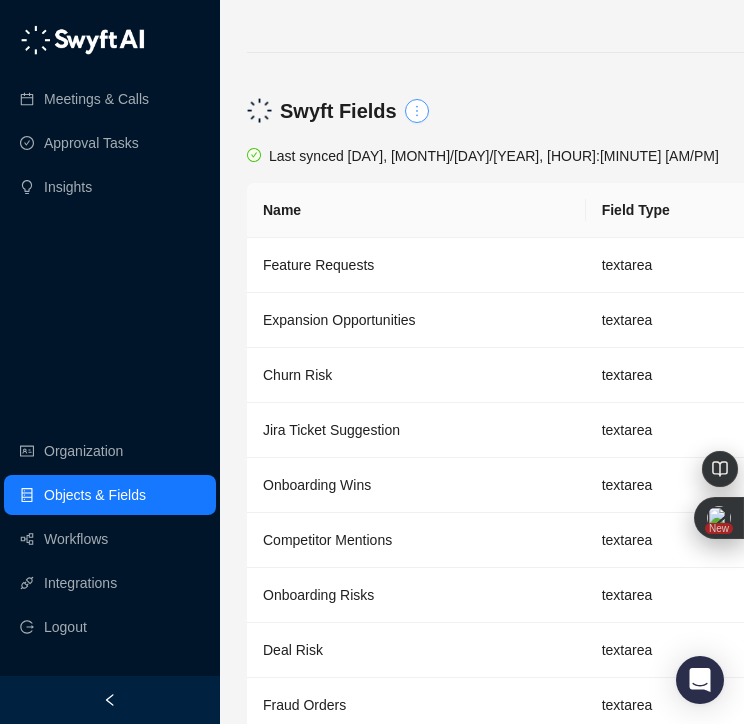 click at bounding box center (417, 111) 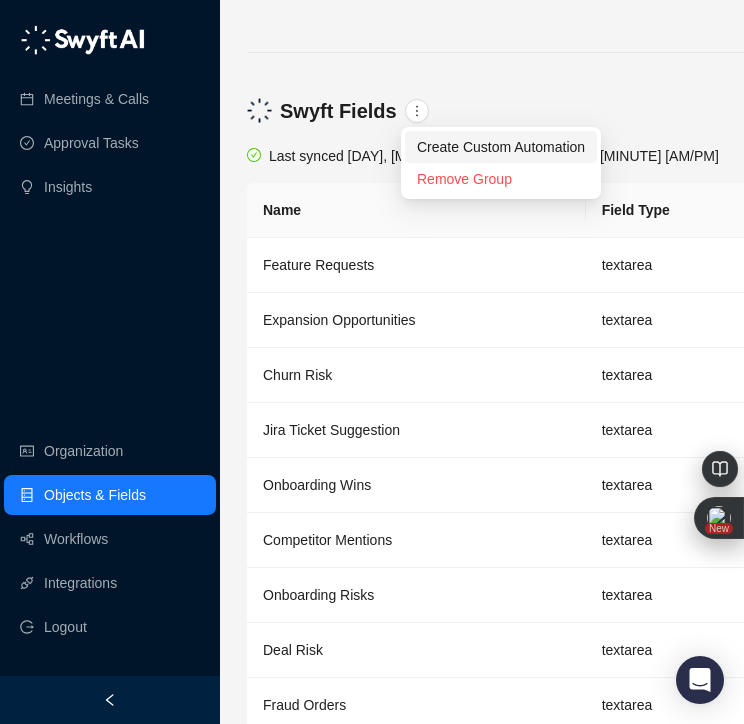 click on "Create Custom Automation" at bounding box center [501, 147] 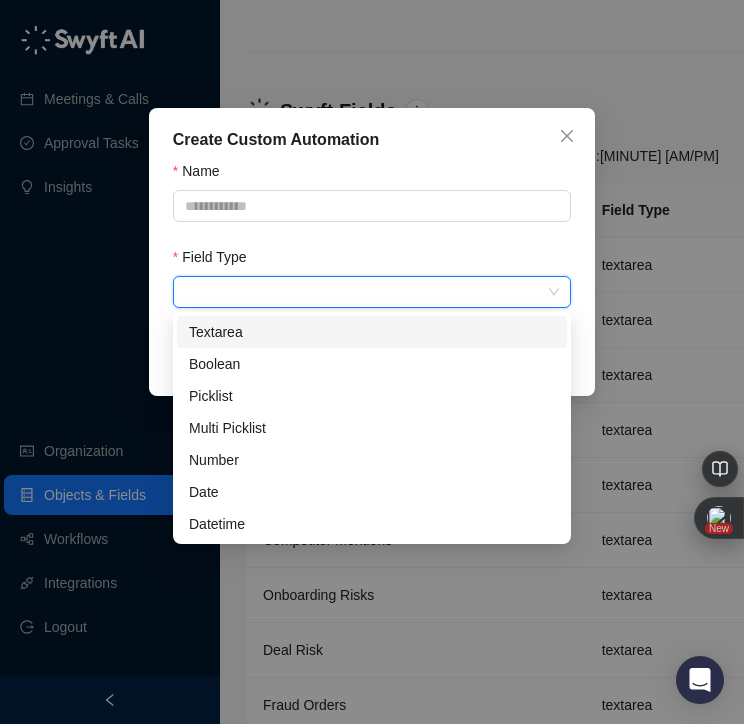 click at bounding box center (366, 292) 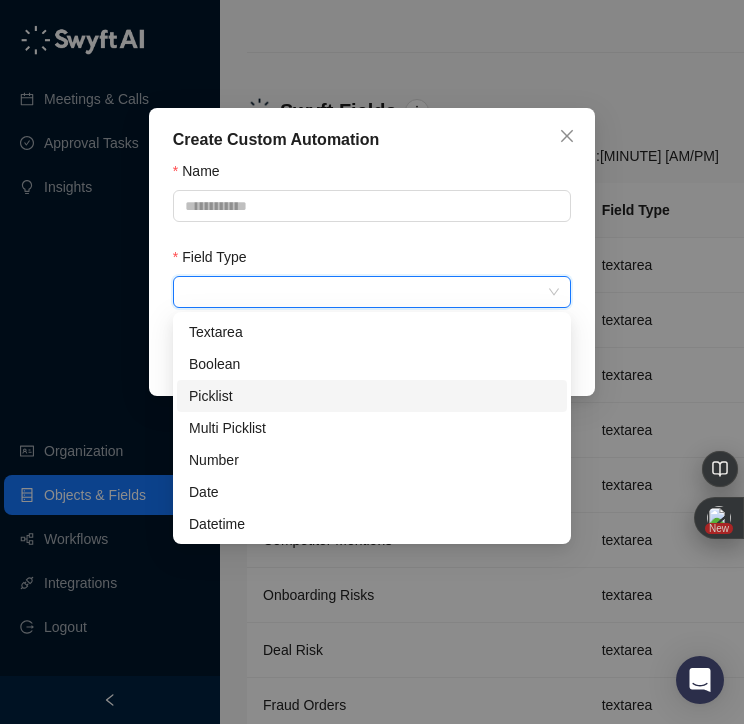 click on "Picklist" at bounding box center [372, 396] 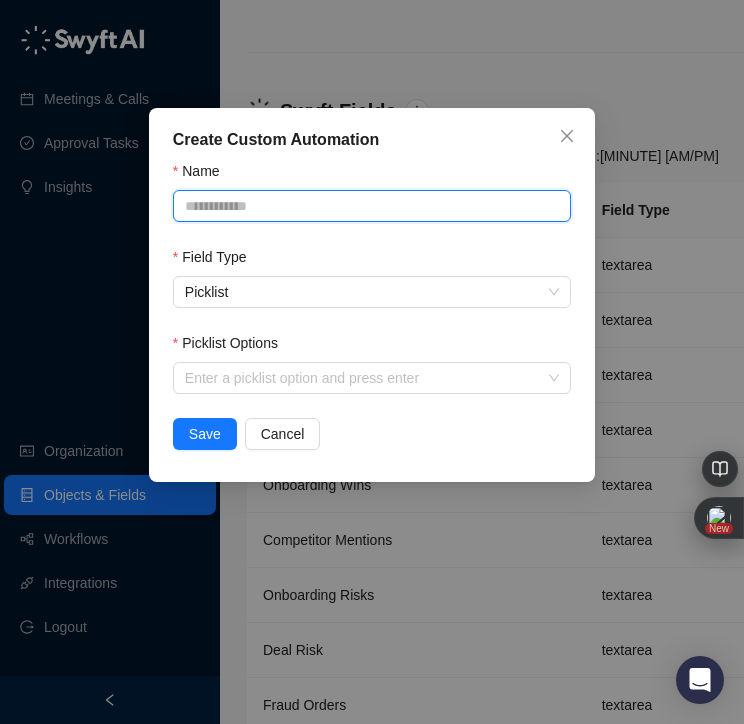 click on "Name" at bounding box center [372, 206] 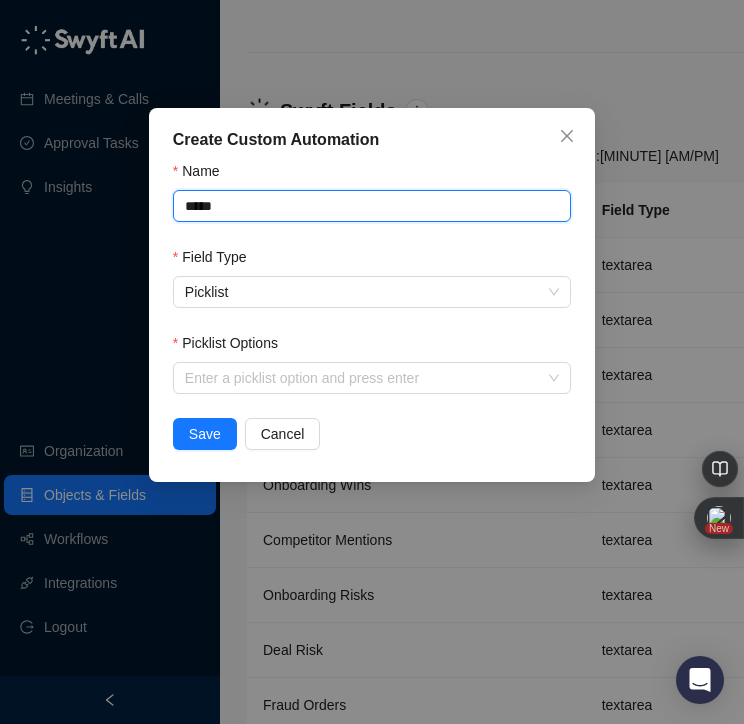 paste on "**********" 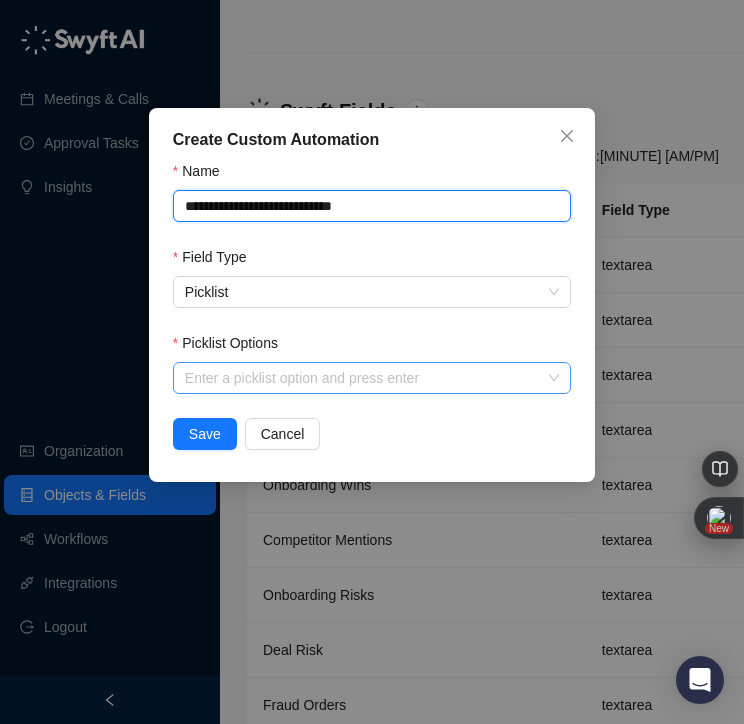 click at bounding box center [361, 378] 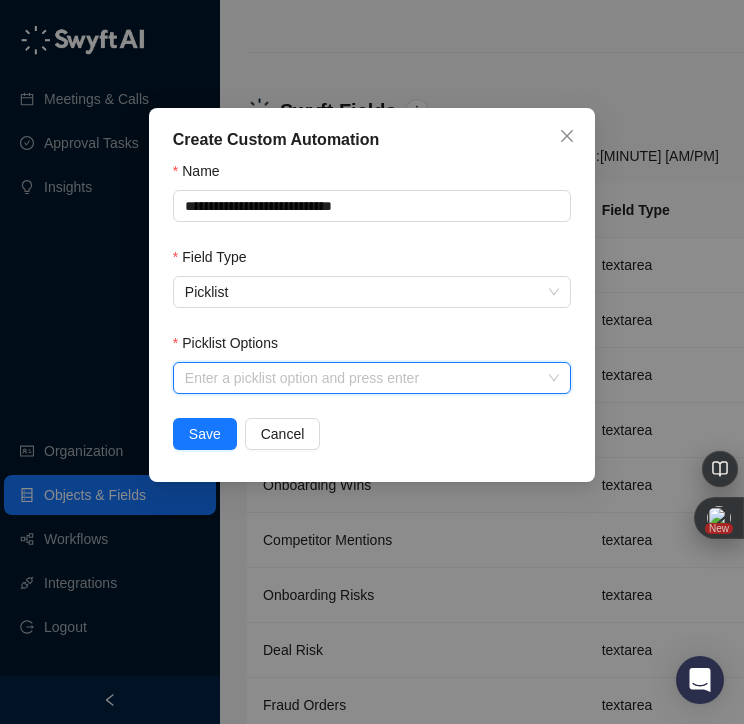 click at bounding box center [361, 378] 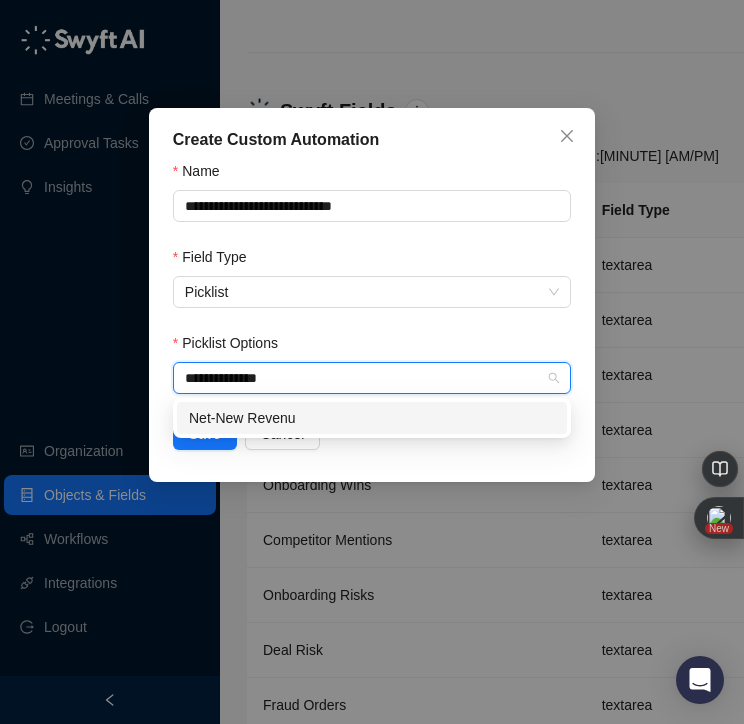 type on "**********" 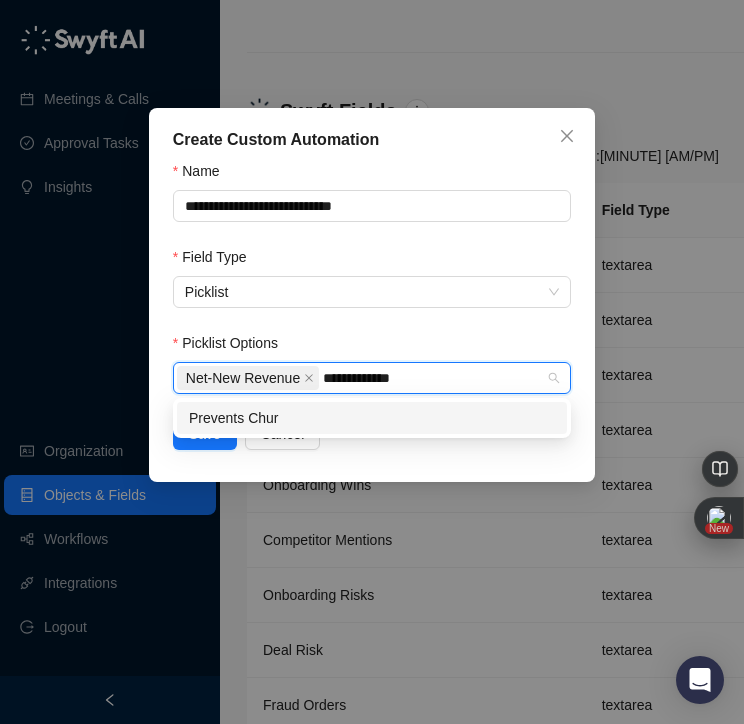 type on "**********" 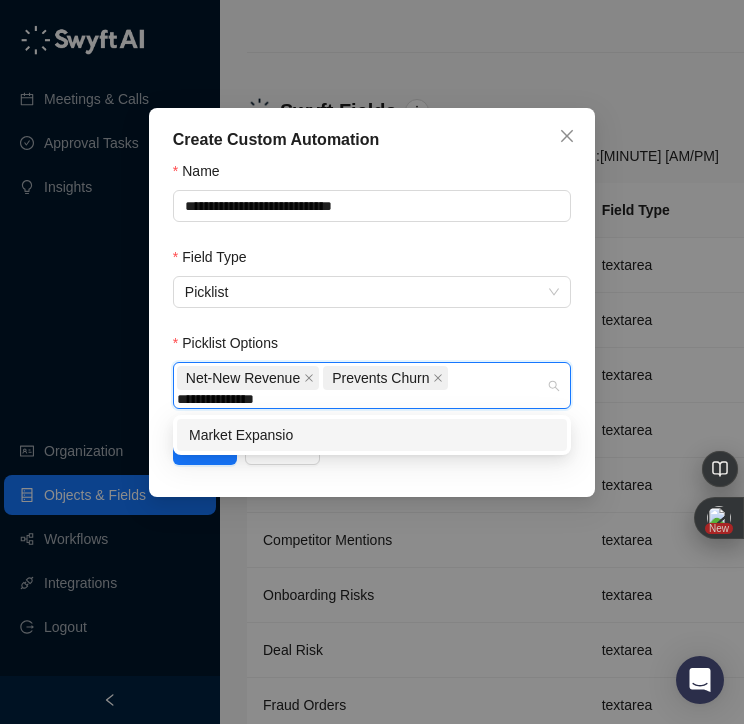 type on "**********" 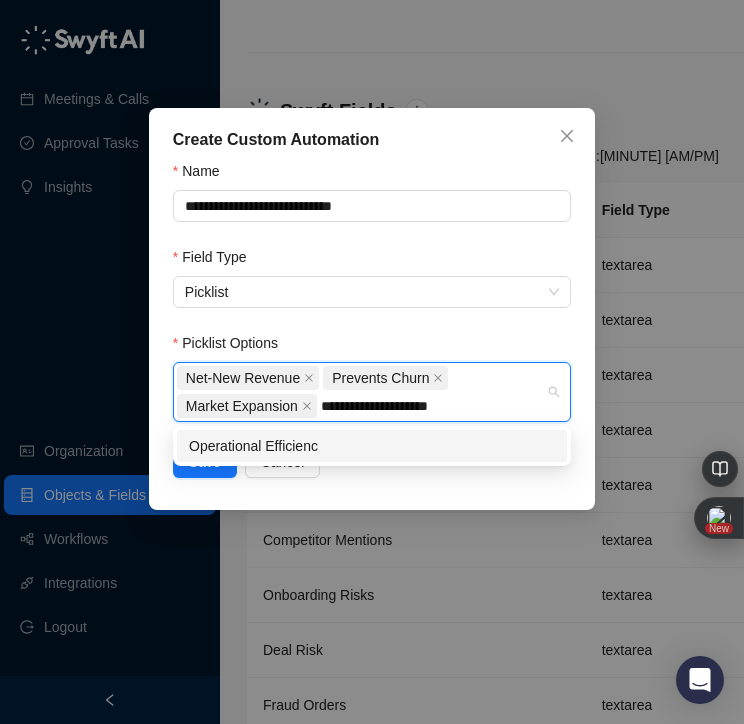 type on "**********" 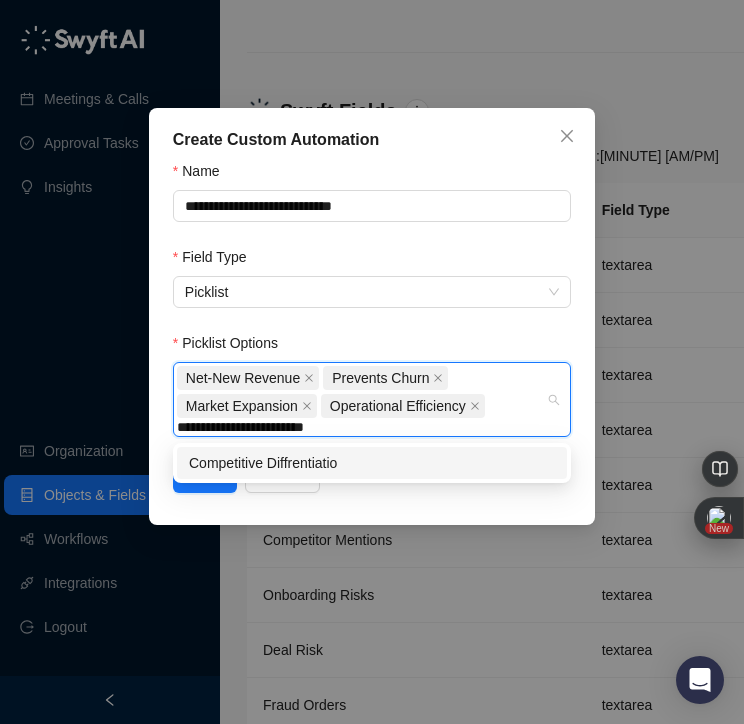 type on "**********" 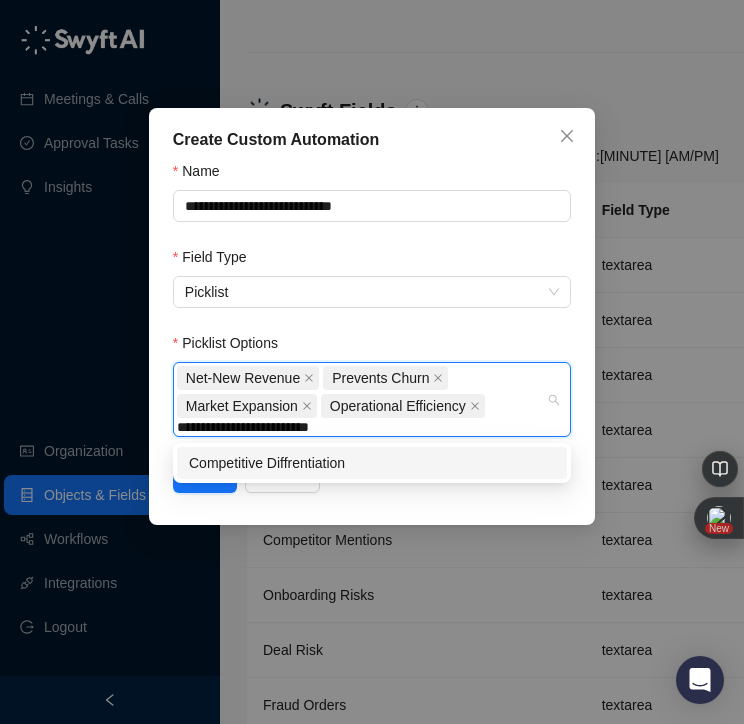 type 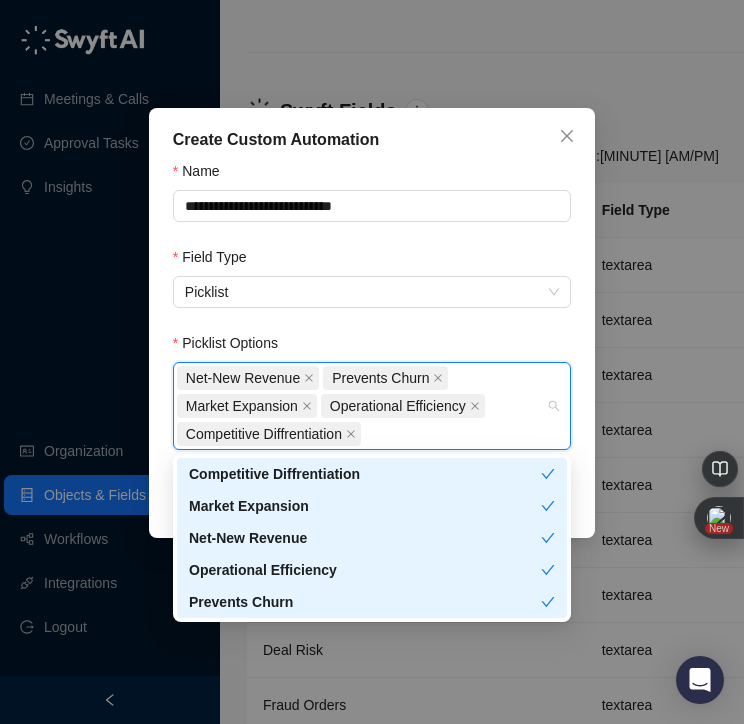click on "Picklist Options" at bounding box center (372, 347) 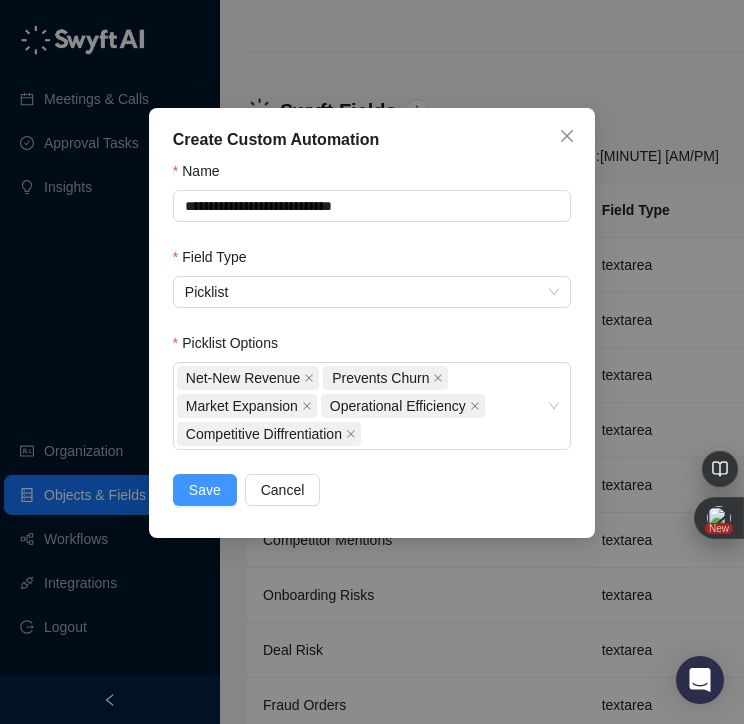 click on "Save" at bounding box center (205, 490) 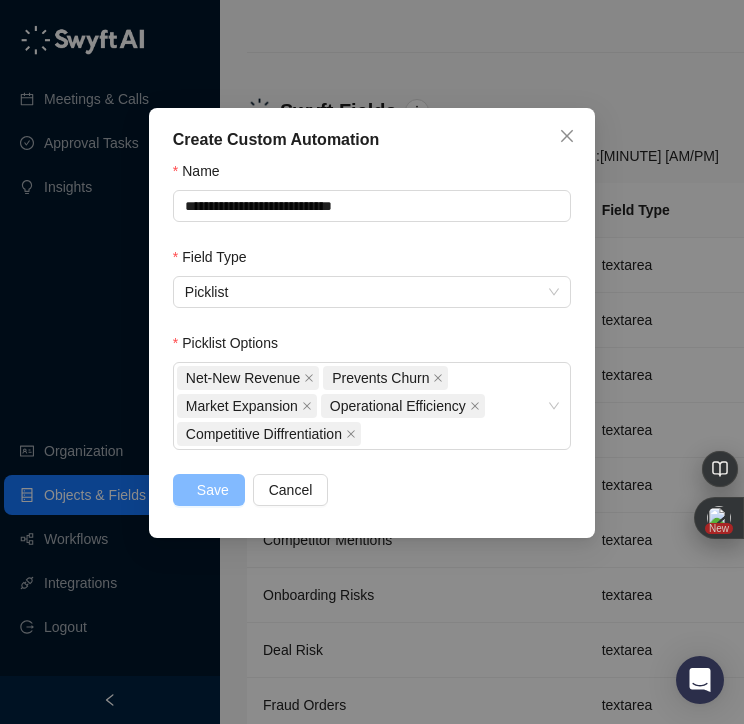 scroll, scrollTop: 0, scrollLeft: 5, axis: horizontal 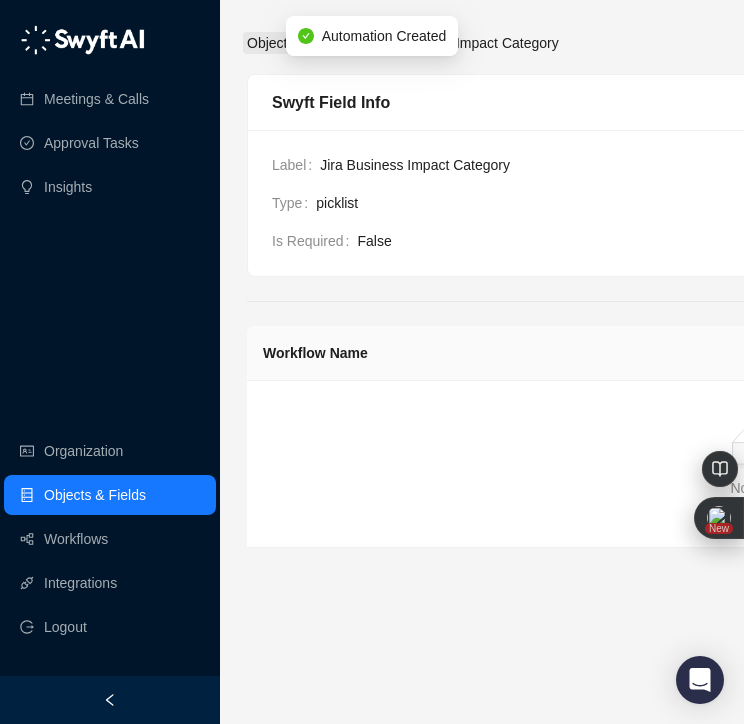 click on "Objects & Fields" at bounding box center (298, 43) 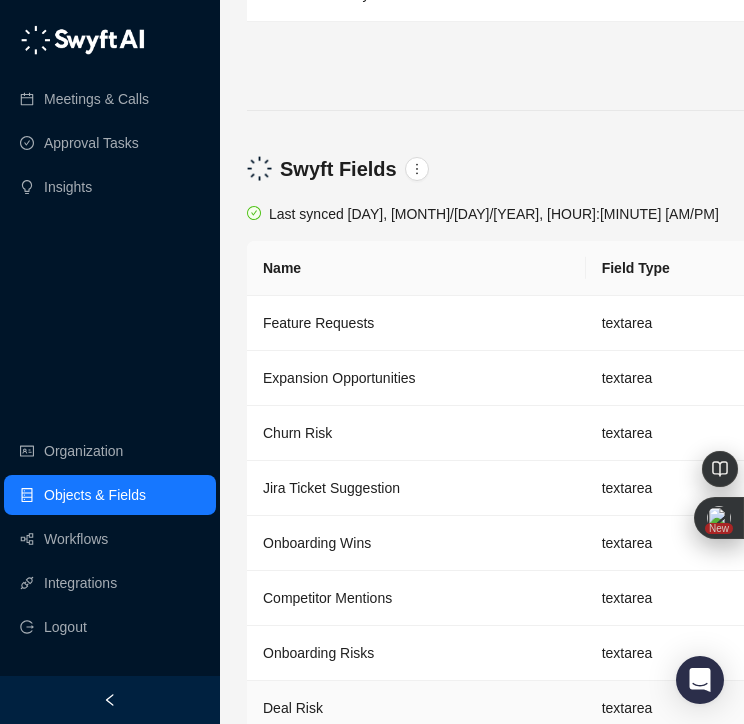 scroll, scrollTop: 4051, scrollLeft: 5, axis: both 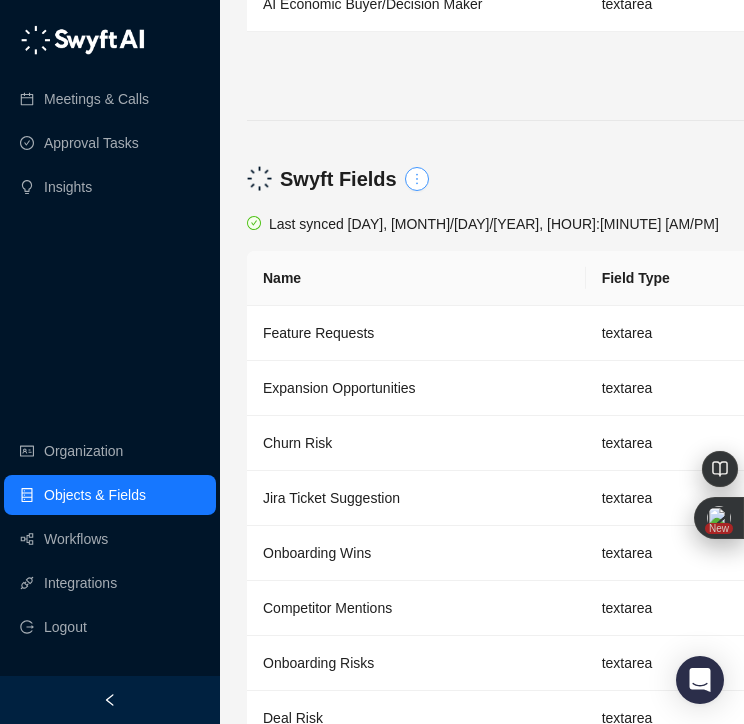 click 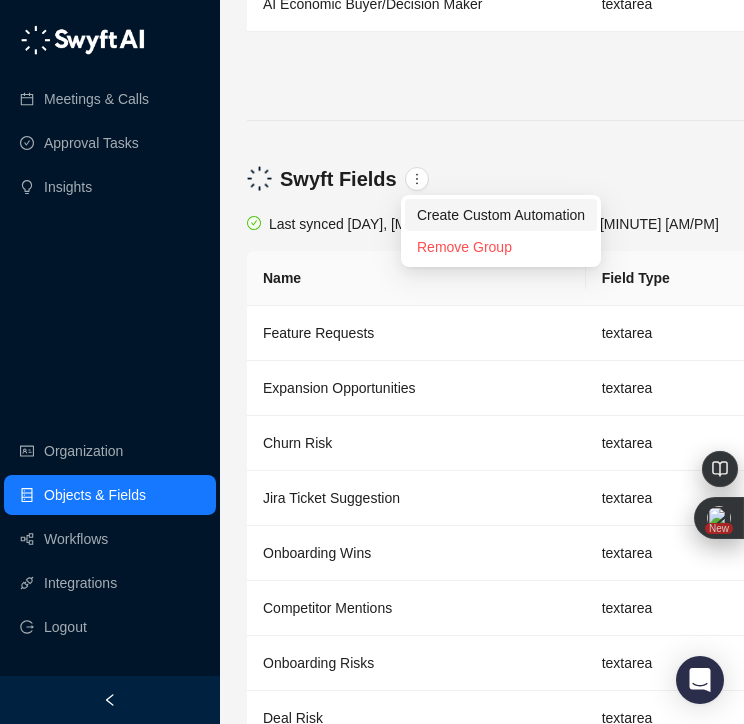 click on "Create Custom Automation" at bounding box center [501, 215] 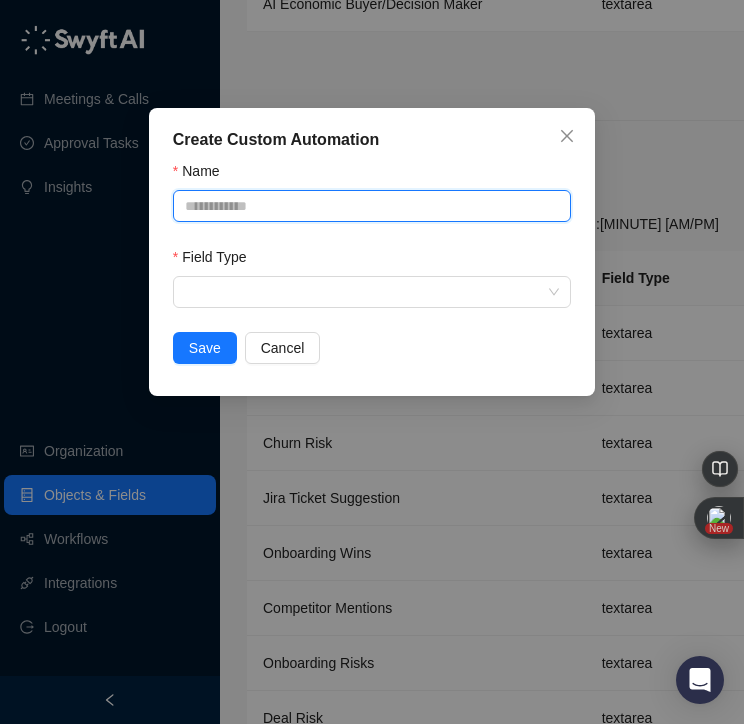 click on "Name" at bounding box center (372, 206) 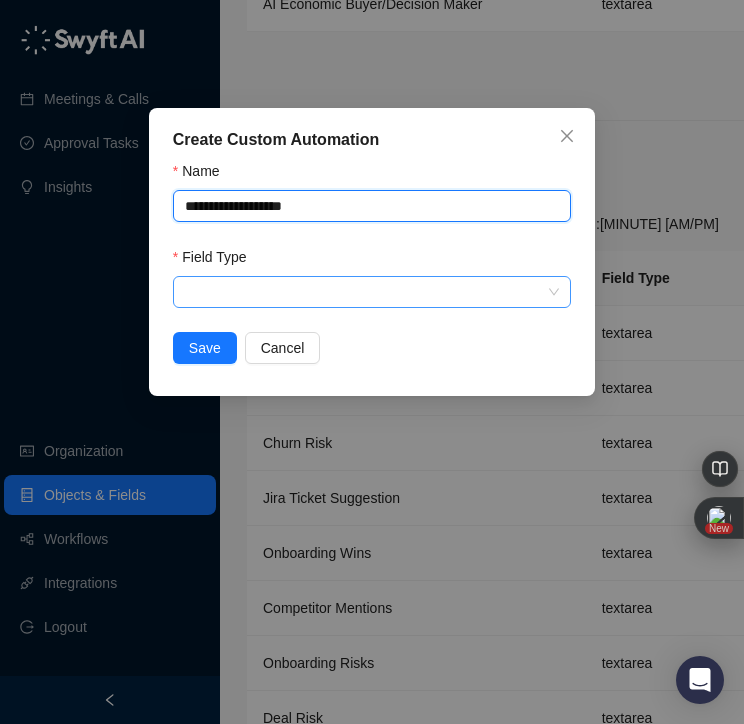 type on "**********" 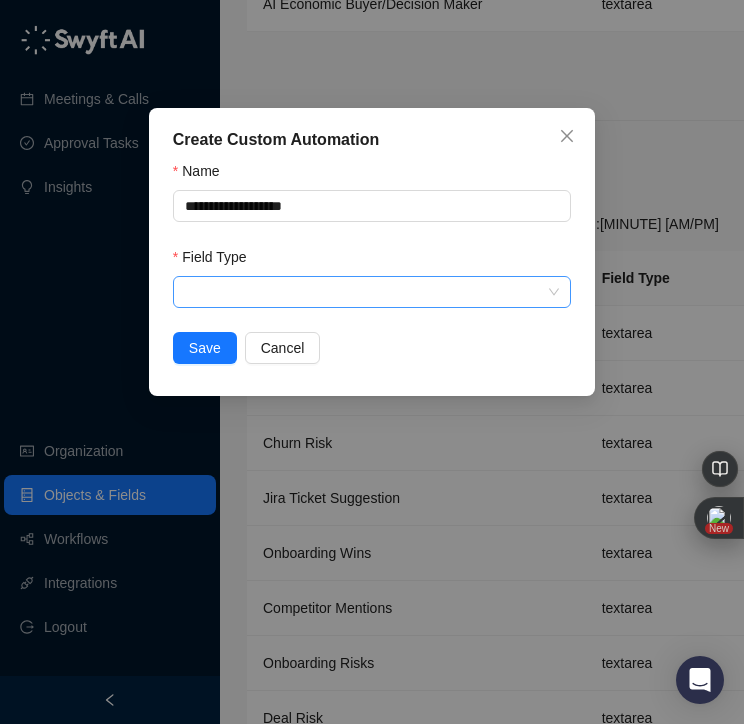 click at bounding box center [366, 292] 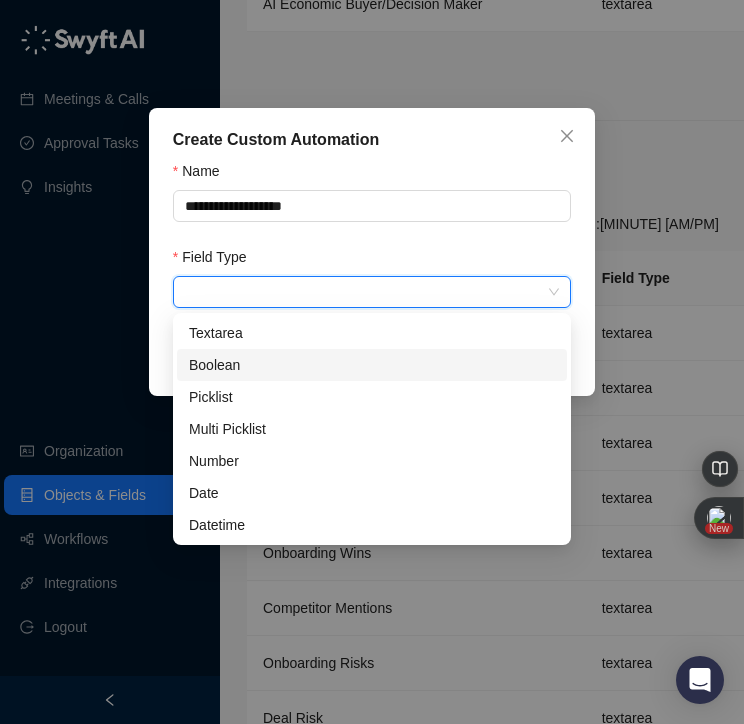 click on "Boolean" at bounding box center [372, 365] 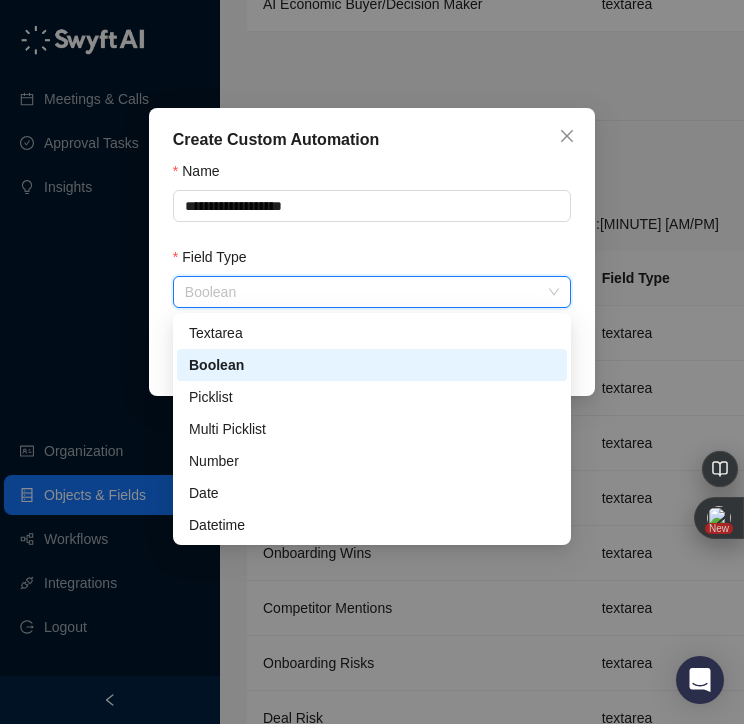 click on "Boolean" at bounding box center [372, 292] 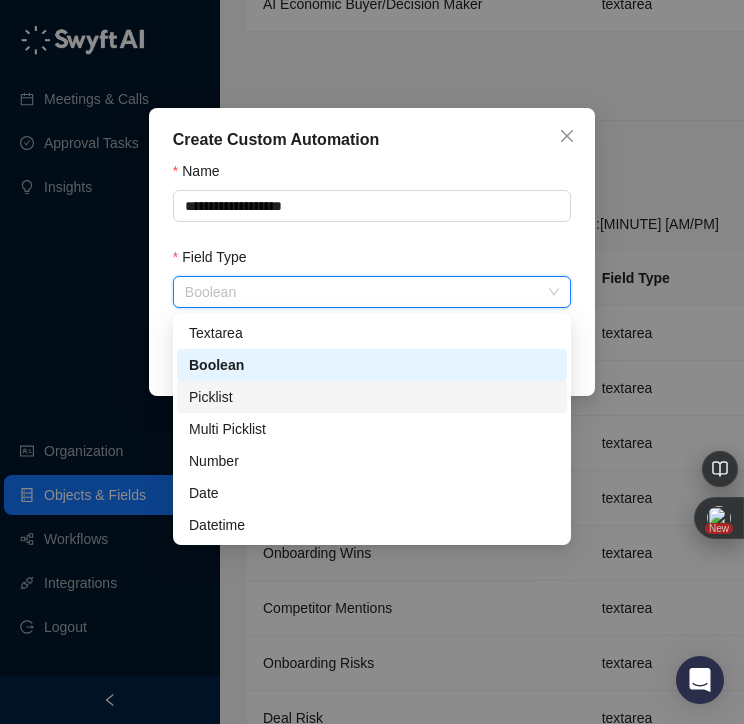 click on "Picklist" at bounding box center [372, 397] 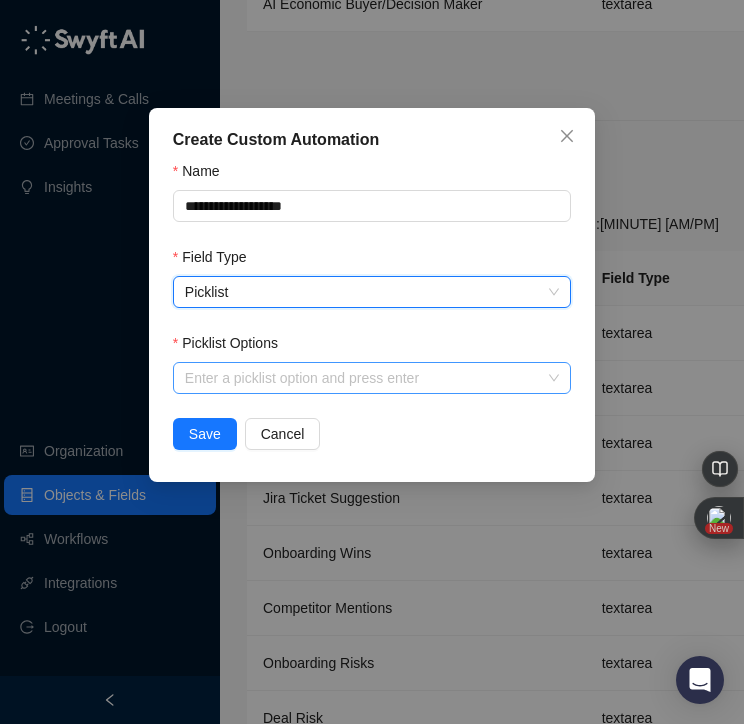 click at bounding box center (361, 378) 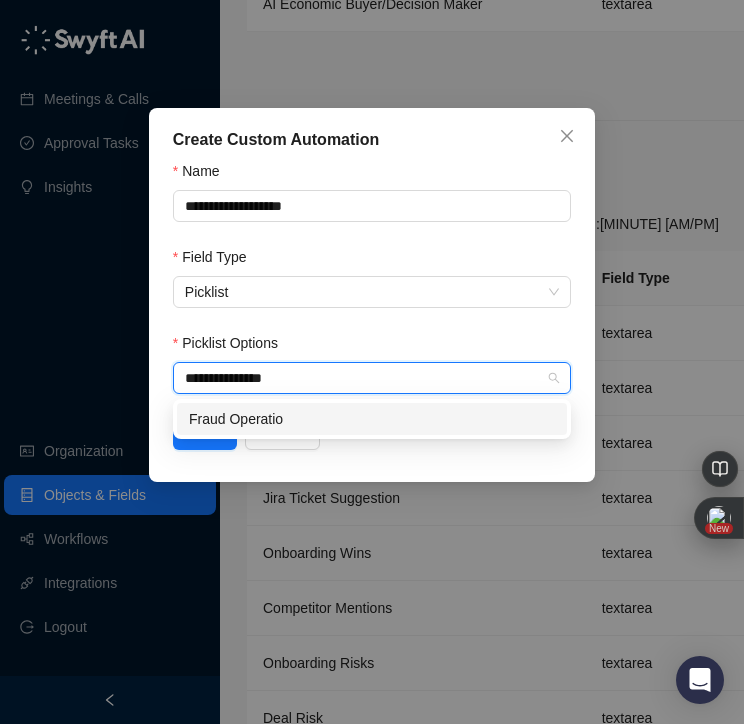 type on "**********" 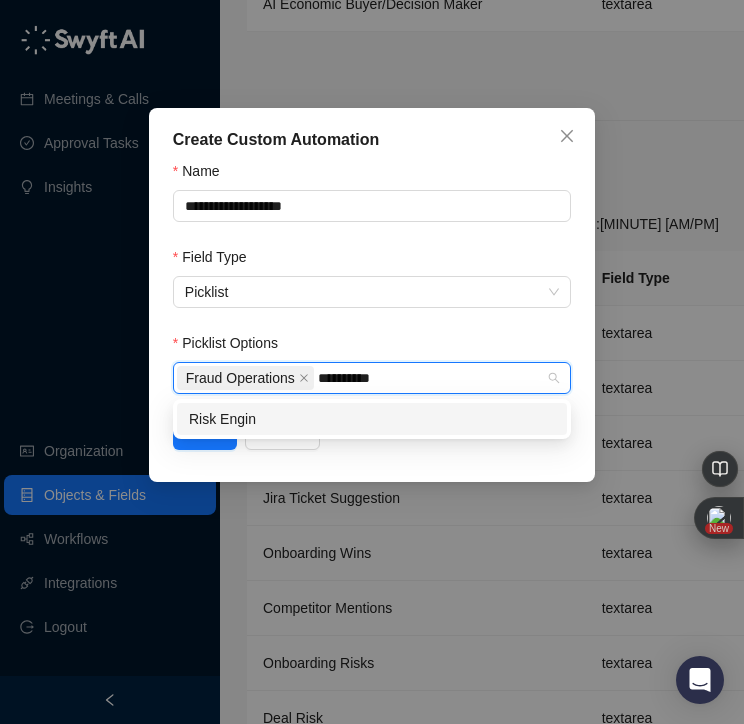 type on "**********" 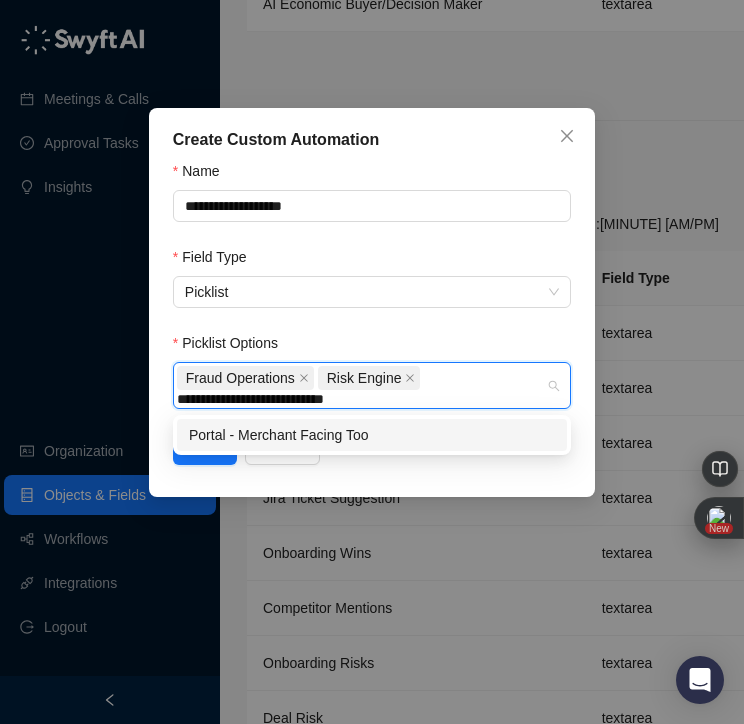type on "**********" 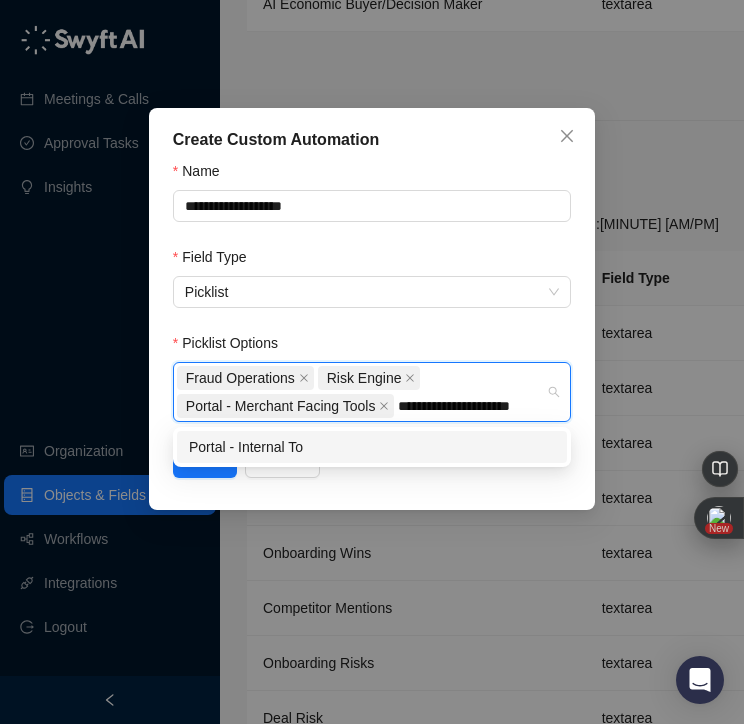 type on "**********" 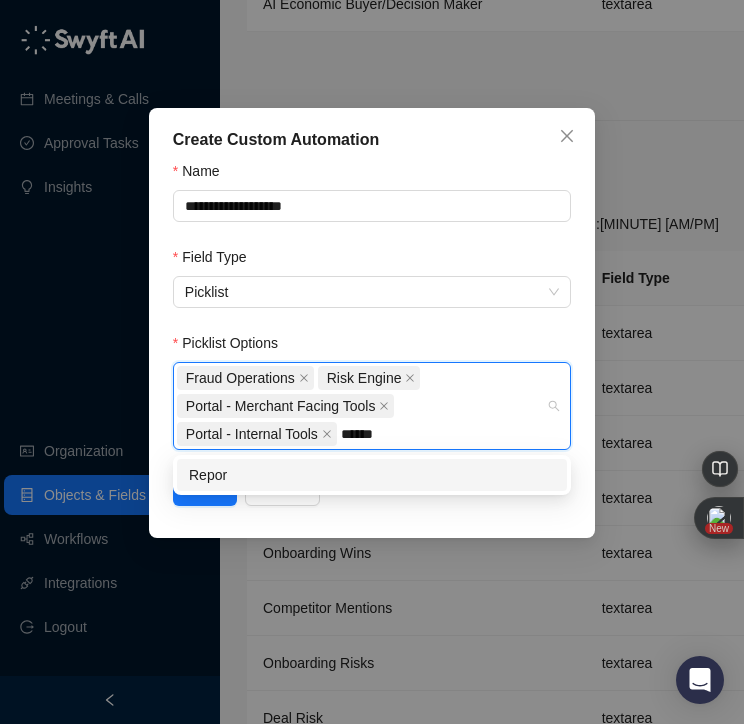type on "*******" 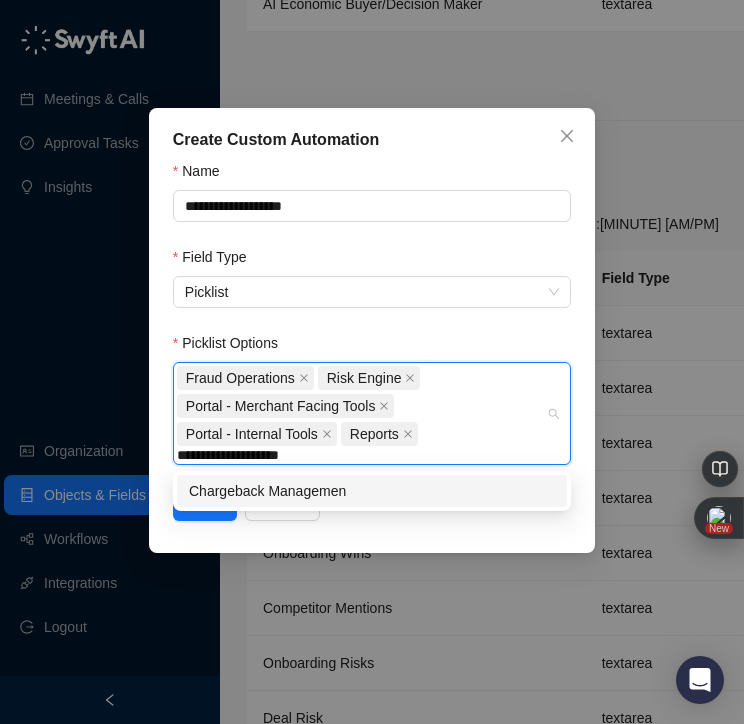 type on "**********" 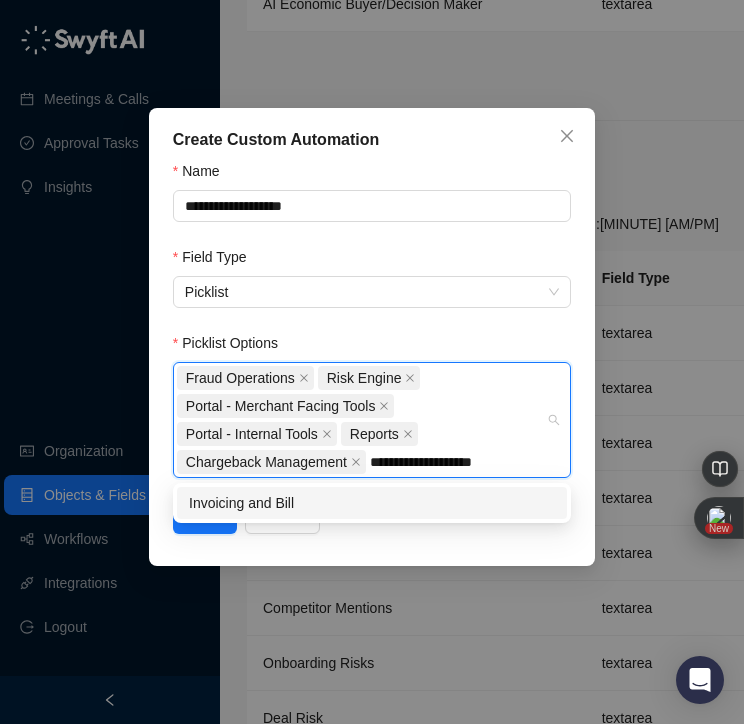 type on "**********" 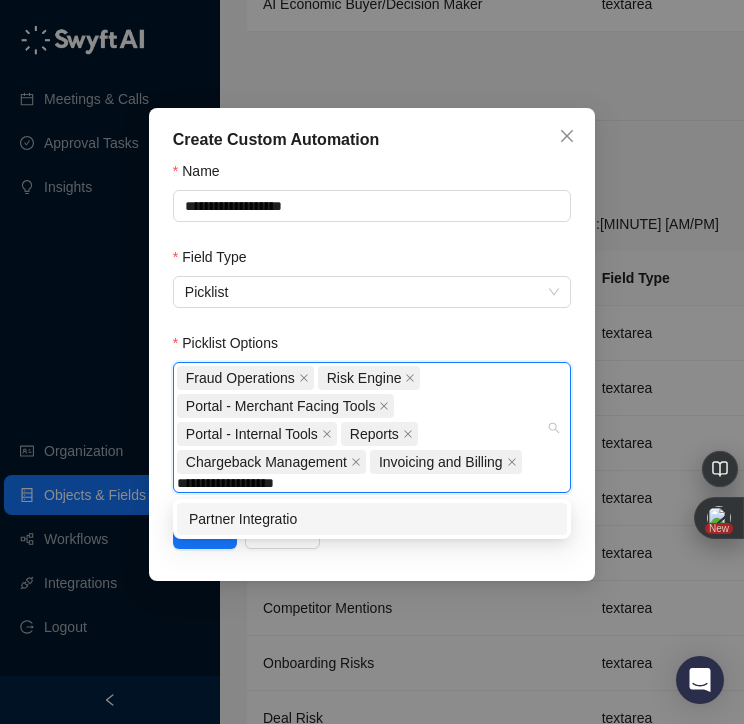 type on "**********" 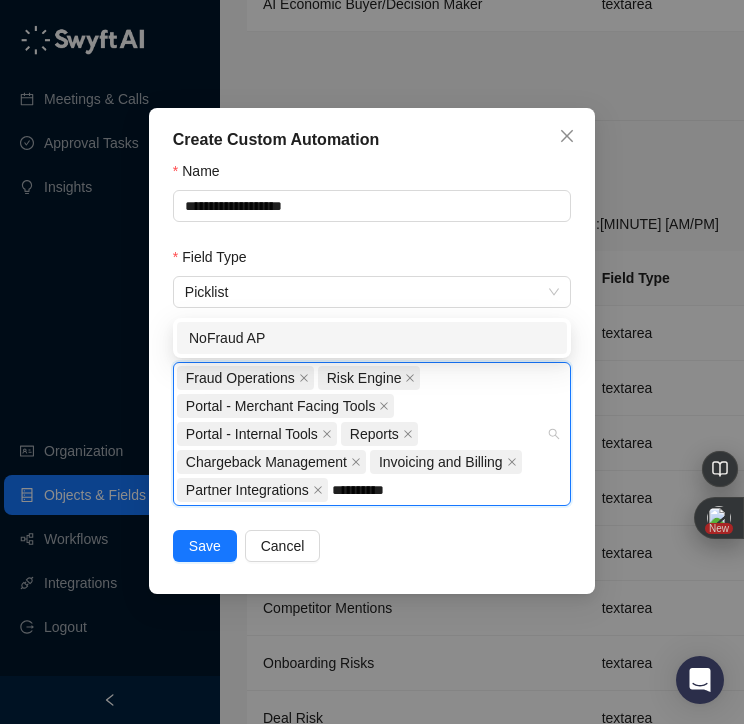 type on "**********" 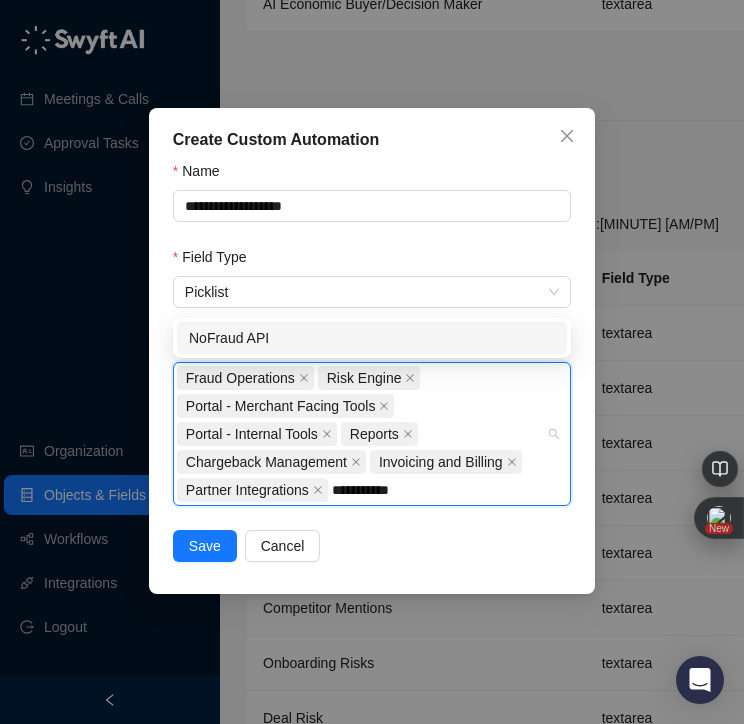 type 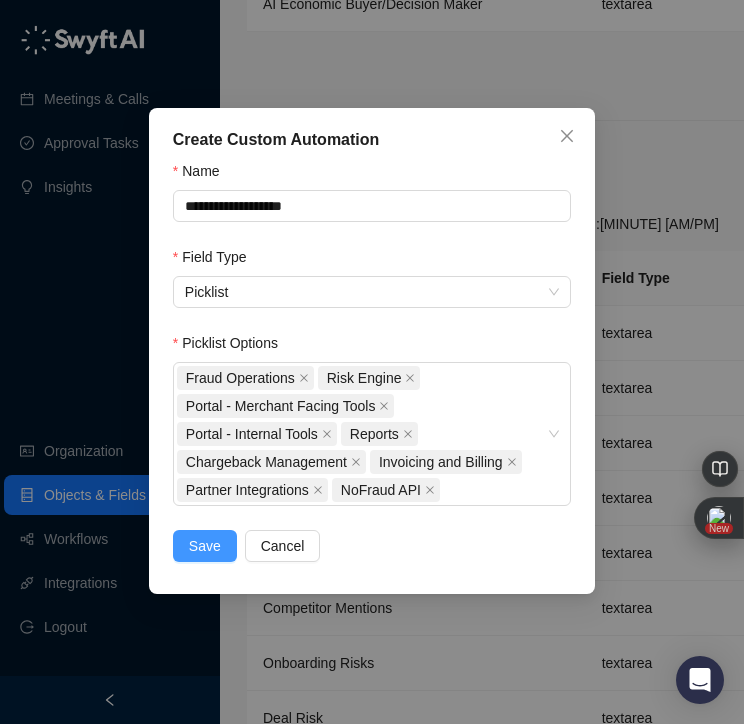 click on "Save" at bounding box center [205, 546] 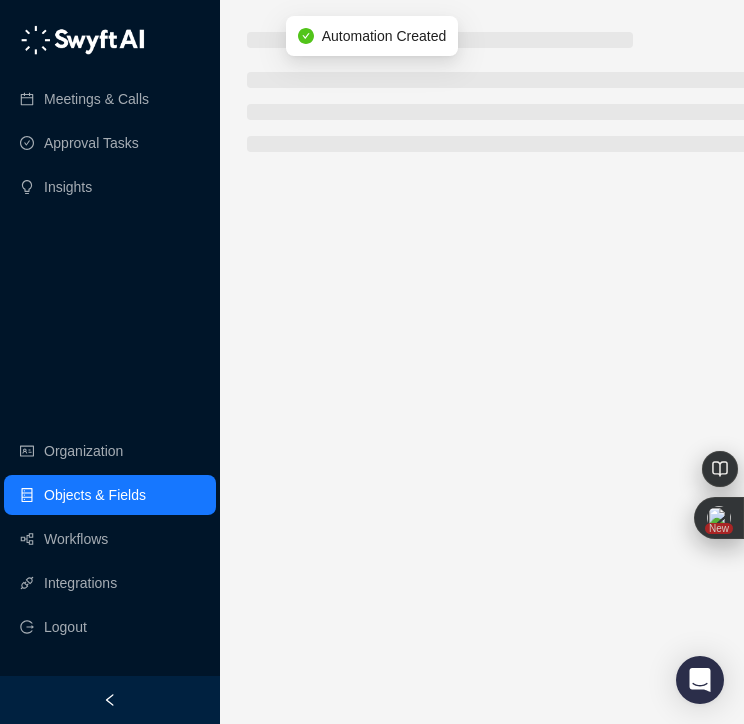 scroll, scrollTop: 0, scrollLeft: 5, axis: horizontal 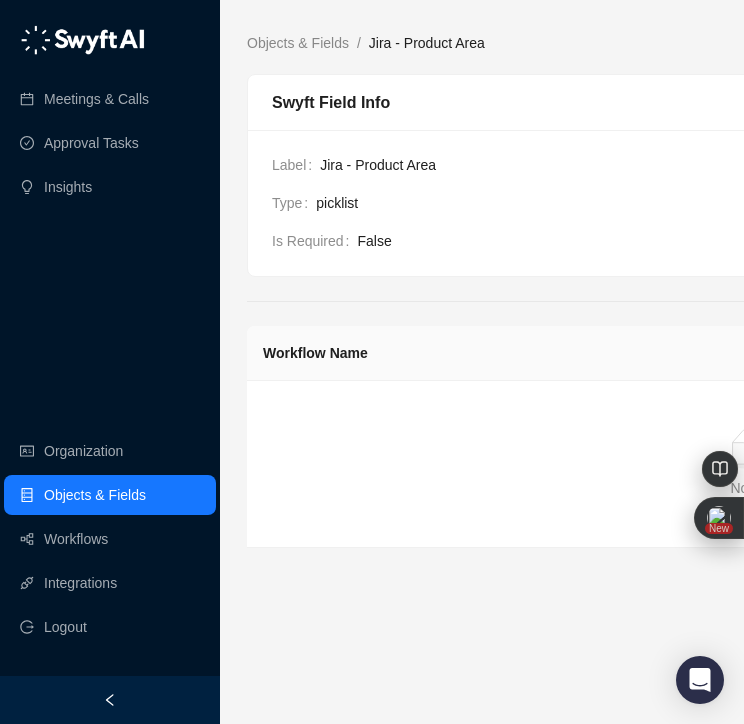 click on "Objects & Fields" at bounding box center [95, 495] 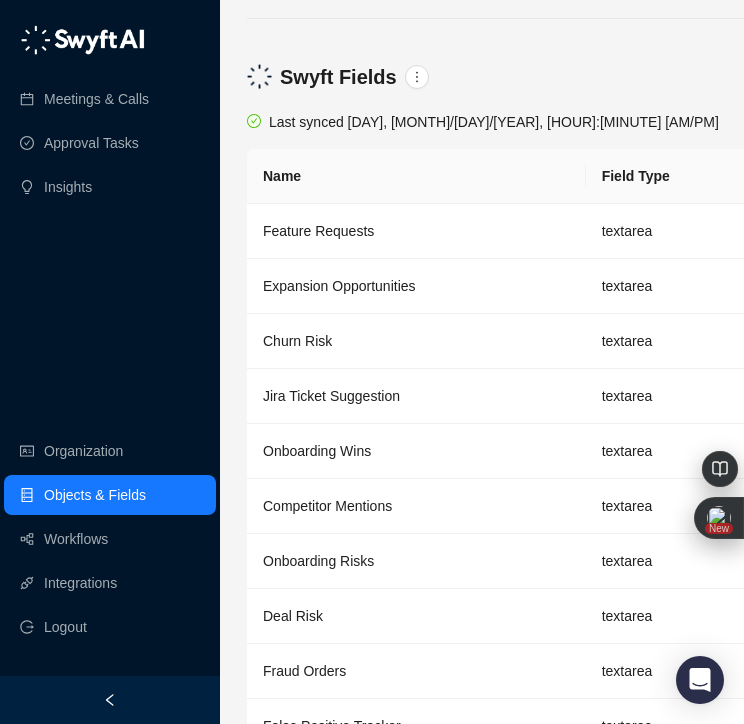 scroll, scrollTop: 4187, scrollLeft: 5, axis: both 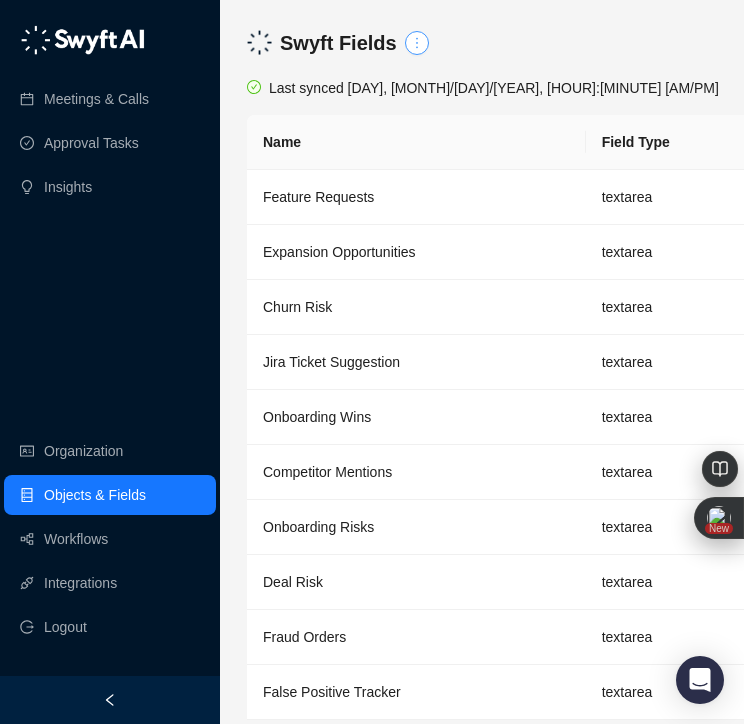 click 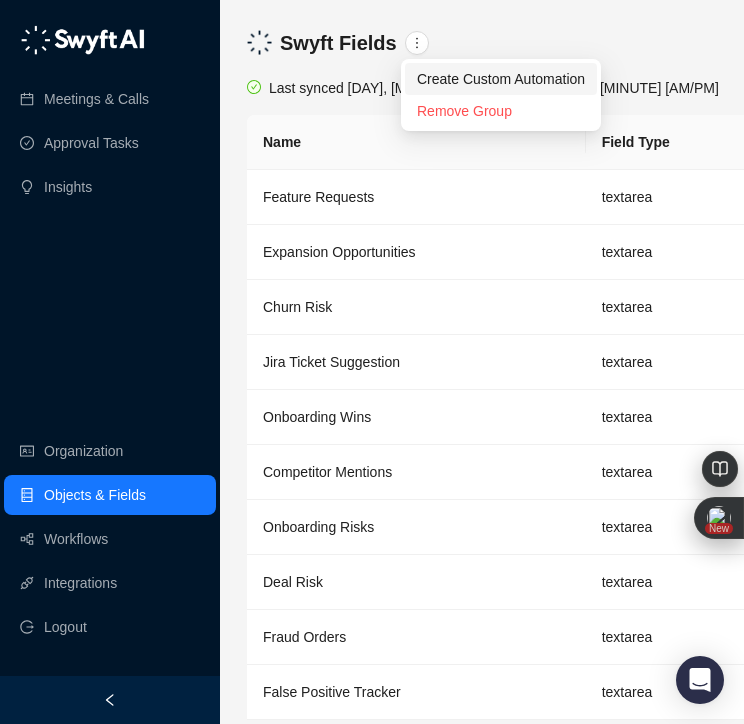 click on "Create Custom Automation" at bounding box center (501, 79) 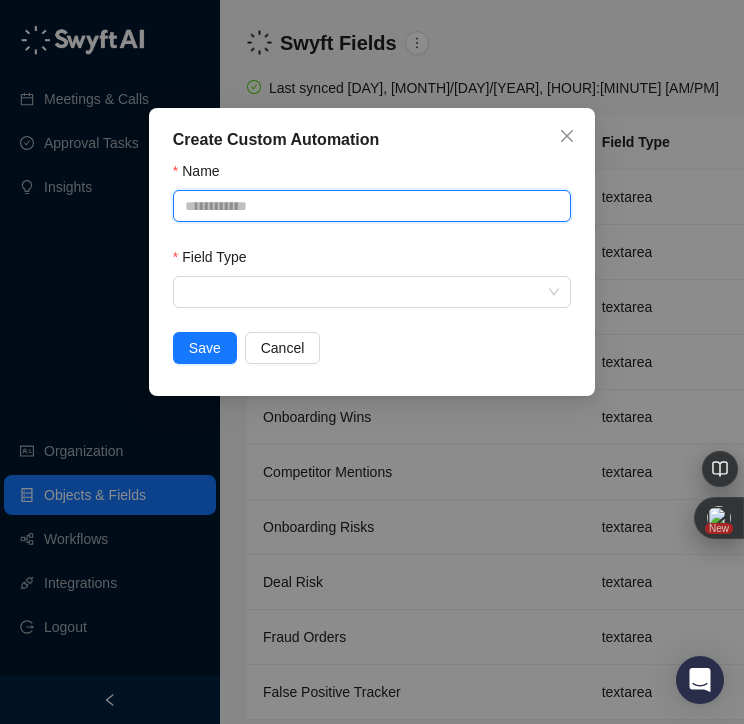 click on "Name" at bounding box center (372, 206) 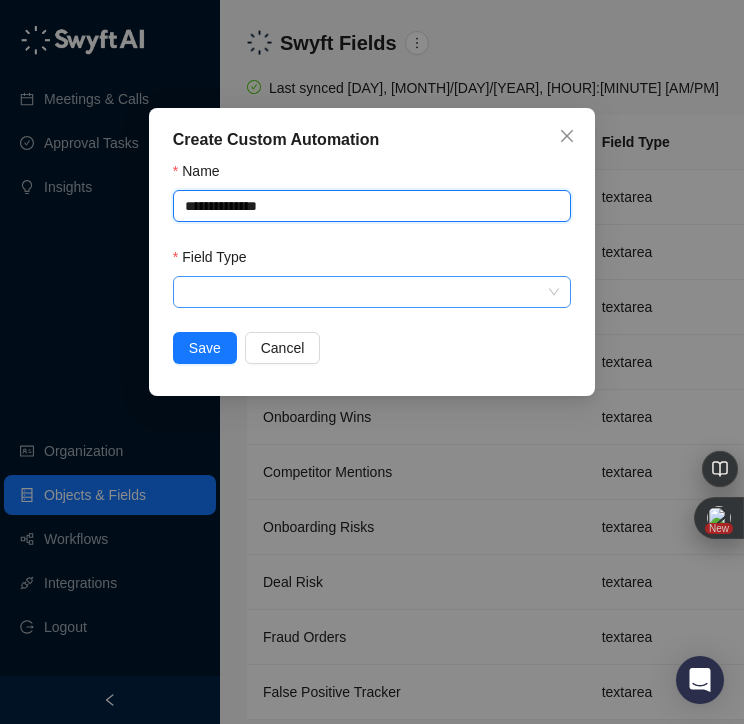 type on "**********" 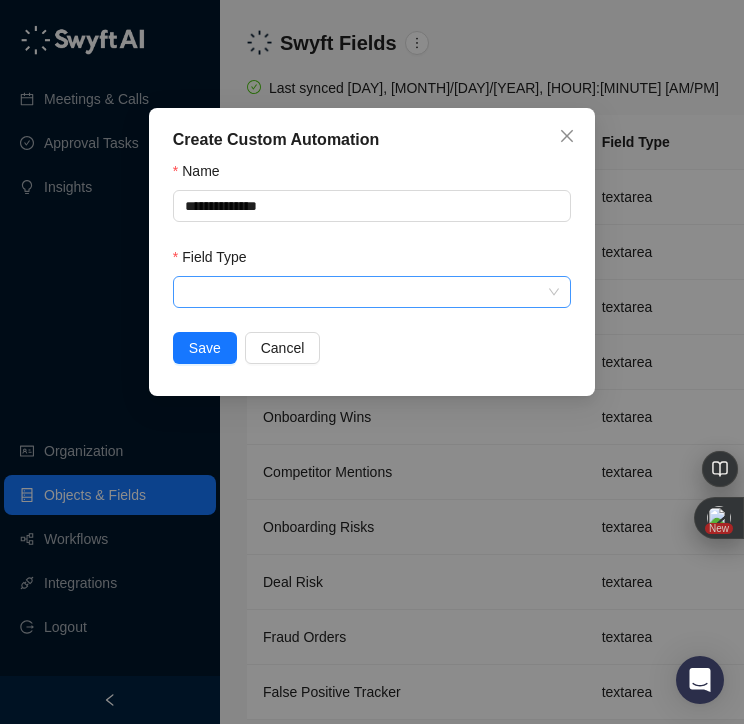 click at bounding box center [366, 292] 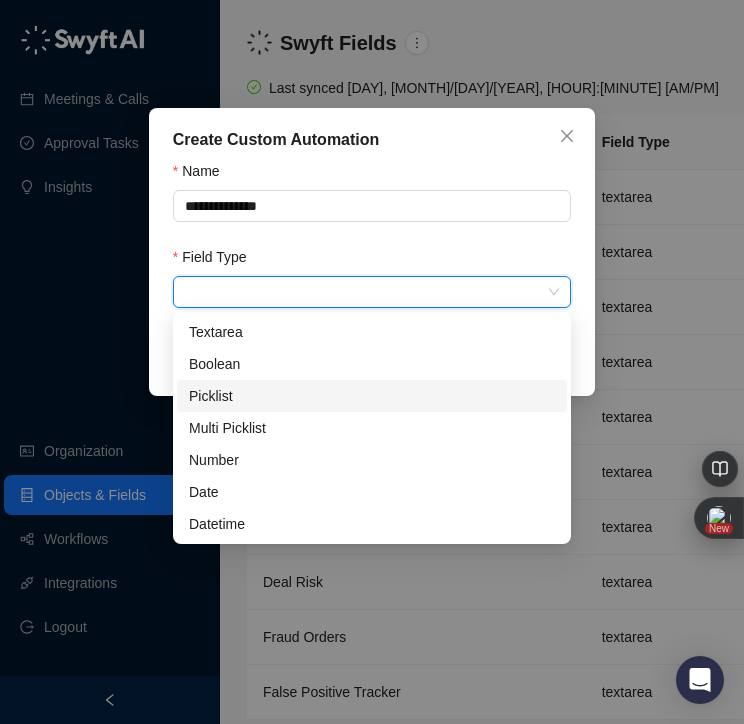 click on "Picklist" at bounding box center [372, 396] 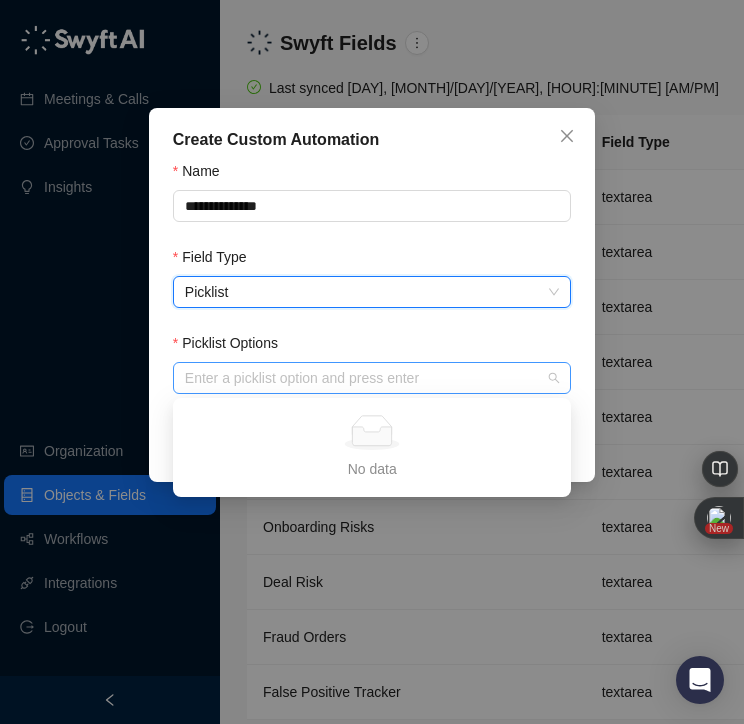 click at bounding box center [361, 378] 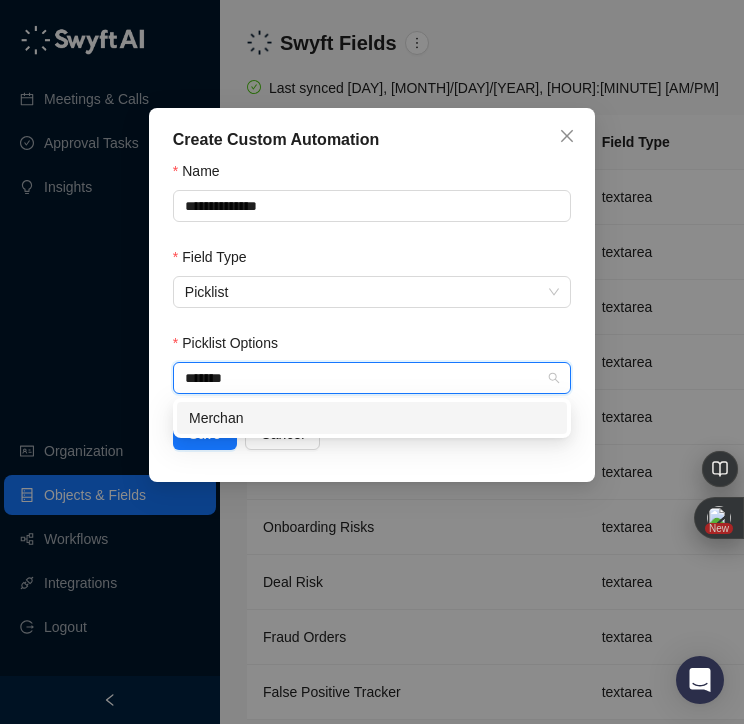 type on "********" 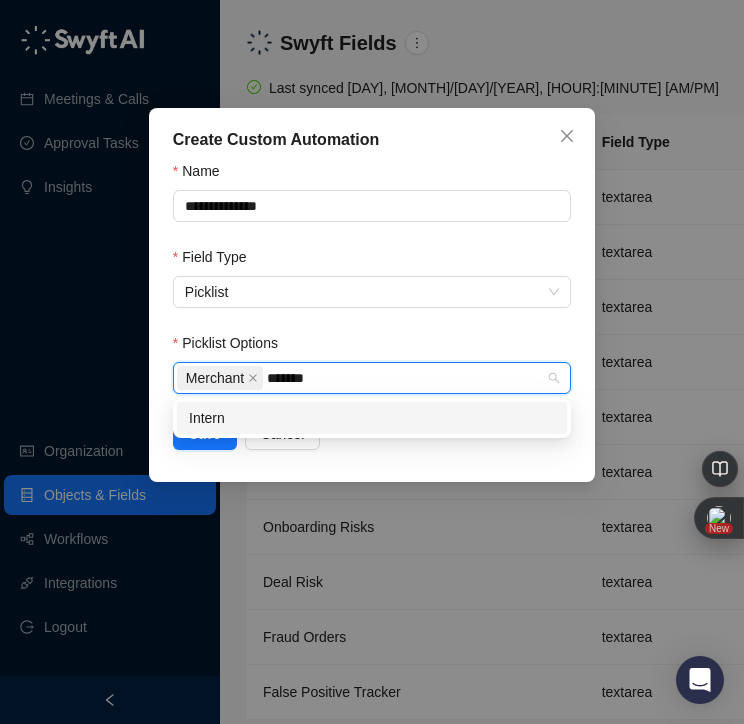 type on "********" 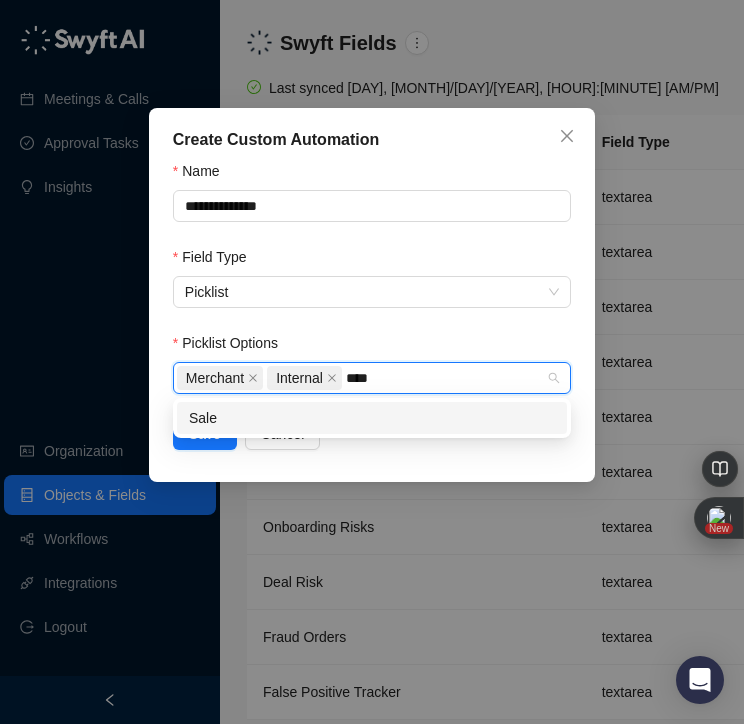 type on "*****" 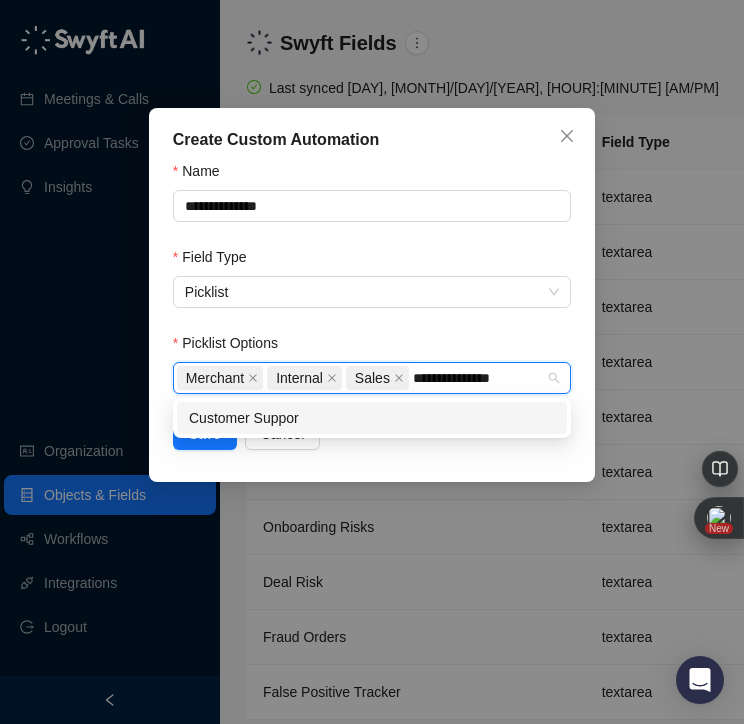 type on "**********" 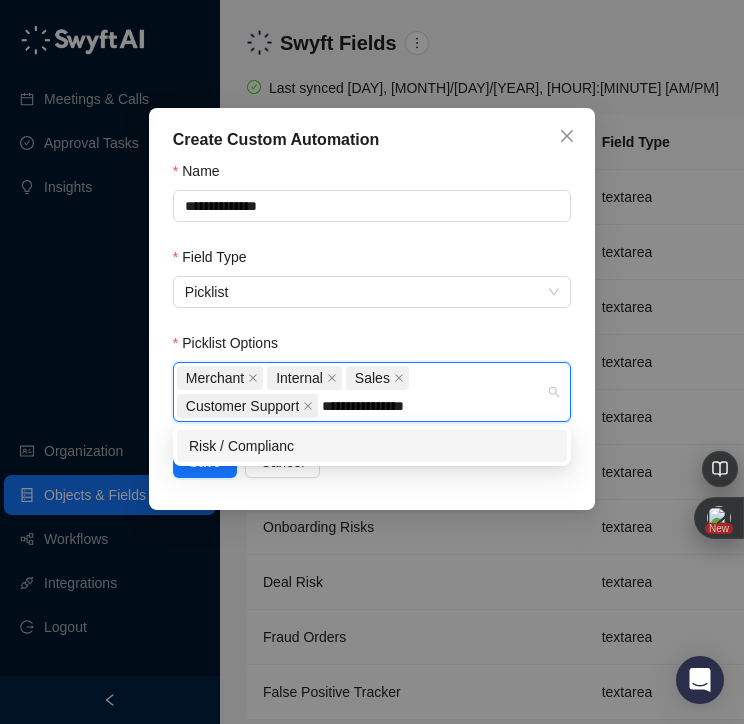 type on "**********" 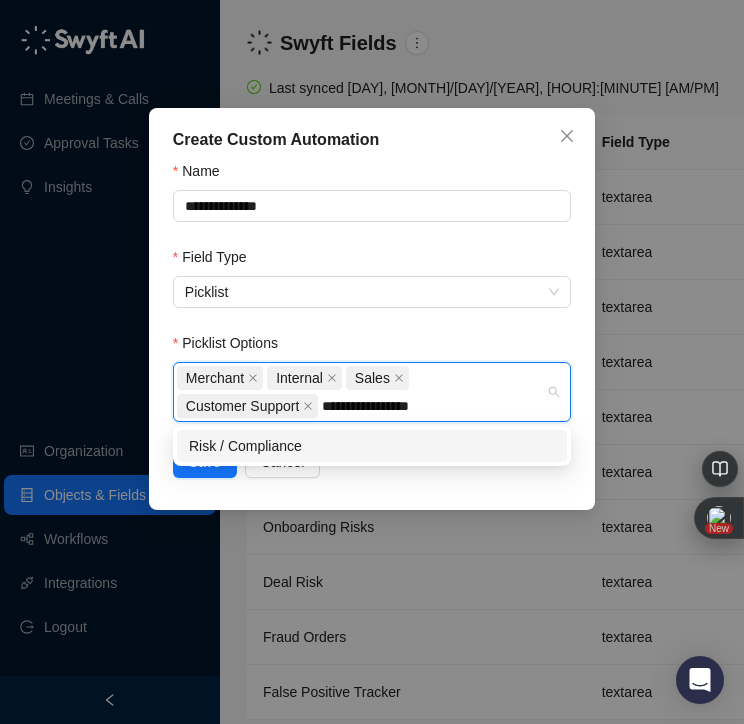 type 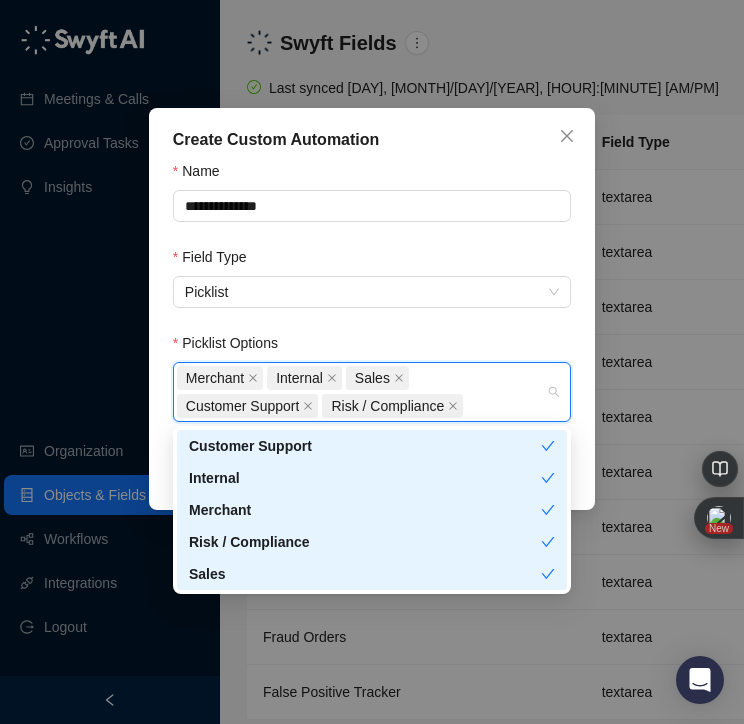 click on "Picklist Options" at bounding box center (372, 347) 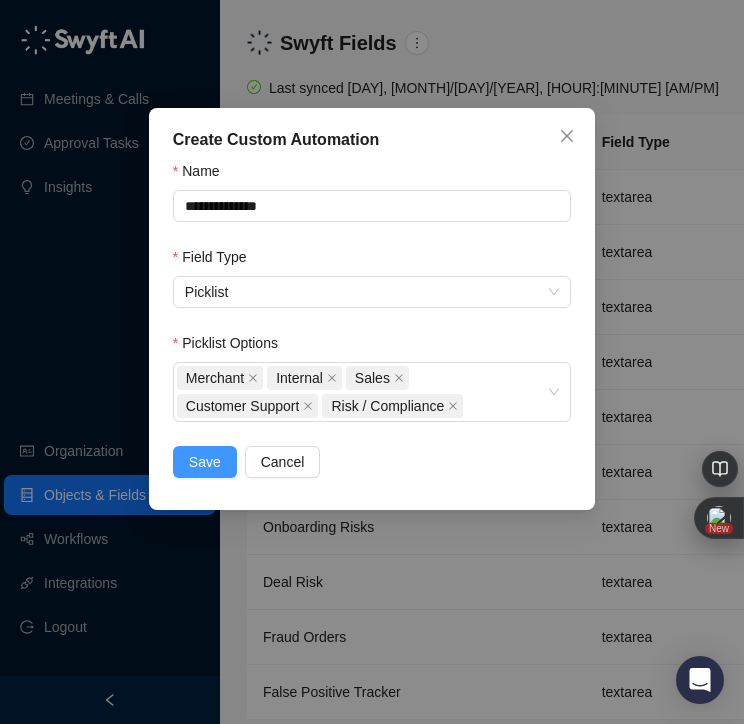 click on "Save" at bounding box center (205, 462) 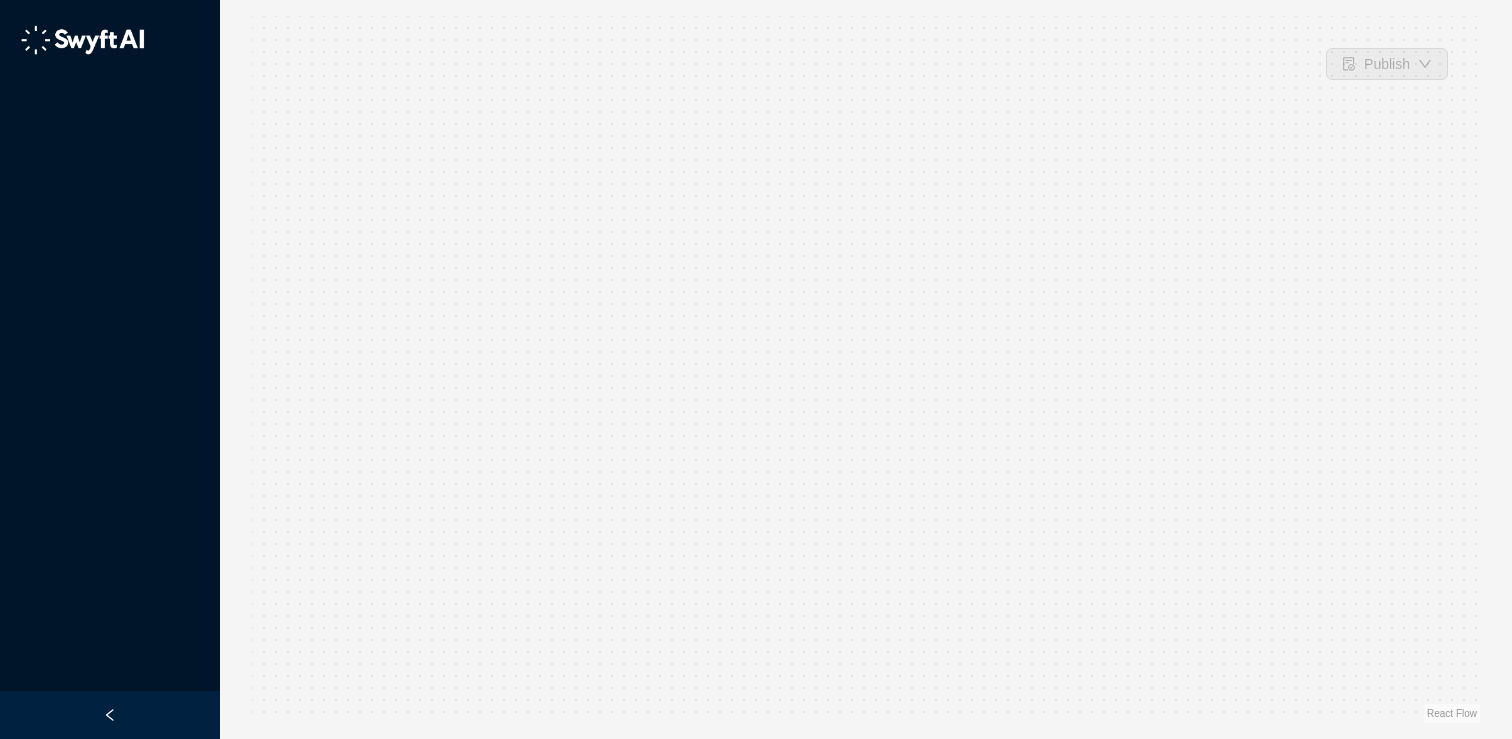 scroll, scrollTop: 0, scrollLeft: 0, axis: both 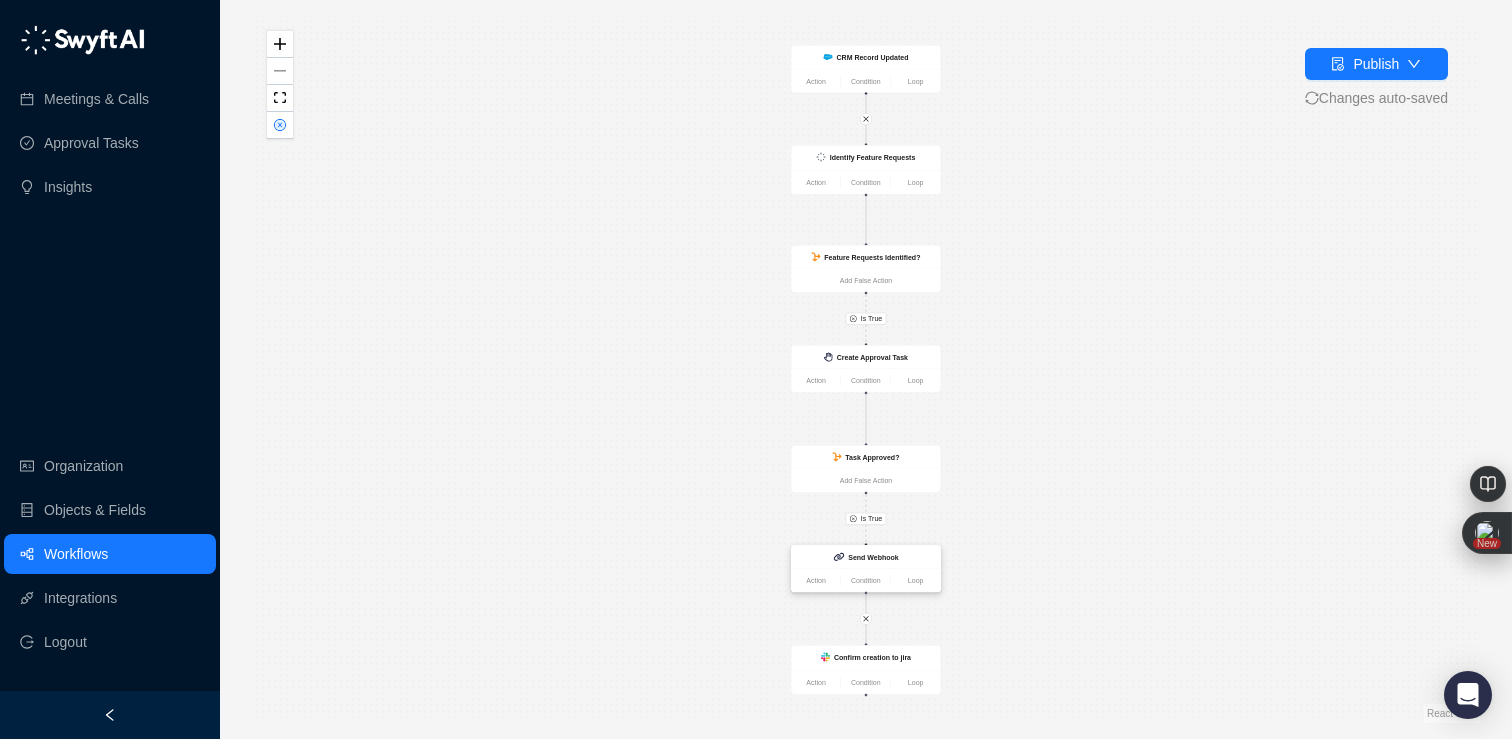 click on "Send Webhook" at bounding box center (866, 557) 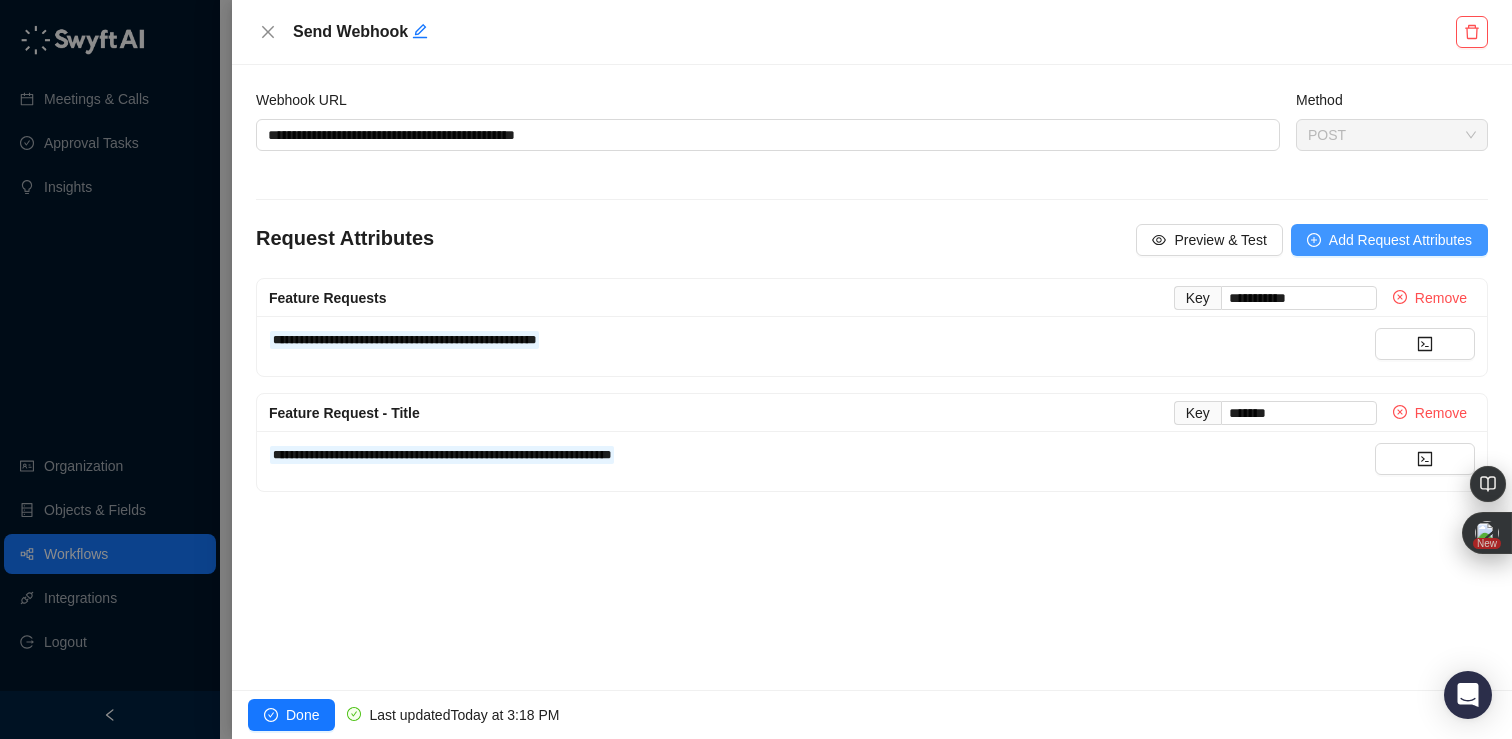 click on "Add Request Attributes" at bounding box center (1400, 240) 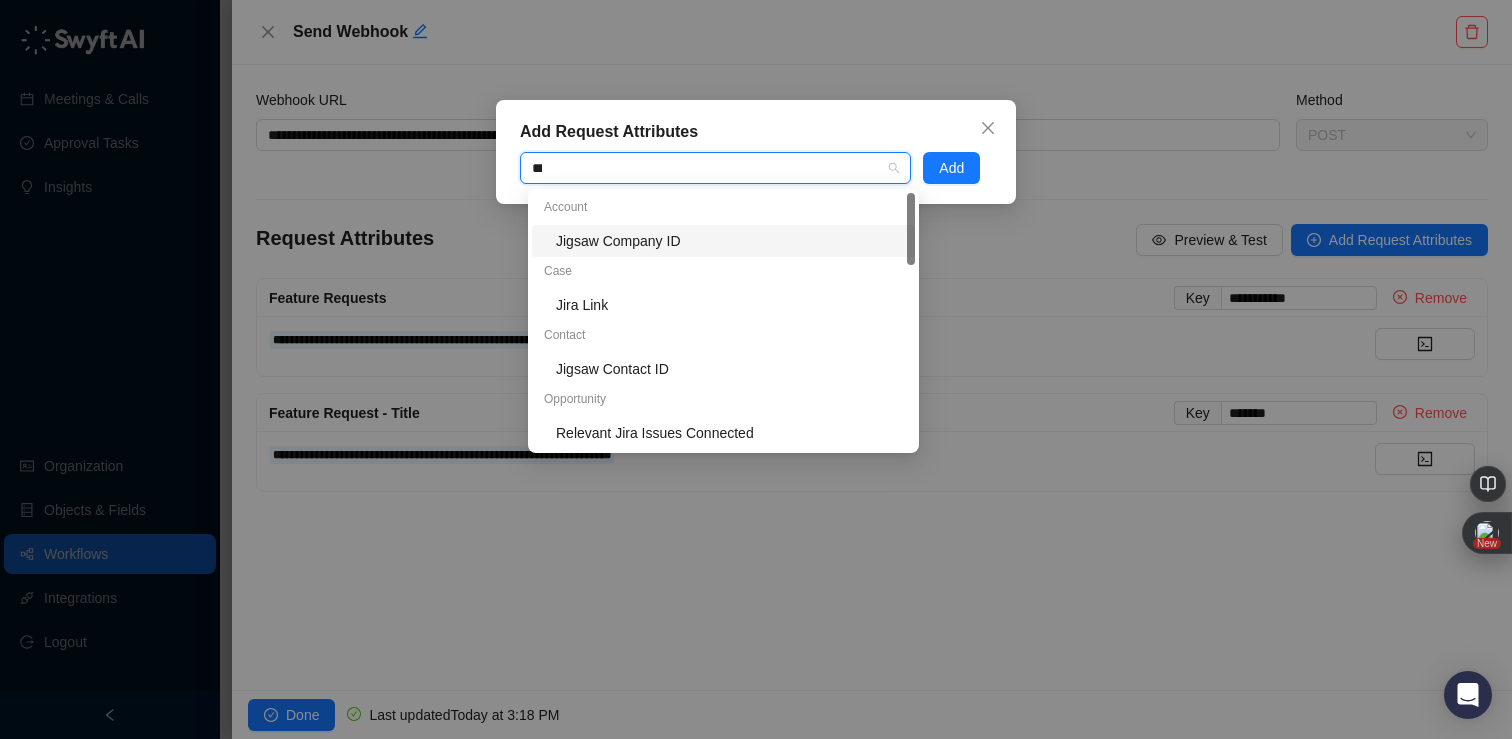 type on "****" 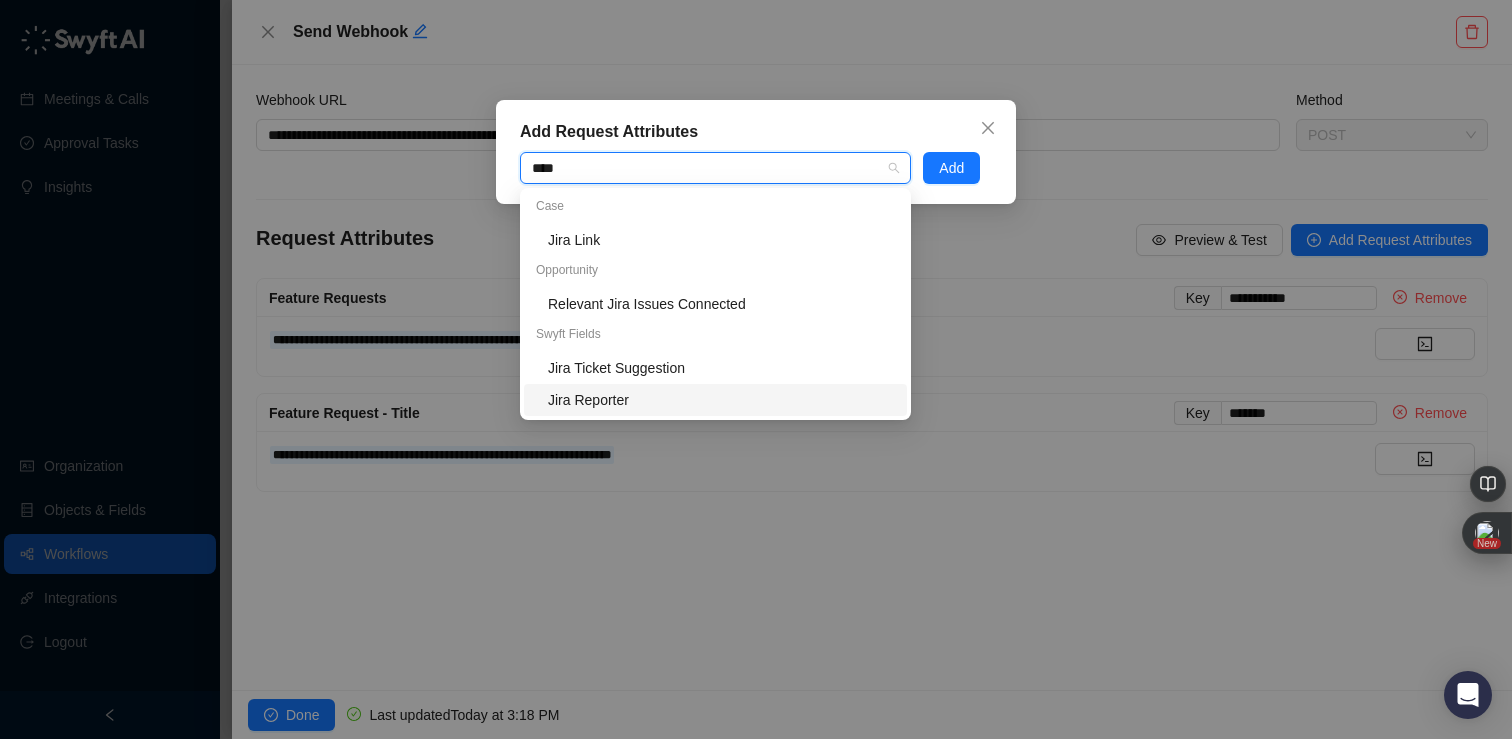 click on "Jira Reporter" at bounding box center [715, 400] 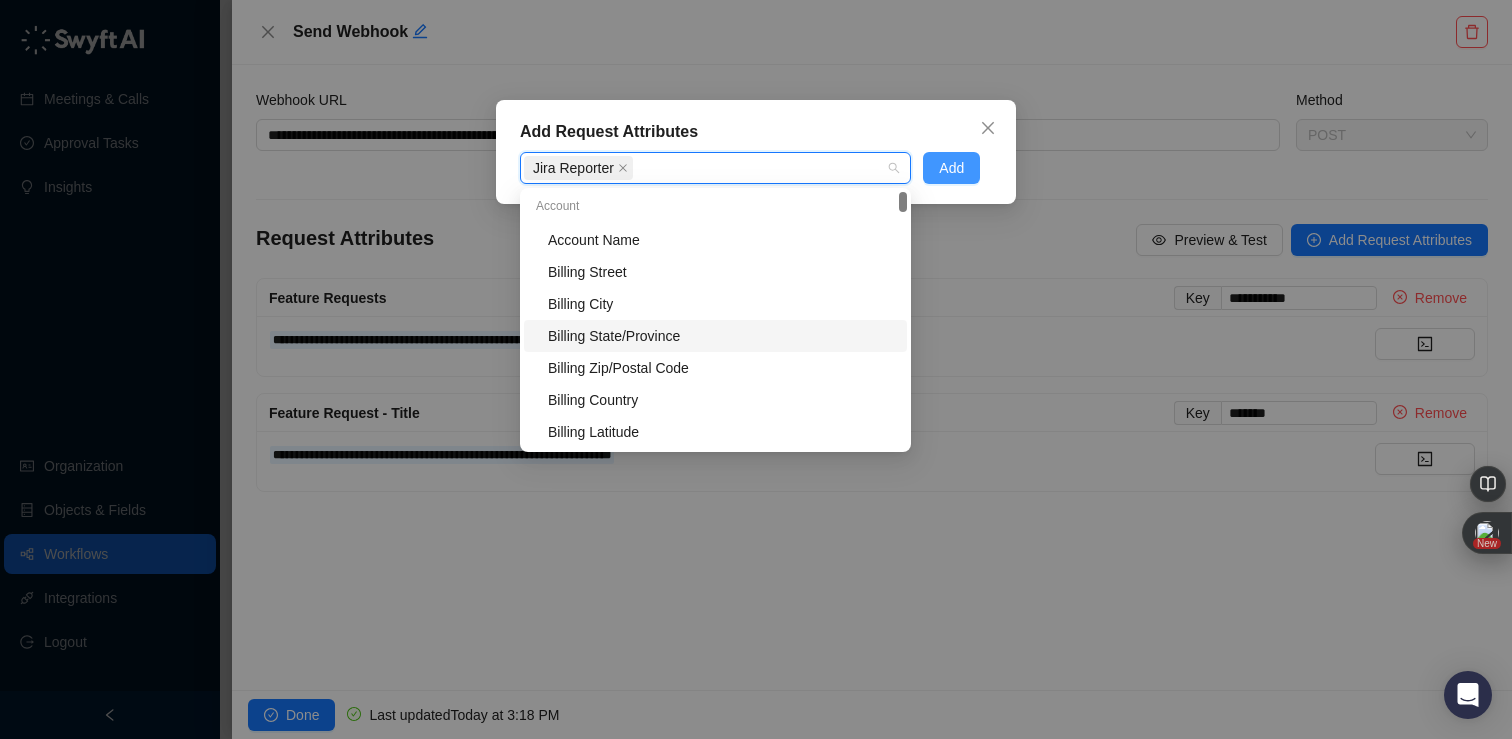 click on "Add" at bounding box center [951, 168] 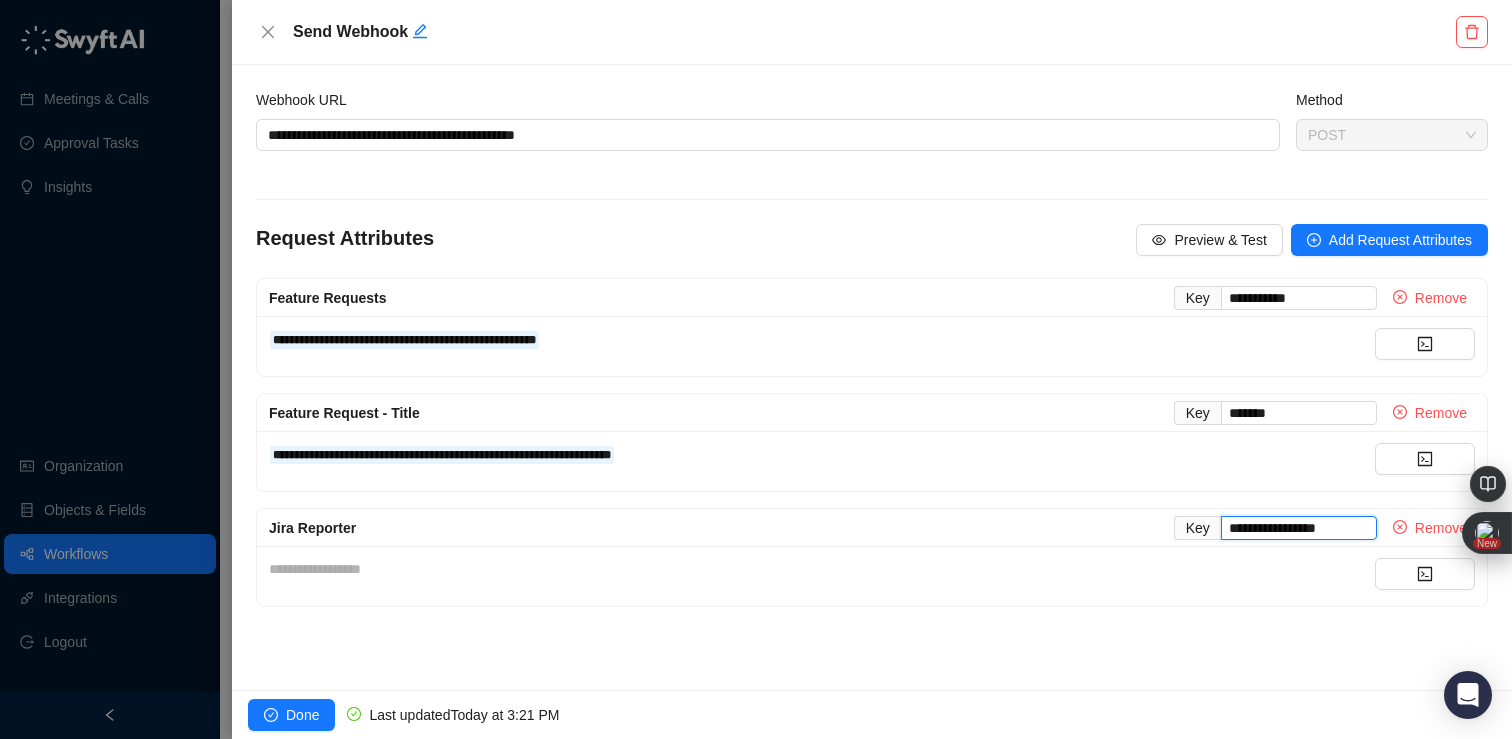 click on "**********" at bounding box center (1299, 528) 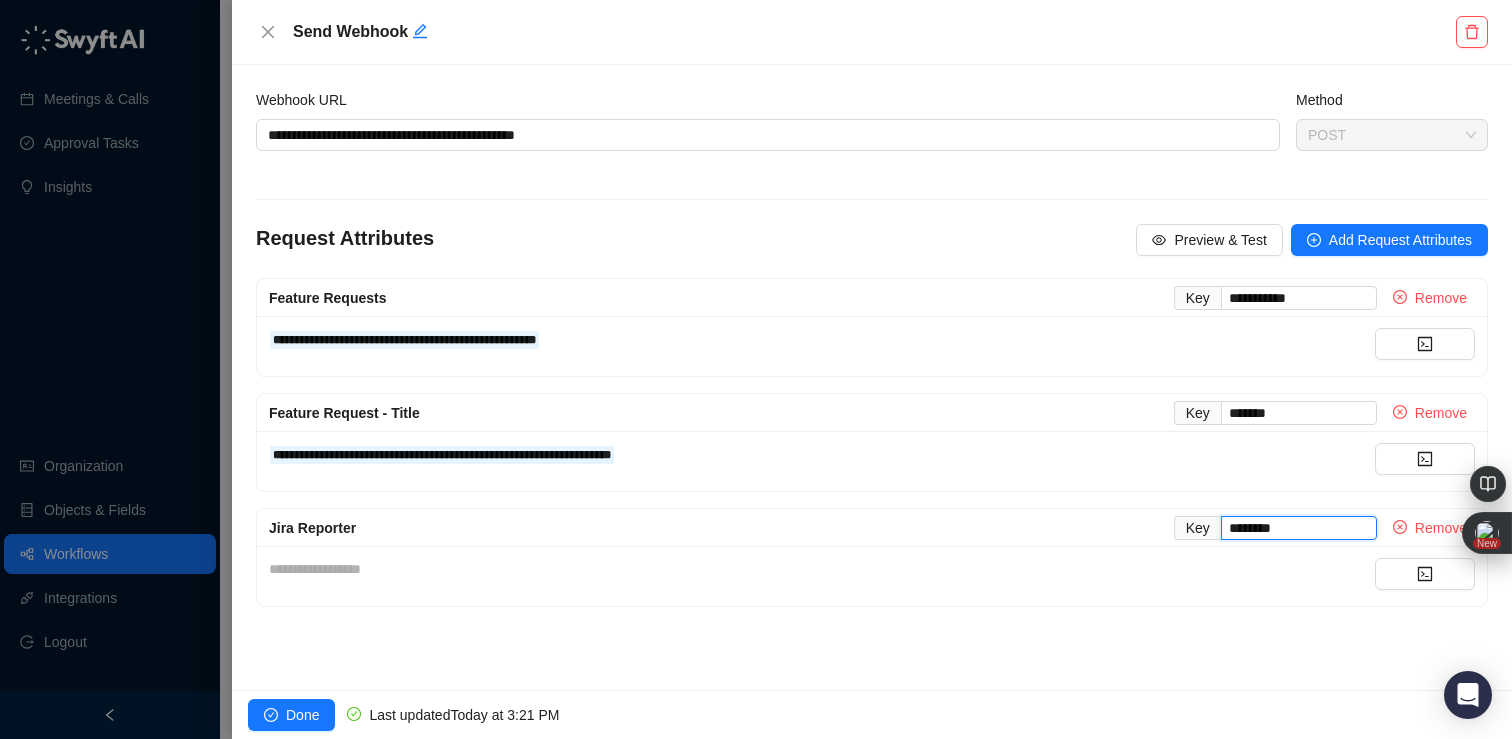 type on "********" 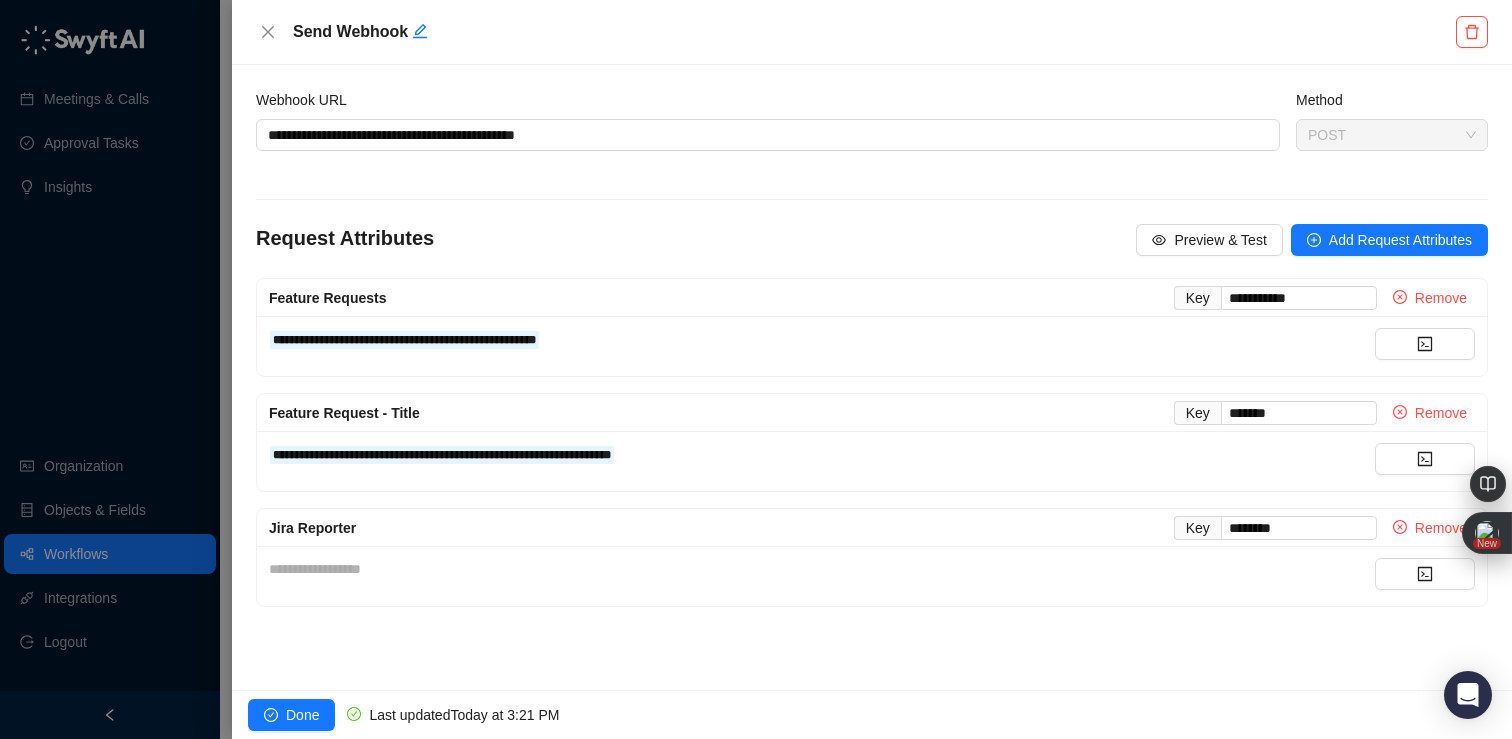 click on "**********" at bounding box center (872, 377) 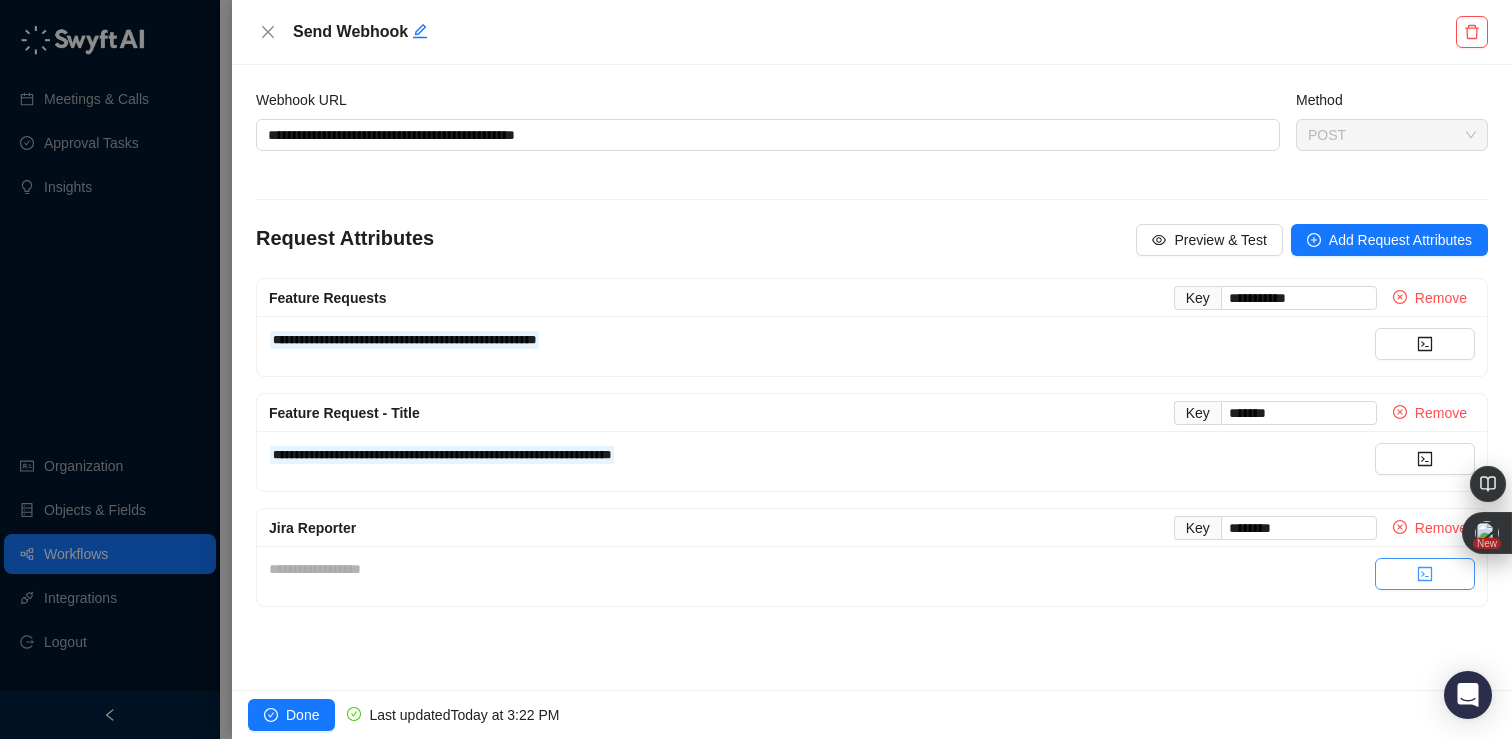 click at bounding box center (1425, 574) 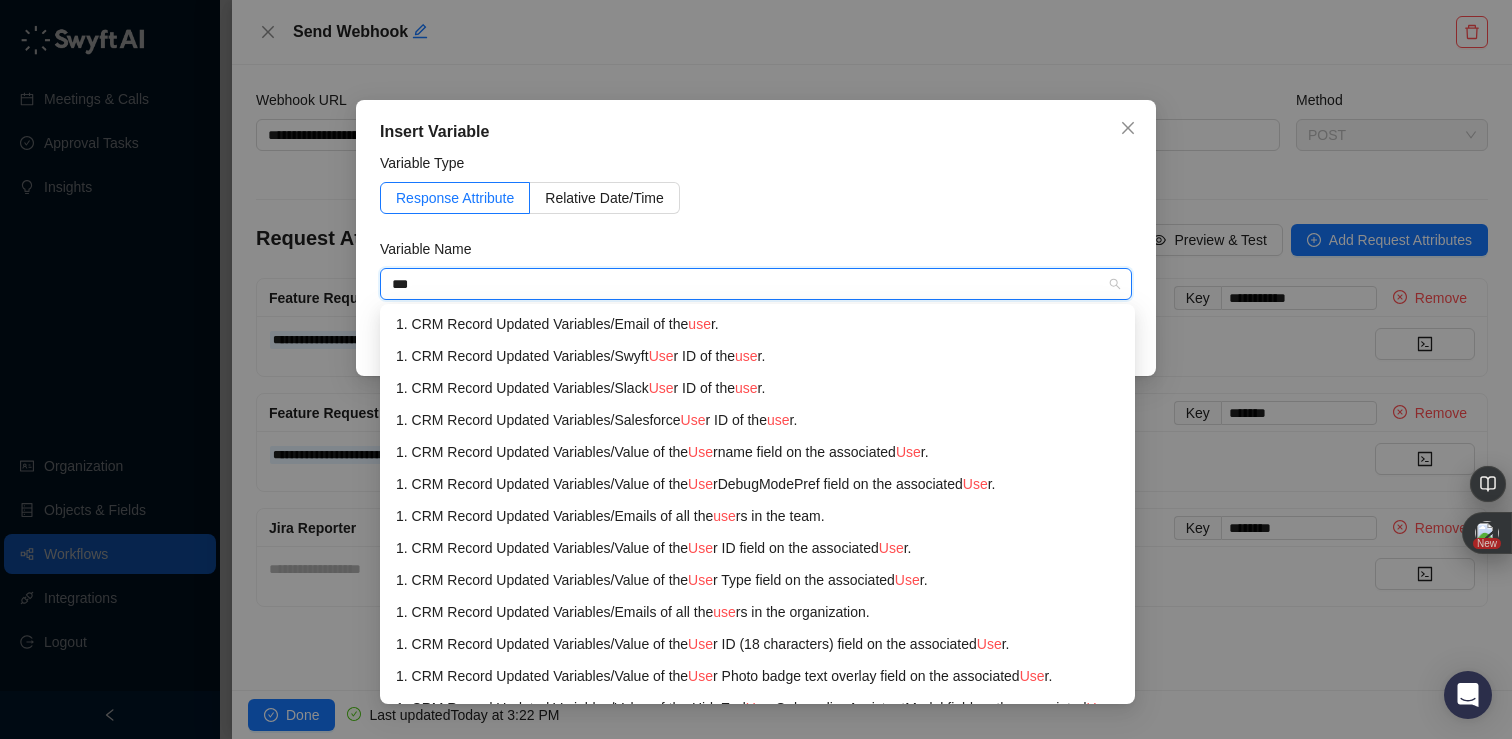 type on "****" 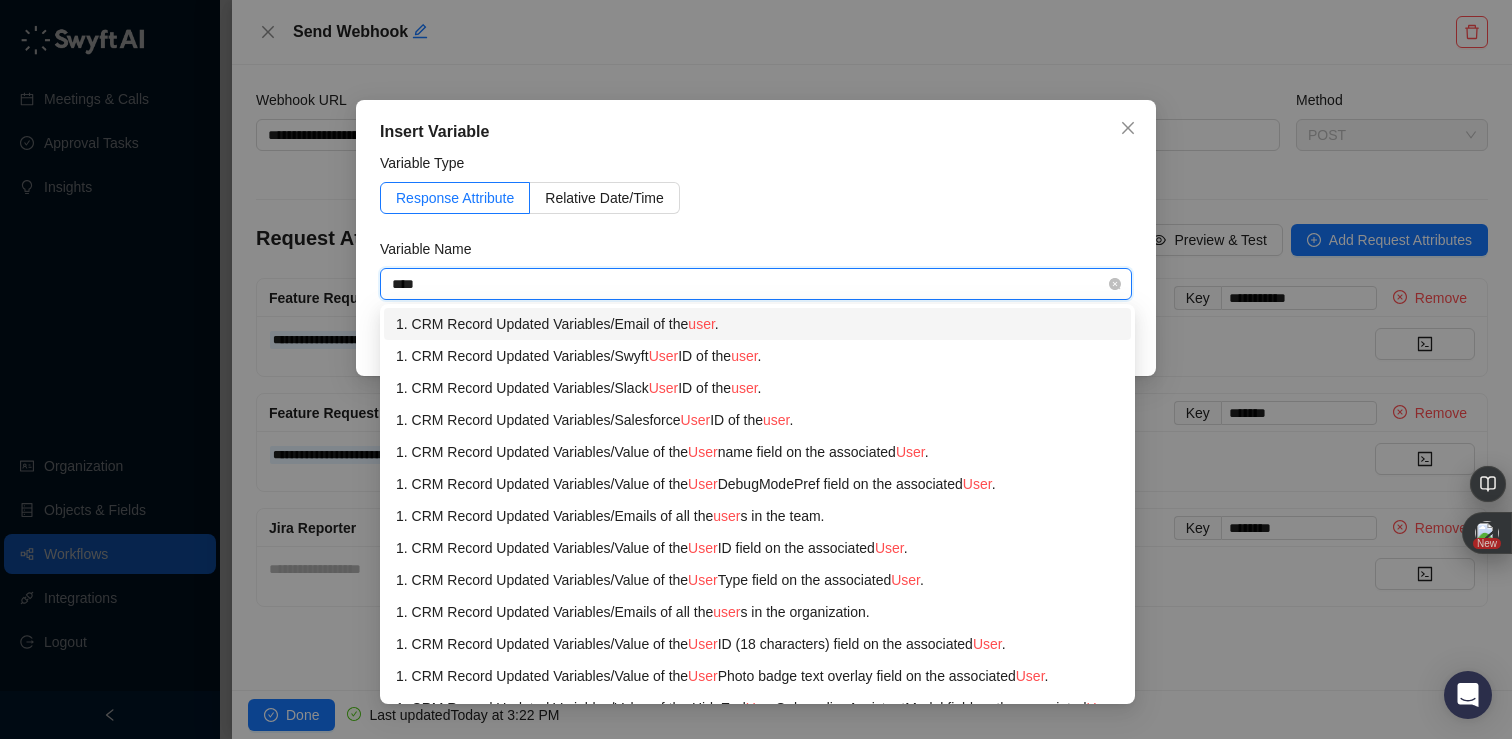 click on "1. CRM Record Updated Variables  /  Email of the  user ." at bounding box center (757, 324) 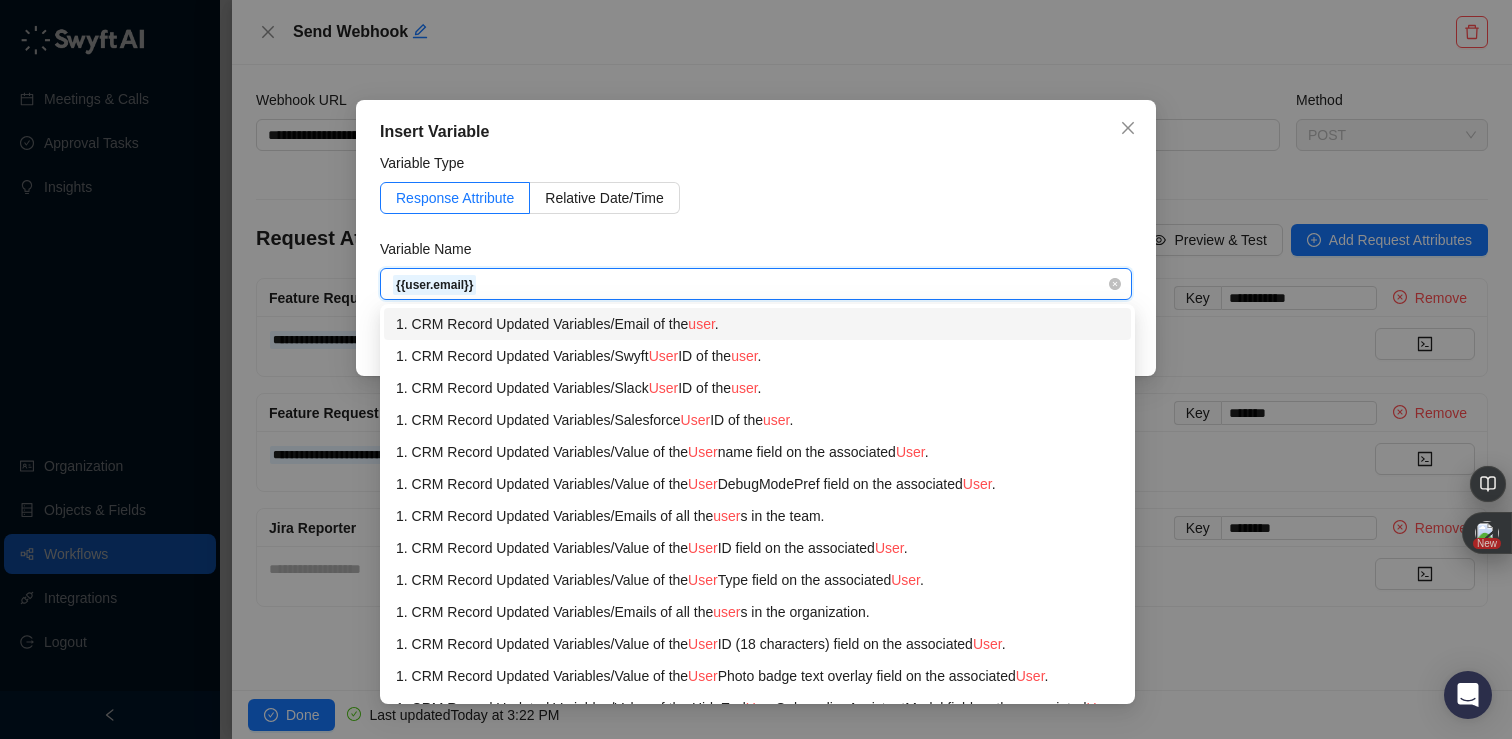type 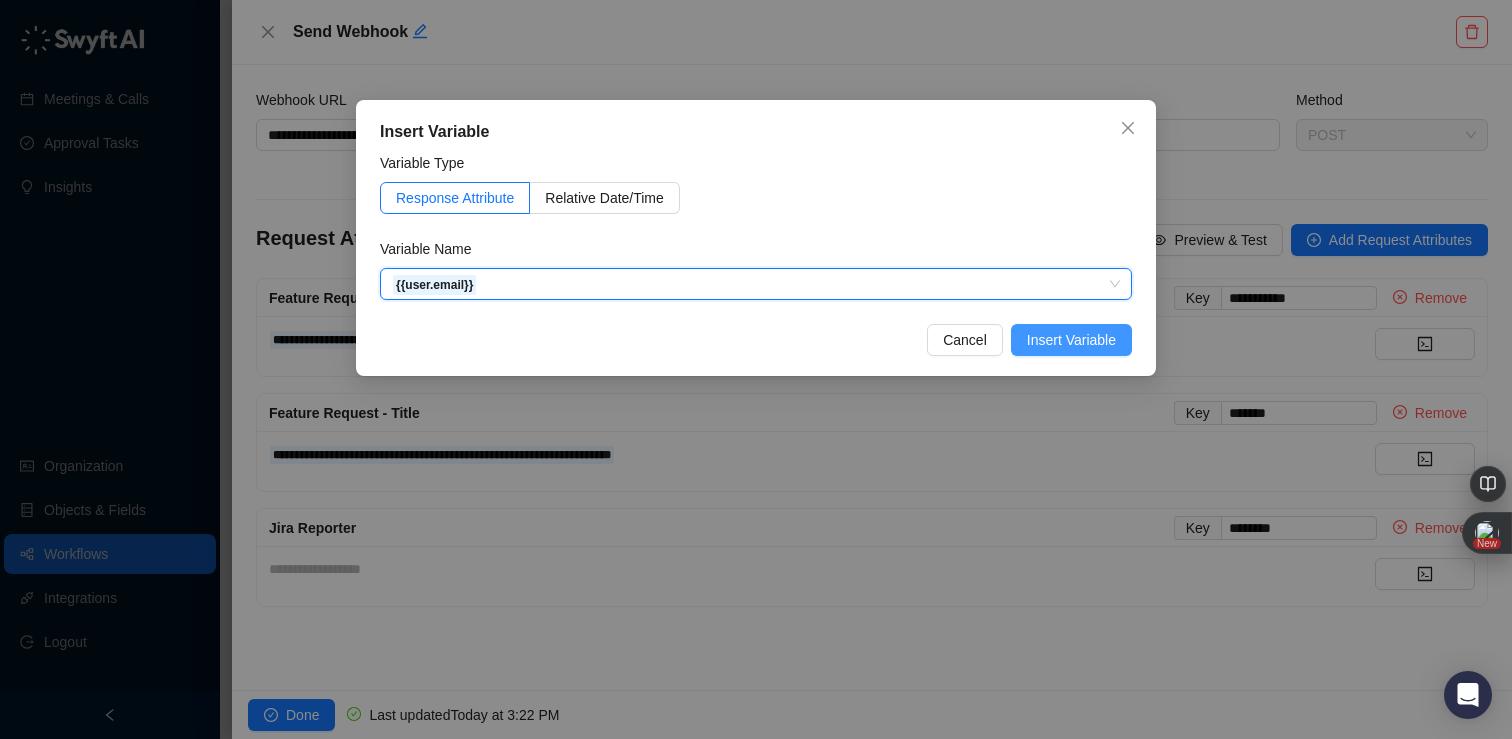 click on "Insert Variable" at bounding box center (1071, 340) 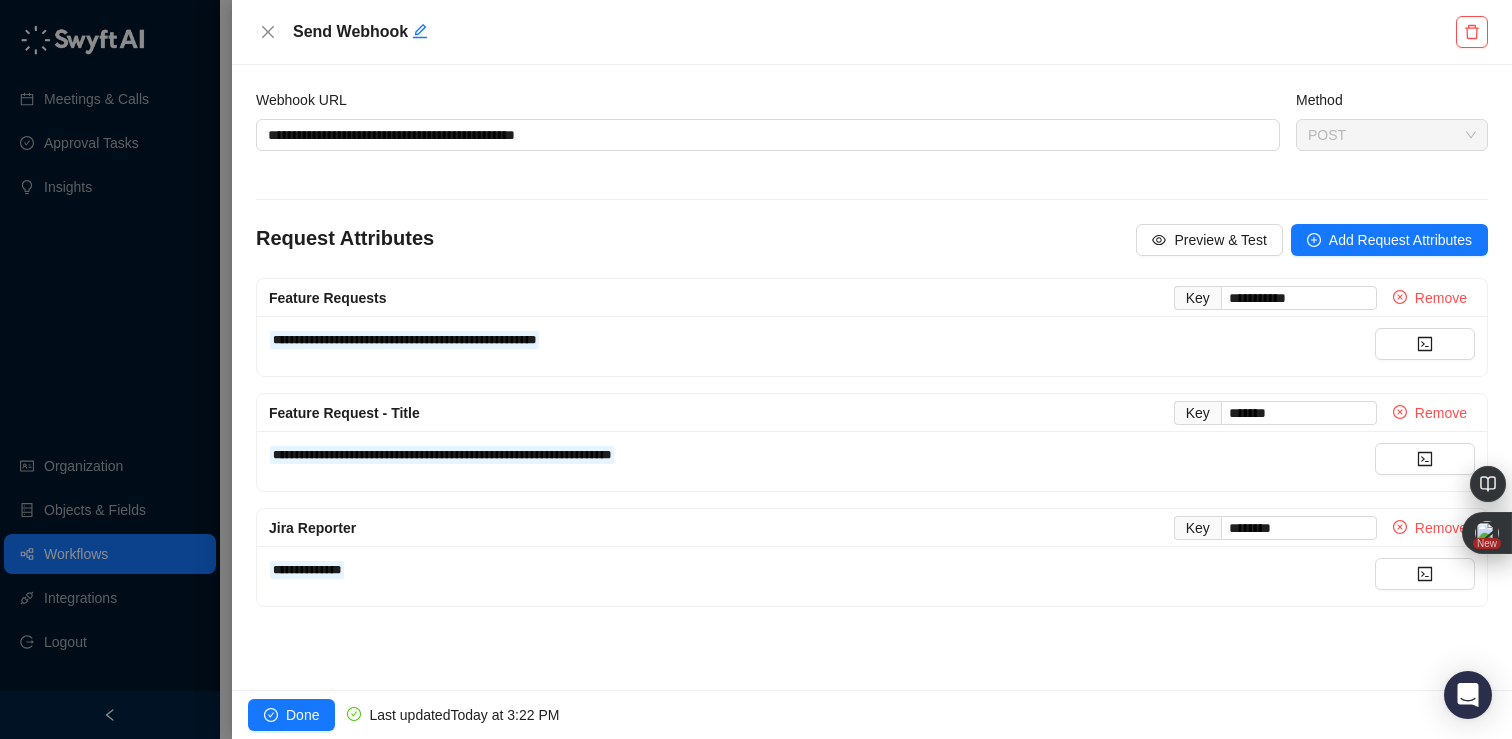 click on "**********" at bounding box center (872, 377) 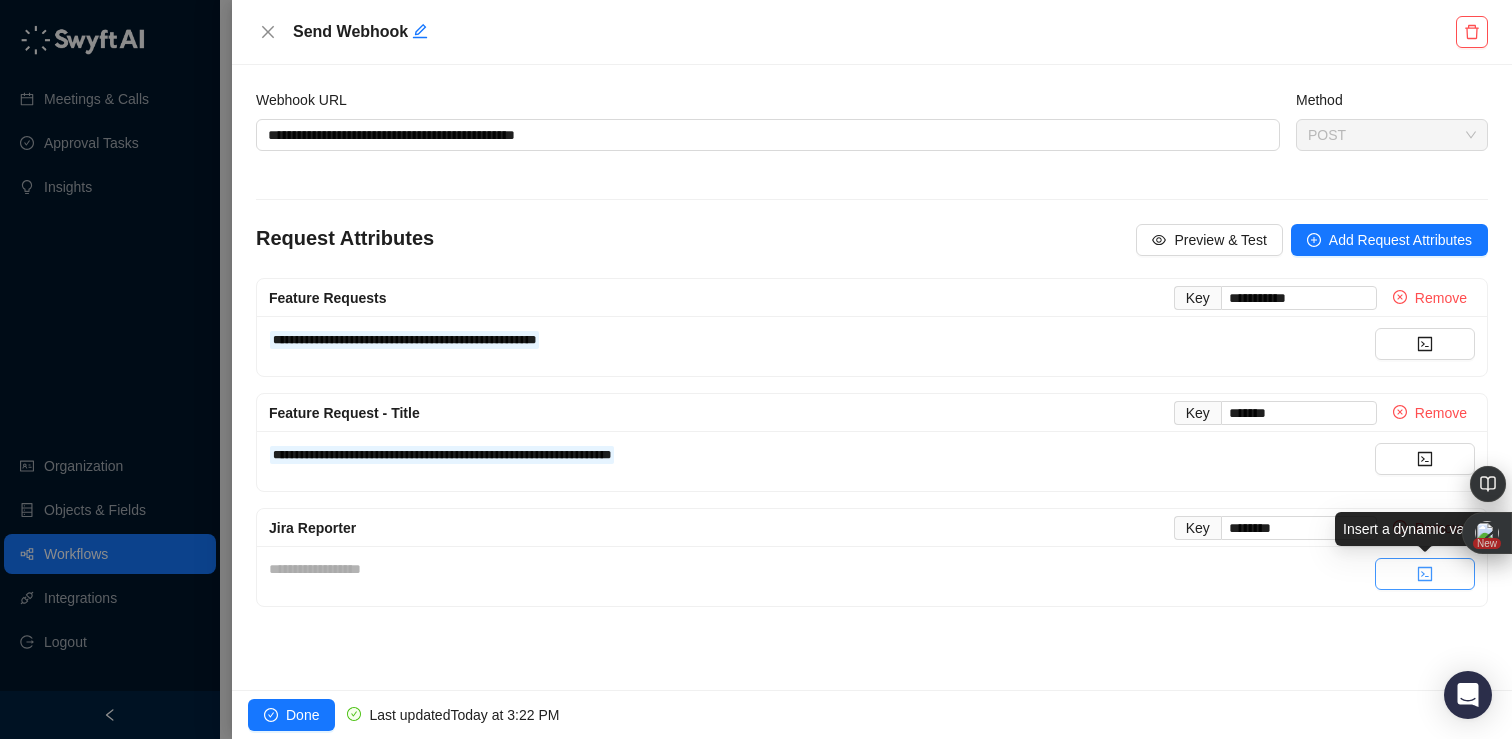 click at bounding box center (1425, 574) 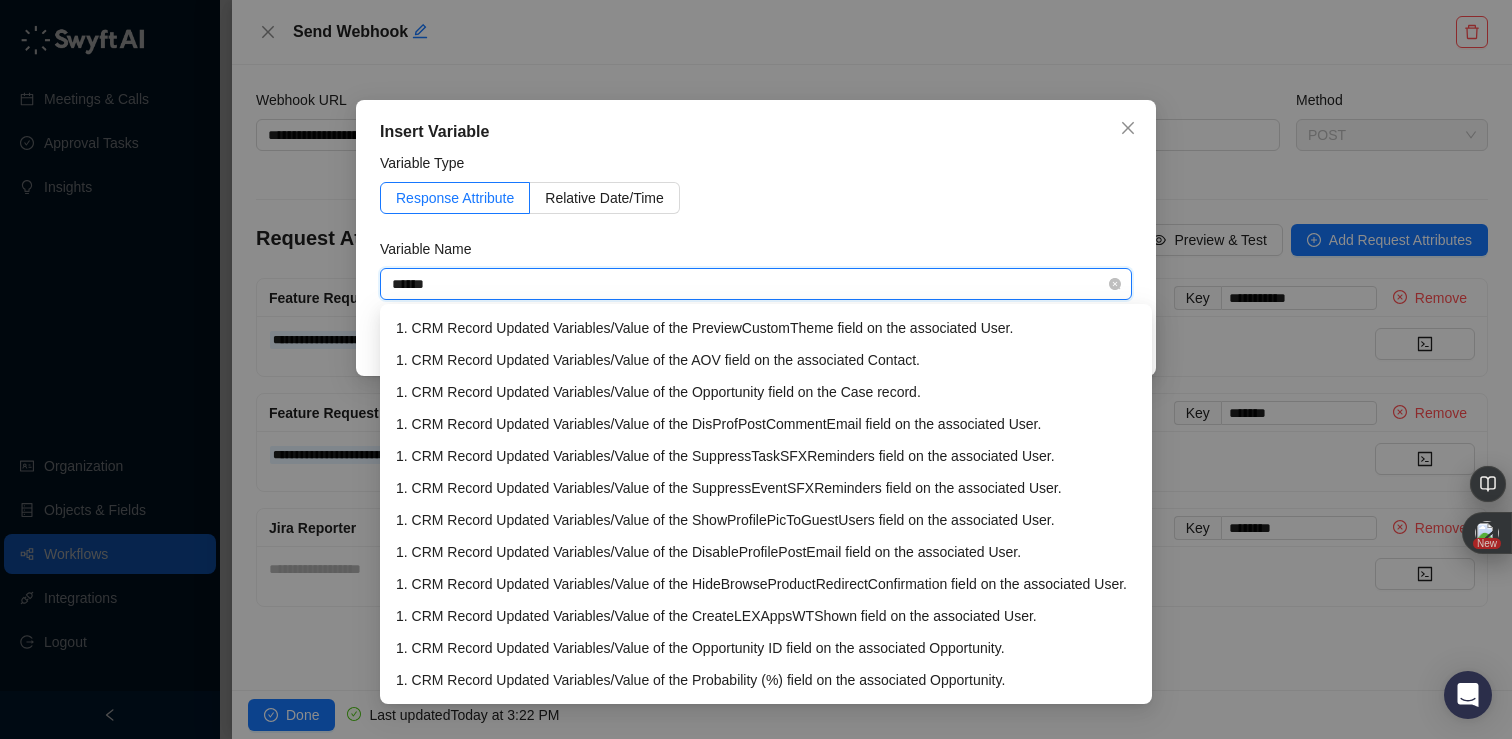 scroll, scrollTop: 0, scrollLeft: 0, axis: both 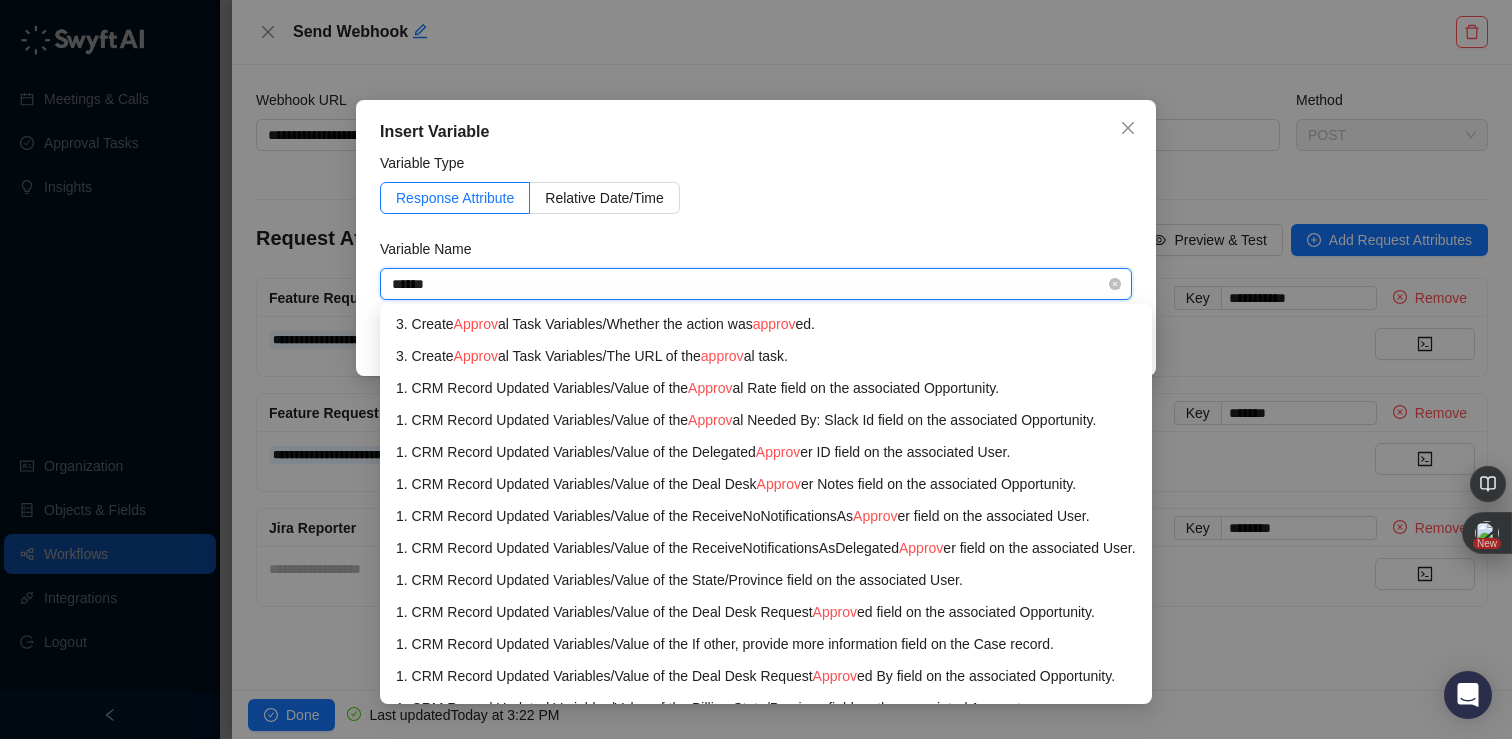 click on "******" at bounding box center (750, 284) 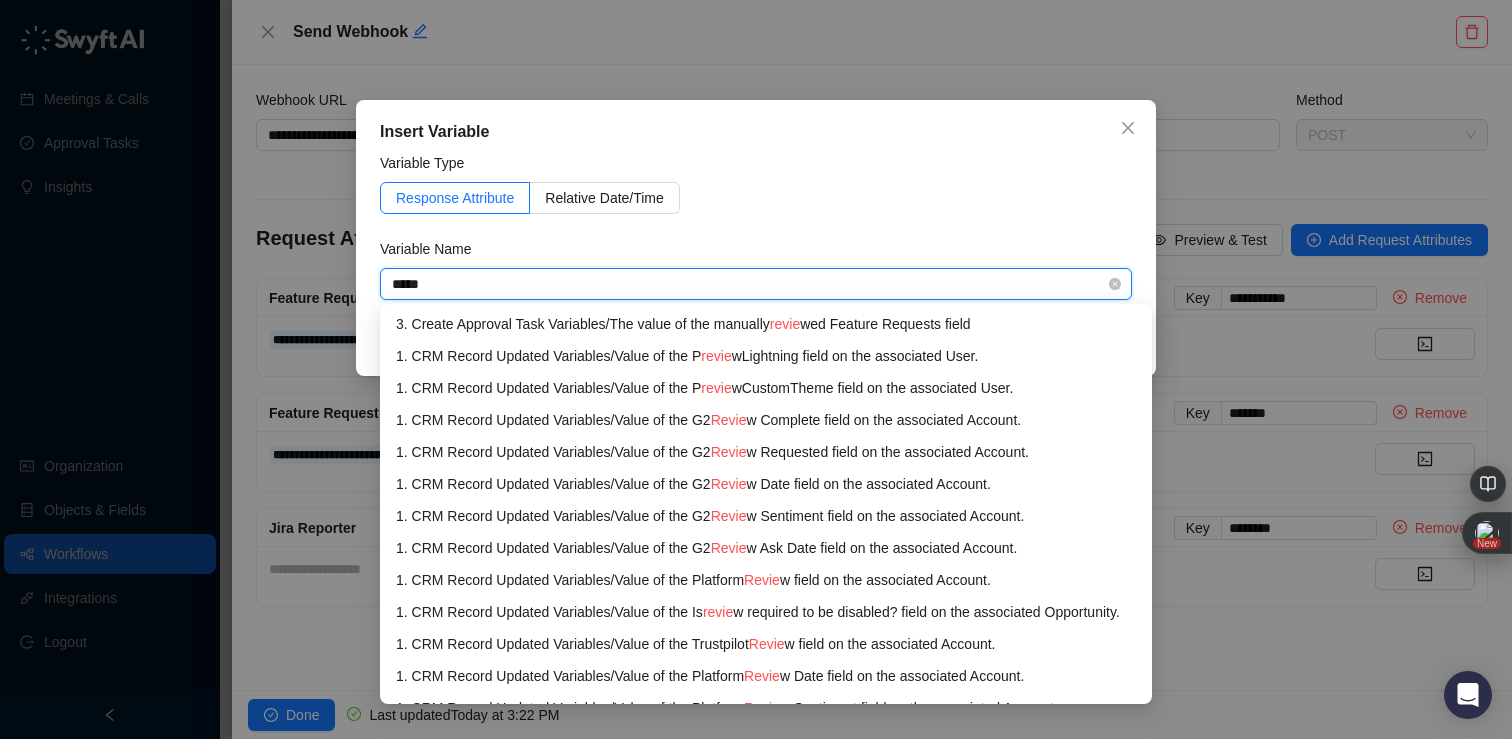 type on "******" 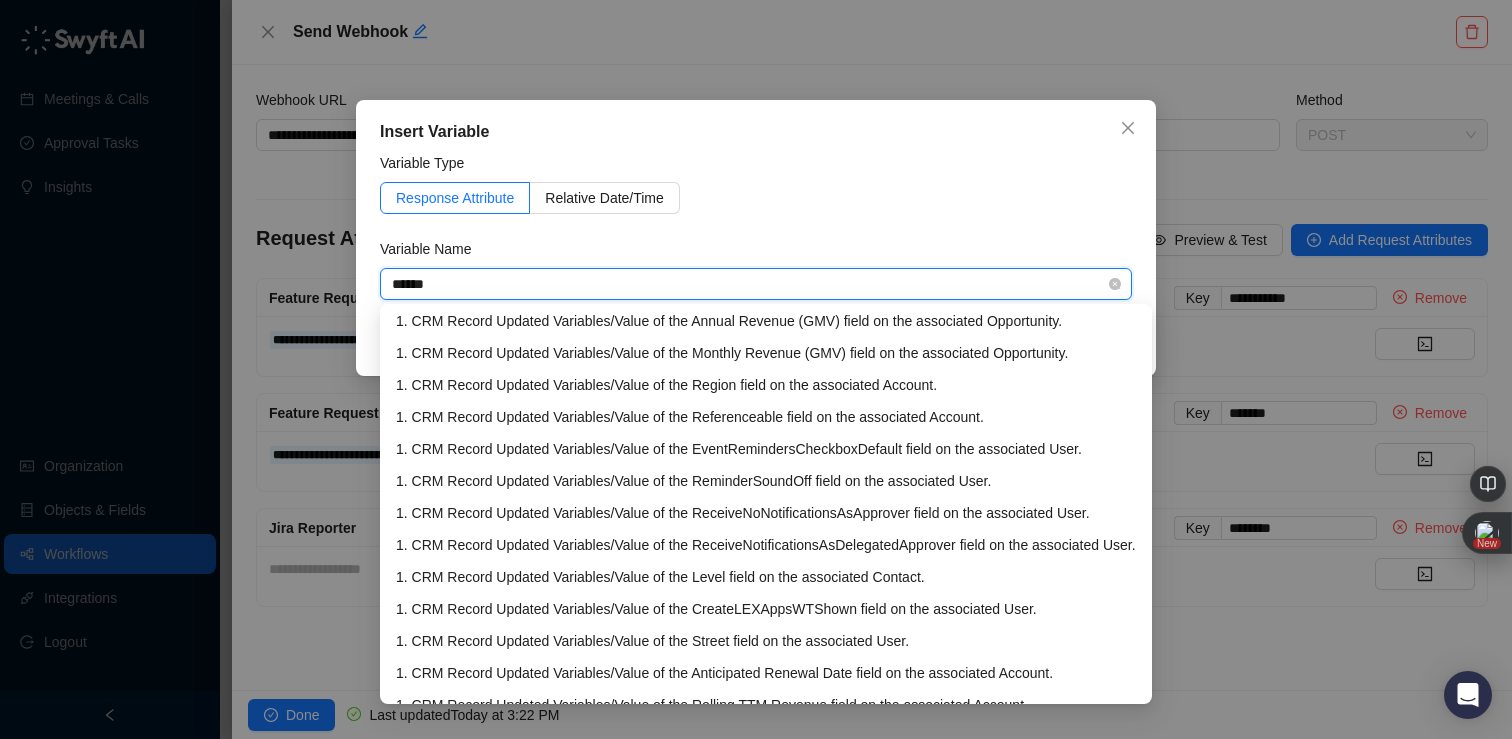 scroll, scrollTop: 1208, scrollLeft: 0, axis: vertical 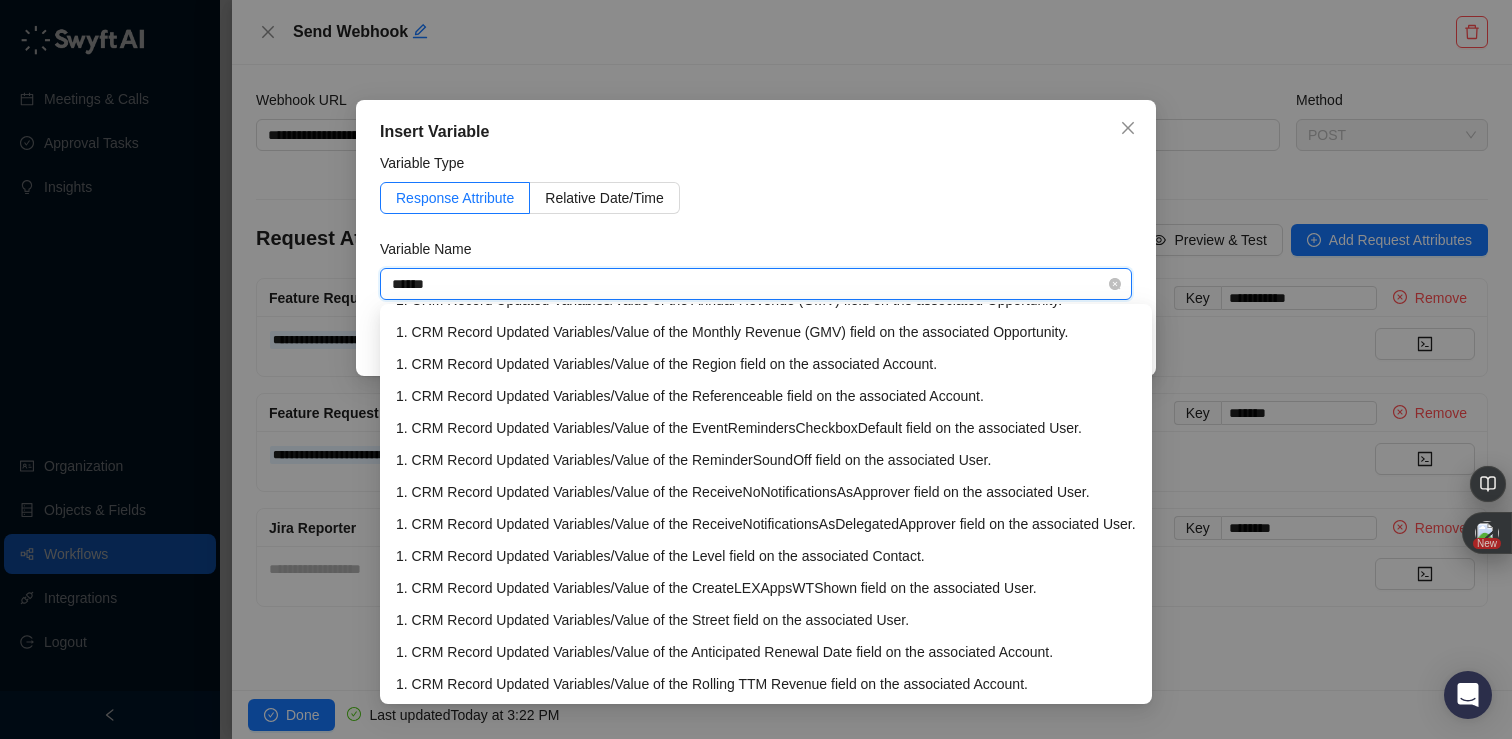 click on "******" at bounding box center [750, 284] 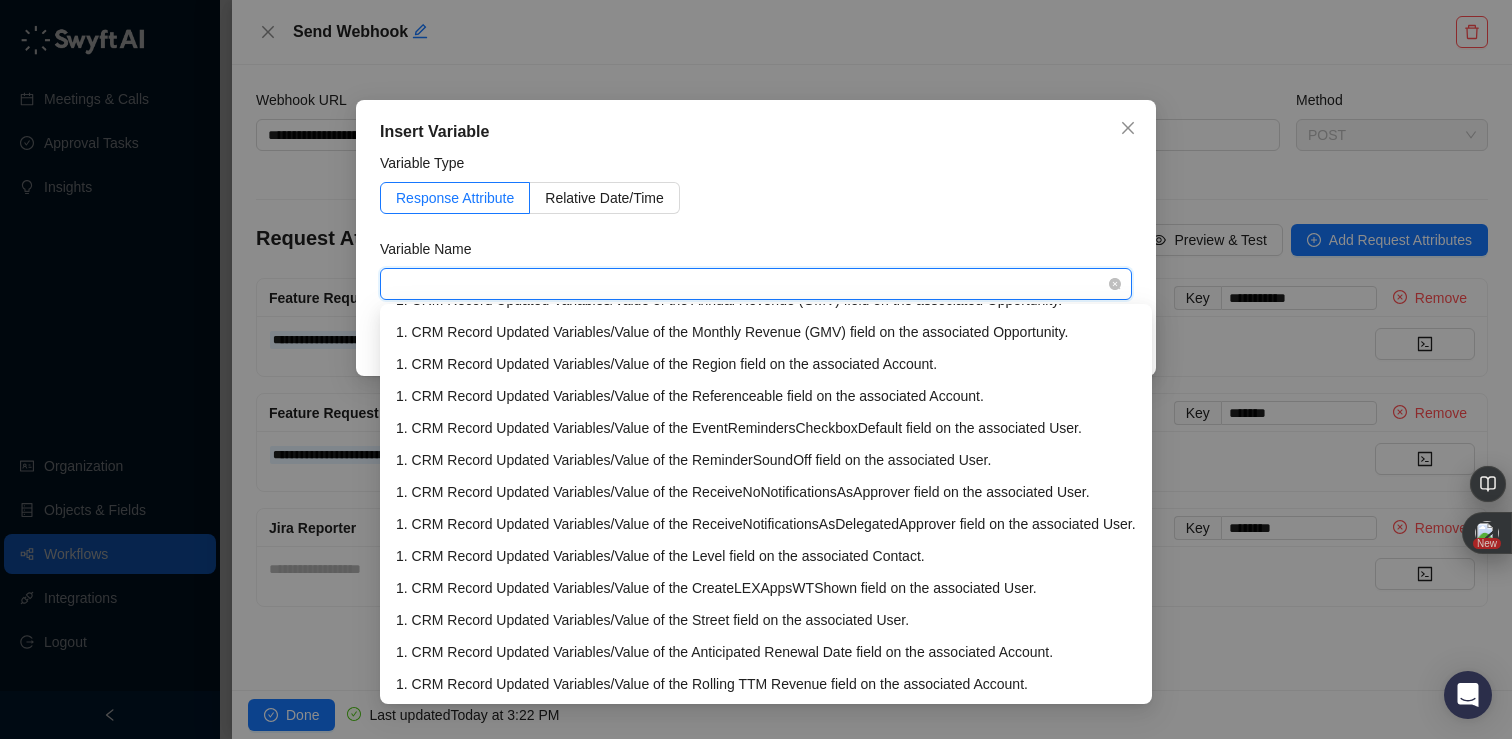 scroll, scrollTop: 0, scrollLeft: 0, axis: both 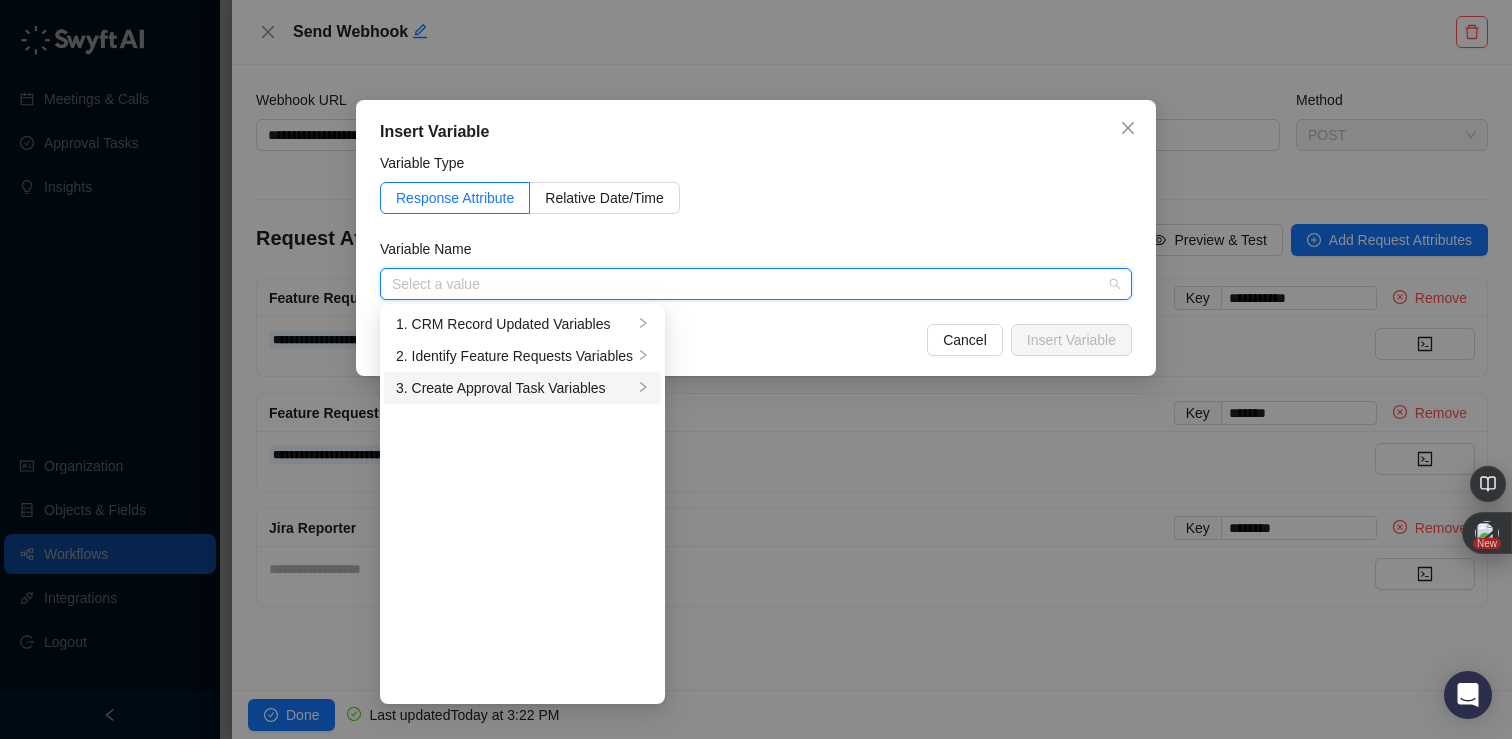 click on "3. Create Approval Task Variables" at bounding box center [514, 388] 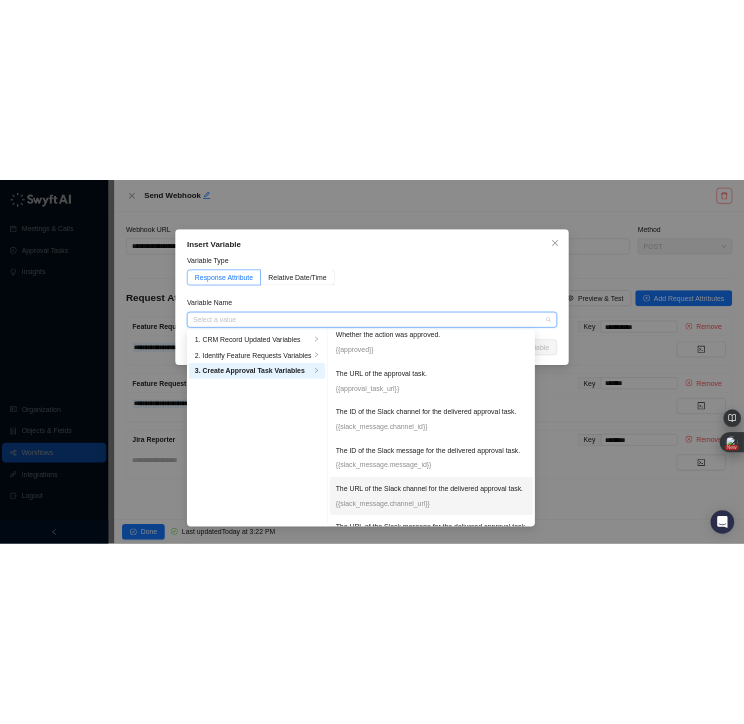 scroll, scrollTop: 0, scrollLeft: 0, axis: both 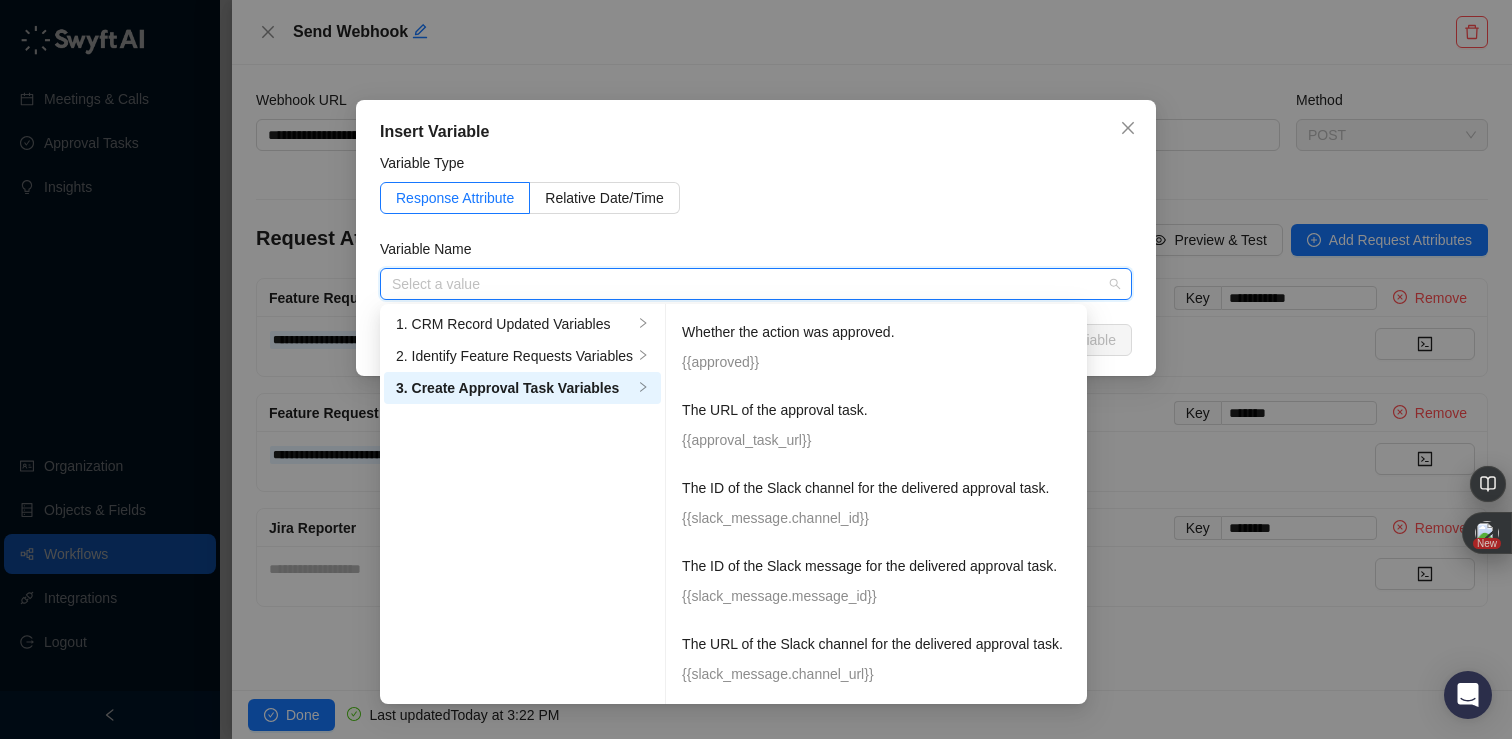 click at bounding box center (750, 284) 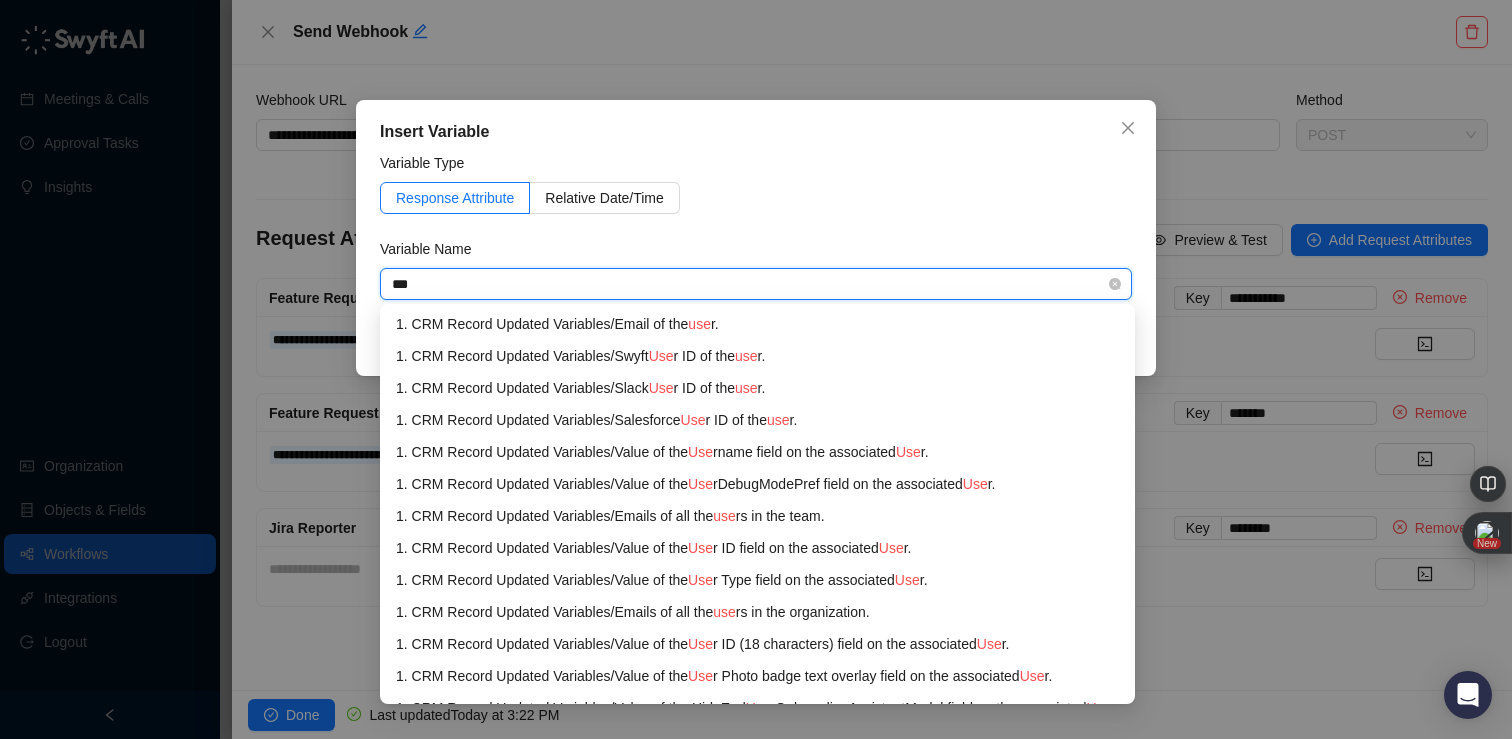 type on "****" 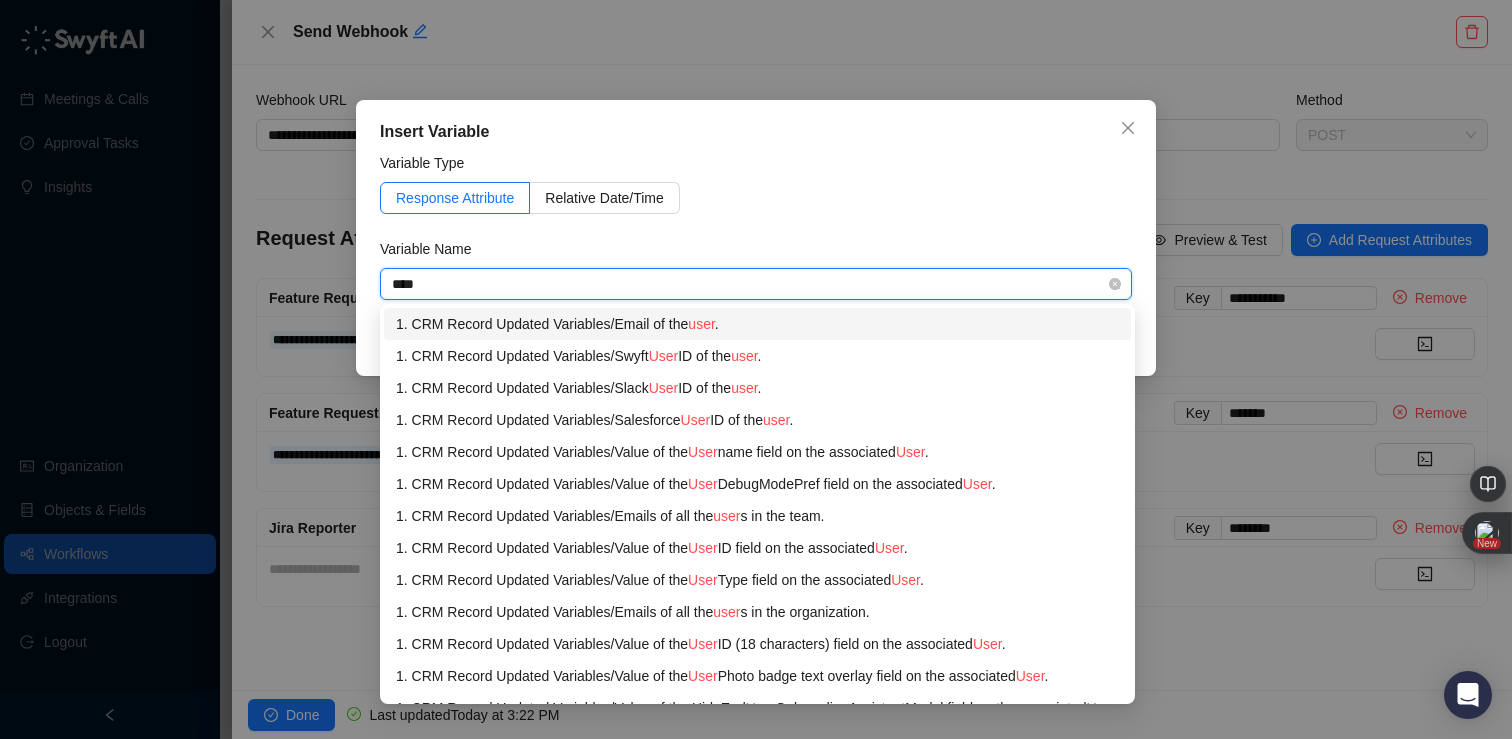 click on "1. CRM Record Updated Variables  /  Email of the  user ." at bounding box center (757, 324) 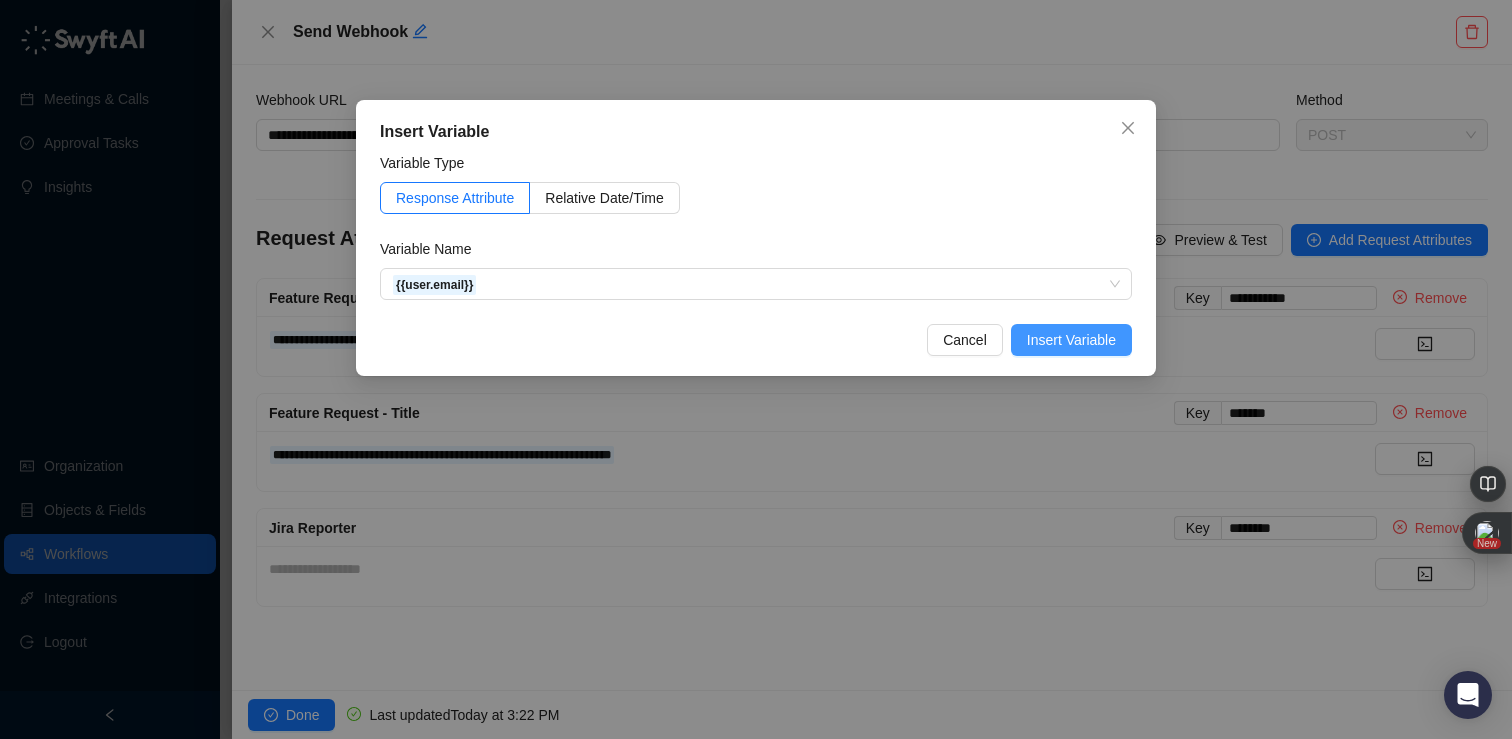 click on "Insert Variable" at bounding box center [1071, 340] 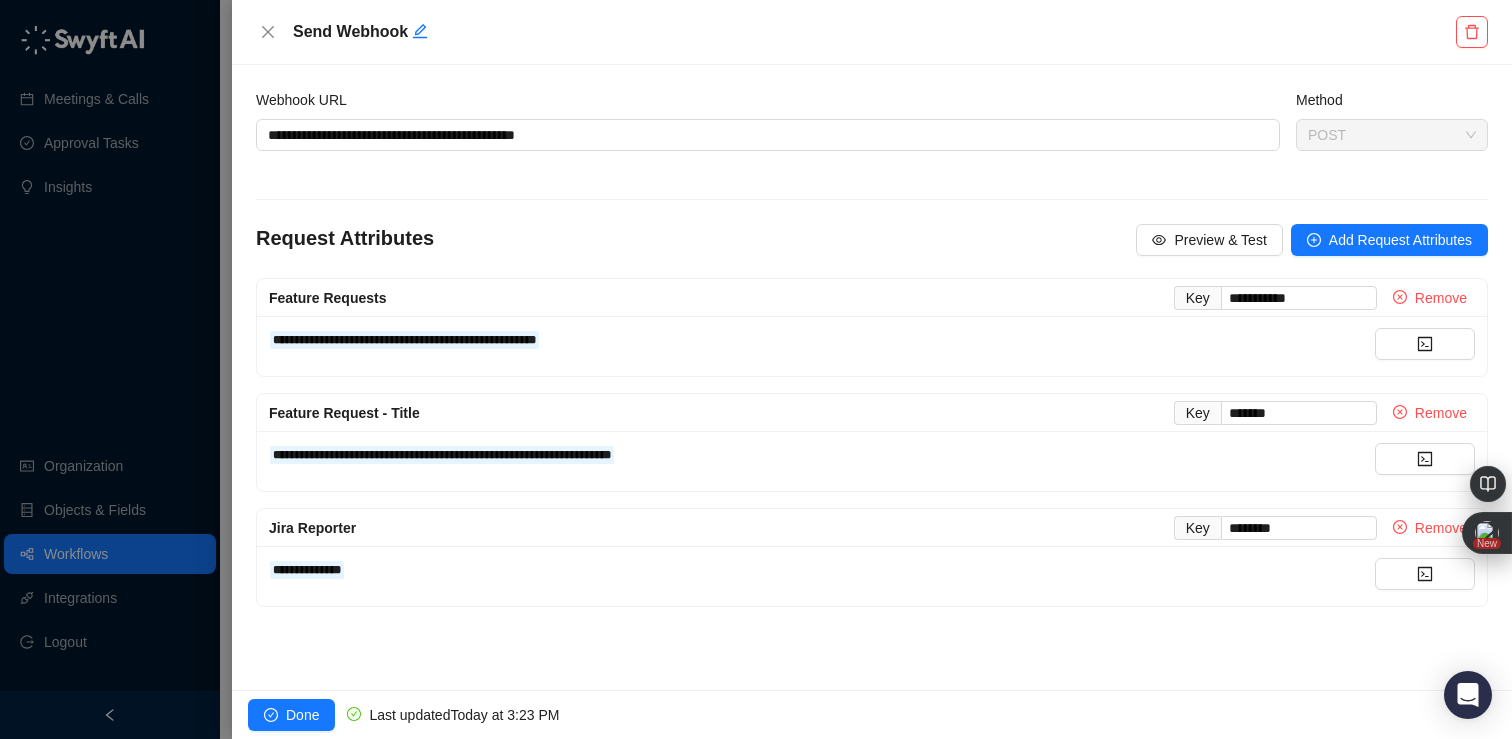 click on "**********" at bounding box center (872, 377) 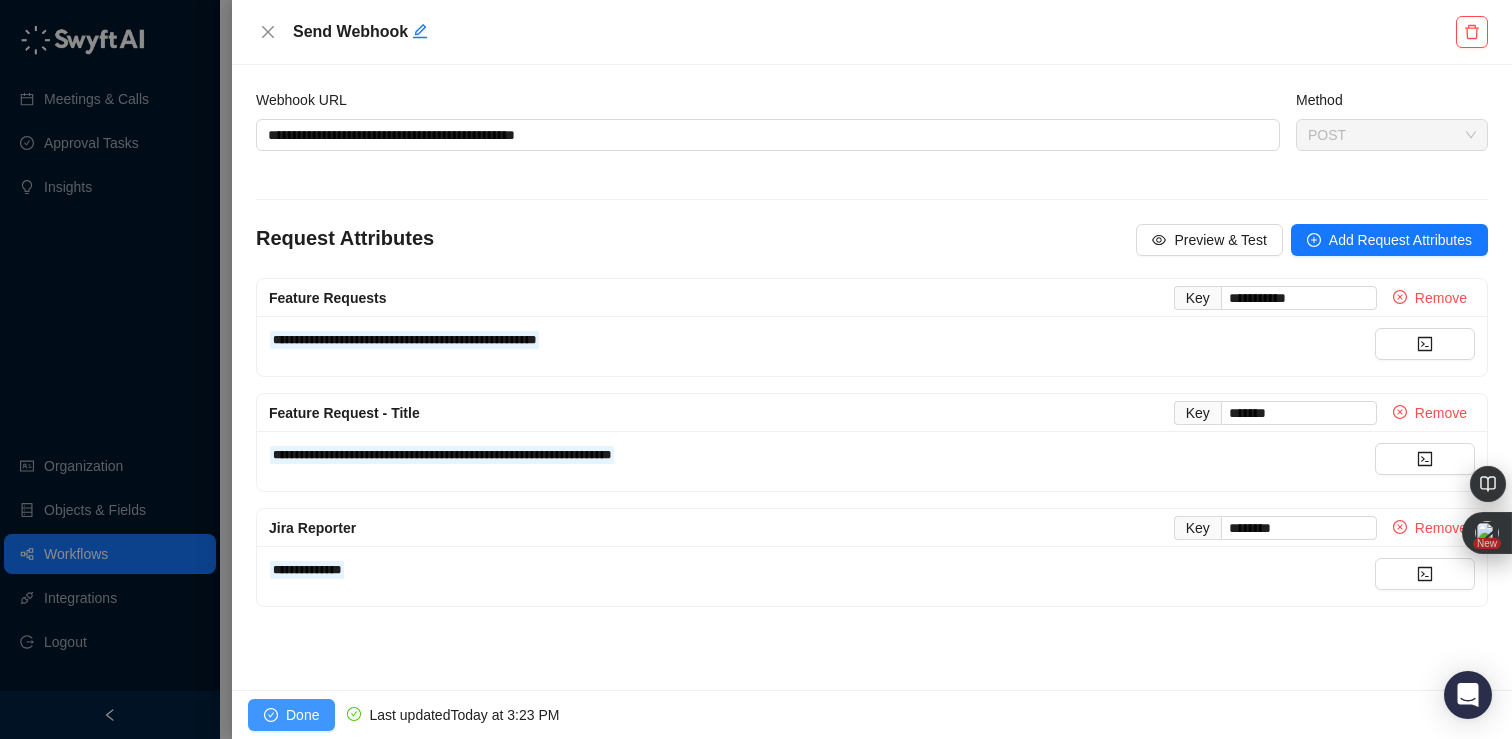 click on "Done" at bounding box center [302, 715] 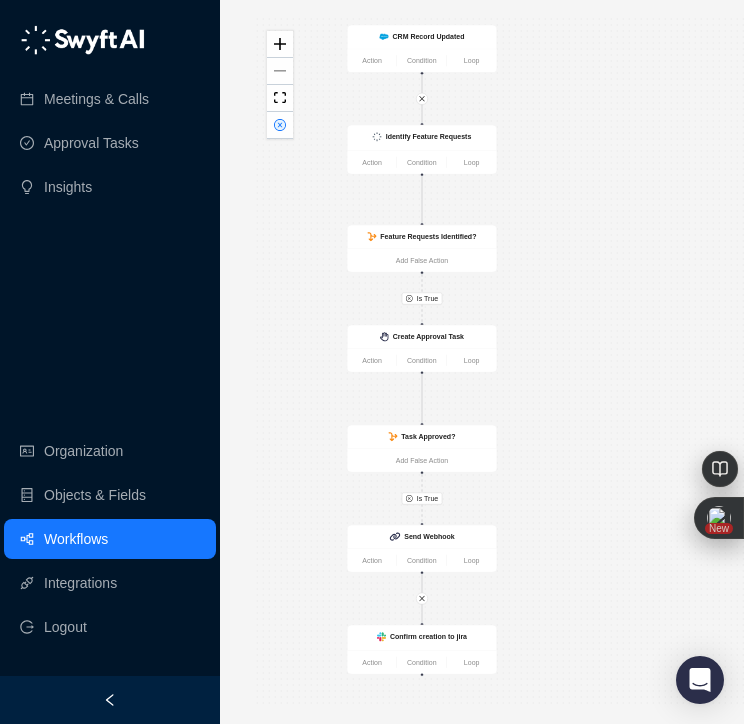 drag, startPoint x: 542, startPoint y: 290, endPoint x: 90, endPoint y: 268, distance: 452.5351 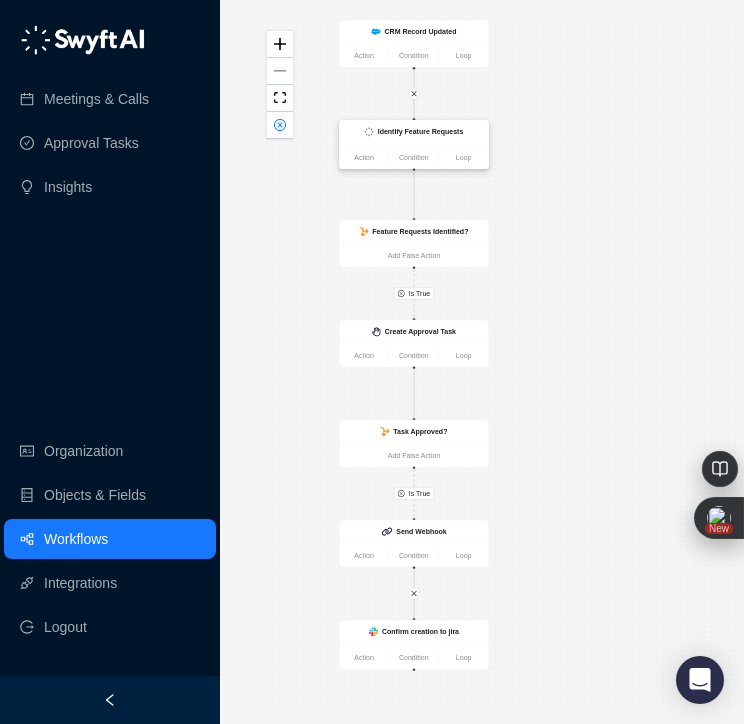 click on "Identify Feature Requests" at bounding box center (421, 132) 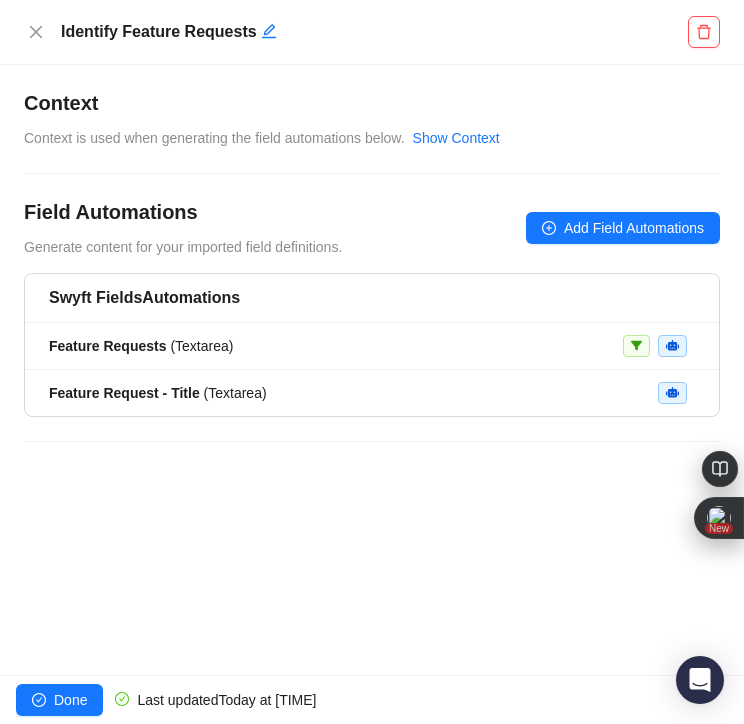 click on "Swyft Fields  Automations Feature Requests   ( Textarea ) Feature Request - Title   ( Textarea )" at bounding box center [372, 369] 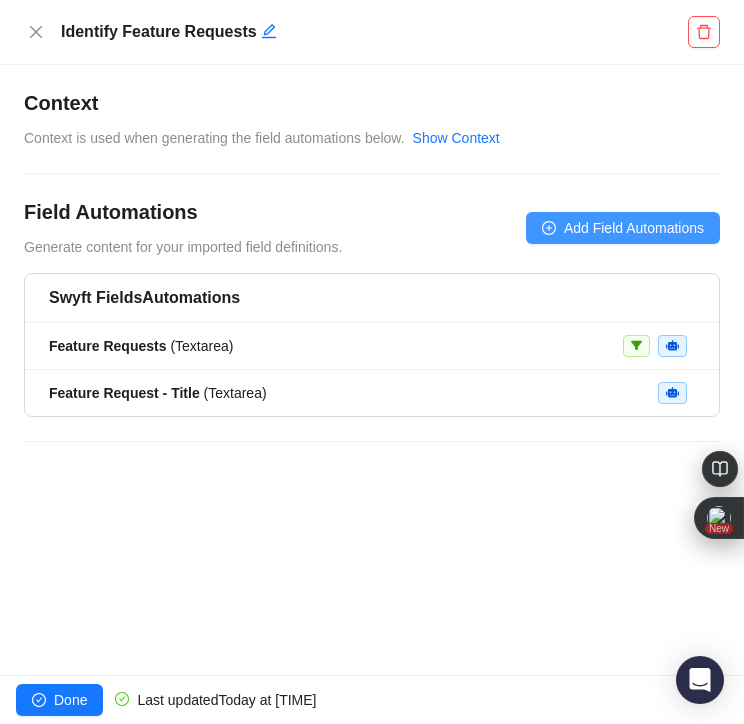 click on "Add Field Automations" at bounding box center (634, 228) 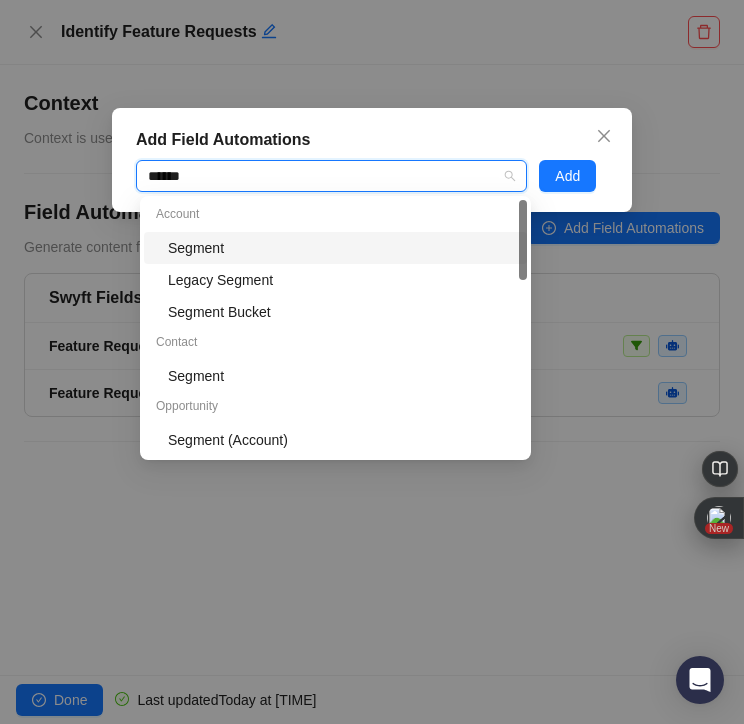 type on "*******" 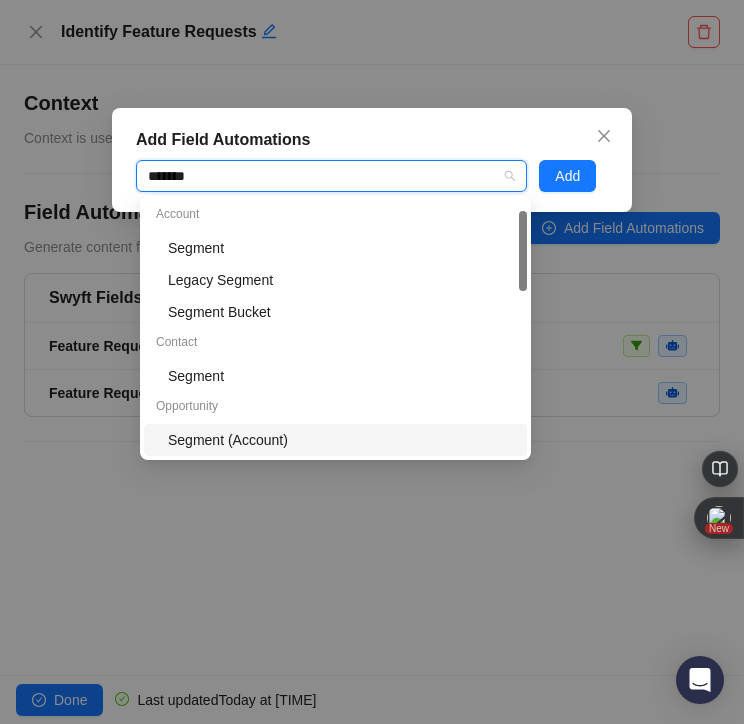 scroll, scrollTop: 64, scrollLeft: 0, axis: vertical 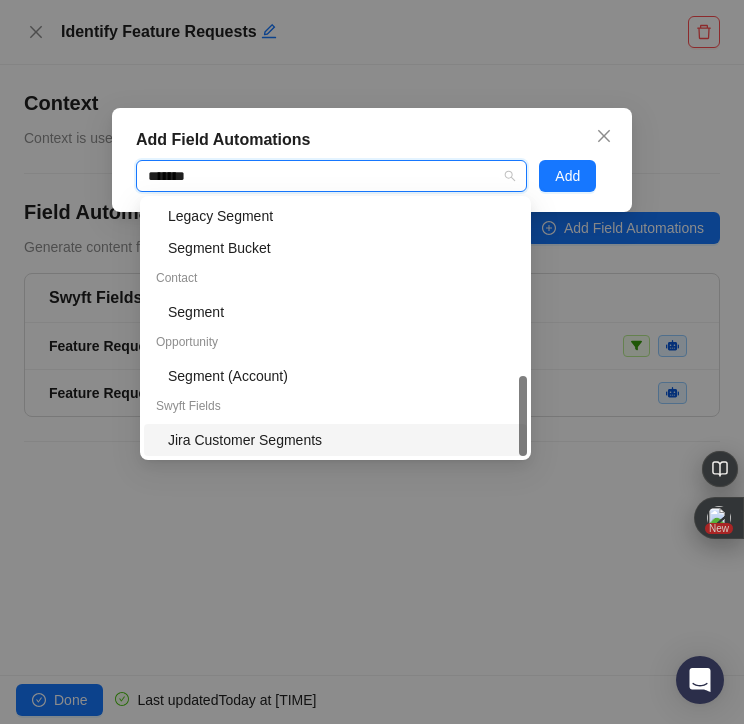 click on "Jira Customer Segments" at bounding box center (341, 440) 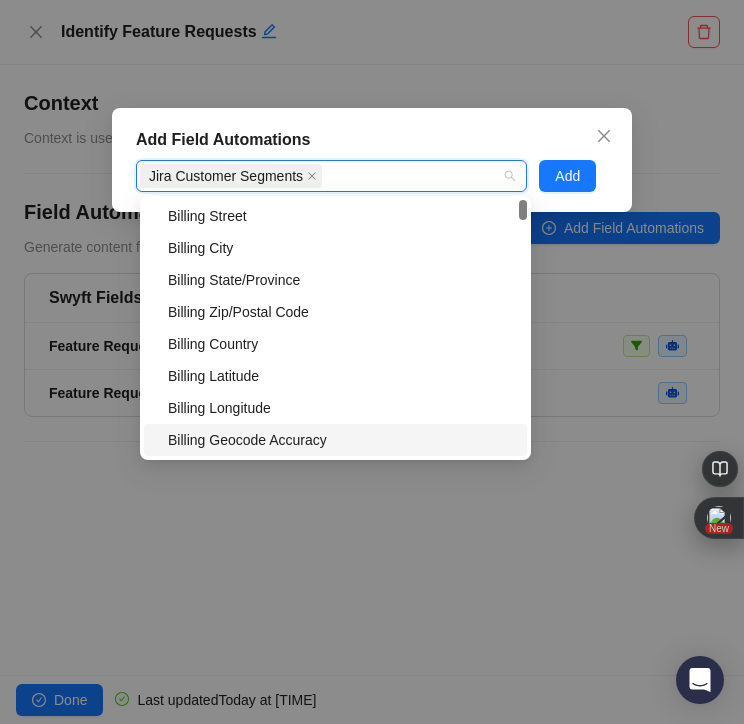 click on "Add Field Automations Jira Customer Segments   Add" at bounding box center (372, 362) 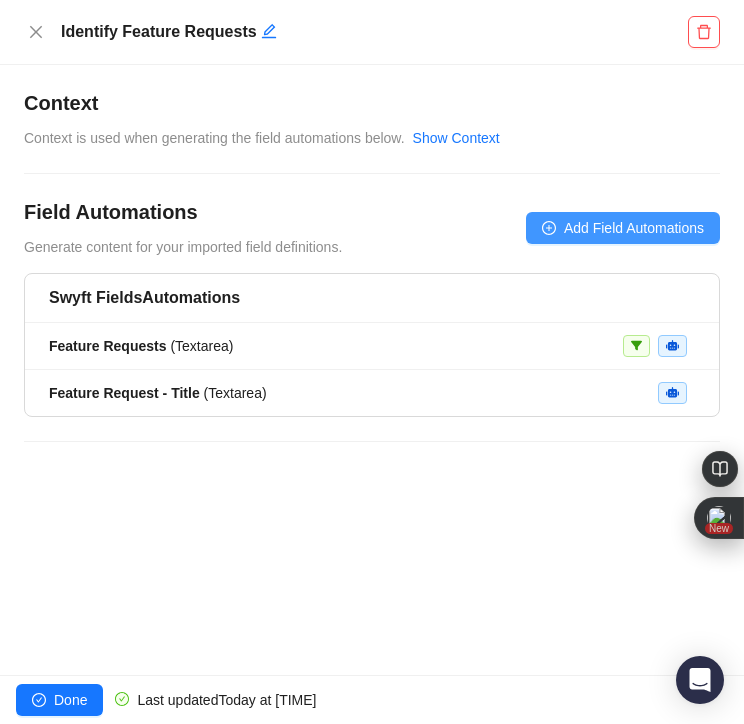 click on "Add Field Automations" at bounding box center (634, 228) 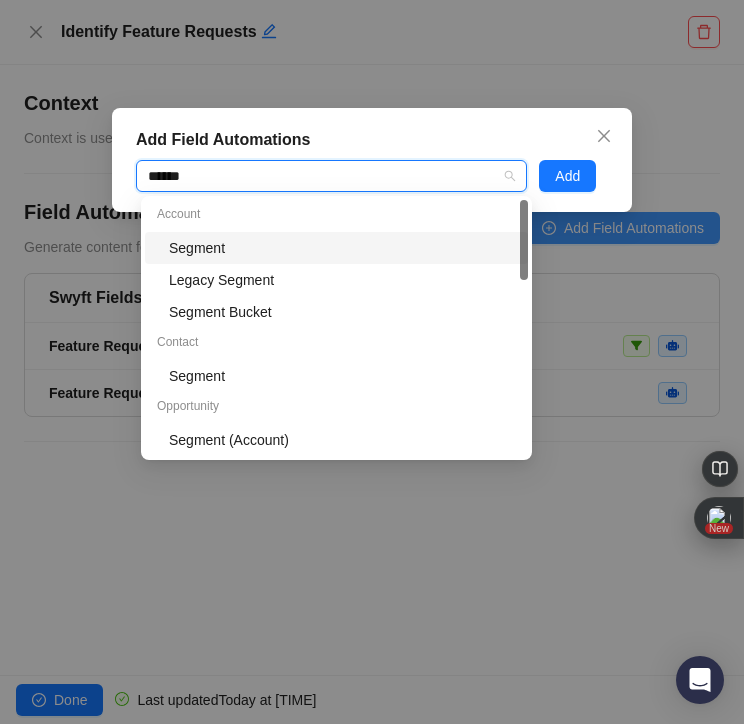 type on "*******" 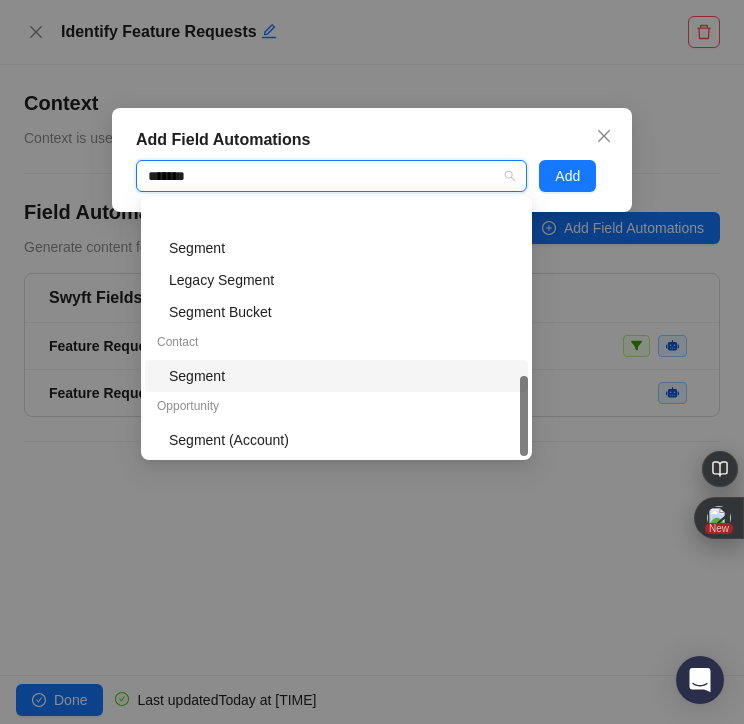 scroll, scrollTop: 64, scrollLeft: 0, axis: vertical 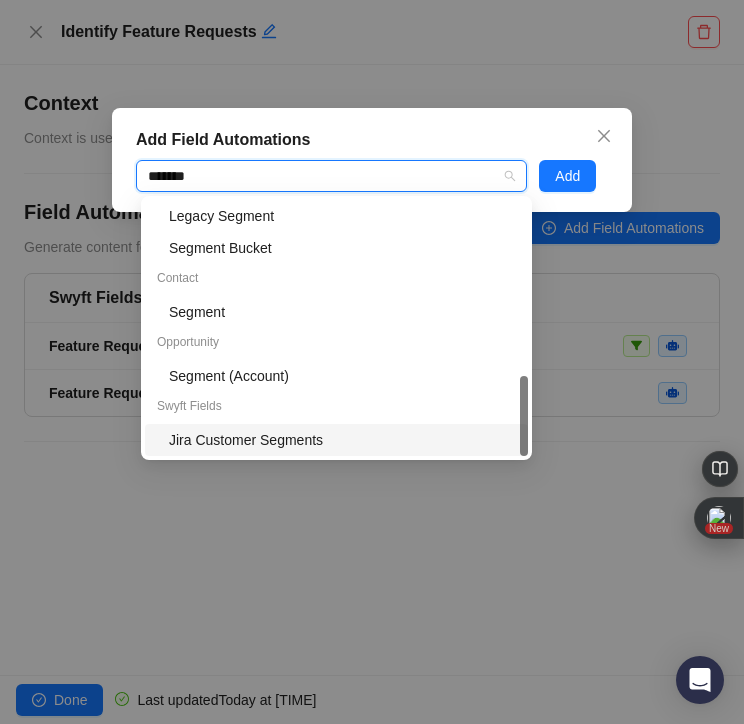 click on "Jira Customer Segments" at bounding box center [342, 440] 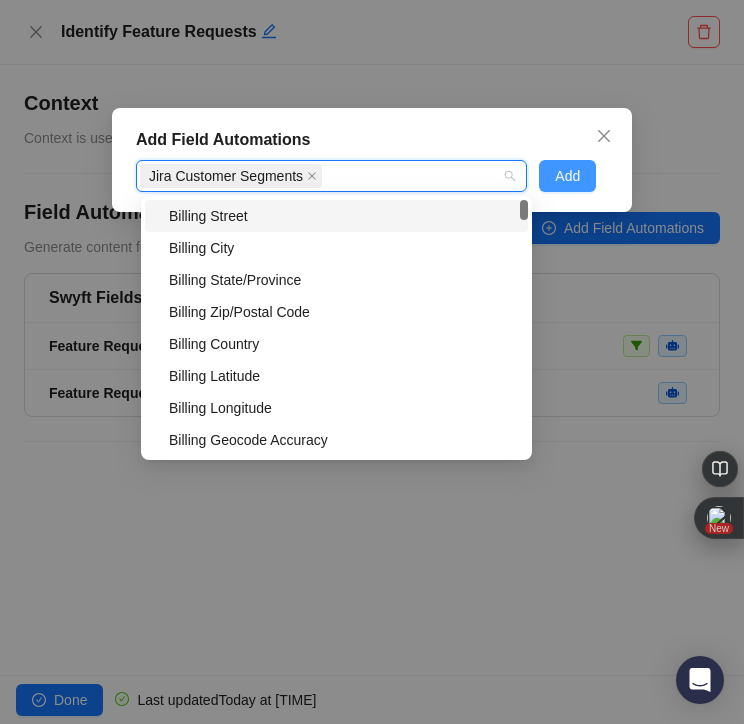 click on "Add" at bounding box center [567, 176] 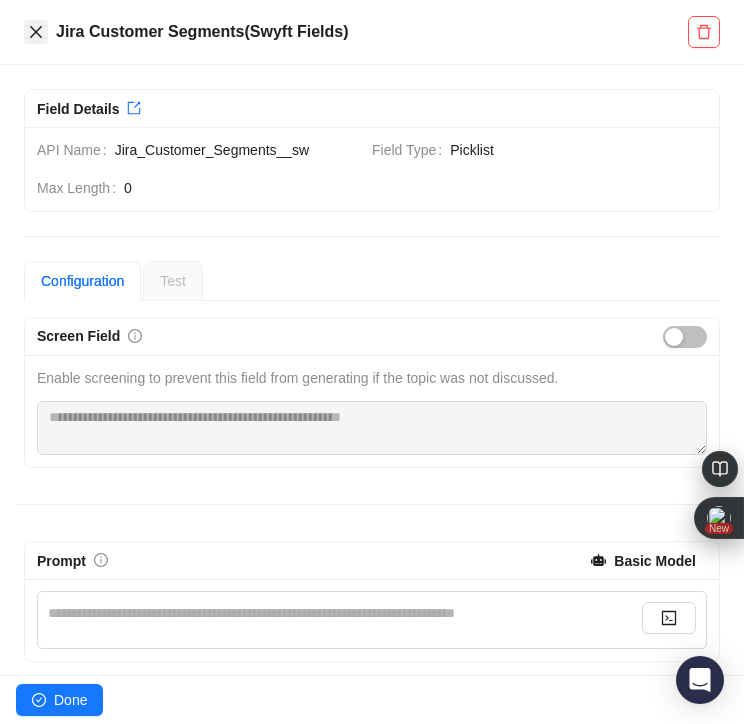 click 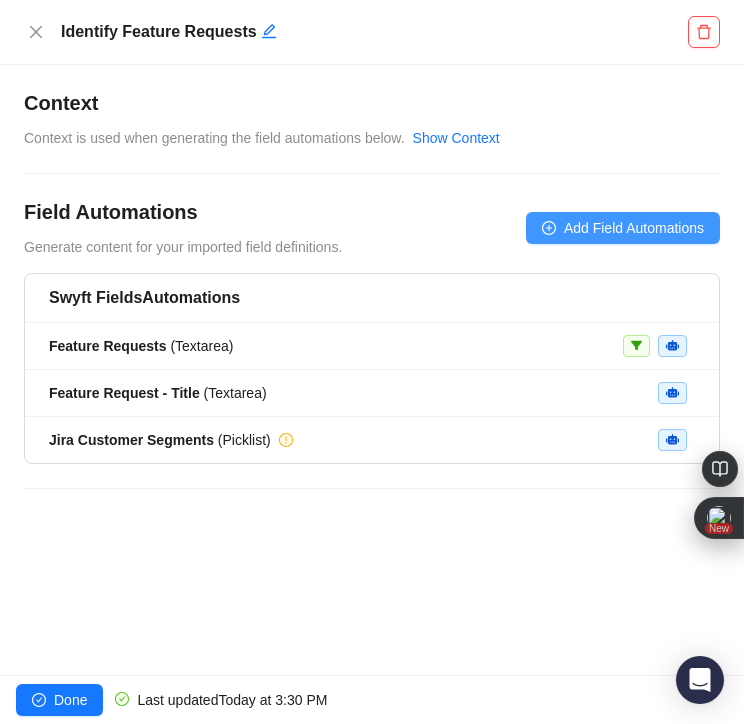 click on "Add Field Automations" at bounding box center (634, 228) 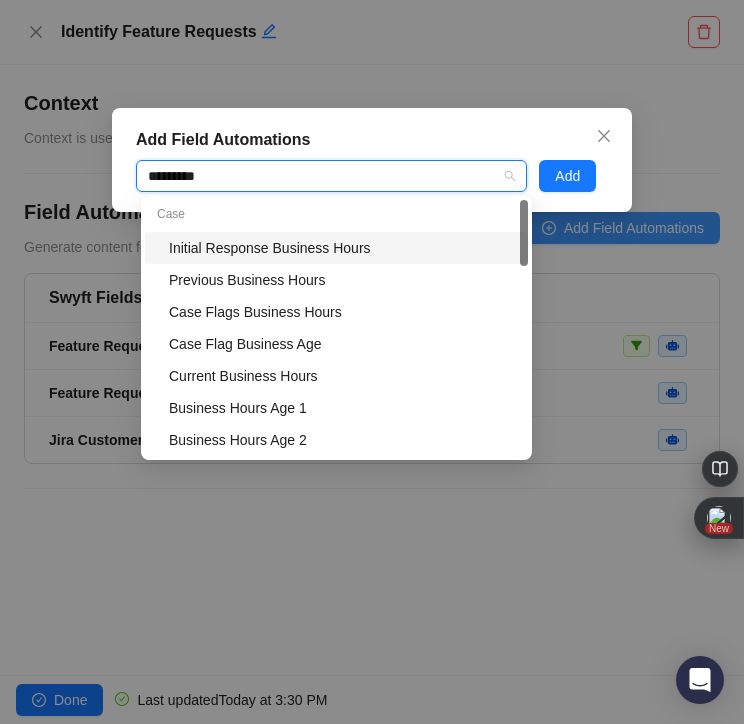 type on "**********" 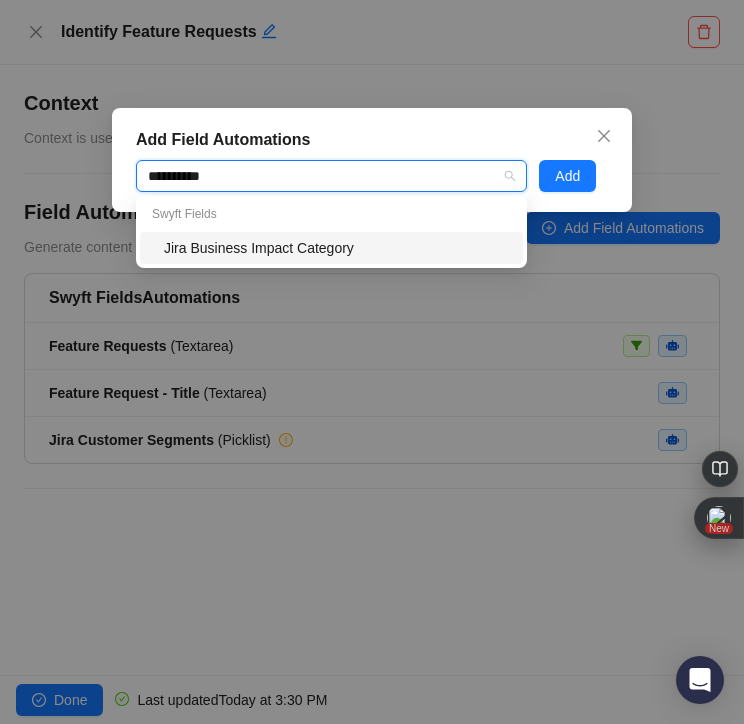 click on "Jira Business Impact Category" at bounding box center [337, 248] 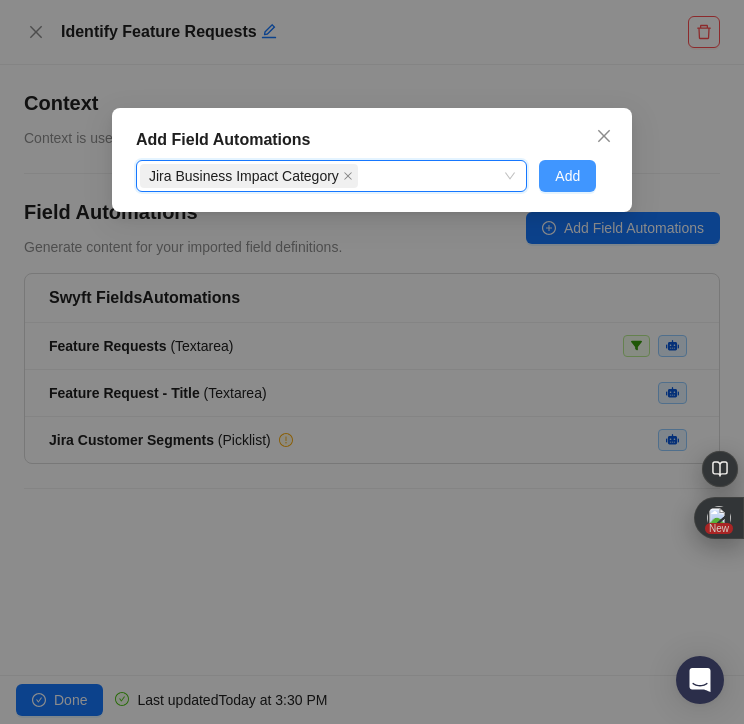 click on "Add" at bounding box center (567, 176) 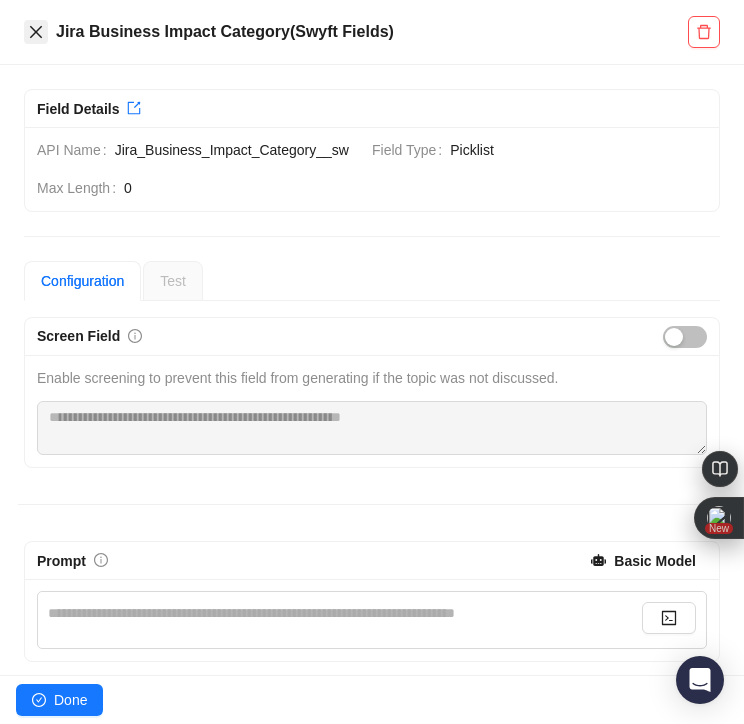 click 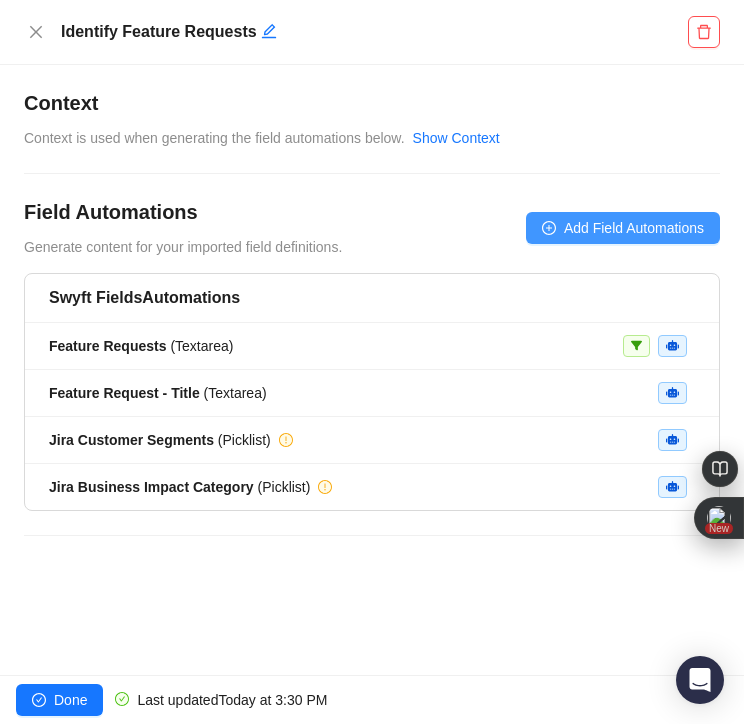 click on "Add Field Automations" at bounding box center (634, 228) 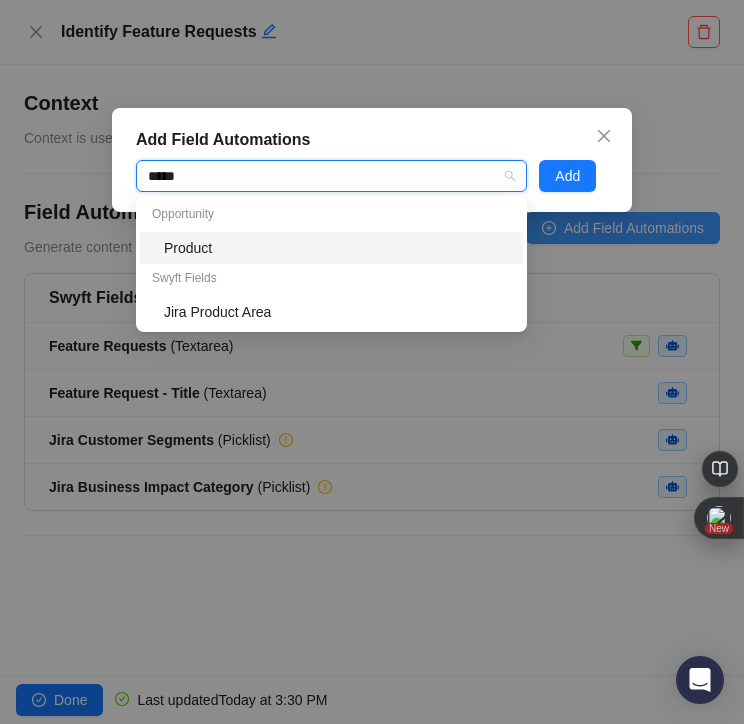 type on "******" 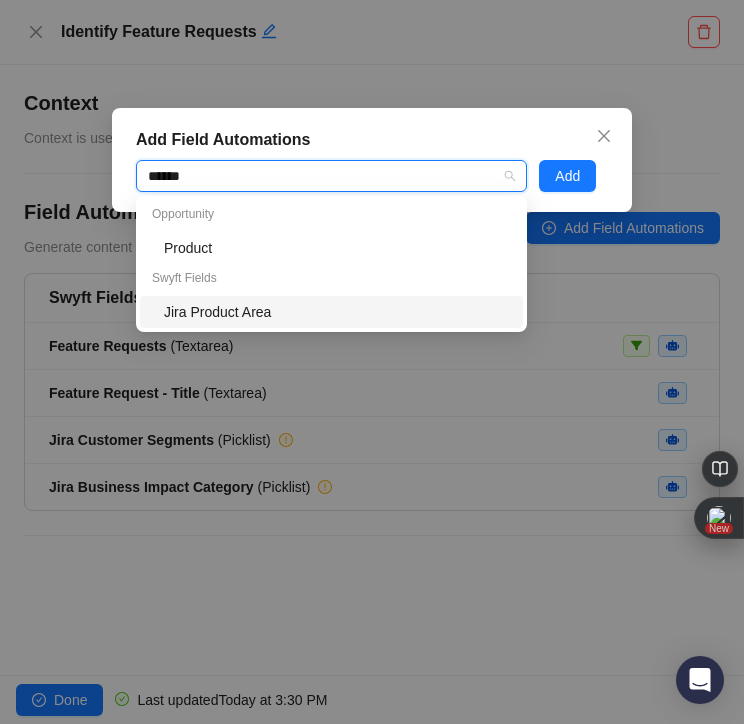 click on "Jira Product Area" at bounding box center [337, 312] 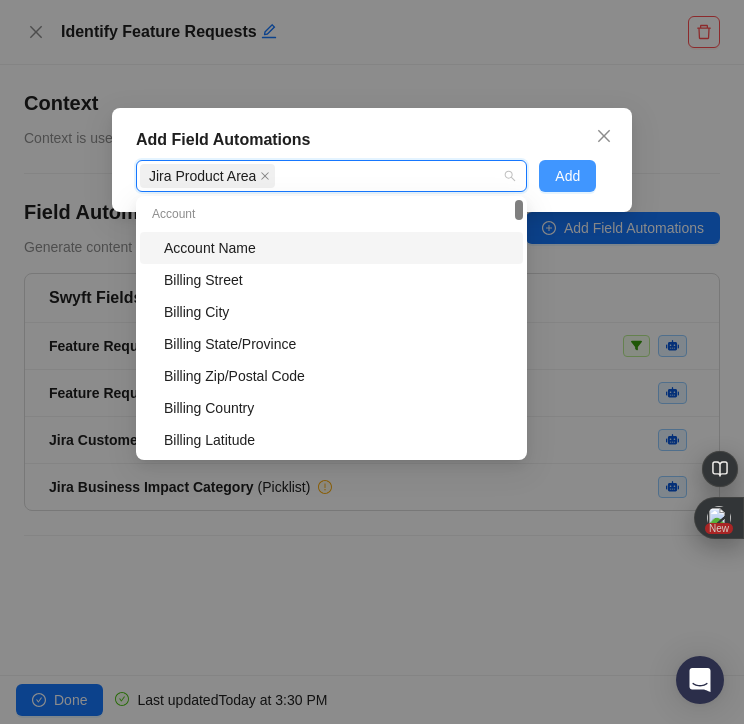click on "Add" at bounding box center (567, 176) 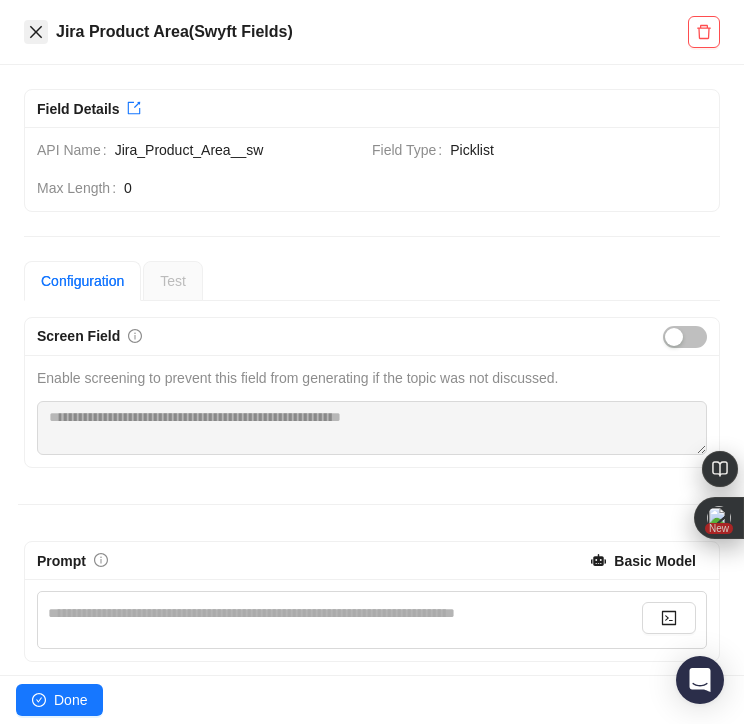 click 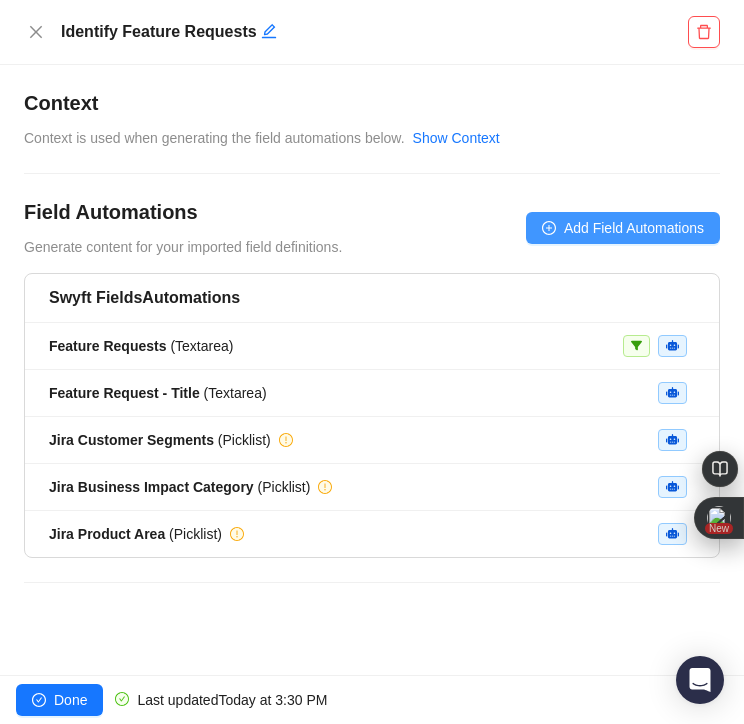 click on "Add Field Automations" at bounding box center (634, 228) 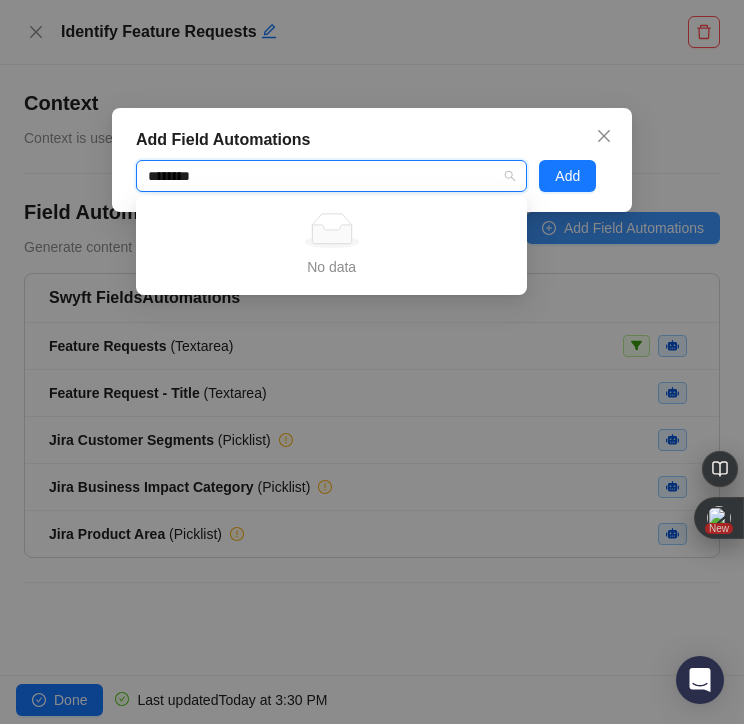 type on "*********" 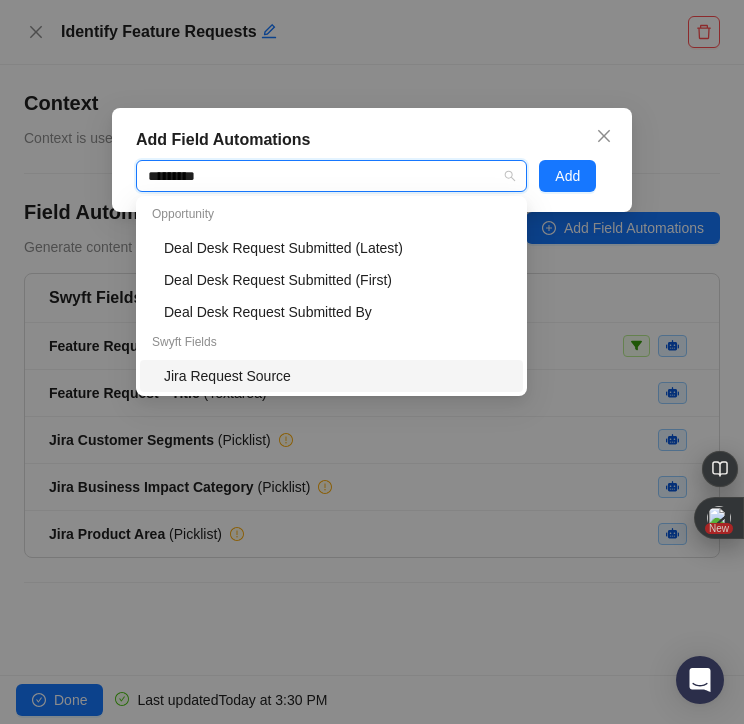 click on "Jira Request Source" at bounding box center (337, 376) 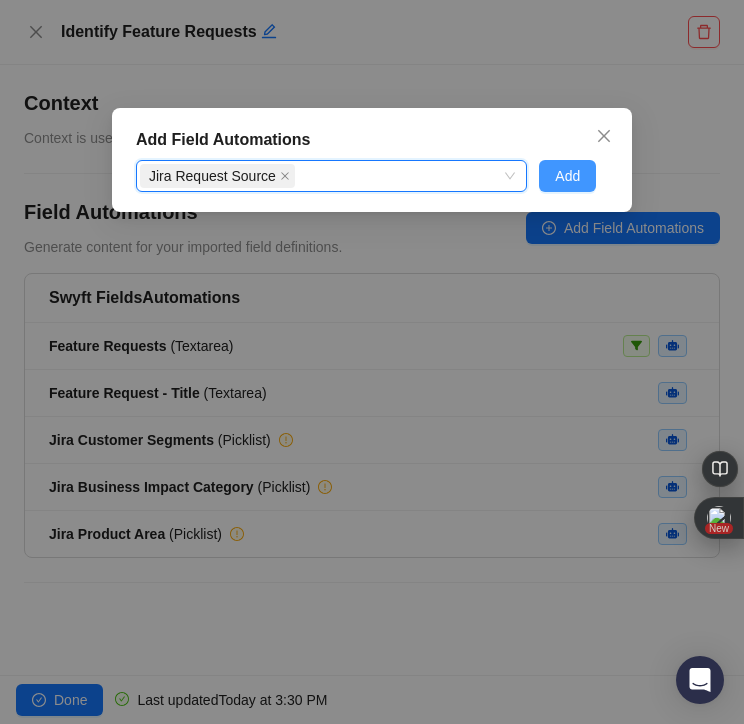 click on "Add" at bounding box center (567, 176) 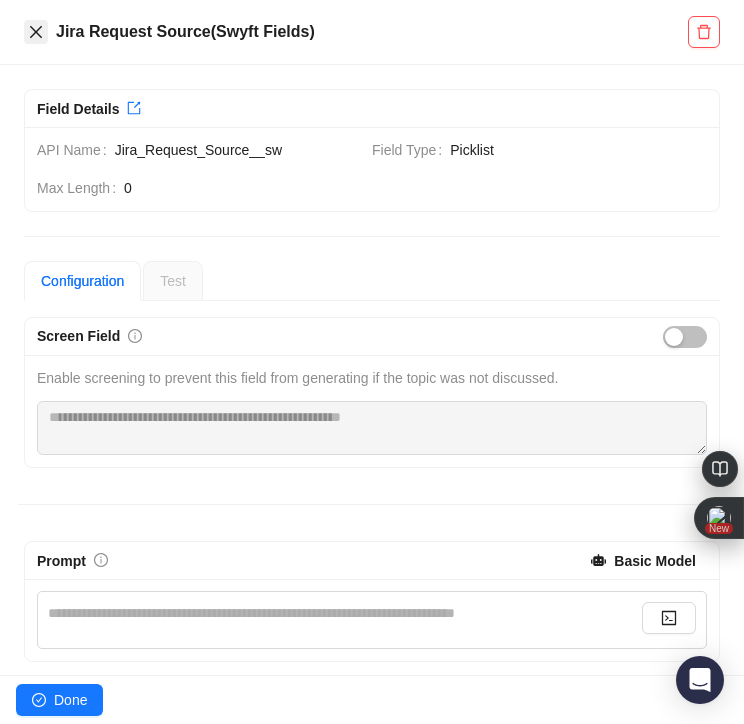 click 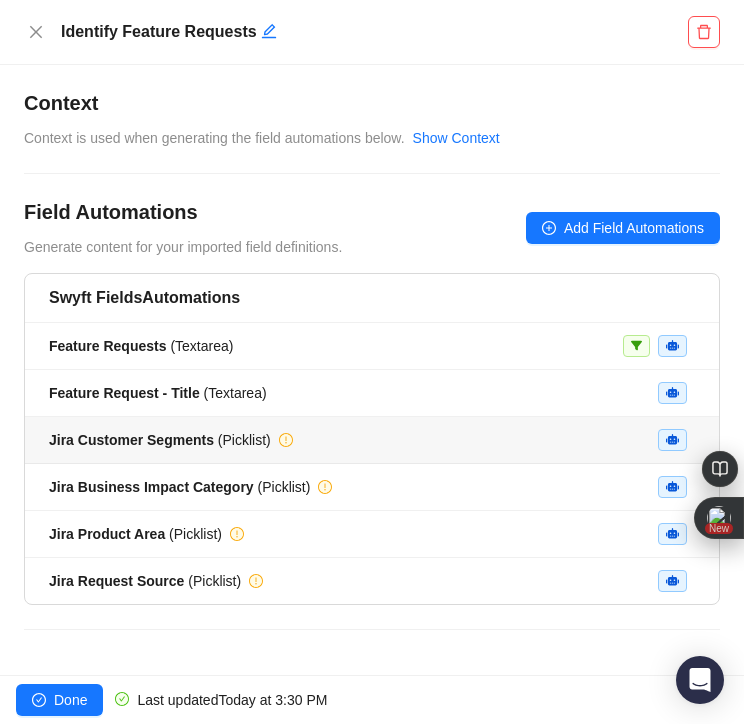click on "Jira Customer Segments   ( Picklist )" at bounding box center (372, 440) 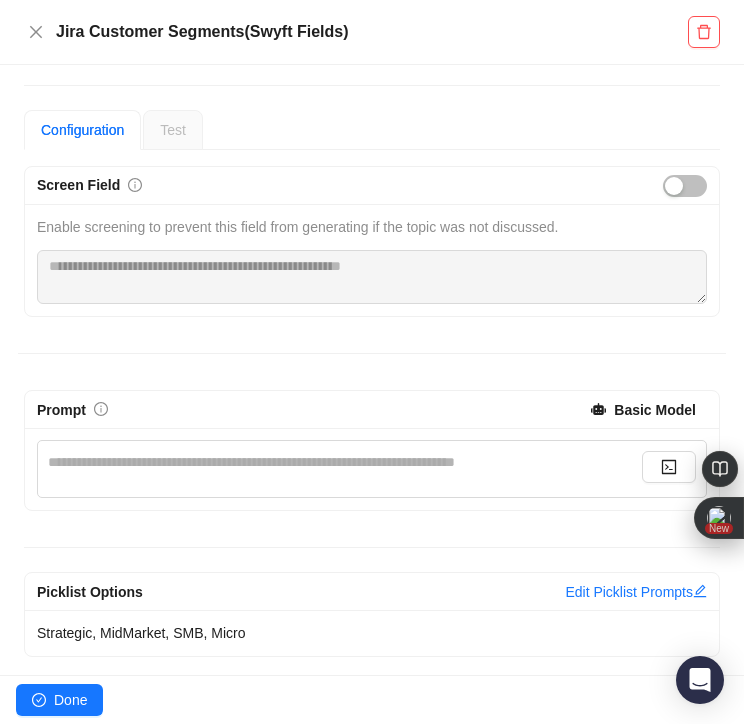 scroll, scrollTop: 155, scrollLeft: 0, axis: vertical 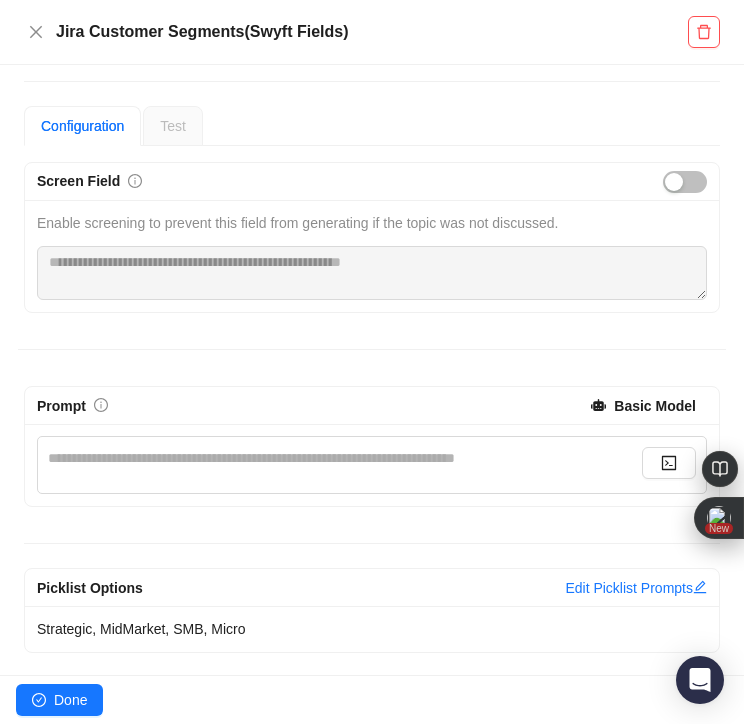 click on "**********" at bounding box center (345, 458) 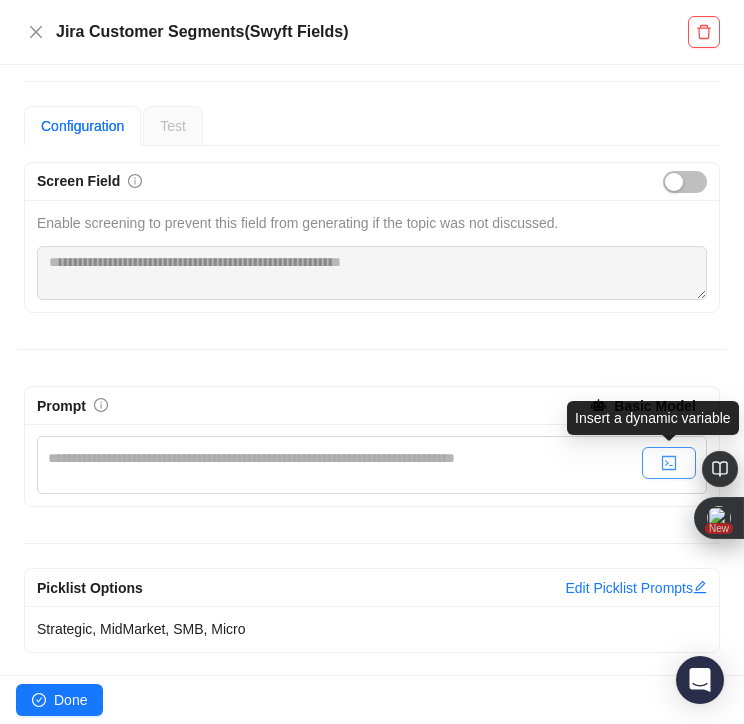 click at bounding box center [669, 463] 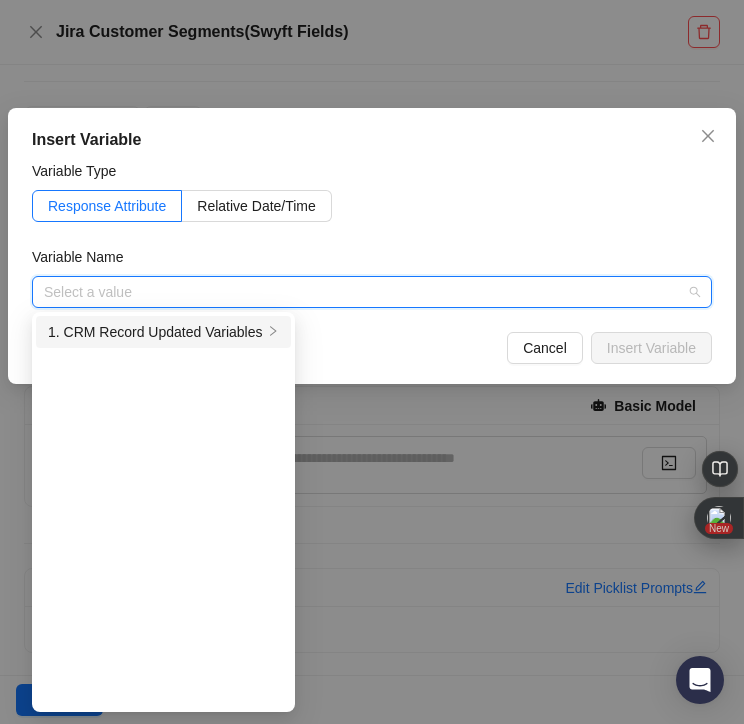 click on "1. CRM Record Updated Variables" at bounding box center (155, 332) 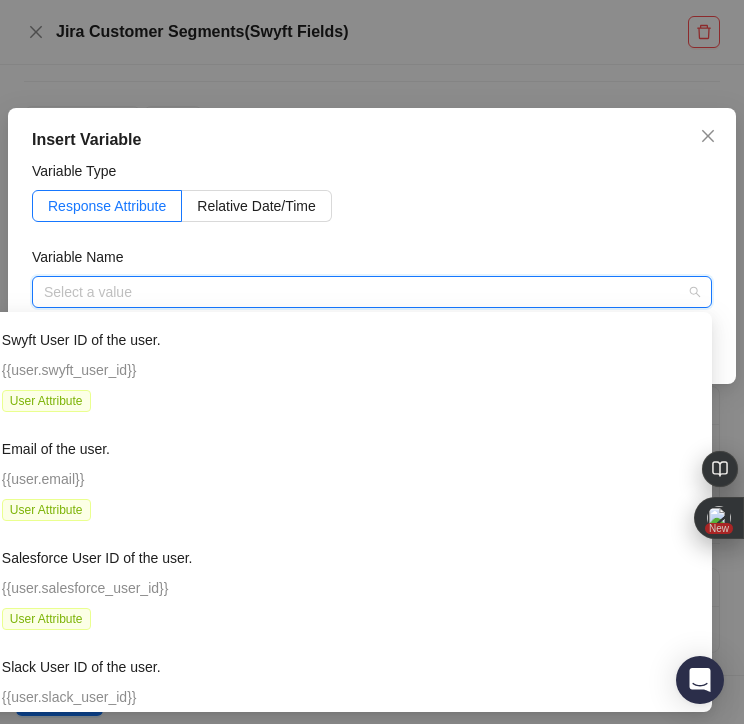 click at bounding box center (366, 292) 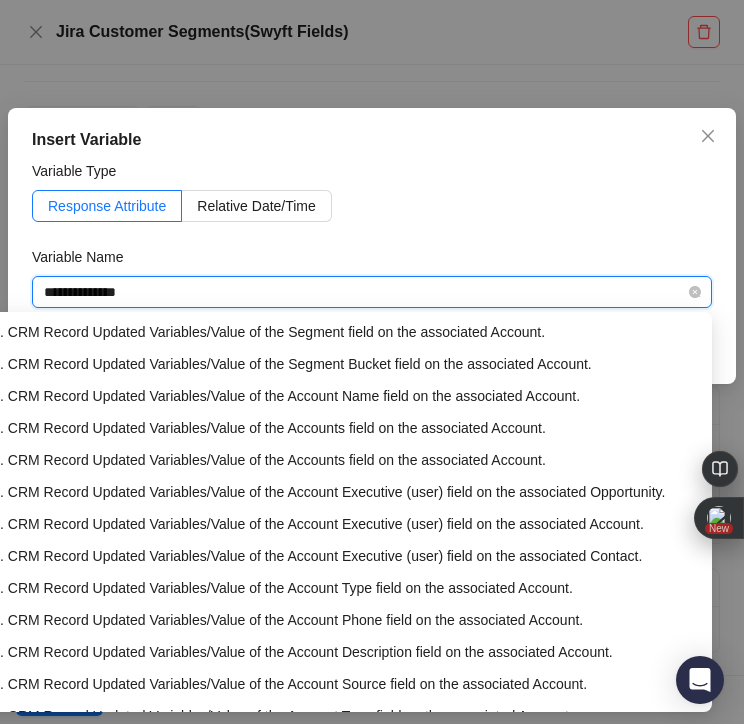 type on "**********" 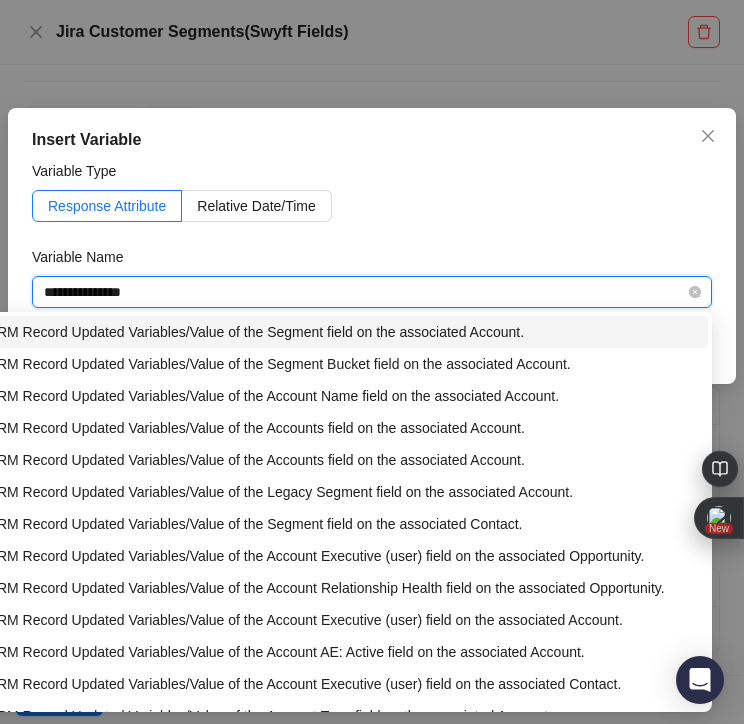 click on "1. CRM Record Updated Variables  /  Value of the Segment field on the associated Account." at bounding box center [333, 332] 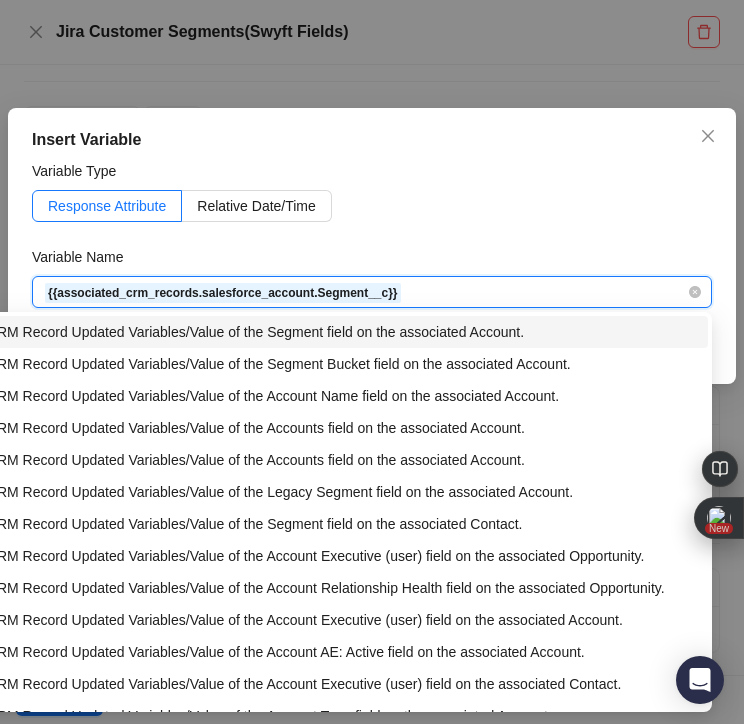 type 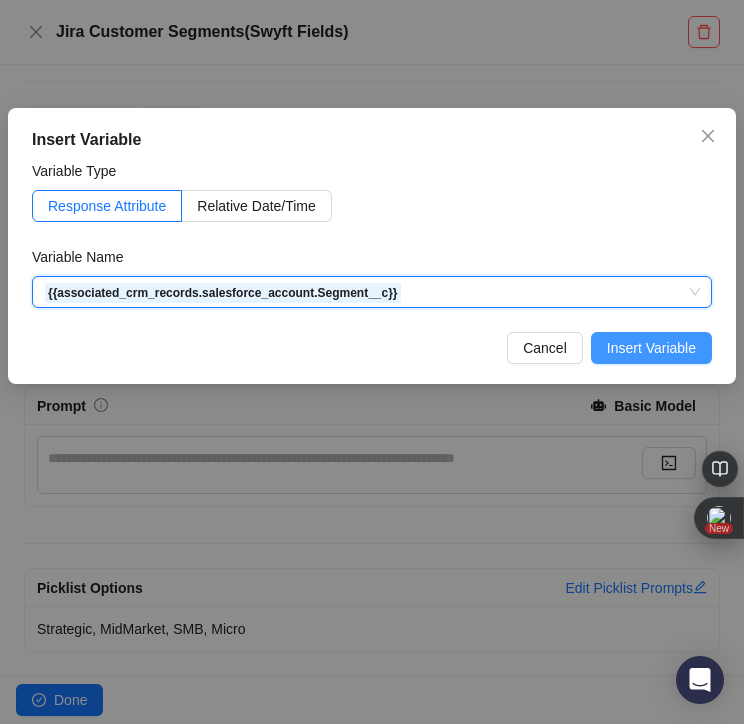 click on "Insert Variable" at bounding box center (651, 348) 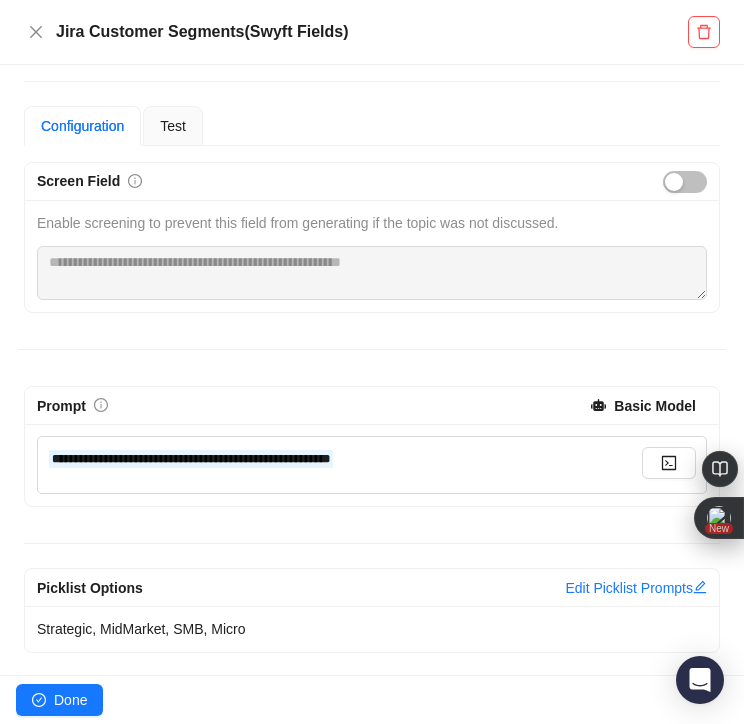 click on "**********" at bounding box center [345, 458] 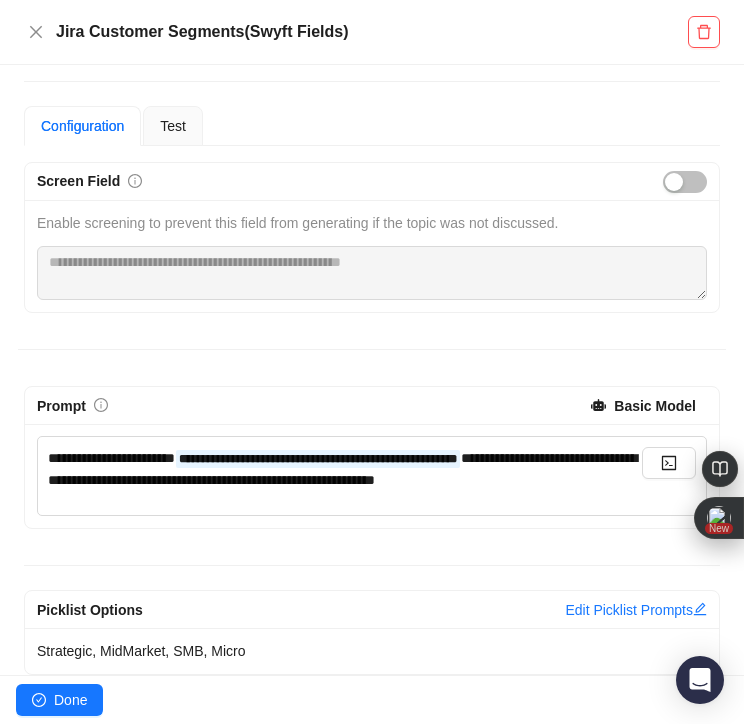 scroll, scrollTop: 201, scrollLeft: 0, axis: vertical 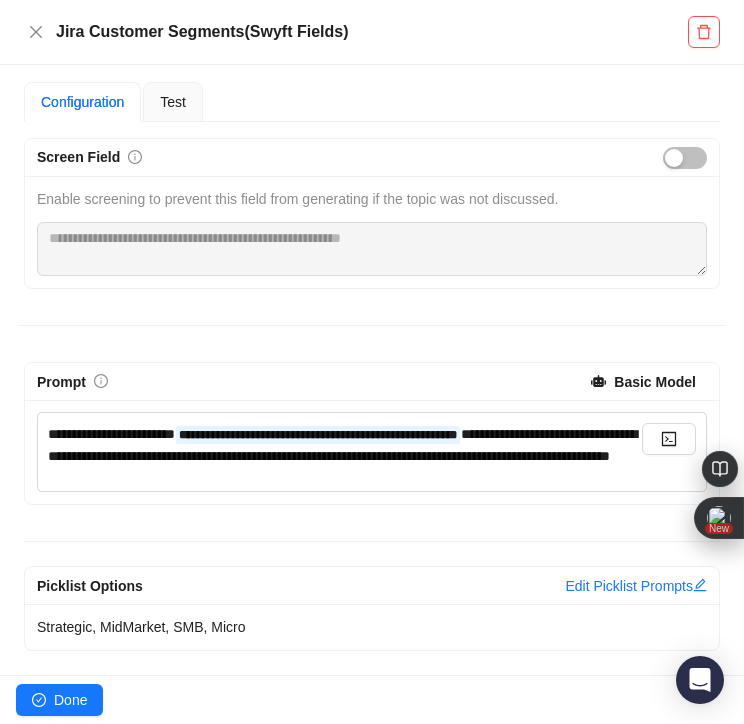 drag, startPoint x: 254, startPoint y: 470, endPoint x: 219, endPoint y: 468, distance: 35.057095 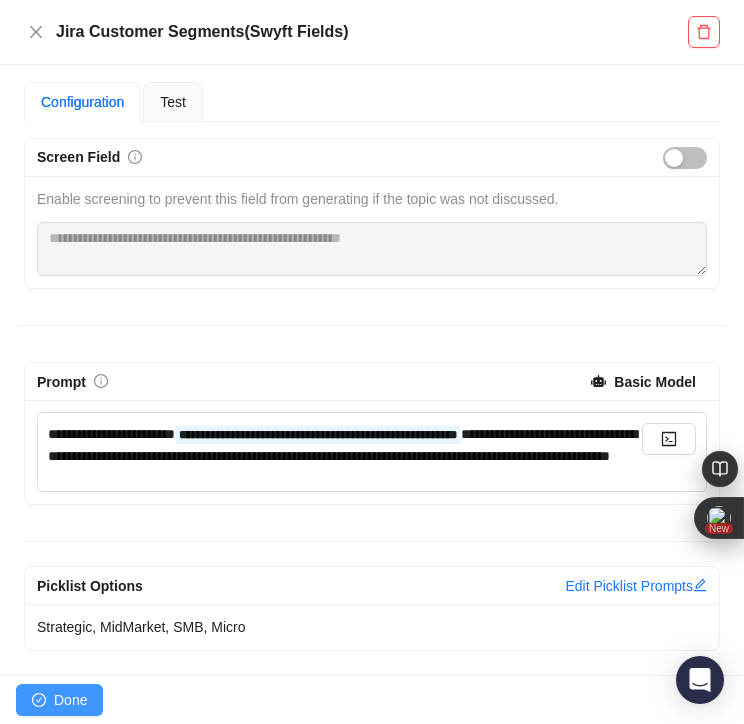 click on "Done" at bounding box center (70, 700) 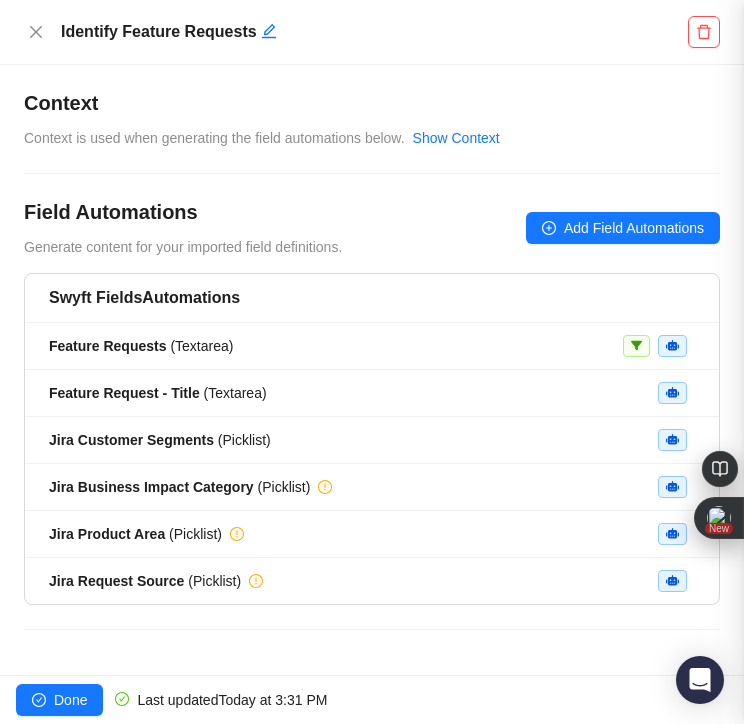 scroll, scrollTop: 11, scrollLeft: 0, axis: vertical 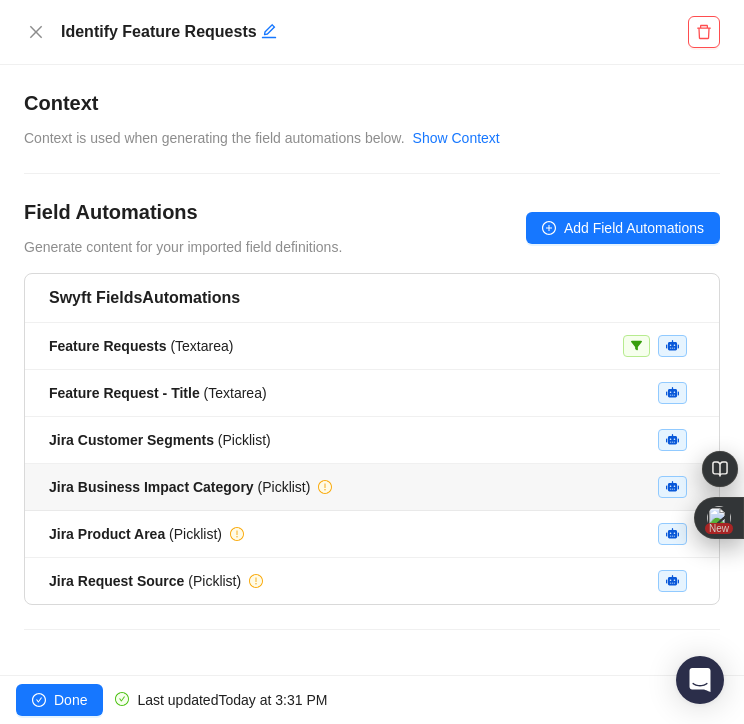 click on "Jira Business Impact Category   ( Picklist )" at bounding box center (179, 487) 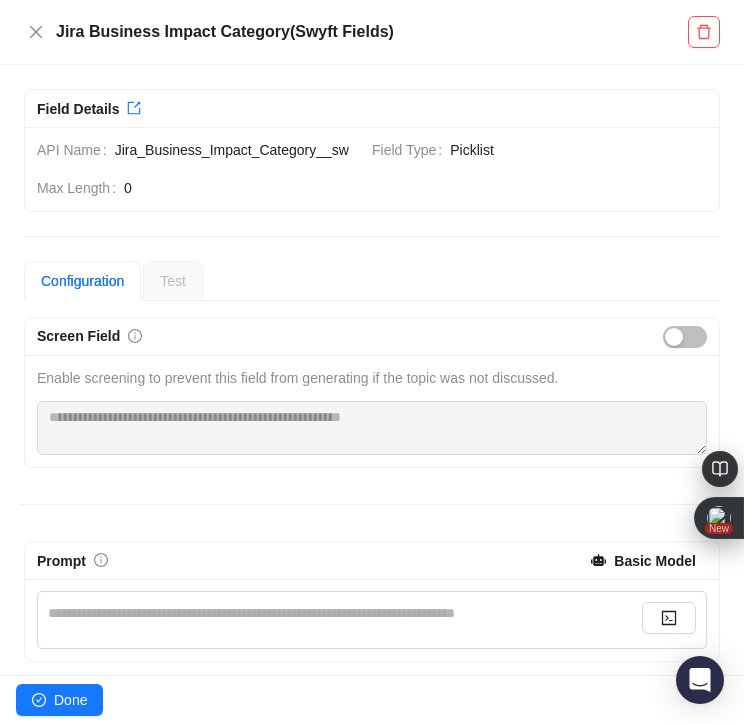click on "**********" at bounding box center [345, 613] 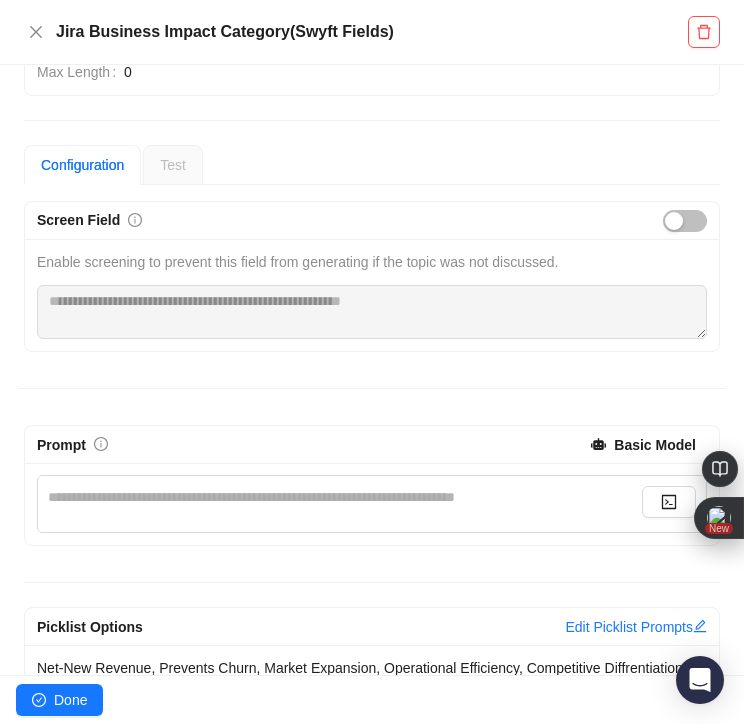 scroll, scrollTop: 157, scrollLeft: 0, axis: vertical 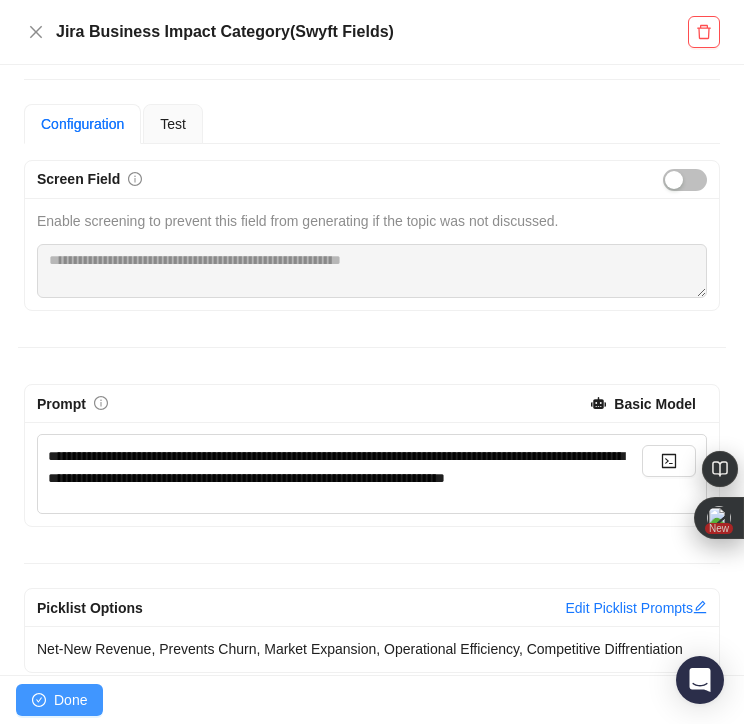 click on "Done" at bounding box center [70, 700] 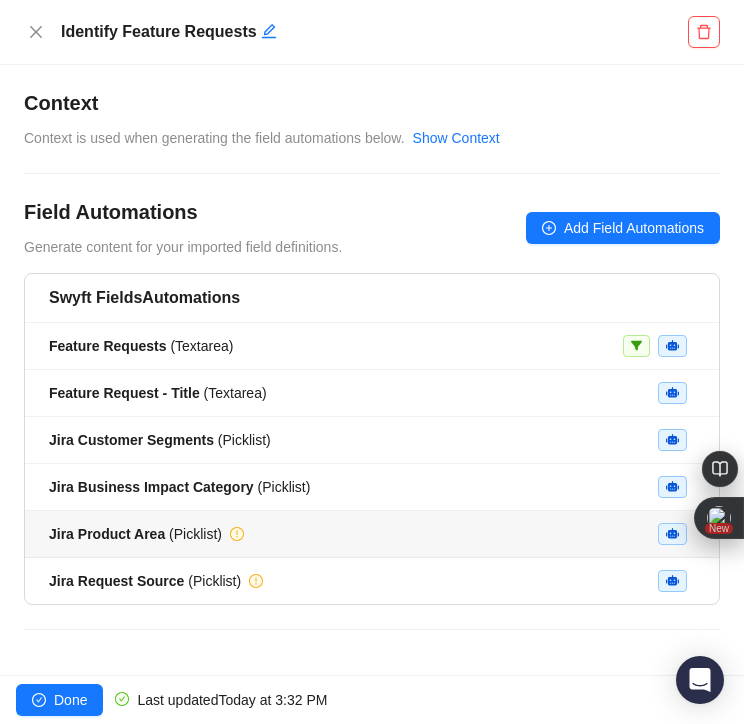 click on "Jira Product Area   ( Picklist )" at bounding box center [372, 534] 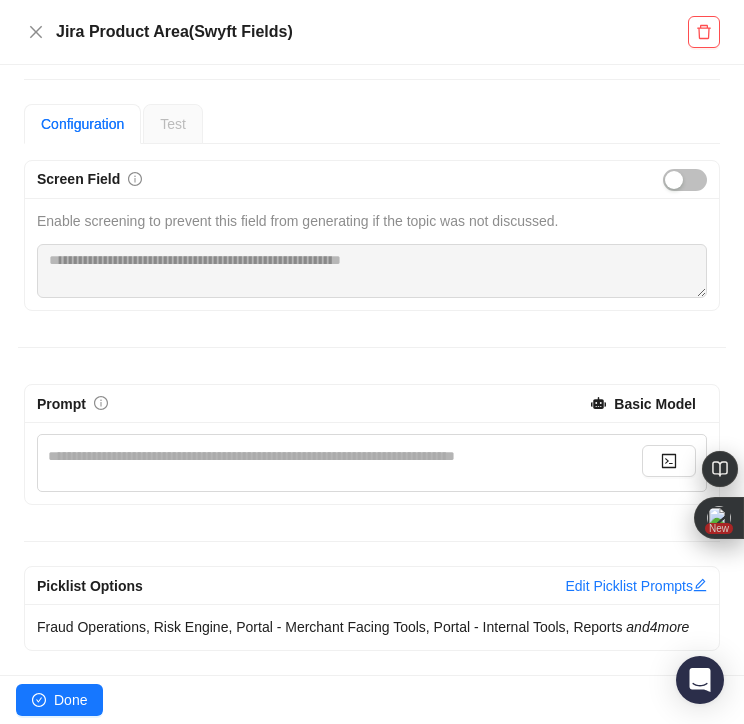 scroll, scrollTop: 179, scrollLeft: 0, axis: vertical 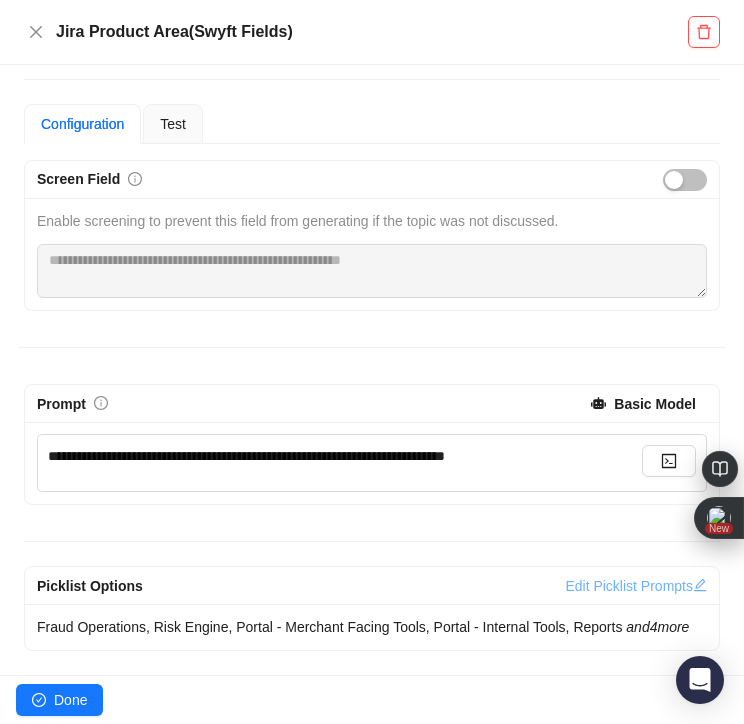 click on "Edit Picklist Prompts" at bounding box center (636, 586) 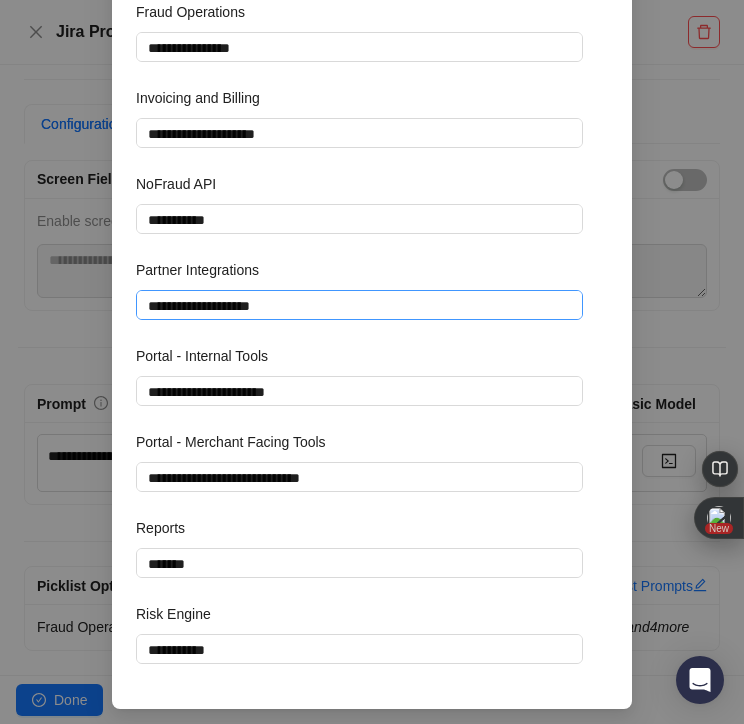 scroll, scrollTop: 254, scrollLeft: 0, axis: vertical 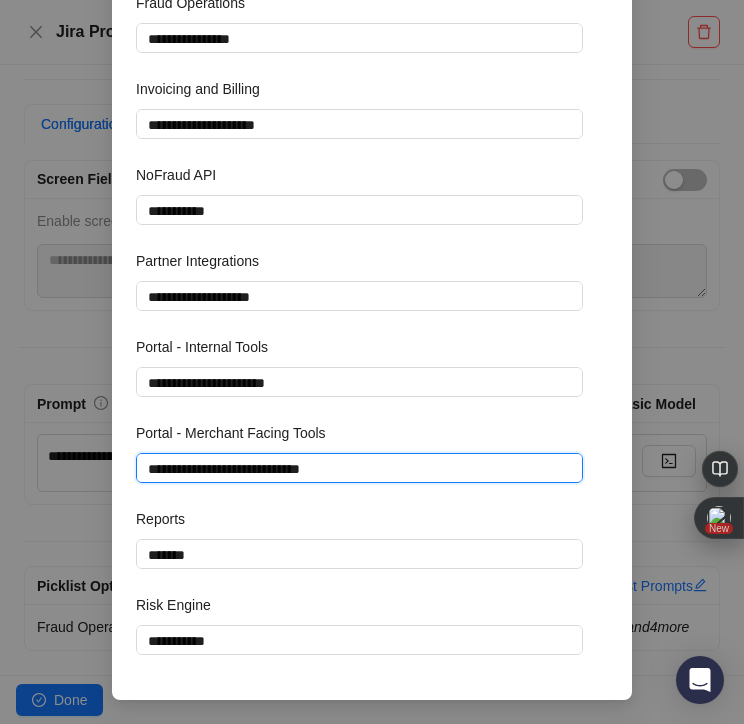 click on "**********" at bounding box center [359, 468] 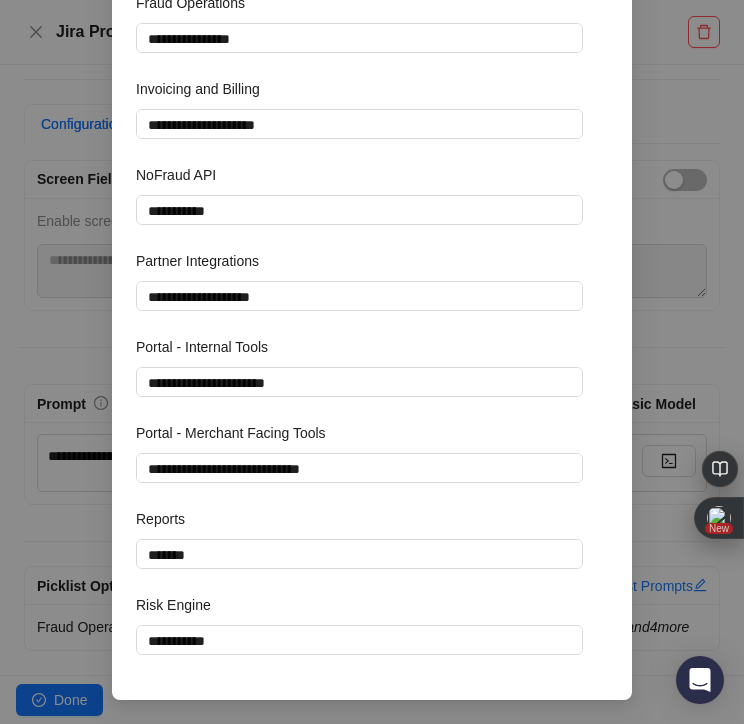click on "**********" at bounding box center [372, 362] 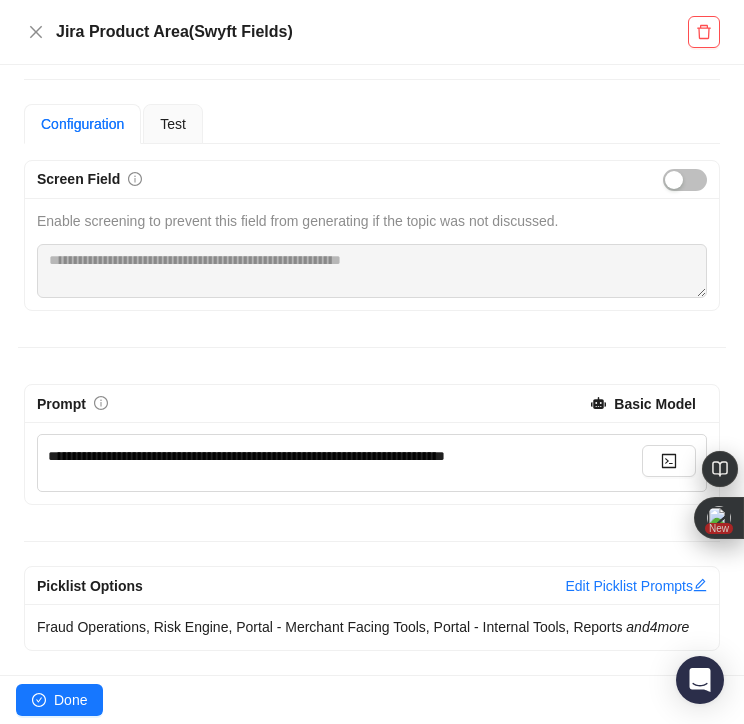 scroll, scrollTop: 162, scrollLeft: 0, axis: vertical 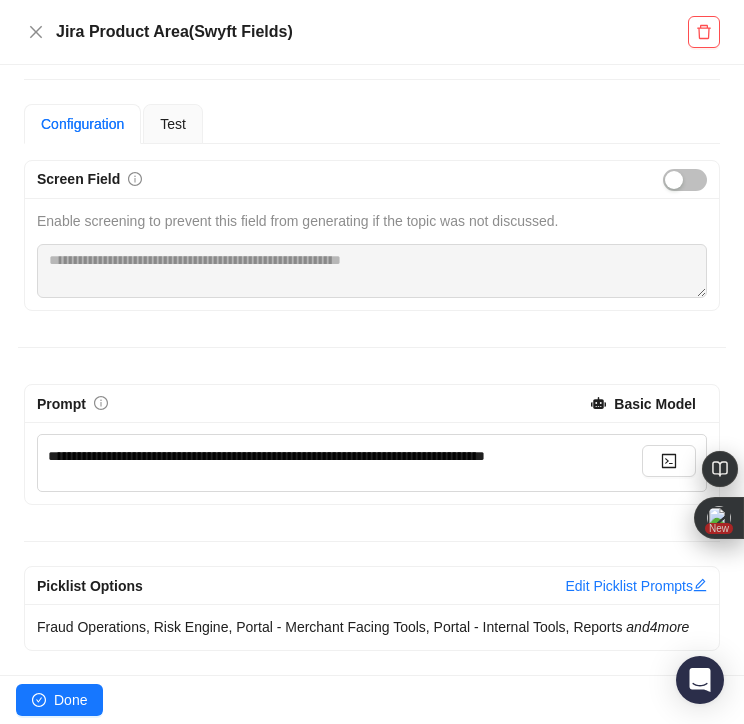 click on "Picklist Options Edit Picklist Prompts  Fraud Operations, Risk Engine, Portal - Merchant Facing Tools, Portal - Internal Tools, Reports   and  4  more" at bounding box center [372, 584] 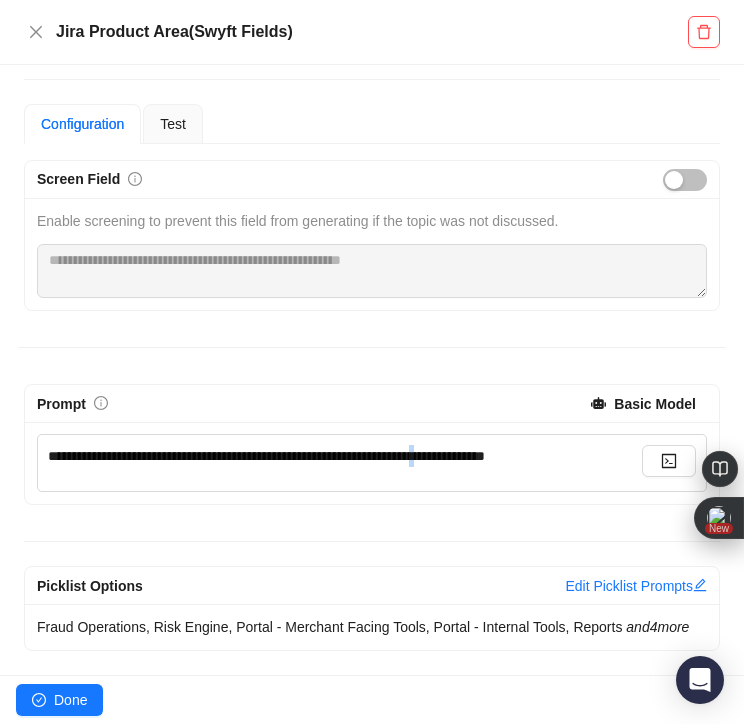 click on "**********" at bounding box center (266, 456) 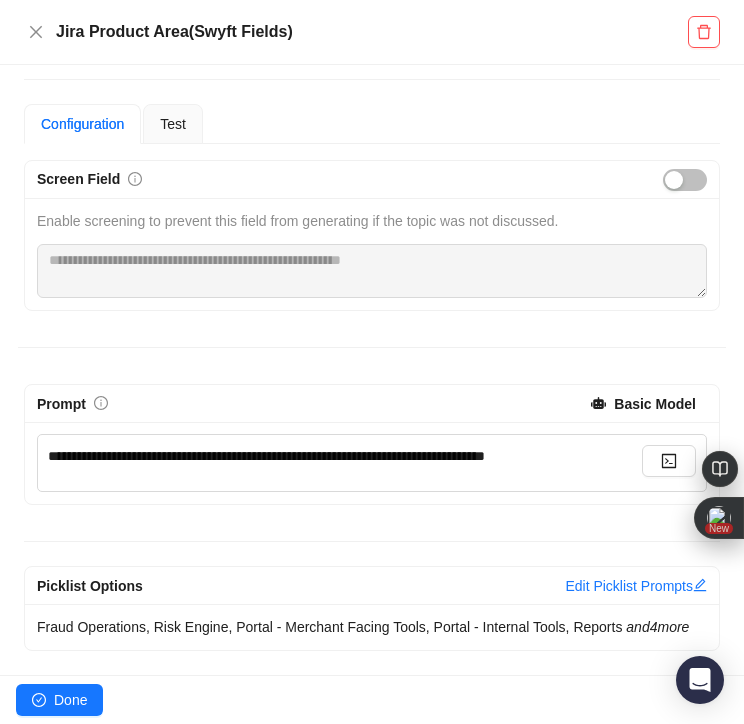 click on "Picklist Options Edit Picklist Prompts  Fraud Operations, Risk Engine, Portal - Merchant Facing Tools, Portal - Internal Tools, Reports   and  4  more" at bounding box center [372, 584] 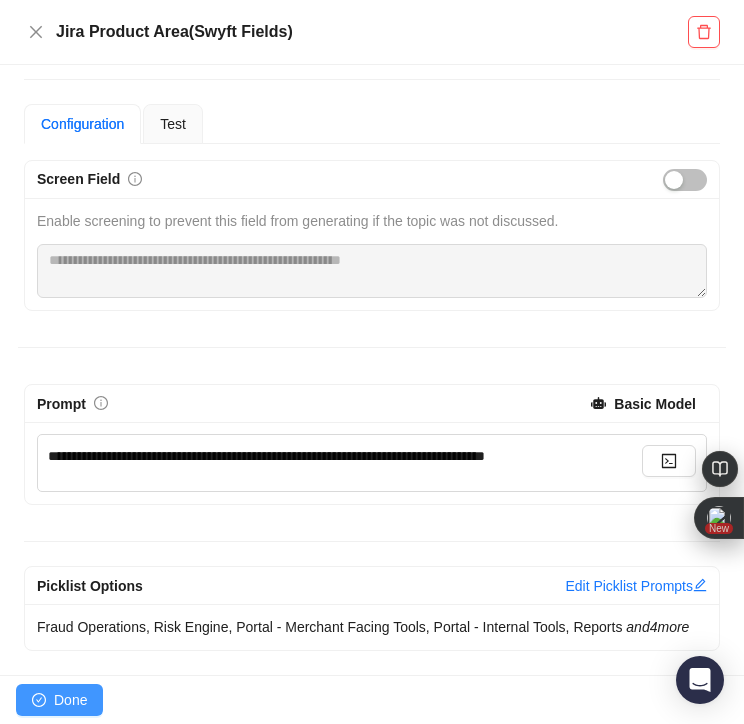 click on "Done" at bounding box center (70, 700) 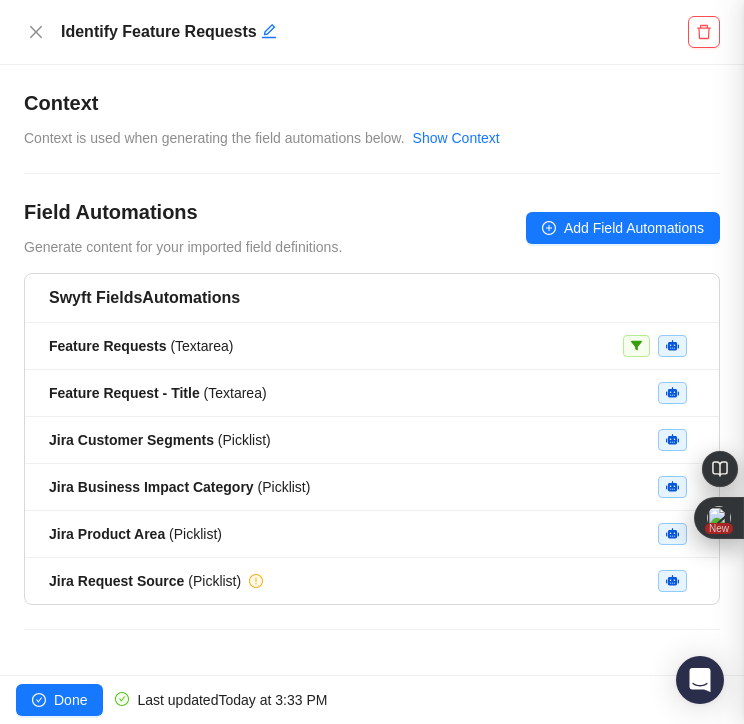 scroll, scrollTop: 11, scrollLeft: 0, axis: vertical 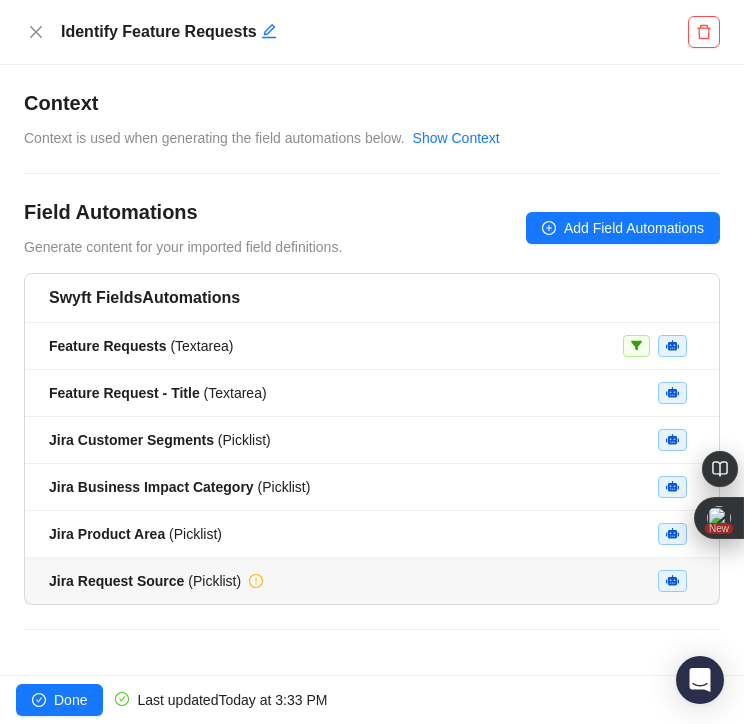 click on "Jira Request Source   ( Picklist )" at bounding box center (145, 581) 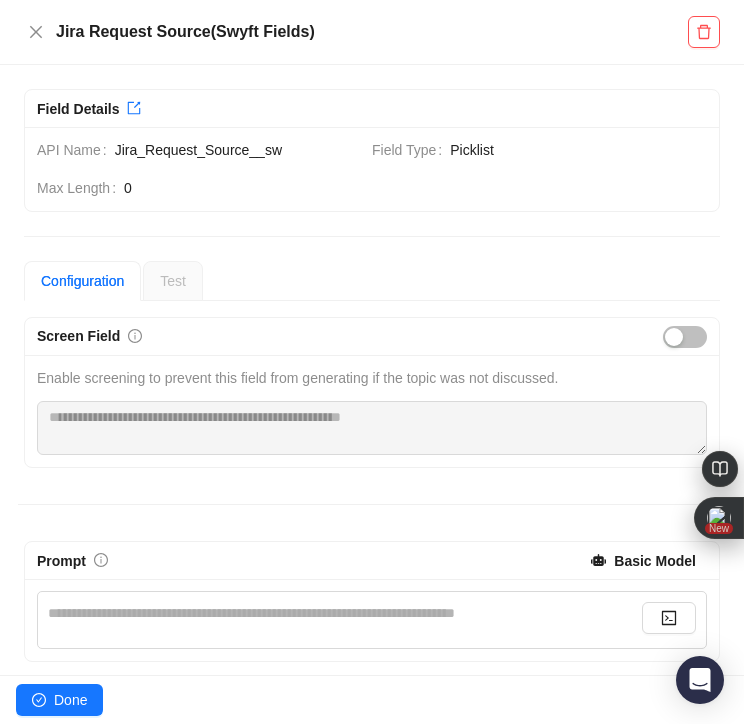 click on "**********" at bounding box center (345, 613) 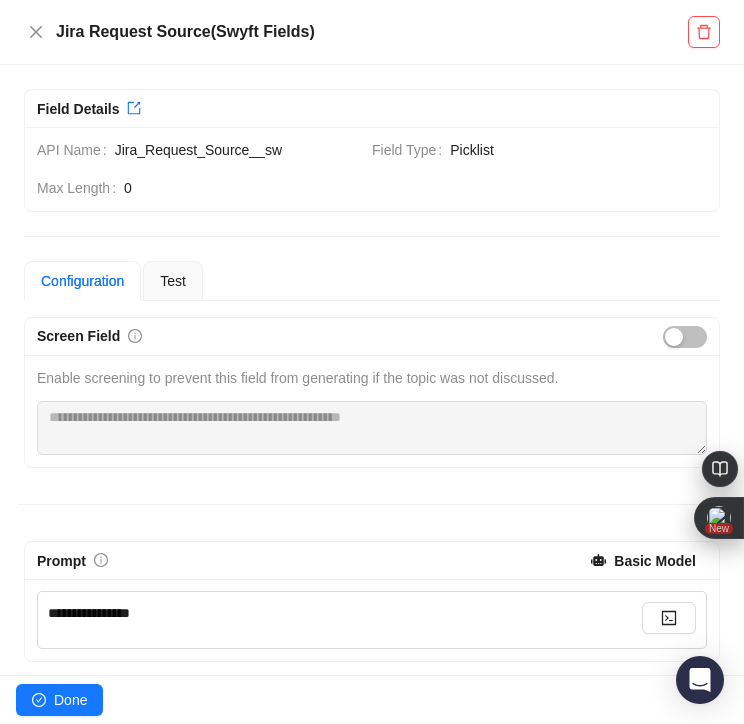 click on "Prompt Basic Model" at bounding box center [372, 561] 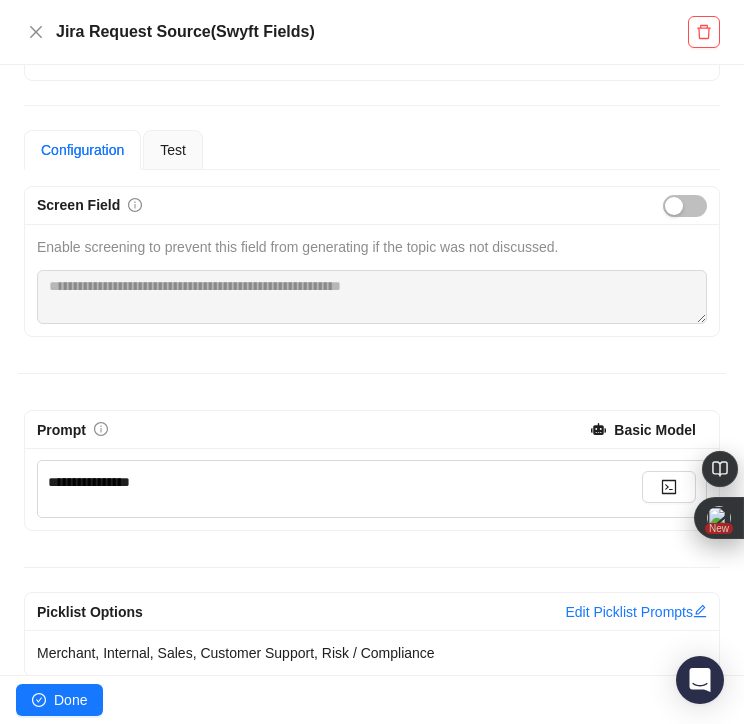 scroll, scrollTop: 157, scrollLeft: 0, axis: vertical 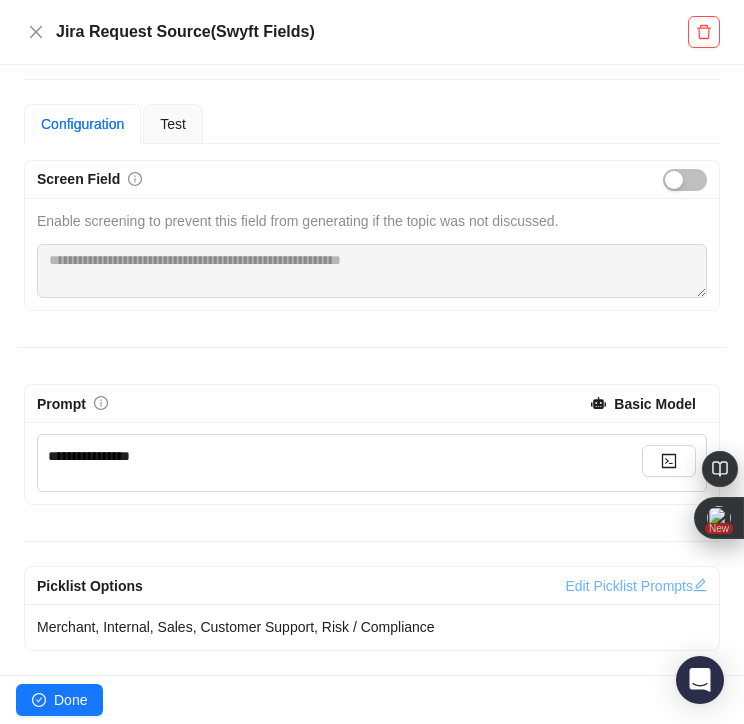click on "Edit Picklist Prompts" at bounding box center (636, 586) 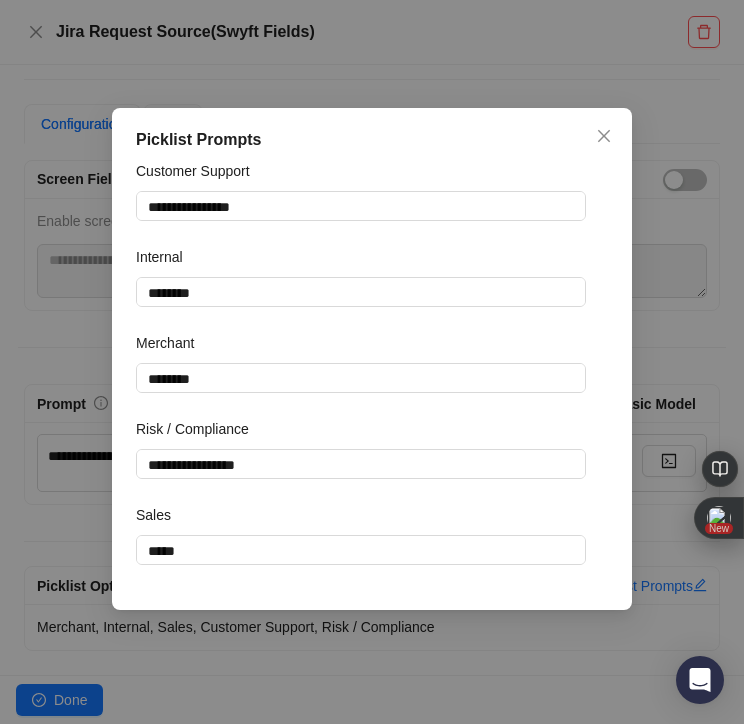 click on "**********" at bounding box center (372, 362) 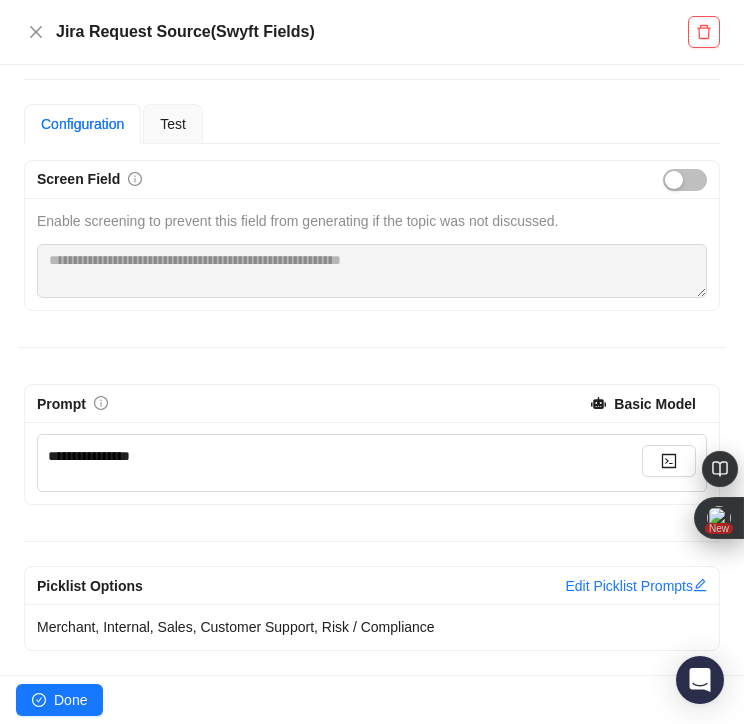 type on "*****" 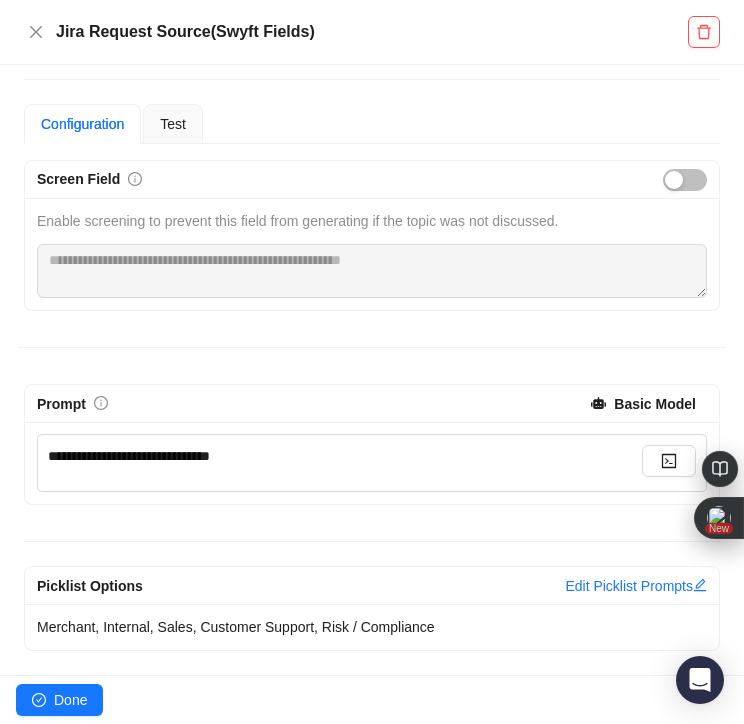 click on "**********" at bounding box center [345, 456] 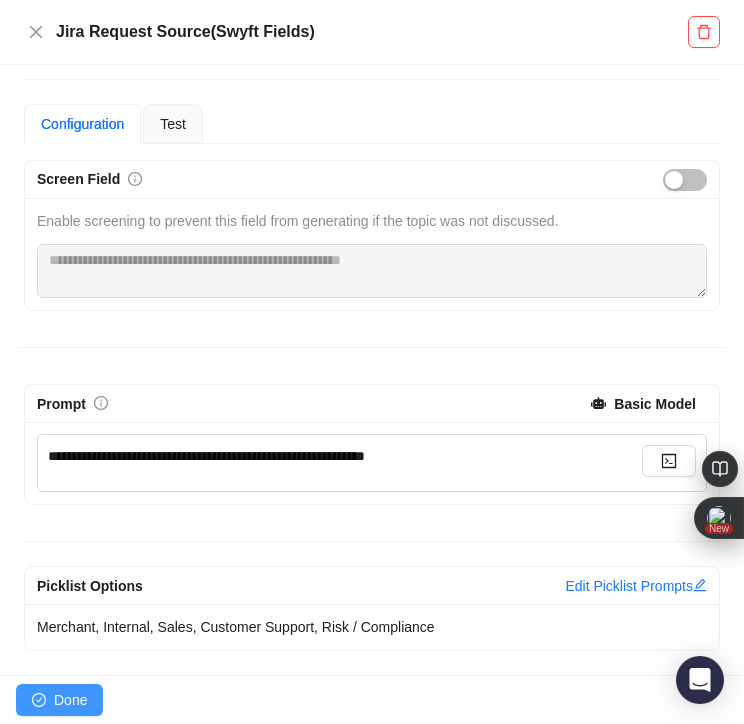 click on "Done" at bounding box center [59, 700] 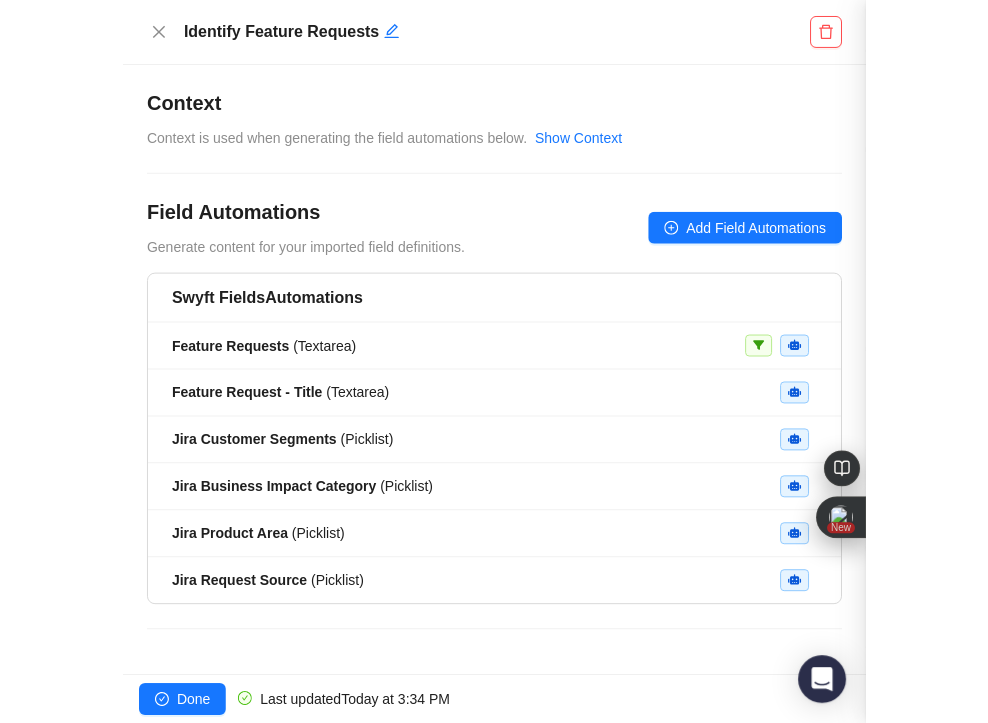 scroll, scrollTop: 11, scrollLeft: 0, axis: vertical 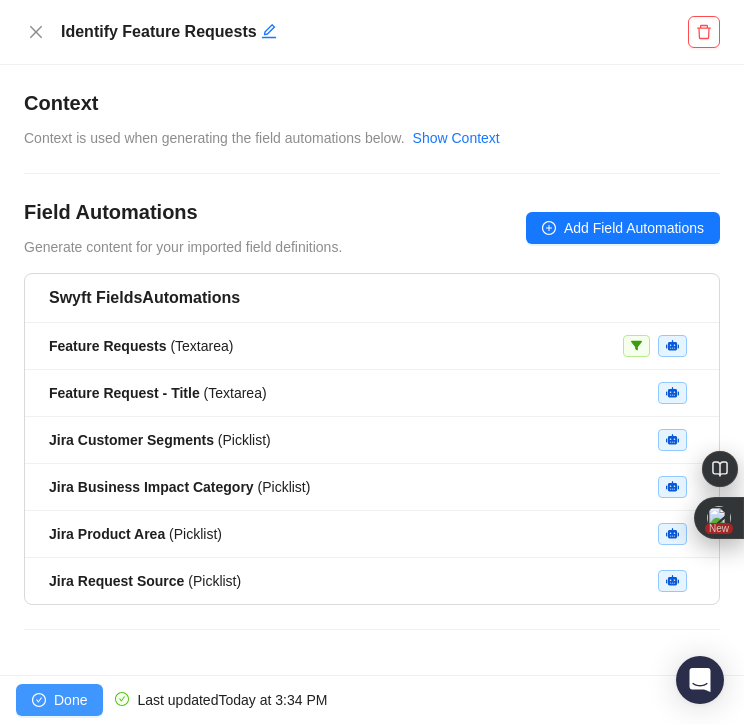click on "Done" at bounding box center (70, 700) 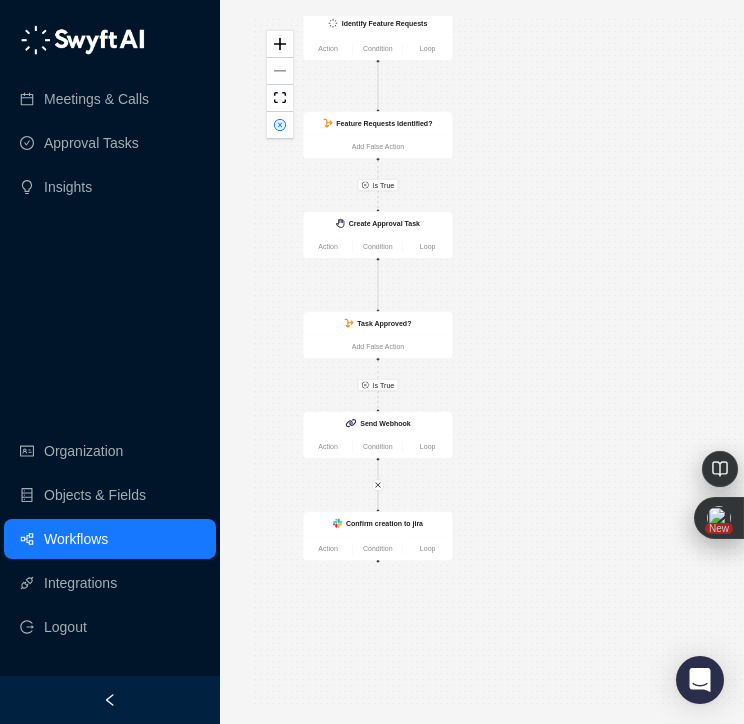 drag, startPoint x: 575, startPoint y: 502, endPoint x: 190, endPoint y: 375, distance: 405.40598 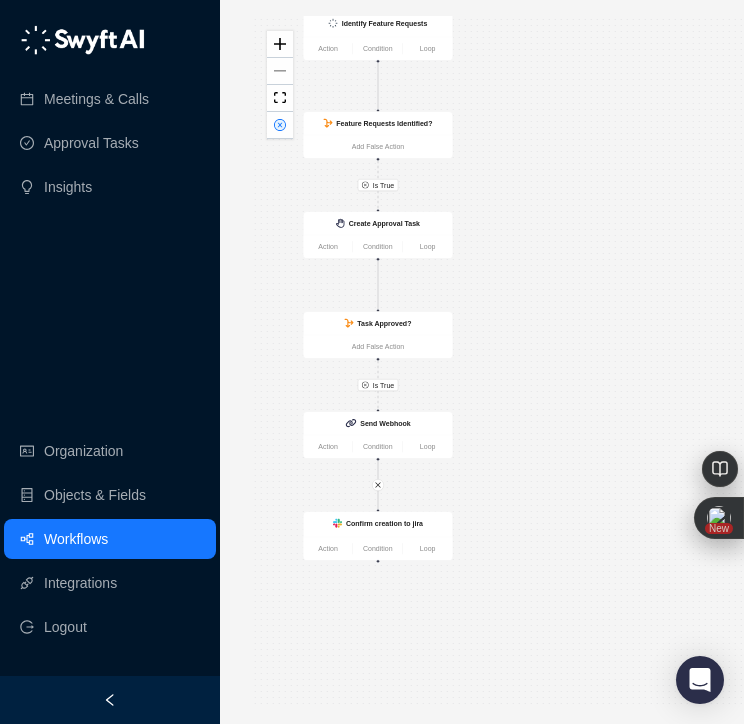 click on "Meetings & Calls Approval Tasks Insights Organization Objects & Fields Workflows Integrations Logout Publish  Changes auto-saved Is True Is True CRM Record Updated Action Condition Loop Identify Feature Requests Action Condition Loop Feature Requests Identified? Add False Action Confirm creation to jira Action Condition Loop Create Approval Task Action Condition Loop Task Approved? Add False Action Send Webhook Action Condition Loop React Flow Press enter or space to select a node. You can then use the arrow keys to move the node around.  Press delete to remove it and escape to cancel.   Press enter or space to select an edge. You can then press delete to remove it or escape to cancel." at bounding box center [650, 362] 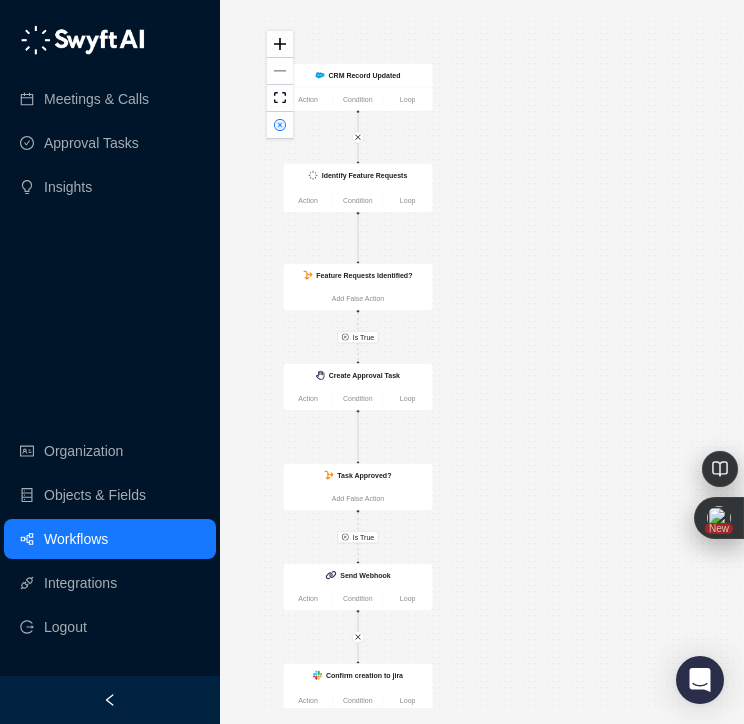 drag, startPoint x: 549, startPoint y: 309, endPoint x: 531, endPoint y: 459, distance: 151.07614 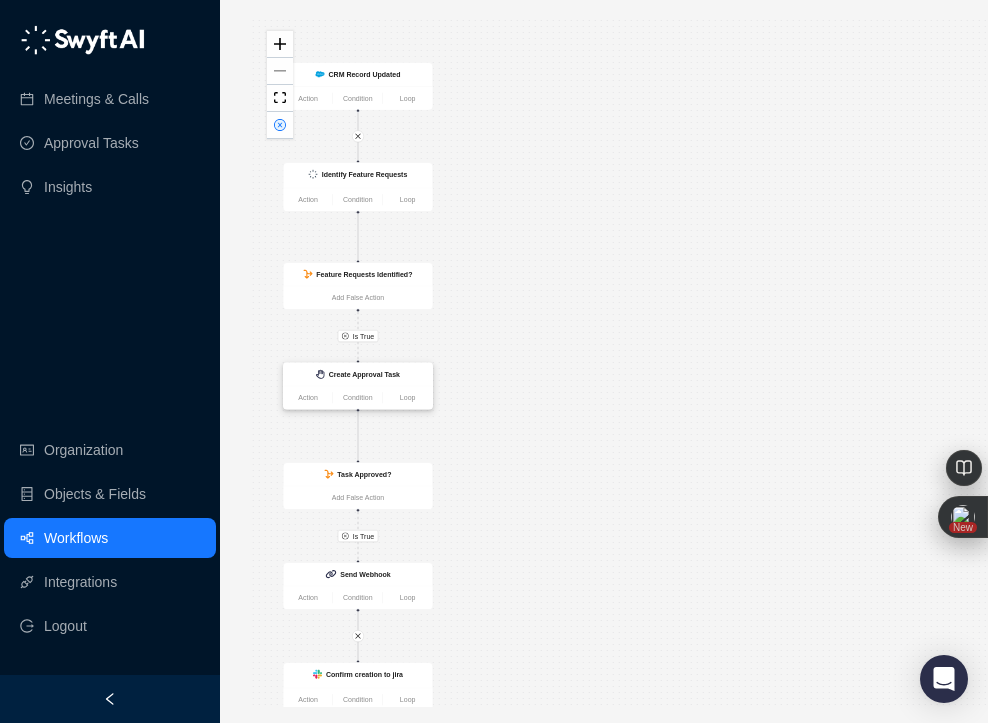 click on "Create Approval Task" at bounding box center [358, 374] 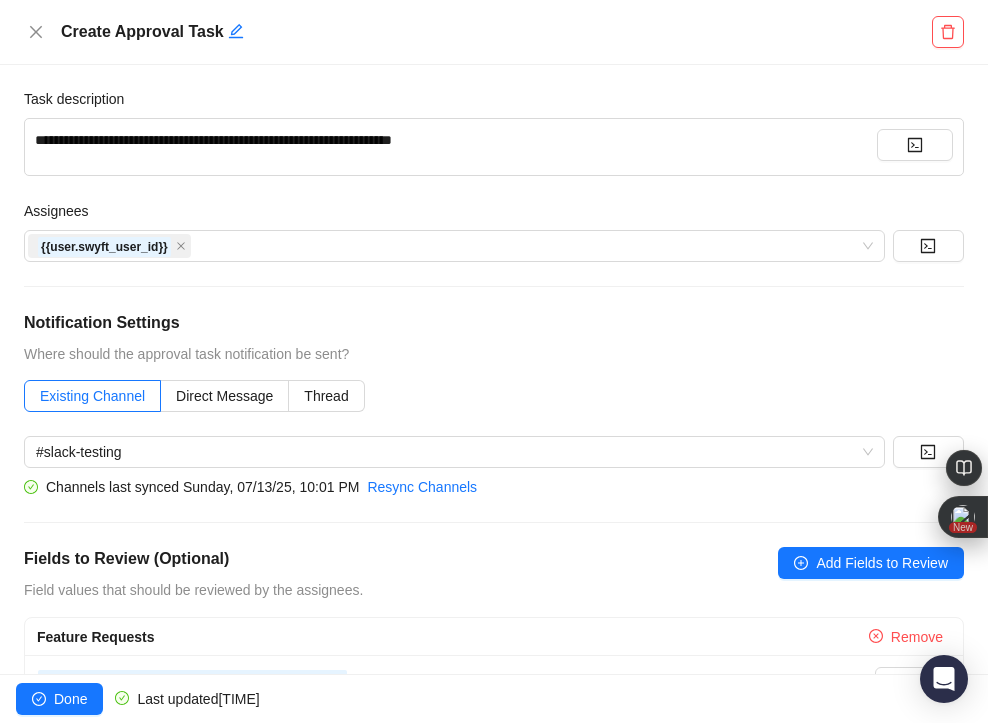 scroll, scrollTop: 254, scrollLeft: 0, axis: vertical 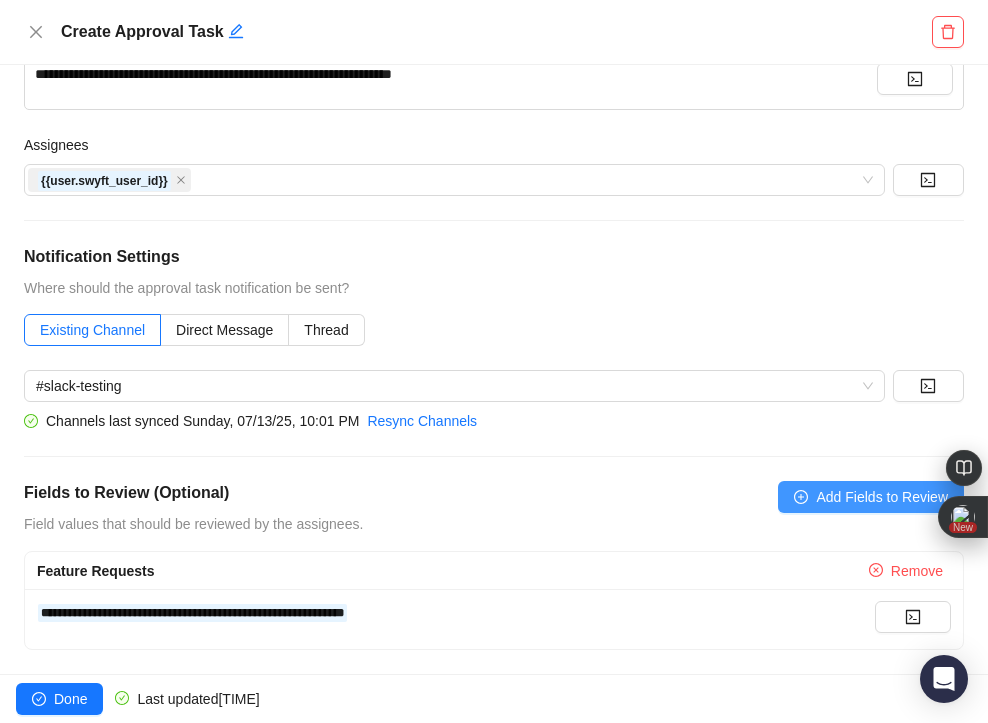 click on "Add Fields to Review" at bounding box center (882, 497) 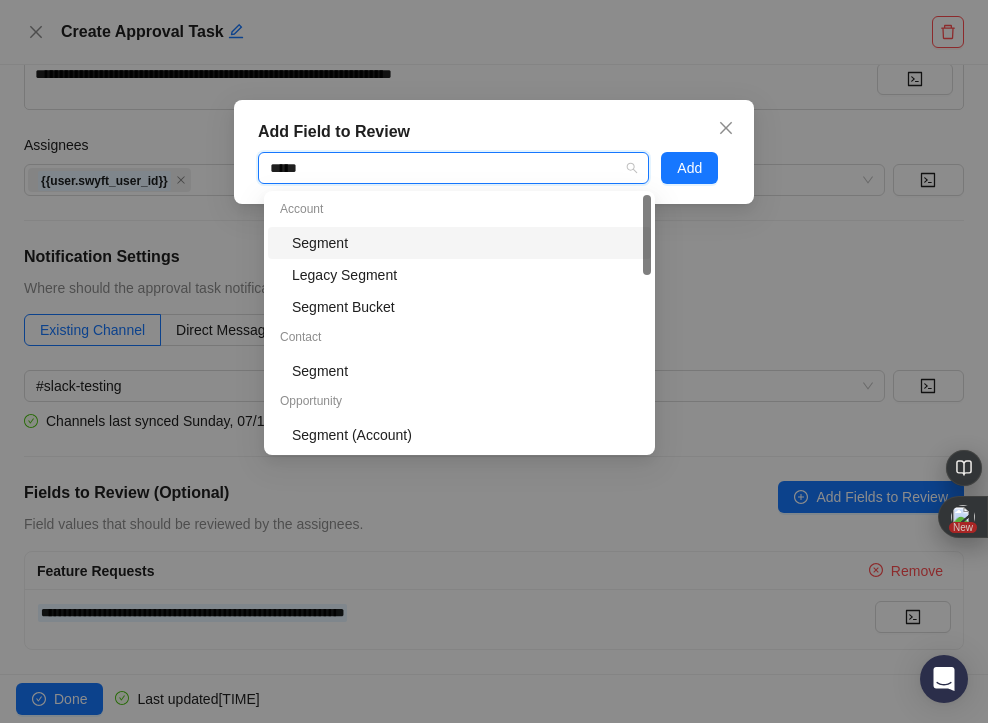 type on "******" 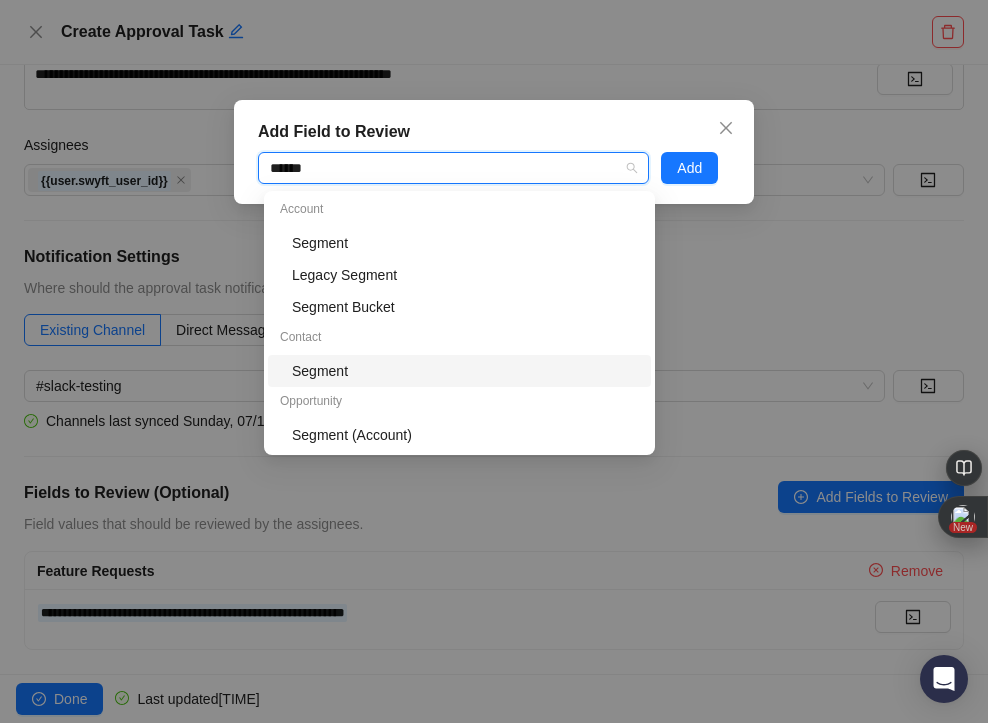 click on "Segment" at bounding box center [465, 371] 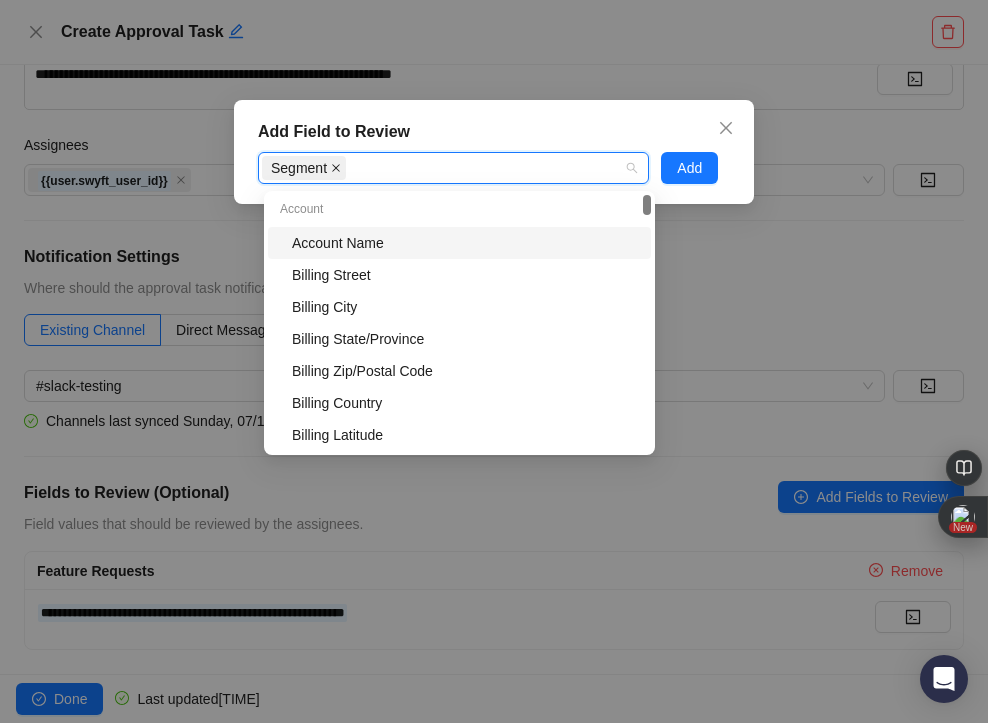 click 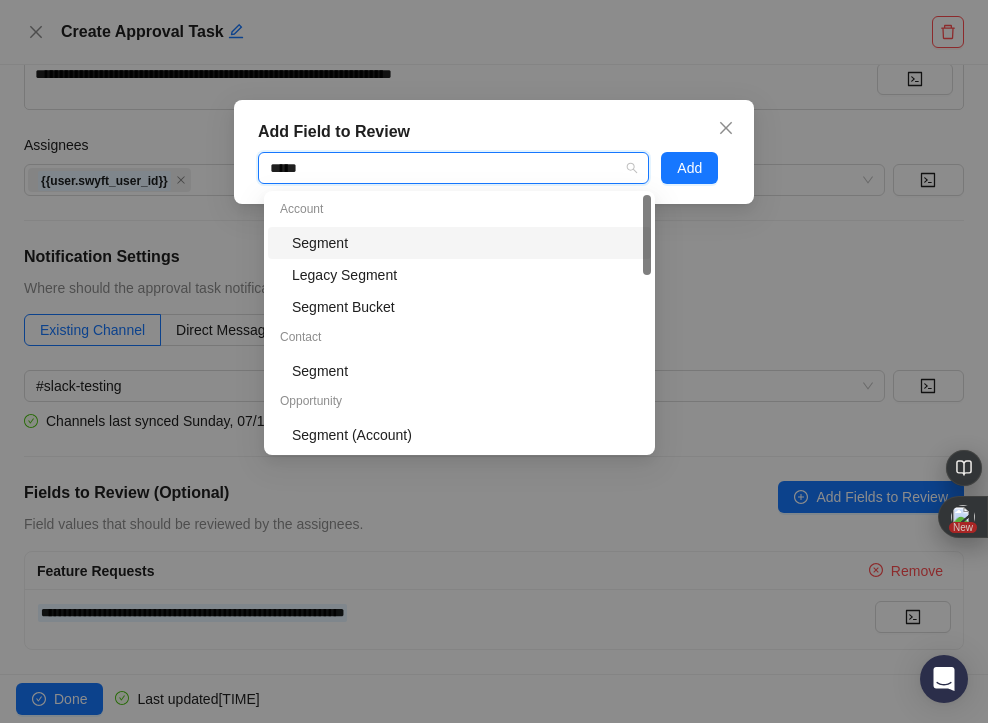 type on "******" 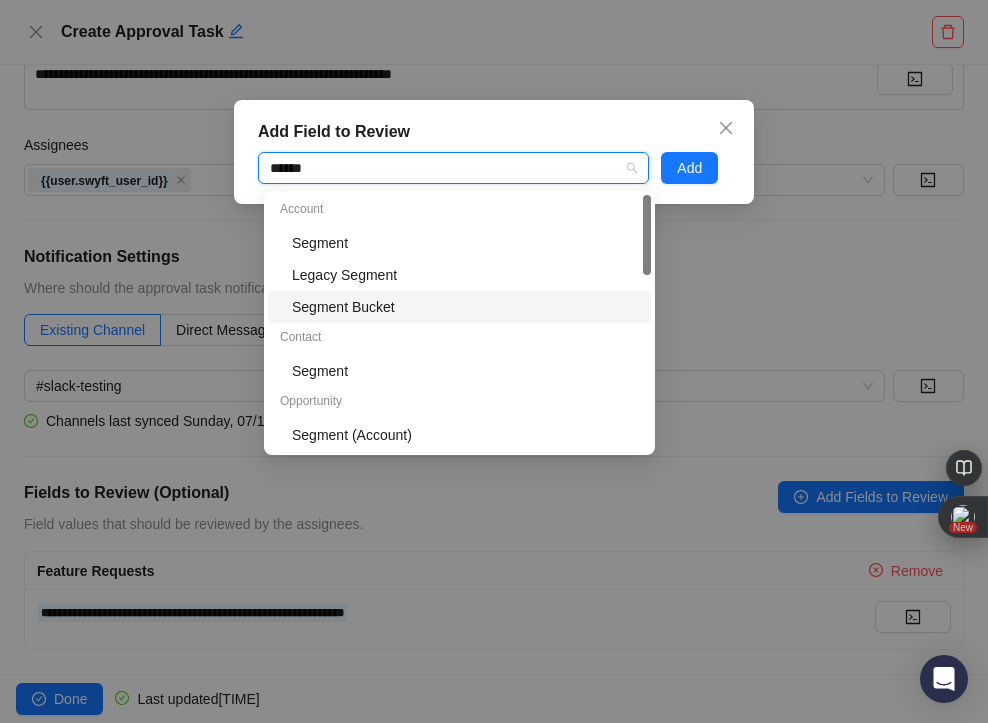 scroll, scrollTop: 64, scrollLeft: 0, axis: vertical 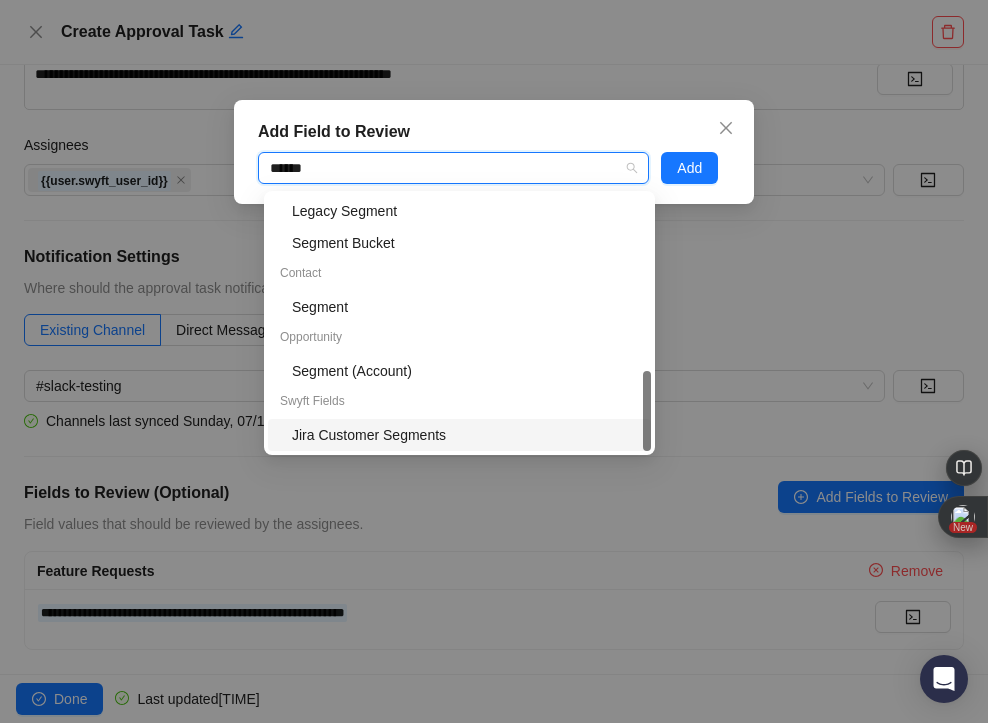 click on "Jira Customer Segments" at bounding box center (465, 435) 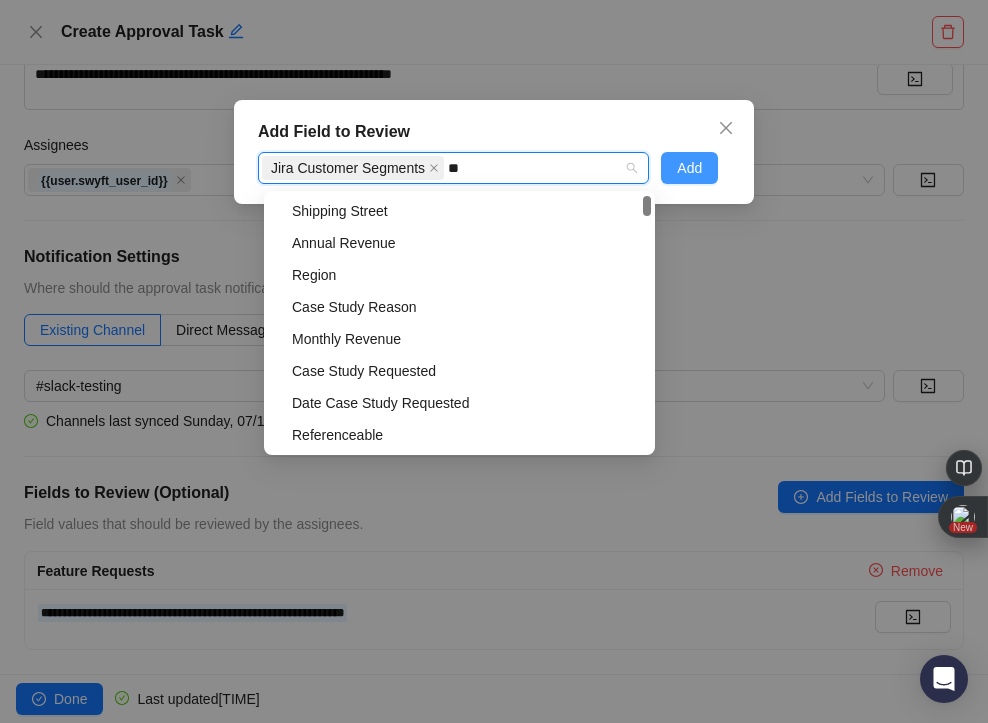 type on "*" 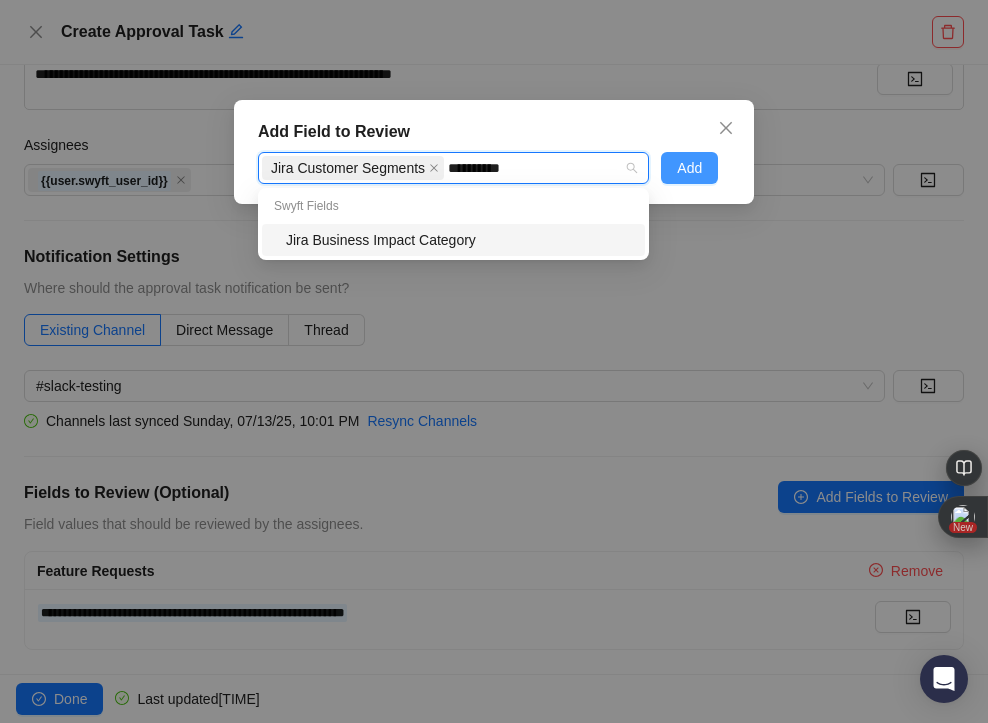 scroll, scrollTop: 0, scrollLeft: 0, axis: both 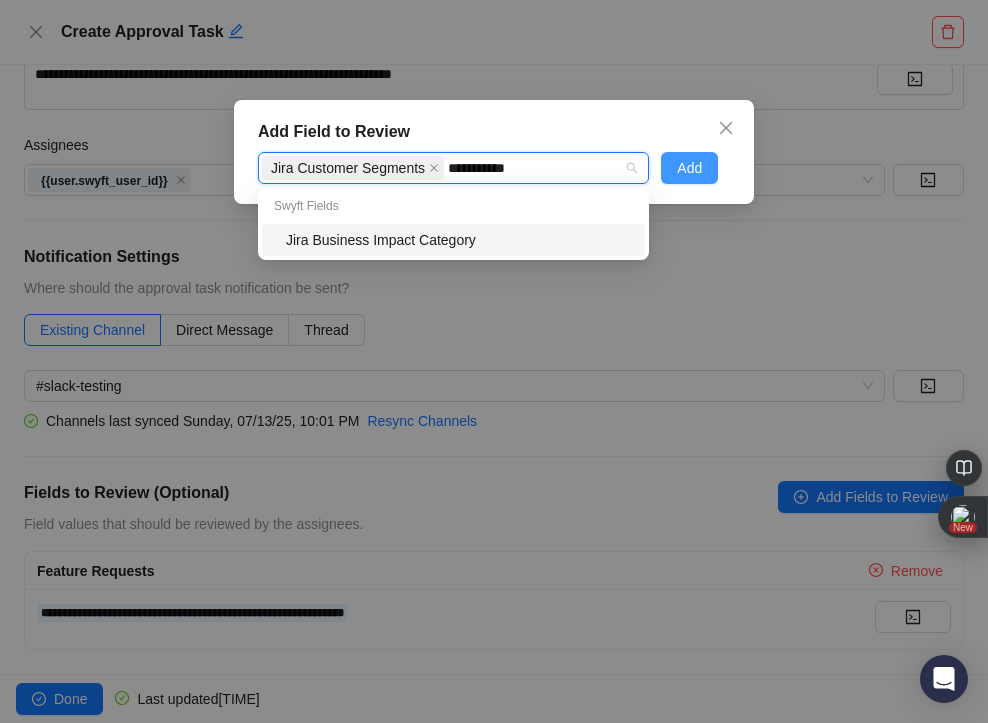 type on "**********" 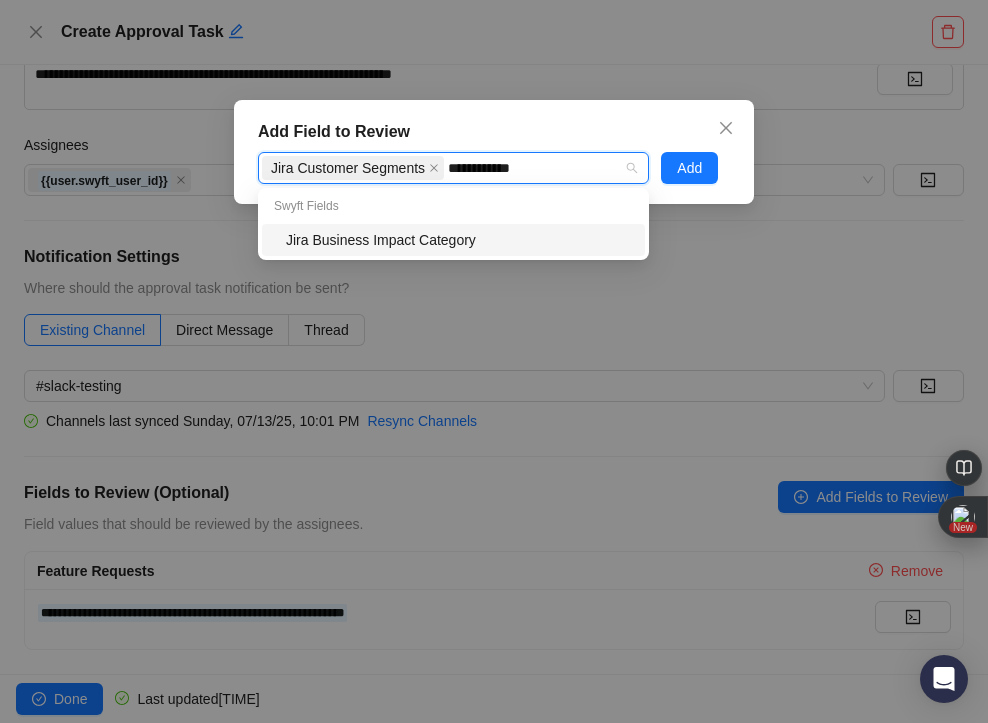 click on "Jira Business Impact Category" at bounding box center (459, 240) 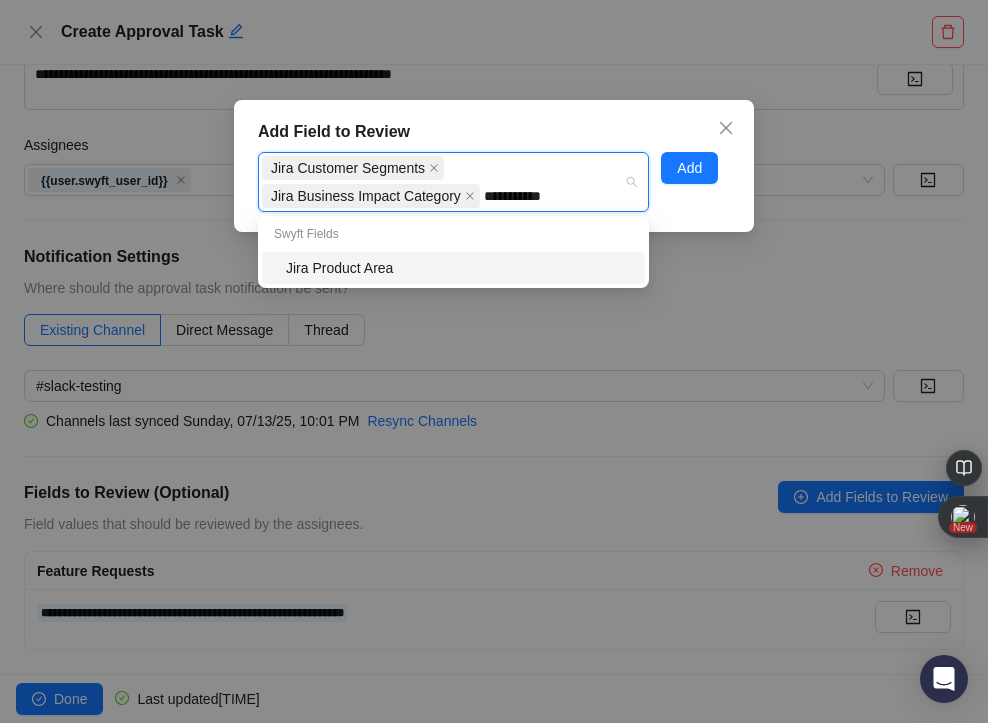 type on "**********" 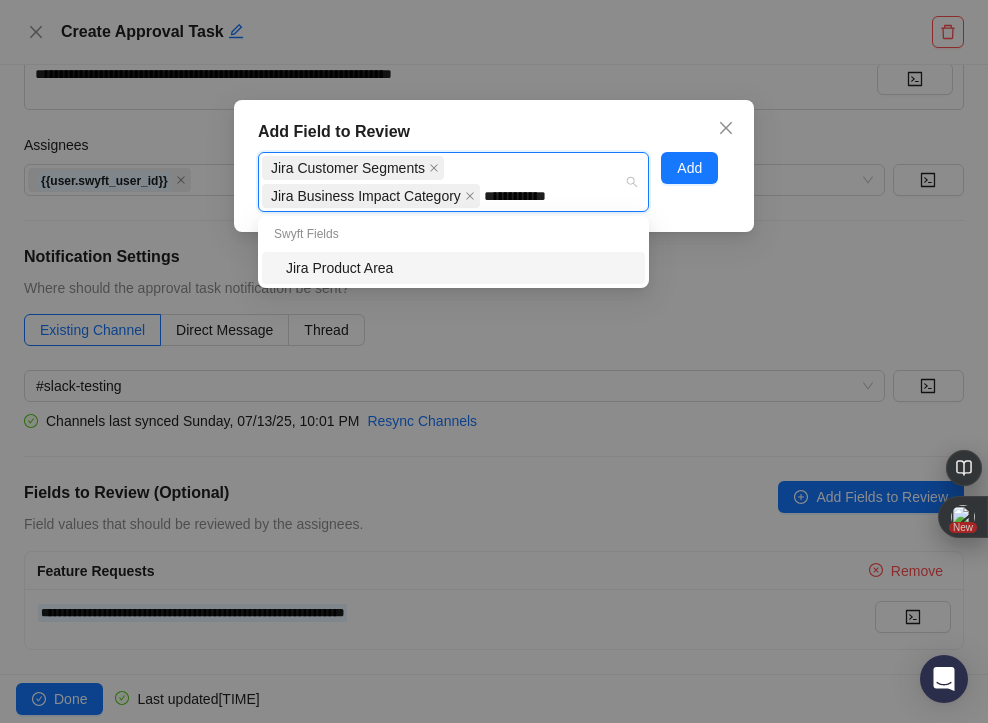 click on "Jira Product Area" at bounding box center [459, 268] 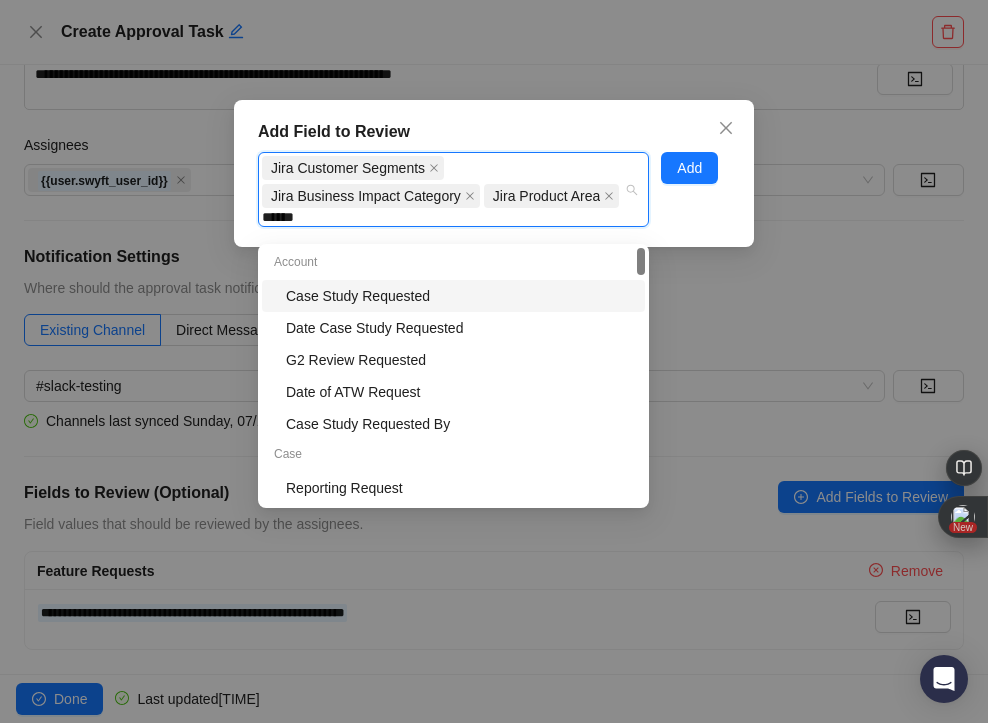 type on "*******" 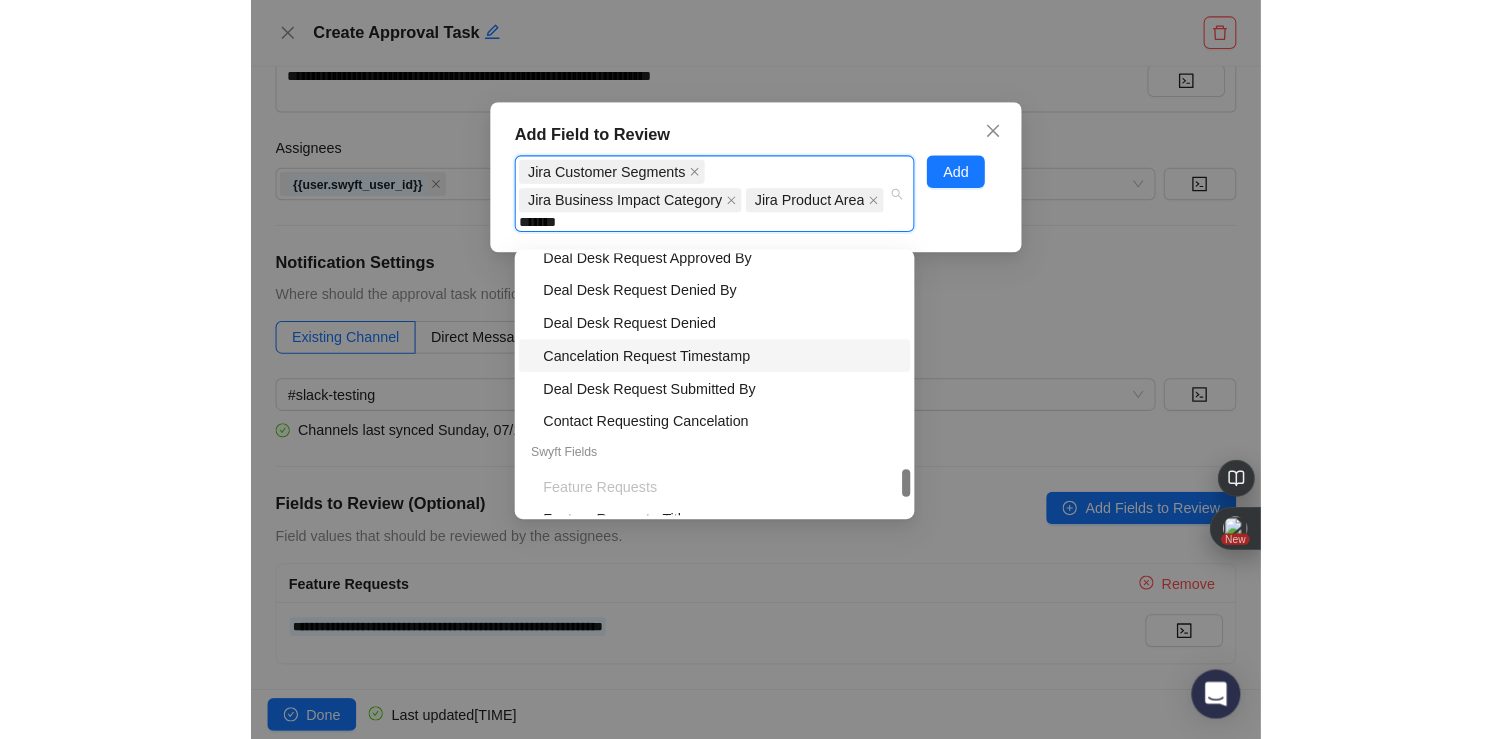 scroll, scrollTop: 672, scrollLeft: 0, axis: vertical 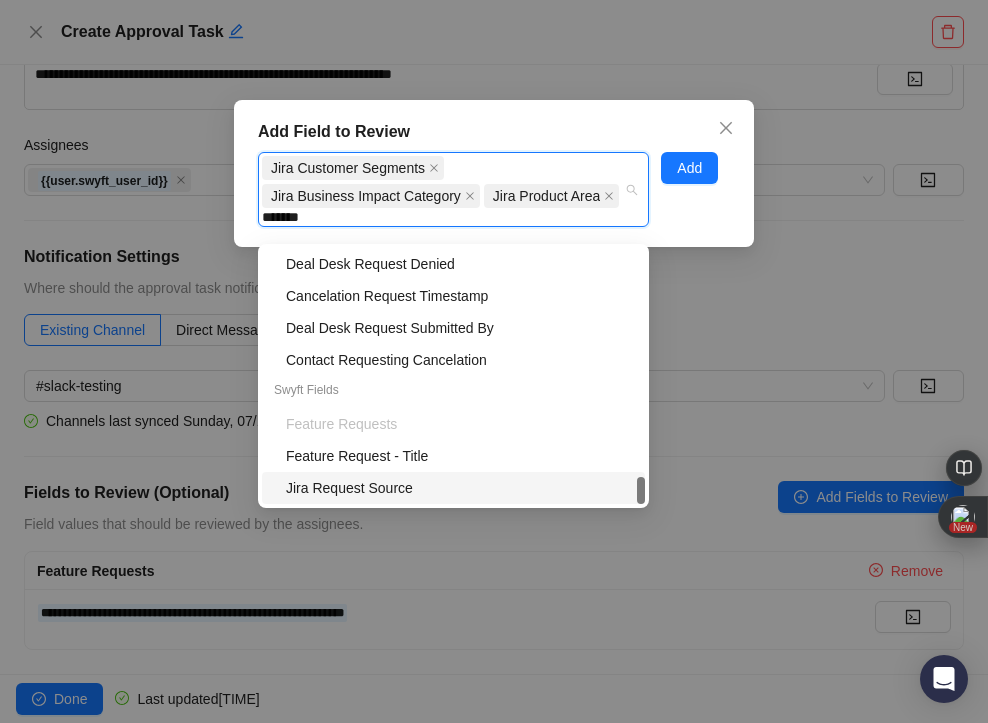 click on "Jira Request Source" at bounding box center (459, 488) 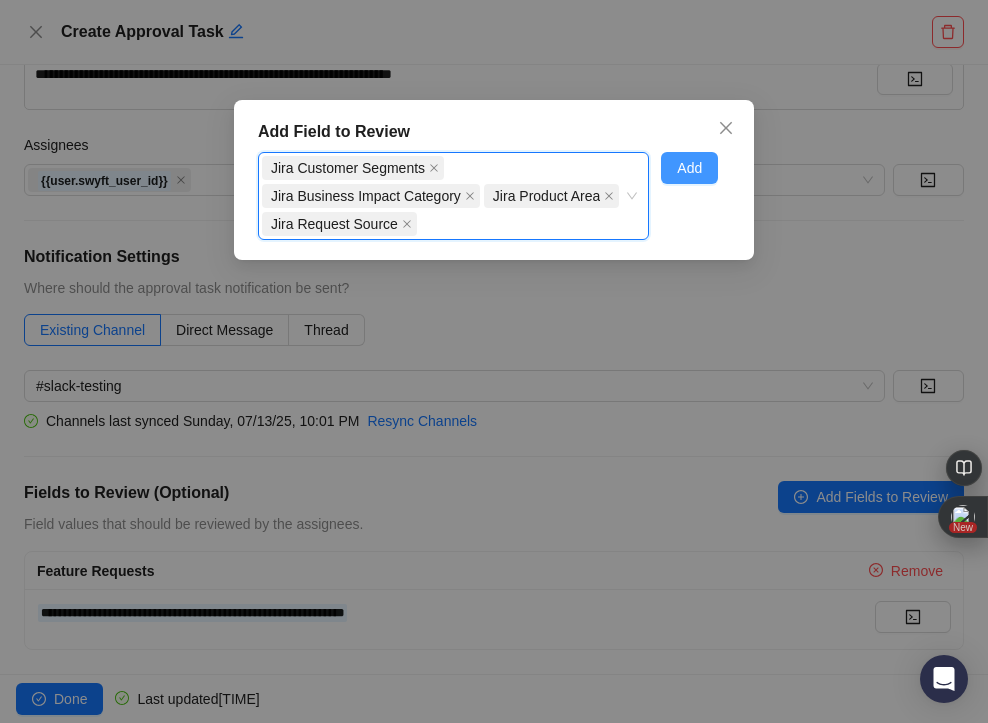 click on "Add" at bounding box center (689, 168) 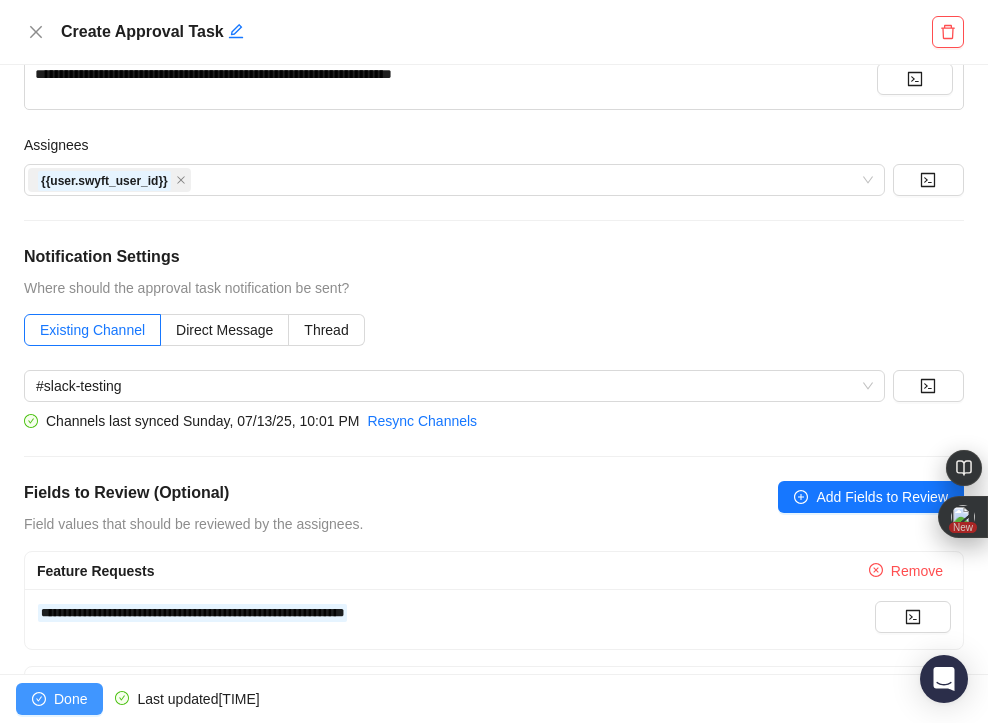 click on "Done" at bounding box center [70, 699] 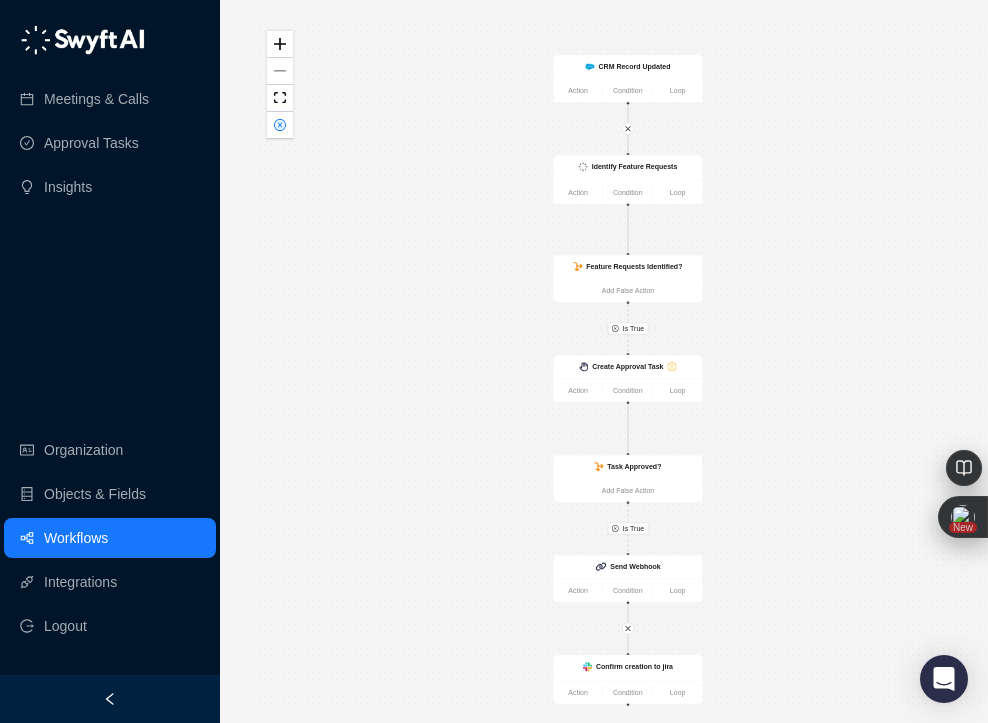 drag, startPoint x: 888, startPoint y: 113, endPoint x: 754, endPoint y: 128, distance: 134.83694 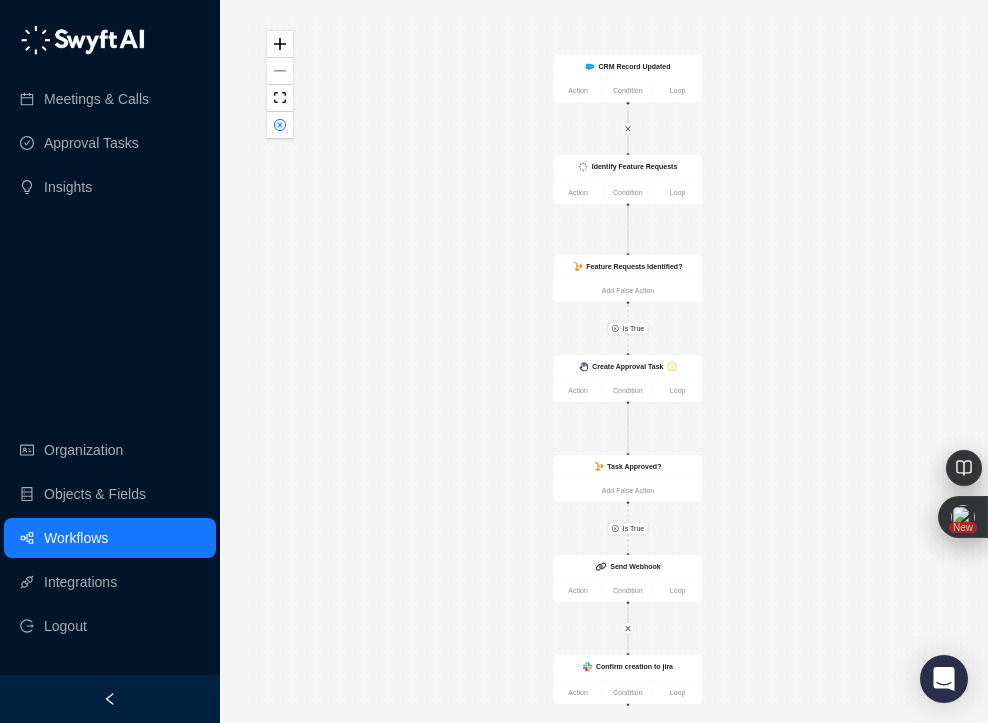 click on "Is True Is True CRM Record Updated Action Condition Loop Identify Feature Requests Action Condition Loop Feature Requests Identified? Add False Action Confirm creation to jira Action Condition Loop Create Approval Task Action Condition Loop Task Approved? Add False Action Send Webhook Action Condition Loop" at bounding box center (760, 361) 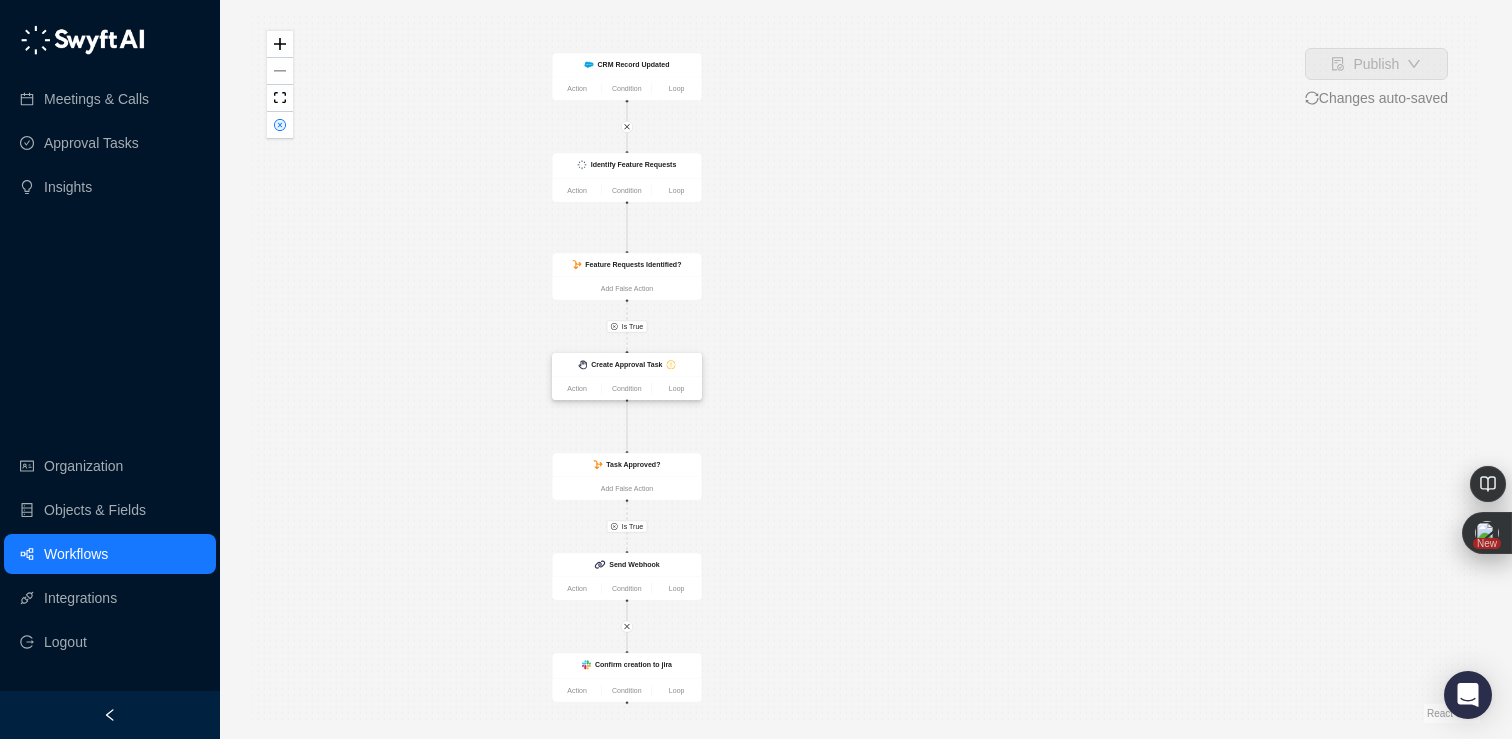click on "Create Approval Task" at bounding box center (626, 365) 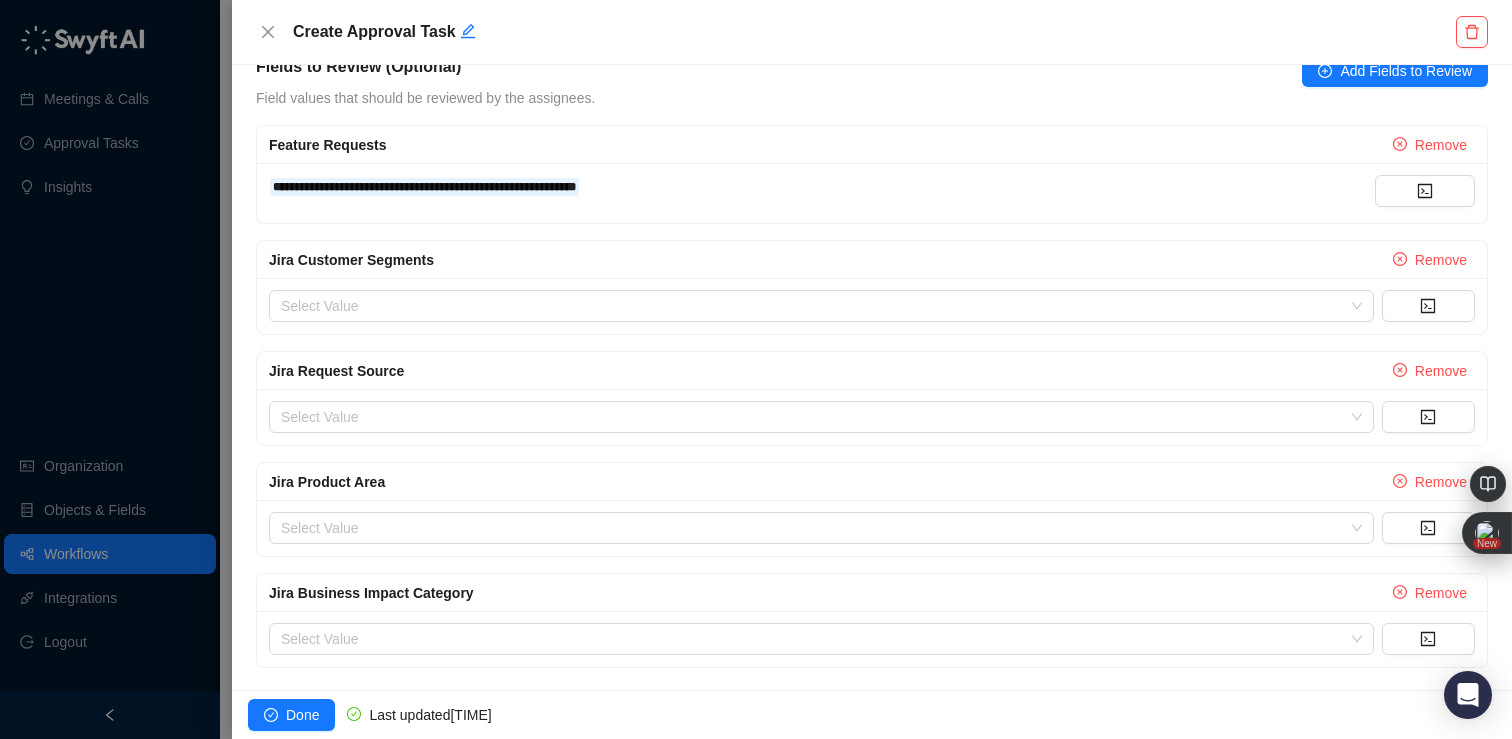 scroll, scrollTop: 682, scrollLeft: 0, axis: vertical 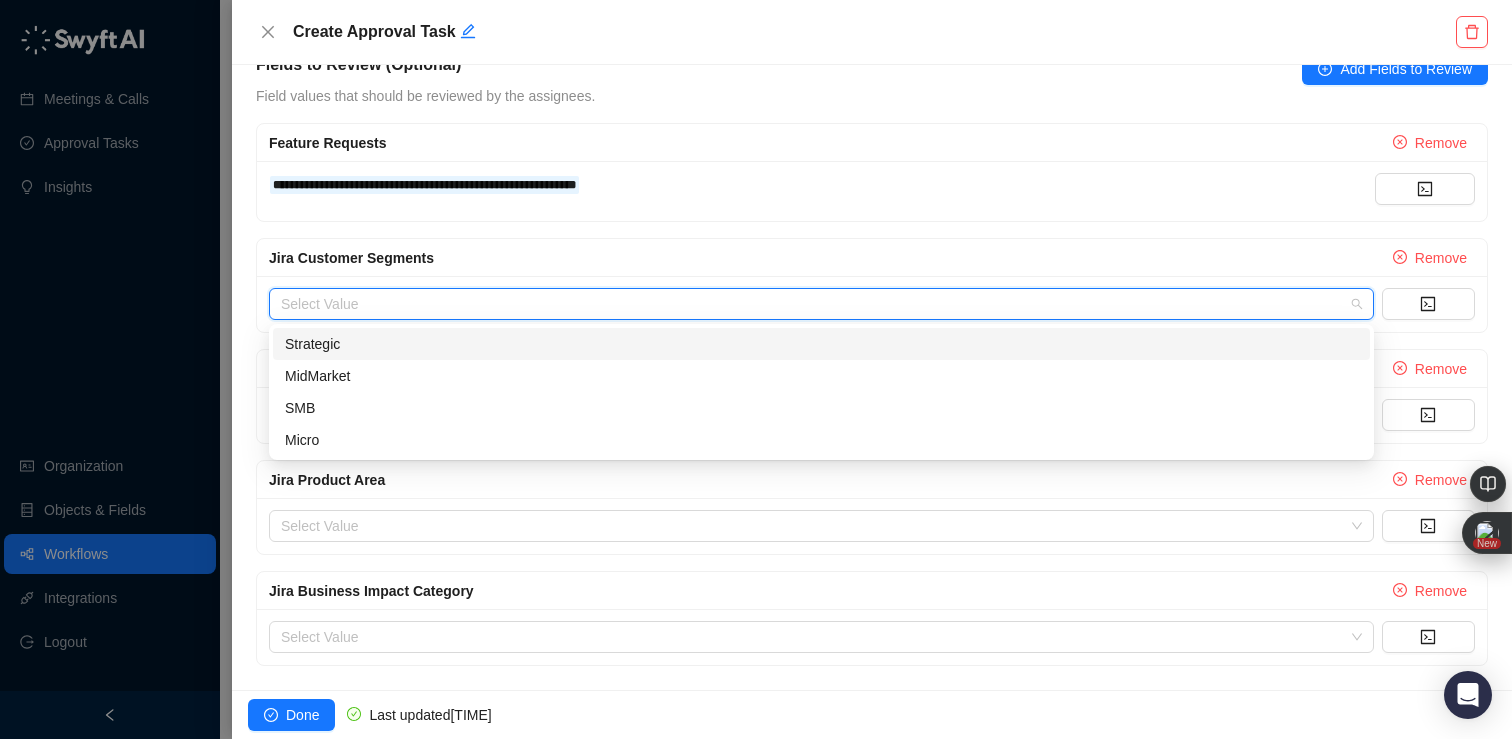 click at bounding box center [815, 304] 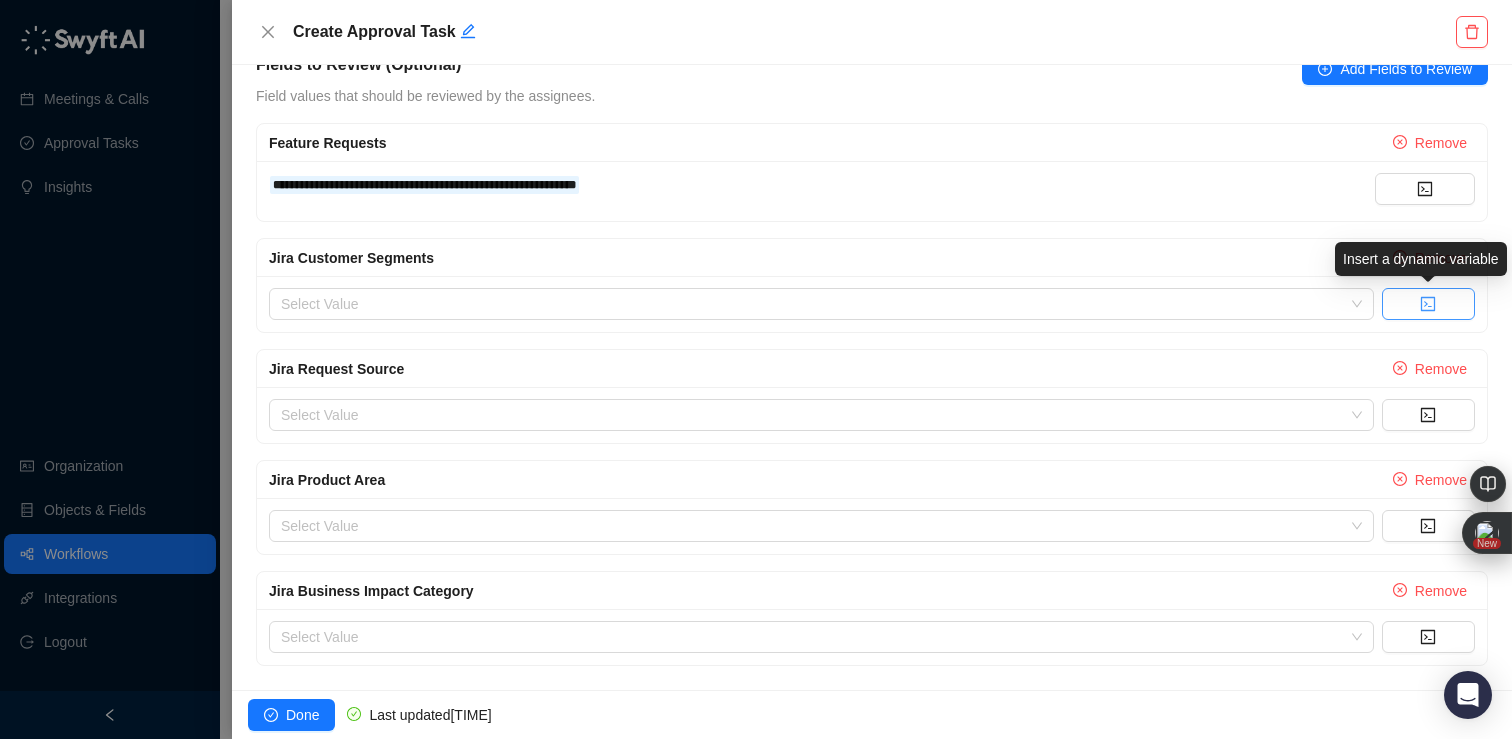 click at bounding box center [1428, 304] 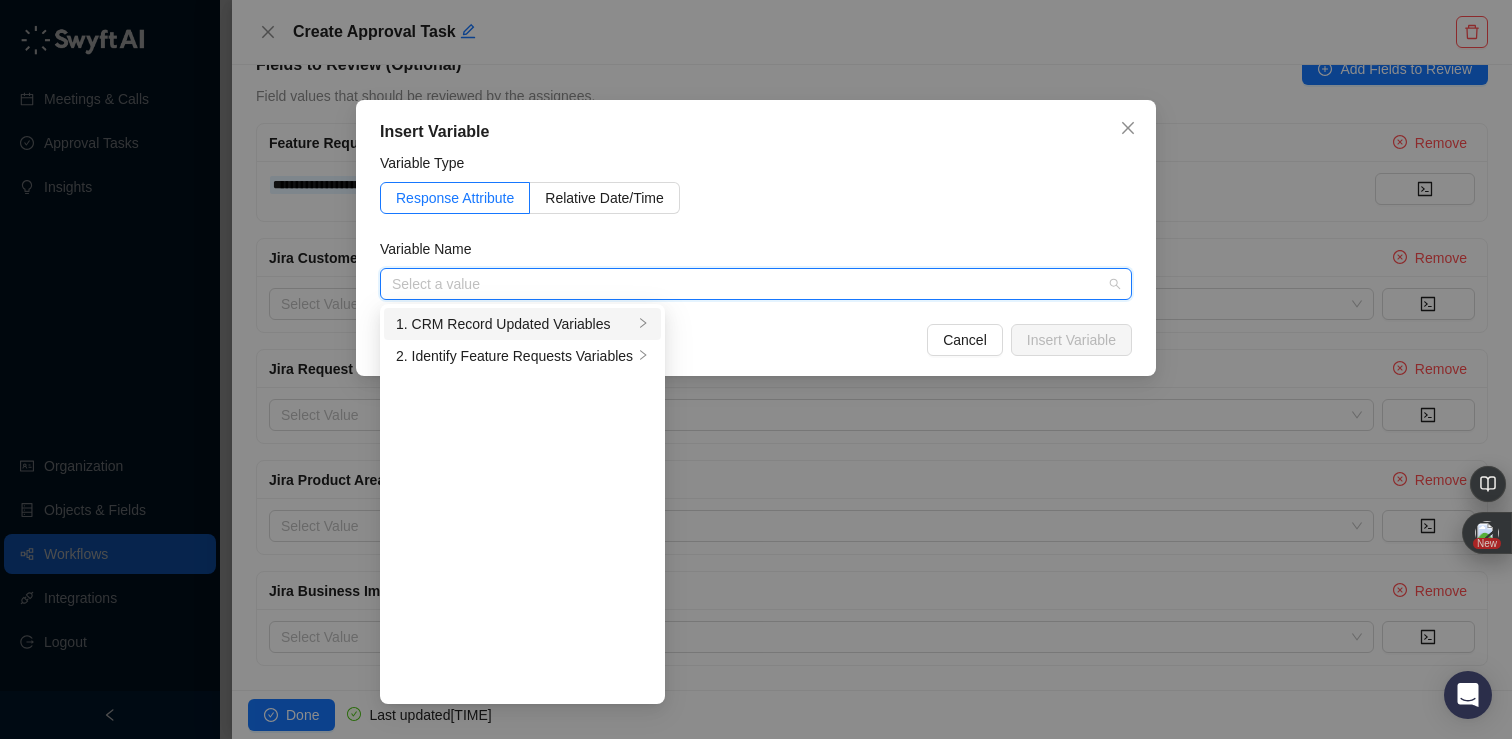 click on "1. CRM Record Updated Variables" at bounding box center [514, 324] 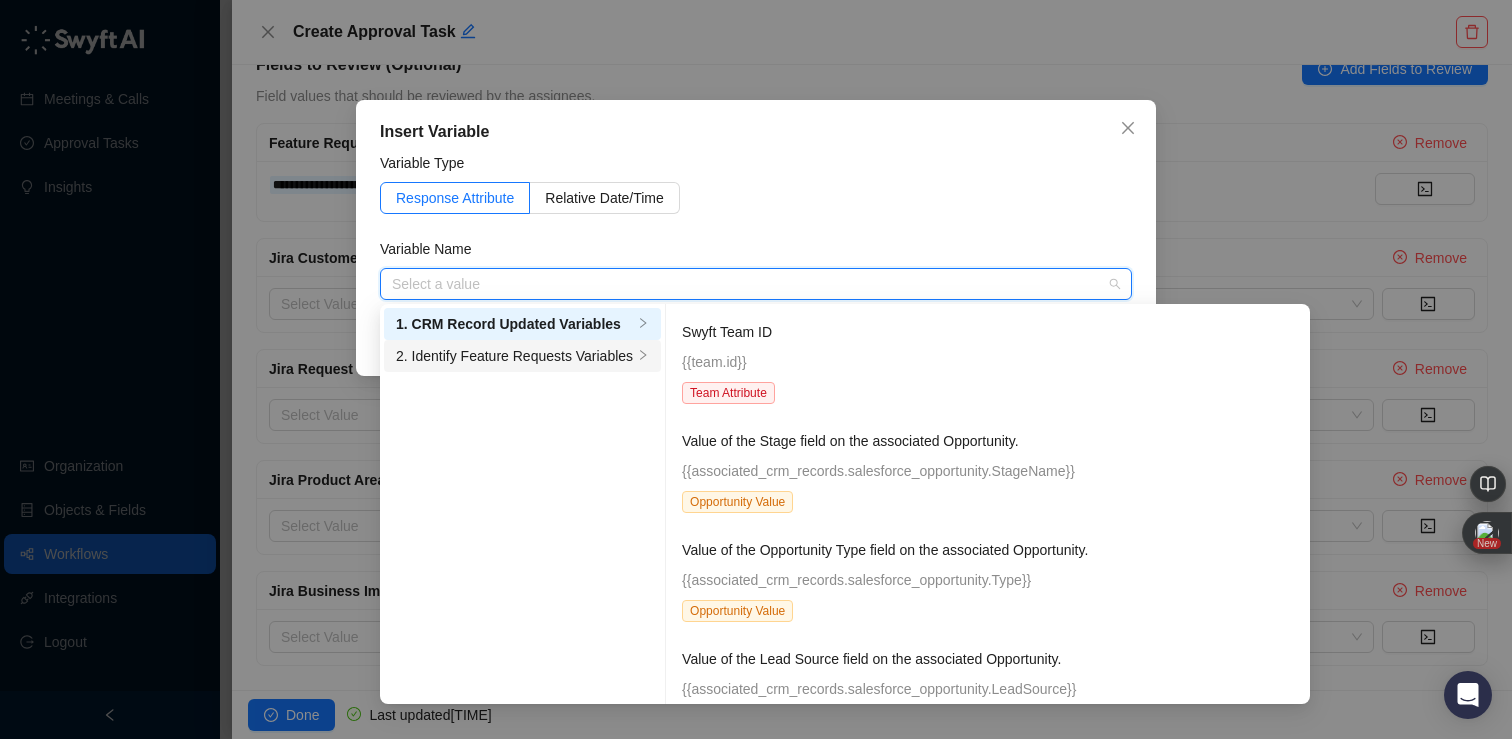 click on "2. Identify Feature Requests Variables" at bounding box center [514, 356] 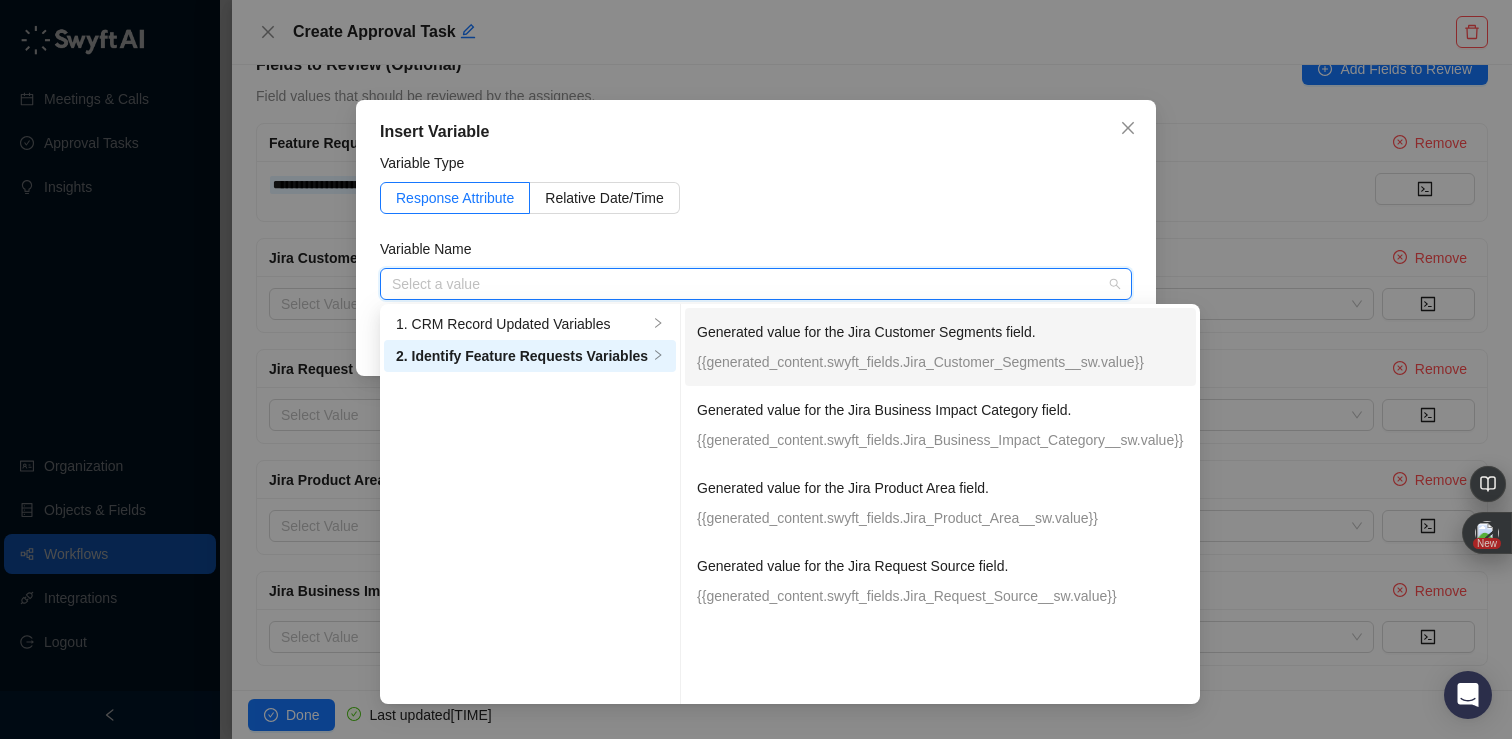 click on "Generated value for the Jira Customer Segments field. {{generated_content.swyft_fields.Jira_Customer_Segments__sw.value}}" at bounding box center (940, 347) 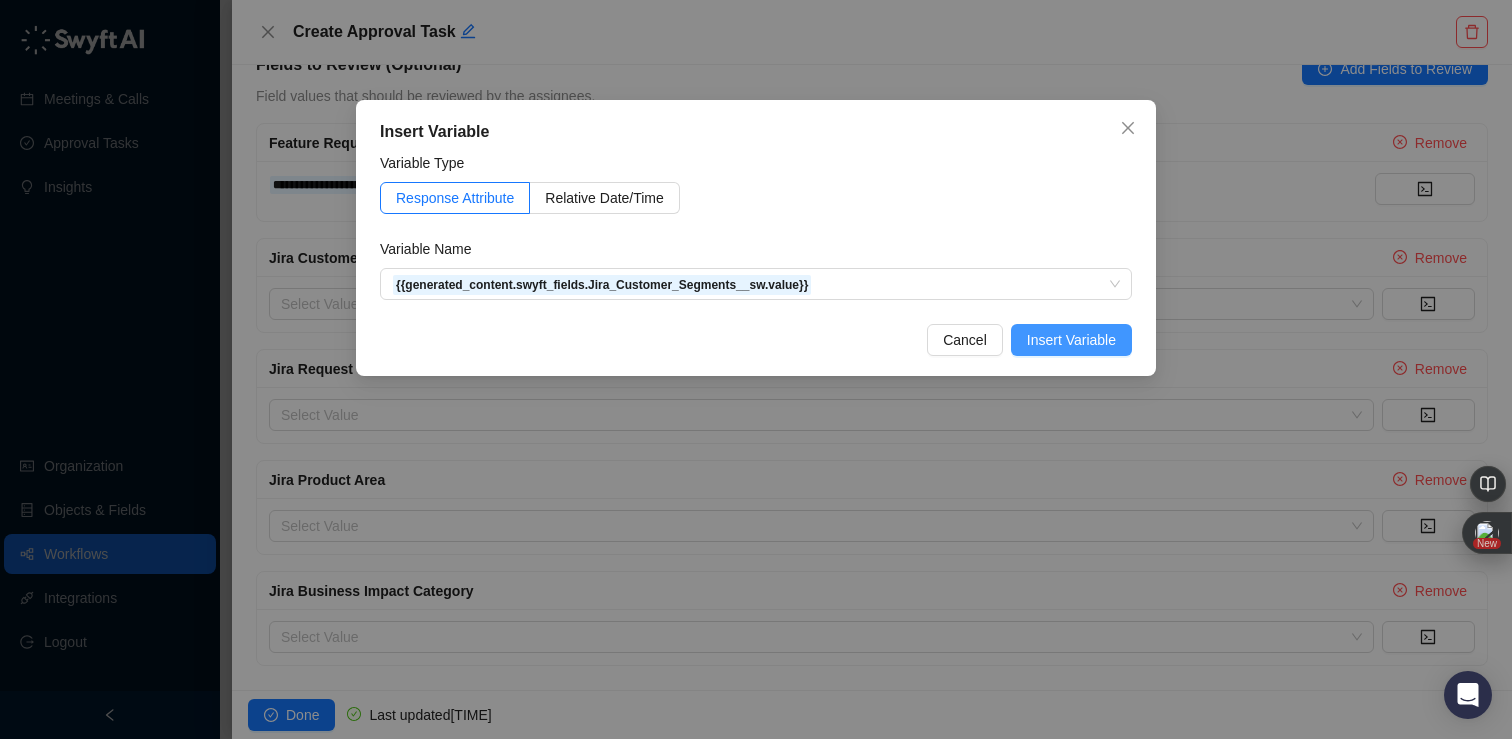 click on "Insert Variable" at bounding box center [1071, 340] 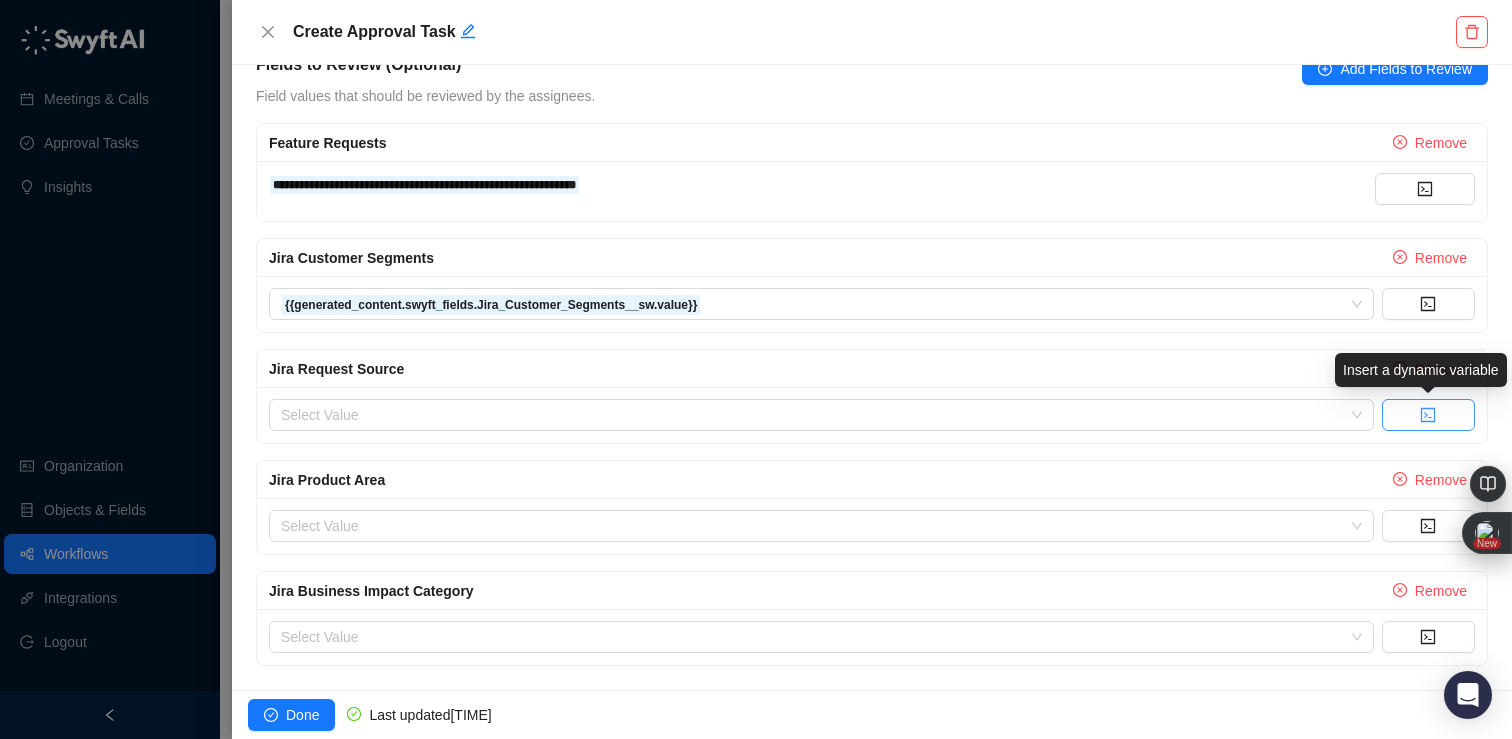 click at bounding box center (1428, 415) 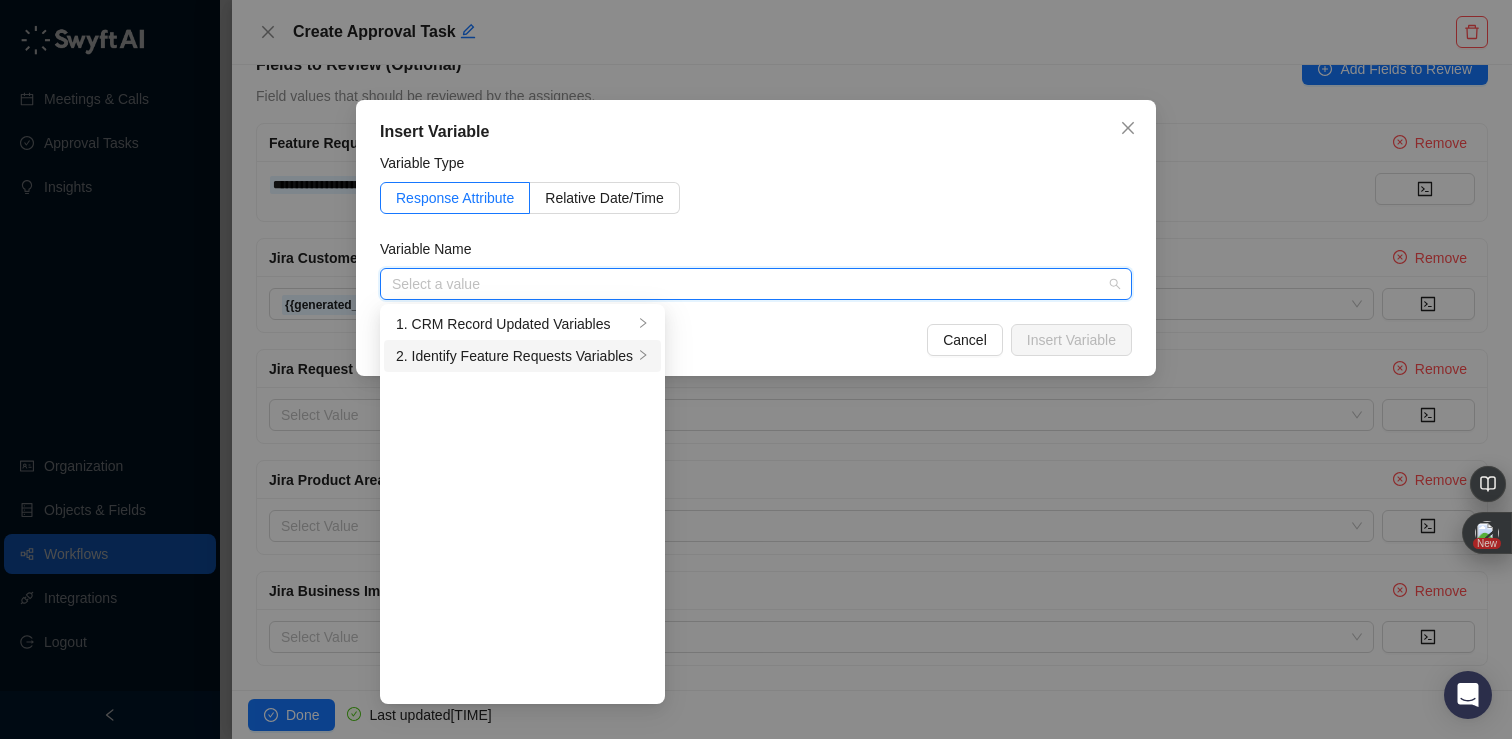 click on "2. Identify Feature Requests Variables" at bounding box center (514, 356) 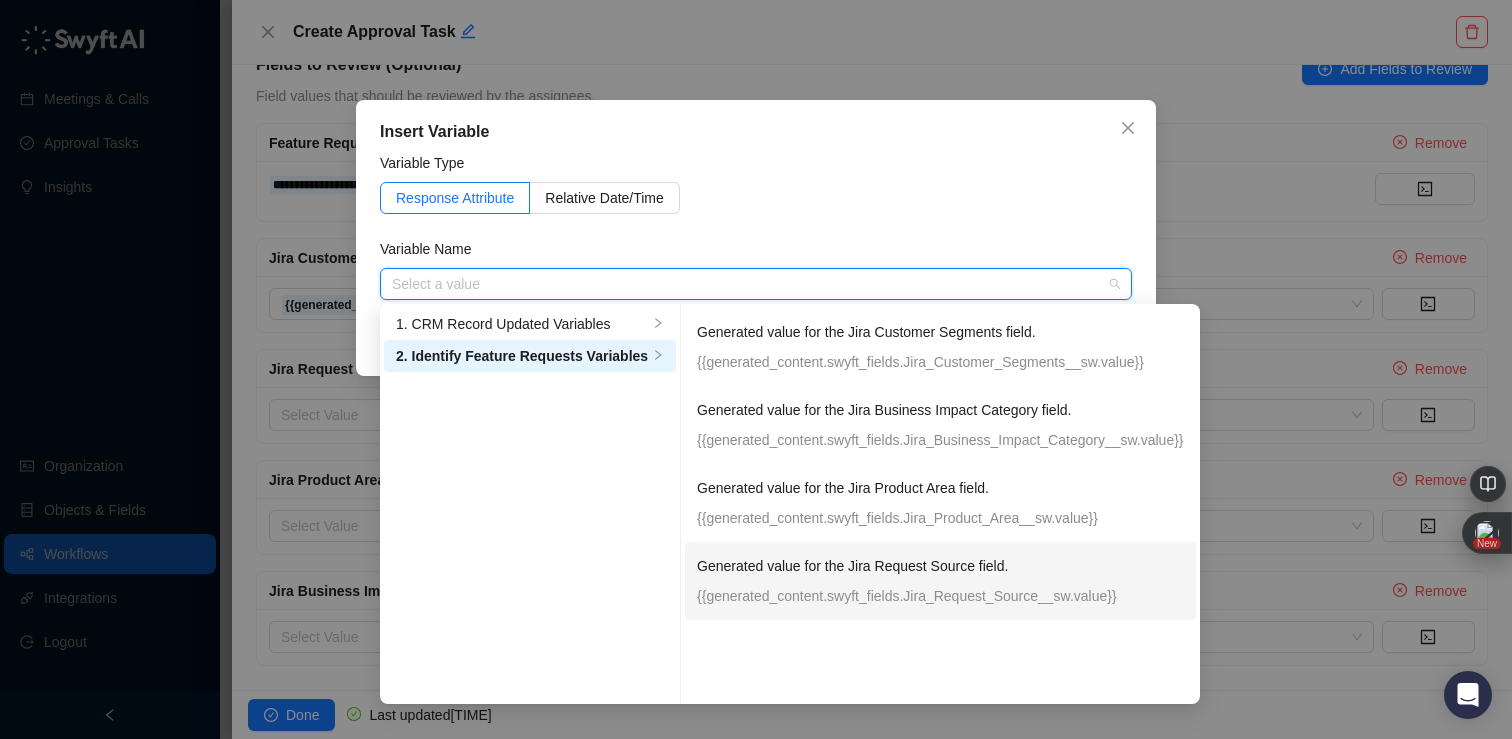 click on "Generated value for the Jira Request Source field. {{generated_content.swyft_fields.Jira_Request_Source__sw.value}}" at bounding box center (940, 581) 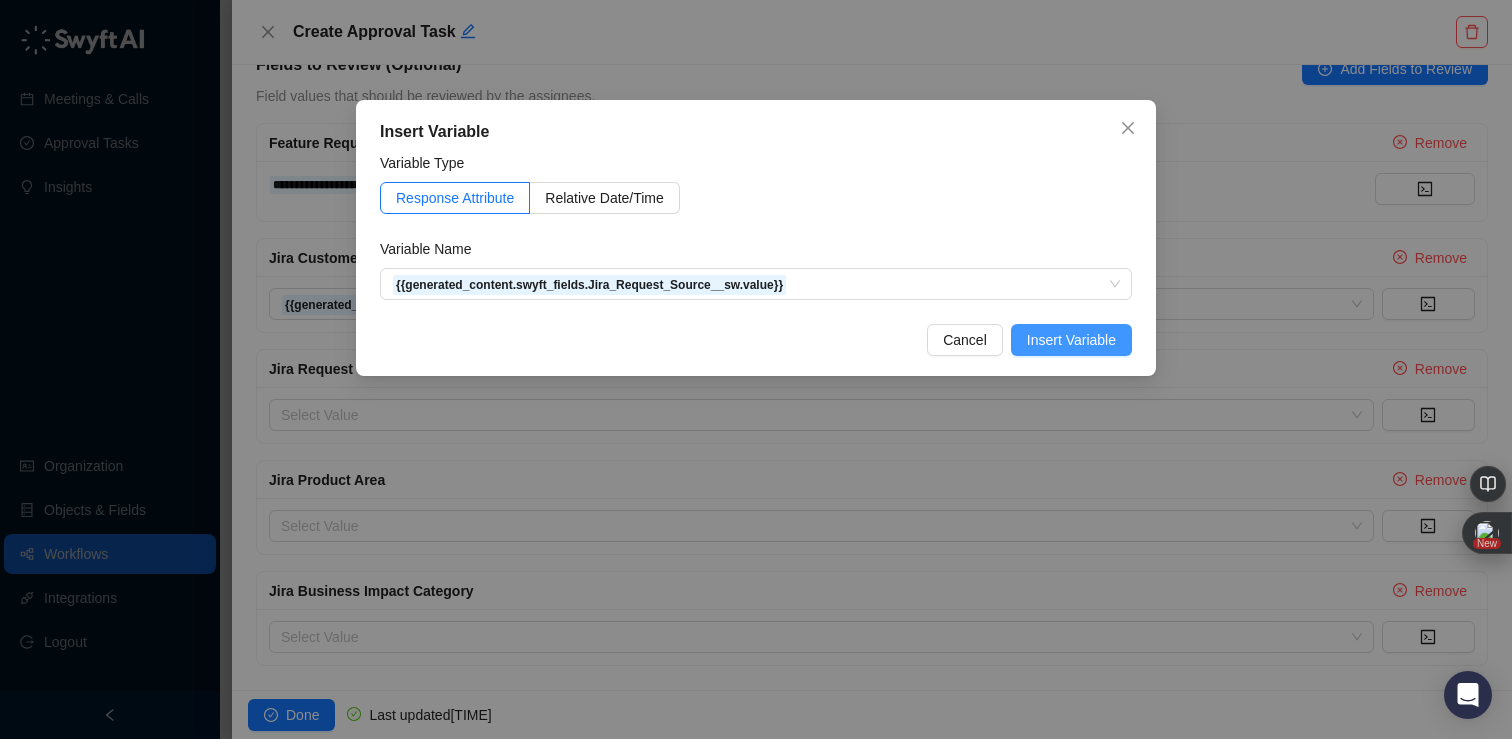 click on "Insert Variable" at bounding box center (1071, 340) 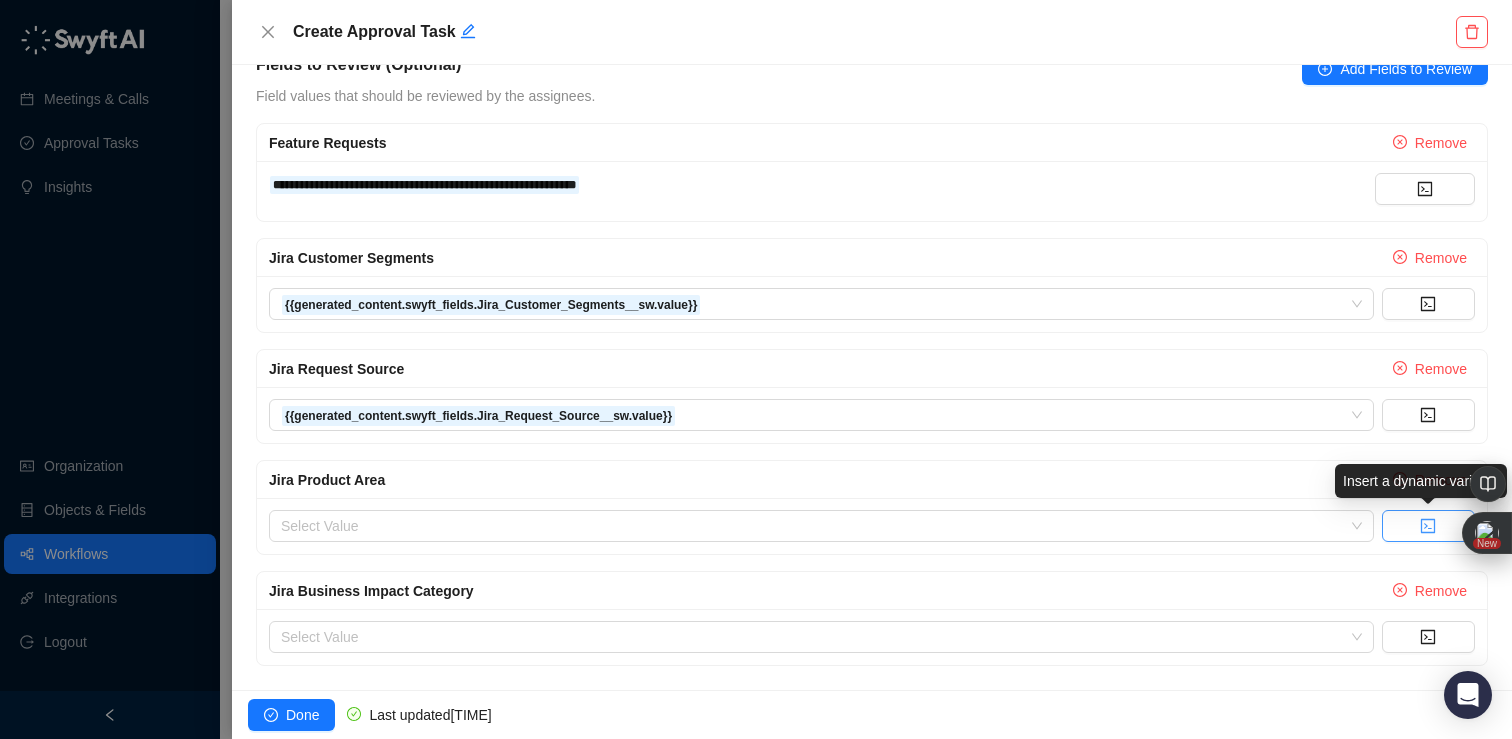 click at bounding box center (1428, 526) 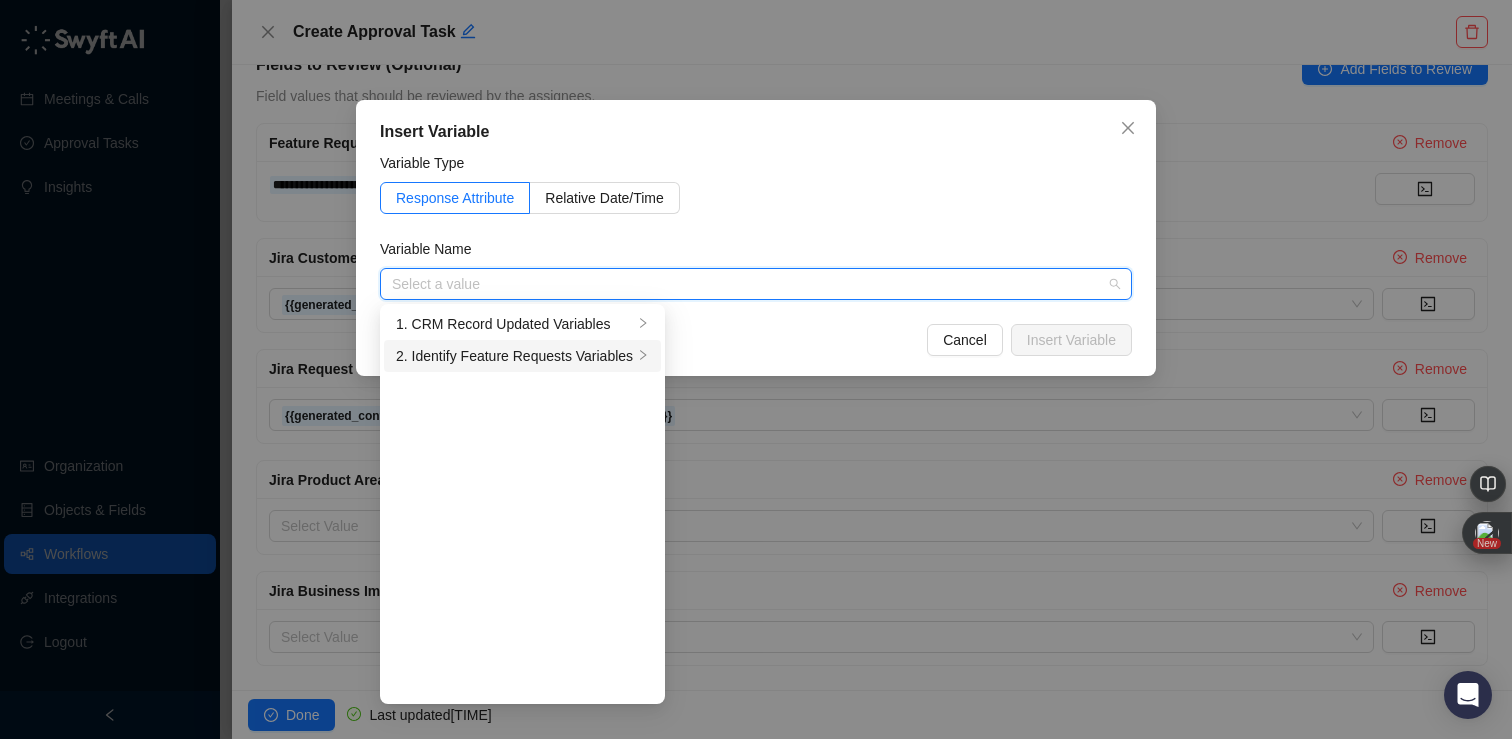 click on "2. Identify Feature Requests Variables" at bounding box center [514, 356] 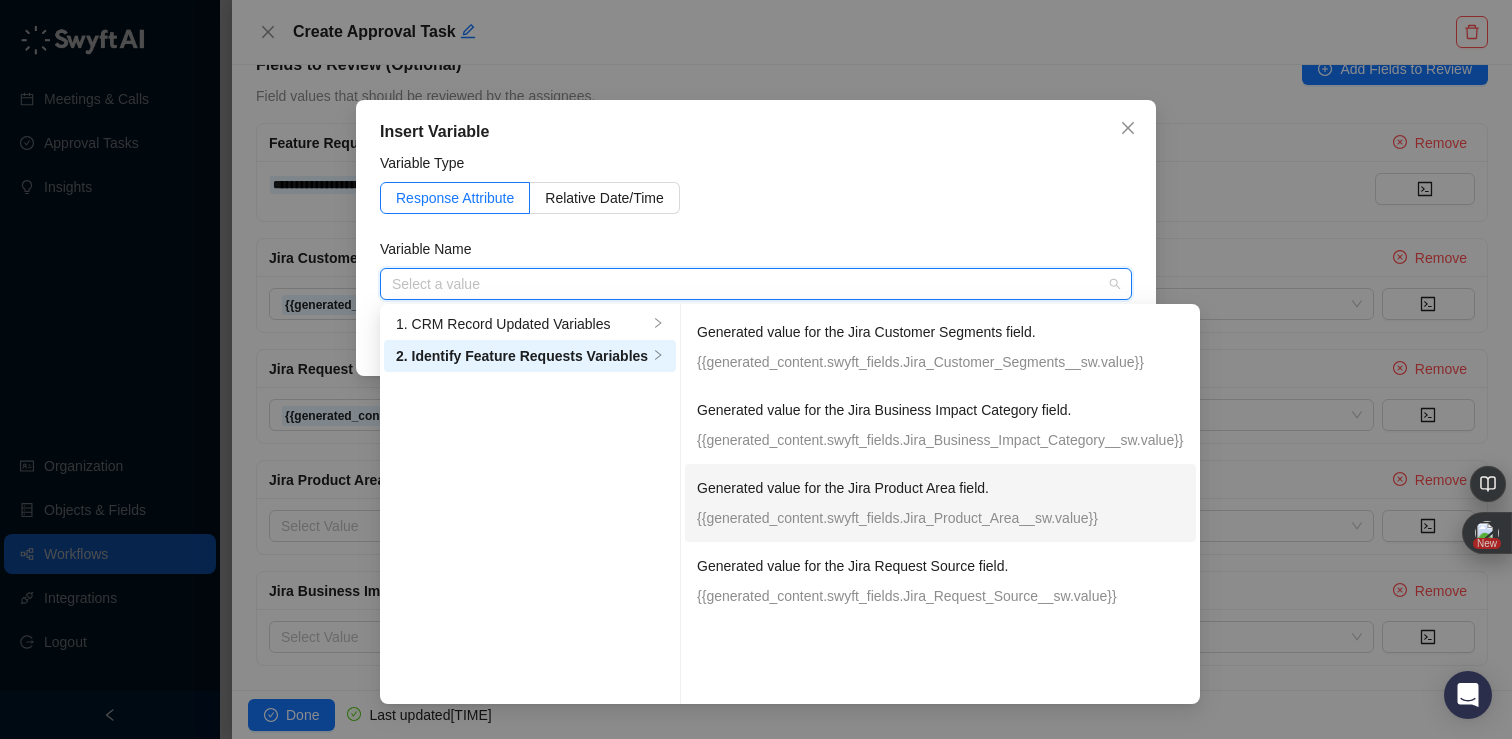 click on "Generated value for the Jira Product Area field." at bounding box center [940, 488] 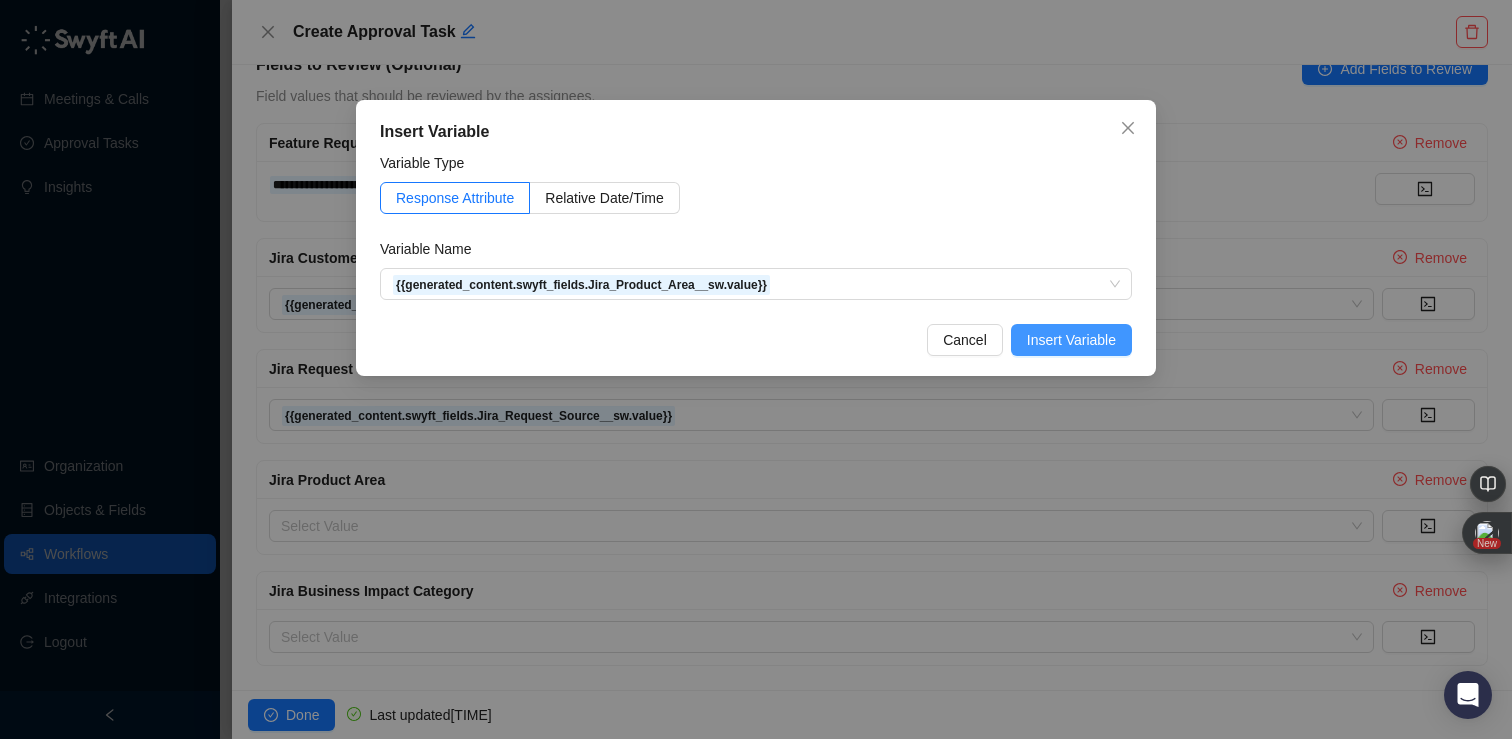 click on "Insert Variable" at bounding box center [1071, 340] 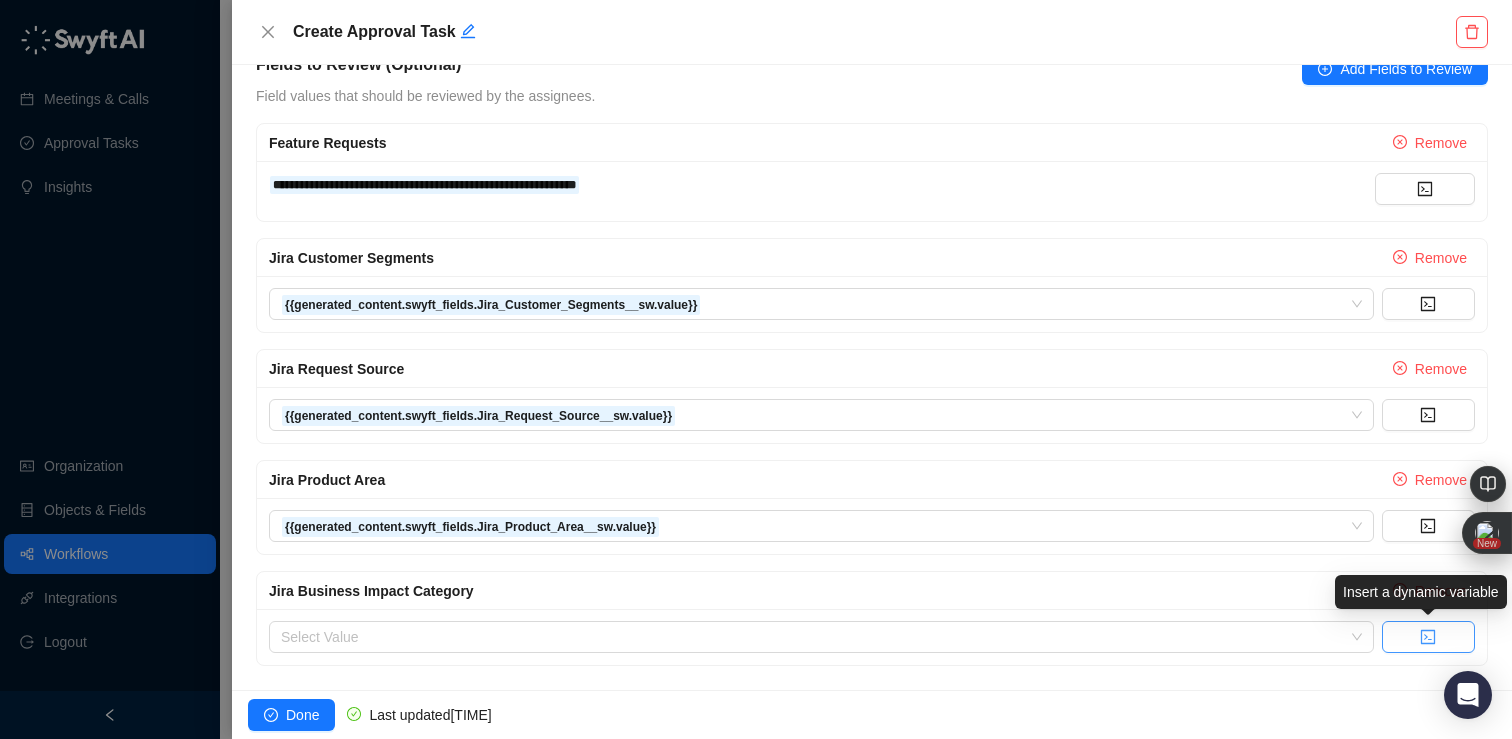 click at bounding box center [1428, 637] 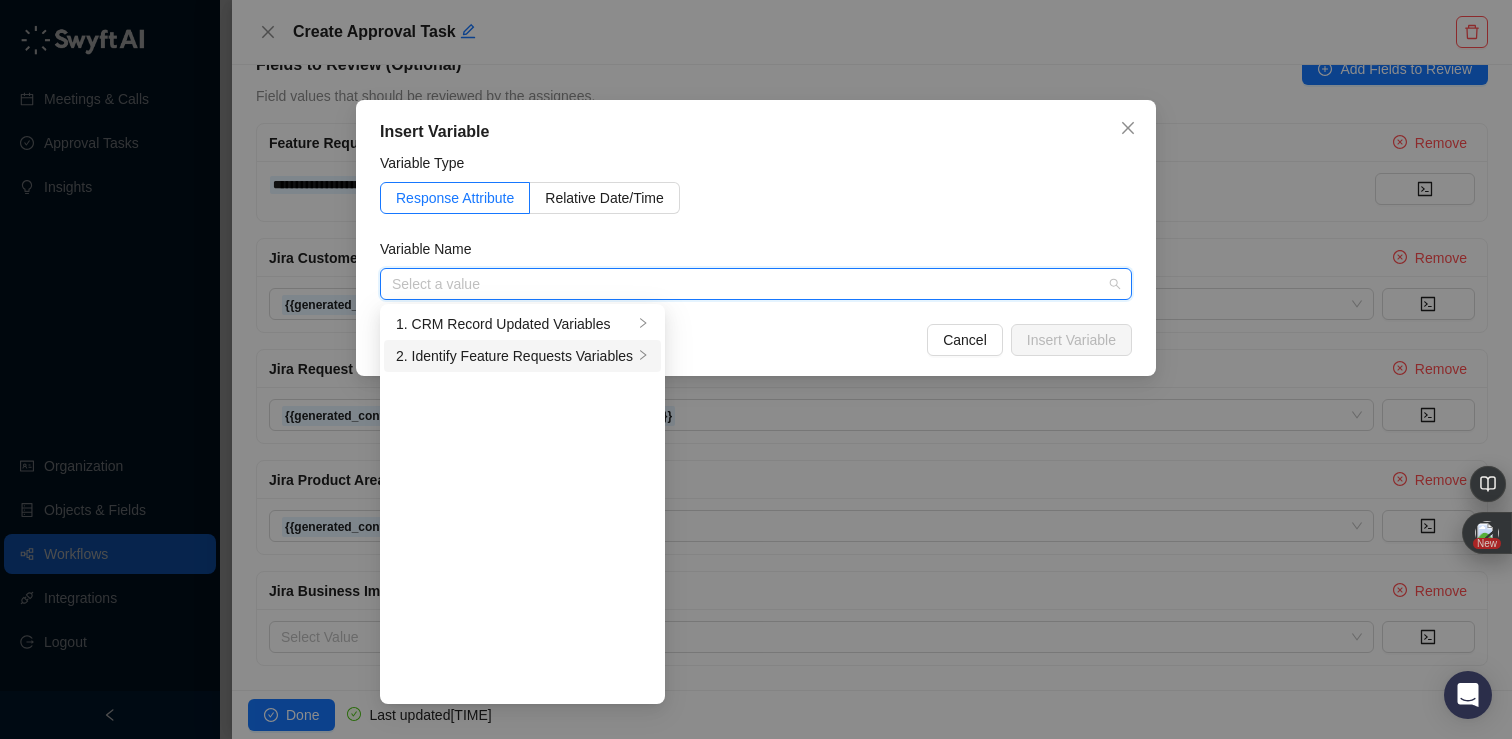 click on "2. Identify Feature Requests Variables" at bounding box center (514, 356) 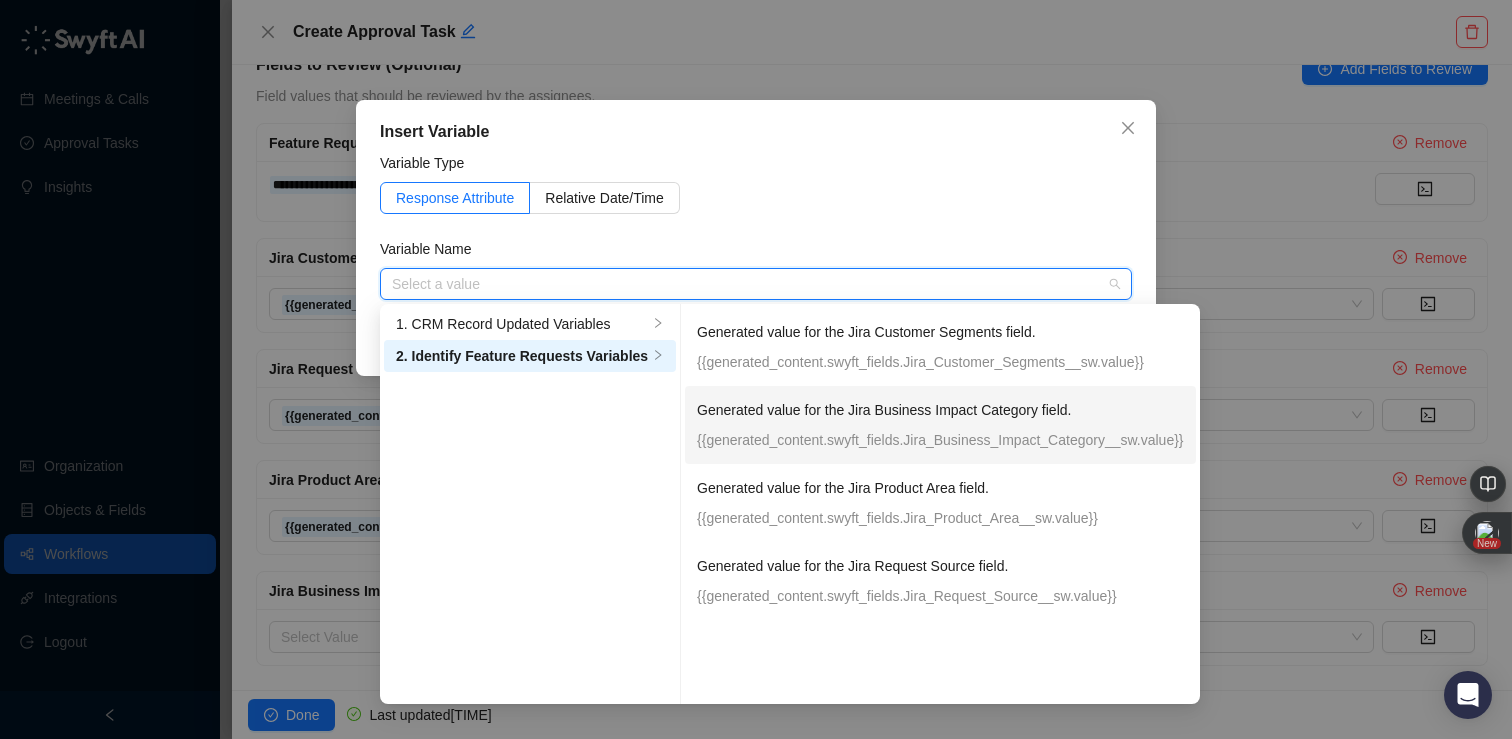 click on "Generated value for the Jira Business Impact Category field. {{generated_content.swyft_fields.Jira_Business_Impact_Category__sw.value}}" at bounding box center (940, 425) 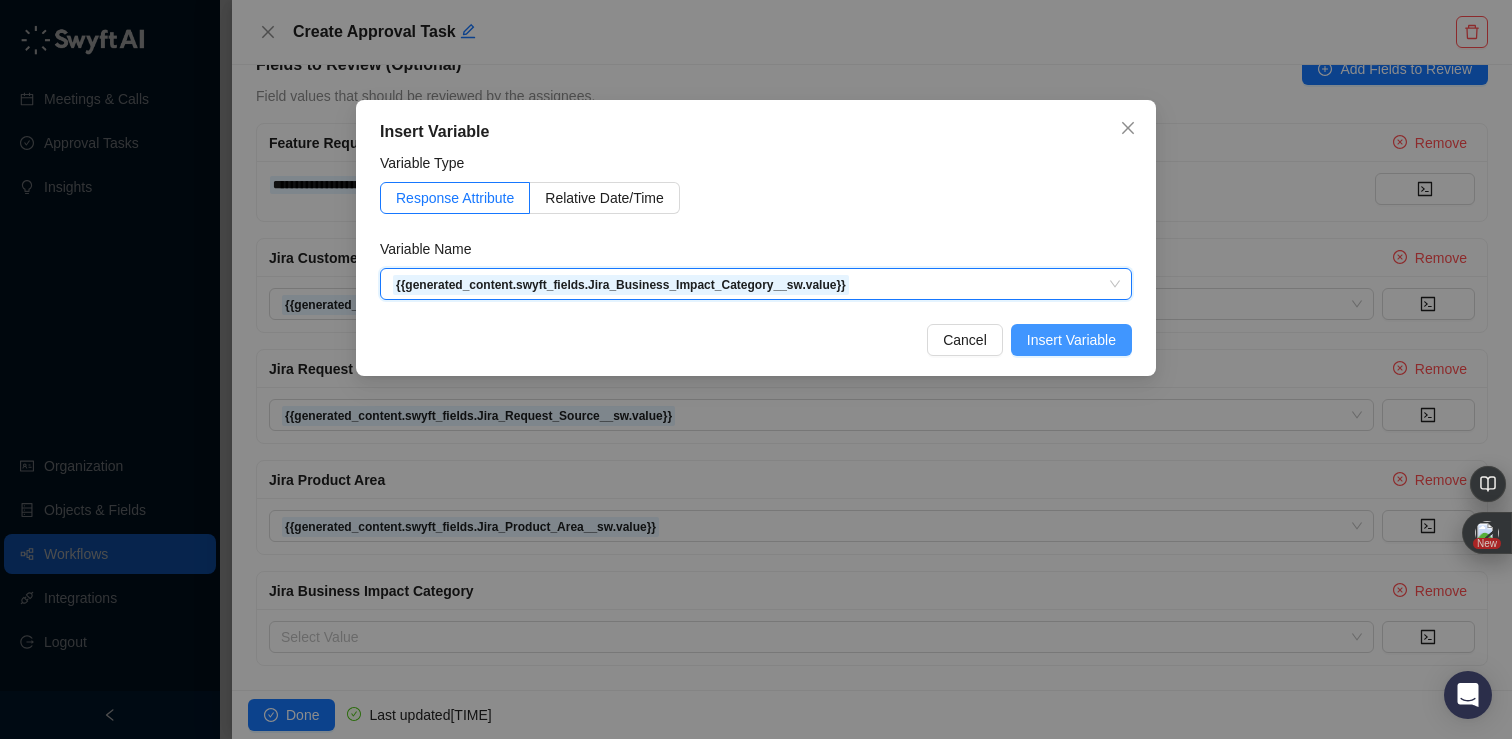 click on "Insert Variable" at bounding box center (1071, 340) 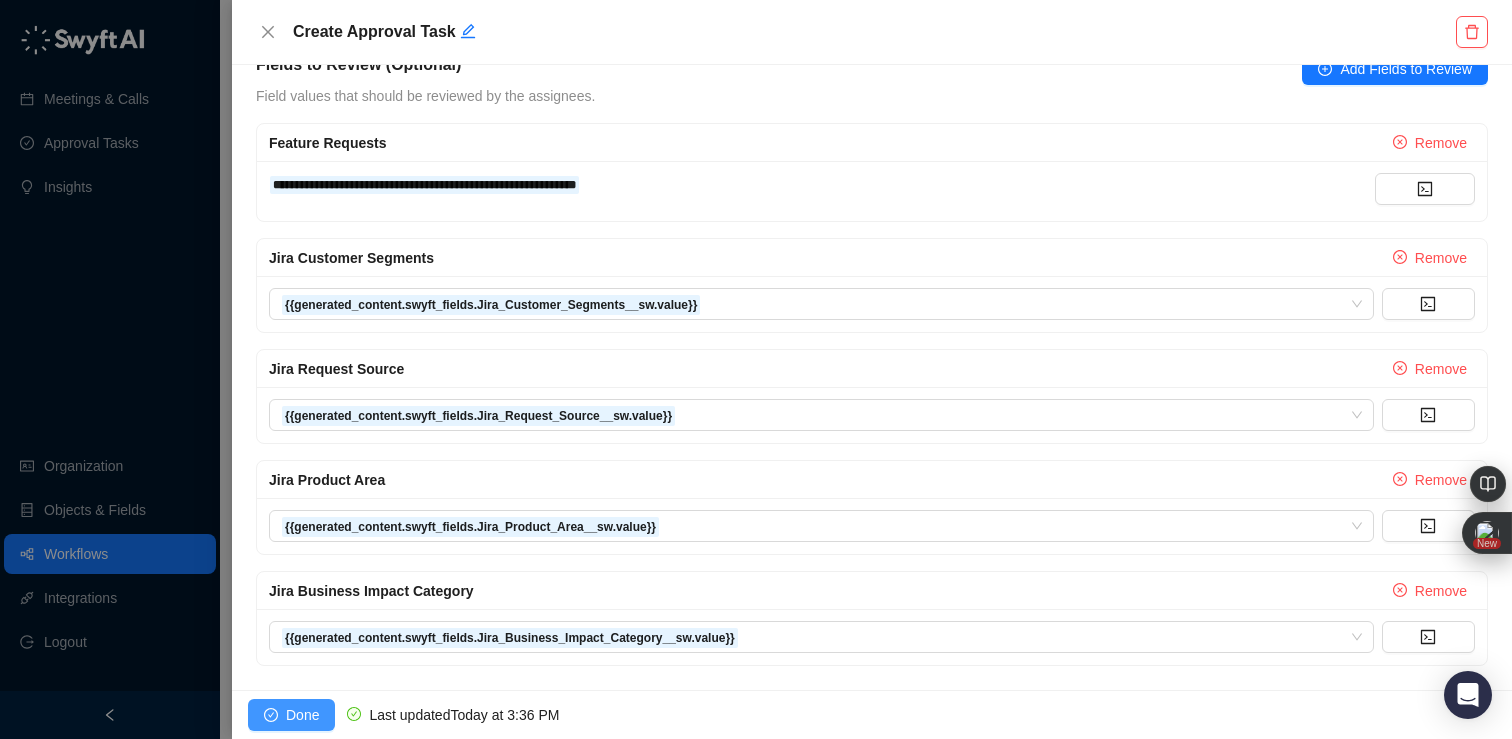 click on "Done" at bounding box center (302, 715) 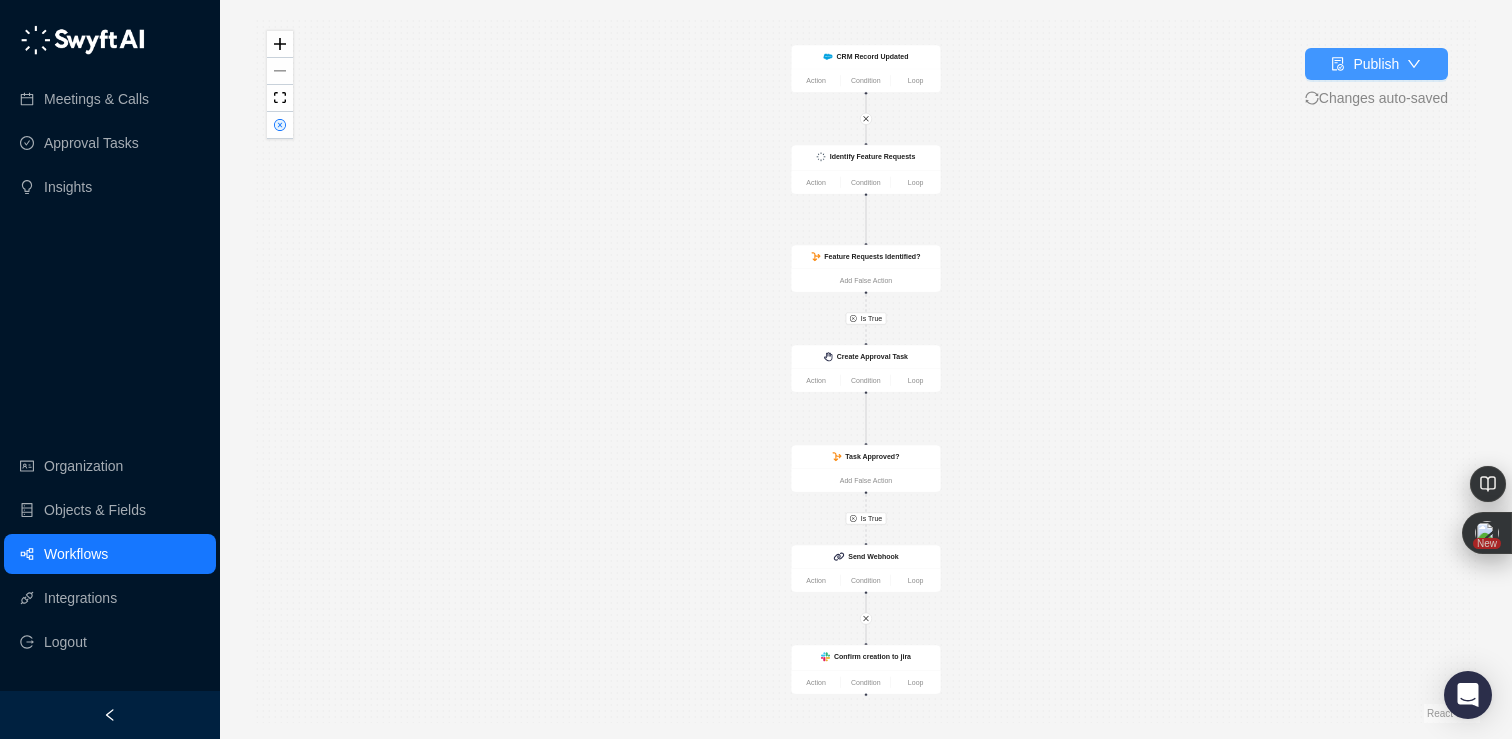 click on "Publish" at bounding box center [1365, 64] 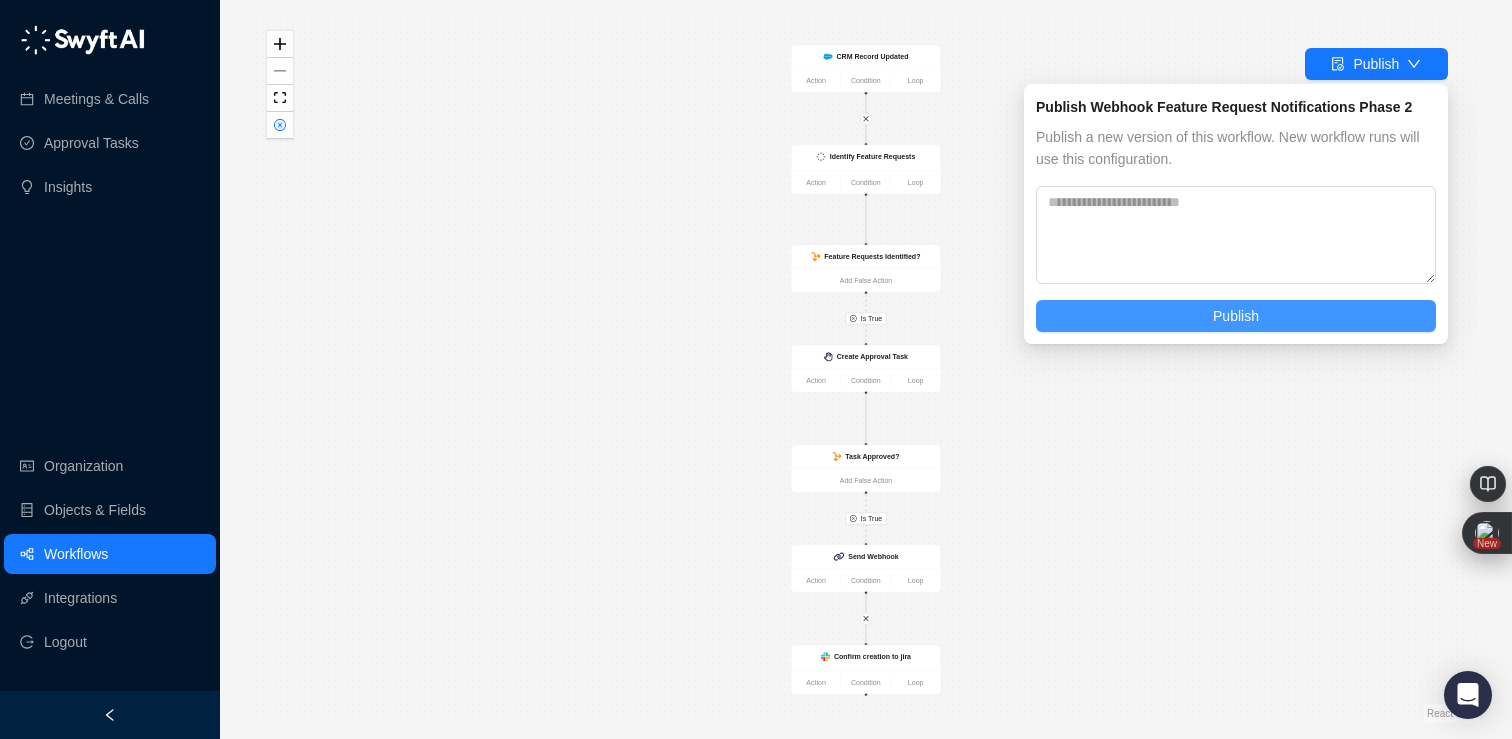 click on "Publish" at bounding box center (1236, 316) 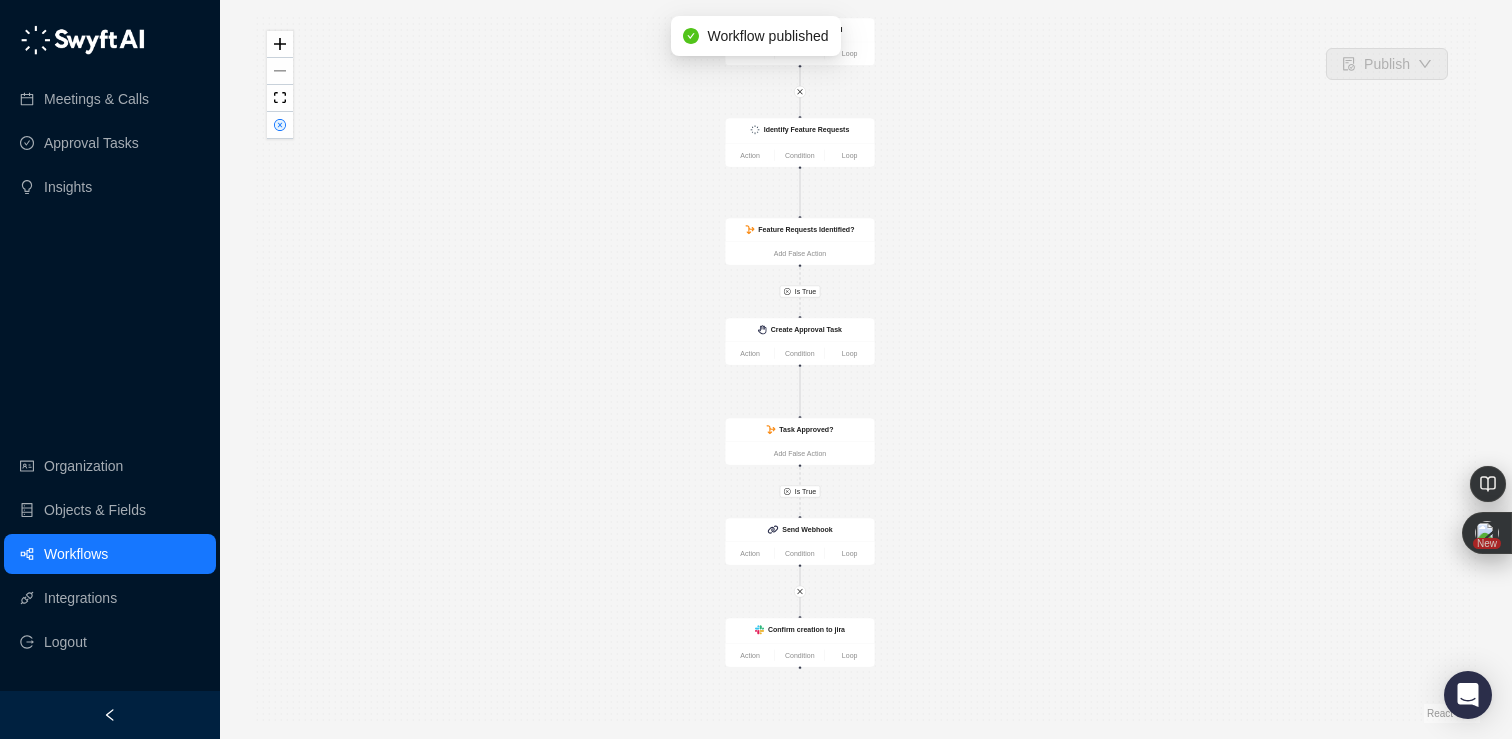 drag, startPoint x: 1045, startPoint y: 557, endPoint x: 980, endPoint y: 530, distance: 70.38466 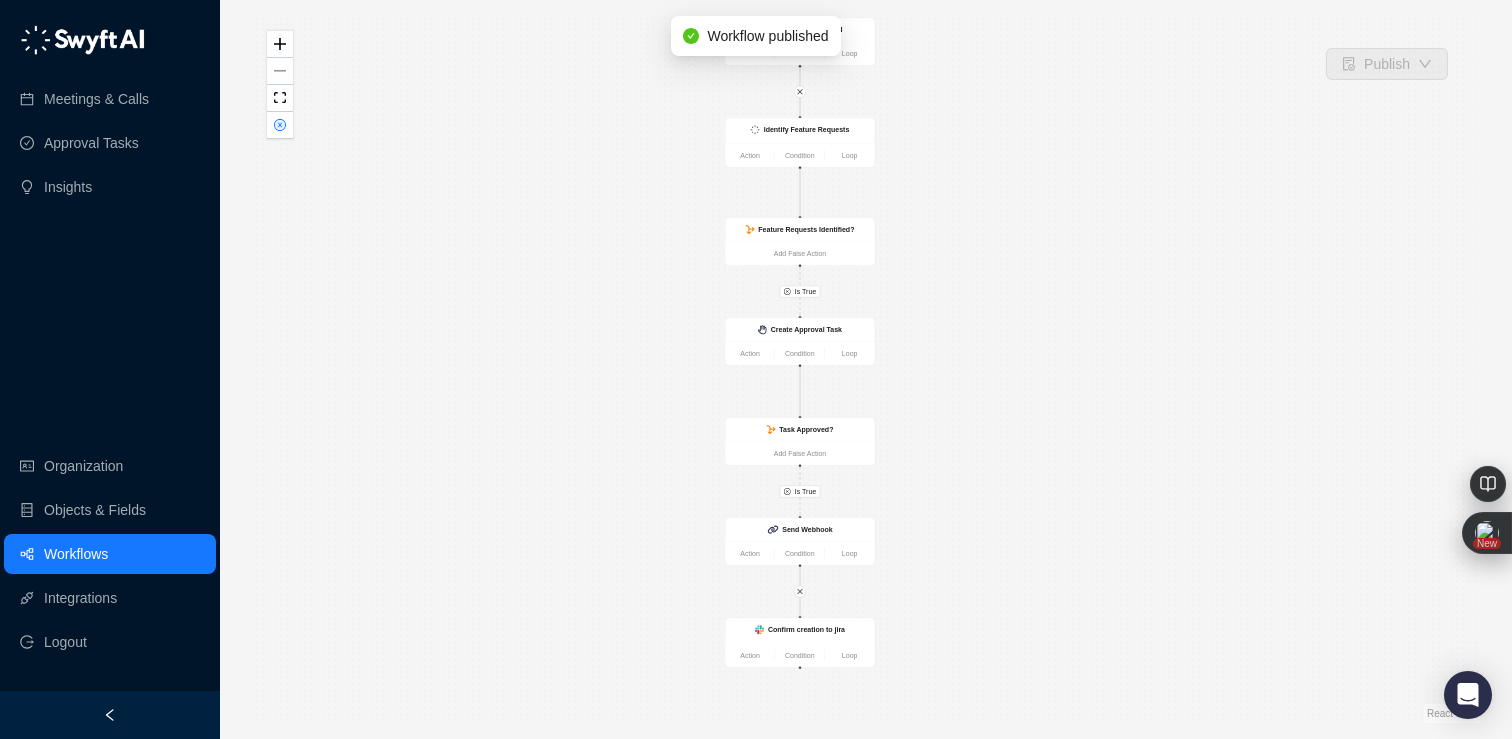 click on "Is True Is True CRM Record Updated Action Condition Loop Identify Feature Requests Action Condition Loop Feature Requests Identified? Add False Action Confirm creation to jira Action Condition Loop Create Approval Task Action Condition Loop Task Approved? Add False Action Send Webhook Action Condition Loop" at bounding box center (866, 369) 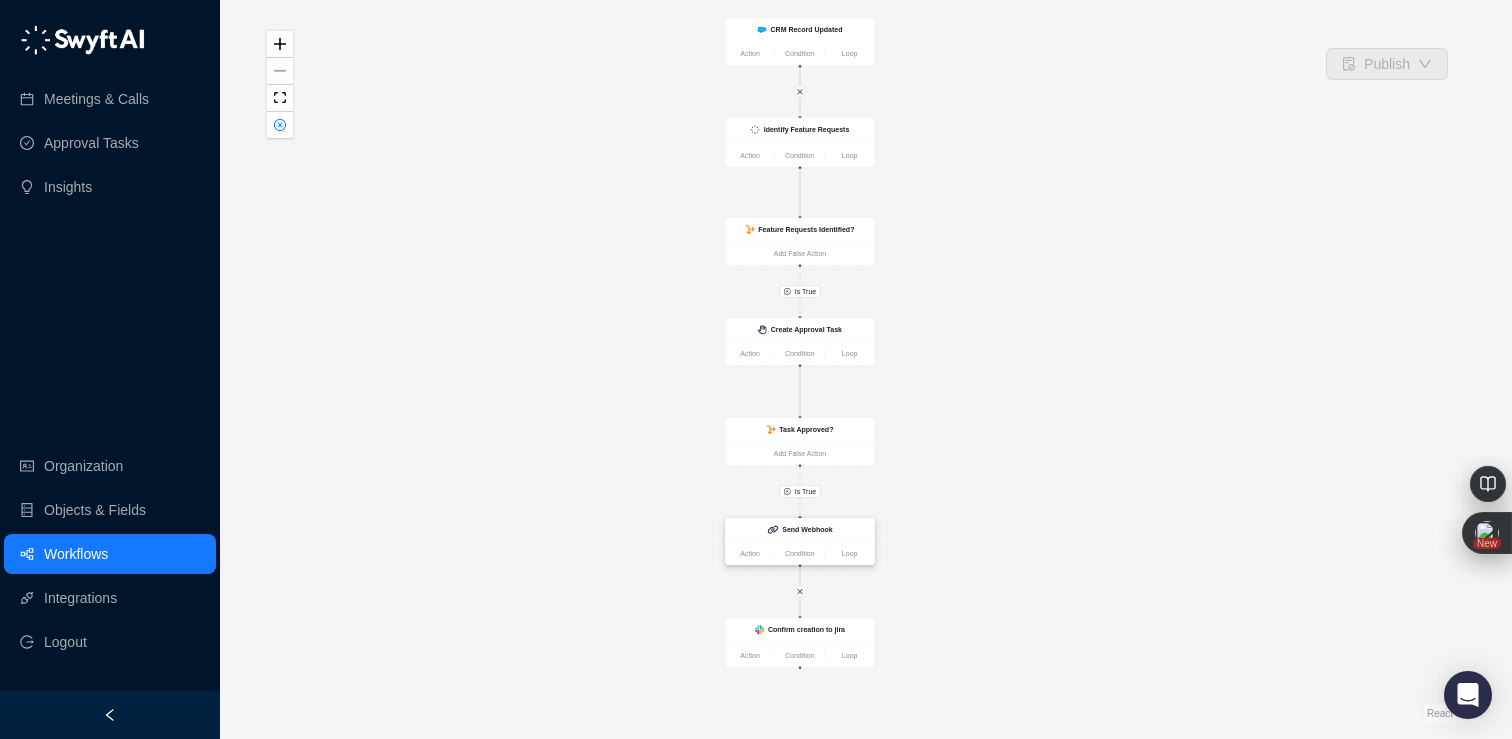 click on "Send Webhook" at bounding box center (800, 529) 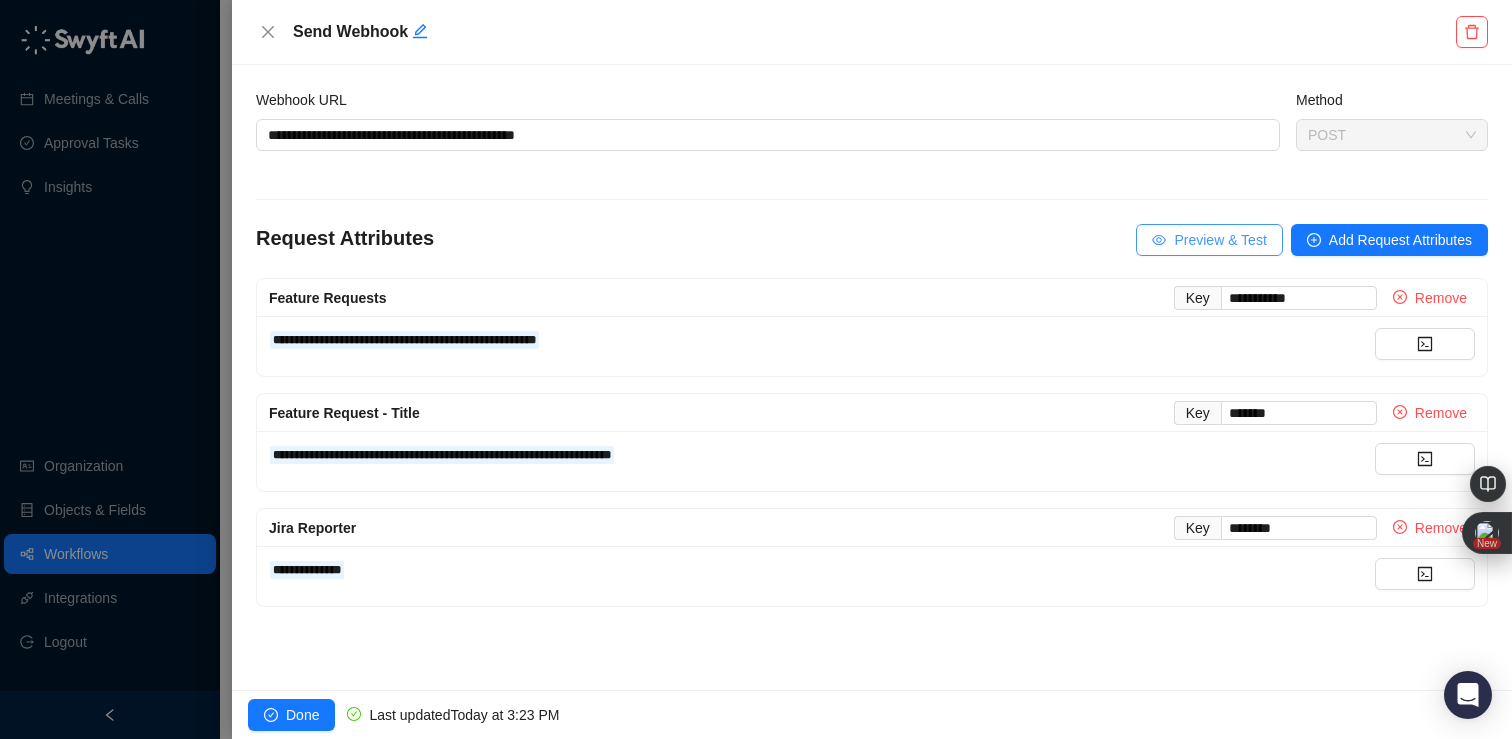 click on "Preview & Test" at bounding box center (1220, 240) 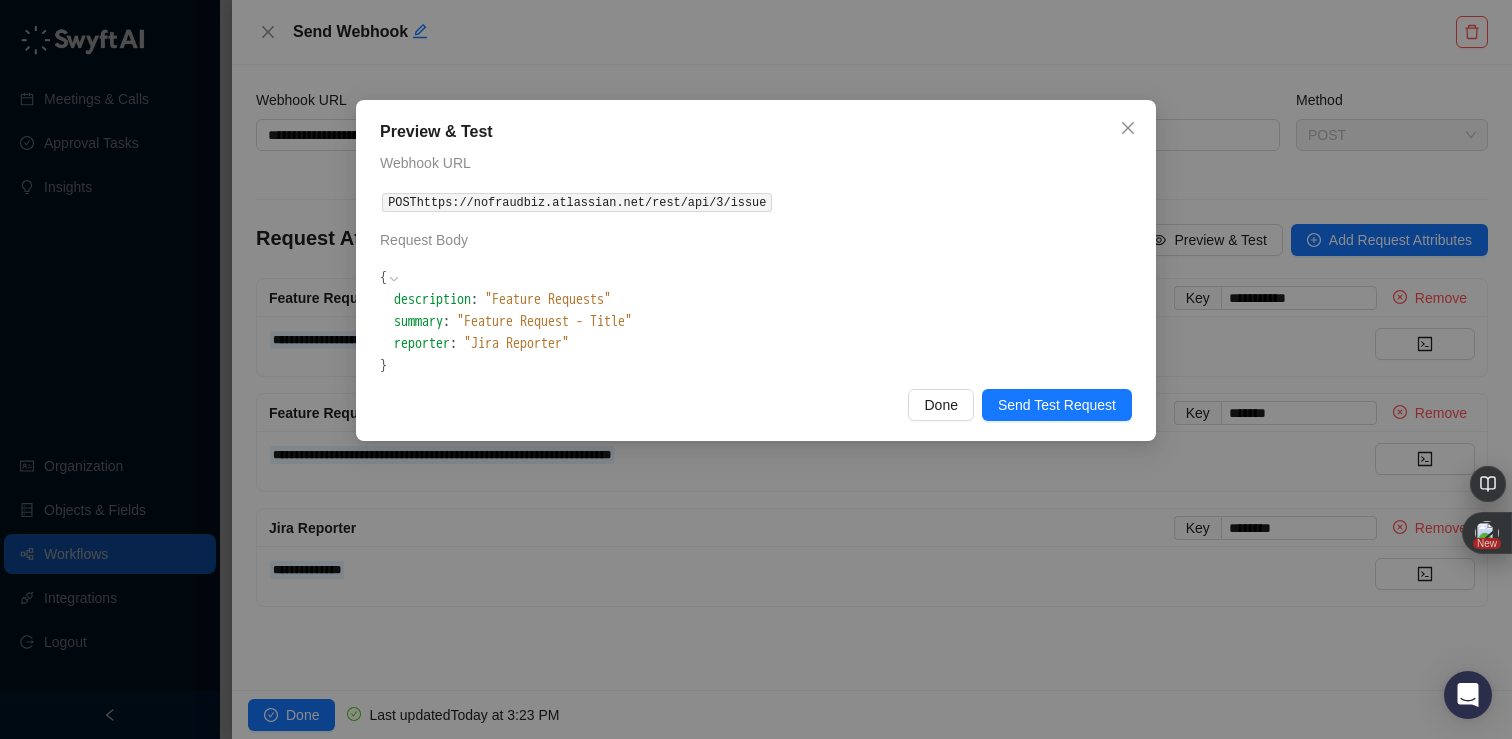 click 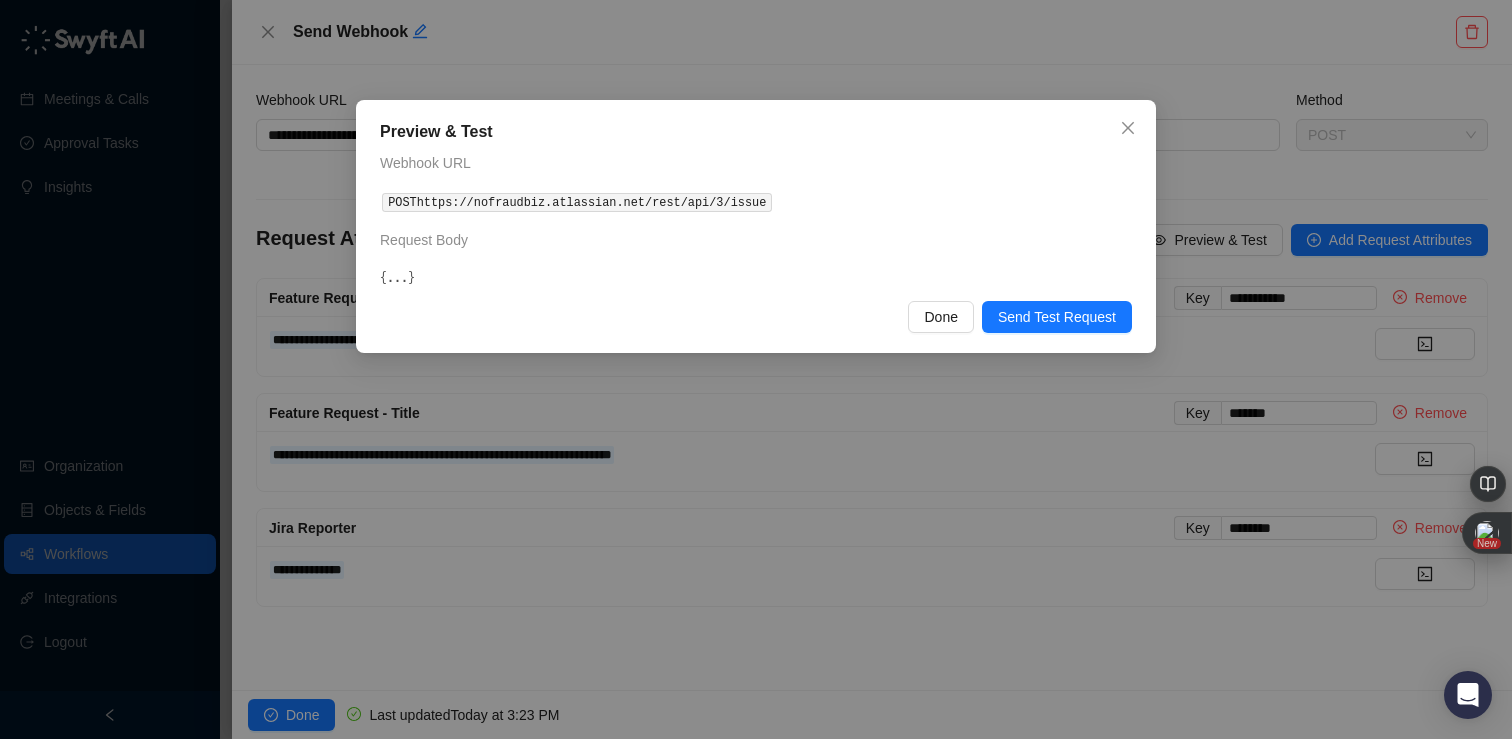 click on "..." at bounding box center [397, 278] 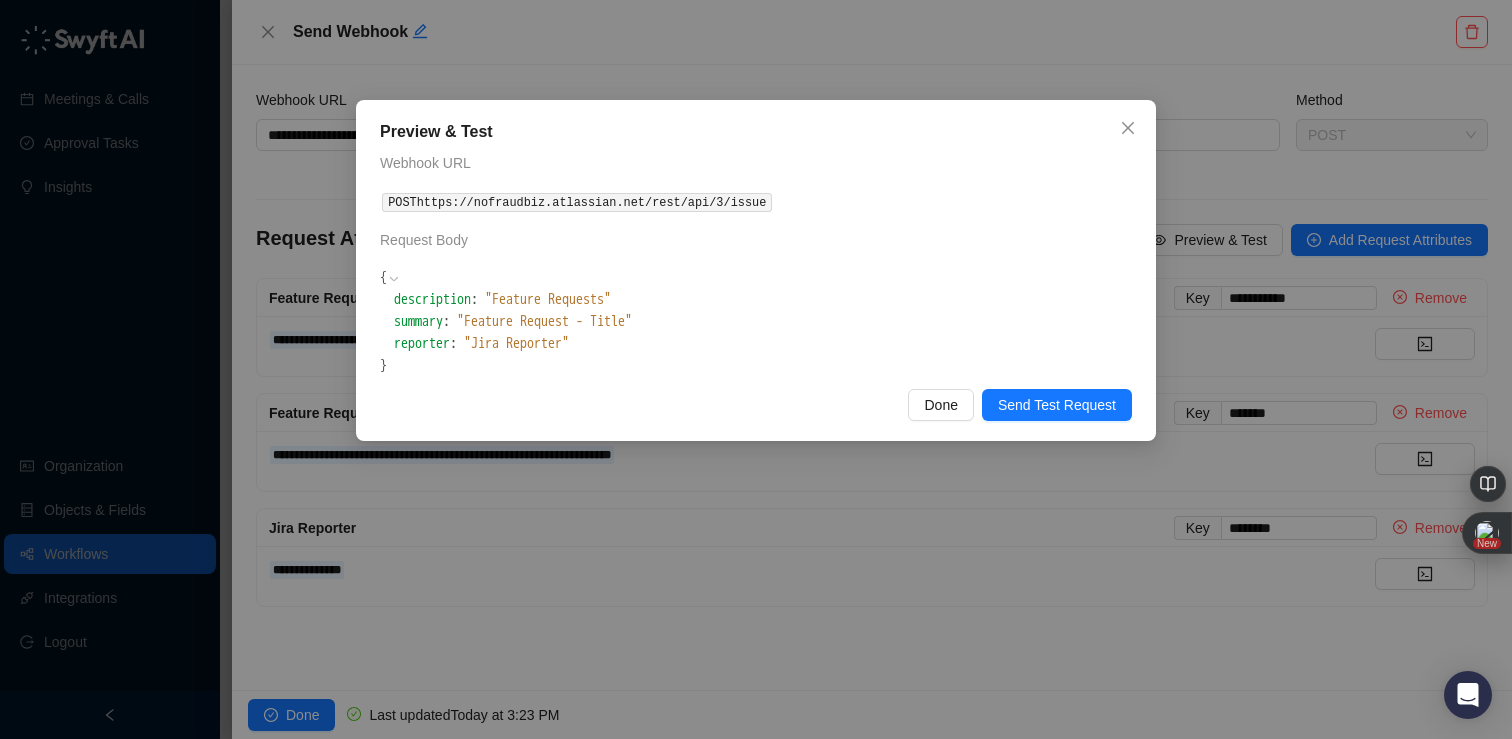 click on "reporter :   " Jira Reporter "" at bounding box center [513, 344] 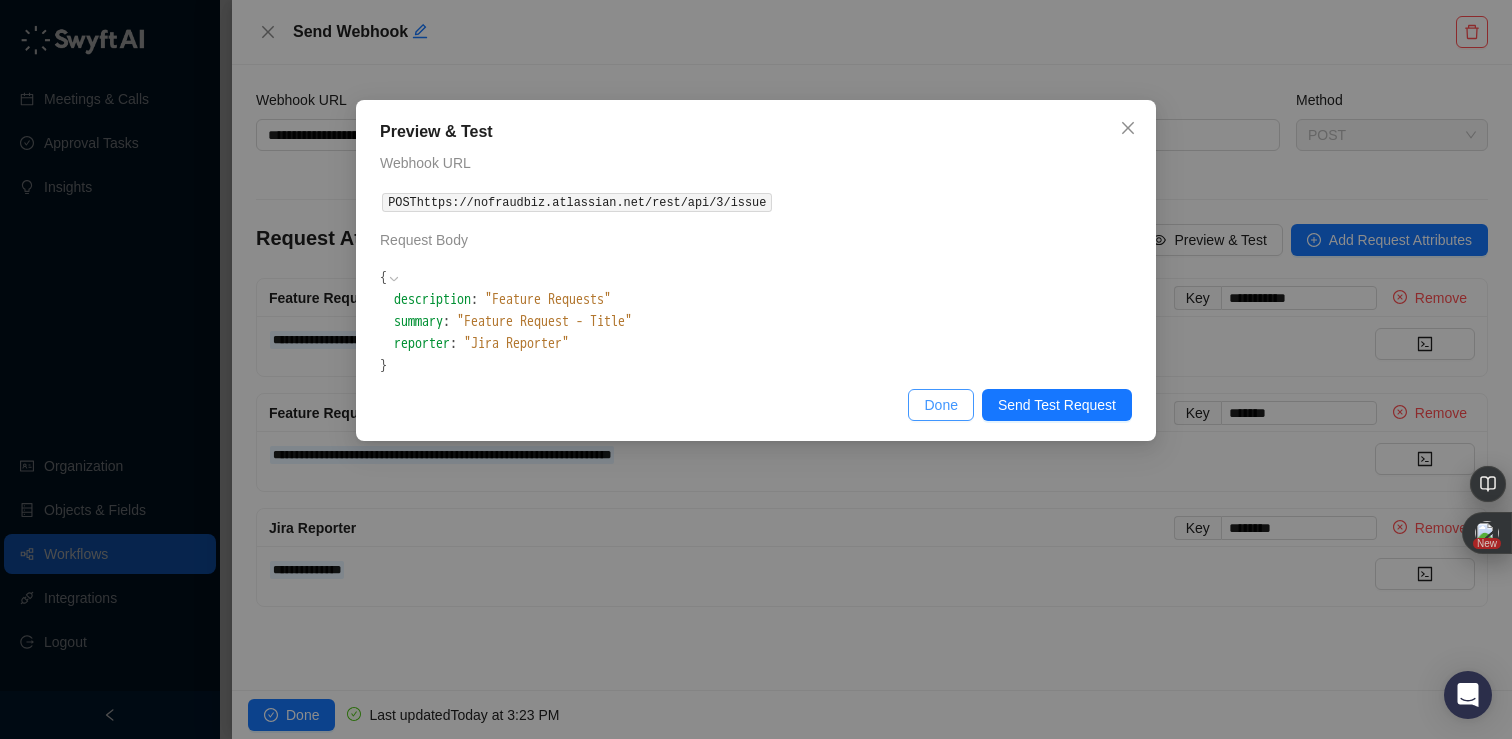 click on "Done" at bounding box center (940, 405) 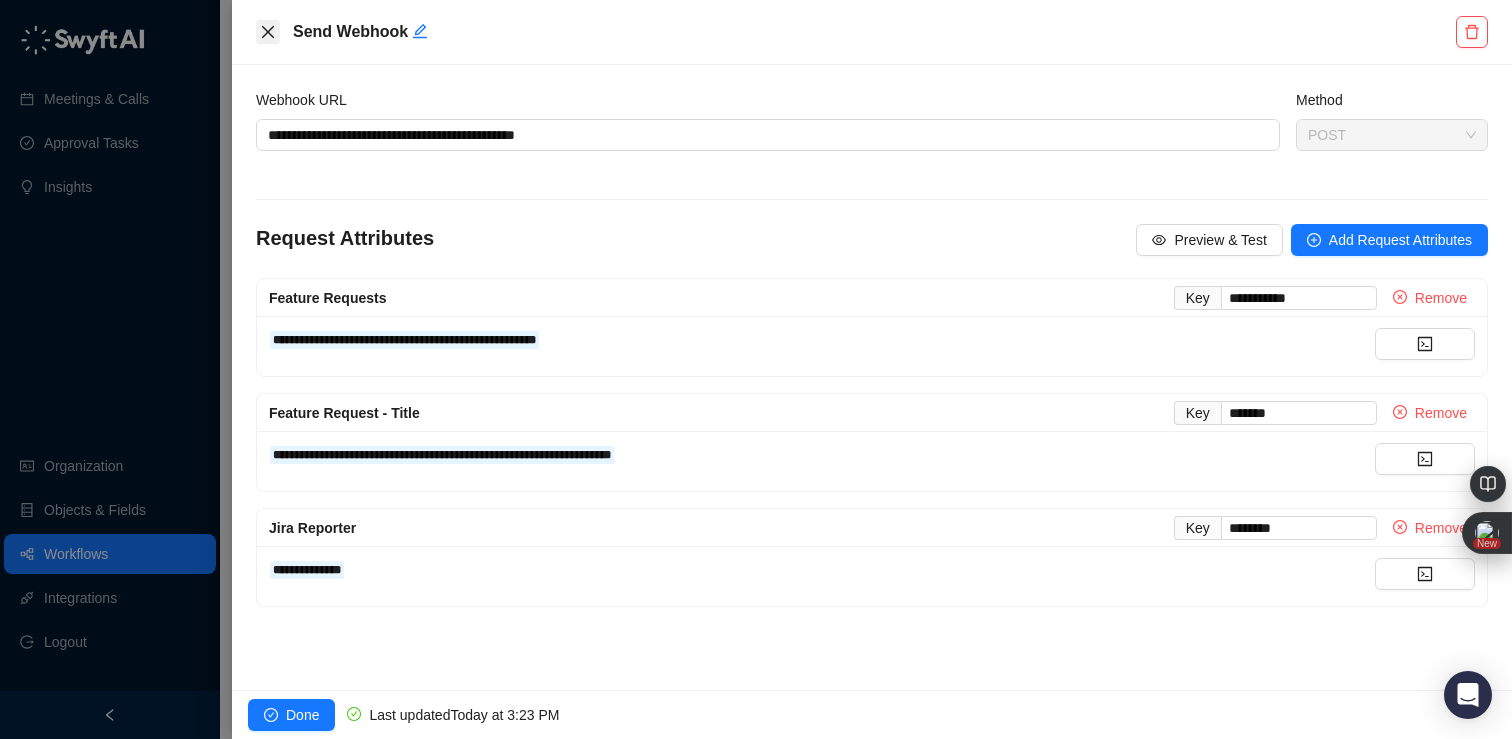 click 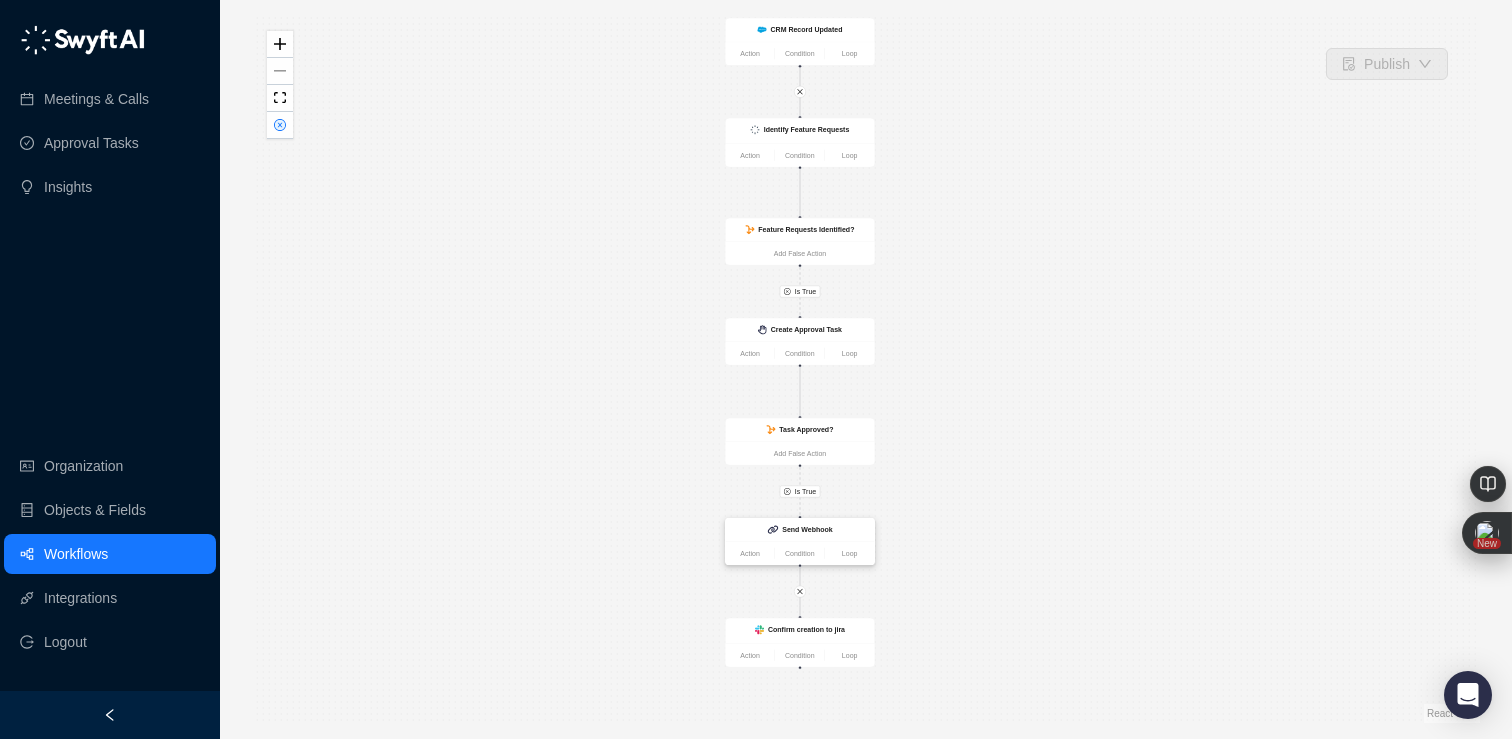 click on "Send Webhook" at bounding box center (799, 529) 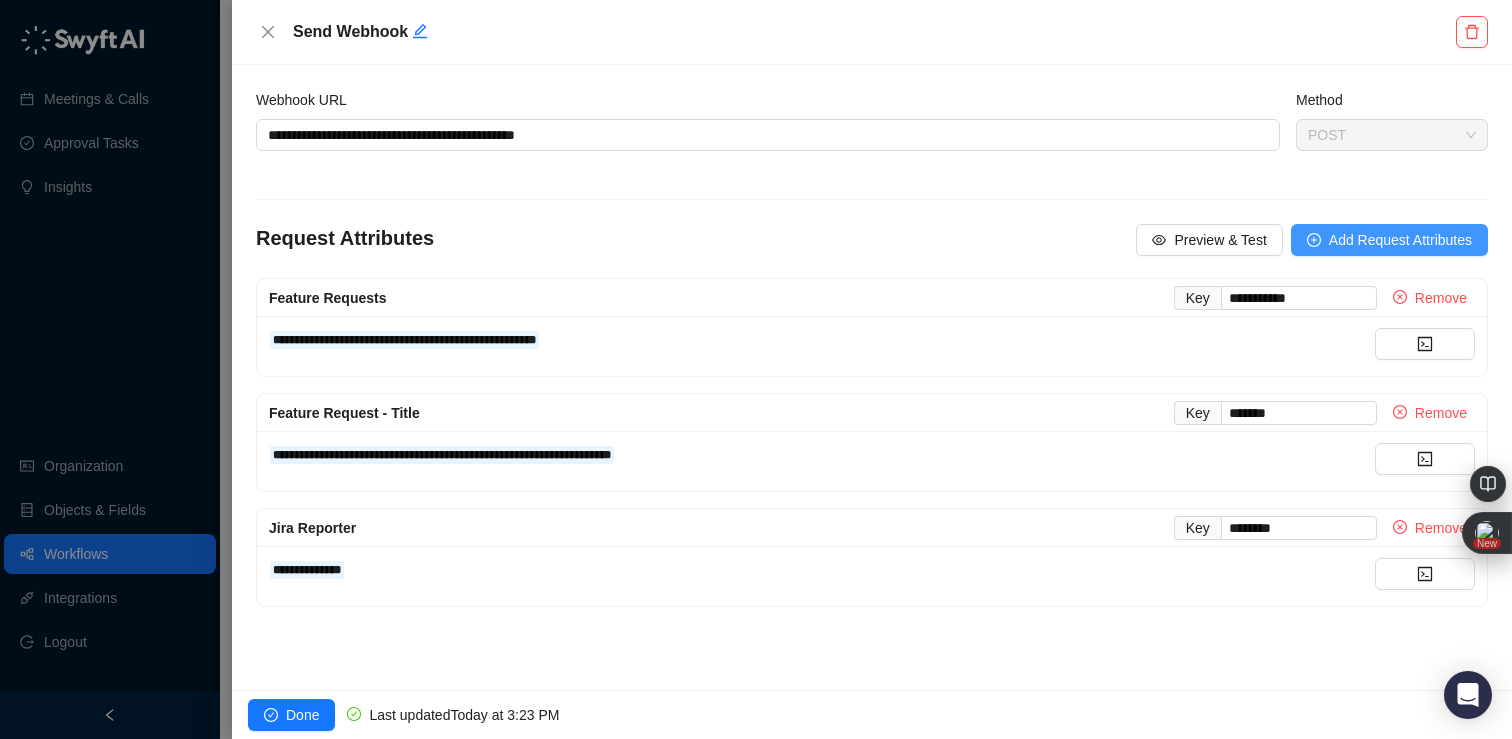 click on "Add Request Attributes" at bounding box center [1400, 240] 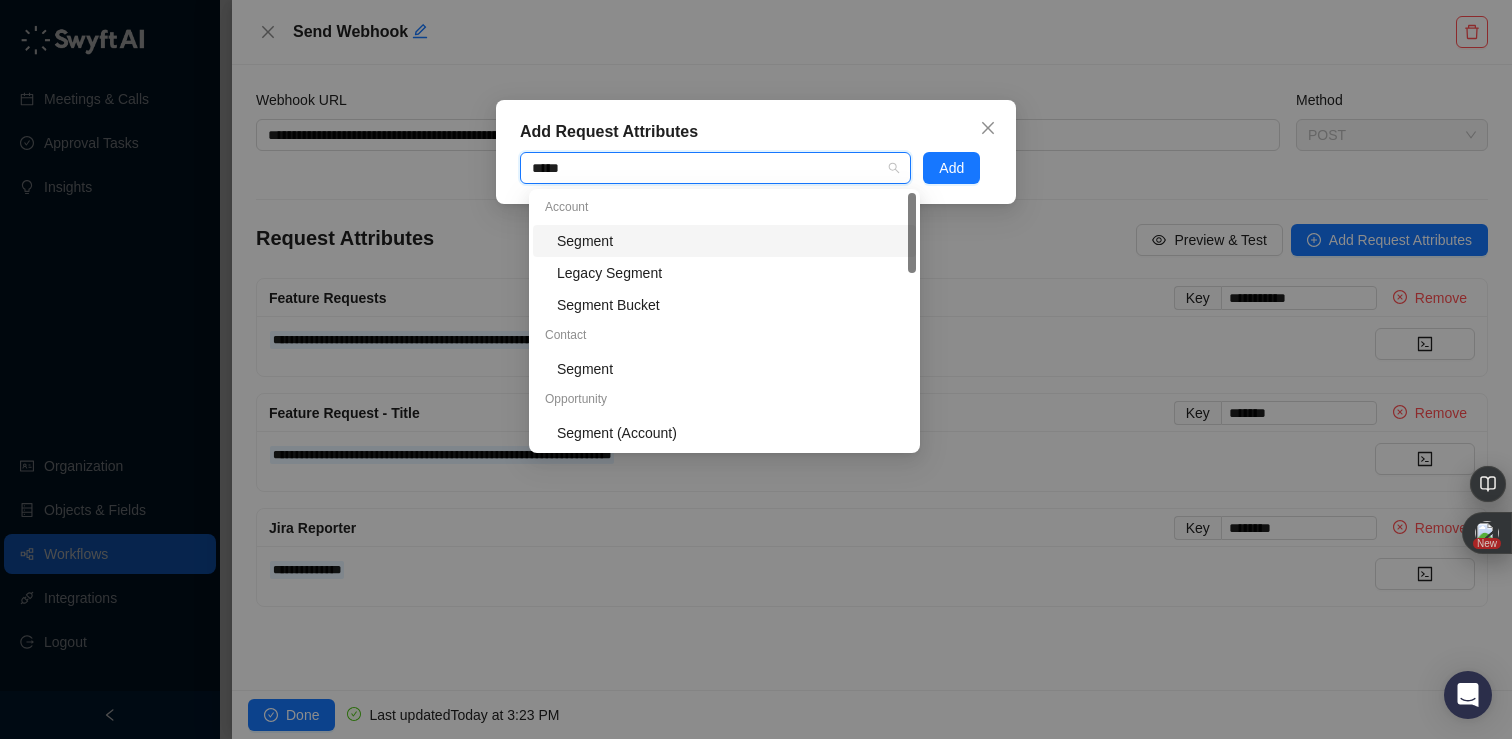 type on "******" 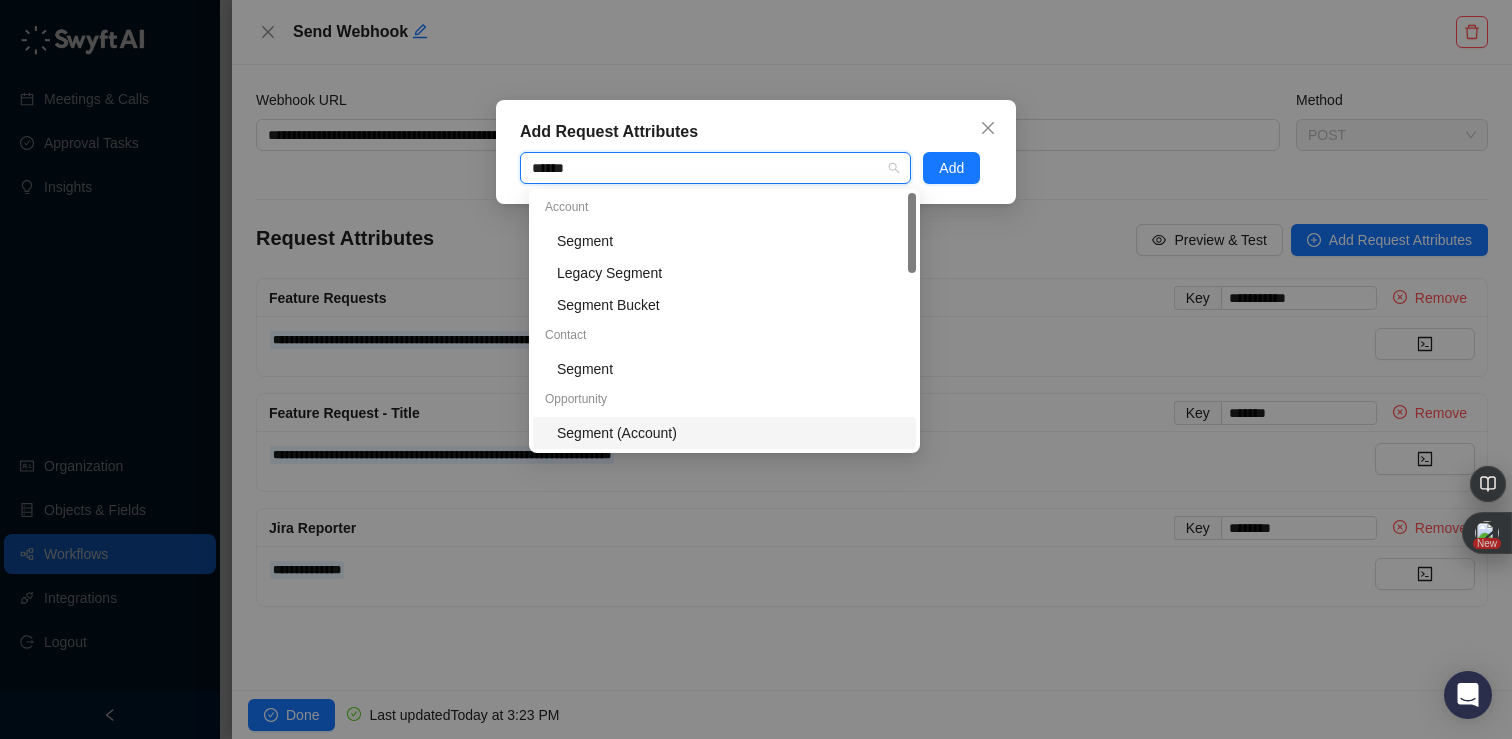 scroll, scrollTop: 64, scrollLeft: 0, axis: vertical 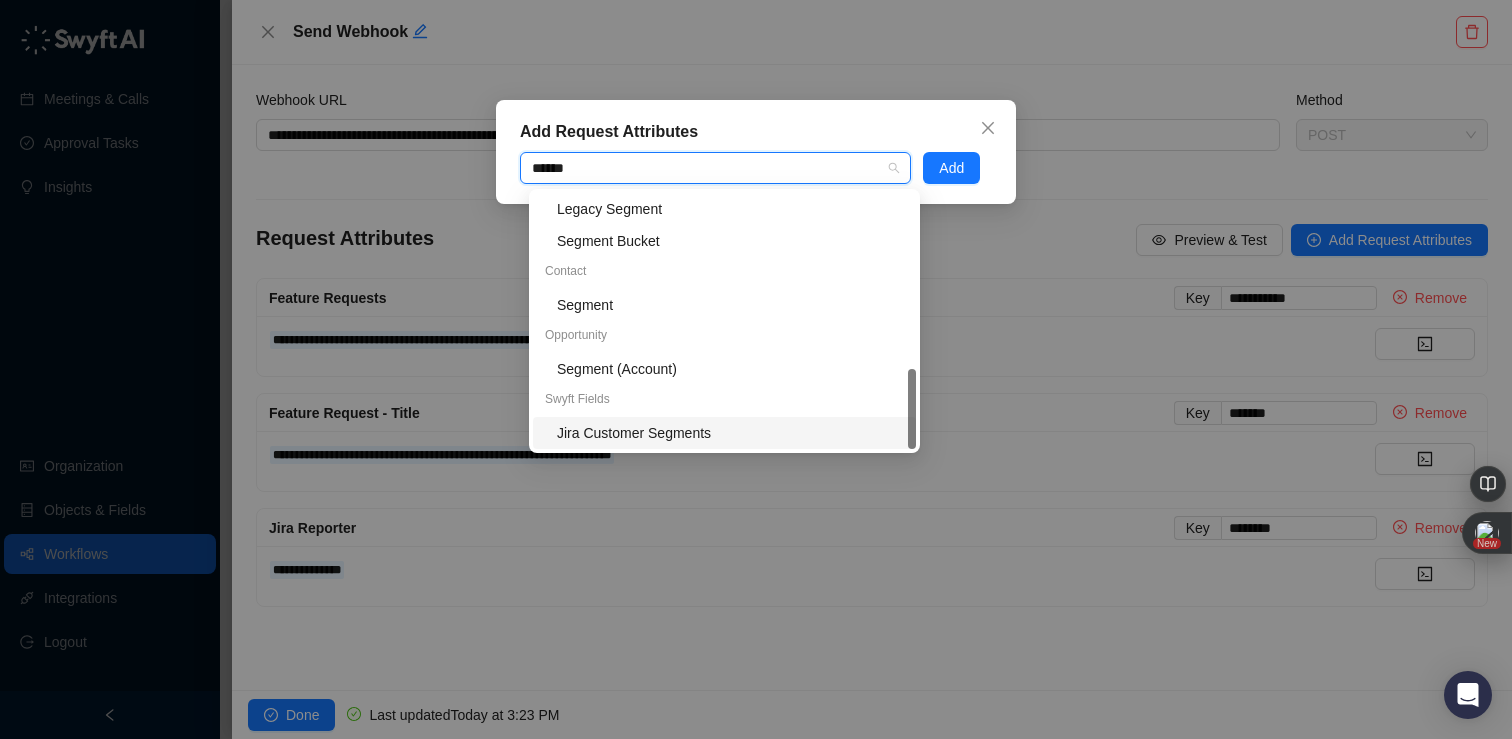 click on "Jira Customer Segments" at bounding box center [730, 433] 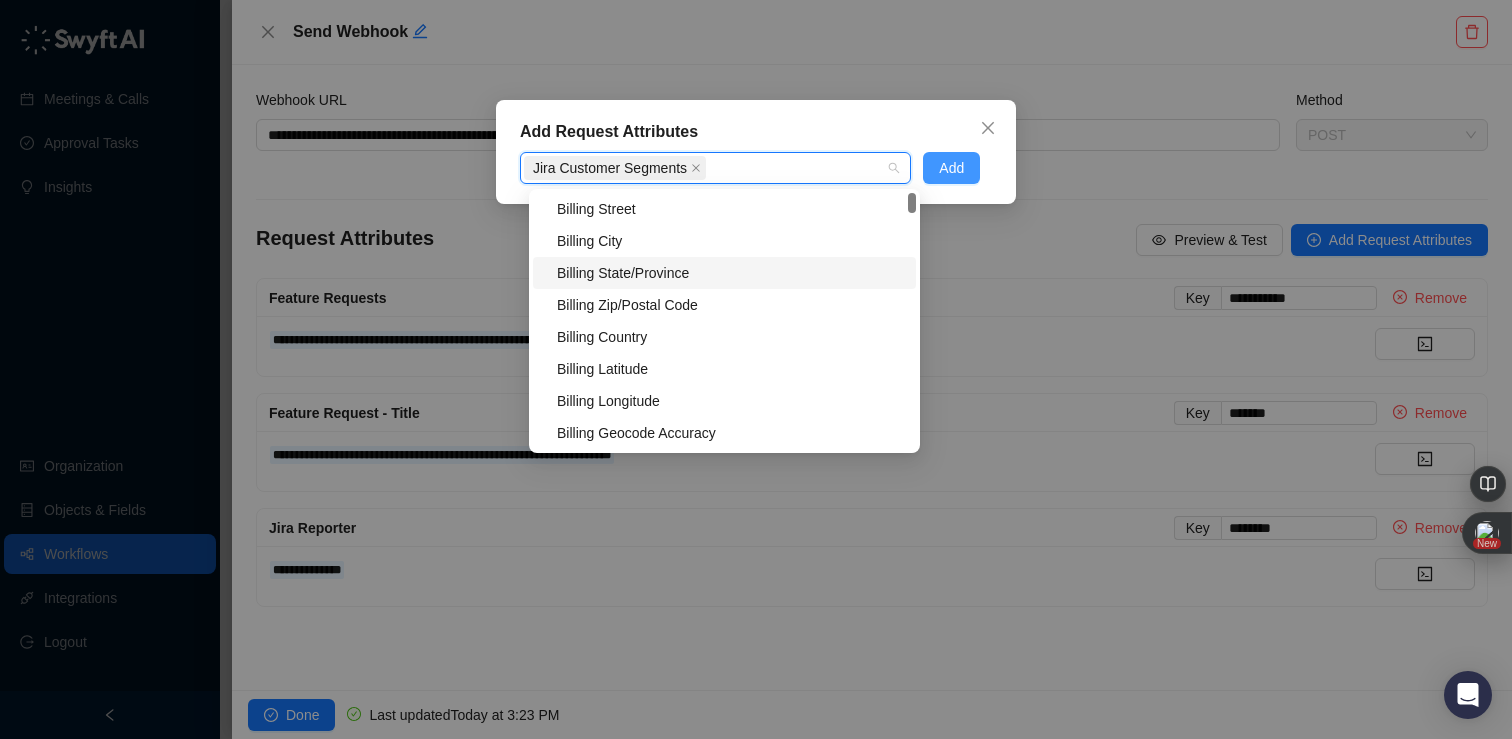 click on "Add" at bounding box center (951, 168) 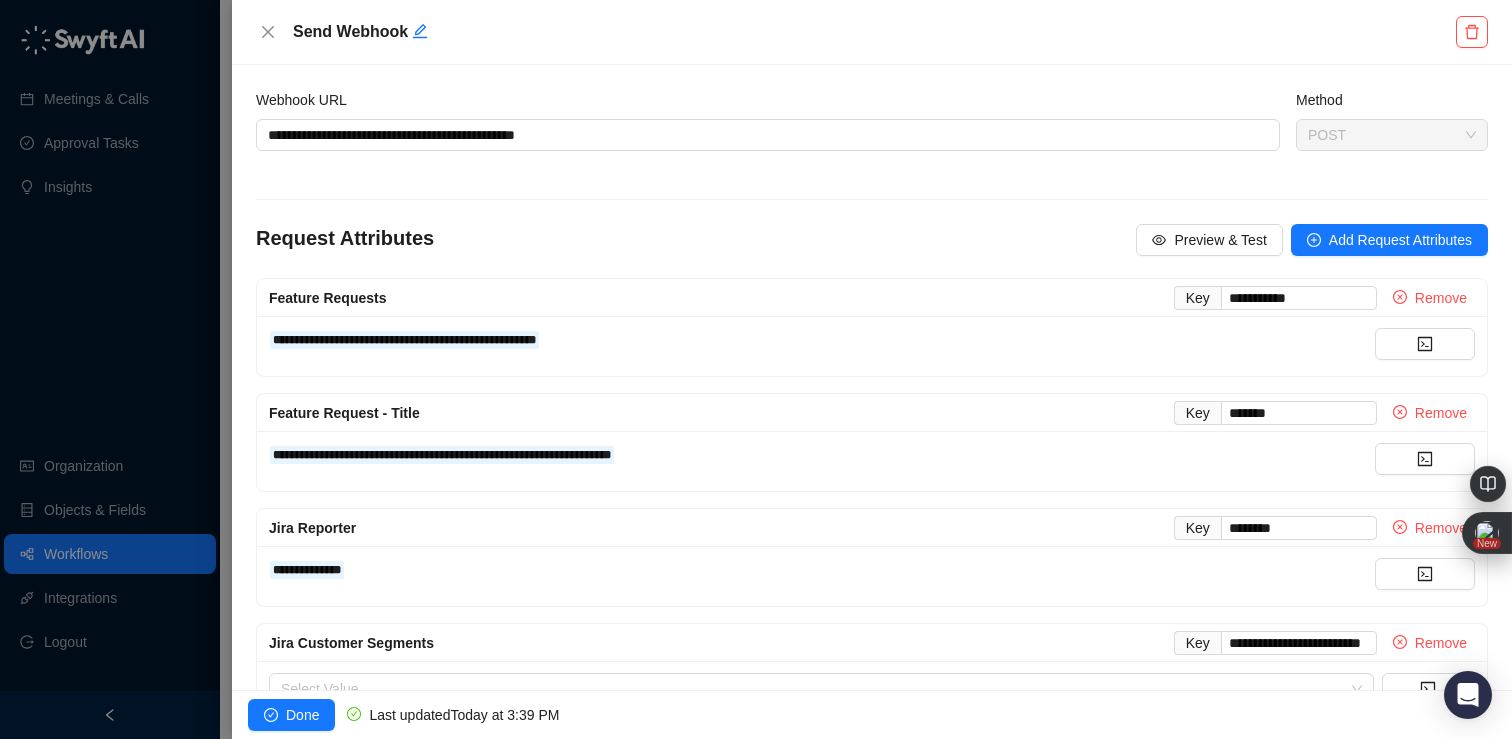 scroll, scrollTop: 52, scrollLeft: 0, axis: vertical 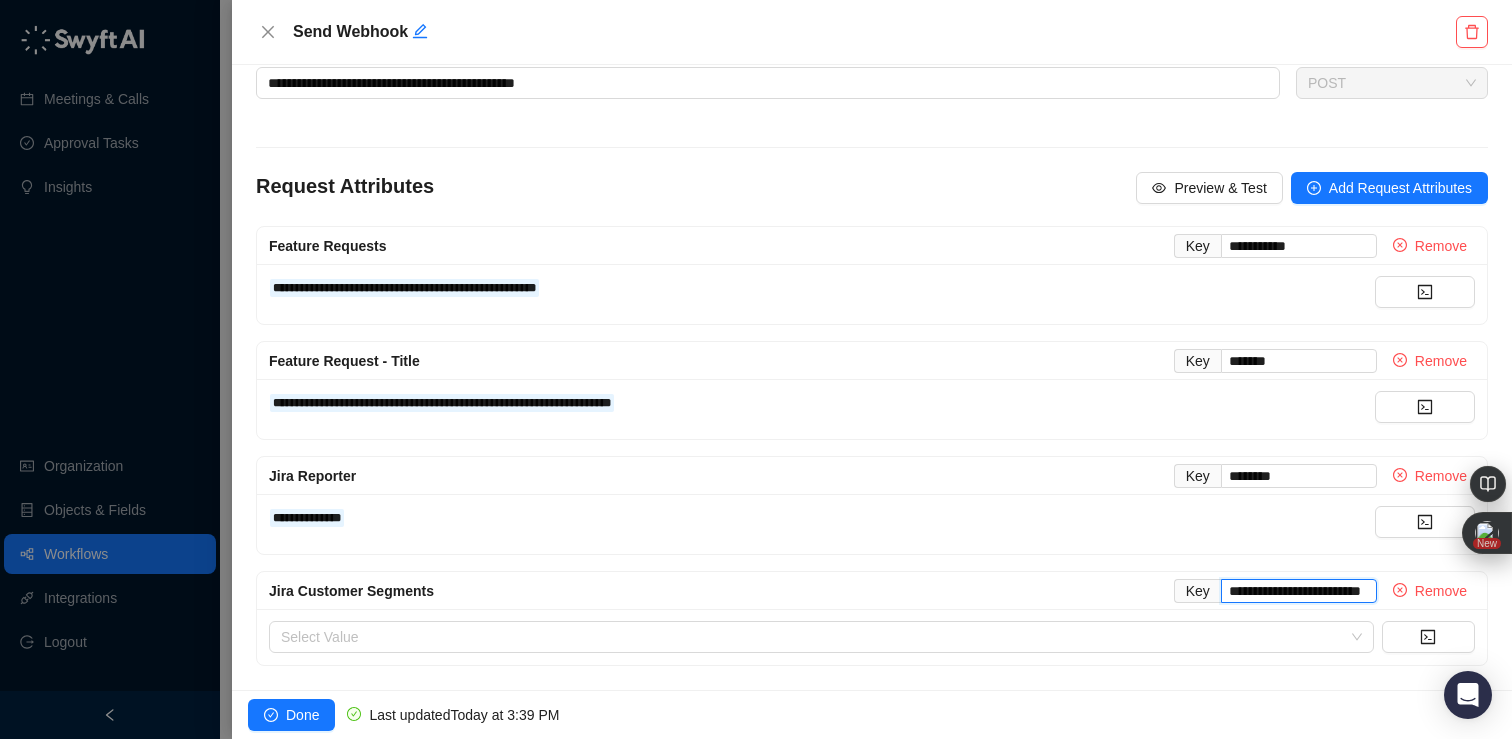 click on "**********" at bounding box center [1299, 591] 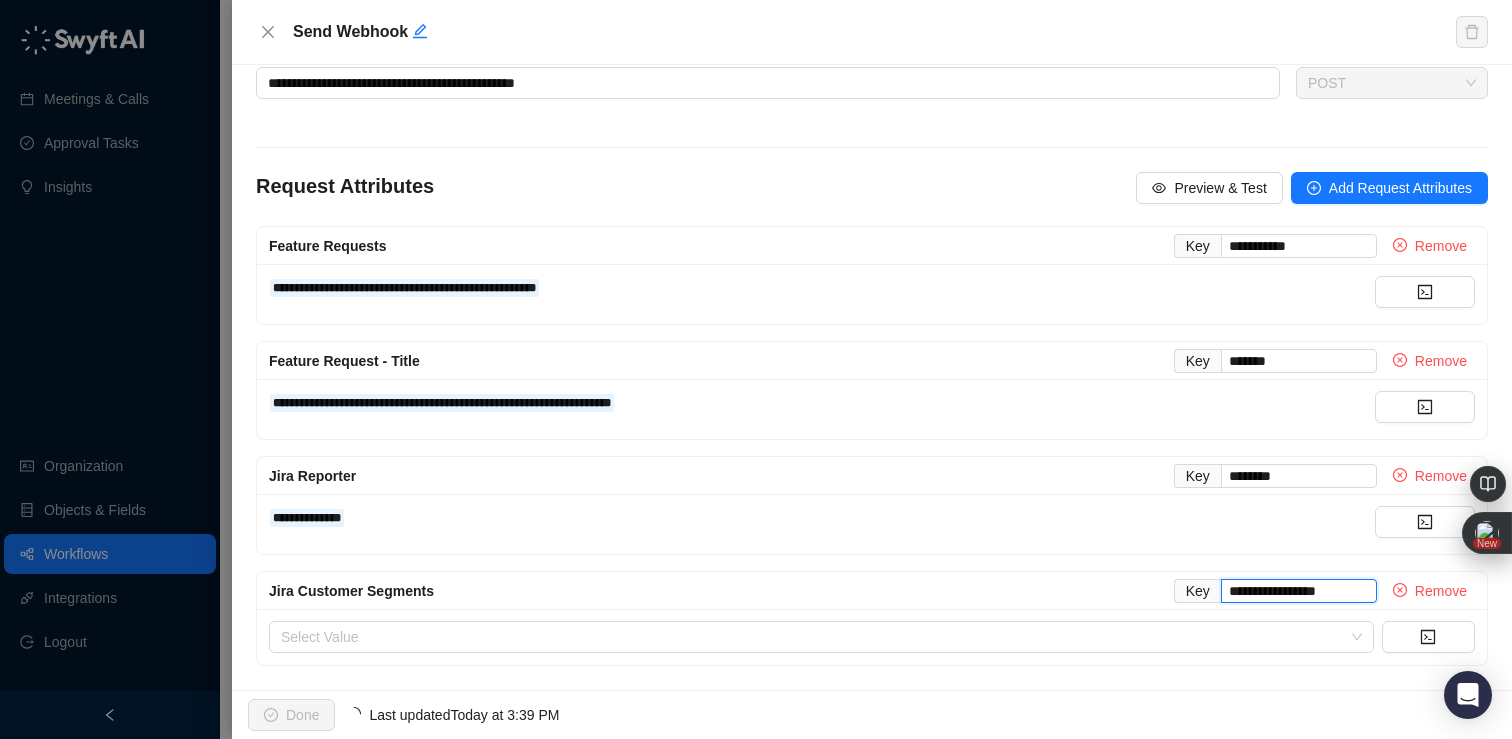 type on "**********" 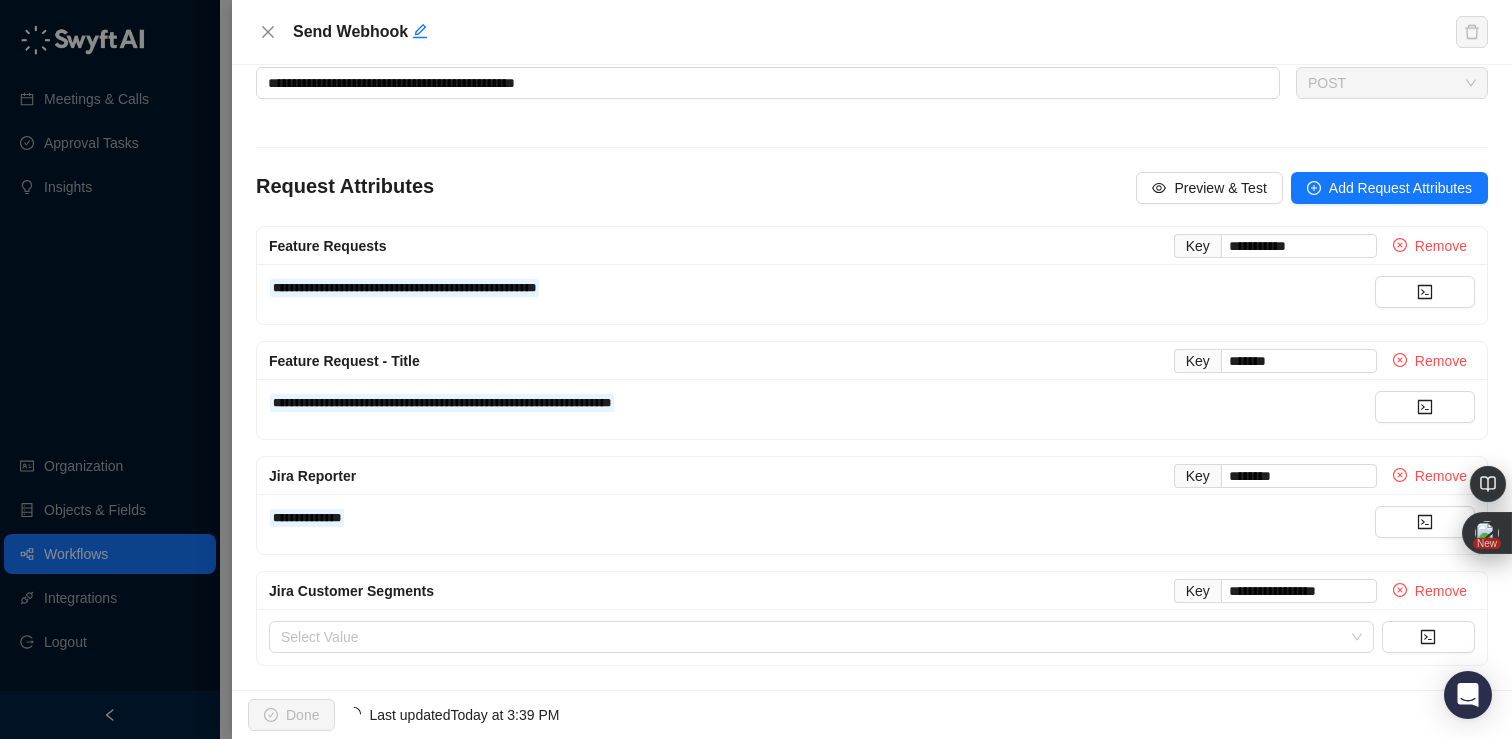 click on "**********" at bounding box center (872, 591) 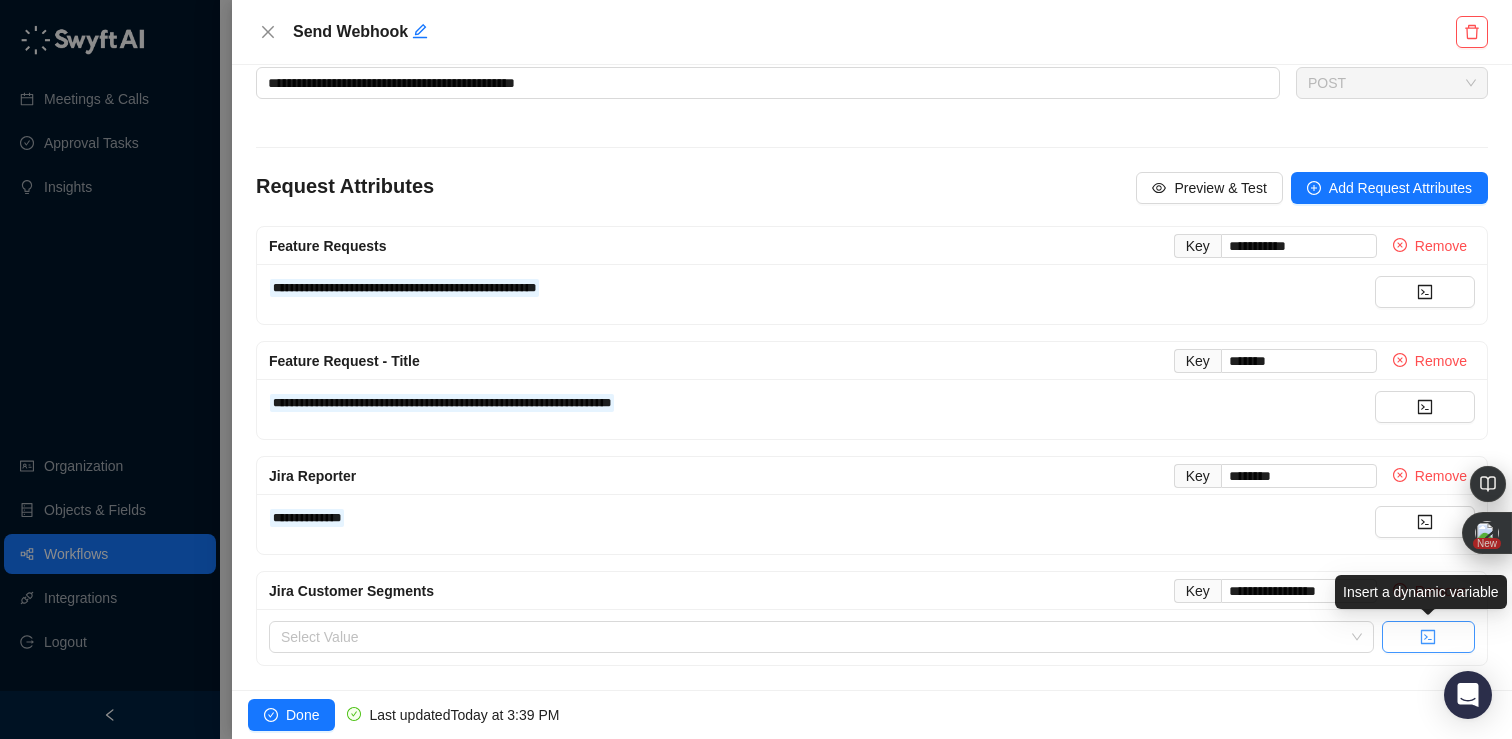 click at bounding box center (1428, 637) 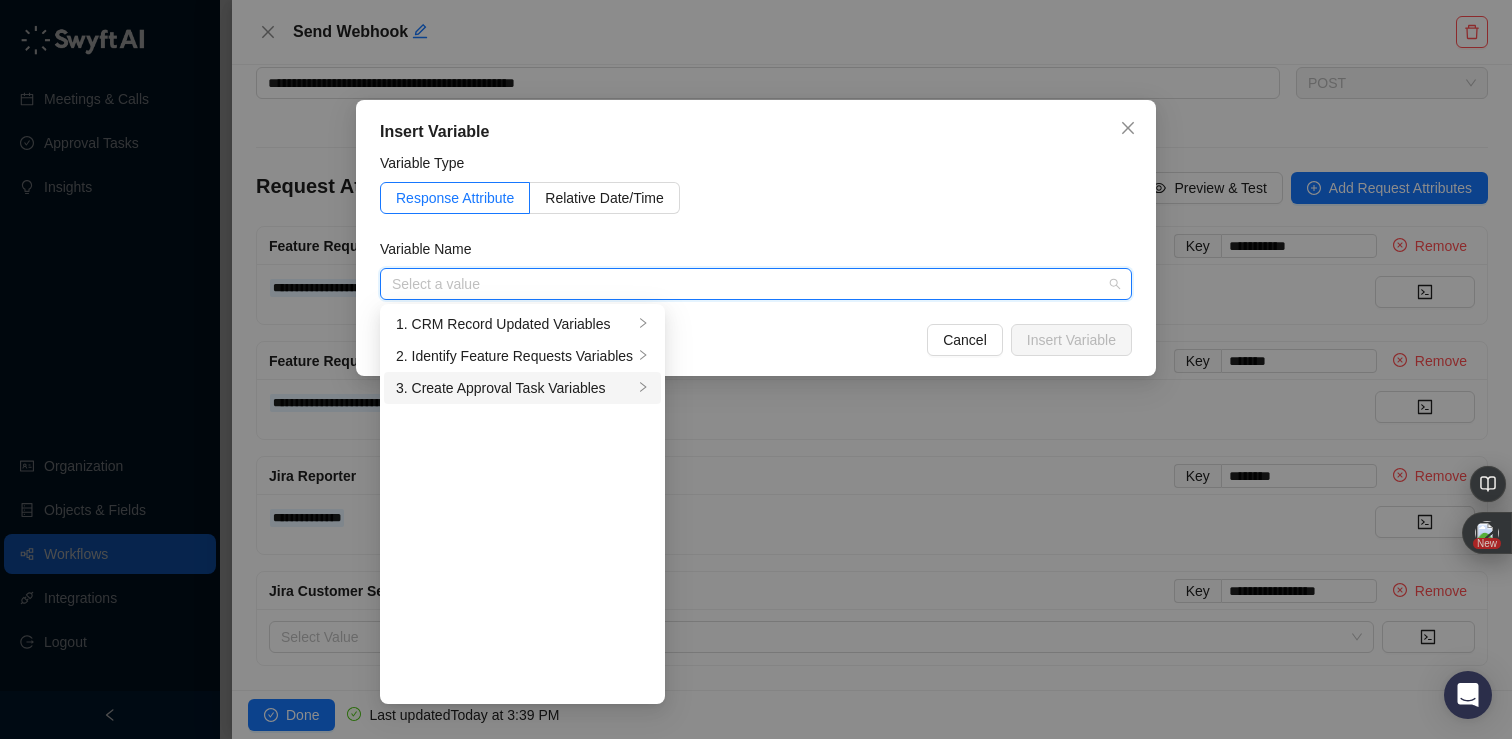 click on "3. Create Approval Task Variables" at bounding box center (514, 388) 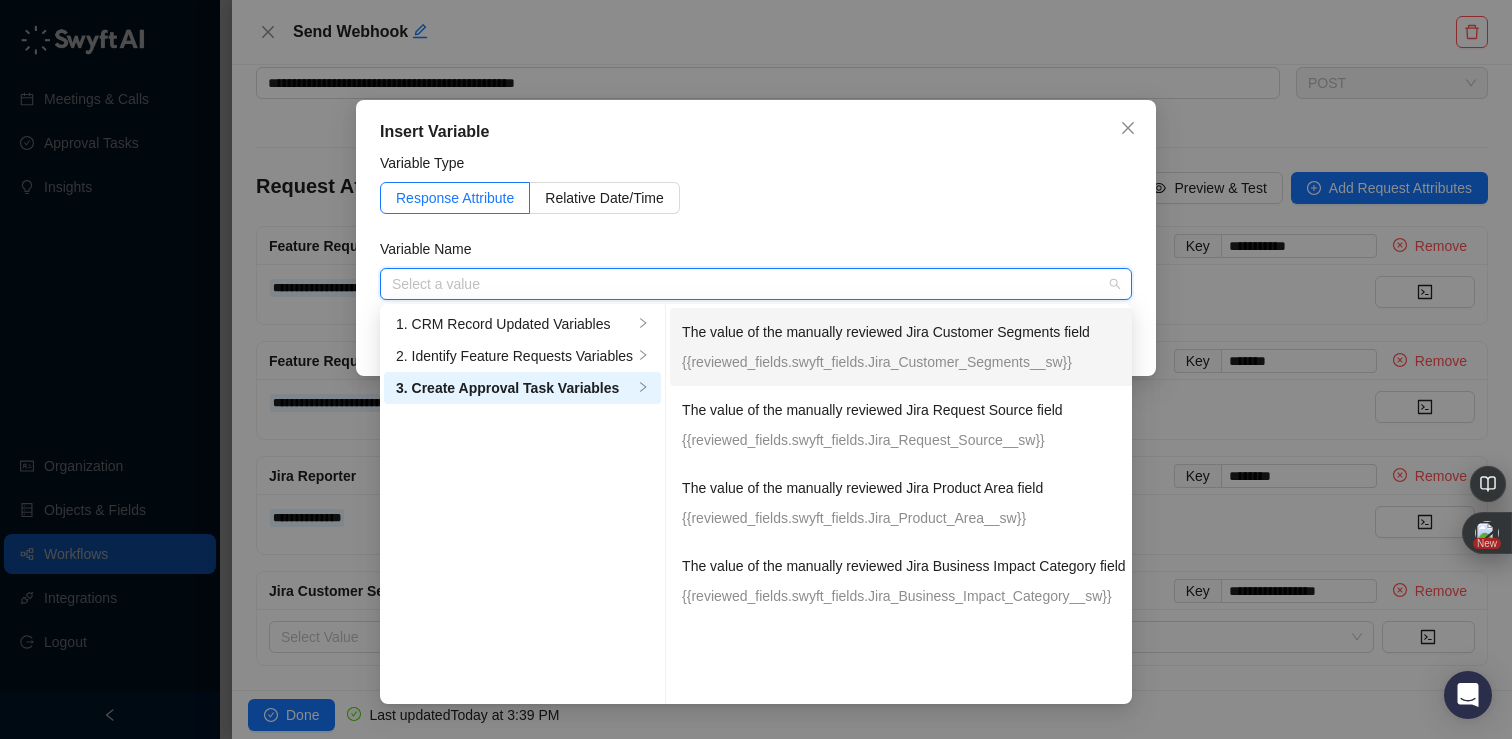 click on "The value of the manually reviewed Jira Customer Segments field {{reviewed_fields.swyft_fields.Jira_Customer_Segments__sw}}" at bounding box center (904, 347) 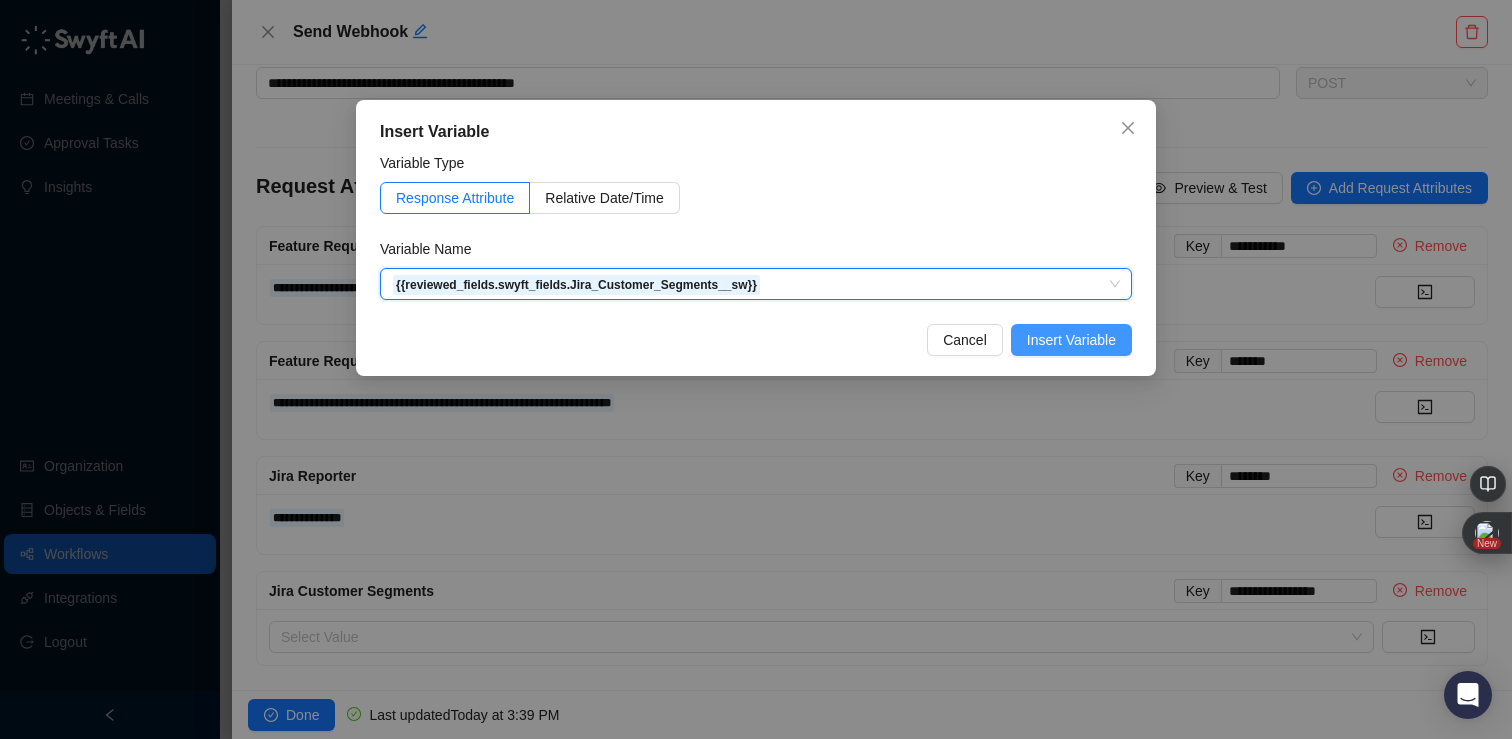 click on "Insert Variable" at bounding box center [1071, 340] 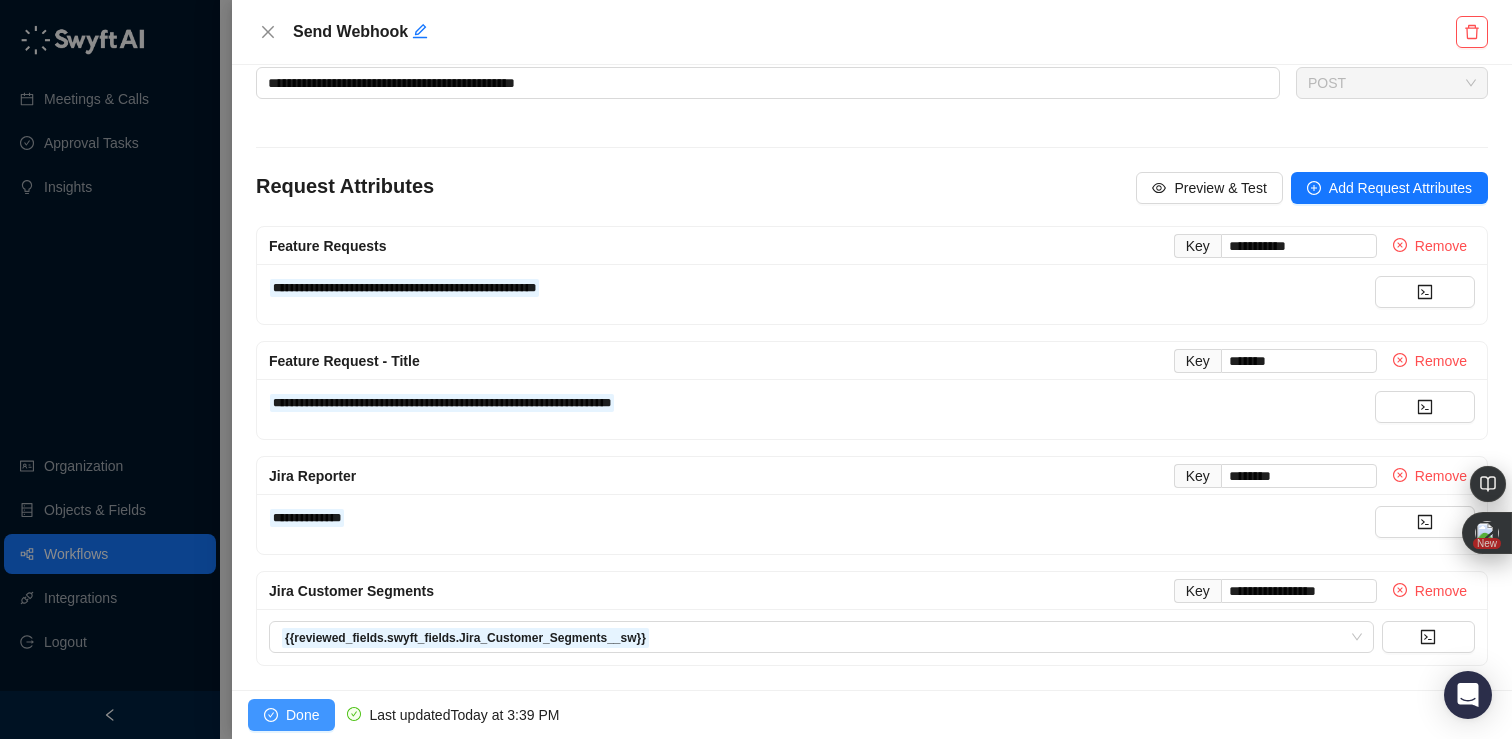 click on "Done" at bounding box center (302, 715) 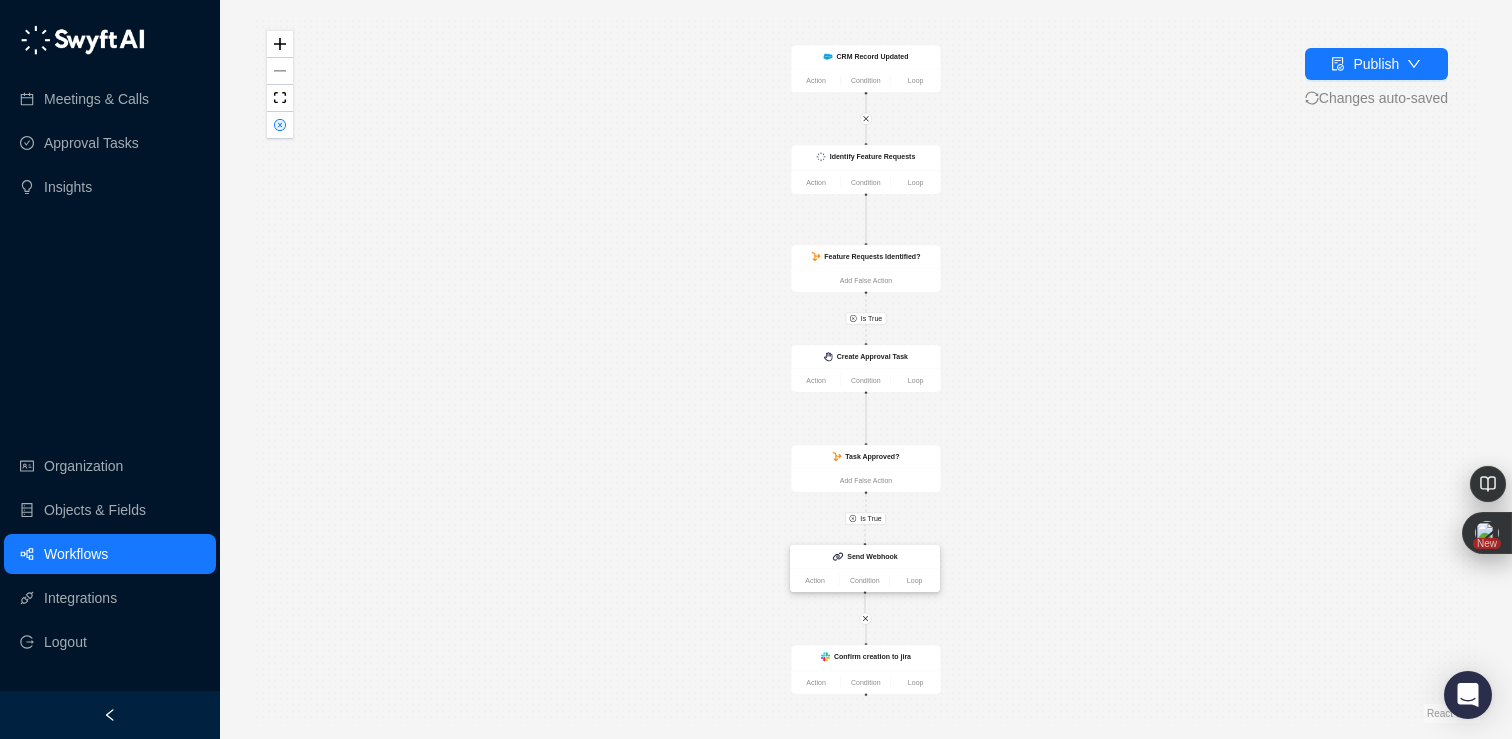 click on "Send Webhook" at bounding box center [872, 557] 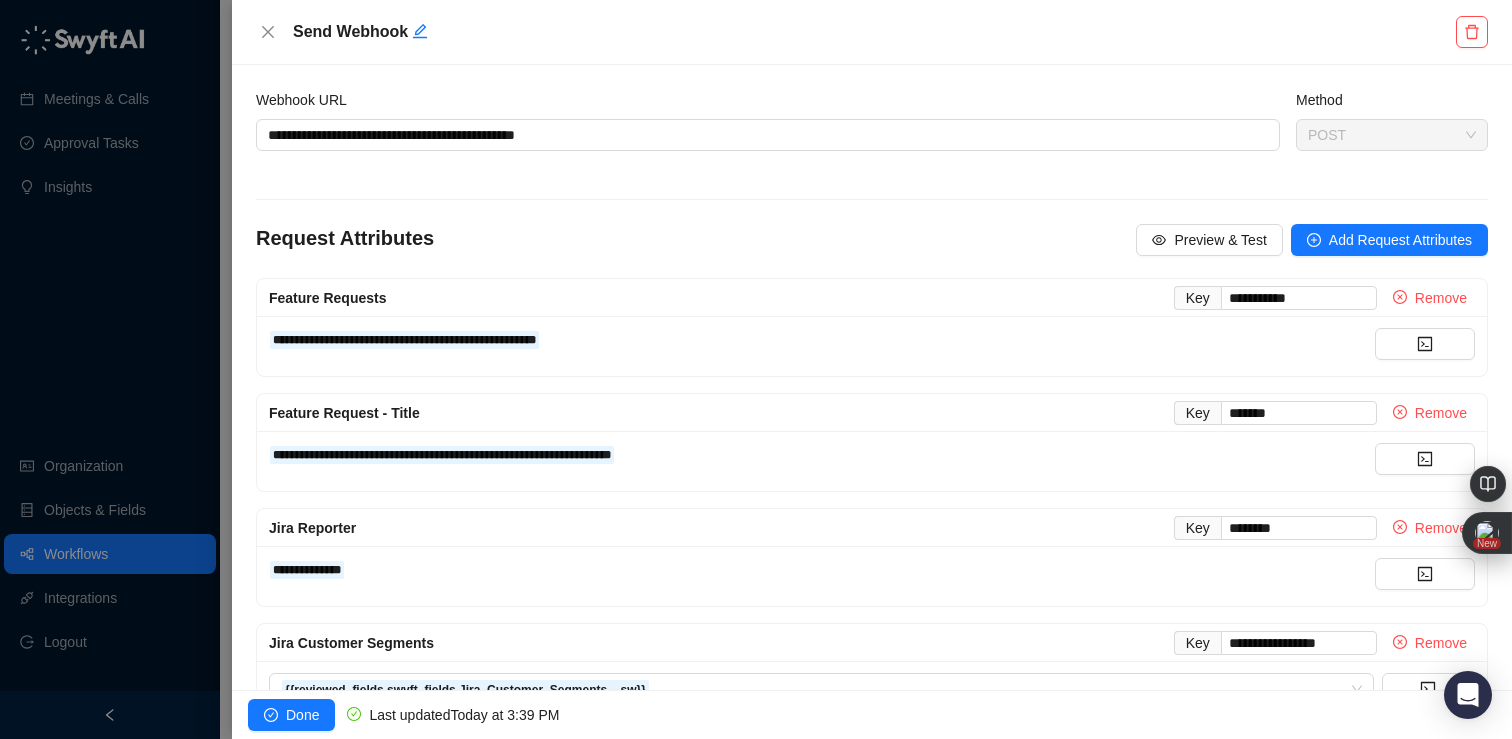 scroll, scrollTop: 52, scrollLeft: 0, axis: vertical 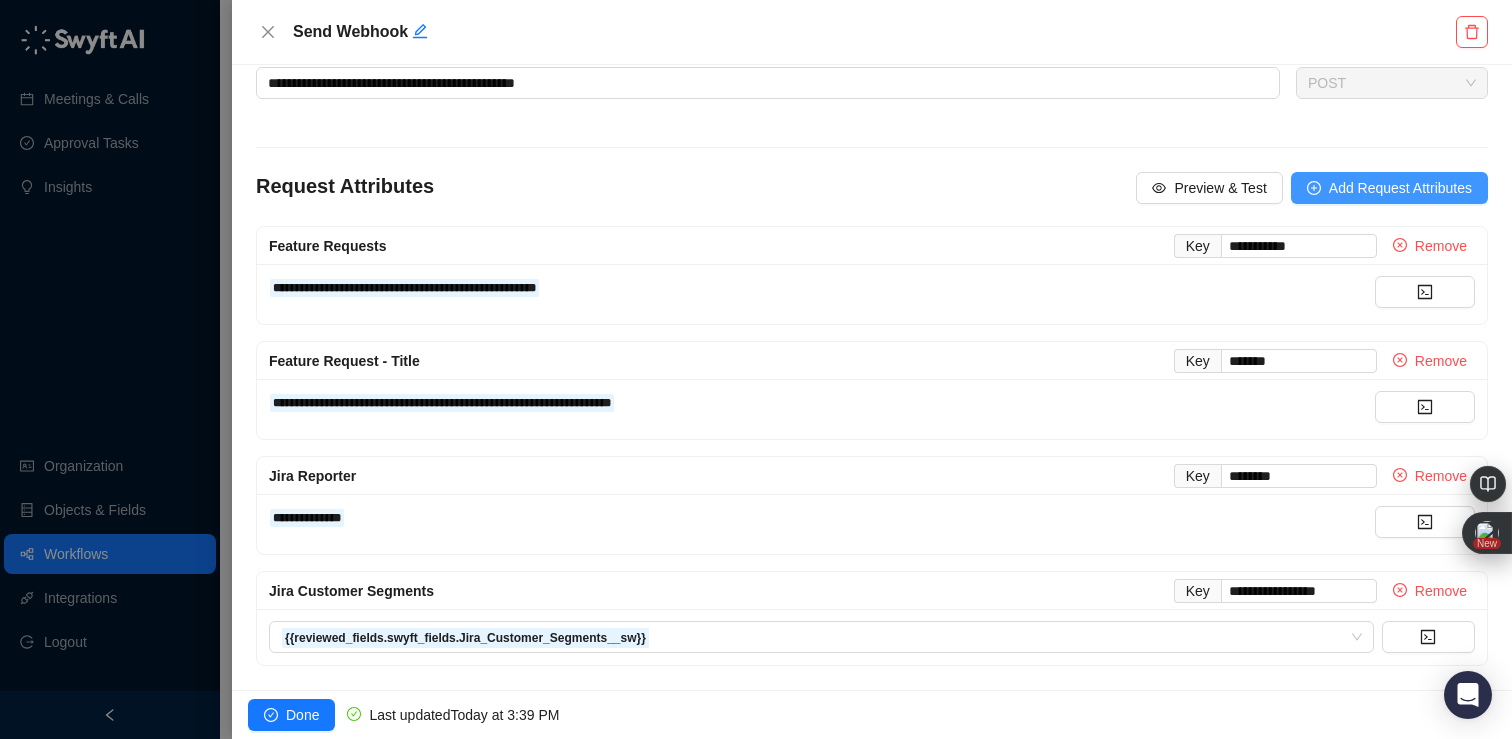 click on "Add Request Attributes" at bounding box center [1400, 188] 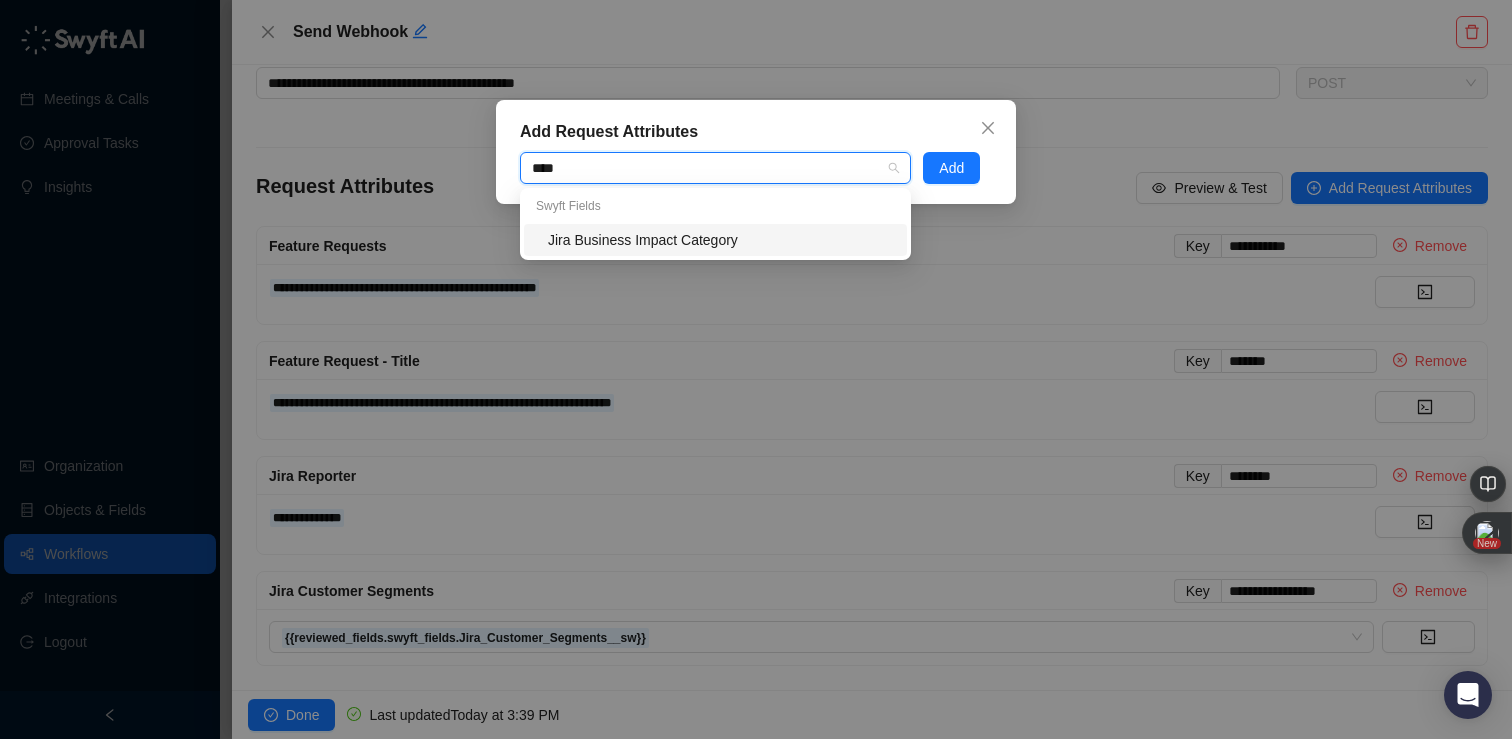 type on "*****" 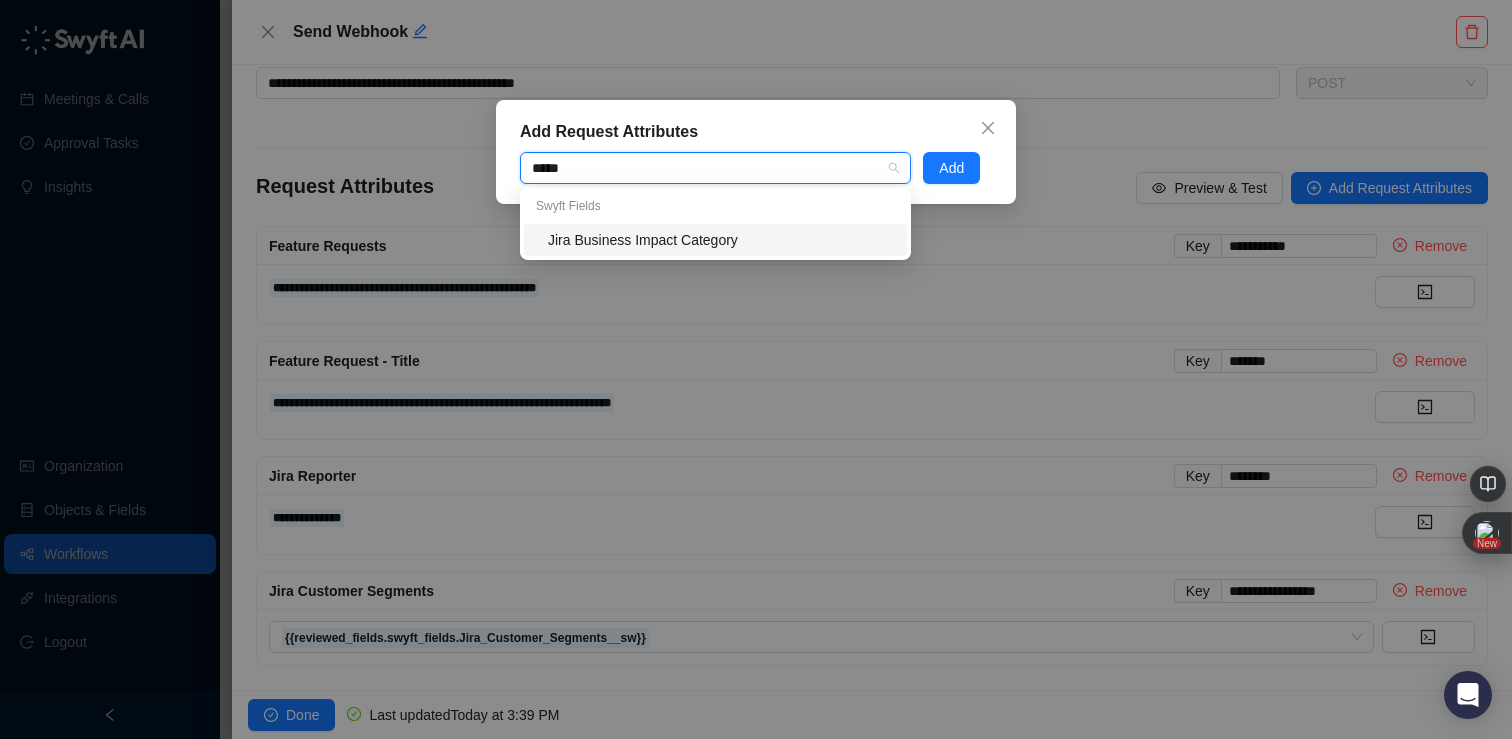 click on "Jira Business Impact Category" at bounding box center (721, 240) 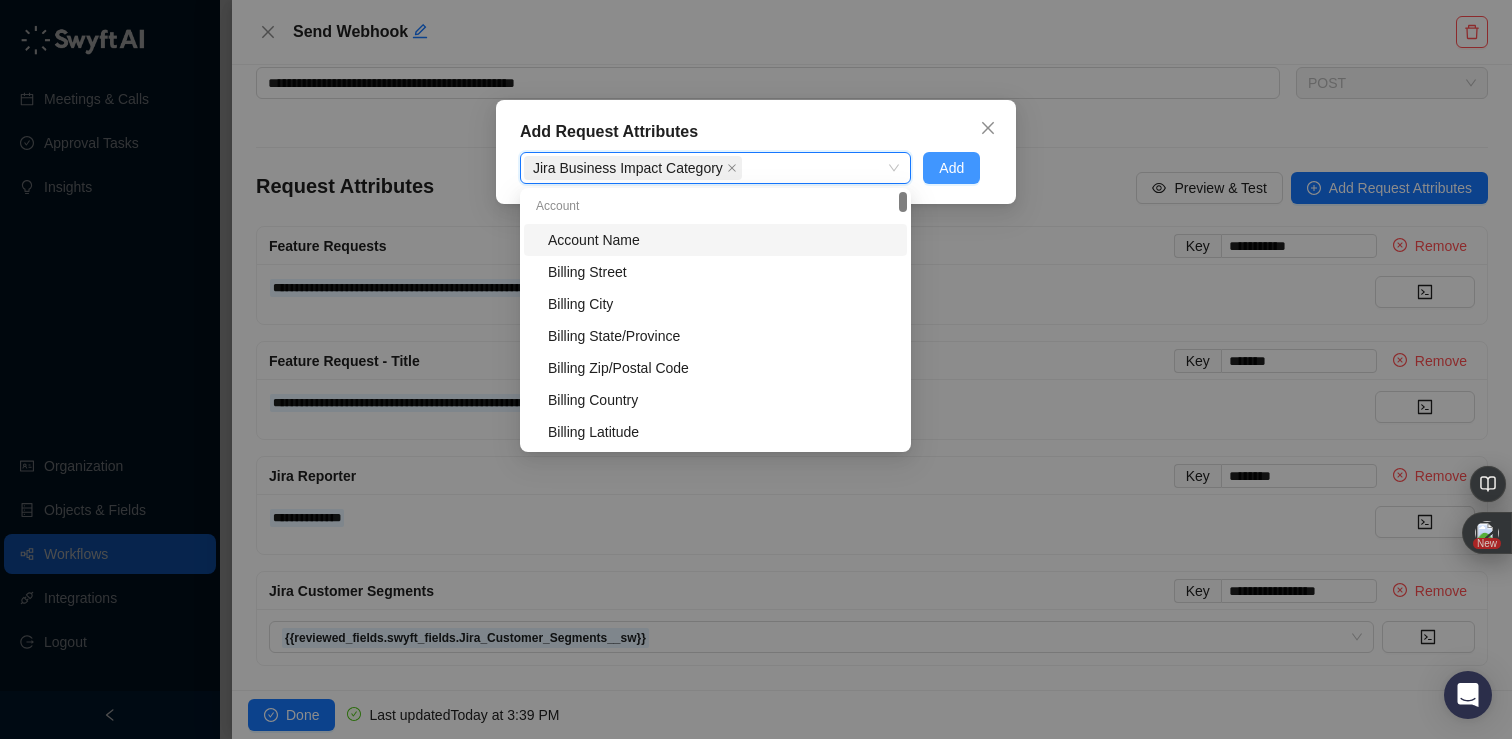 click on "Add" at bounding box center [951, 168] 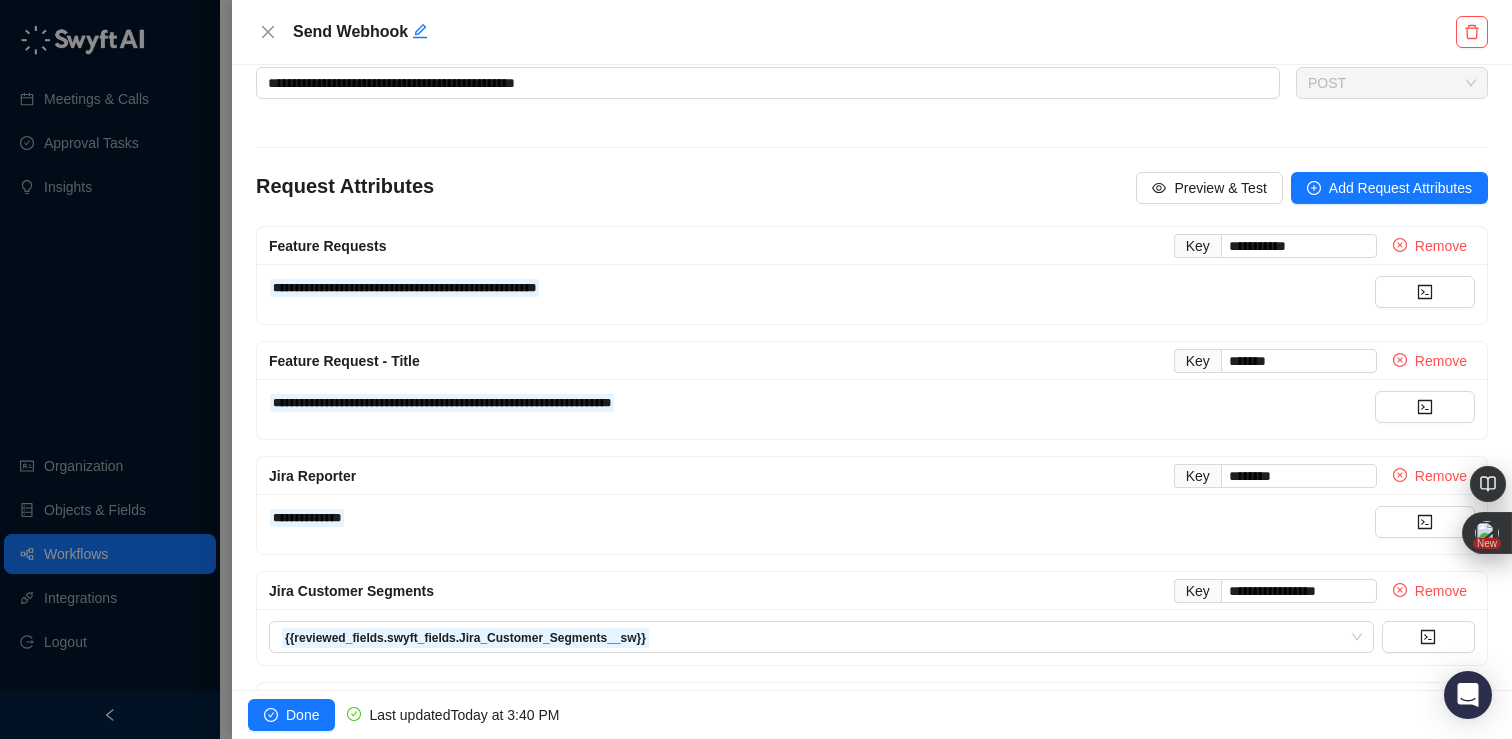 scroll, scrollTop: 163, scrollLeft: 0, axis: vertical 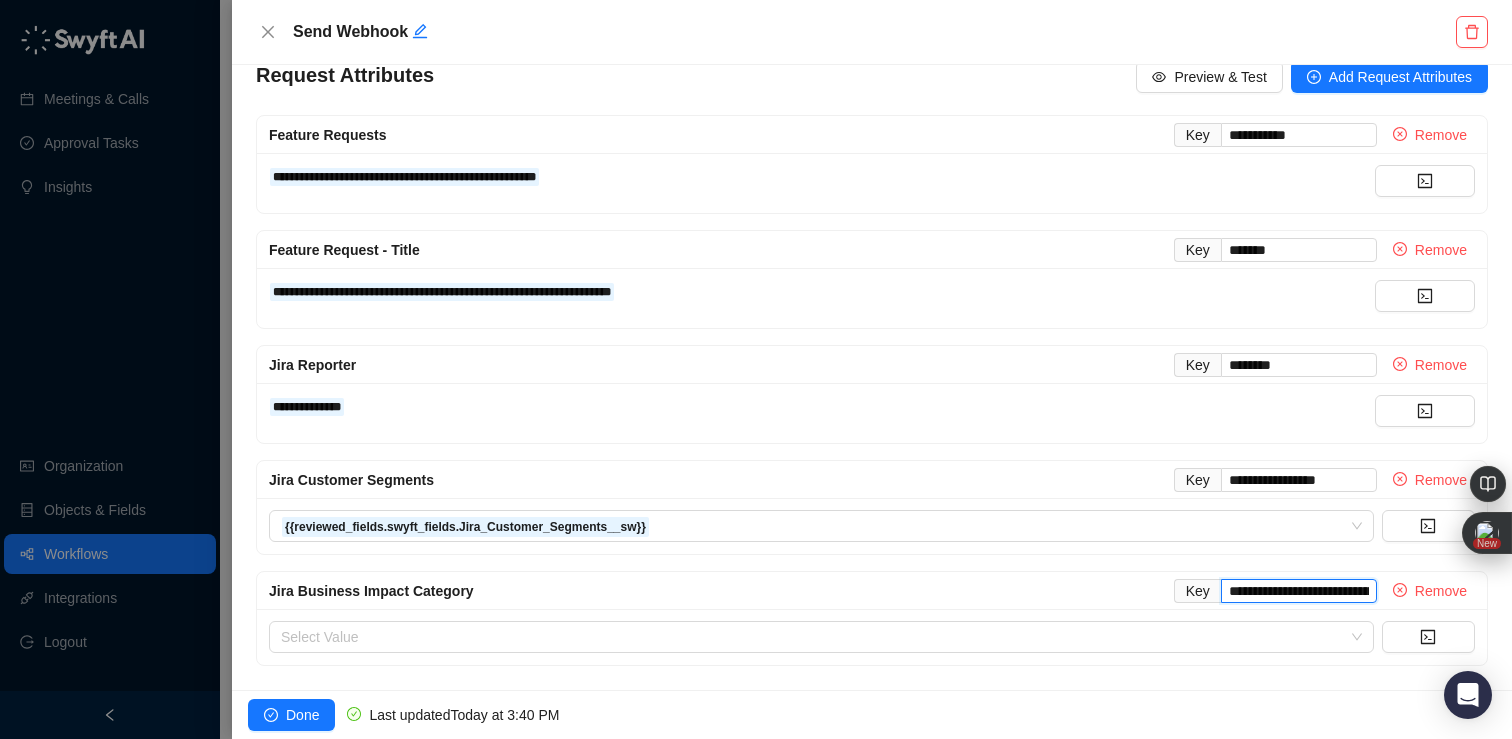 click on "**********" at bounding box center [1299, 591] 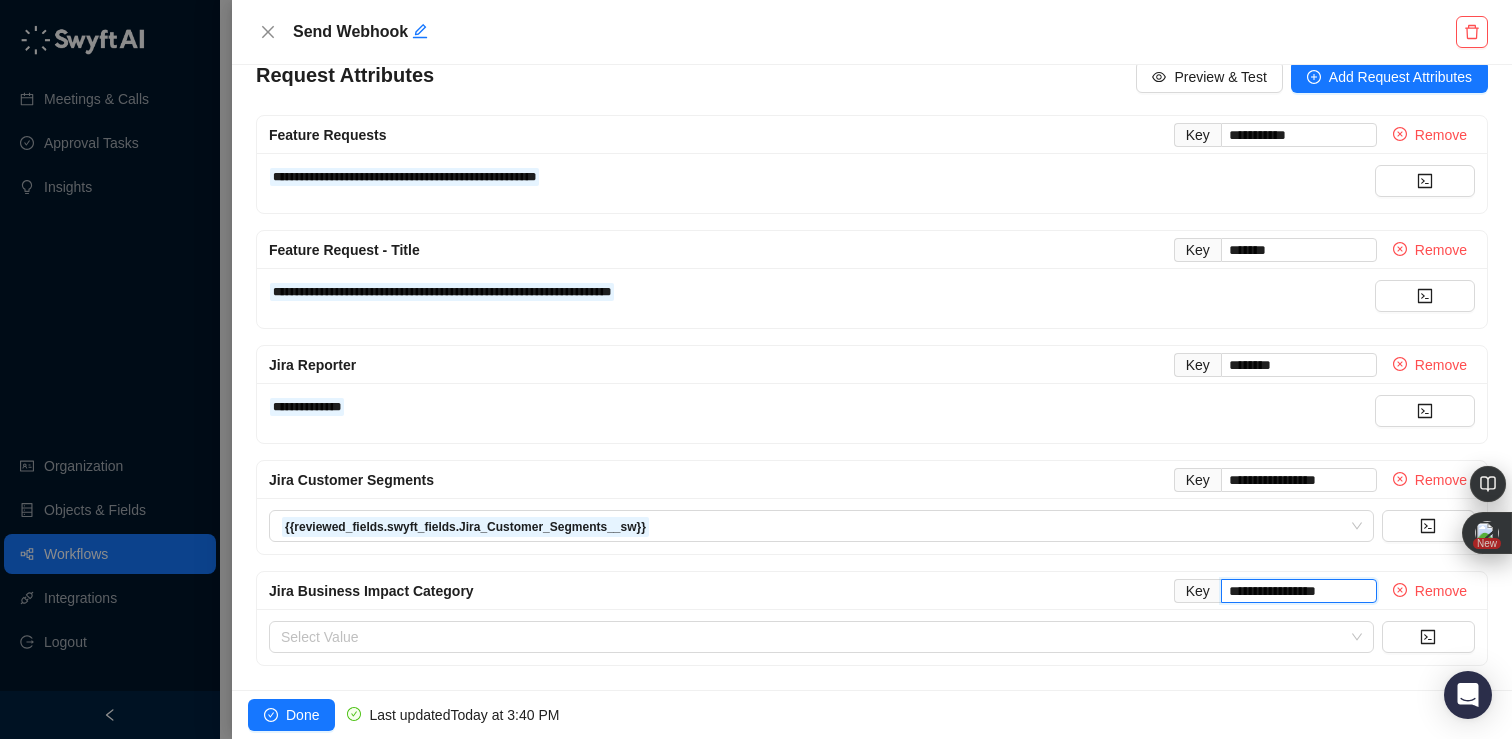 type on "**********" 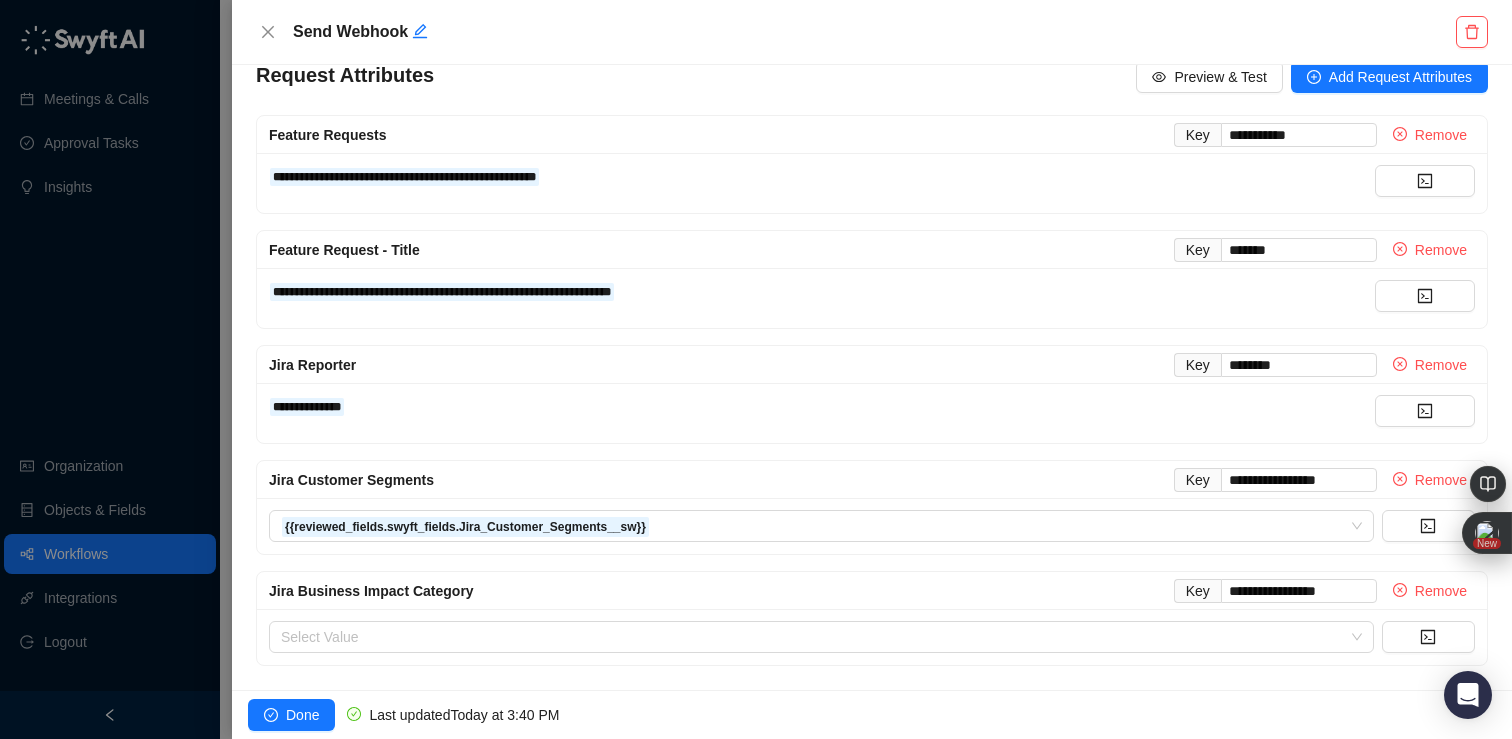 click on "**********" at bounding box center (872, 363) 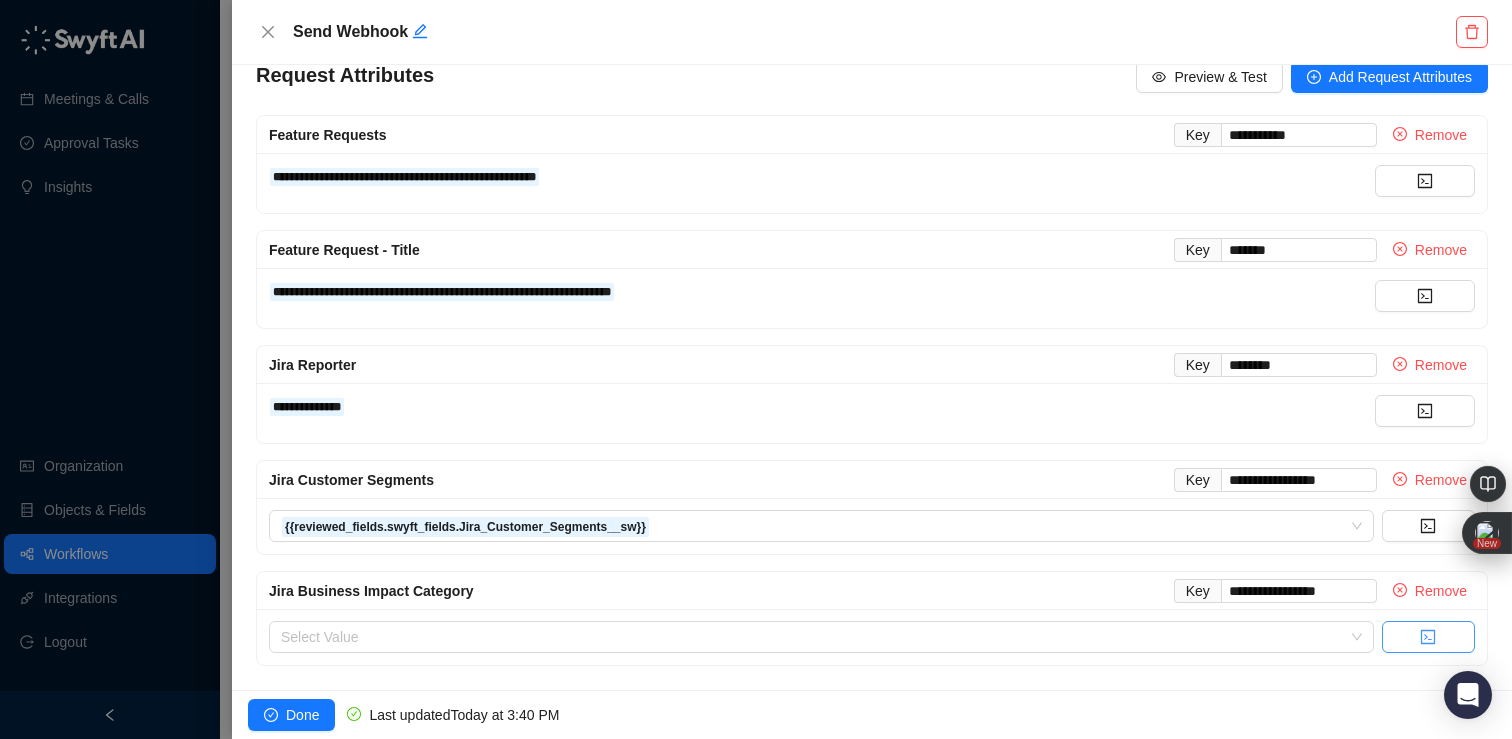 click 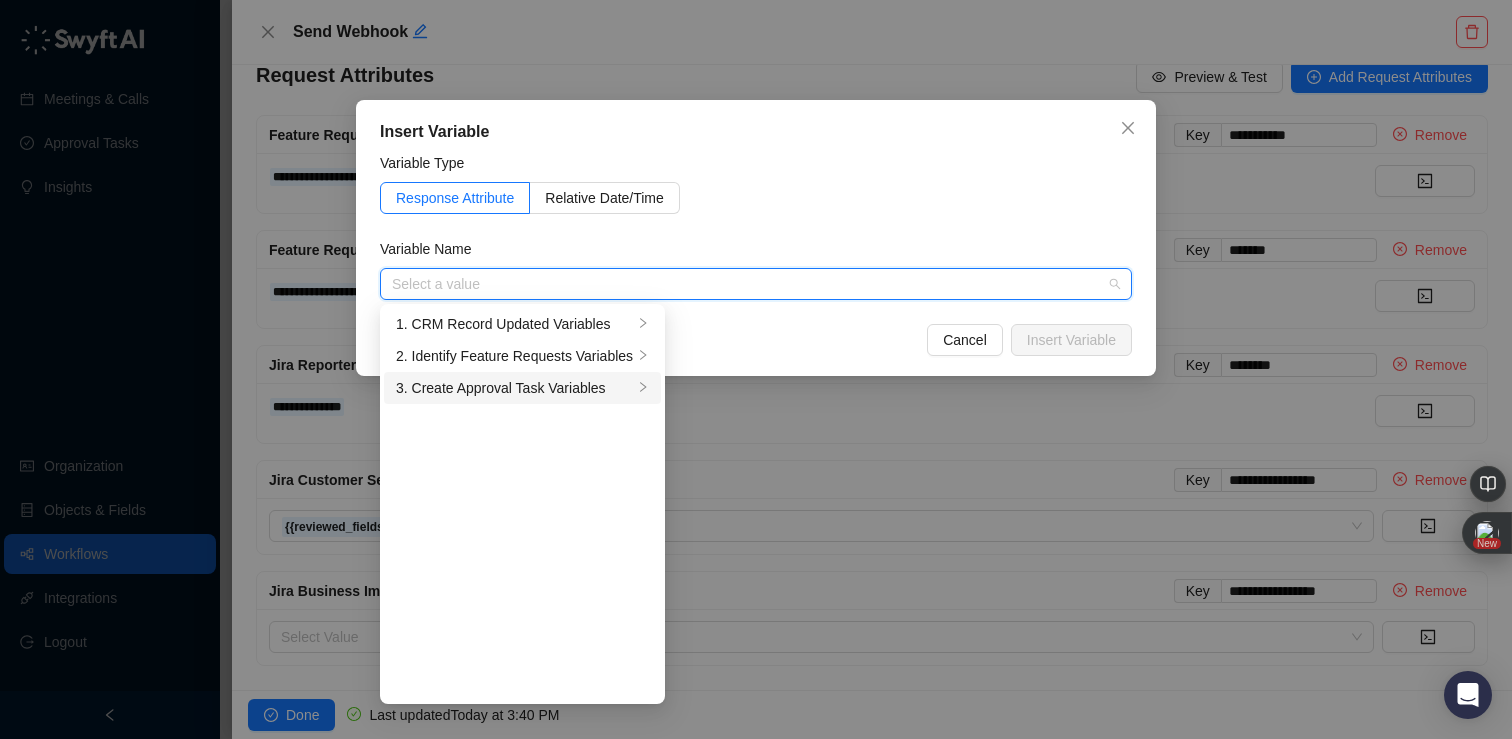 click on "3. Create Approval Task Variables" at bounding box center (514, 388) 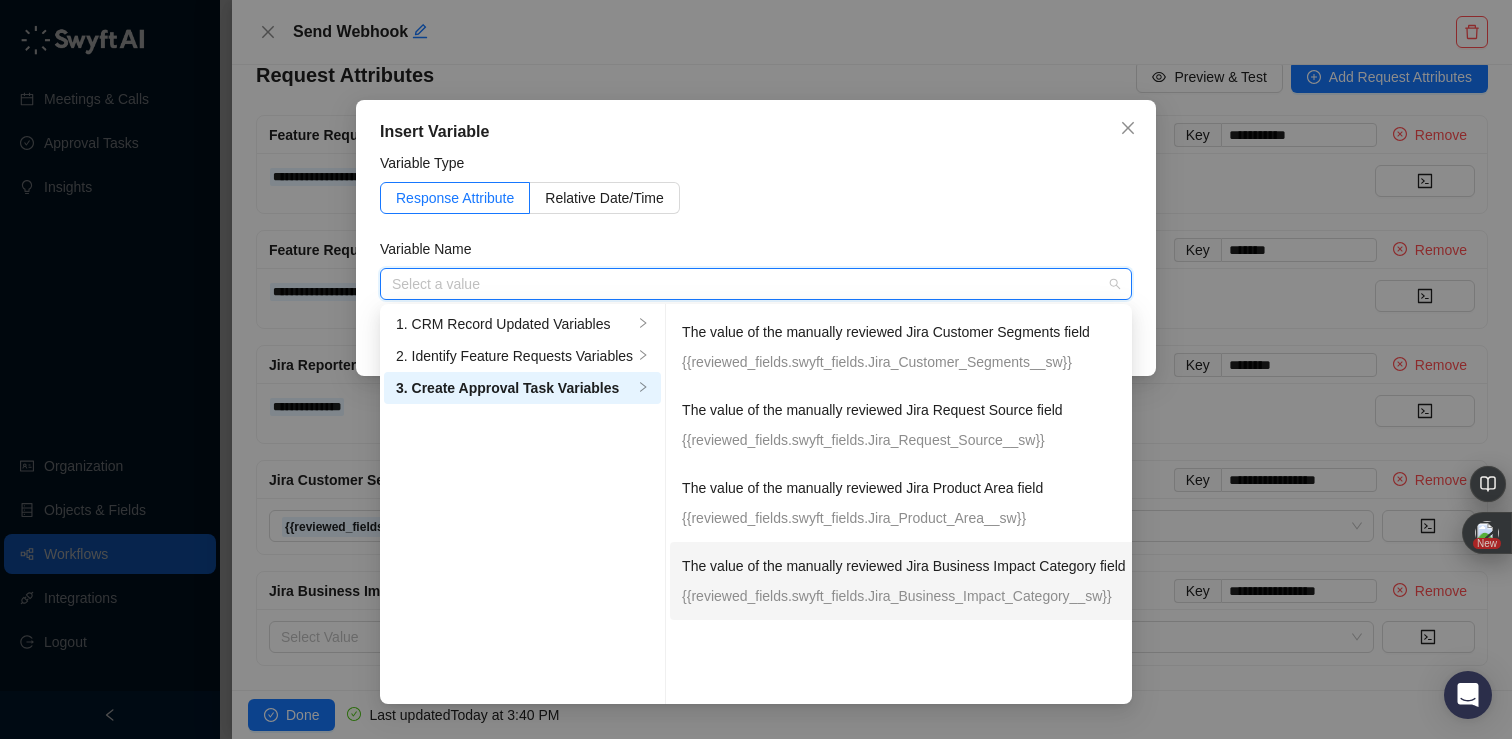 click on "{{reviewed_fields.swyft_fields.Jira_Business_Impact_Category__sw}}" at bounding box center (904, 596) 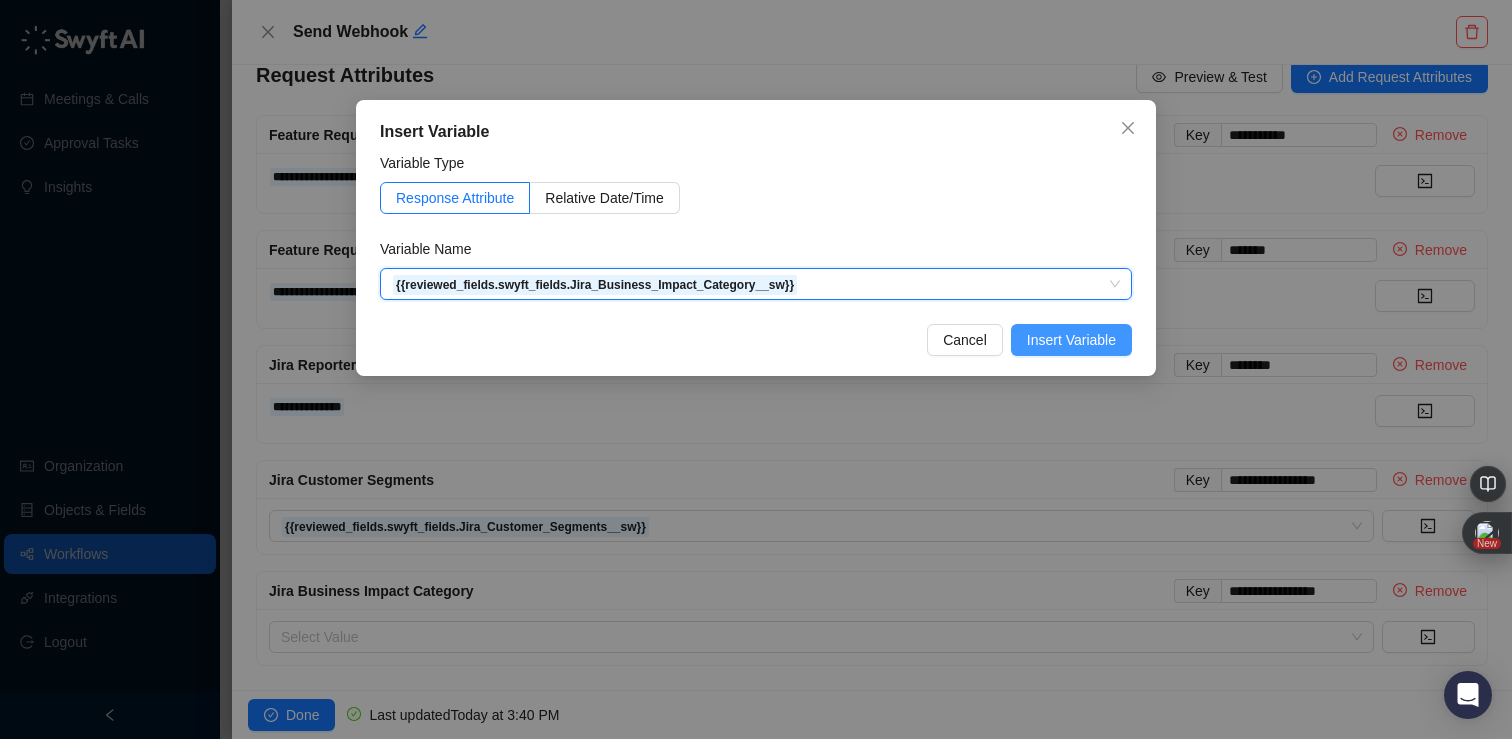 click on "Insert Variable" at bounding box center (1071, 340) 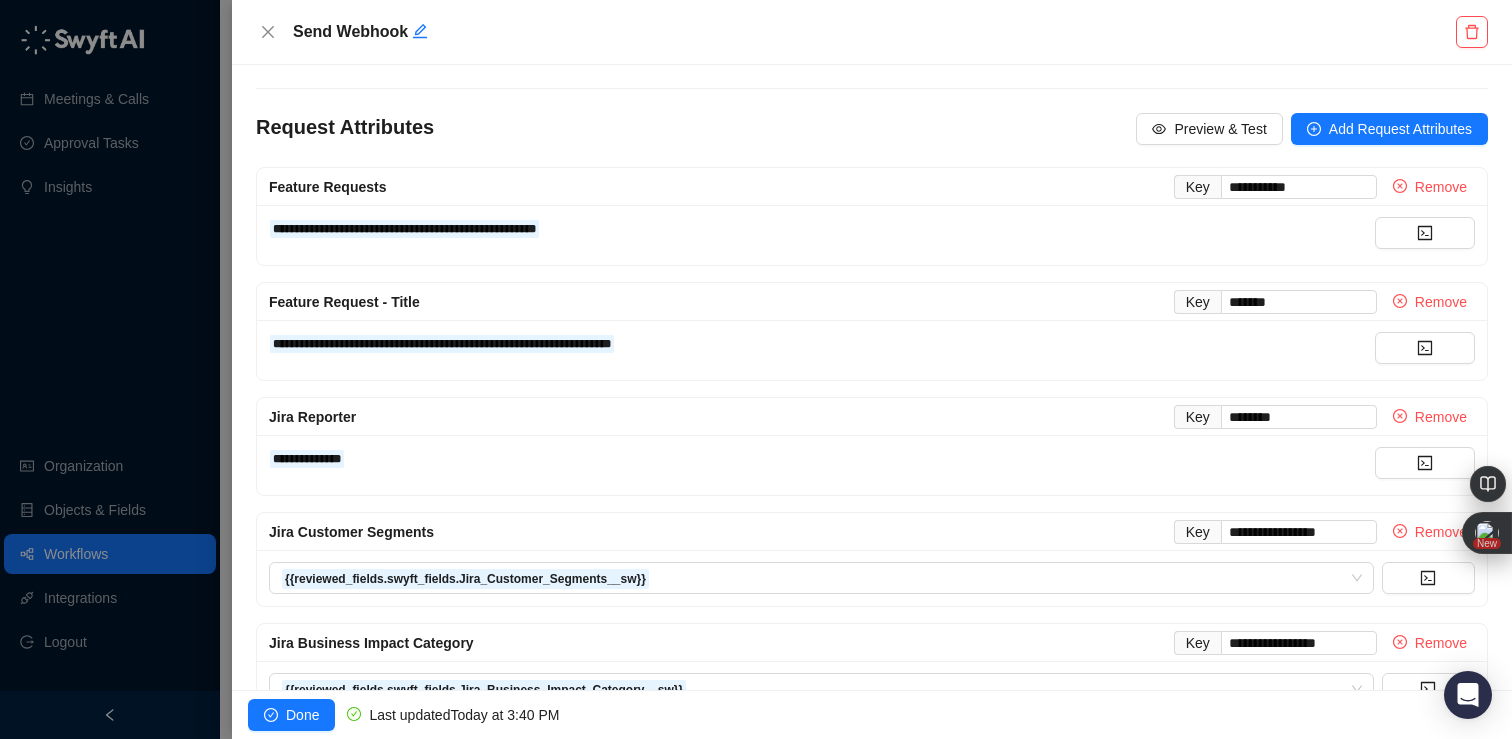 scroll, scrollTop: 163, scrollLeft: 0, axis: vertical 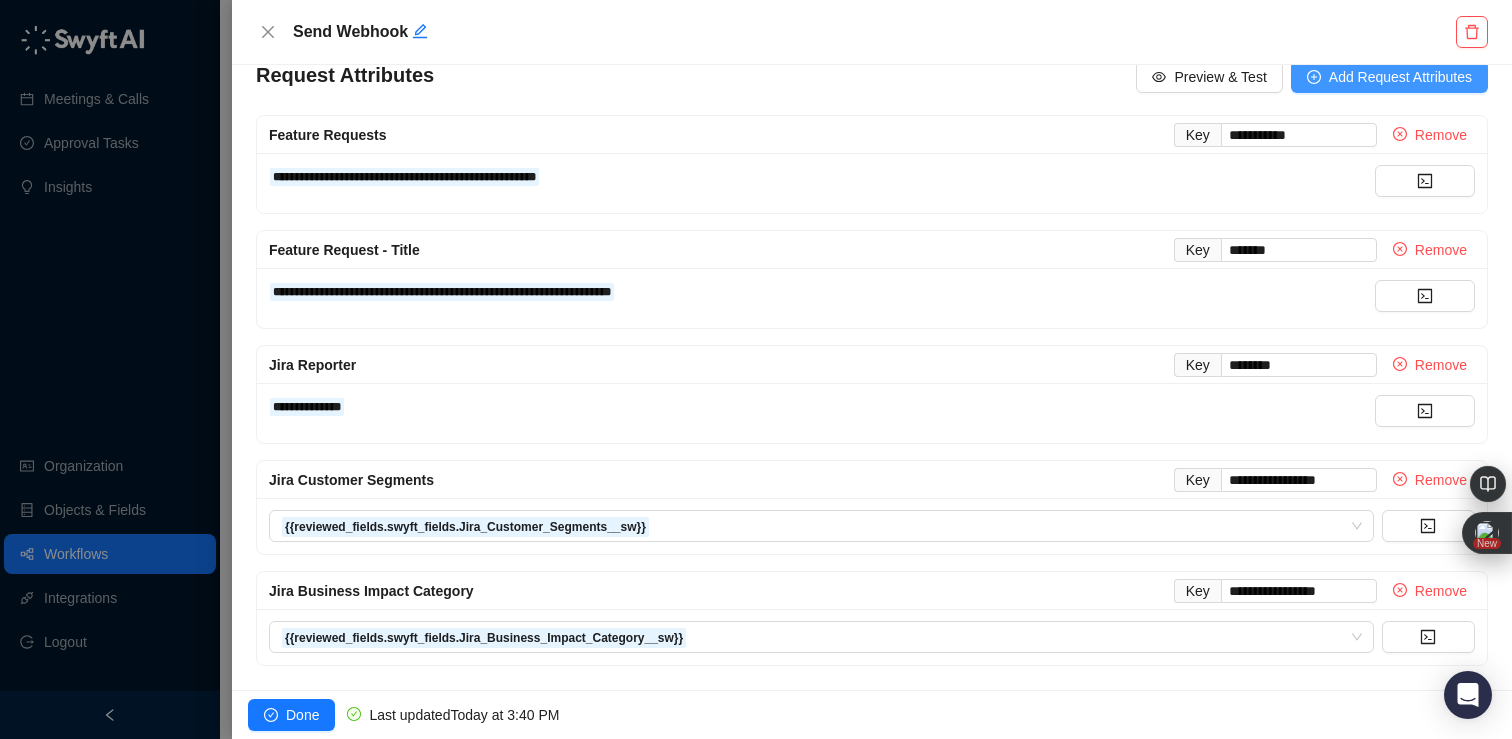 click on "Add Request Attributes" at bounding box center [1400, 77] 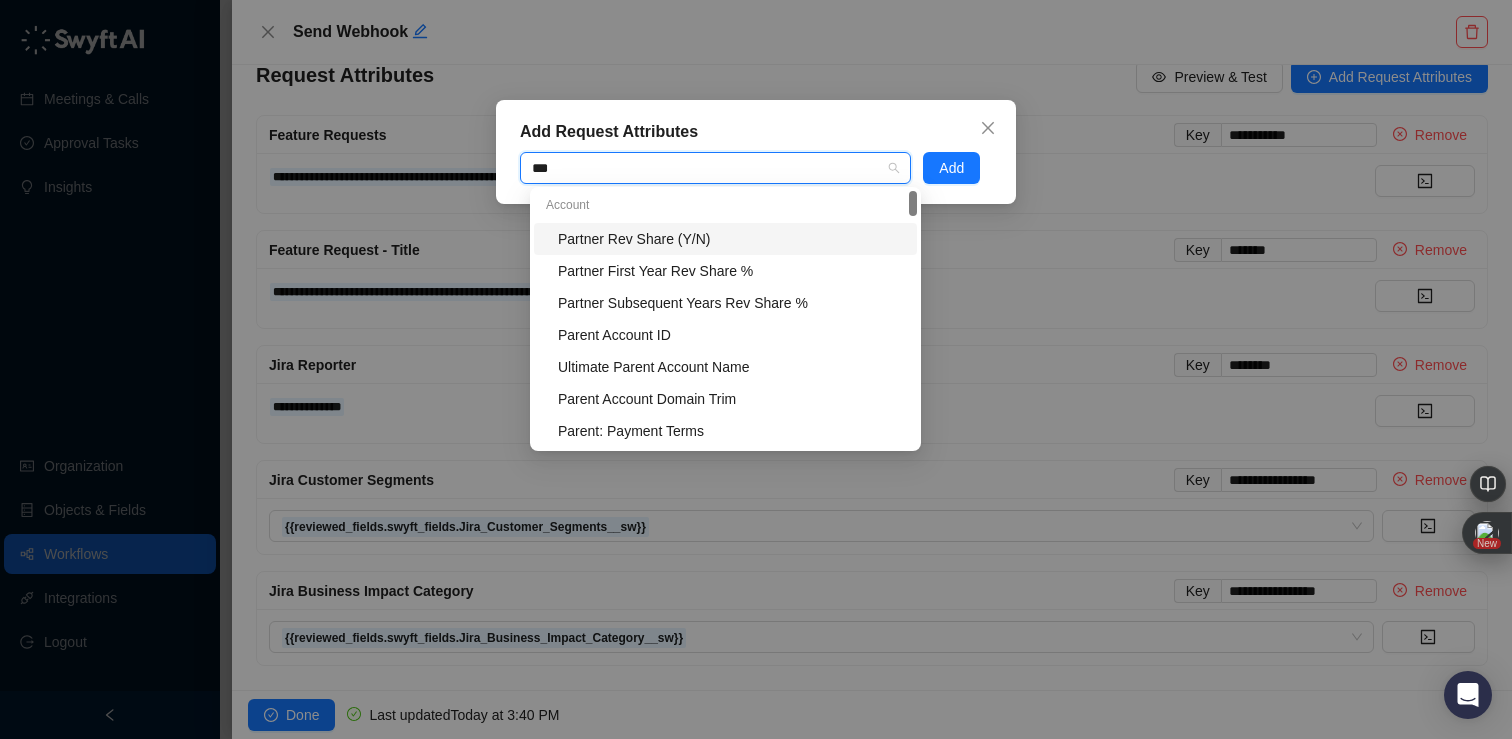 type on "****" 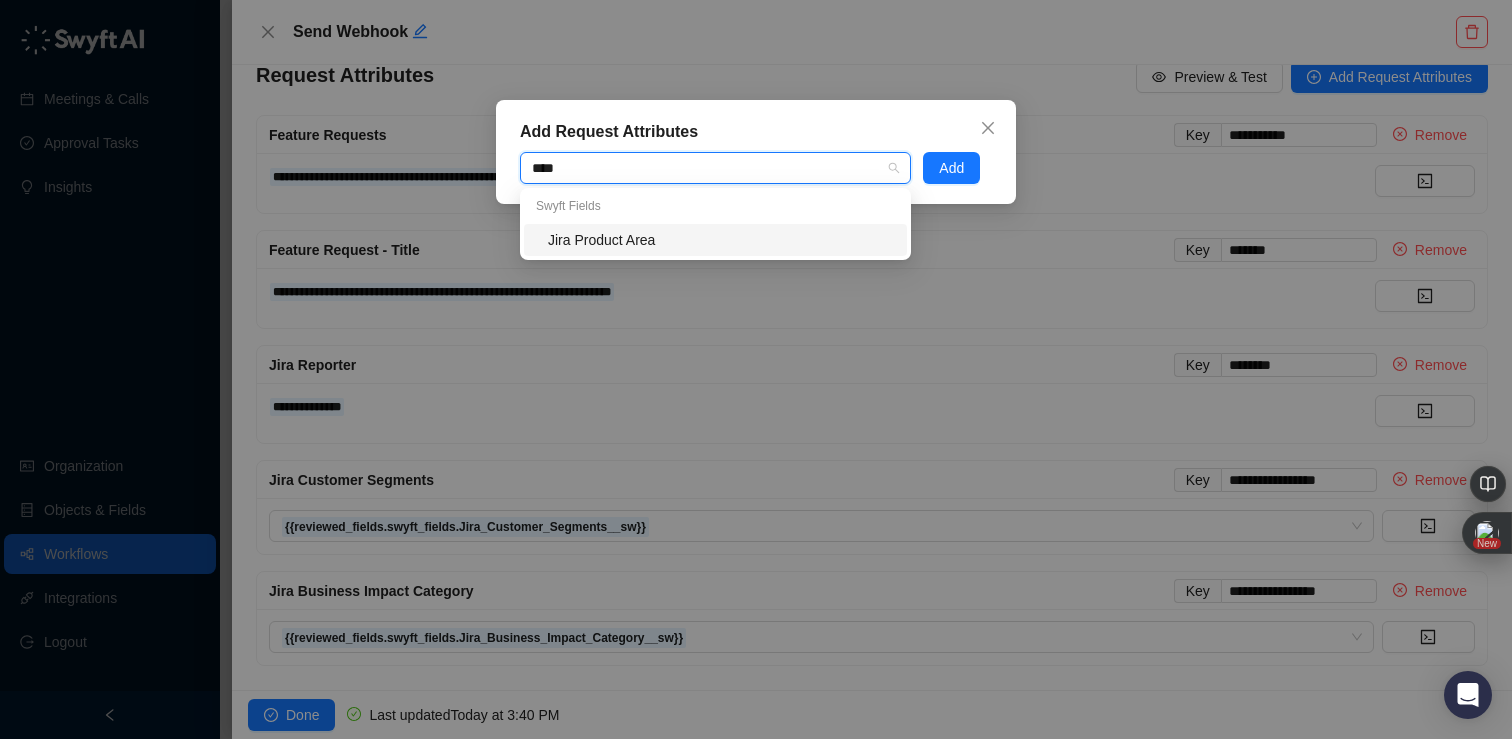 click on "Jira Product Area" at bounding box center (721, 240) 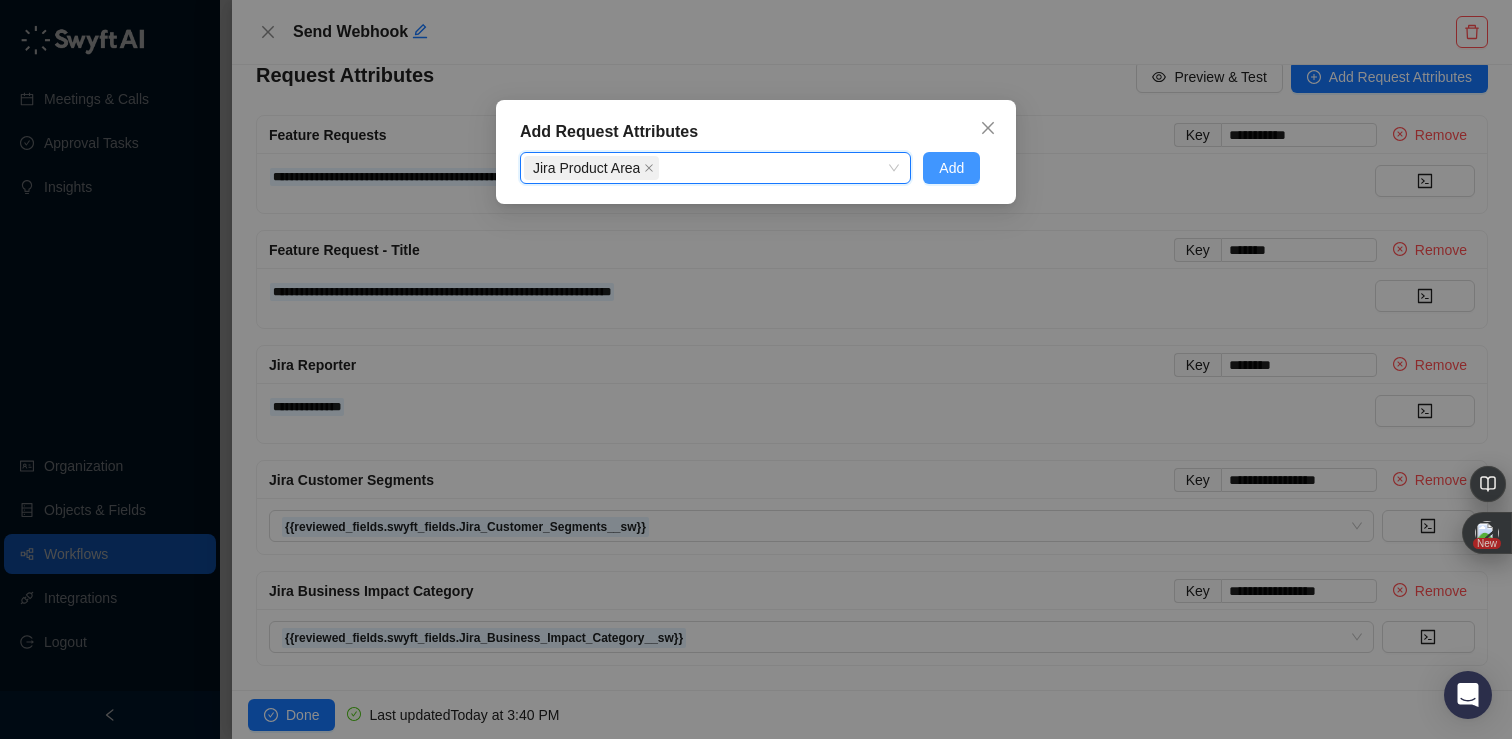 click on "Add" at bounding box center (951, 168) 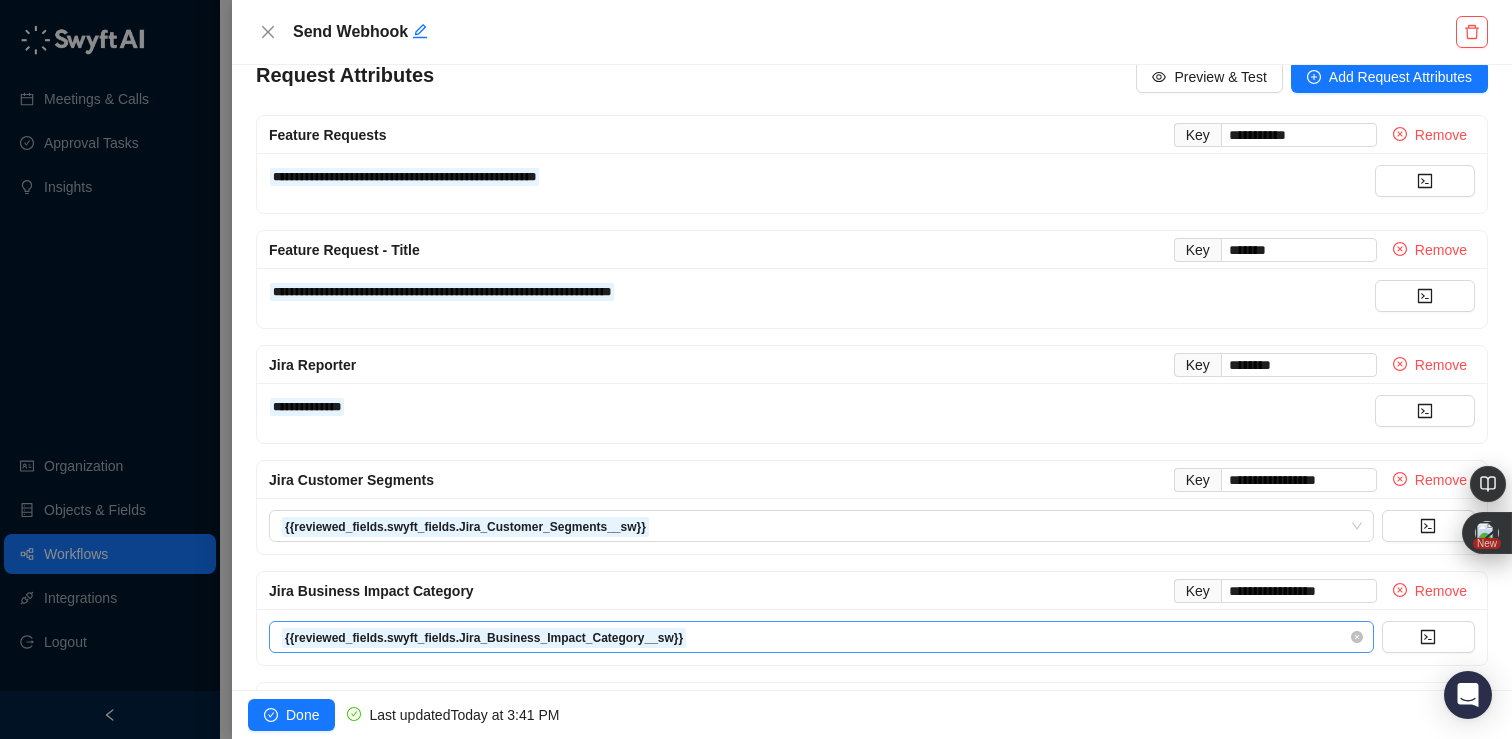 scroll, scrollTop: 274, scrollLeft: 0, axis: vertical 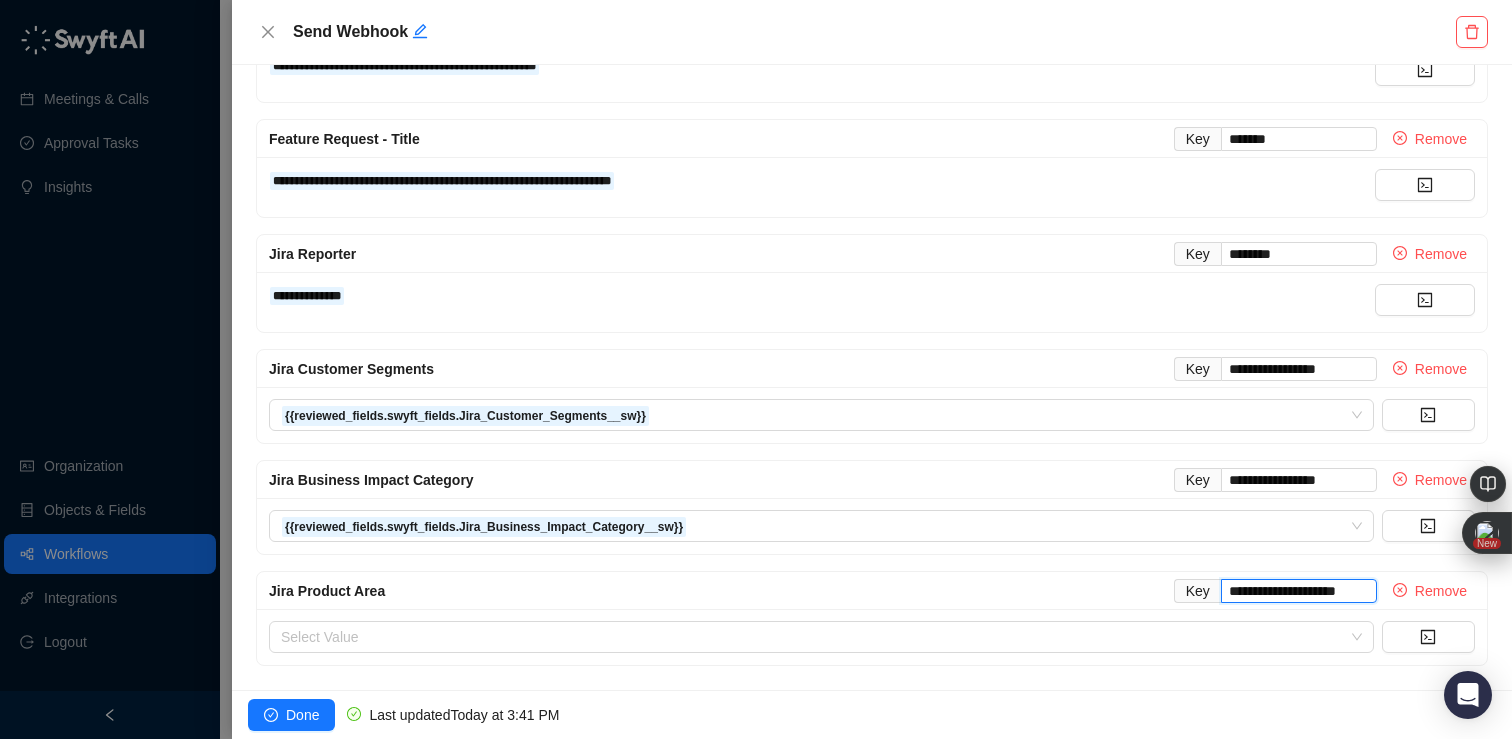 click on "**********" at bounding box center (1299, 591) 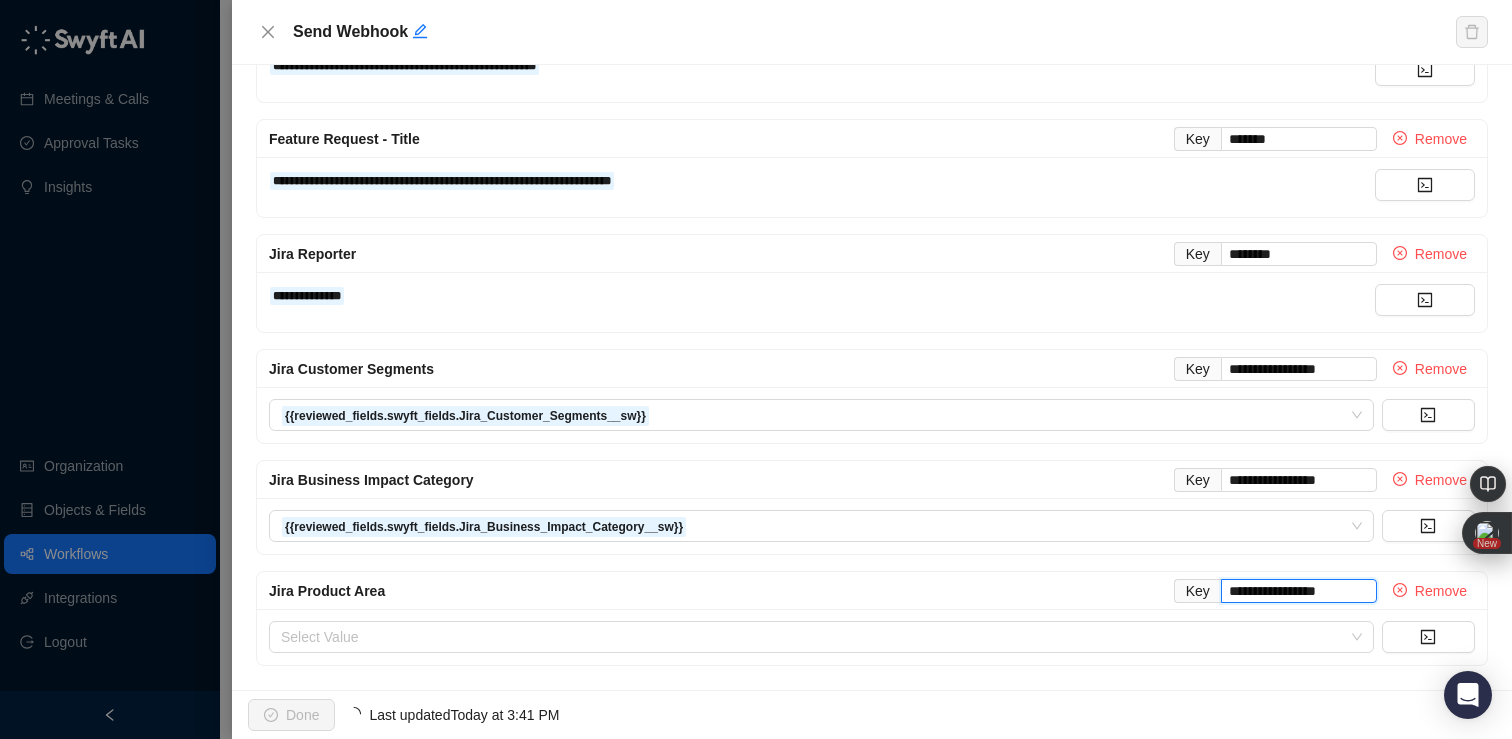 type on "**********" 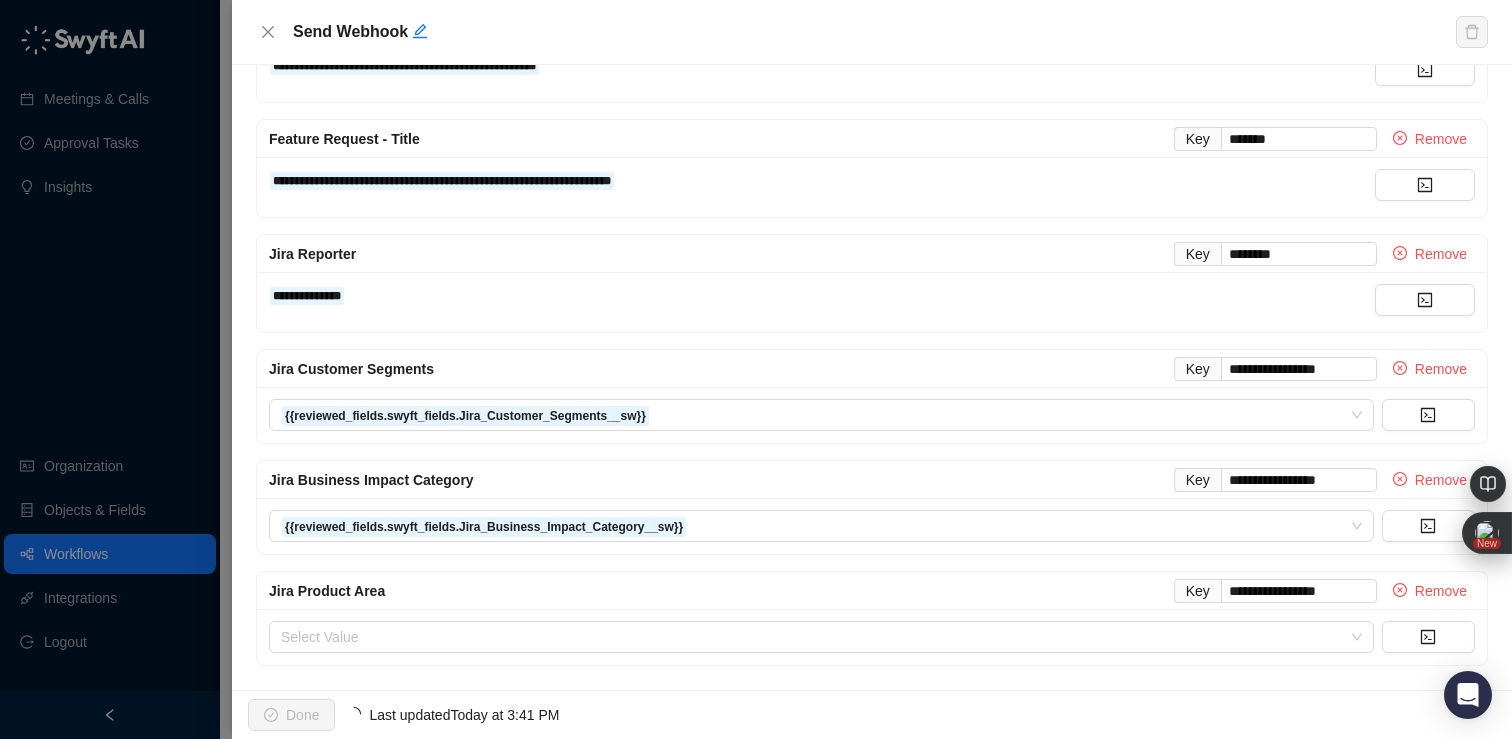 click on "**********" at bounding box center [872, 591] 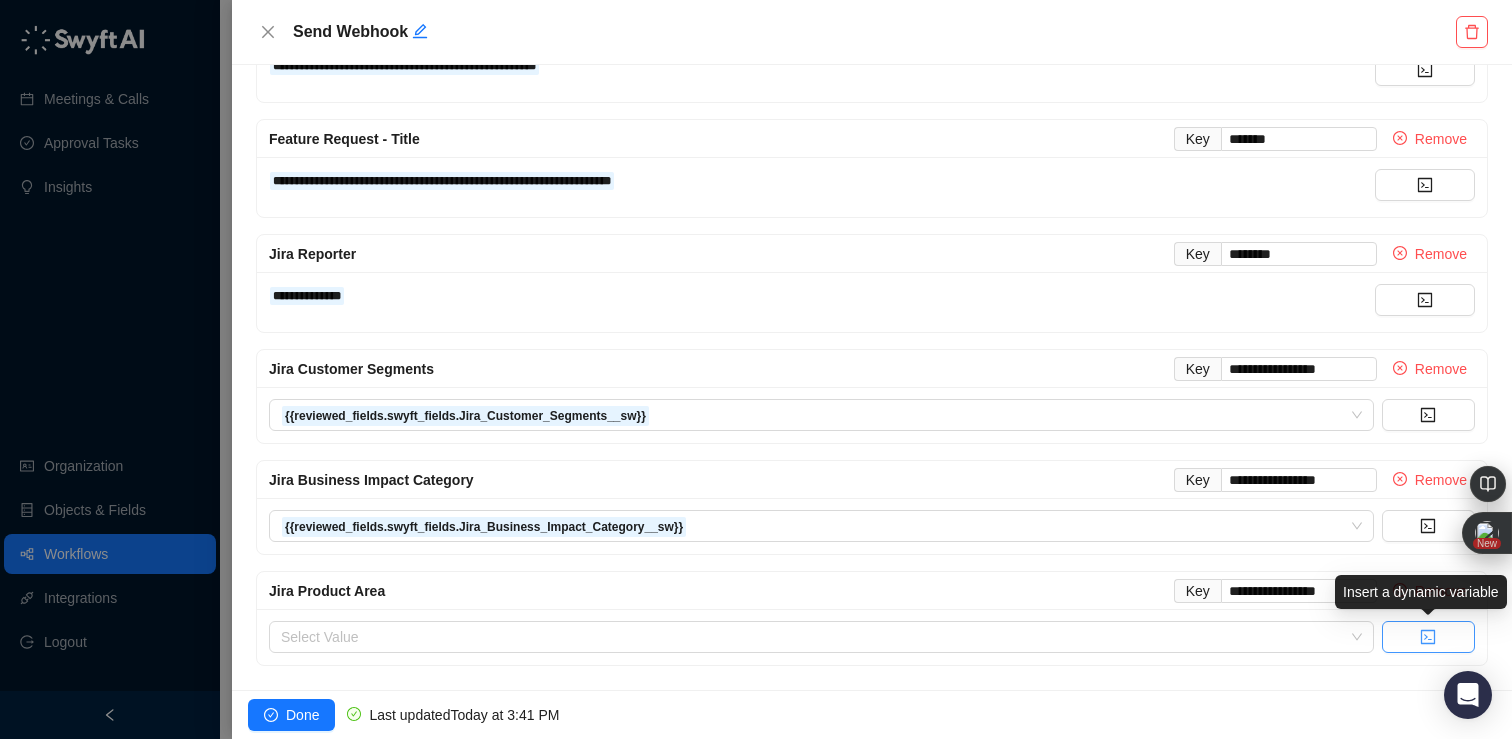 click at bounding box center [1428, 637] 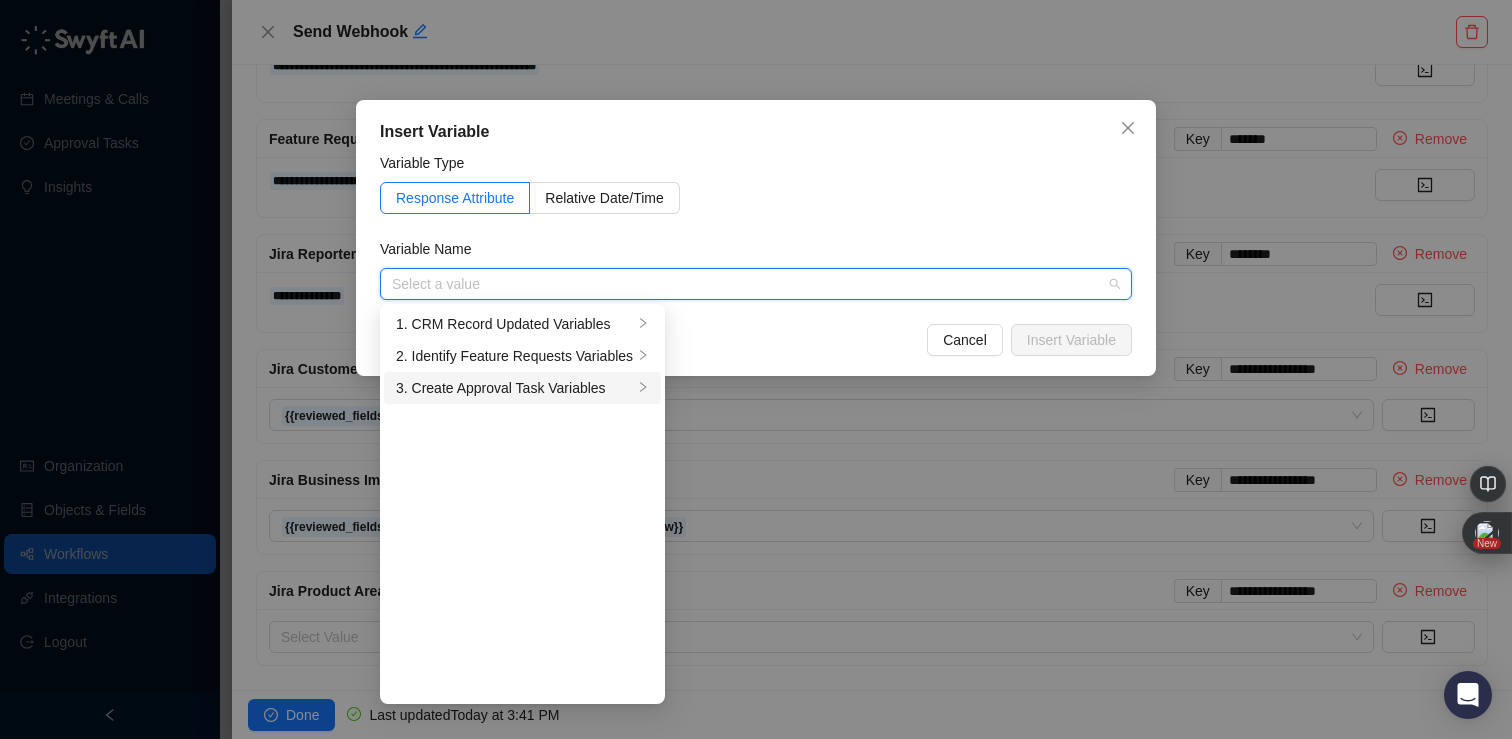 click on "3. Create Approval Task Variables" at bounding box center (514, 388) 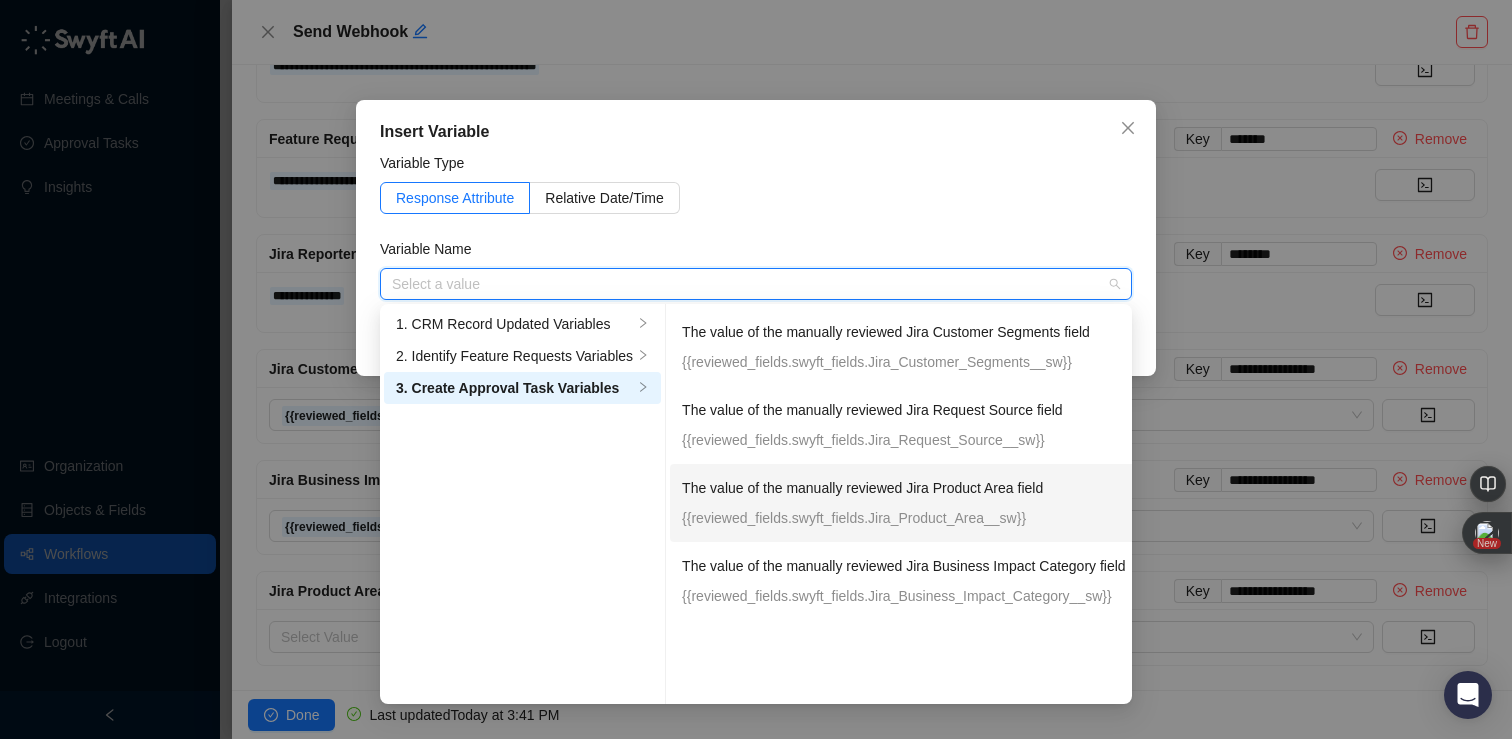 click on "The value of the manually reviewed Jira Product Area field {{reviewed_fields.swyft_fields.Jira_Product_Area__sw}}" at bounding box center (904, 503) 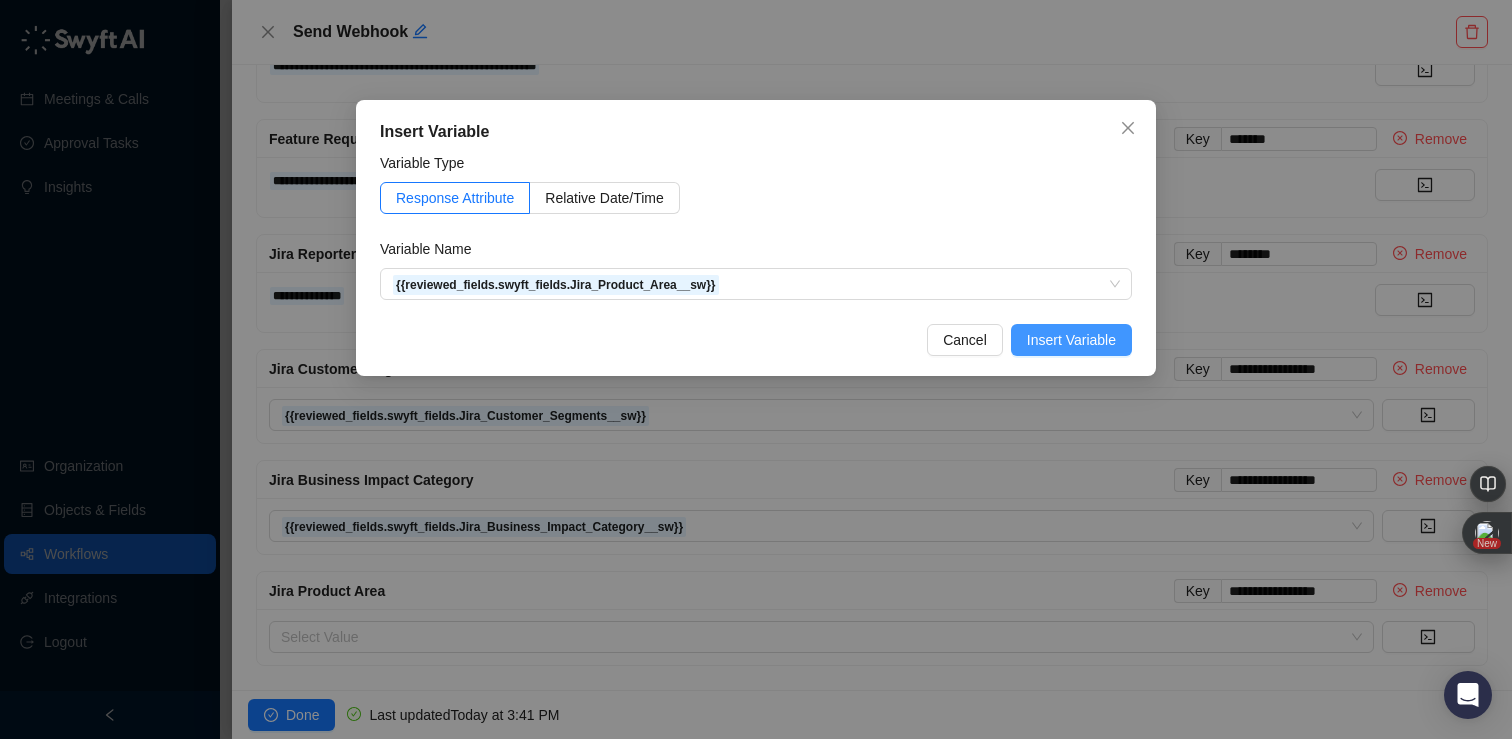 click on "Insert Variable" at bounding box center (1071, 340) 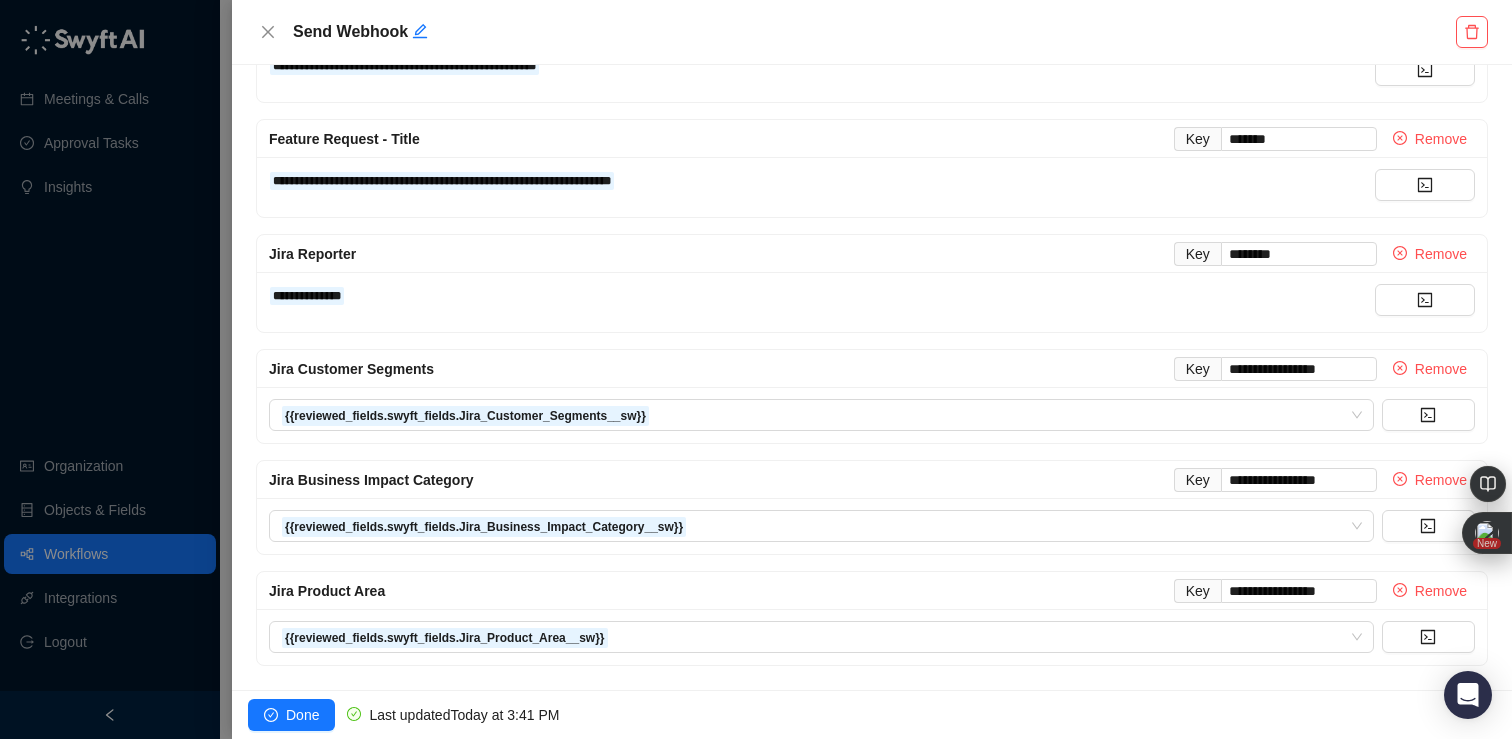 scroll, scrollTop: 0, scrollLeft: 0, axis: both 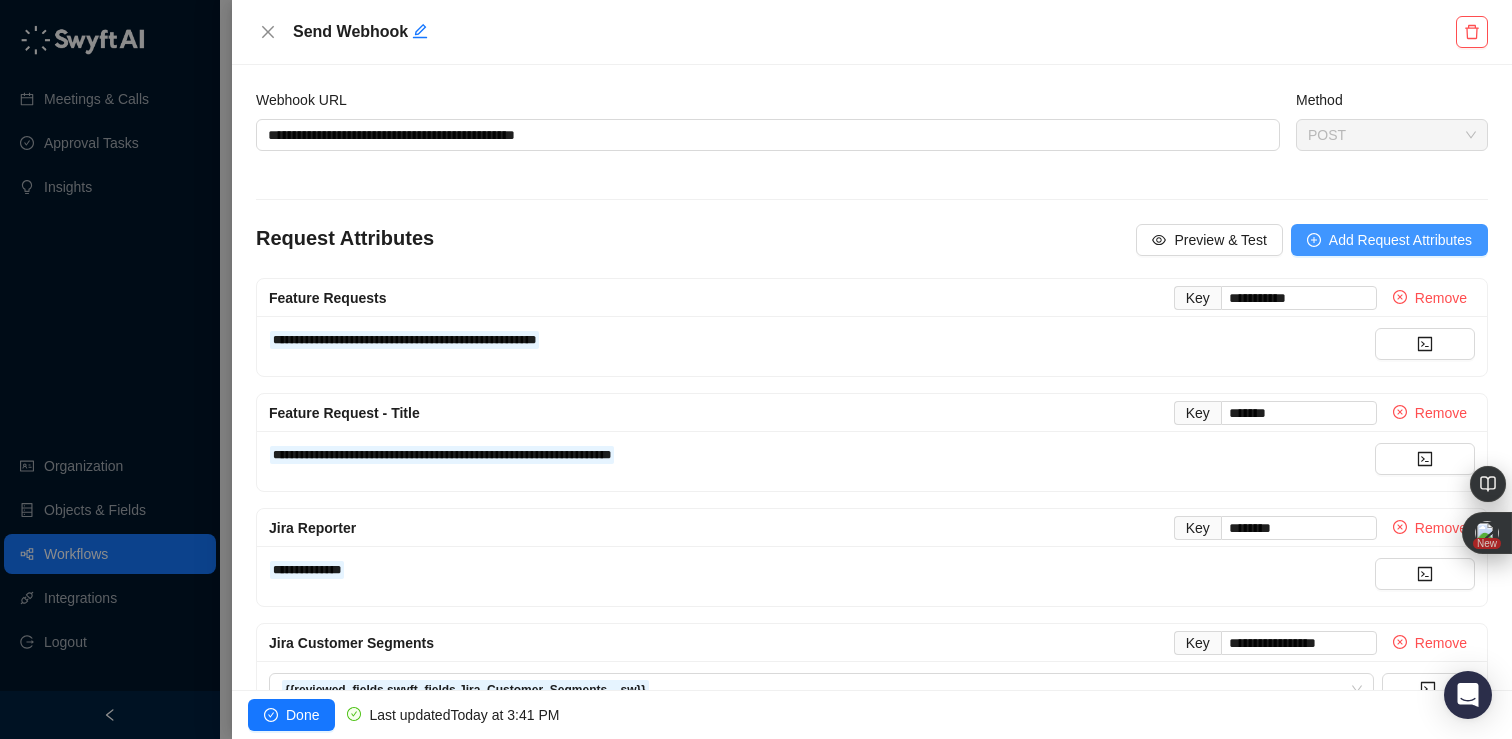 click on "Add Request Attributes" at bounding box center (1400, 240) 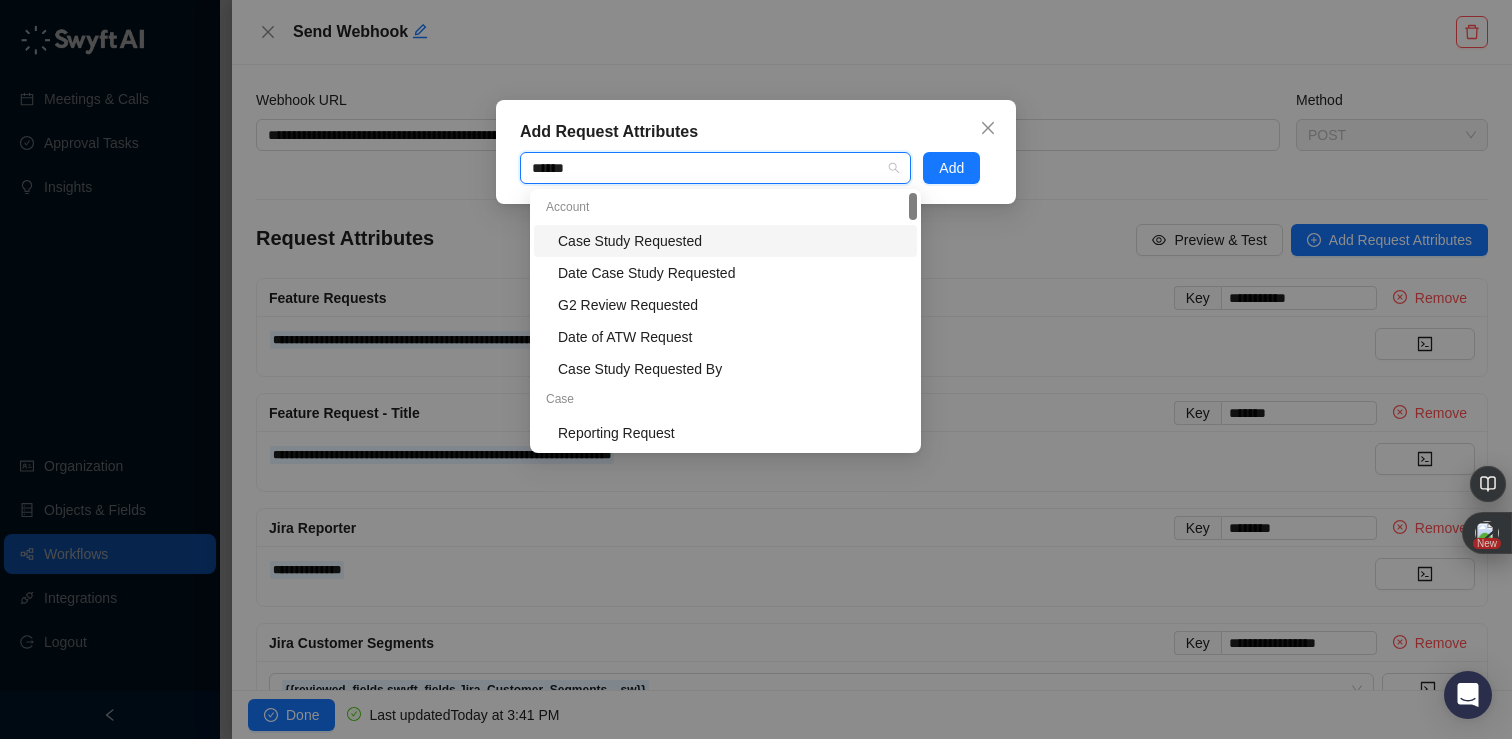 type on "*******" 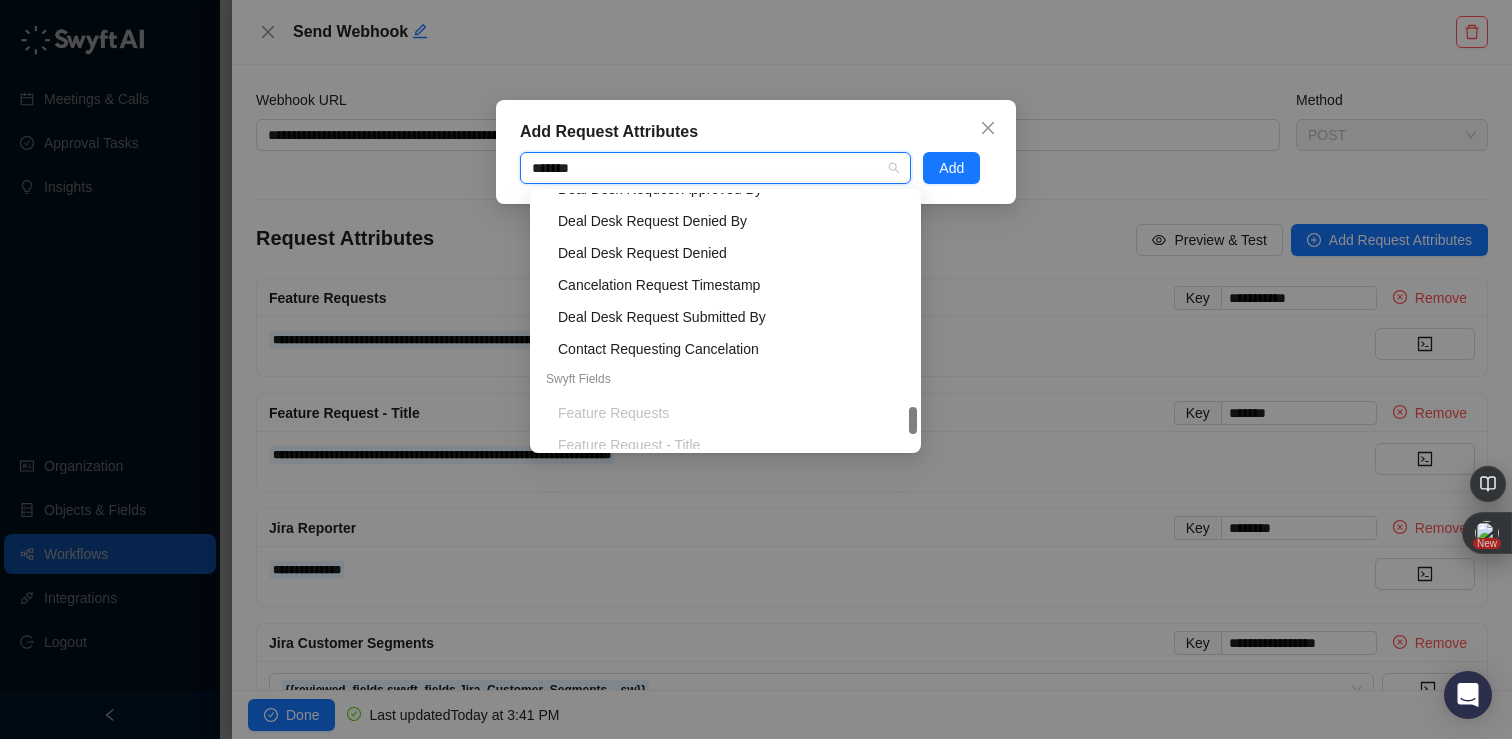 scroll, scrollTop: 672, scrollLeft: 0, axis: vertical 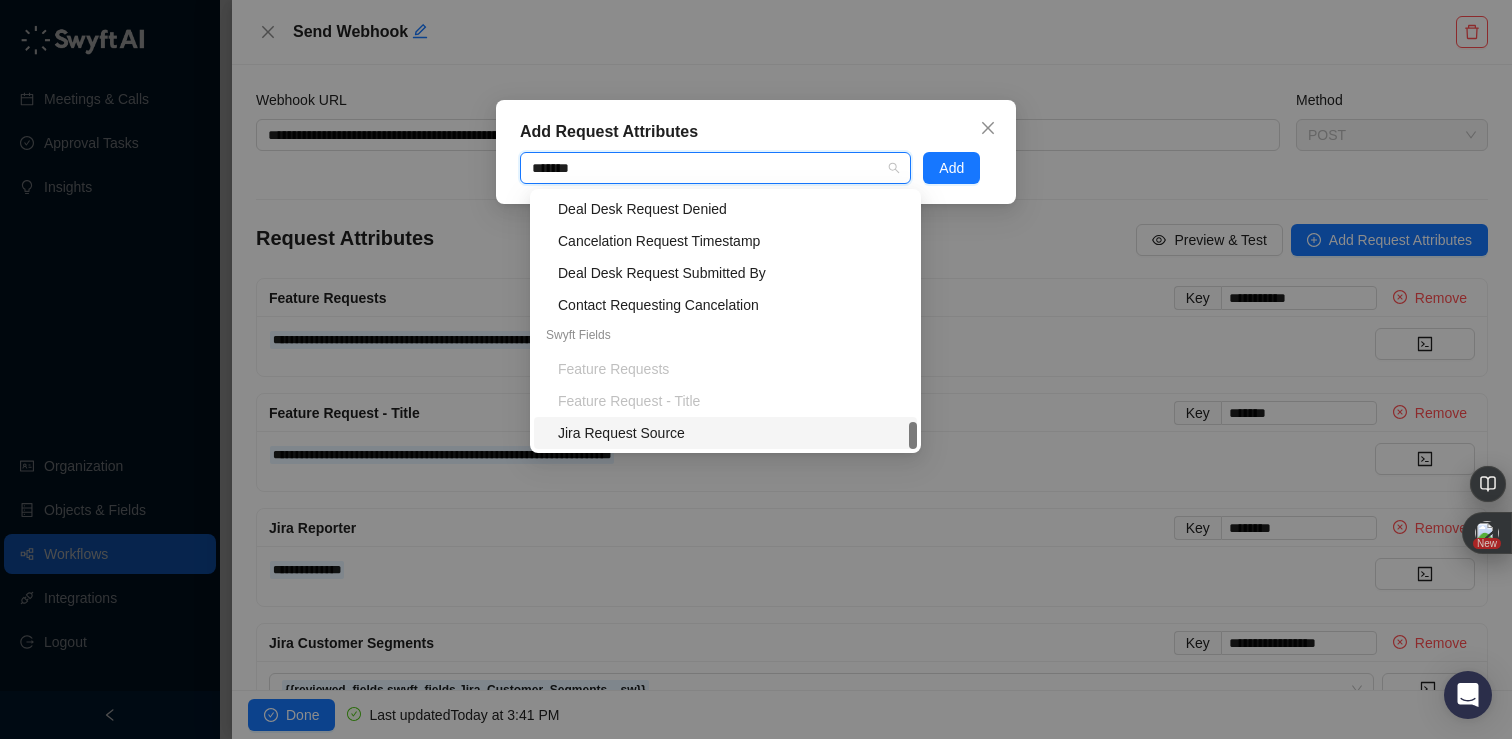 click on "Jira Request Source" at bounding box center (731, 433) 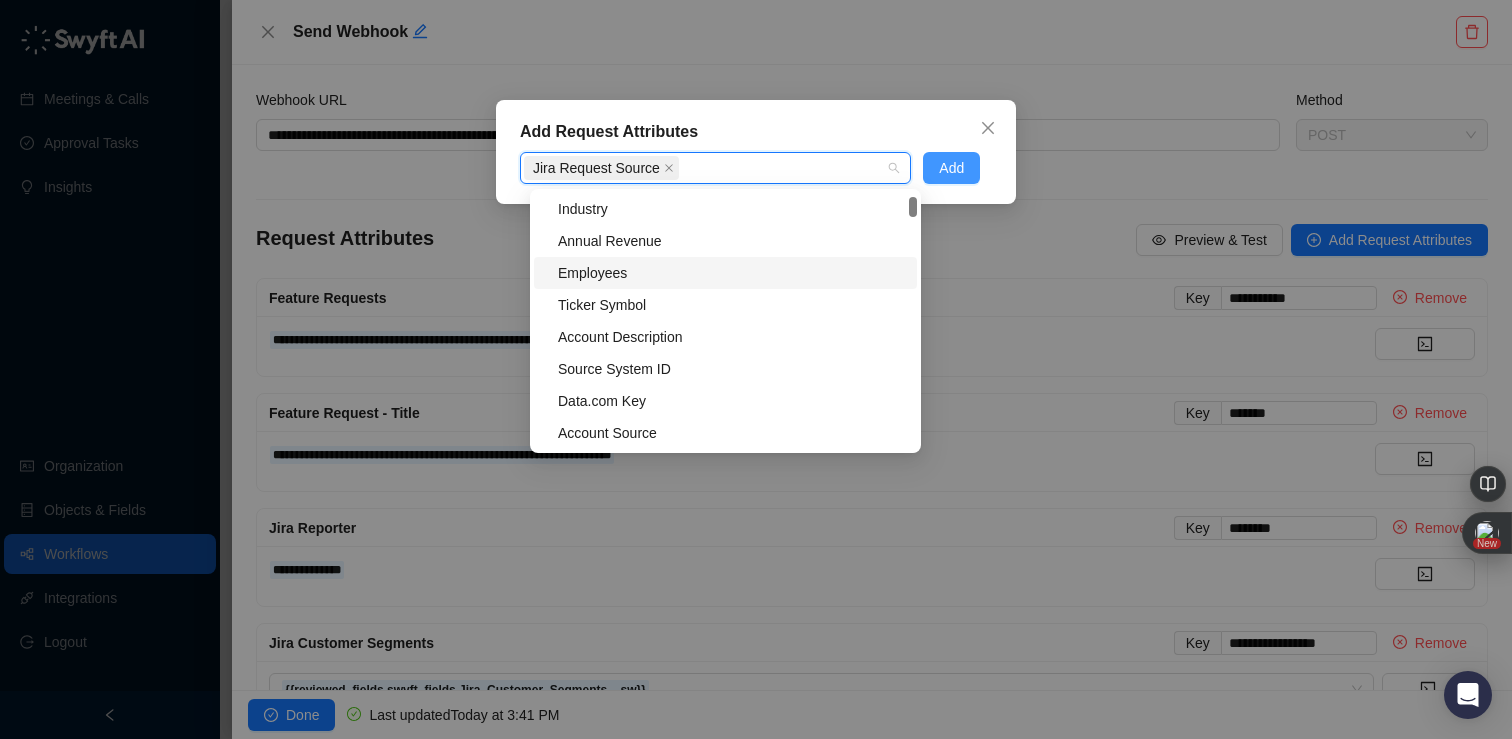 click on "Add" at bounding box center [951, 168] 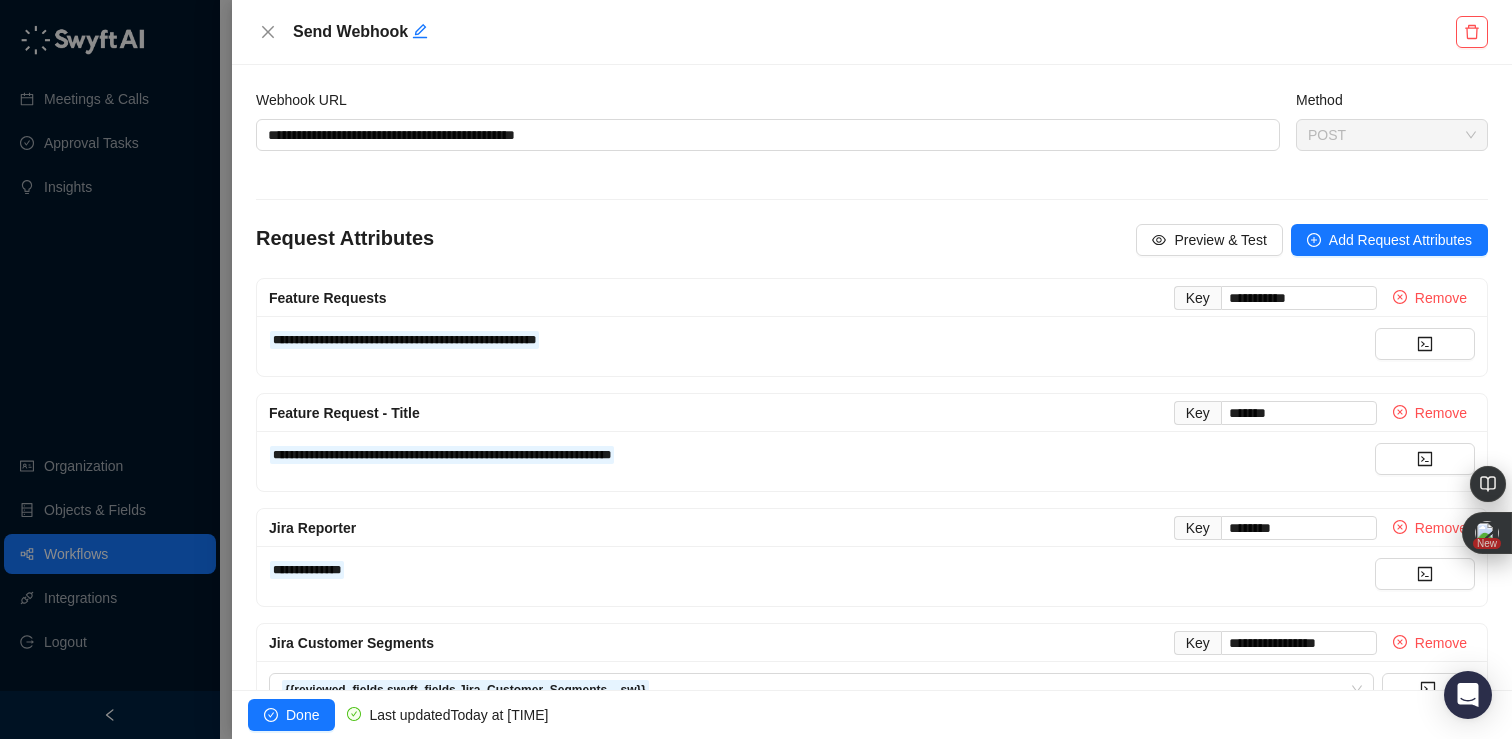 scroll, scrollTop: 385, scrollLeft: 0, axis: vertical 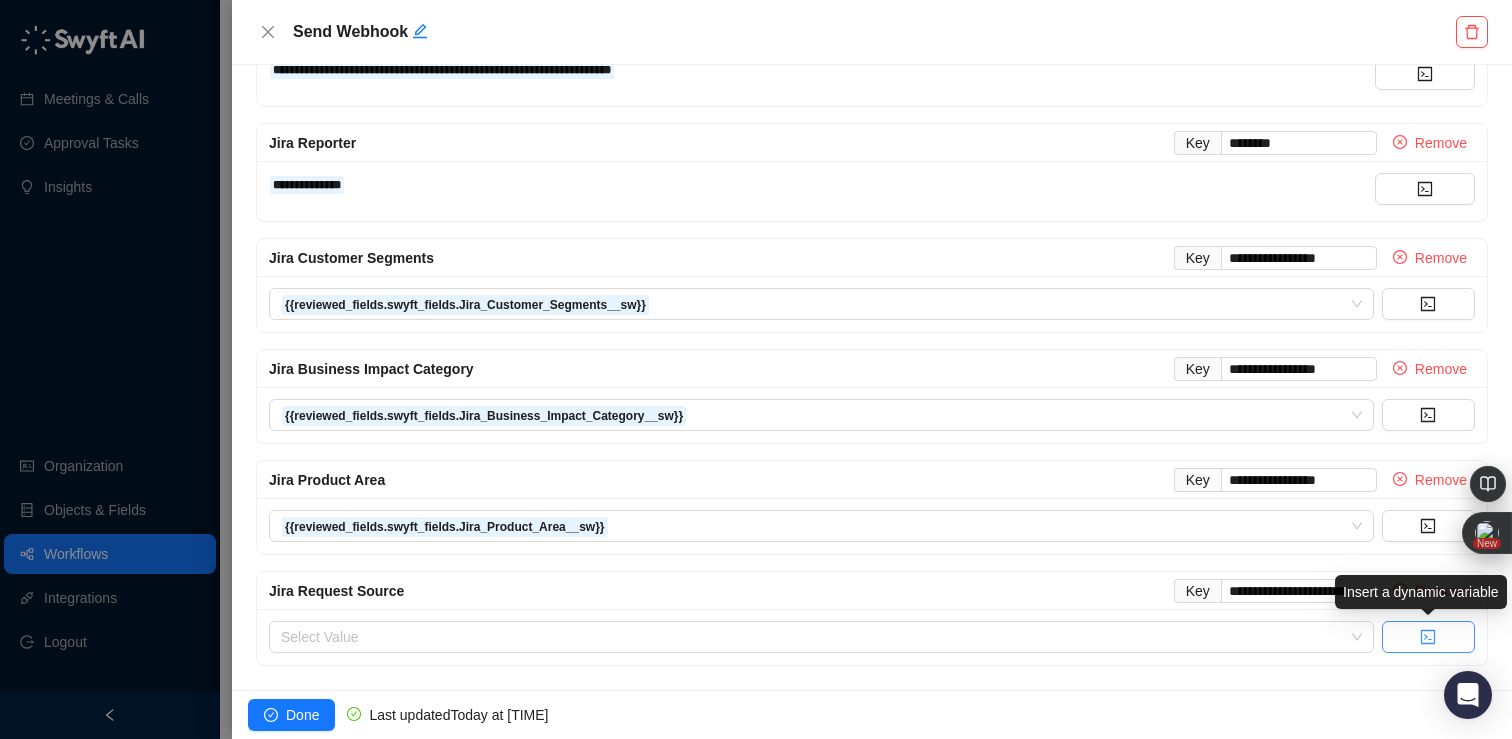 click 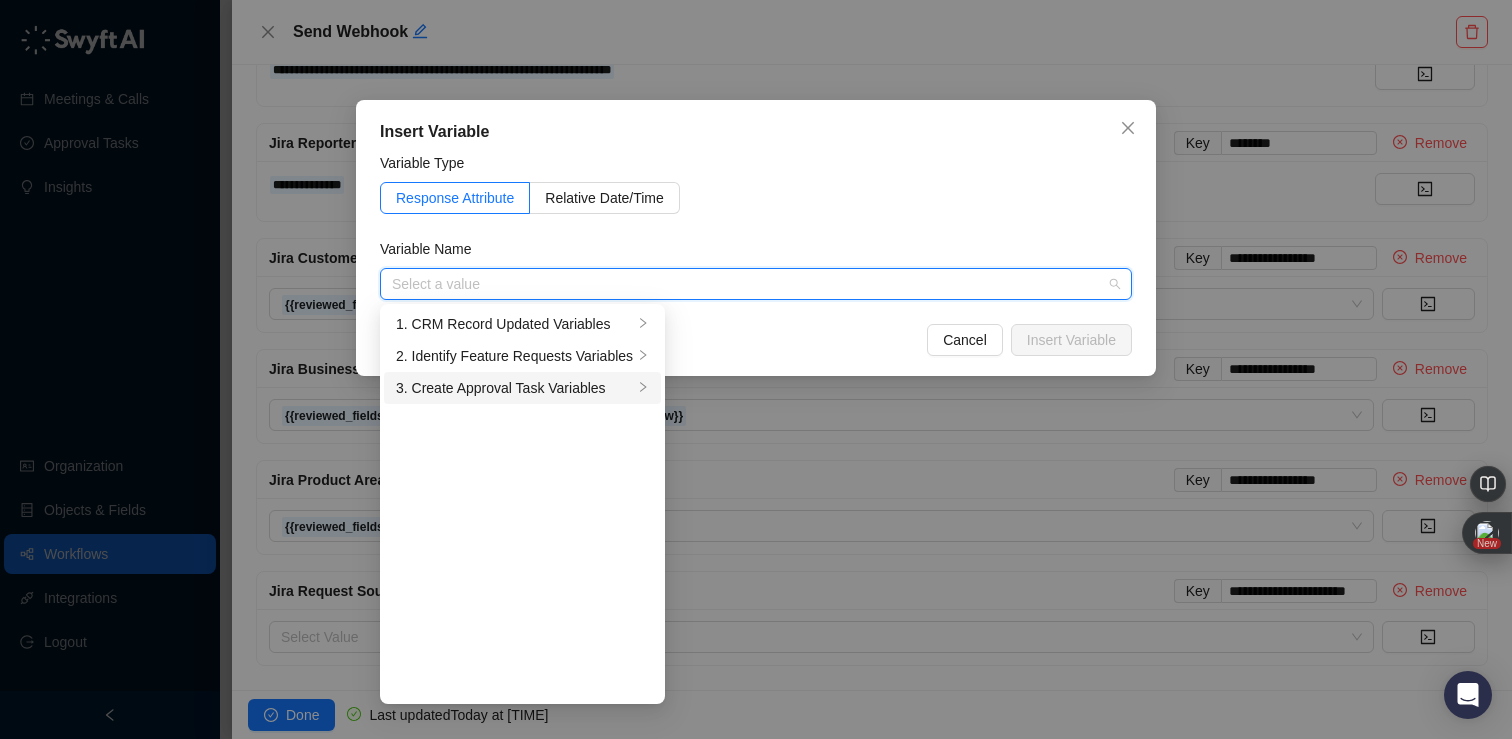 click on "3. Create Approval Task Variables" at bounding box center (514, 388) 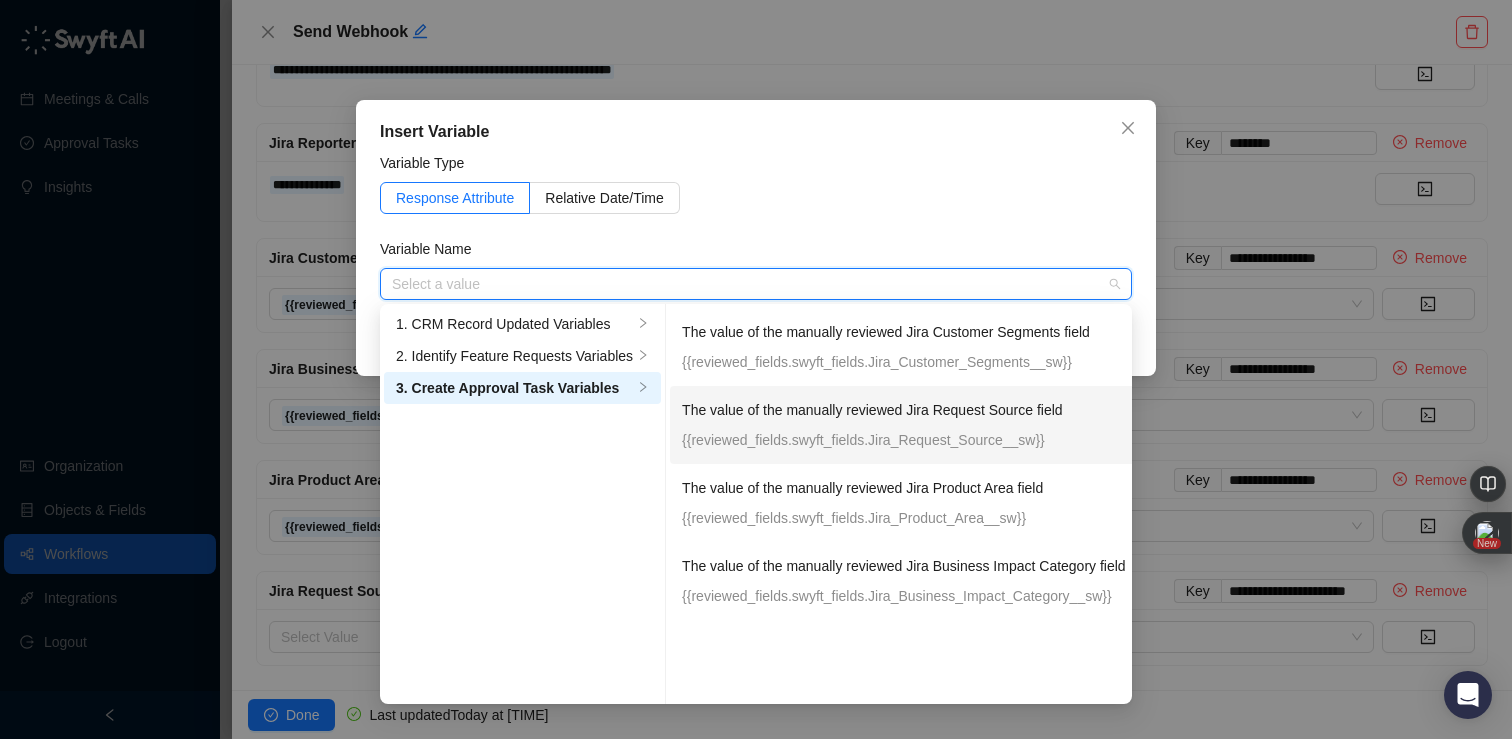 click on "The value of the manually reviewed Jira Request Source field" at bounding box center (904, 410) 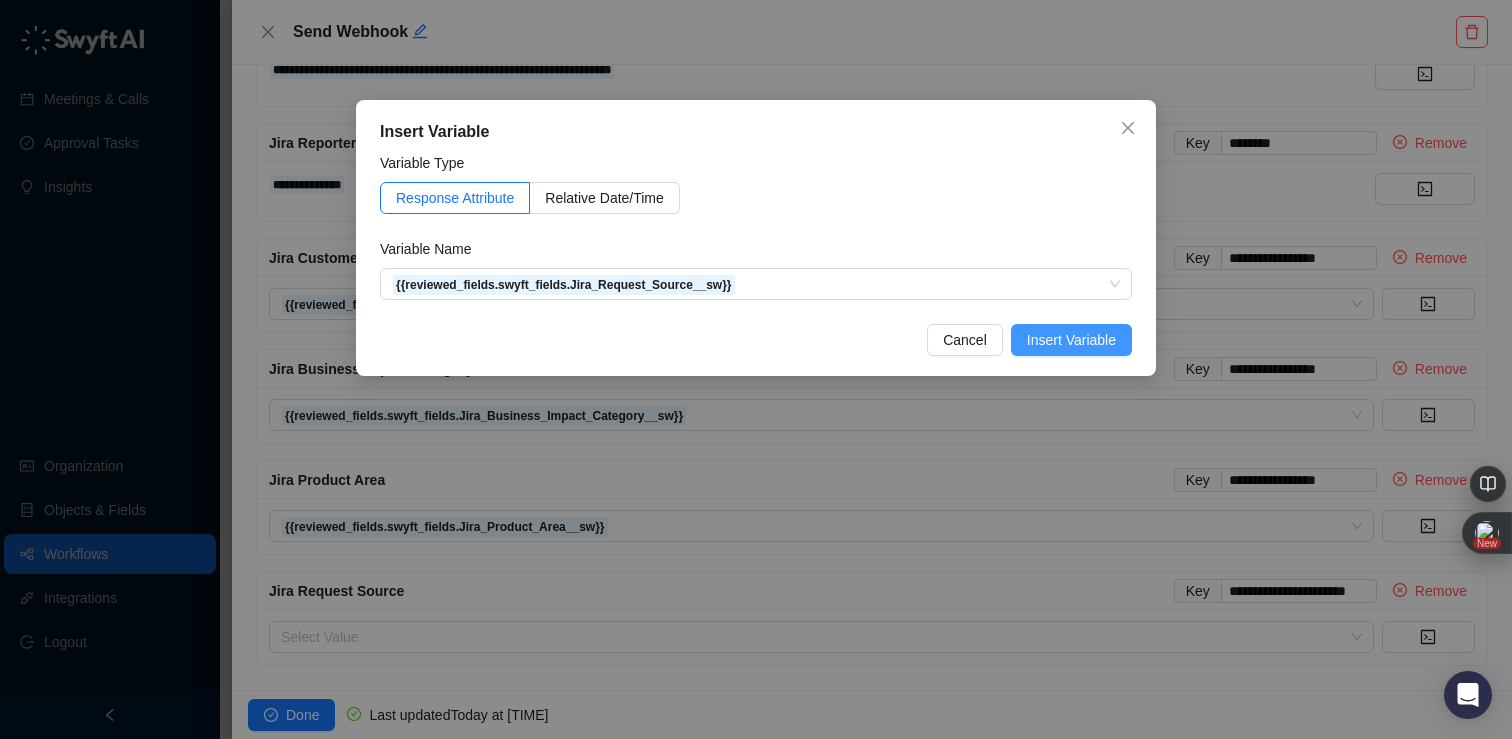 click on "Insert Variable" at bounding box center (1071, 340) 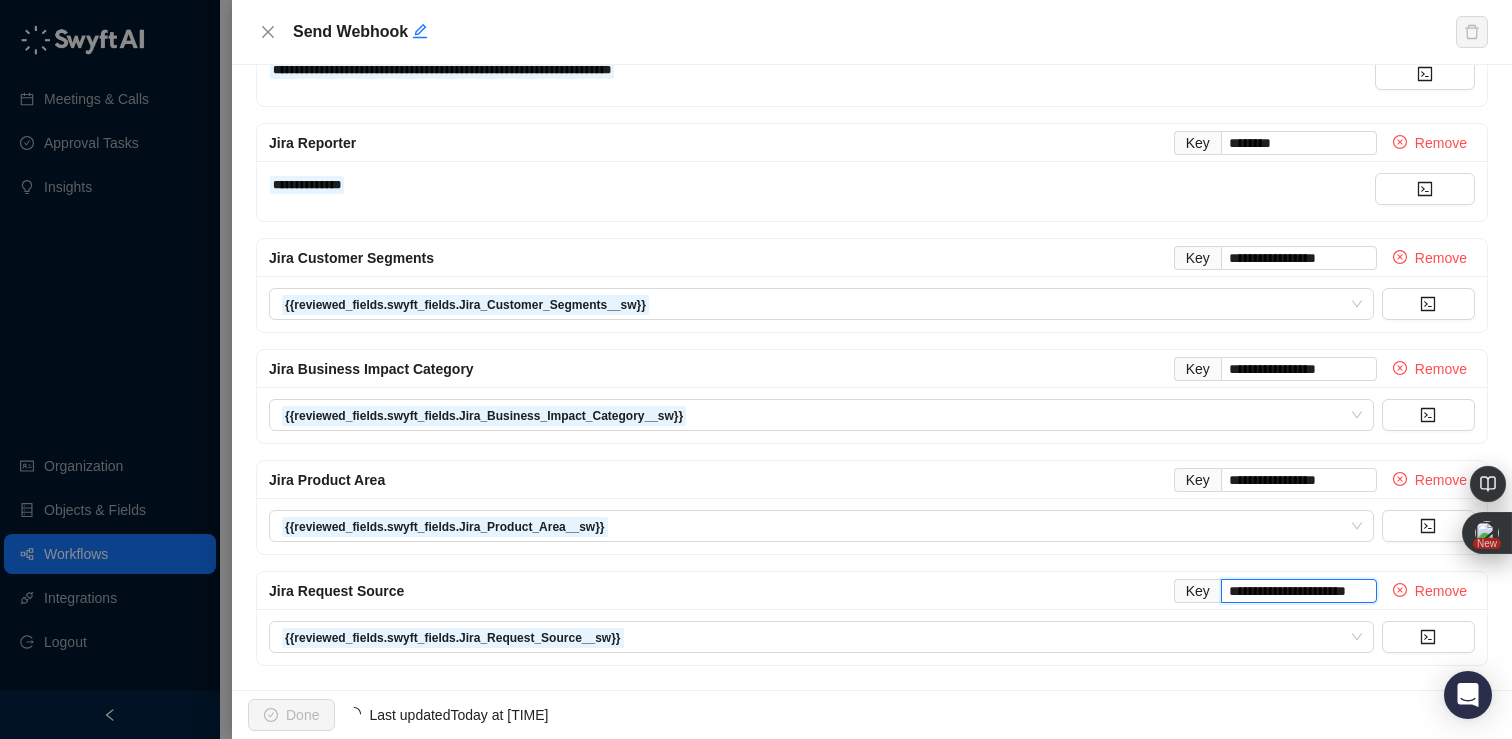click on "**********" at bounding box center [1299, 591] 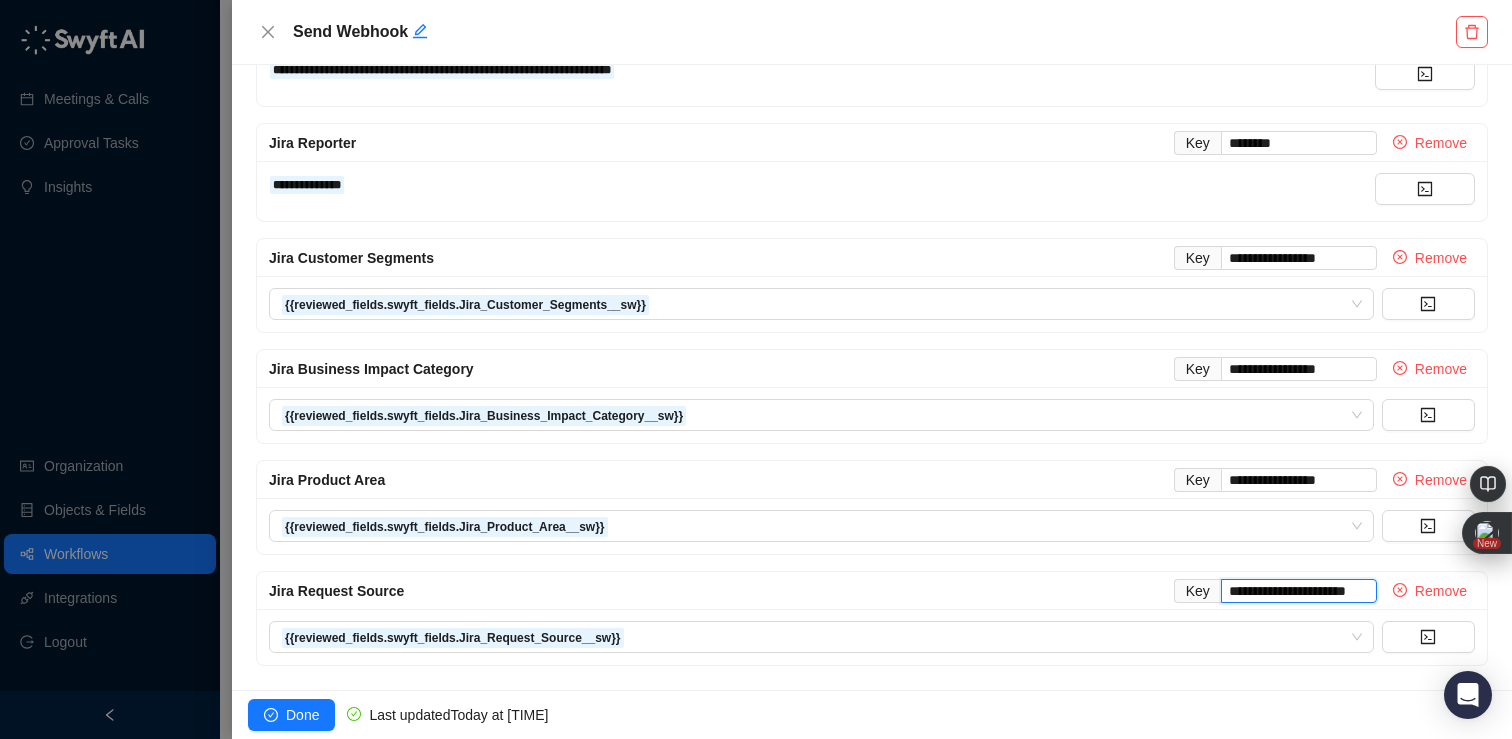 click on "**********" at bounding box center [1299, 591] 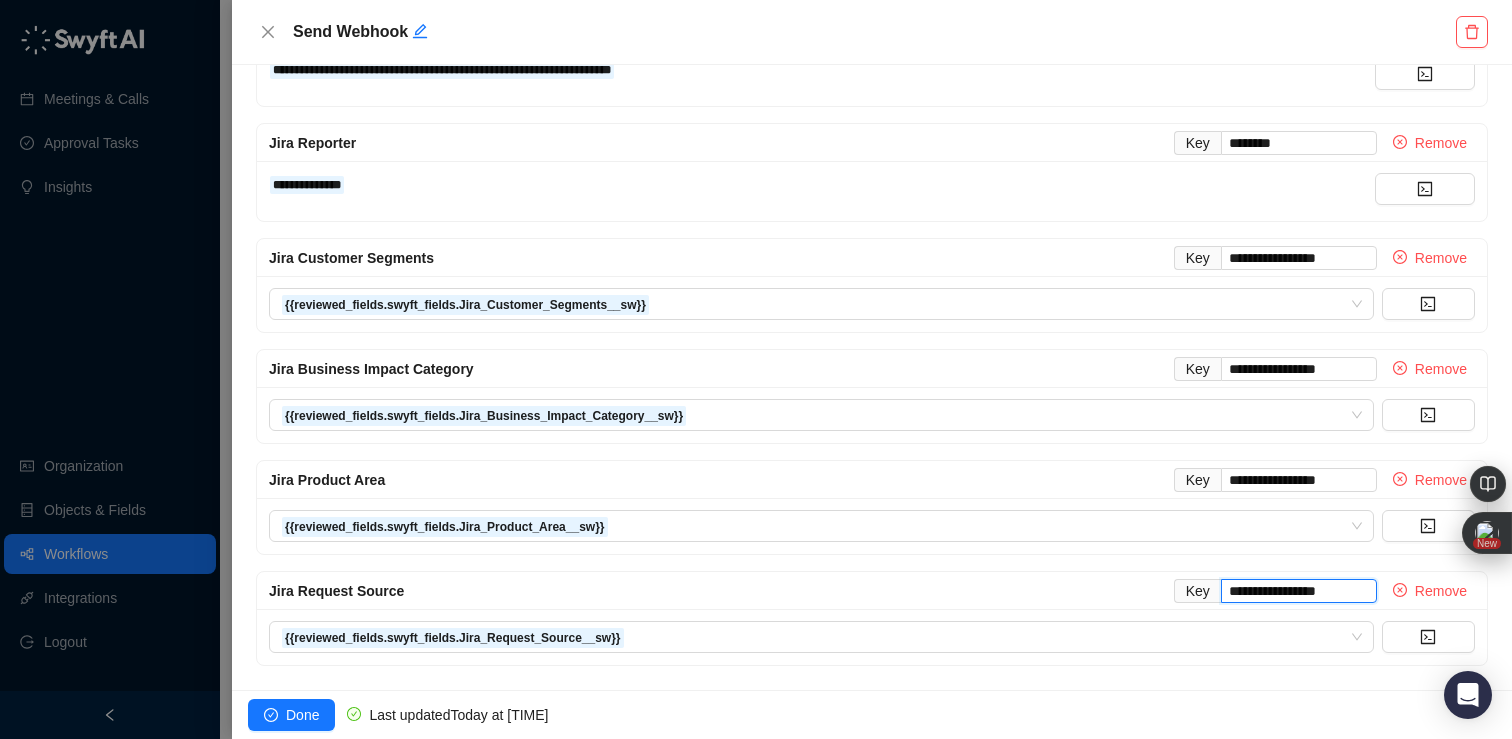 type on "**********" 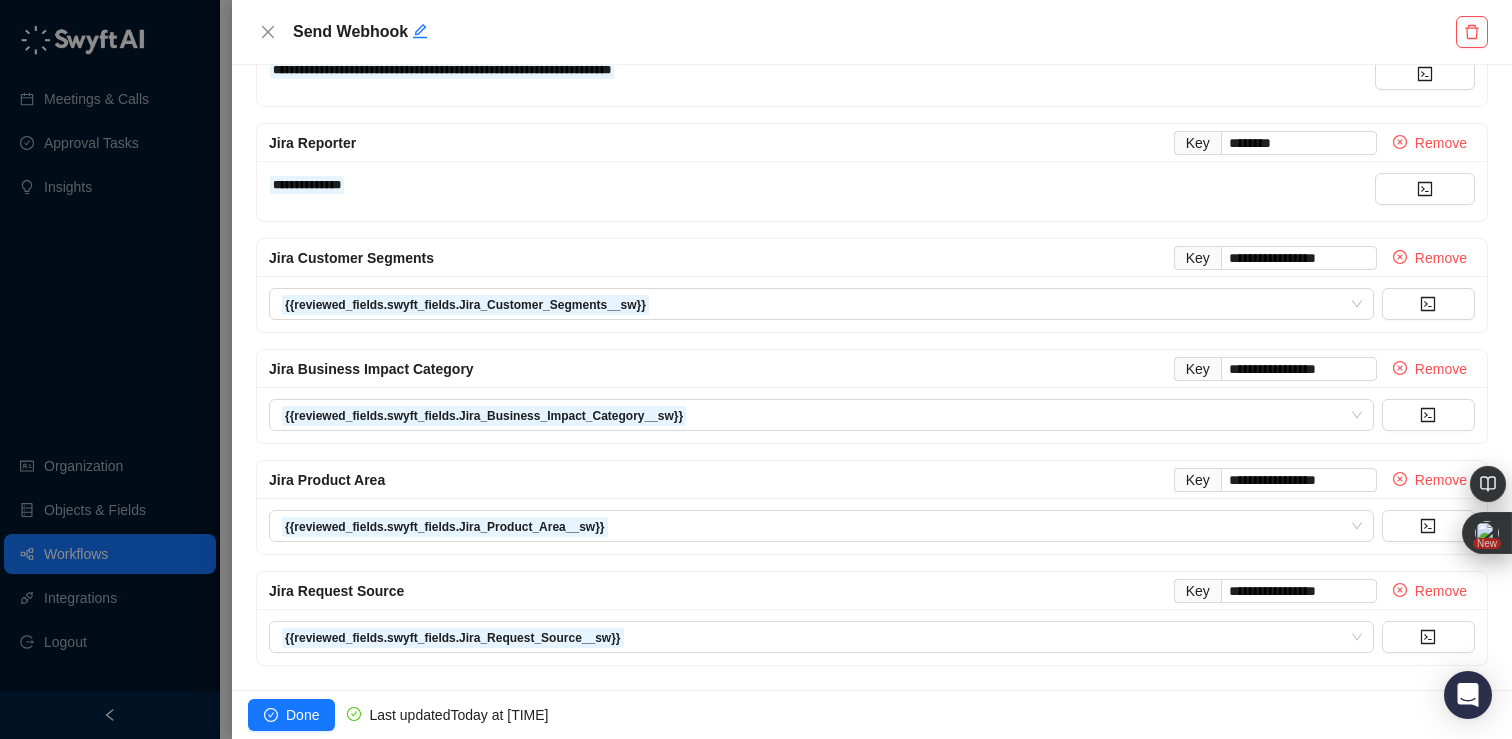 click on "Jira Request Source" at bounding box center (721, 591) 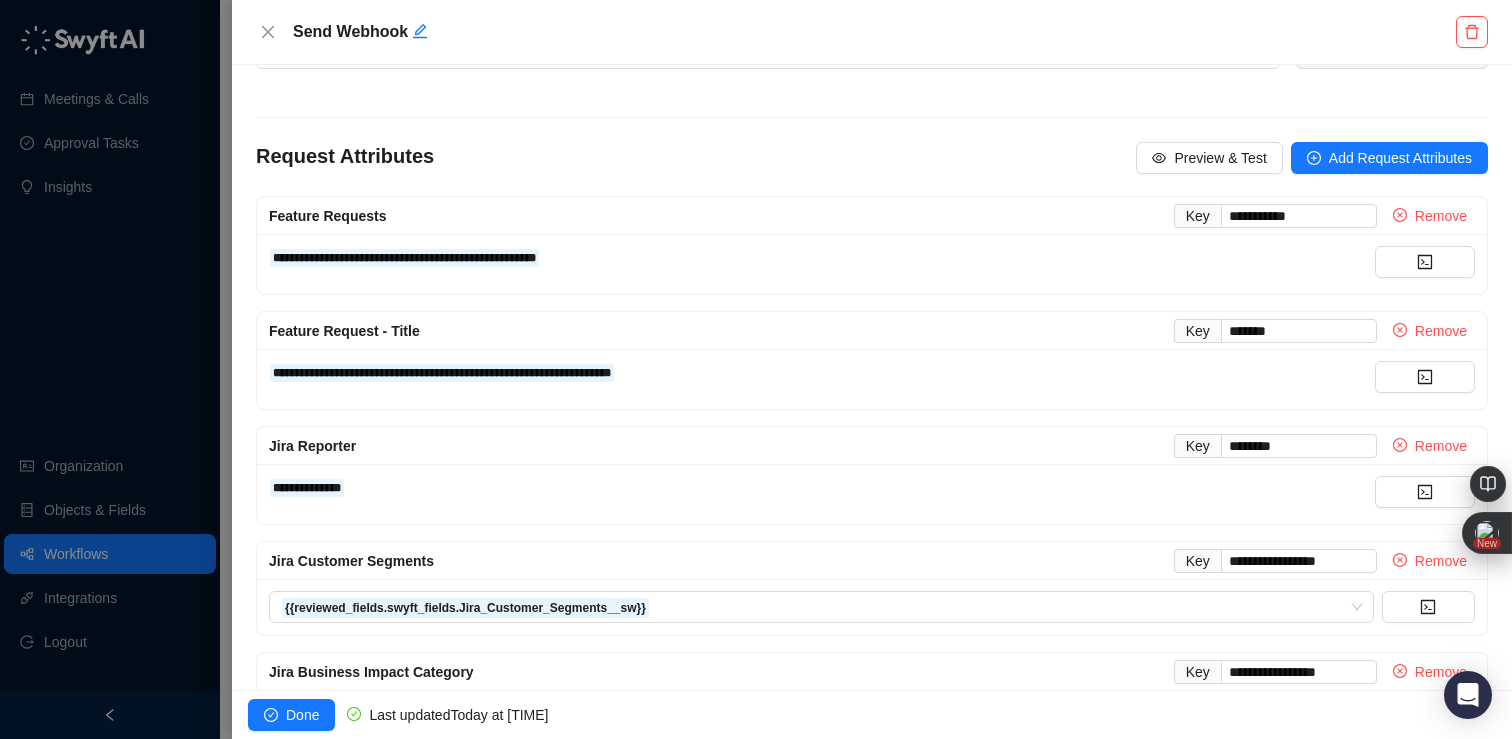 scroll, scrollTop: 0, scrollLeft: 0, axis: both 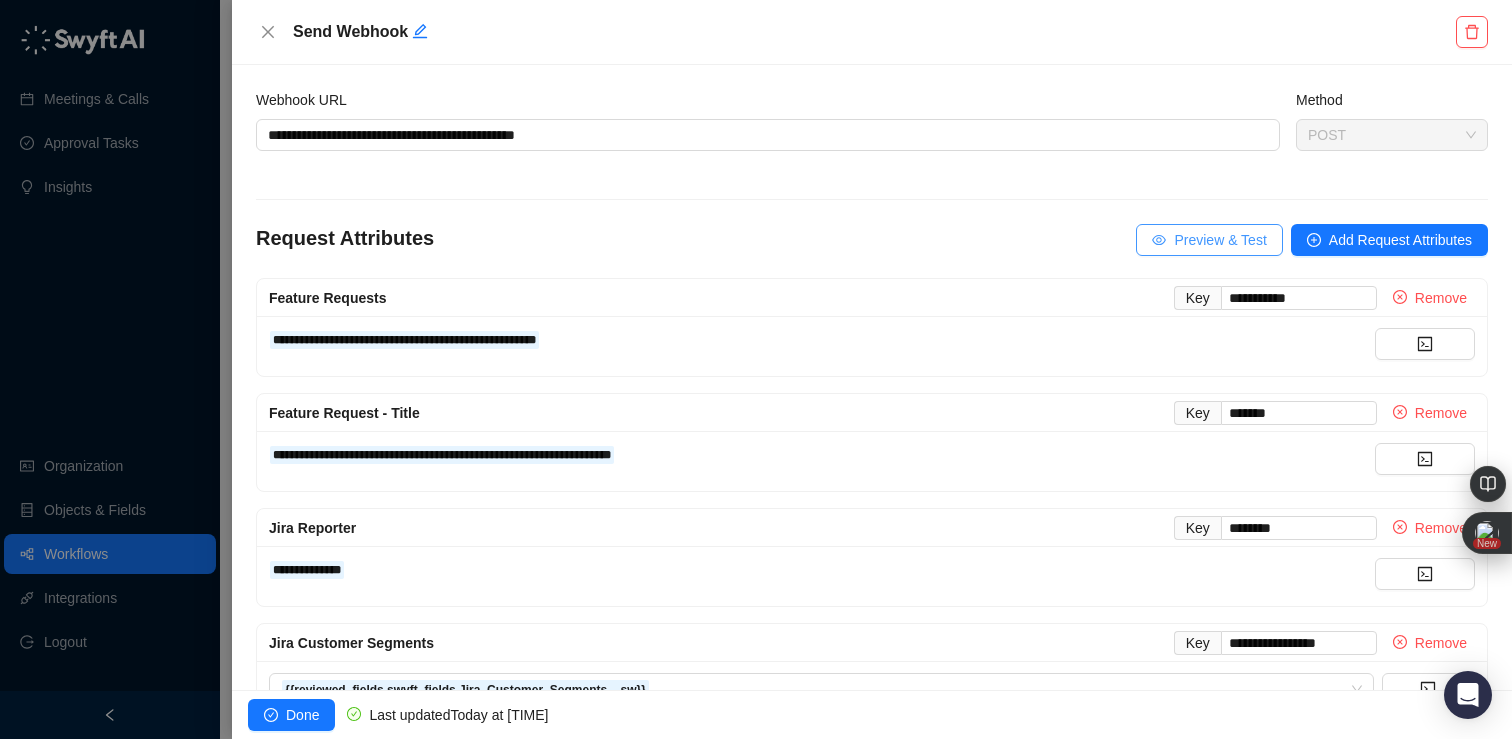 click on "Preview & Test" at bounding box center (1220, 240) 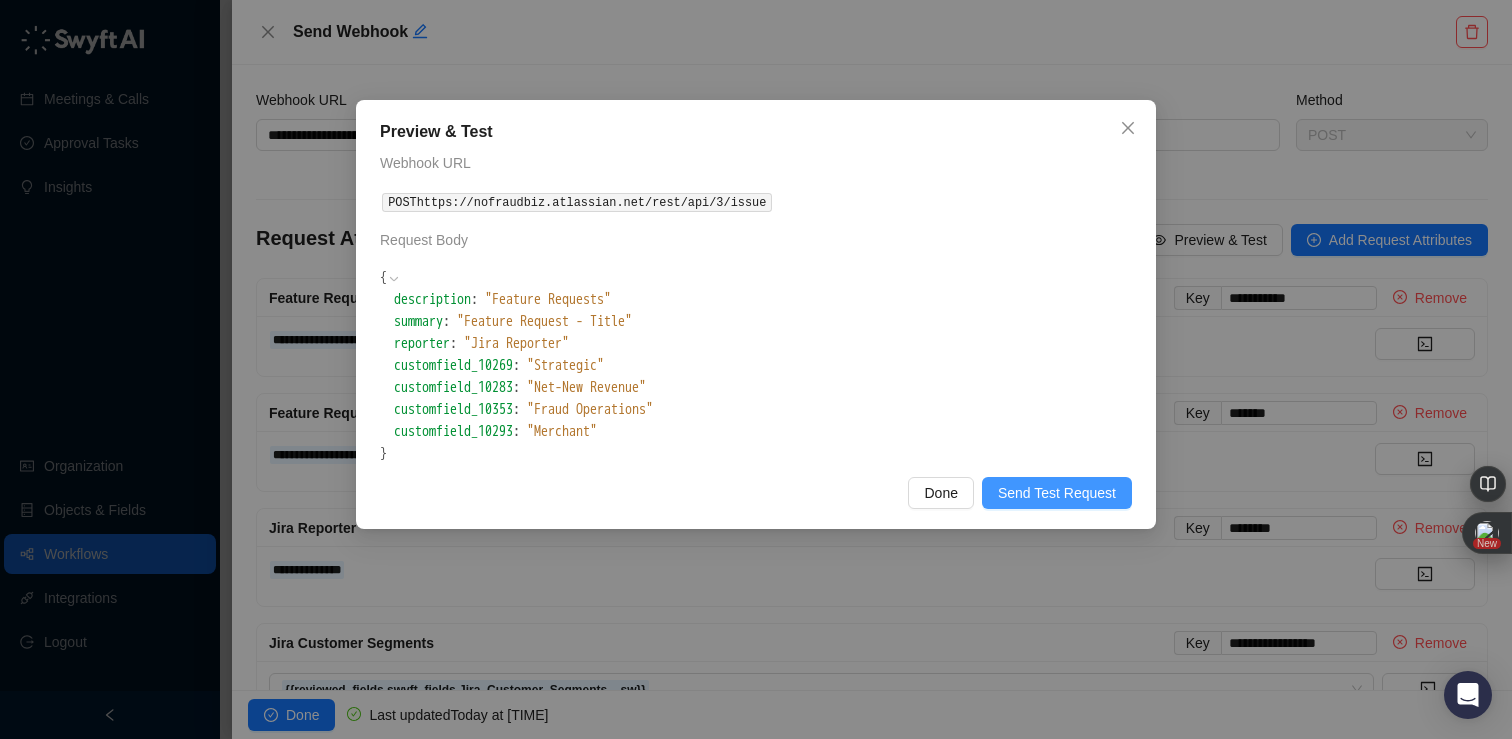 click on "Send Test Request" at bounding box center (1057, 493) 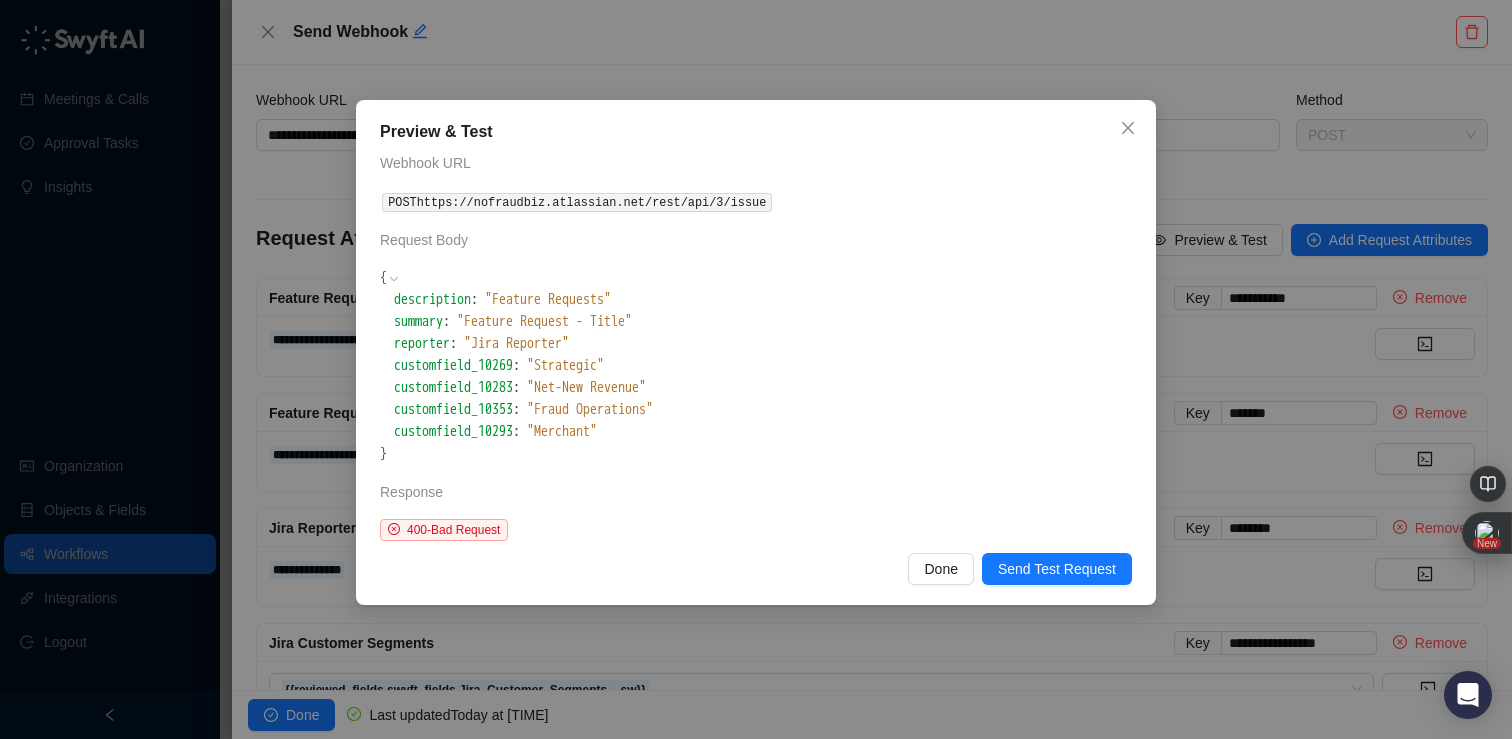 click on "400  -  Bad Request" at bounding box center (453, 530) 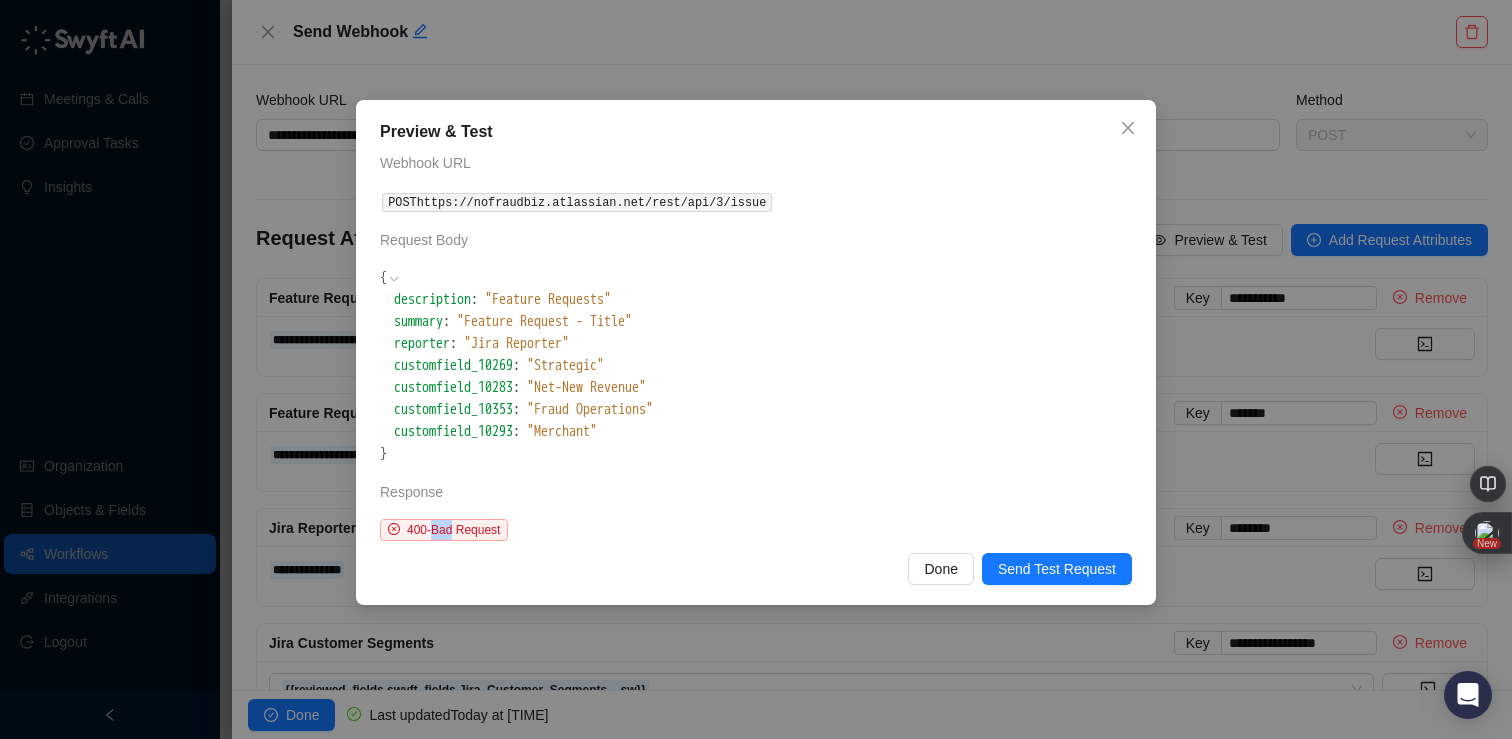 click on "400  -  Bad Request" at bounding box center [453, 530] 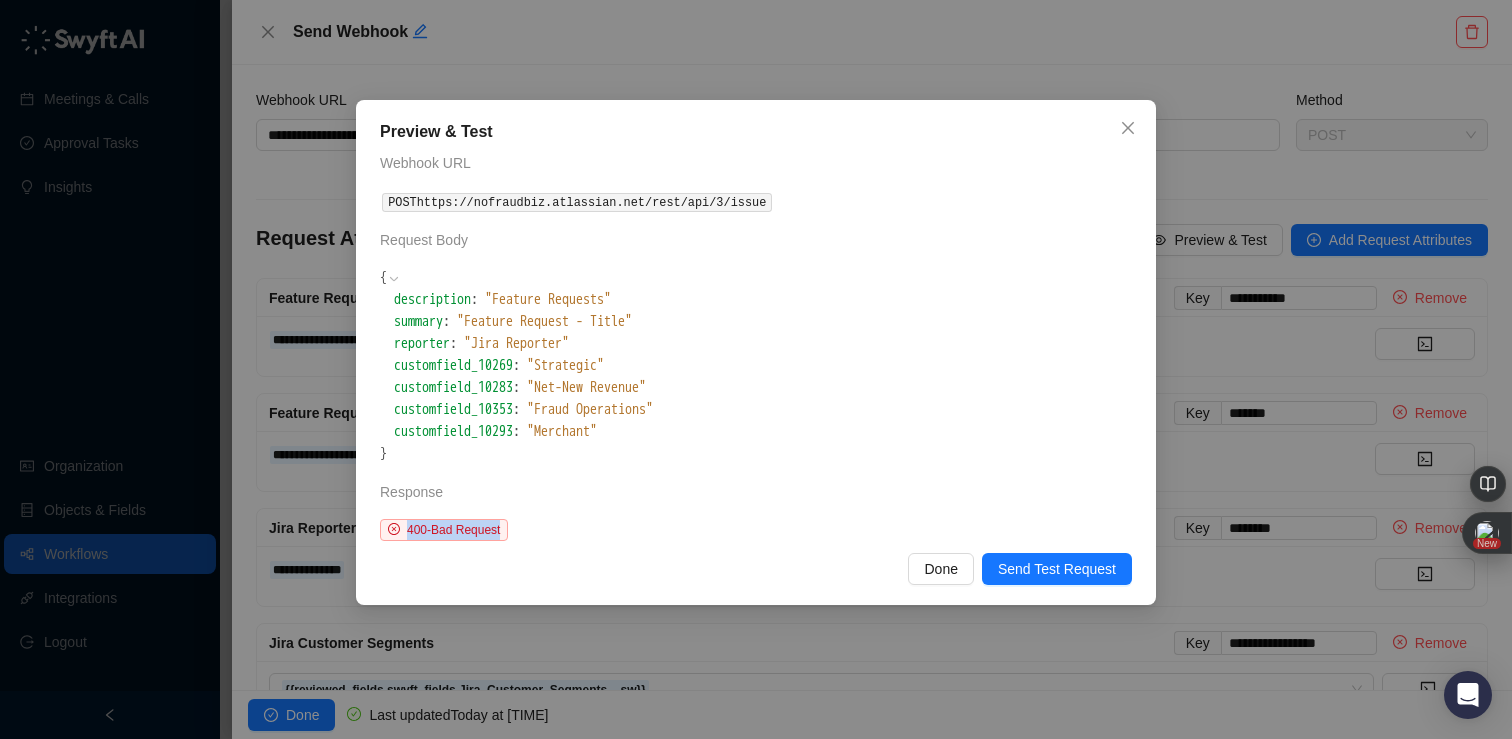click on "400  -  Bad Request" at bounding box center [453, 530] 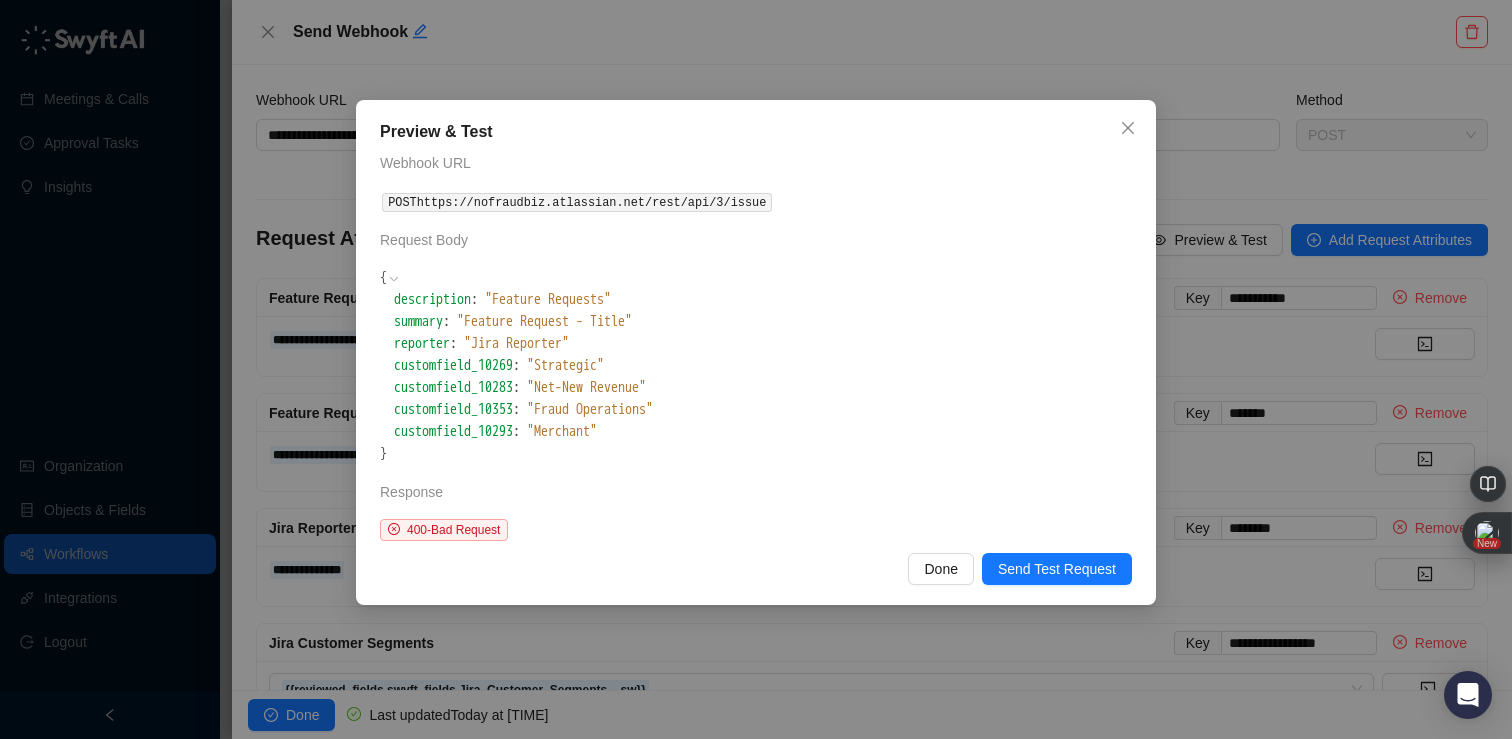 click on "Done Send Test Request" at bounding box center (756, 569) 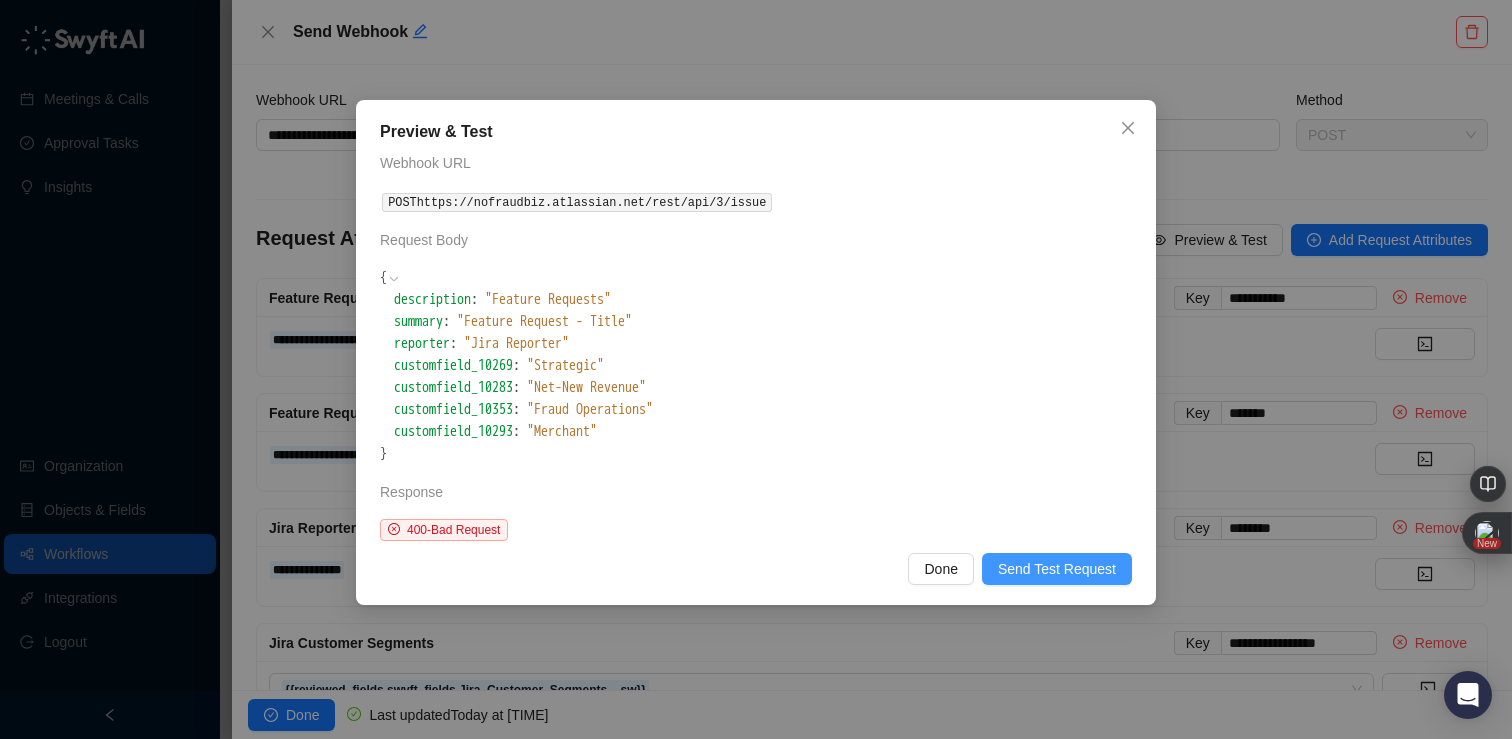 click on "Send Test Request" at bounding box center (1057, 569) 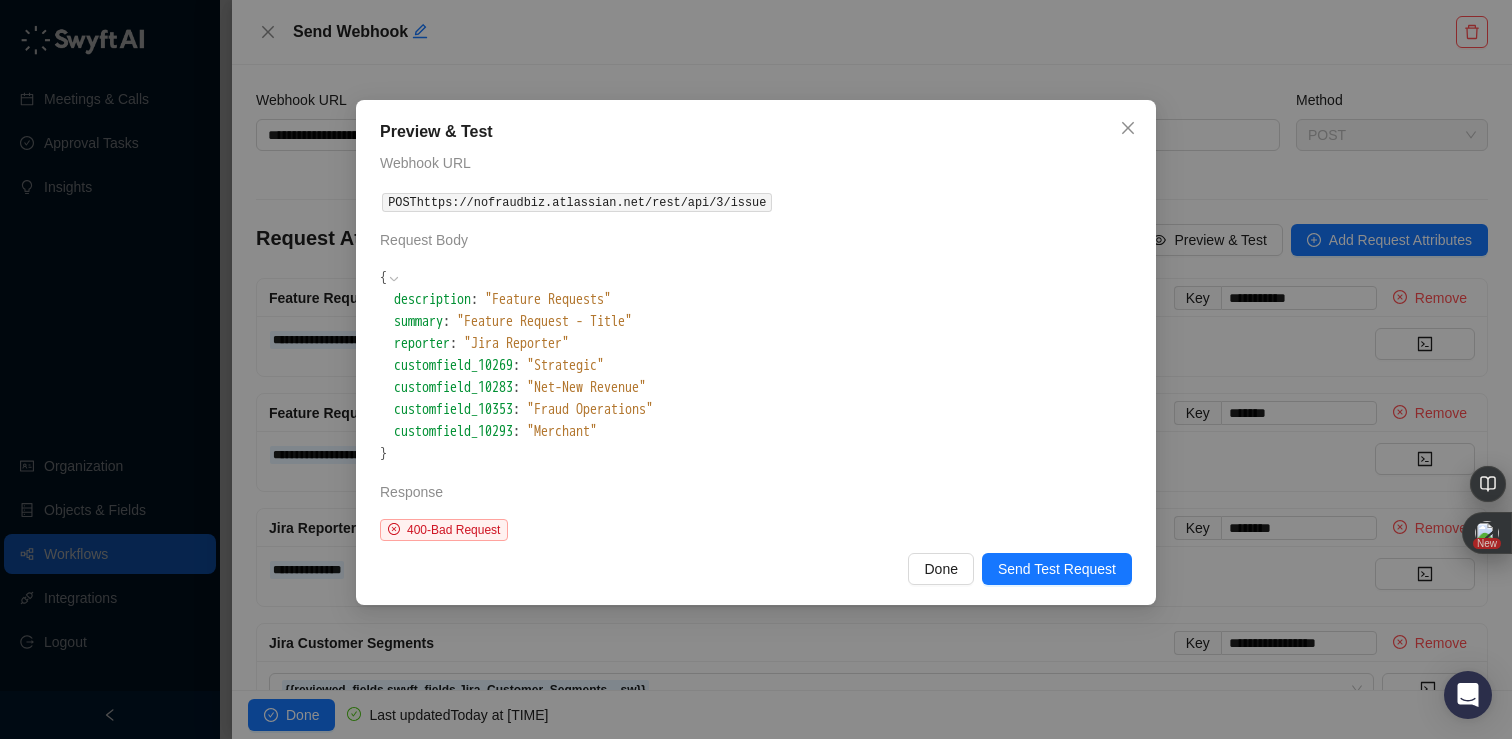 click on "400  -  Bad Request" at bounding box center [444, 530] 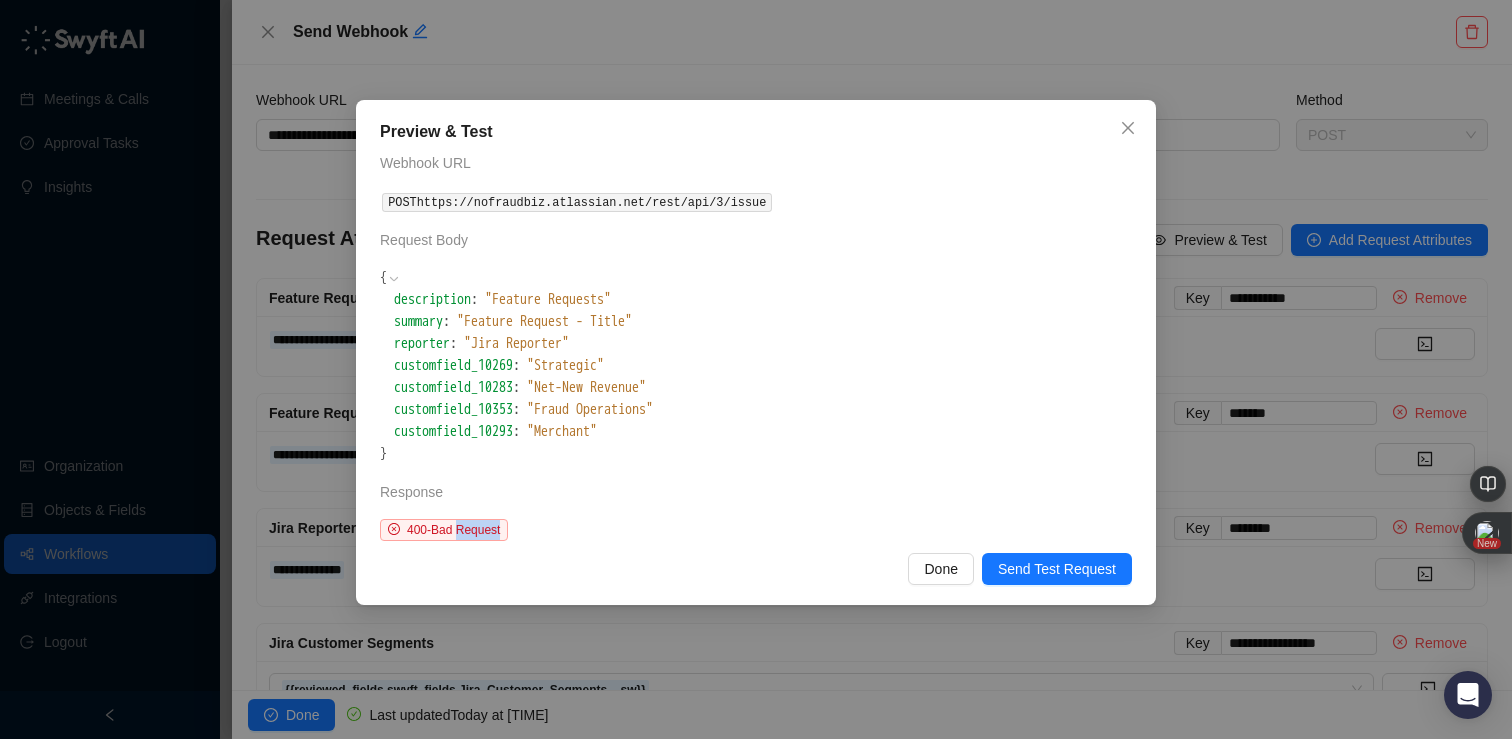 click on "400  -  Bad Request" at bounding box center [453, 530] 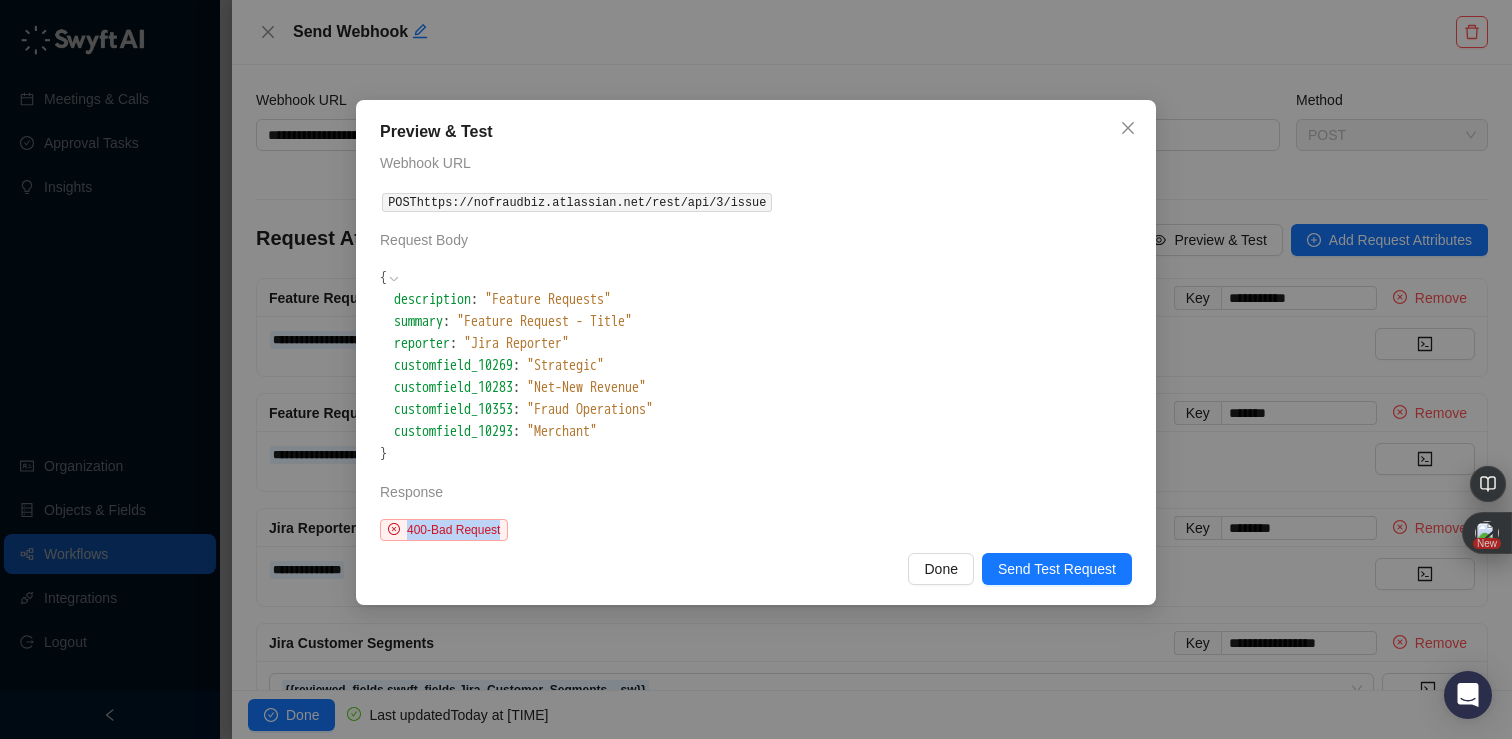 click on "400  -  Bad Request" at bounding box center [453, 530] 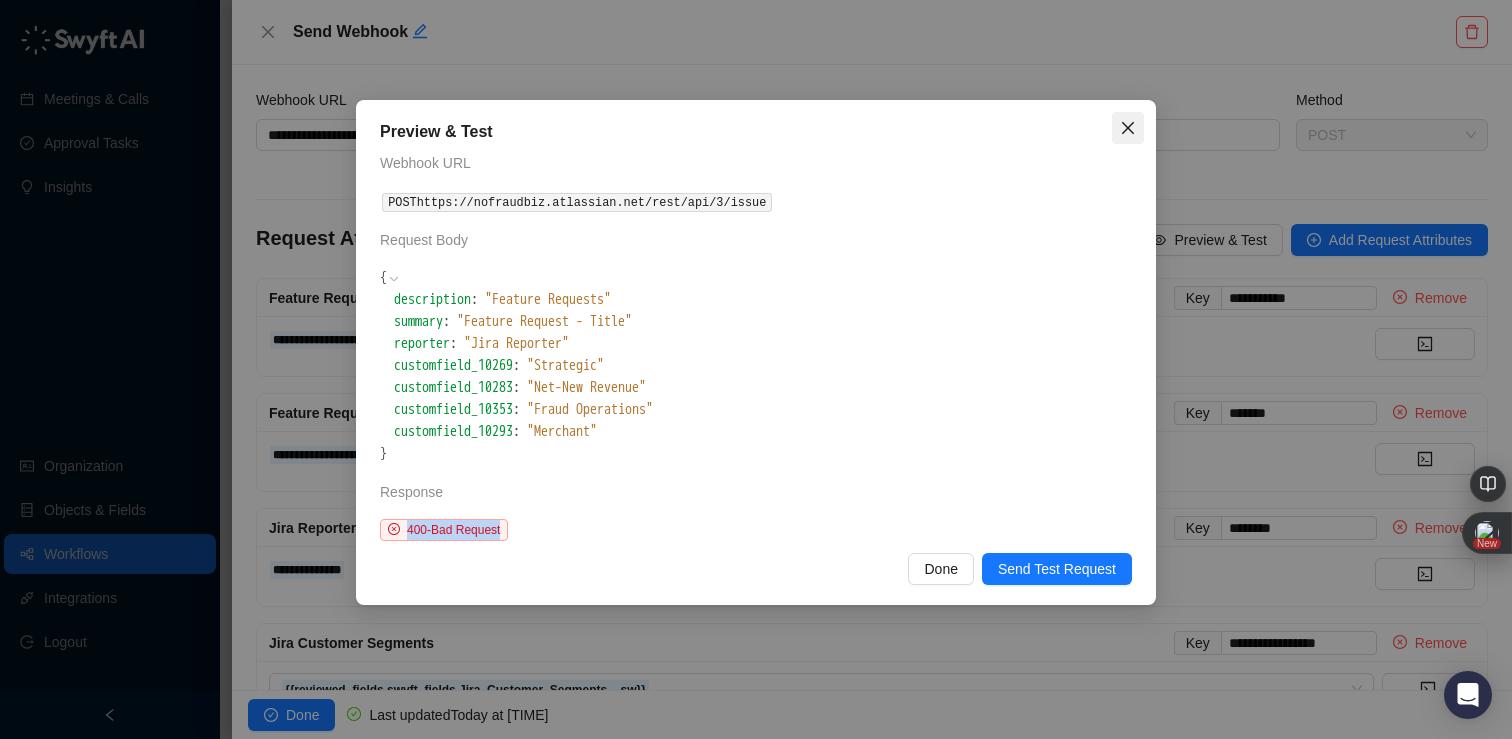 click at bounding box center (1128, 128) 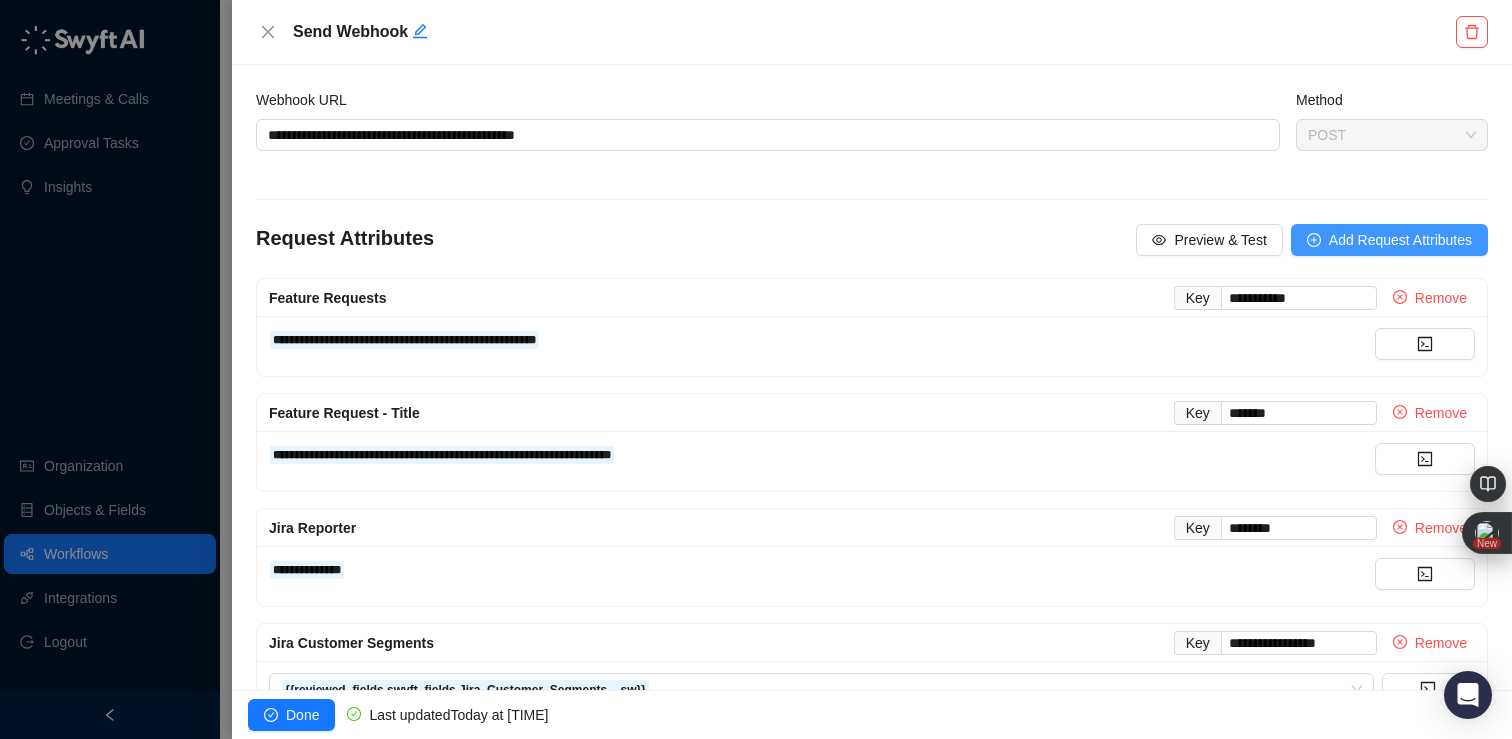 click on "Add Request Attributes" at bounding box center (1400, 240) 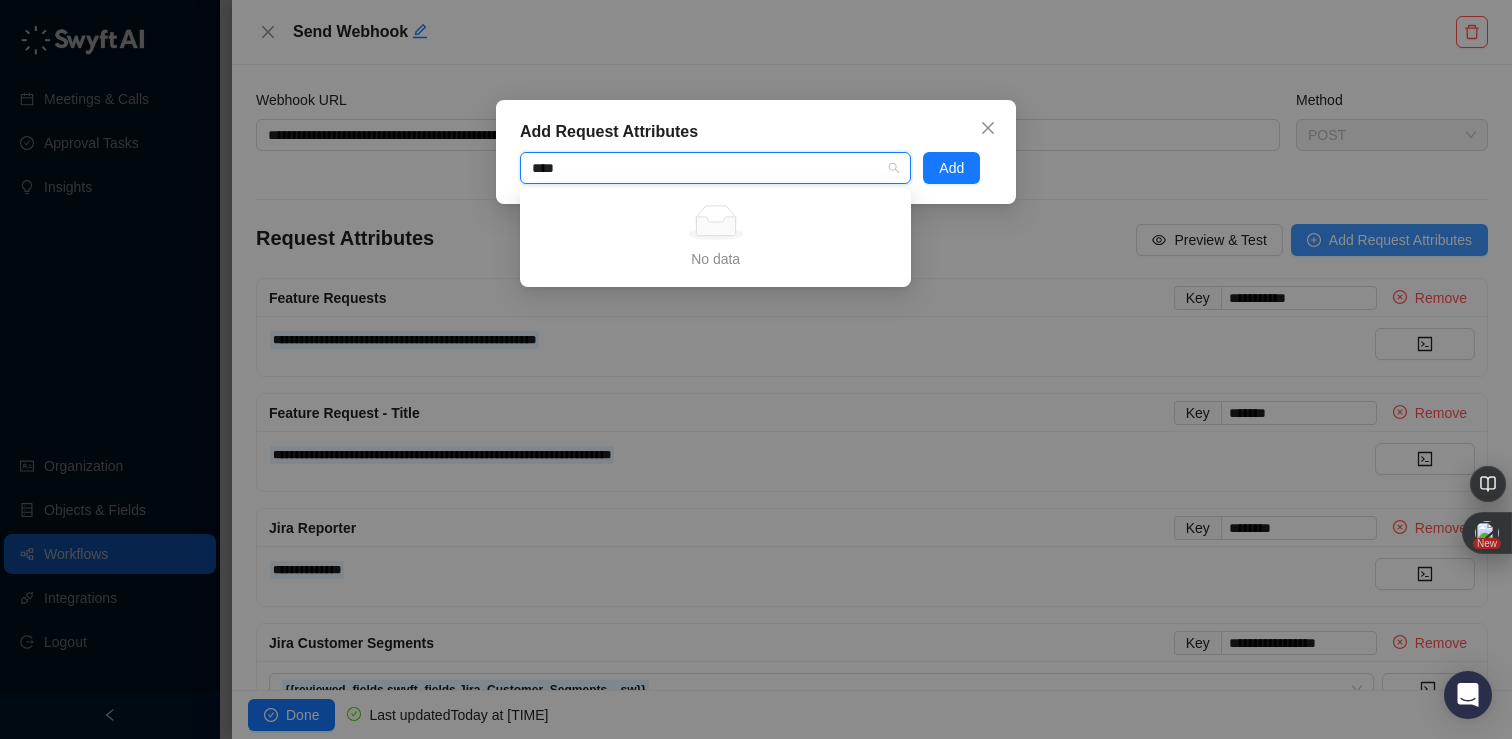 type on "*****" 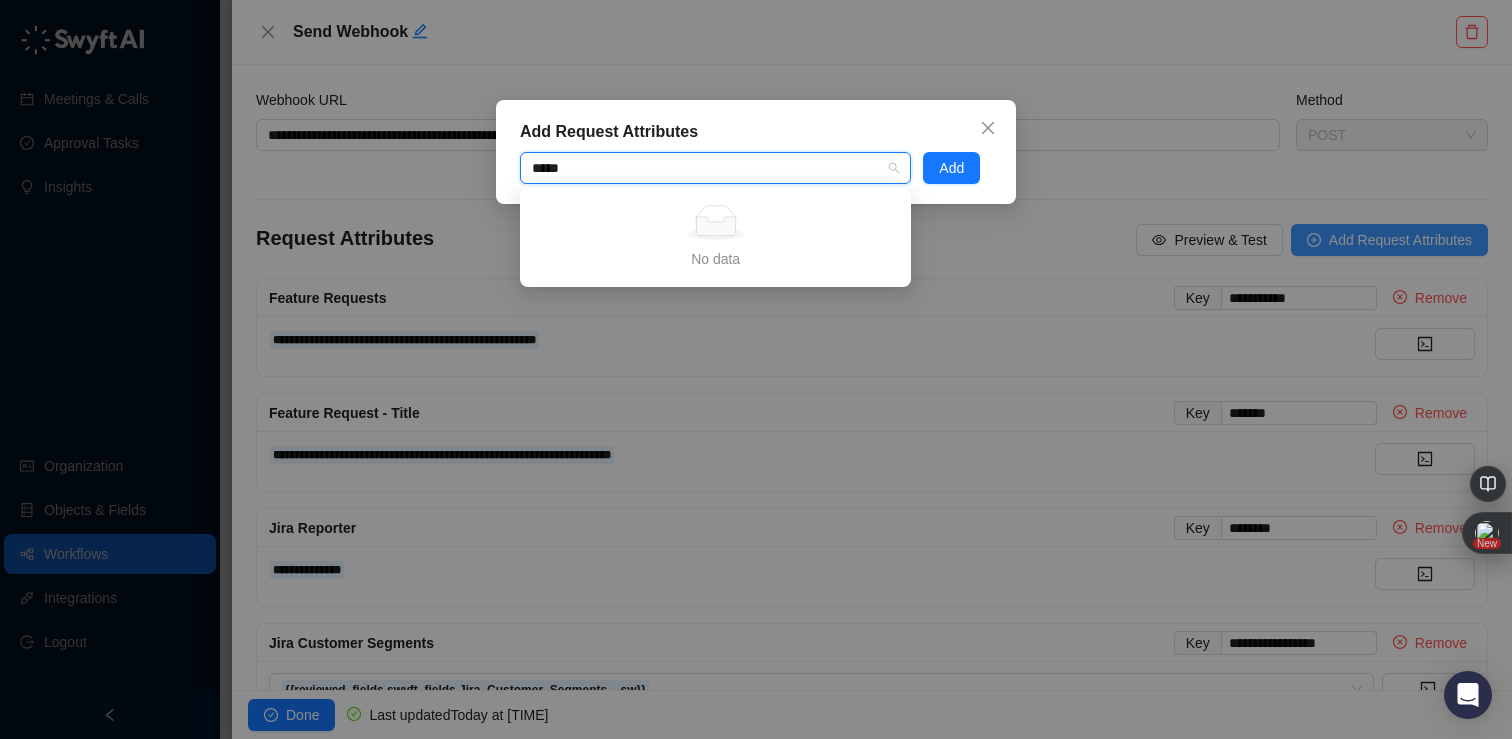 type 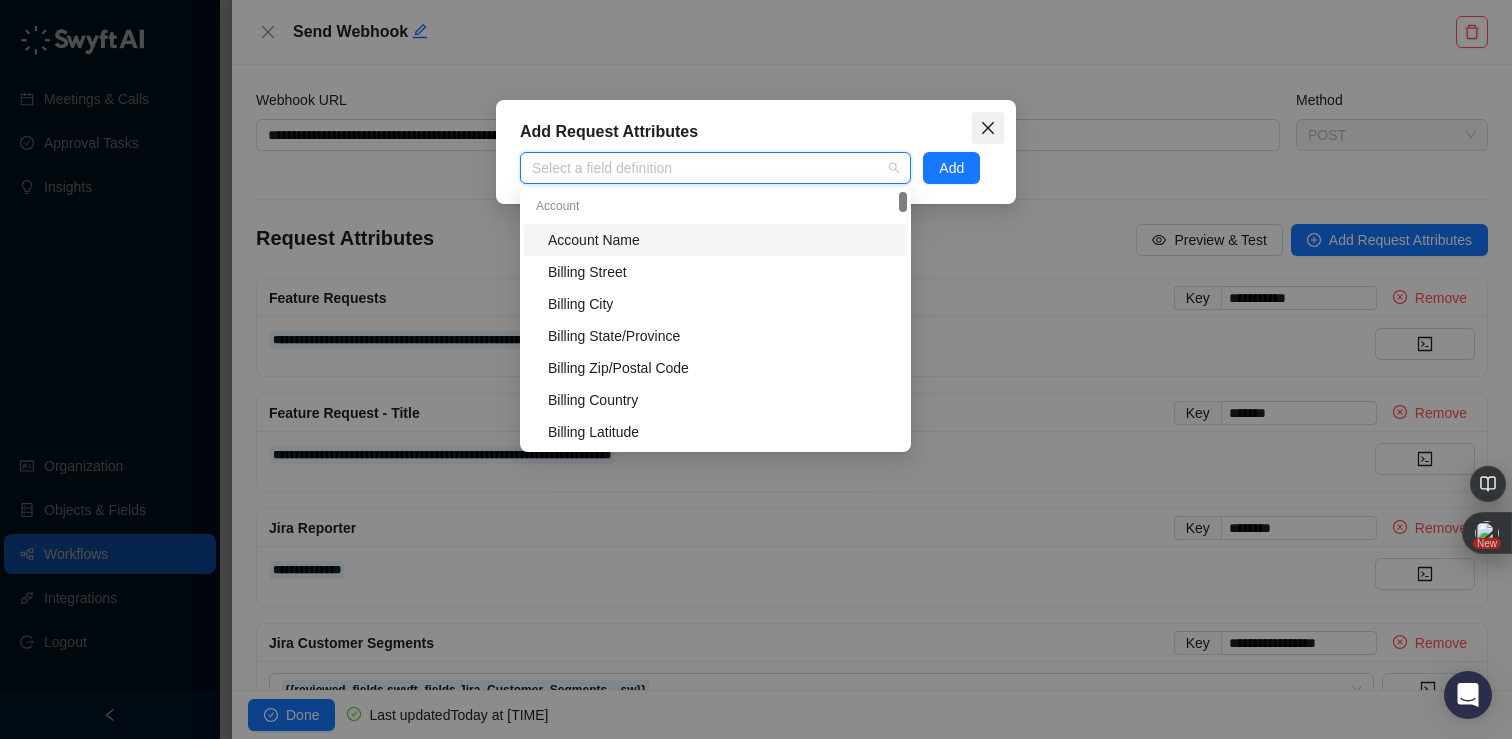 click 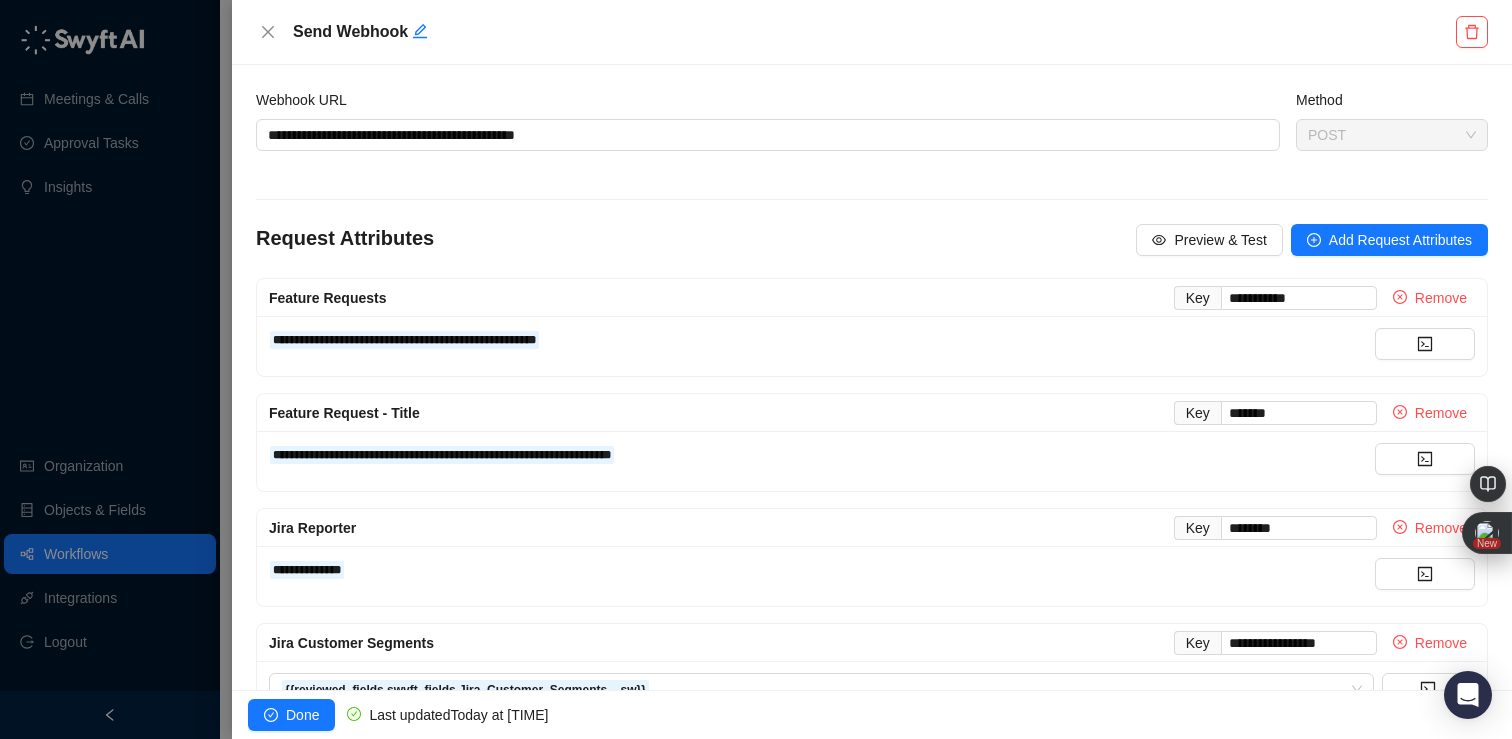 type 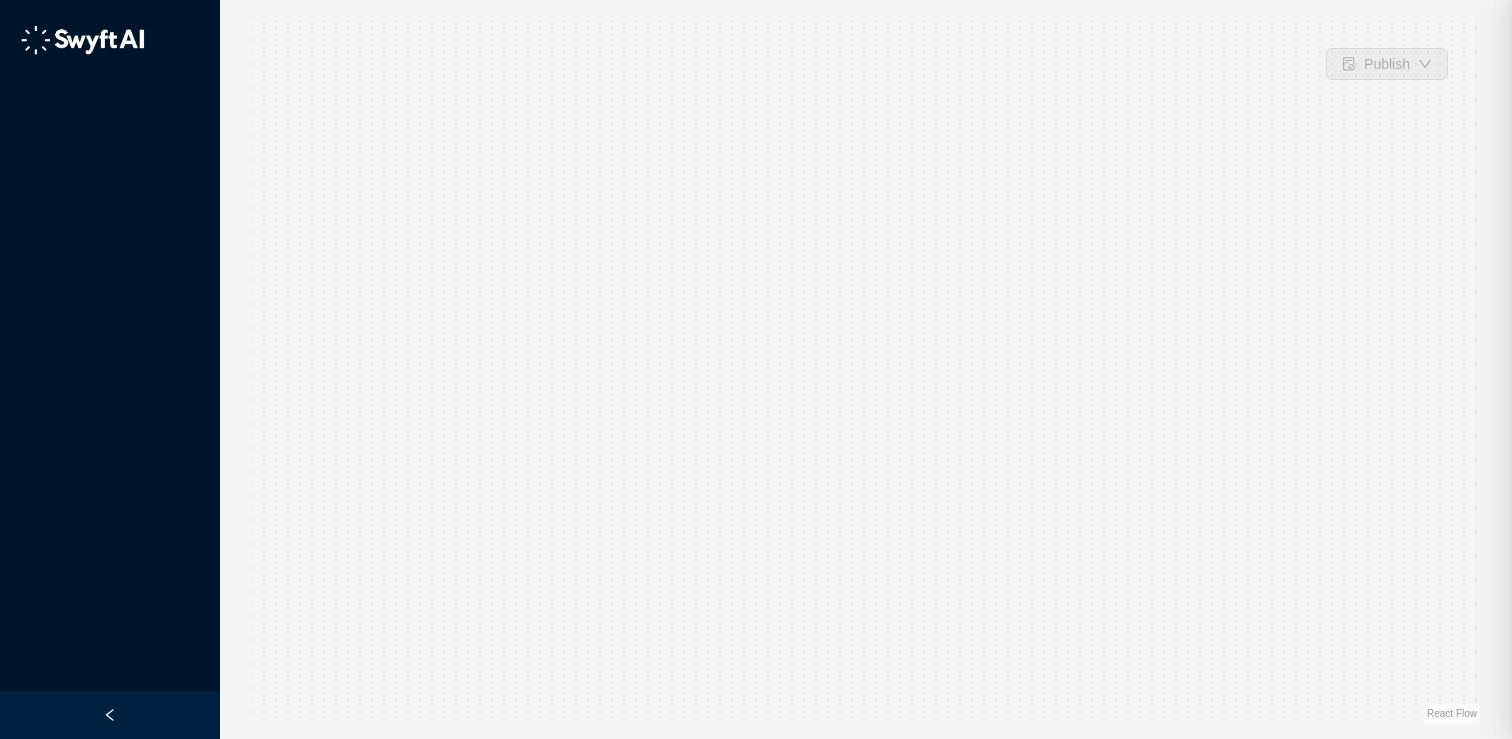 scroll, scrollTop: 0, scrollLeft: 0, axis: both 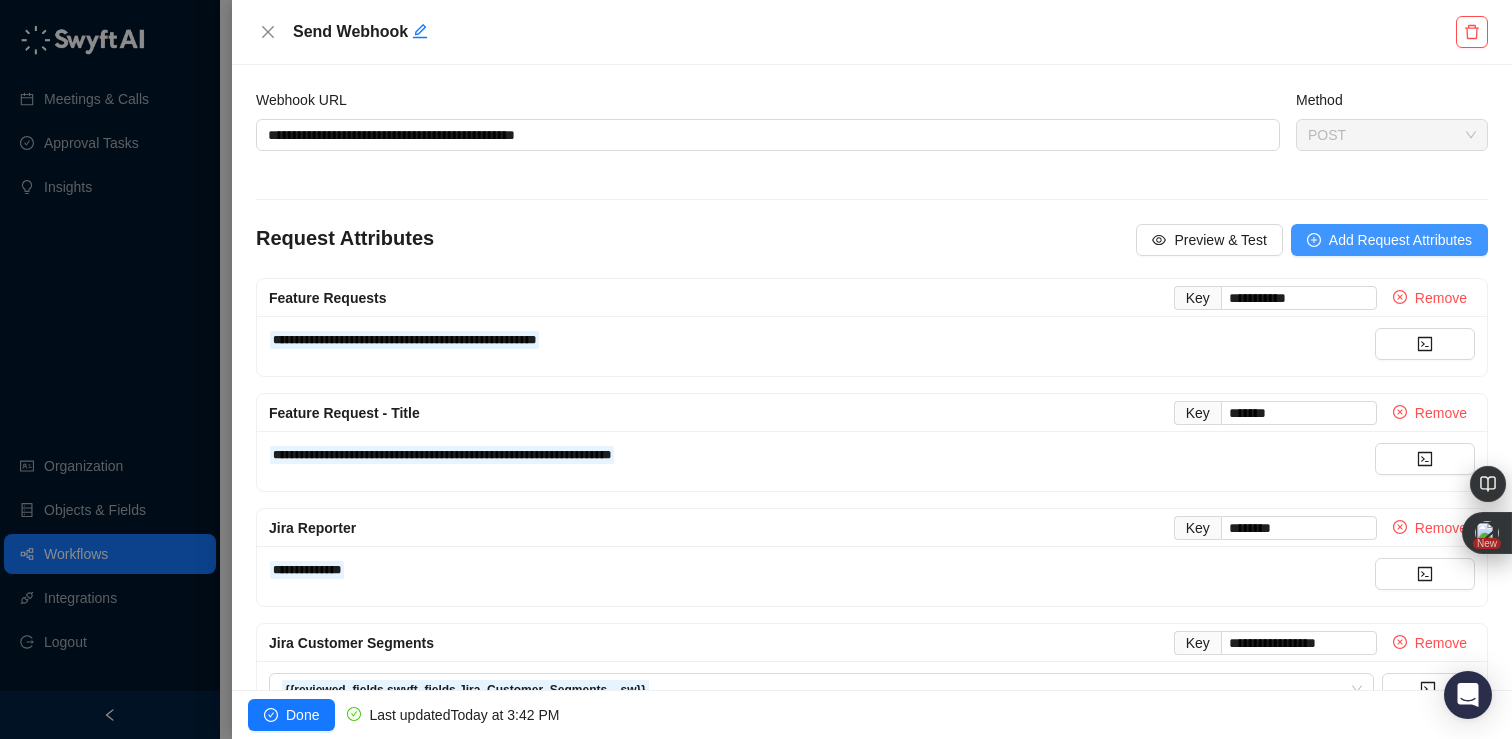 click on "Add Request Attributes" at bounding box center (1400, 240) 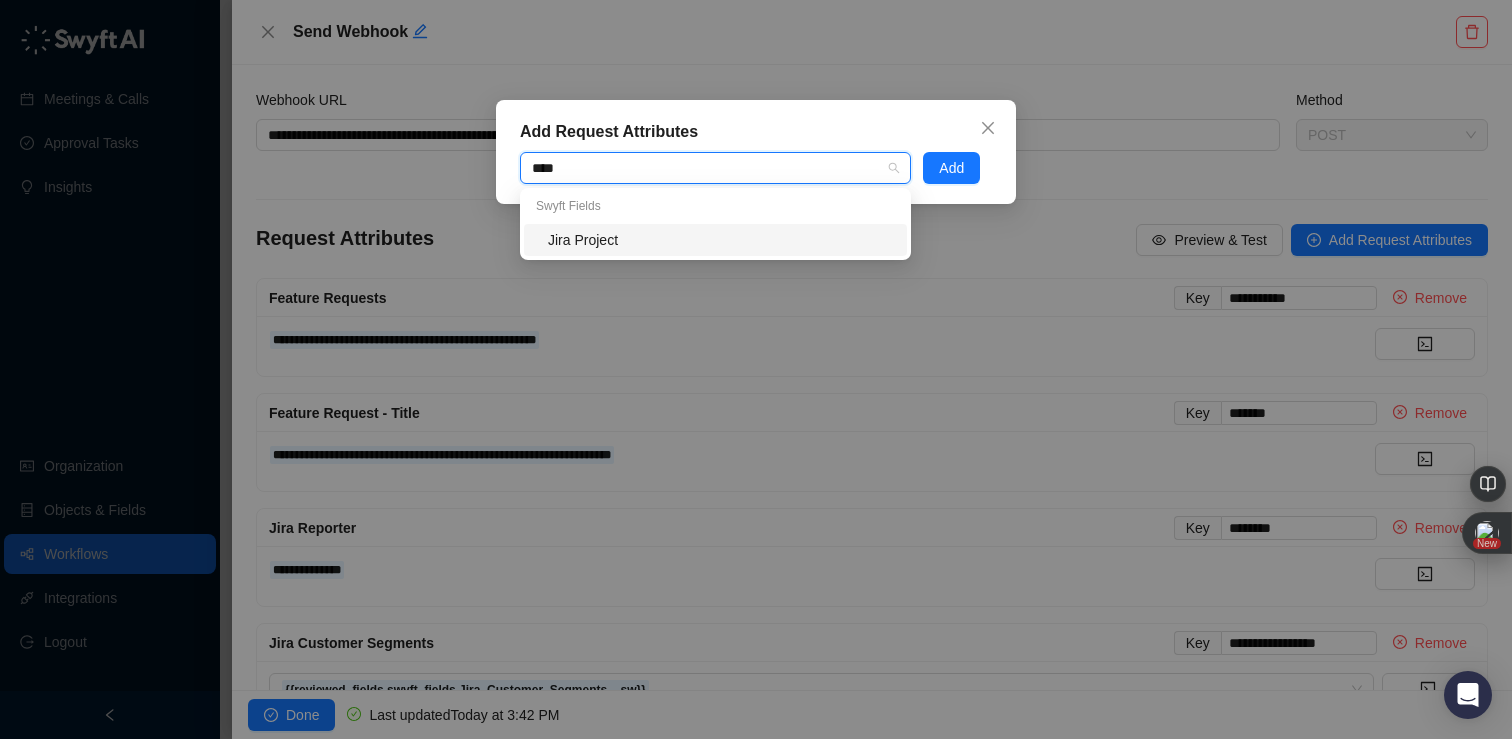 scroll, scrollTop: 0, scrollLeft: 0, axis: both 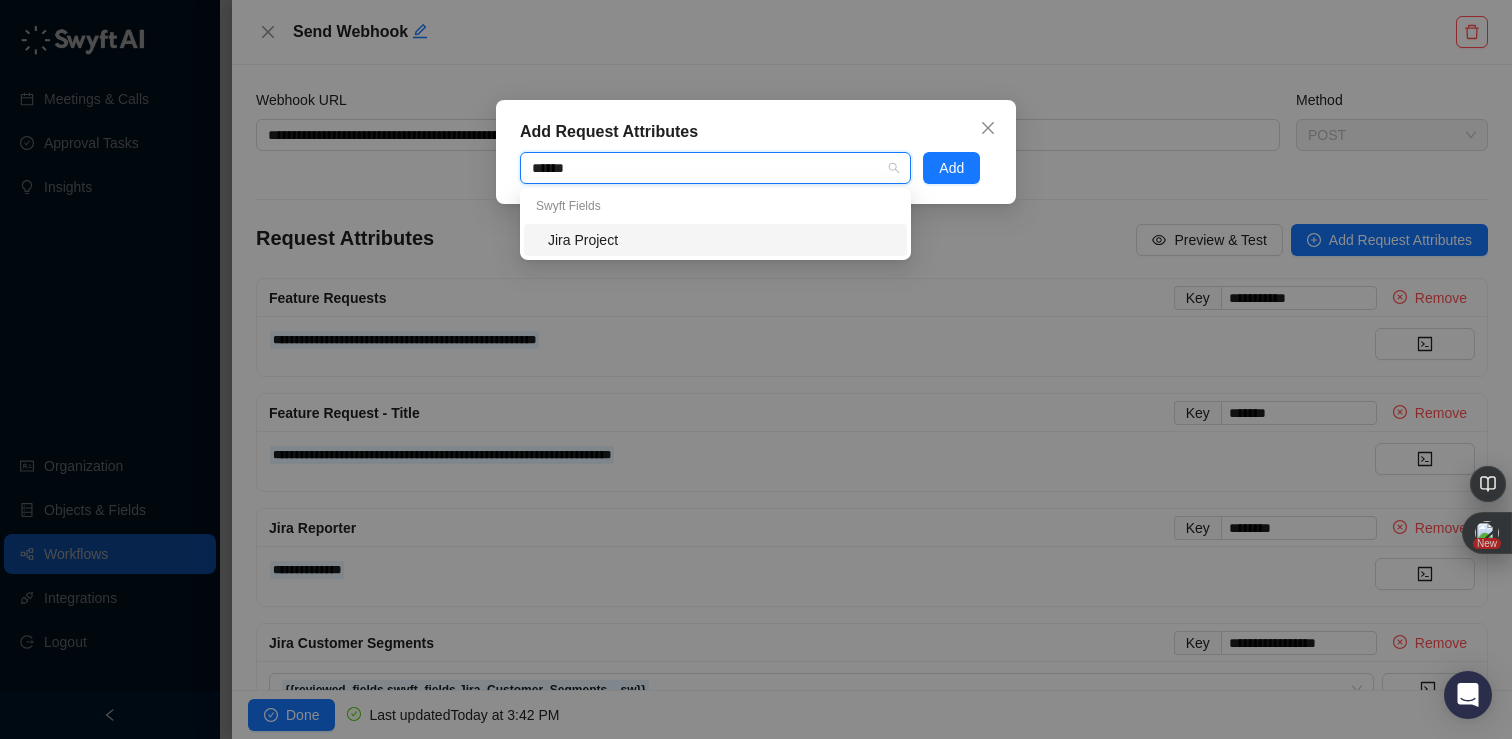 type on "*******" 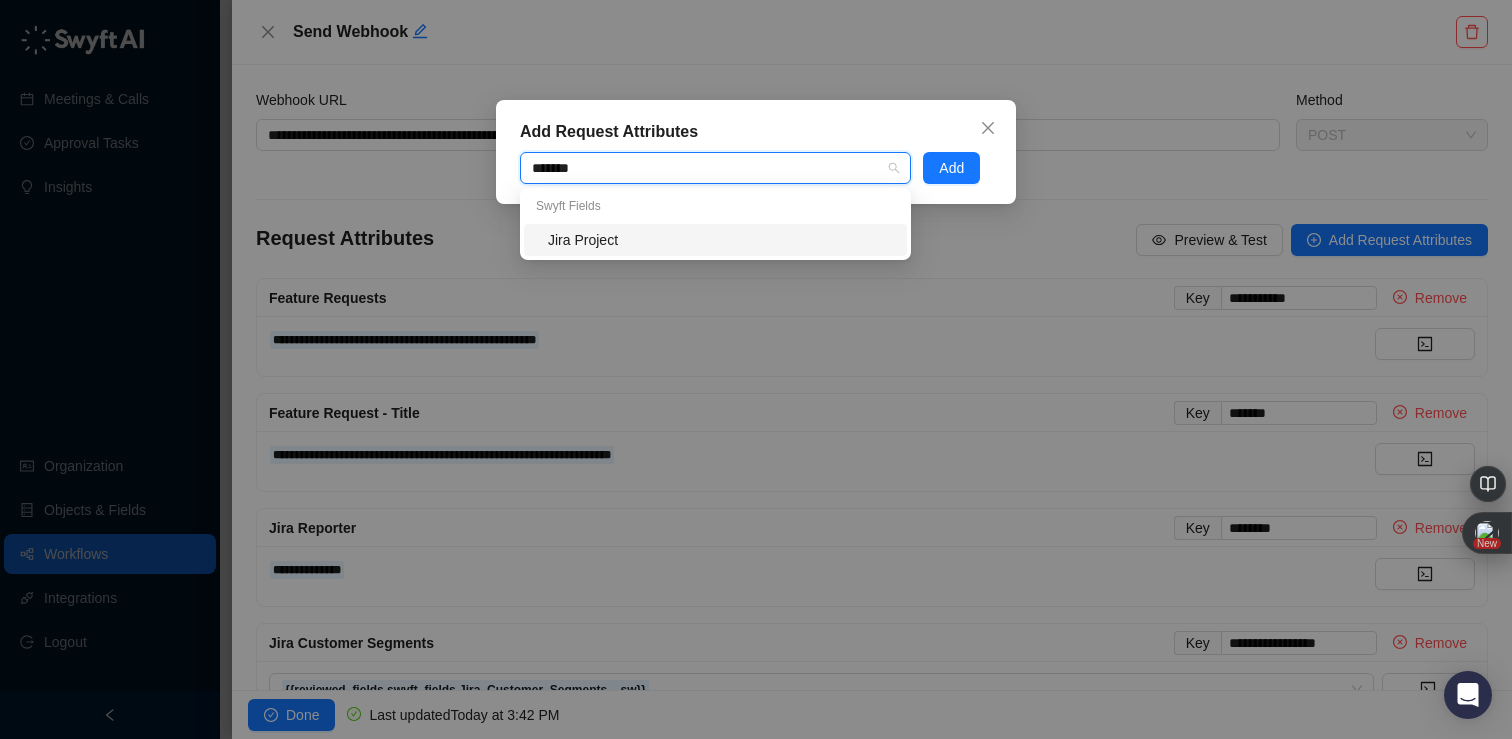 click on "Jira Project" at bounding box center [721, 240] 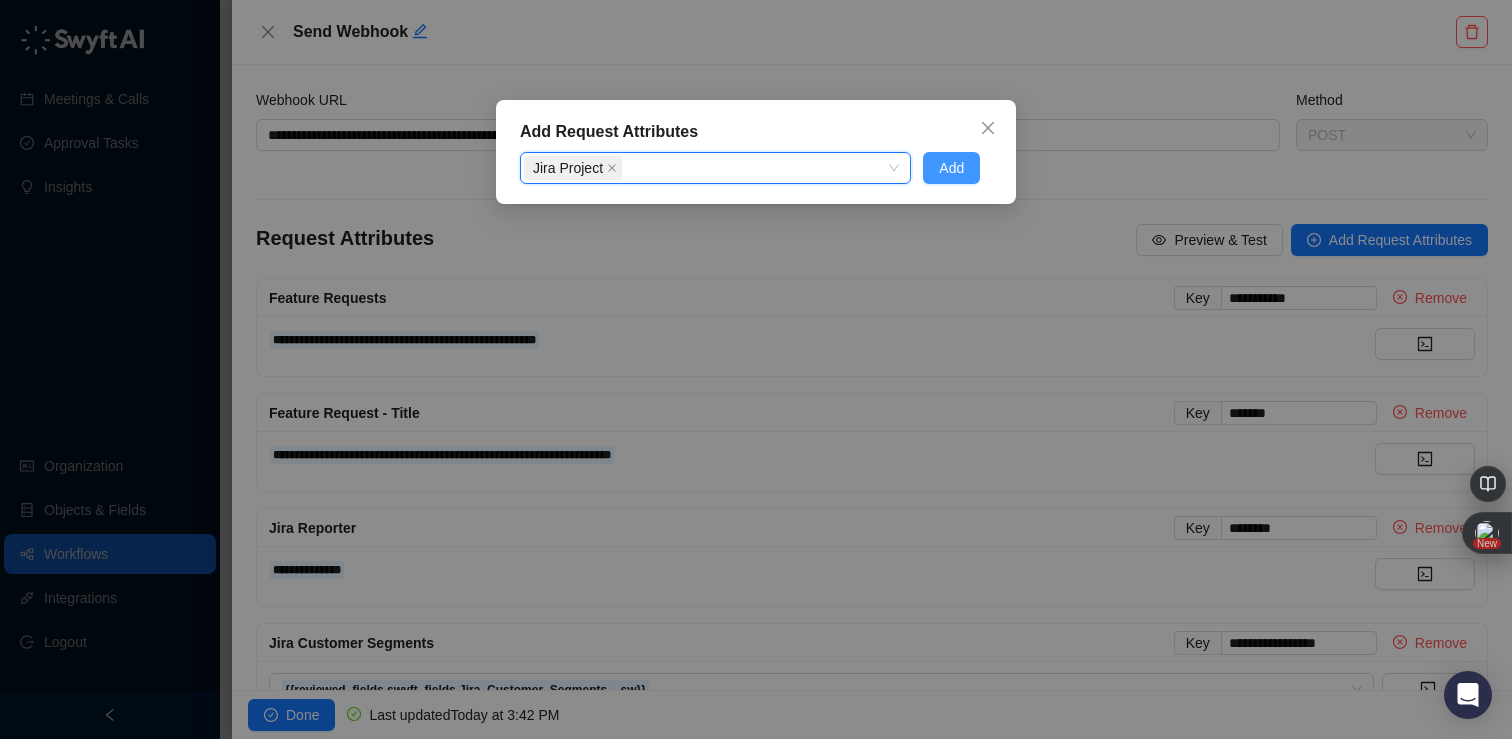 click on "Add" at bounding box center (951, 168) 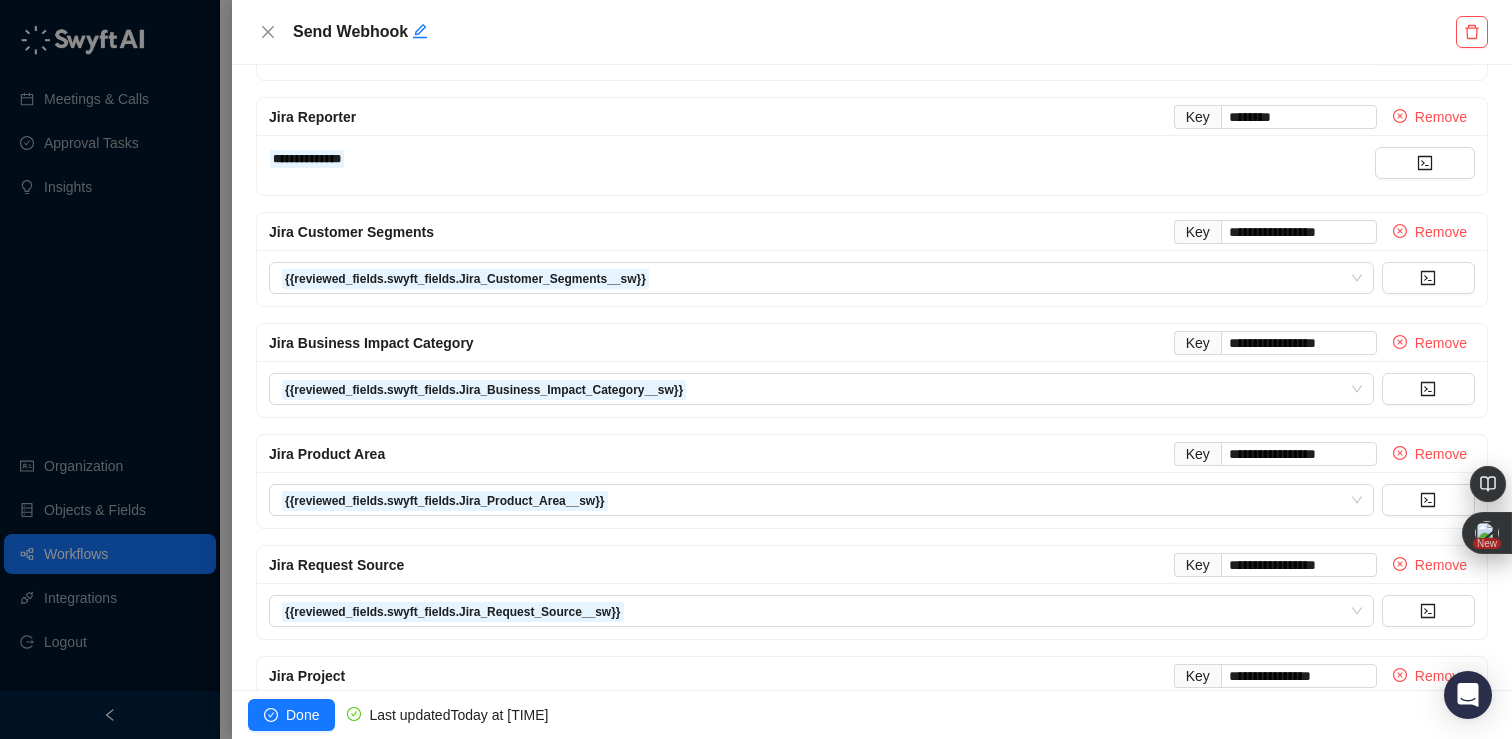 scroll, scrollTop: 496, scrollLeft: 0, axis: vertical 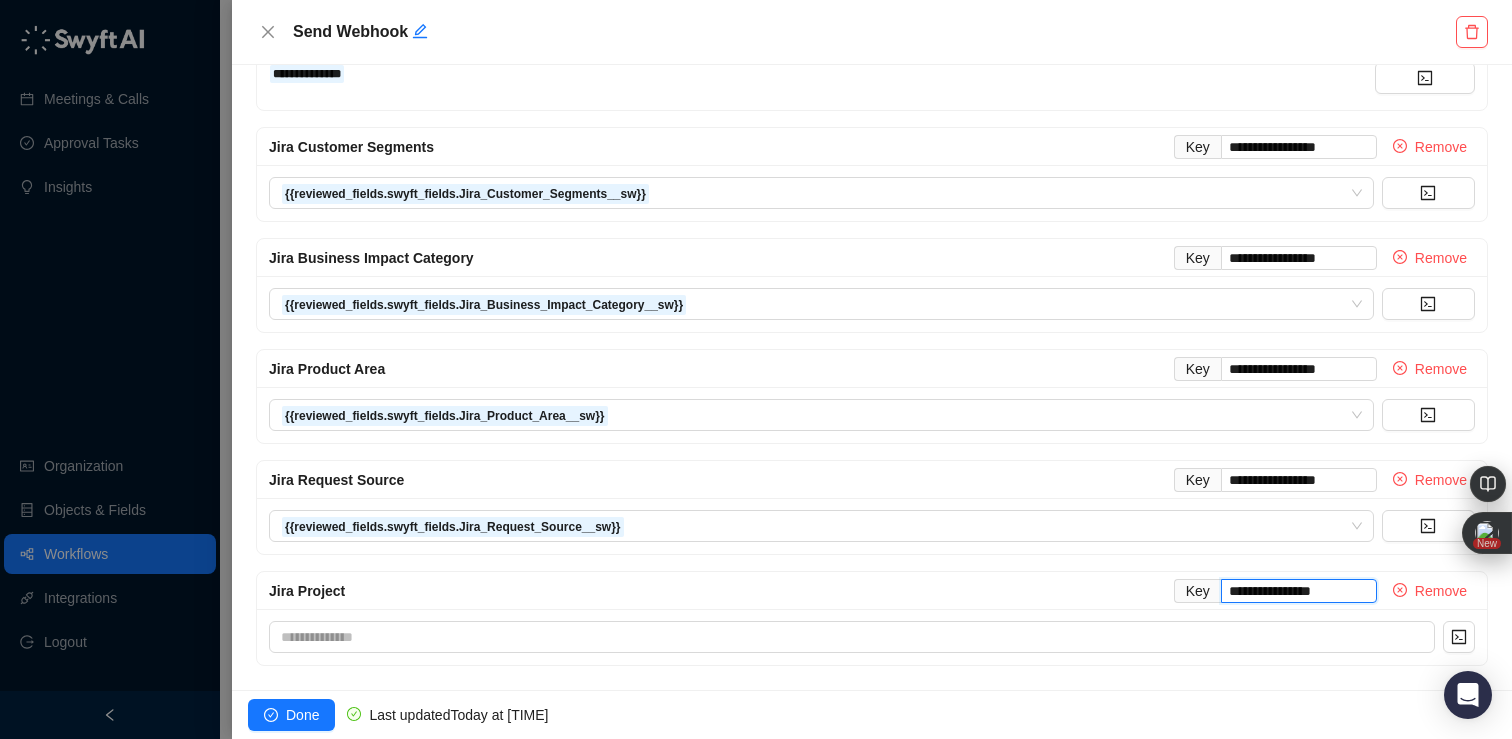 click on "**********" at bounding box center (1299, 591) 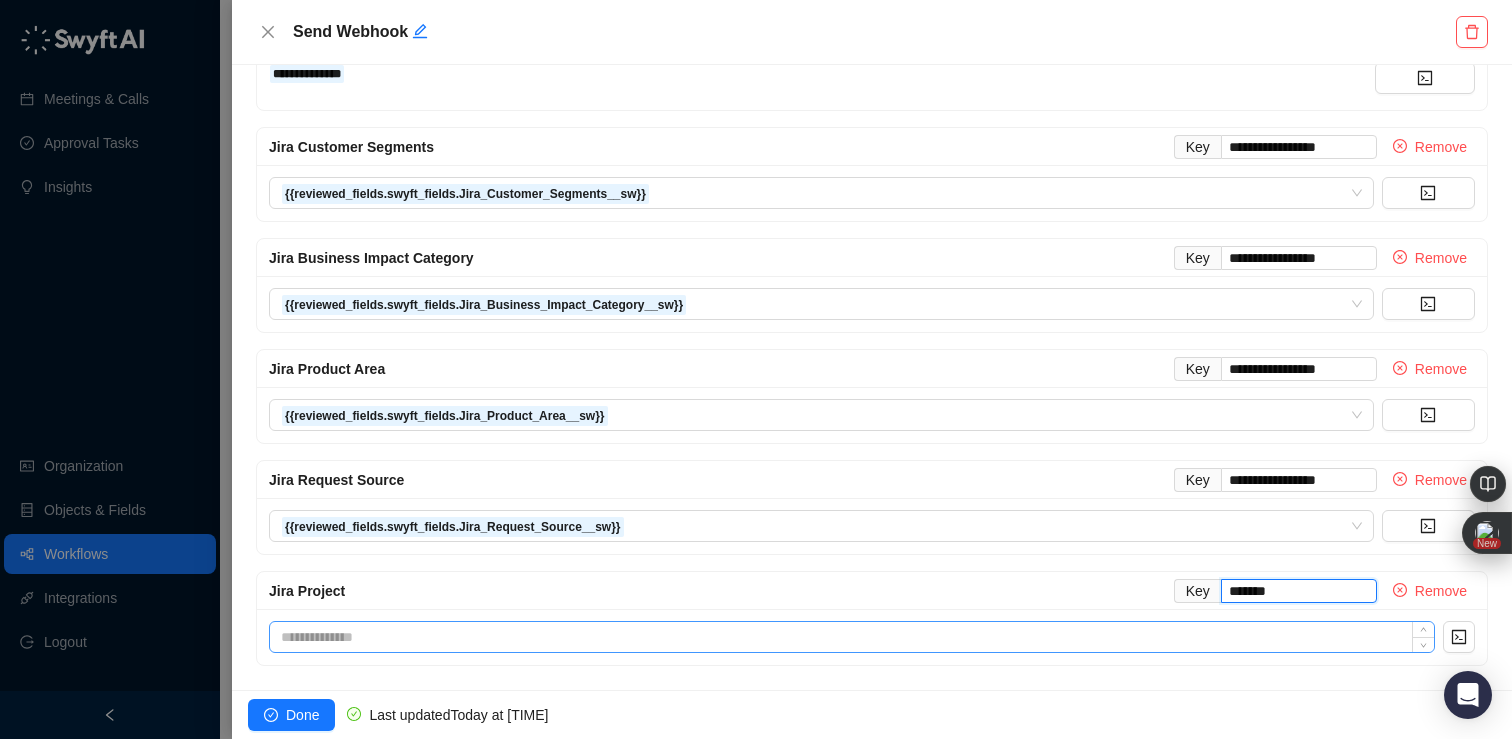 type on "*******" 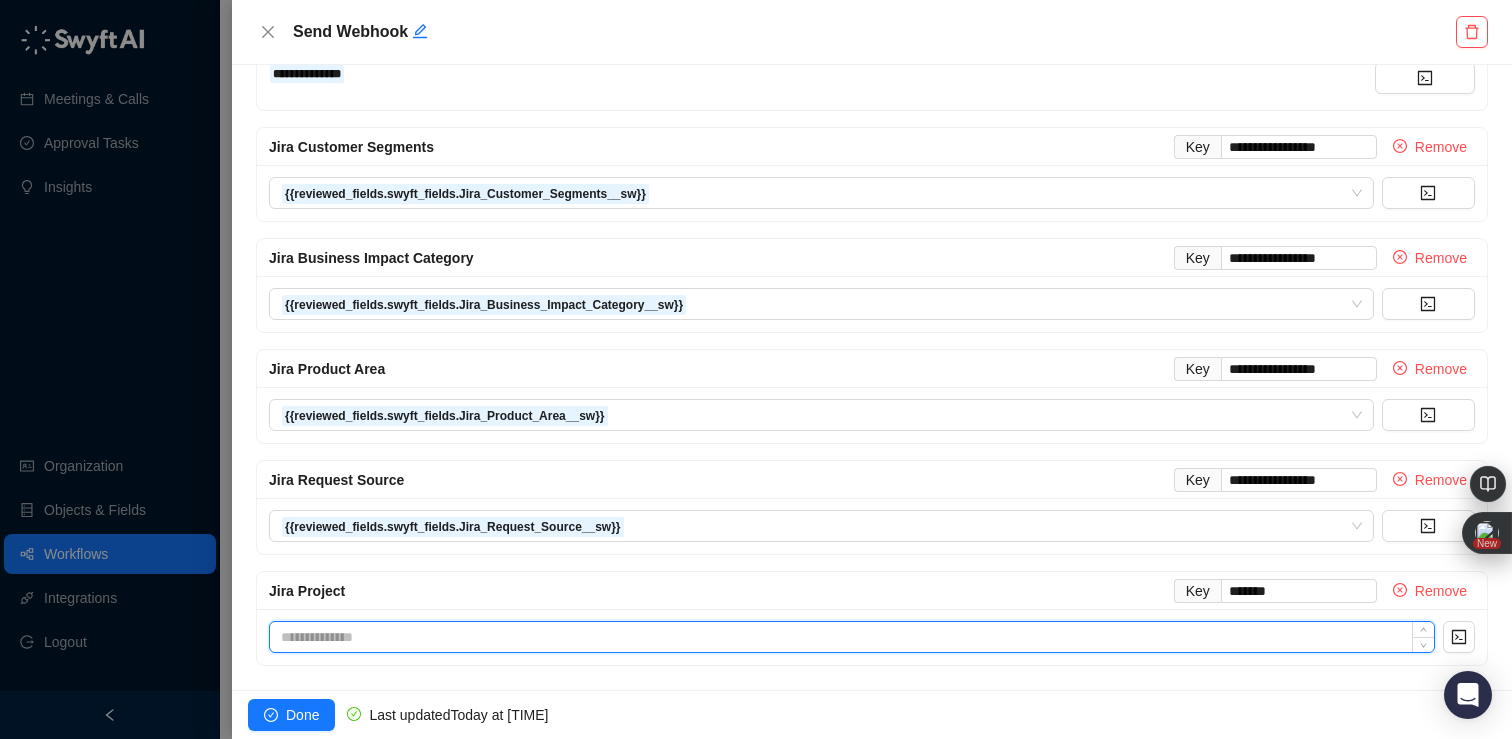 click at bounding box center [852, 637] 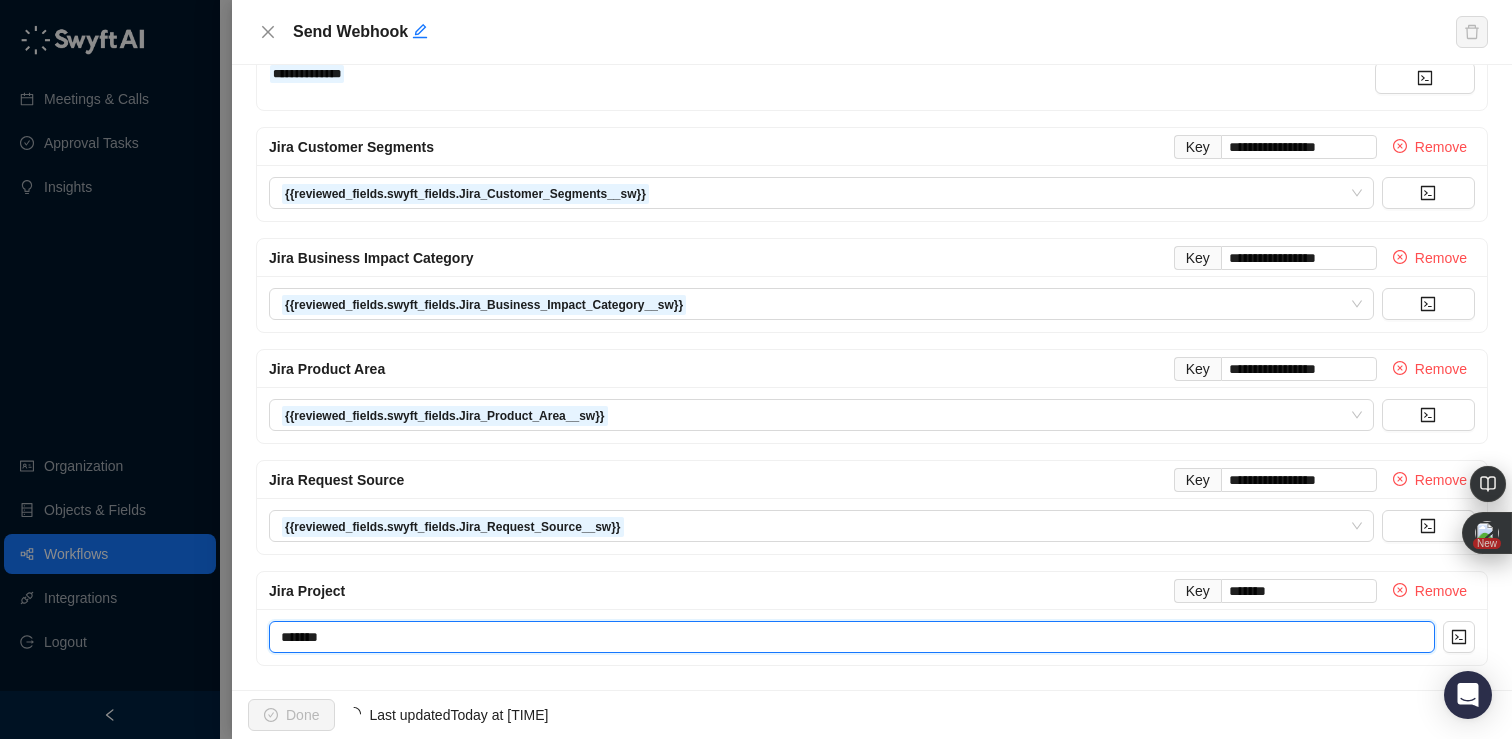 type on "*******" 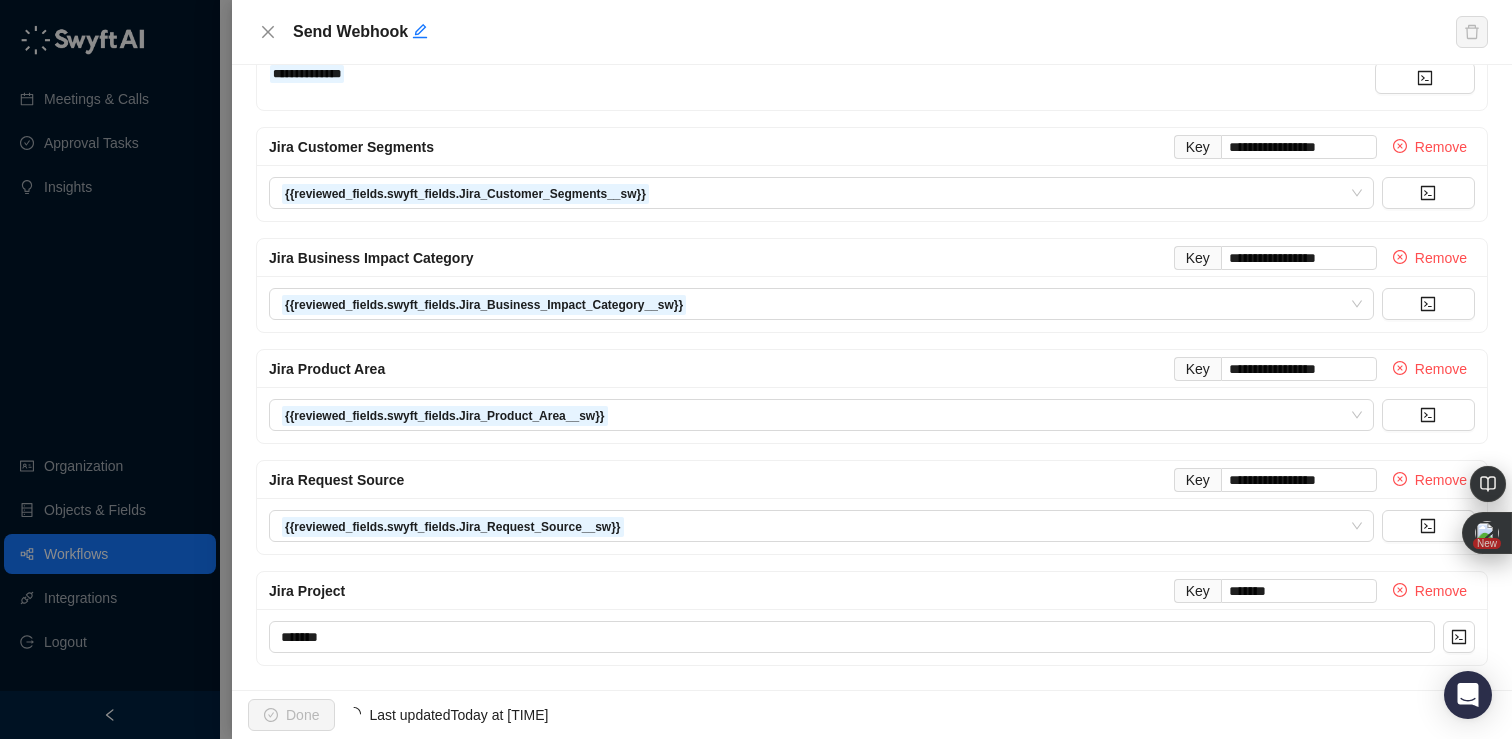 click on "Jira Project" at bounding box center [721, 591] 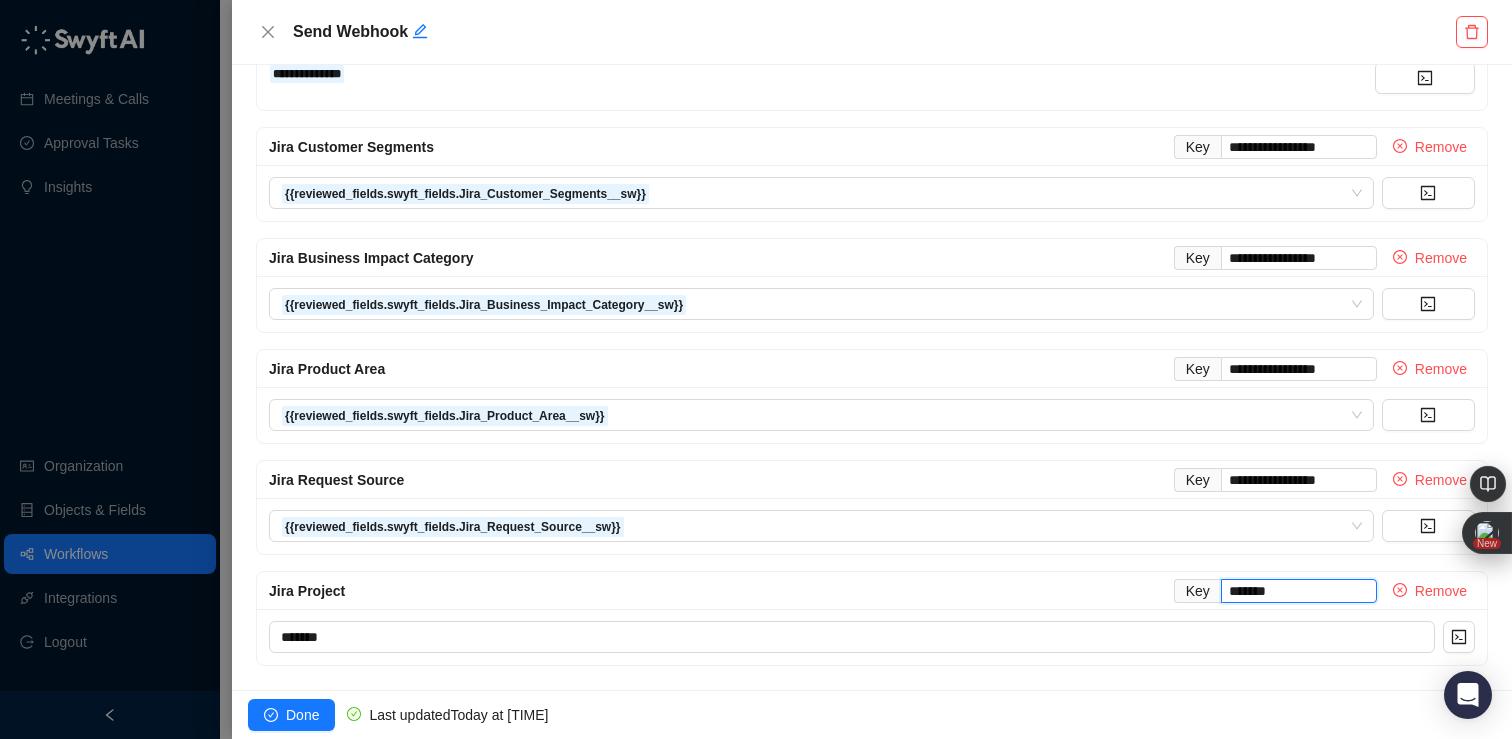 click on "*******" at bounding box center (1299, 591) 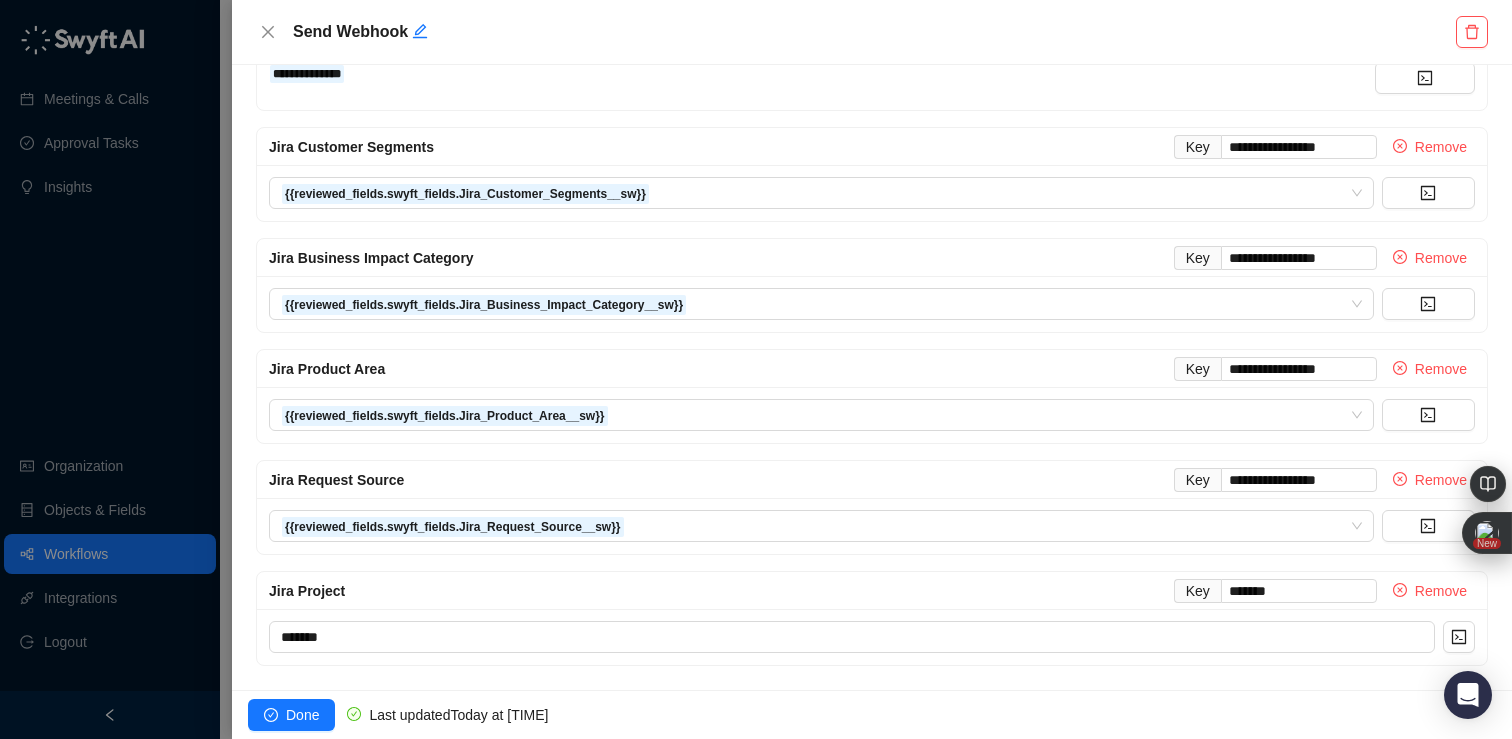 click on "Jira Project Key ******* Remove" at bounding box center (872, 591) 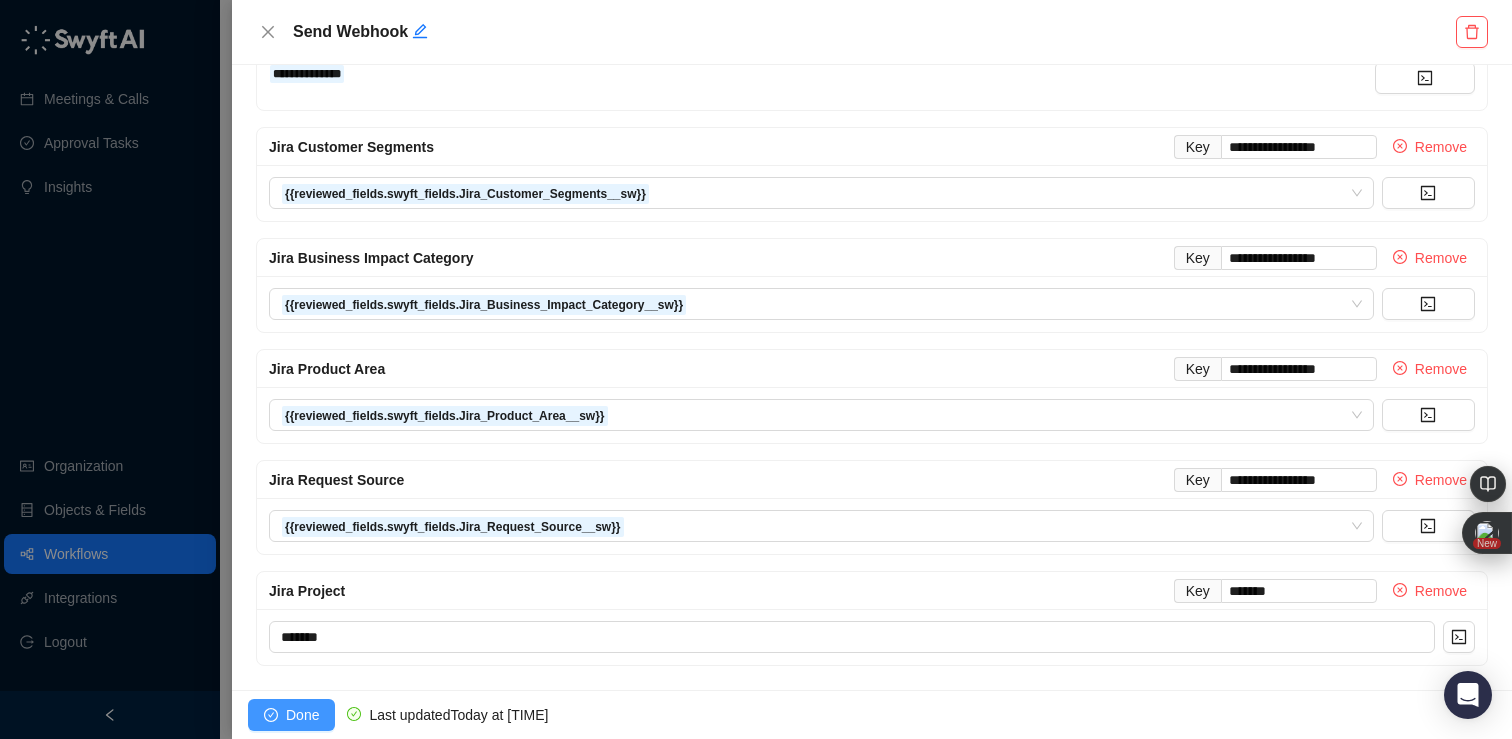 click on "Done" at bounding box center (302, 715) 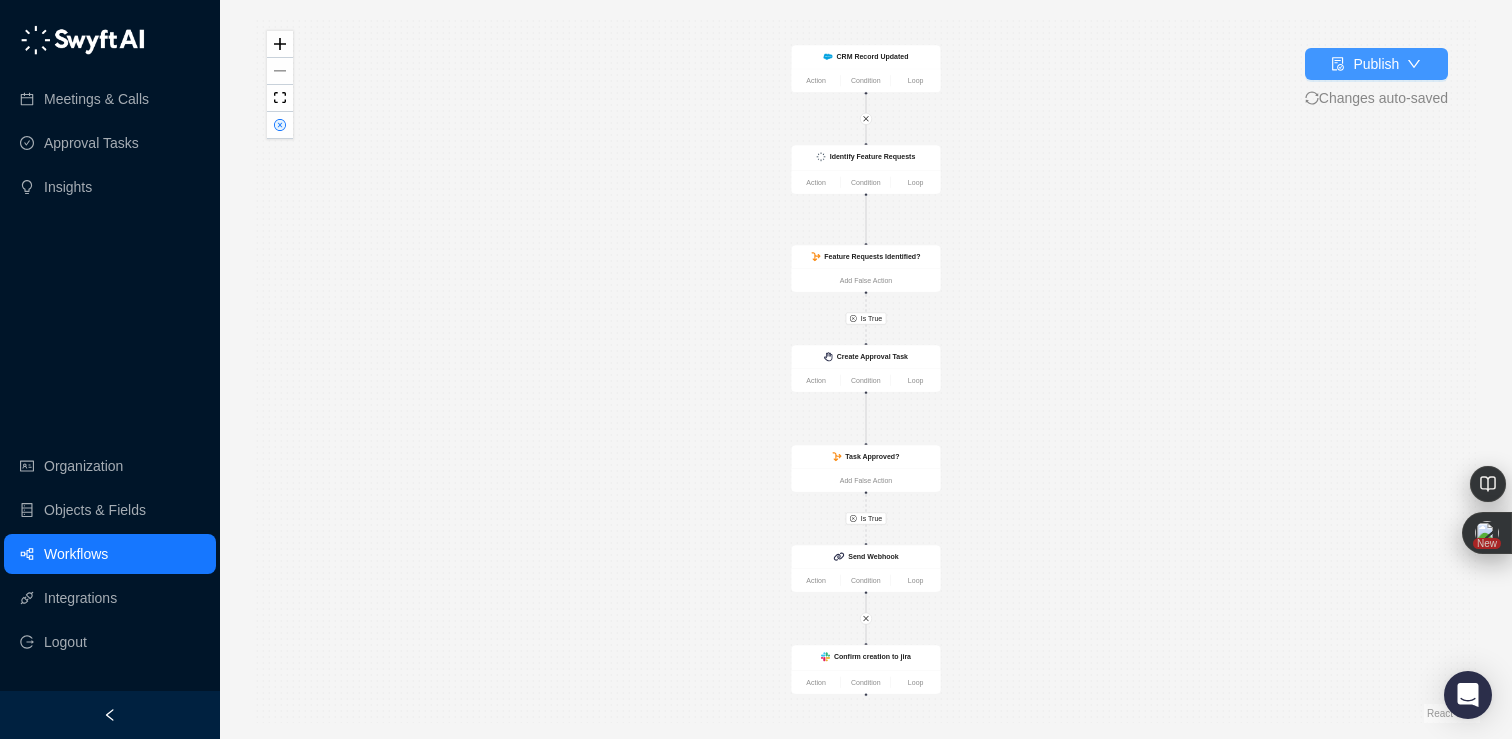click 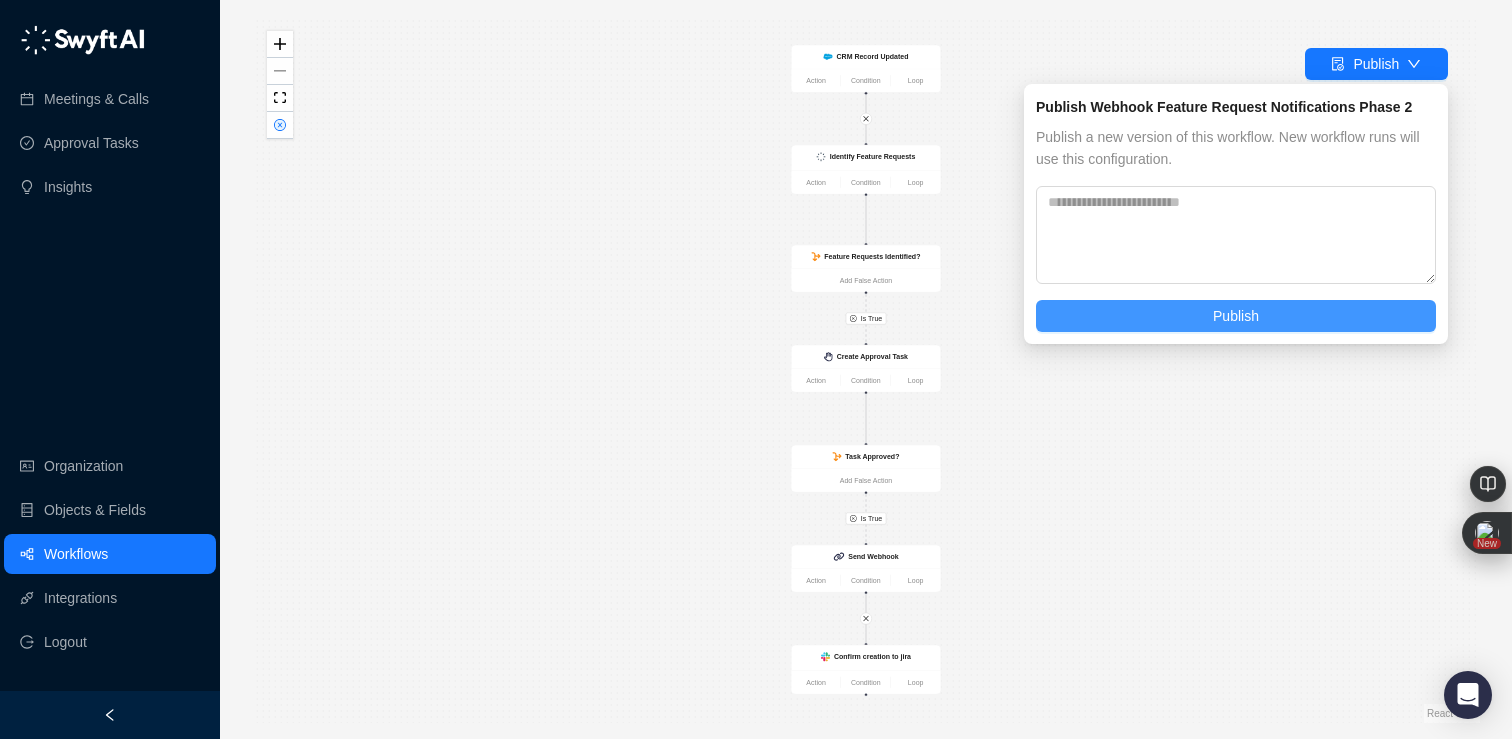 click on "Publish" at bounding box center [1236, 316] 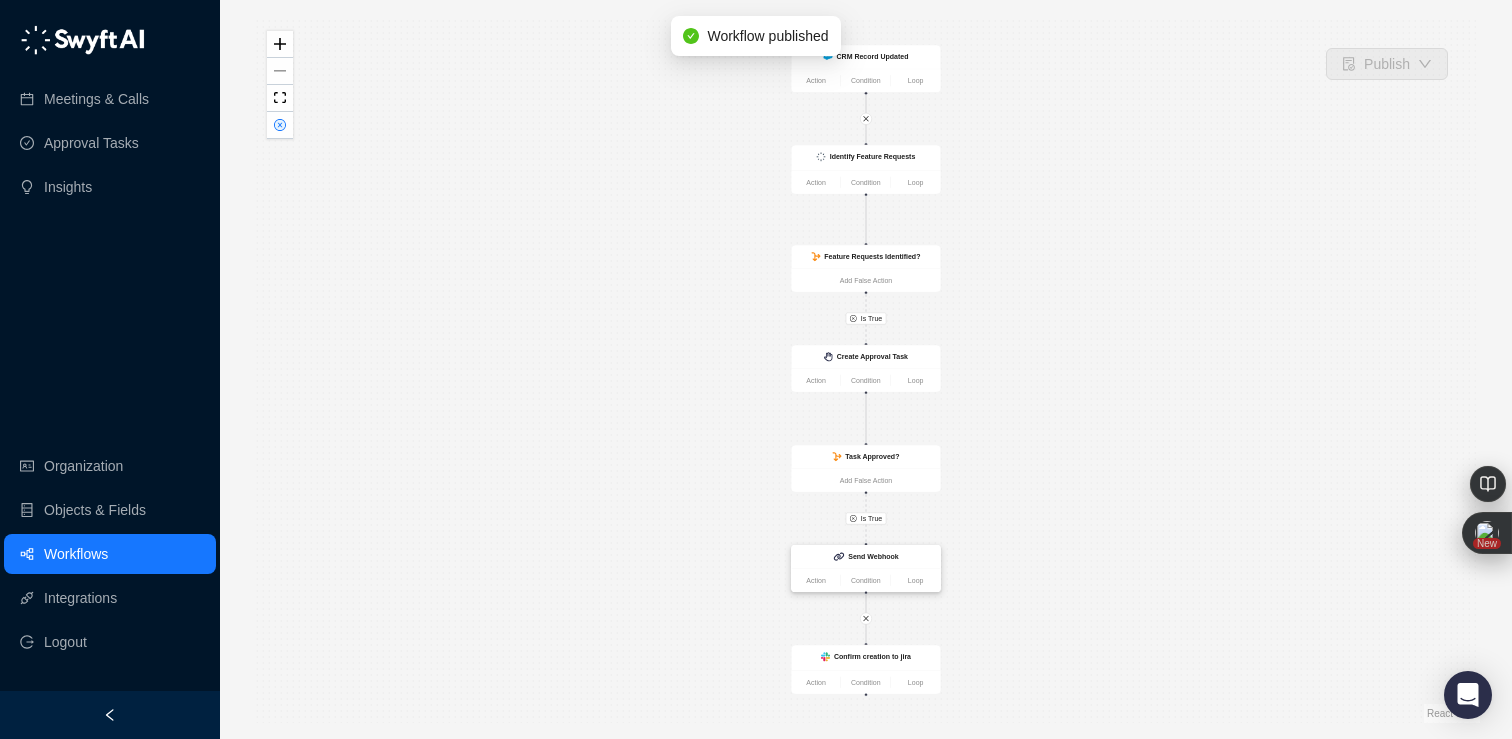 click on "Send Webhook" at bounding box center [873, 556] 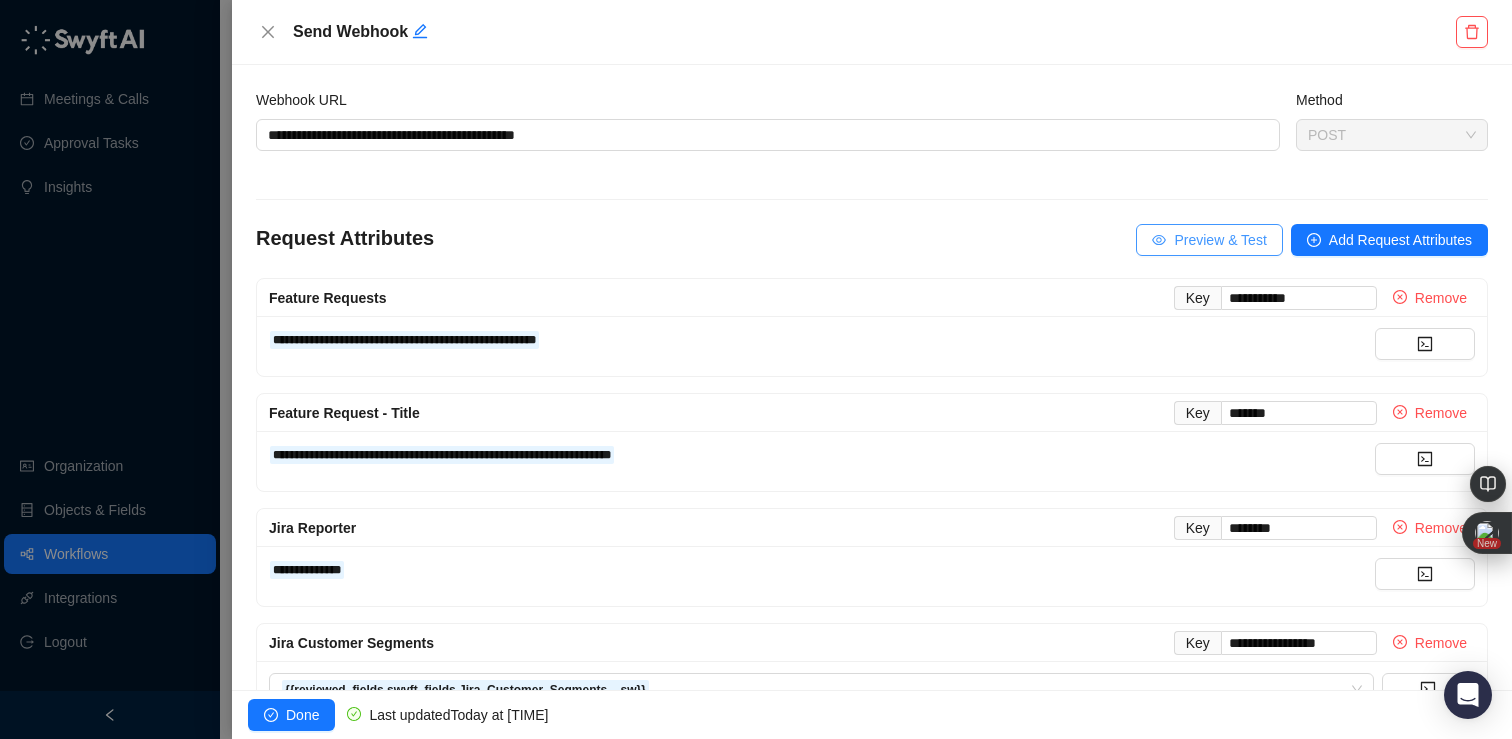 click on "Preview & Test" at bounding box center [1220, 240] 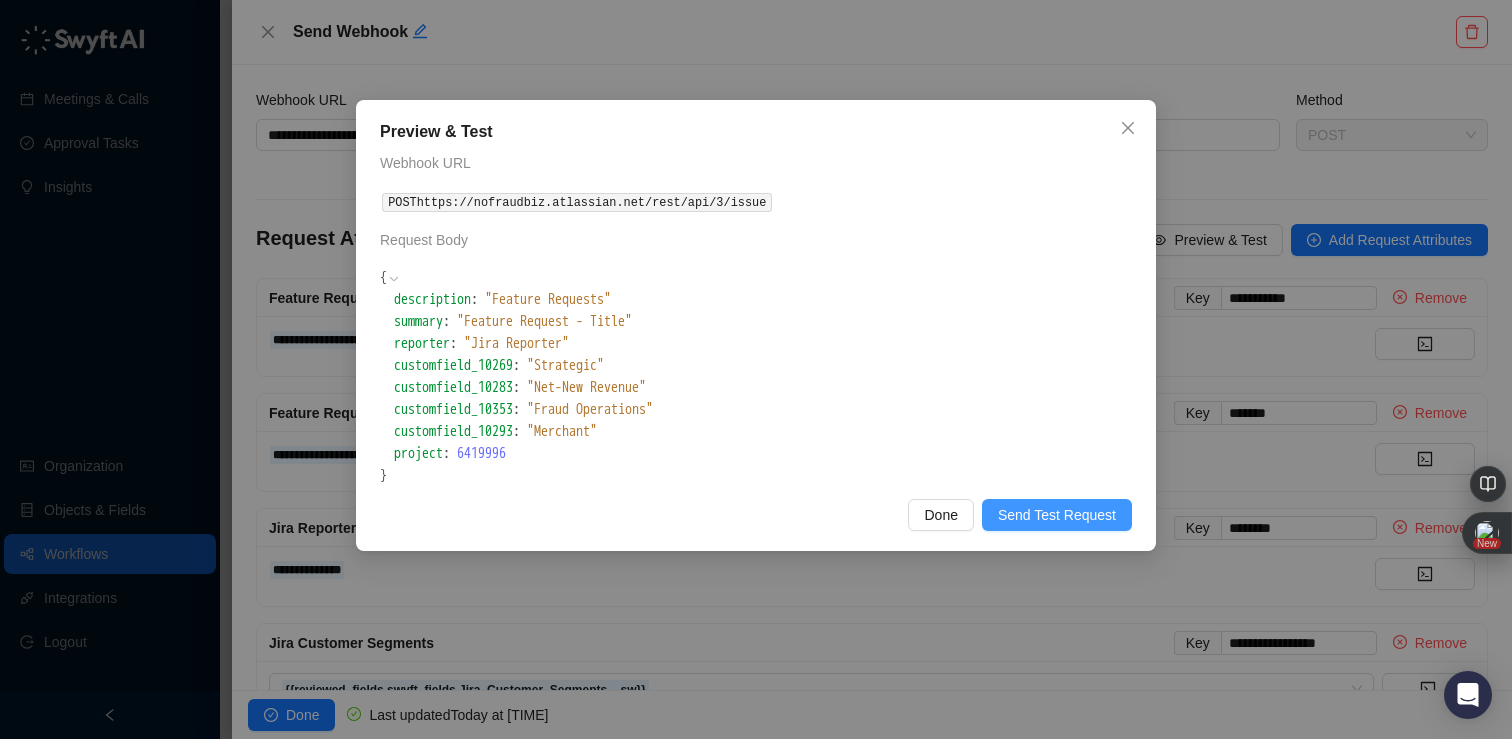 click on "Send Test Request" at bounding box center (1057, 515) 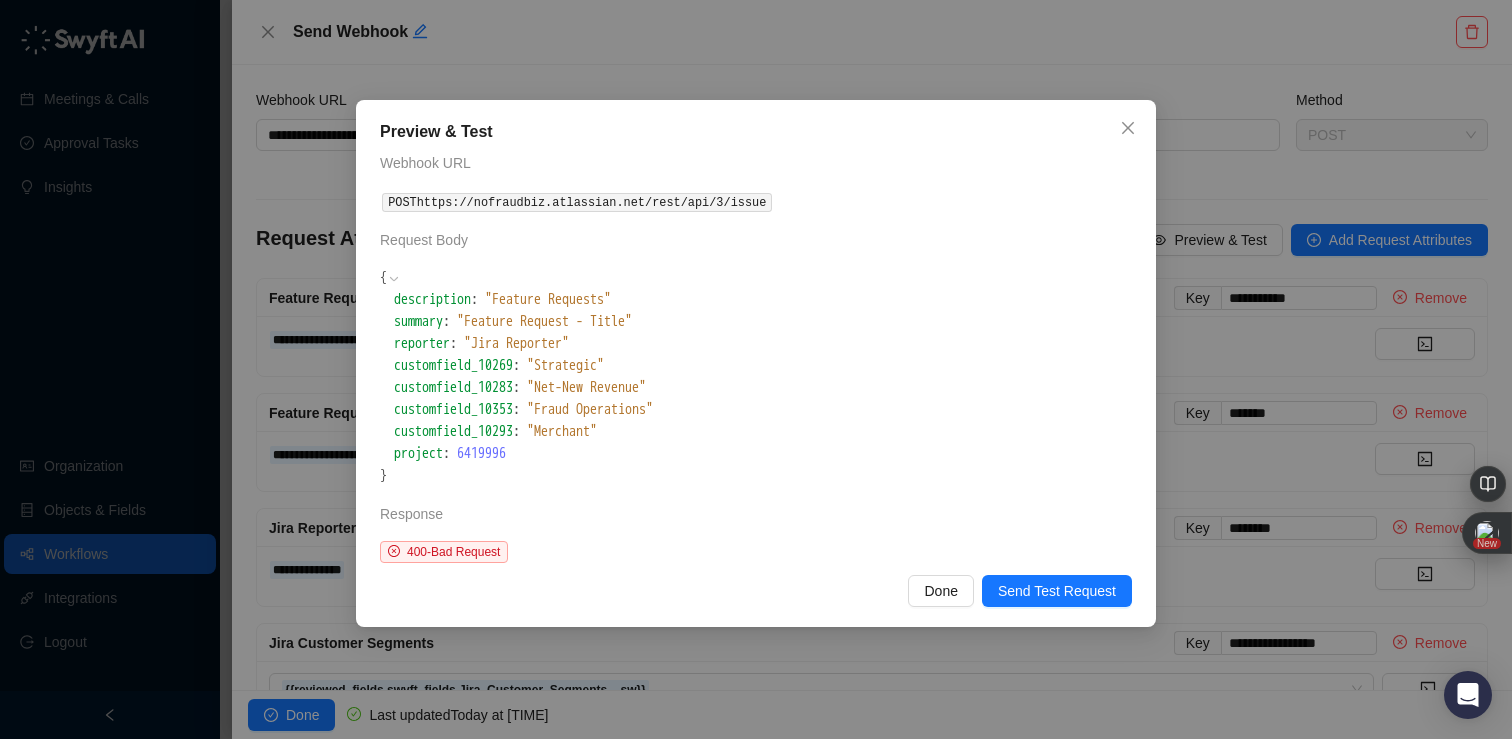 click 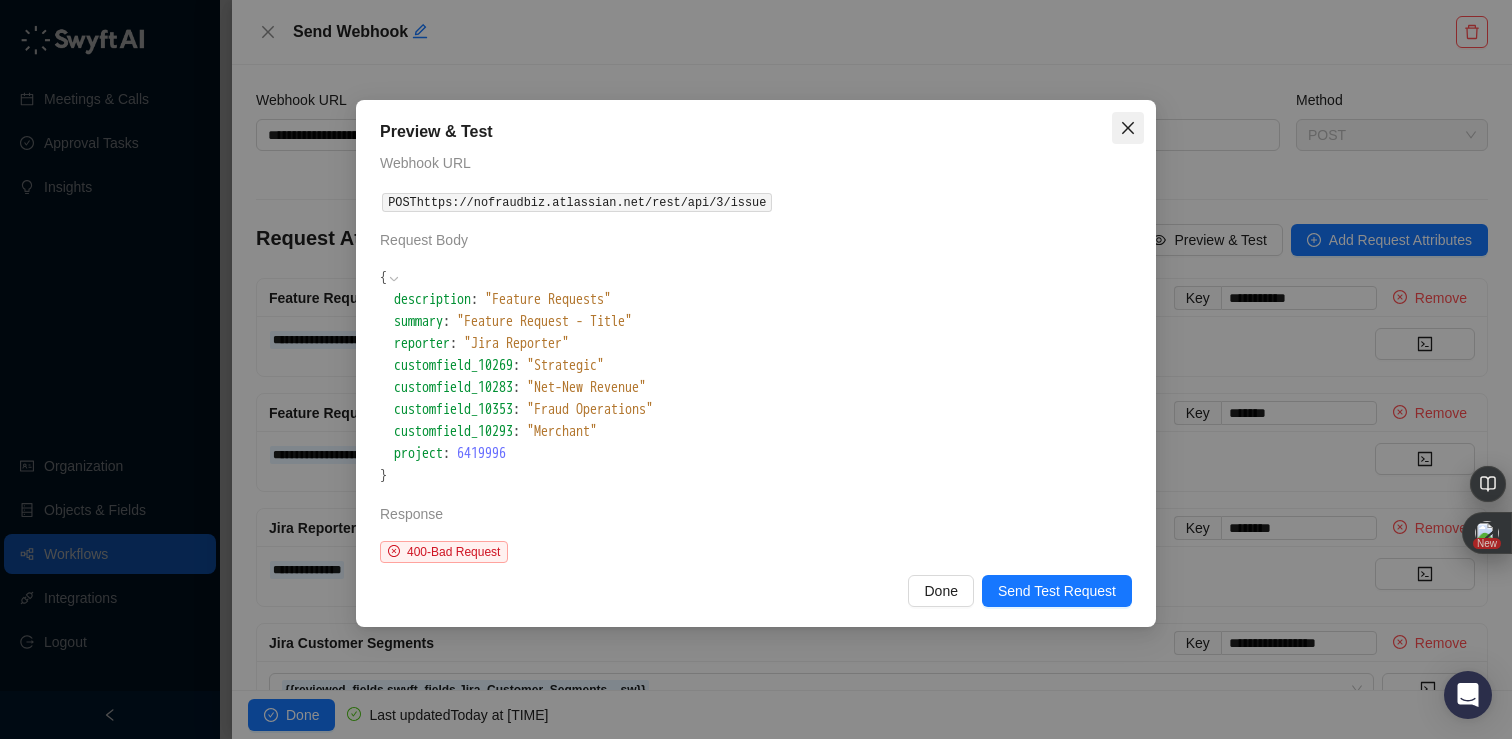click 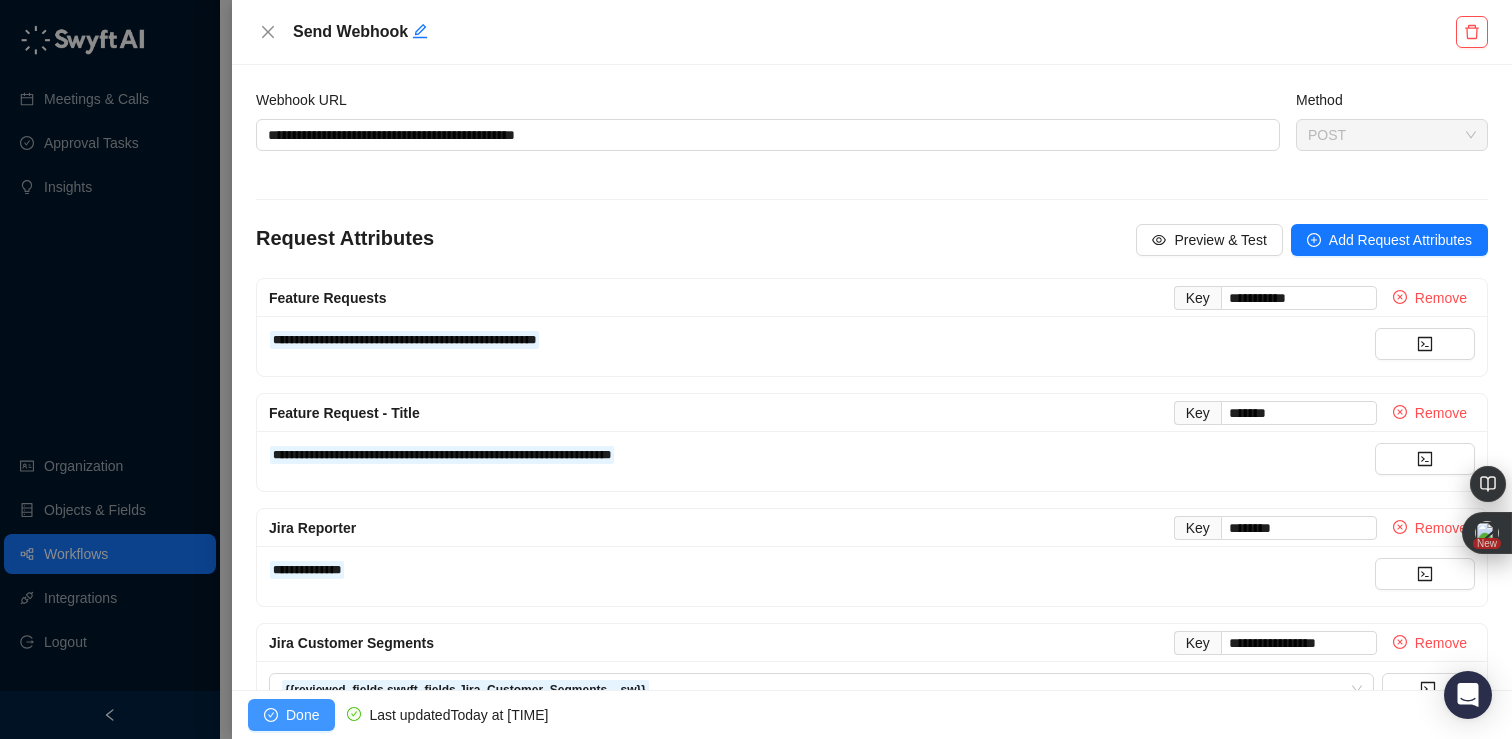 click on "Done" at bounding box center (302, 715) 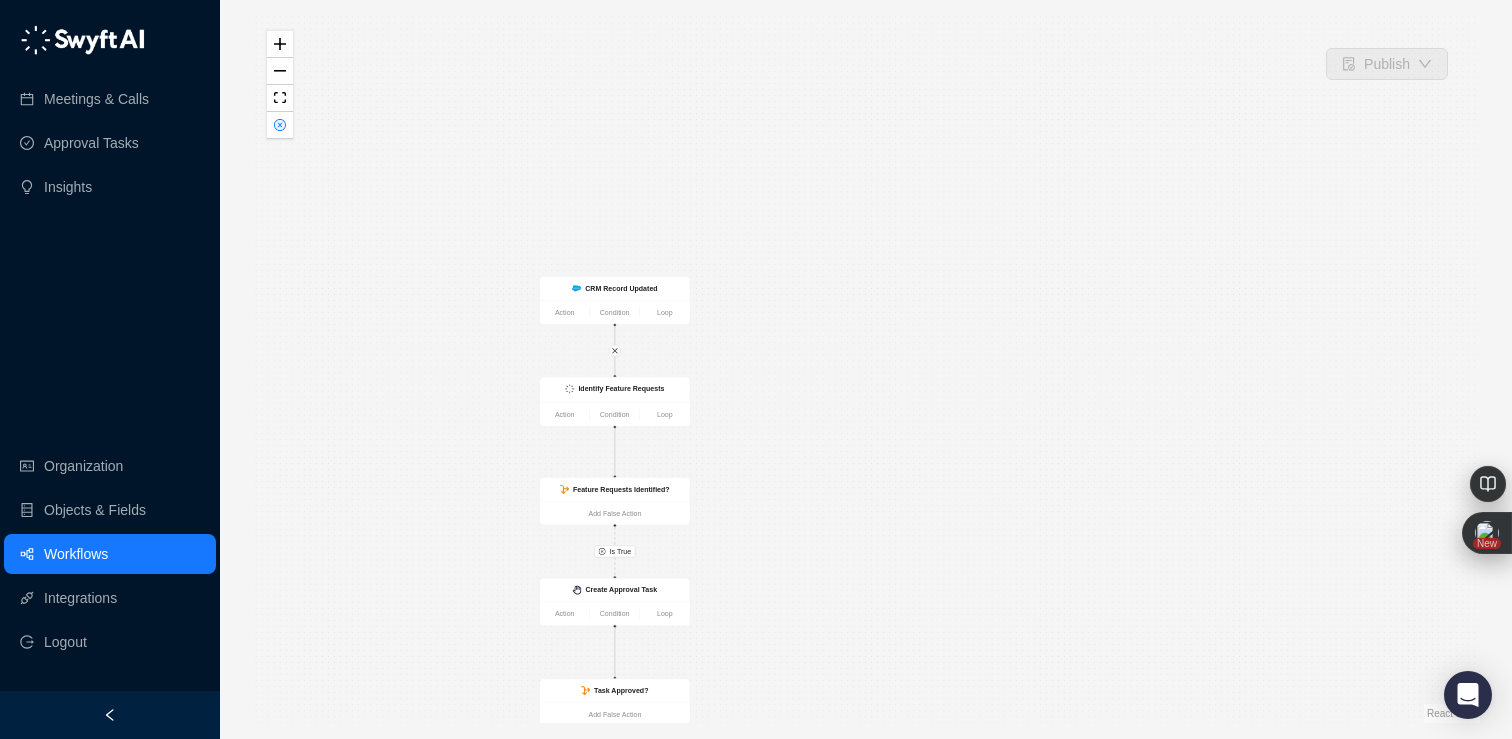 drag, startPoint x: 1046, startPoint y: 314, endPoint x: 804, endPoint y: 580, distance: 359.6109 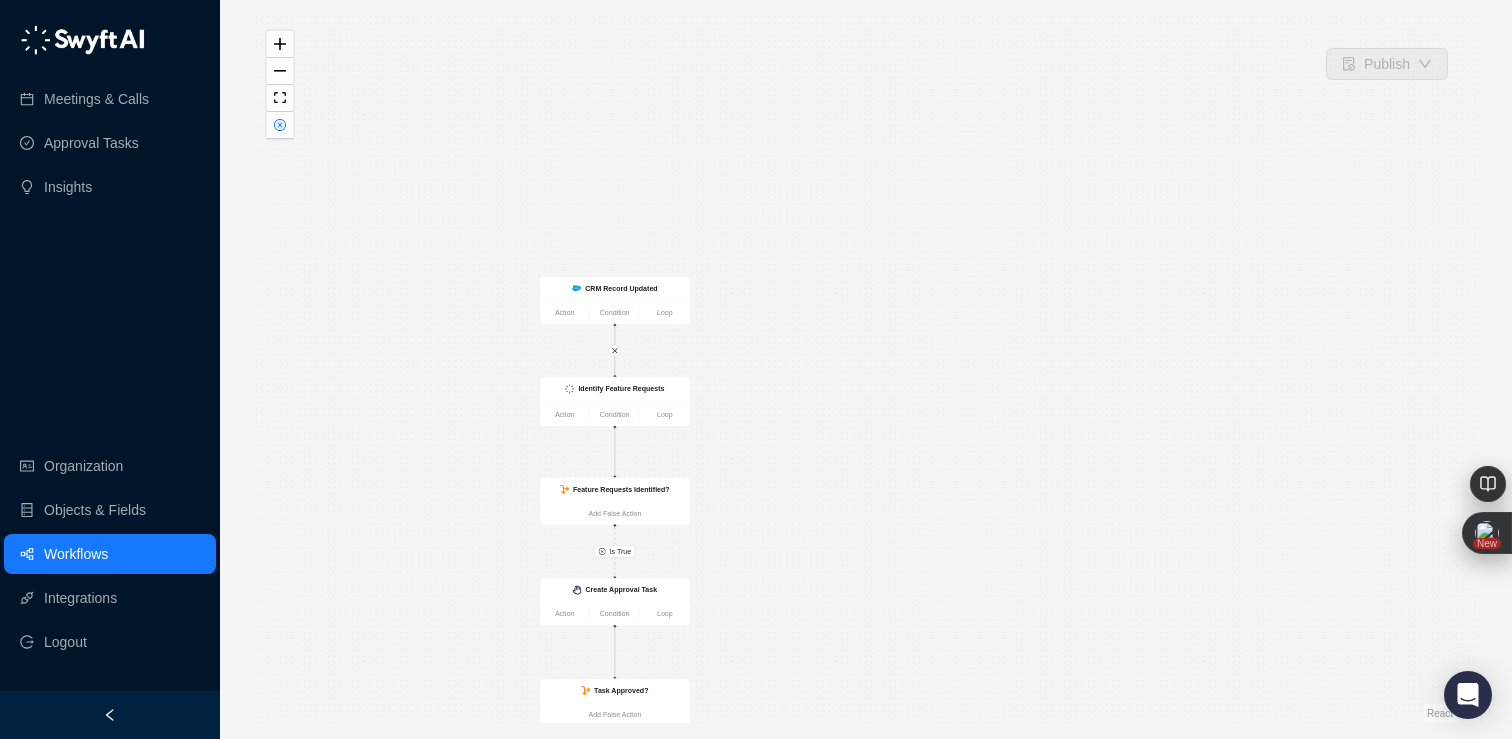 click on "Is True Is True CRM Record Updated Action Condition Loop Identify Feature Requests Action Condition Loop Feature Requests Identified? Add False Action Confirm creation to jira Action Condition Loop Create Approval Task Action Condition Loop Task Approved? Add False Action Send Webhook Action Condition Loop" at bounding box center [866, 369] 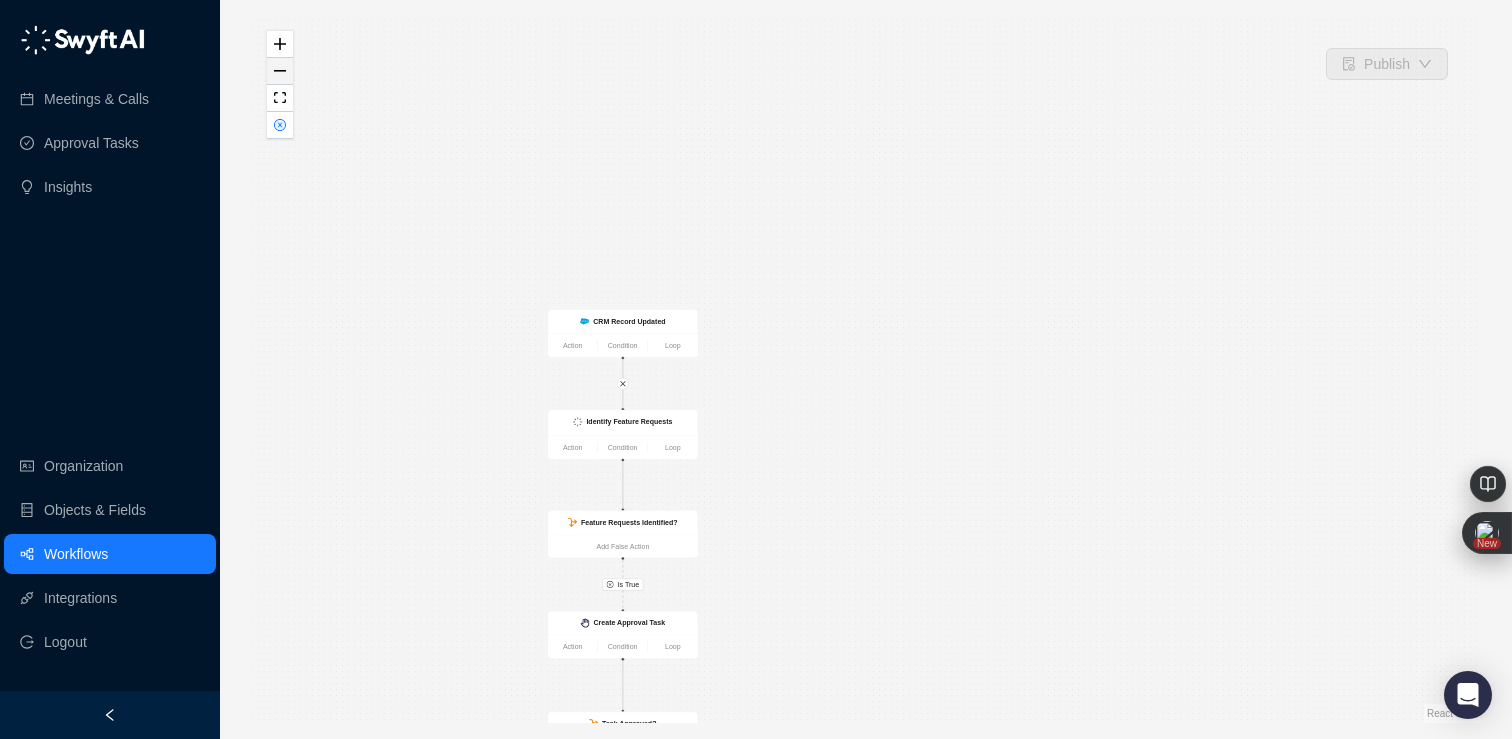 click 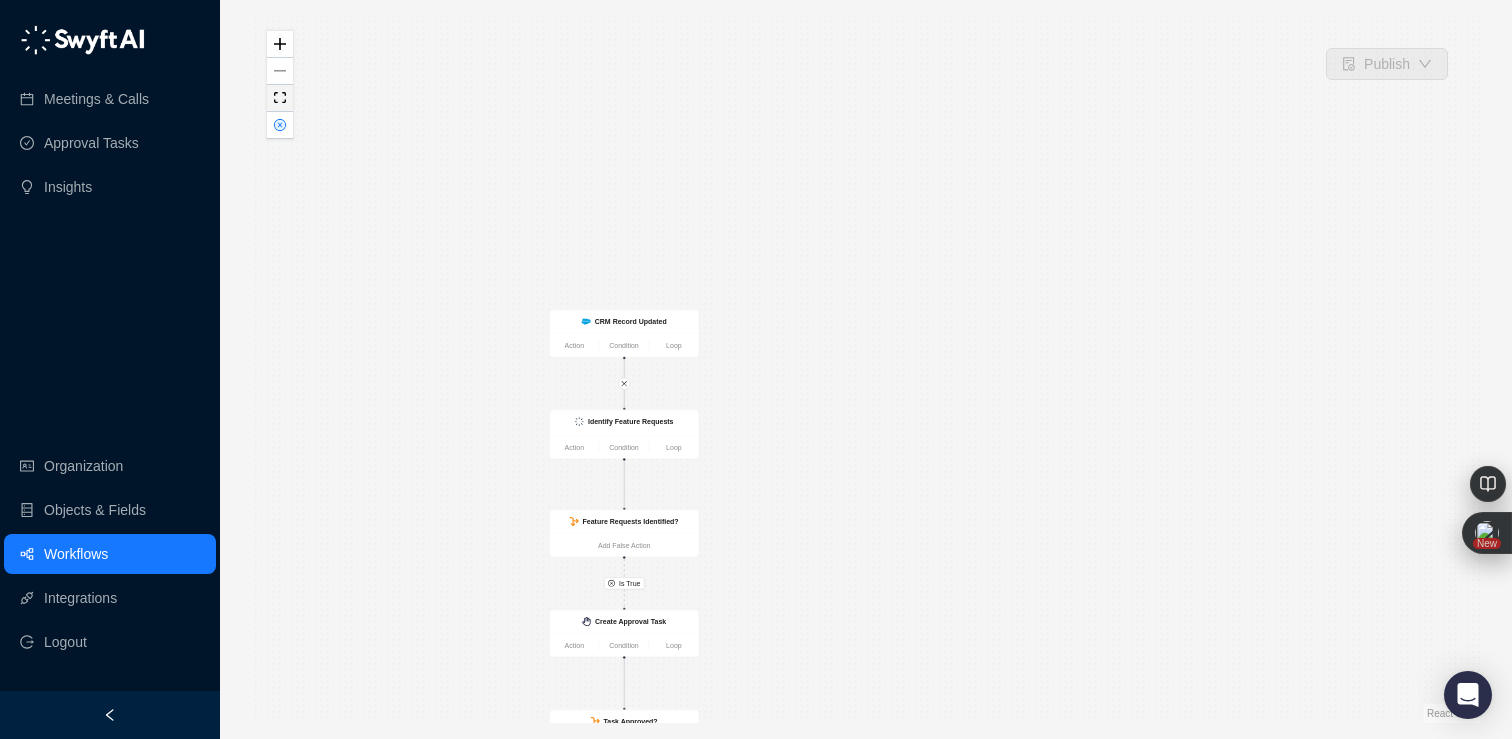 click 